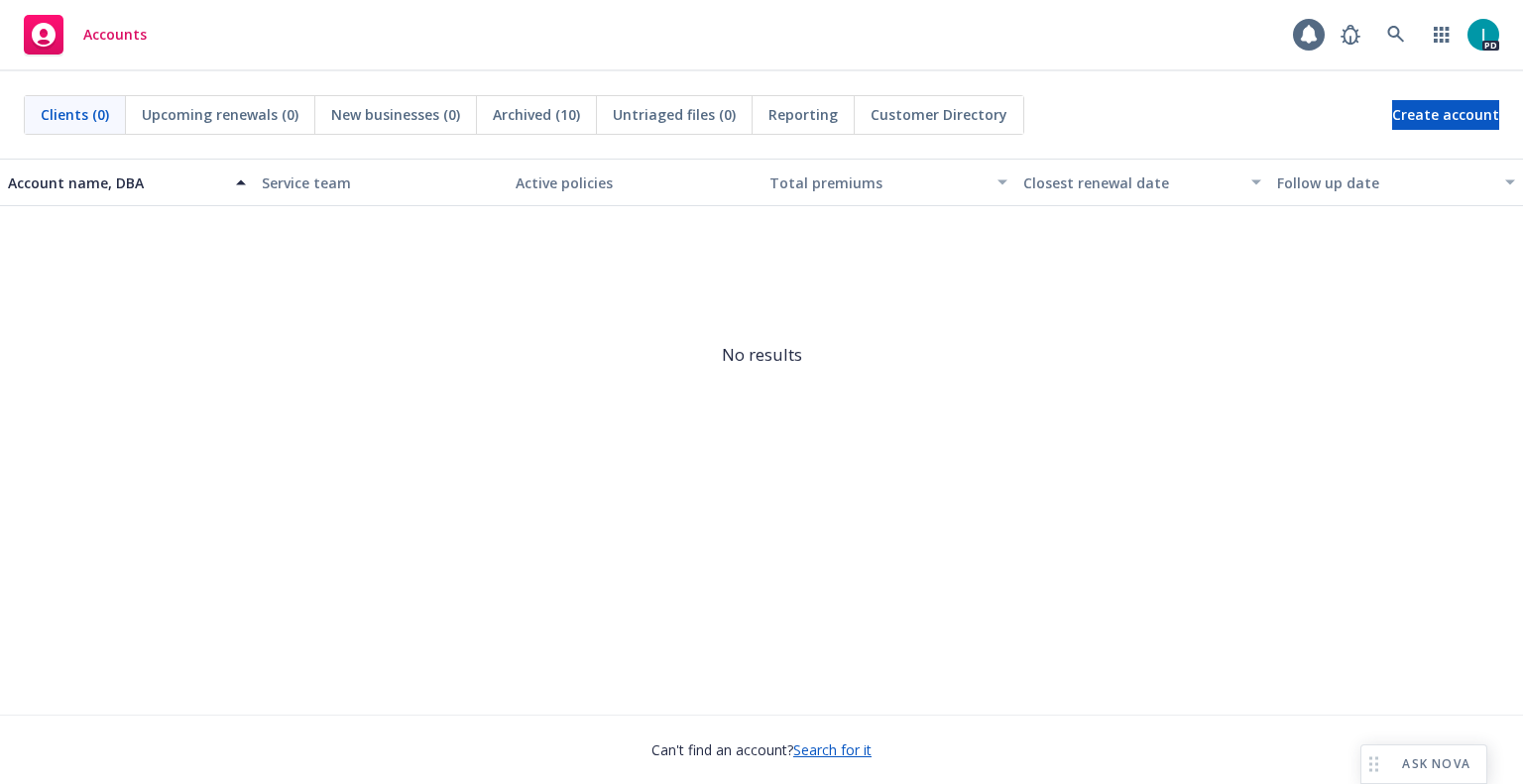 scroll, scrollTop: 0, scrollLeft: 0, axis: both 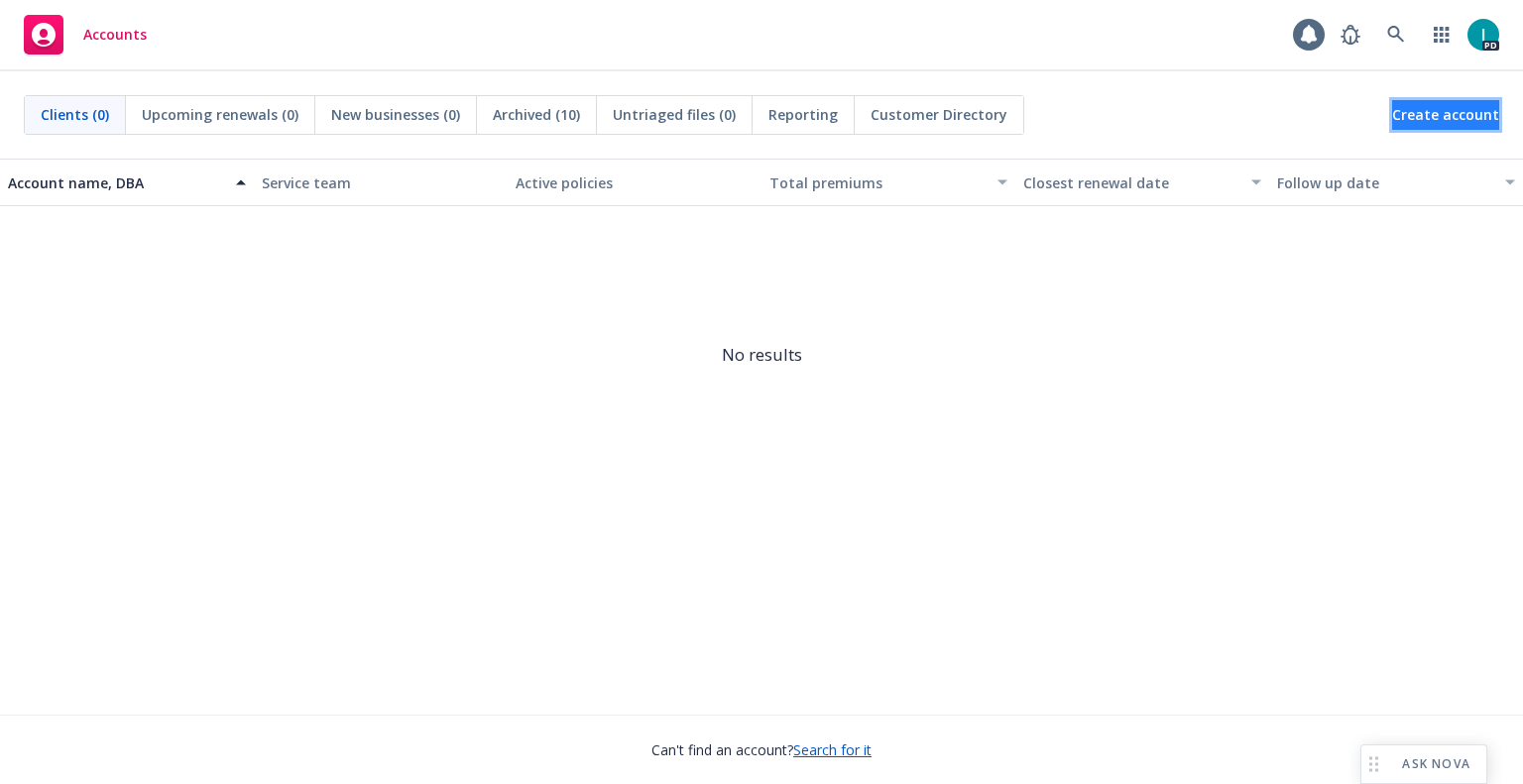 click on "Create account" at bounding box center [1446, 115] 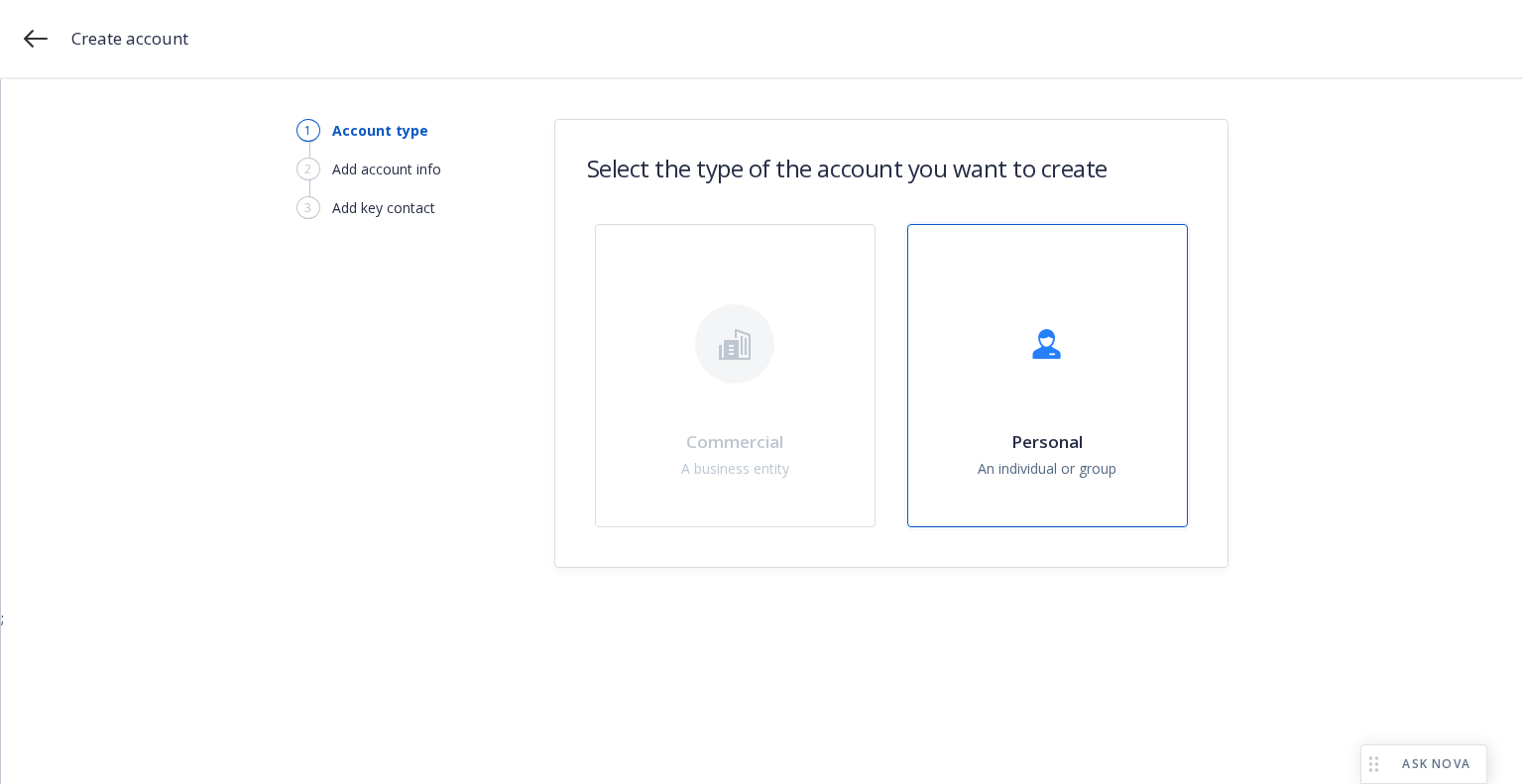 click on "Personal An individual or group" at bounding box center [1047, 376] 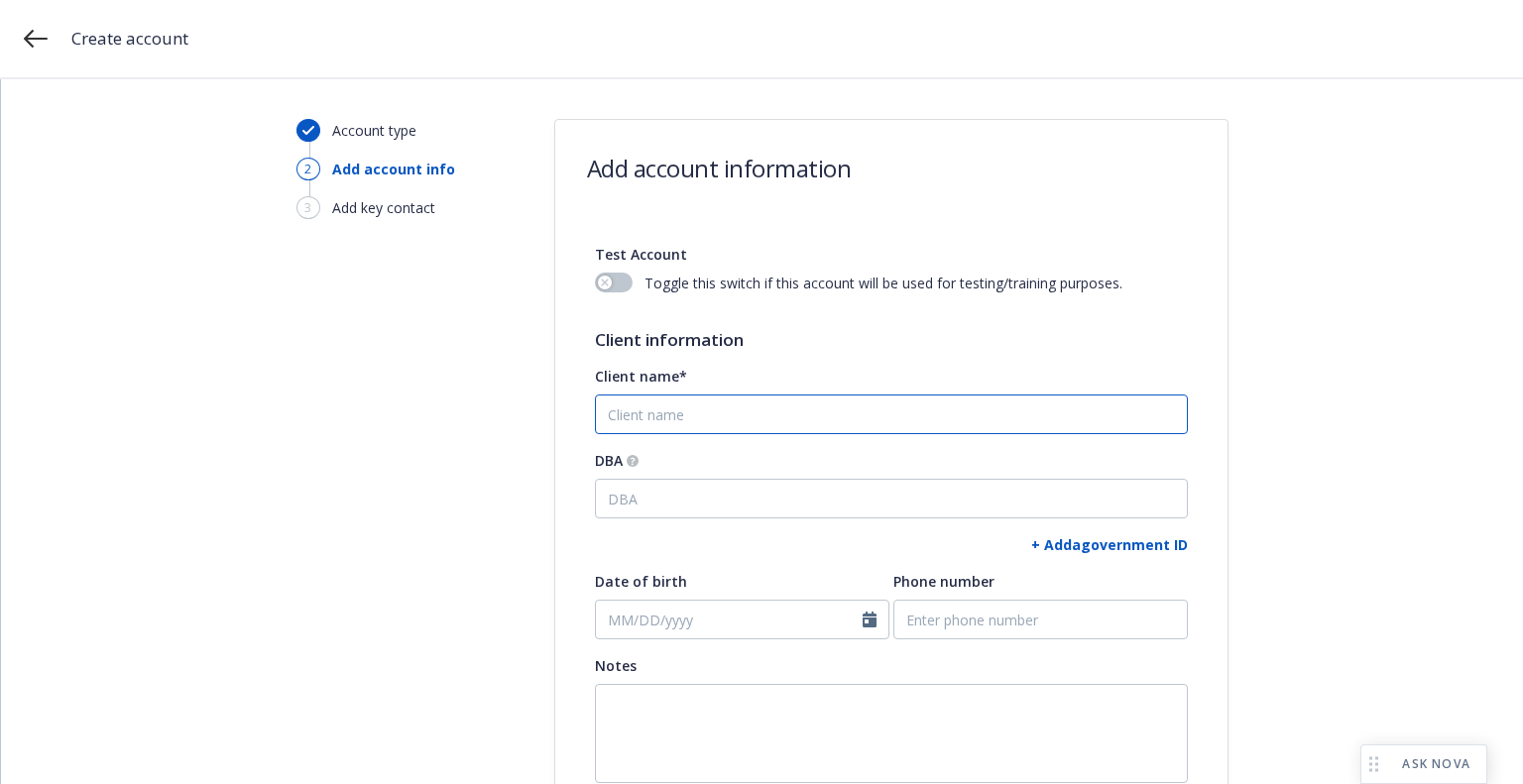 click on "Client name*" at bounding box center (891, 414) 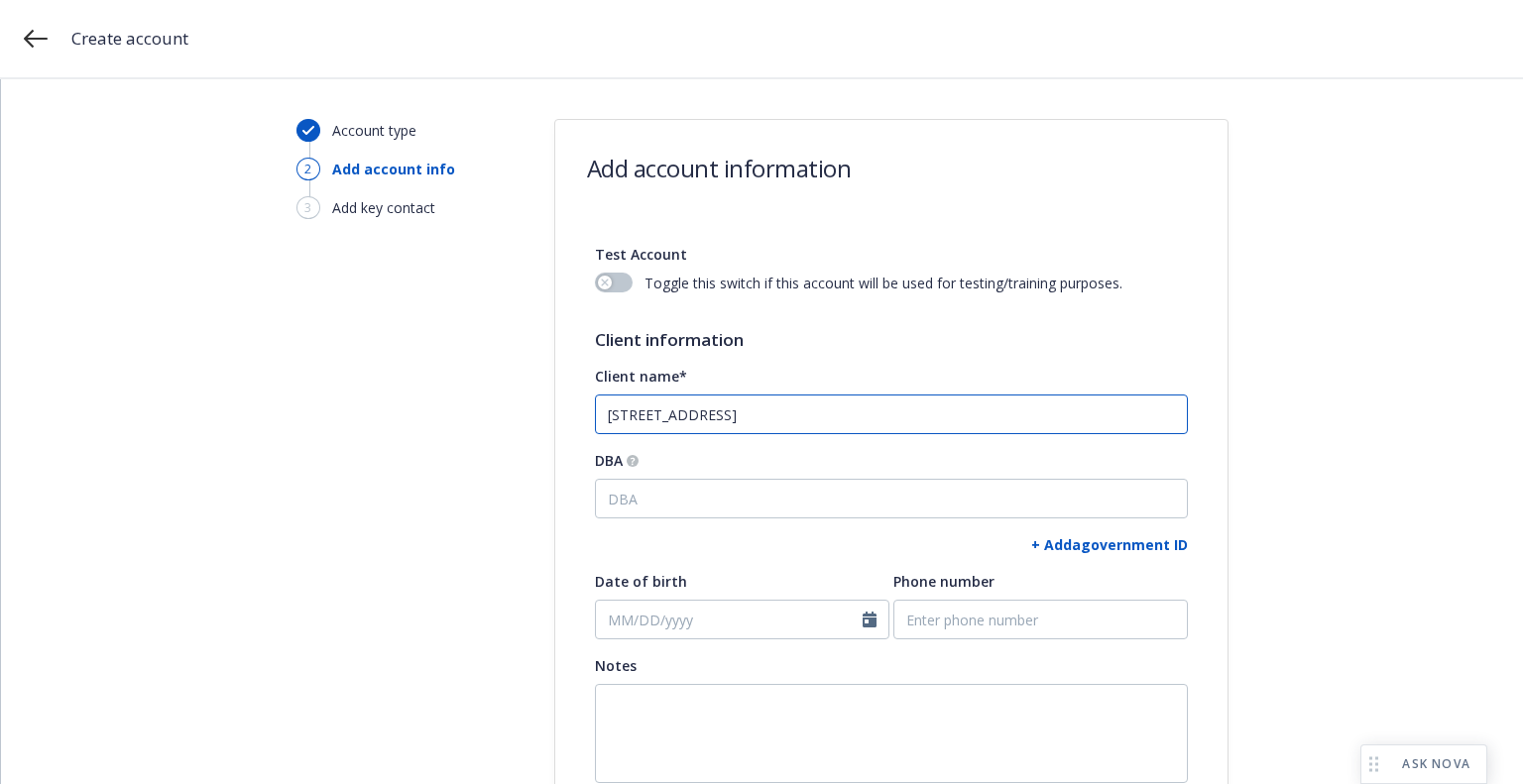 type on "[STREET_ADDRESS]" 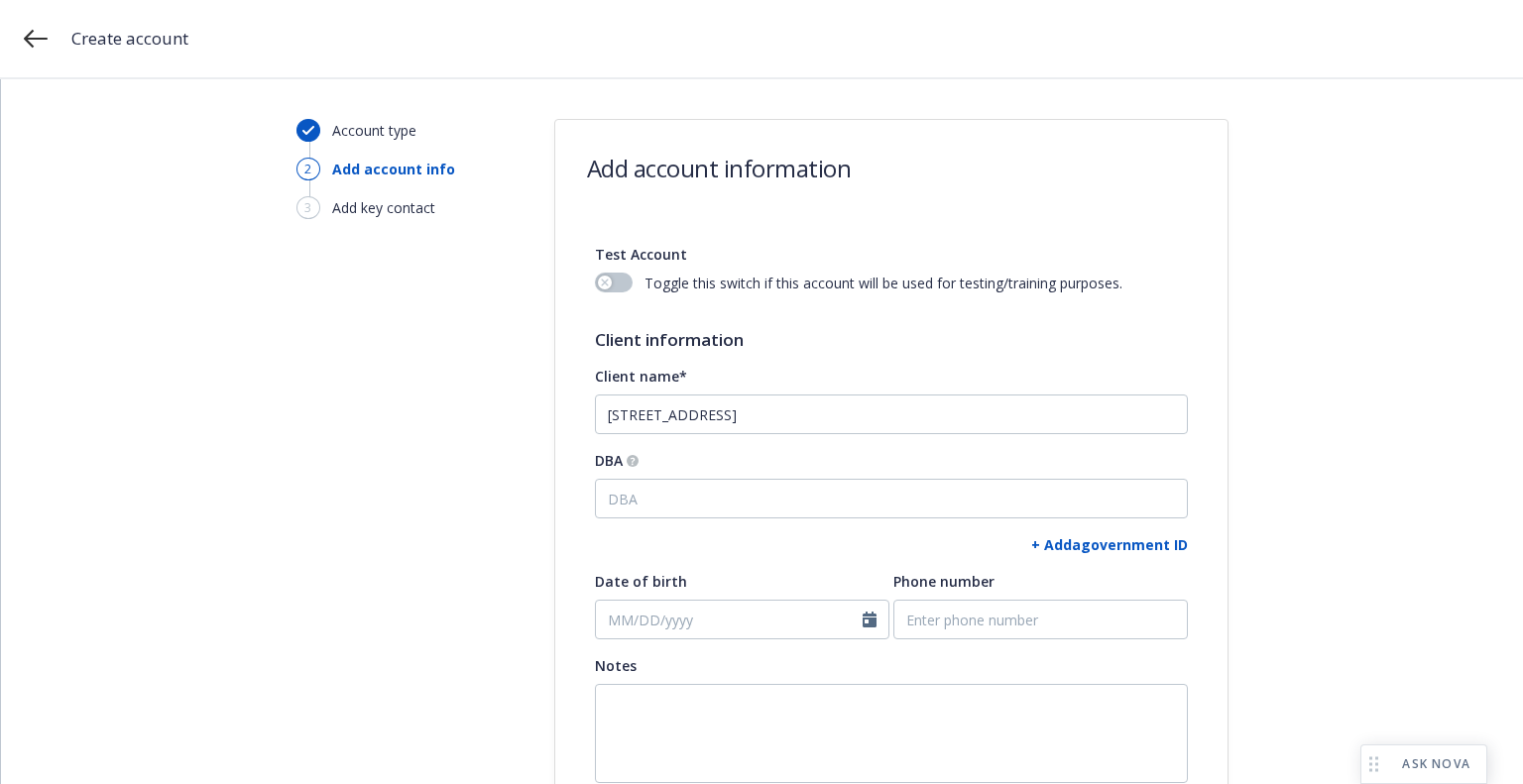 click on "Create account" at bounding box center (785, 39) 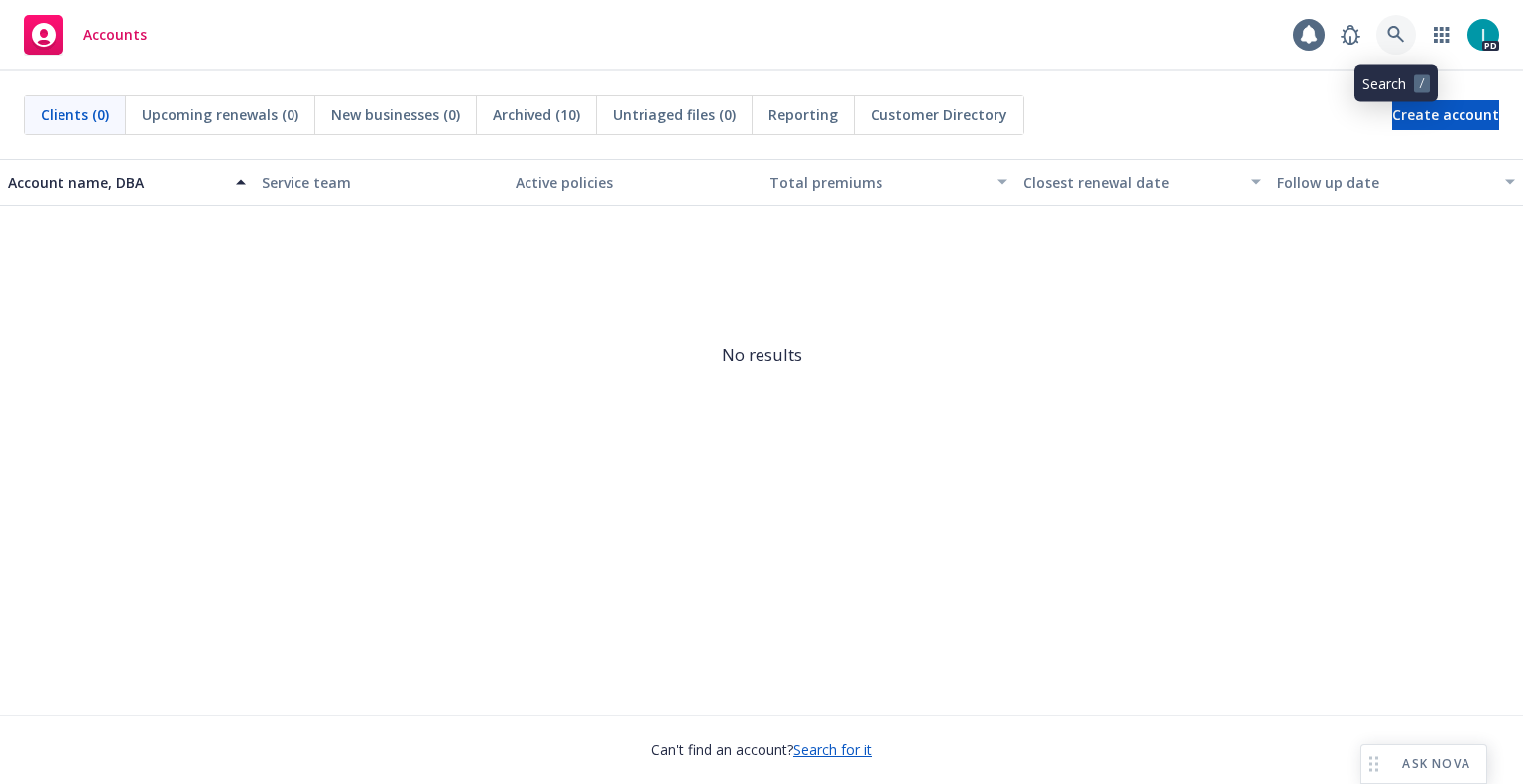 click at bounding box center (1396, 35) 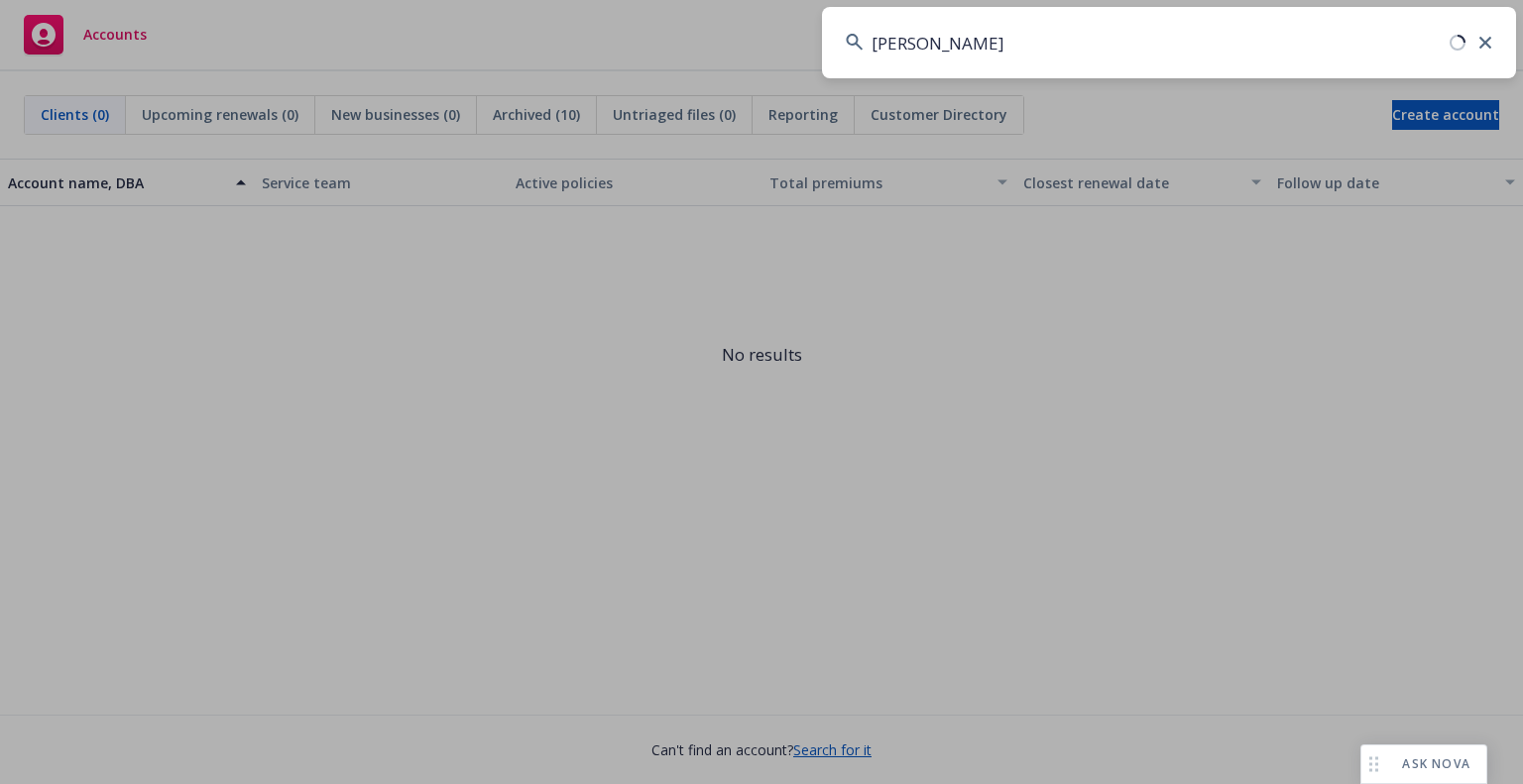 click on "[PERSON_NAME]" at bounding box center [1169, 43] 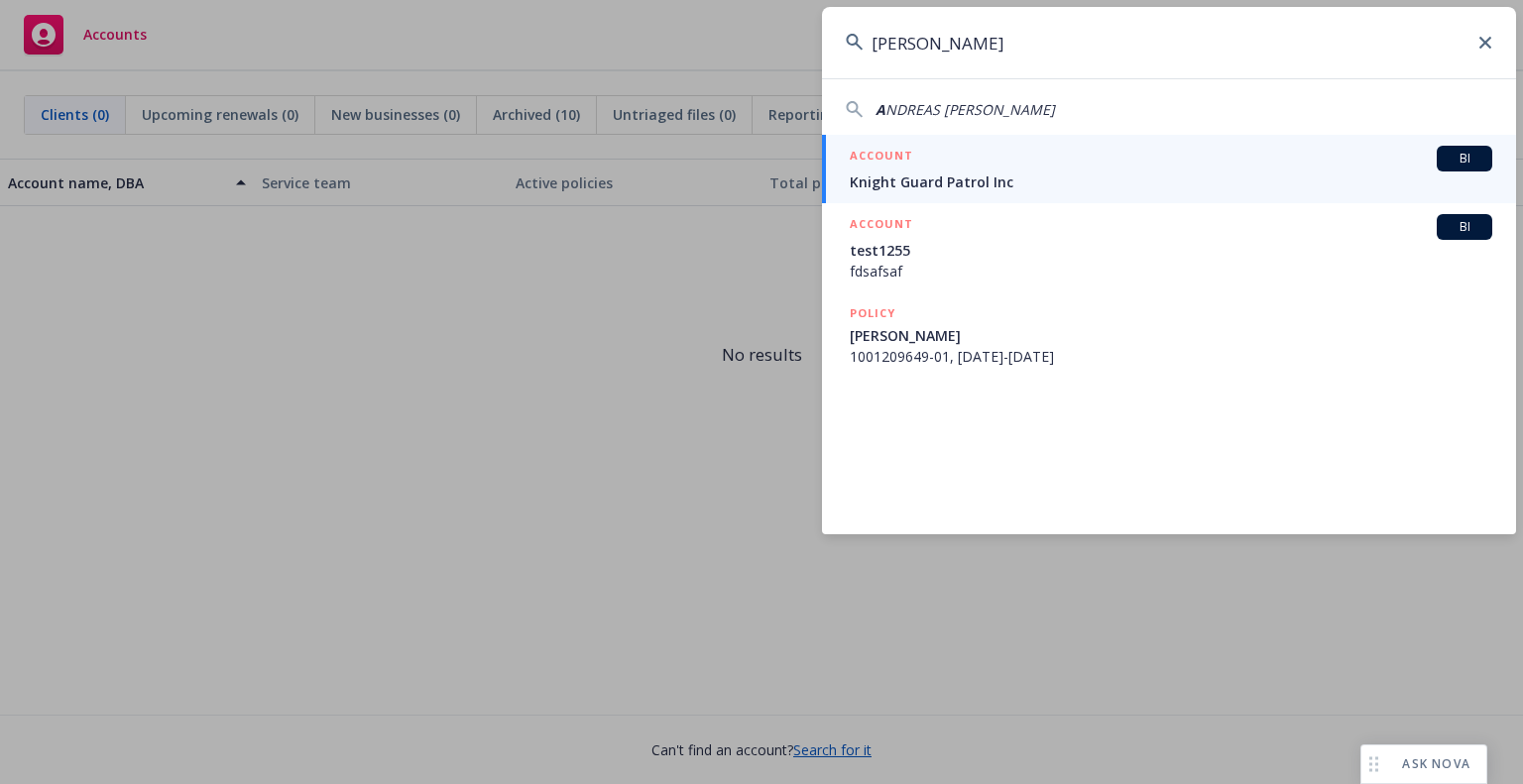 click on "[PERSON_NAME]" at bounding box center (1169, 43) 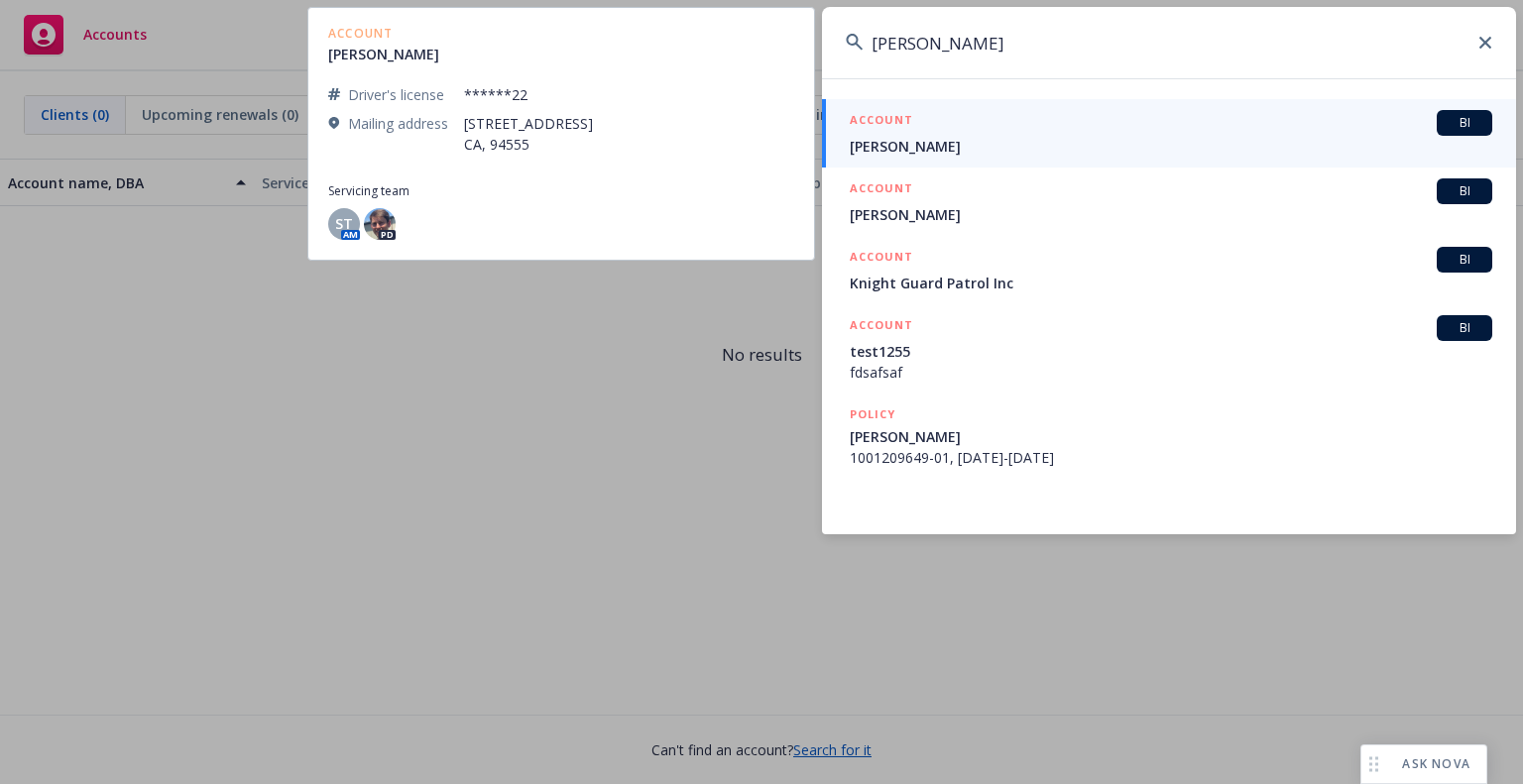 type on "[PERSON_NAME]" 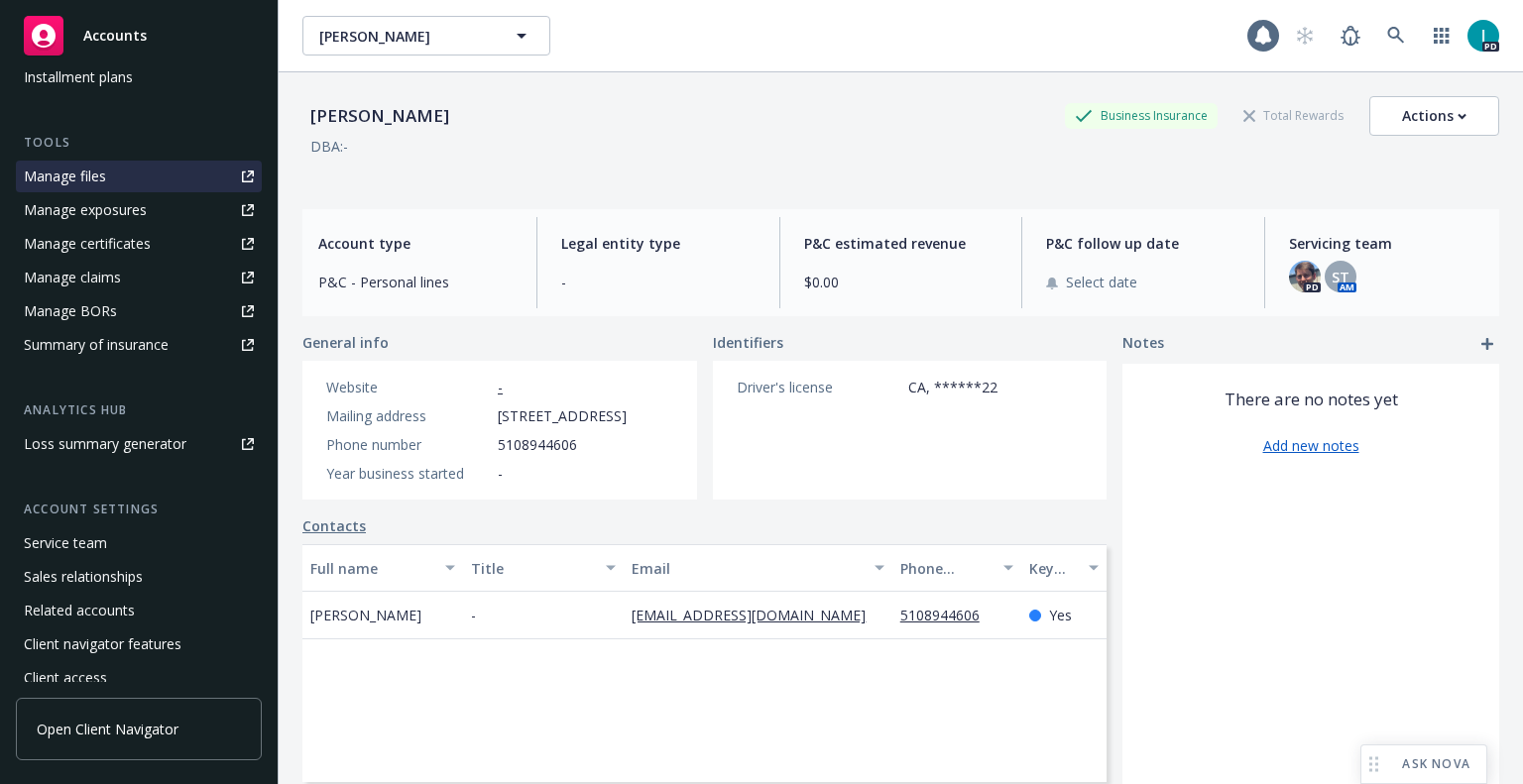 scroll, scrollTop: 507, scrollLeft: 0, axis: vertical 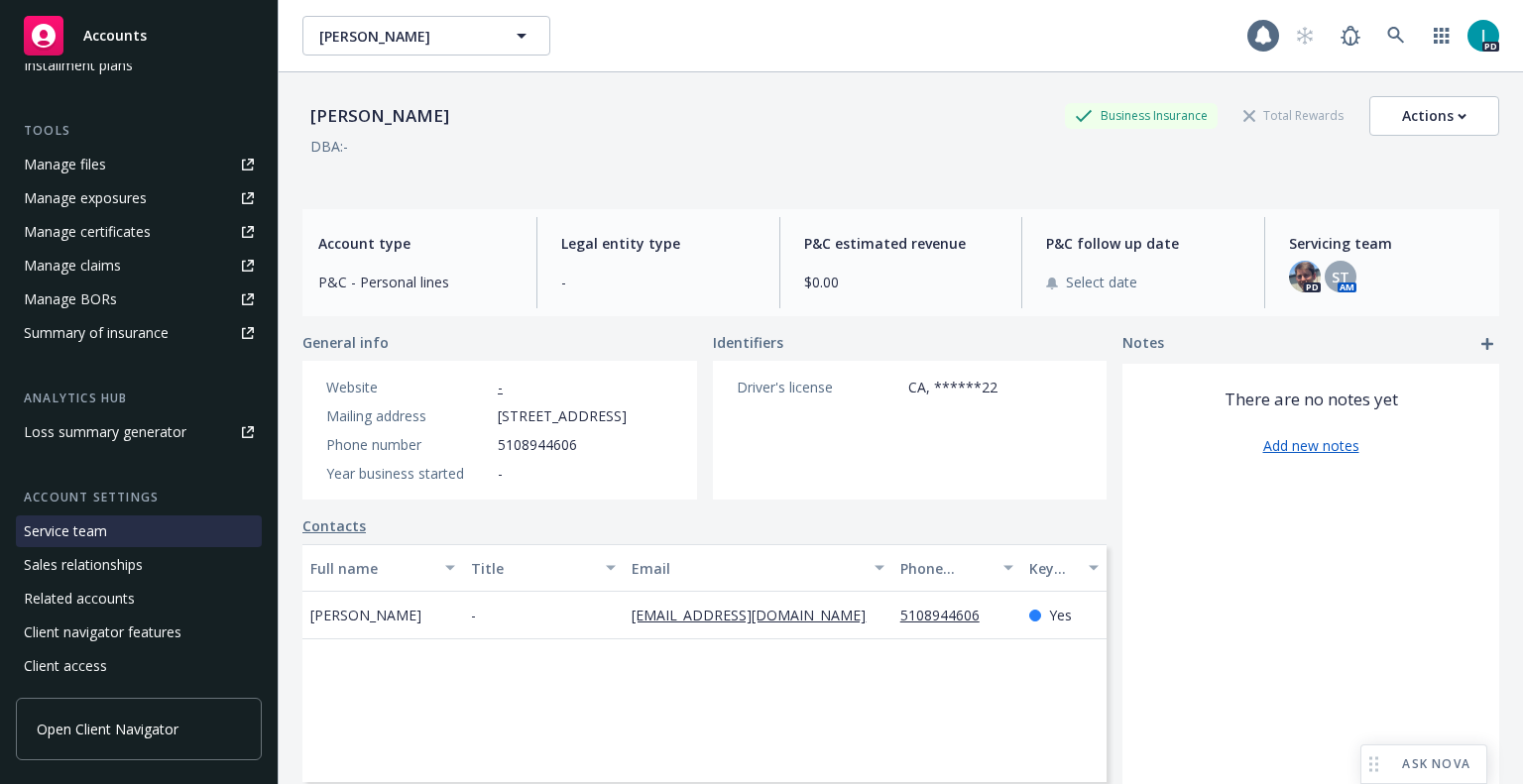 click on "Service team" at bounding box center (139, 531) 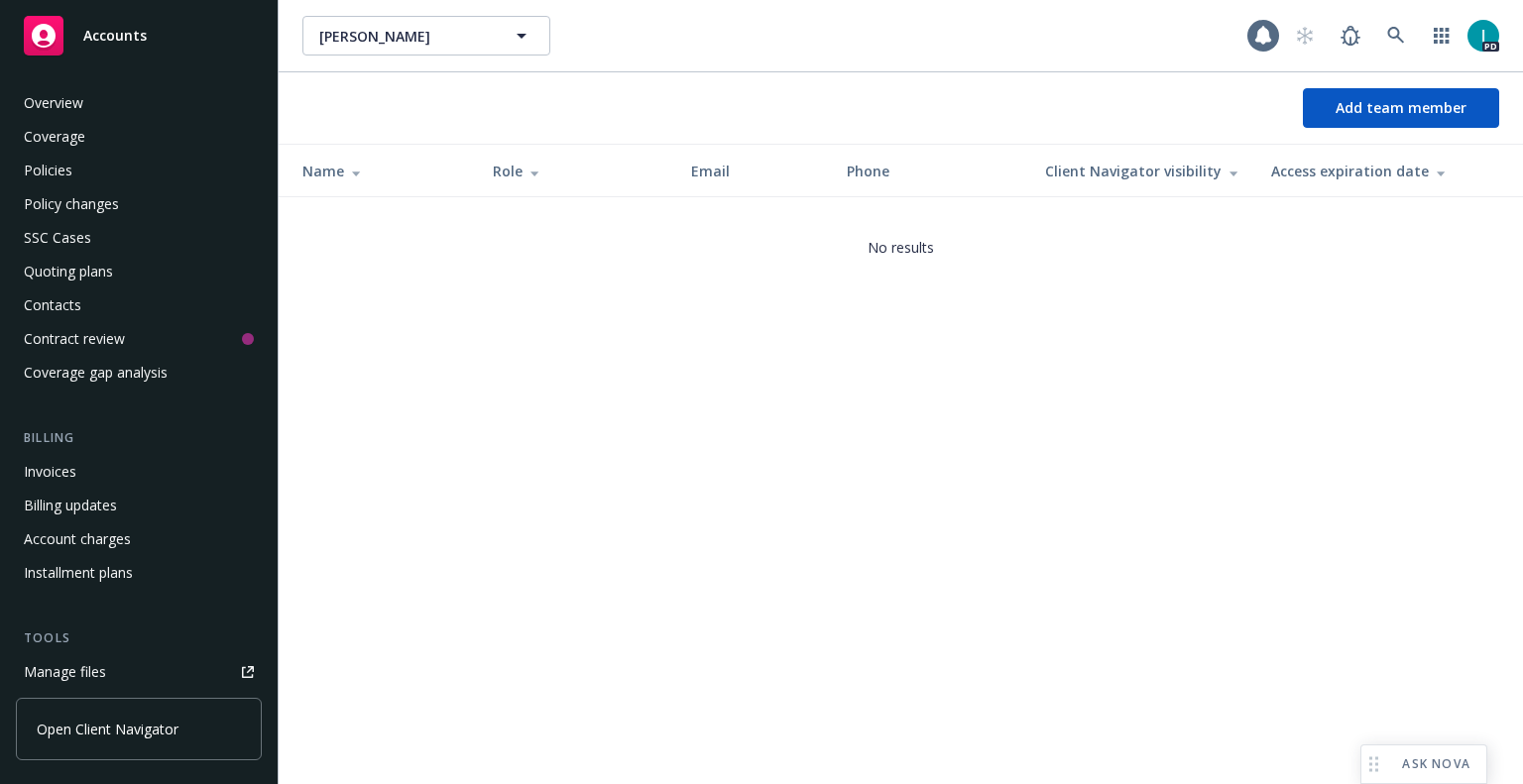 scroll, scrollTop: 507, scrollLeft: 0, axis: vertical 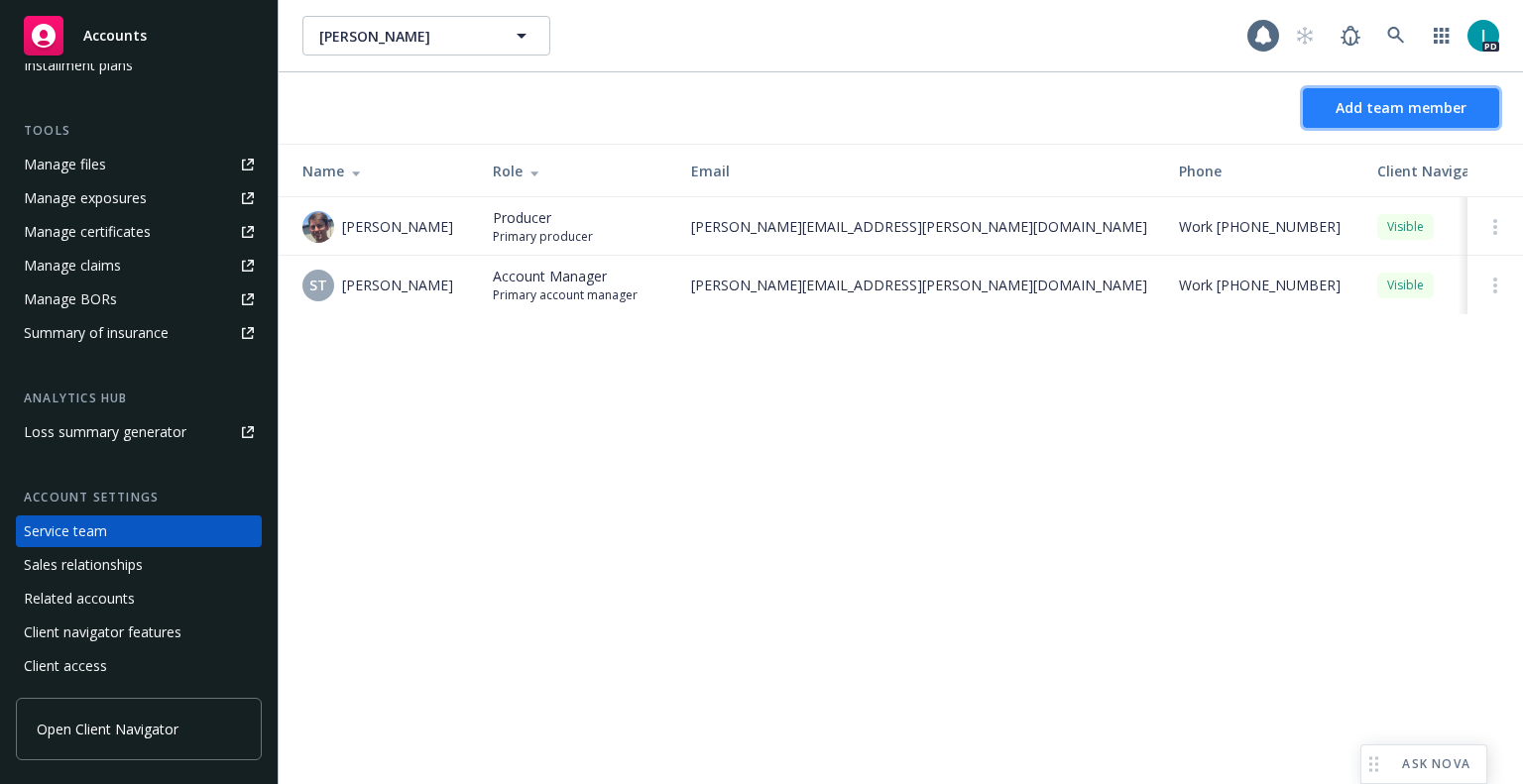 click on "Add team member" at bounding box center (1401, 107) 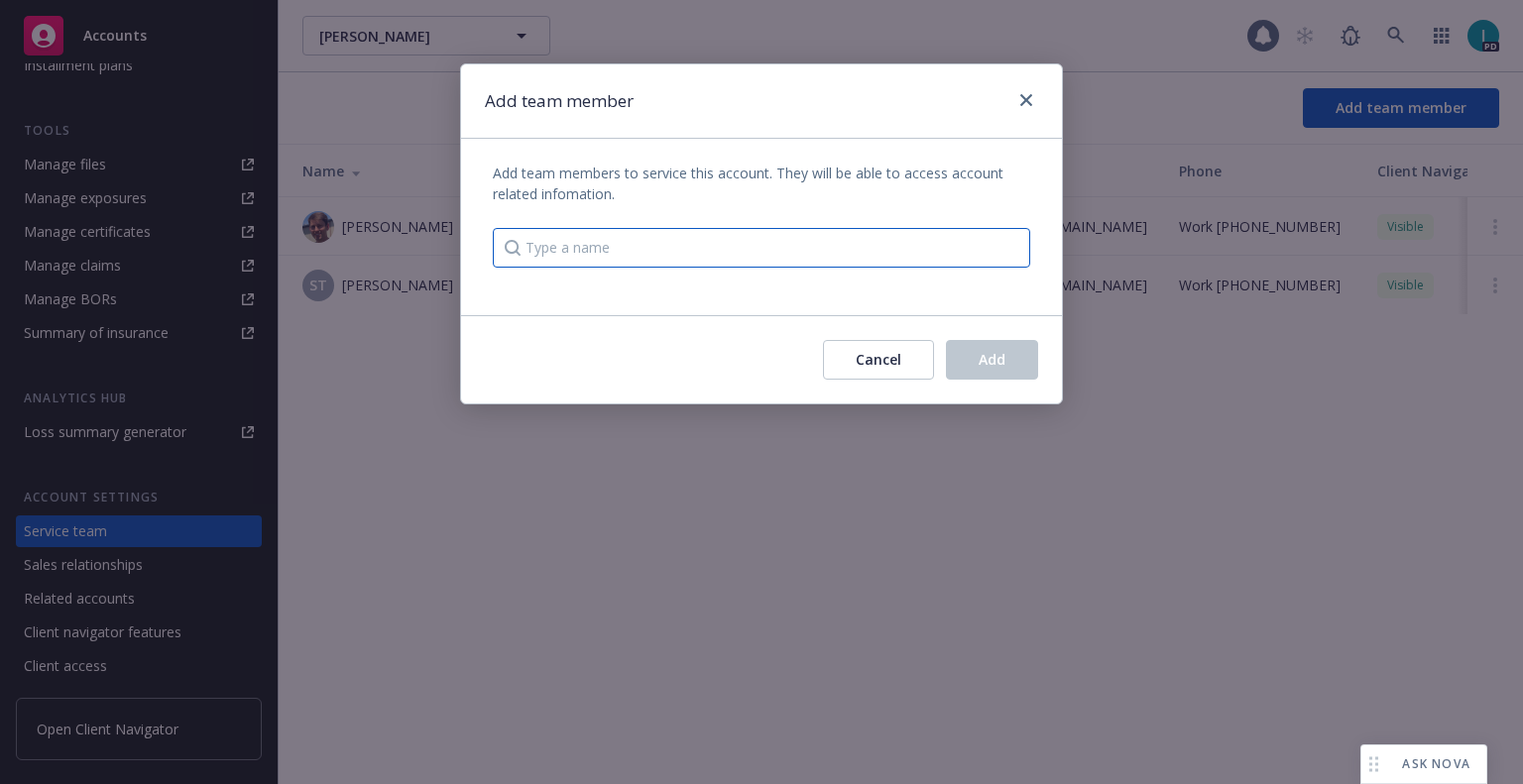 click at bounding box center [762, 248] 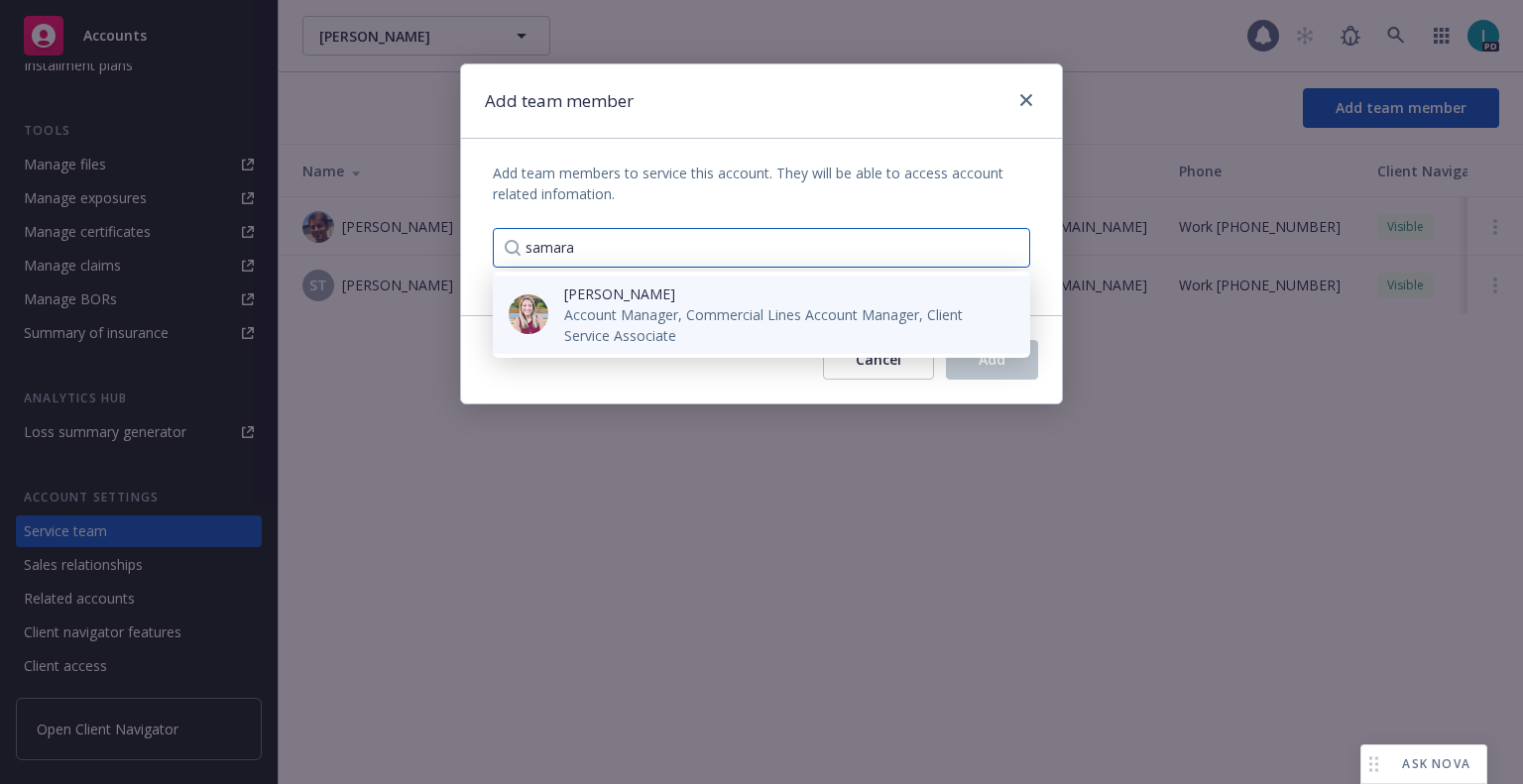 type on "samara" 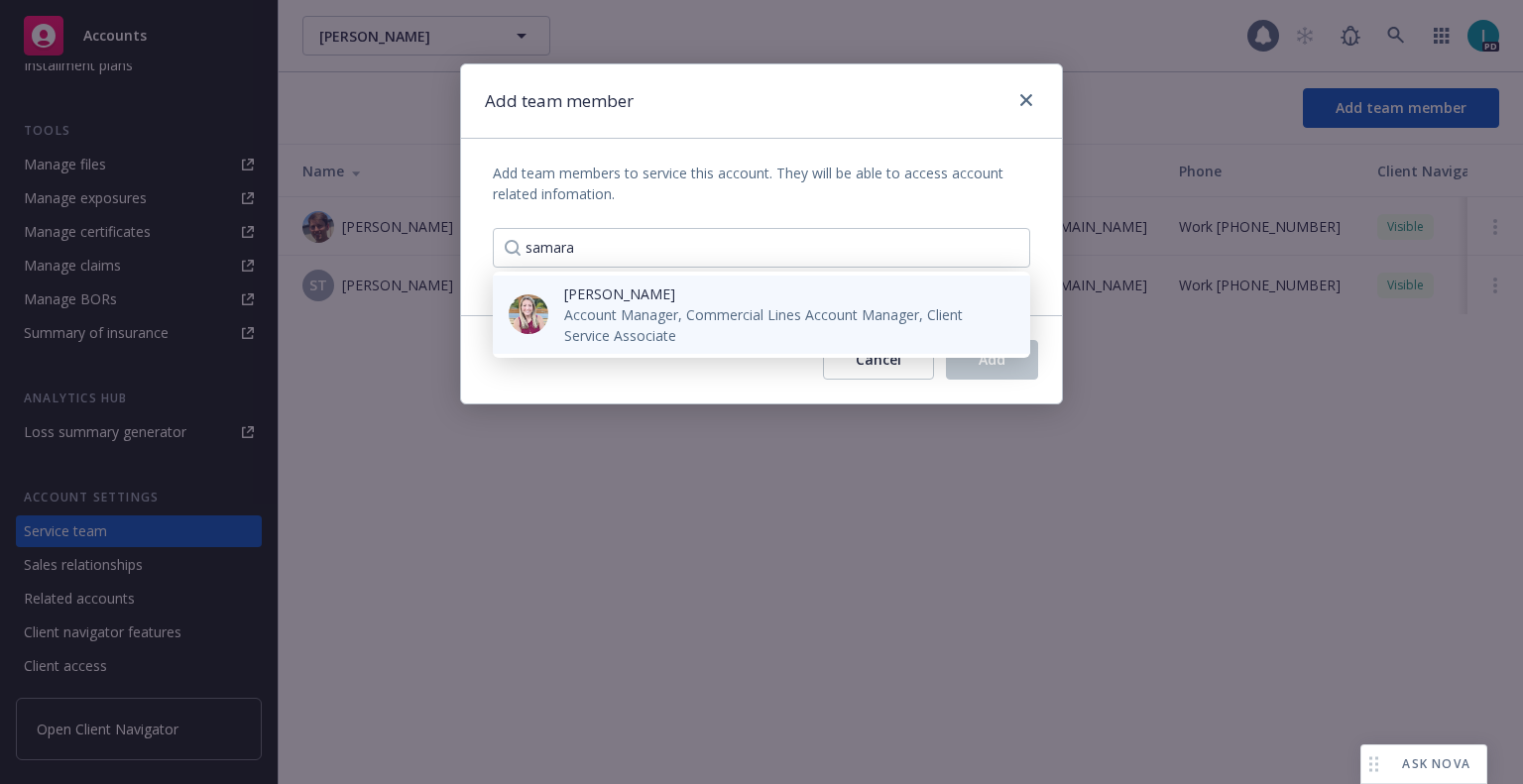 click on "Account Manager, Commercial Lines Account Manager, Client Service Associate" at bounding box center [781, 325] 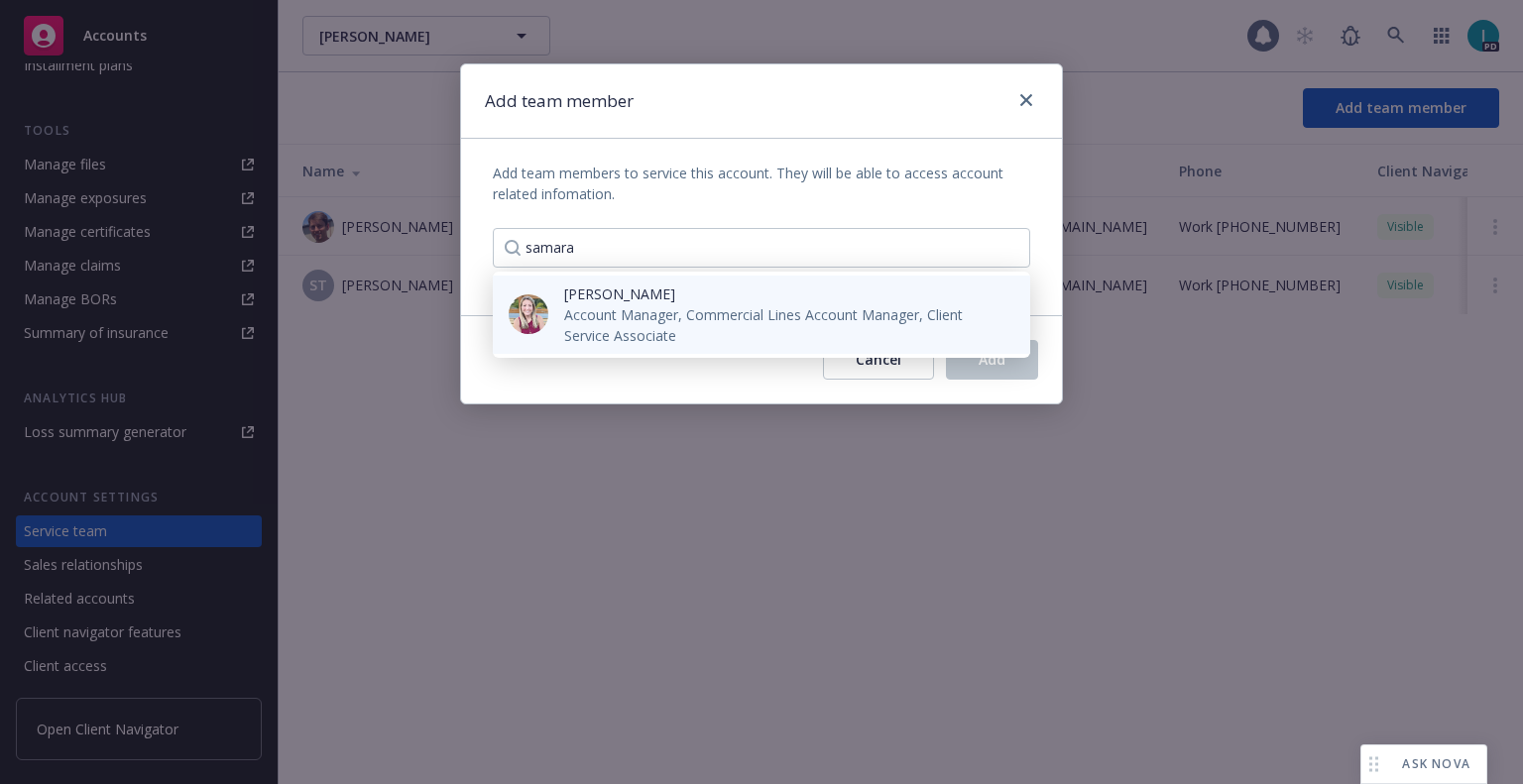 type 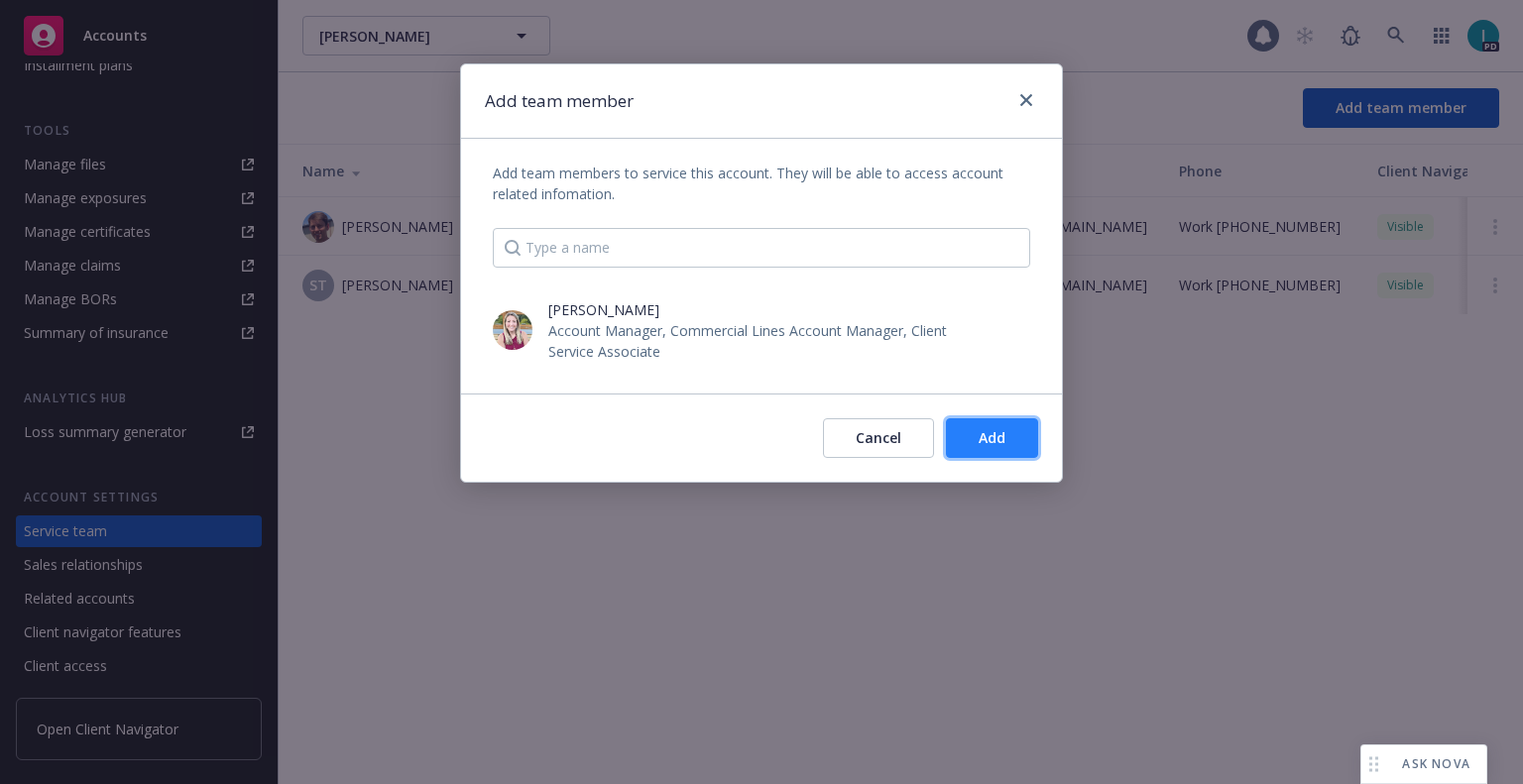 click on "Add" at bounding box center (992, 438) 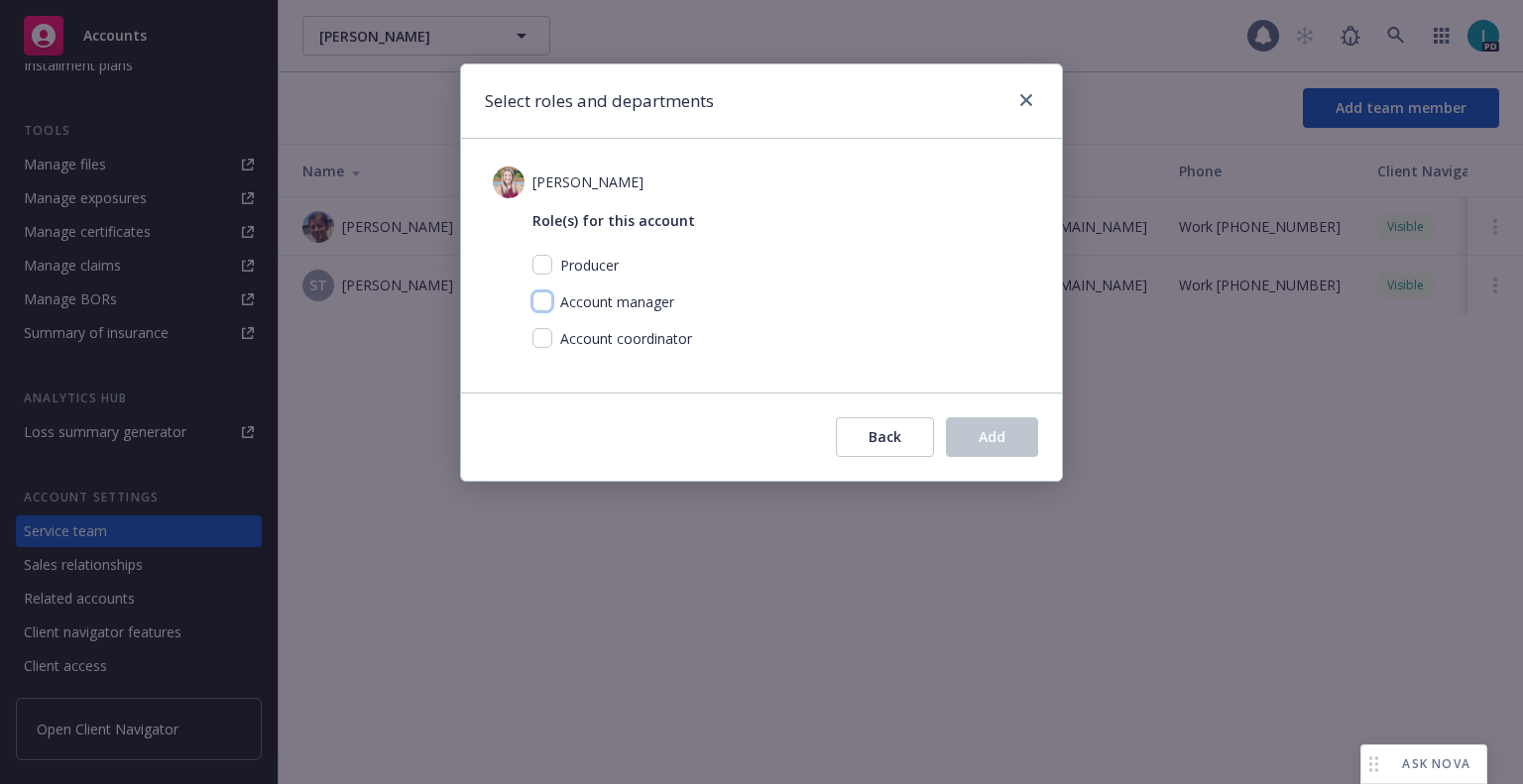 click at bounding box center [542, 301] 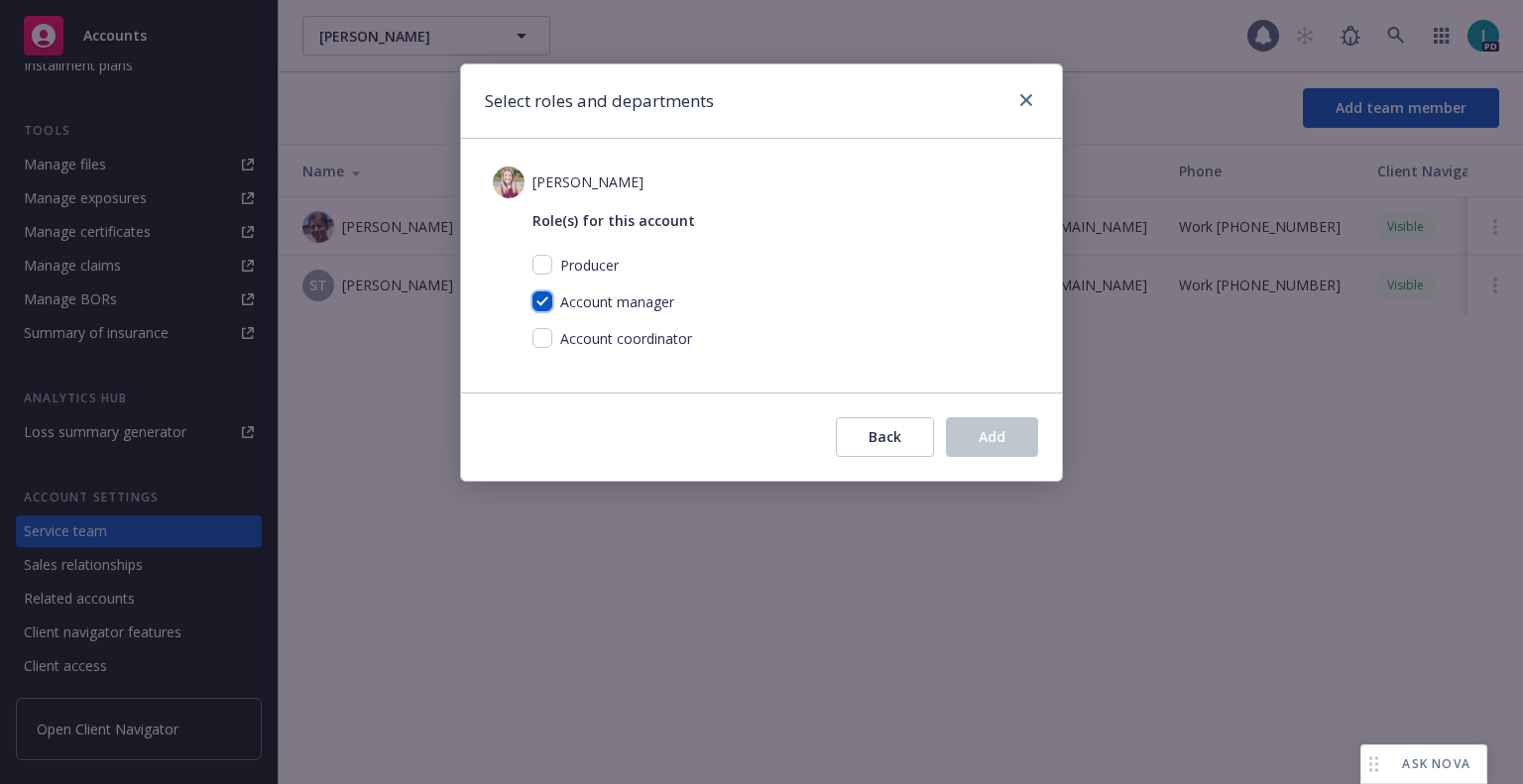 checkbox on "true" 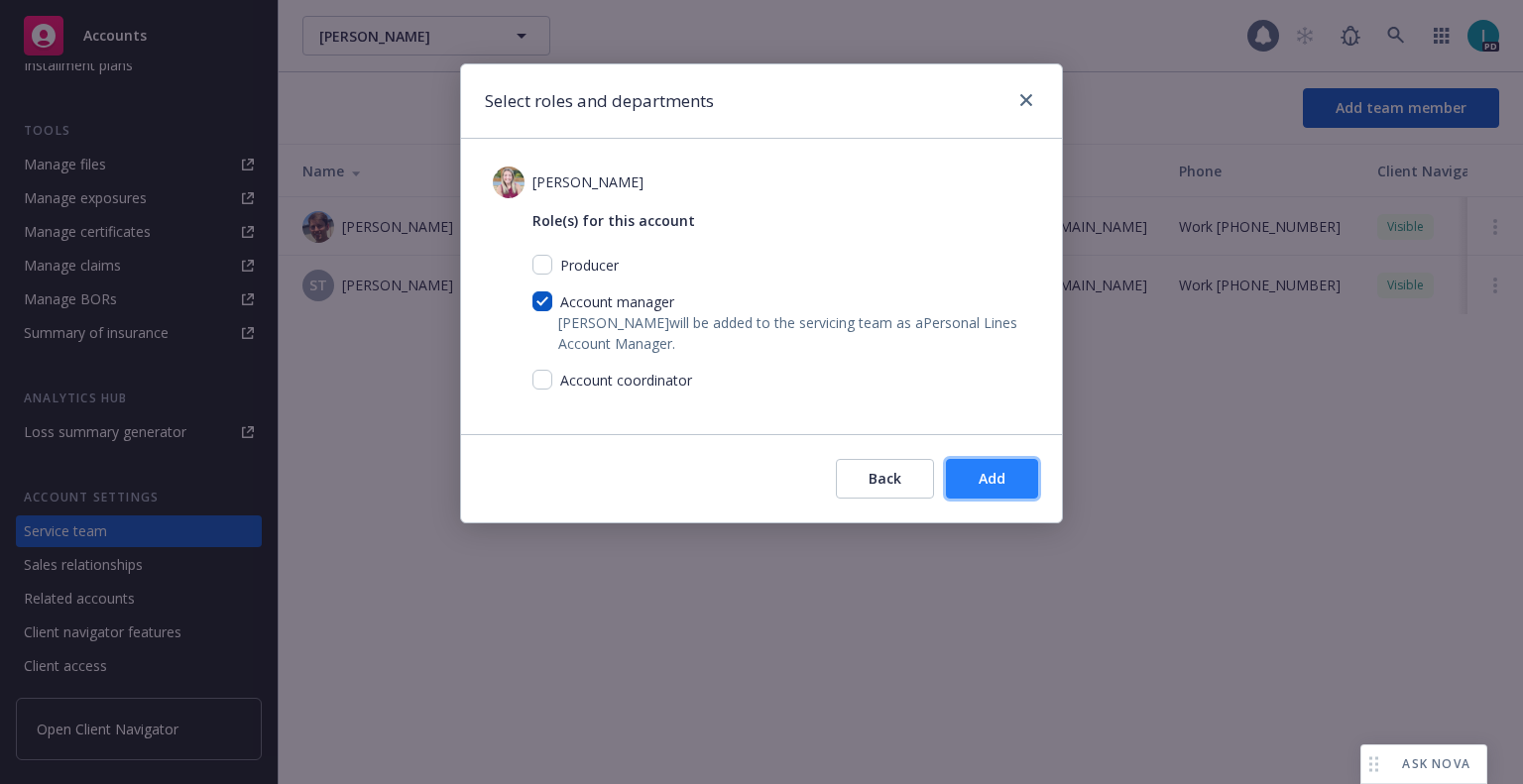 click on "Add" at bounding box center [992, 478] 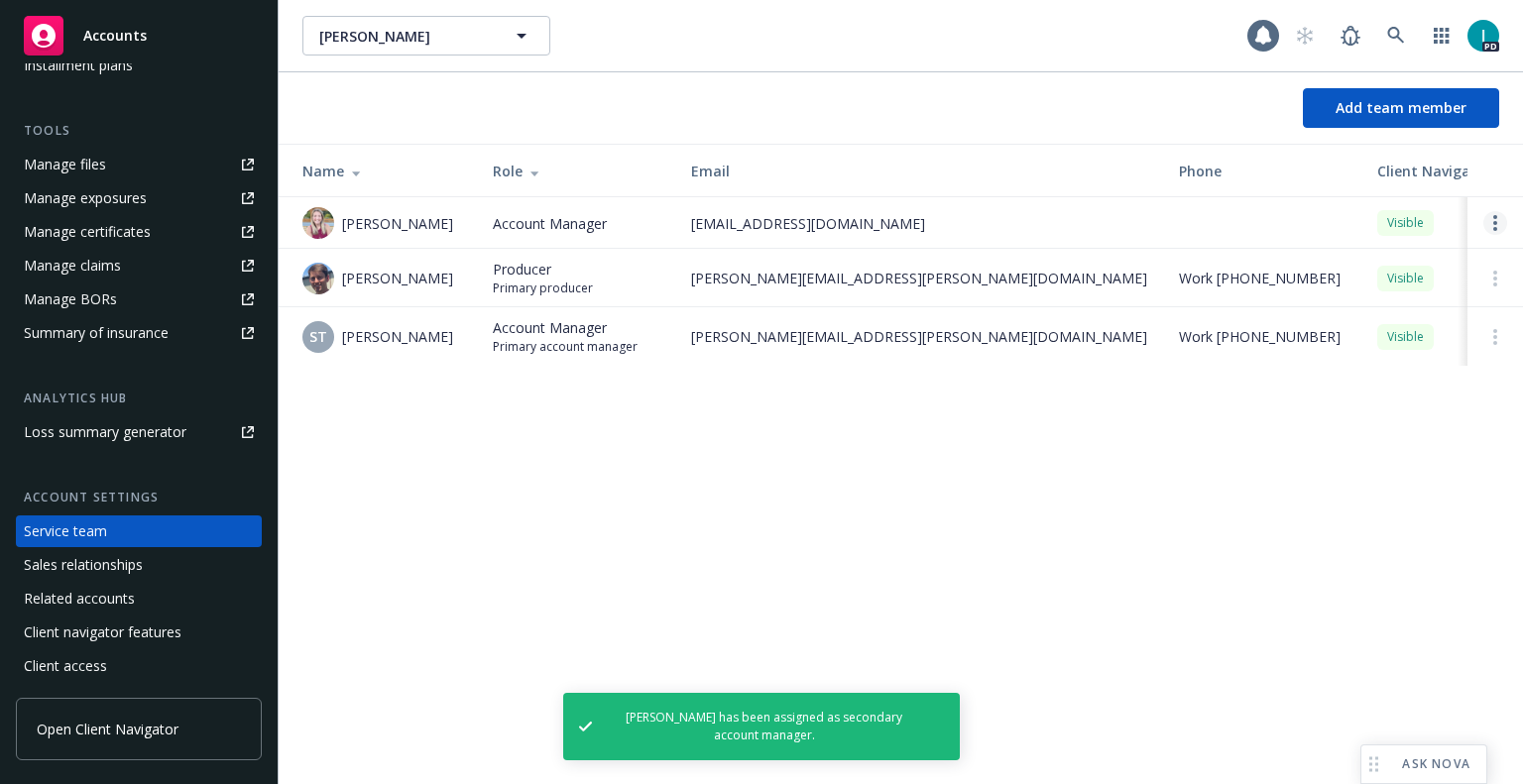 click at bounding box center (1495, 223) 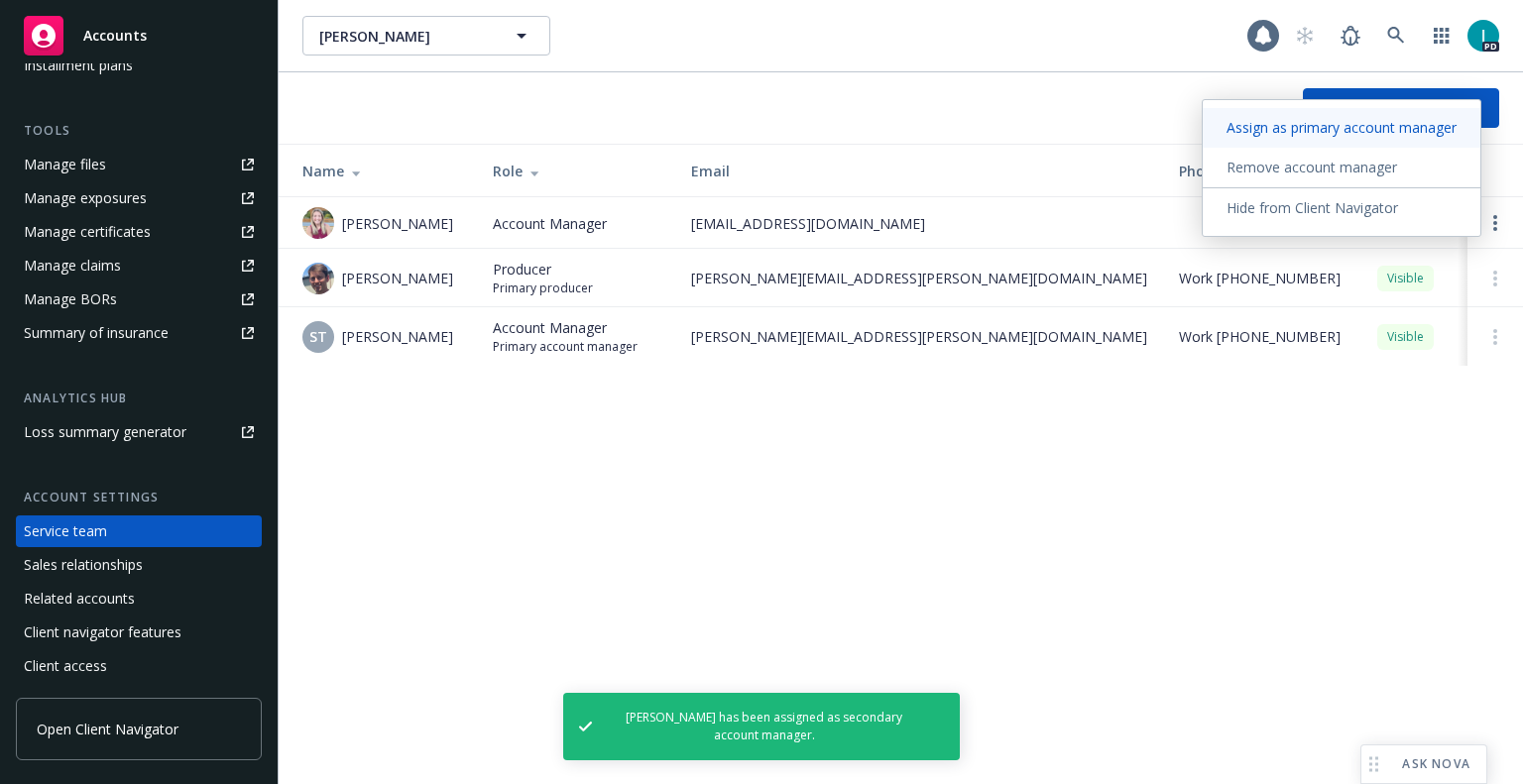 click on "Assign as primary account manager" at bounding box center (1342, 127) 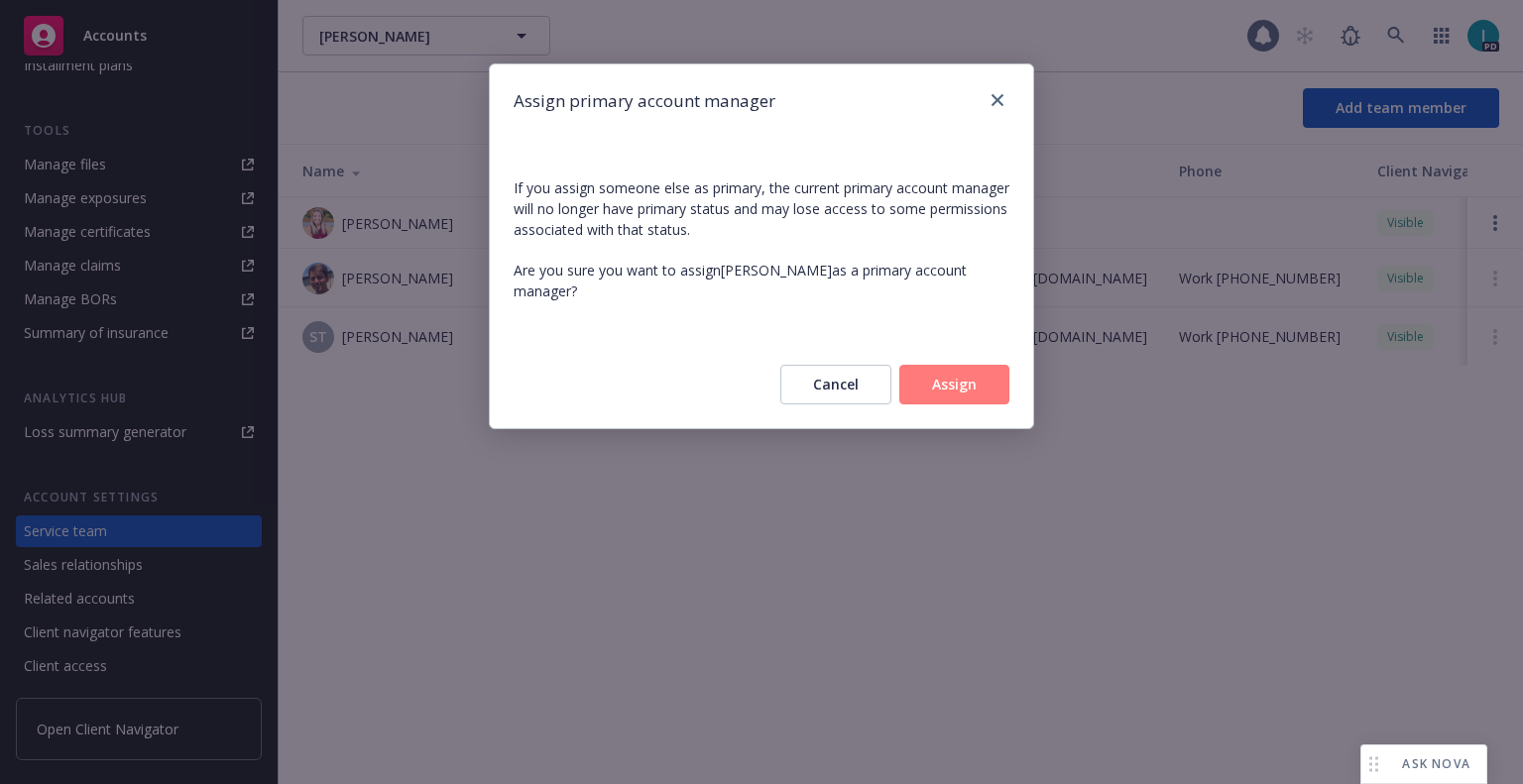 click on "Assign" at bounding box center [954, 385] 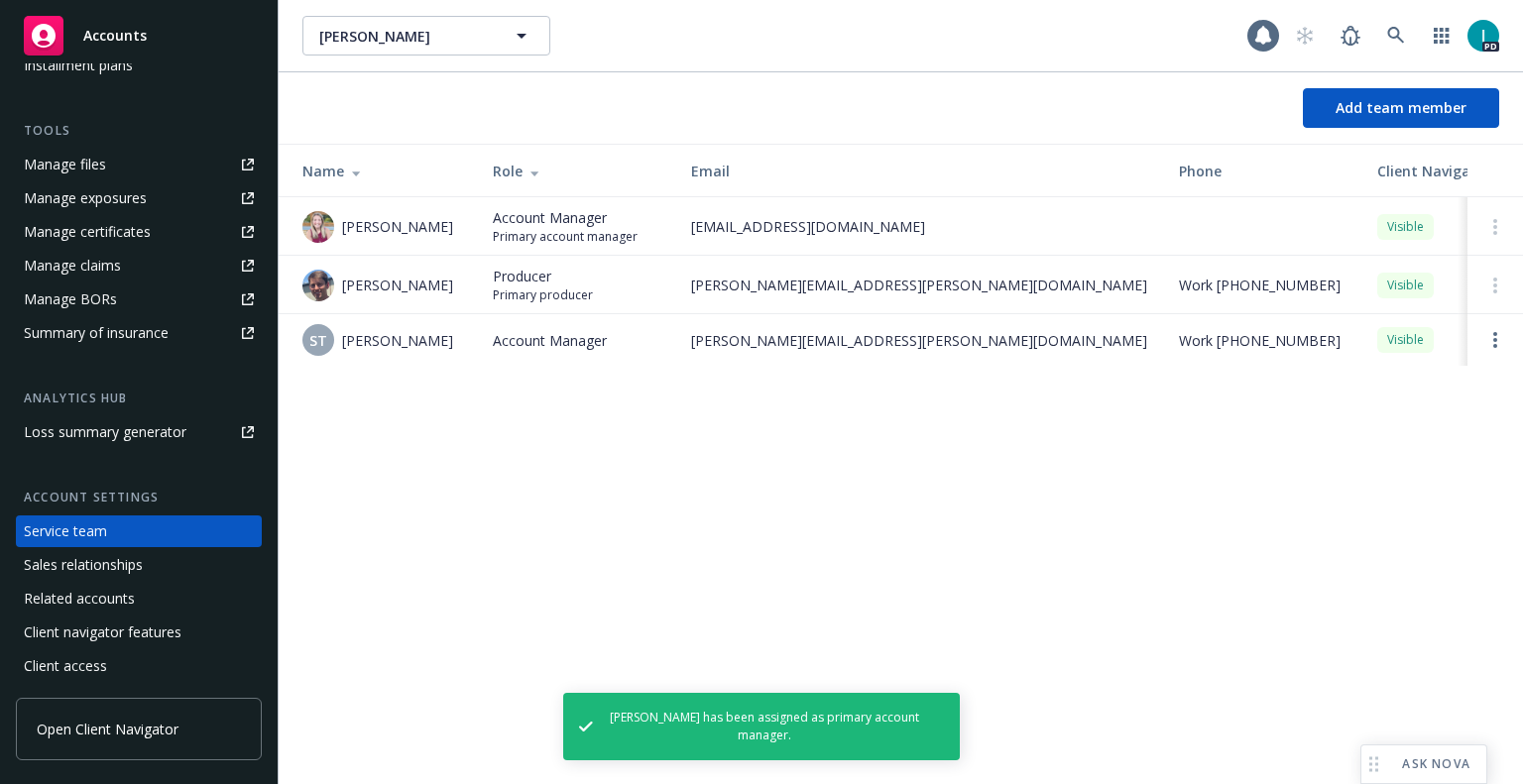 scroll, scrollTop: 0, scrollLeft: 0, axis: both 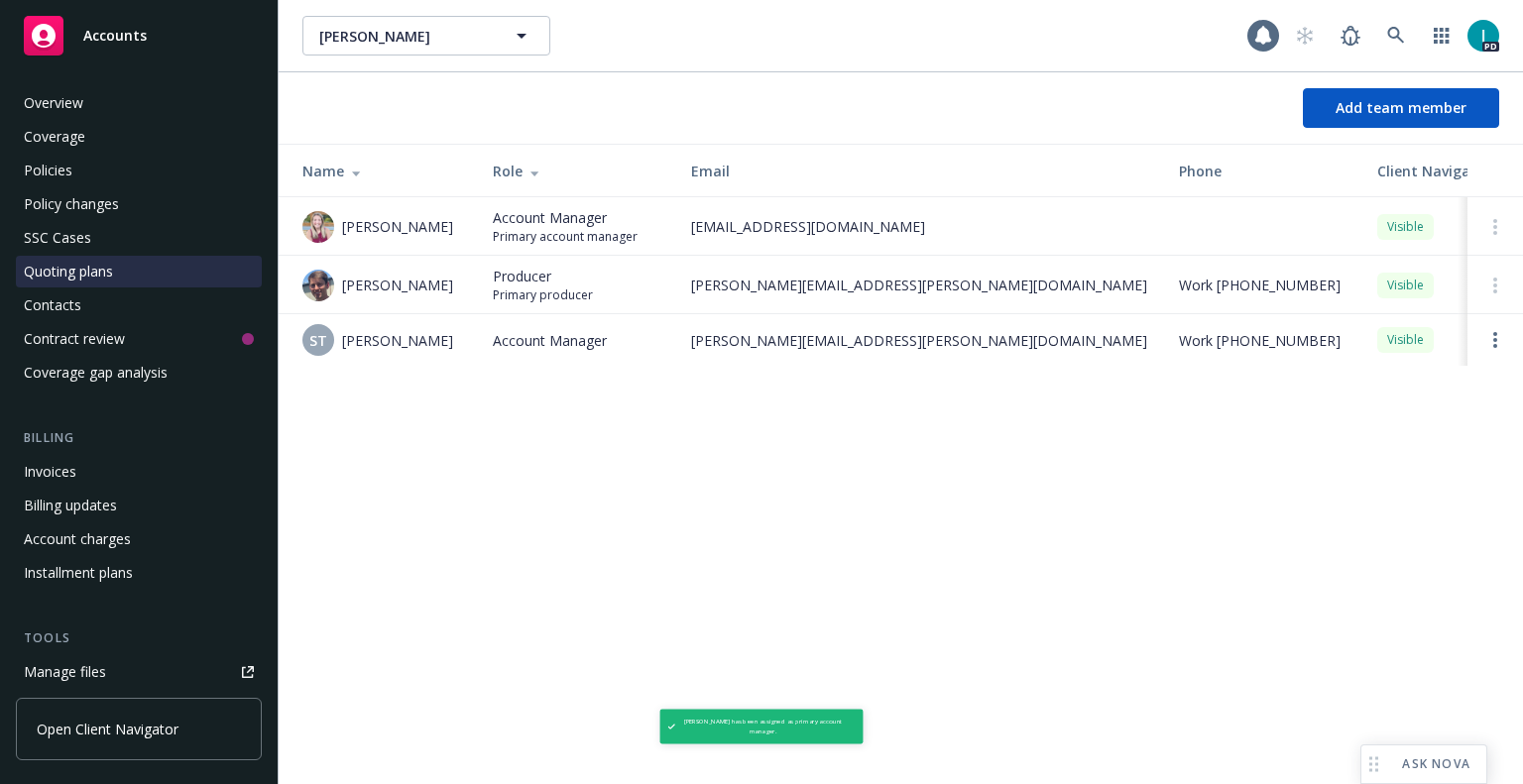 click on "Quoting plans" at bounding box center (68, 272) 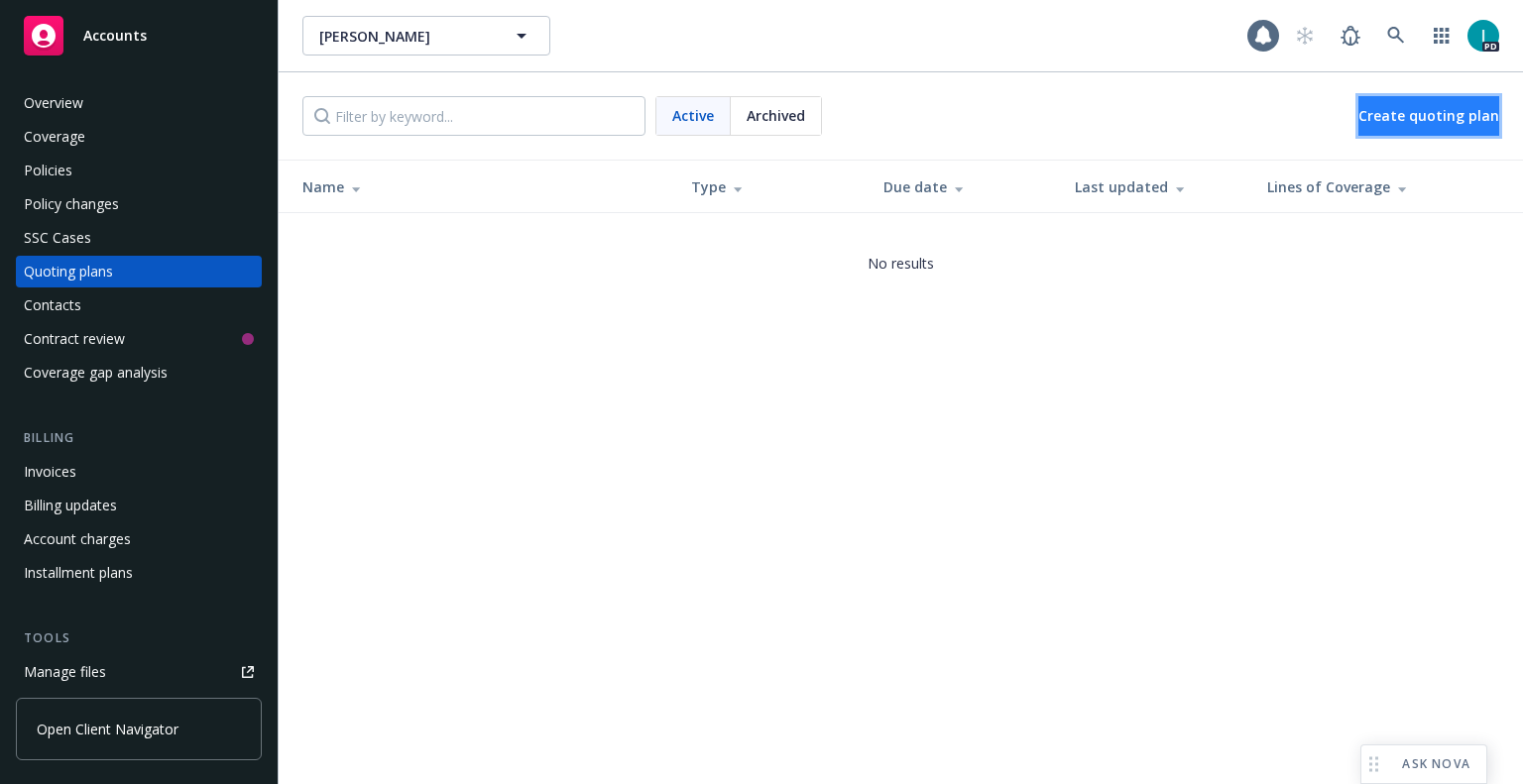 click on "Create quoting plan" at bounding box center [1429, 115] 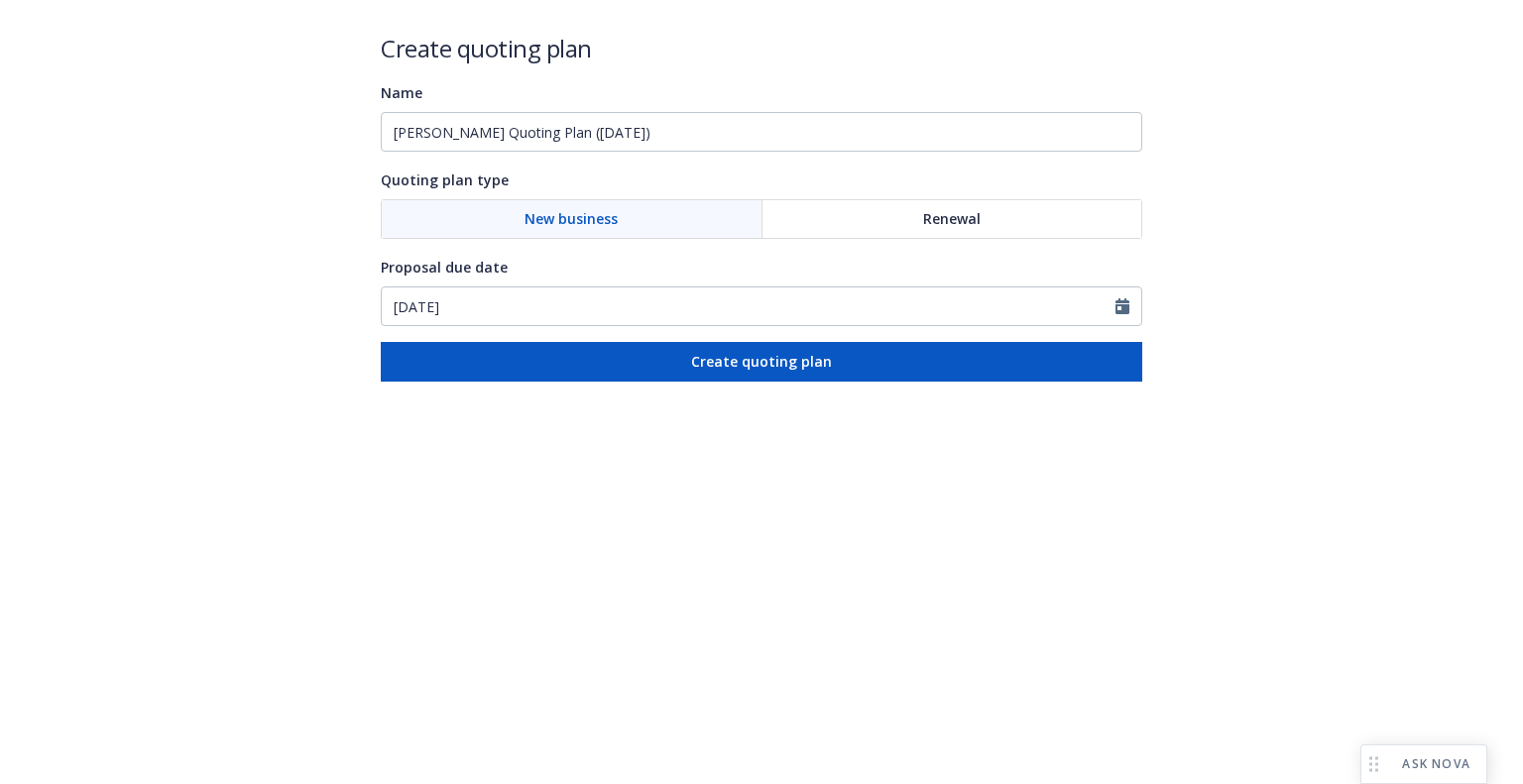 scroll, scrollTop: 0, scrollLeft: 0, axis: both 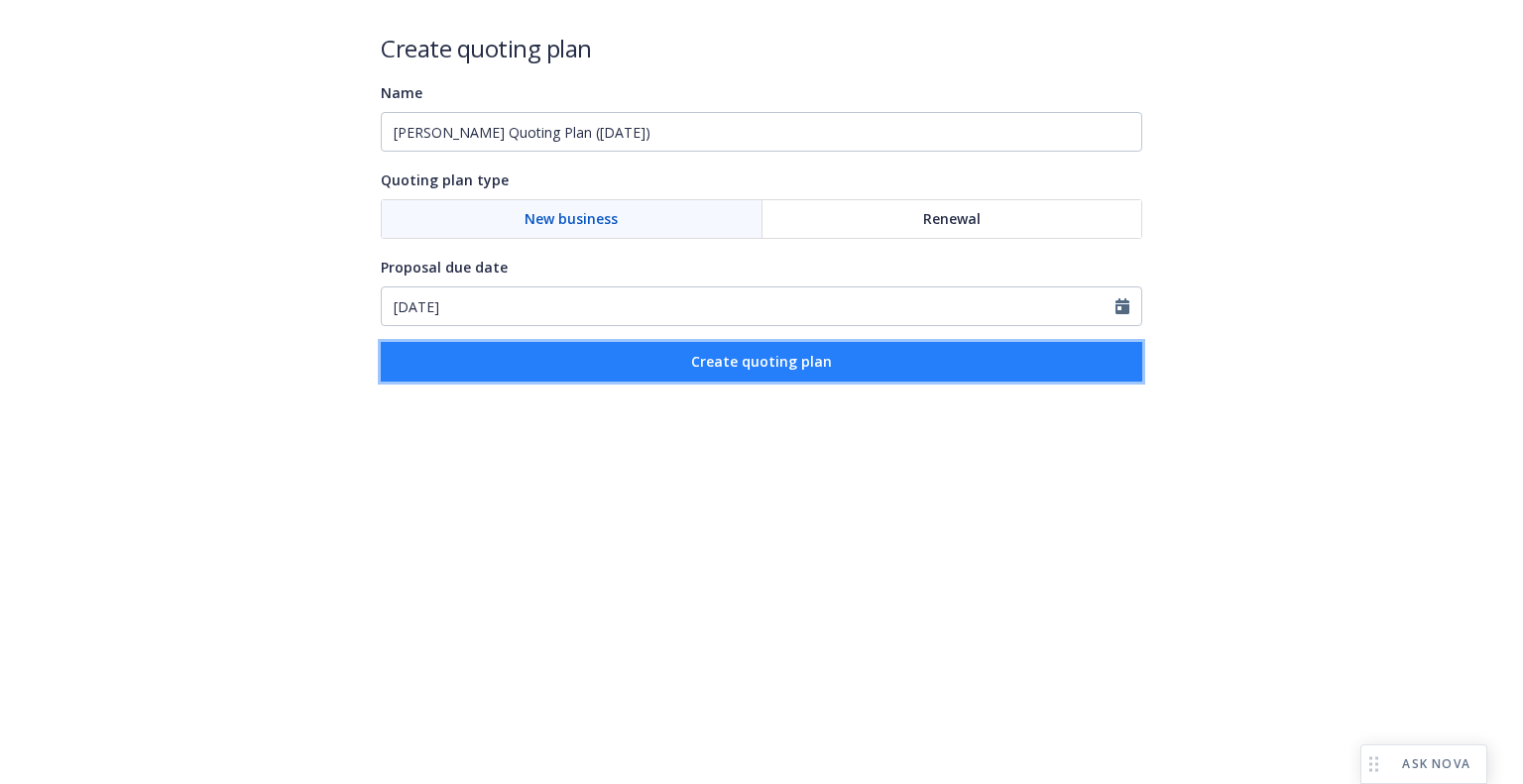 click on "Create quoting plan" at bounding box center (762, 362) 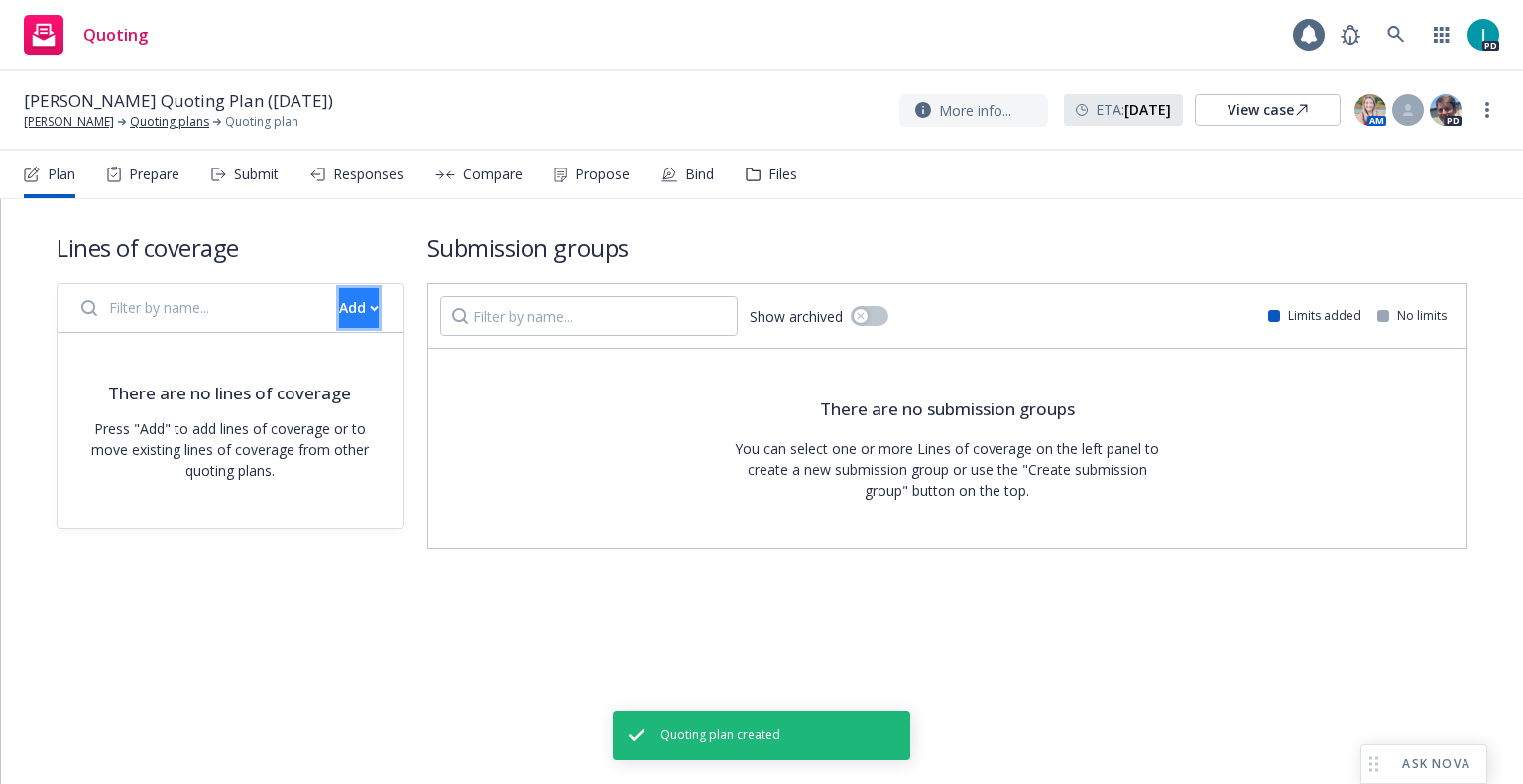 click on "Add" at bounding box center (359, 308) 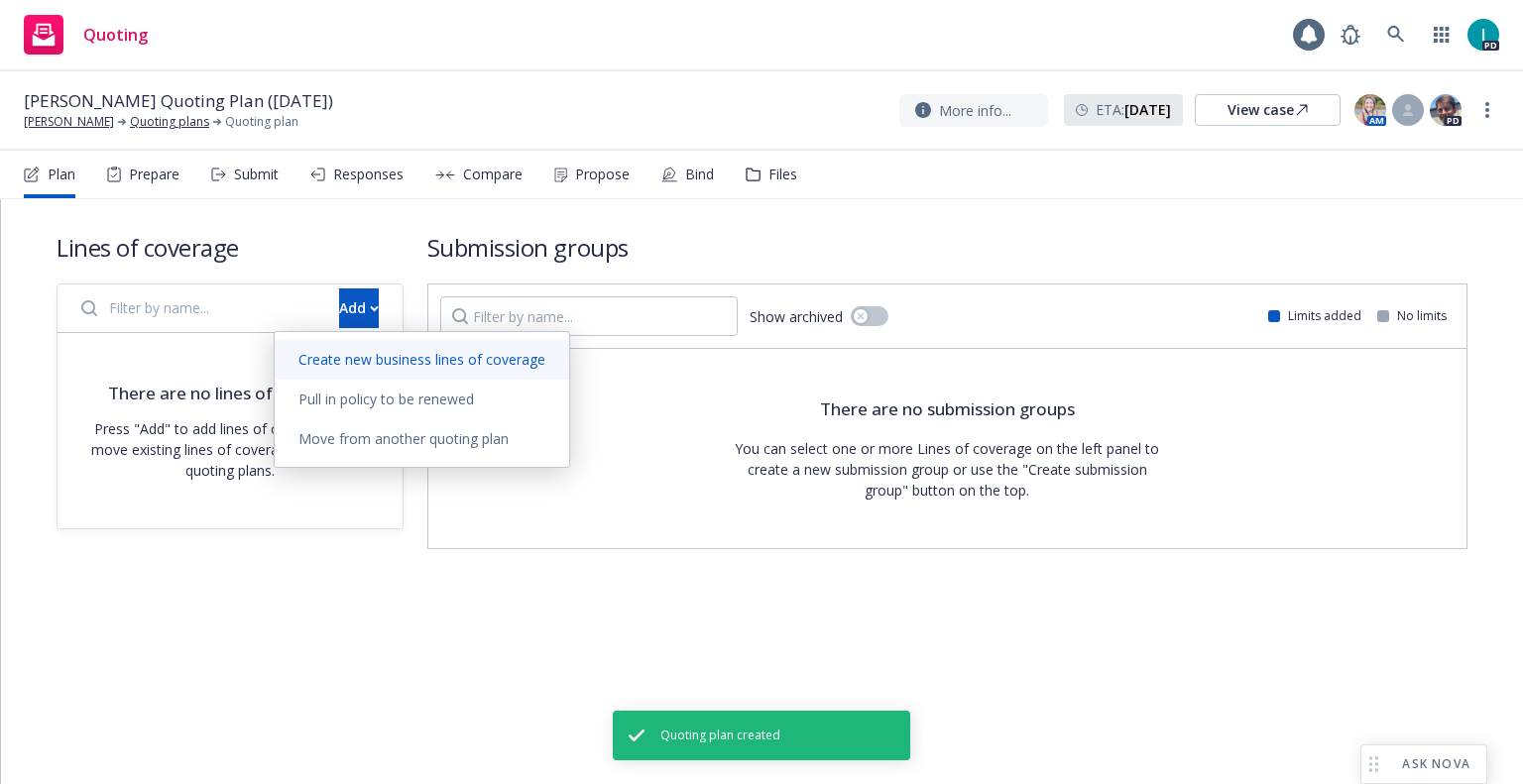 click on "Create new business lines of coverage" at bounding box center (421, 359) 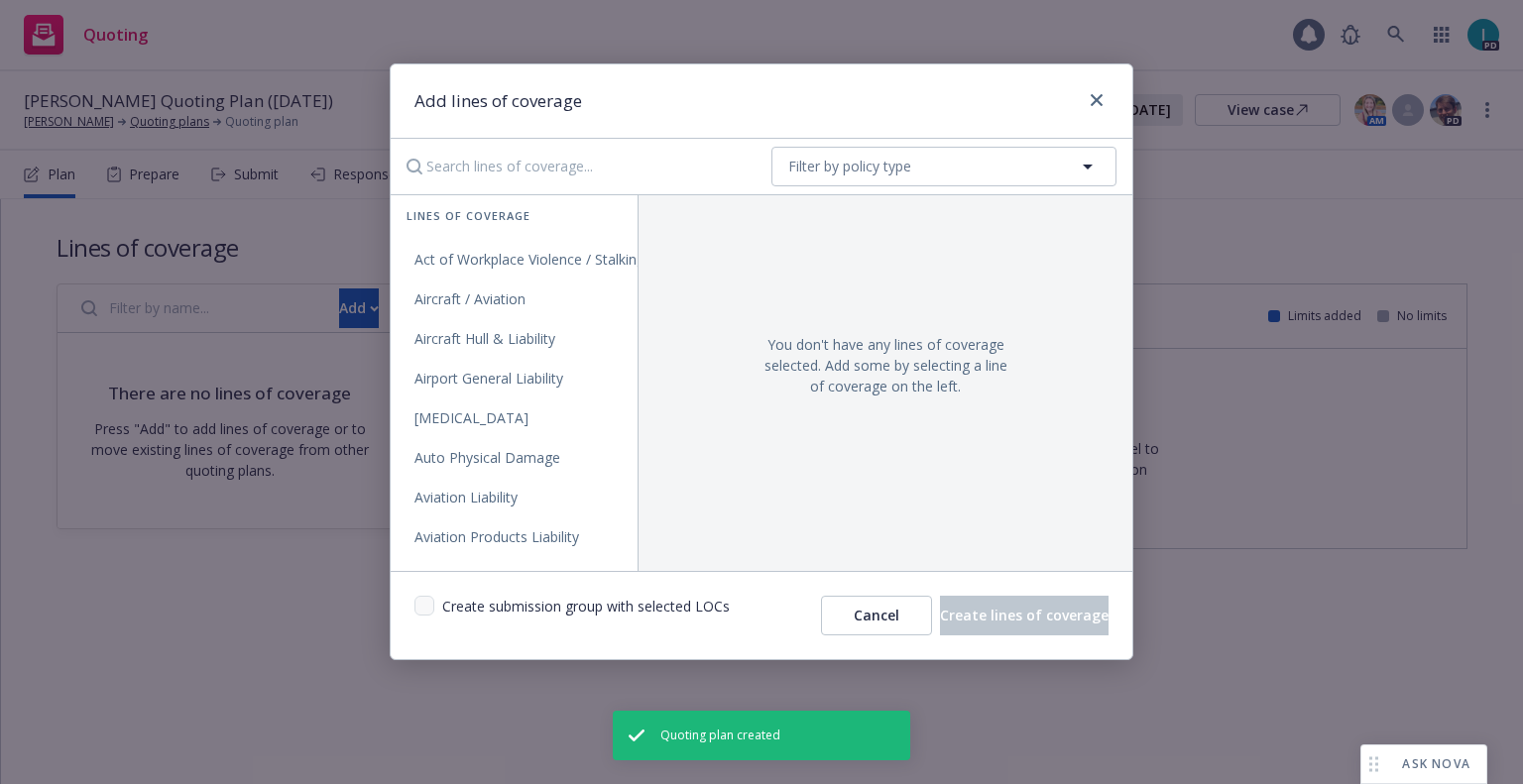 click at bounding box center (575, 167) 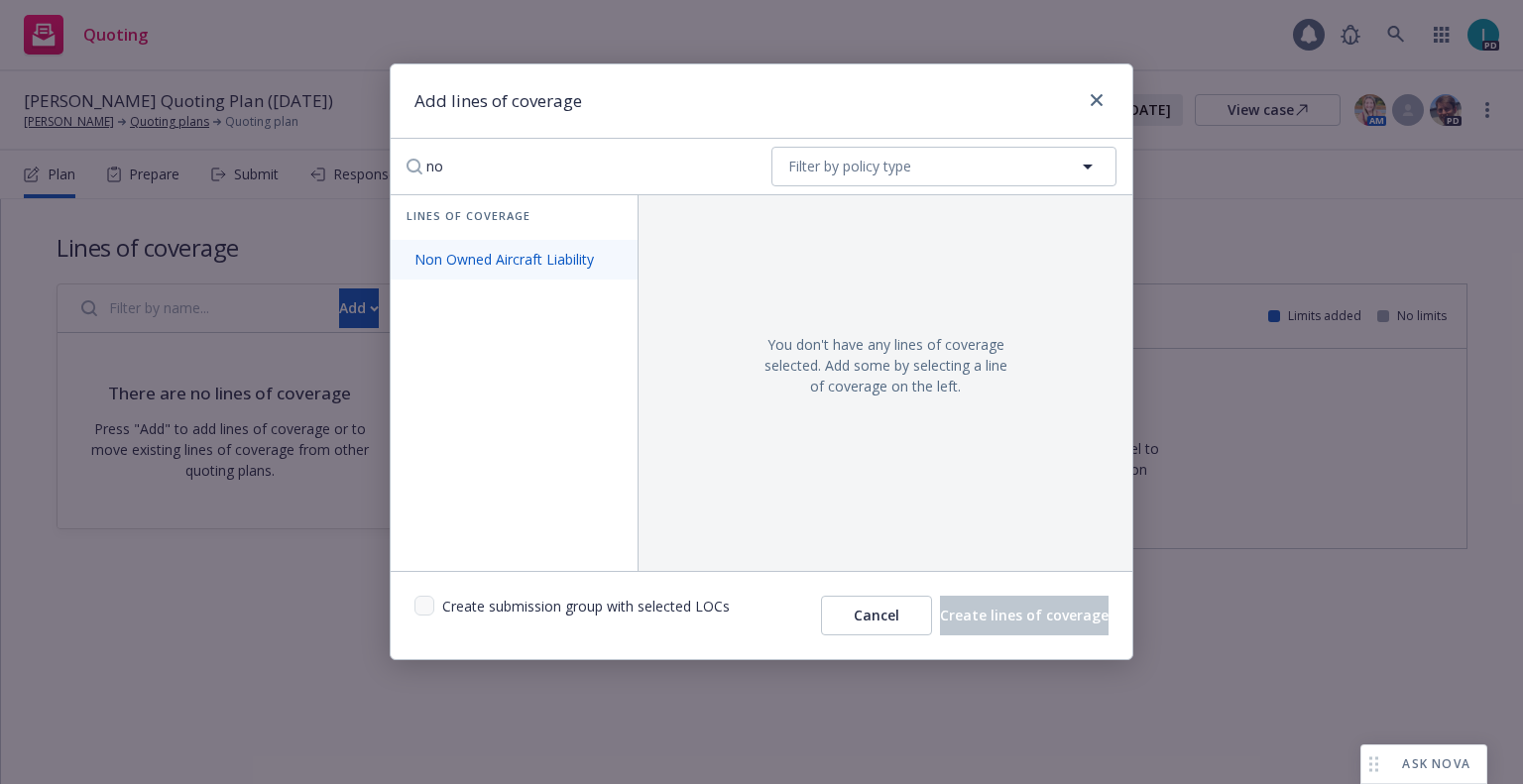 type on "no" 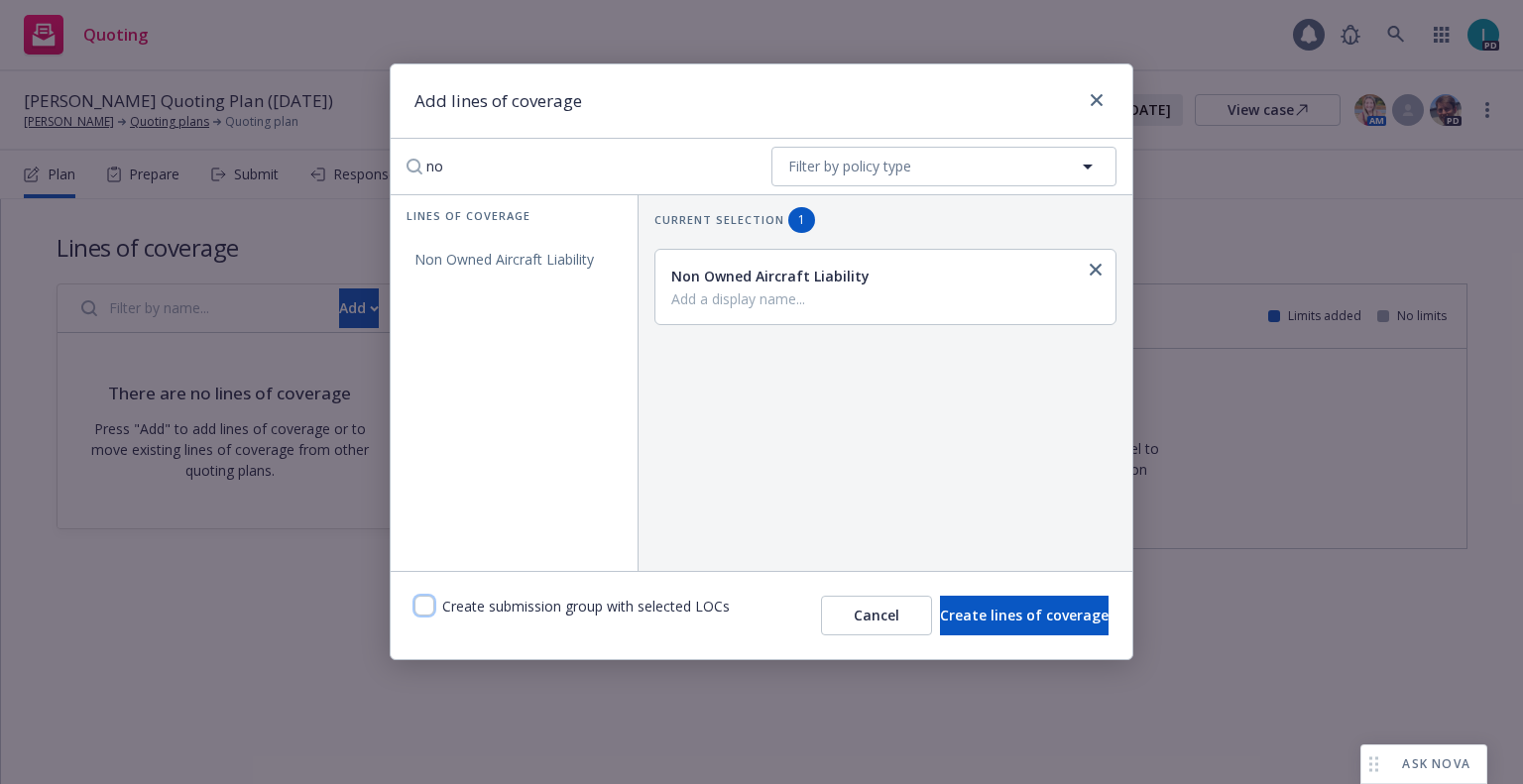 click at bounding box center (424, 606) 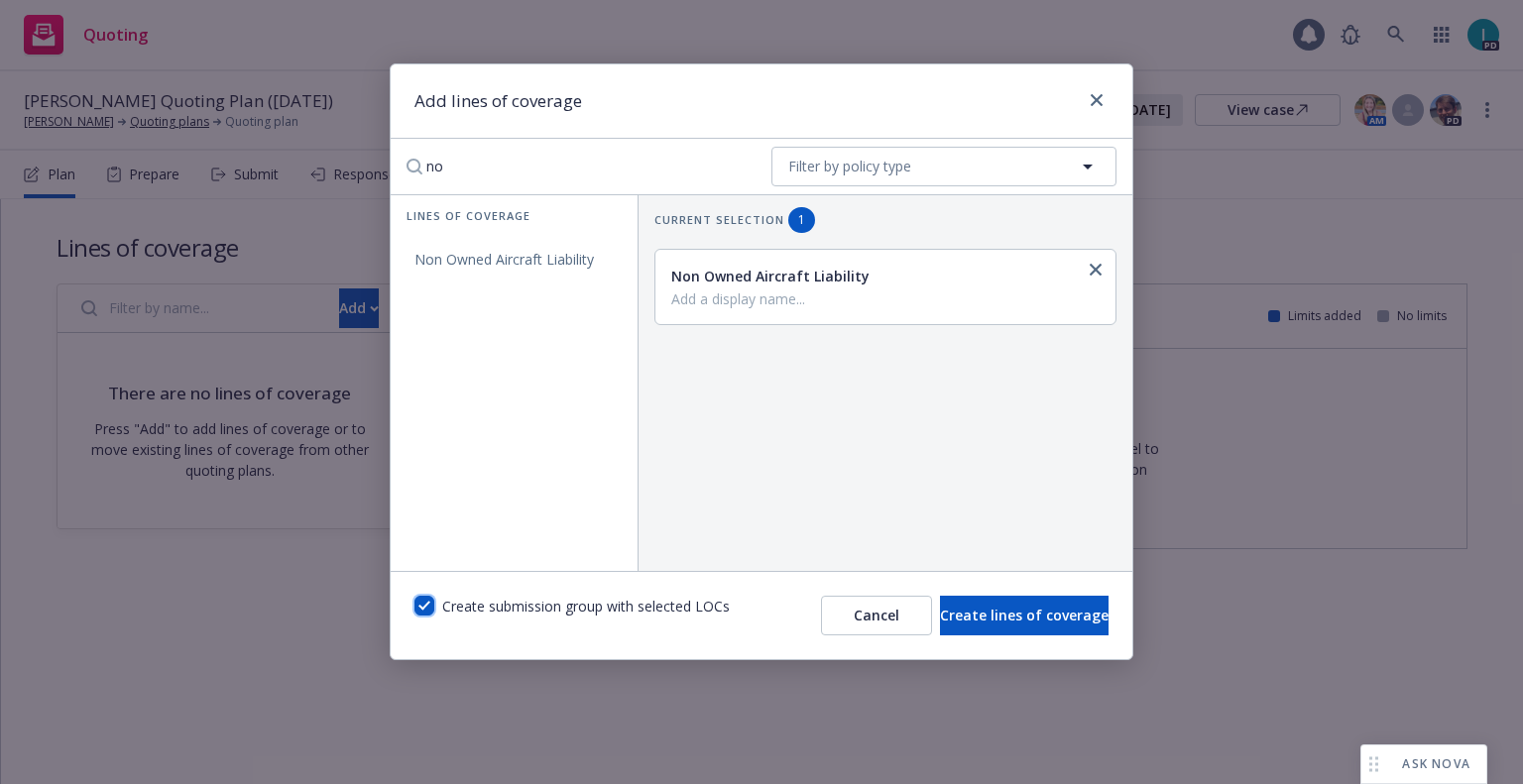checkbox on "true" 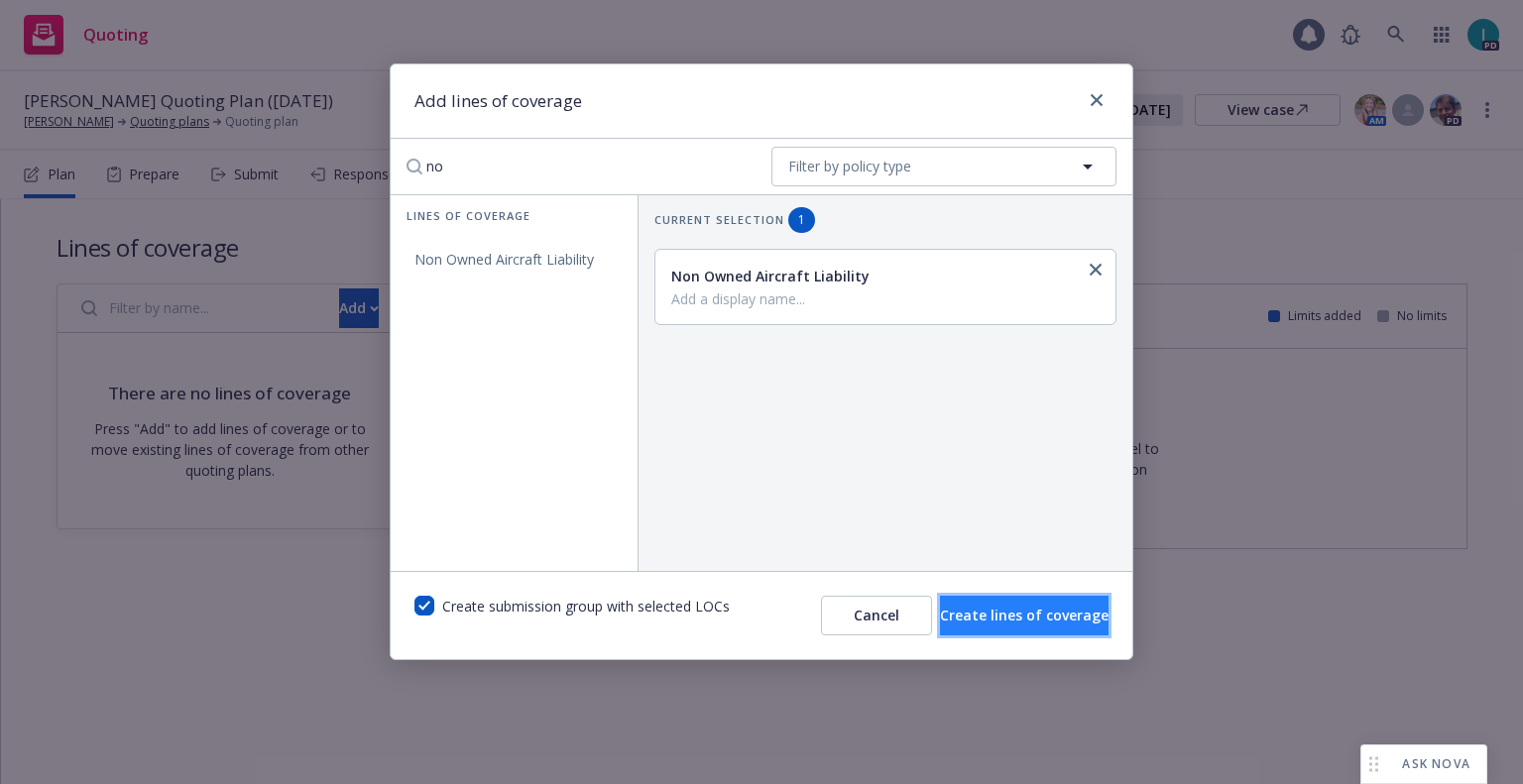 click on "Create lines of coverage" at bounding box center (1024, 615) 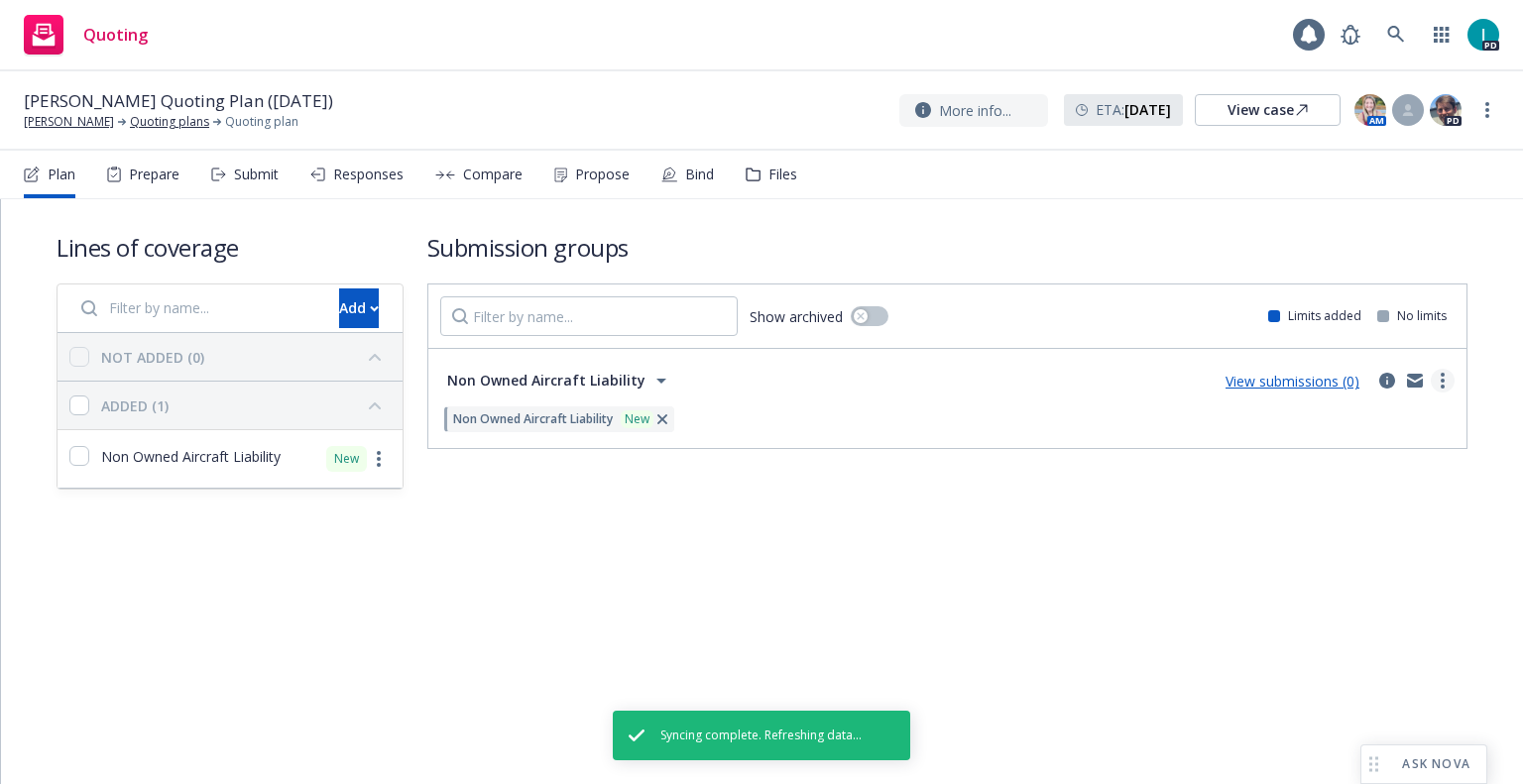 click at bounding box center (1443, 381) 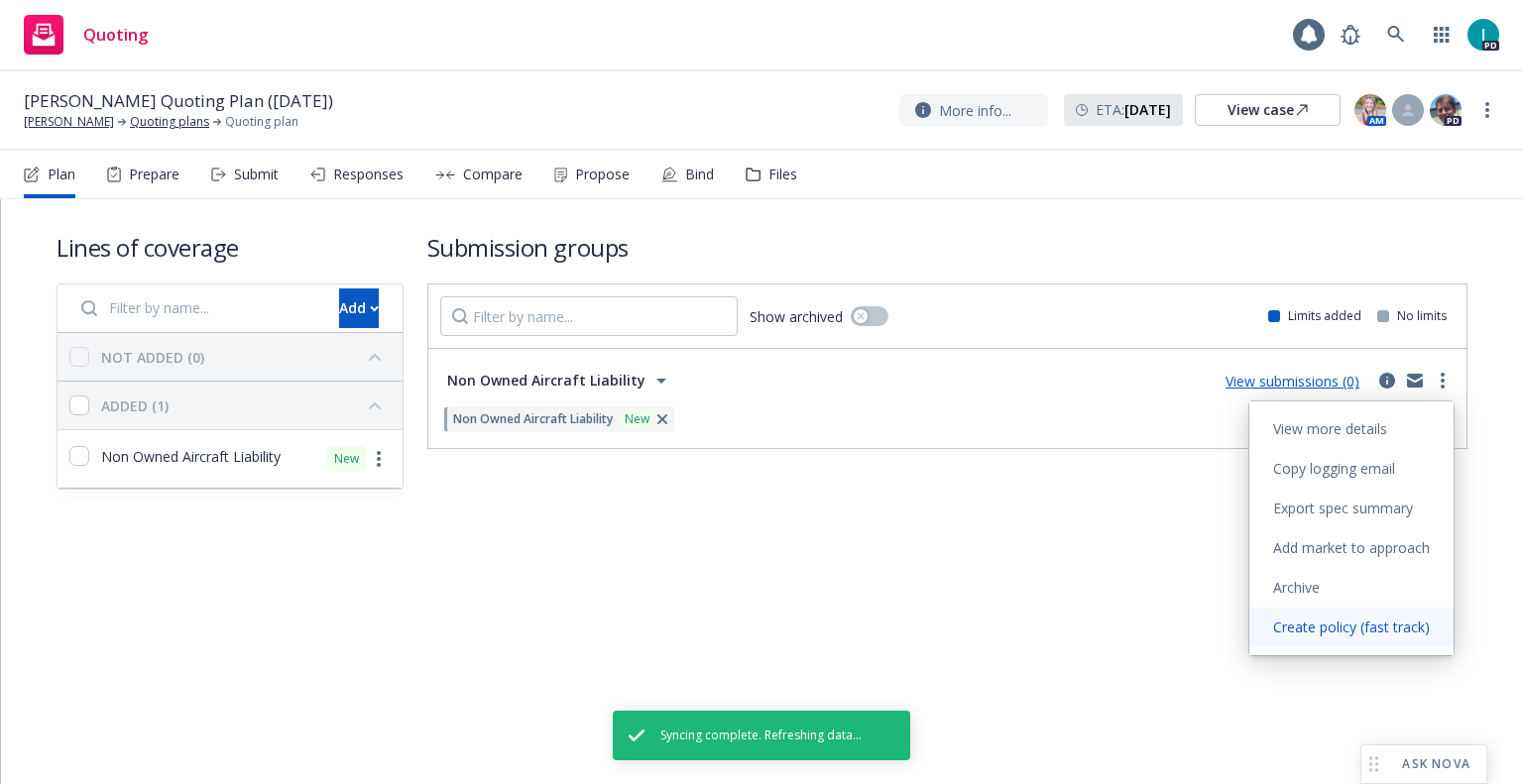 click on "Create policy (fast track)" at bounding box center [1351, 627] 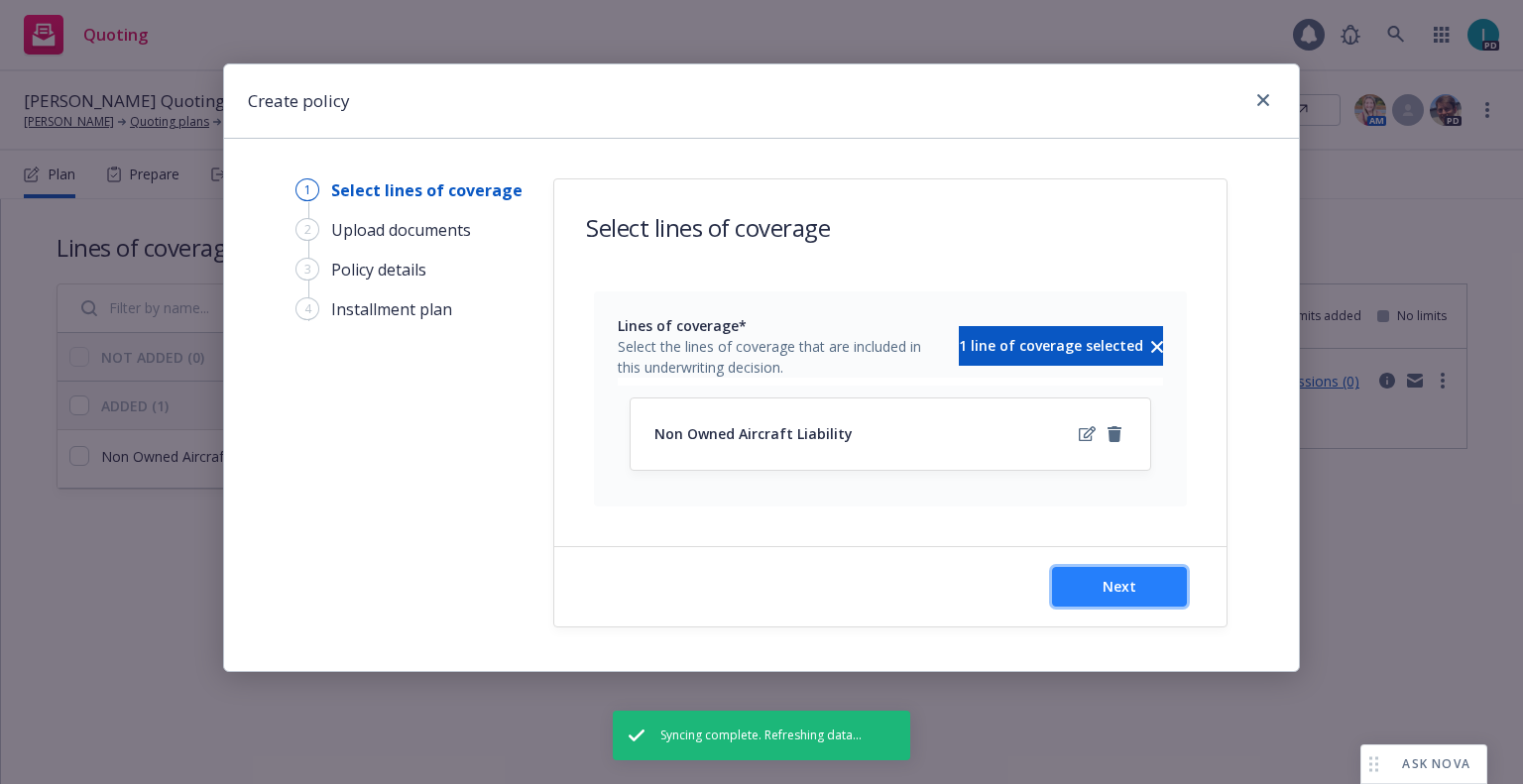 click on "Next" at bounding box center (1119, 587) 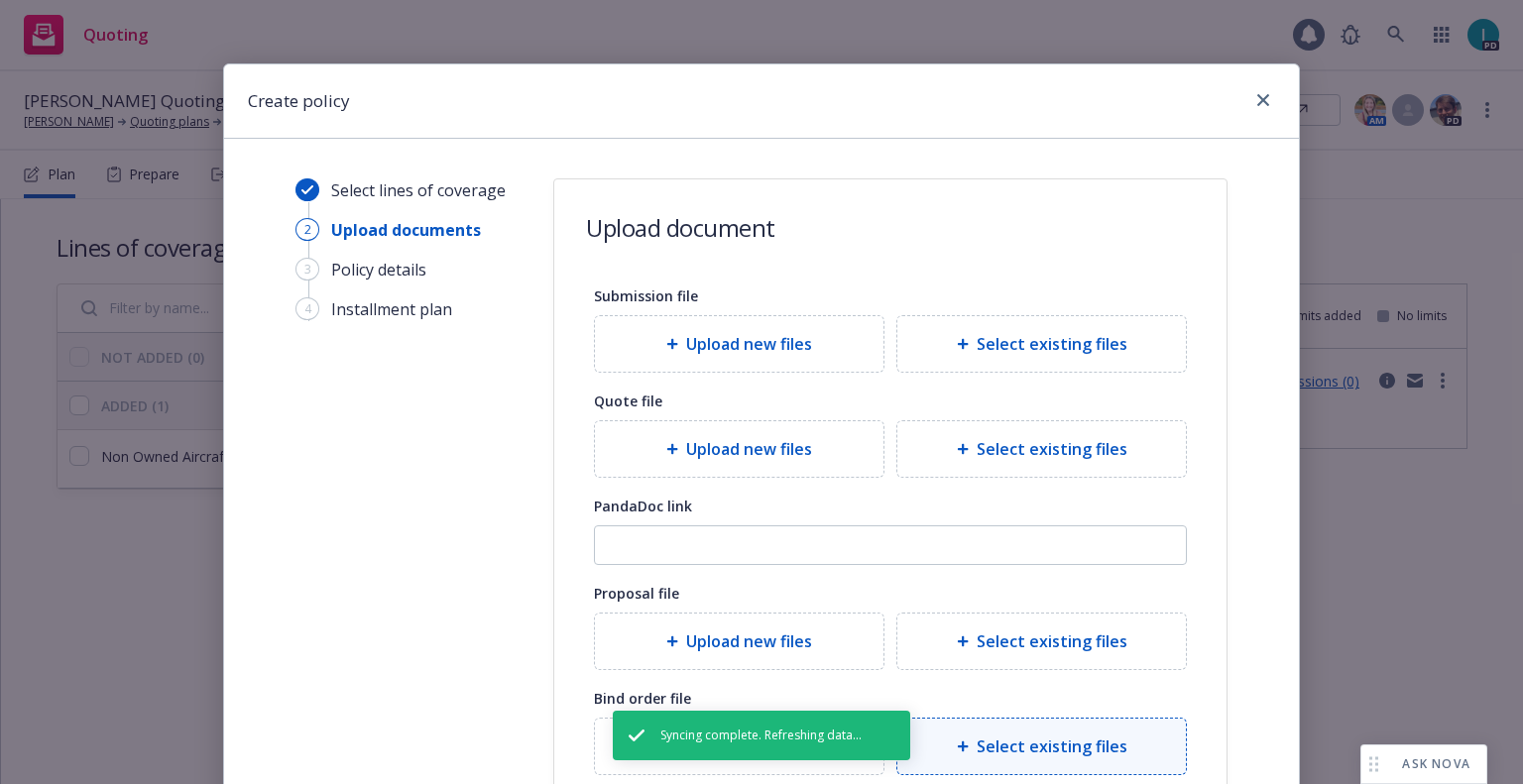 scroll, scrollTop: 220, scrollLeft: 0, axis: vertical 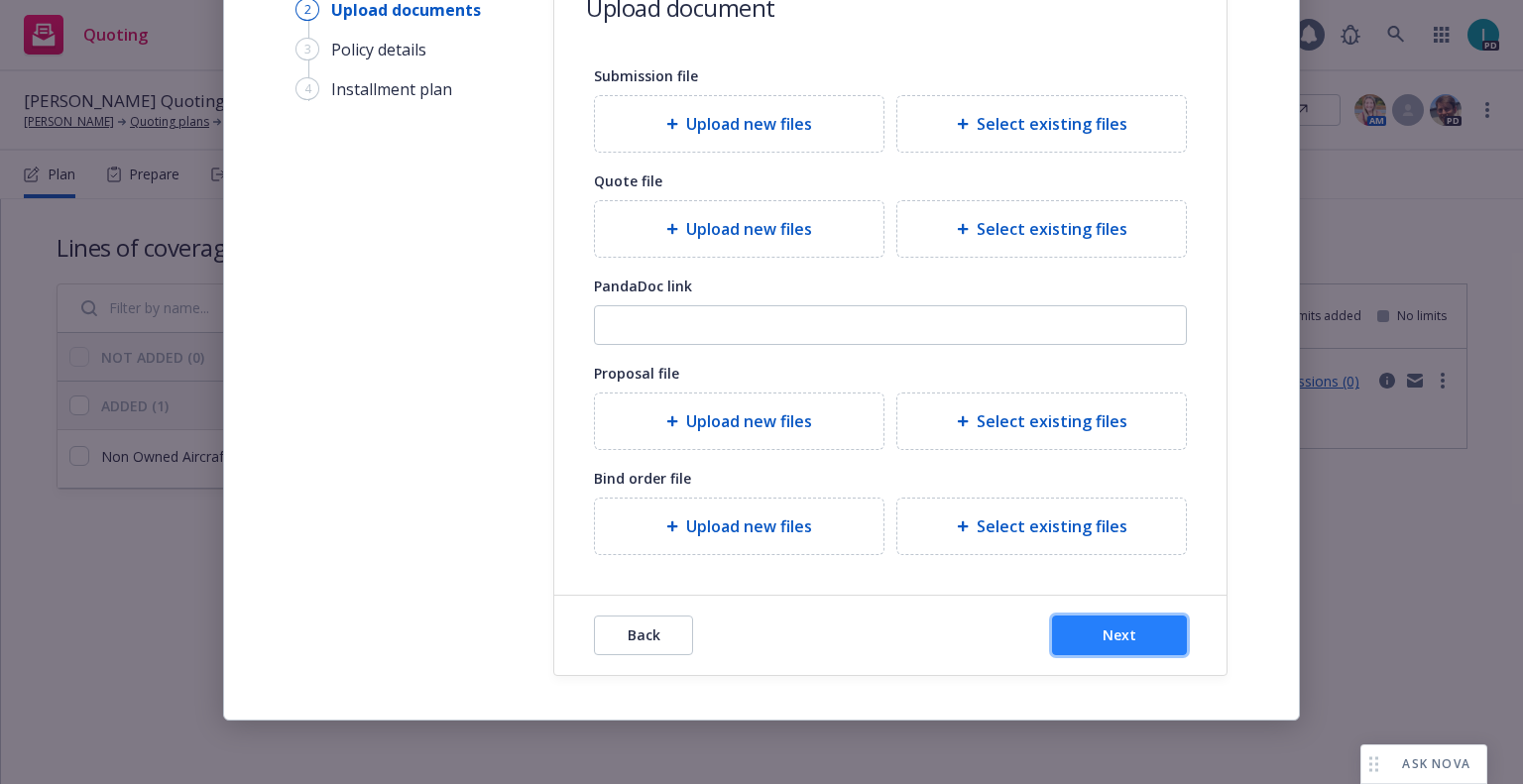 click on "Next" at bounding box center [1119, 635] 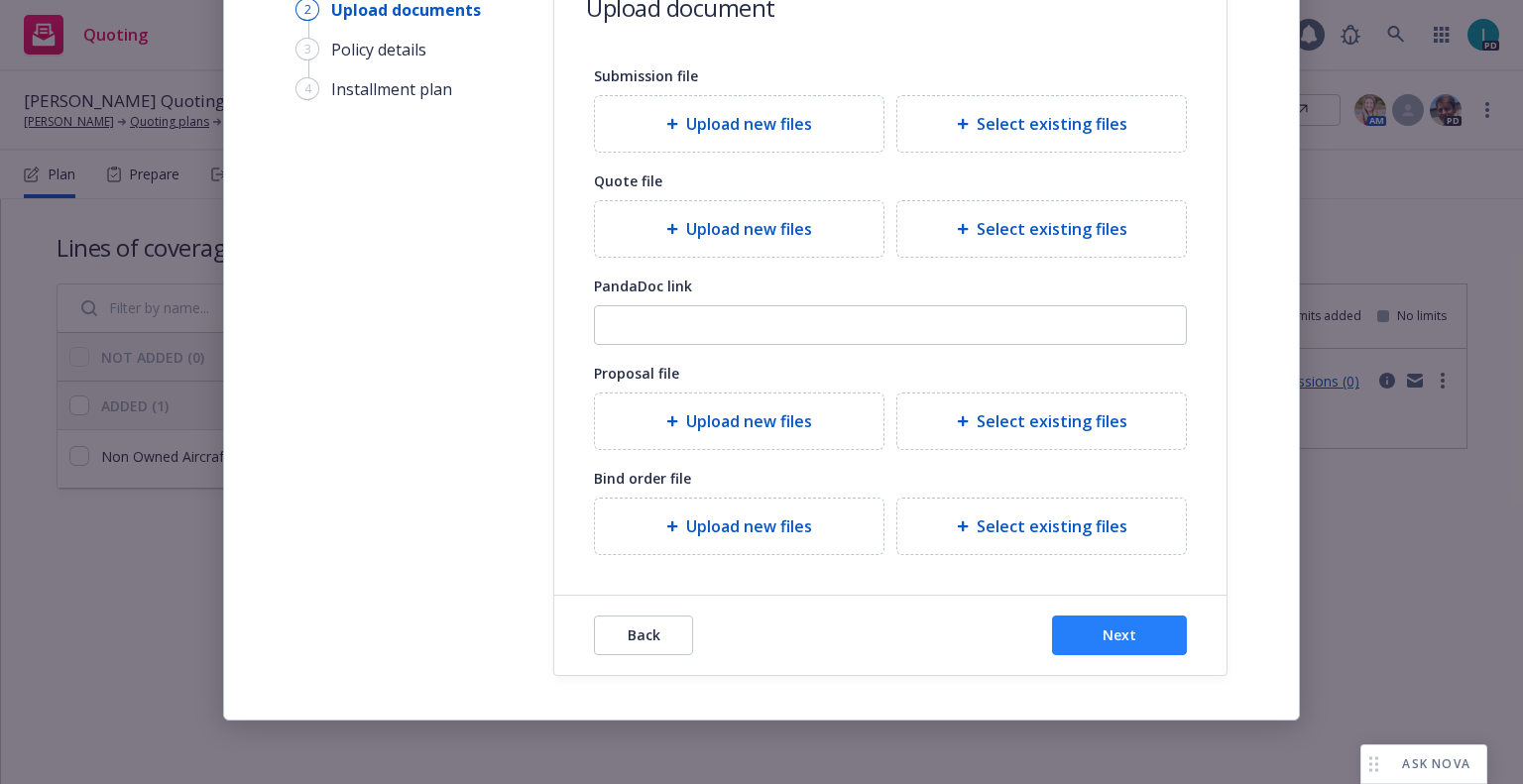 scroll, scrollTop: 0, scrollLeft: 0, axis: both 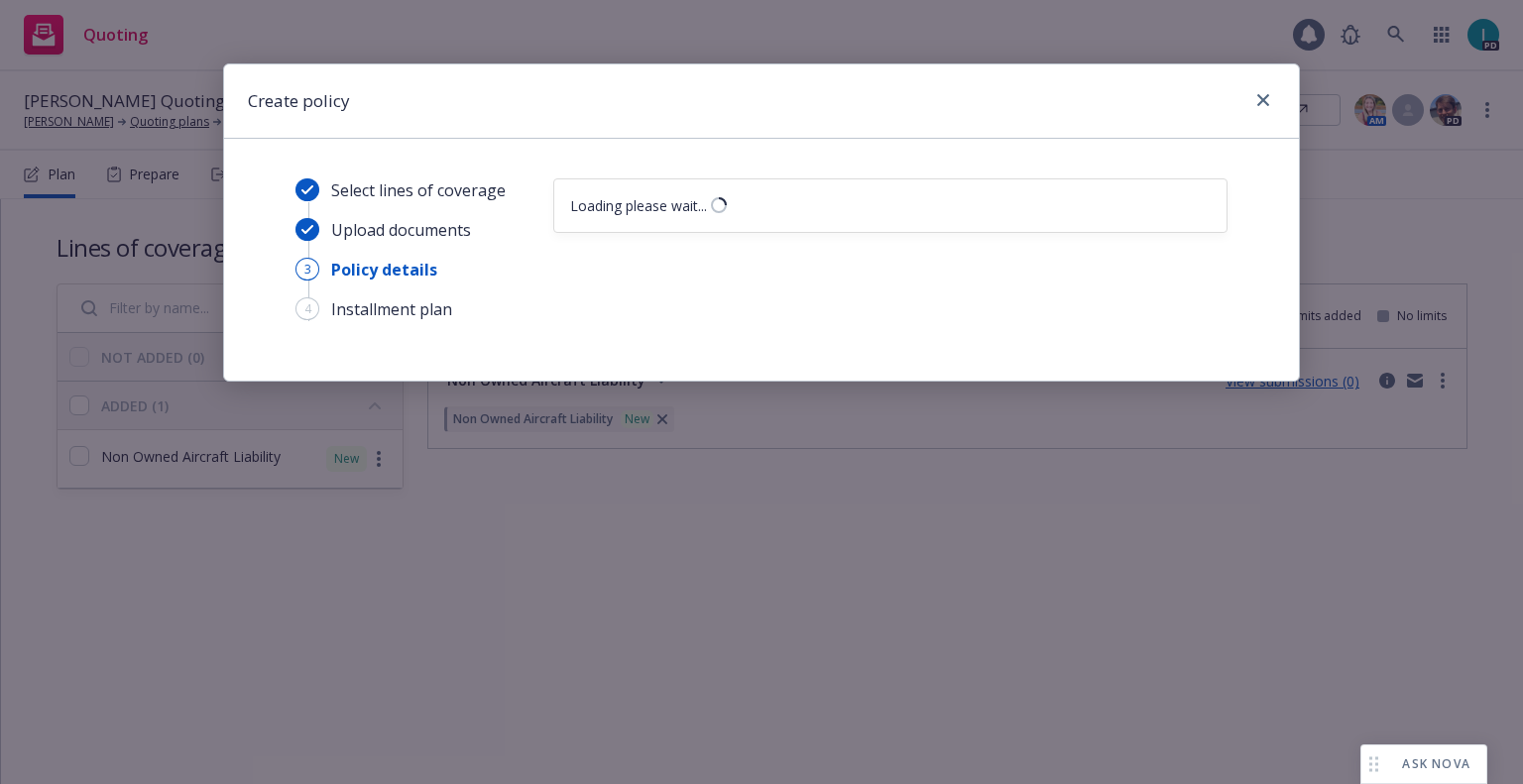 select on "12" 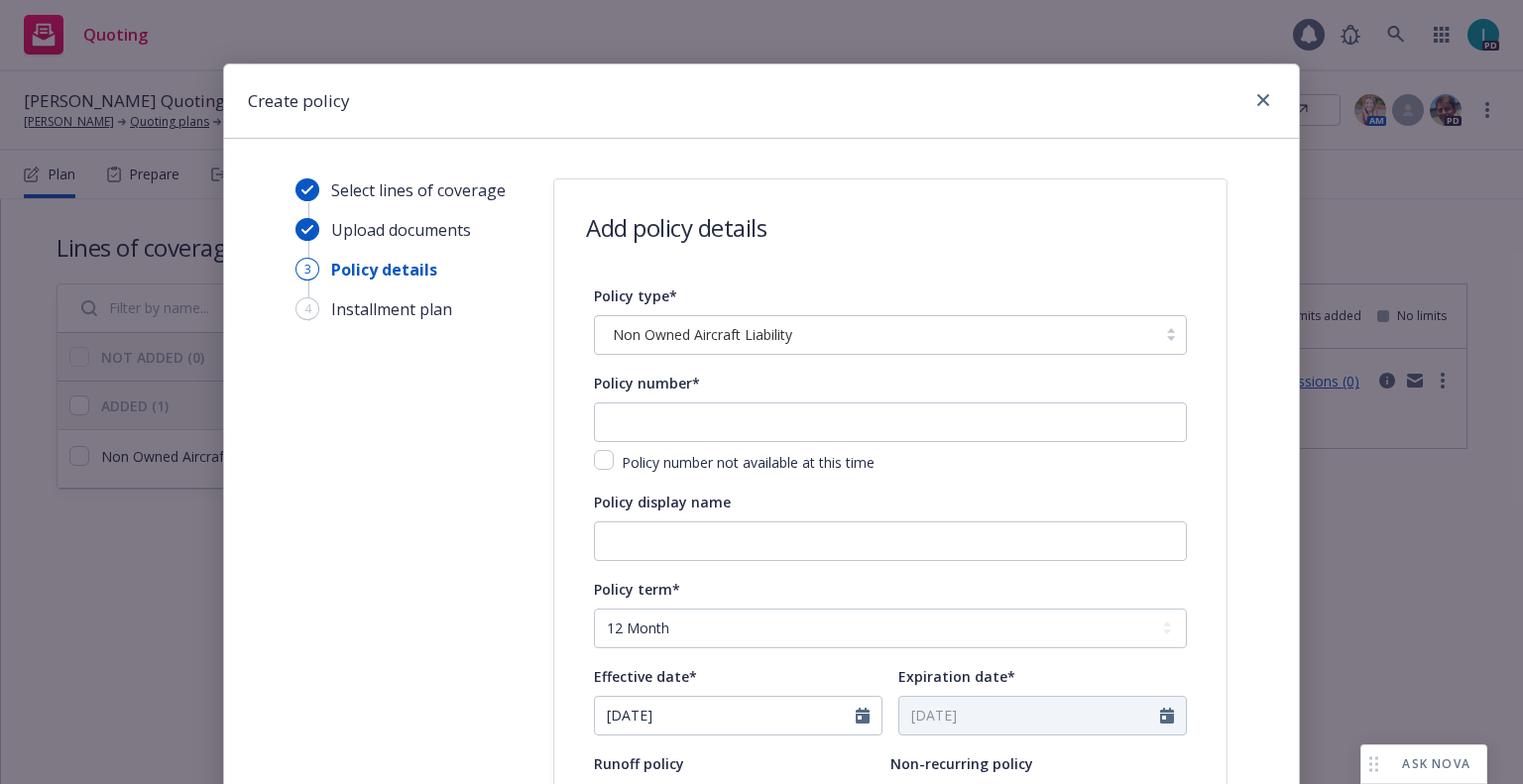 scroll, scrollTop: 99, scrollLeft: 0, axis: vertical 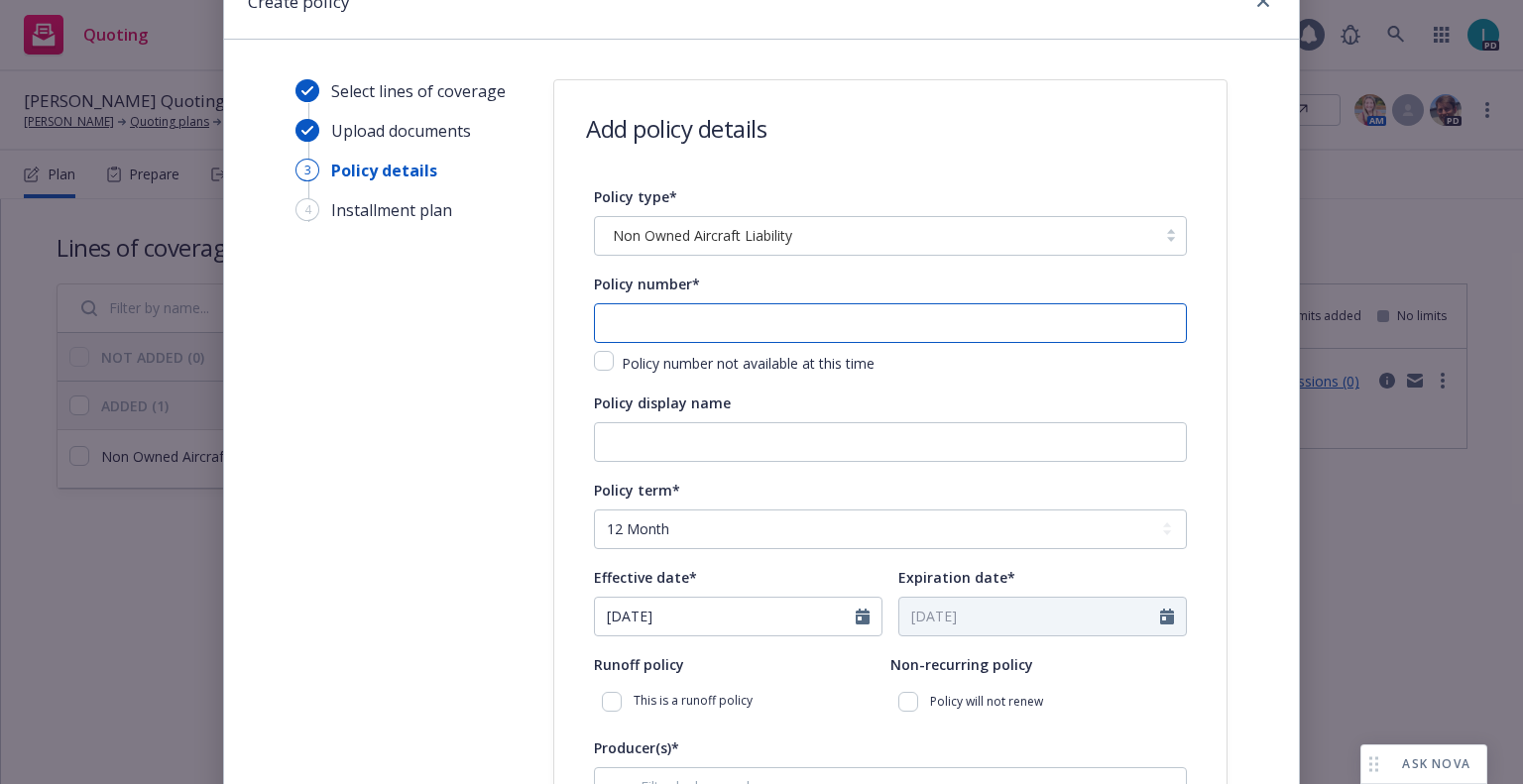 click at bounding box center [890, 323] 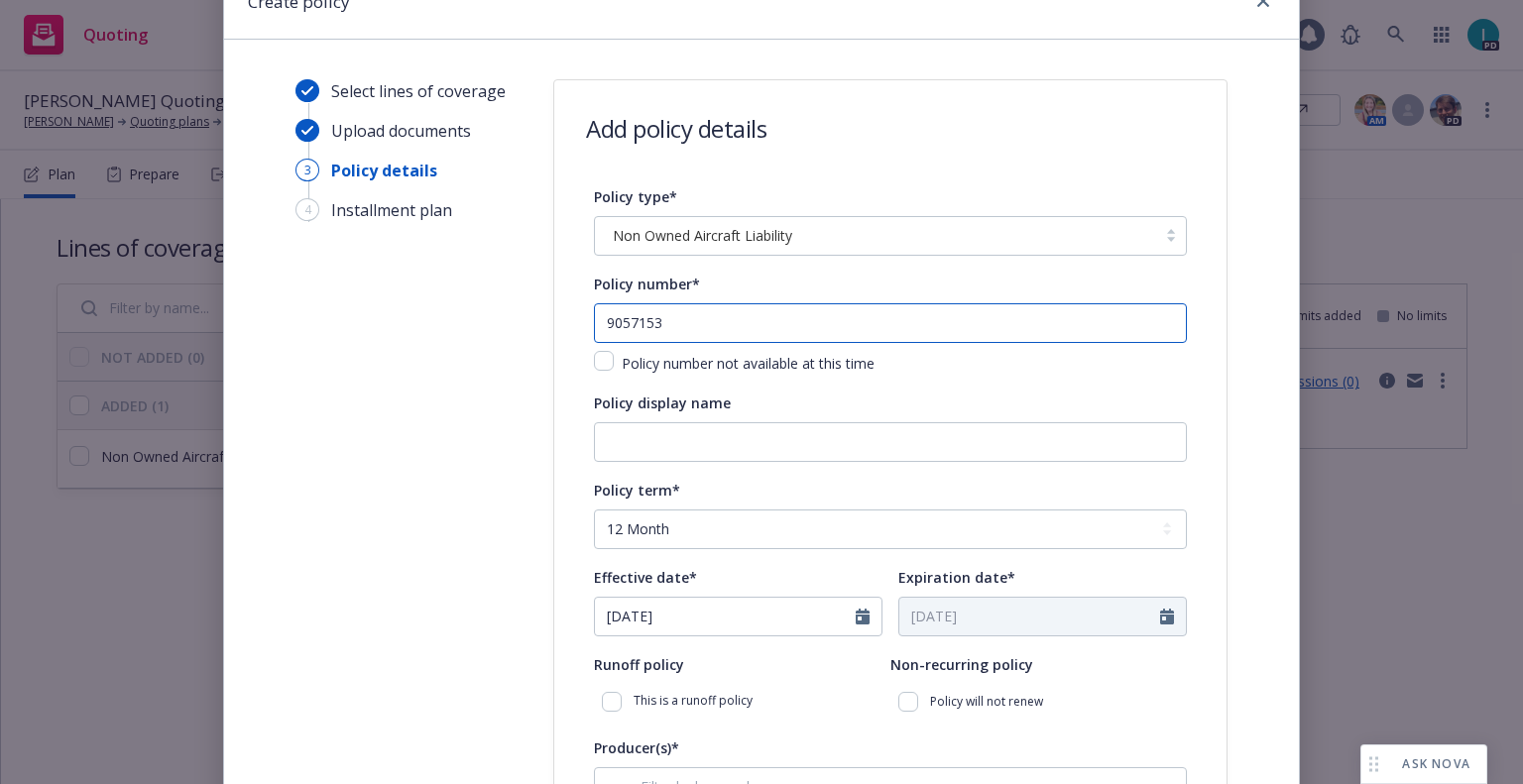 type on "9057153" 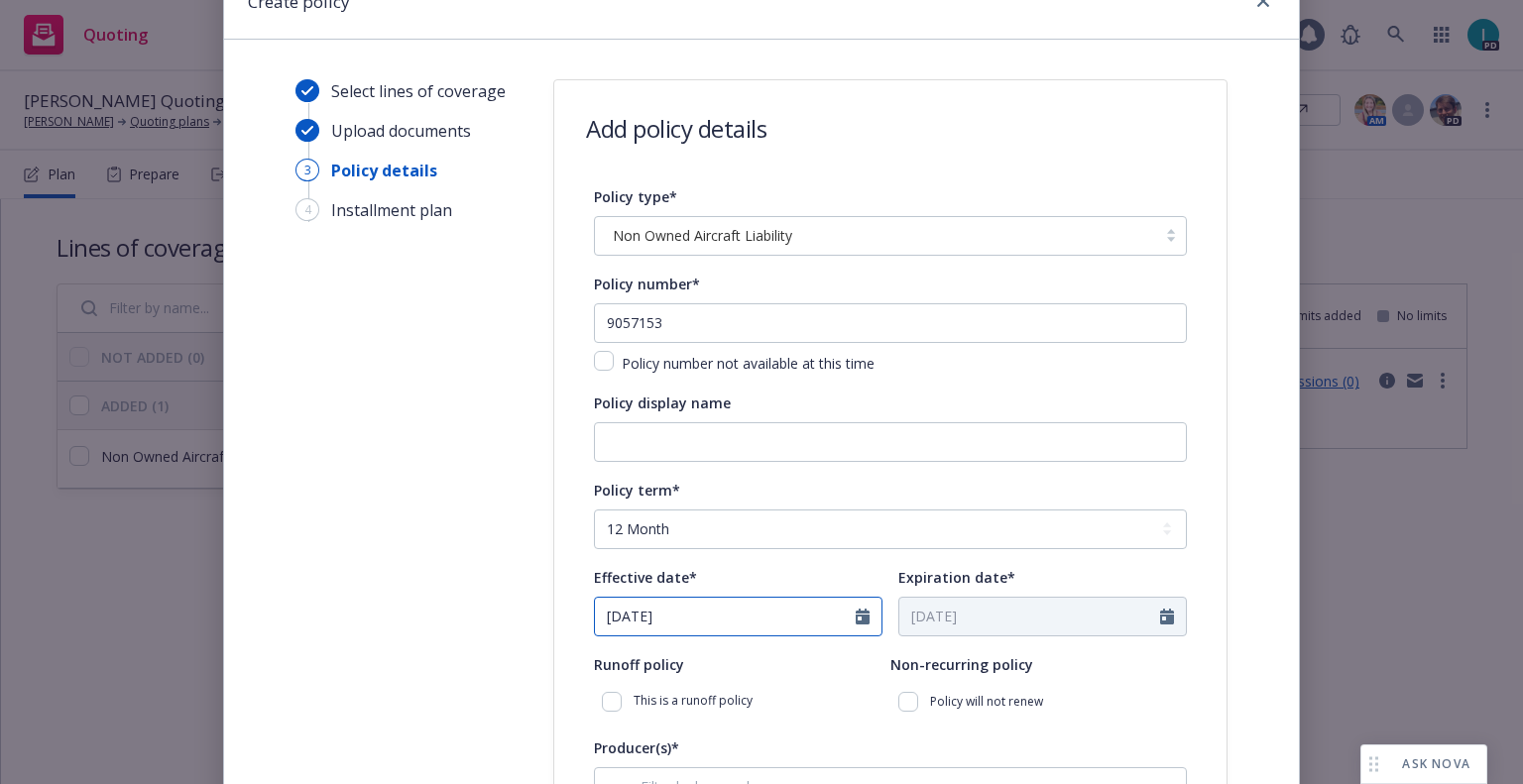 click on "07/14/2025" at bounding box center (725, 616) 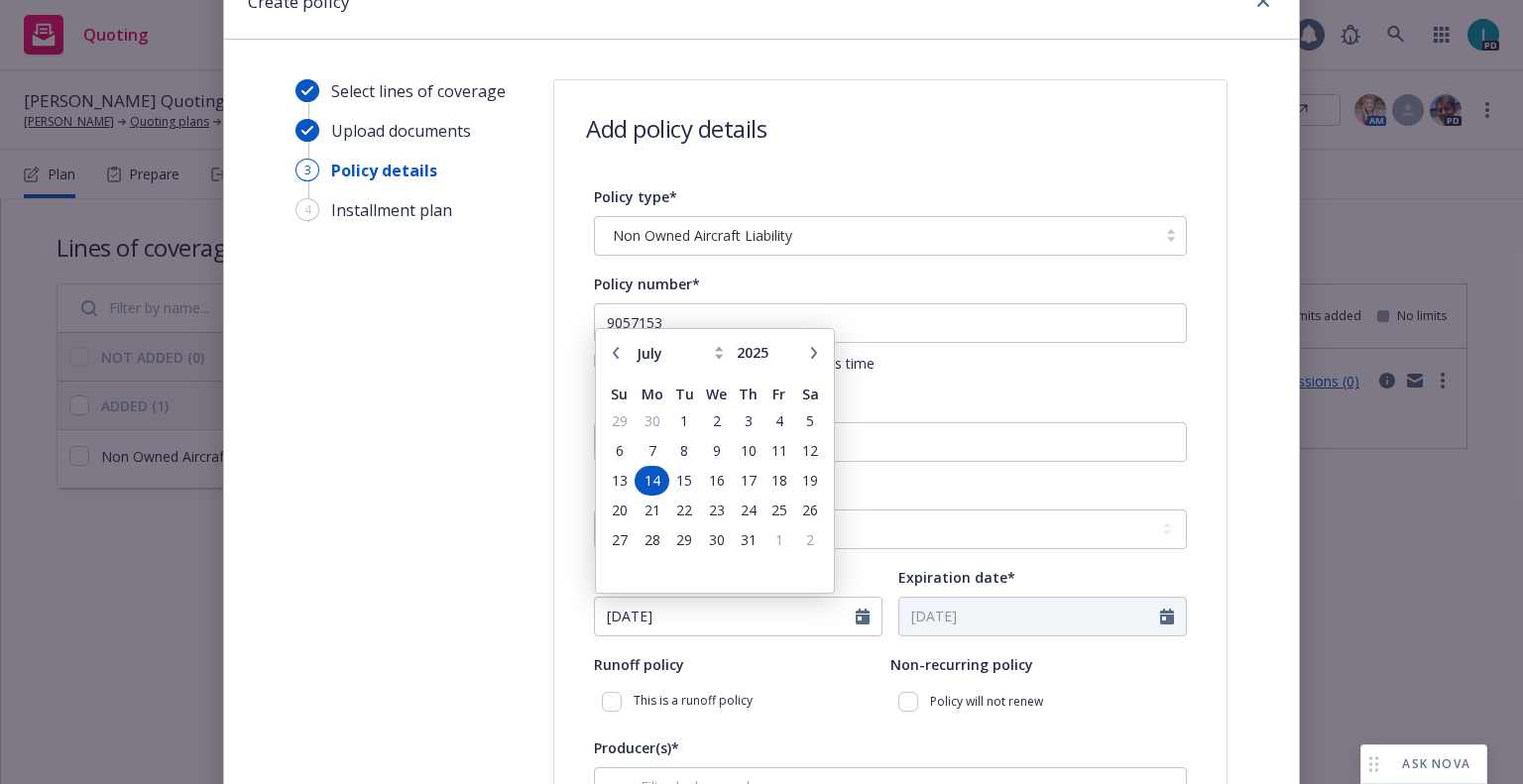 click on "Select lines of coverage Upload documents 3 Policy details 4 Installment plan Add policy details Policy type* Non Owned Aircraft Liability Policy number* 9057153 Policy number not available at this time Policy display name Policy term* Select policy term 12 Month 6 Month 4 Month 3 Month 2 Month 1 Month 36 Month (3 yr) 72 Month (6 yr) 120 Month (10 yr) 180 Month (15 yr) 240 Month (20 yr) 300 Month (25 yr) 360 Month (30 yr) Other Effective date* 07/14/2025 January February March April May June July August September October November December 2025 Su Mo Tu We Th Fr Sa 29 30 1 2 3 4 5 6 7 8 9 10 11 12 13 14 15 16 17 18 19 20 21 22 23 24 25 26 27 28 29 30 31 1 2 Expiration date* 07/14/2026 Runoff policy This is a runoff policy Non-recurring policy Policy will not renew Producer(s)* SVP, Principal and Commercial Insurance Broker Scott Gault Service lead(s)* AC(s) Surplus lines state No surplus lines state Alaska Alabama Arkansas Arizona California Colorado Connecticut District Of Columbia Delaware Florida Georgia No" at bounding box center (762, 1409) 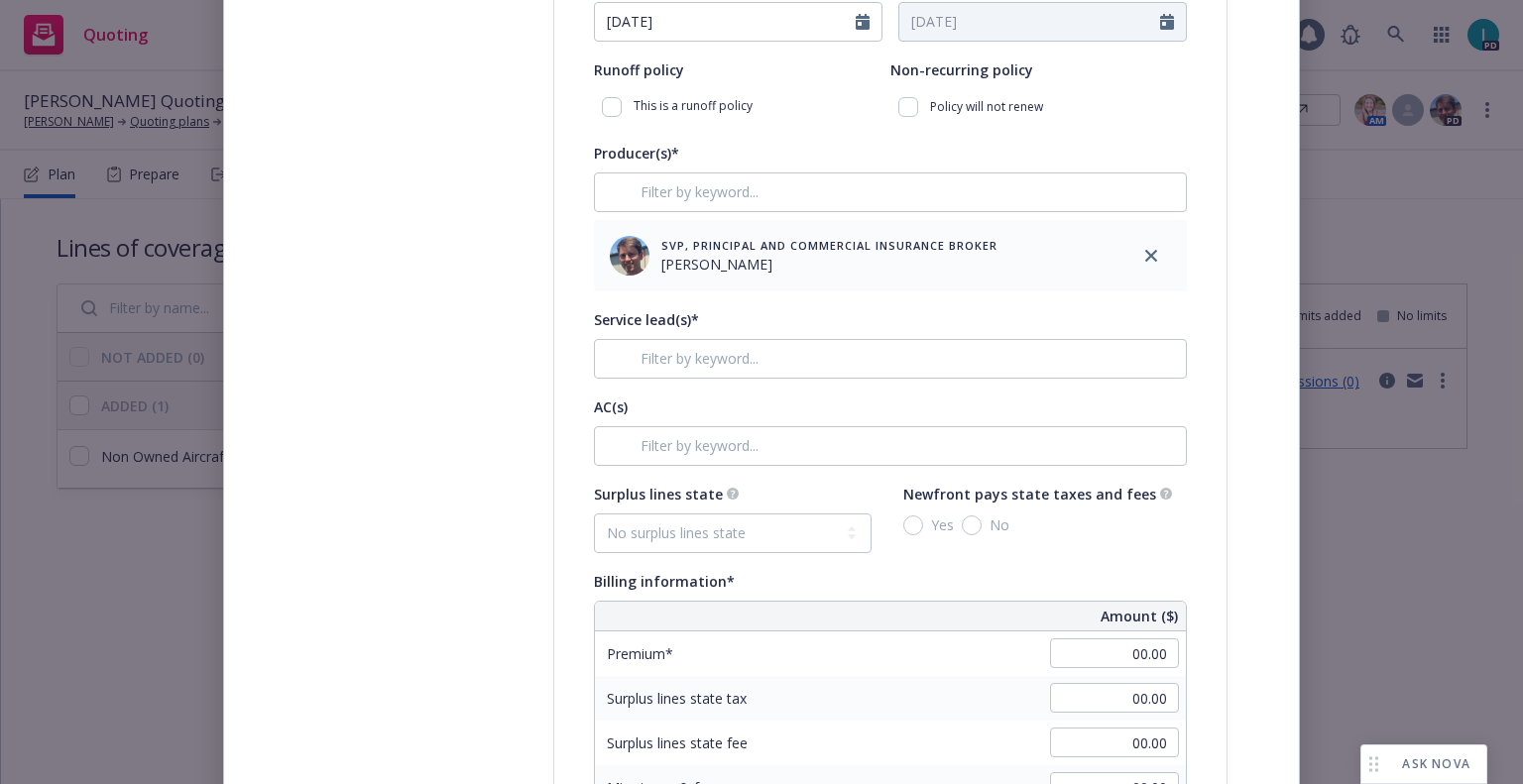 scroll, scrollTop: 991, scrollLeft: 0, axis: vertical 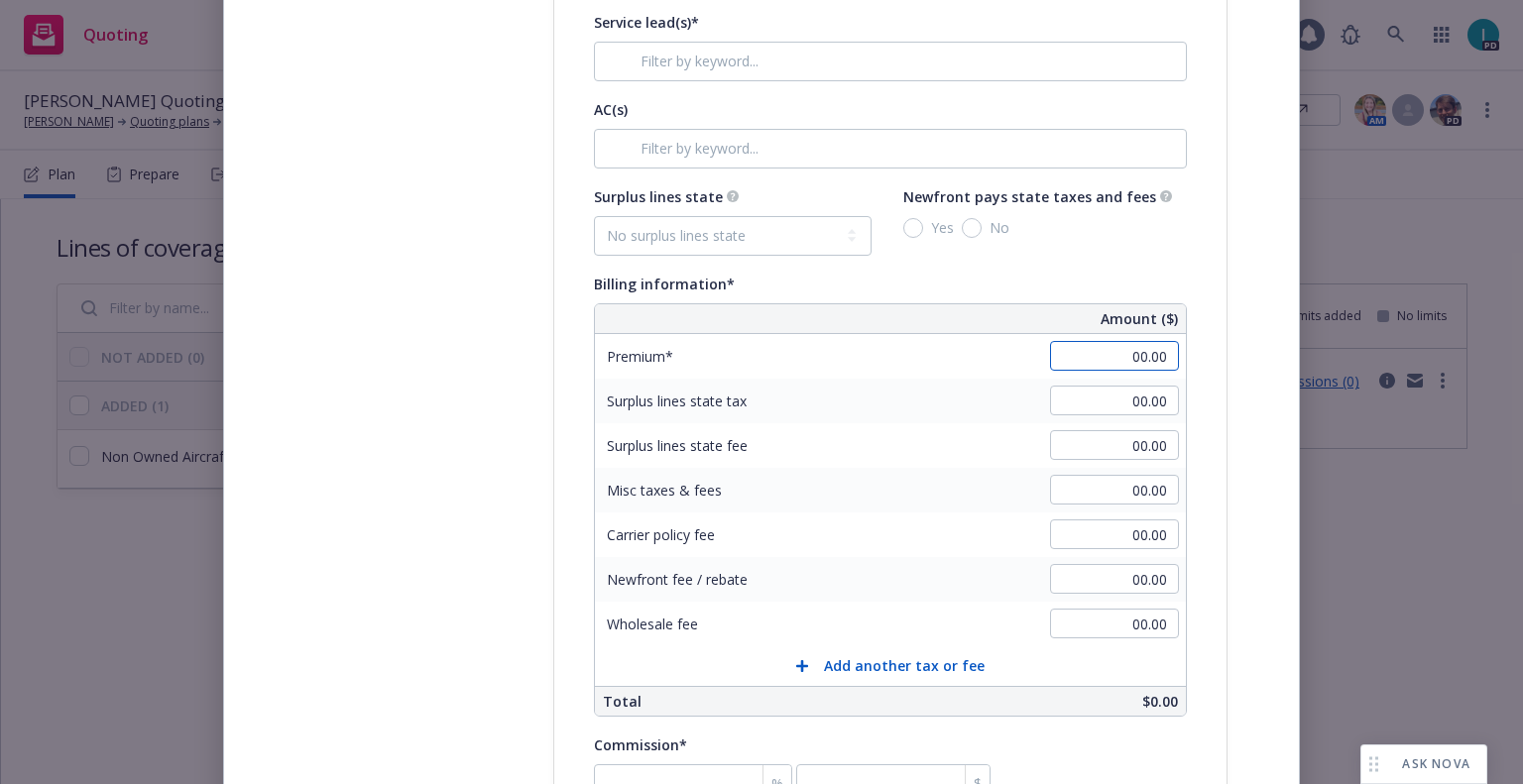 click on "00.00" at bounding box center (1114, 356) 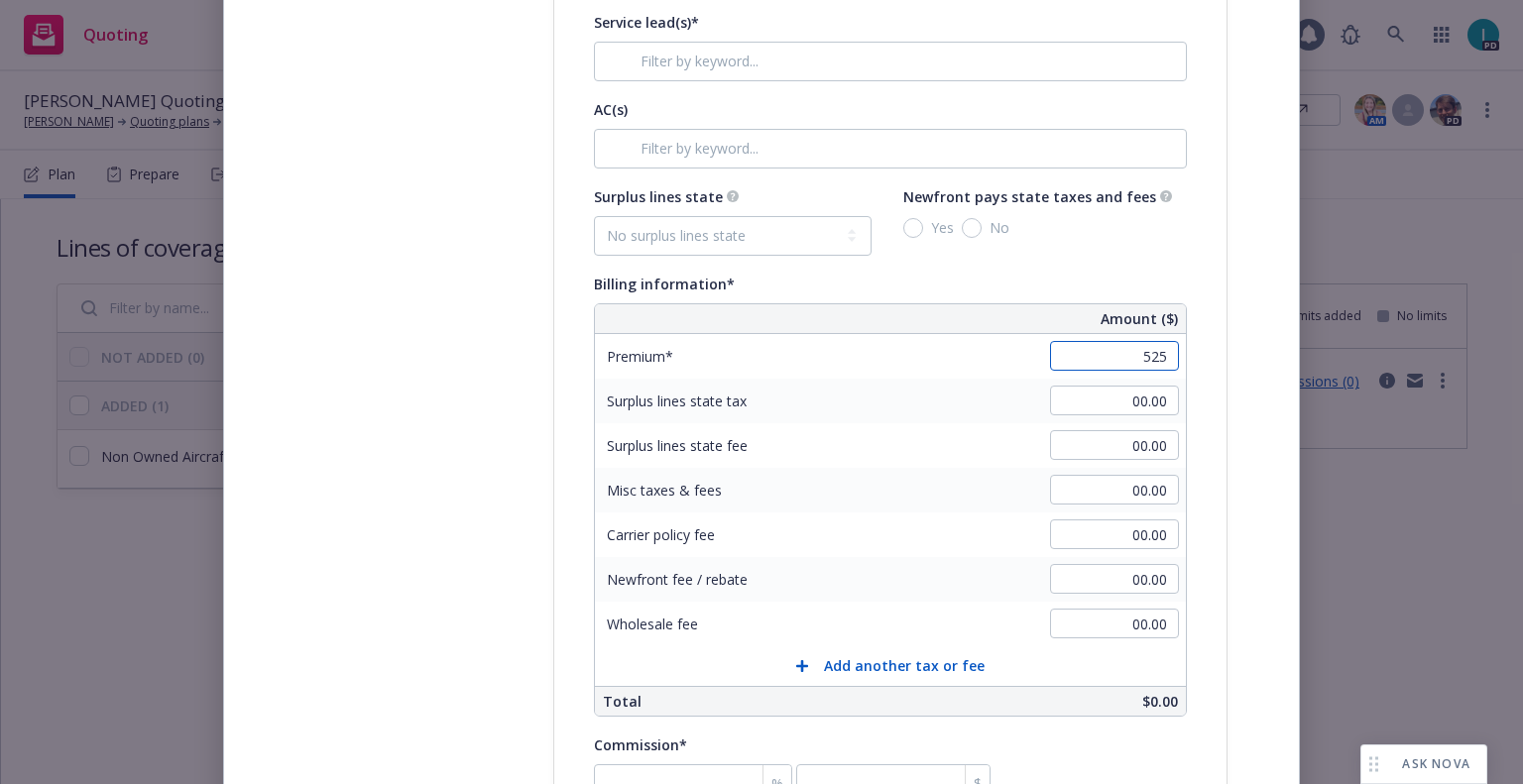 scroll, scrollTop: 1288, scrollLeft: 0, axis: vertical 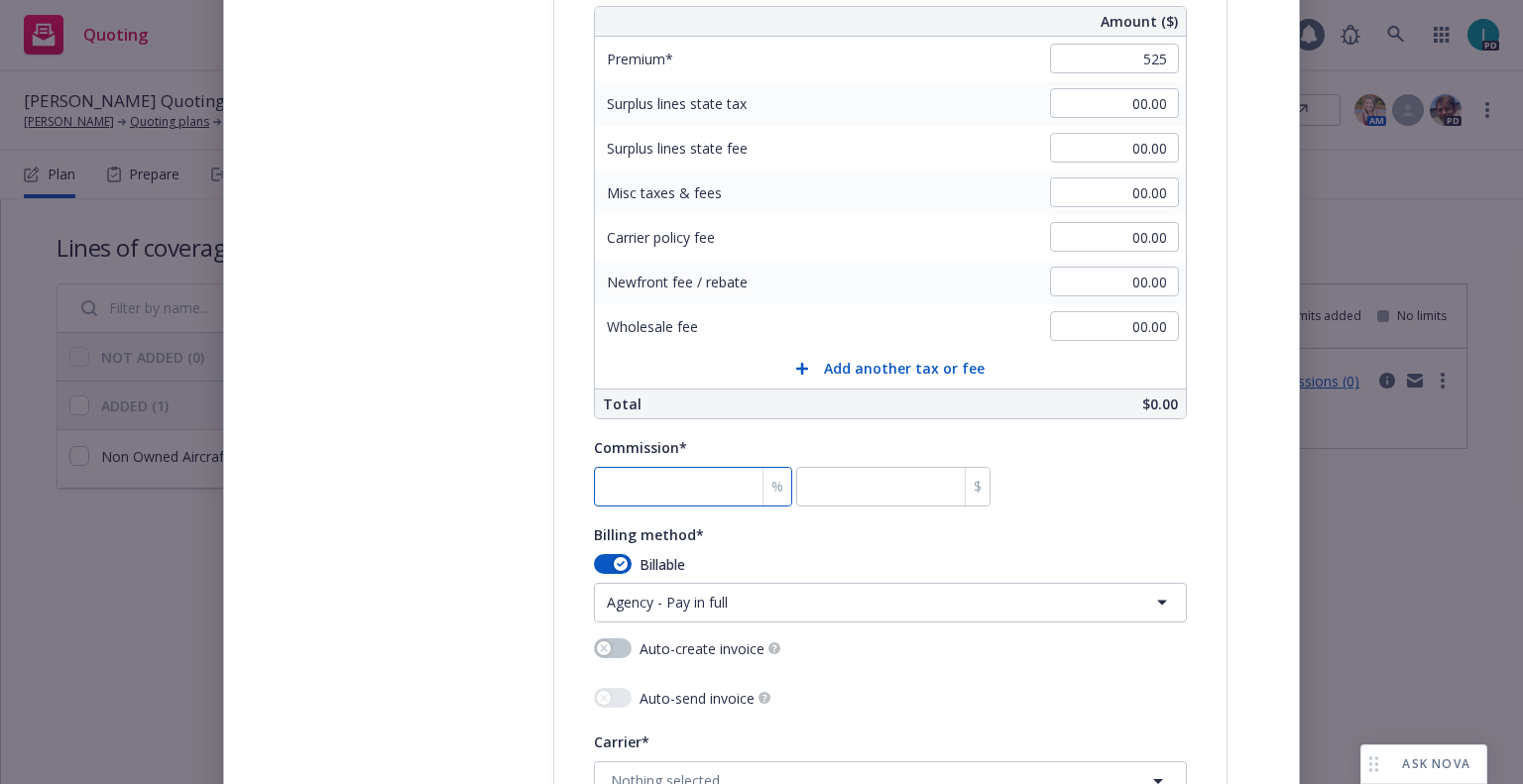 type on "525.00" 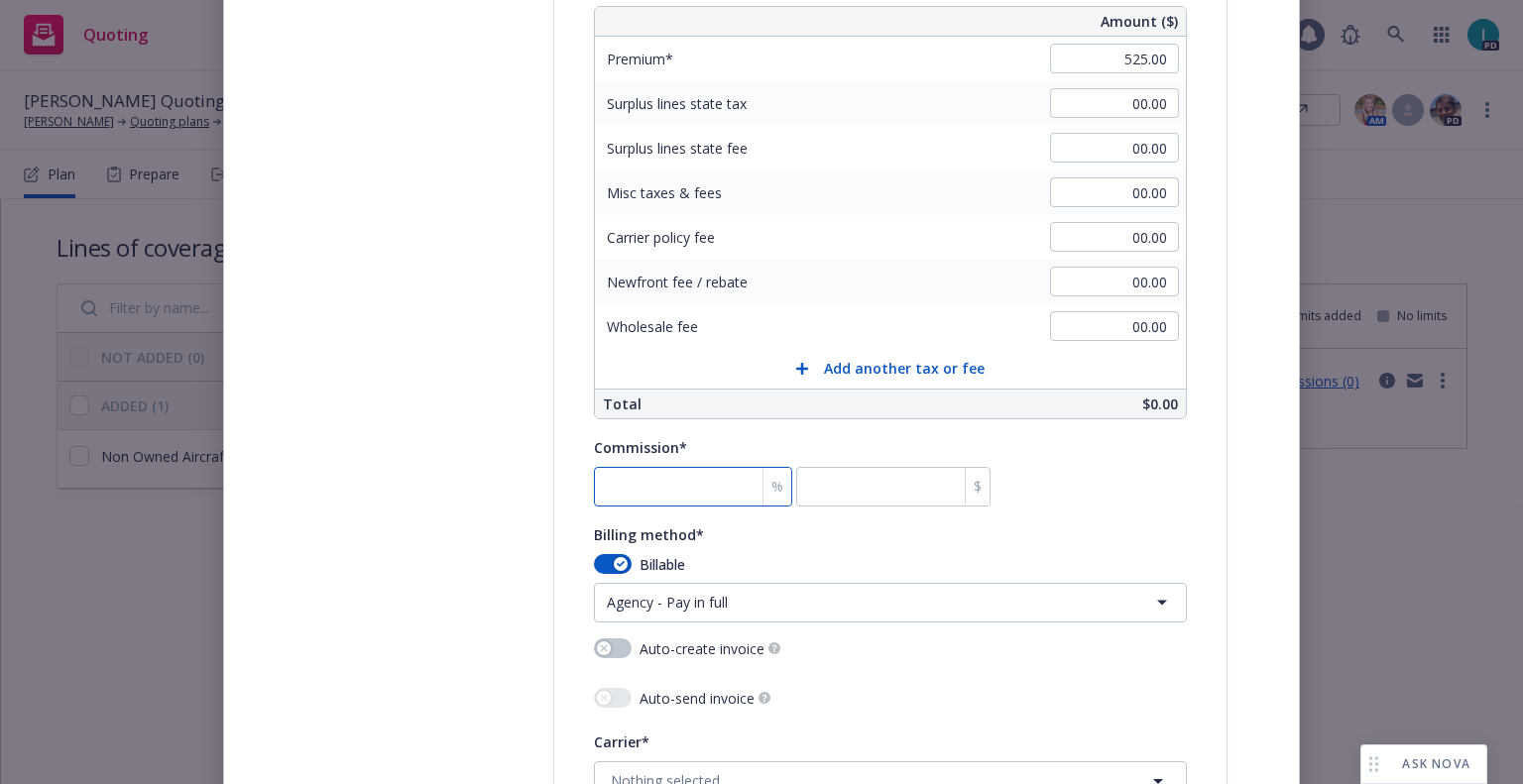 click at bounding box center [693, 487] 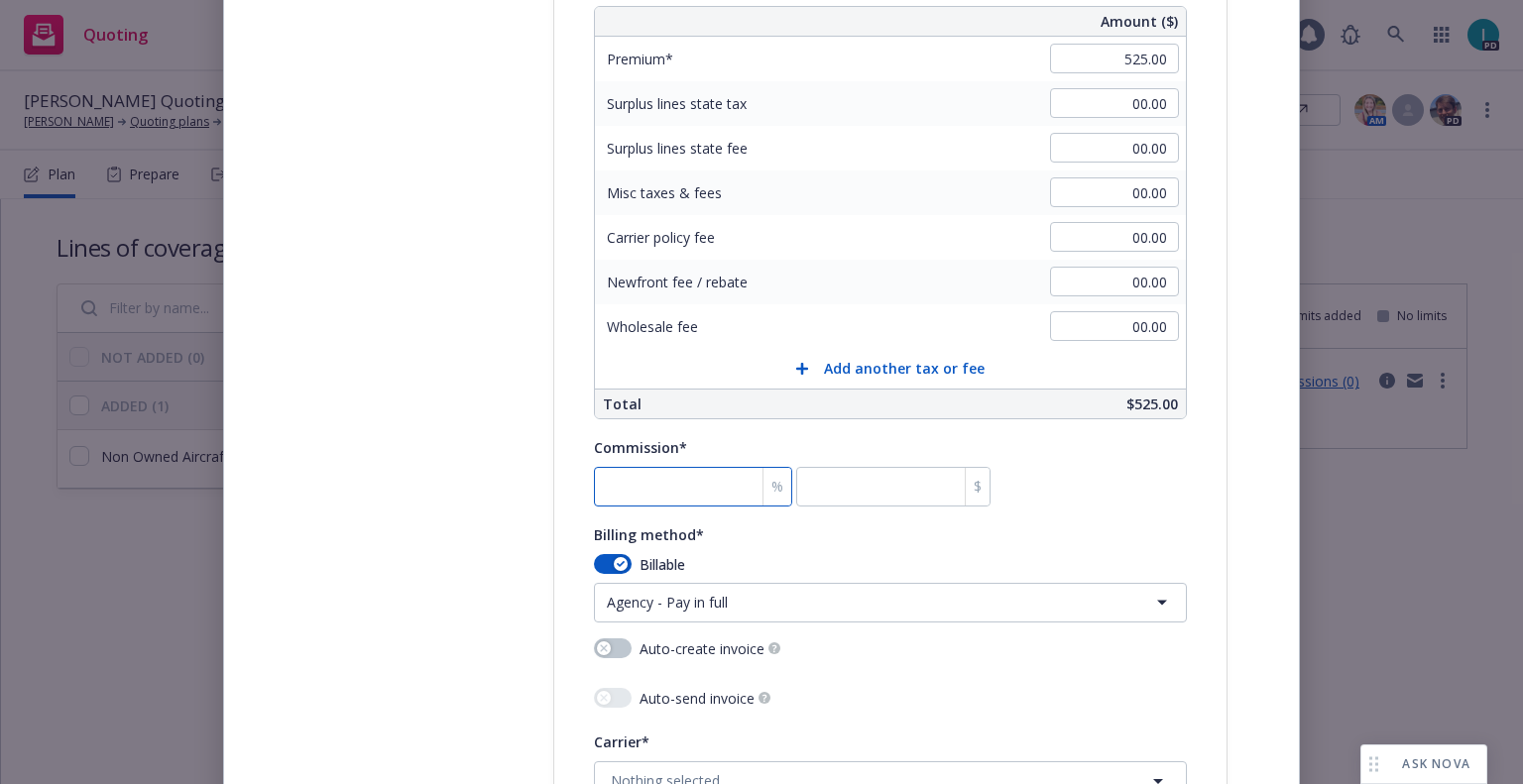 type on "1" 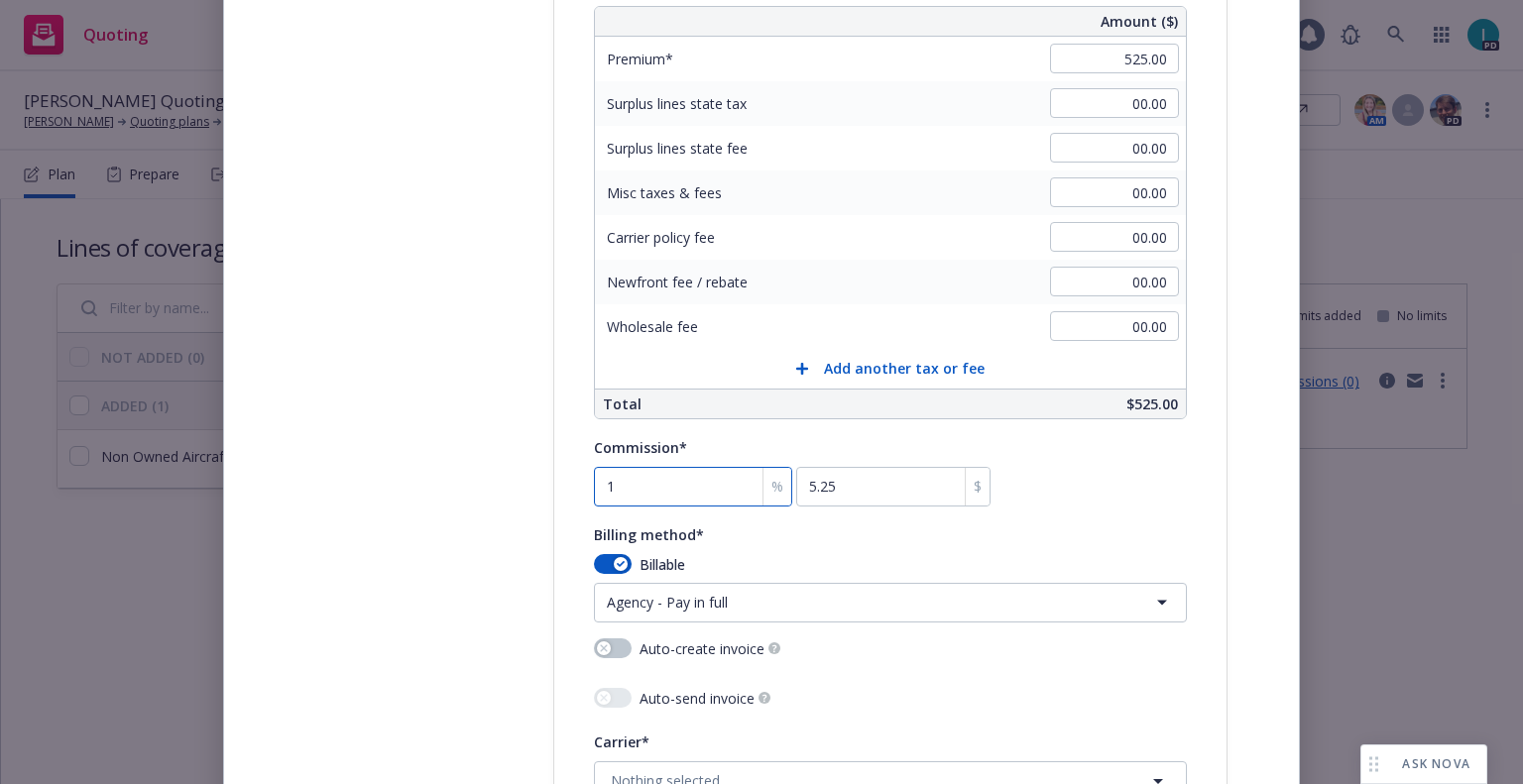 type on "15" 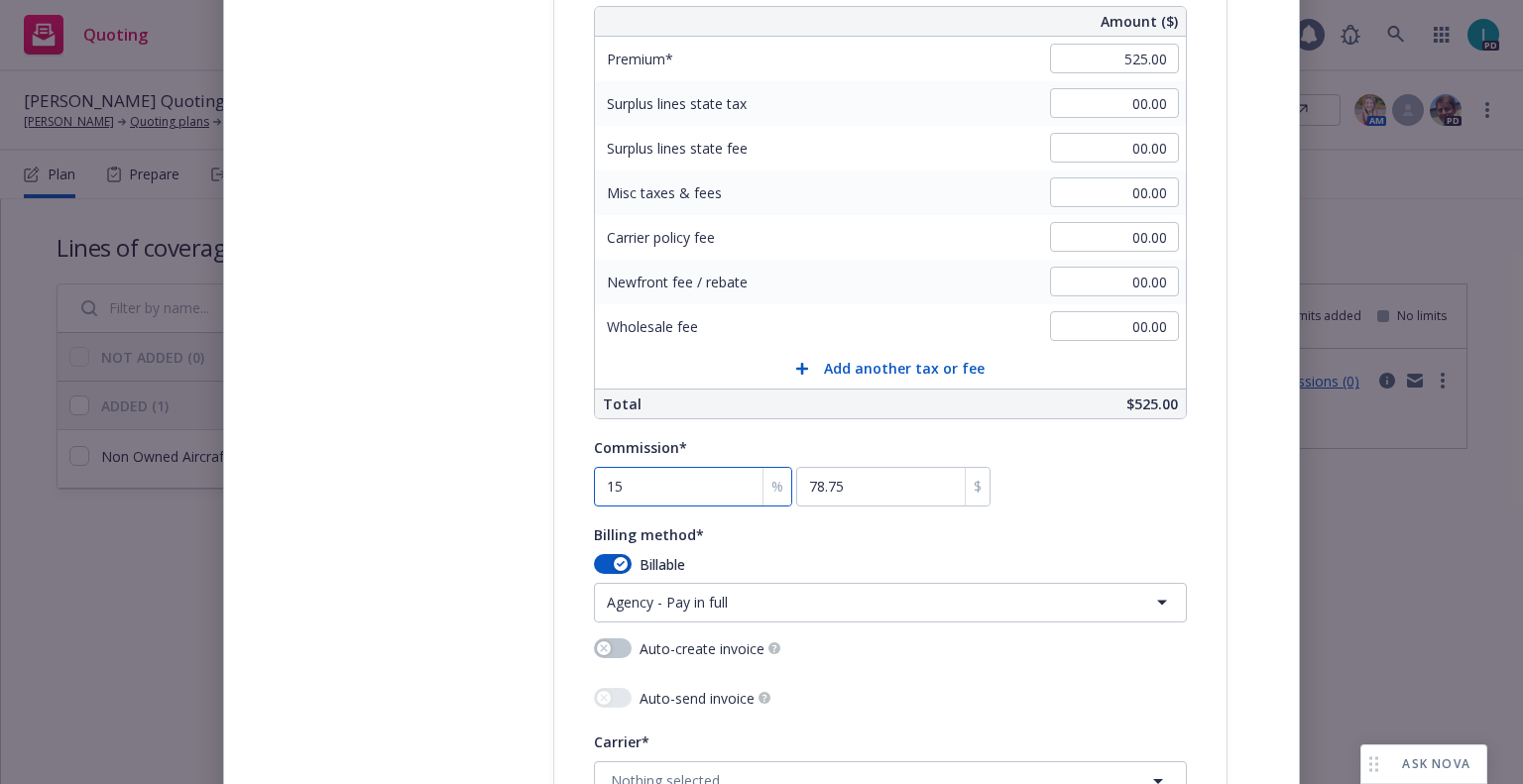 type on "15" 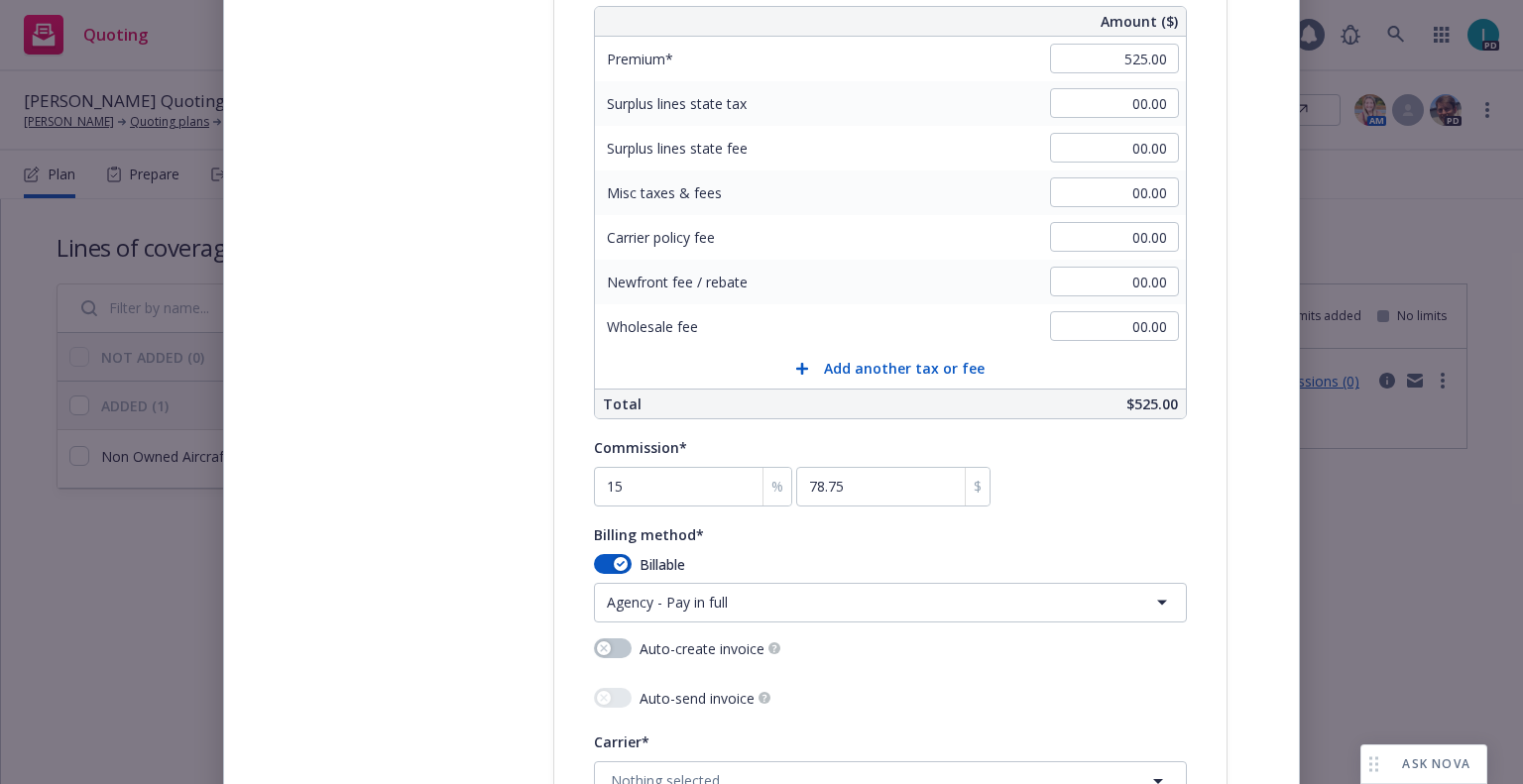 click on "Quoting 1 PD Andreas Ziegler Quoting Plan (2025-07-14) Andreas Ziegler Quoting plans Quoting plan More info... ETA :  July 14, 2025 View case AM PD Plan Prepare Submit Responses Compare Propose Bind Files Lines of coverage Add NOT ADDED (0) ADDED (1) Non Owned Aircraft Liability New Submission groups Show archived Limits added No limits Non Owned Aircraft Liability View submissions (0) Non Owned Aircraft Liability New Line of coverage Non Owned Aircraft Liability New LOC details copied 07/14/2025   /5687441a-a376-4c4b-af63-737e14d543ea/plan ASK NOVA Create policy Select lines of coverage Upload documents 3 Policy details 4 Installment plan Add policy details Policy type* Non Owned Aircraft Liability Policy number* 9057153 Policy number not available at this time Policy display name Policy term* Select policy term 12 Month 6 Month 4 Month 3 Month 2 Month 1 Month 36 Month (3 yr) 72 Month (6 yr) 120 Month (10 yr) 180 Month (15 yr) 240 Month (20 yr) 300 Month (25 yr) 360 Month (30 yr) Other Effective date* AC(s)" at bounding box center (762, 392) 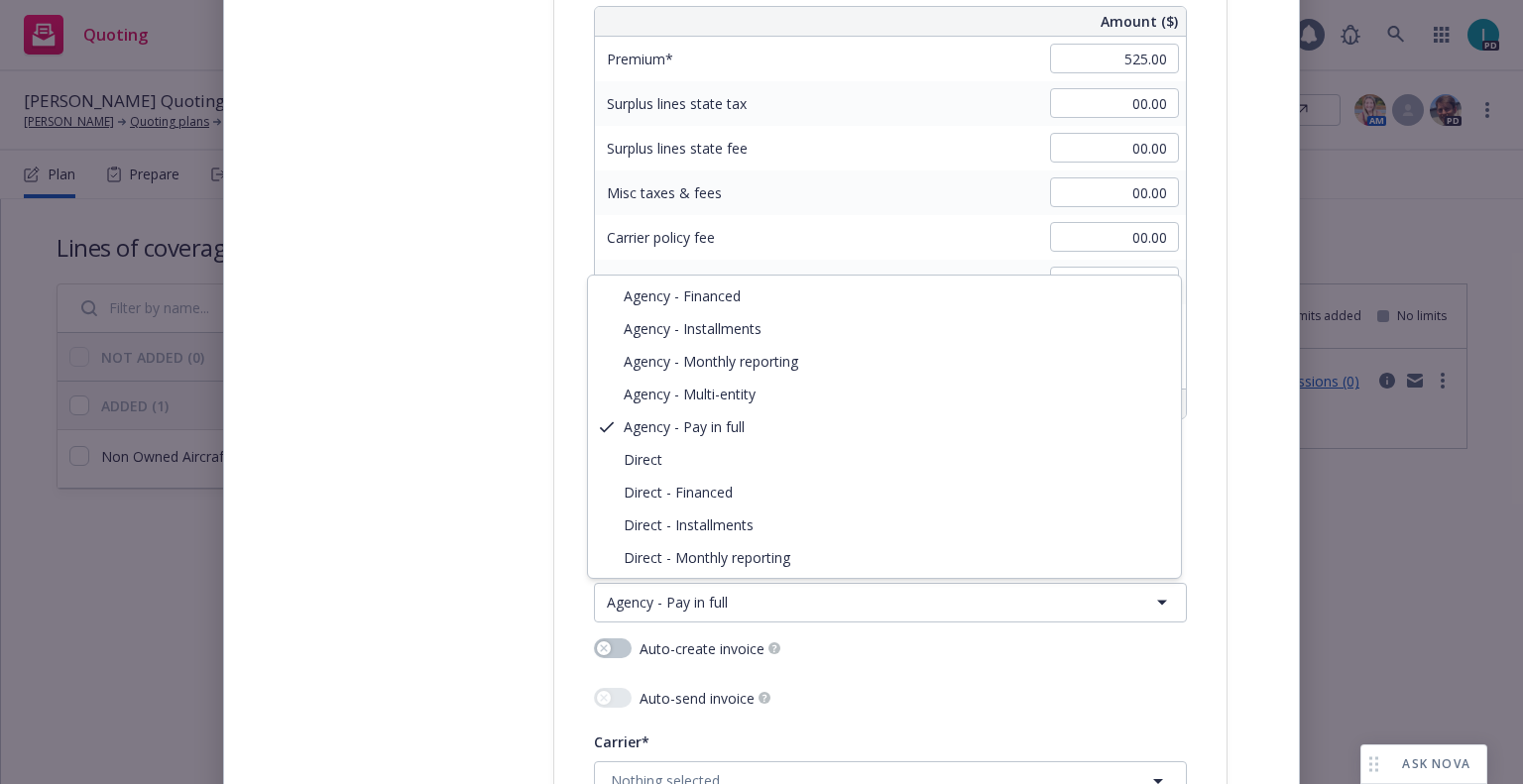 select on "DIRECT" 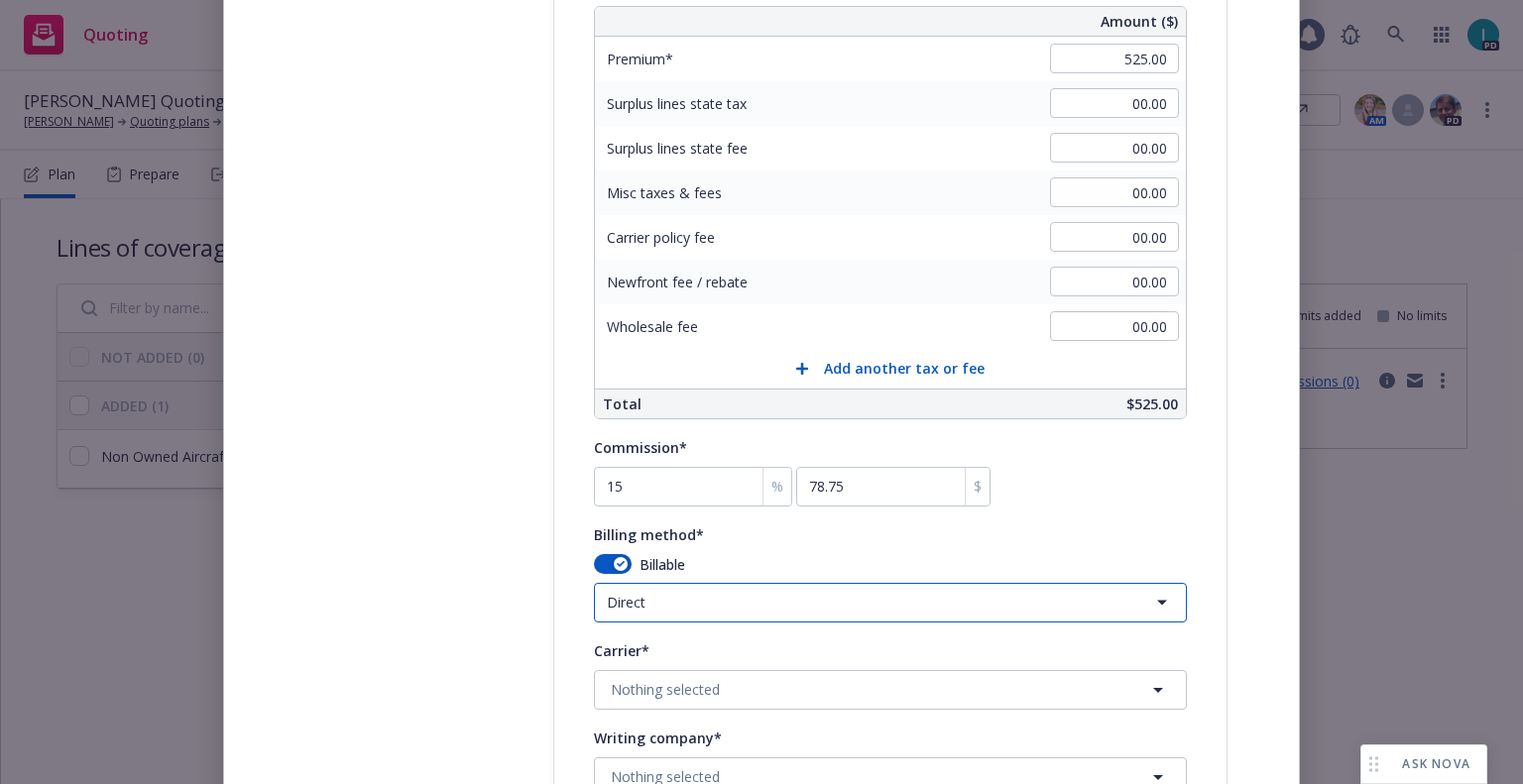 scroll, scrollTop: 1586, scrollLeft: 0, axis: vertical 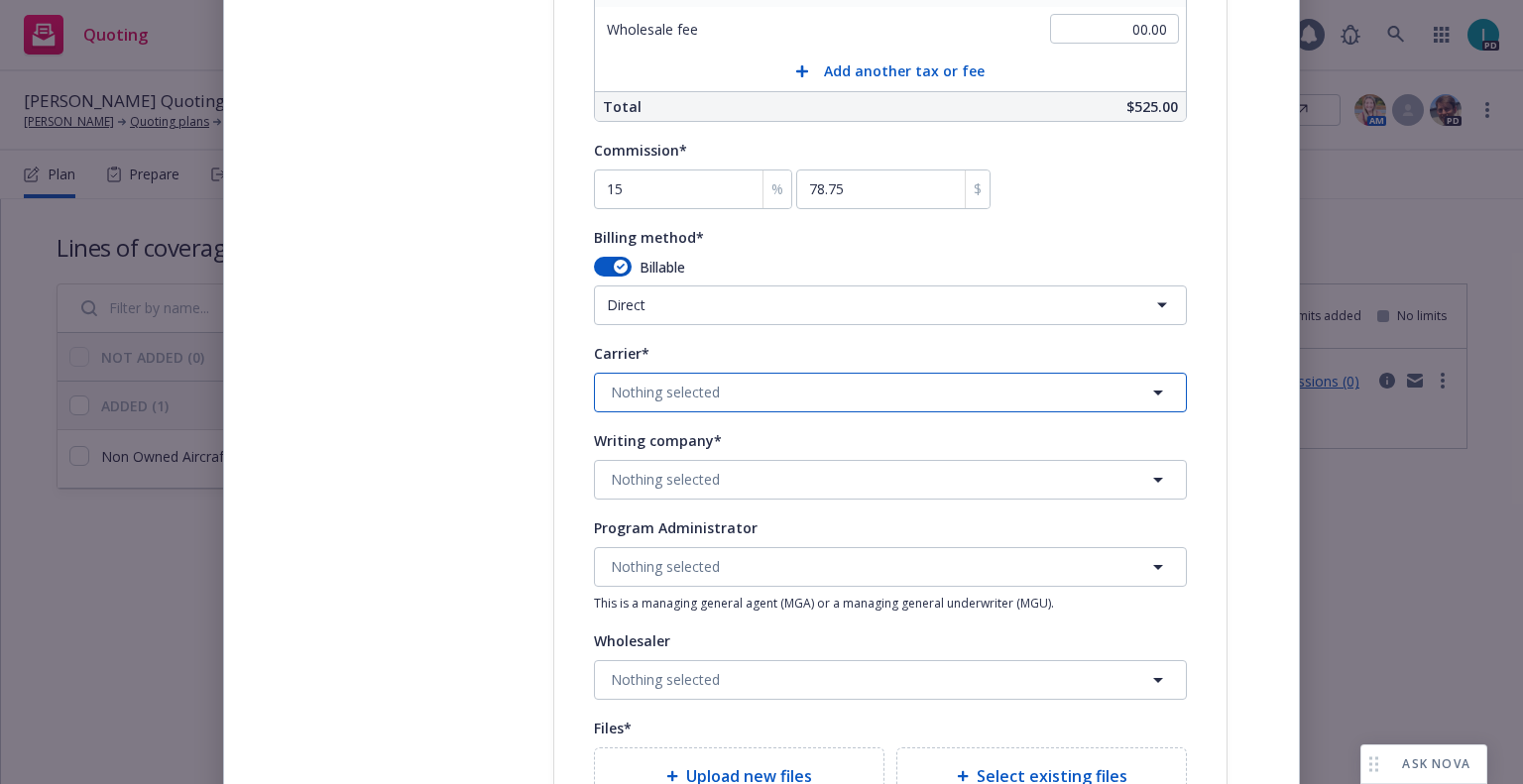 click on "Nothing selected" at bounding box center (665, 392) 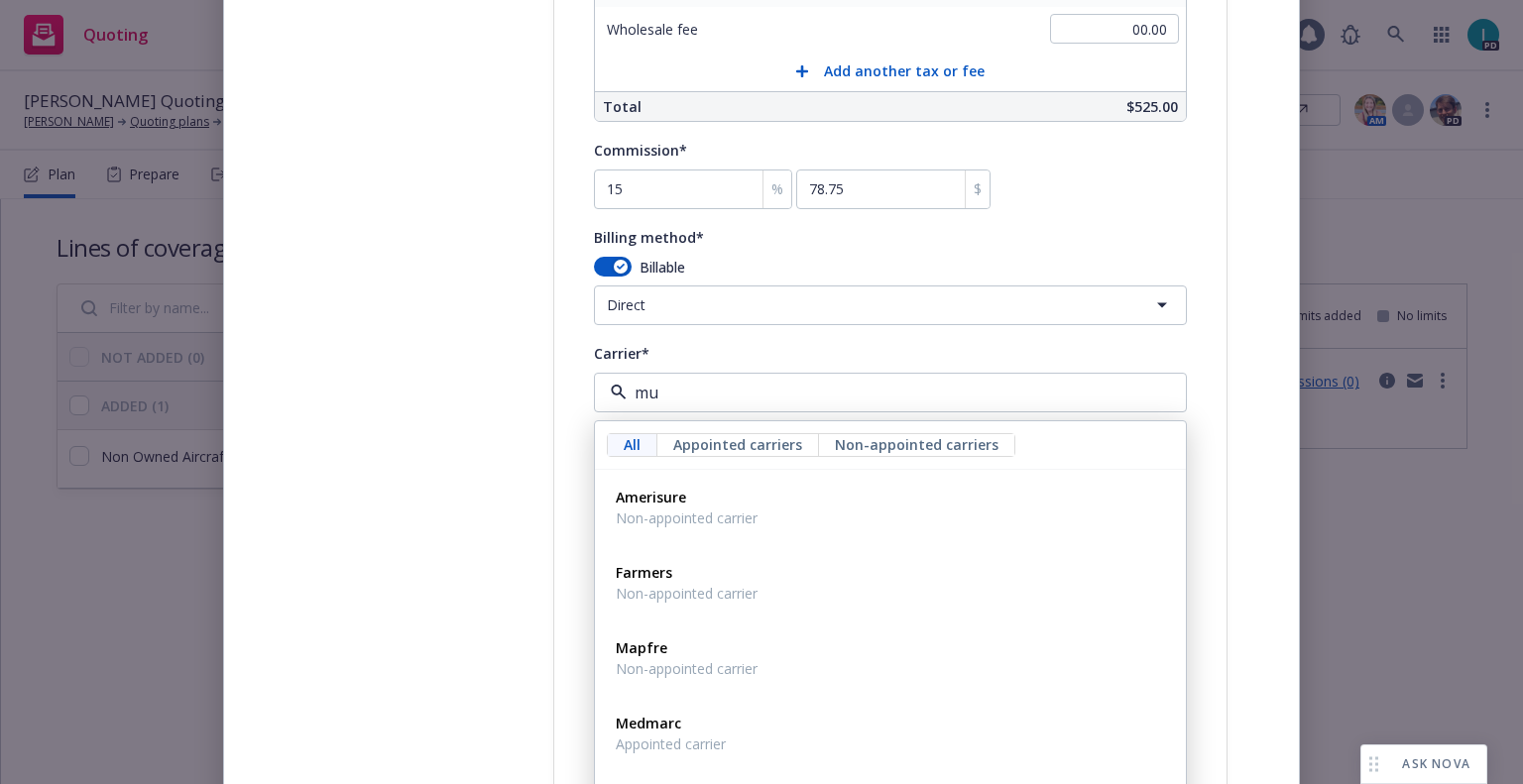 type on "mun" 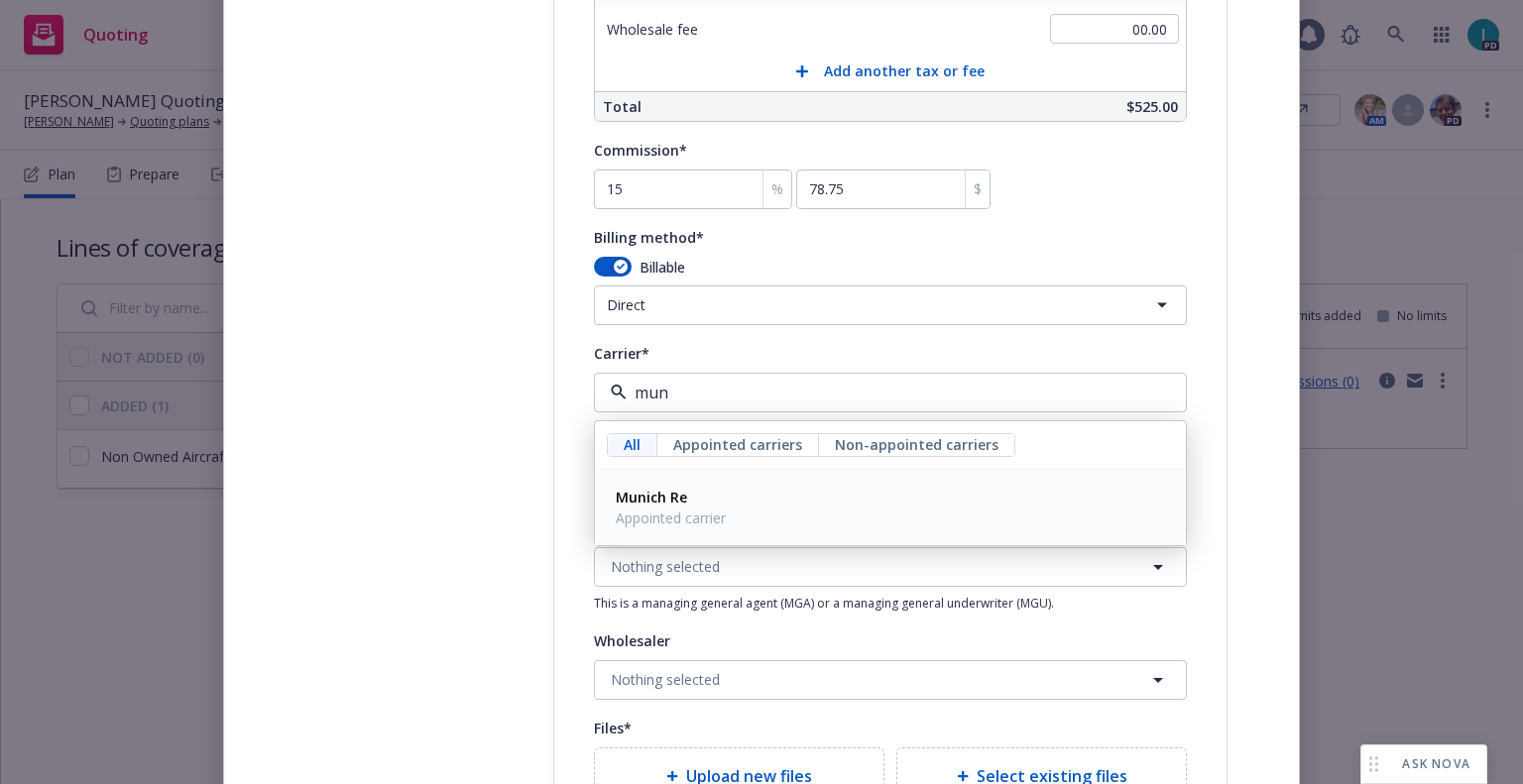 click on "Munich Re" at bounding box center [651, 497] 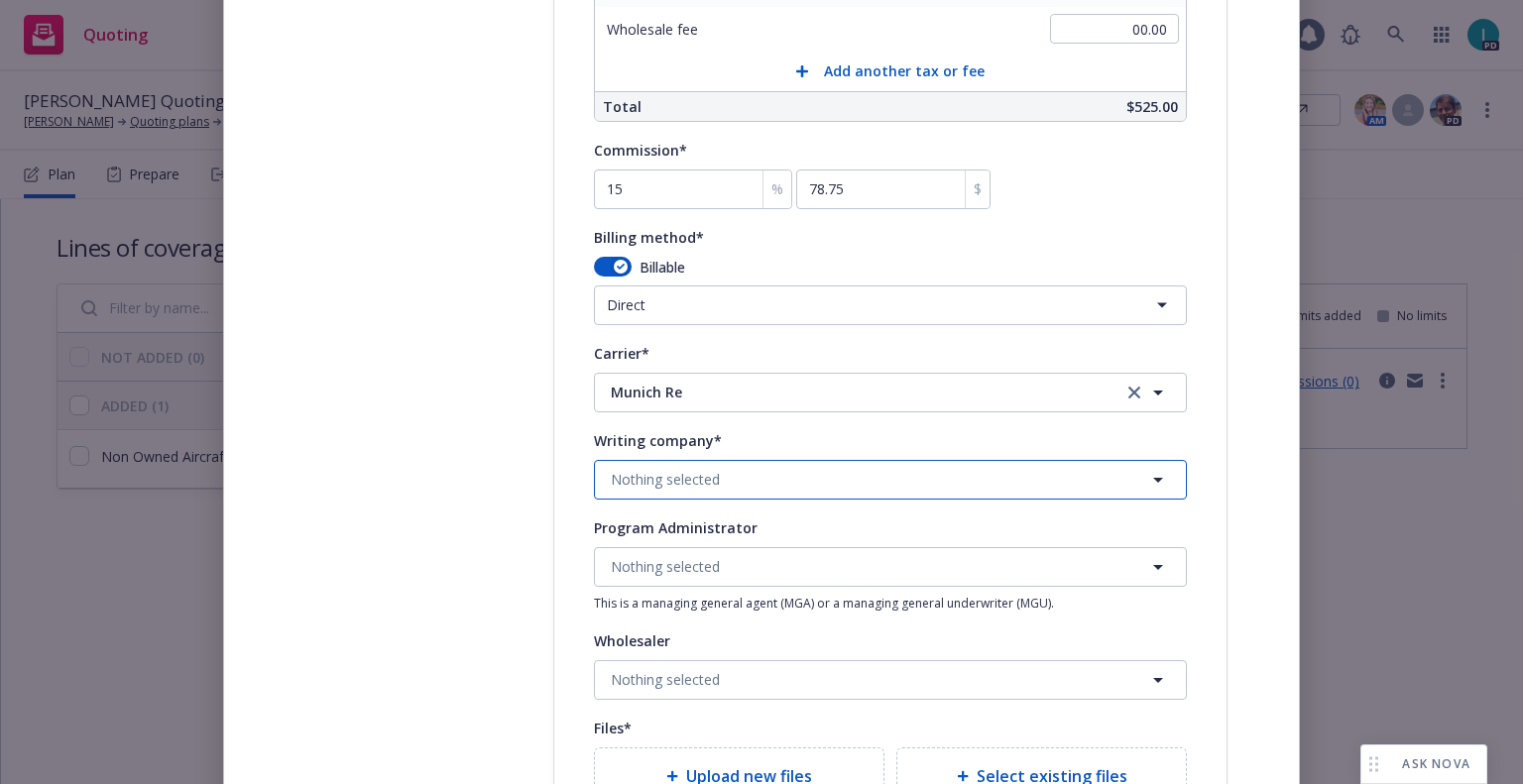 click on "Nothing selected" at bounding box center [665, 479] 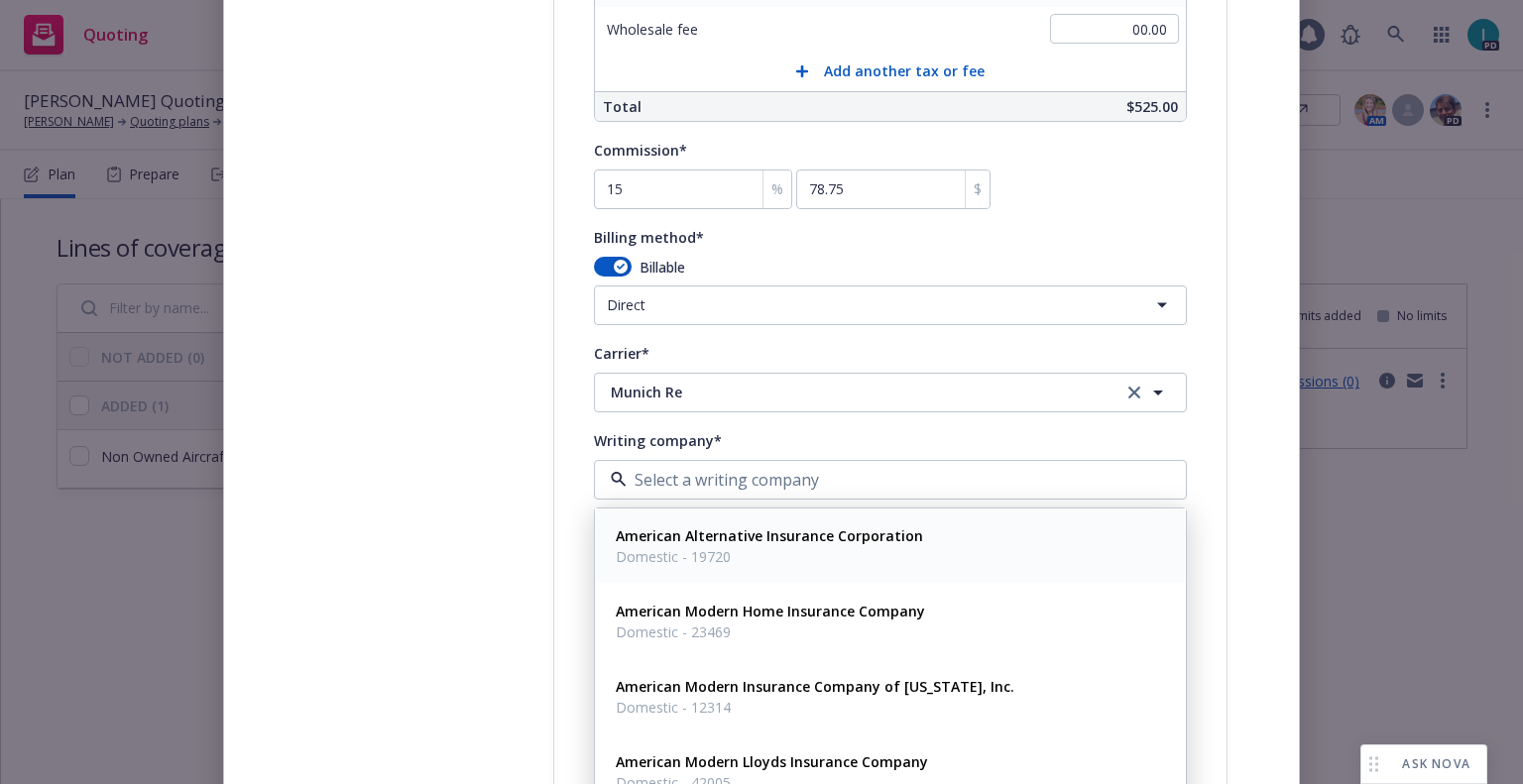 click on "Domestic - 19720" at bounding box center [769, 556] 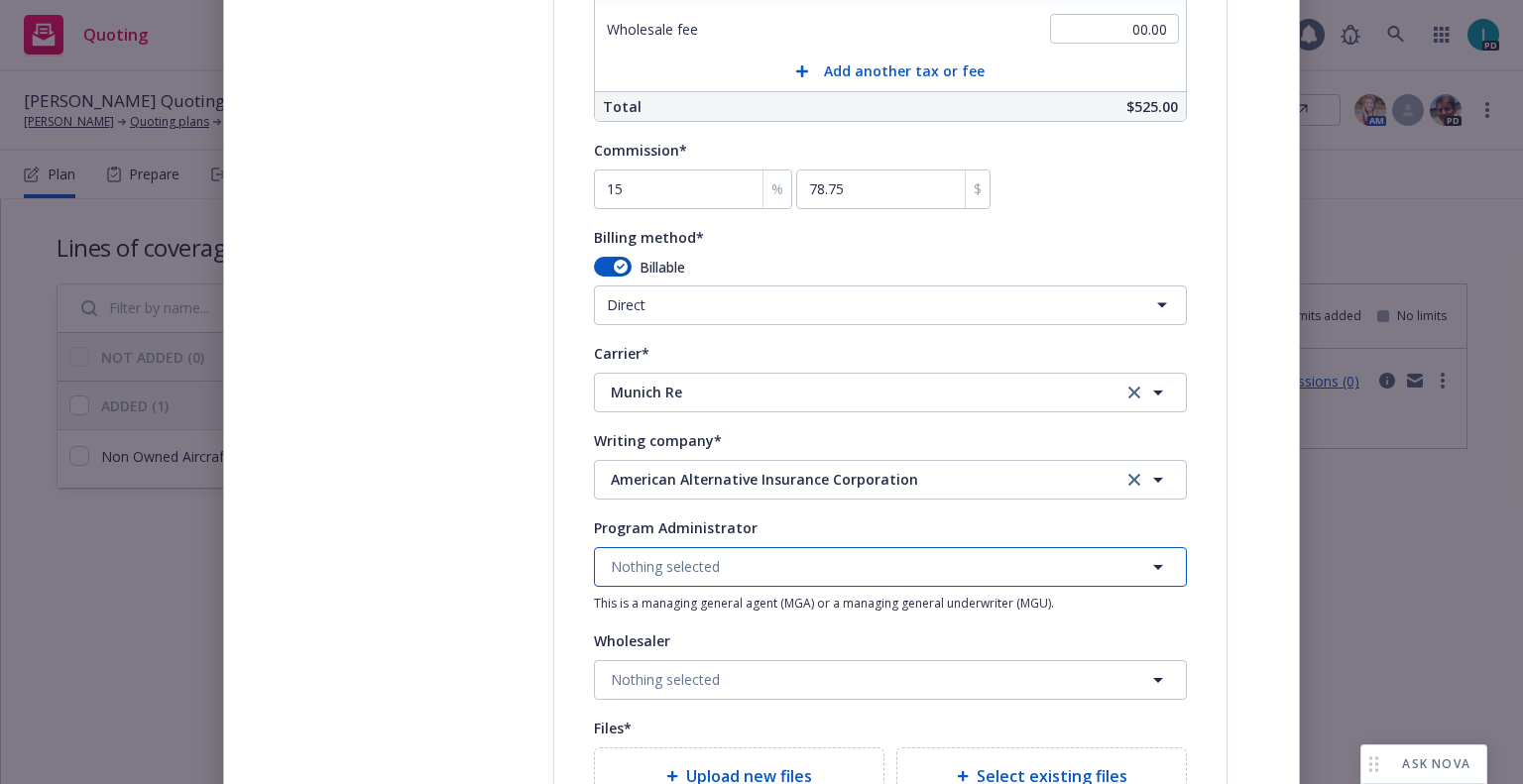 click on "Nothing selected" at bounding box center (665, 566) 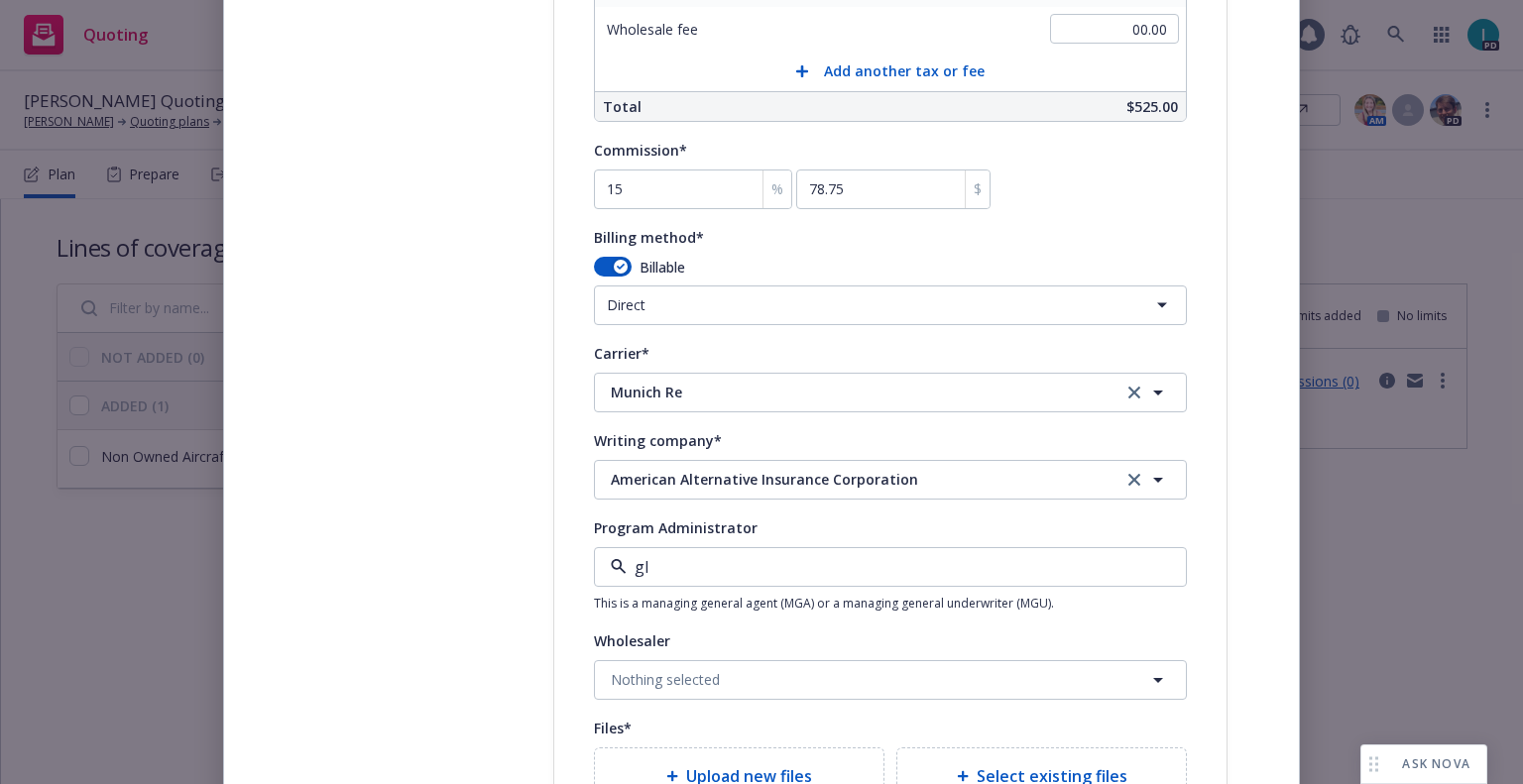 type on "glo" 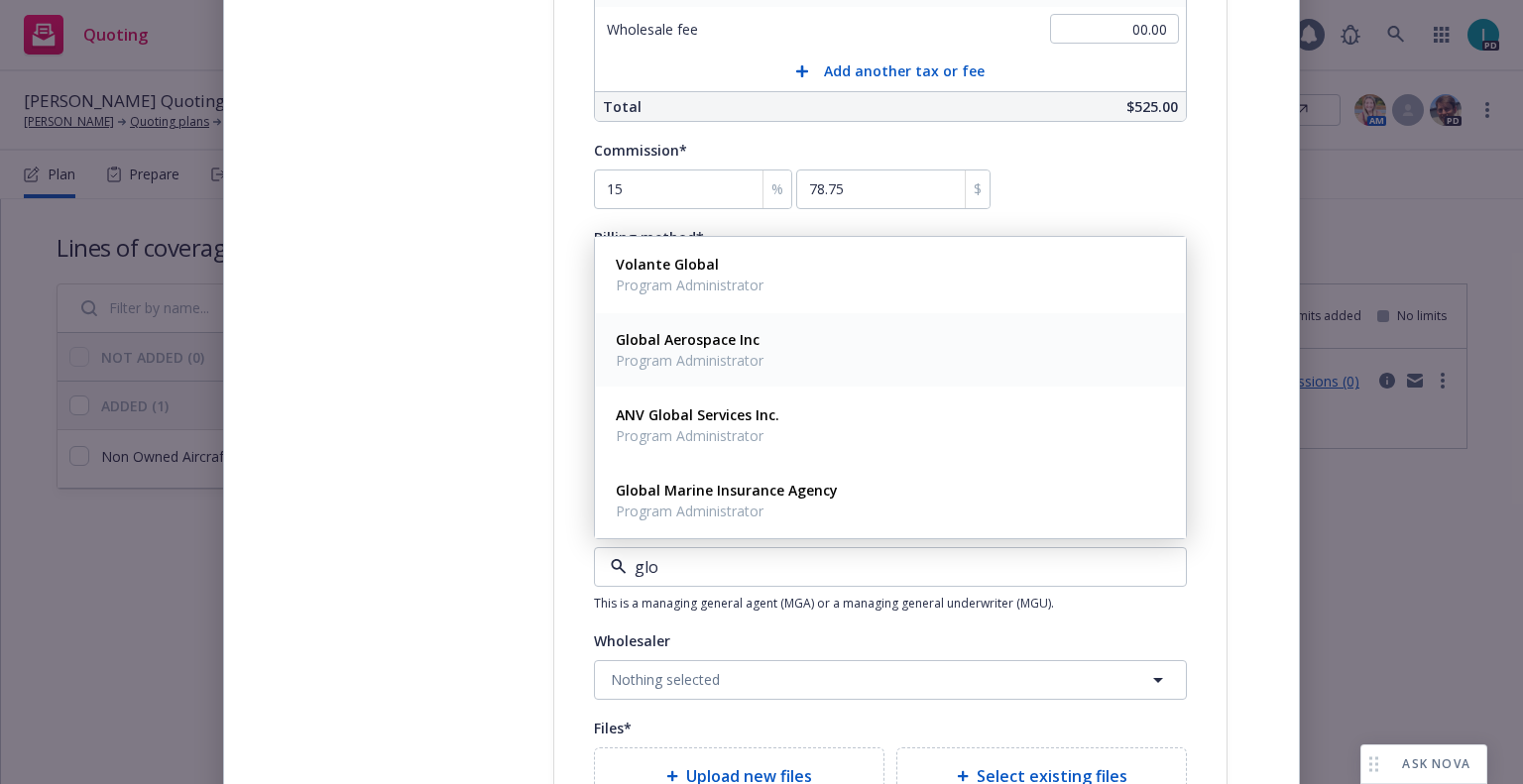 click on "Global Aerospace Inc" at bounding box center [687, 339] 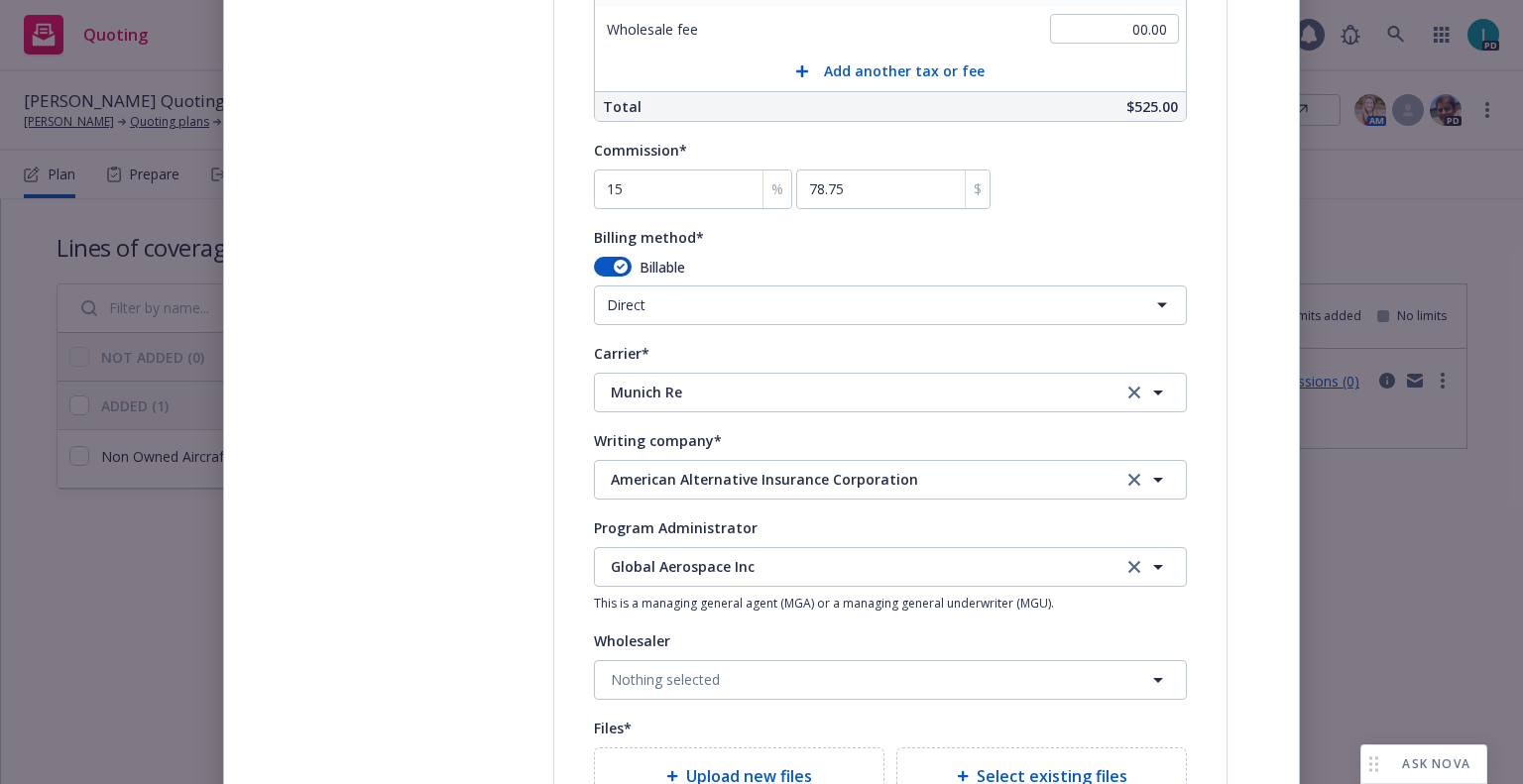 scroll, scrollTop: 2072, scrollLeft: 0, axis: vertical 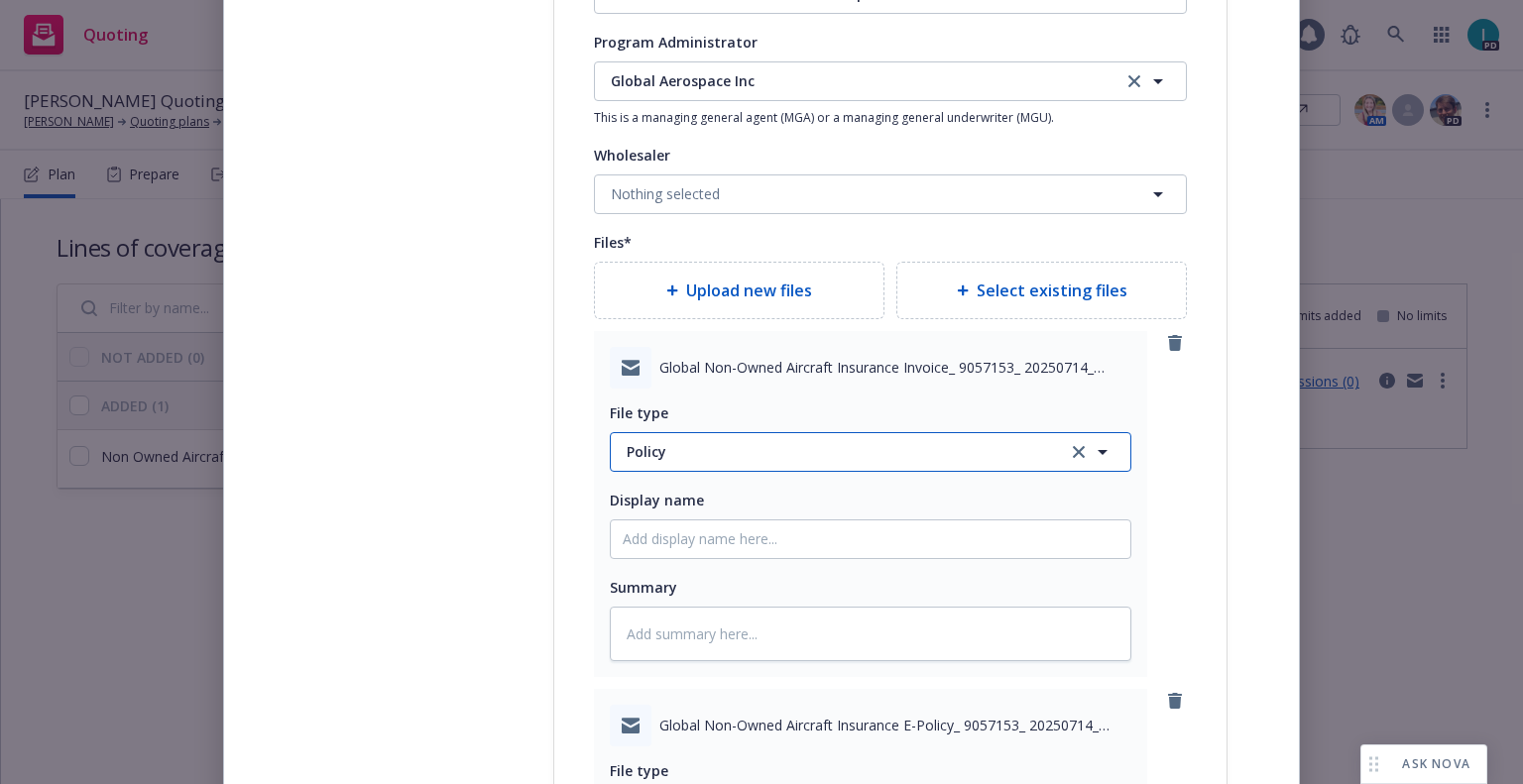 click on "Policy" at bounding box center [835, 451] 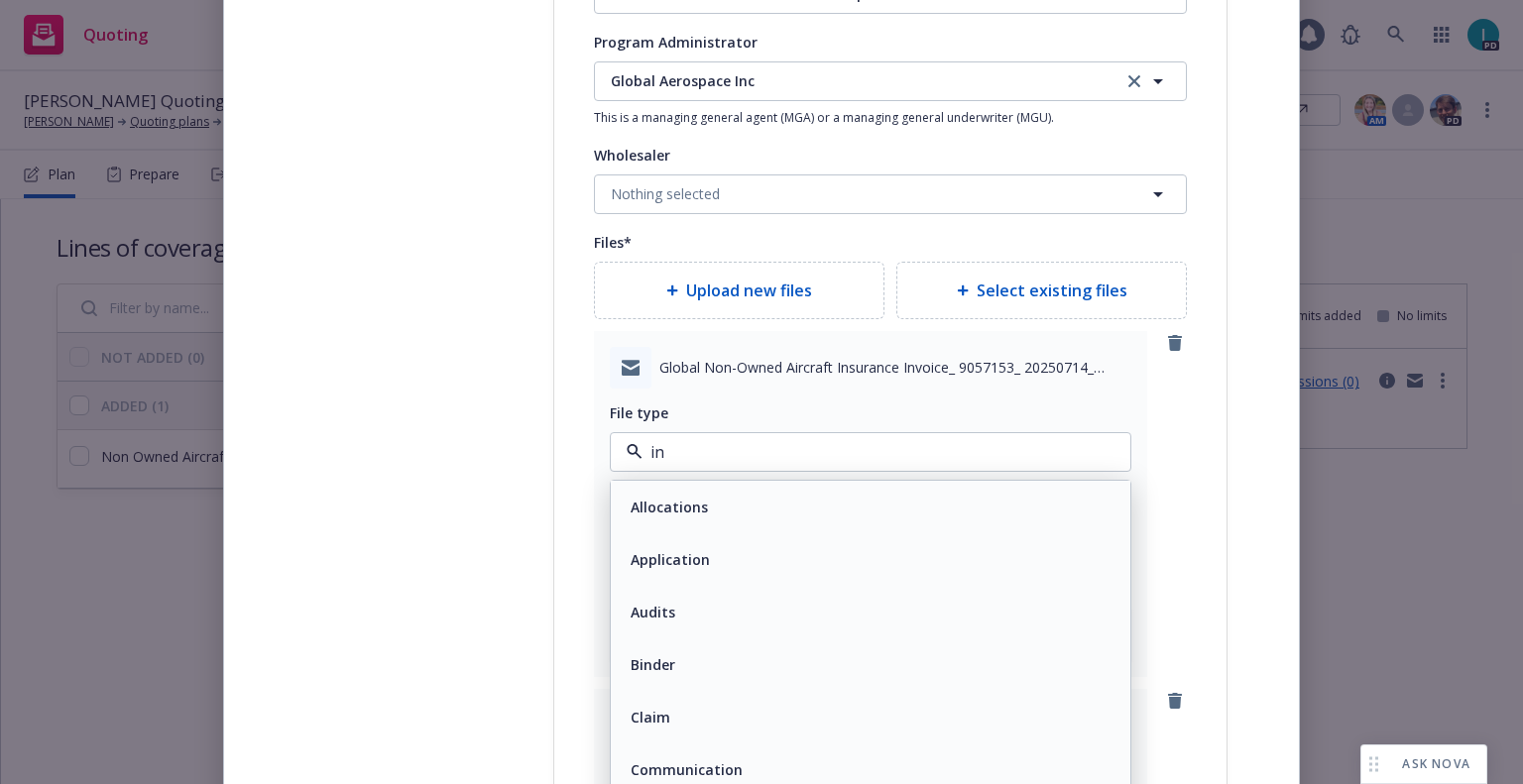 type on "inv" 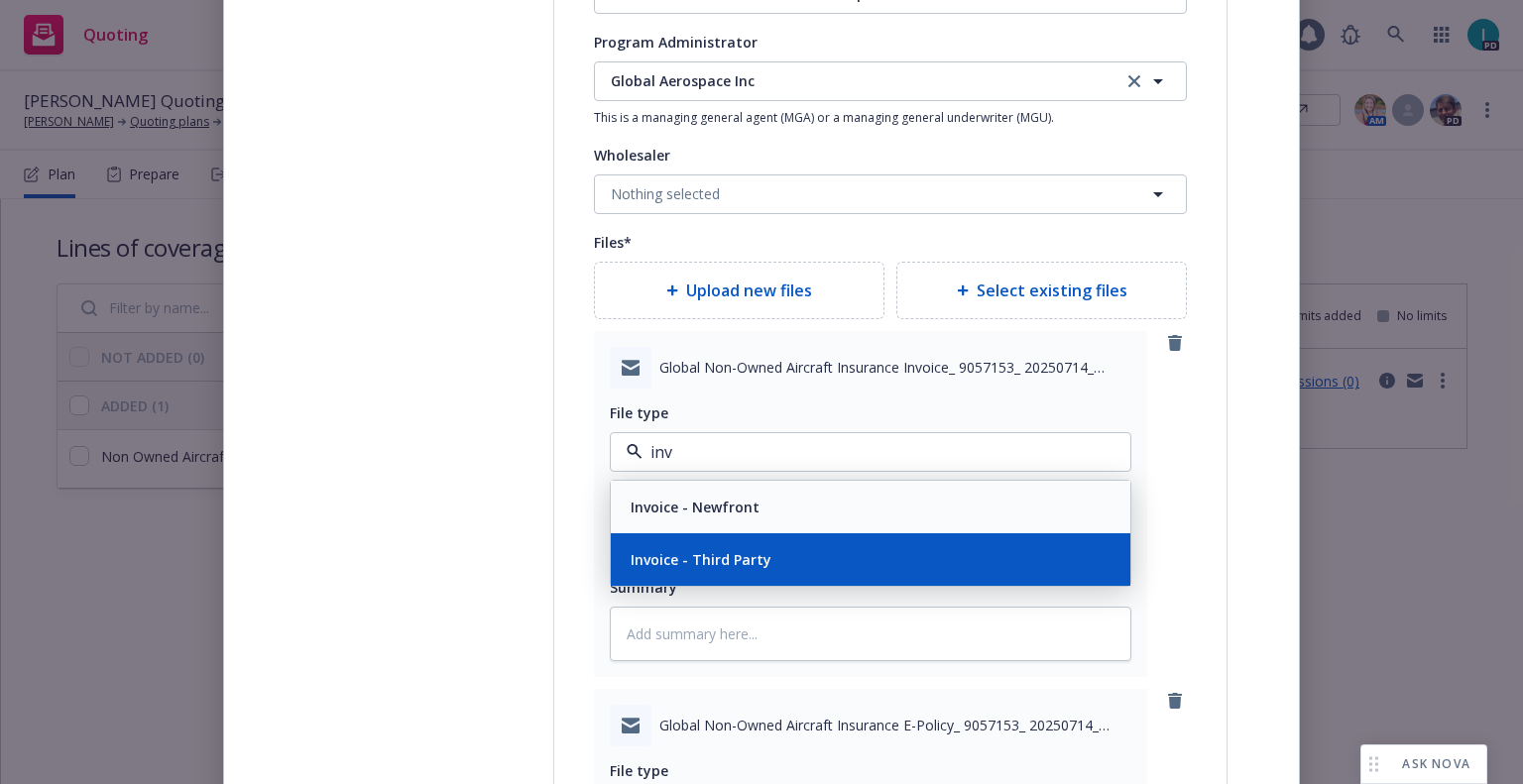 click on "Invoice - Third Party" at bounding box center [701, 559] 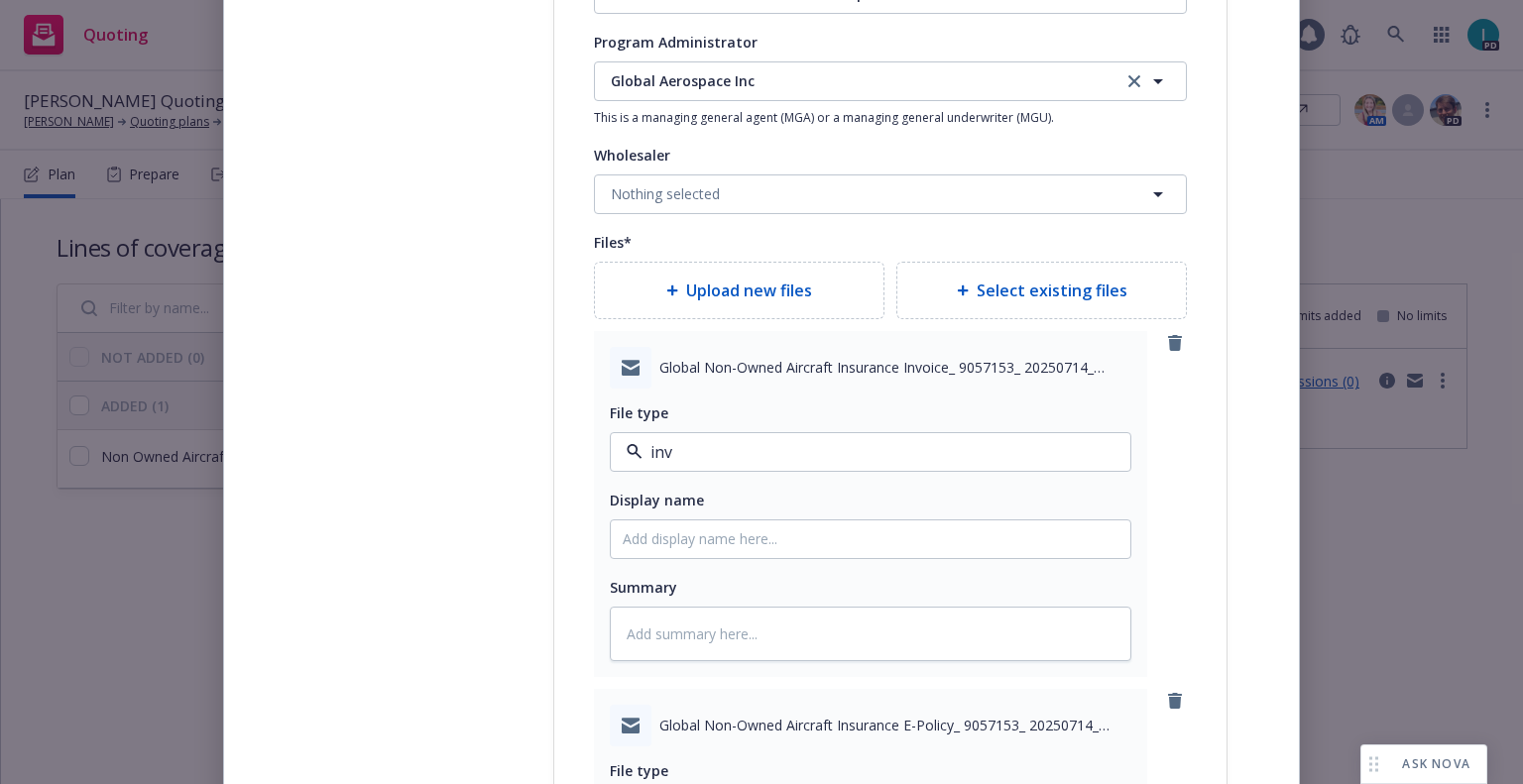 type on "x" 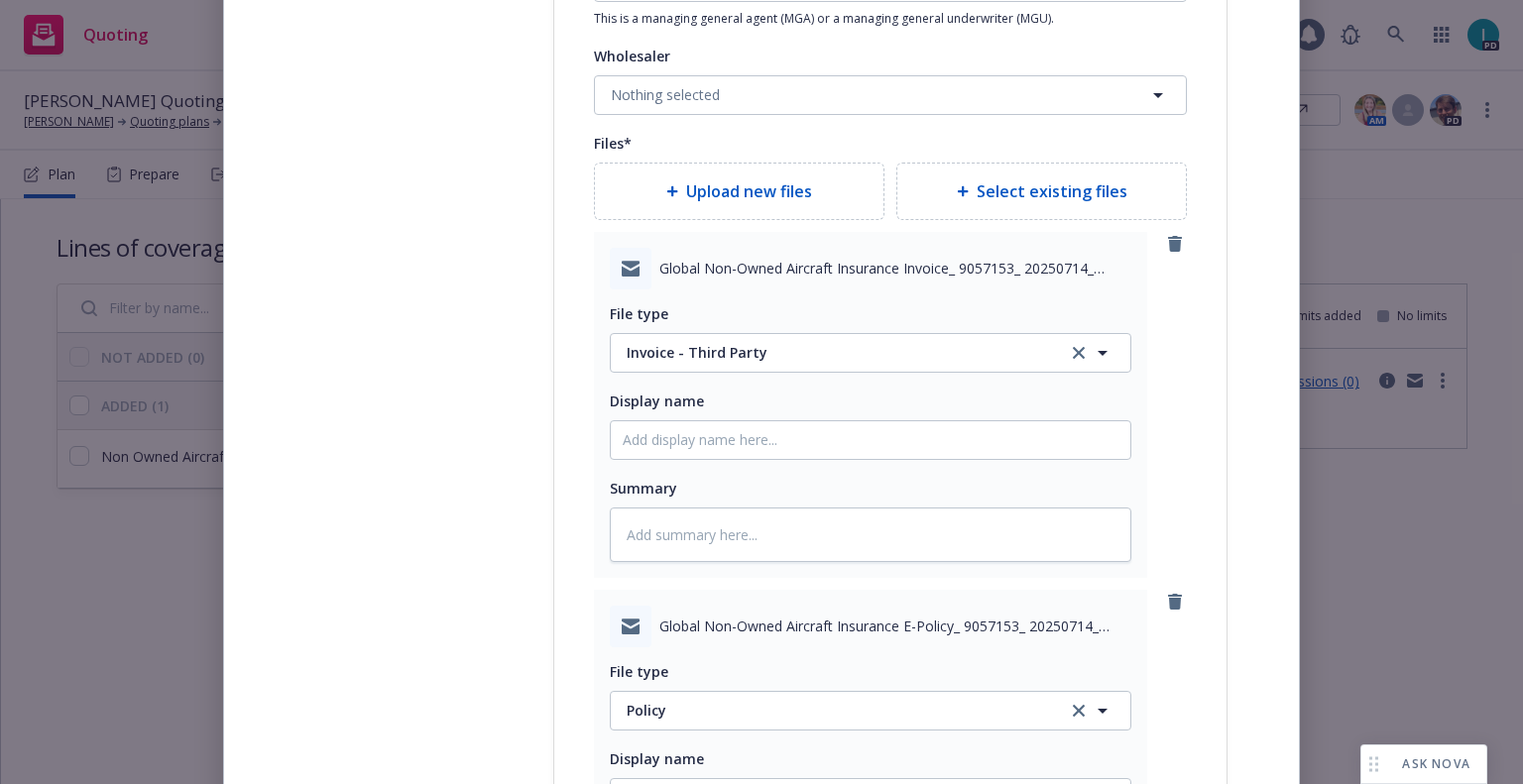 scroll, scrollTop: 2468, scrollLeft: 0, axis: vertical 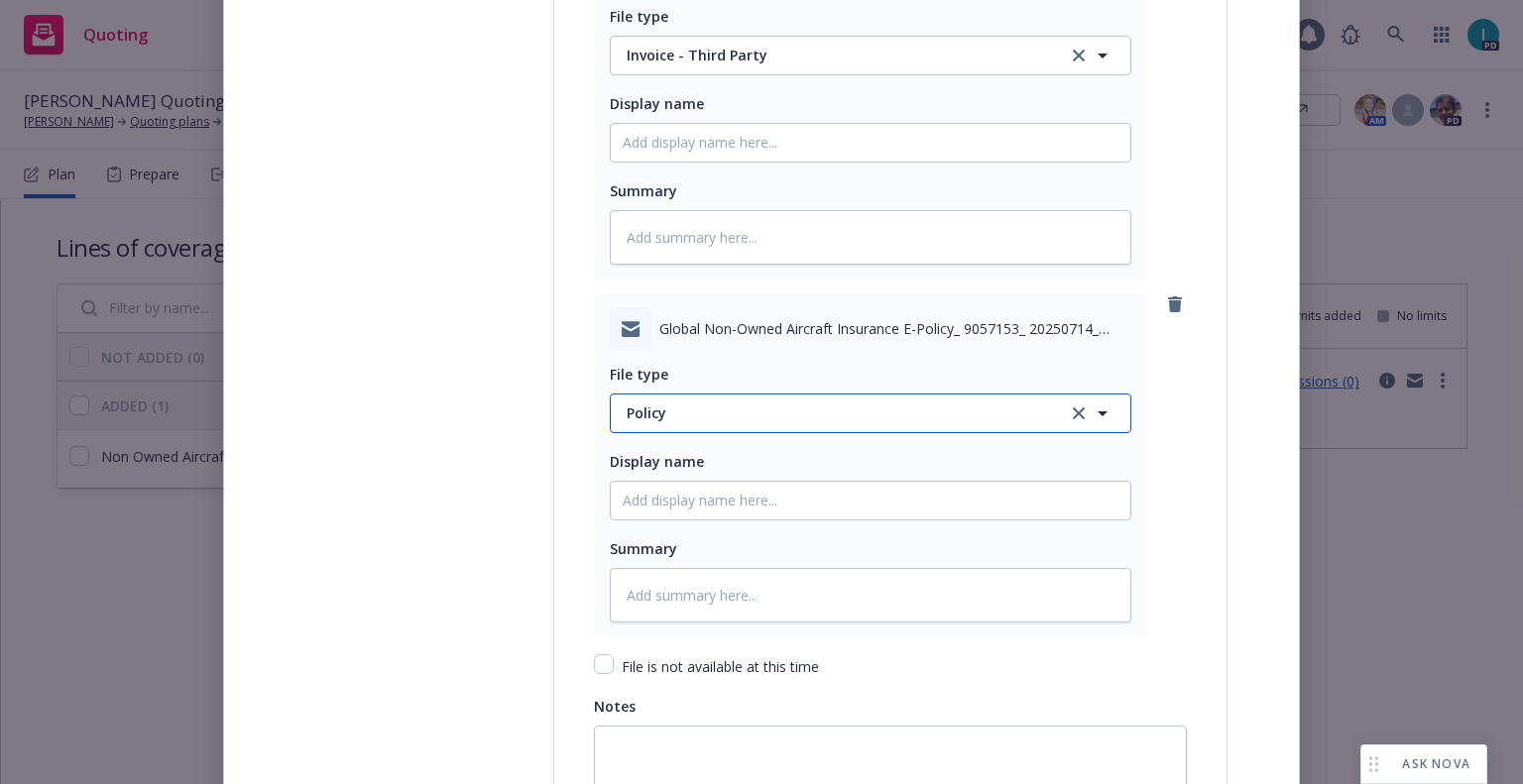 click on "Policy" at bounding box center [835, 412] 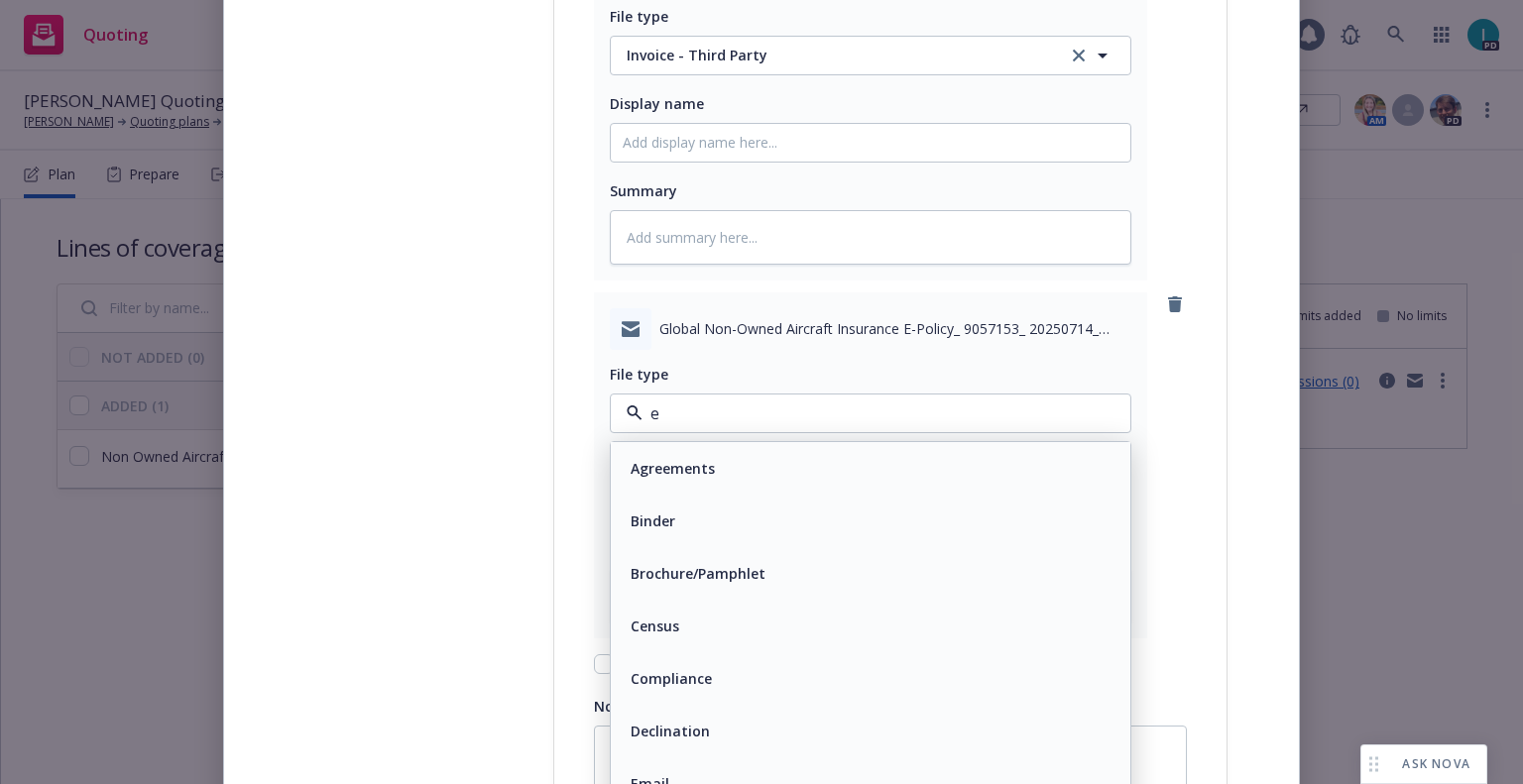 type on "em" 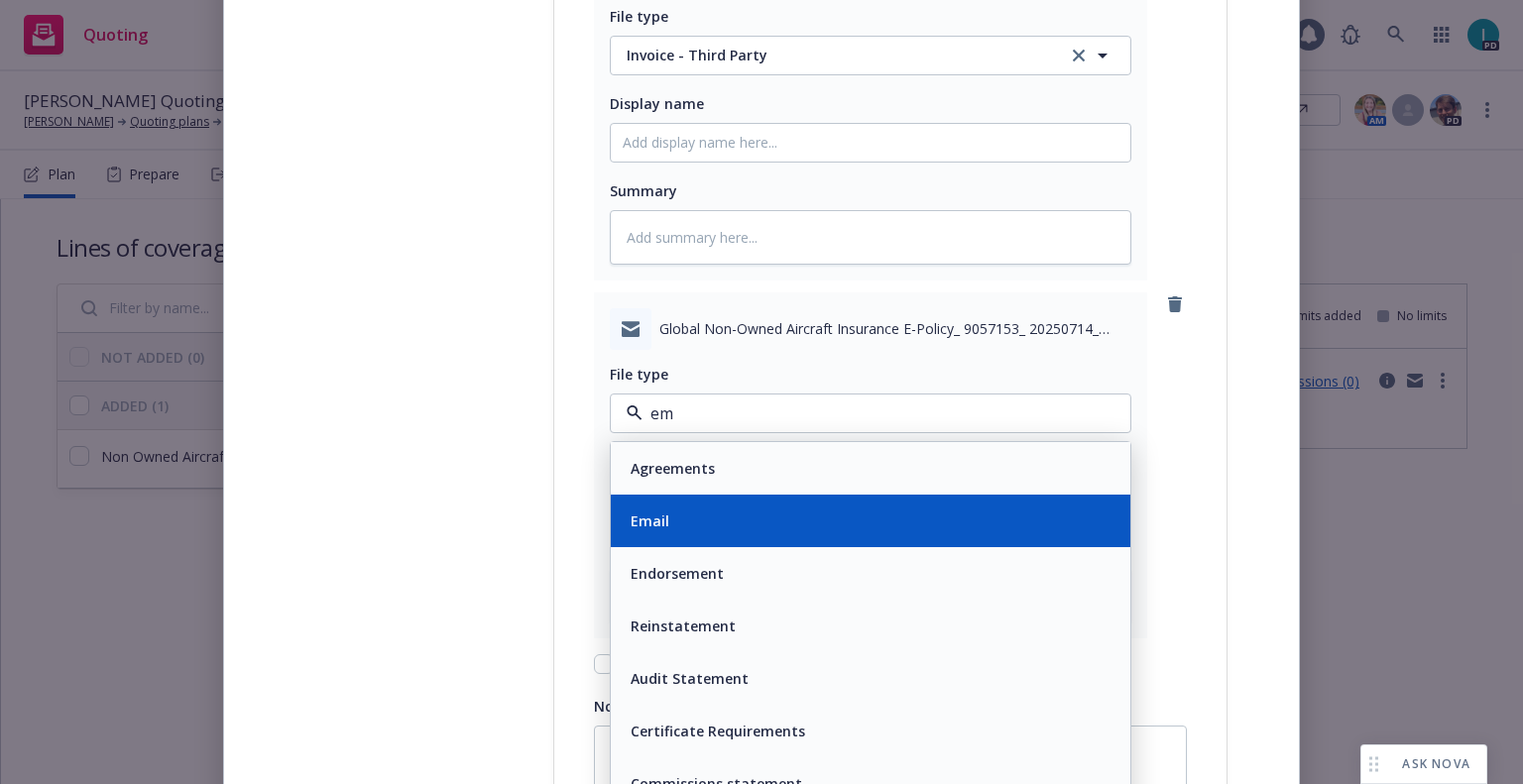 click on "Email" at bounding box center [871, 520] 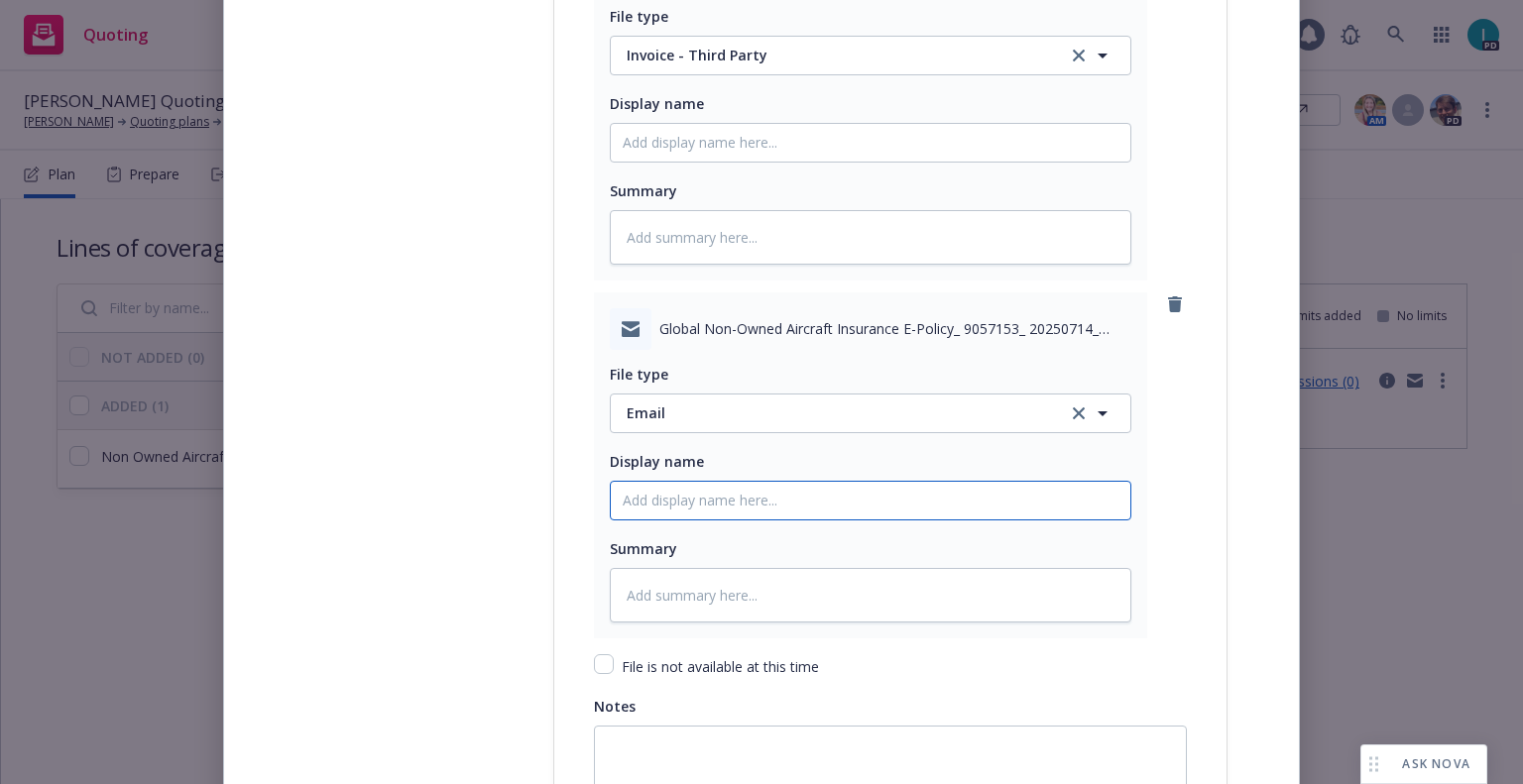 click on "Policy display name" at bounding box center [871, 143] 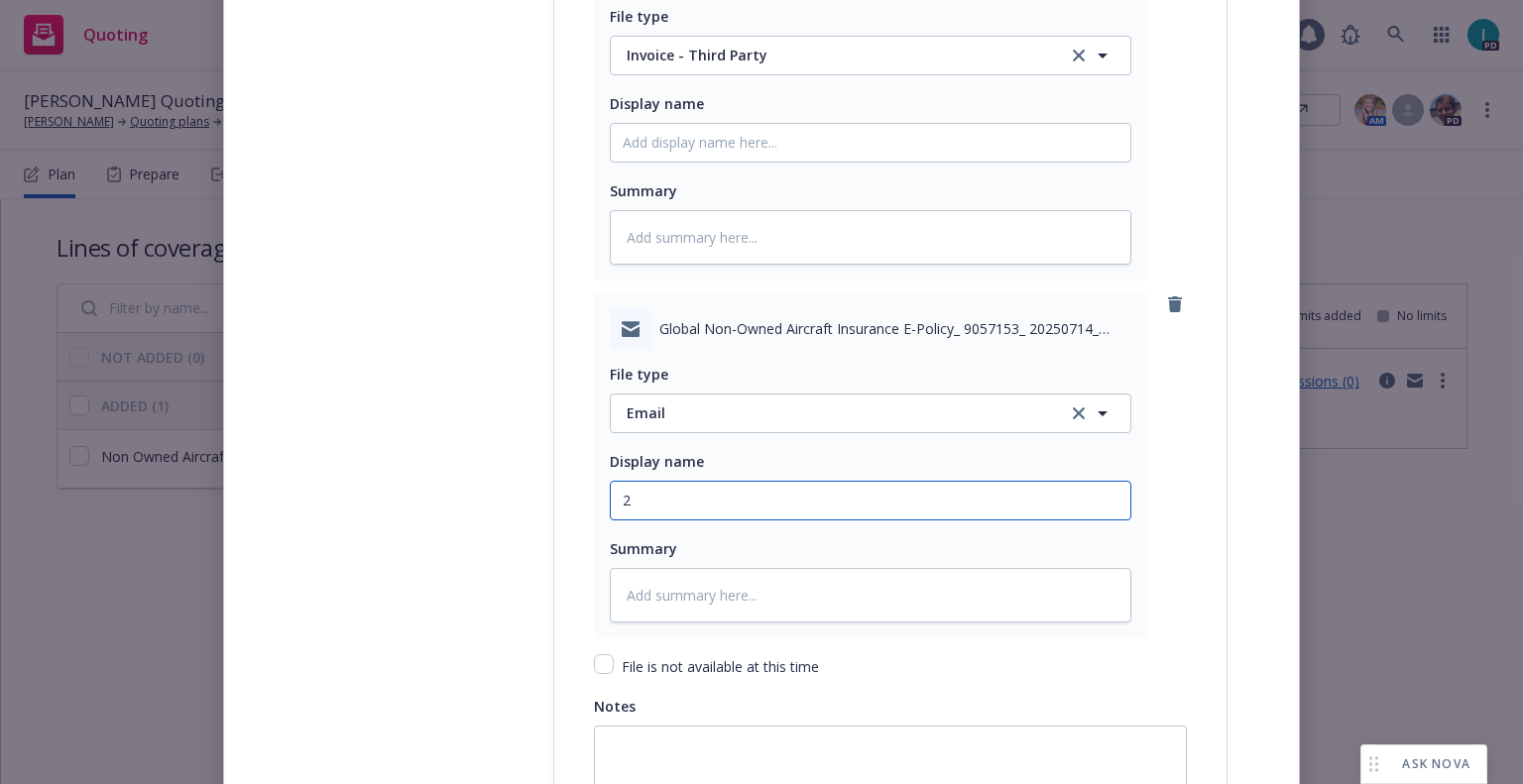 type on "x" 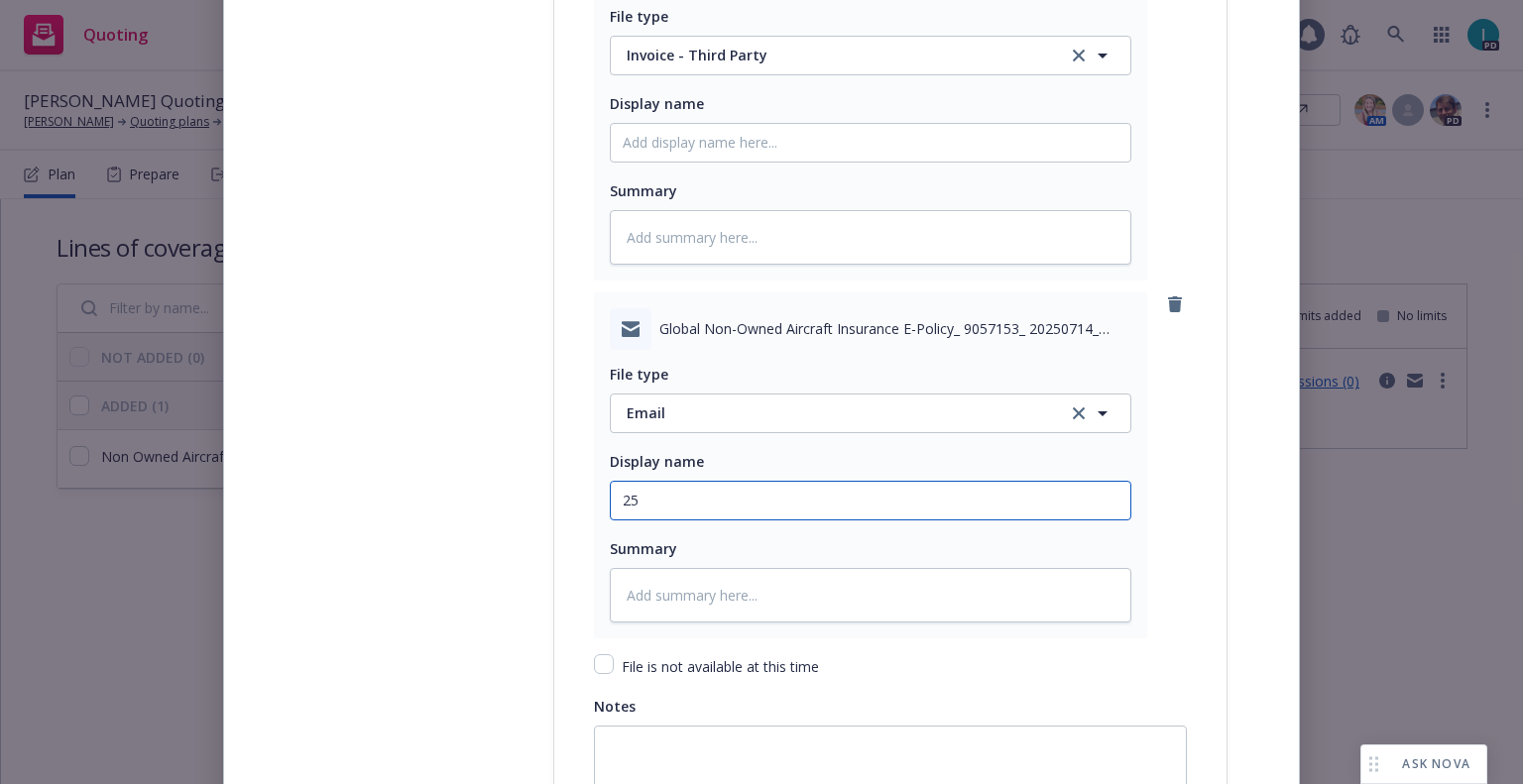 type on "25" 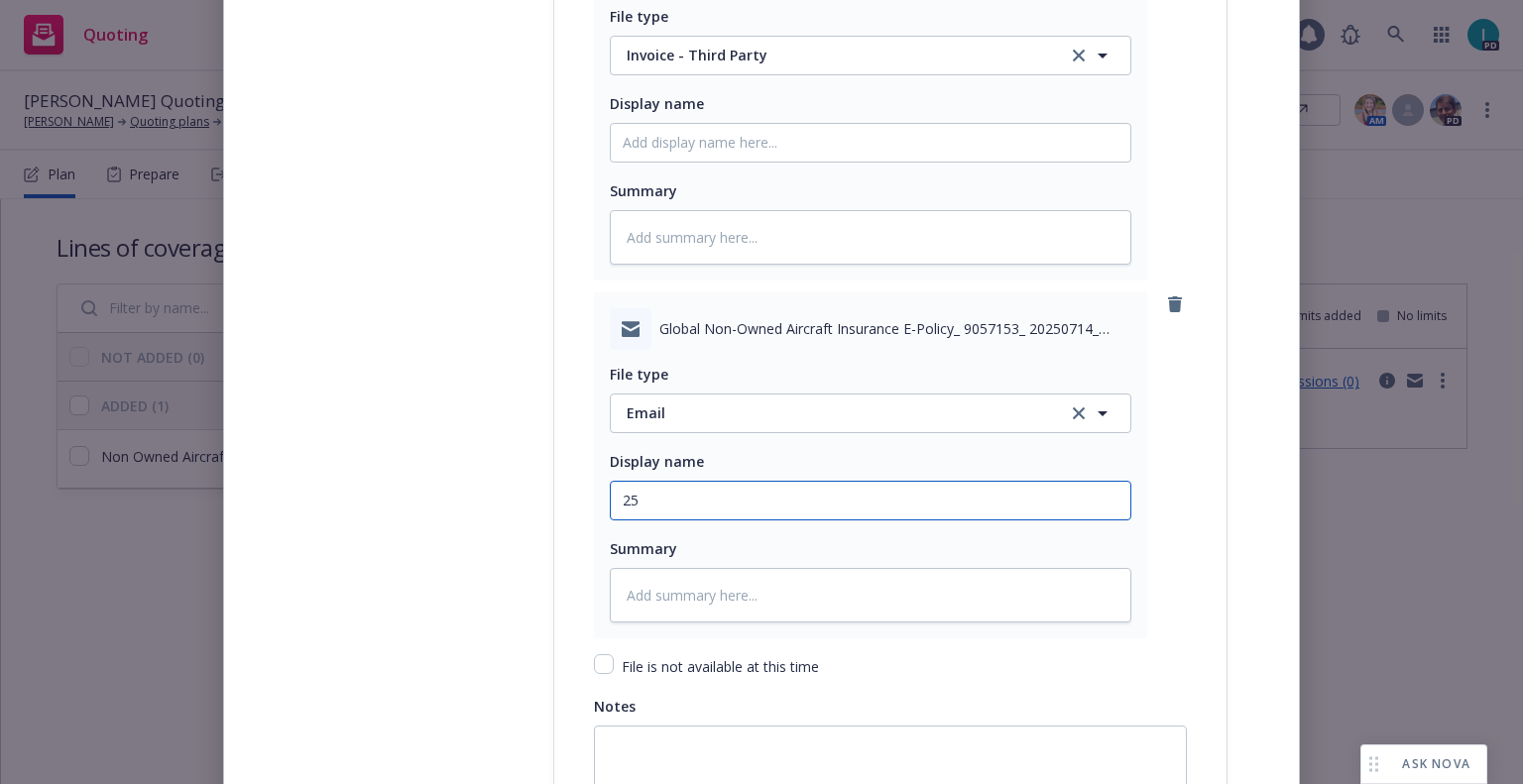 type on "25 NOWN GLO Policy, Cert, Quote" 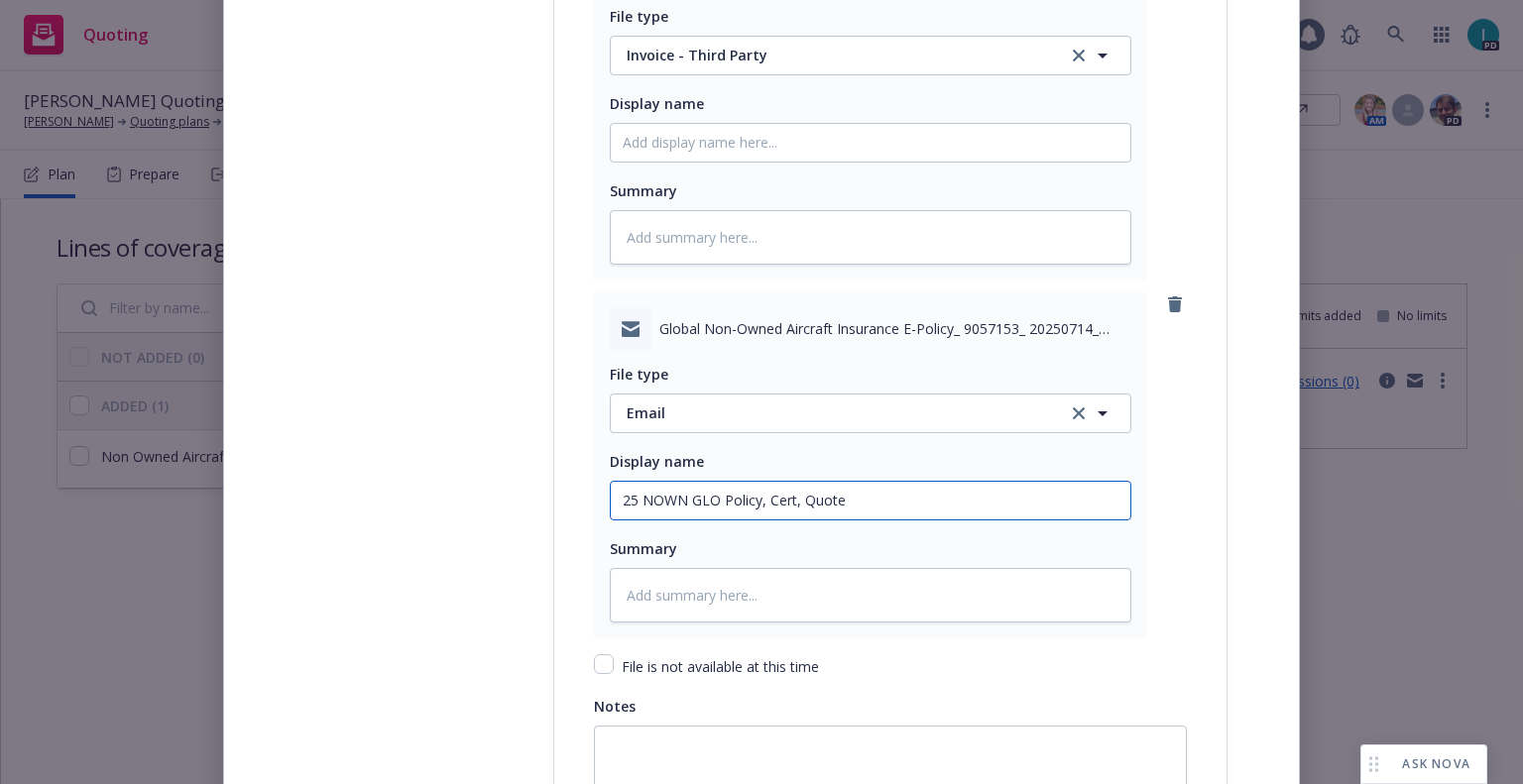 drag, startPoint x: 713, startPoint y: 504, endPoint x: 414, endPoint y: 505, distance: 299.00167 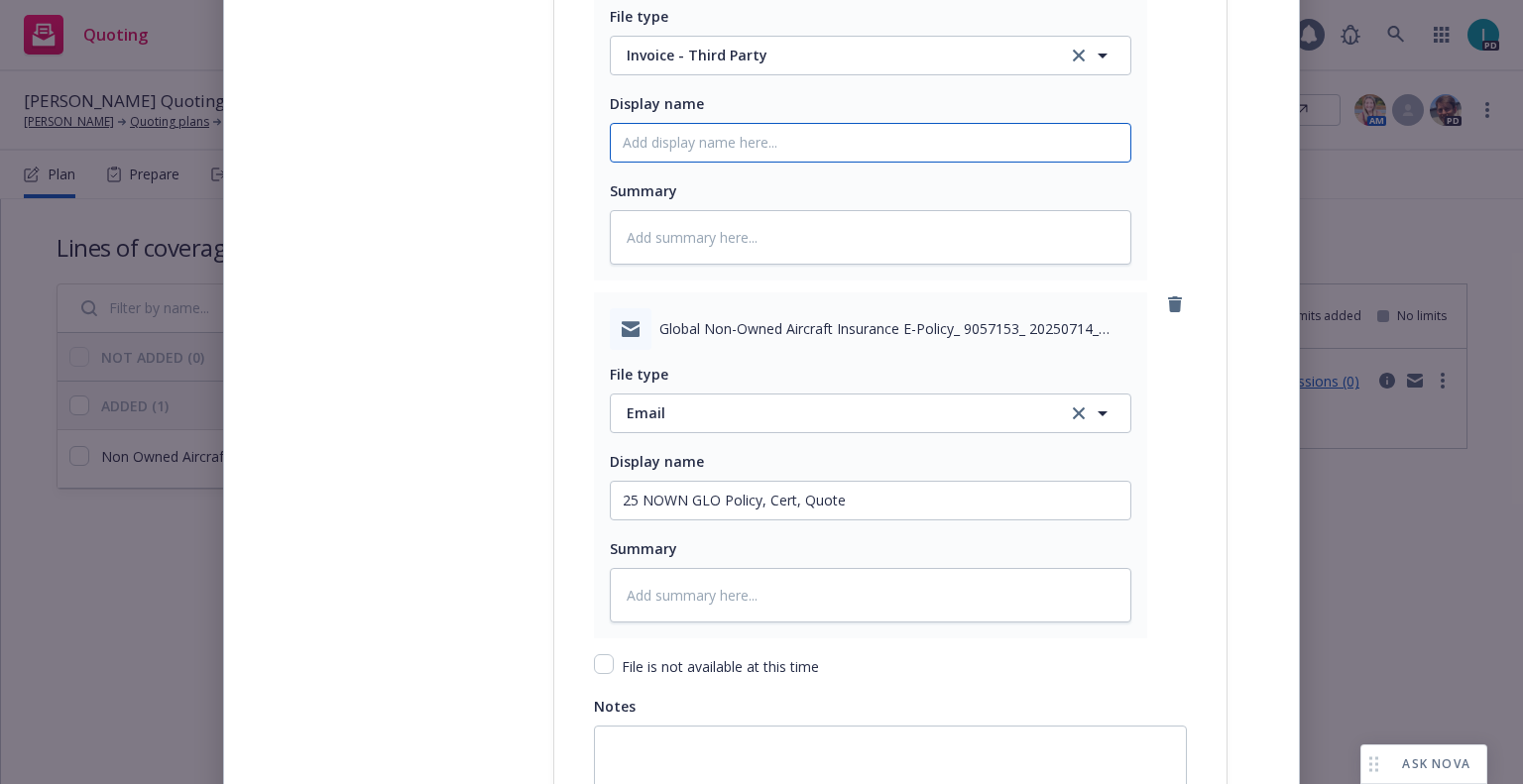 click on "Policy display name" at bounding box center (871, 143) 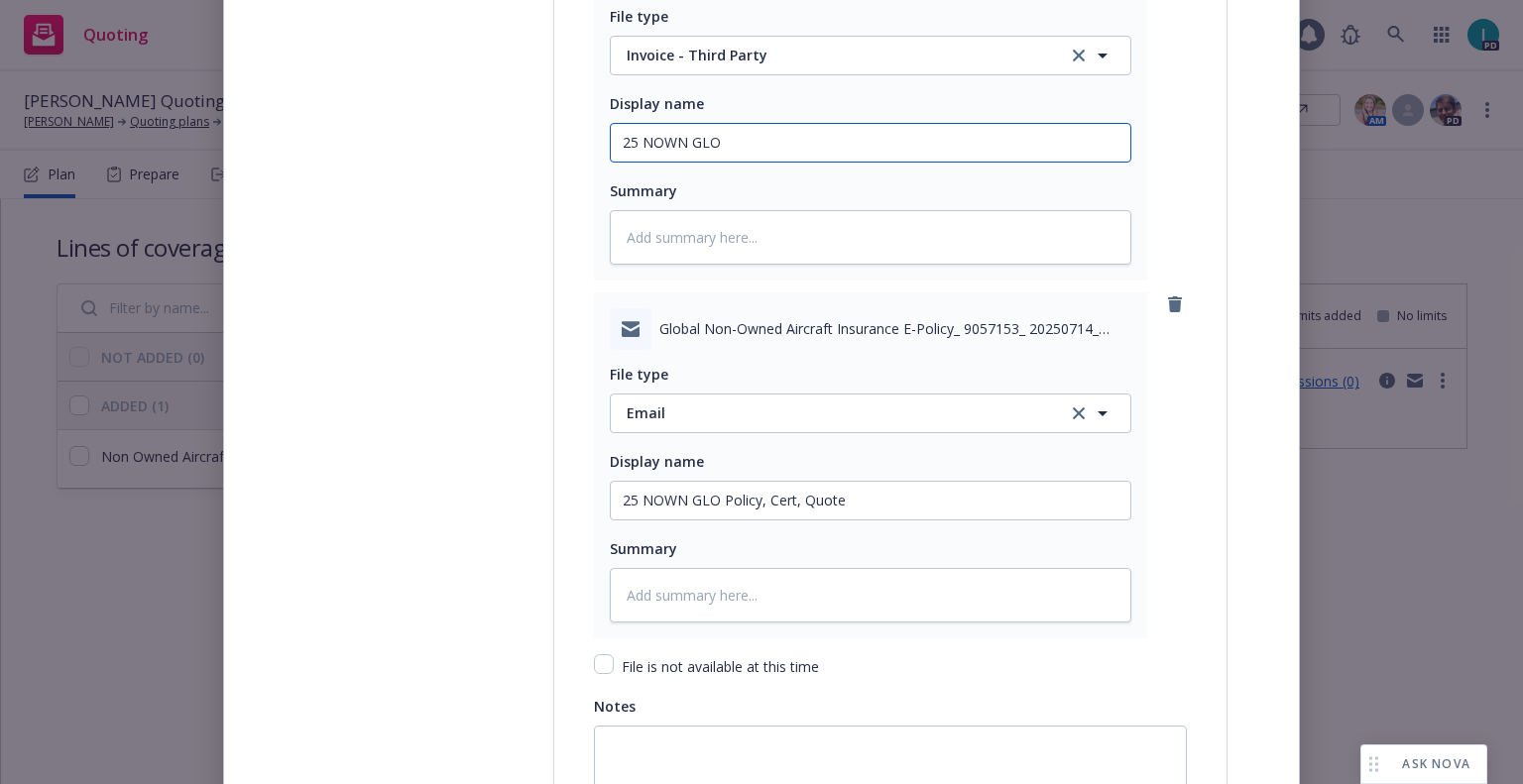 type on "25 NOWN GLO Invoice" 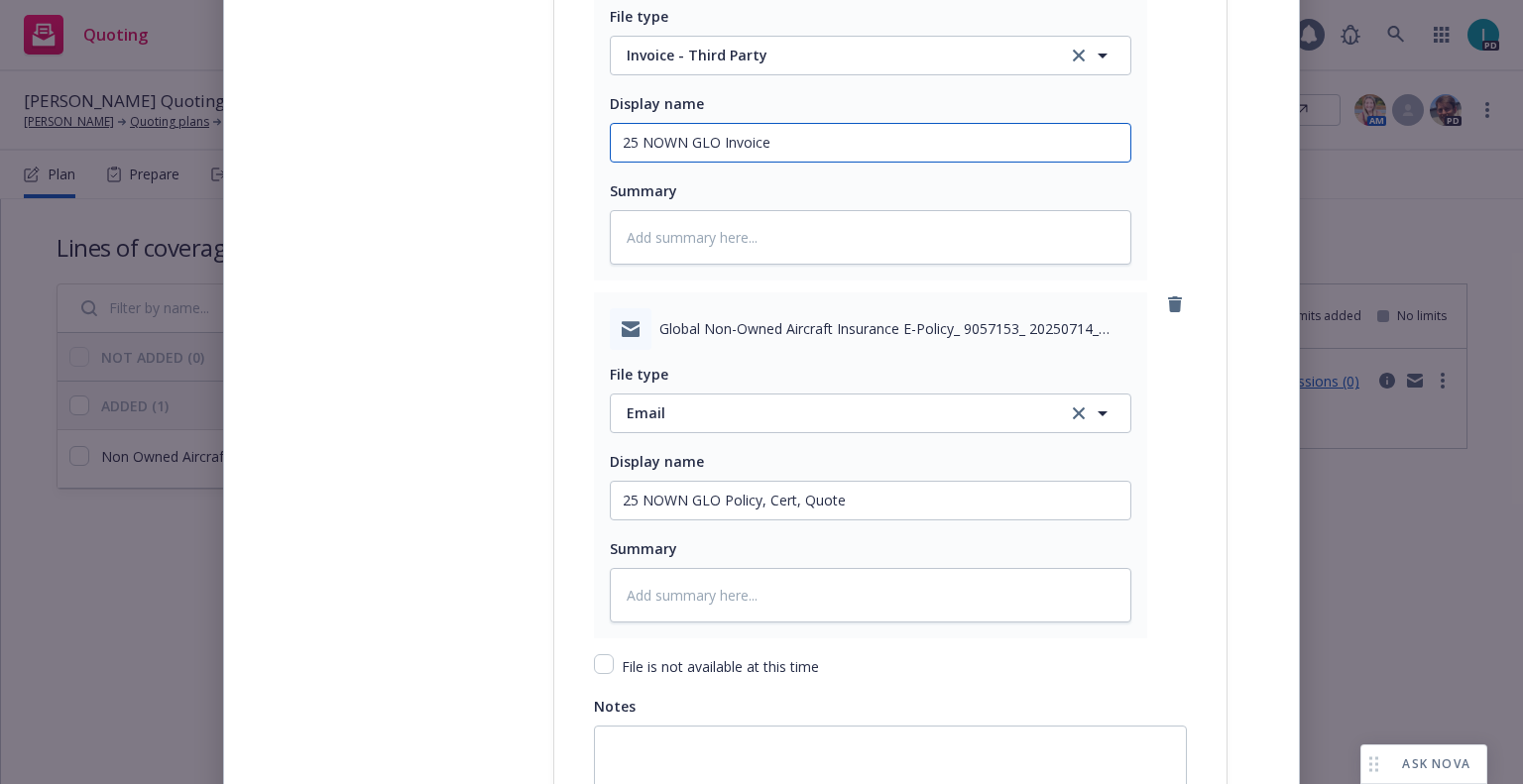 scroll, scrollTop: 2787, scrollLeft: 0, axis: vertical 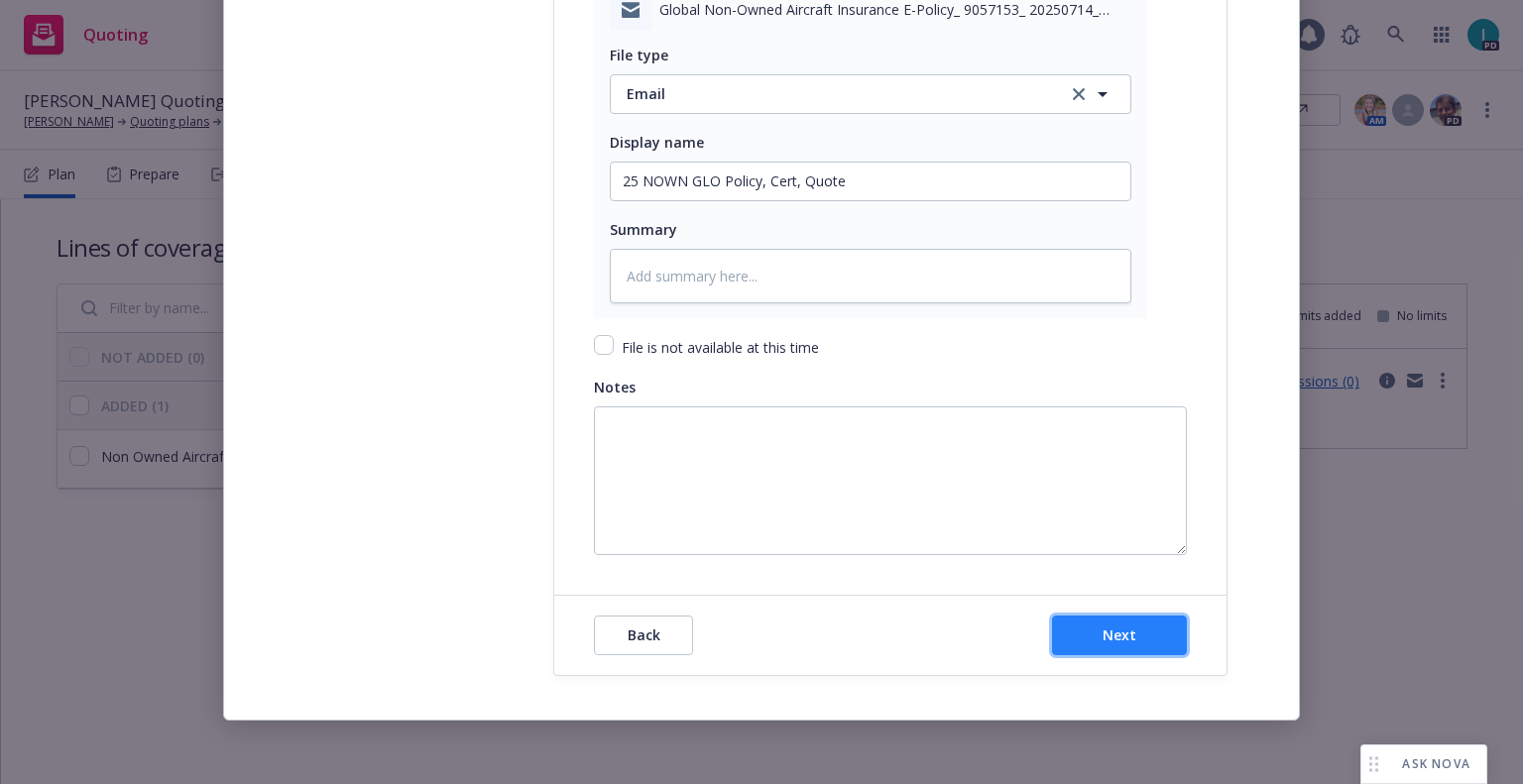 click on "Next" at bounding box center (1119, 635) 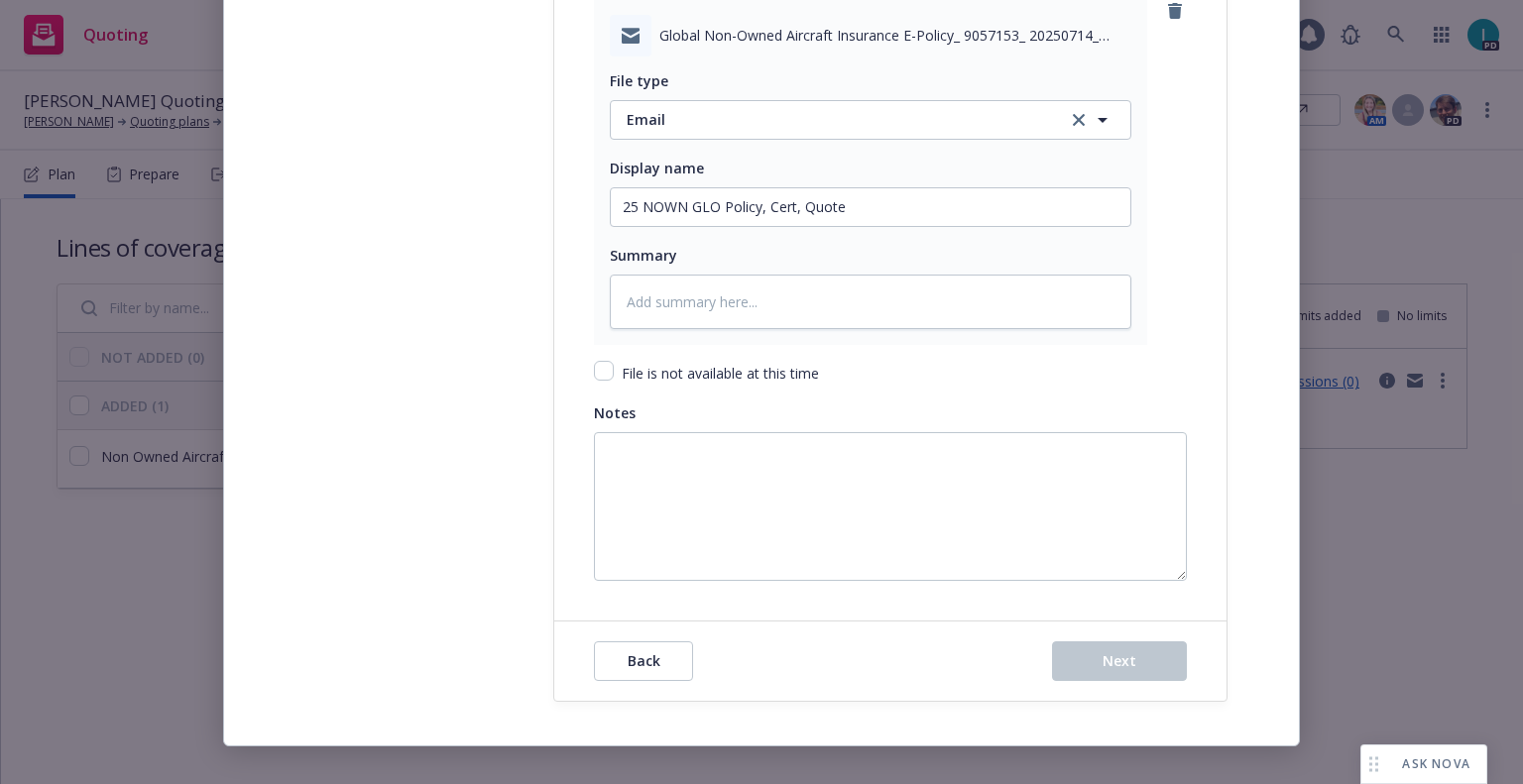 type on "x" 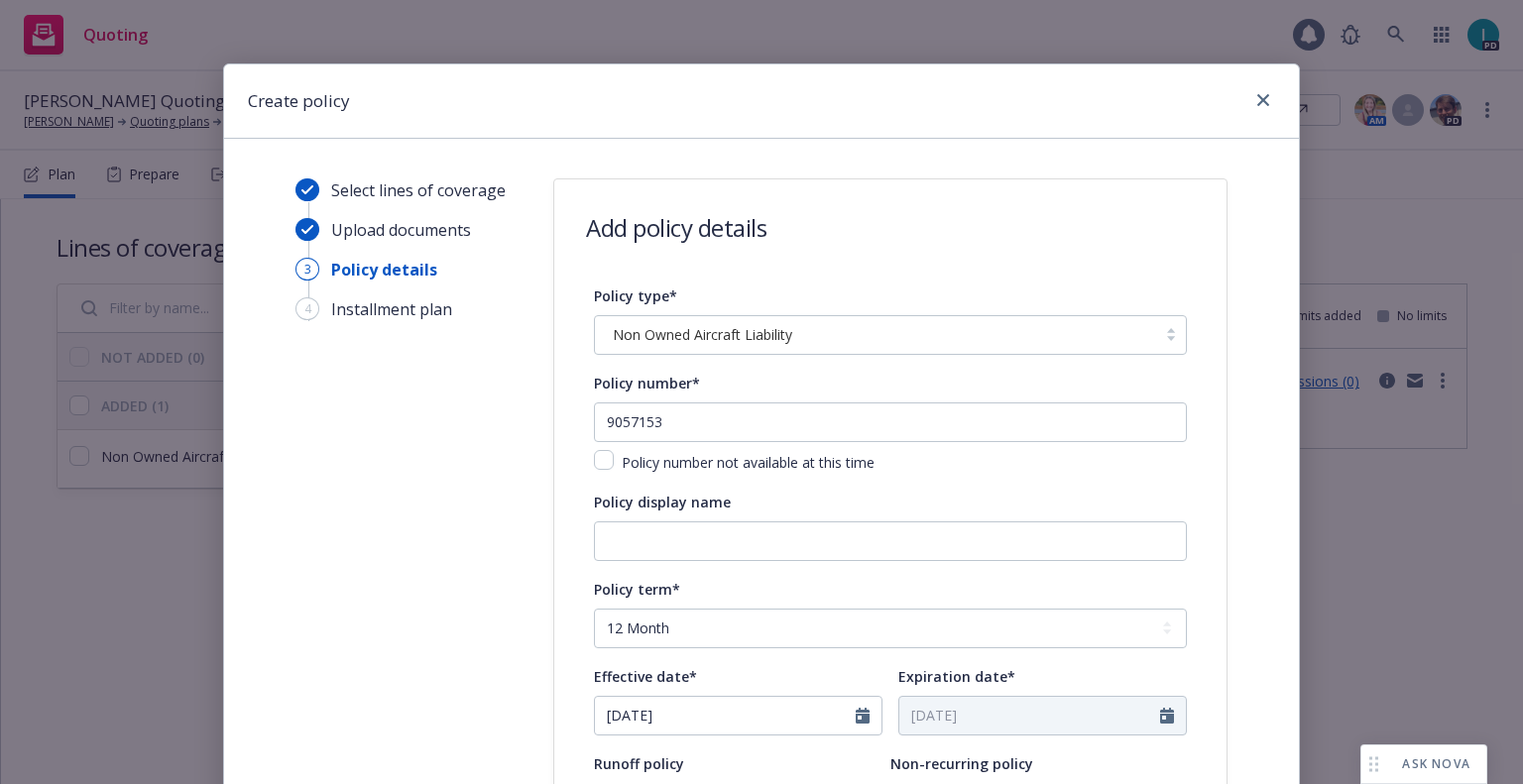 scroll, scrollTop: 694, scrollLeft: 0, axis: vertical 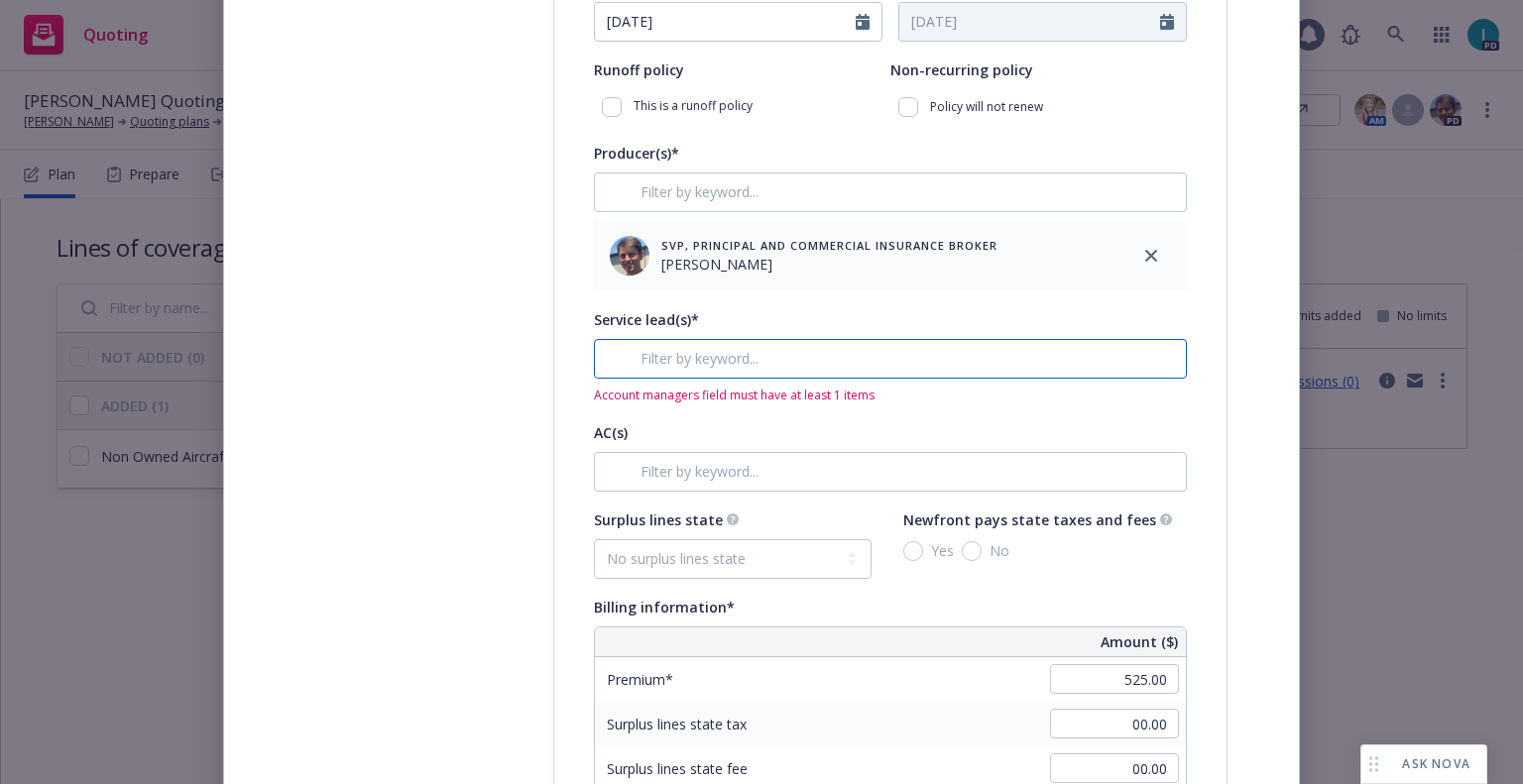 click at bounding box center [890, 359] 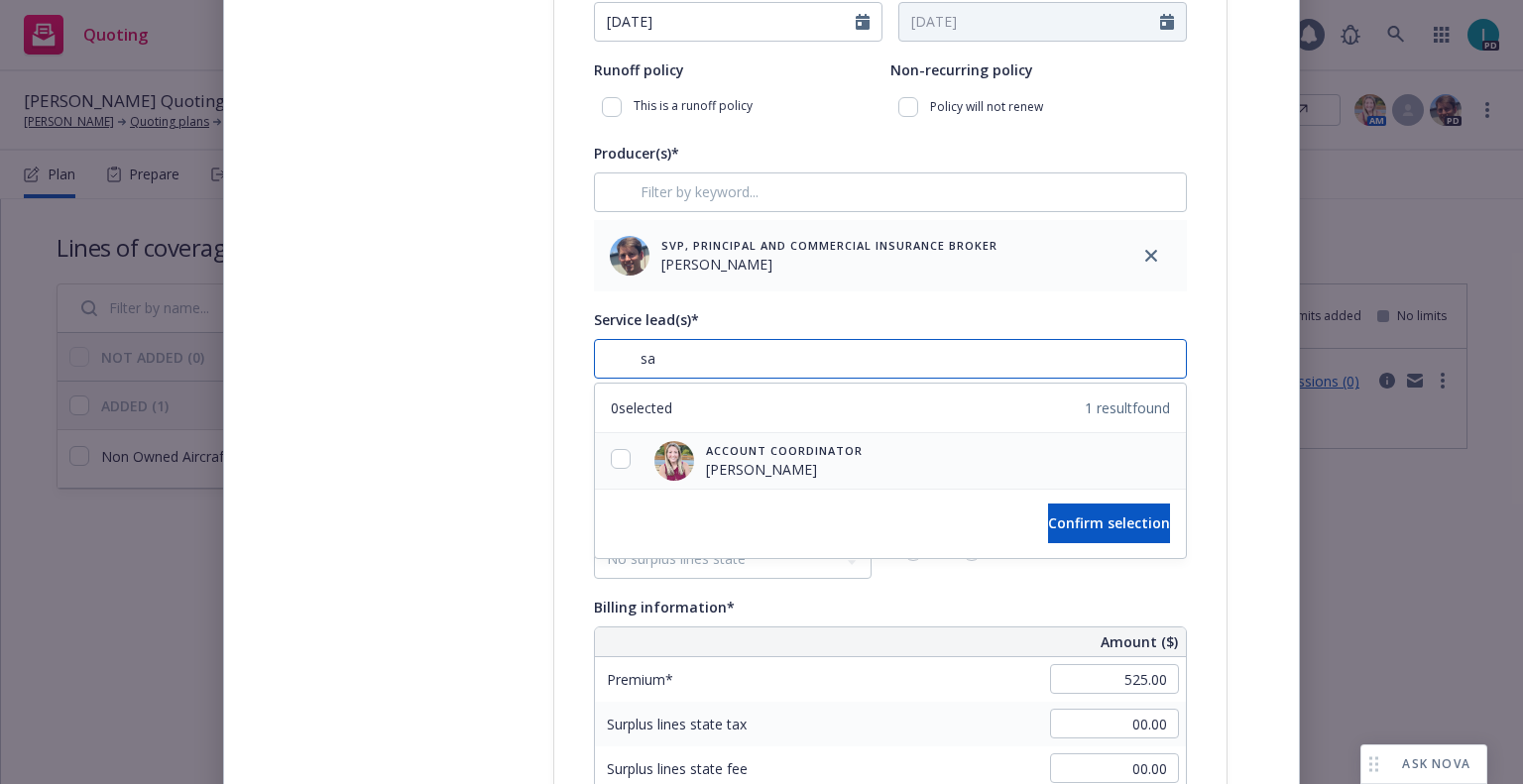 type on "sa" 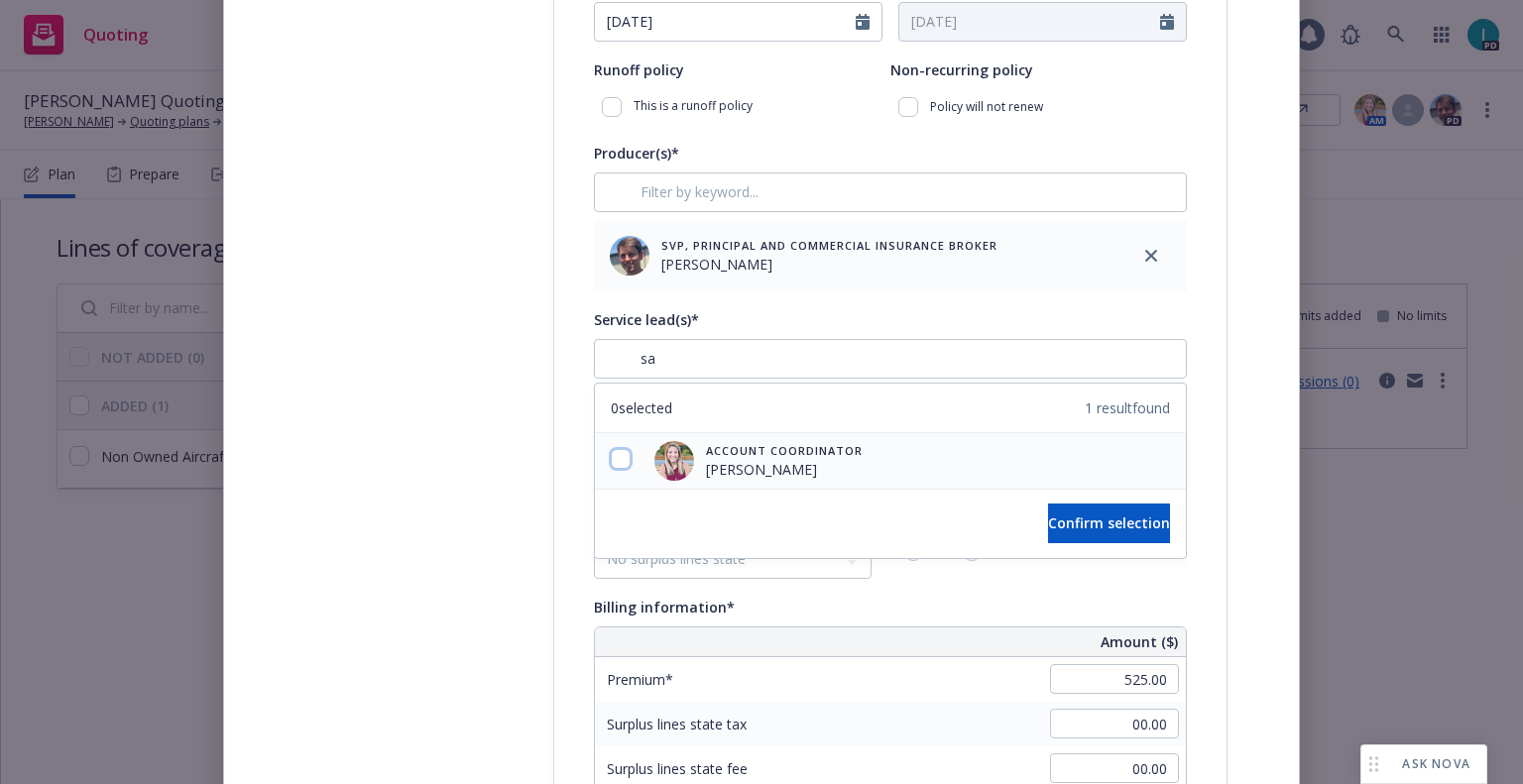 click at bounding box center (621, 459) 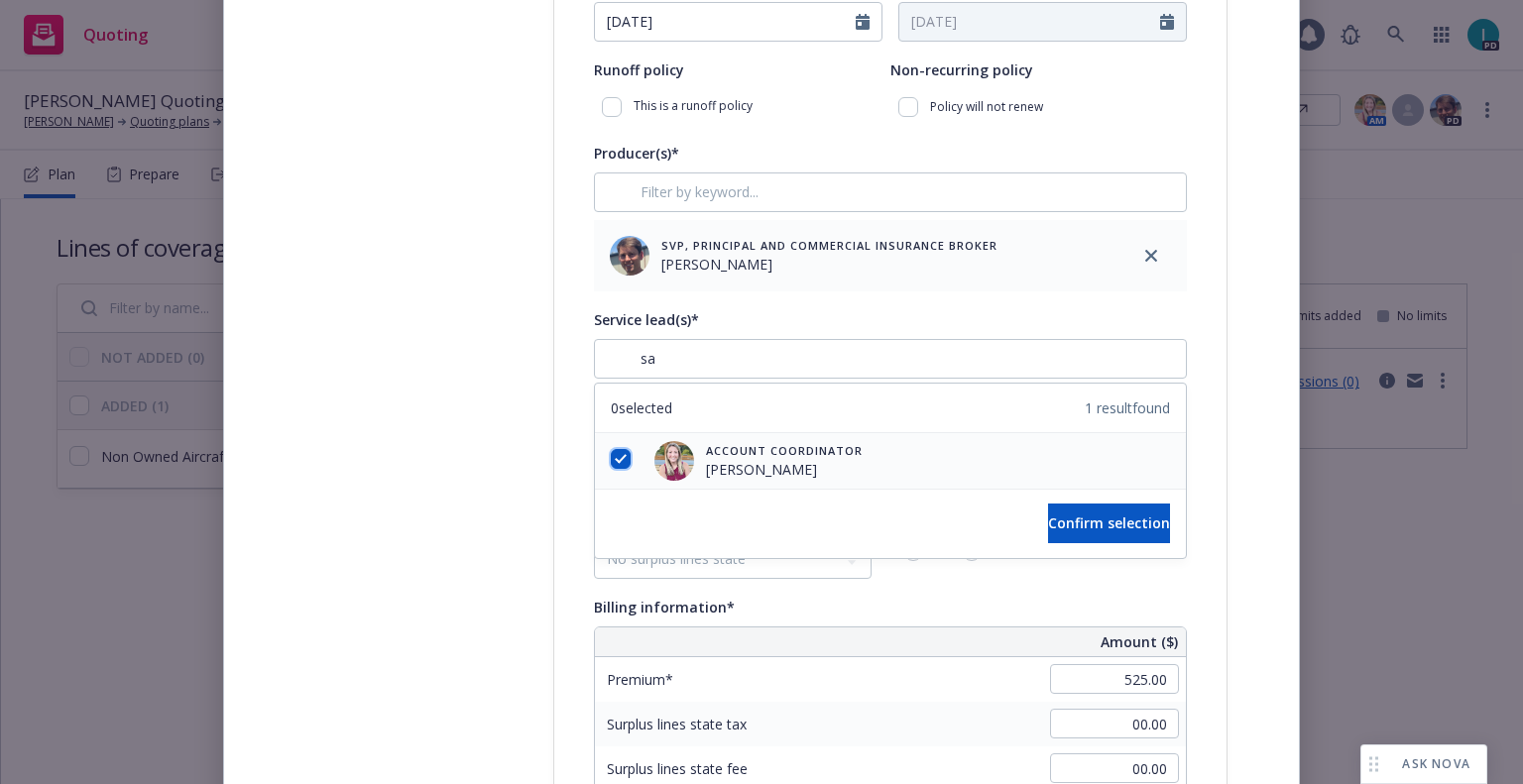 checkbox on "true" 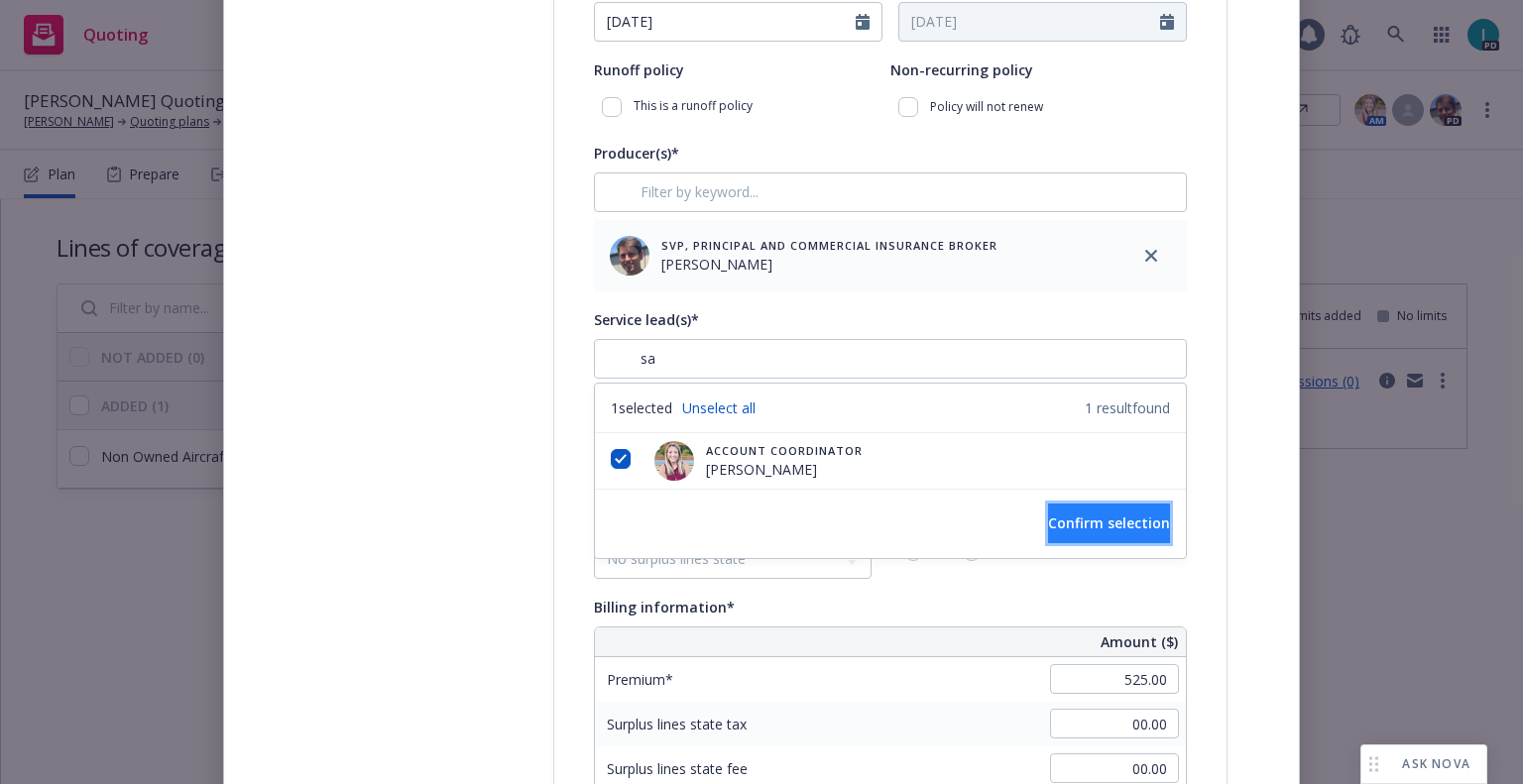 click on "Confirm selection" at bounding box center (1109, 522) 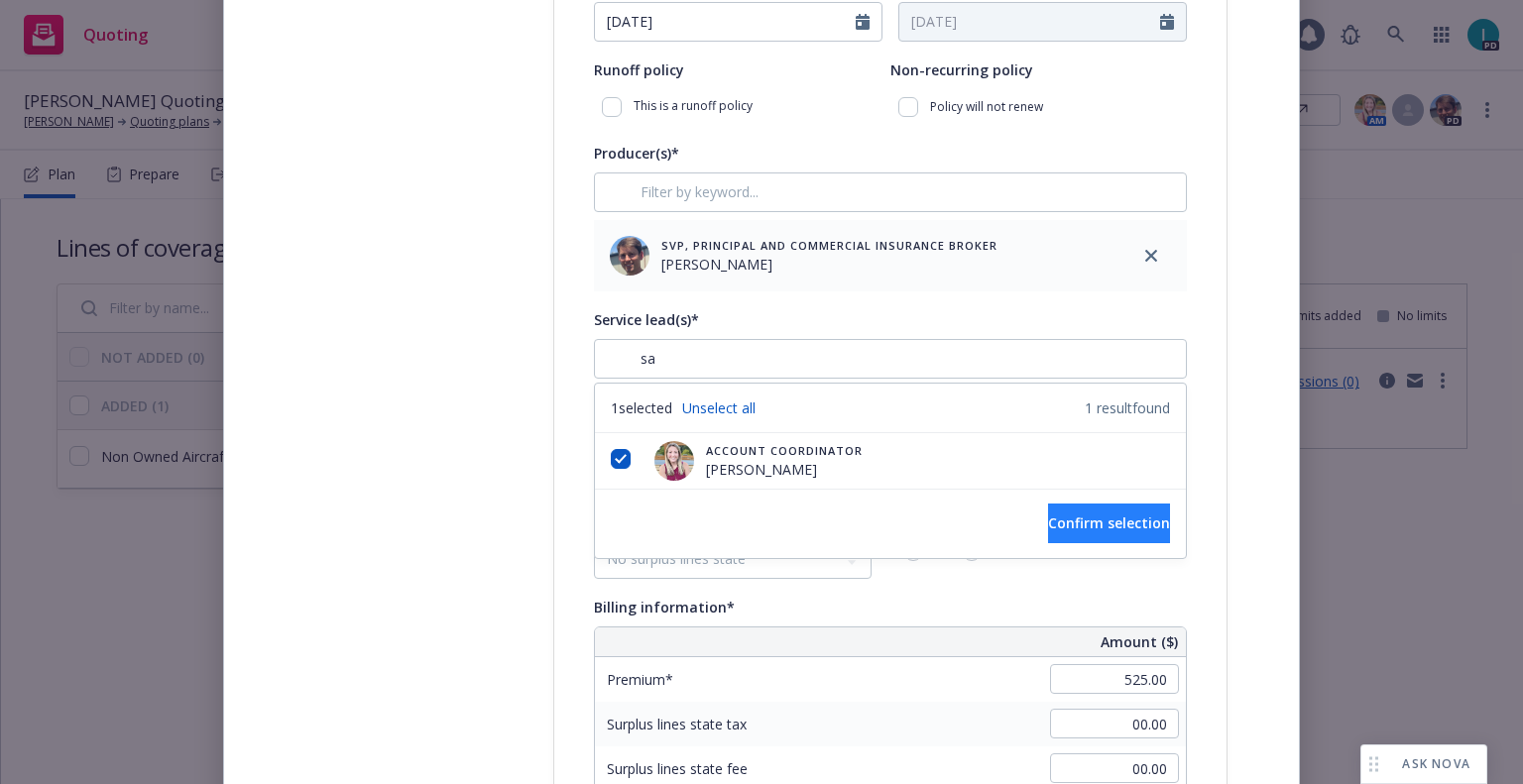 type 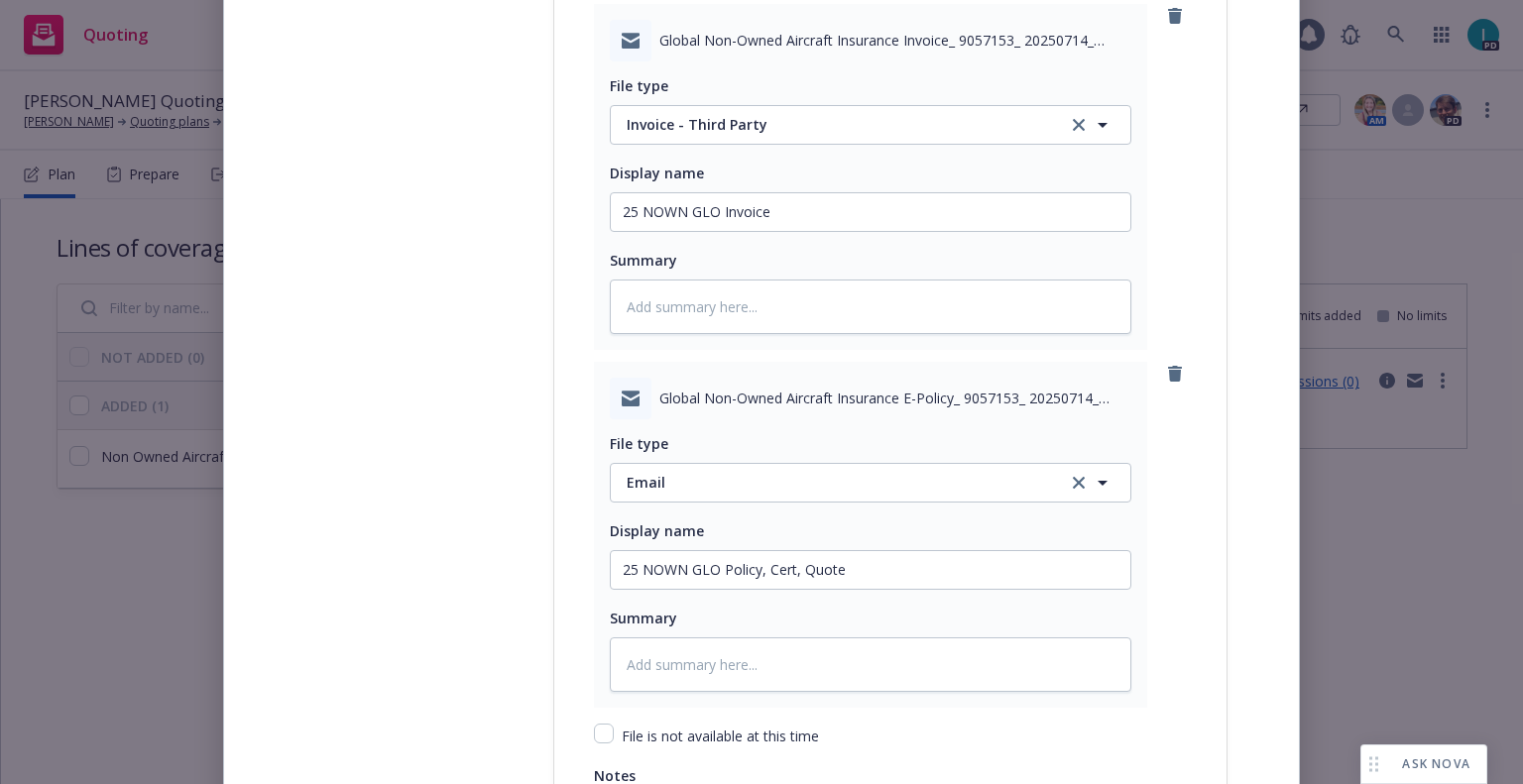 scroll, scrollTop: 2866, scrollLeft: 0, axis: vertical 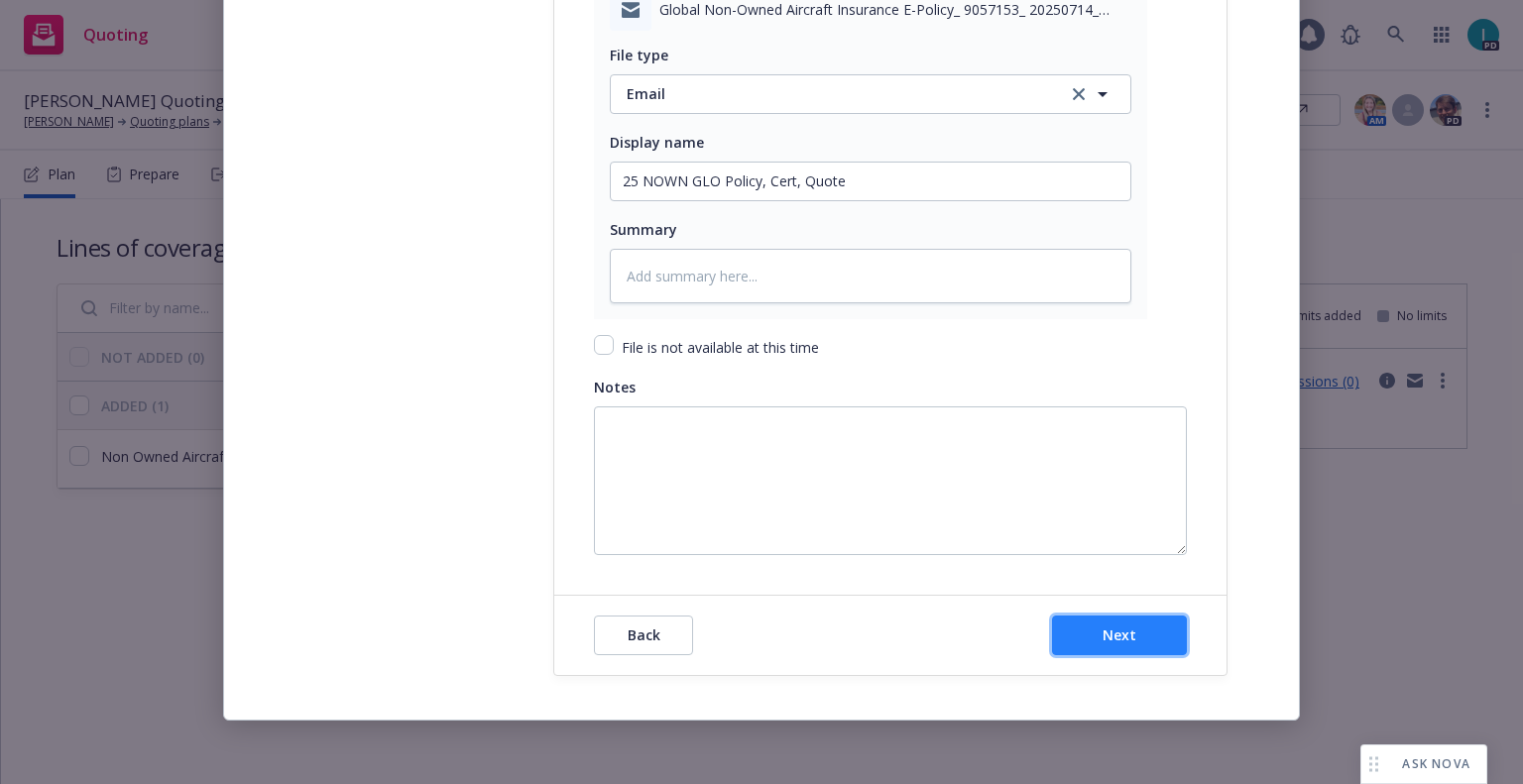 click on "Next" at bounding box center [1119, 634] 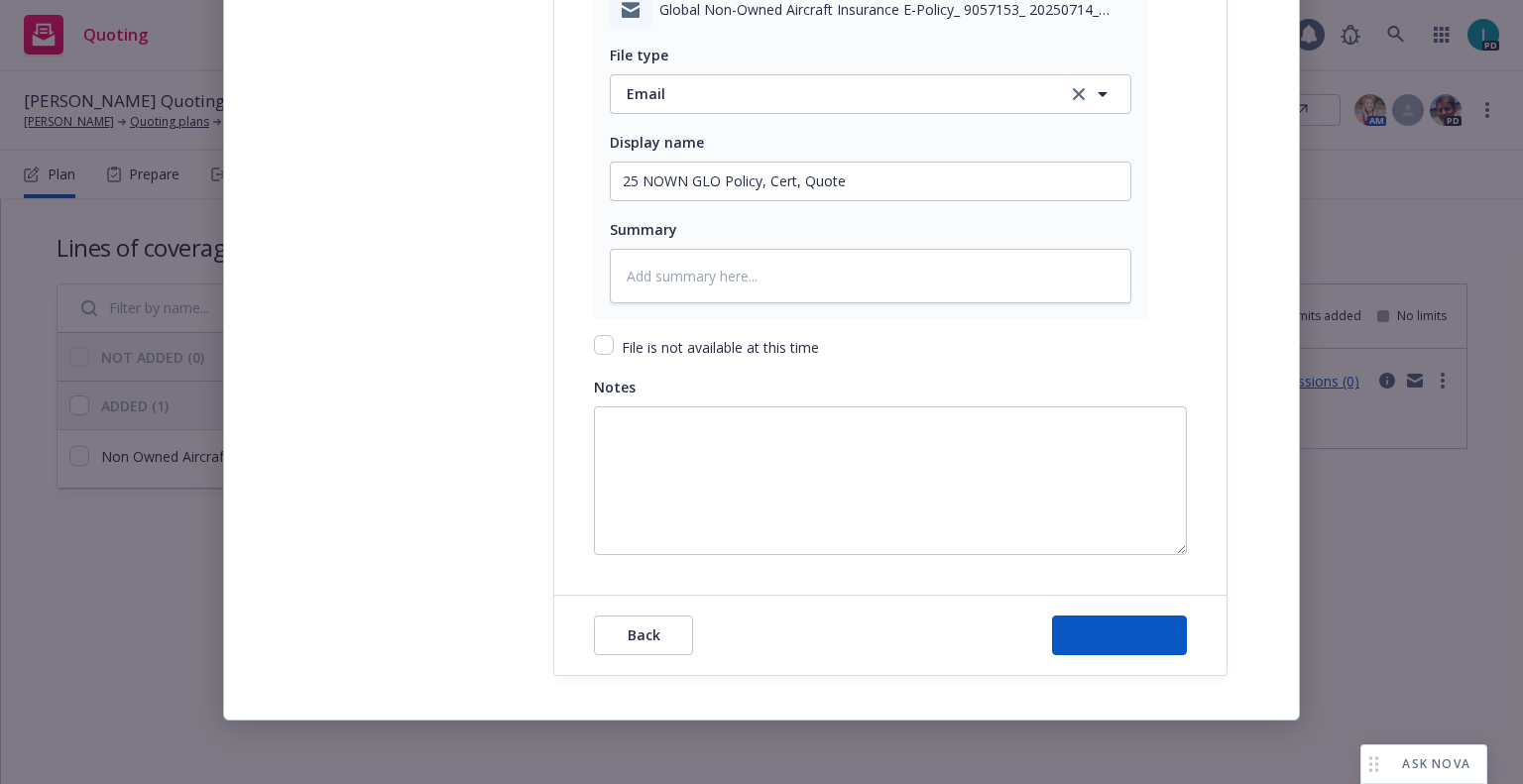type on "x" 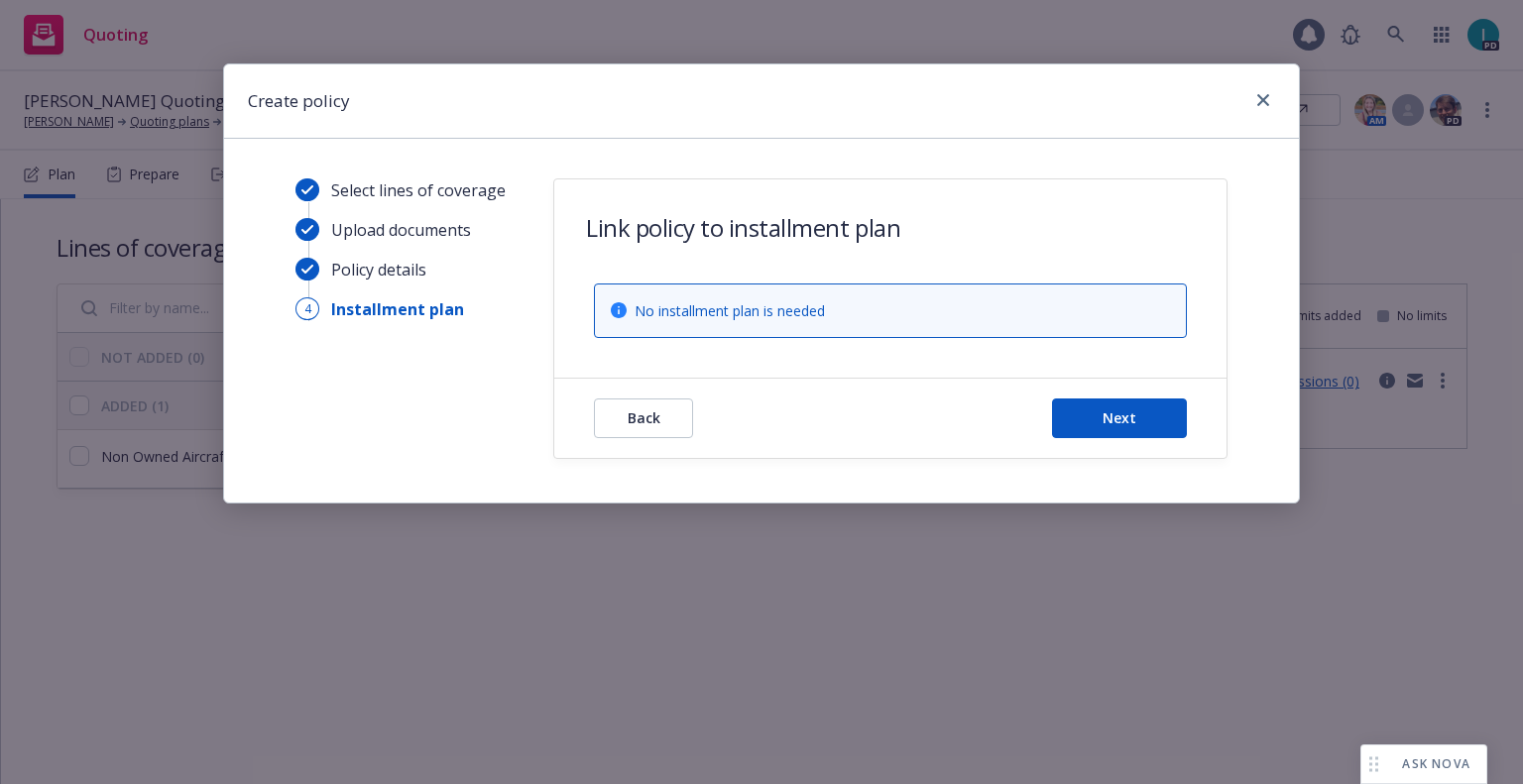 scroll, scrollTop: 0, scrollLeft: 0, axis: both 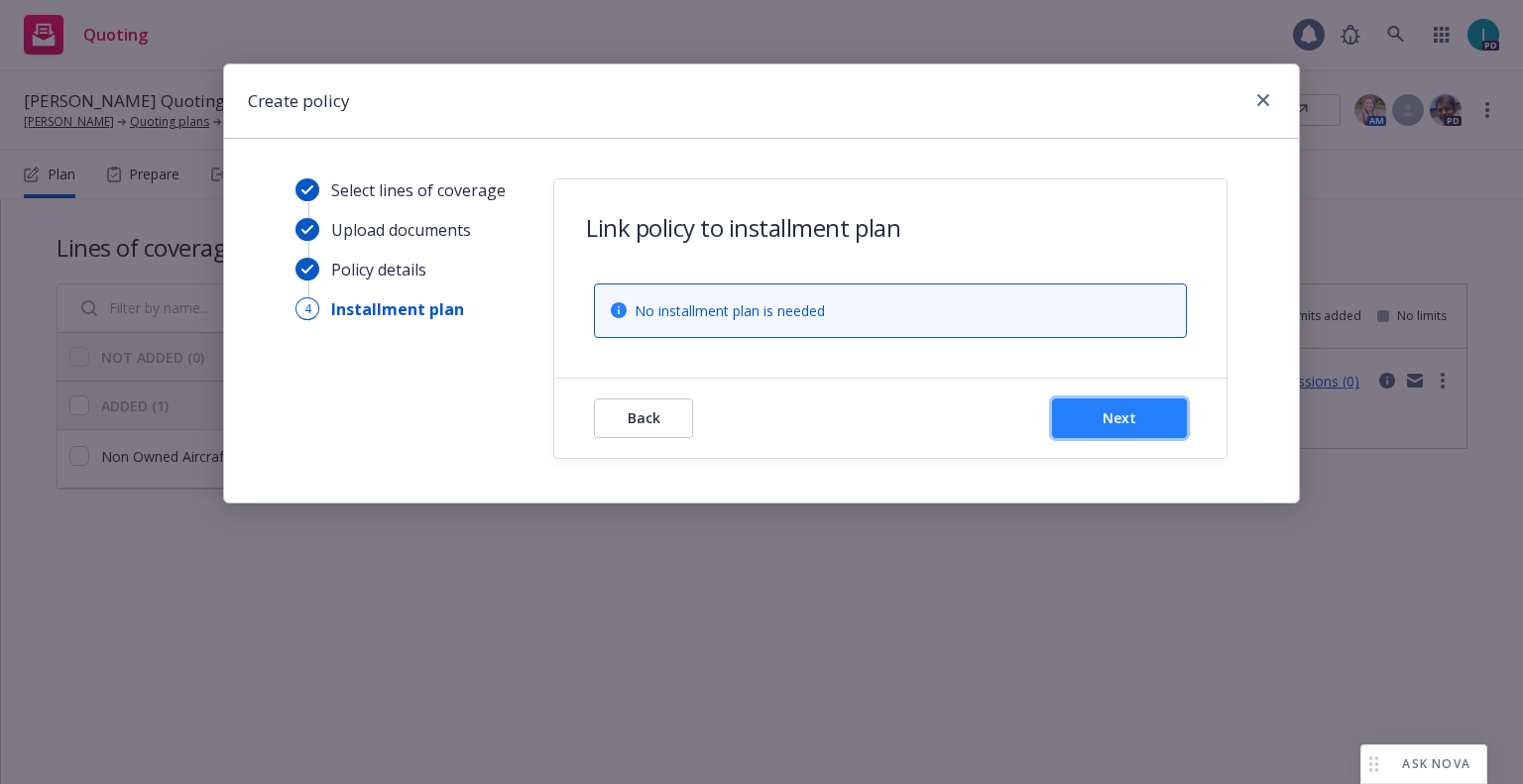click on "Next" at bounding box center (1119, 418) 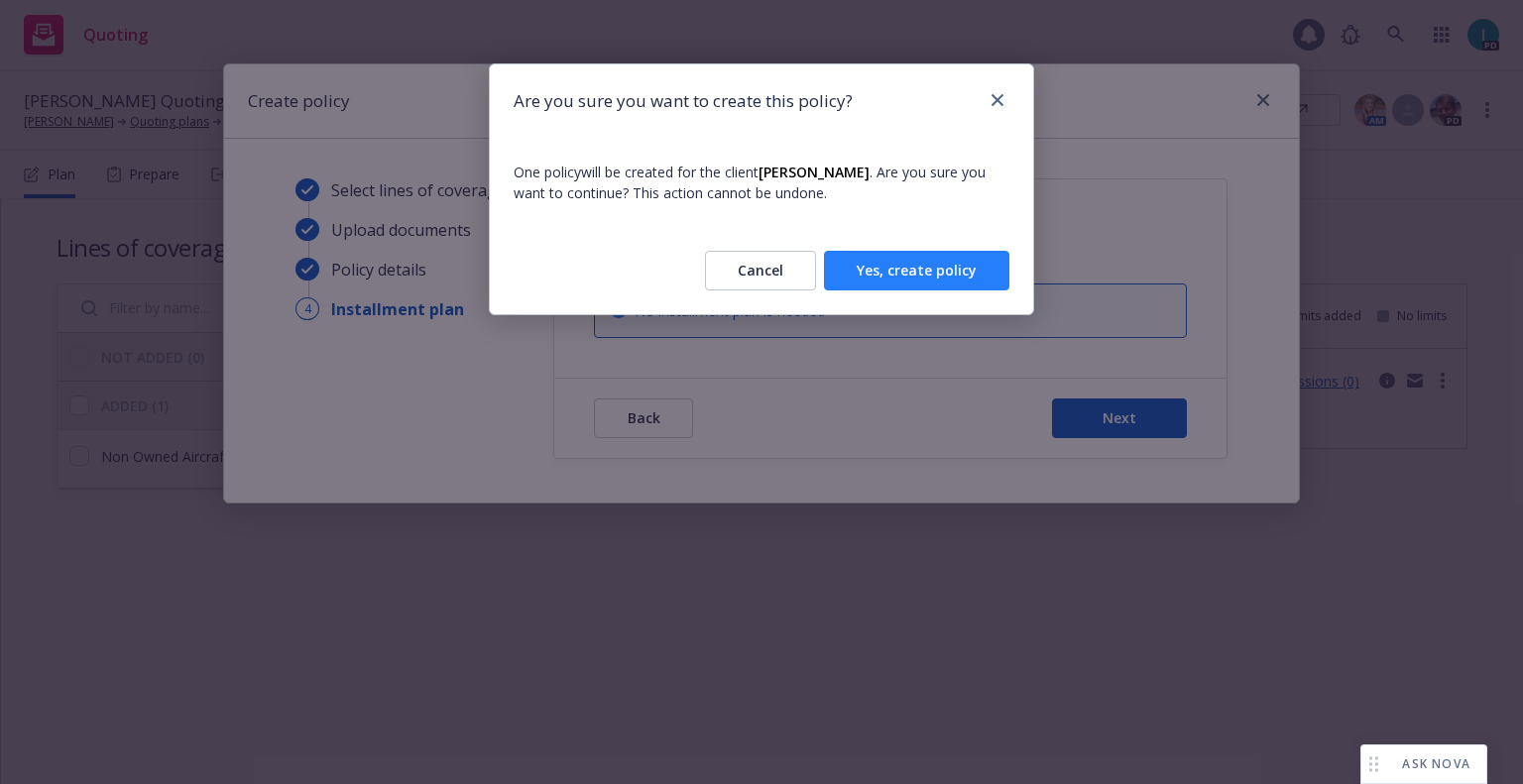 click on "Yes, create policy" at bounding box center [916, 271] 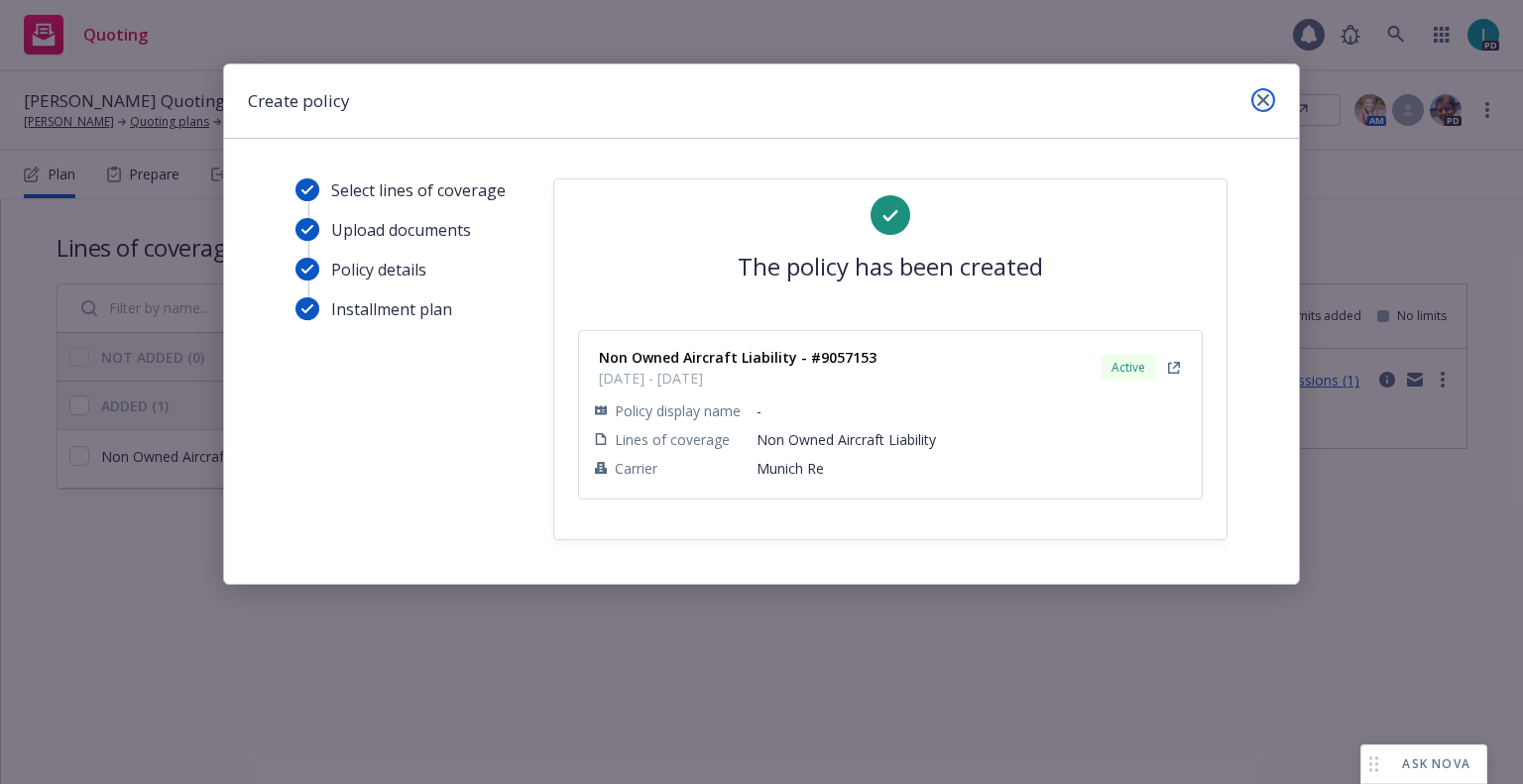 click 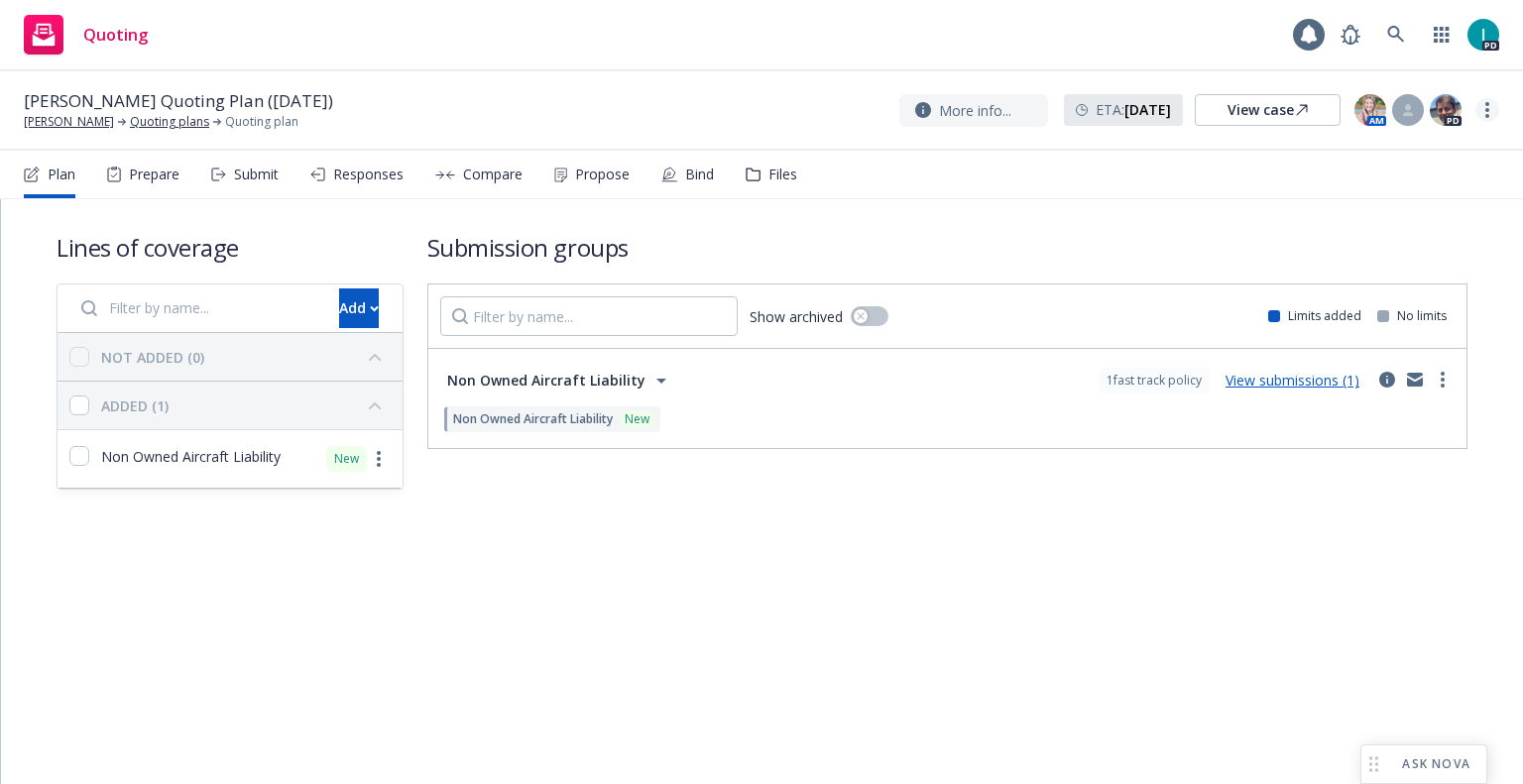 click at bounding box center (1487, 110) 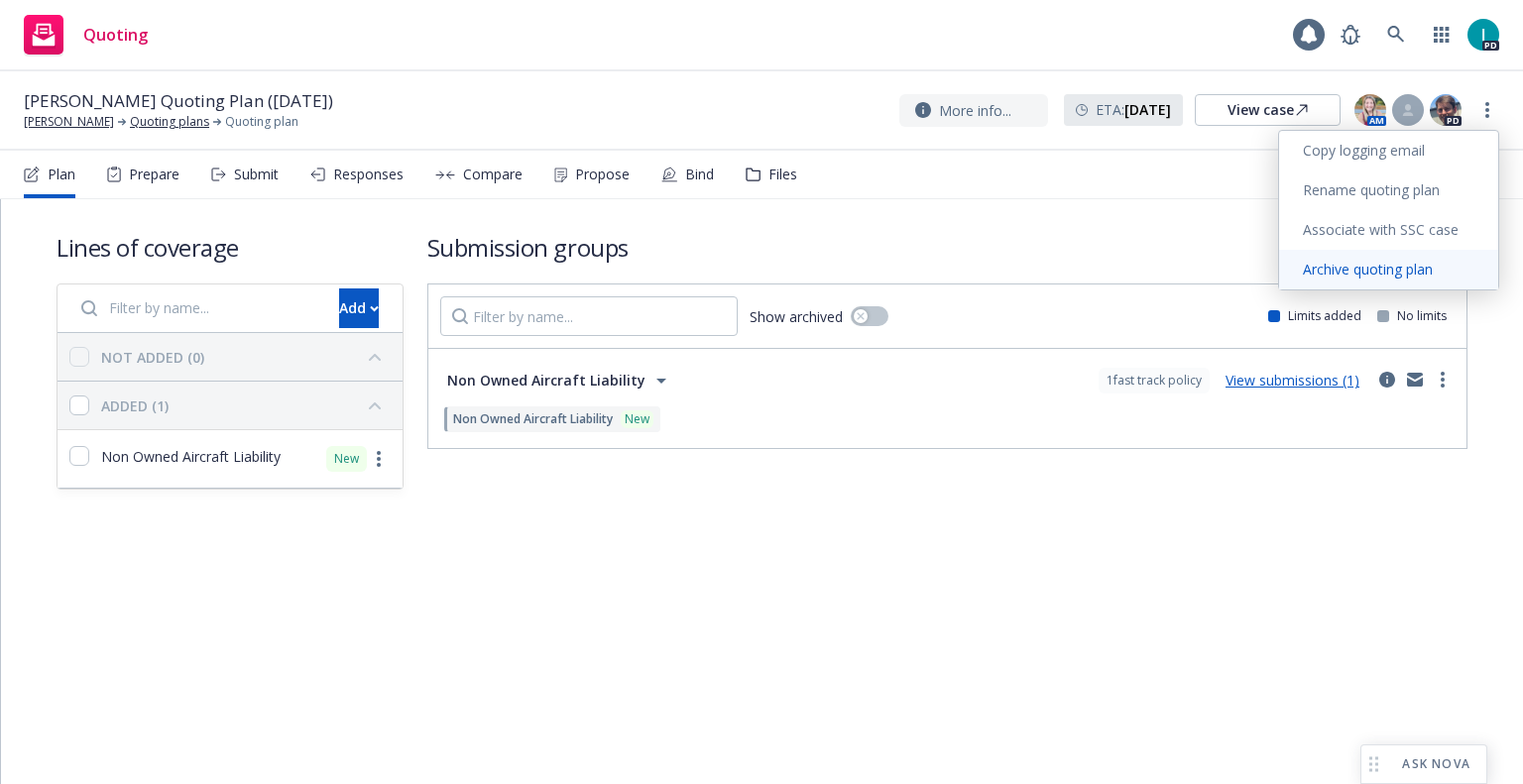 click on "Archive quoting plan" at bounding box center (1388, 270) 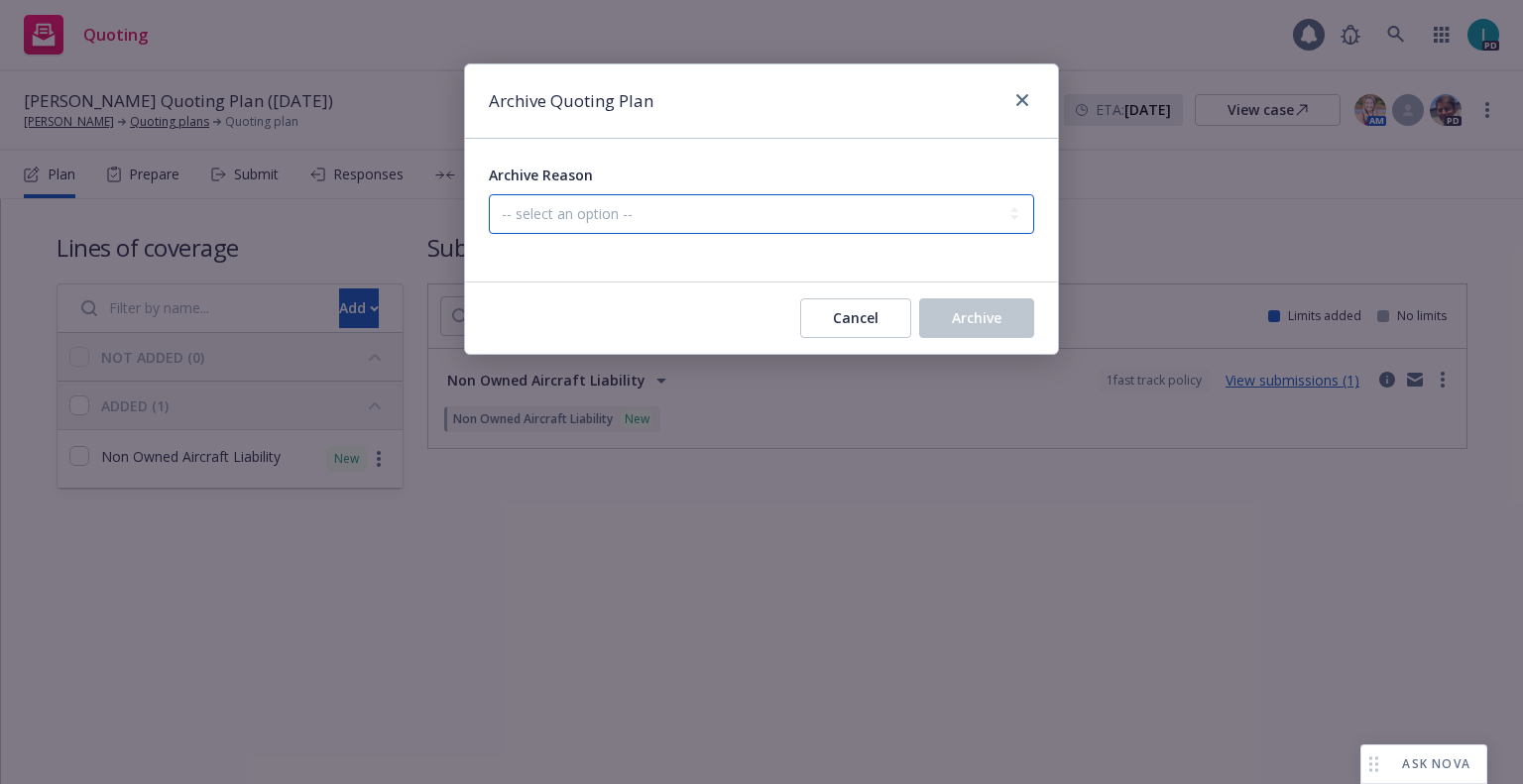 click on "-- select an option -- Created by error Duplicate New business opportunity lost New business won and completed" at bounding box center [762, 214] 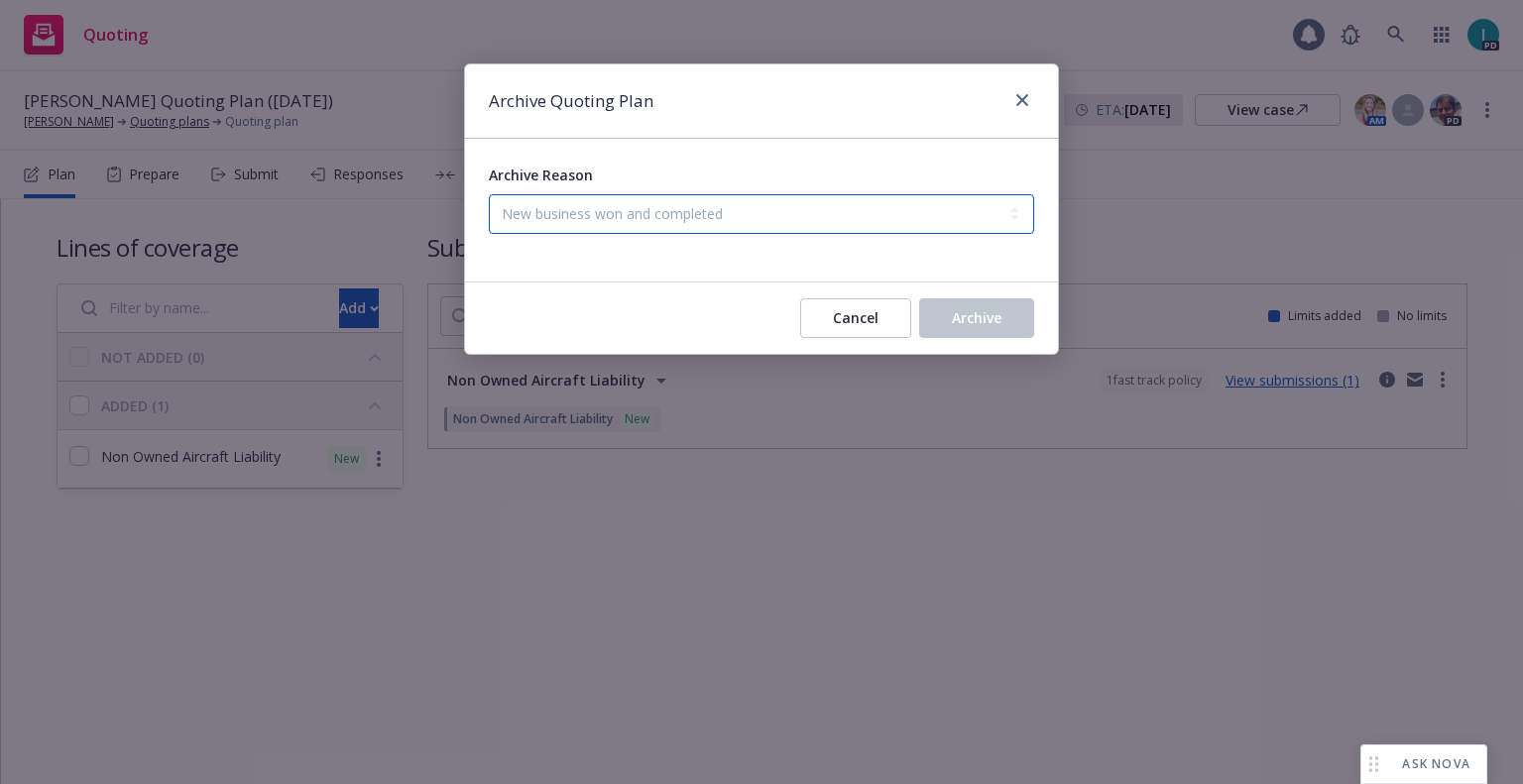 click on "-- select an option -- Created by error Duplicate New business opportunity lost New business won and completed" at bounding box center [762, 214] 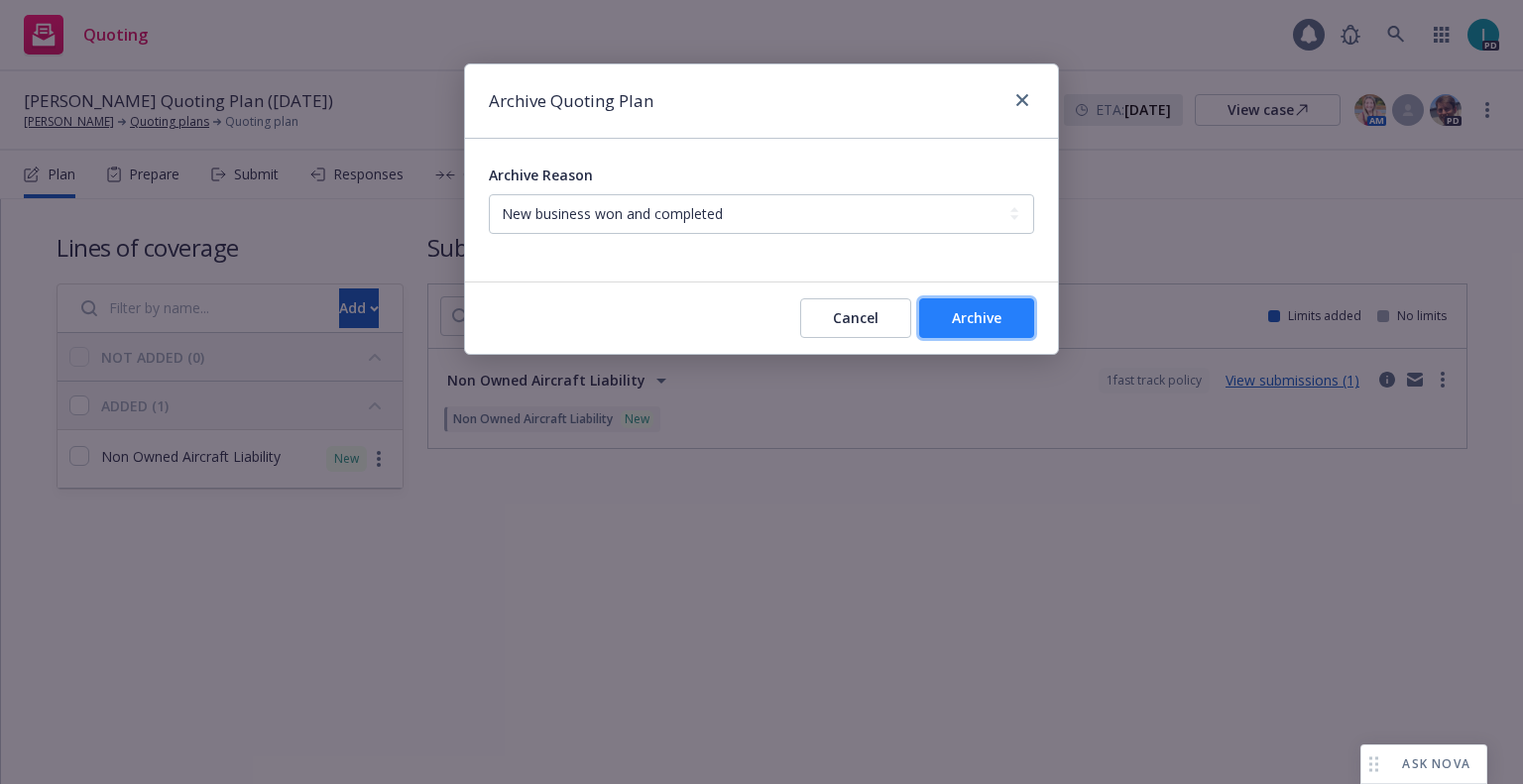 click on "Archive" at bounding box center (977, 318) 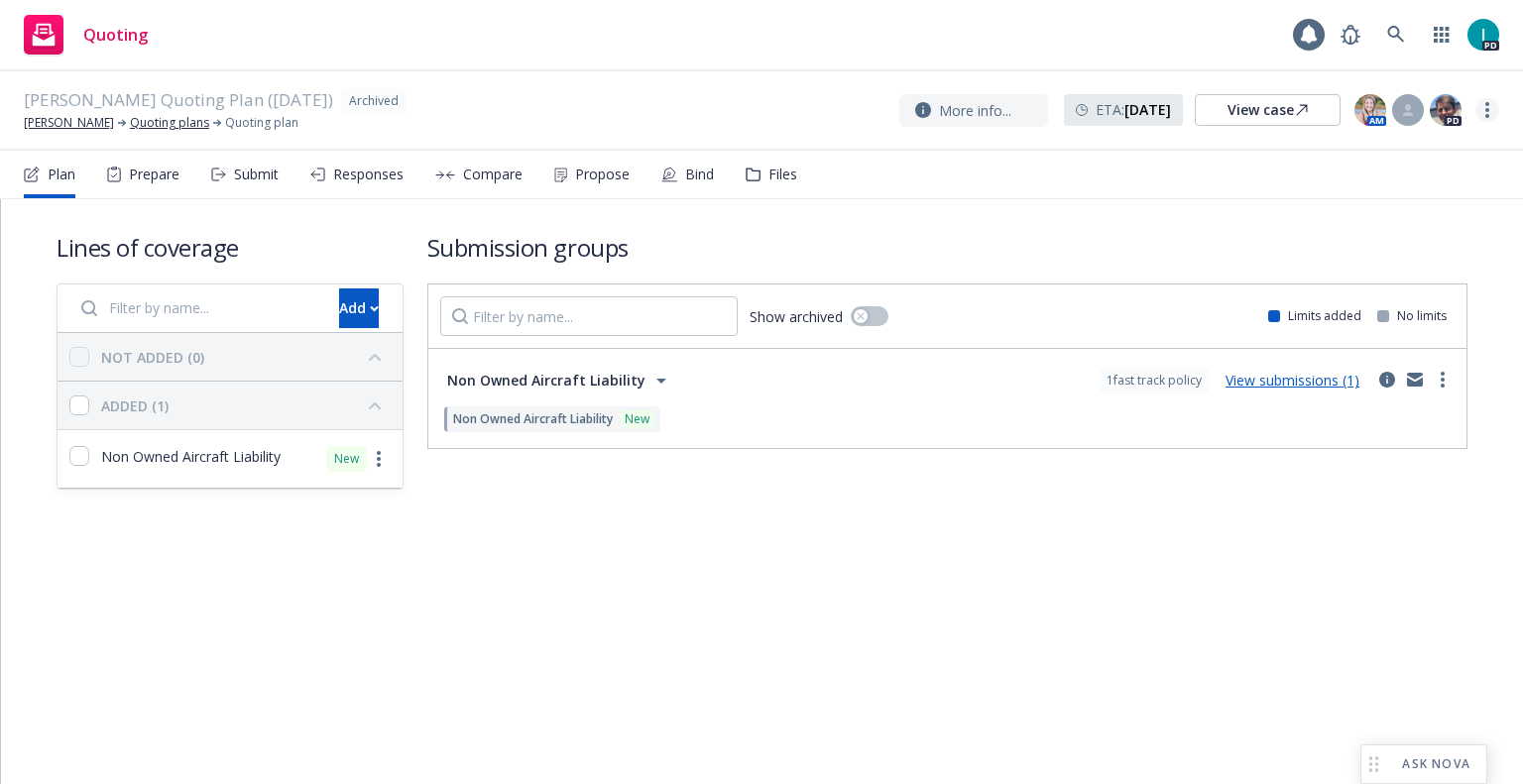 click at bounding box center (1487, 110) 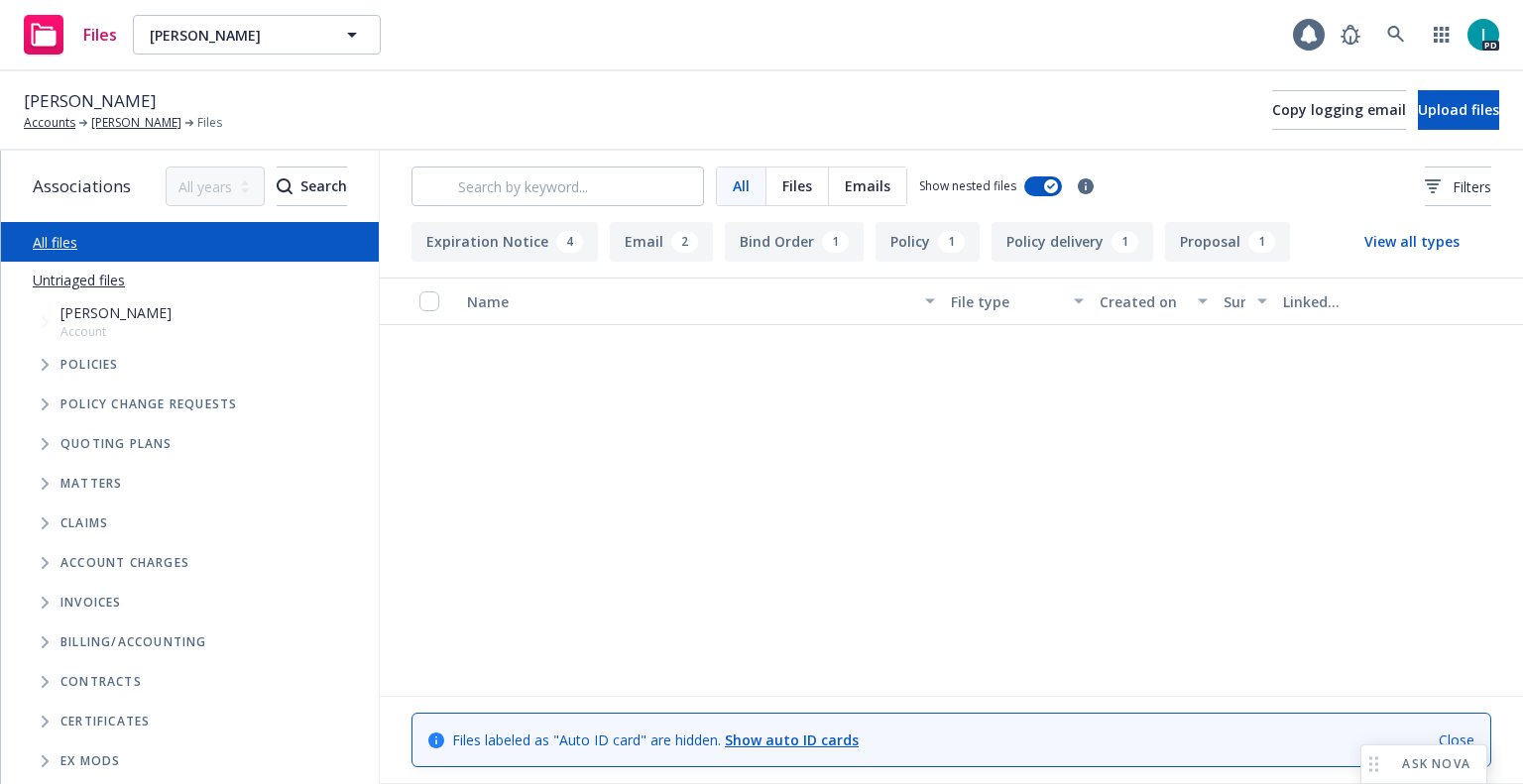 scroll, scrollTop: 0, scrollLeft: 0, axis: both 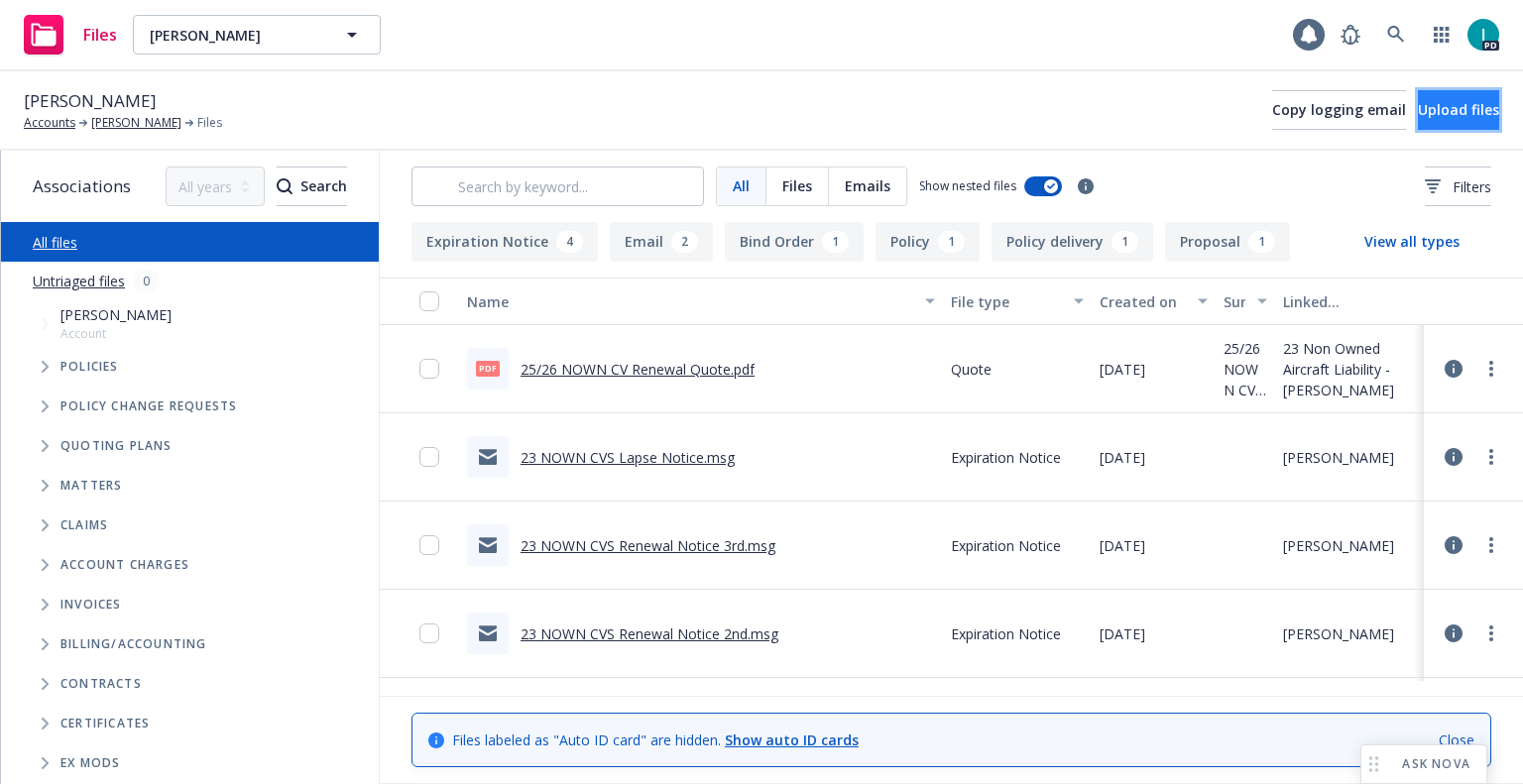 click on "Upload files" at bounding box center (1459, 109) 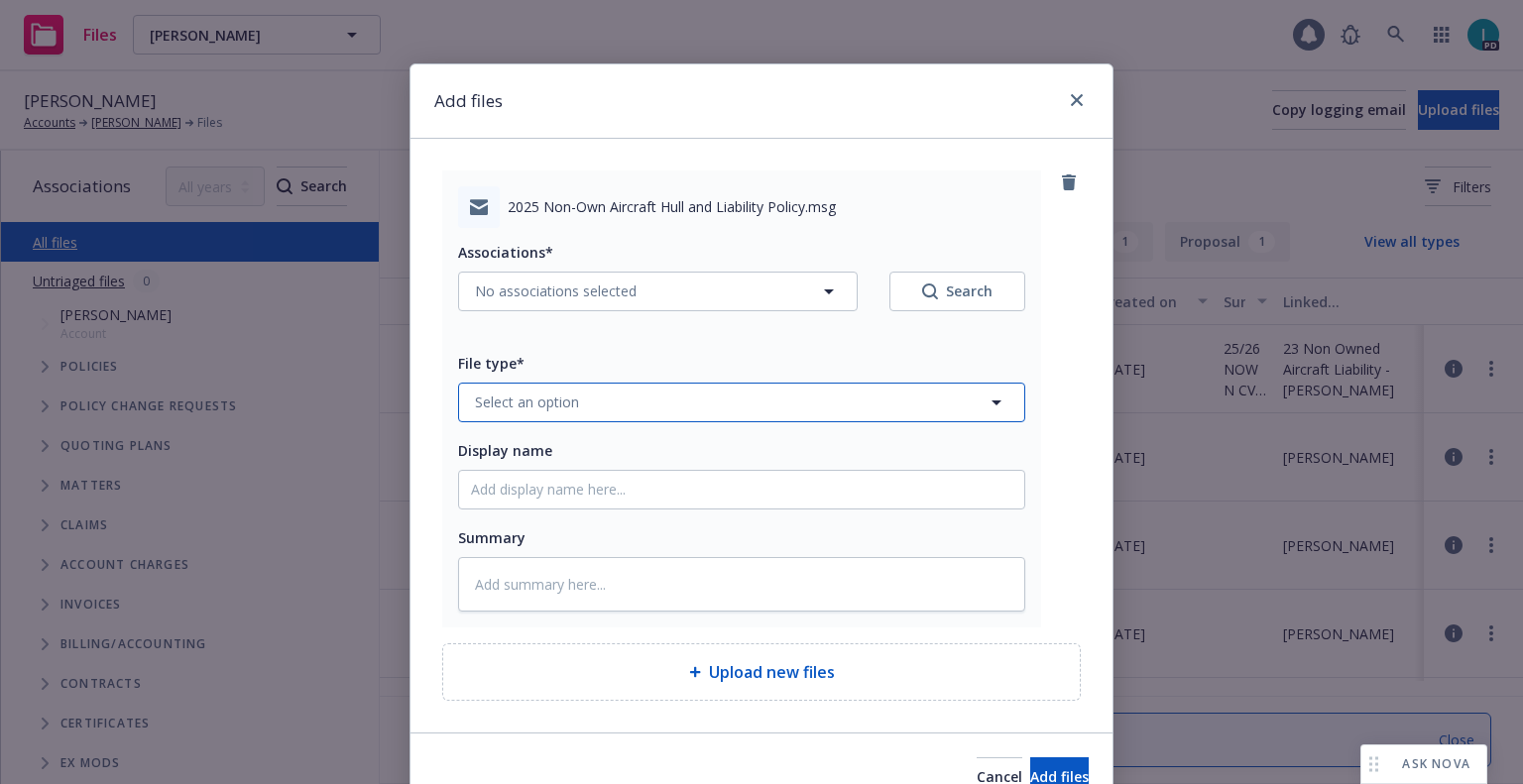 click on "Select an option" at bounding box center [742, 402] 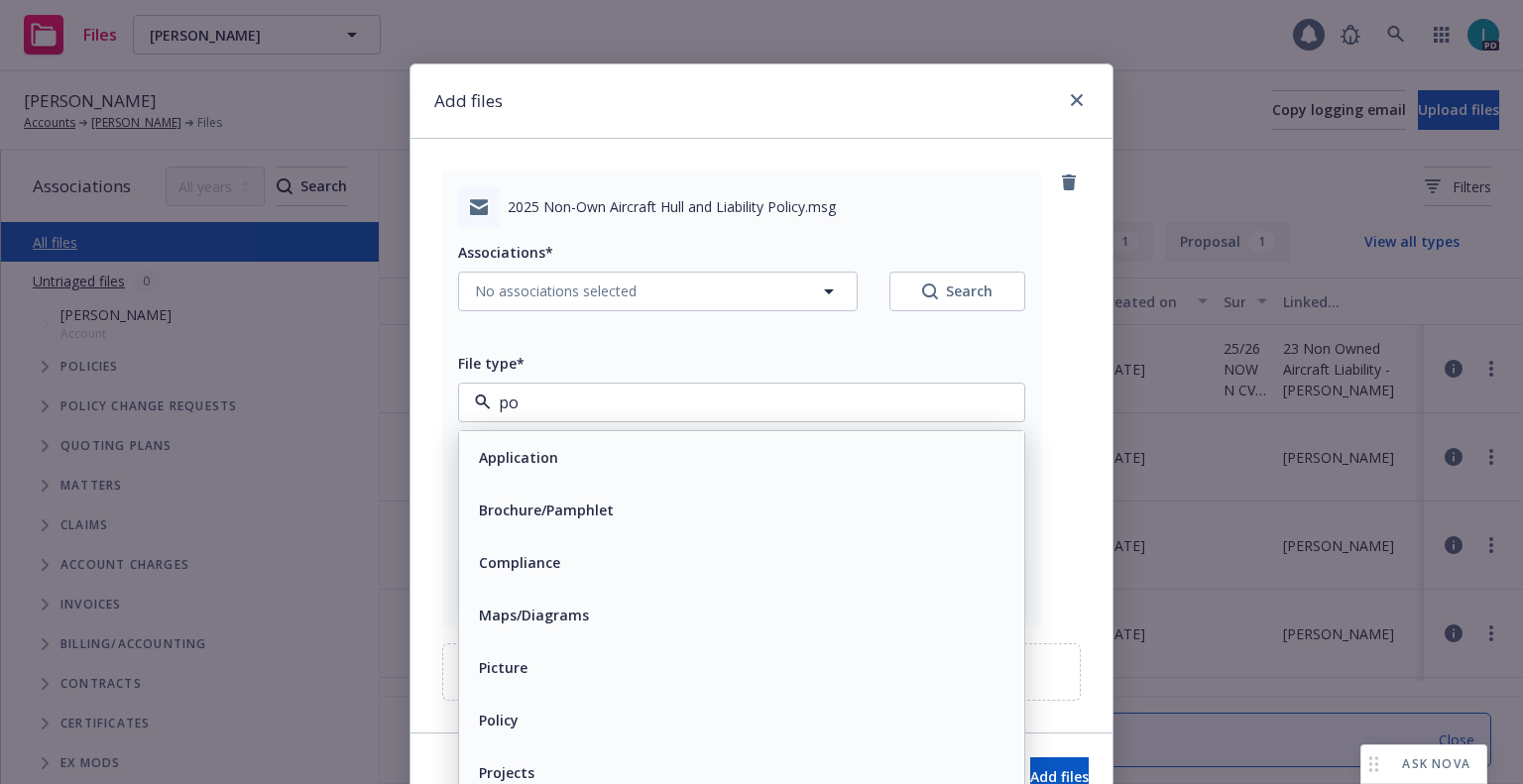 type on "pol" 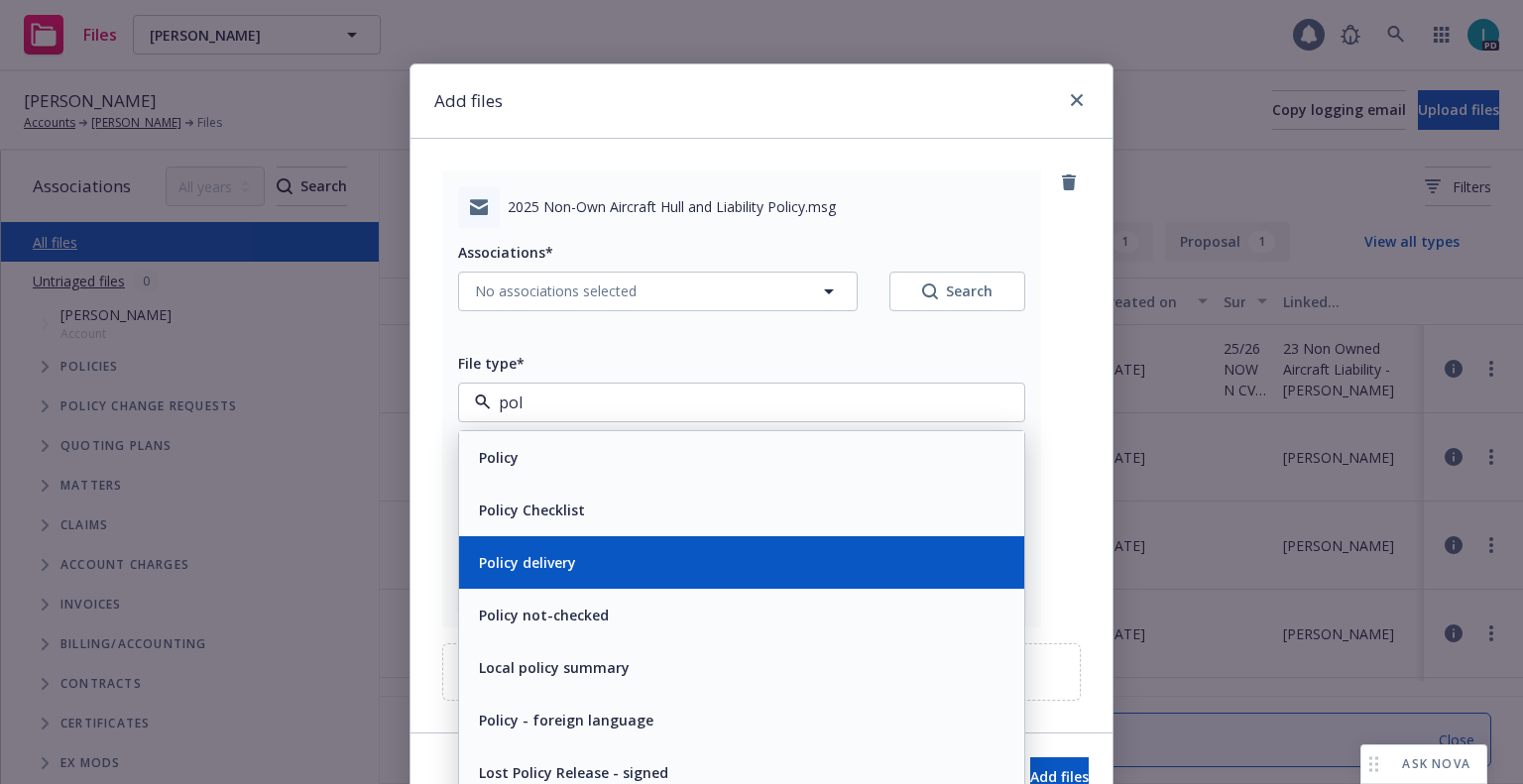 click on "Policy delivery" at bounding box center (527, 562) 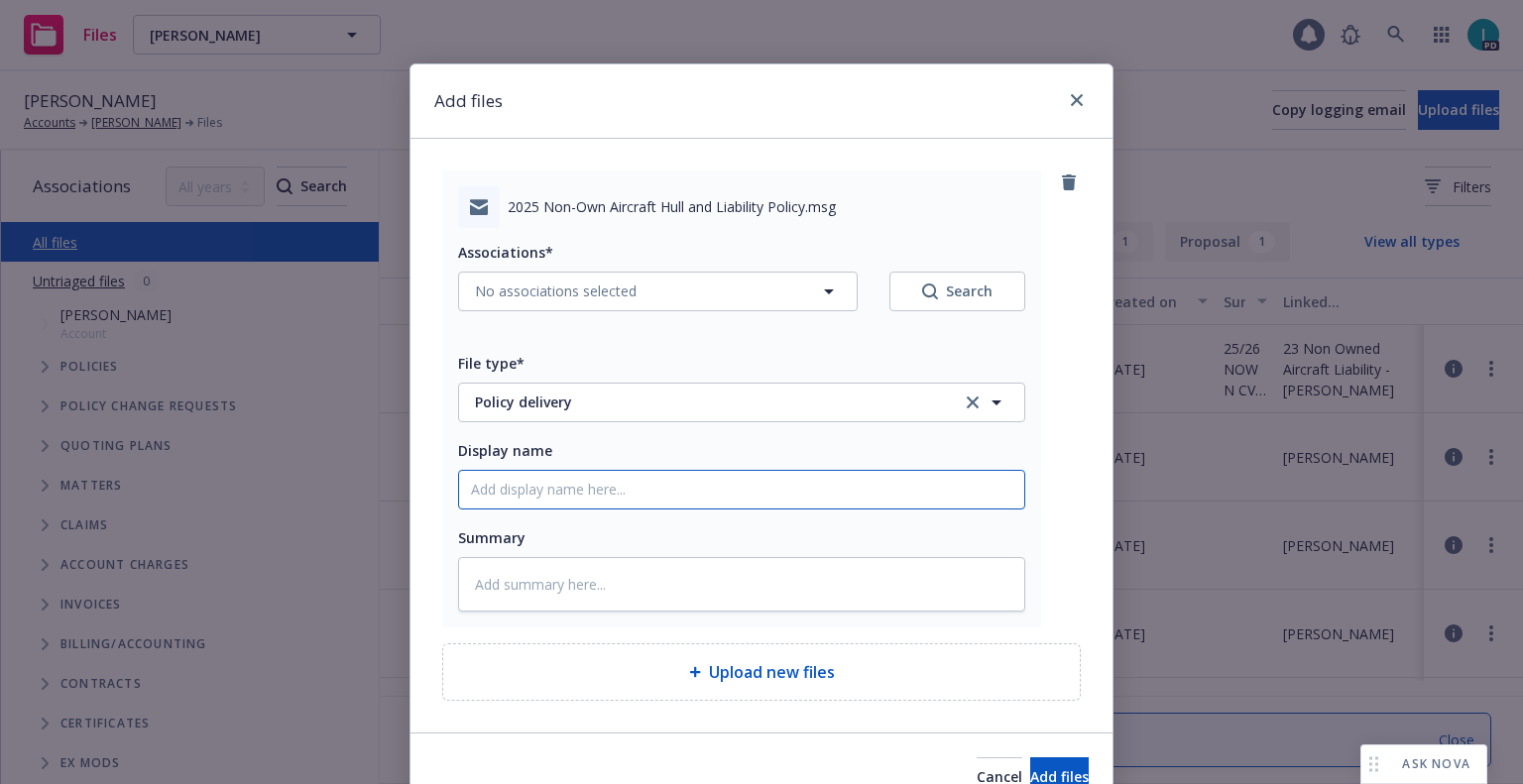 click on "Display name" at bounding box center (742, 490) 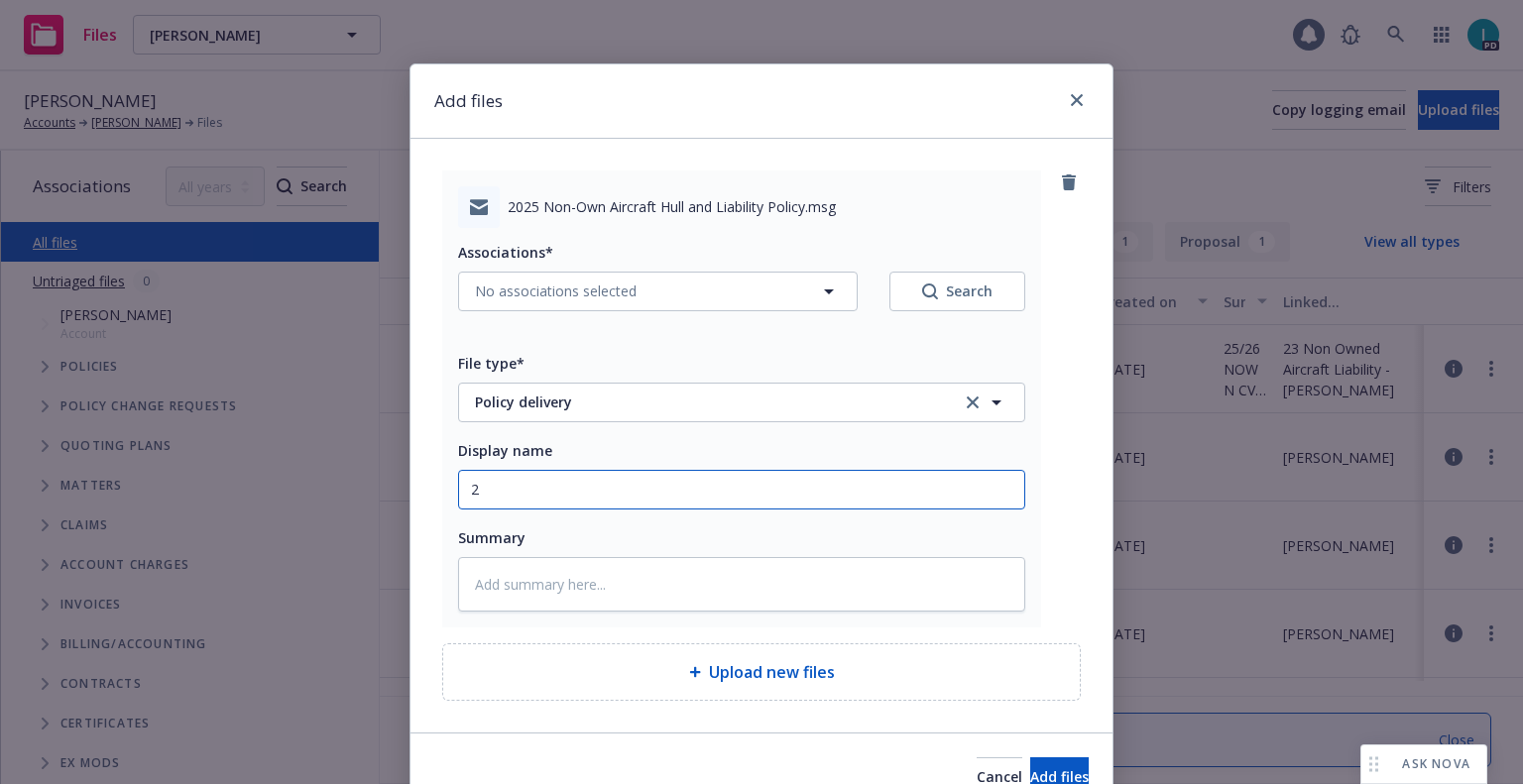 type on "x" 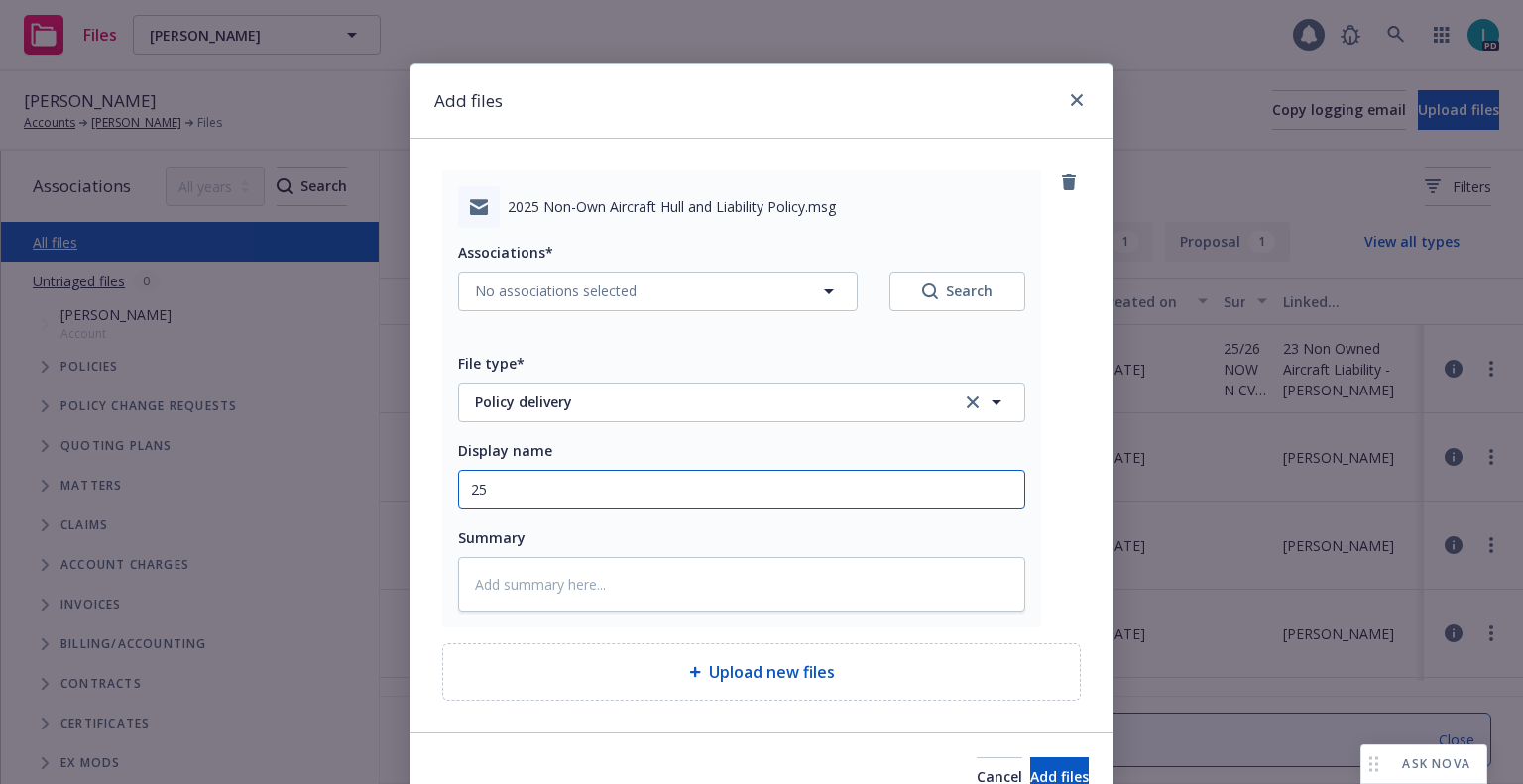 type on "x" 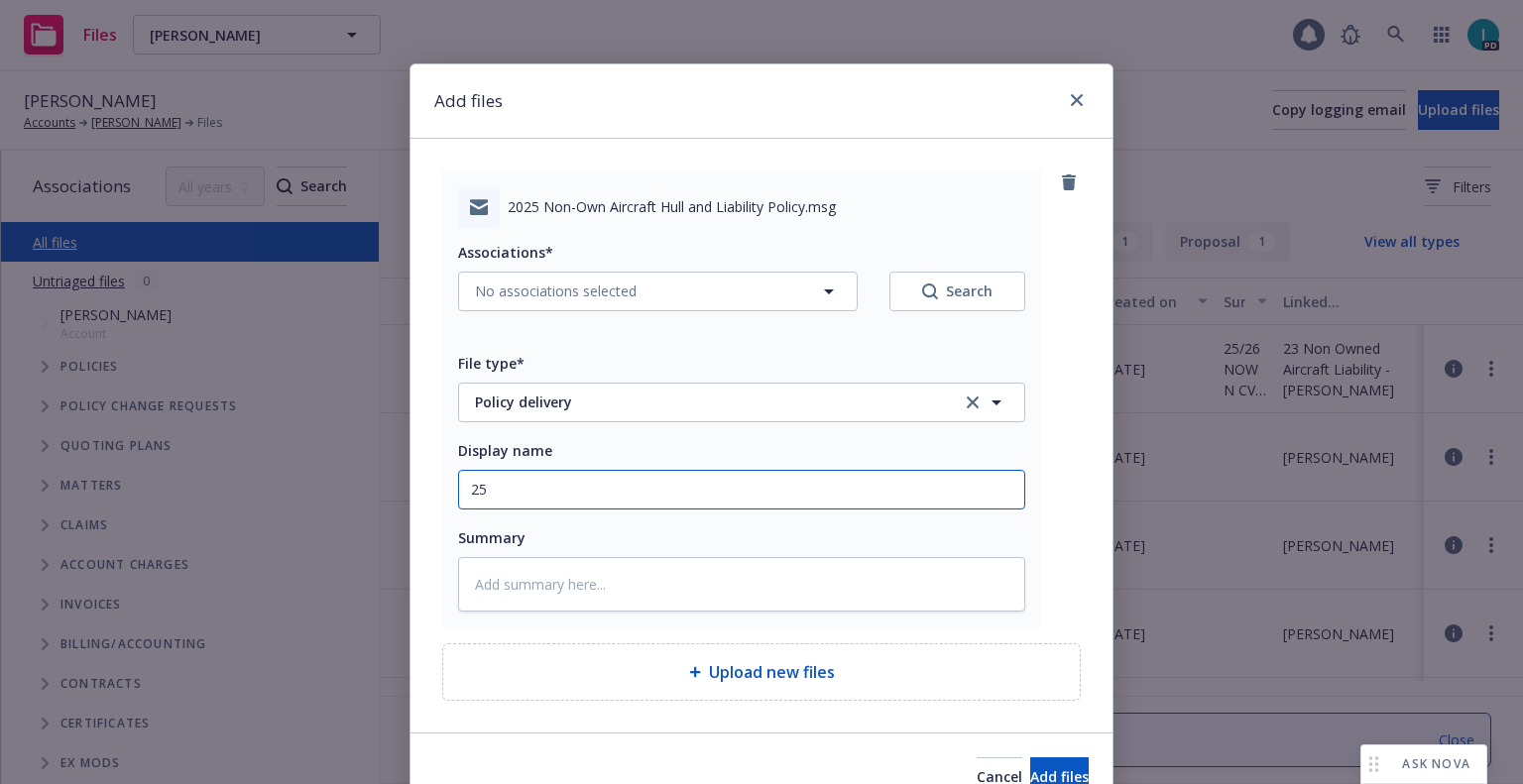 type on "25 NOWN CVS Policy to Insured" 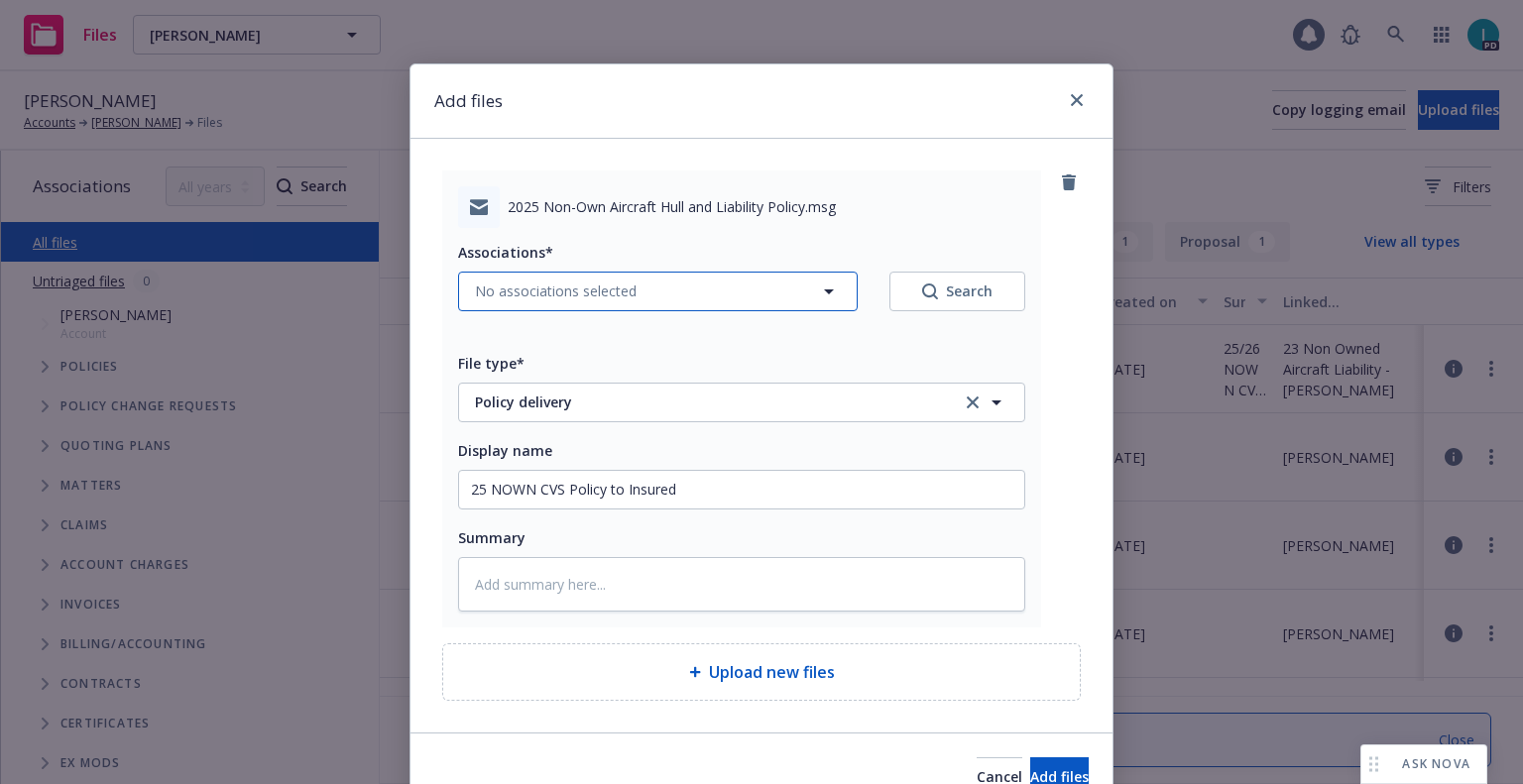 click on "No associations selected" at bounding box center (555, 290) 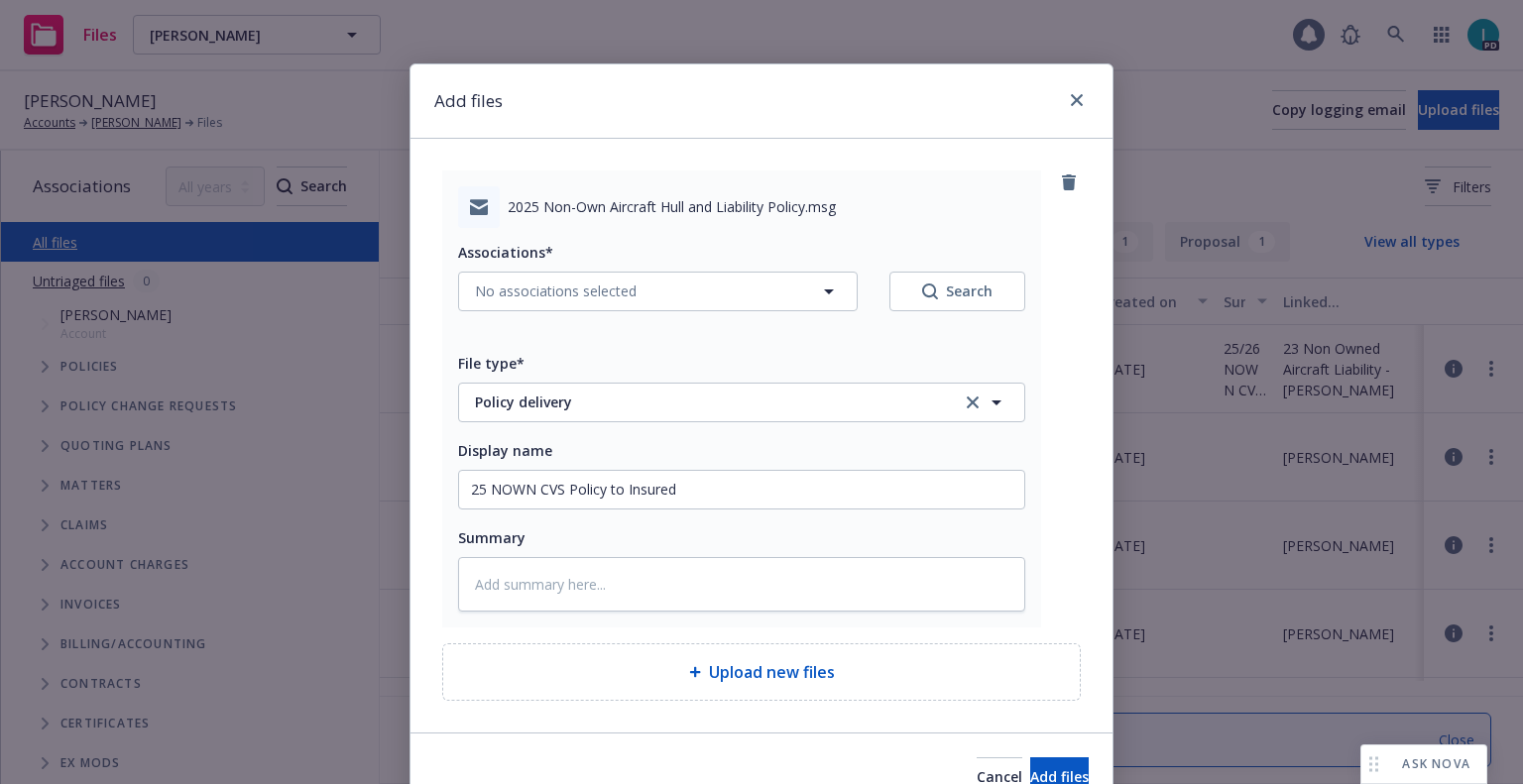 type on "x" 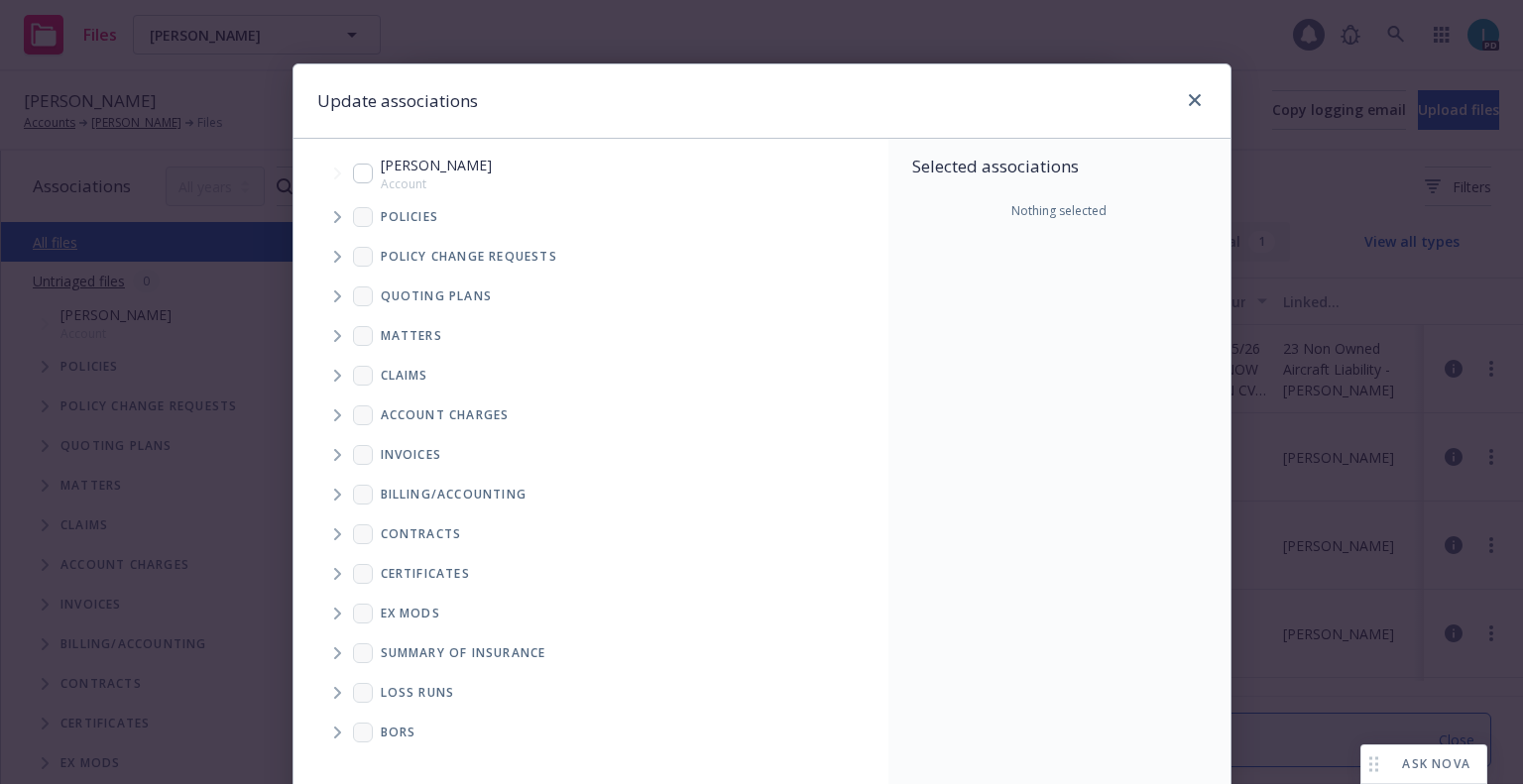click at bounding box center [337, 217] 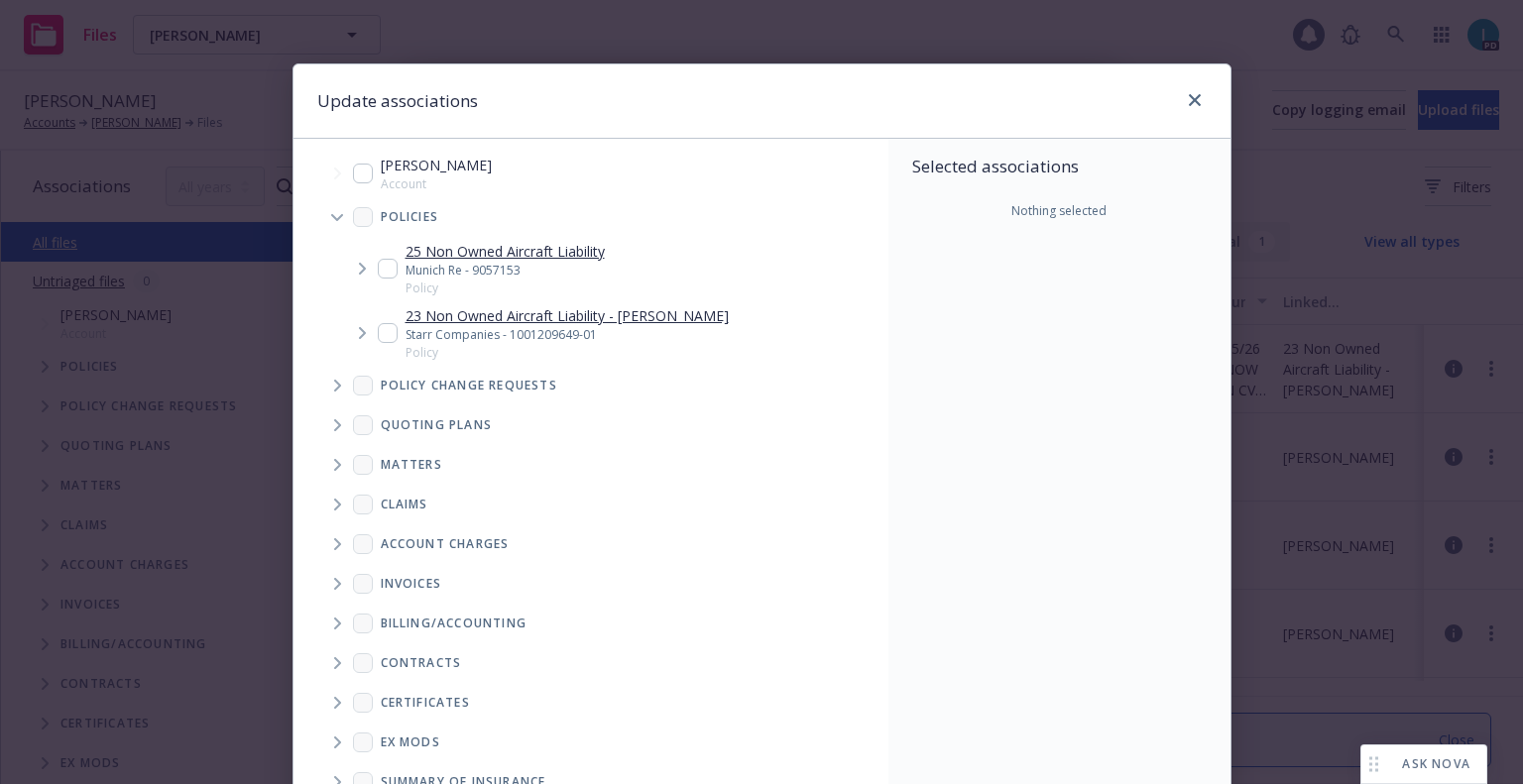 click at bounding box center (388, 269) 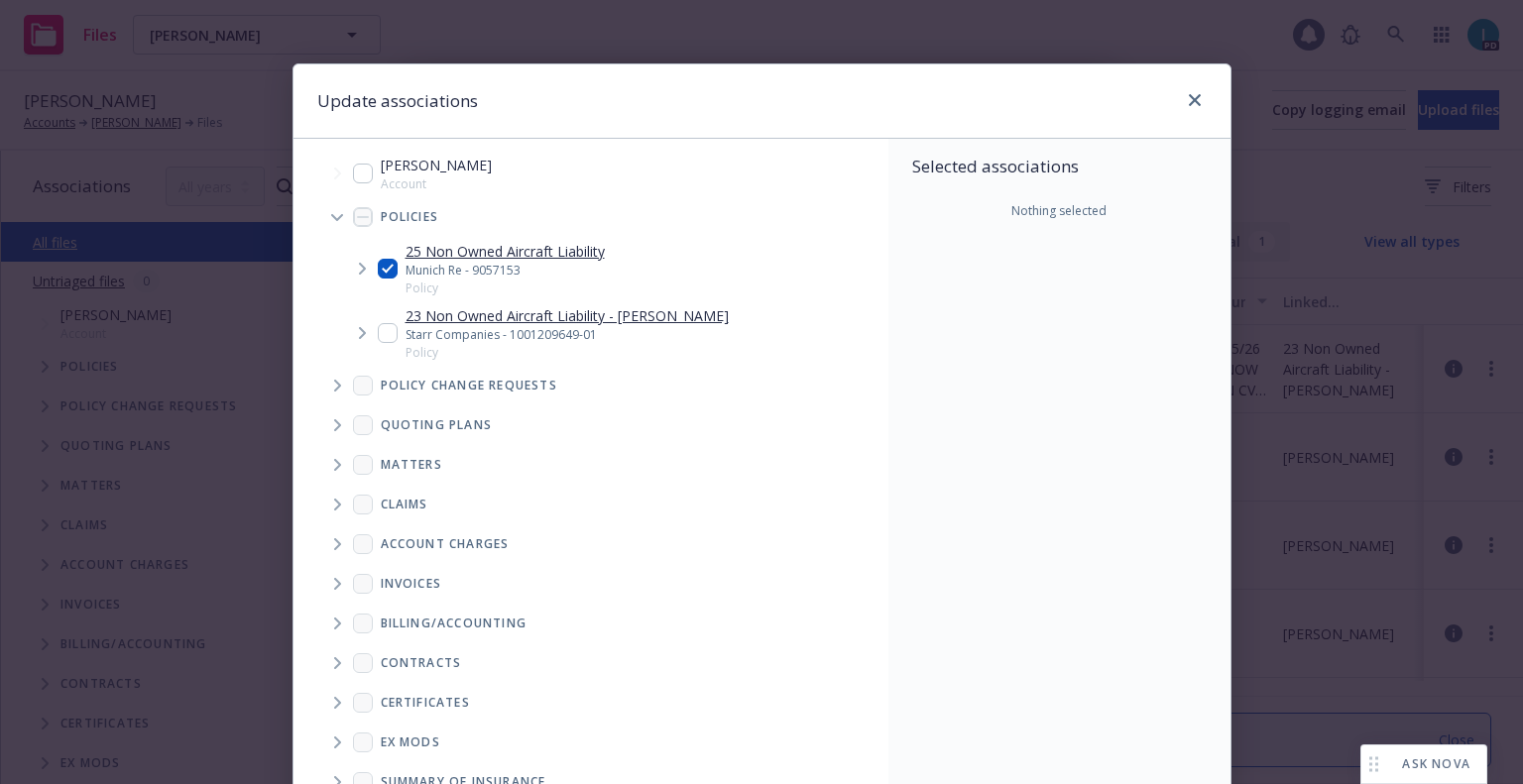 checkbox on "true" 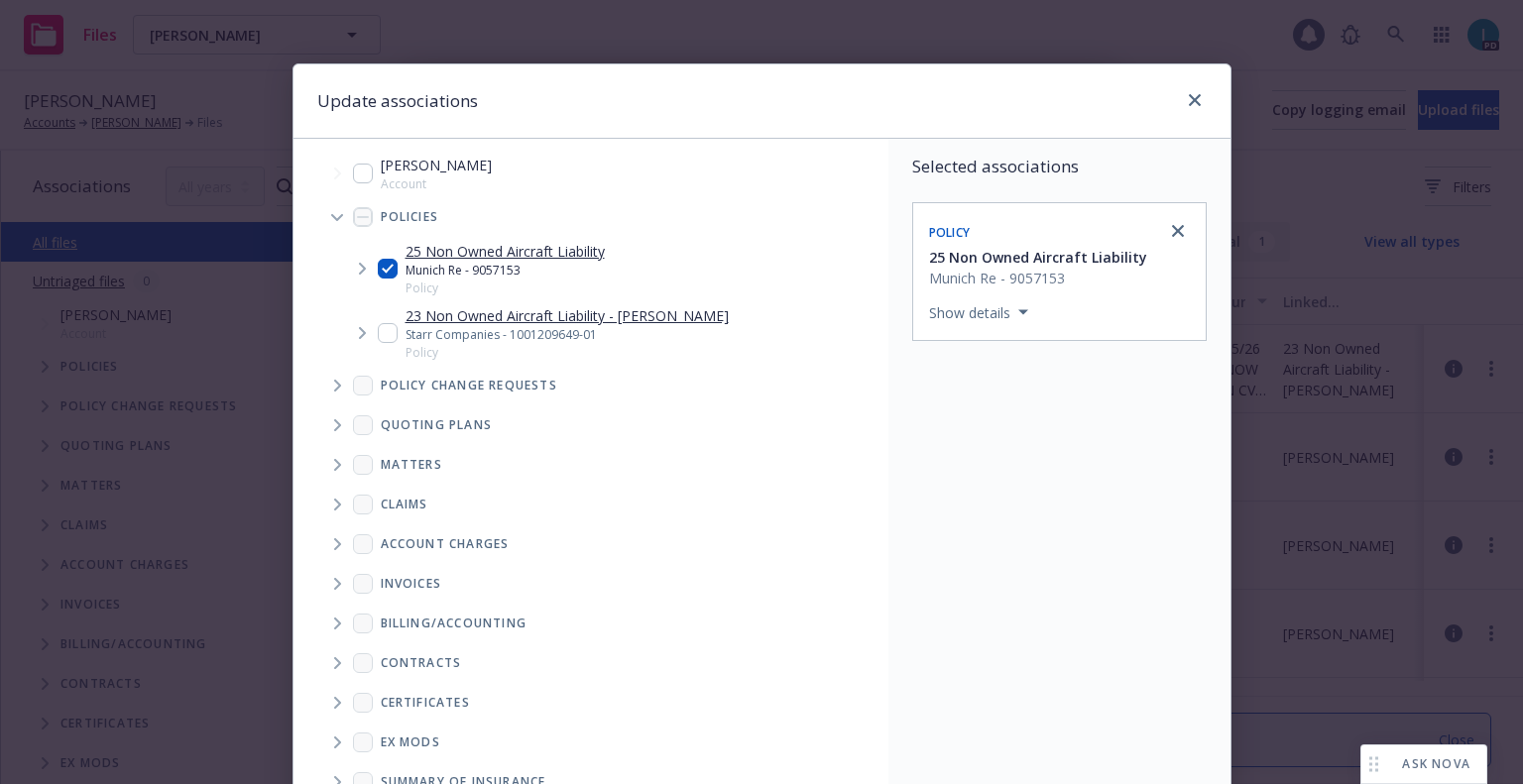 scroll, scrollTop: 201, scrollLeft: 0, axis: vertical 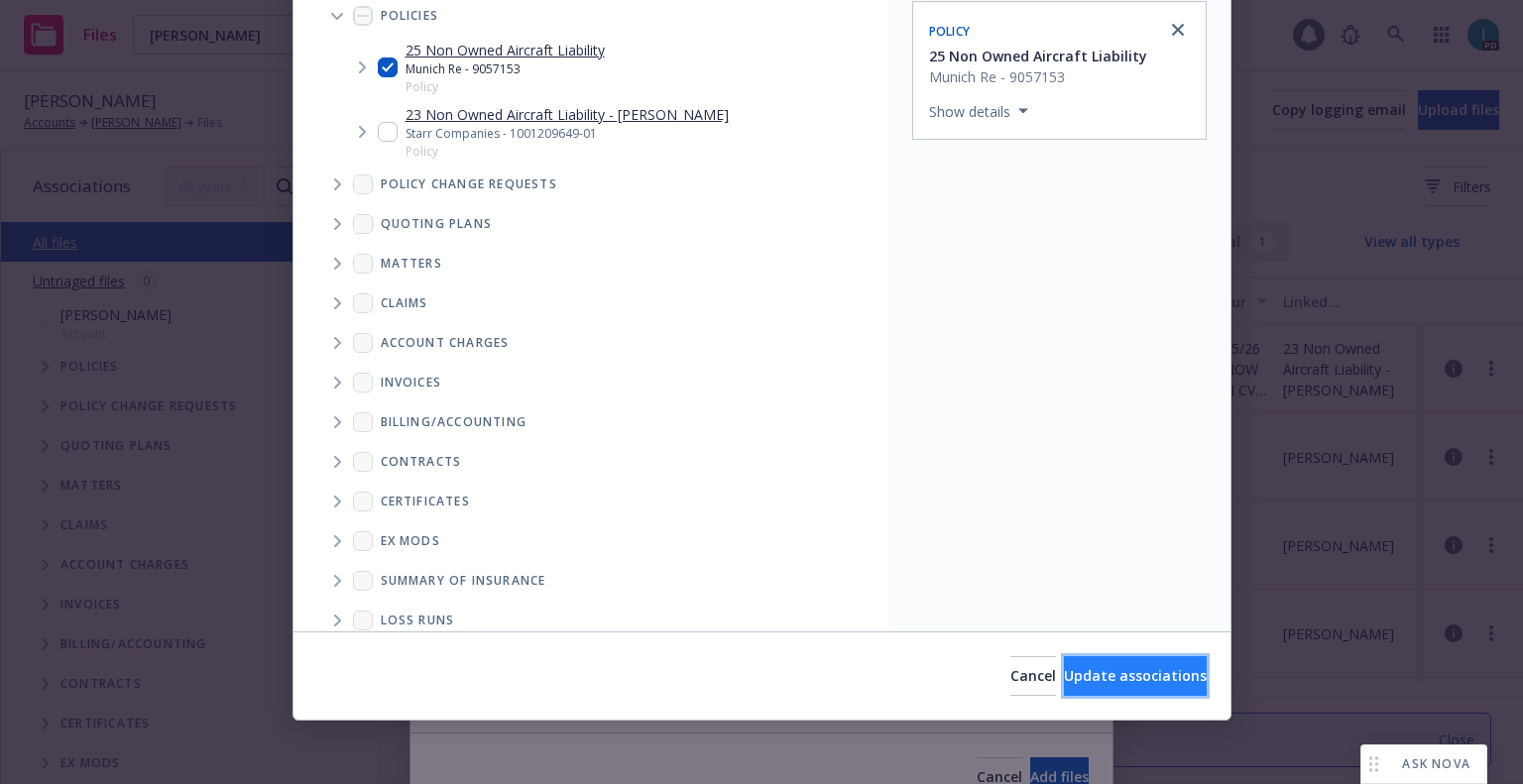 click on "Update associations" at bounding box center [1135, 676] 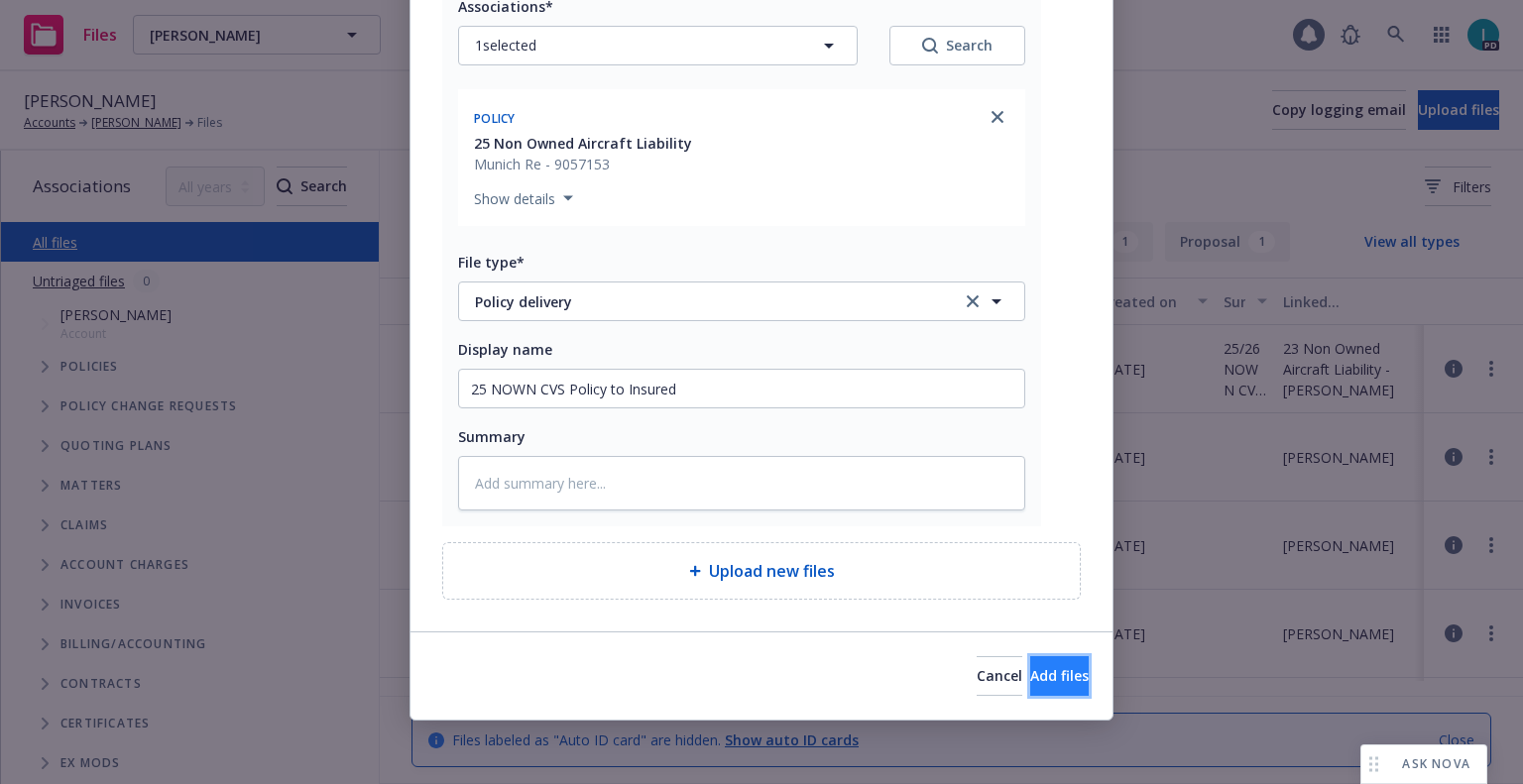 click on "Add files" at bounding box center (1059, 676) 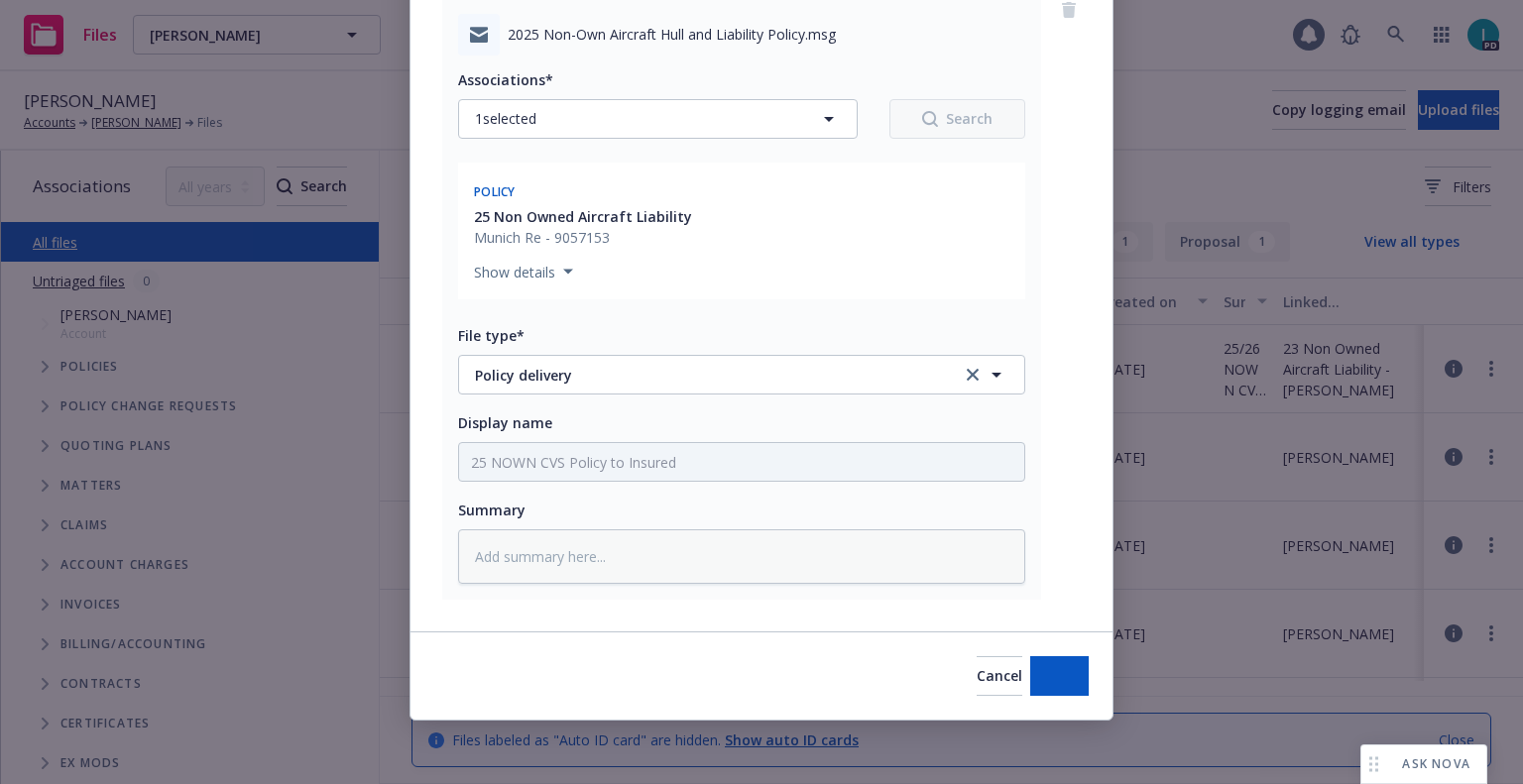 scroll, scrollTop: 172, scrollLeft: 0, axis: vertical 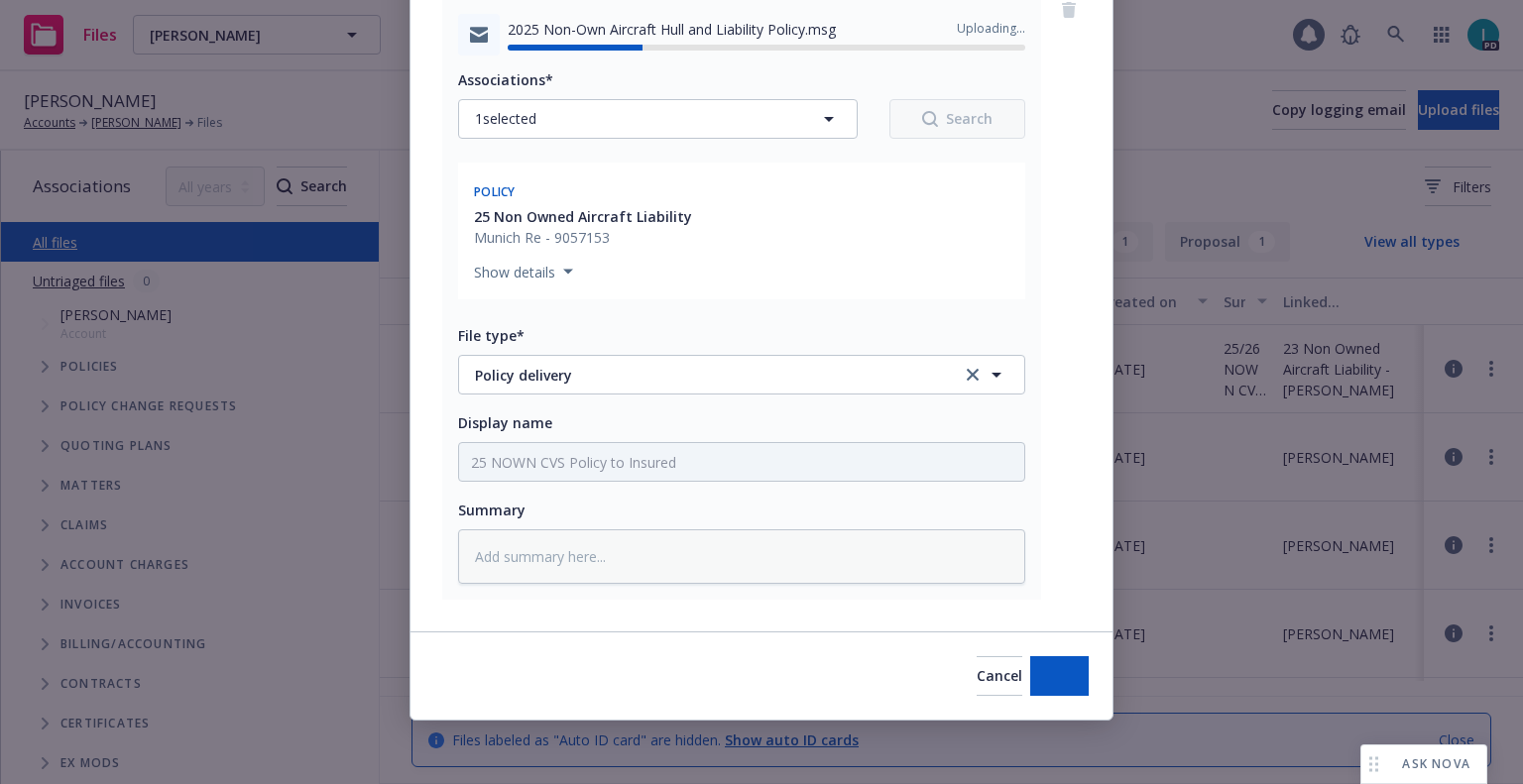 type on "x" 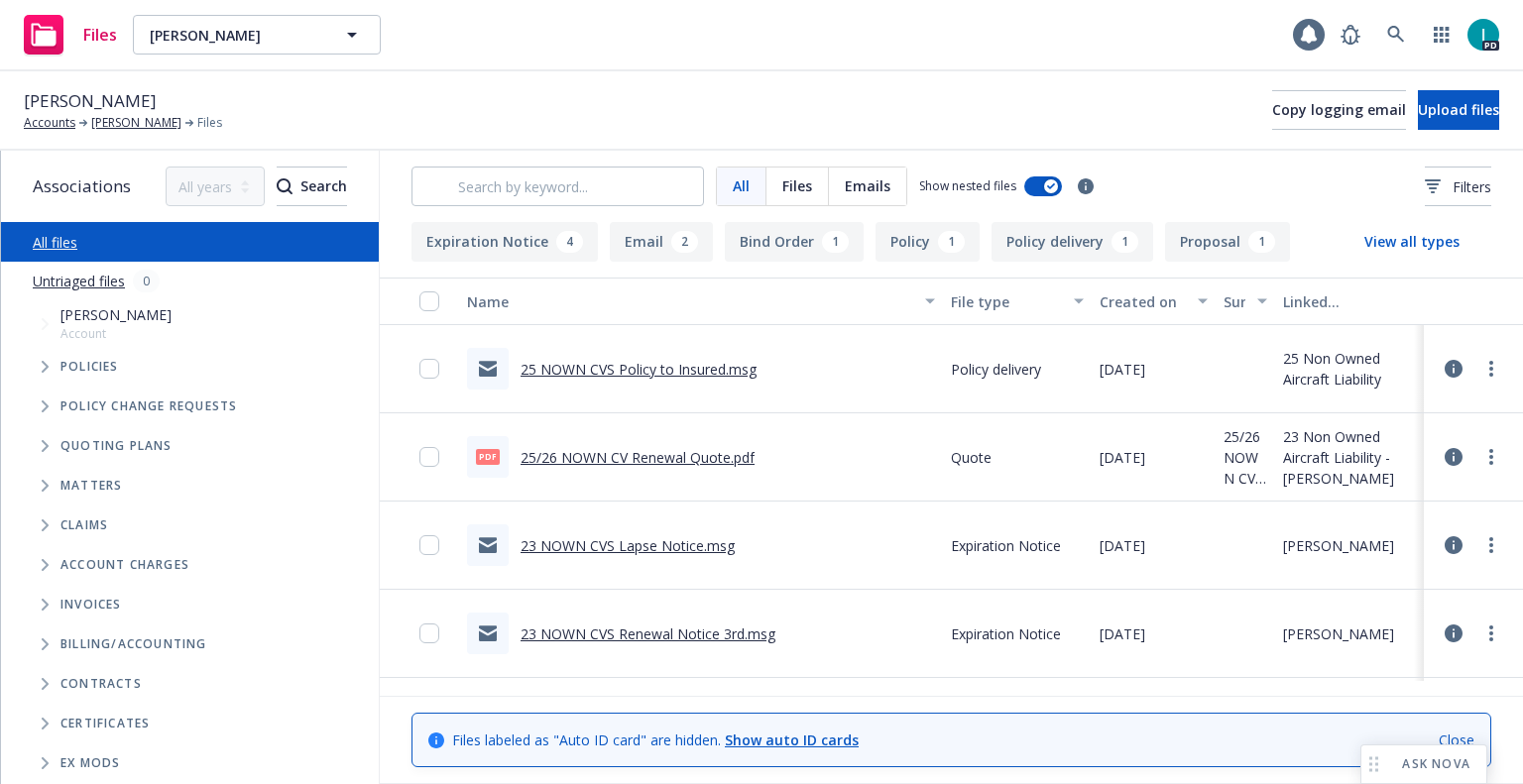 click on "Files Andreas Ziegler Andreas Ziegler 1 PD" at bounding box center [762, 36] 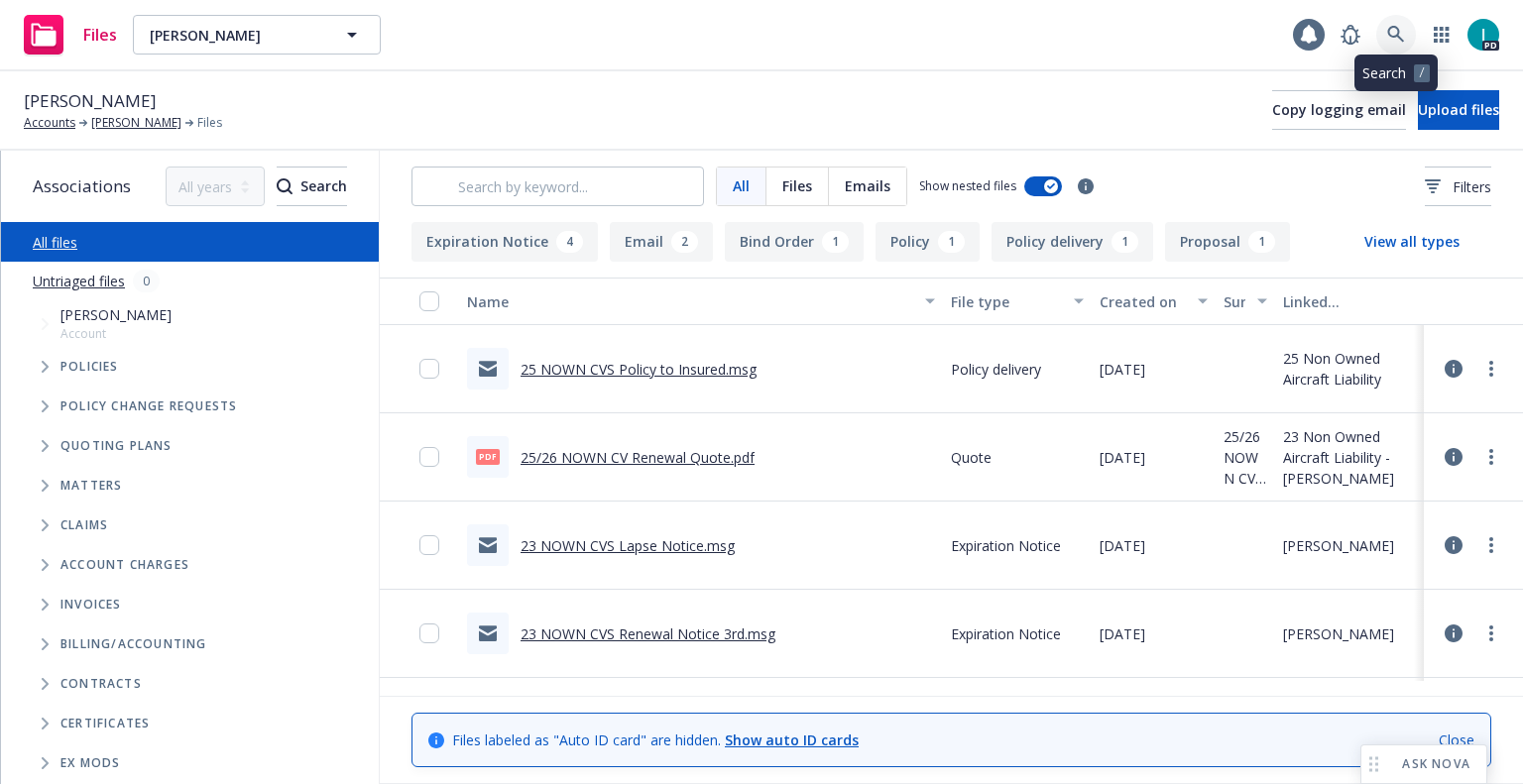 click 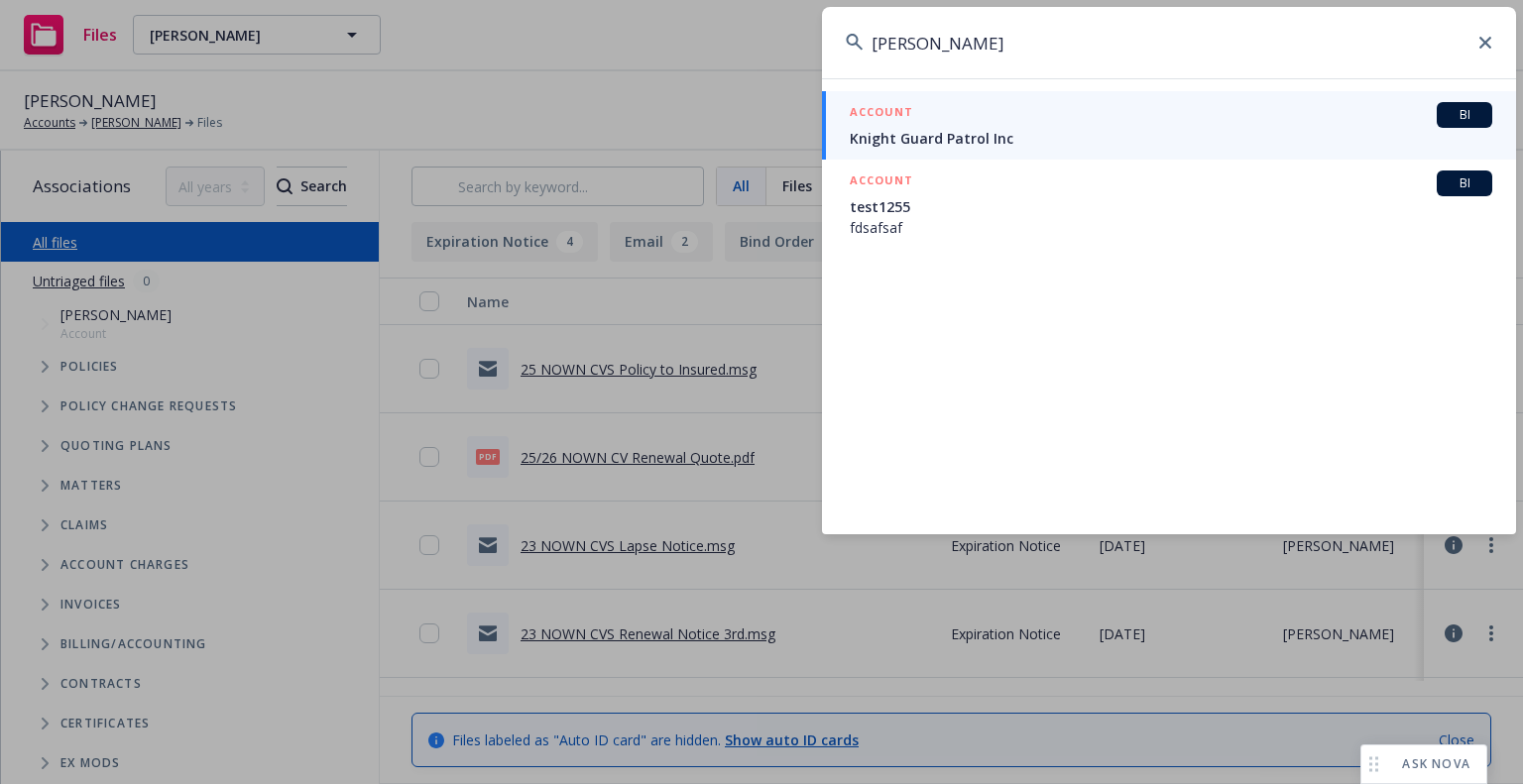 click on "Jack K Phibbs" at bounding box center [1169, 43] 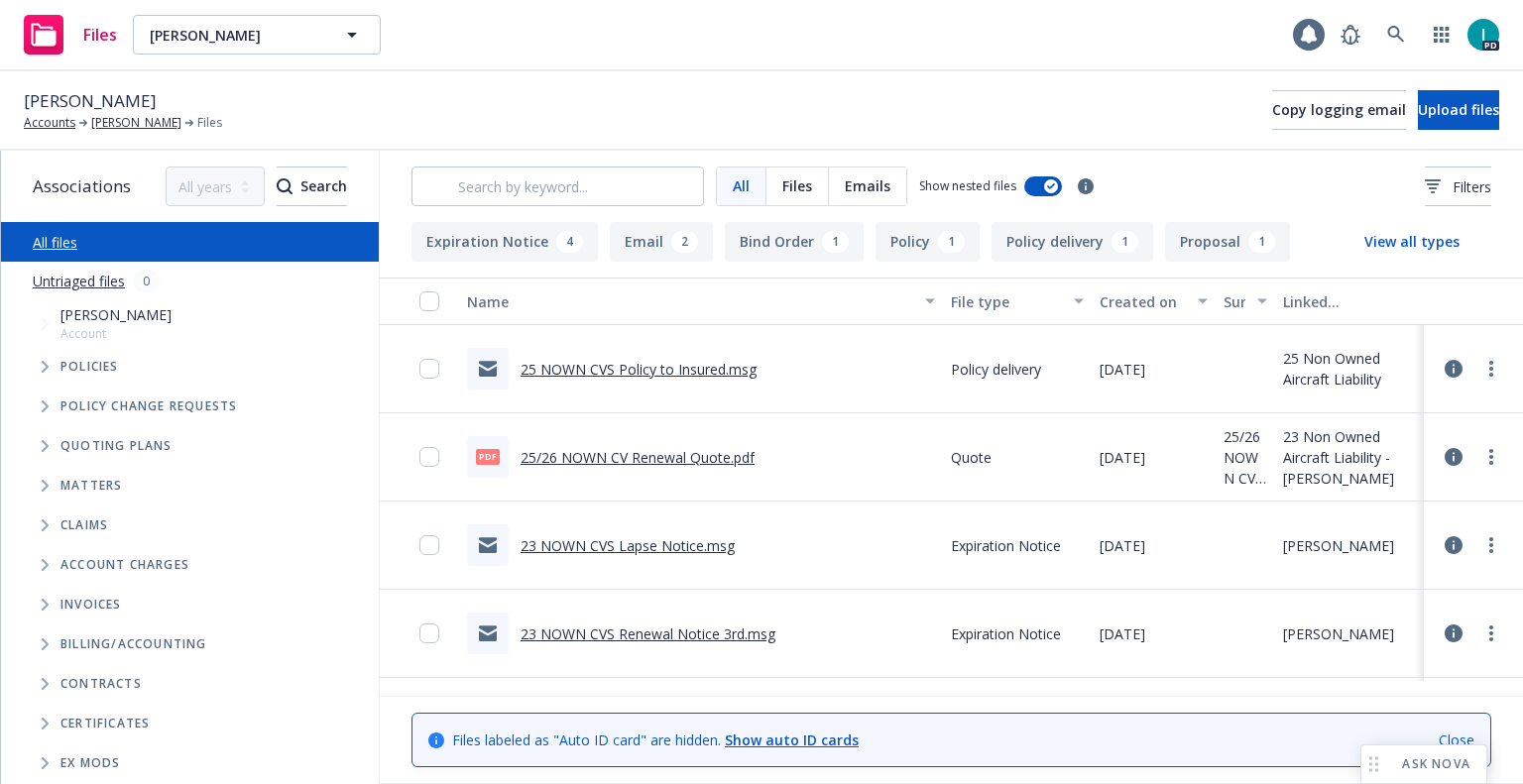 click on "Andreas Ziegler Accounts Andreas Ziegler Files Copy logging email Upload files" at bounding box center (762, 111) 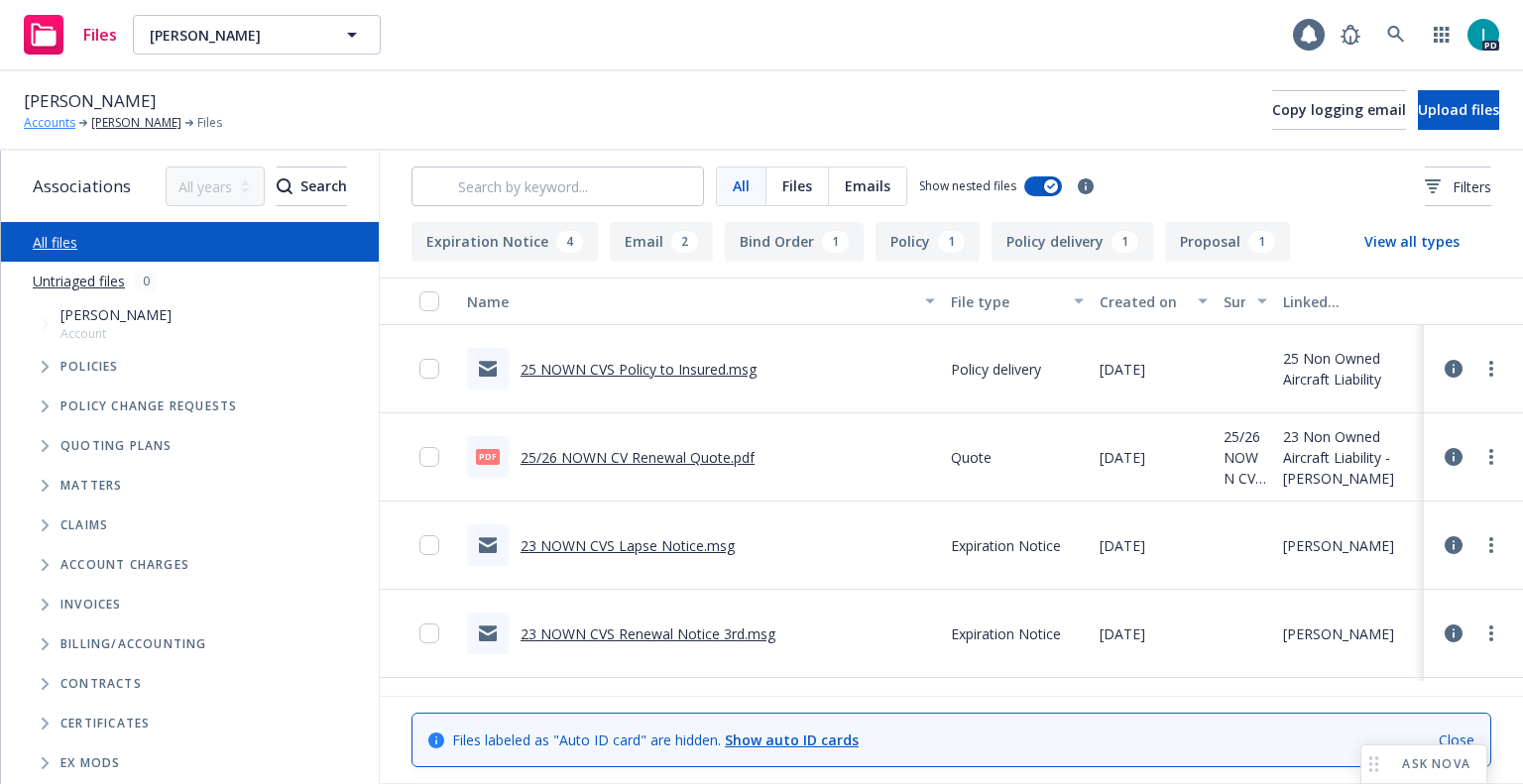 click on "Accounts" at bounding box center (50, 123) 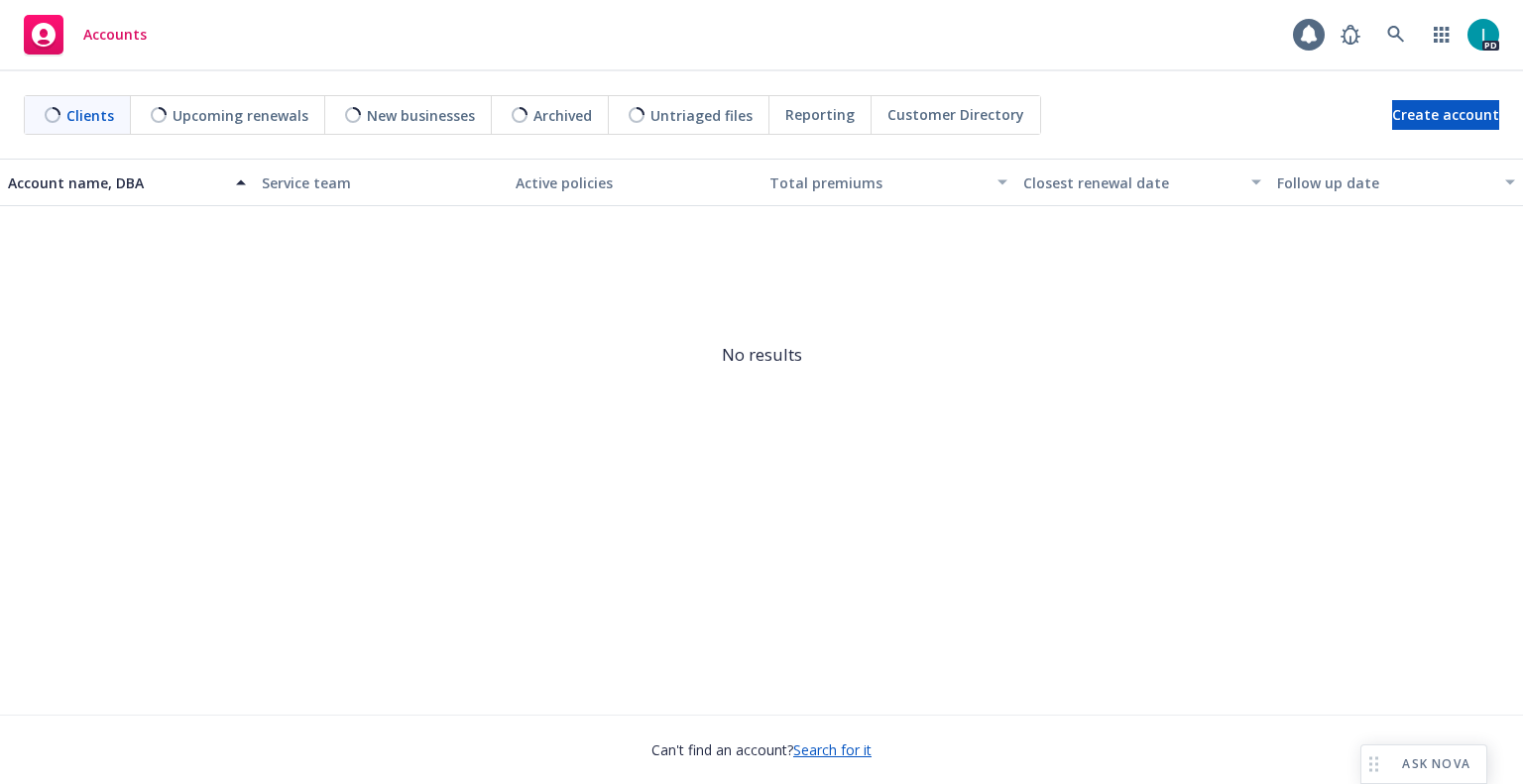 scroll, scrollTop: 0, scrollLeft: 0, axis: both 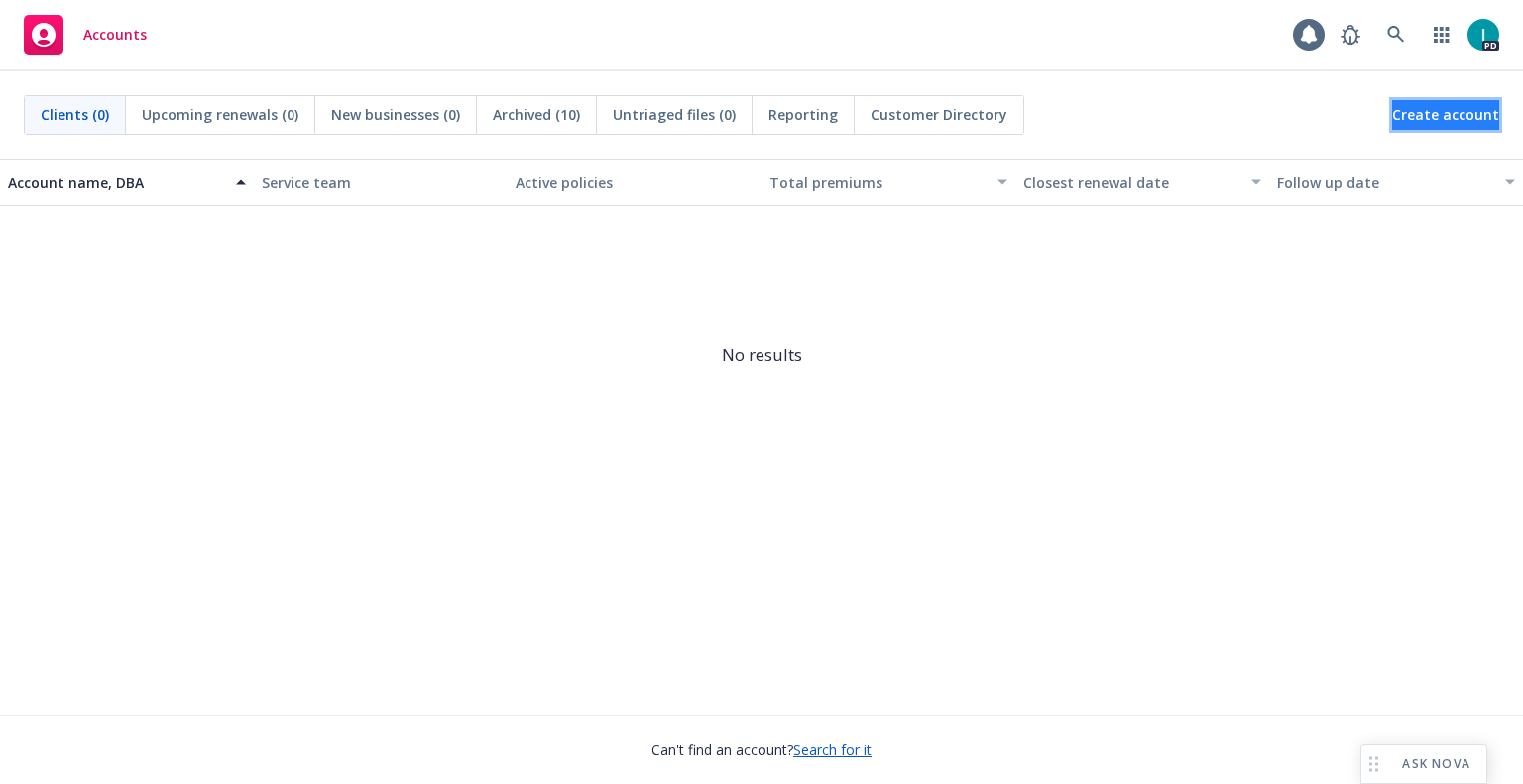click on "Create account" at bounding box center [1446, 115] 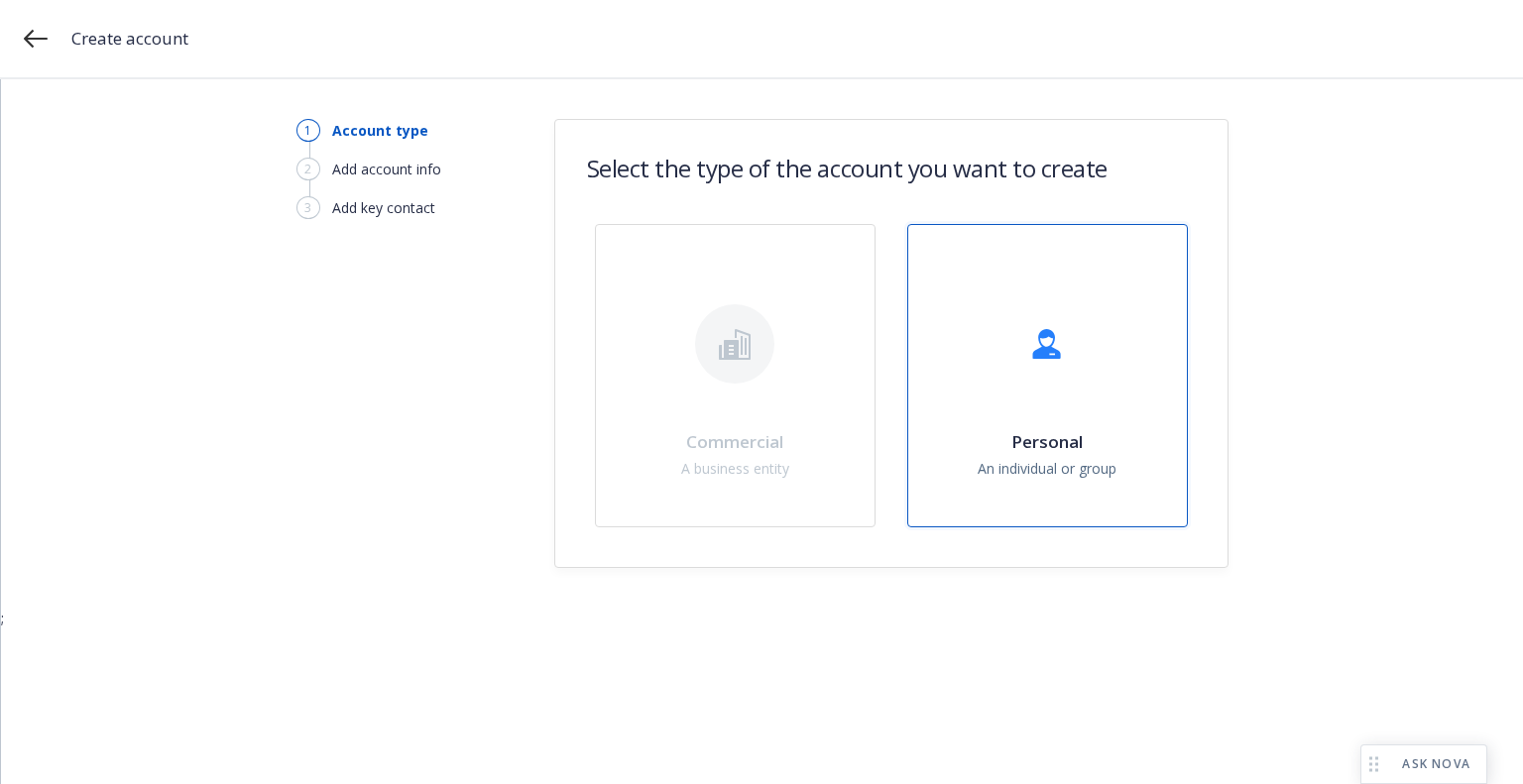 click at bounding box center (1047, 344) 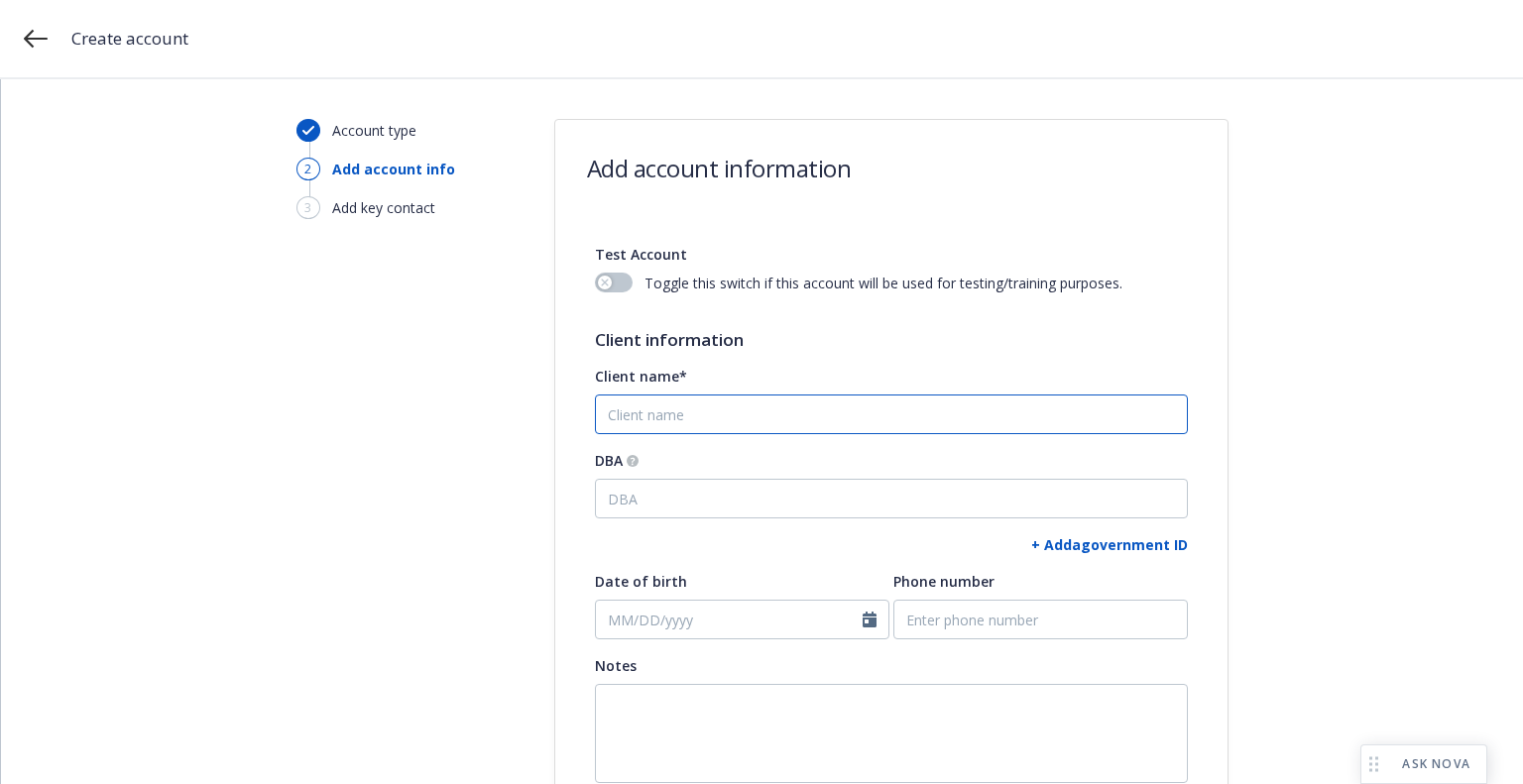 click on "Client name*" at bounding box center [891, 414] 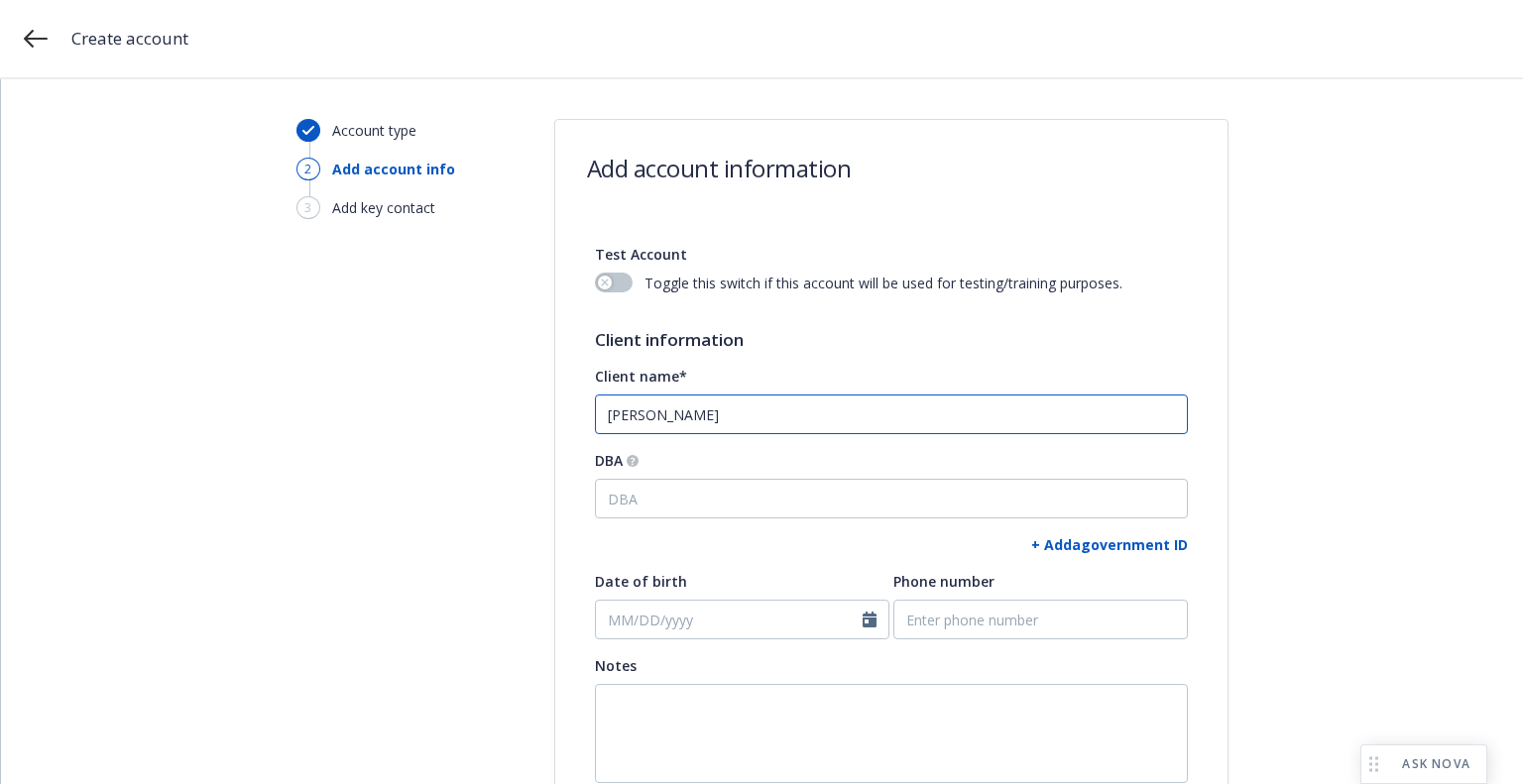 type on "Jack Phibbs" 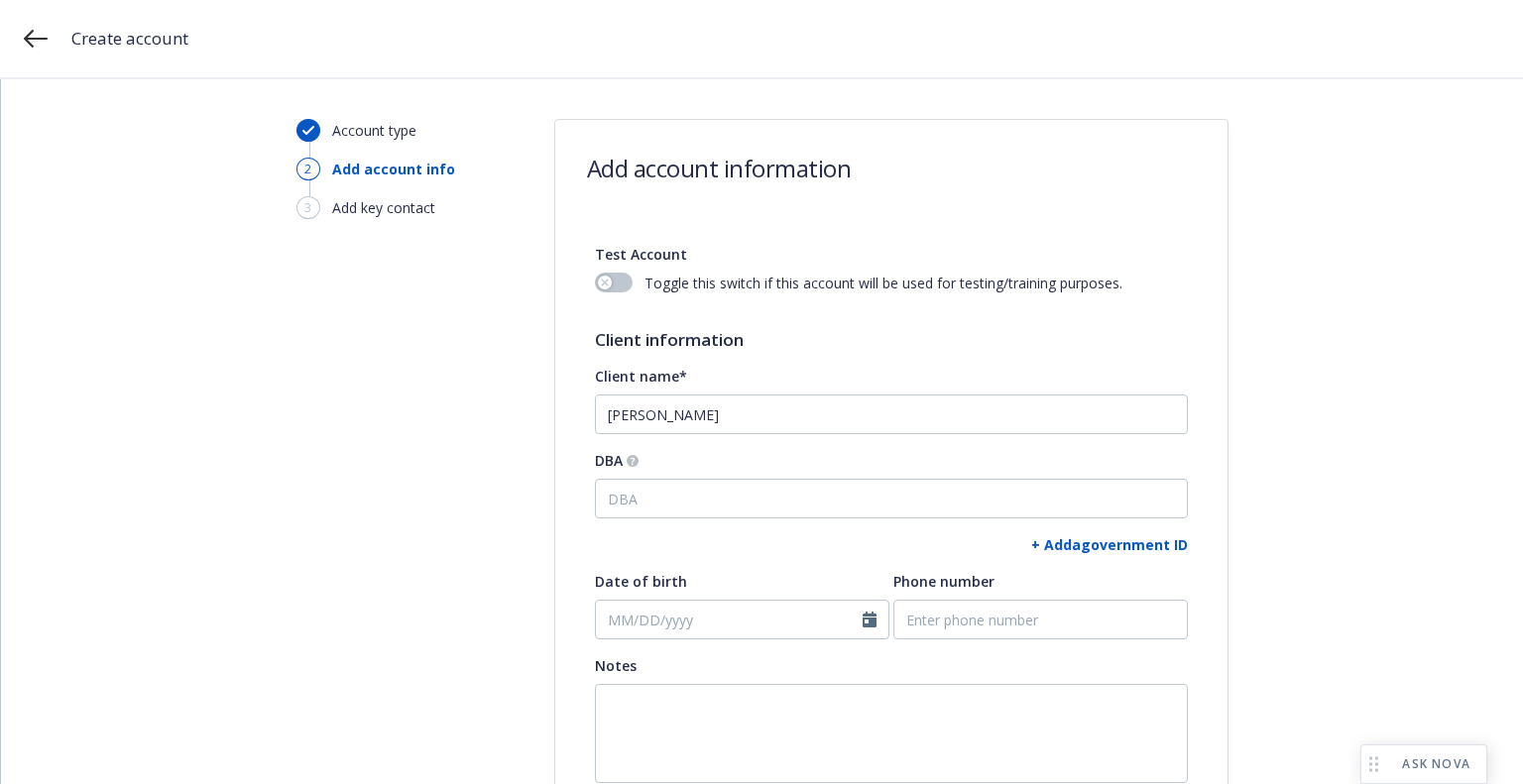 click on "+ Add  a  government ID" at bounding box center [1110, 544] 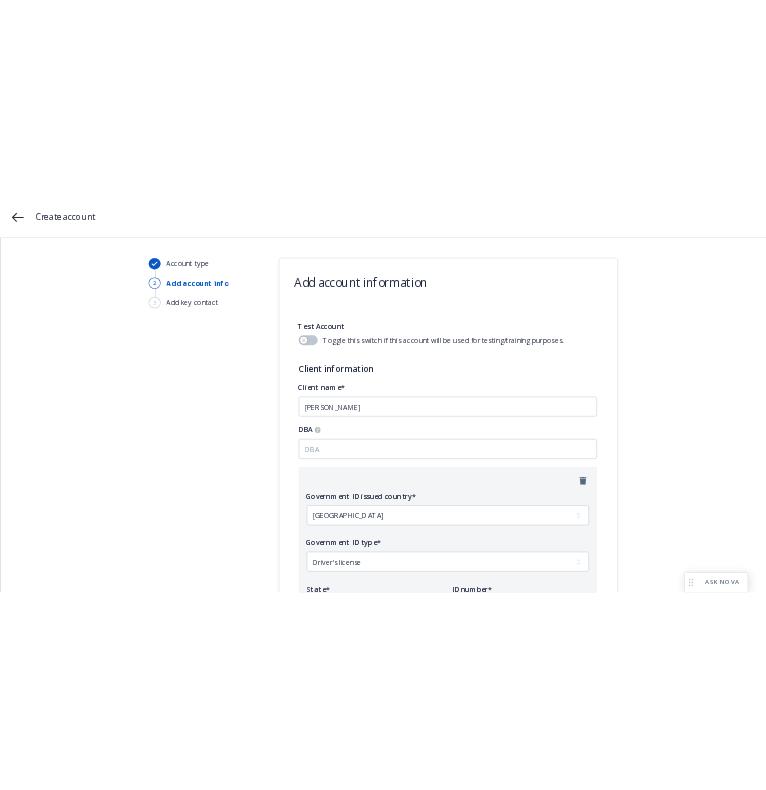 scroll, scrollTop: 500, scrollLeft: 0, axis: vertical 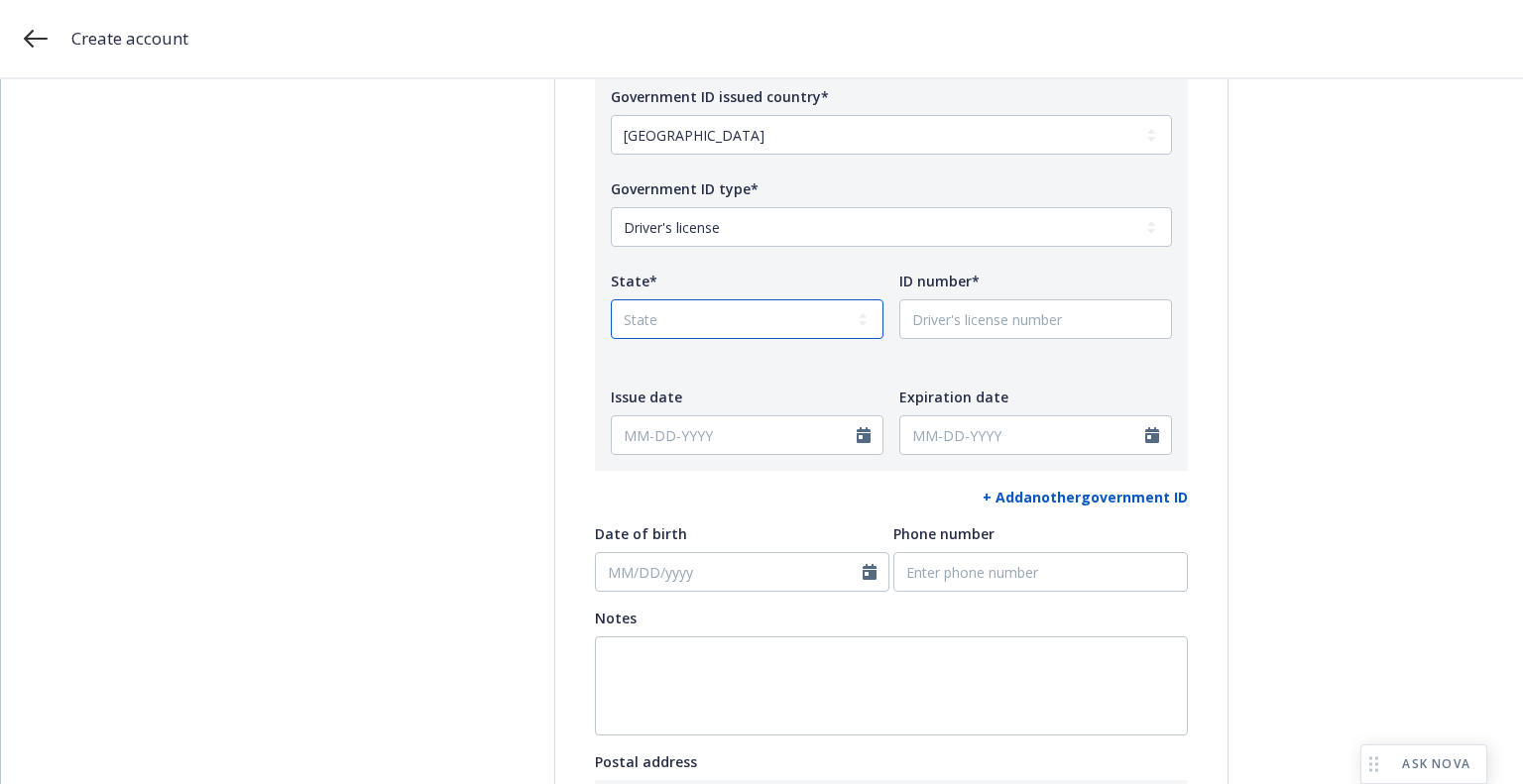 click on "State AK AL AR AS AZ CA CO CT DC DE FL FM GA GU HI IA ID IL IN KS KY LA MA MD ME MH MI MN MO MP MS MT NC ND NE NH NJ NM NV NY OH OK OR PA PR PW RI SC SD TN TX UT VA VI VT WA WI WV WY" at bounding box center (747, 319) 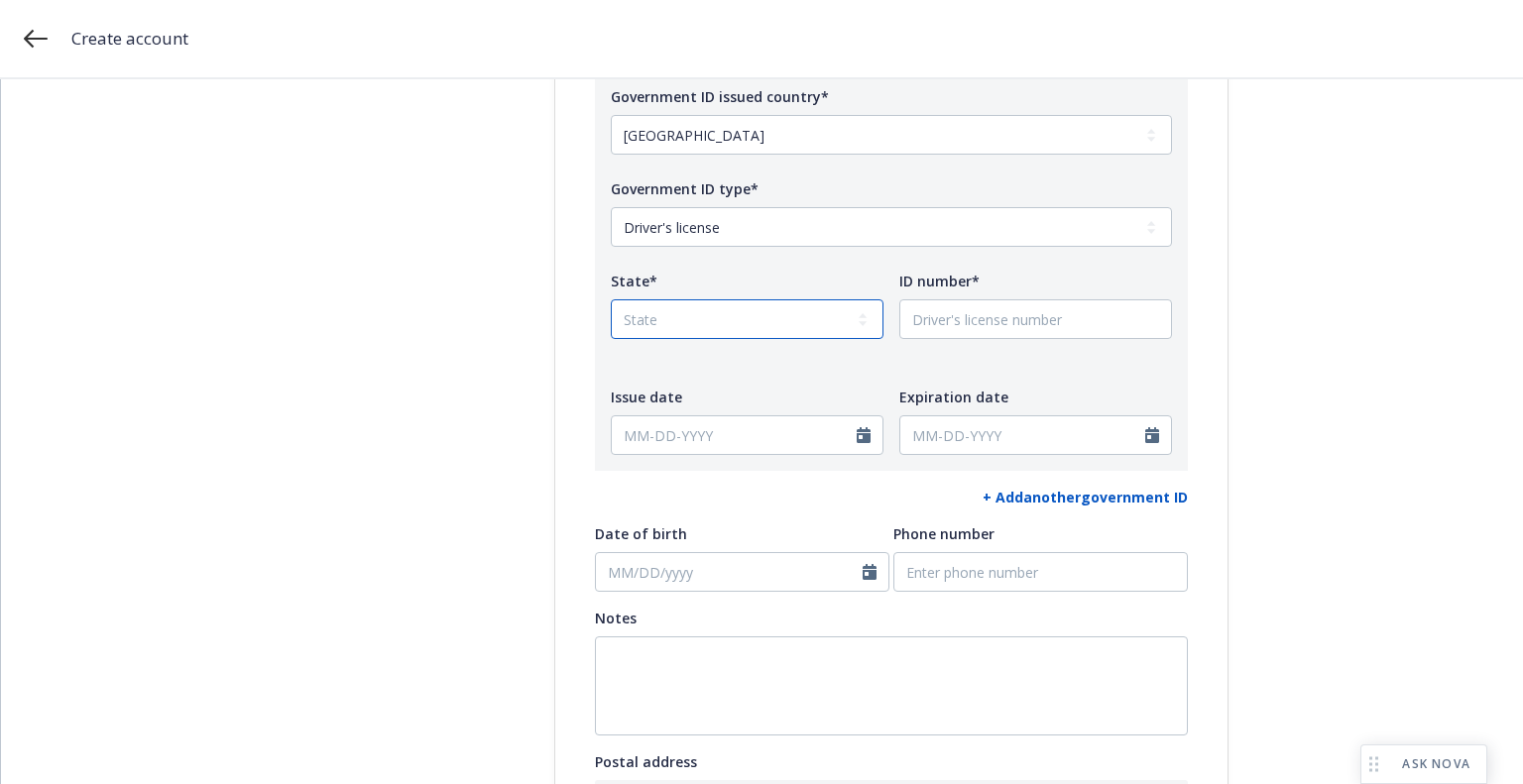 select on "CA" 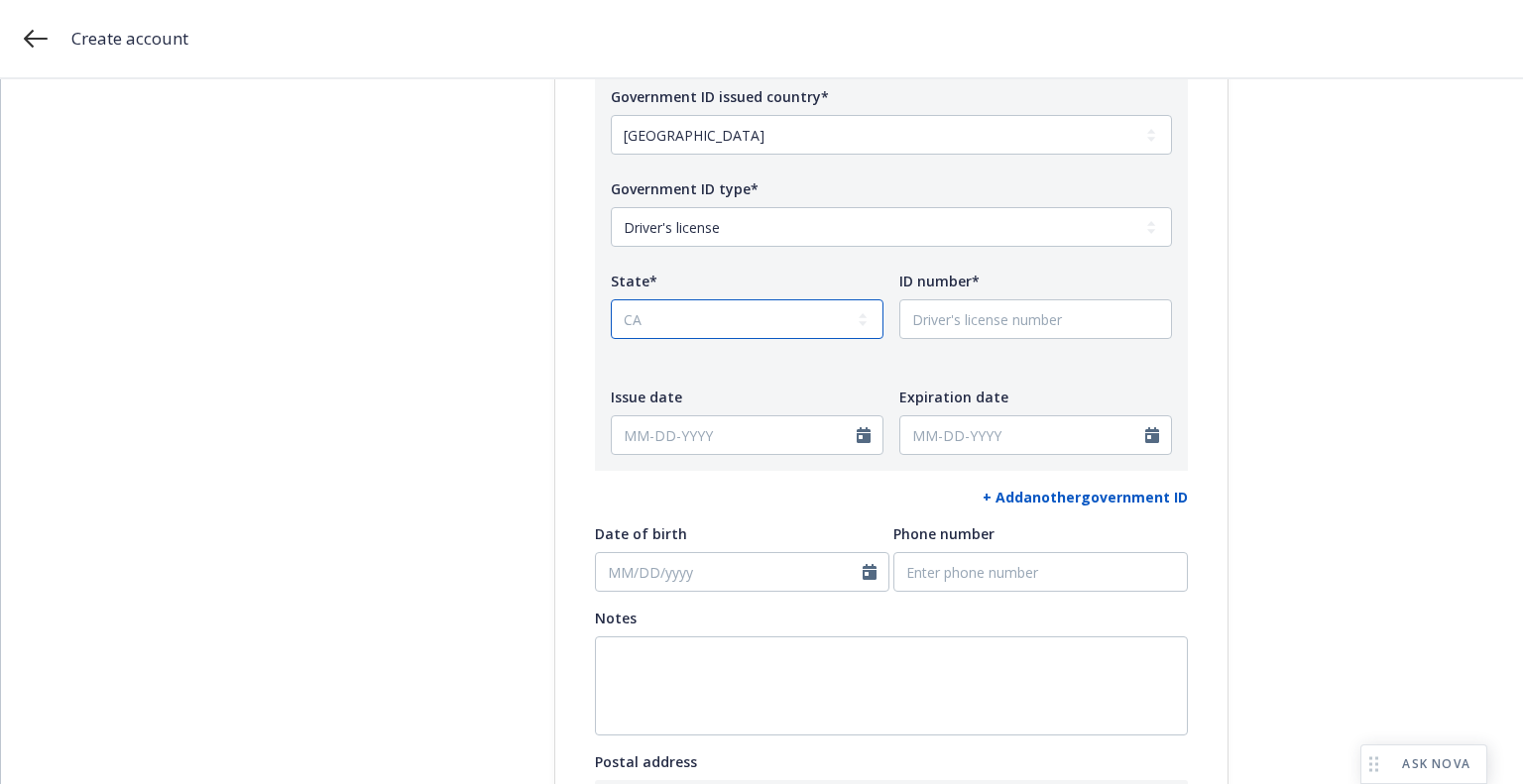 click on "State AK AL AR AS AZ CA CO CT DC DE FL FM GA GU HI IA ID IL IN KS KY LA MA MD ME MH MI MN MO MP MS MT NC ND NE NH NJ NM NV NY OH OK OR PA PR PW RI SC SD TN TX UT VA VI VT WA WI WV WY" at bounding box center [747, 319] 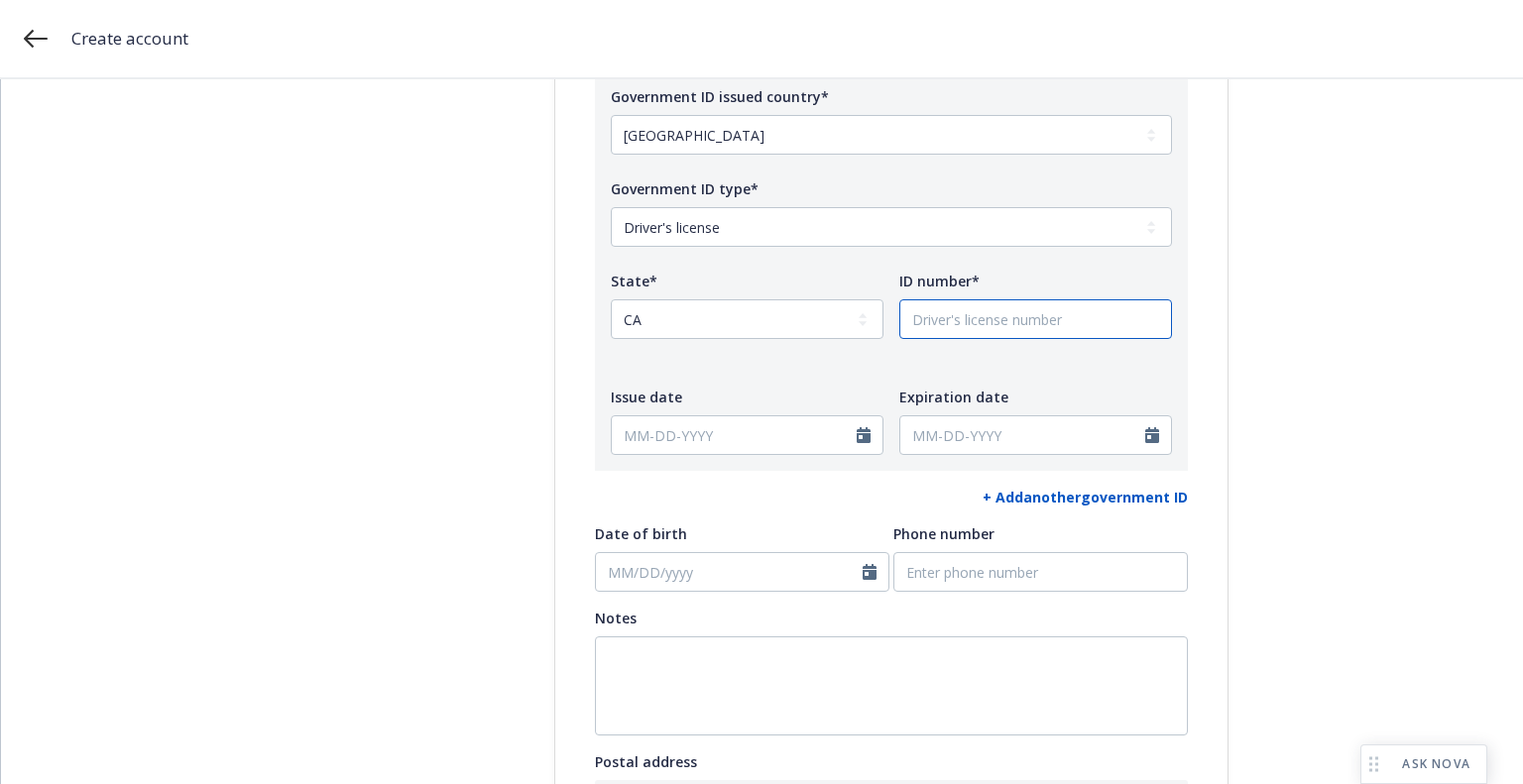 click on "ID number*" at bounding box center [1035, 319] 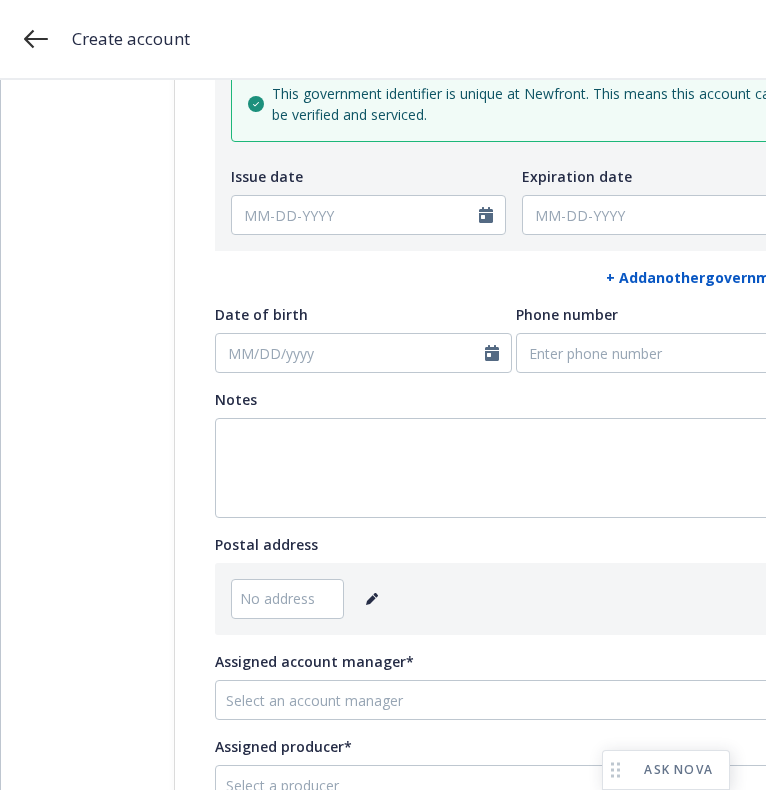 scroll, scrollTop: 900, scrollLeft: 0, axis: vertical 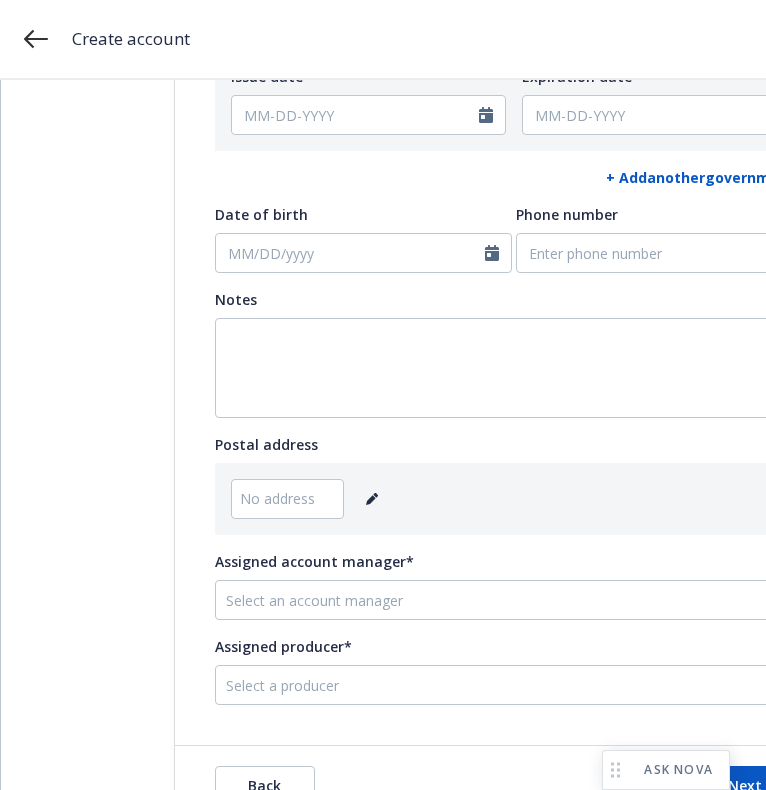 type on "A0001113" 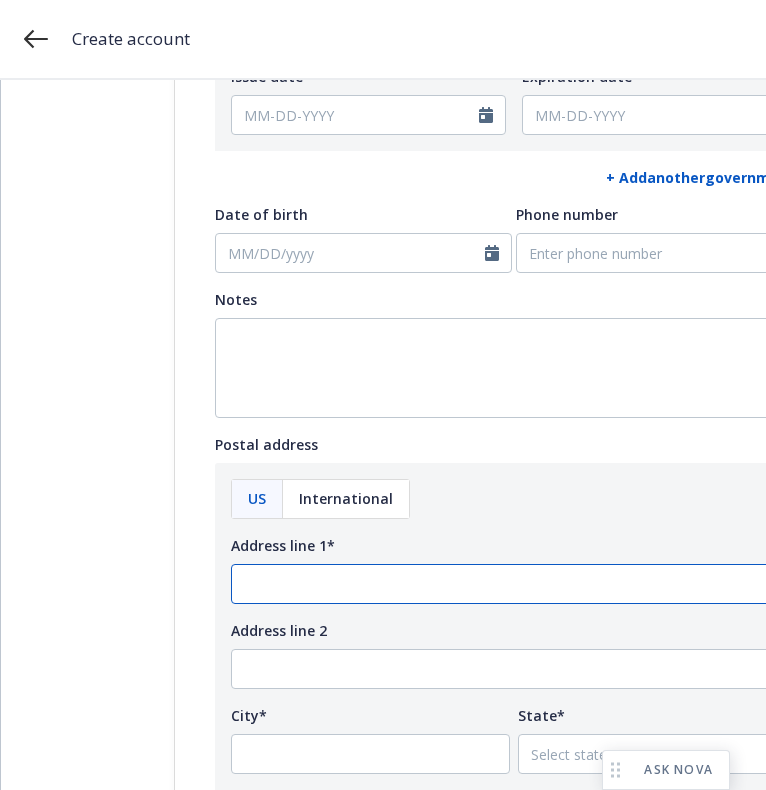 click on "Address line 1*" at bounding box center [514, 584] 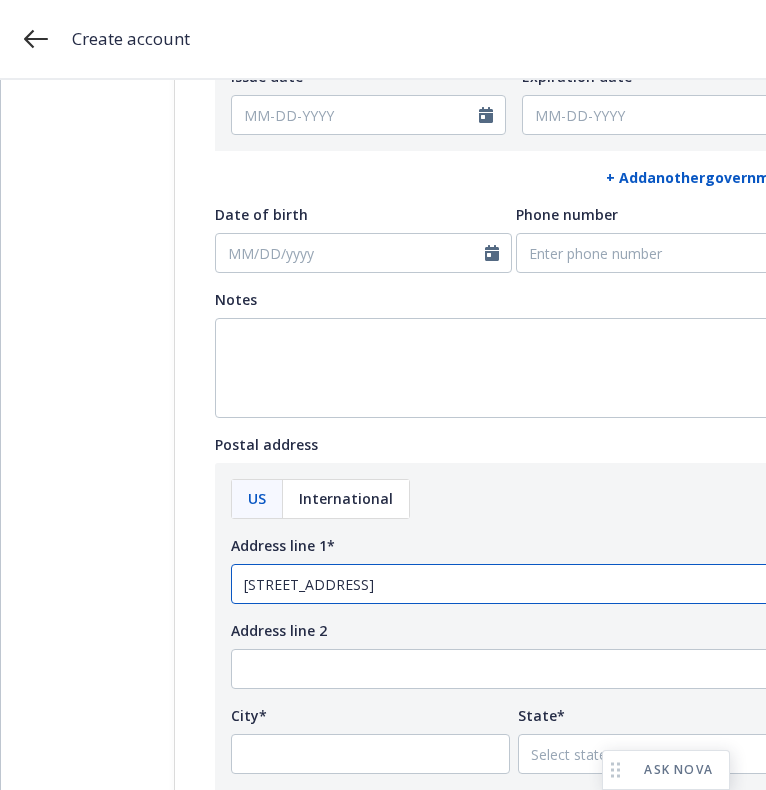 type on "79 Buena Vista Avenue" 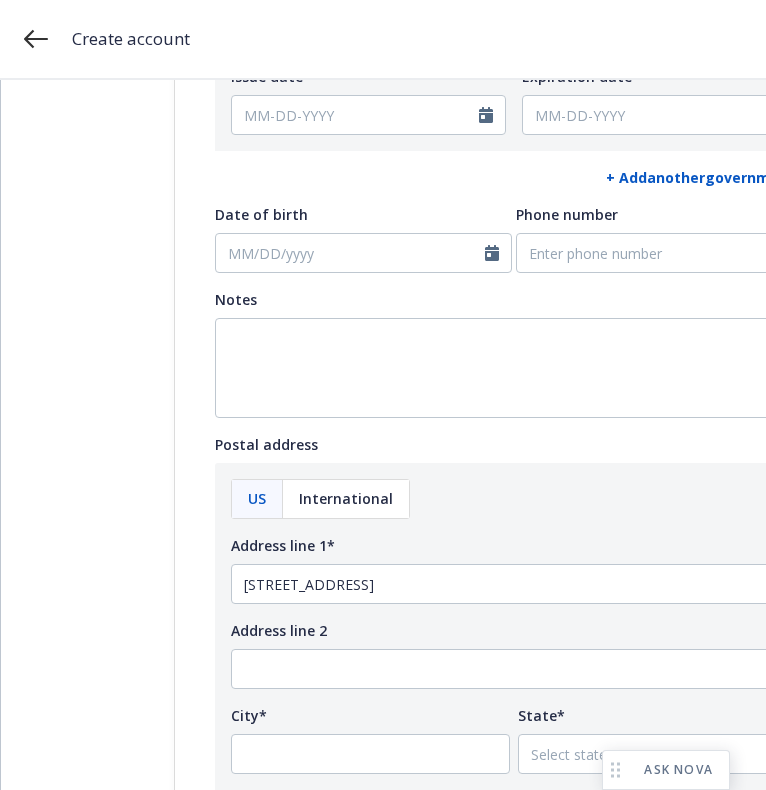scroll, scrollTop: 1200, scrollLeft: 0, axis: vertical 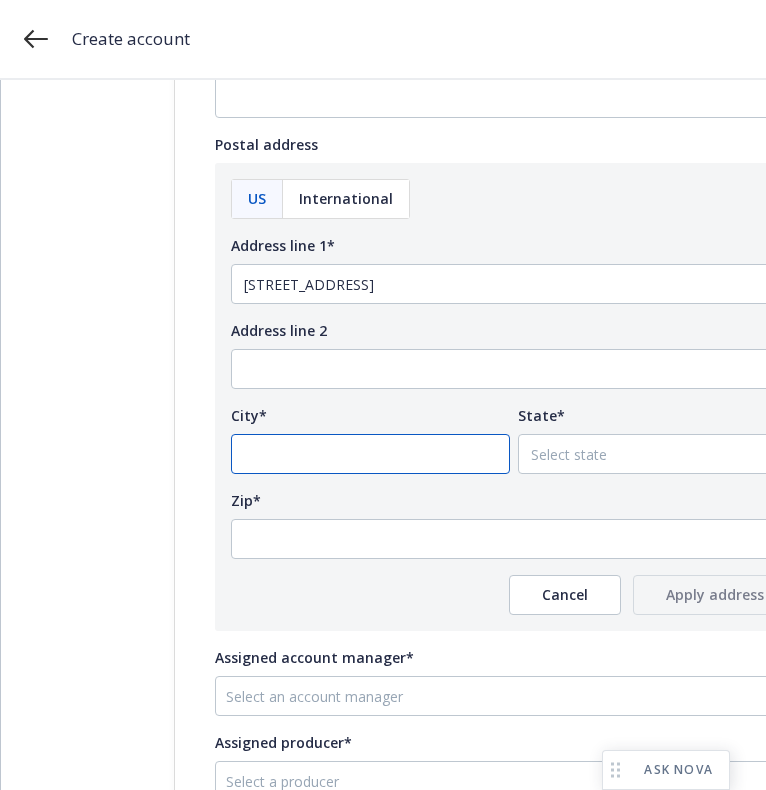 click on "City*" at bounding box center [370, 454] 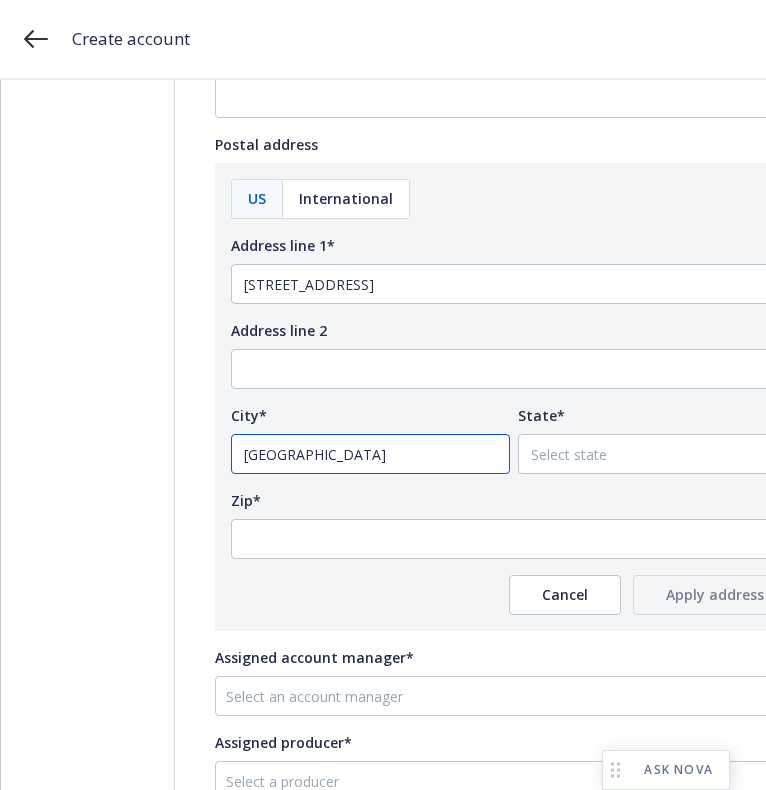 type on "Mill Valley" 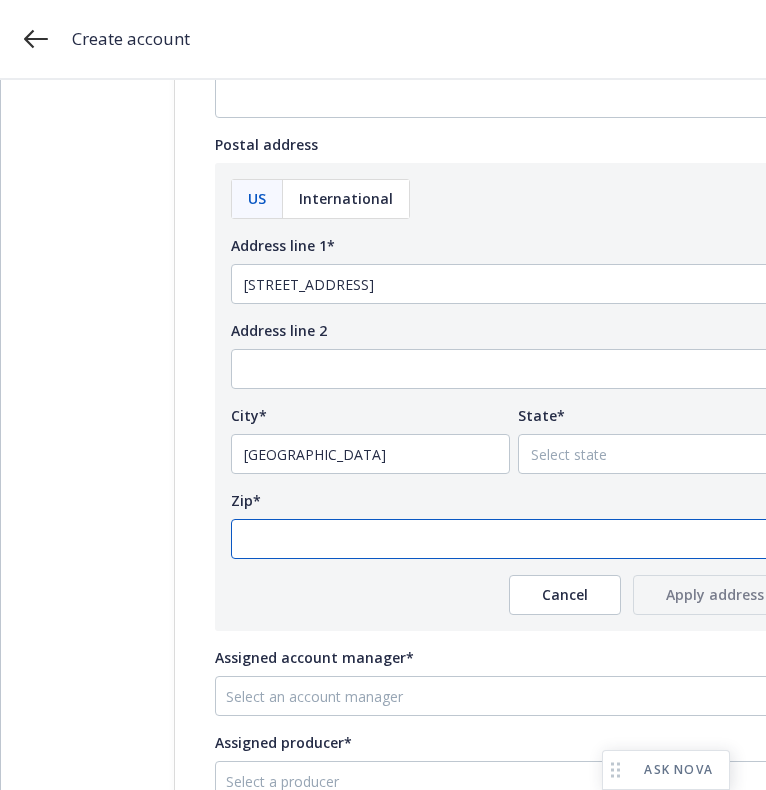 click on "Zip*" at bounding box center [514, 539] 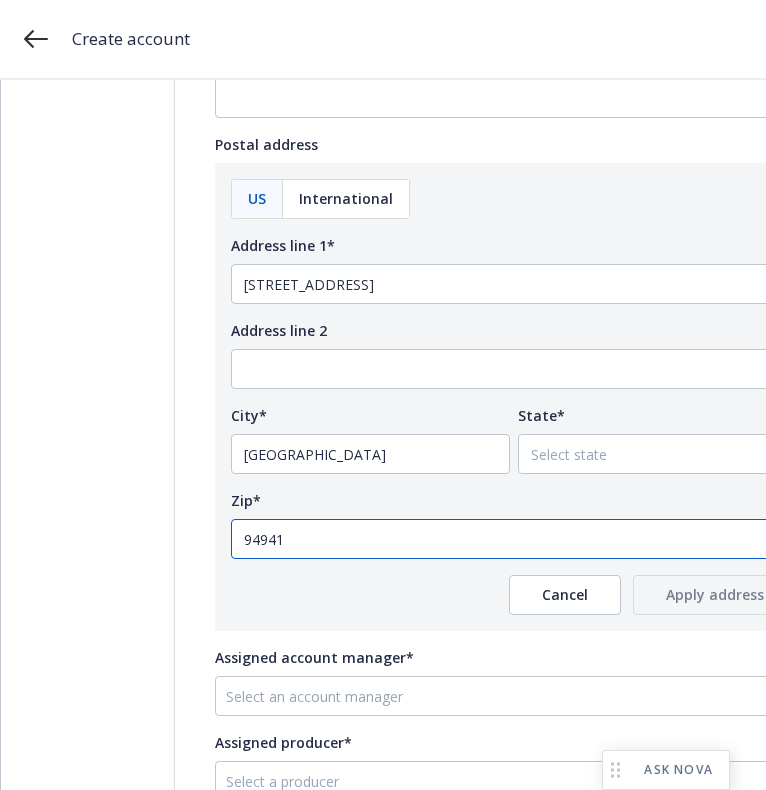 type on "94941" 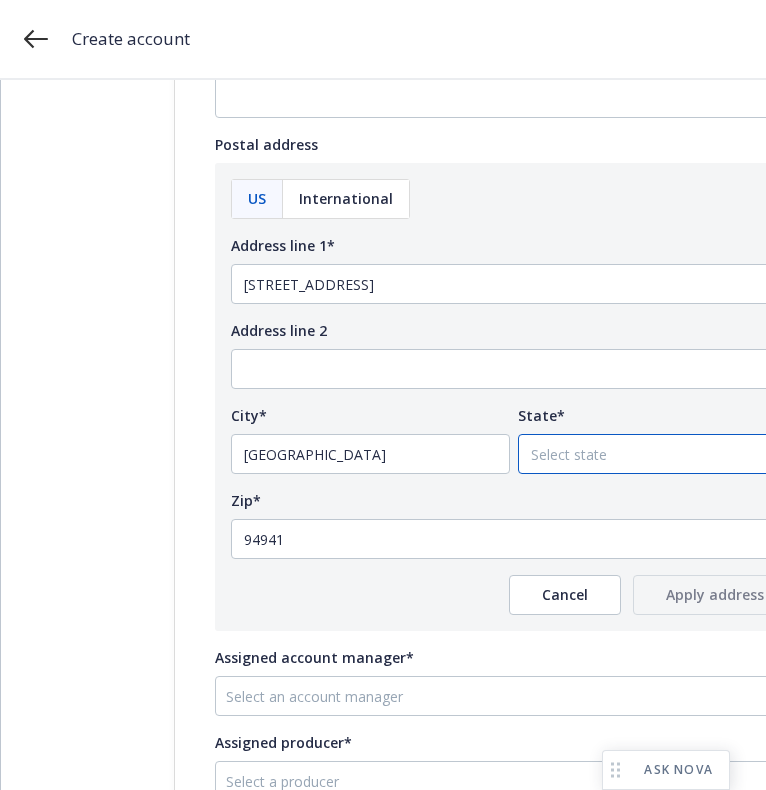 click on "Select state Alabama Alaska American Samoa Arizona Arkansas Baker Island California Colorado Connecticut Delaware District of Columbia Florida Georgia Guam Hawaii Howland Island Idaho Illinois Indiana Iowa Jarvis Island Johnston Atoll Kansas Kentucky Kingman Reef Louisiana Maine Maryland Massachusetts Michigan Midway Atoll Minnesota Mississippi Missouri Montana Navassa Island Nebraska Nevada New Hampshire New Jersey New Mexico New York North Carolina North Dakota Northern Mariana Islands Ohio Oklahoma Oregon Palmyra Atoll Pennsylvania Puerto Rico Rhode Island South Carolina South Dakota Tennessee Texas United States Minor Outlying Islands United States Virgin Islands Utah Vermont Virginia Wake Island Washington West Virginia Wisconsin Wyoming" at bounding box center (657, 454) 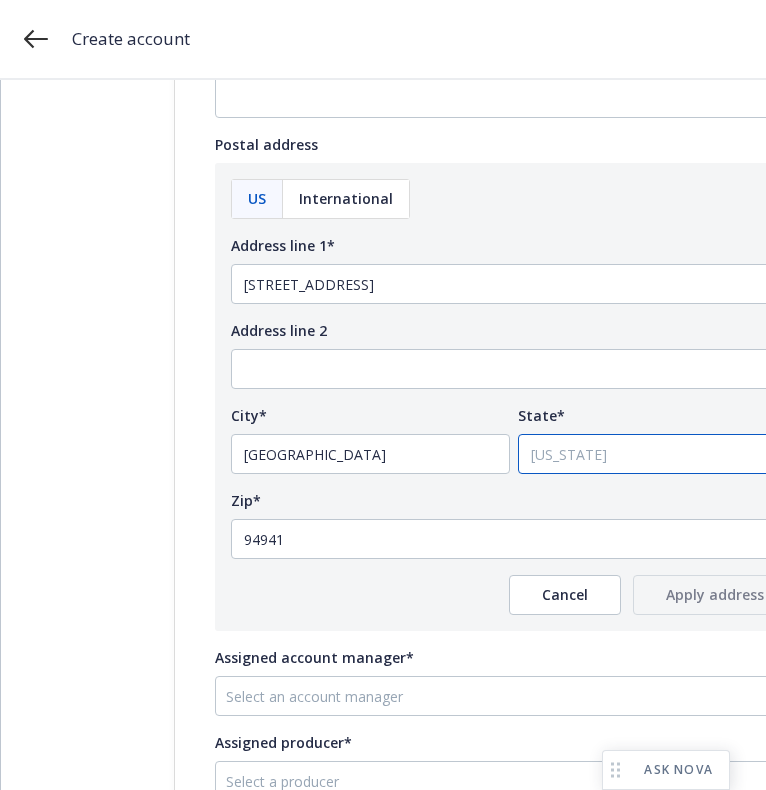 click on "Select state Alabama Alaska American Samoa Arizona Arkansas Baker Island California Colorado Connecticut Delaware District of Columbia Florida Georgia Guam Hawaii Howland Island Idaho Illinois Indiana Iowa Jarvis Island Johnston Atoll Kansas Kentucky Kingman Reef Louisiana Maine Maryland Massachusetts Michigan Midway Atoll Minnesota Mississippi Missouri Montana Navassa Island Nebraska Nevada New Hampshire New Jersey New Mexico New York North Carolina North Dakota Northern Mariana Islands Ohio Oklahoma Oregon Palmyra Atoll Pennsylvania Puerto Rico Rhode Island South Carolina South Dakota Tennessee Texas United States Minor Outlying Islands United States Virgin Islands Utah Vermont Virginia Wake Island Washington West Virginia Wisconsin Wyoming" at bounding box center [657, 454] 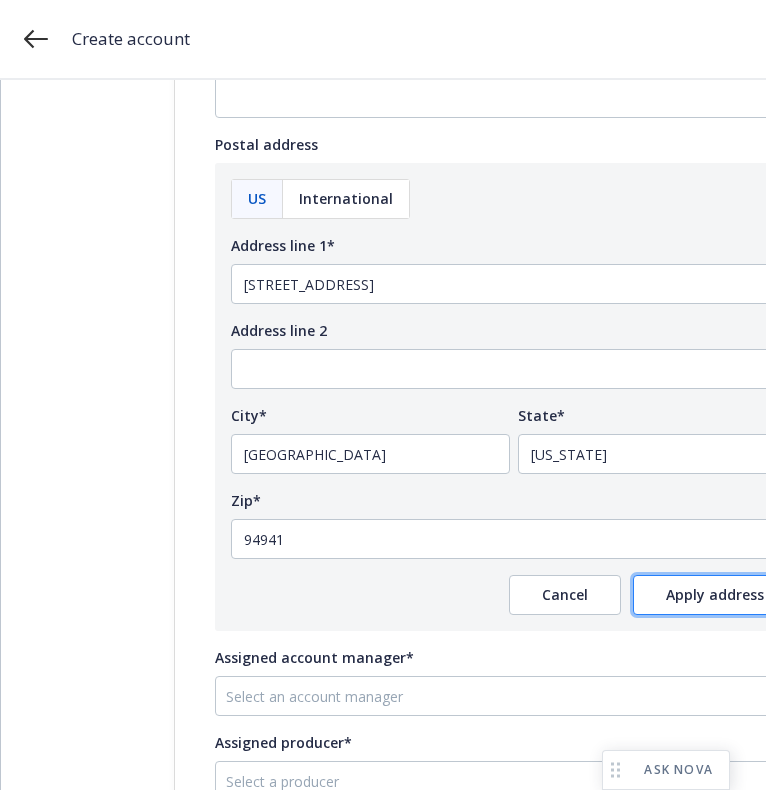 click on "Apply address" at bounding box center [715, 594] 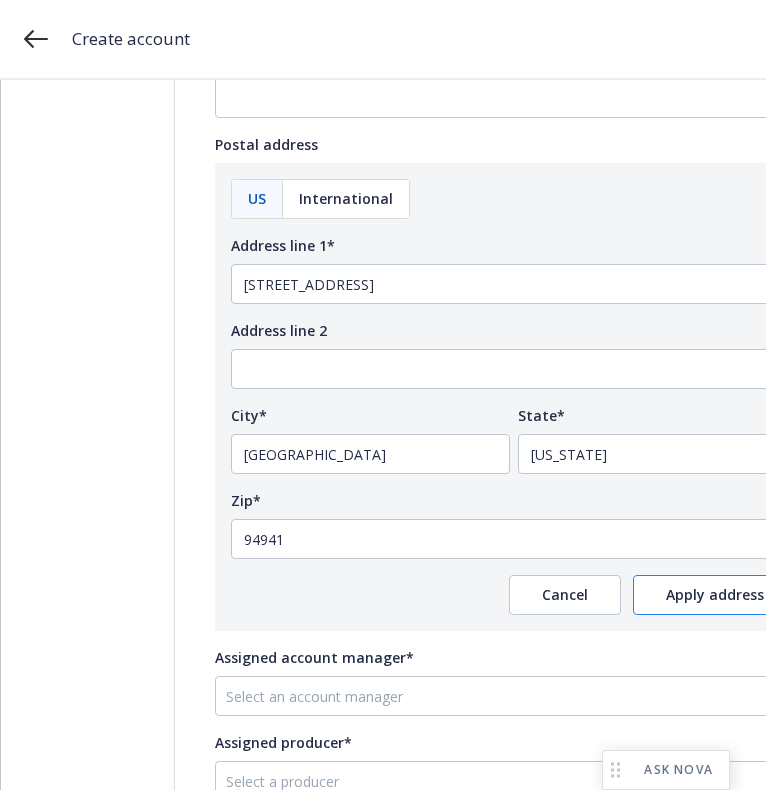 scroll, scrollTop: 1013, scrollLeft: 0, axis: vertical 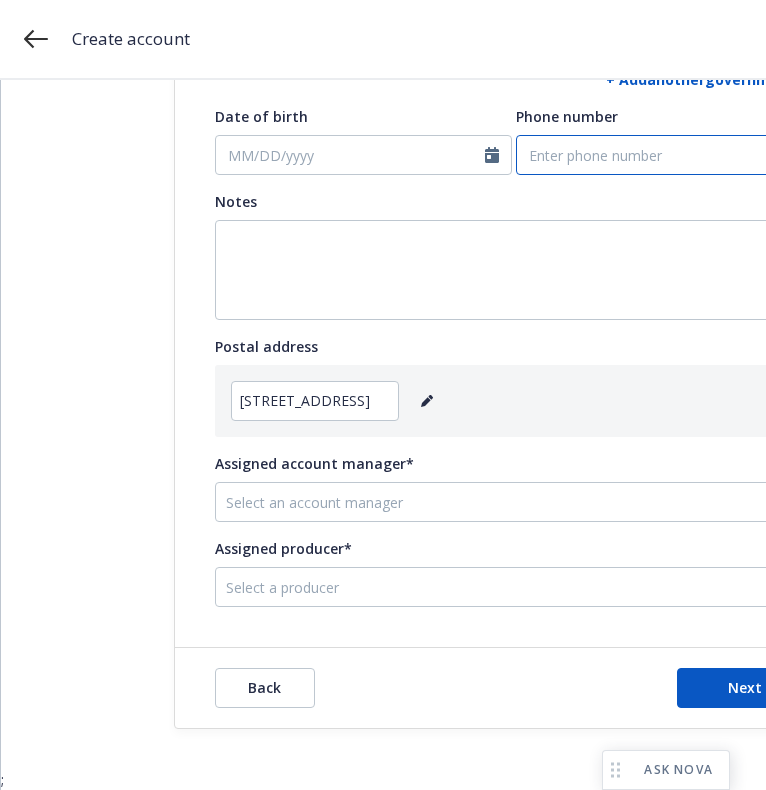 click on "Phone number" at bounding box center [664, 155] 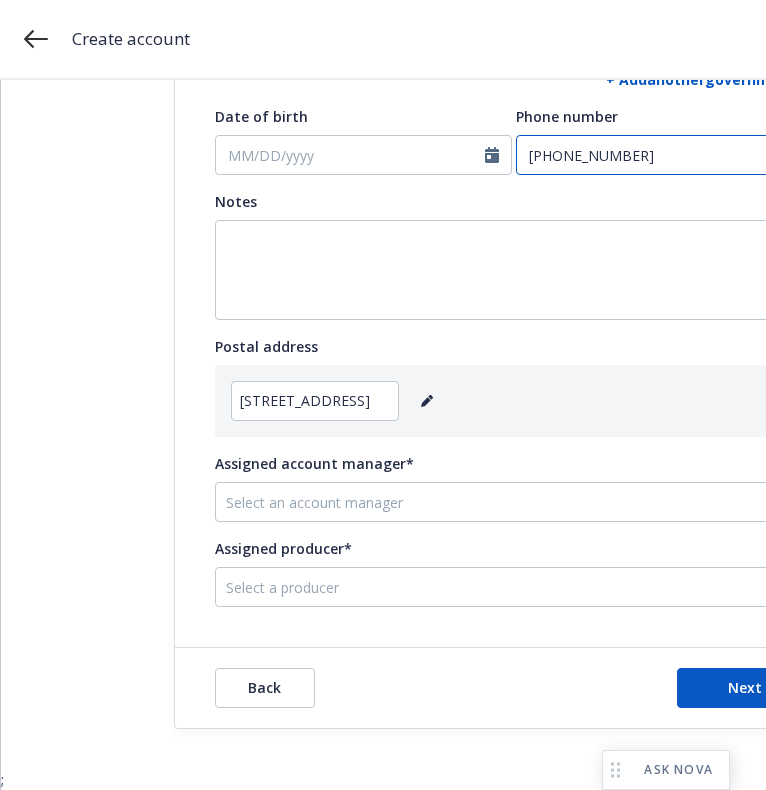 type on "(415)706-1956" 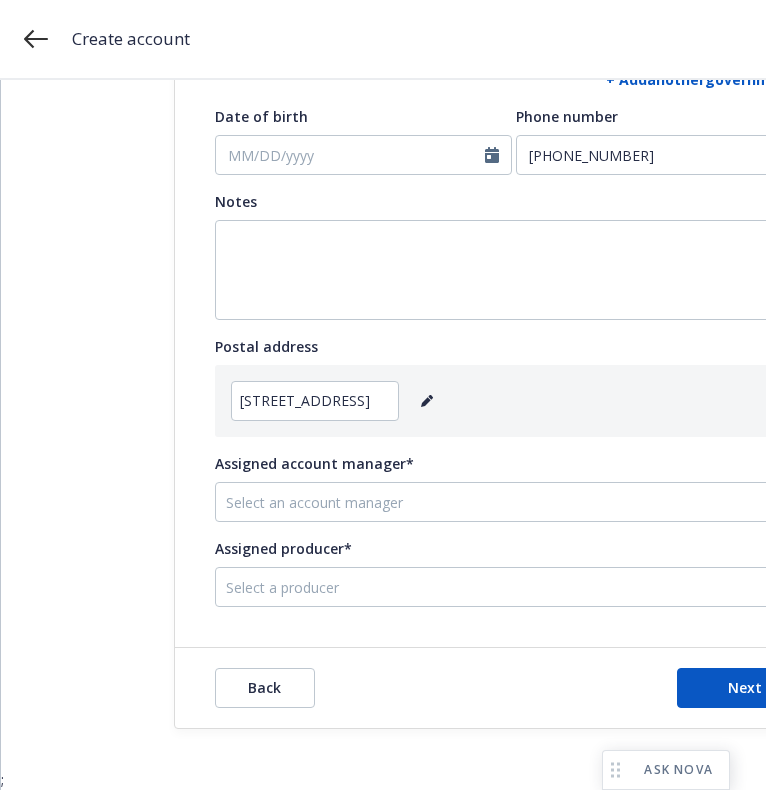 click on "Select an account manager" at bounding box center [499, 502] 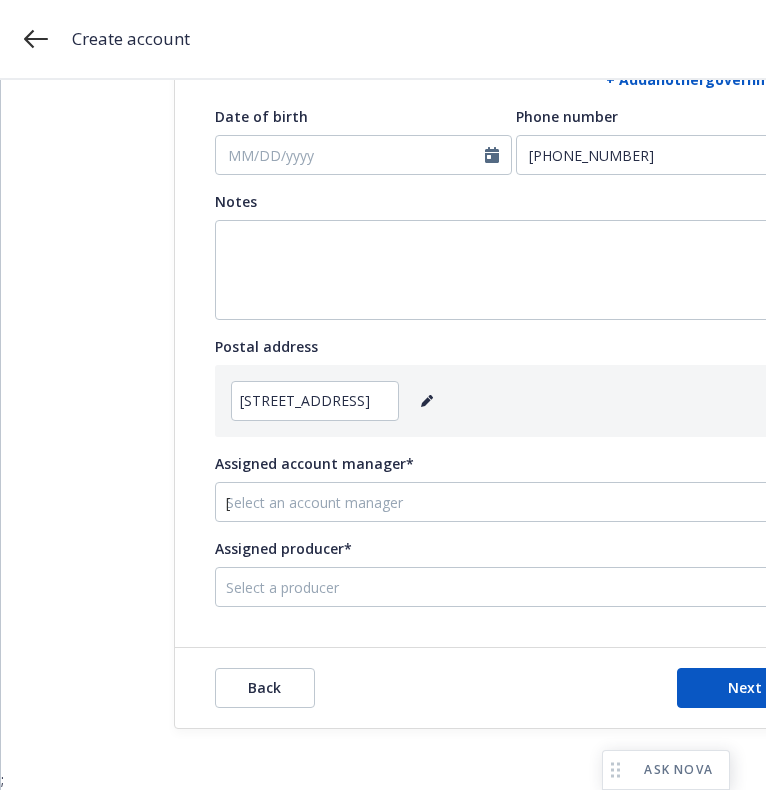 type on "sama" 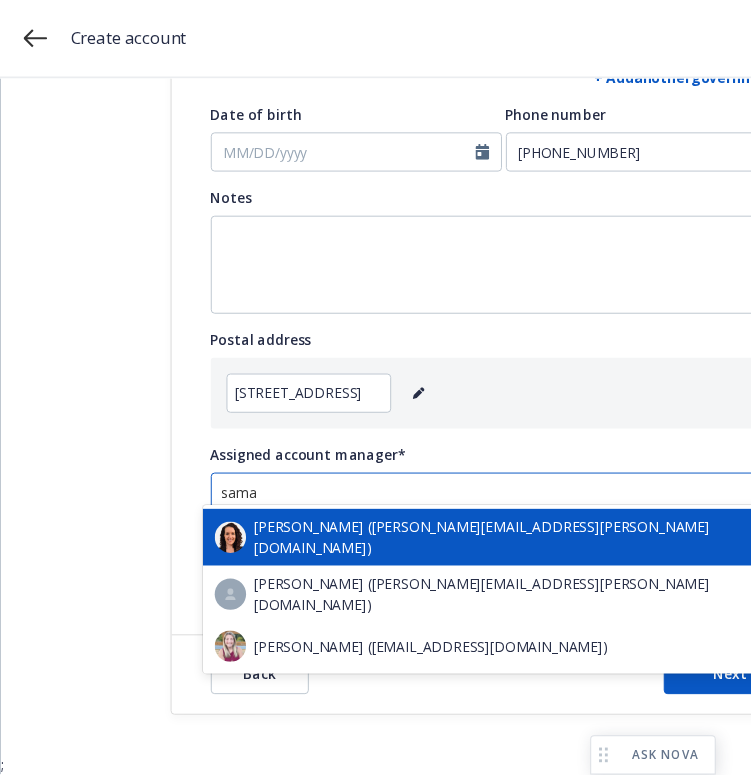 scroll, scrollTop: 15, scrollLeft: 0, axis: vertical 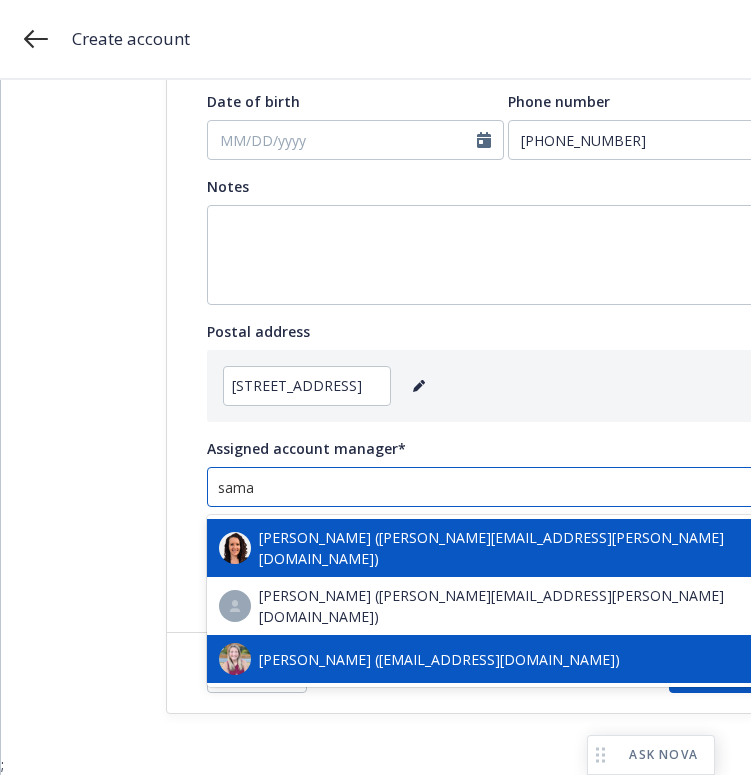 click on "Samara Chao (samara.chao@newfront.com)" at bounding box center [439, 659] 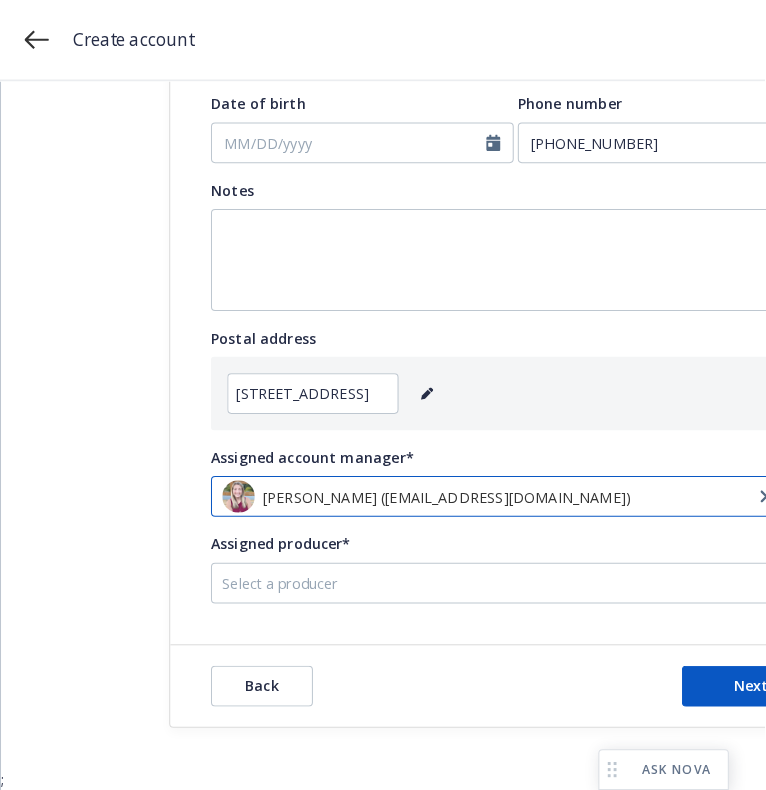 scroll, scrollTop: 0, scrollLeft: 0, axis: both 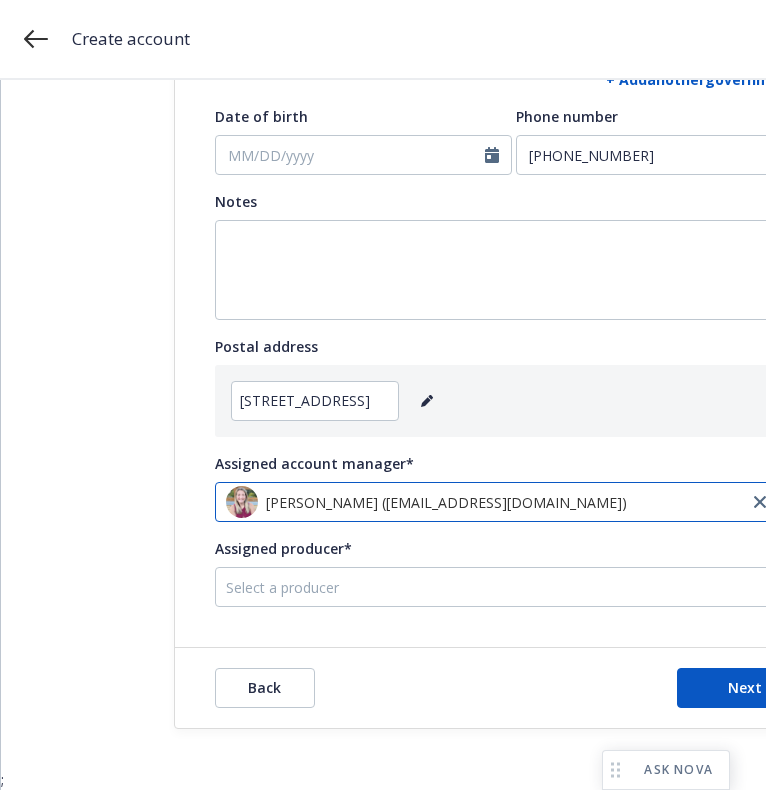 click at bounding box center (499, 587) 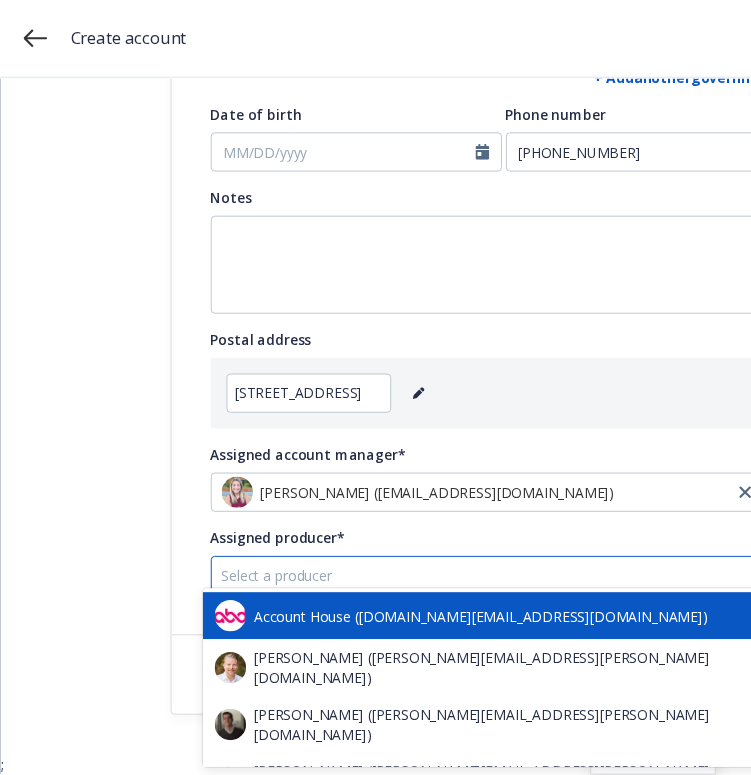 scroll, scrollTop: 15, scrollLeft: 0, axis: vertical 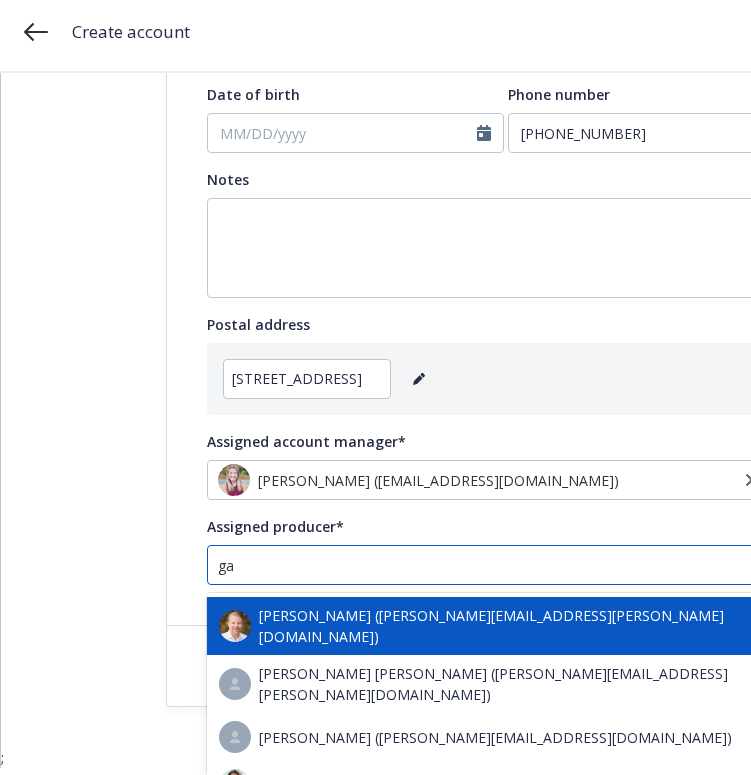 type on "gau" 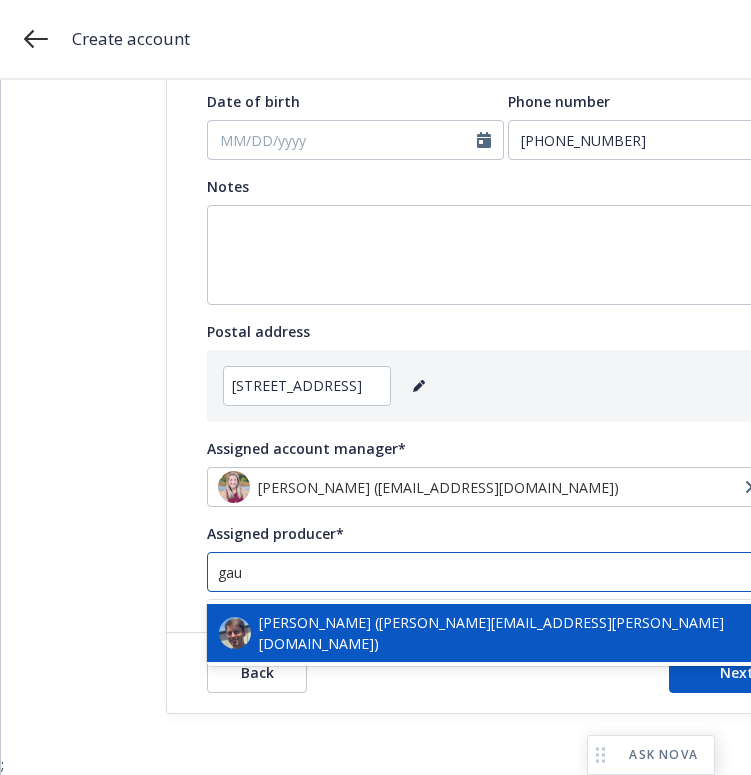 click on "Scott Gault (scott.gault@newfront.com)" at bounding box center [526, 633] 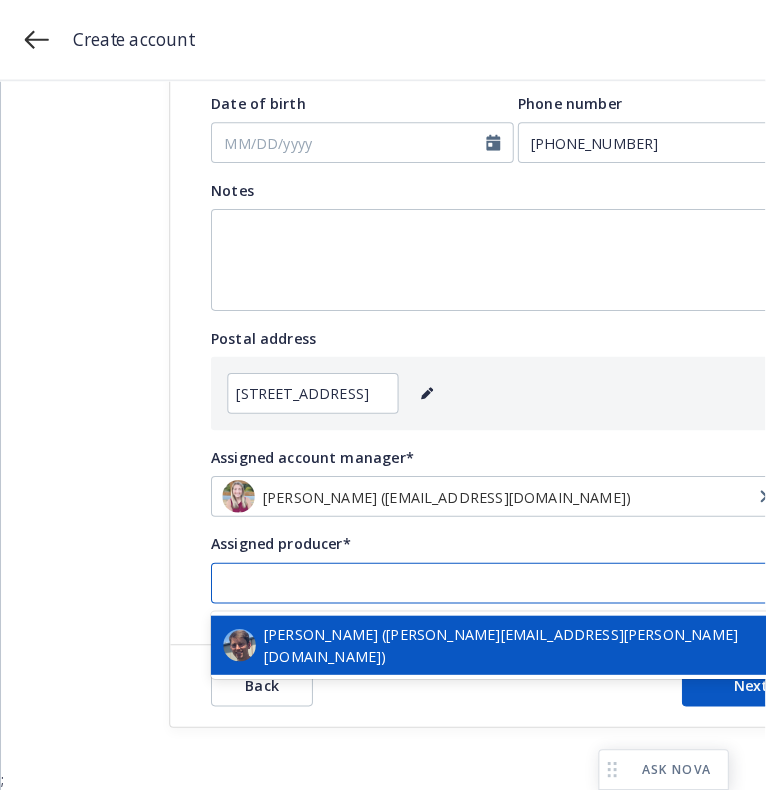 scroll, scrollTop: 0, scrollLeft: 0, axis: both 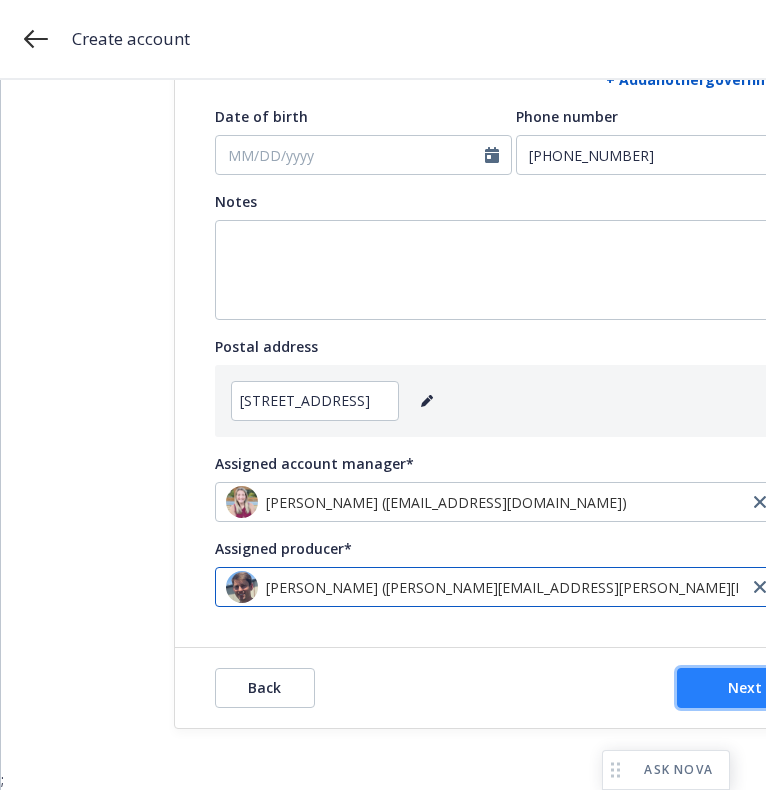 click on "Next" at bounding box center (745, 688) 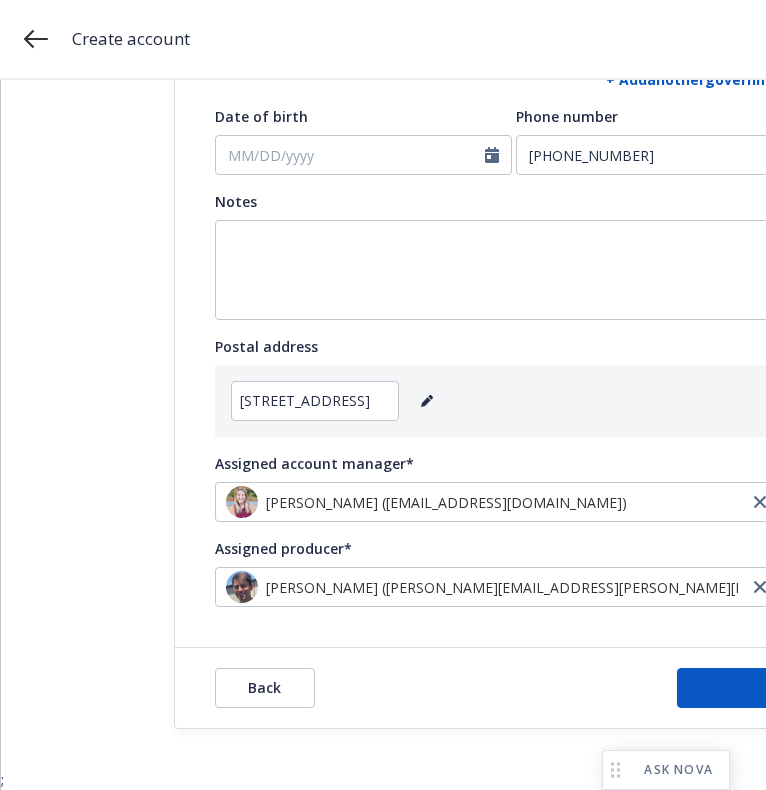 scroll, scrollTop: 0, scrollLeft: 0, axis: both 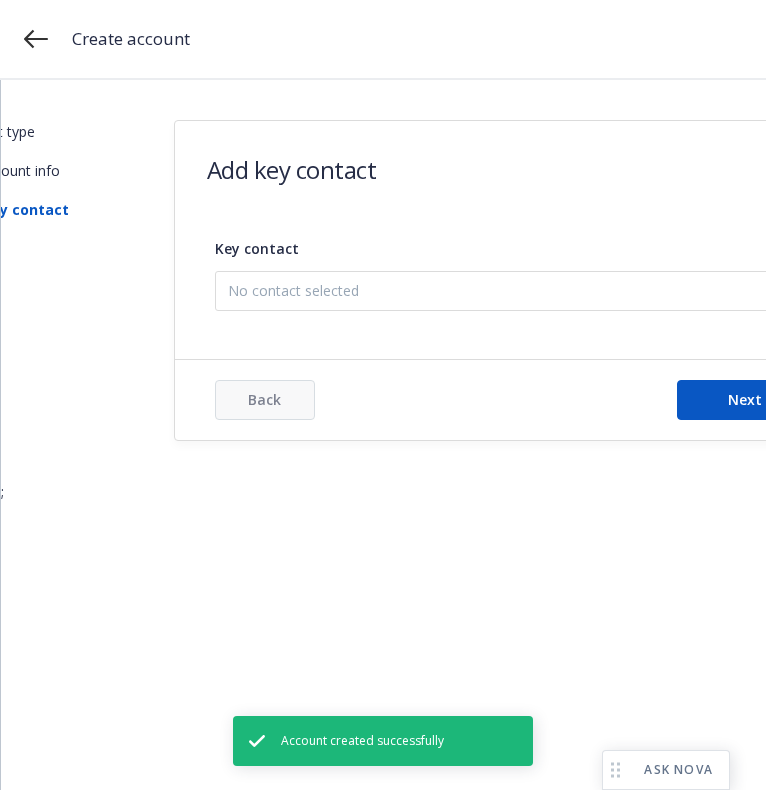 click on "No contact selected" at bounding box center [506, 290] 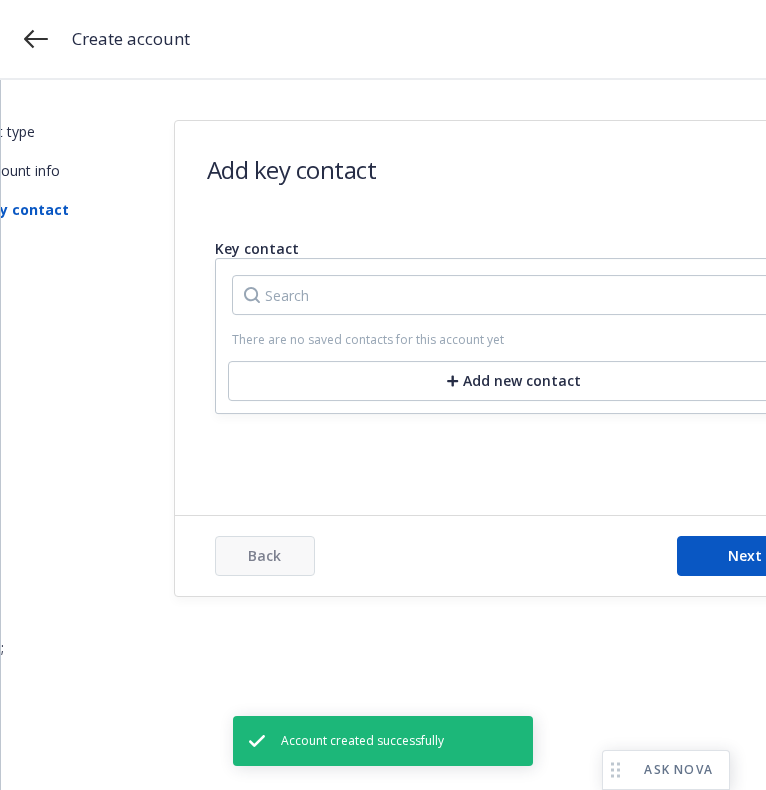 scroll, scrollTop: 0, scrollLeft: 30, axis: horizontal 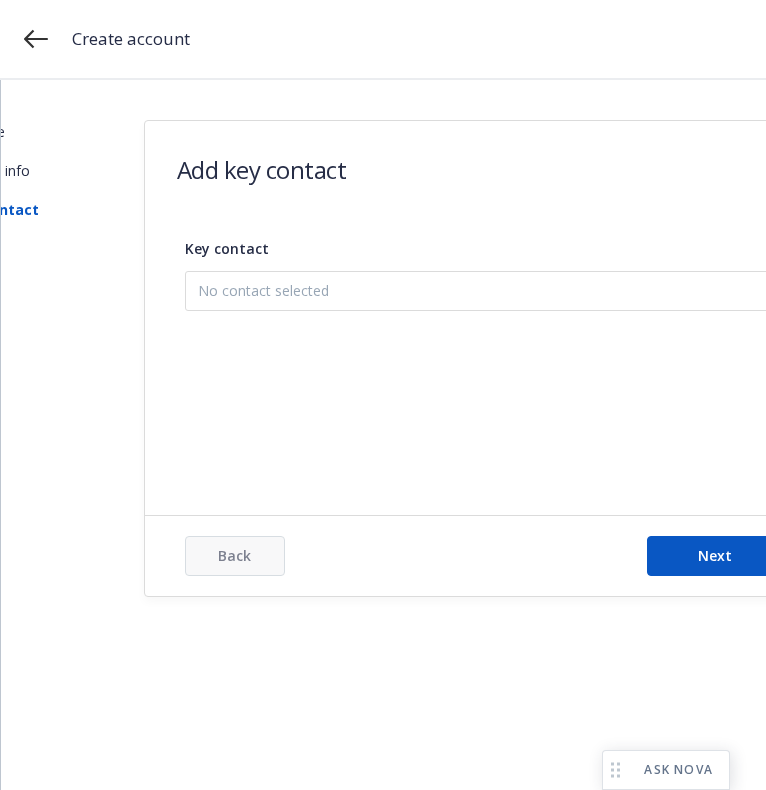 click on "Add new contact" at bounding box center (484, 391) 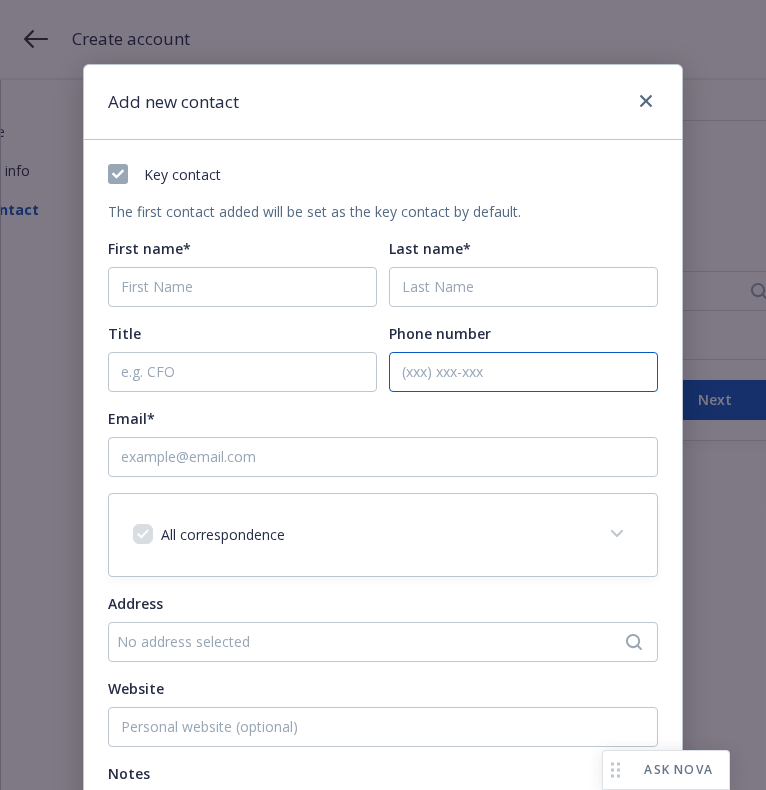 click on "Phone number" at bounding box center (523, 372) 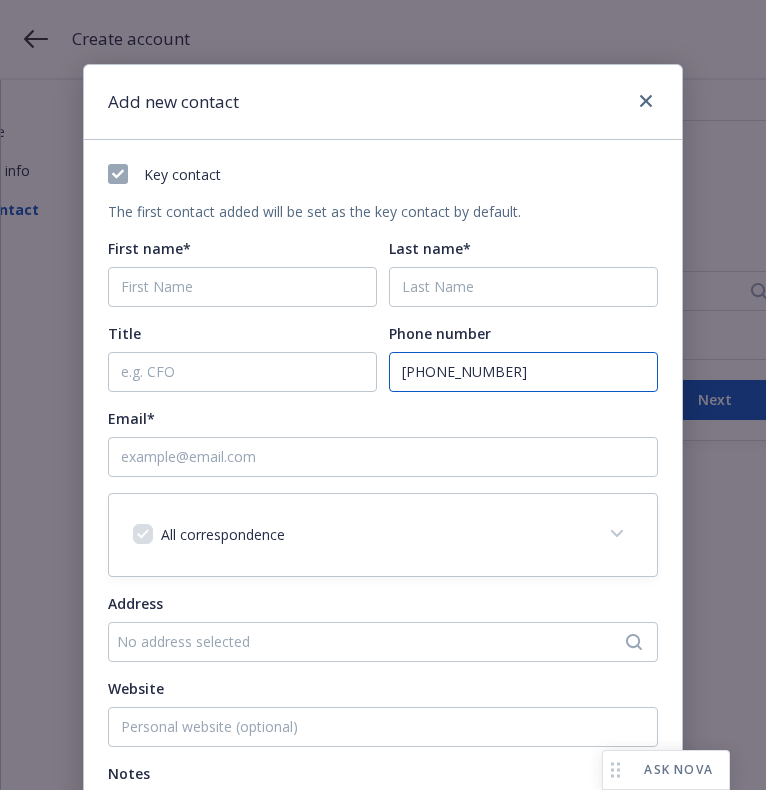 type on "(415)706-1956" 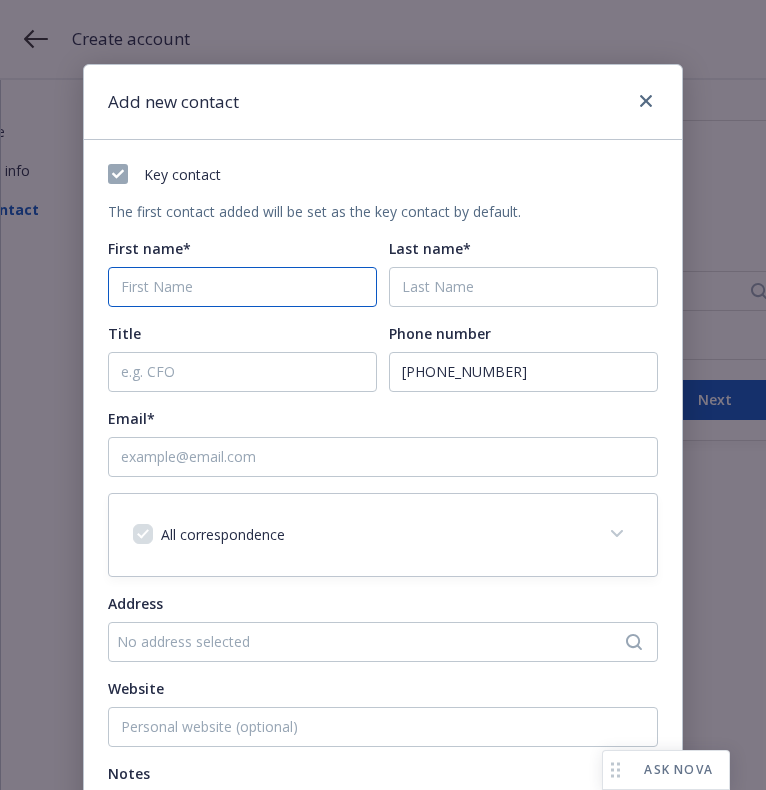 click on "First name*" at bounding box center (242, 287) 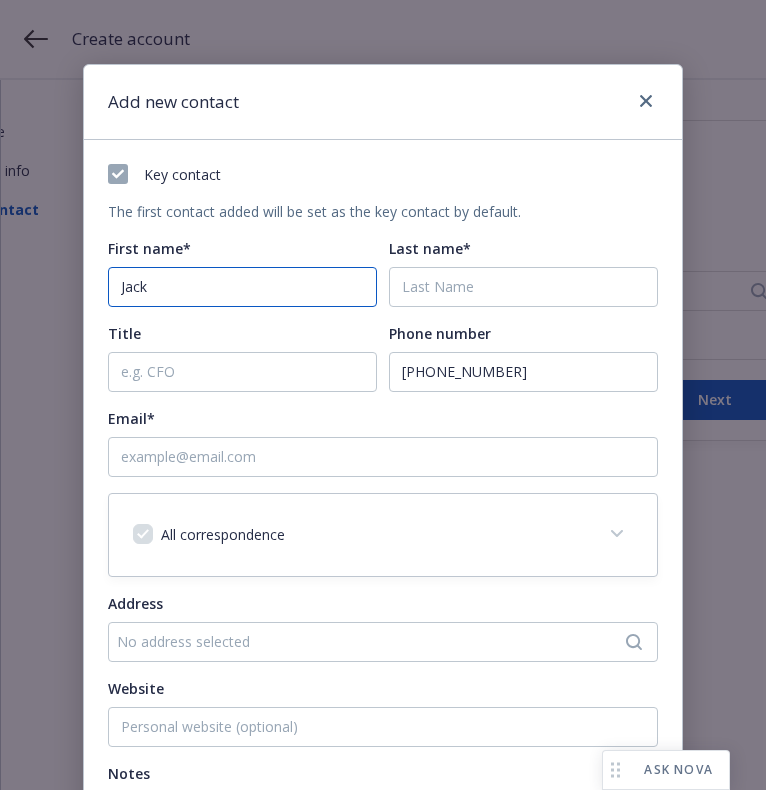 type on "Jack" 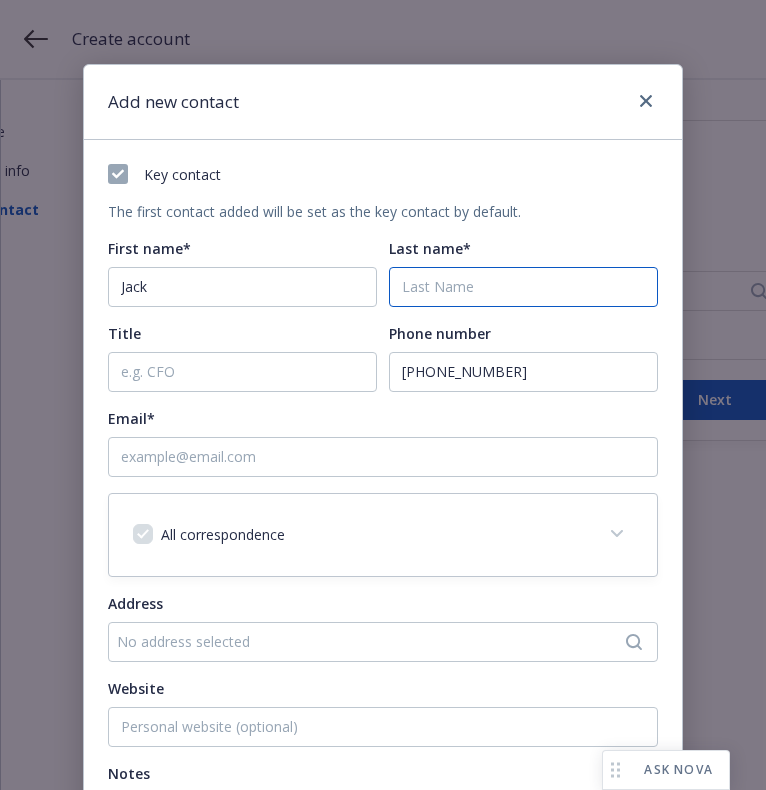 click on "Last name*" at bounding box center [523, 287] 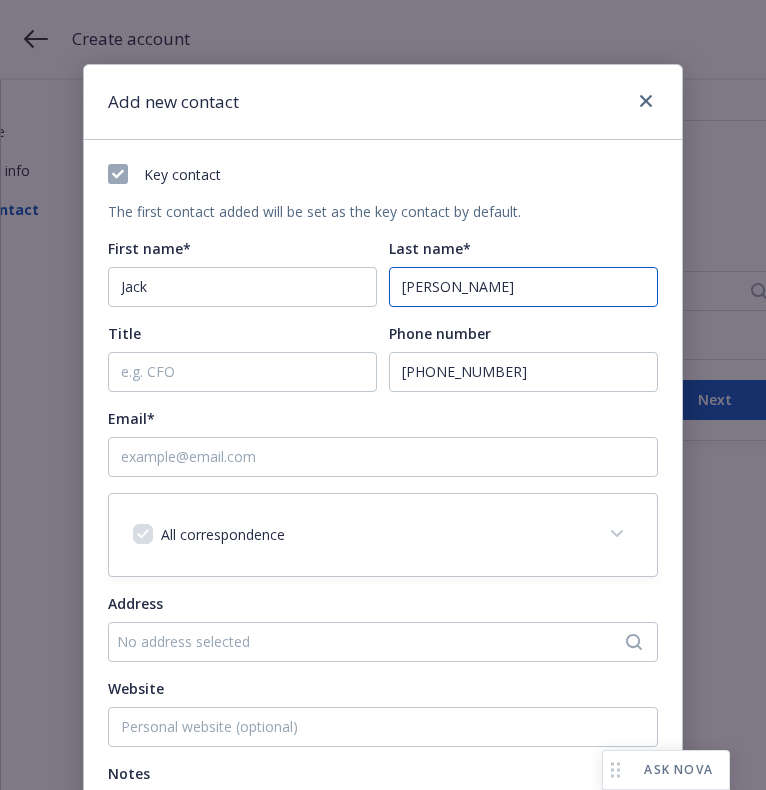 type on "Phibbs" 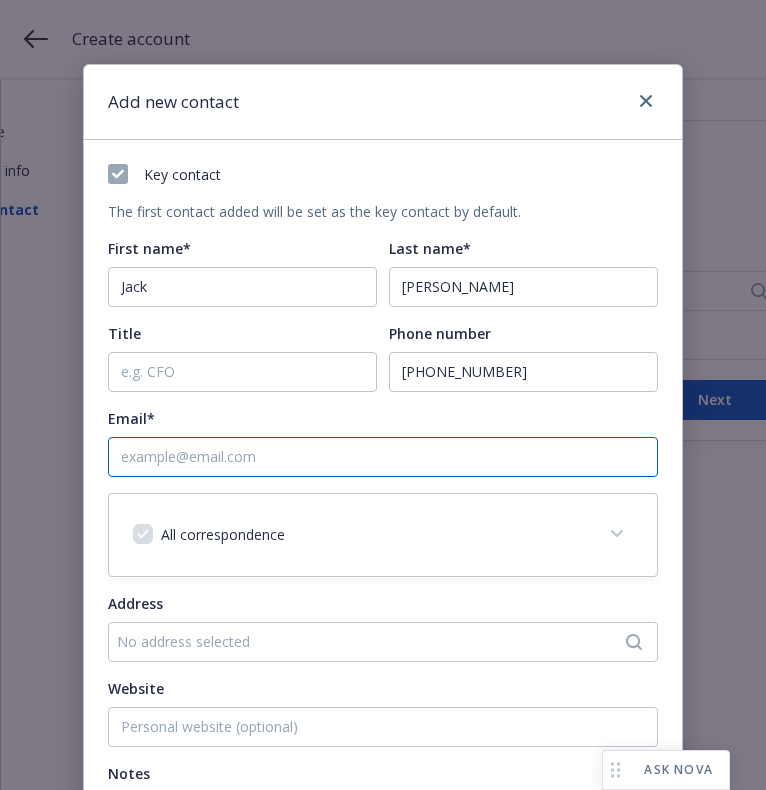 click on "Email*" at bounding box center (383, 457) 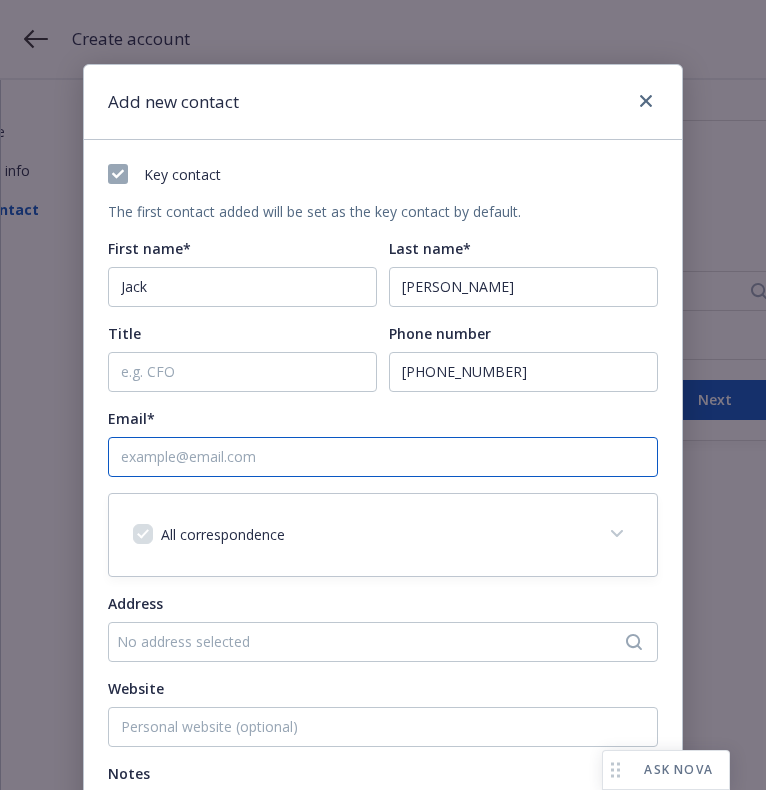 paste on "jackphibbs10@gmail.com" 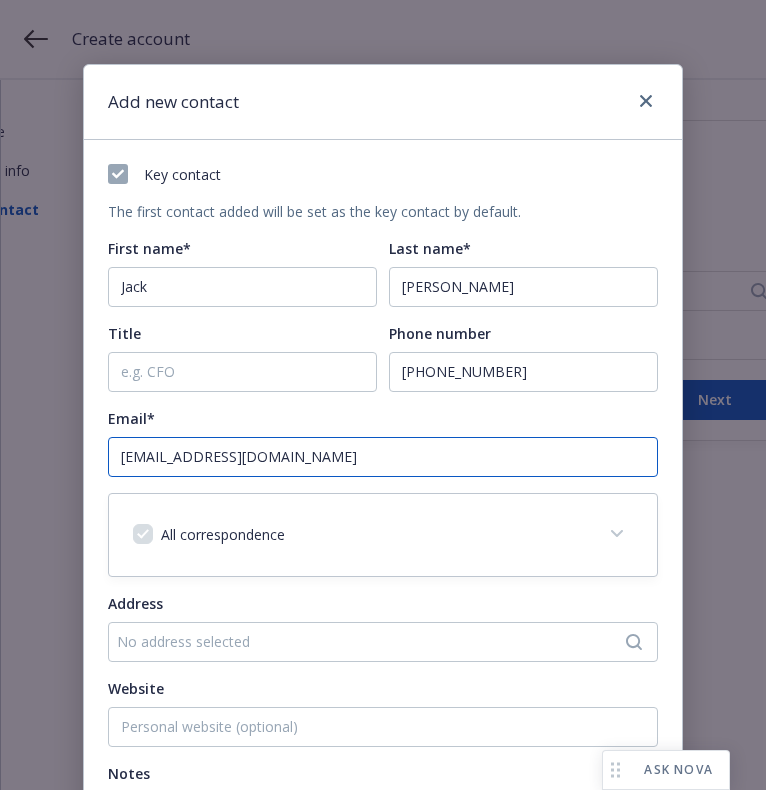 type on "jackphibbs10@gmail.com" 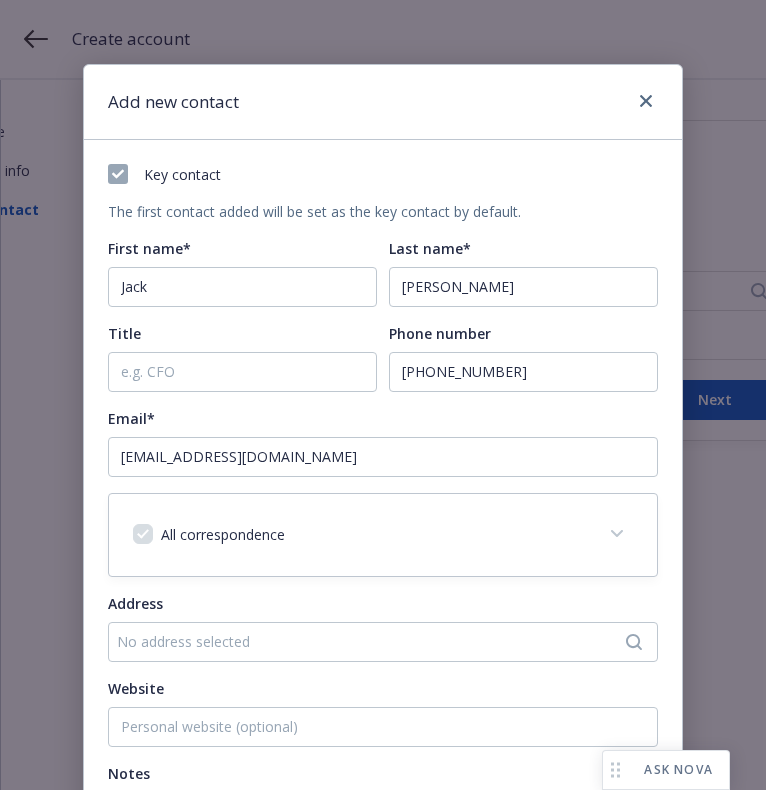 click on "No address selected" at bounding box center (373, 641) 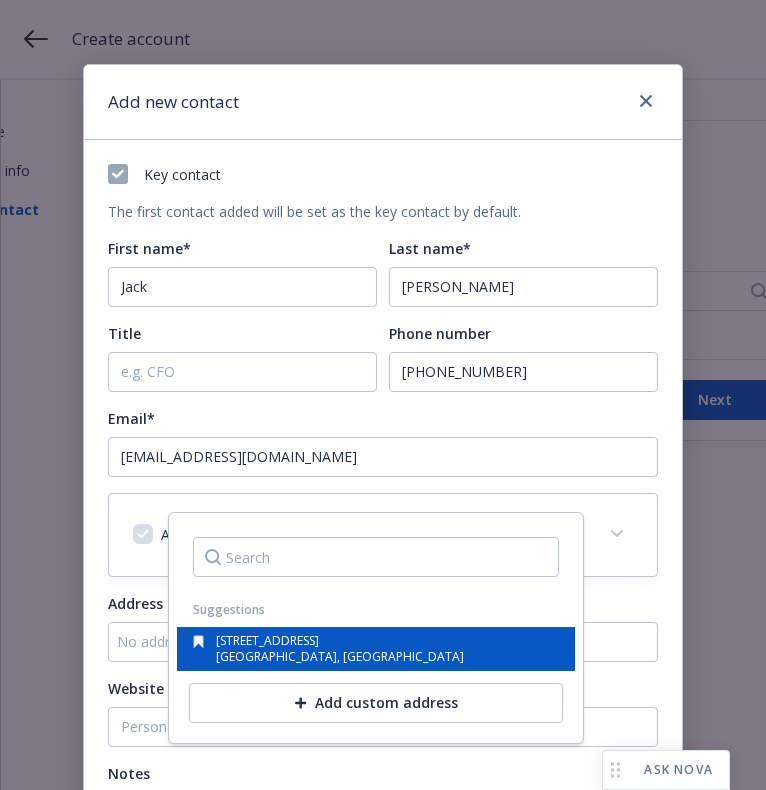 click on "79 Buena Vista Avenue" at bounding box center (340, 643) 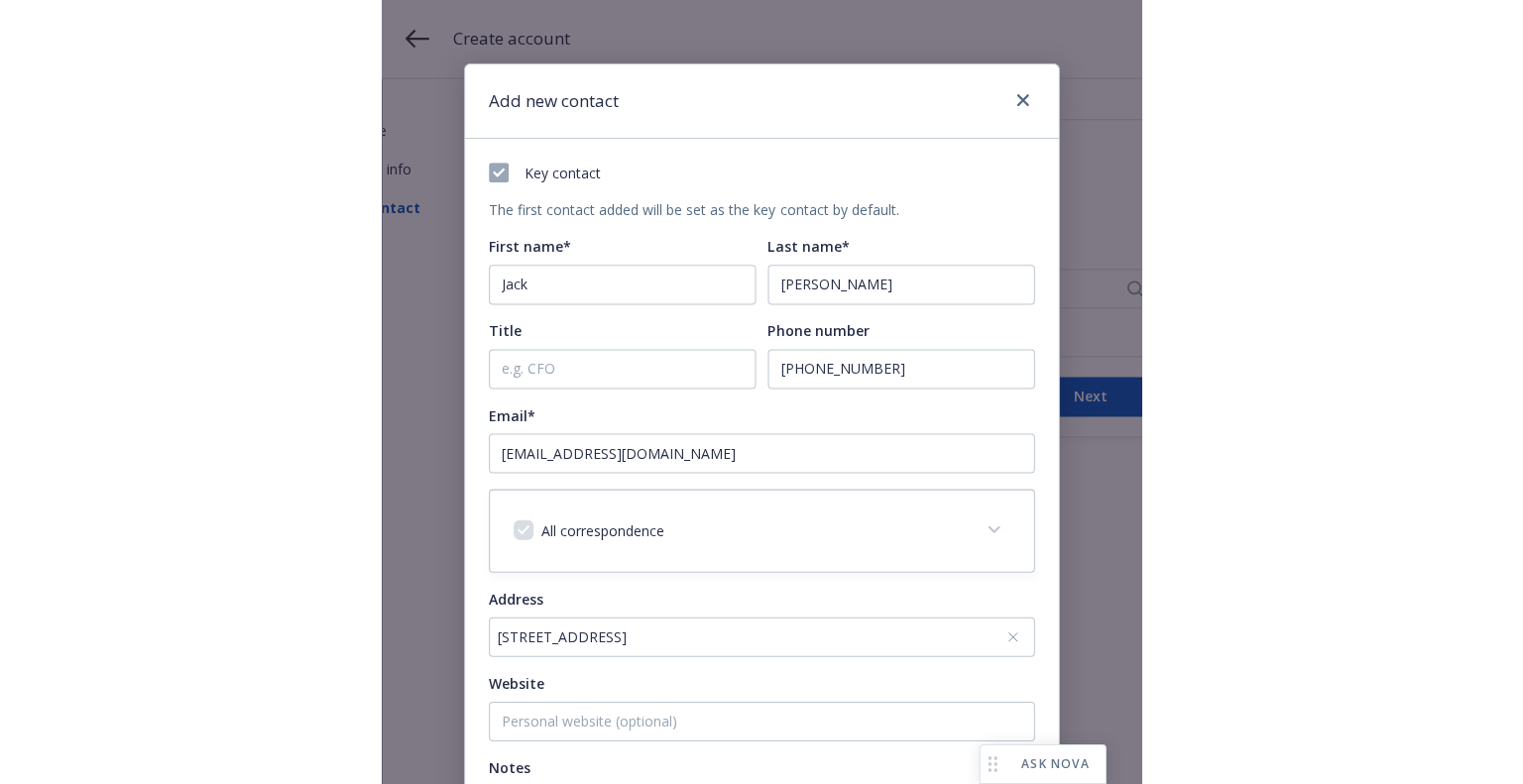 scroll, scrollTop: 278, scrollLeft: 0, axis: vertical 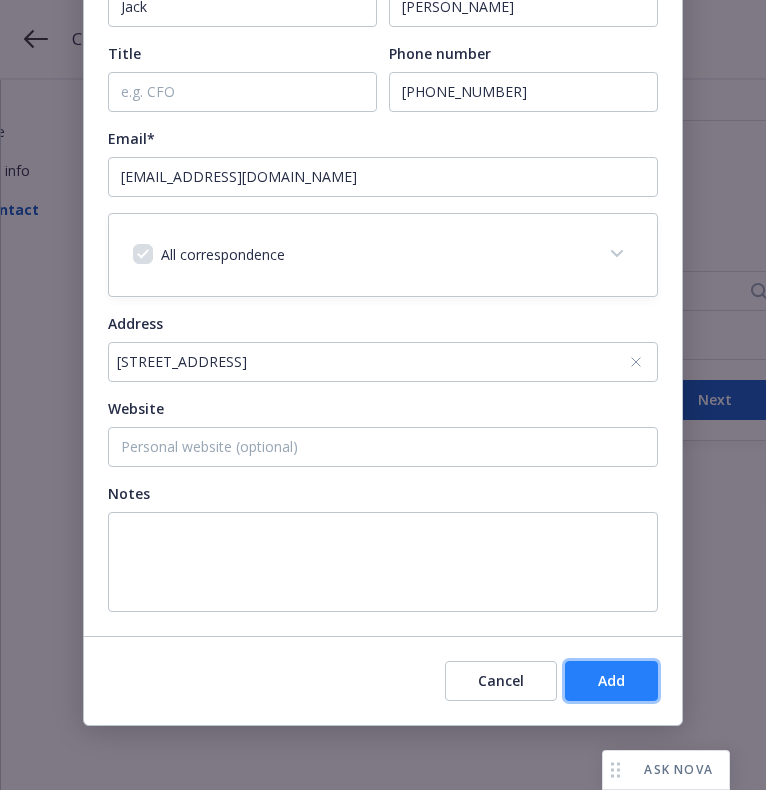 click on "Add" at bounding box center (611, 681) 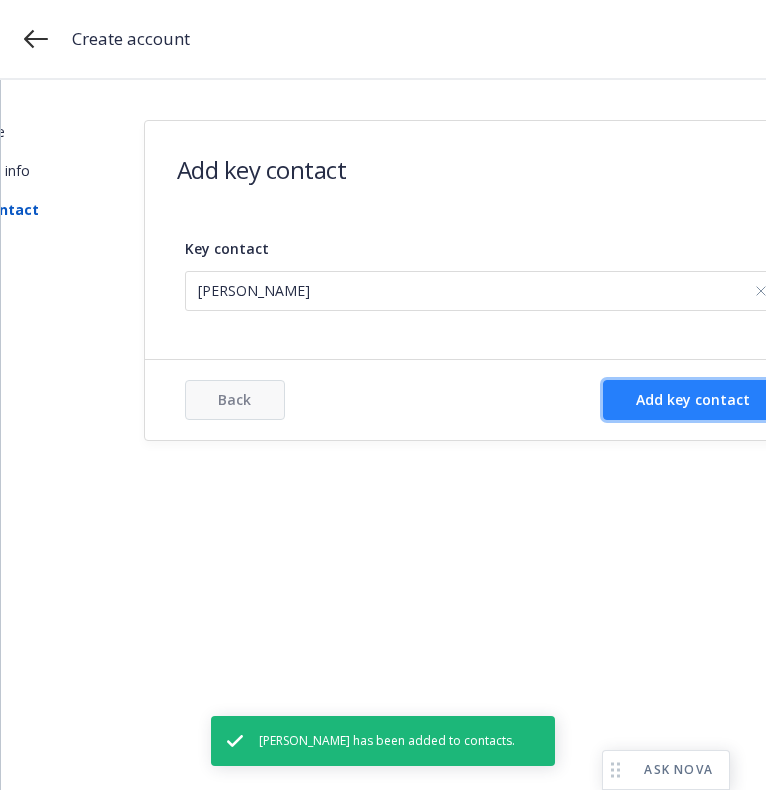 click on "Add key contact" at bounding box center [693, 399] 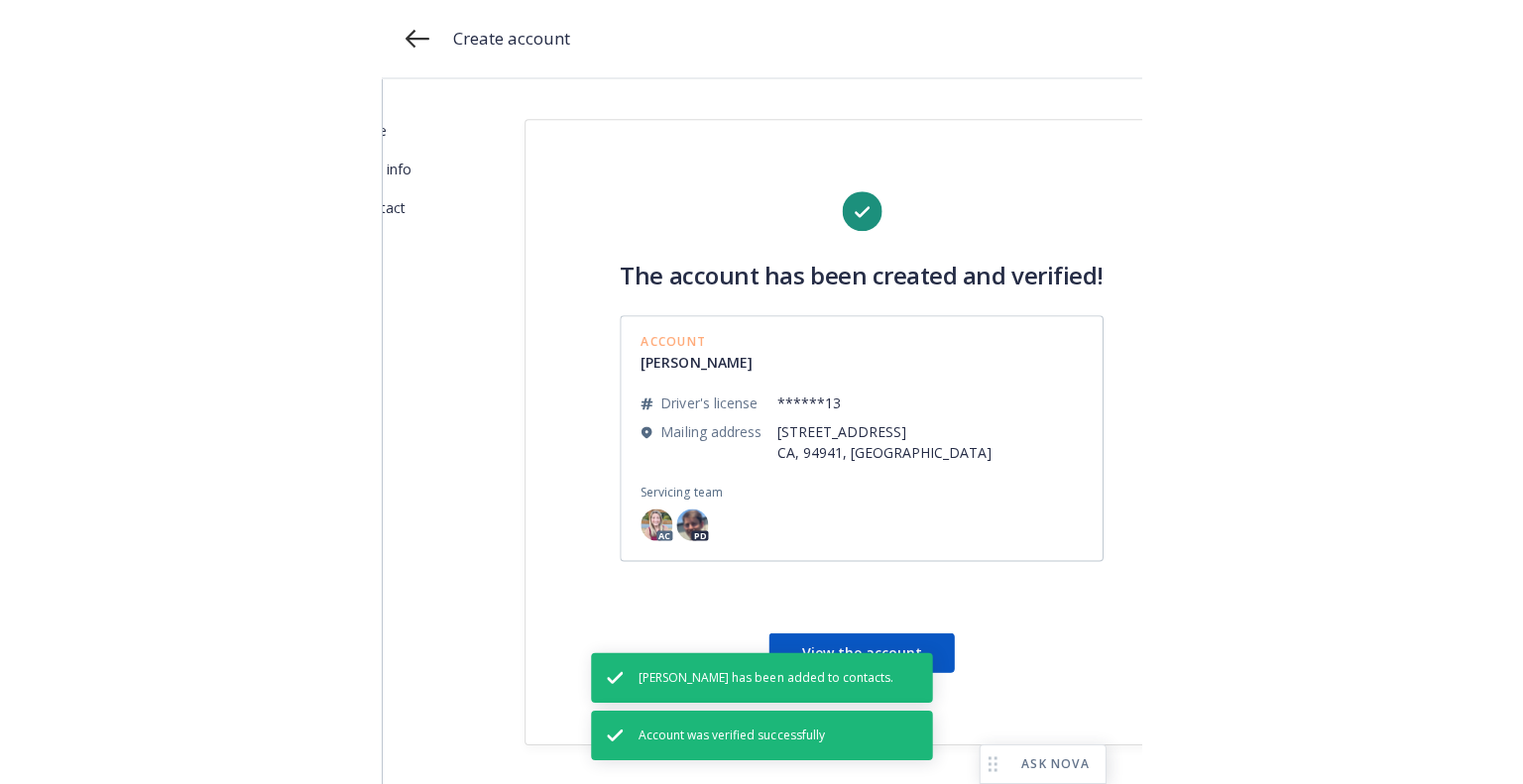 scroll, scrollTop: 0, scrollLeft: 0, axis: both 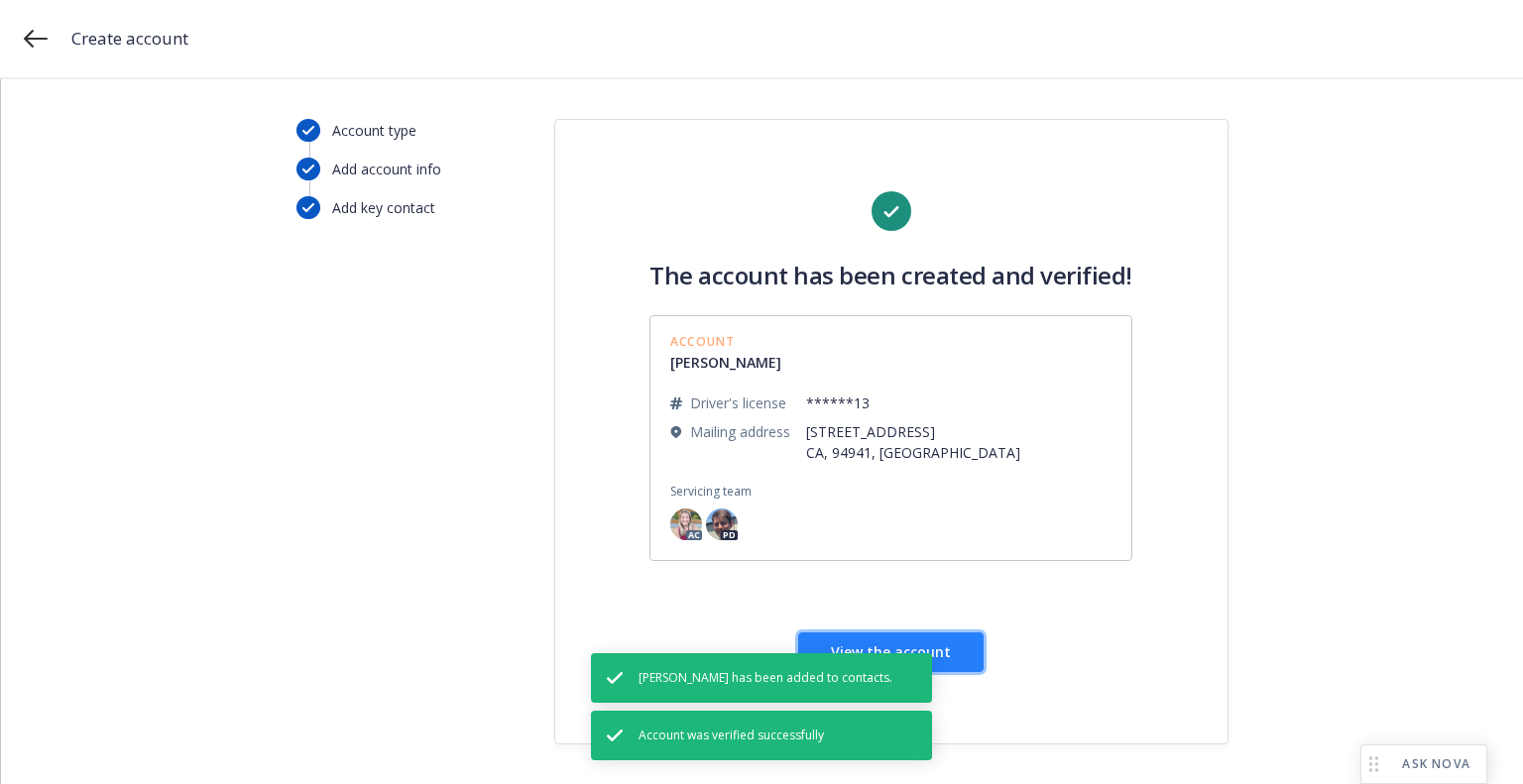 click on "View the account" at bounding box center [890, 652] 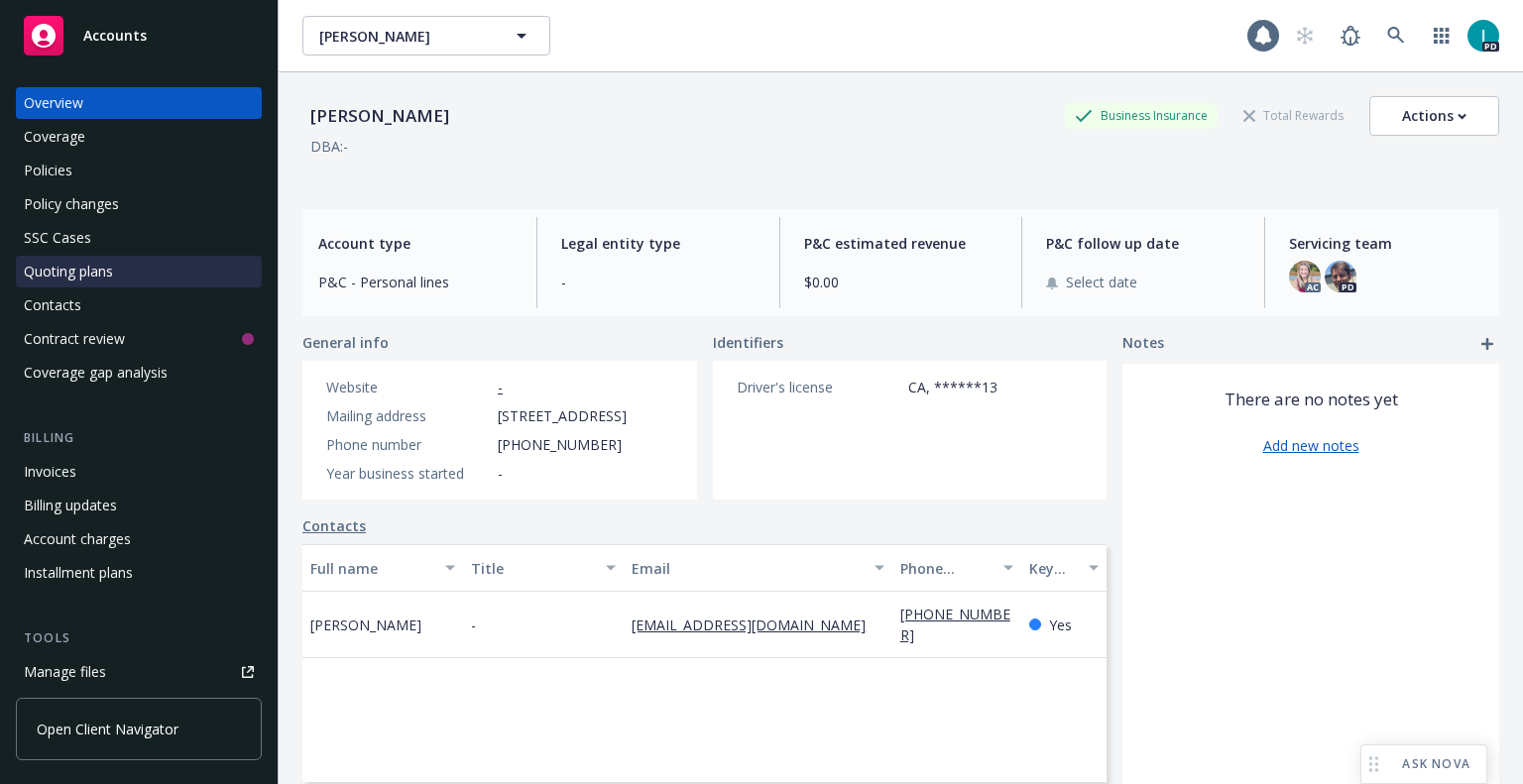 click on "Quoting plans" at bounding box center (68, 272) 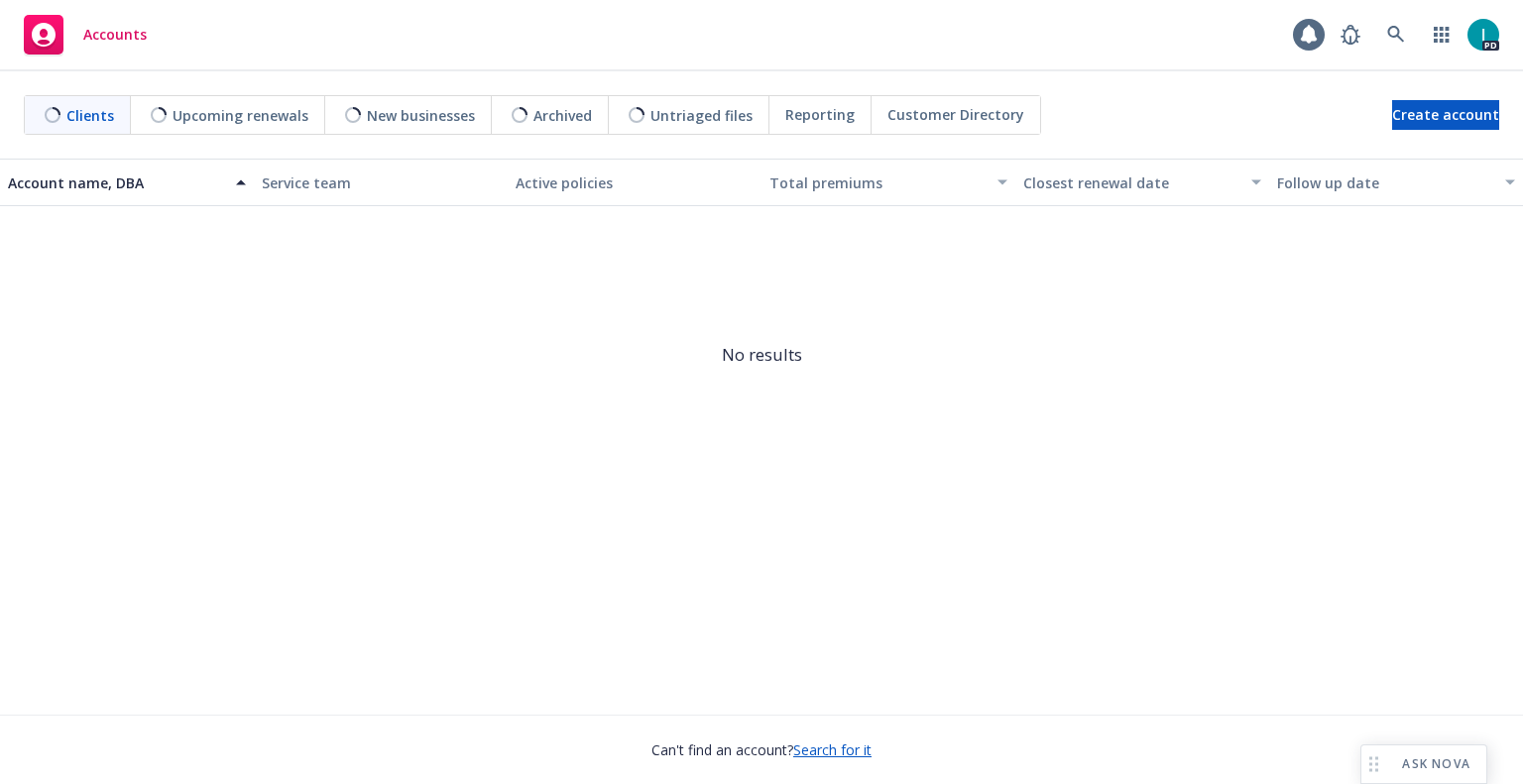 scroll, scrollTop: 0, scrollLeft: 0, axis: both 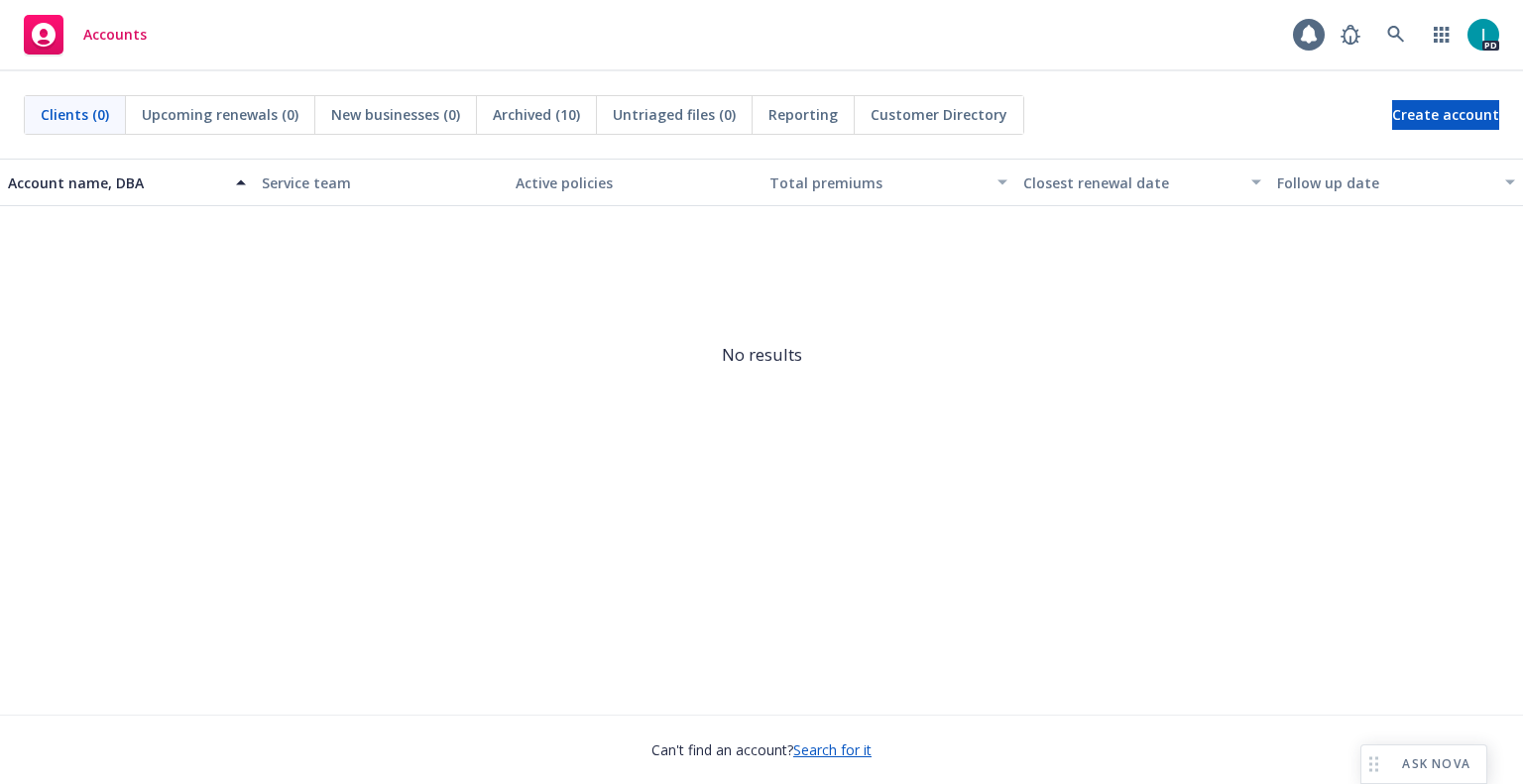 click on "Accounts 1 PD" at bounding box center (762, 36) 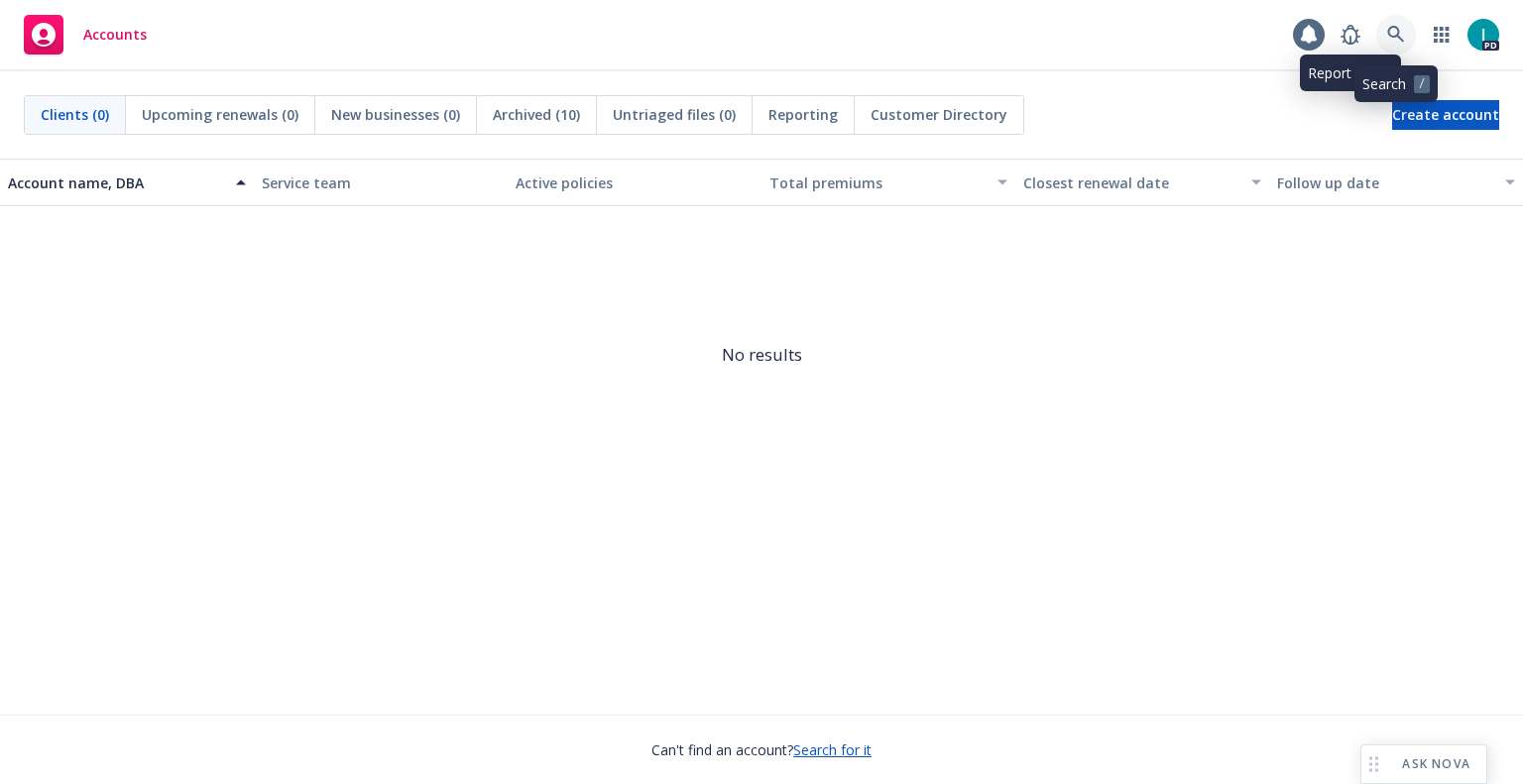 click 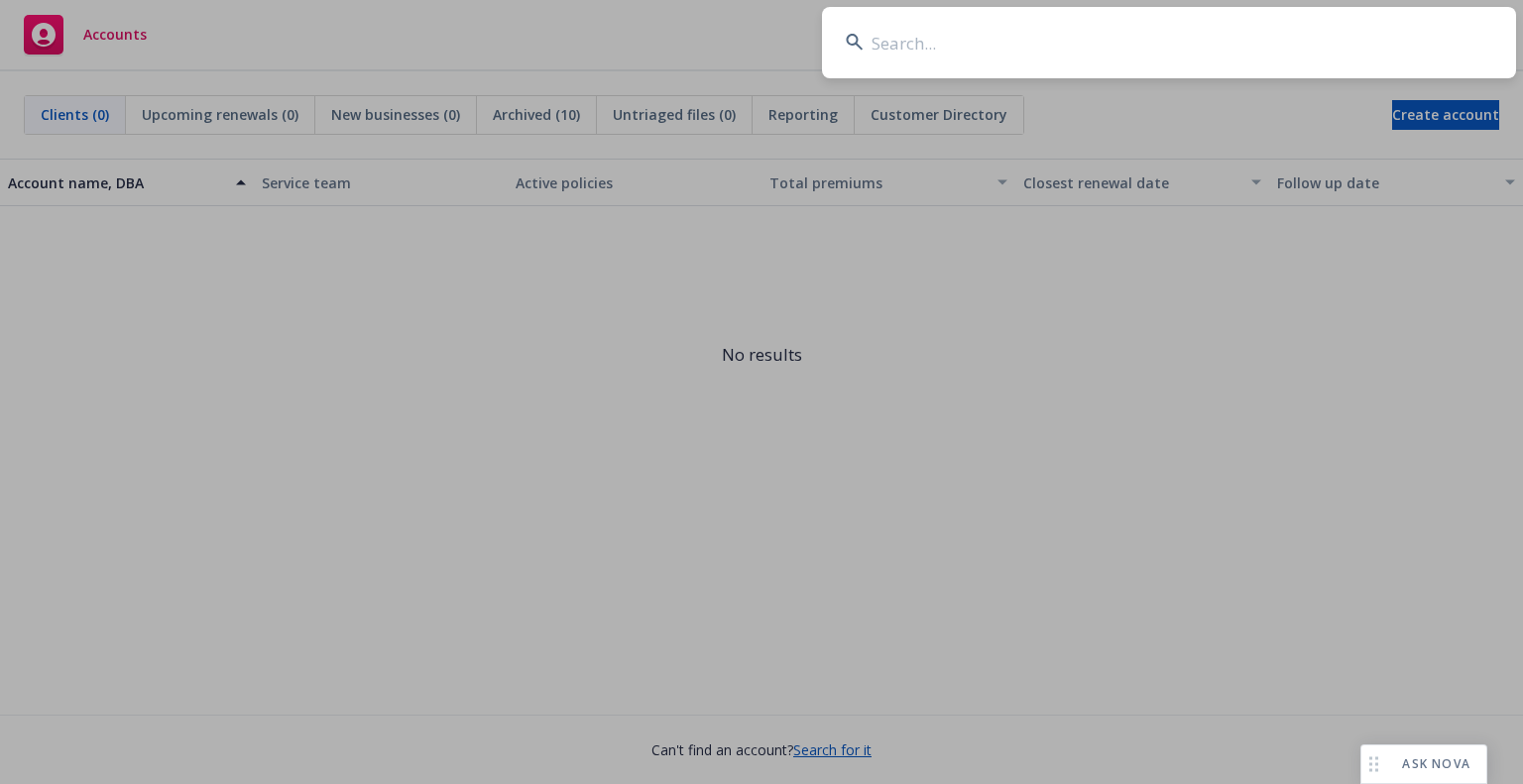 type on "[PERSON_NAME]" 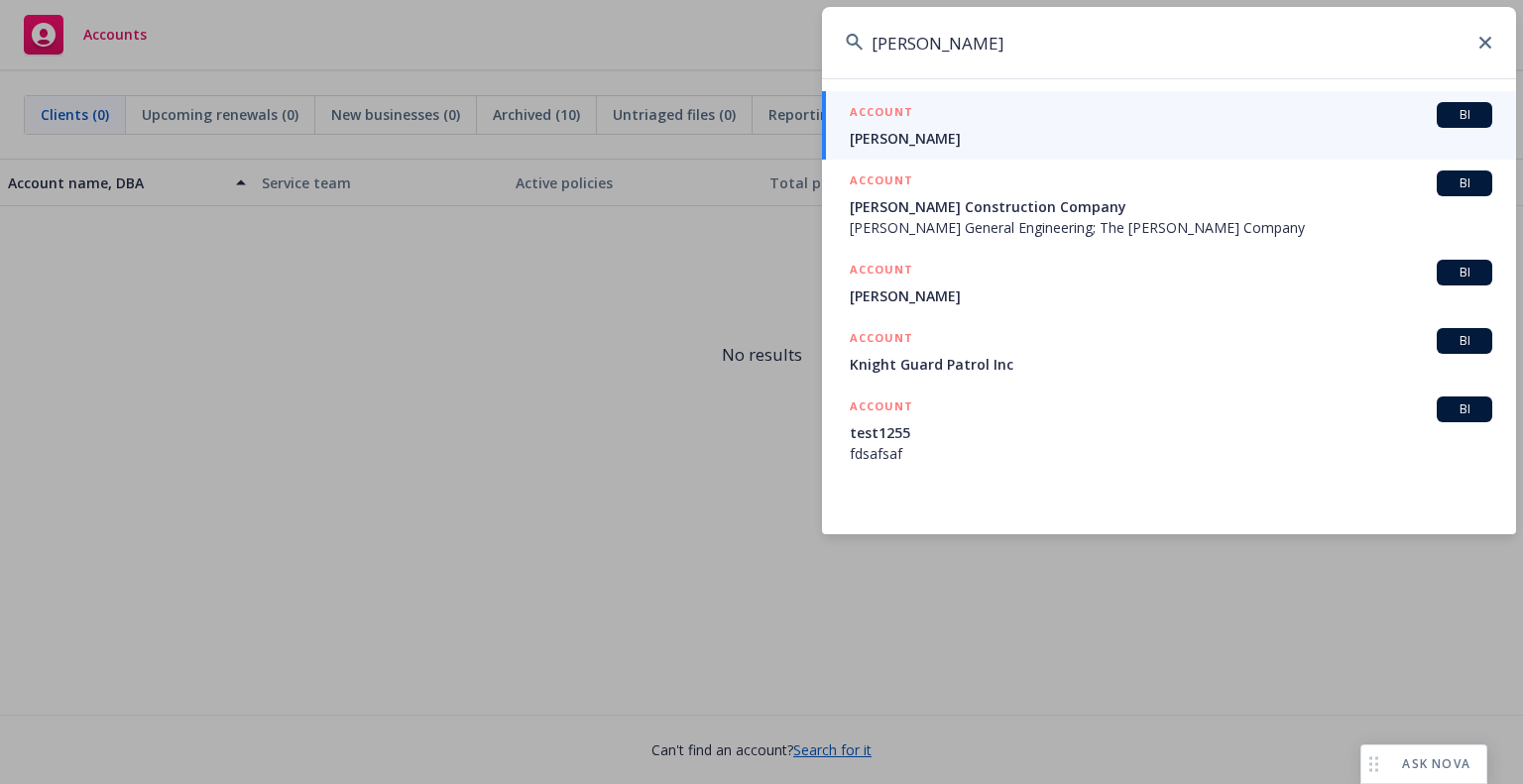 click on "ACCOUNT" at bounding box center [881, 114] 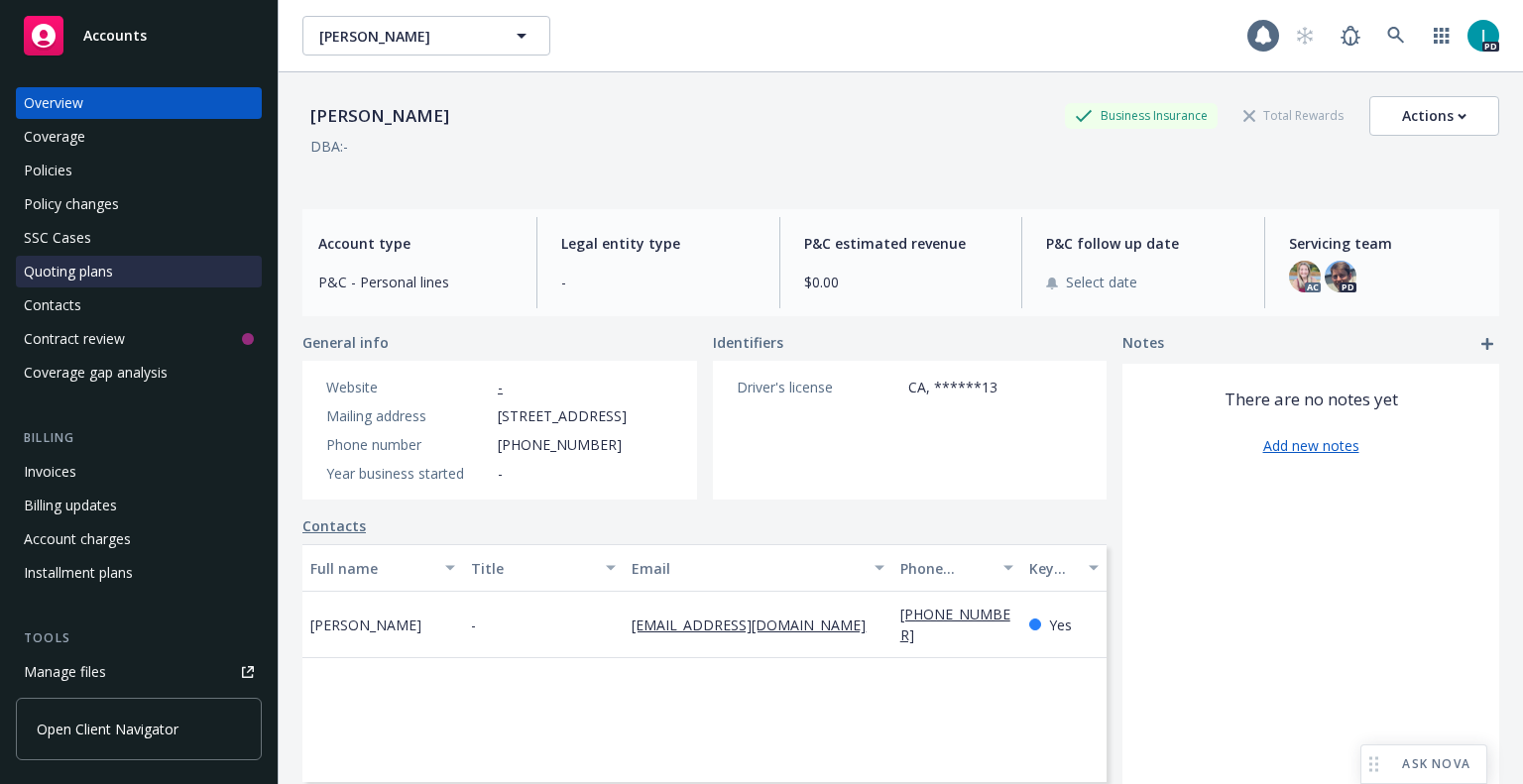click on "Quoting plans" at bounding box center [68, 272] 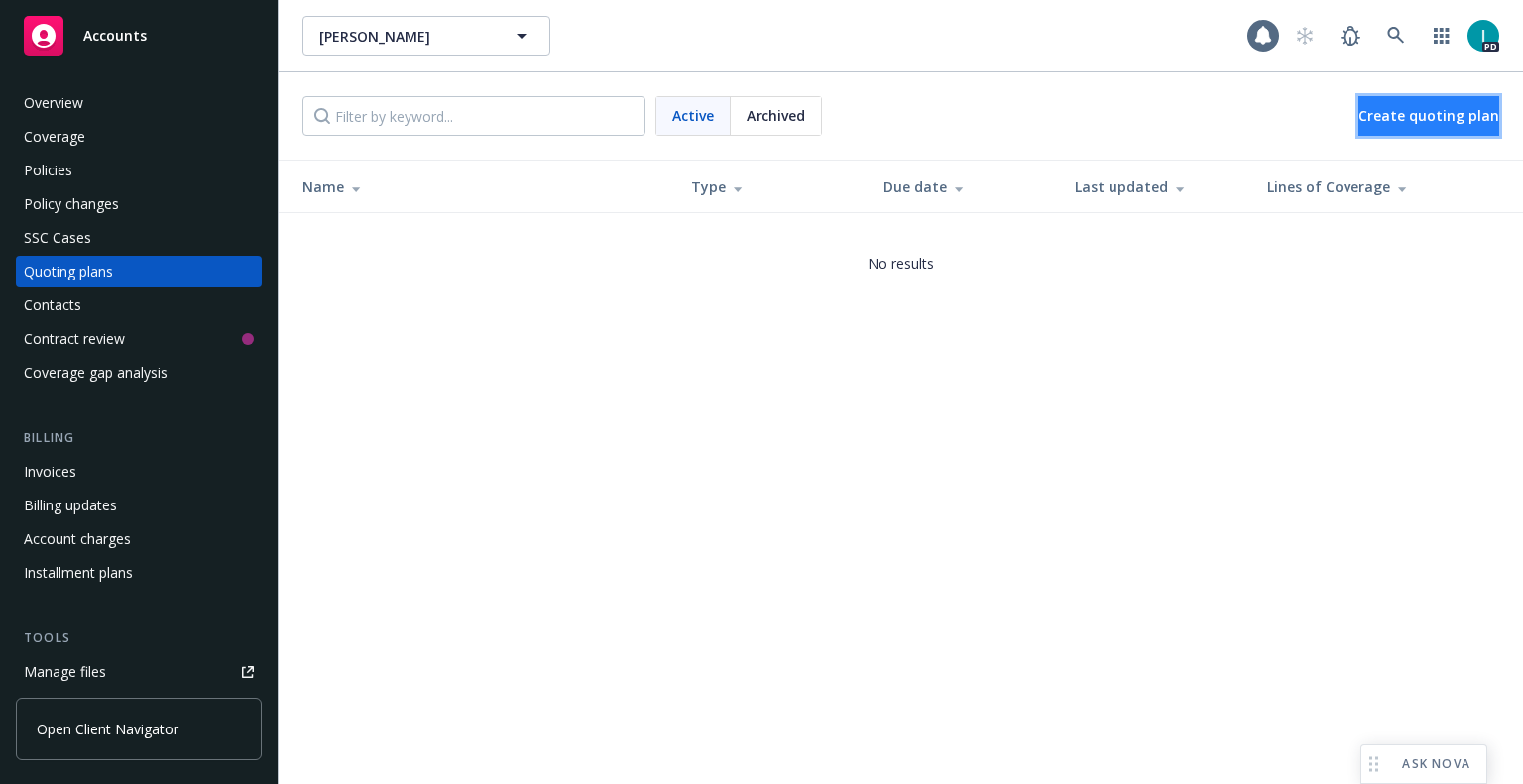 click on "Create quoting plan" at bounding box center [1429, 116] 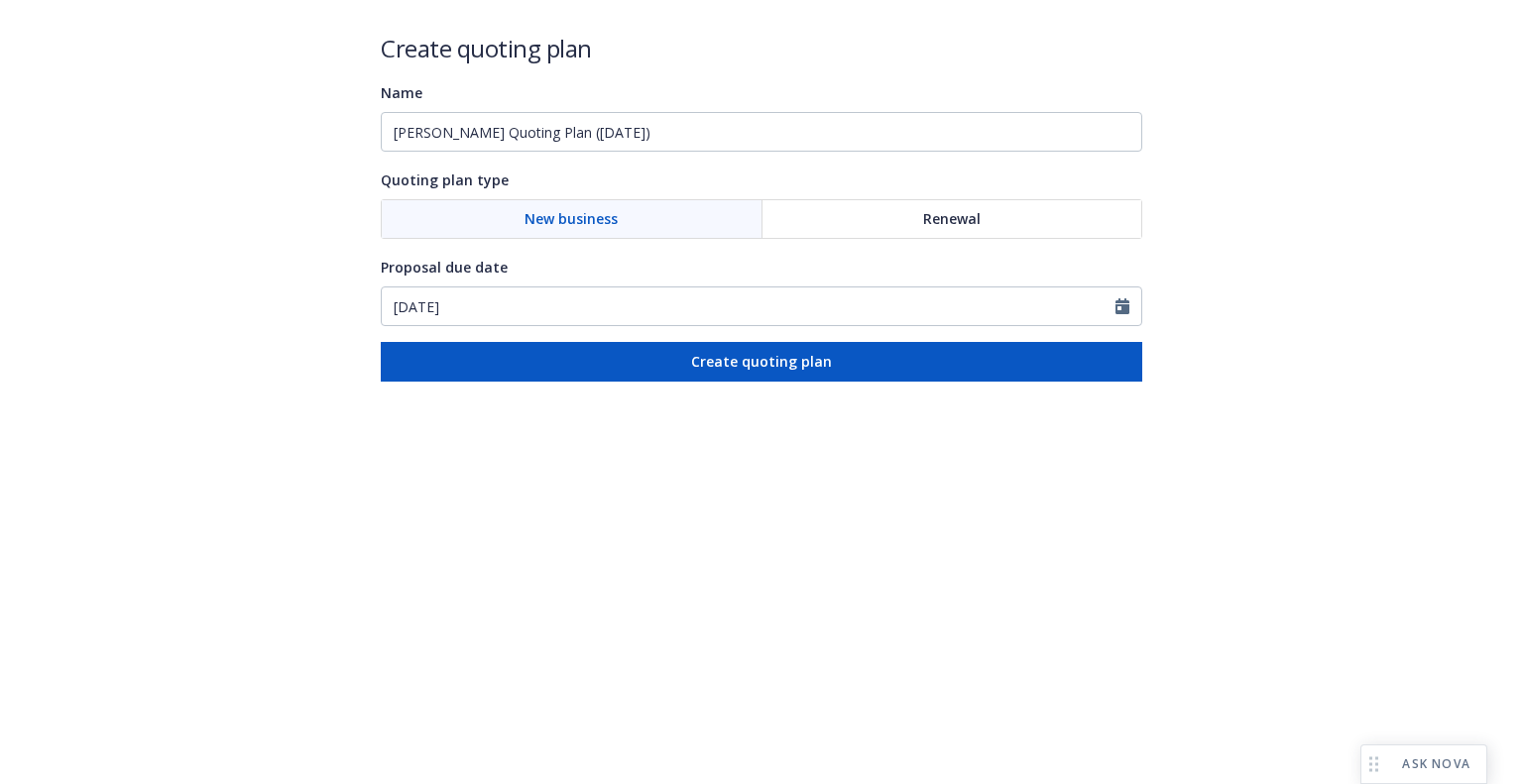 scroll, scrollTop: 0, scrollLeft: 0, axis: both 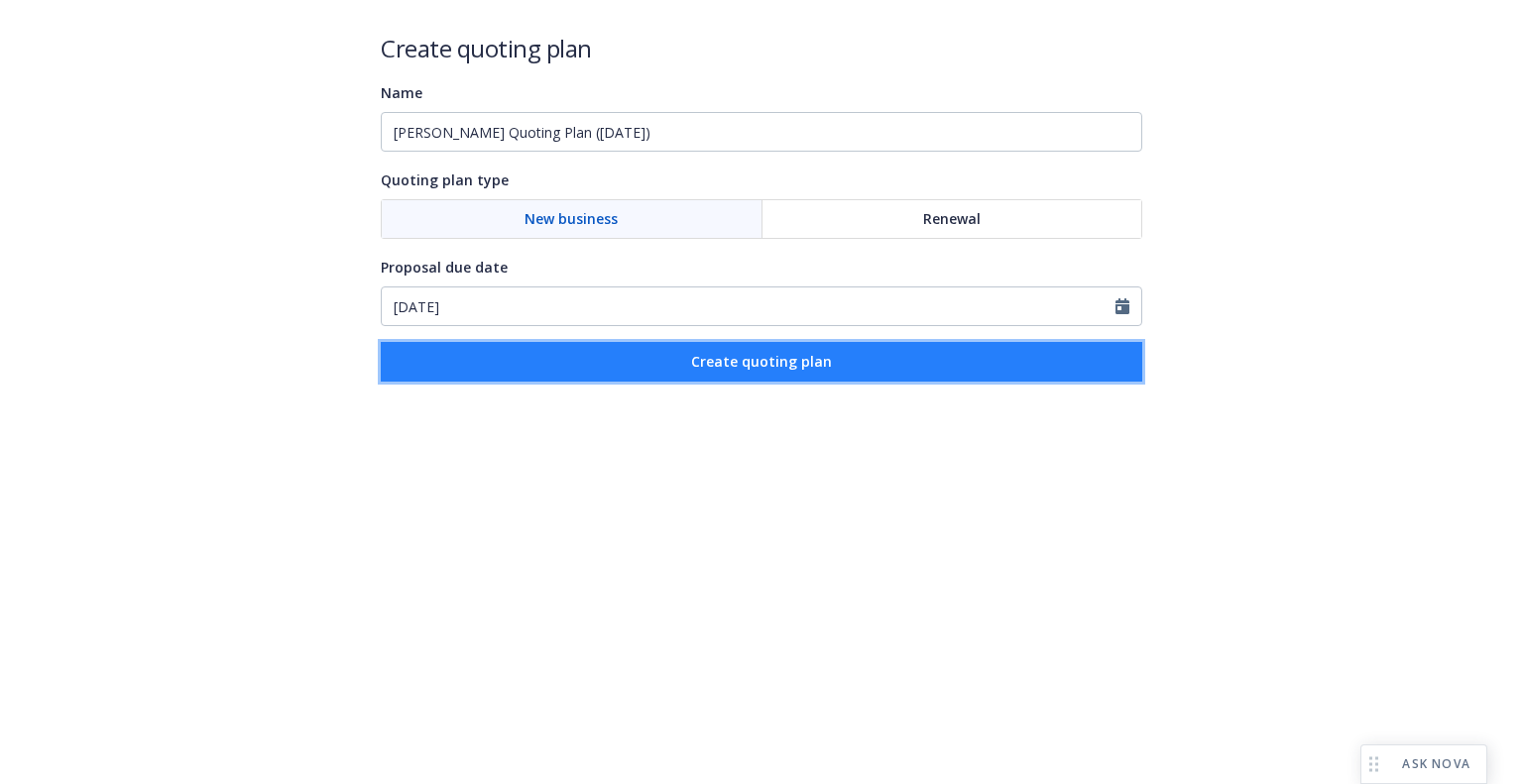 click on "Create quoting plan" at bounding box center [762, 362] 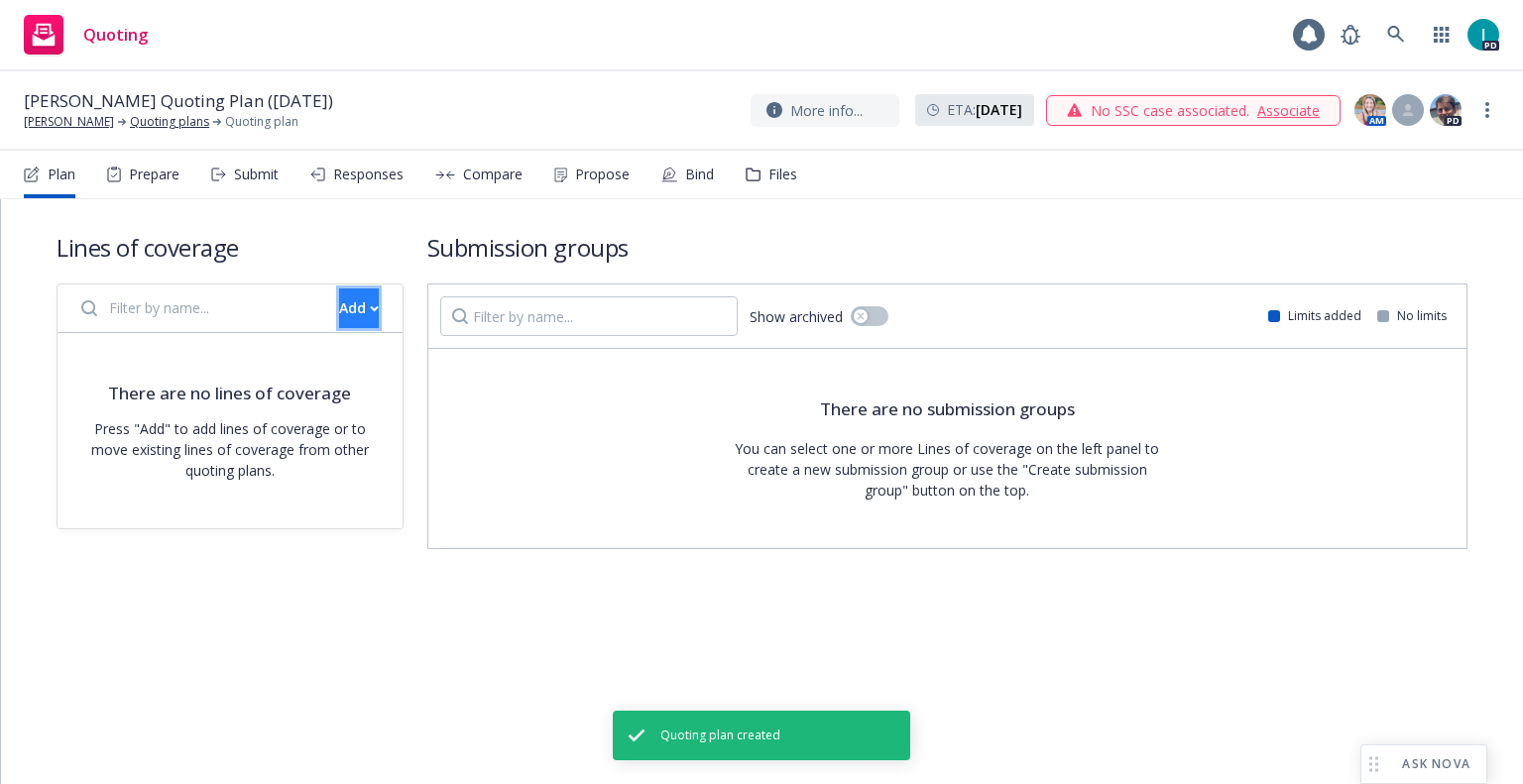 click on "Add" at bounding box center [359, 308] 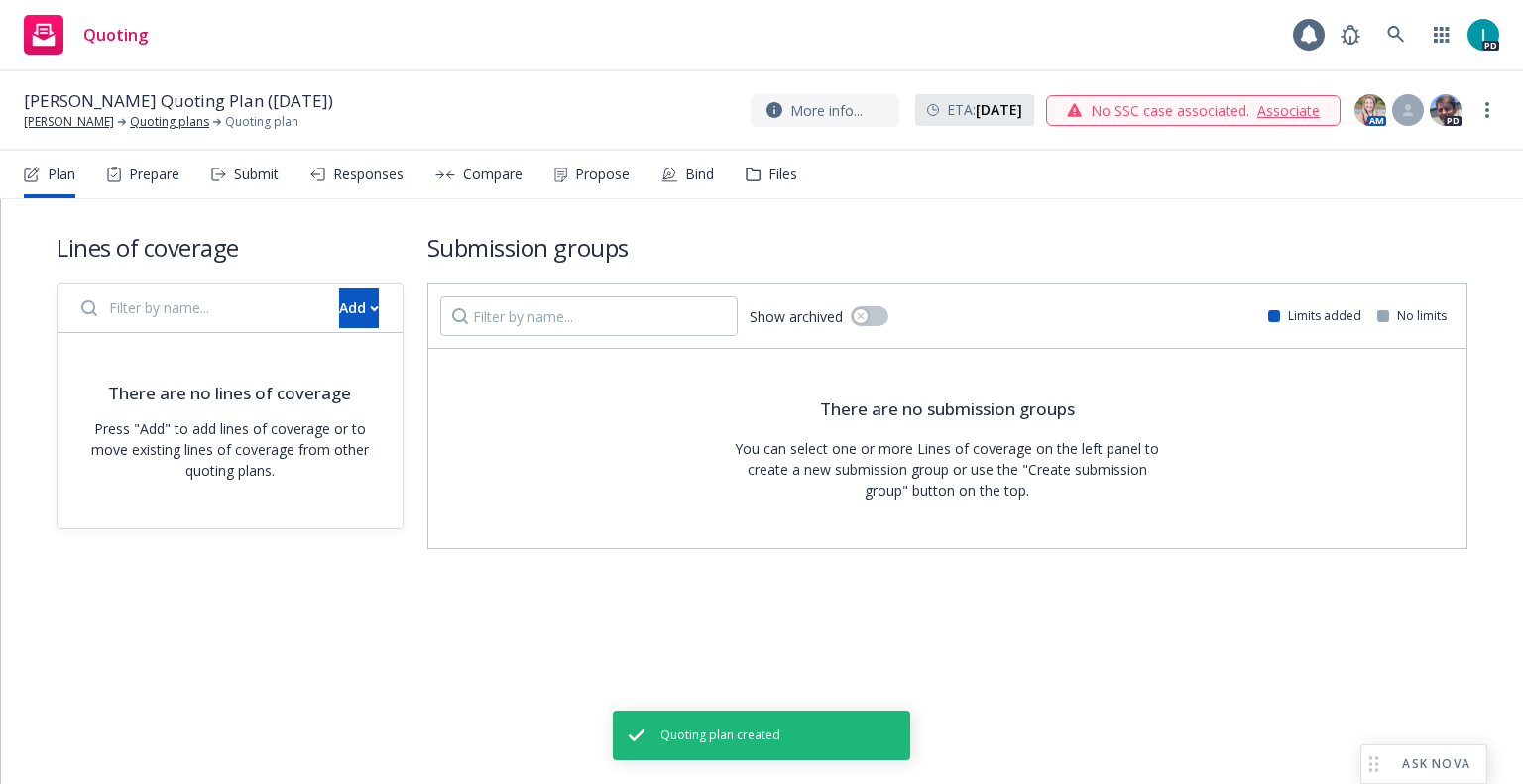 click on "Create new business lines of coverage" at bounding box center (421, 359) 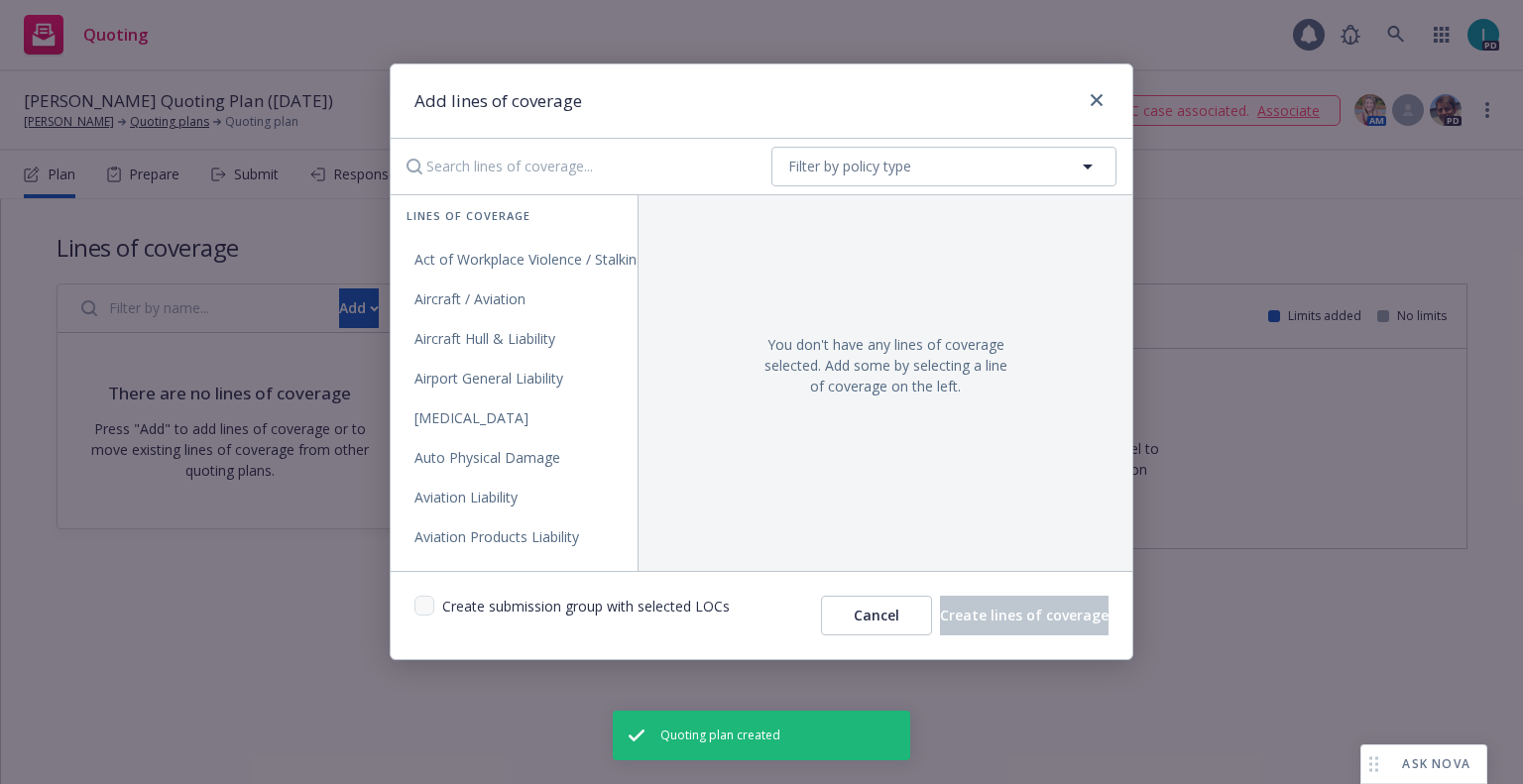 click at bounding box center (575, 167) 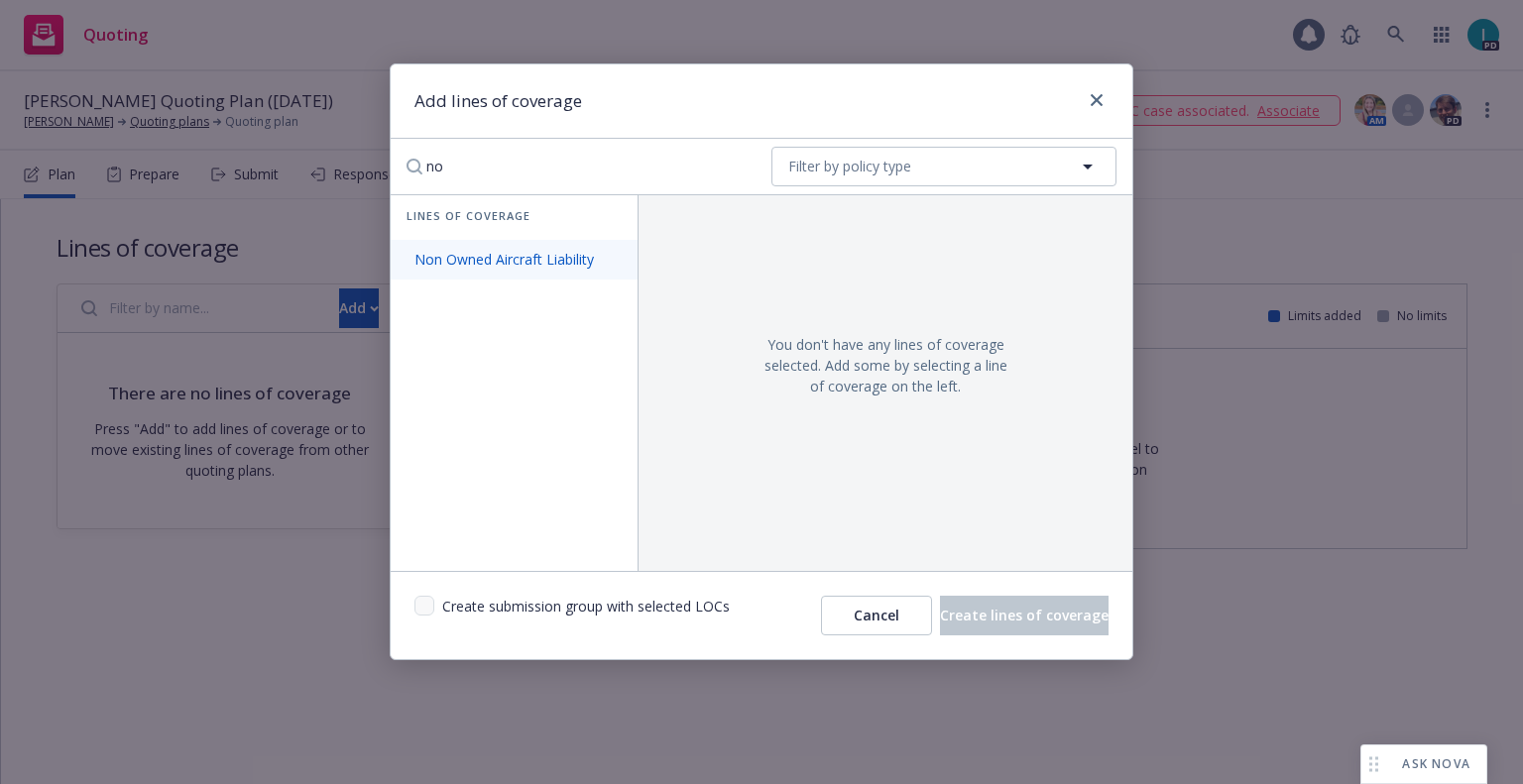 type on "no" 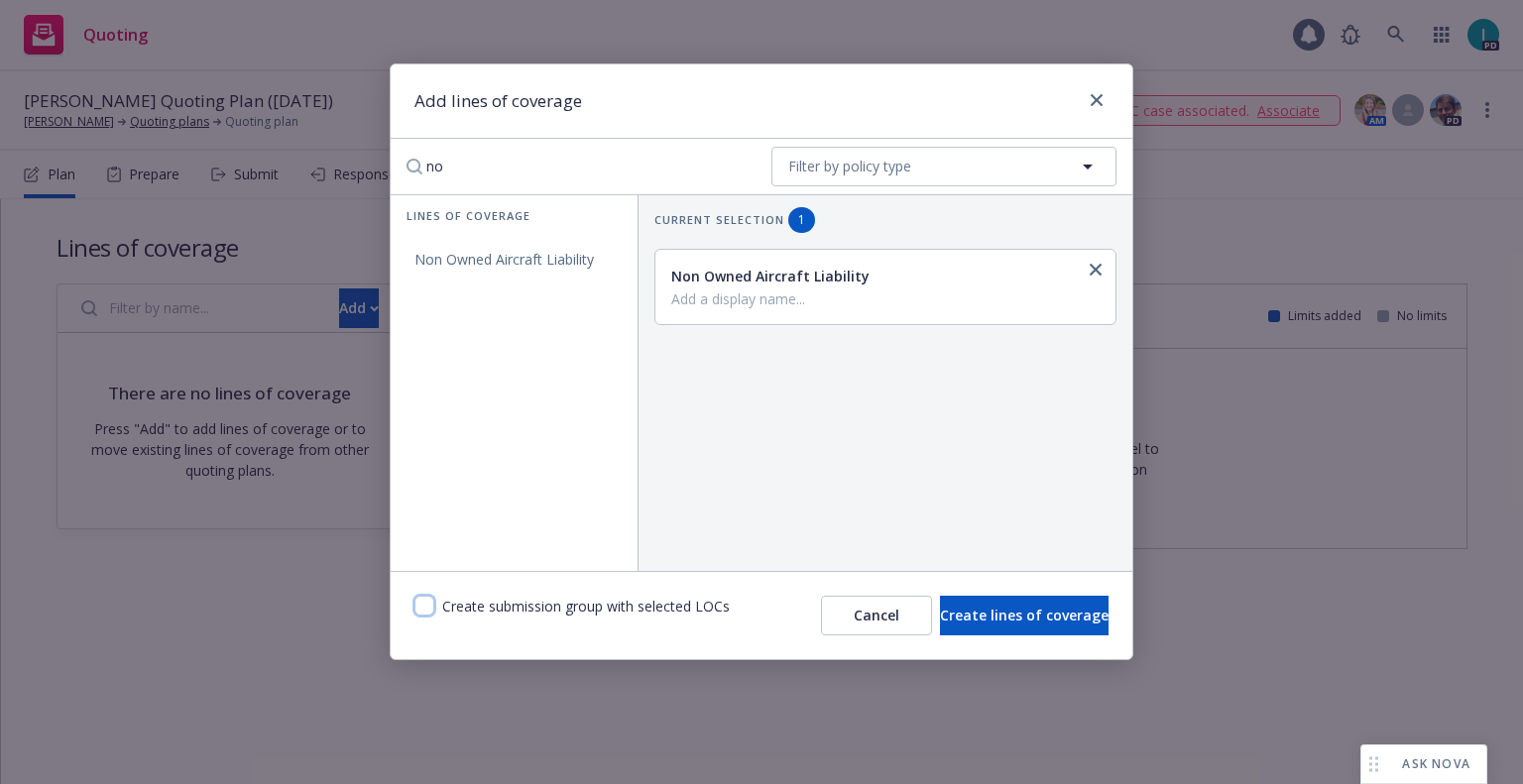 click at bounding box center (424, 606) 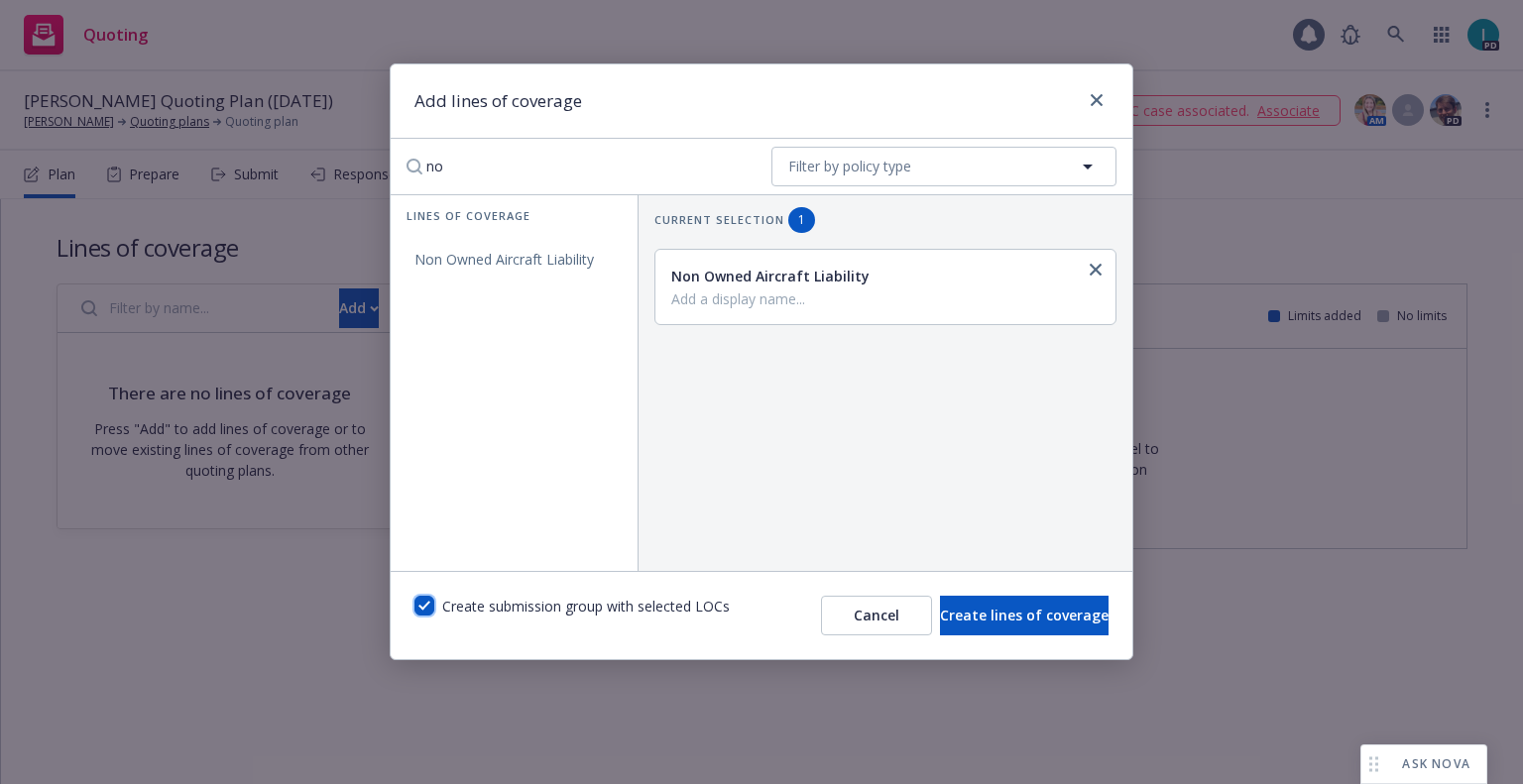 checkbox on "true" 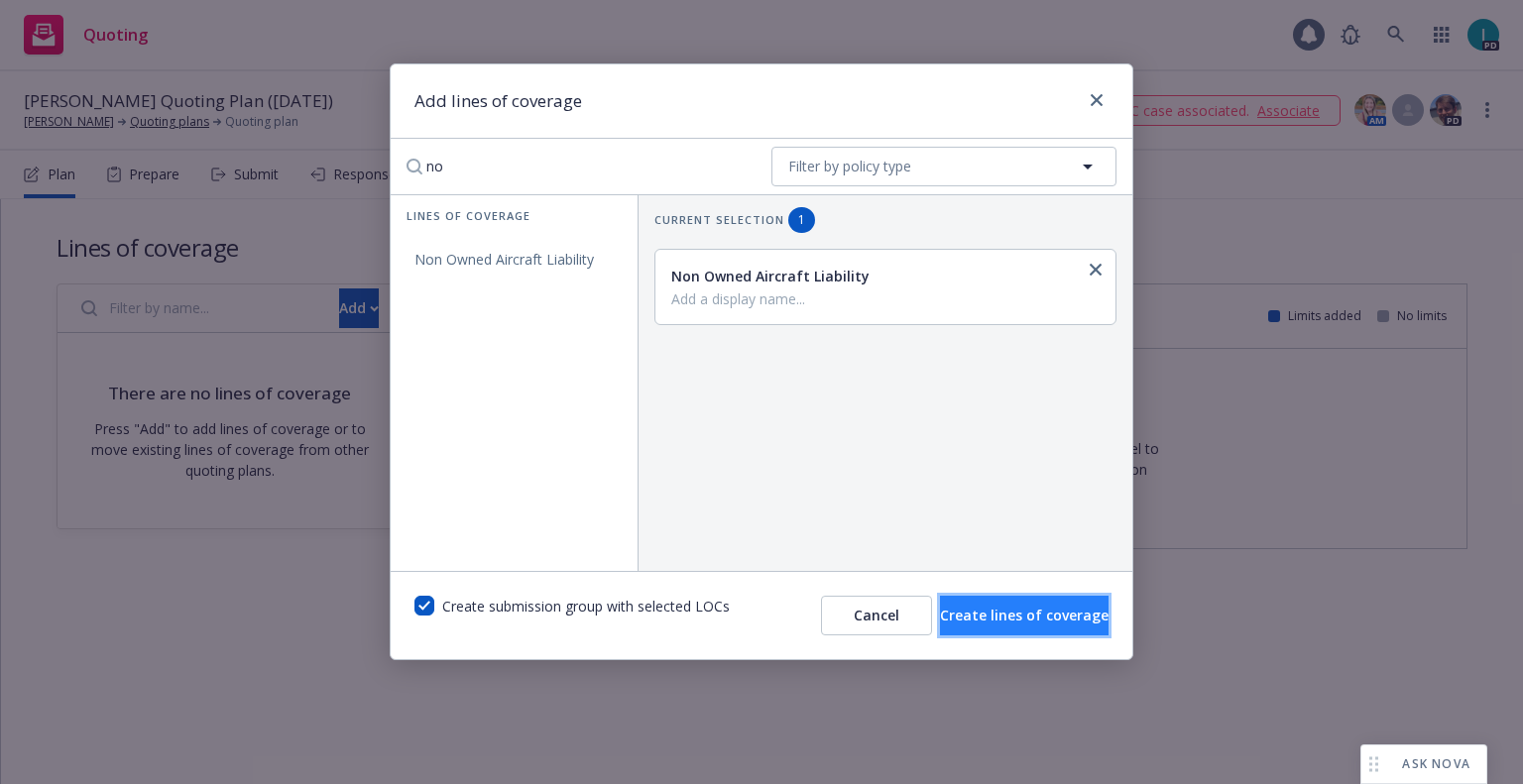 click on "Create lines of coverage" at bounding box center (1024, 615) 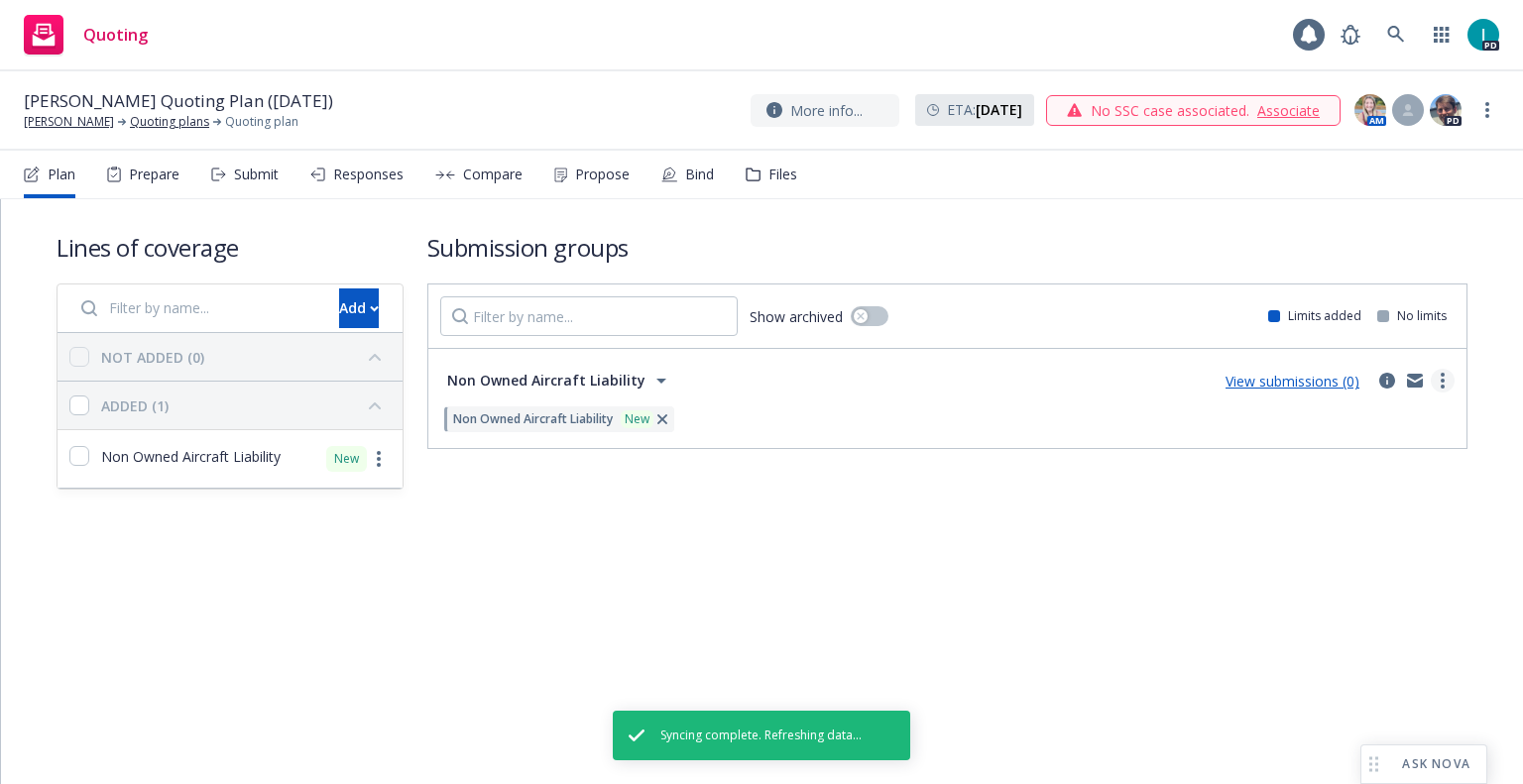 click at bounding box center (1443, 381) 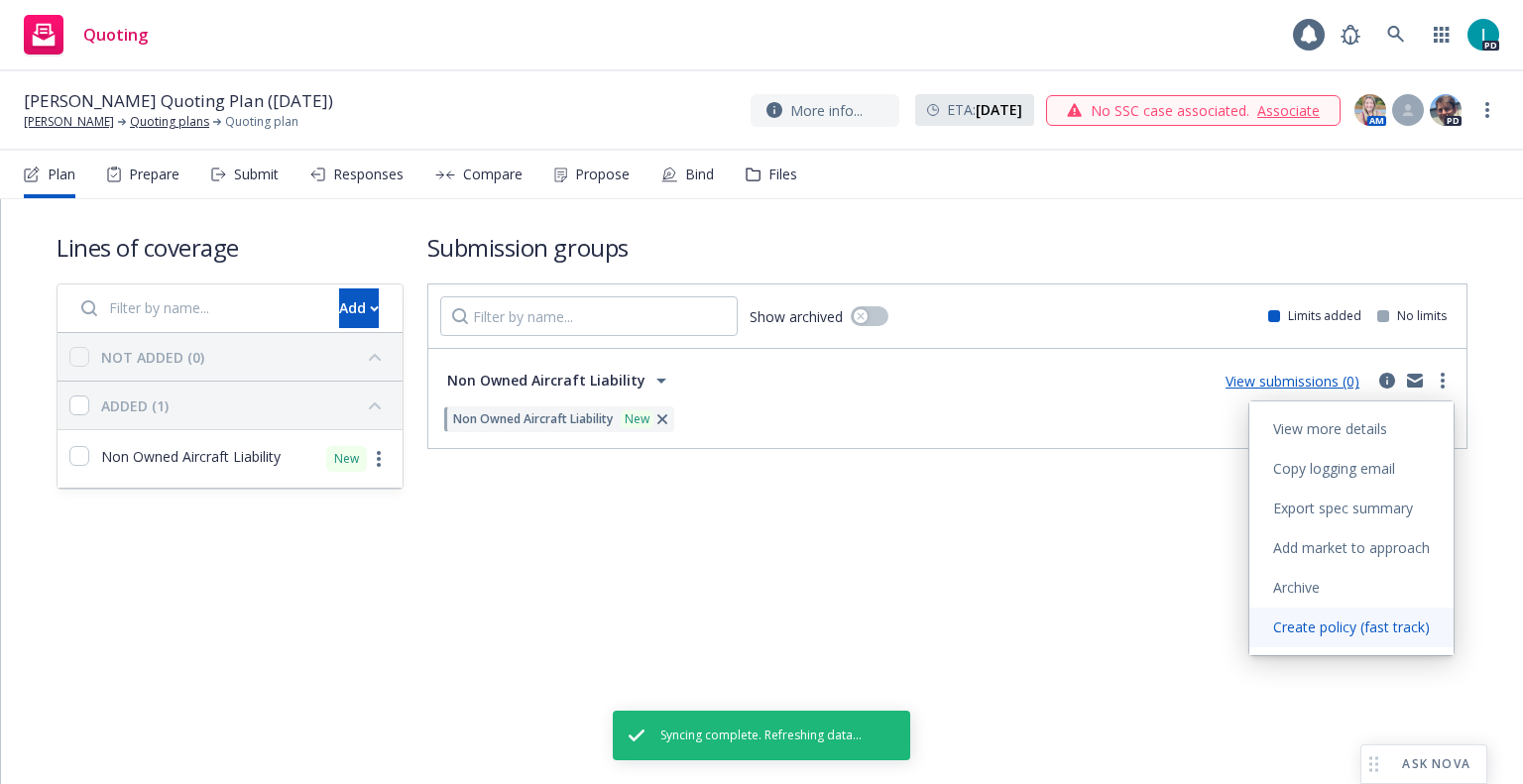 click on "Create policy (fast track)" at bounding box center [1351, 627] 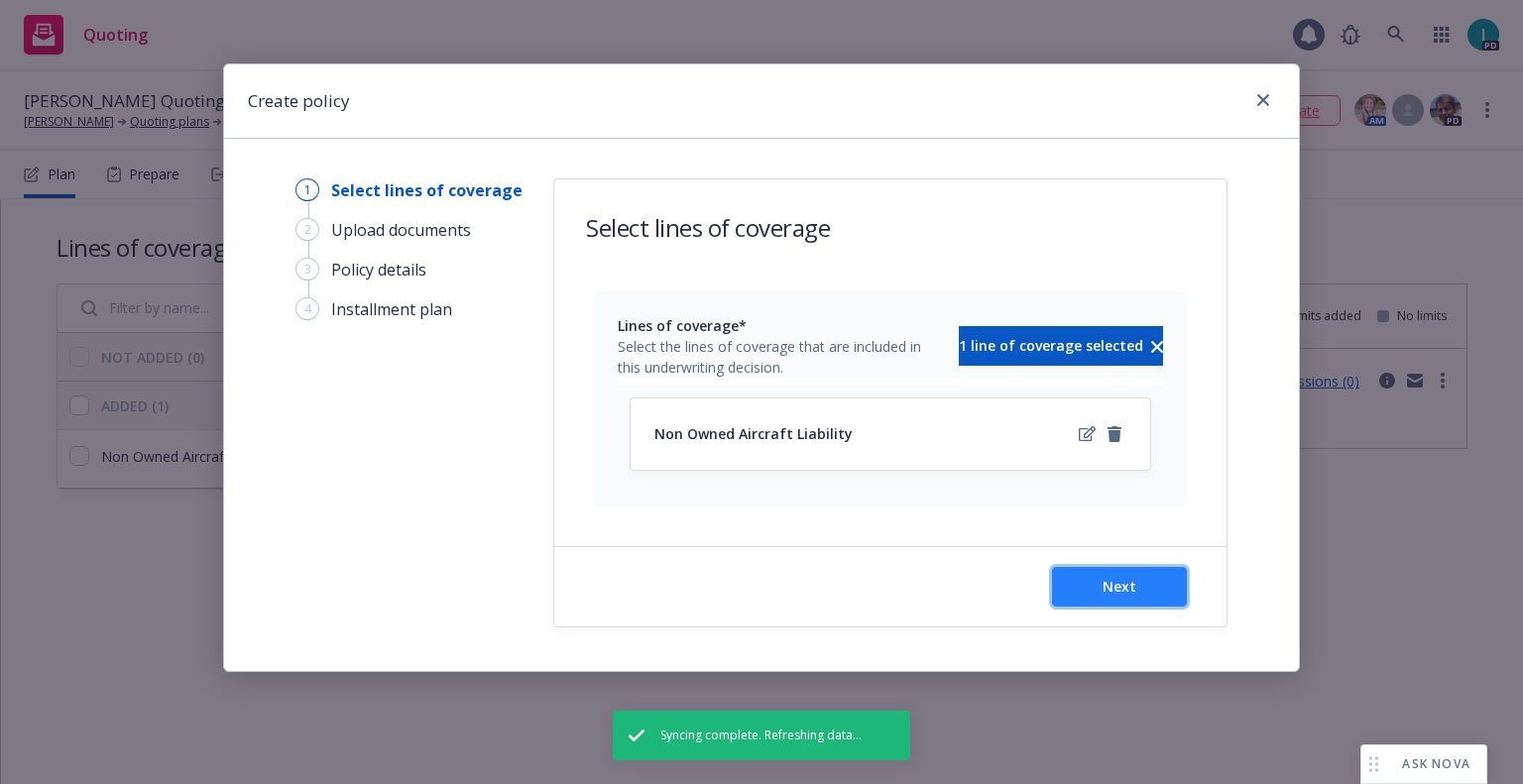 click on "Next" at bounding box center (1119, 587) 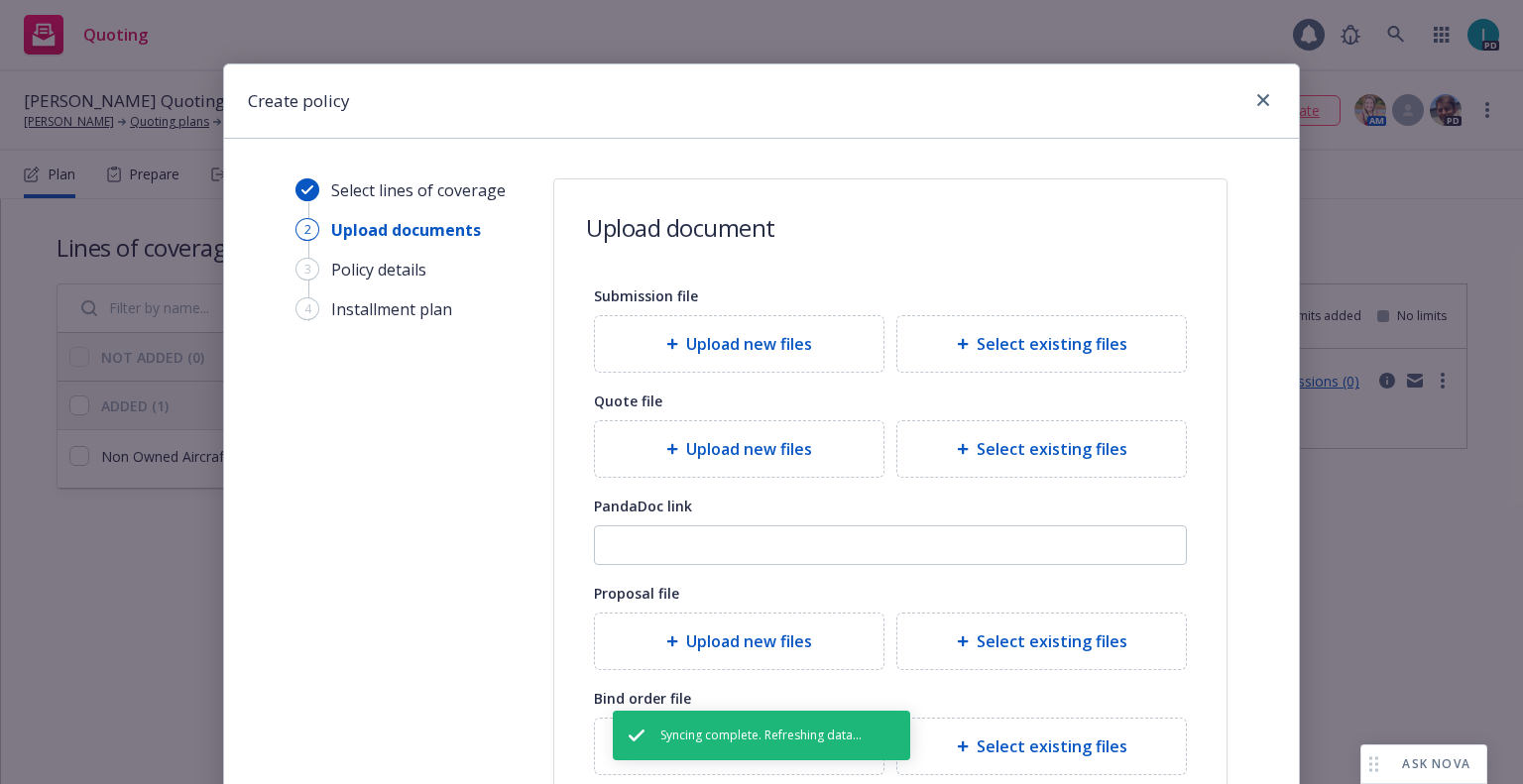 scroll, scrollTop: 220, scrollLeft: 0, axis: vertical 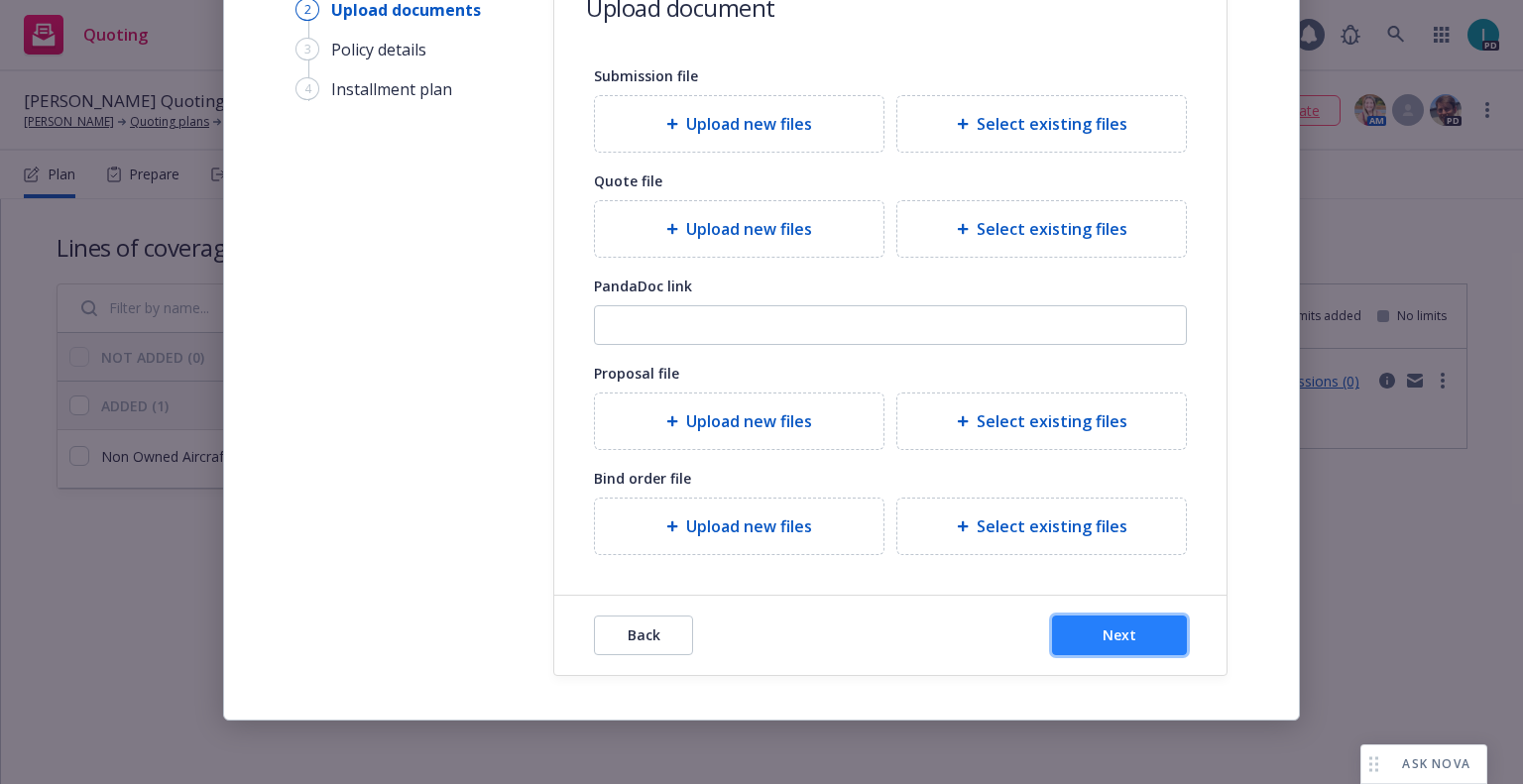 click on "Next" at bounding box center (1119, 635) 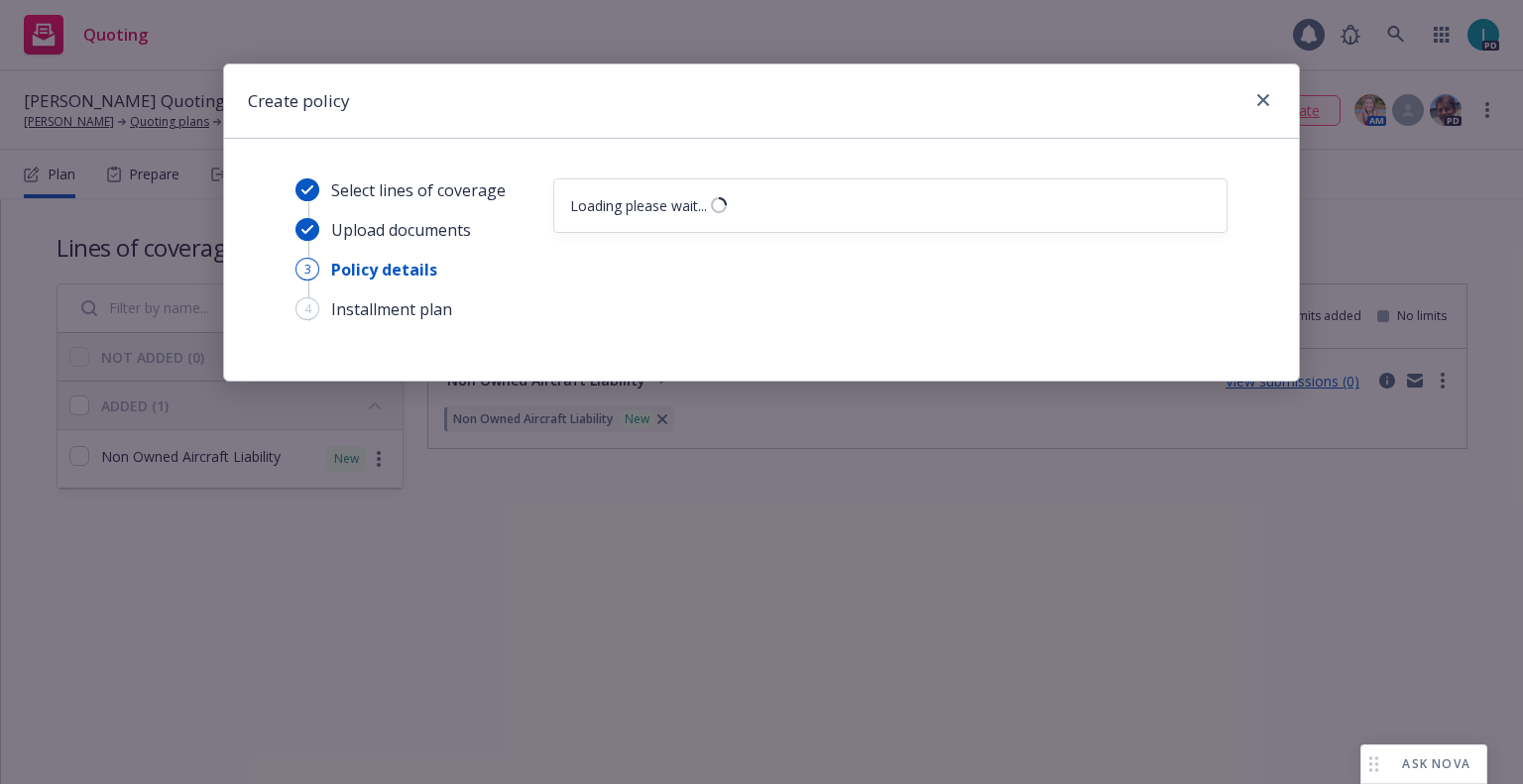 scroll, scrollTop: 0, scrollLeft: 0, axis: both 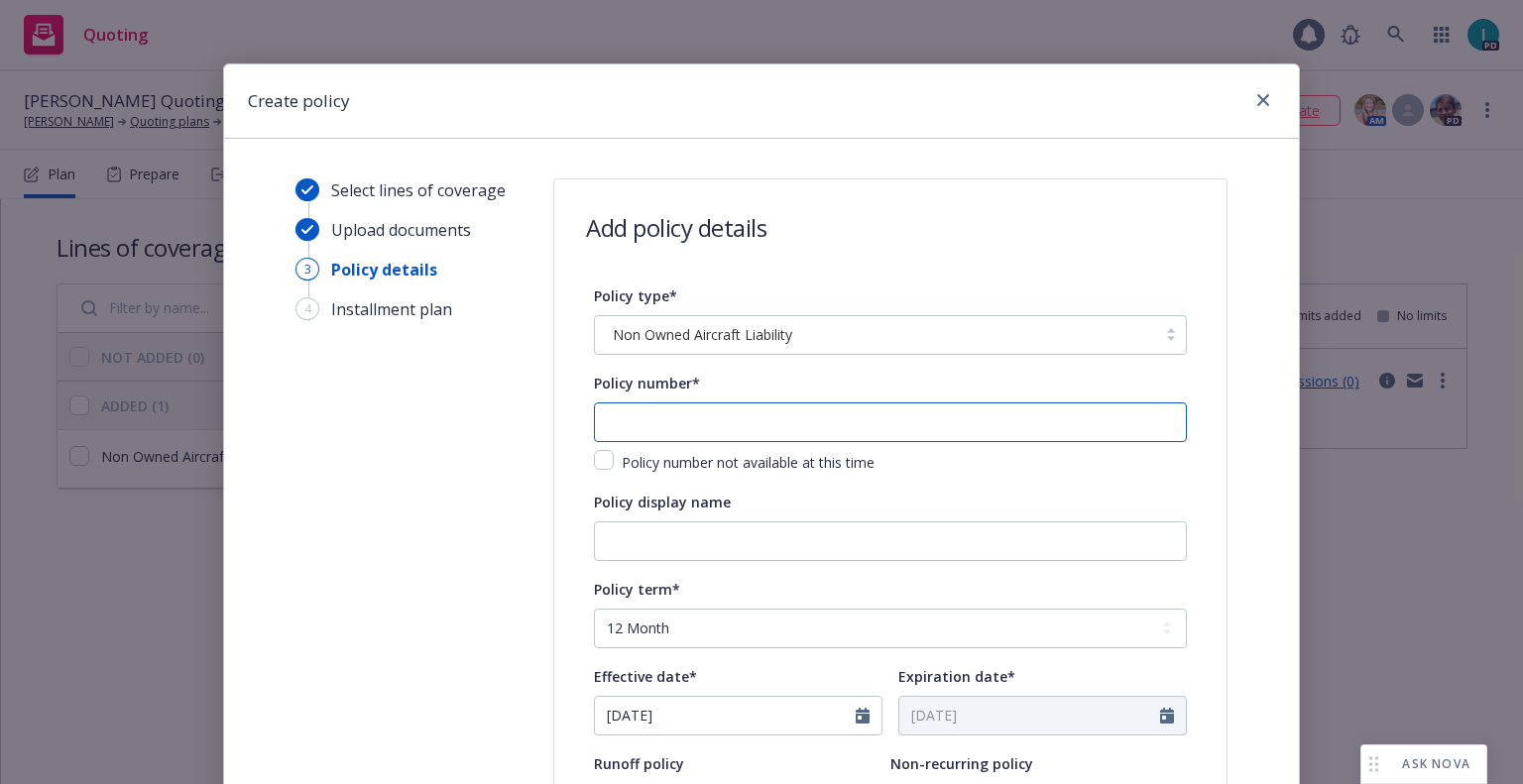 click at bounding box center [890, 422] 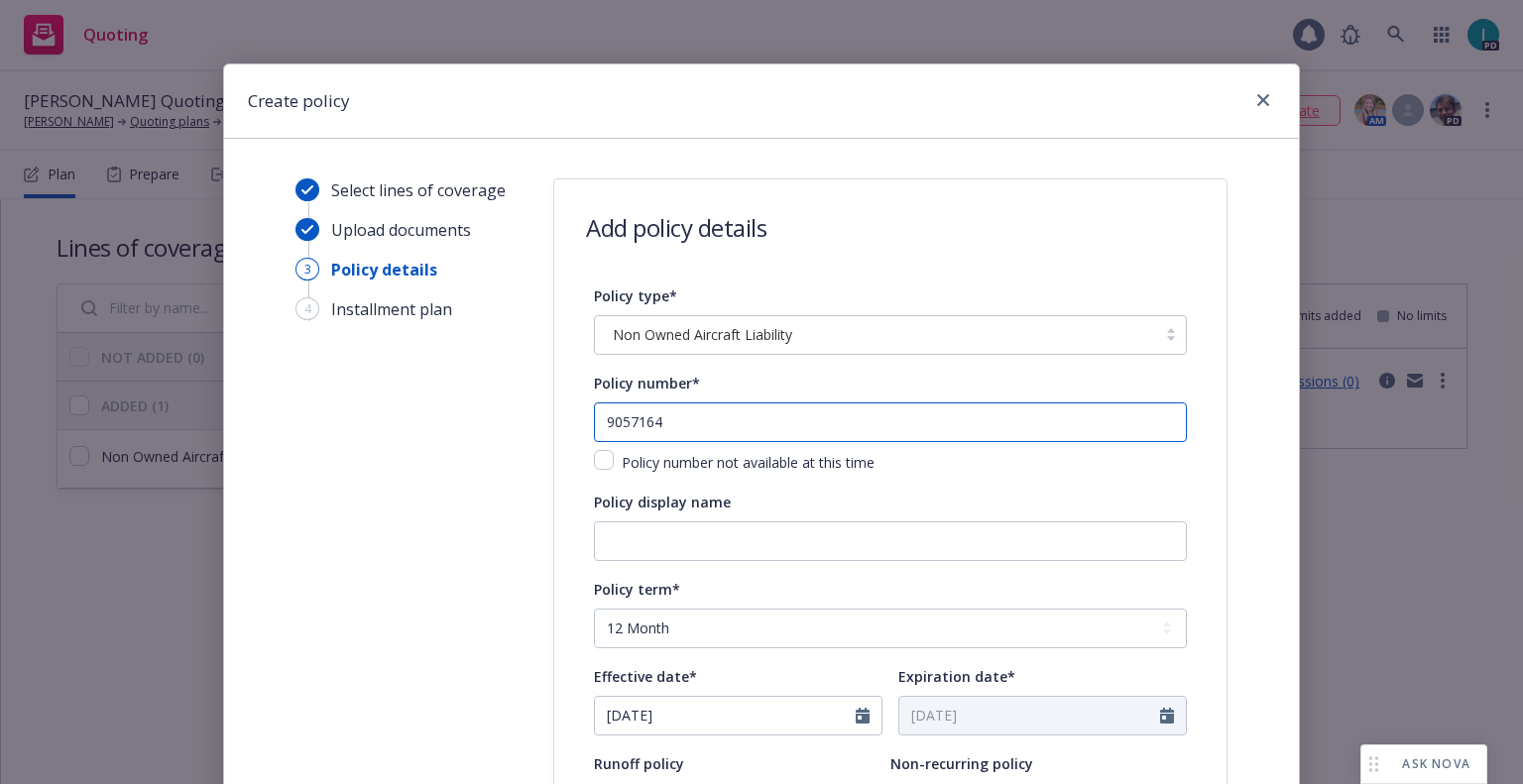 type on "9057164" 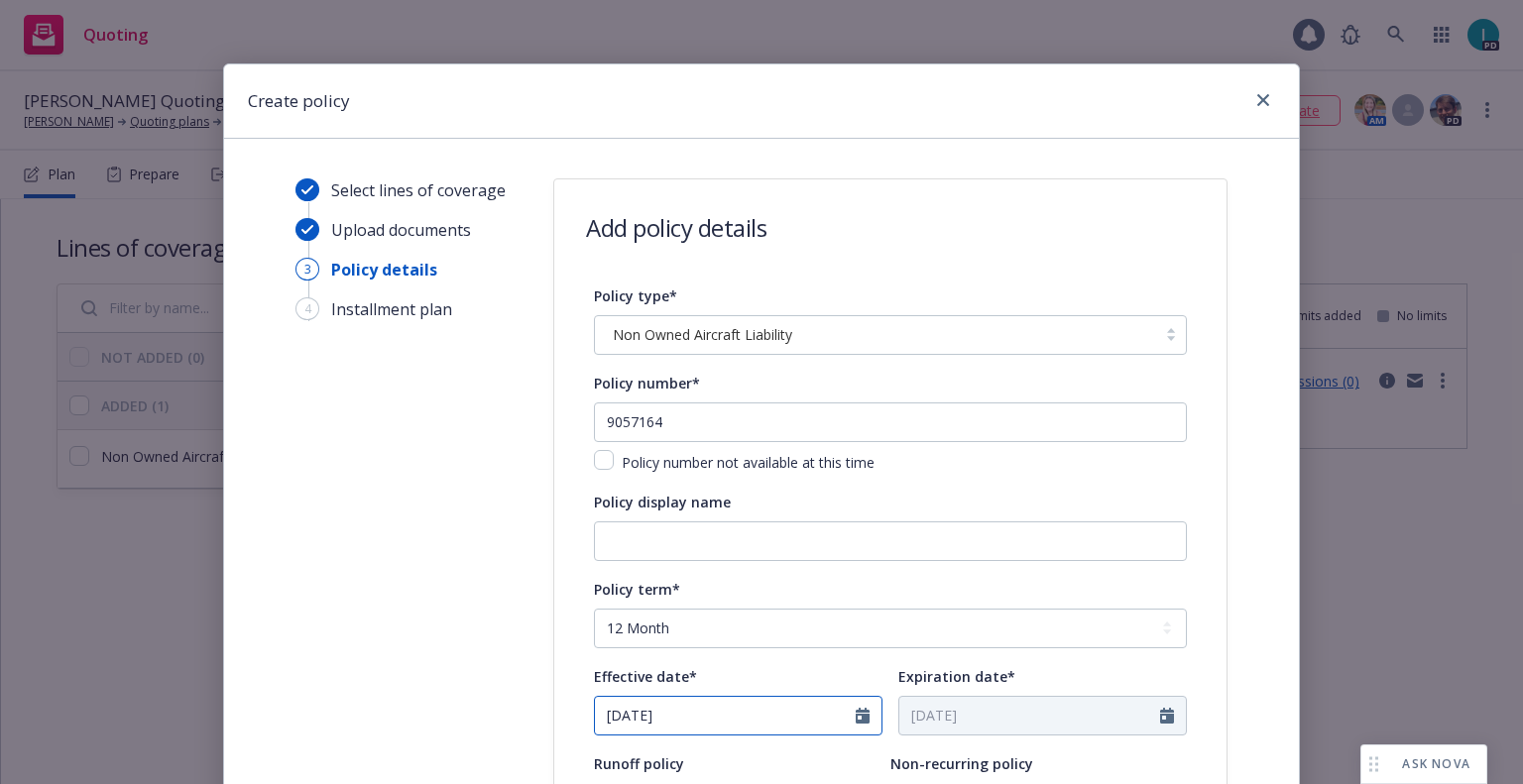 click on "07/14/2025" at bounding box center [725, 716] 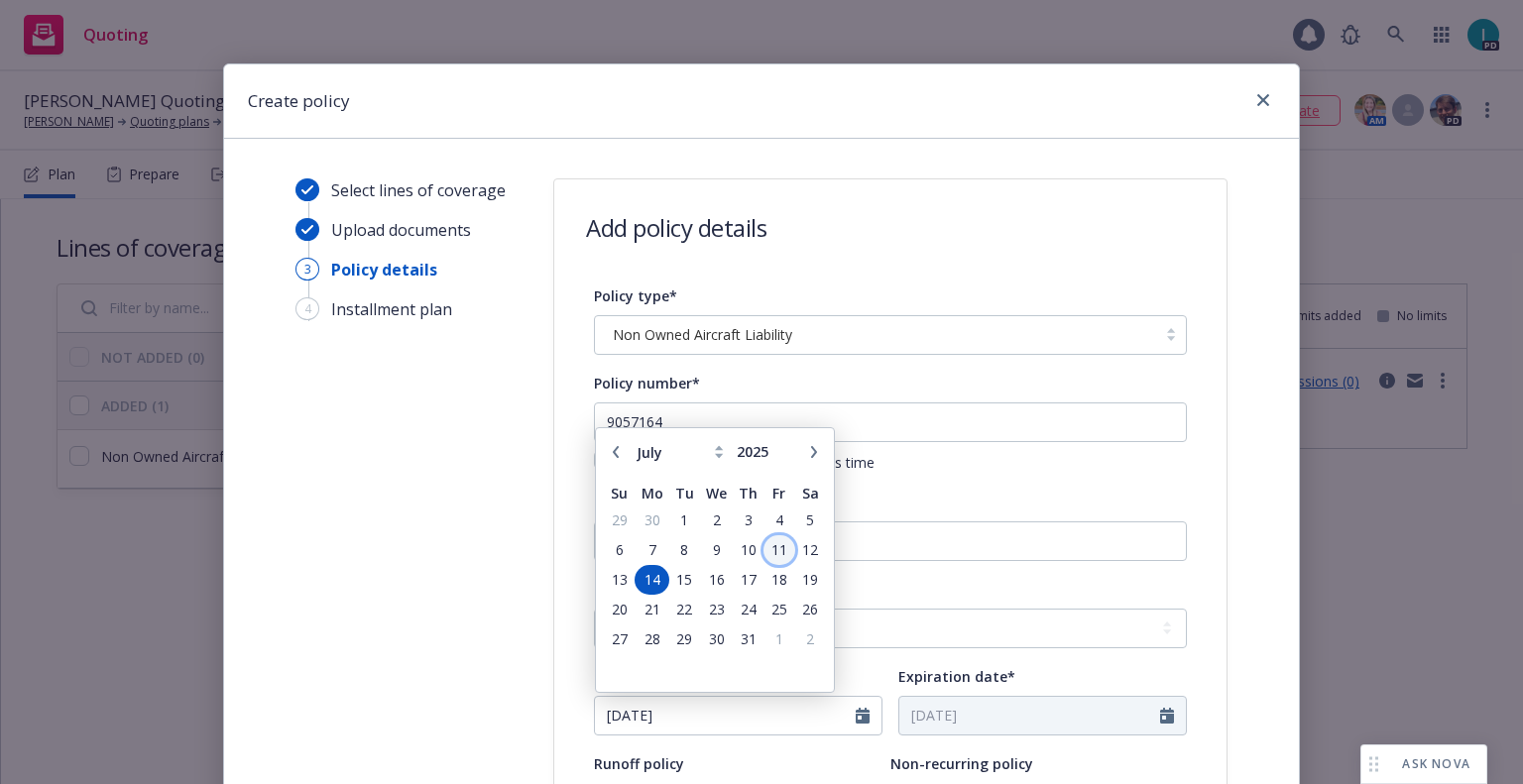 click on "11" at bounding box center [778, 549] 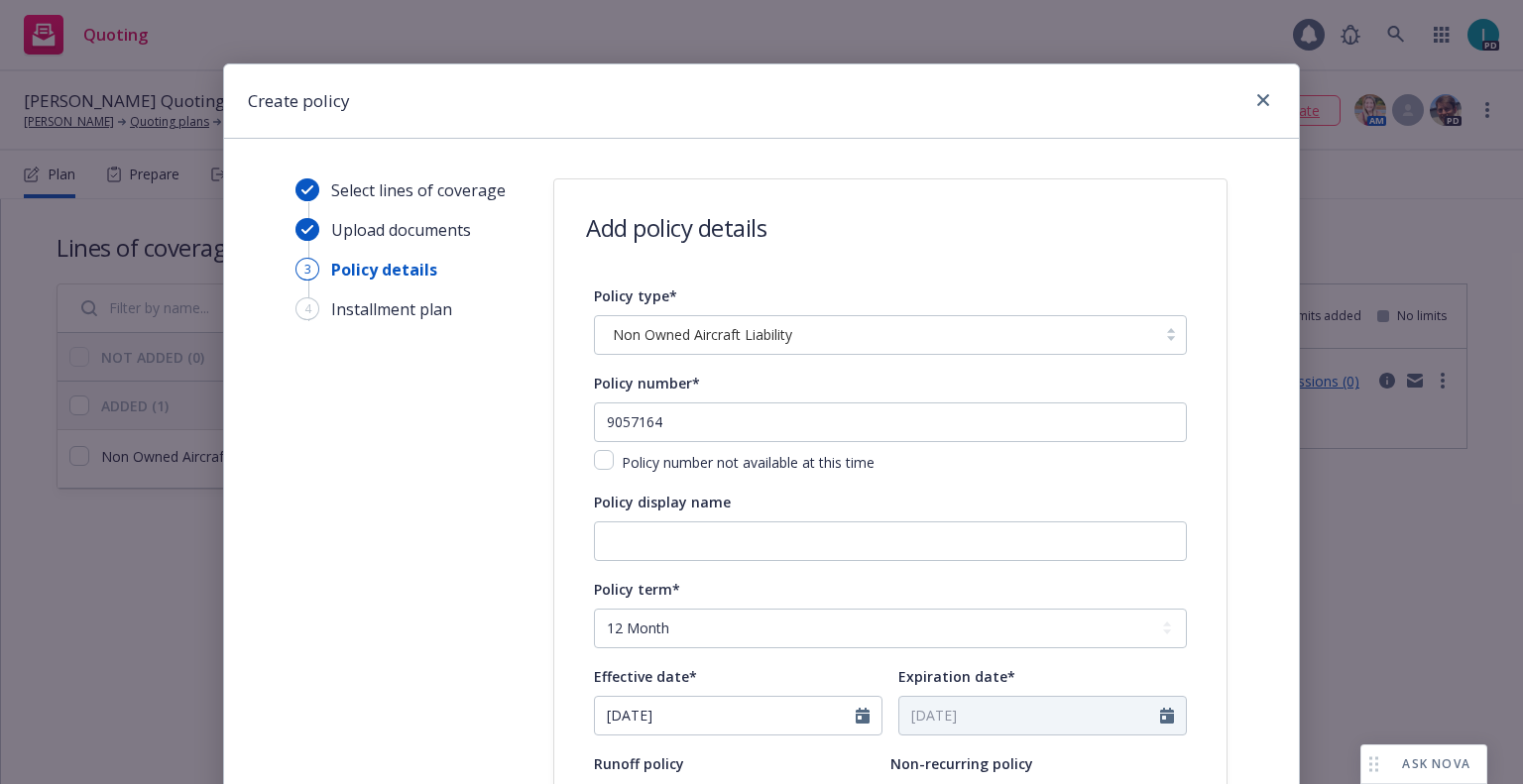 type on "07/11/2025" 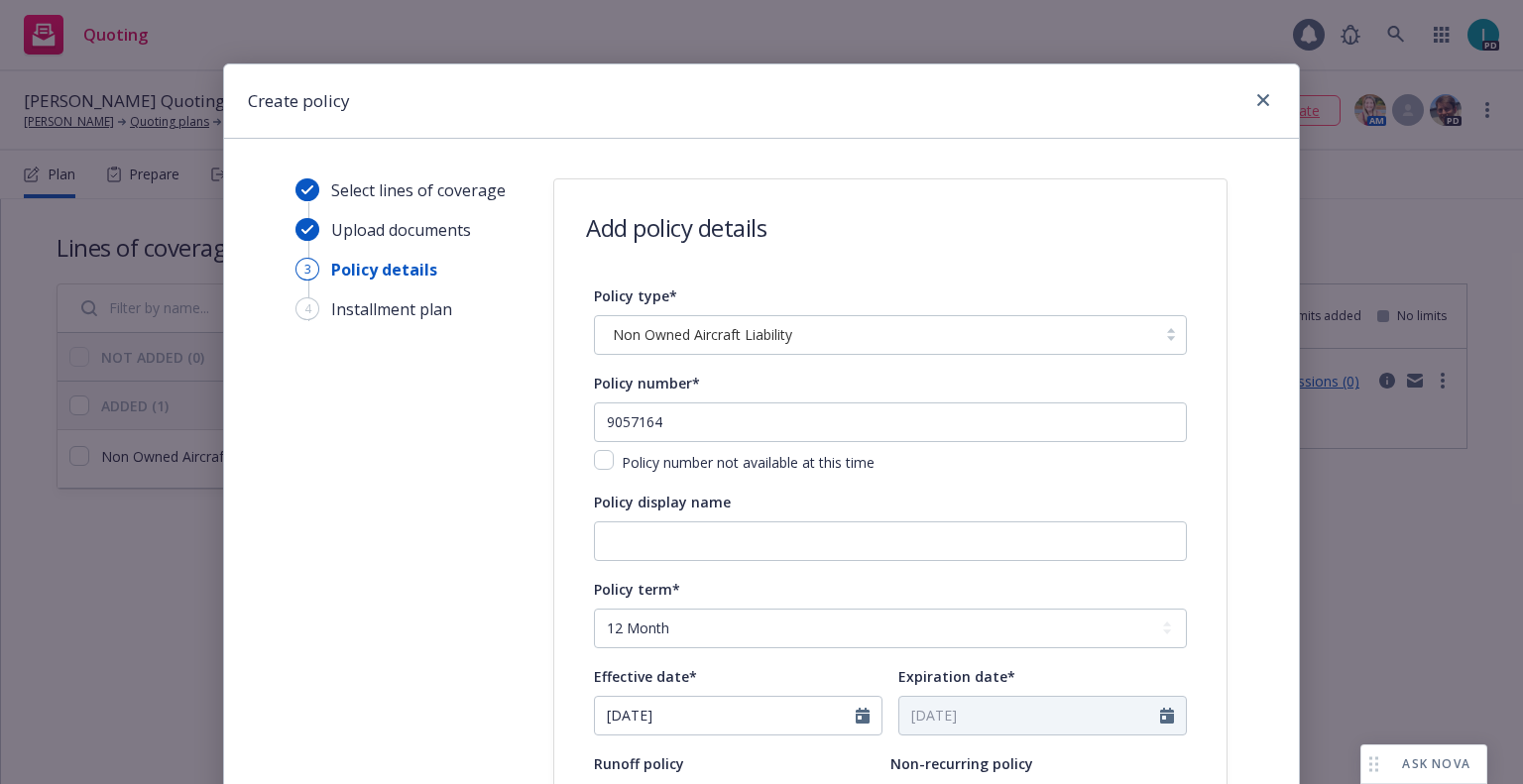 type on "07/11/2026" 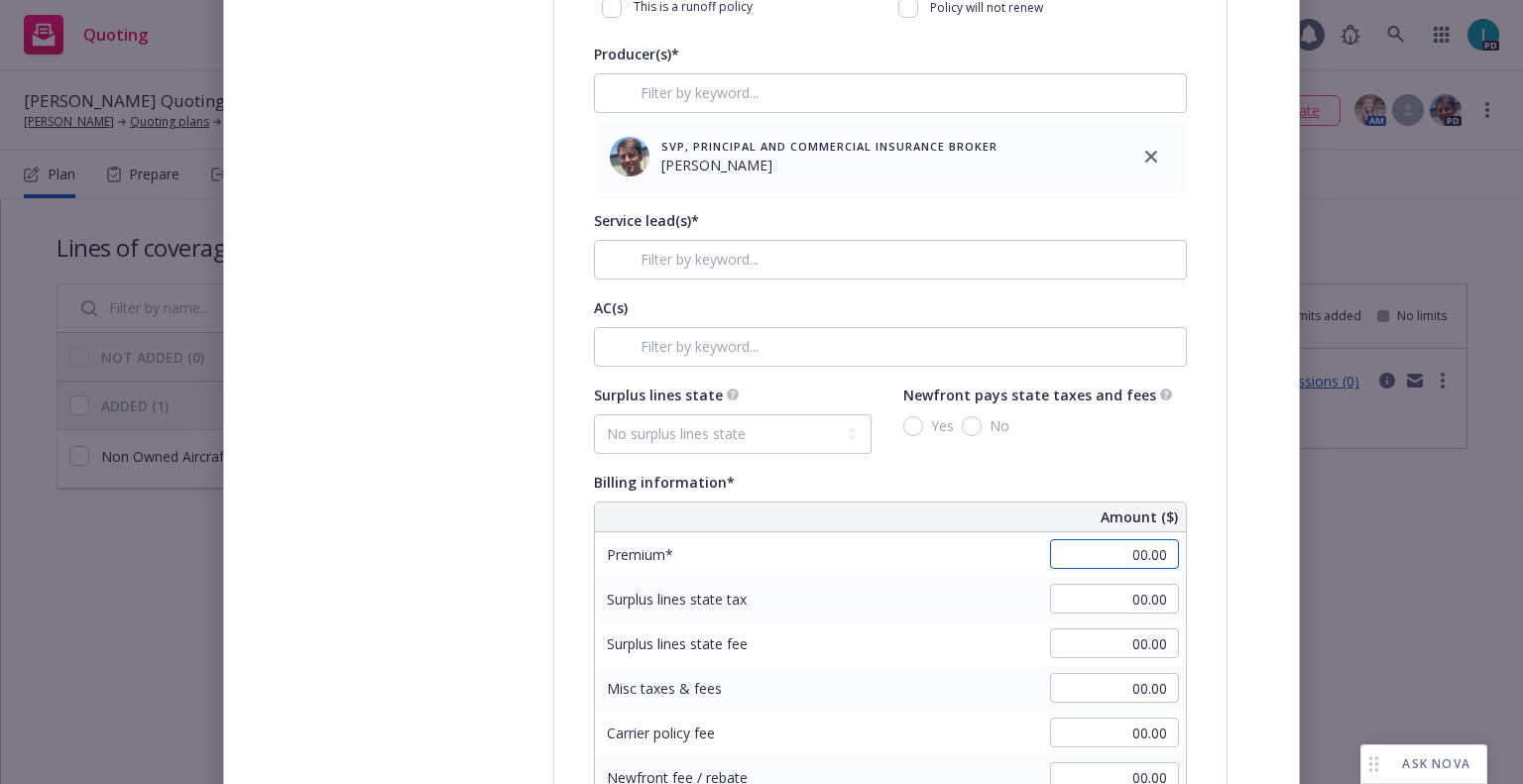 click on "00.00" at bounding box center (1114, 554) 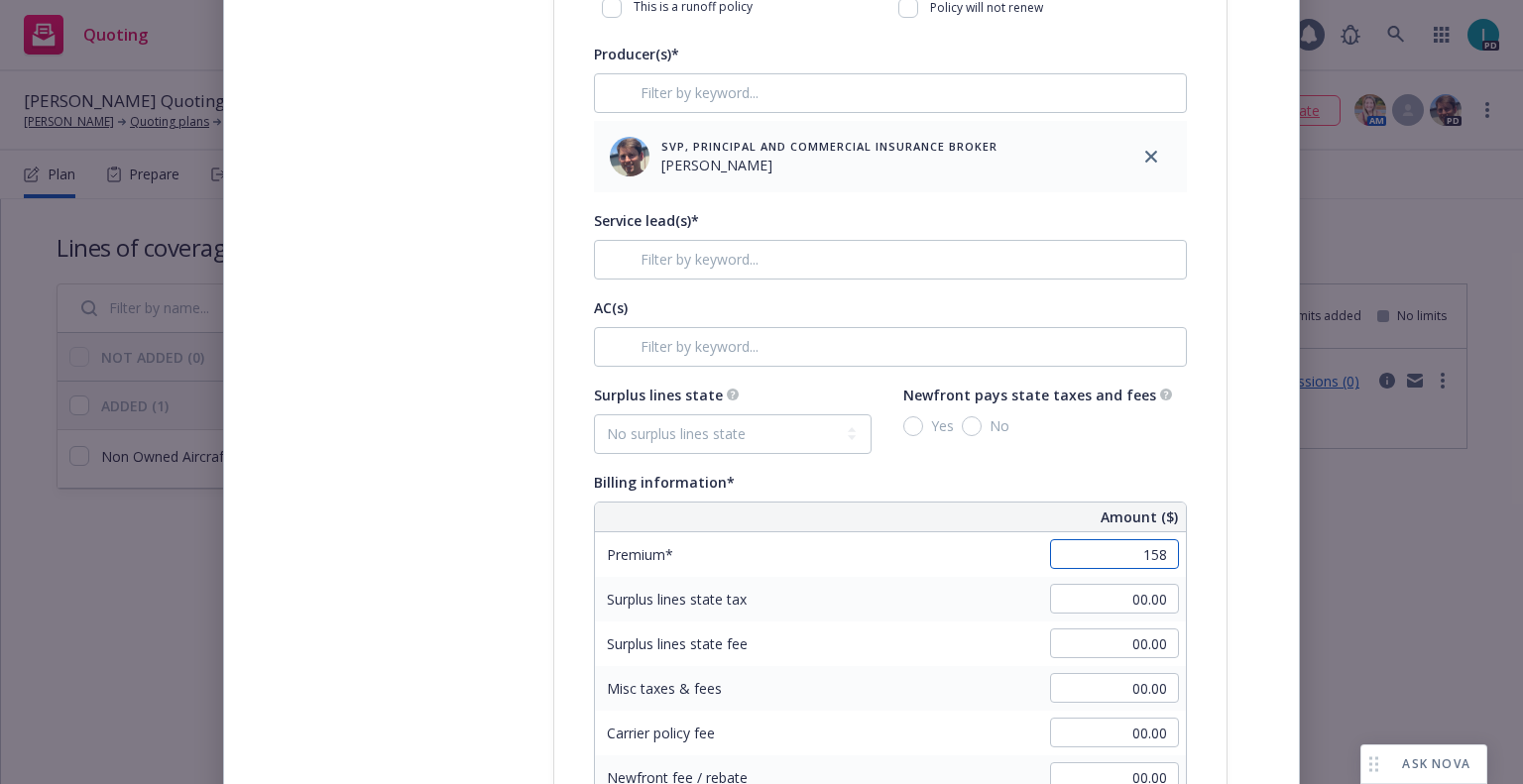 scroll, scrollTop: 1487, scrollLeft: 0, axis: vertical 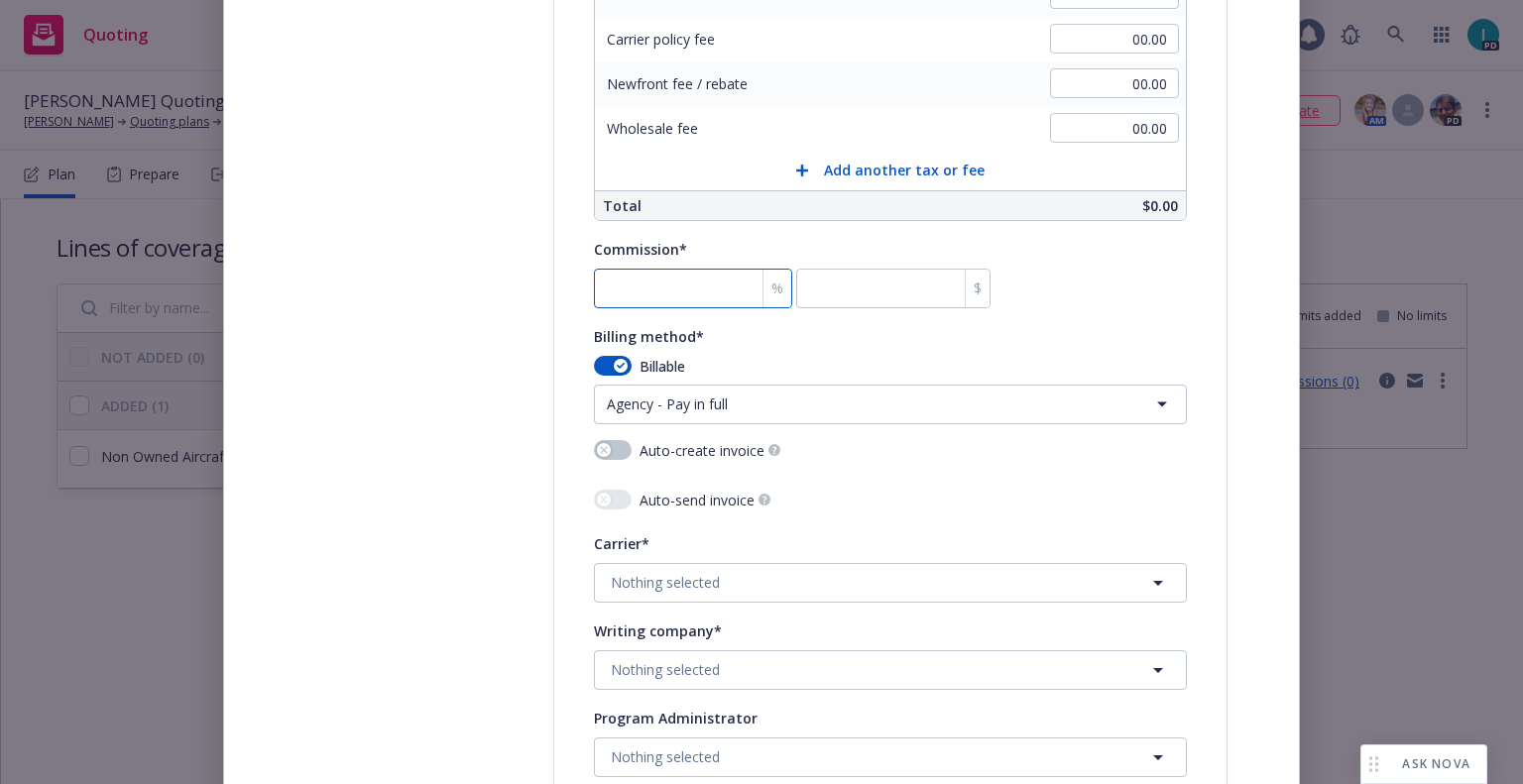 type on "158.00" 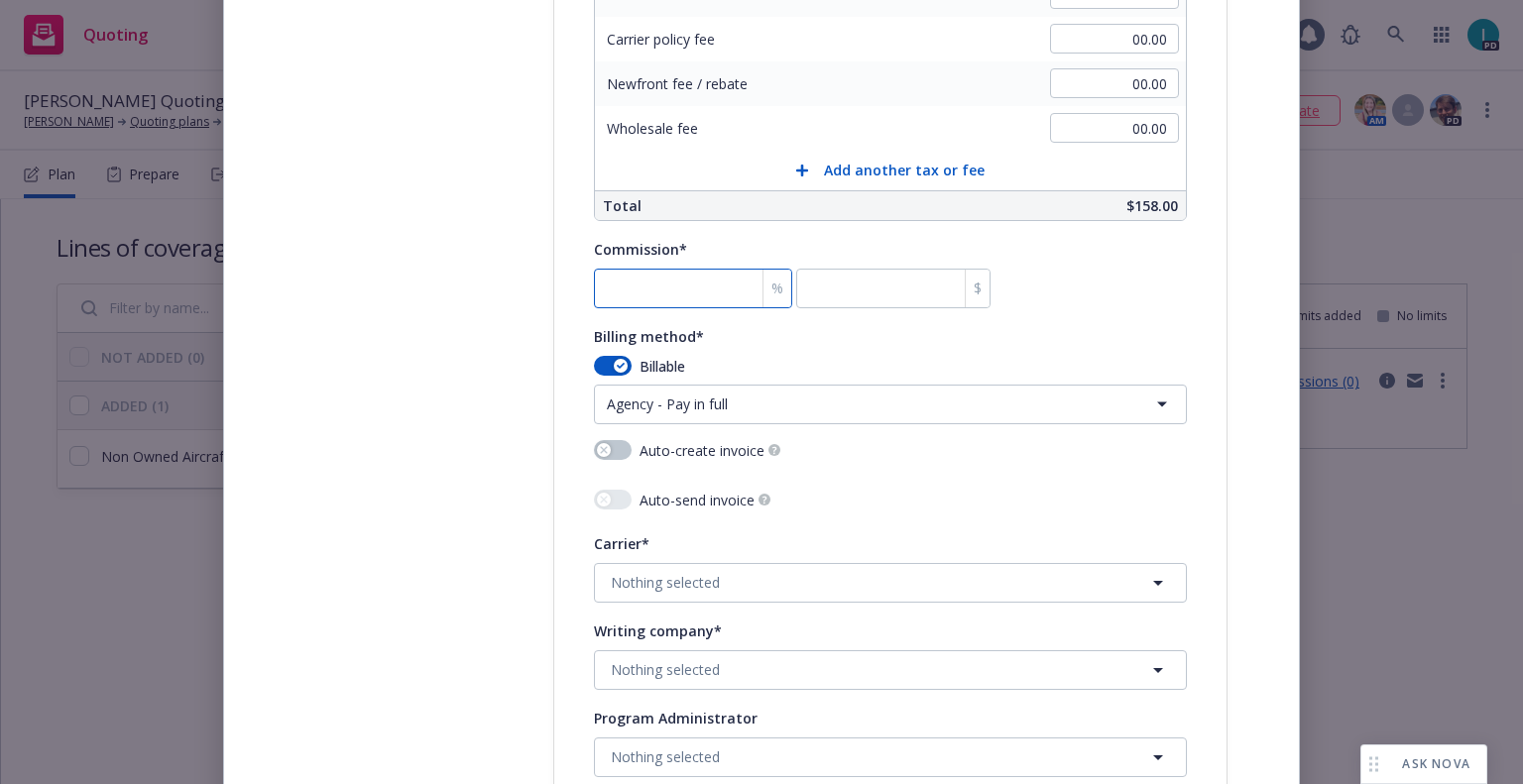 click at bounding box center (693, 288) 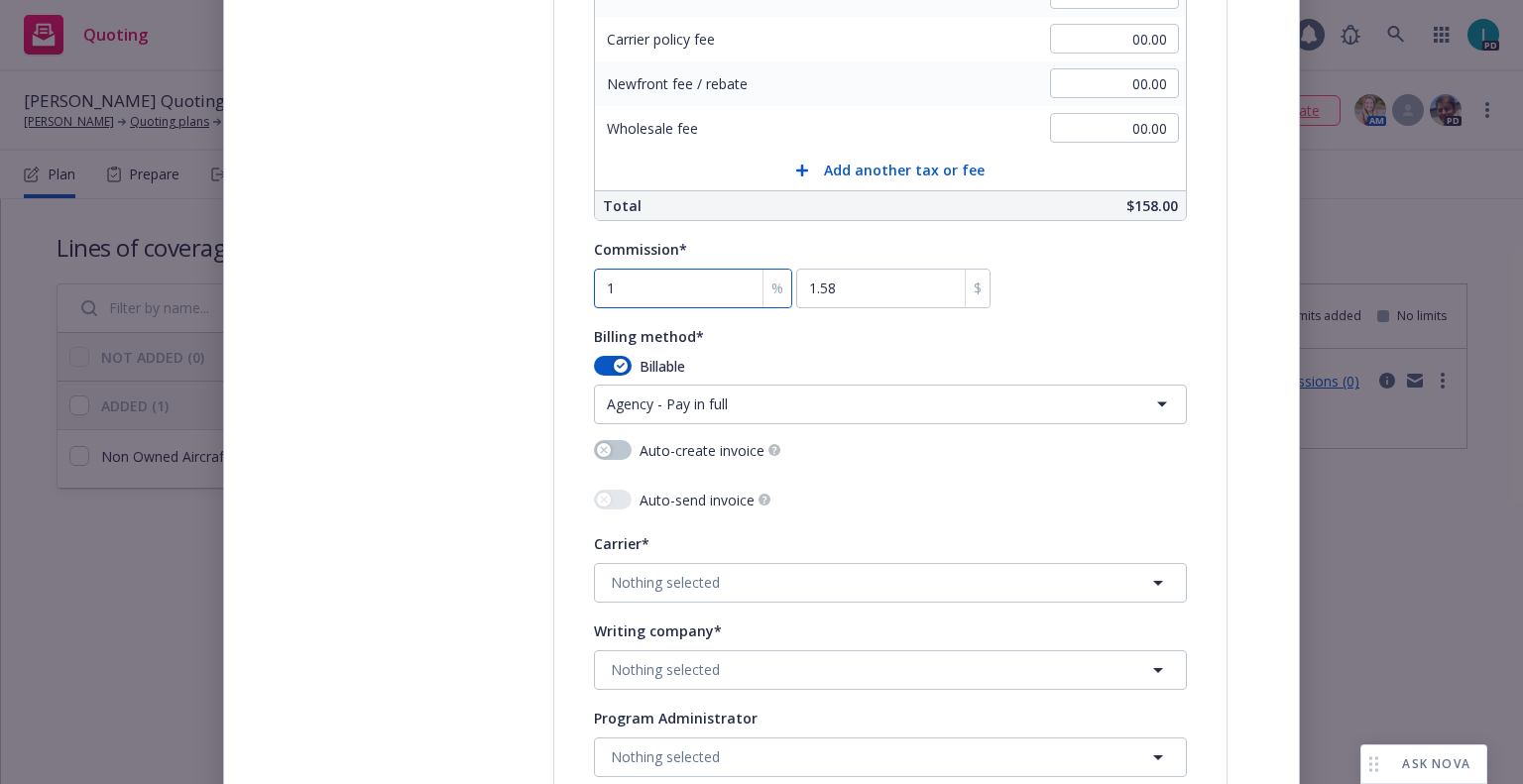 type on "15" 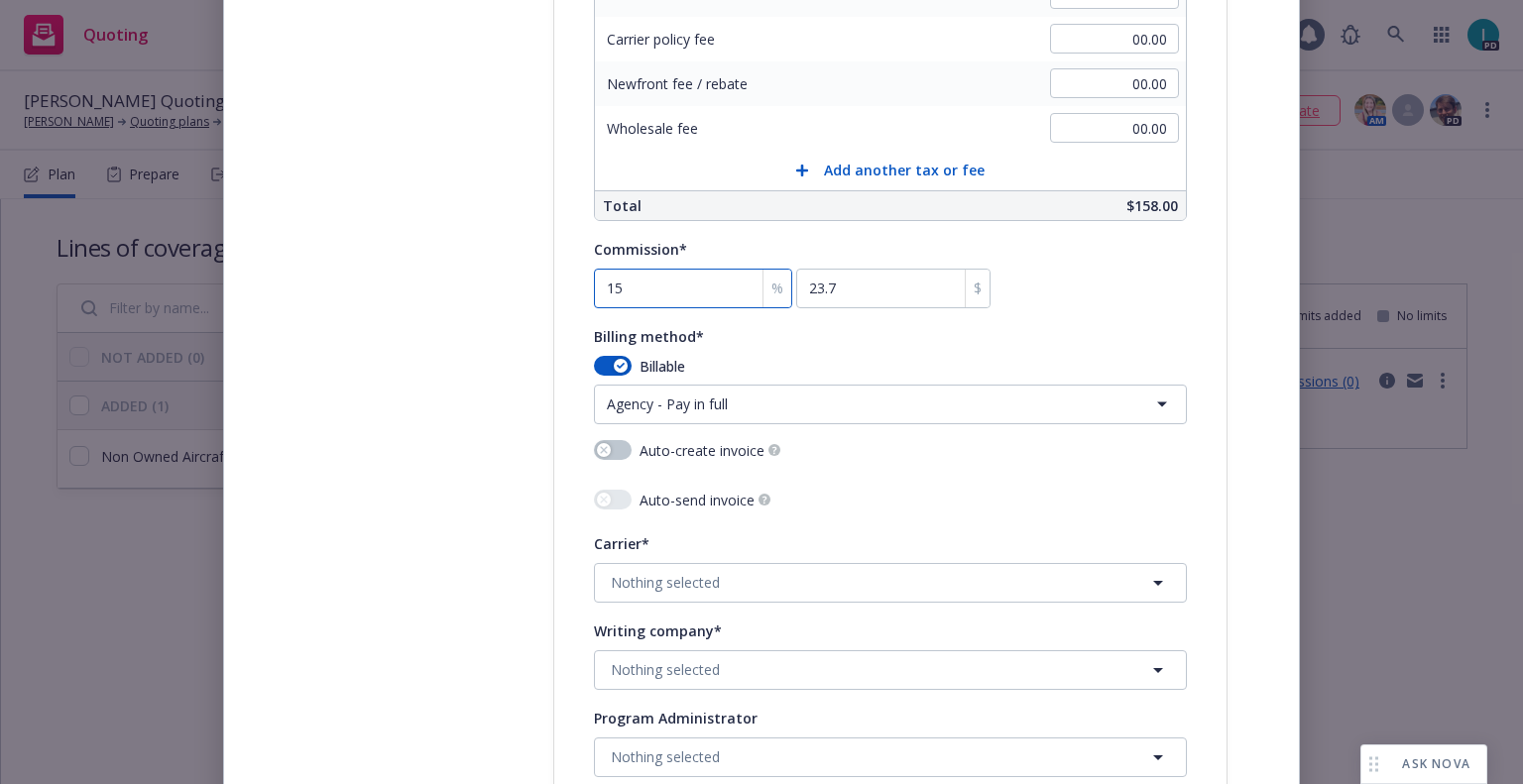type on "15" 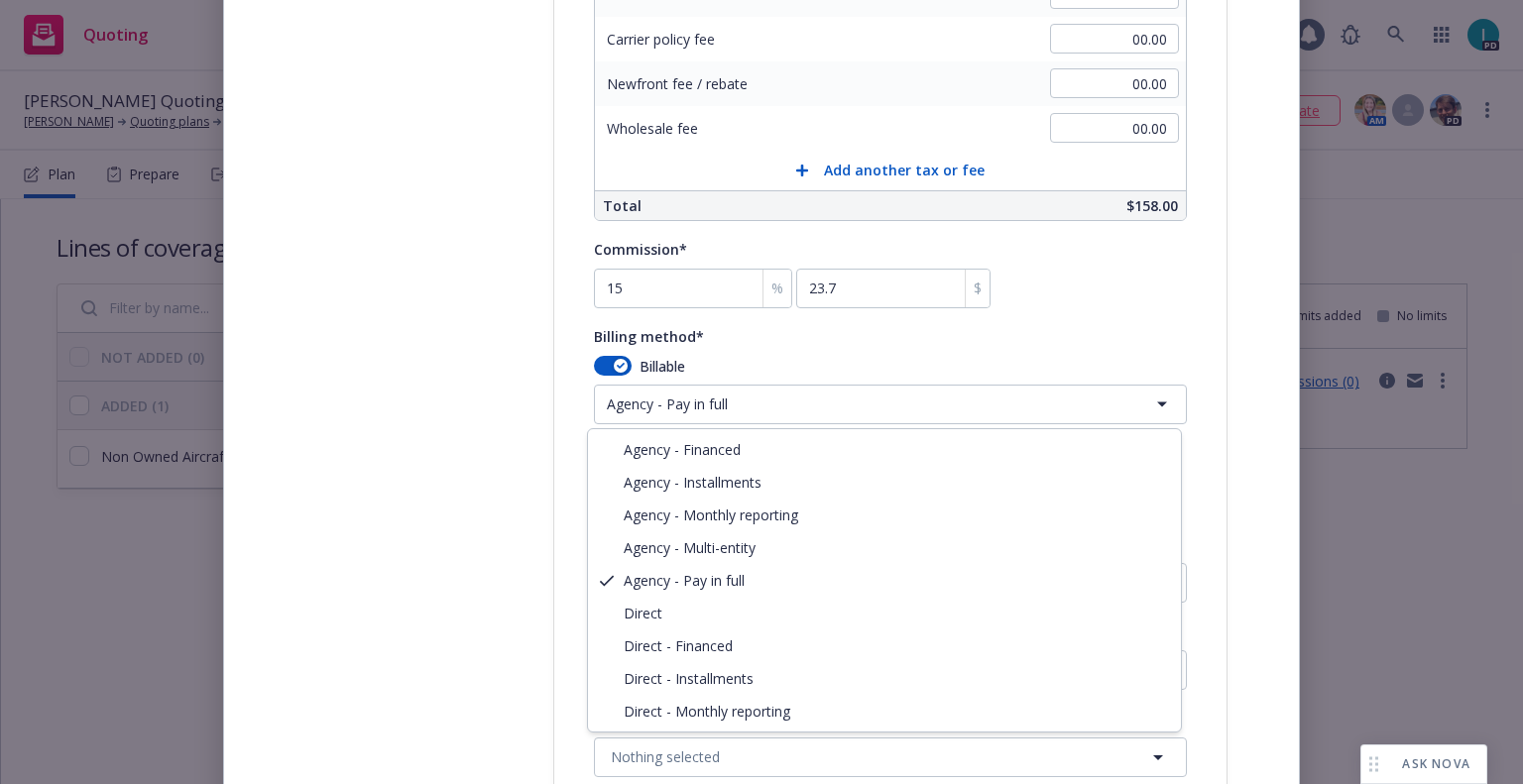 click on "Quoting 1 PD Jack Phibbs Quoting Plan (2025-07-14) Jack Phibbs Quoting plans Quoting plan More info... ETA :  July 14, 2025 No SSC case associated. Associate AM PD Plan Prepare Submit Responses Compare Propose Bind Files Lines of coverage Add NOT ADDED (0) ADDED (1) Non Owned Aircraft Liability New Submission groups Show archived Limits added No limits Non Owned Aircraft Liability View submissions (0) Non Owned Aircraft Liability New Line of coverage Non Owned Aircraft Liability New LOC details copied 07/14/2025   /c23e987d-8c95-4f2f-ae8d-0c8e9ecf93dc/plan ASK NOVA Create policy Select lines of coverage Upload documents 3 Policy details 4 Installment plan Add policy details Policy type* Non Owned Aircraft Liability Policy number* 9057164 Policy number not available at this time Policy display name Policy term* Select policy term 12 Month 6 Month 4 Month 3 Month 2 Month 1 Month 36 Month (3 yr) 72 Month (6 yr) 120 Month (10 yr) 180 Month (15 yr) 240 Month (20 yr) 300 Month (25 yr) 360 Month (30 yr) Other AC(s)" at bounding box center [762, 392] 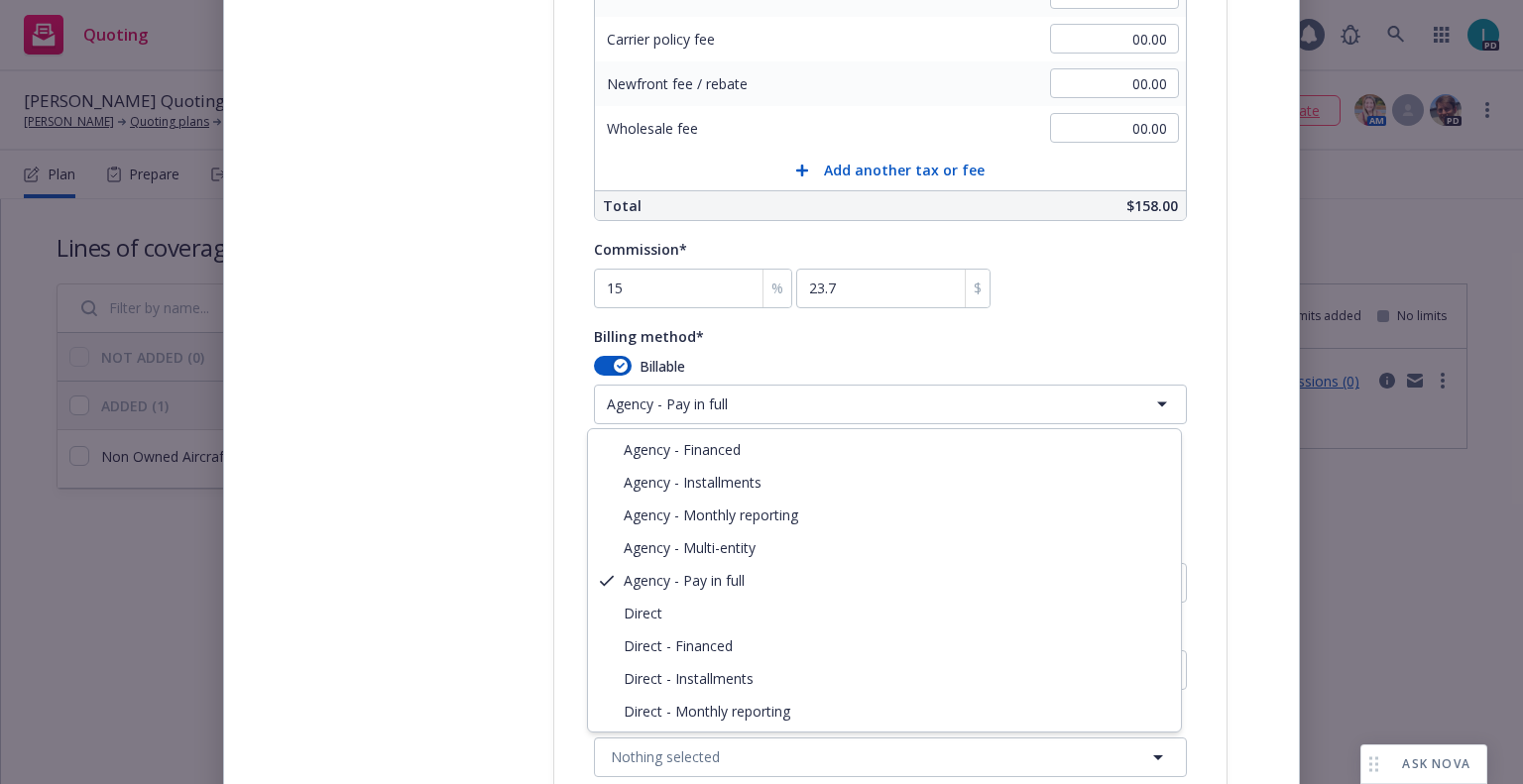 select on "DIRECT" 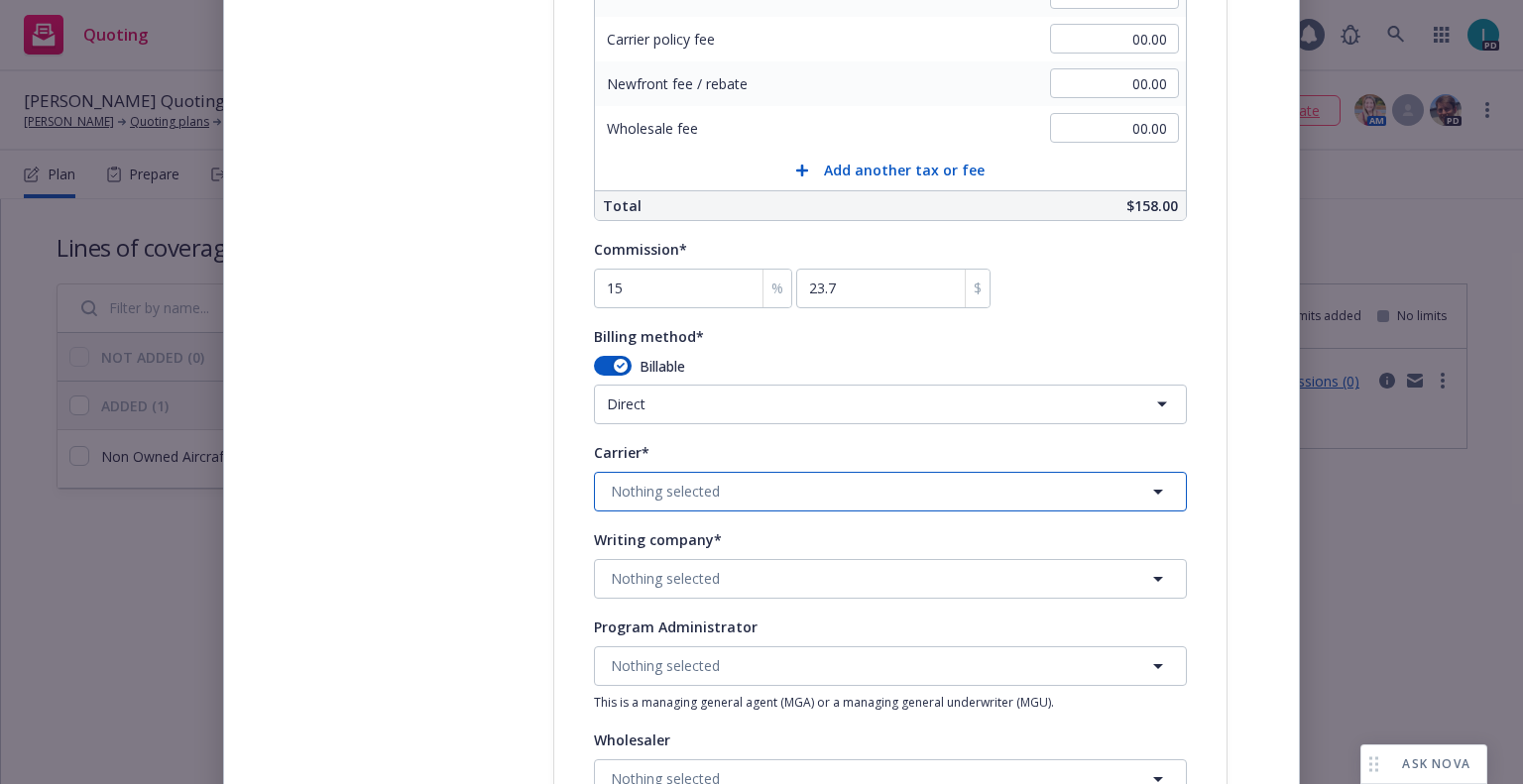 click on "Nothing selected" at bounding box center (665, 491) 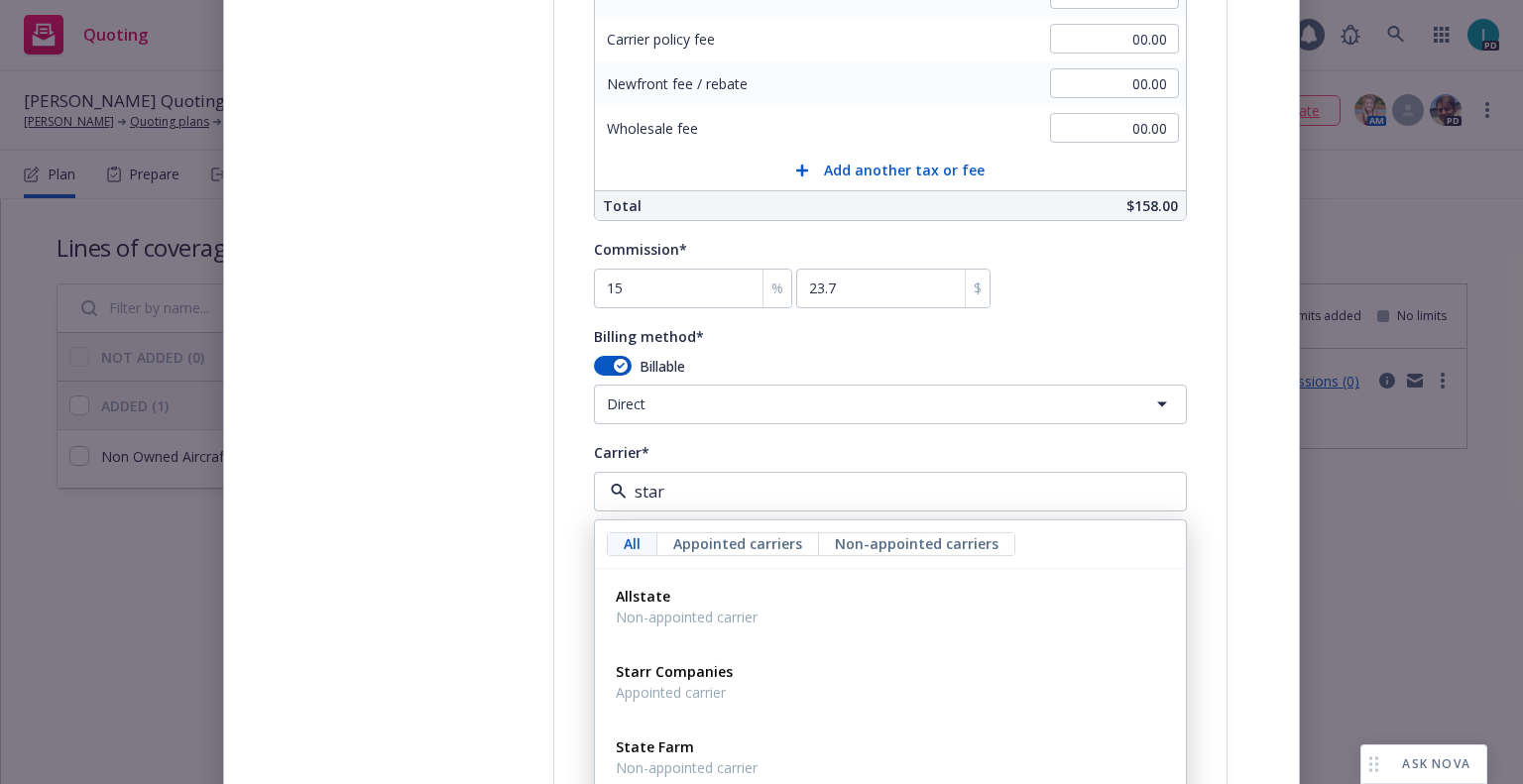 type on "starr" 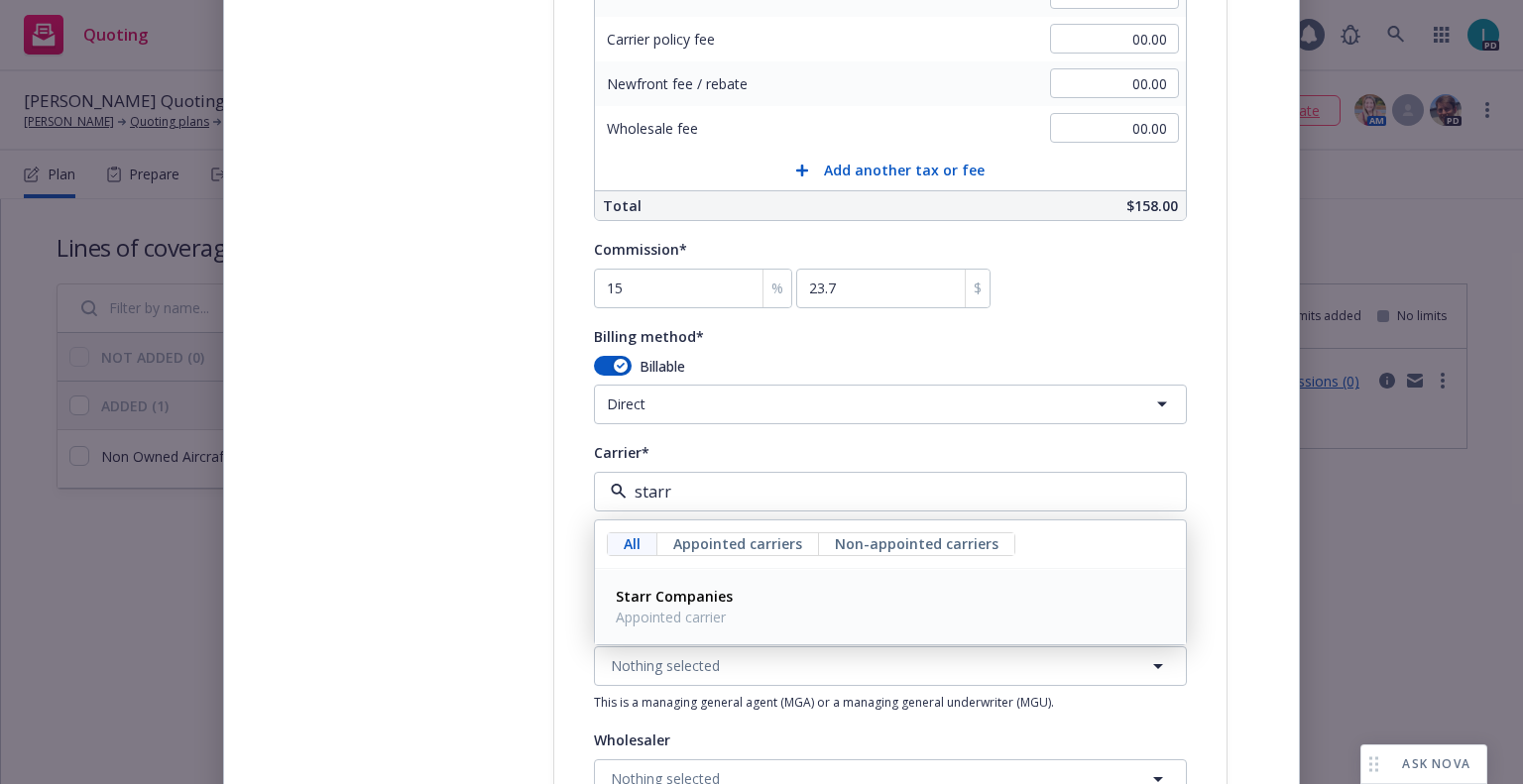 click on "Starr Companies" at bounding box center (674, 596) 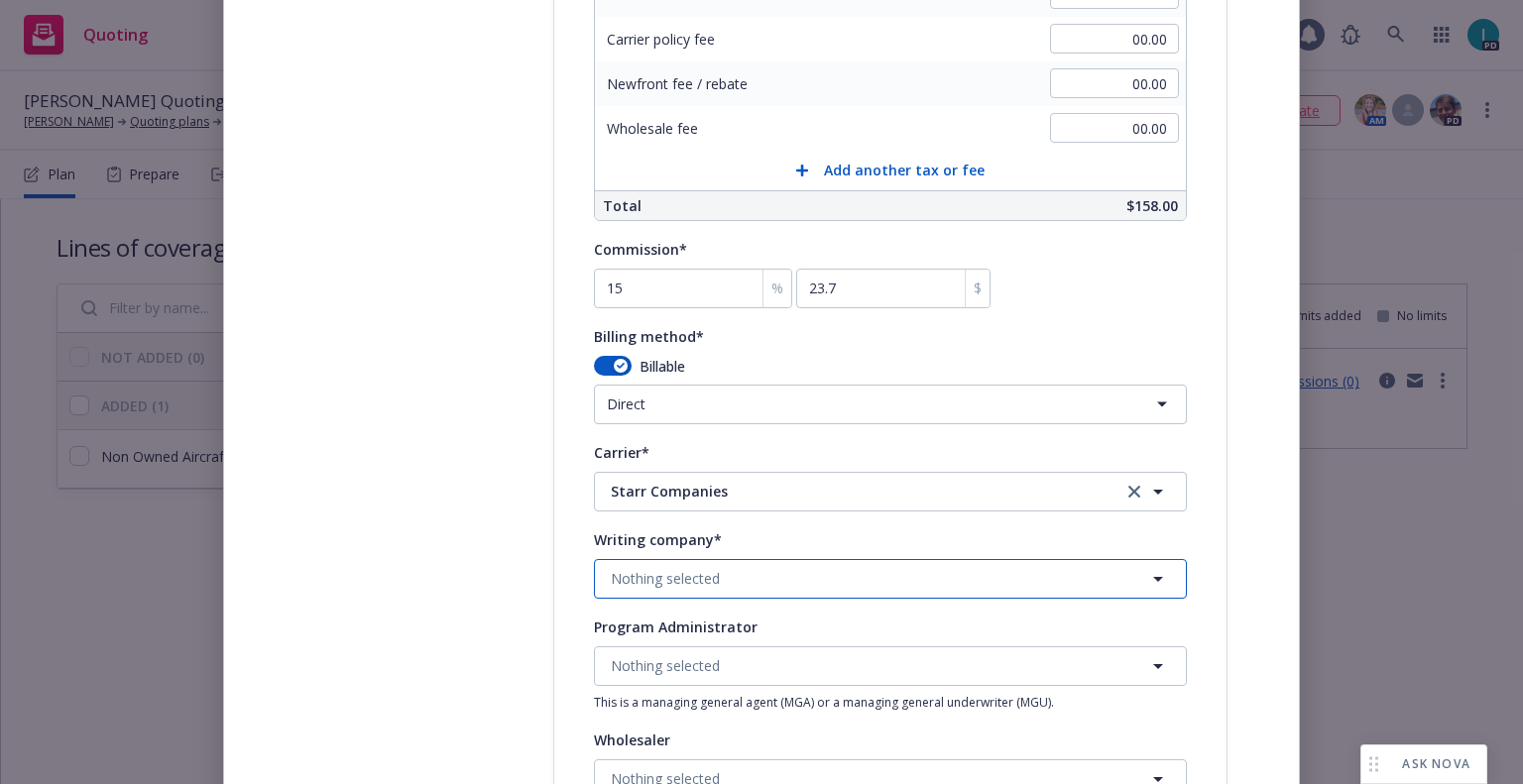 click on "Nothing selected" at bounding box center (665, 578) 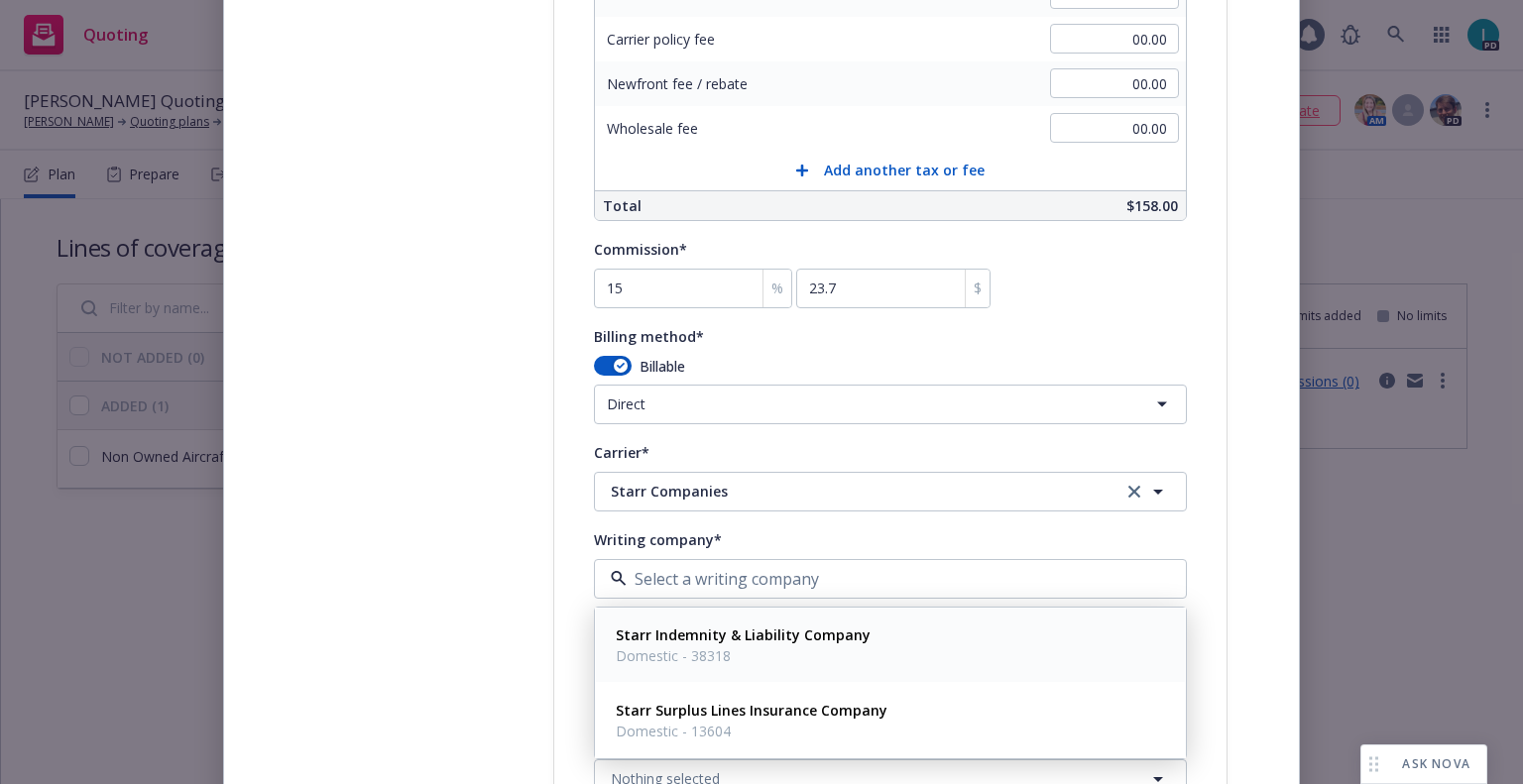 click on "Starr Indemnity & Liability Company" at bounding box center (743, 634) 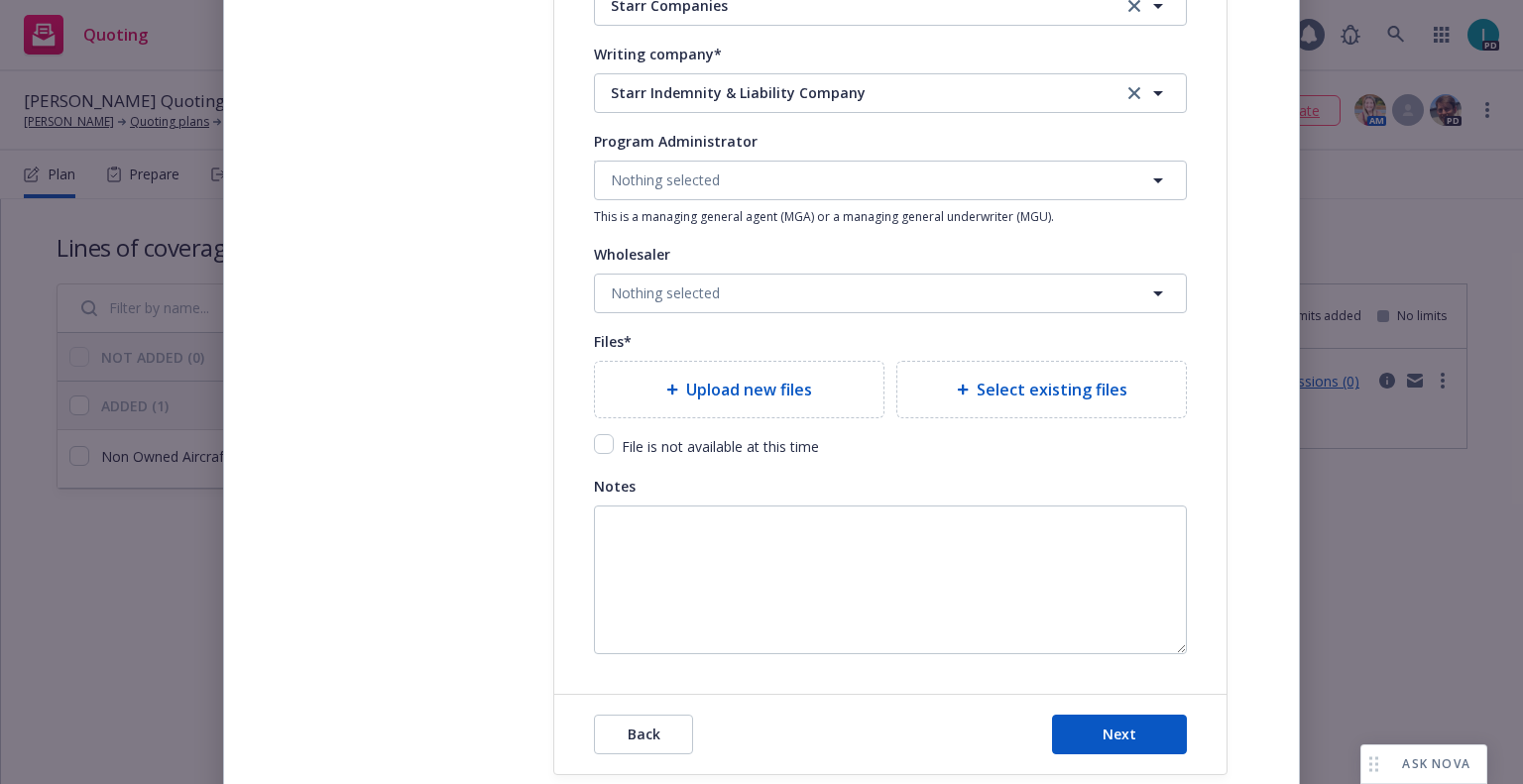 scroll, scrollTop: 2072, scrollLeft: 0, axis: vertical 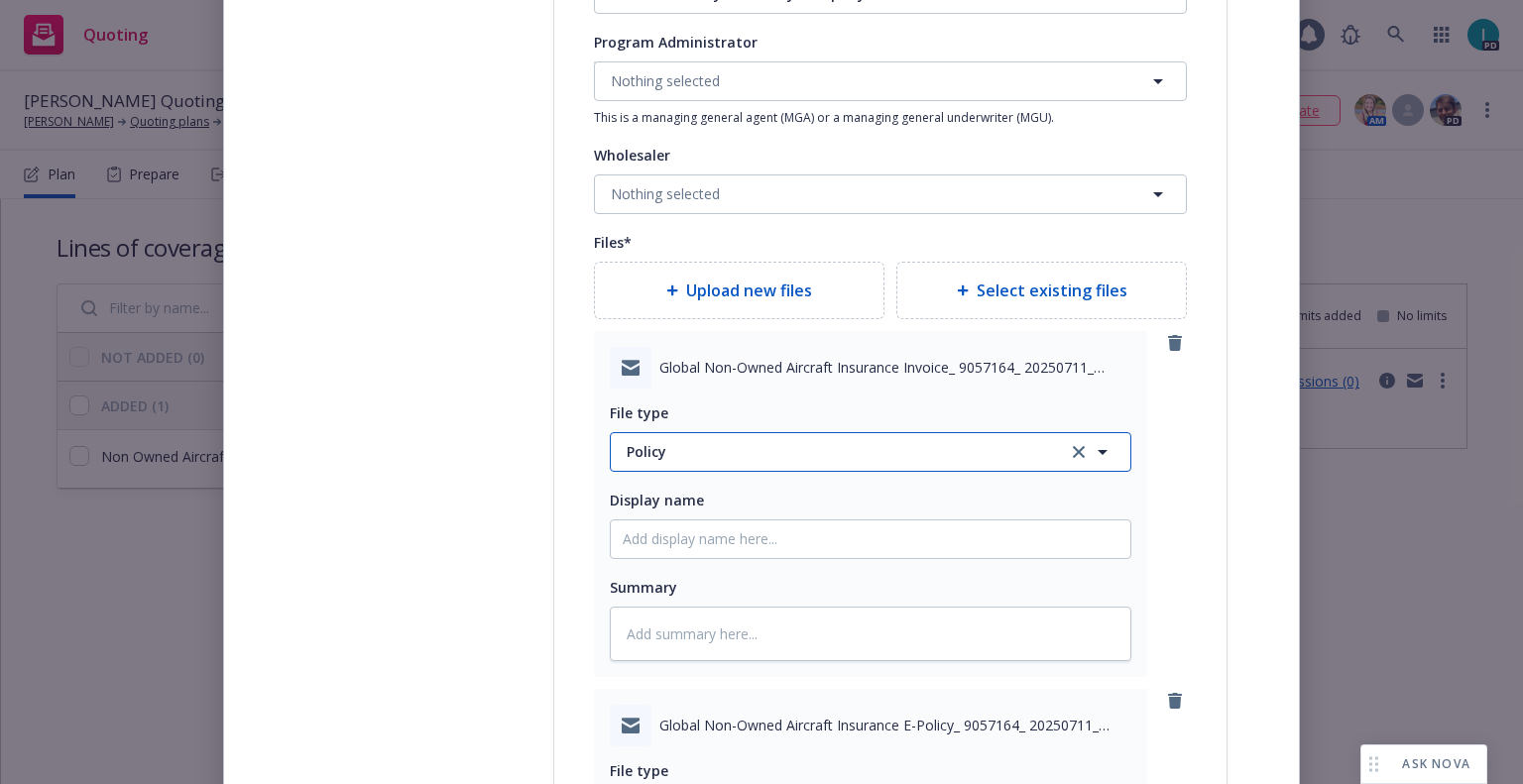 click on "Policy" at bounding box center [835, 451] 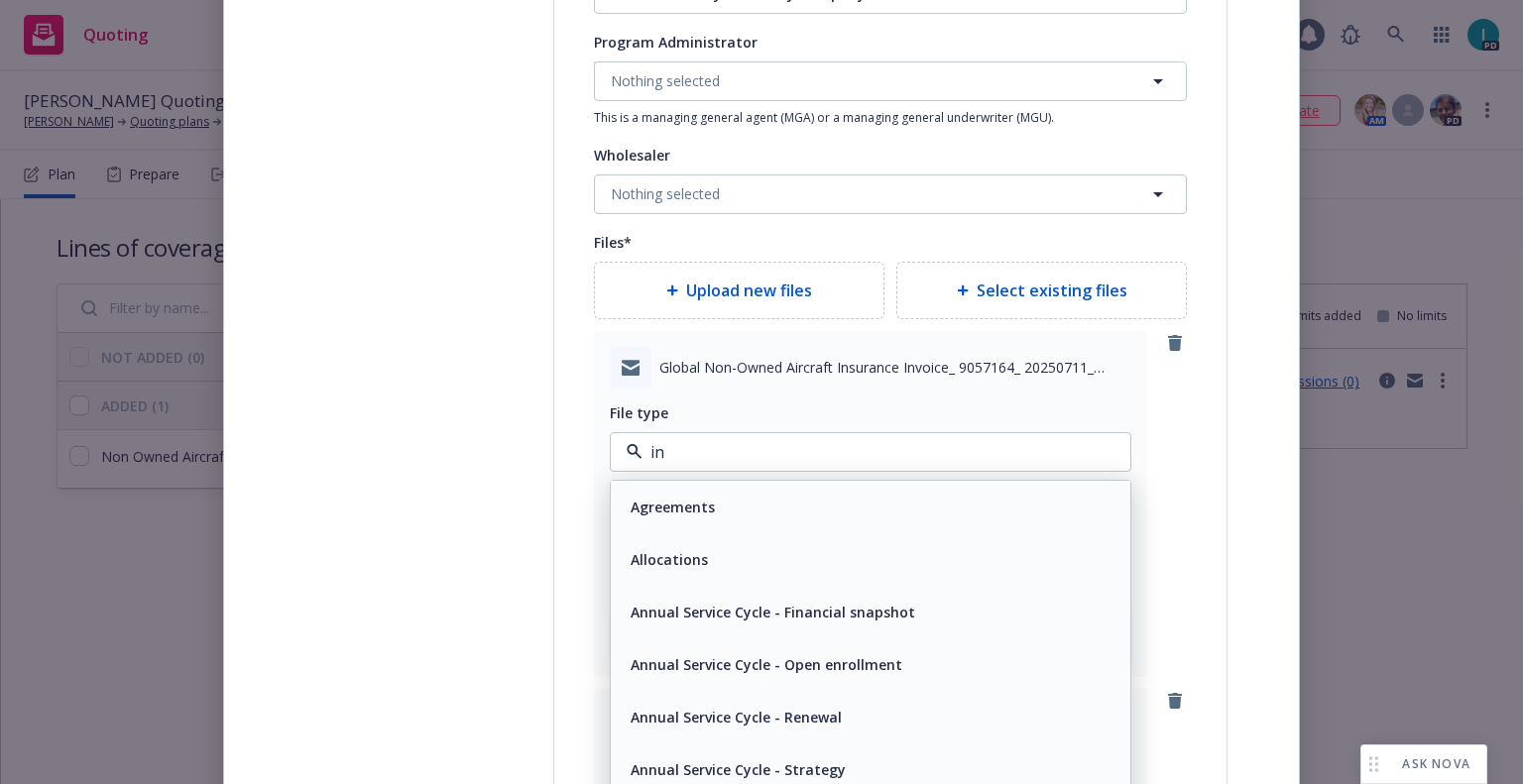 type on "inv" 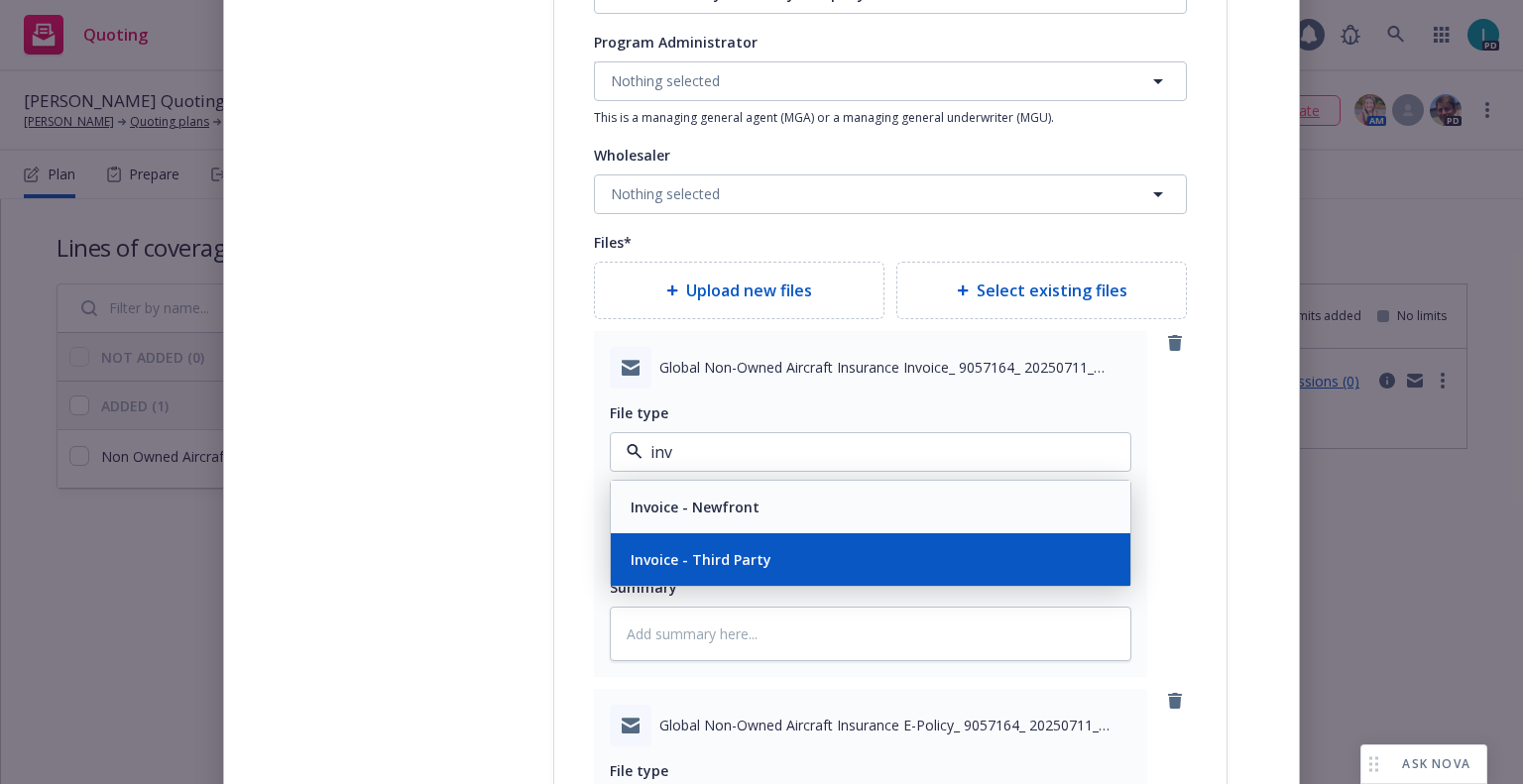 click on "Invoice - Third Party" at bounding box center [701, 559] 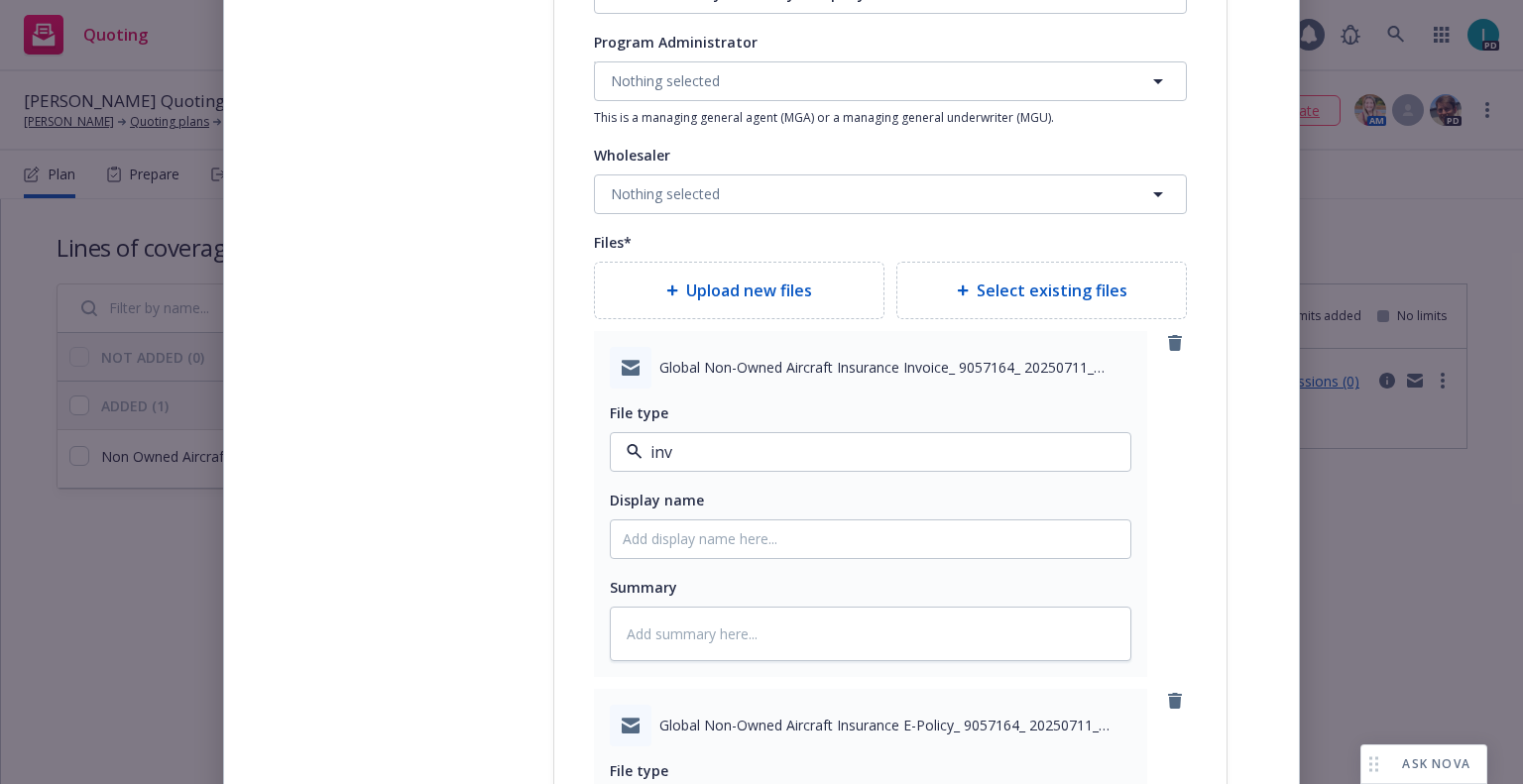 type on "x" 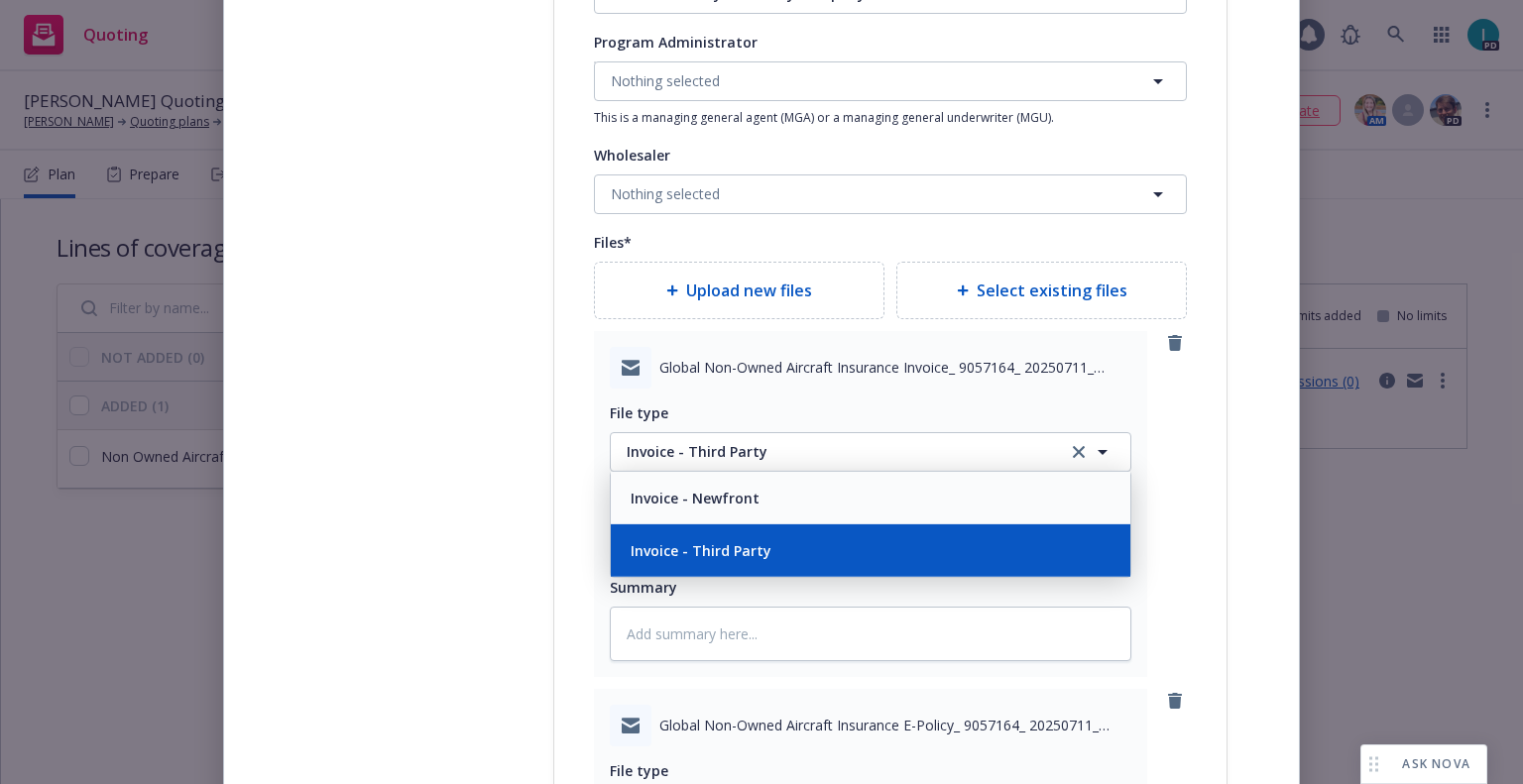 scroll, scrollTop: 0, scrollLeft: 0, axis: both 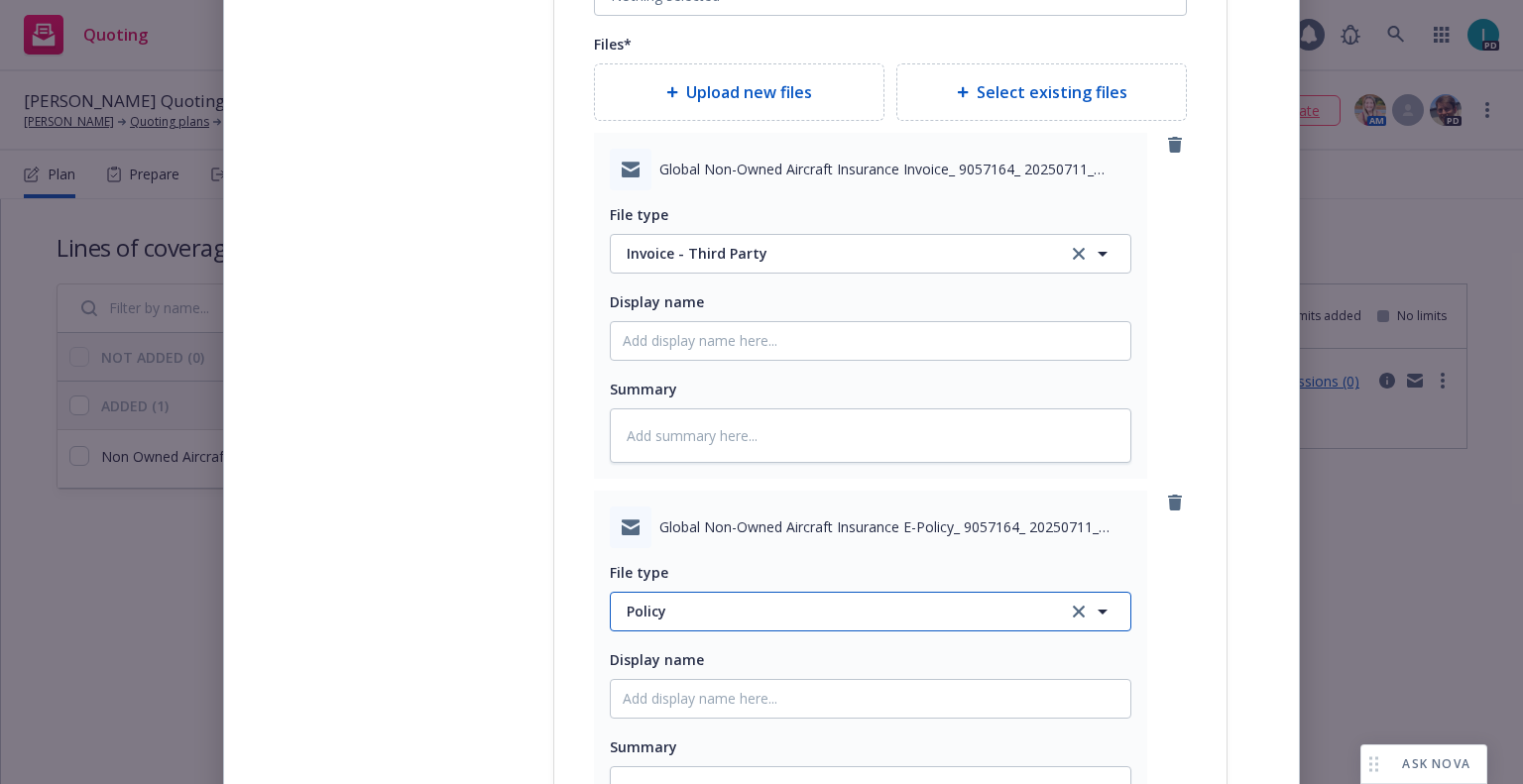 click on "Policy" at bounding box center (835, 611) 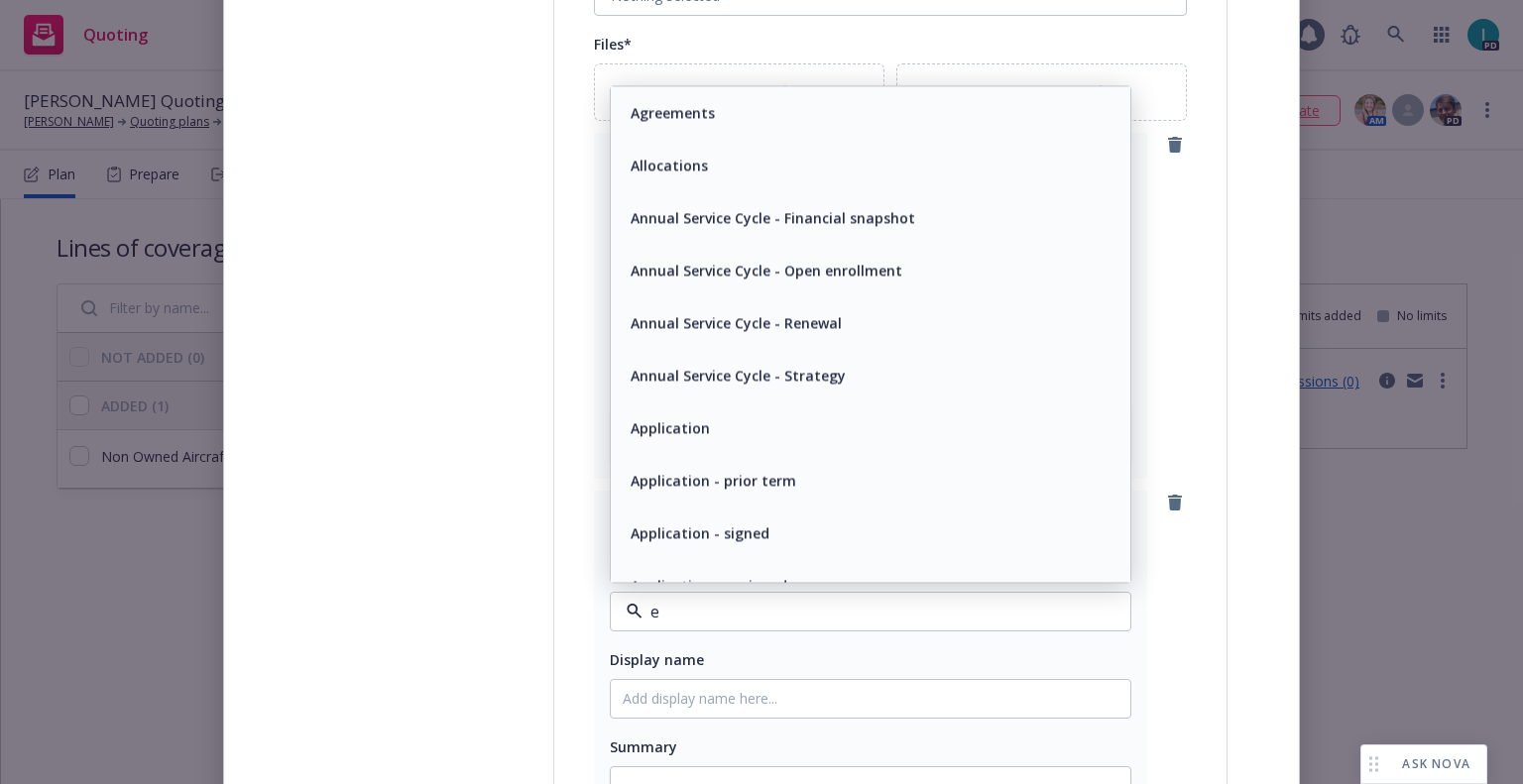 type on "em" 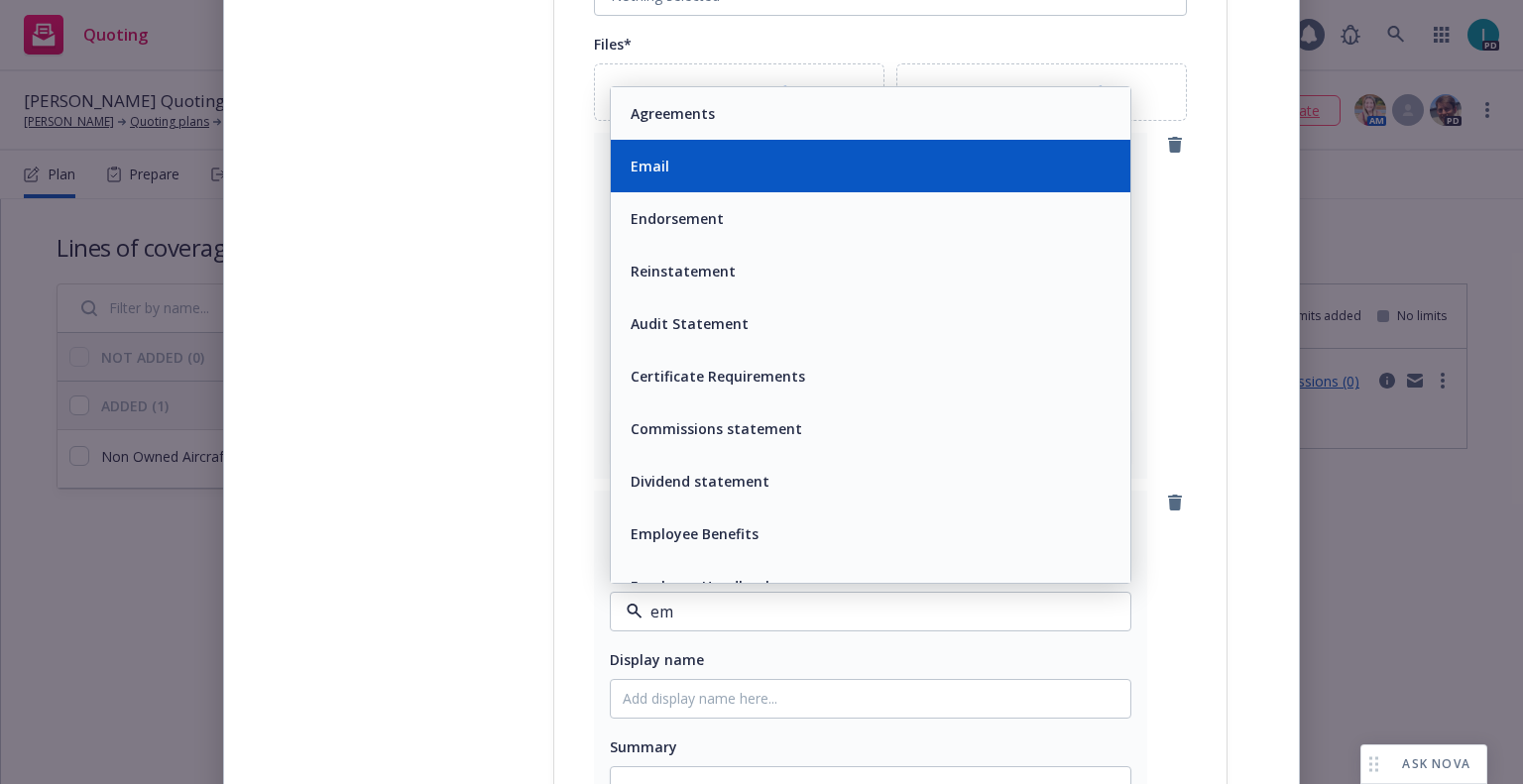 click on "Email" at bounding box center [871, 166] 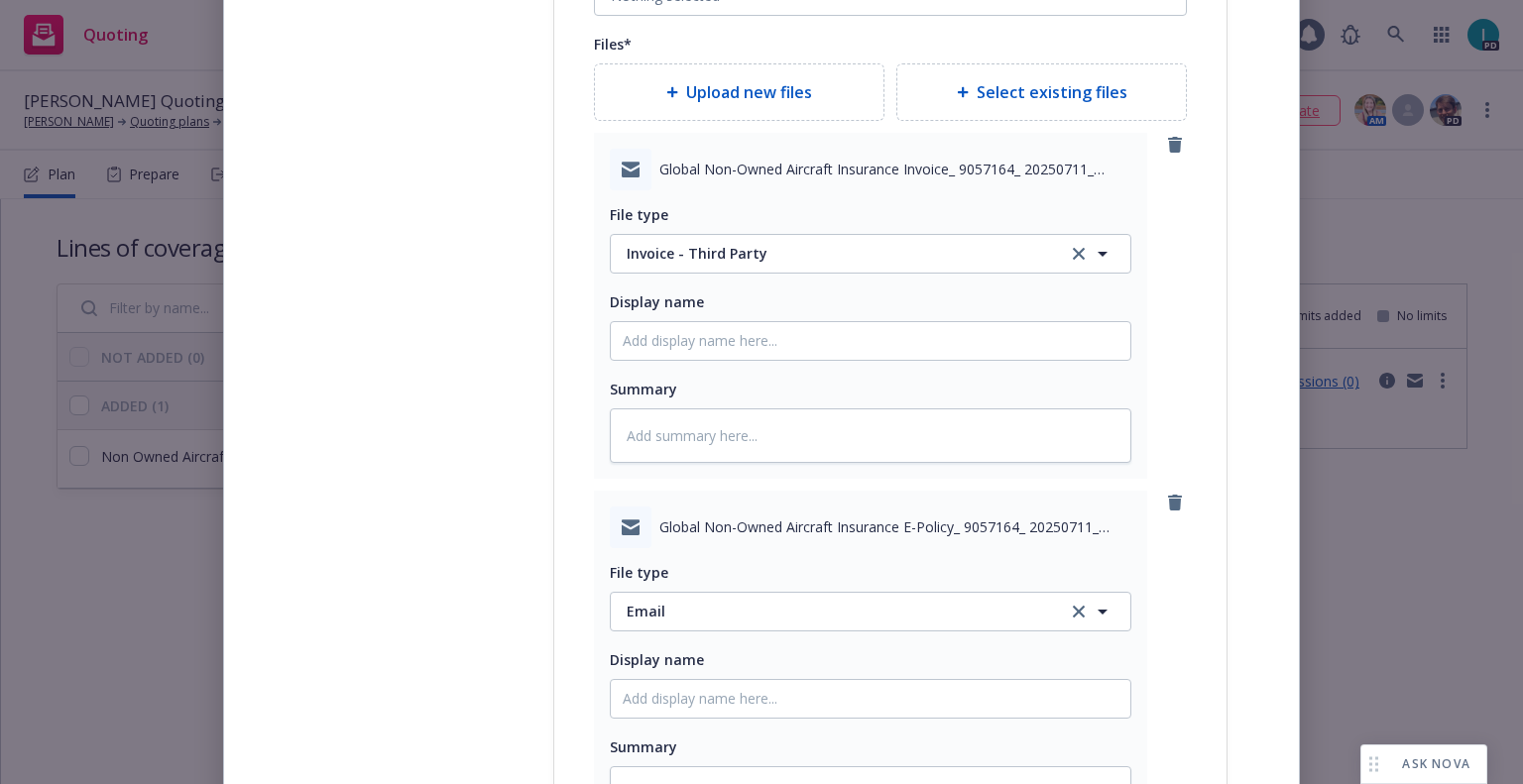 scroll, scrollTop: 2567, scrollLeft: 0, axis: vertical 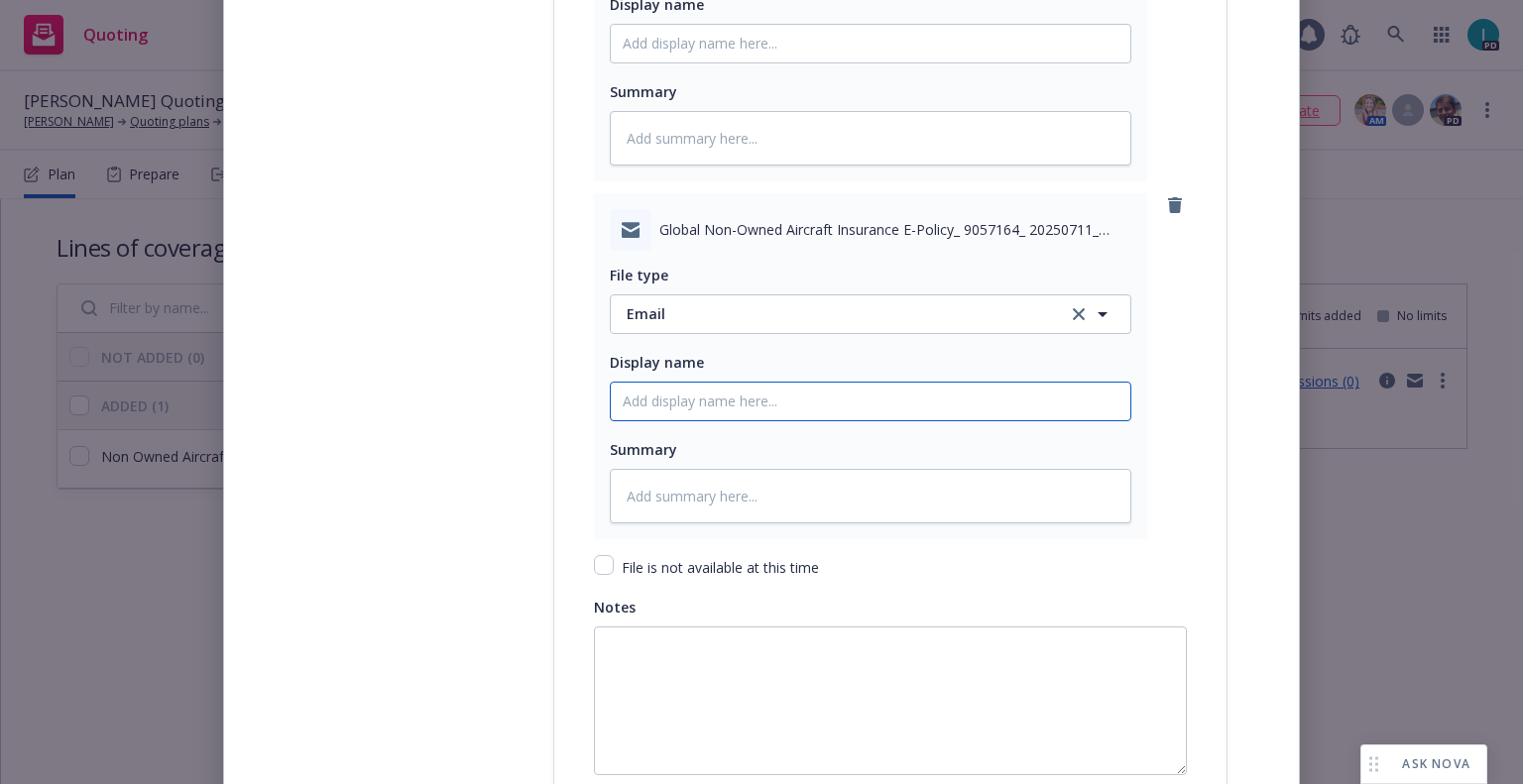 click on "Policy display name" at bounding box center (871, 44) 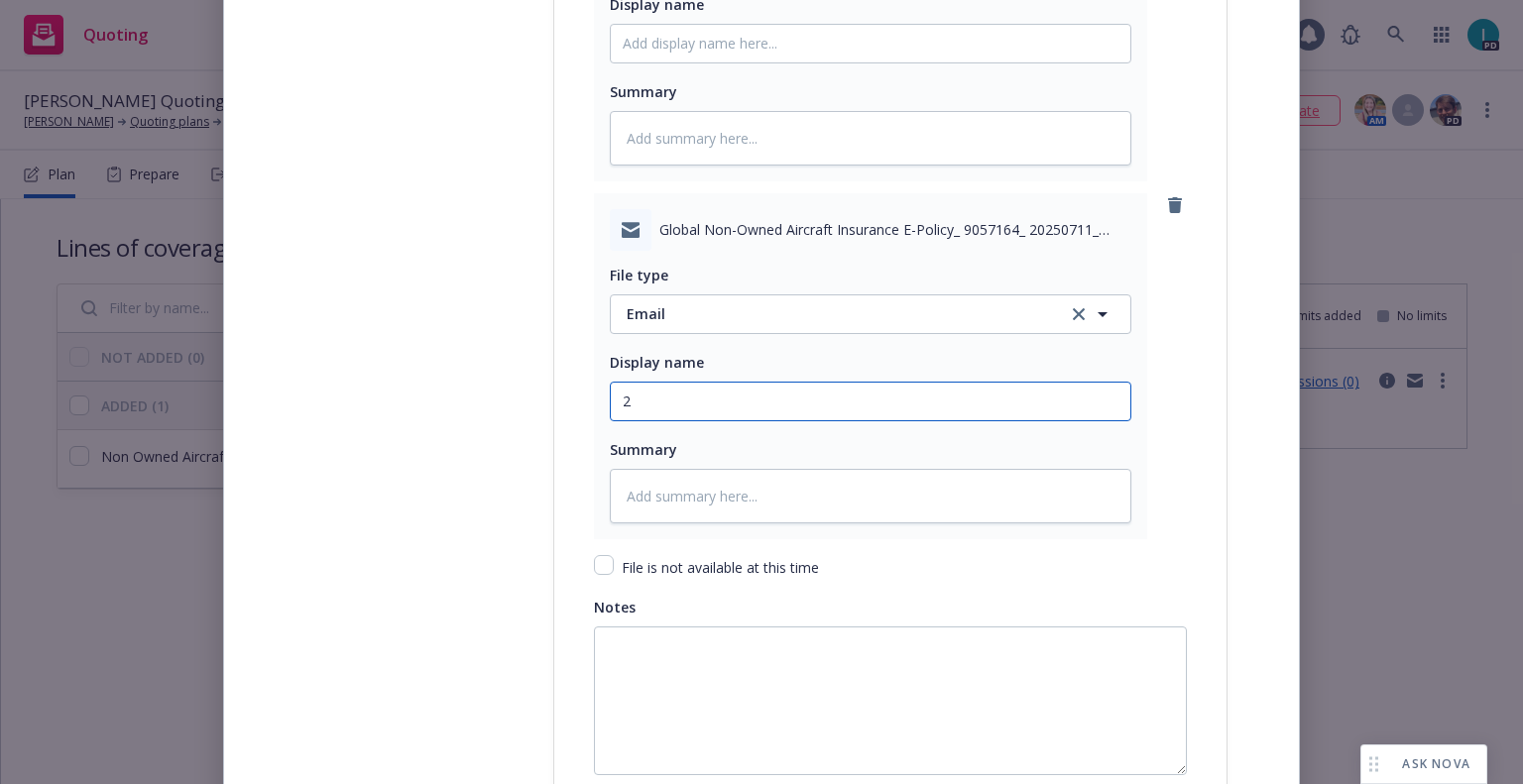 type on "x" 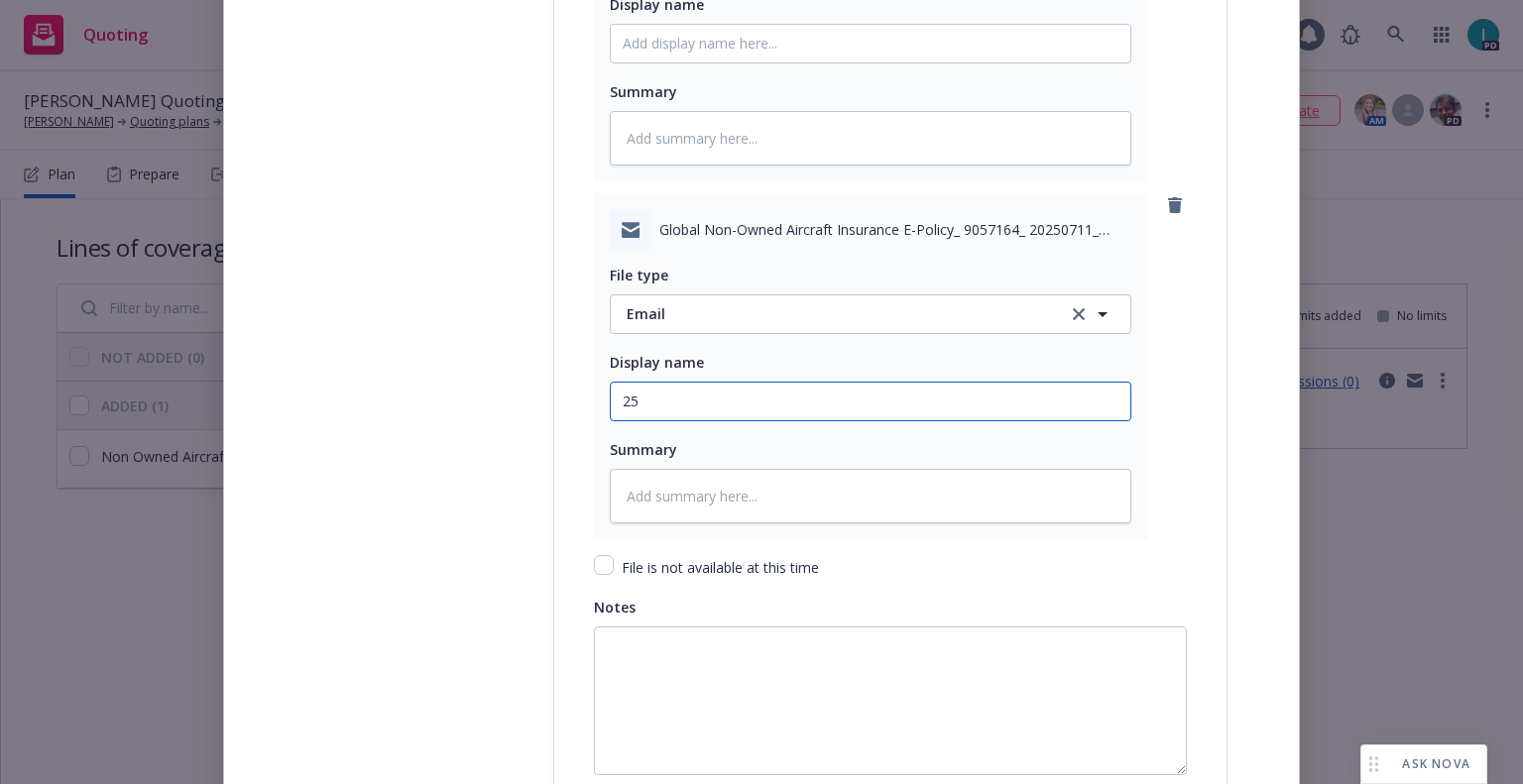 type on "25" 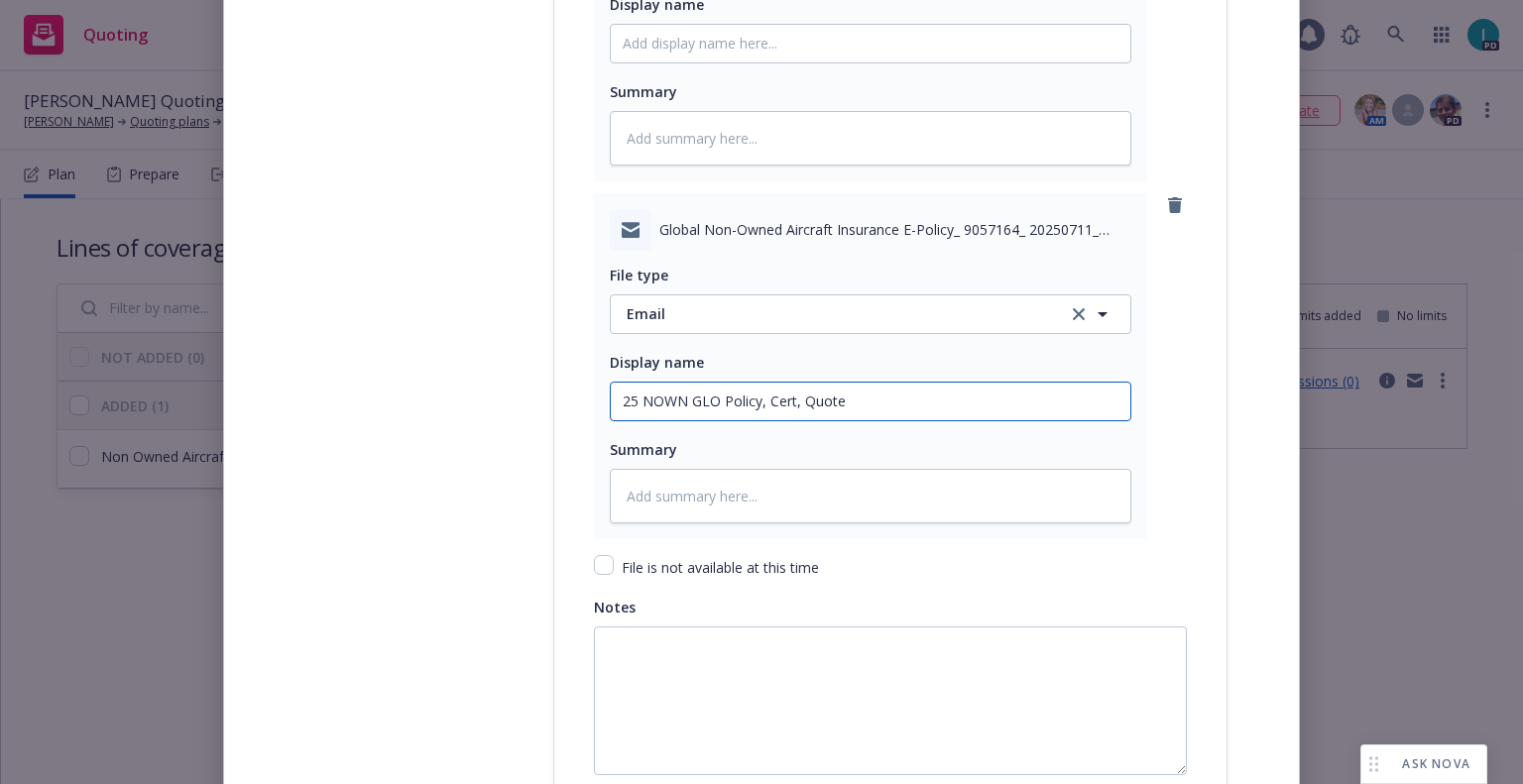 drag, startPoint x: 717, startPoint y: 399, endPoint x: 368, endPoint y: 408, distance: 349.11603 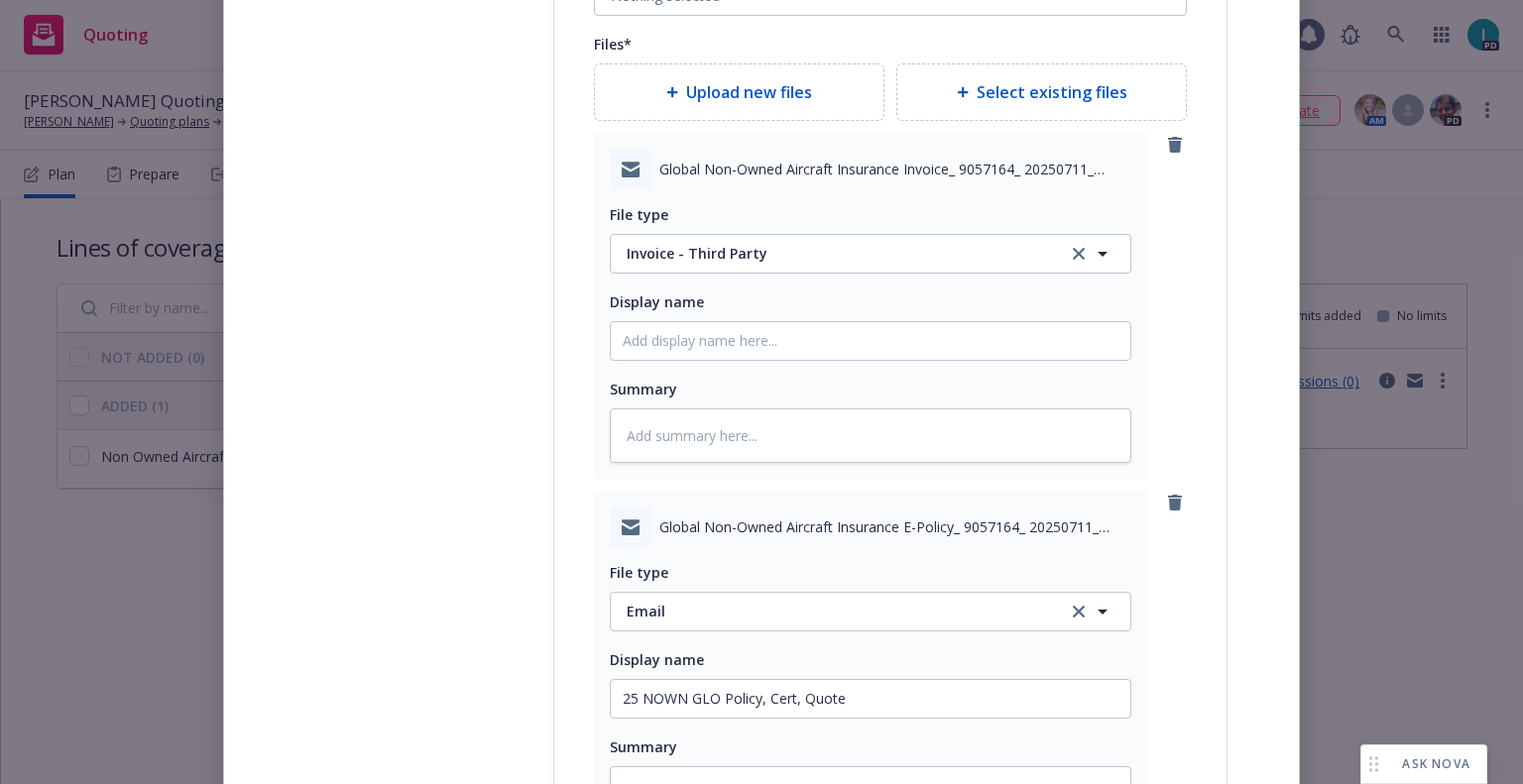 click on "Display name" at bounding box center (871, 325) 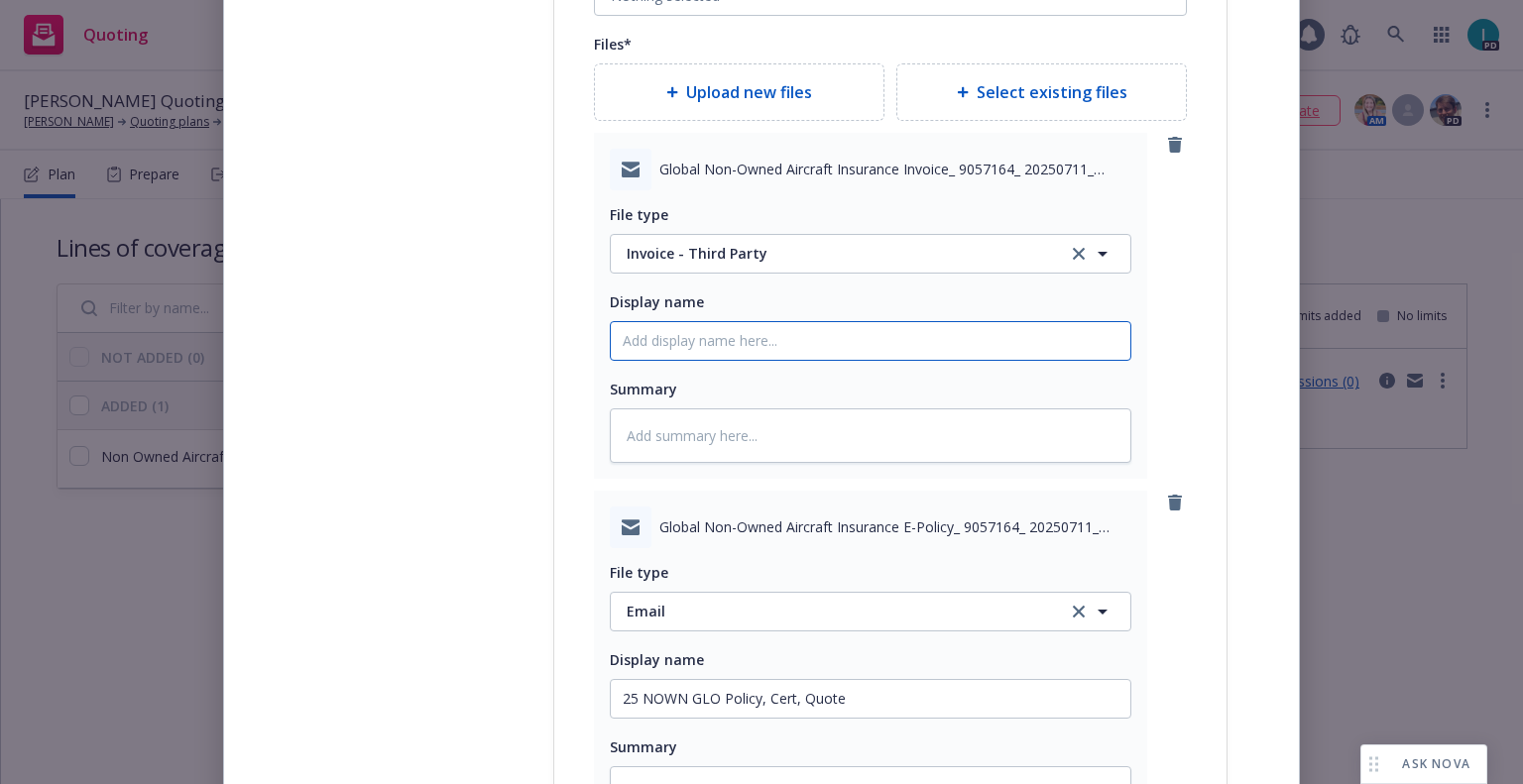 click on "Policy display name" at bounding box center (871, 341) 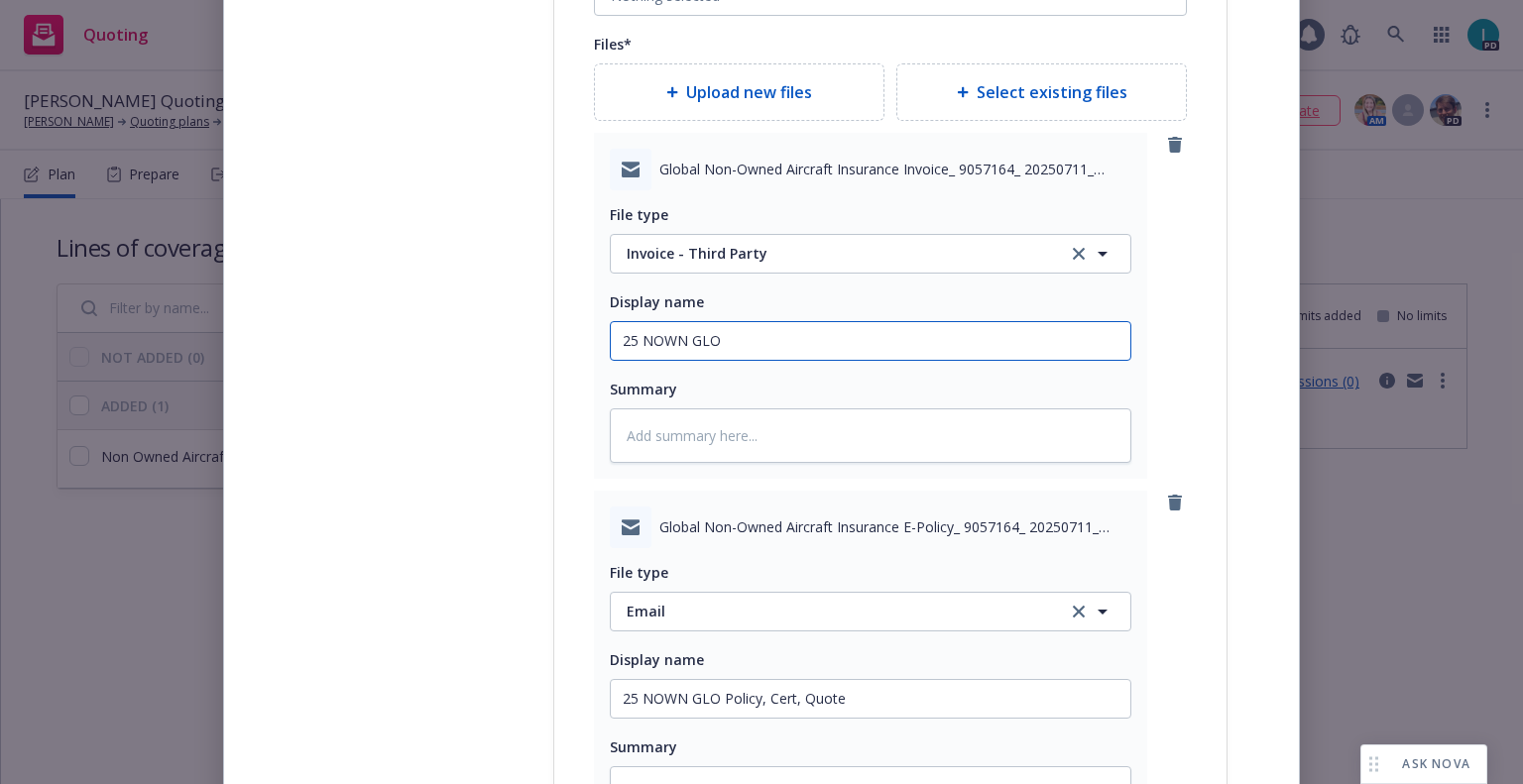 type on "25 NOWN GLO Invoice" 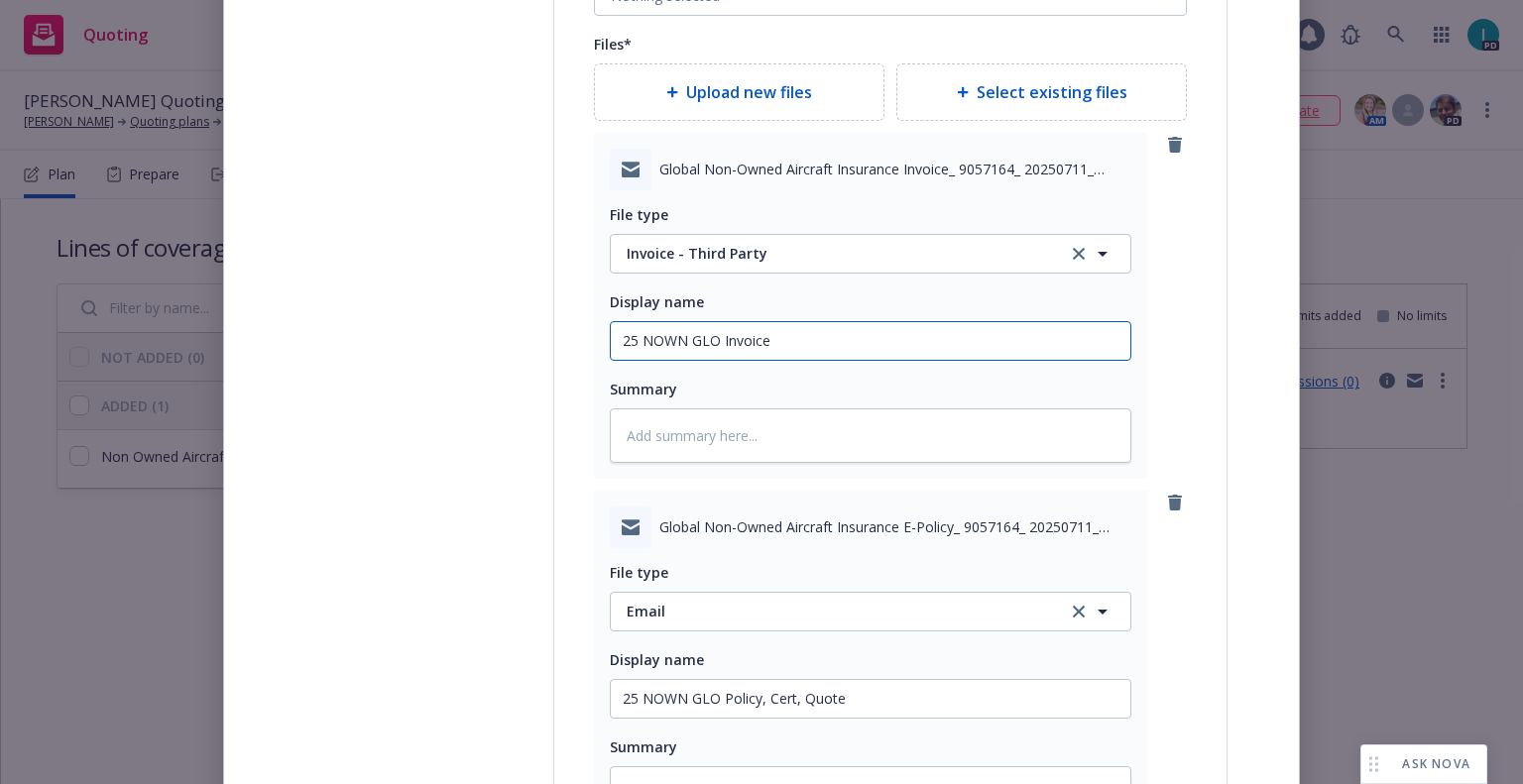 scroll, scrollTop: 2787, scrollLeft: 0, axis: vertical 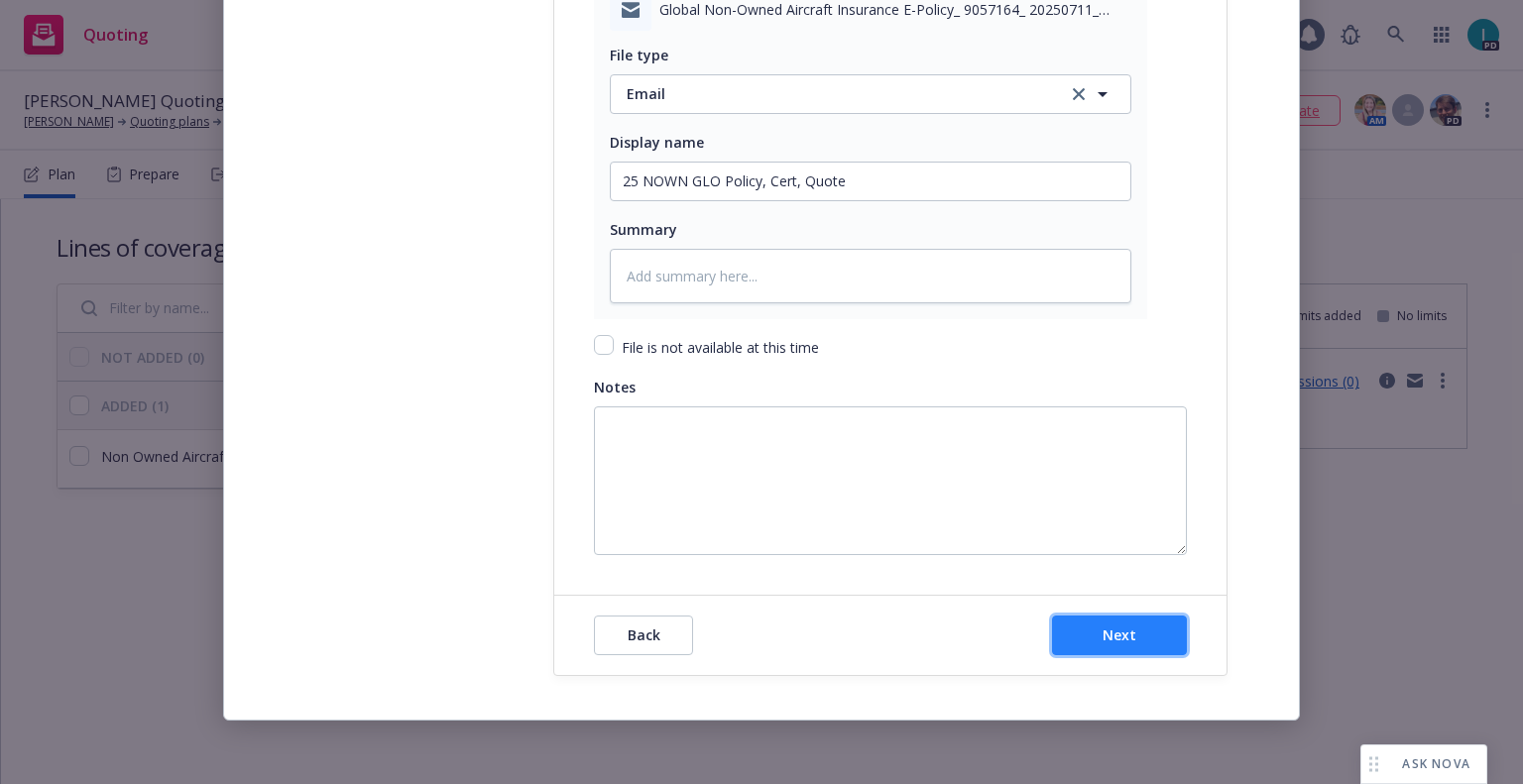 click on "Next" at bounding box center [1119, 635] 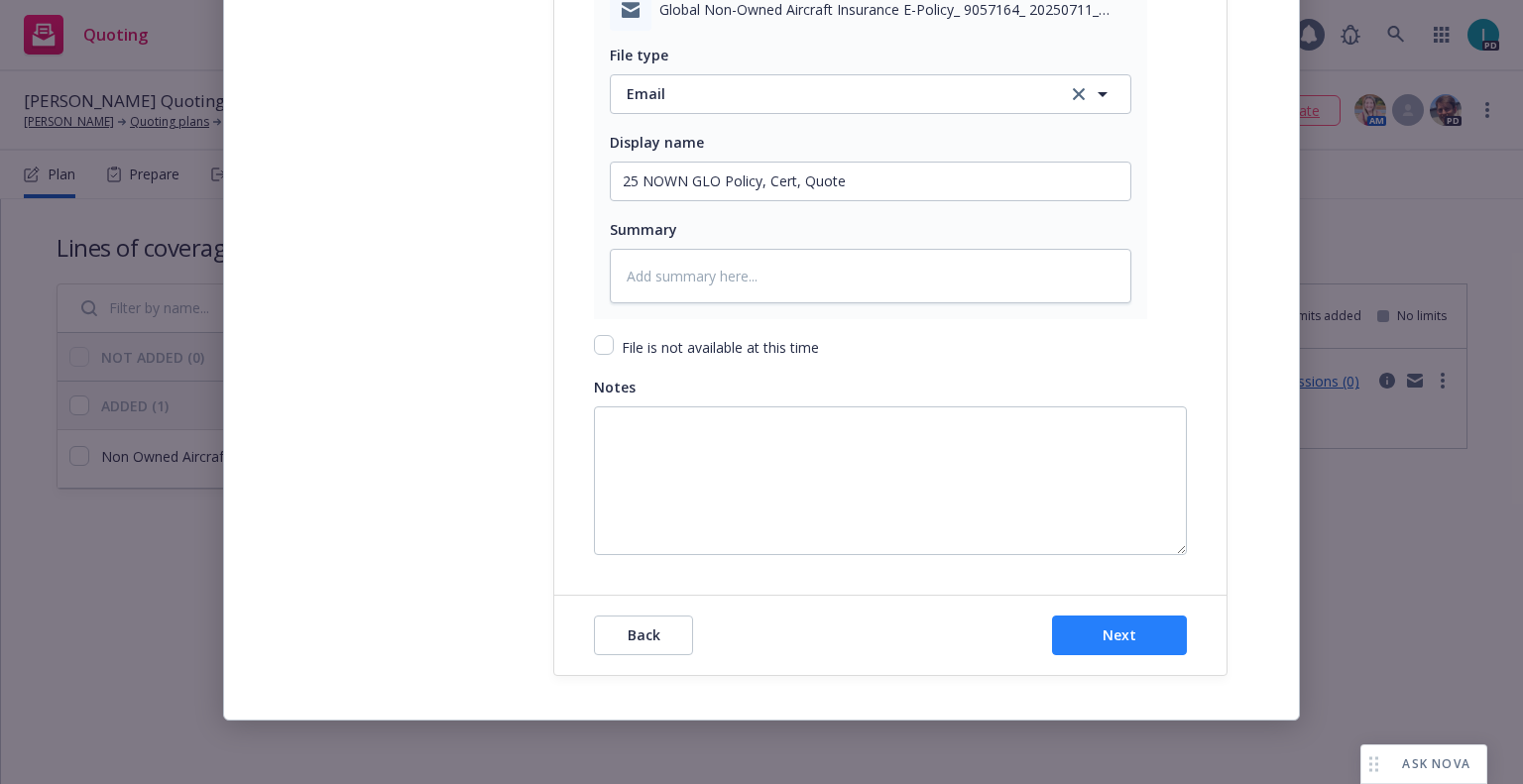 type on "x" 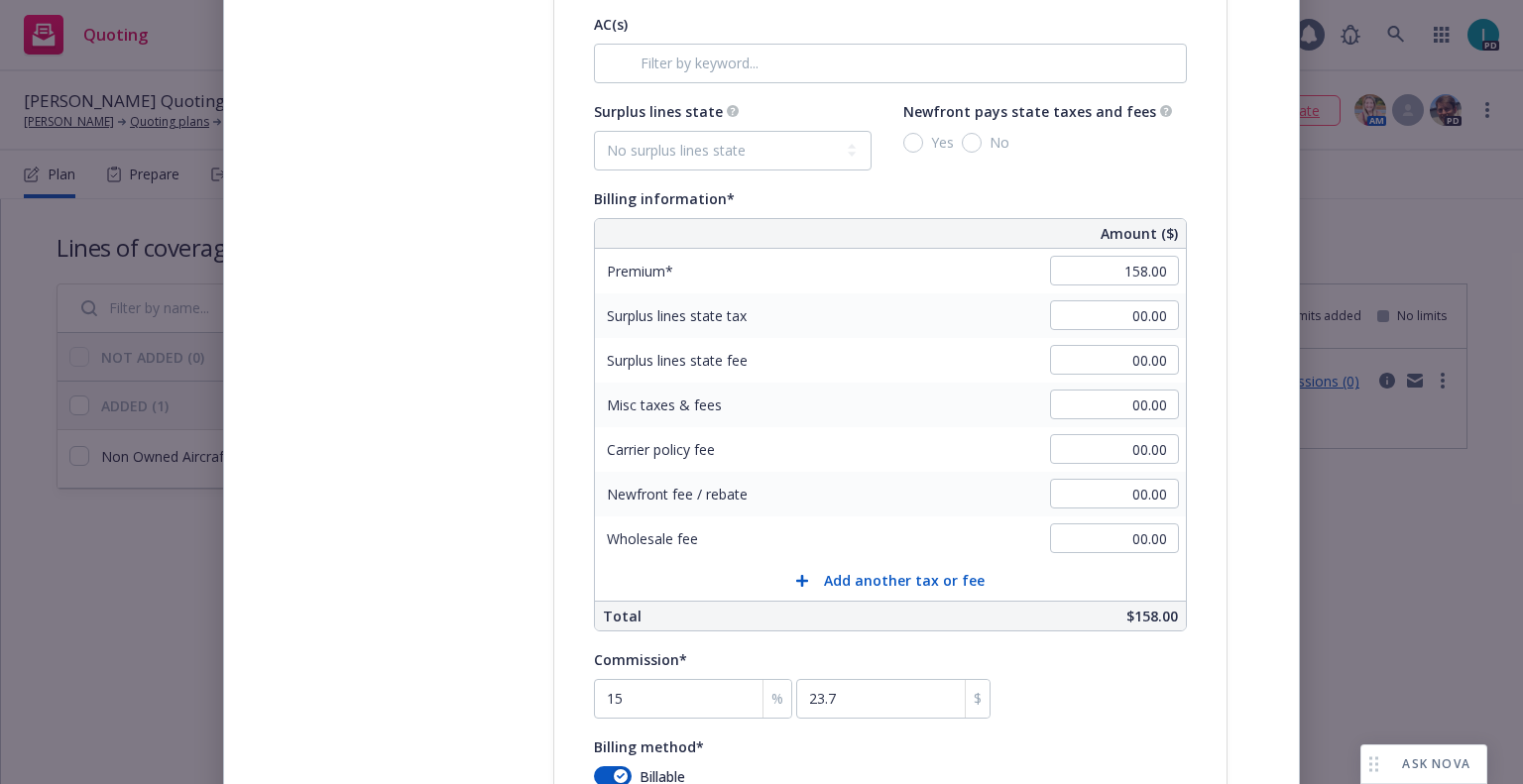scroll, scrollTop: 607, scrollLeft: 0, axis: vertical 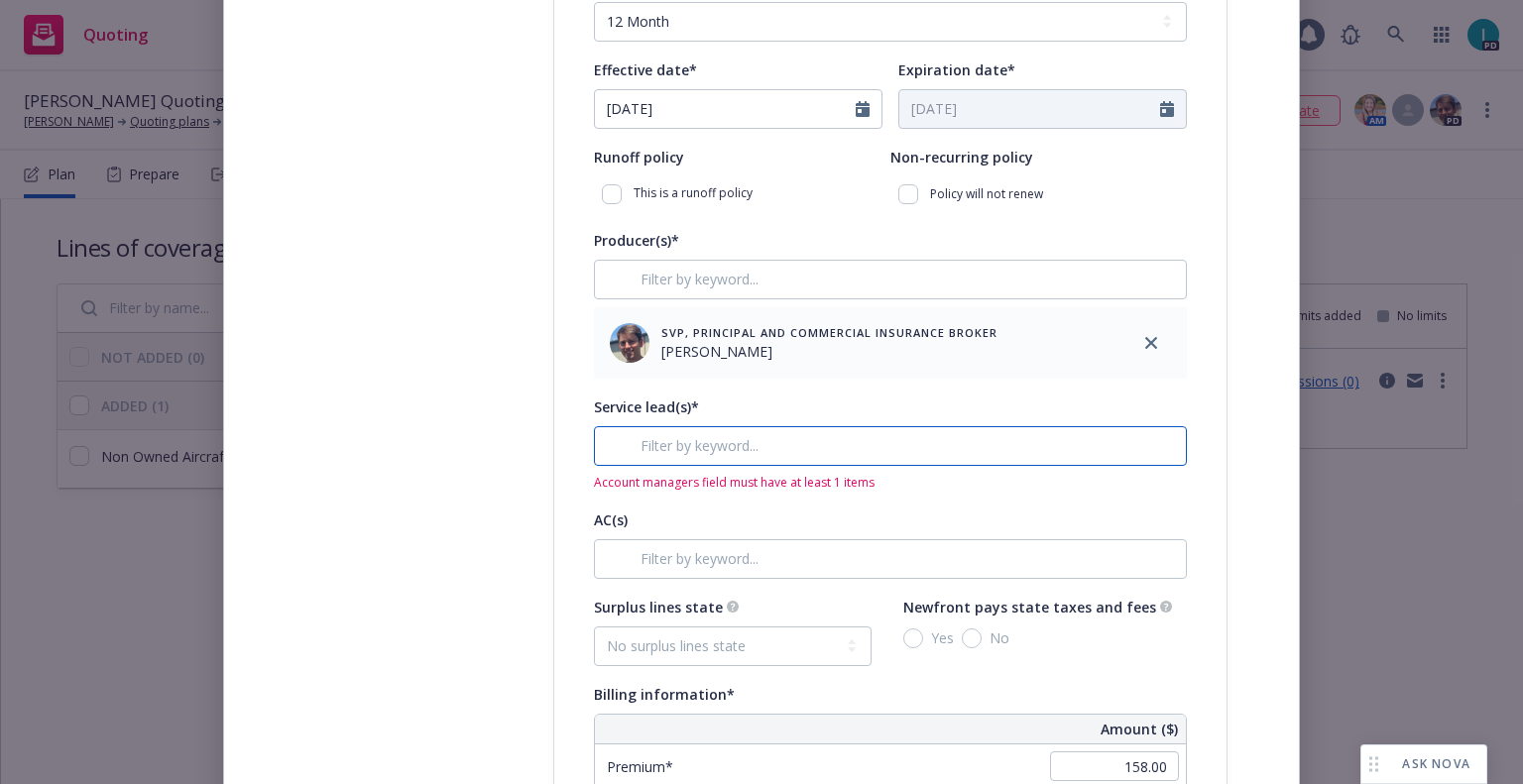 click at bounding box center [890, 446] 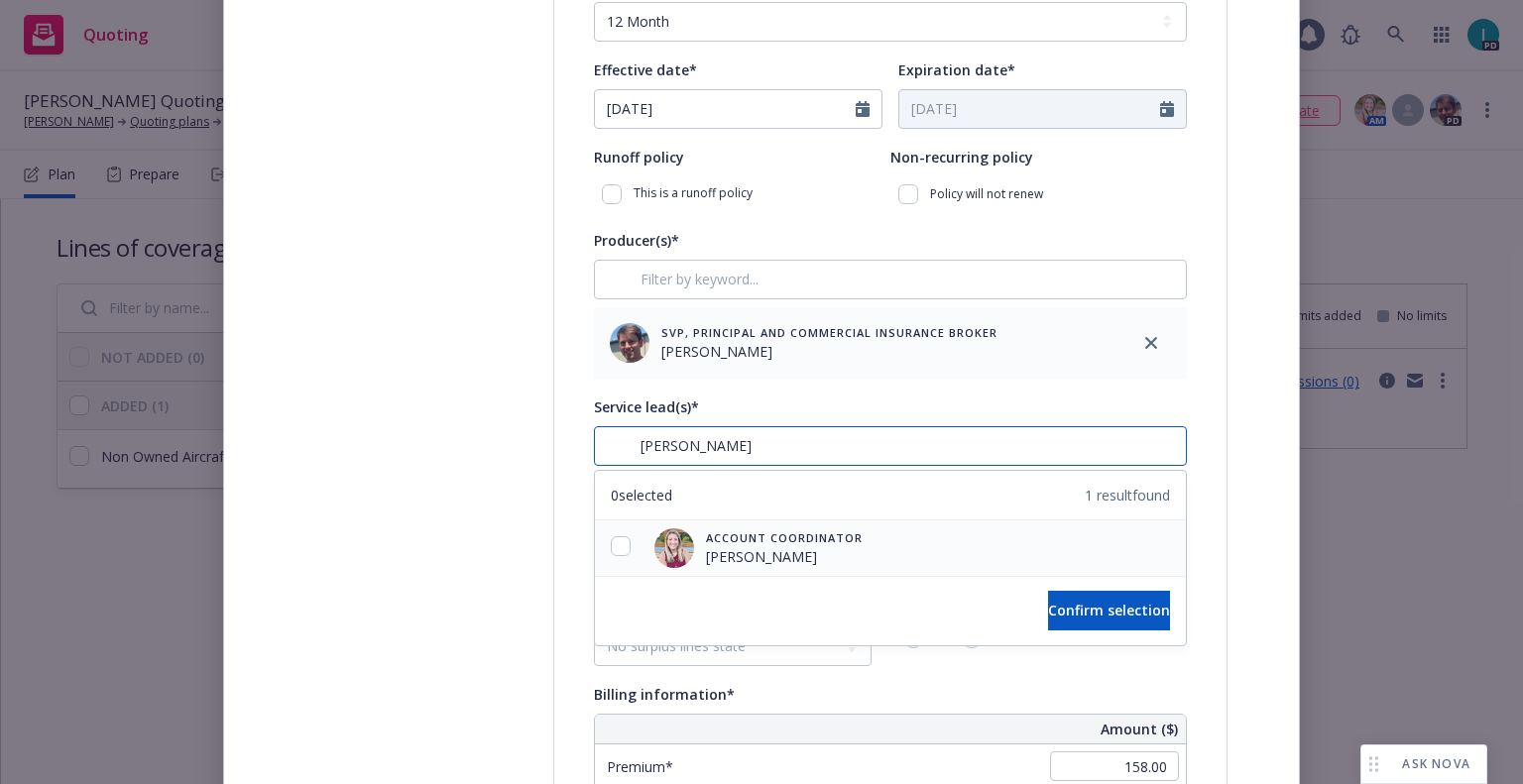 type on "sam" 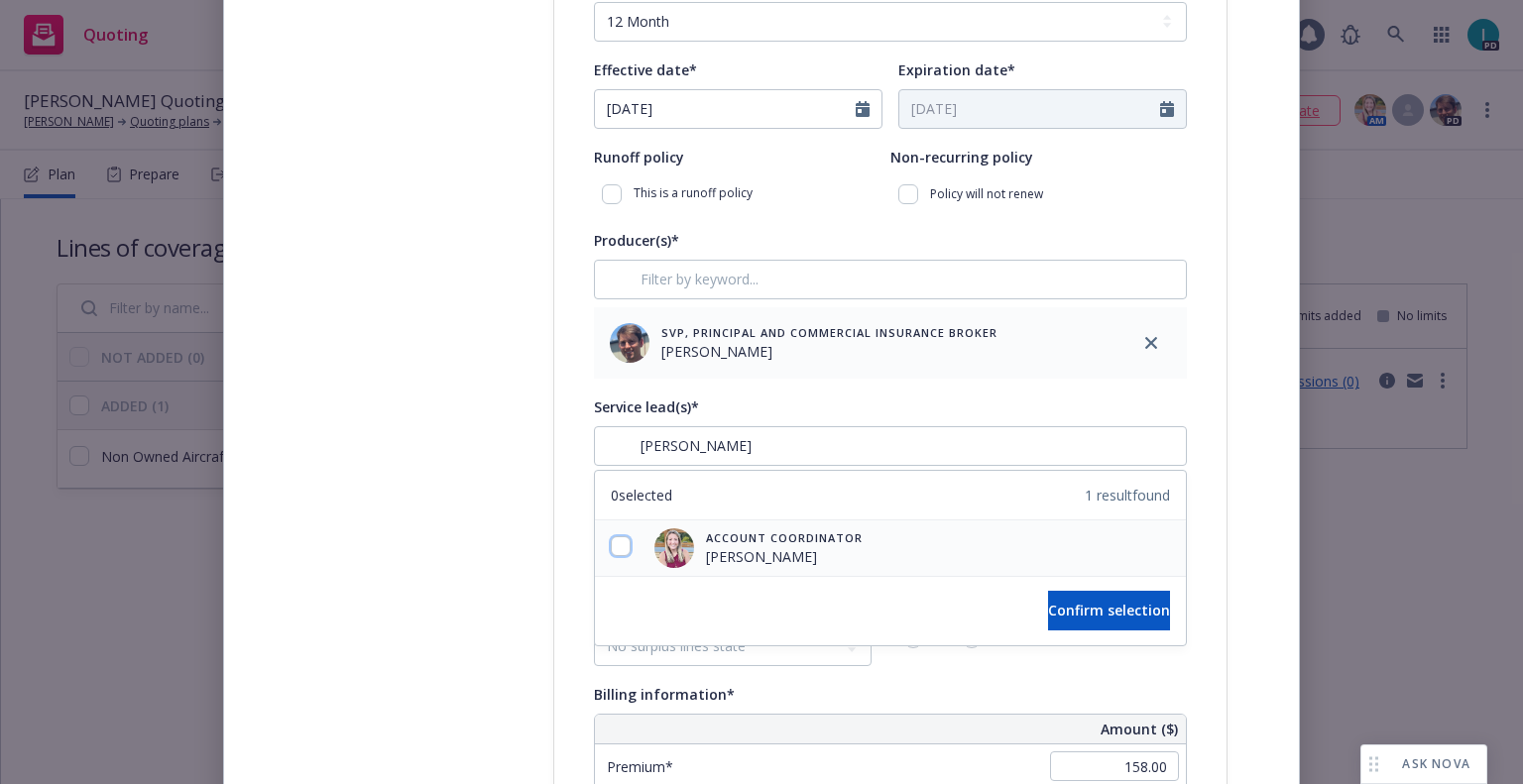 click at bounding box center (621, 546) 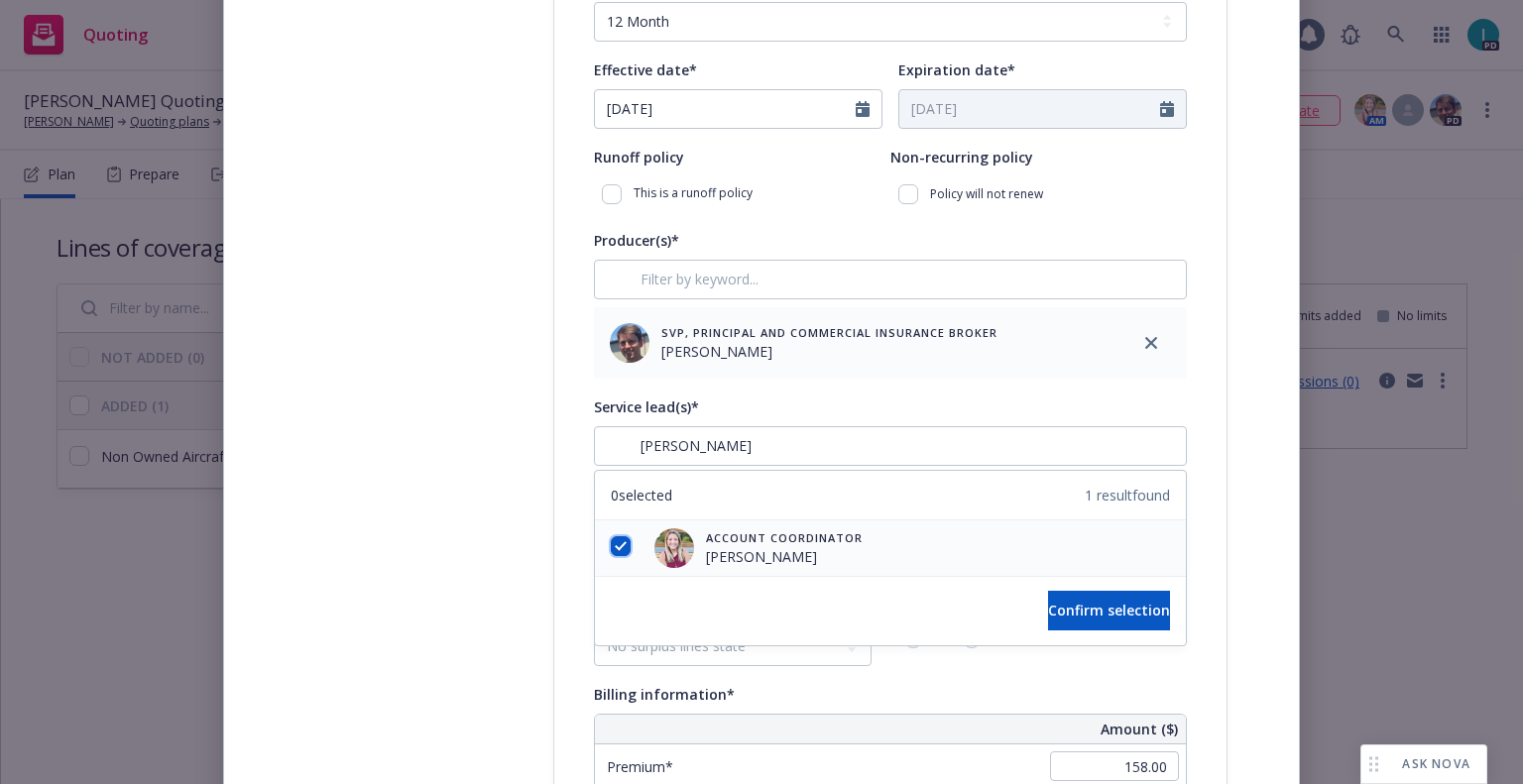 checkbox on "true" 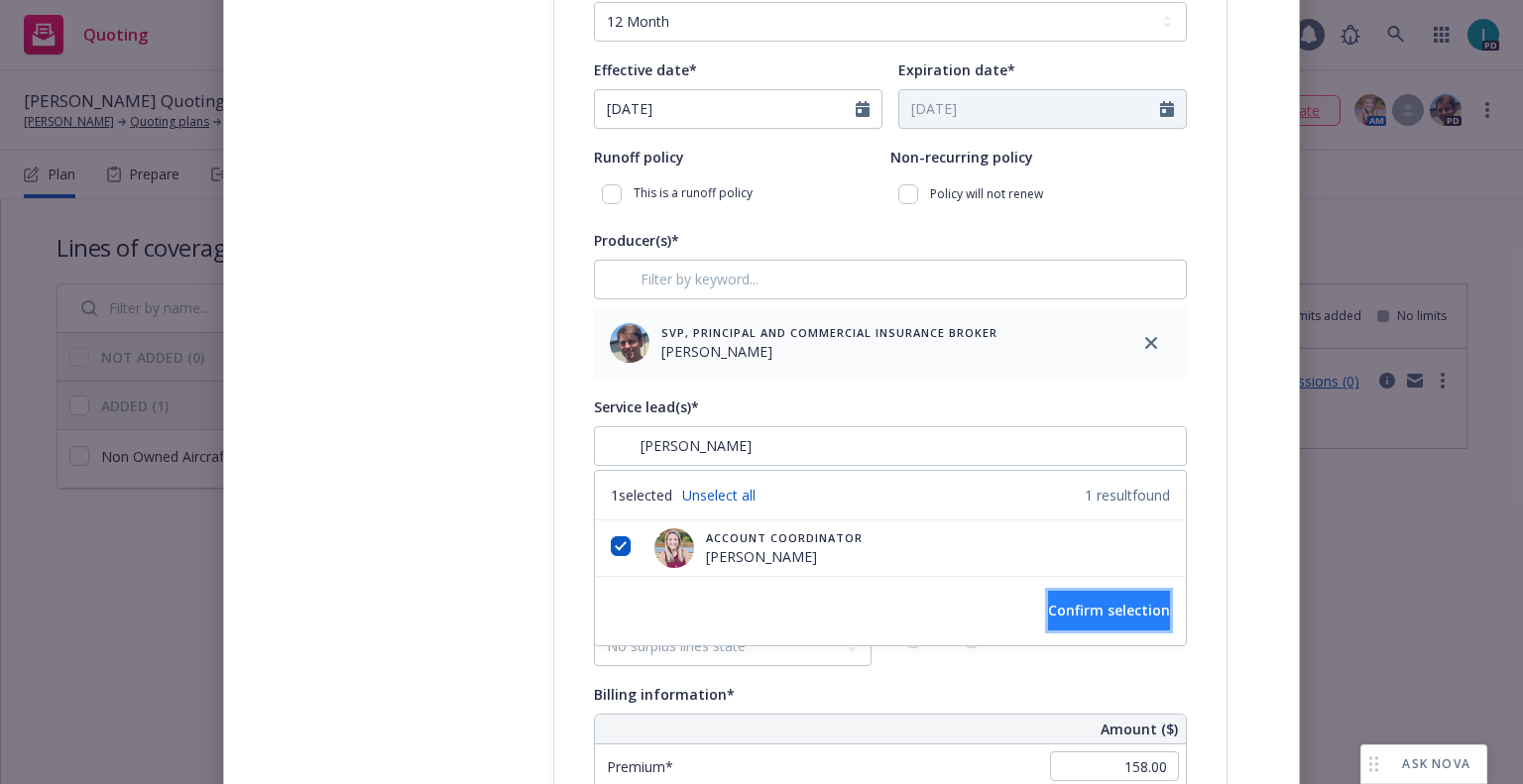 click on "Confirm selection" at bounding box center (1109, 610) 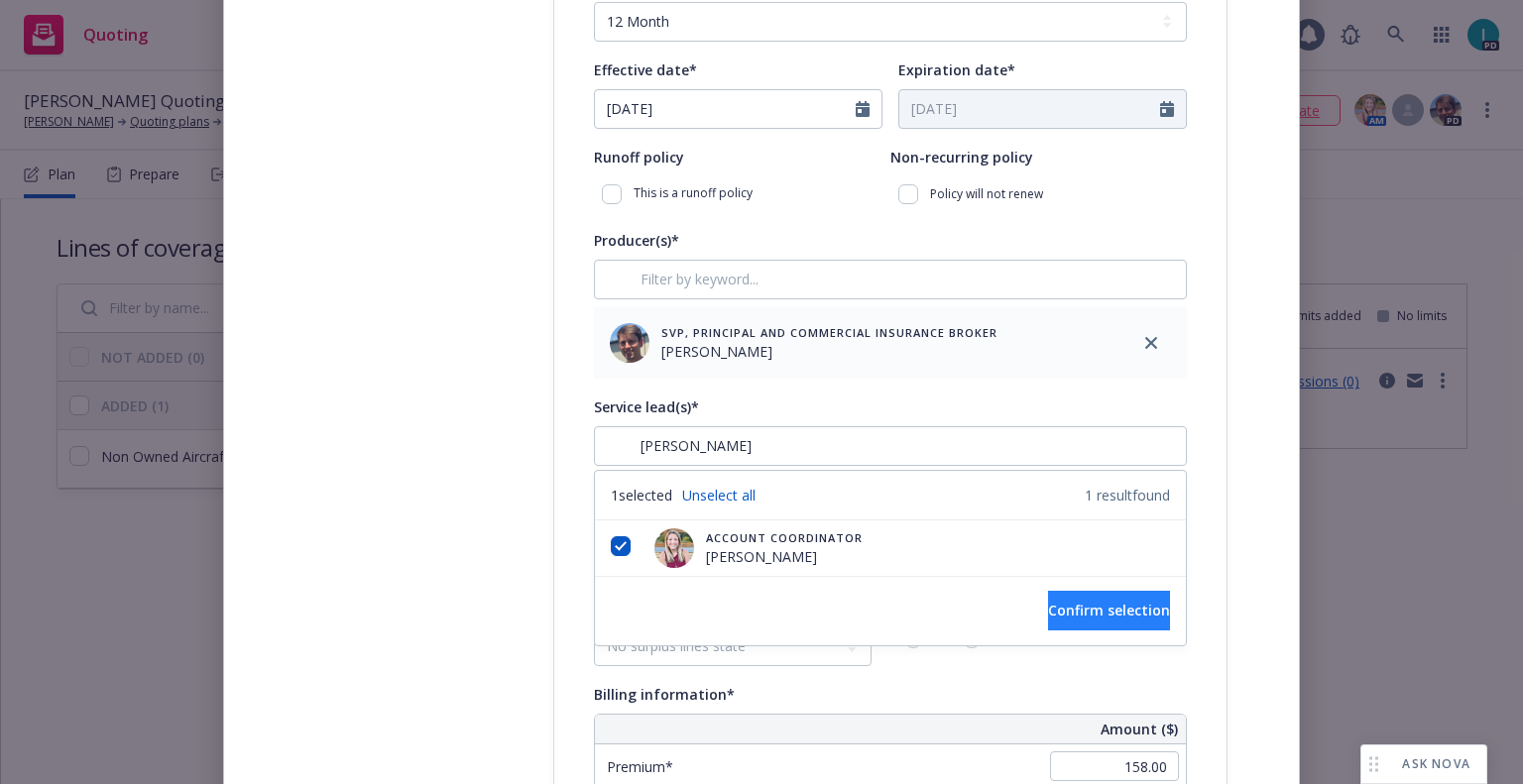 type 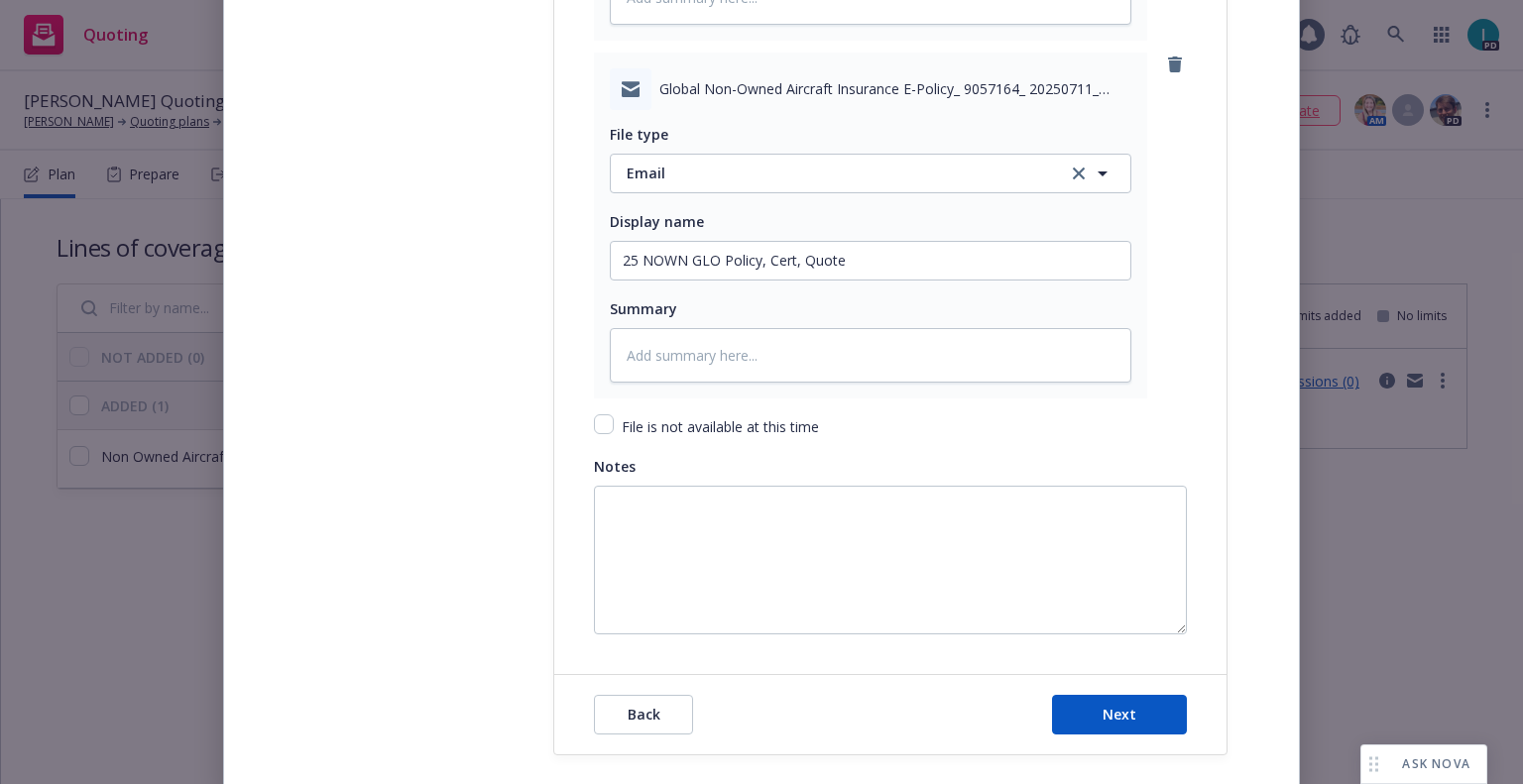 scroll, scrollTop: 2866, scrollLeft: 0, axis: vertical 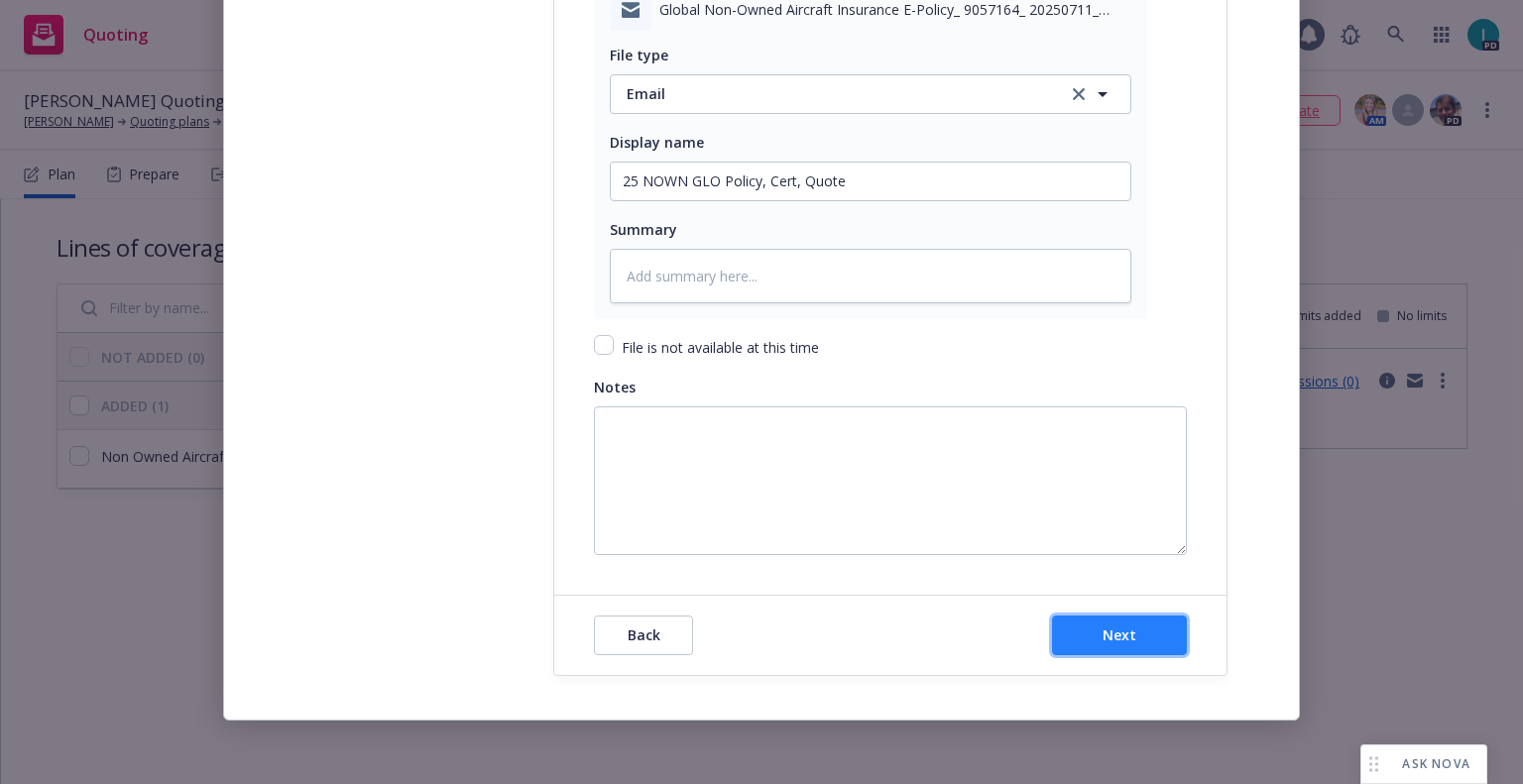 click on "Next" at bounding box center [1119, 634] 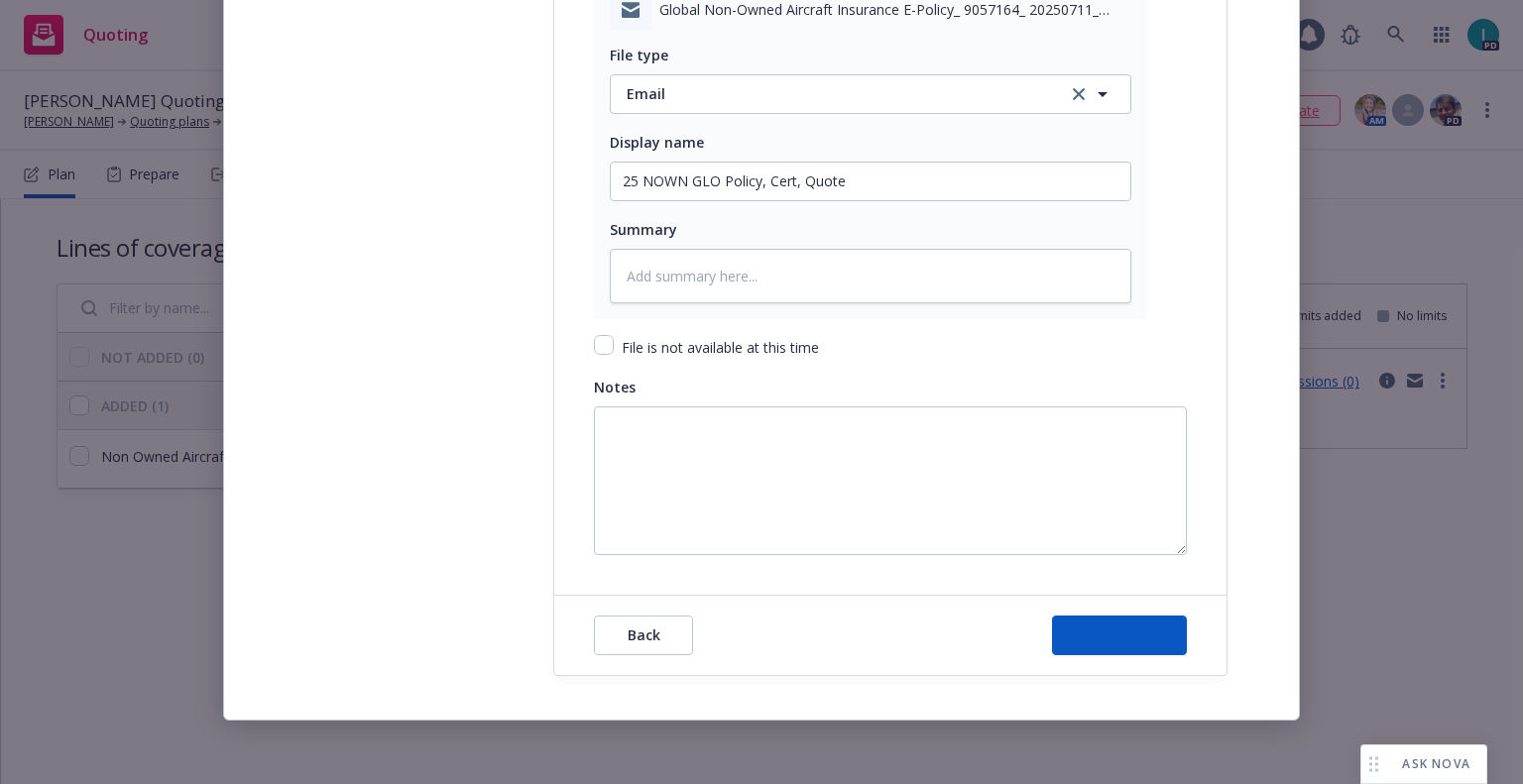 type on "x" 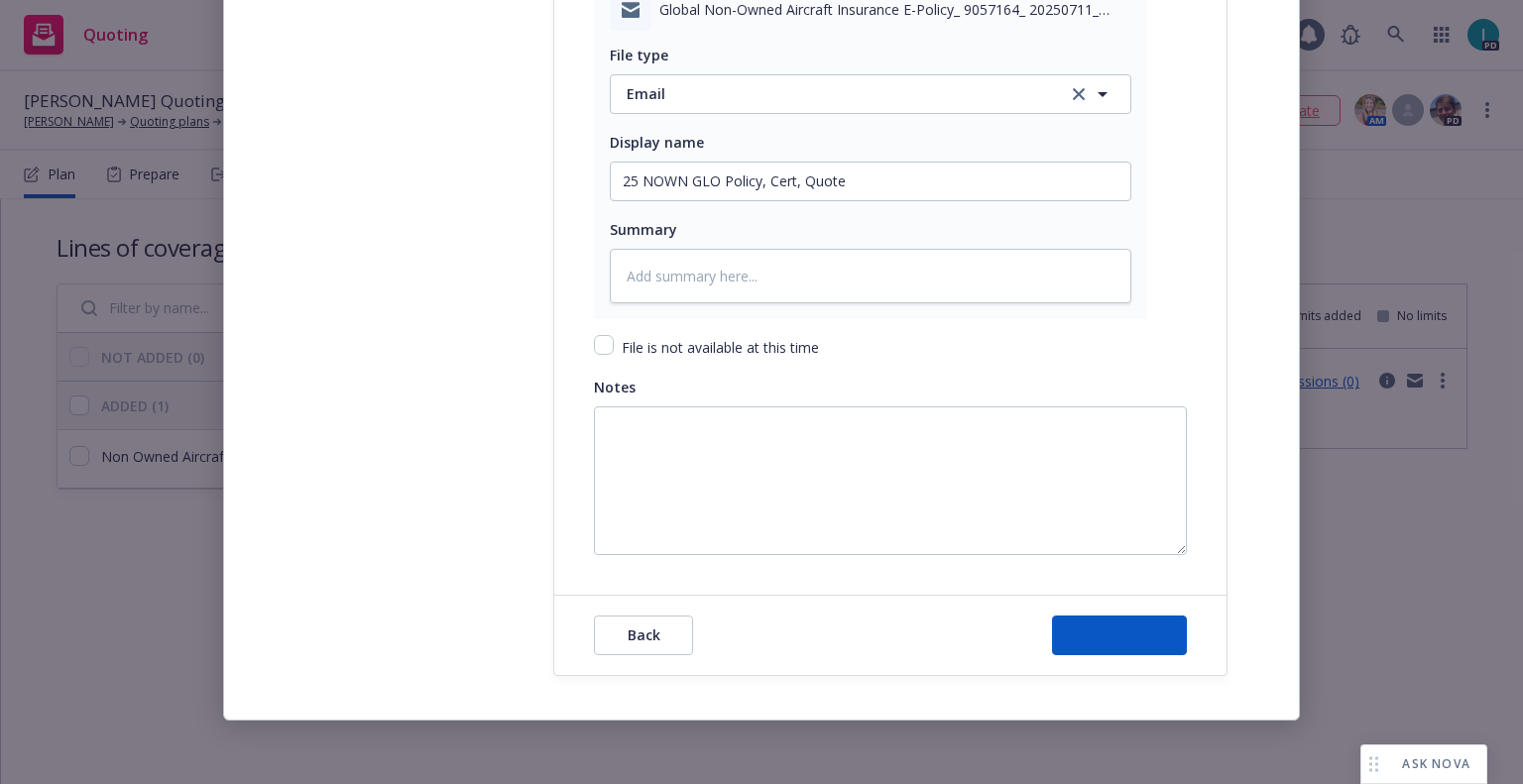 scroll, scrollTop: 0, scrollLeft: 0, axis: both 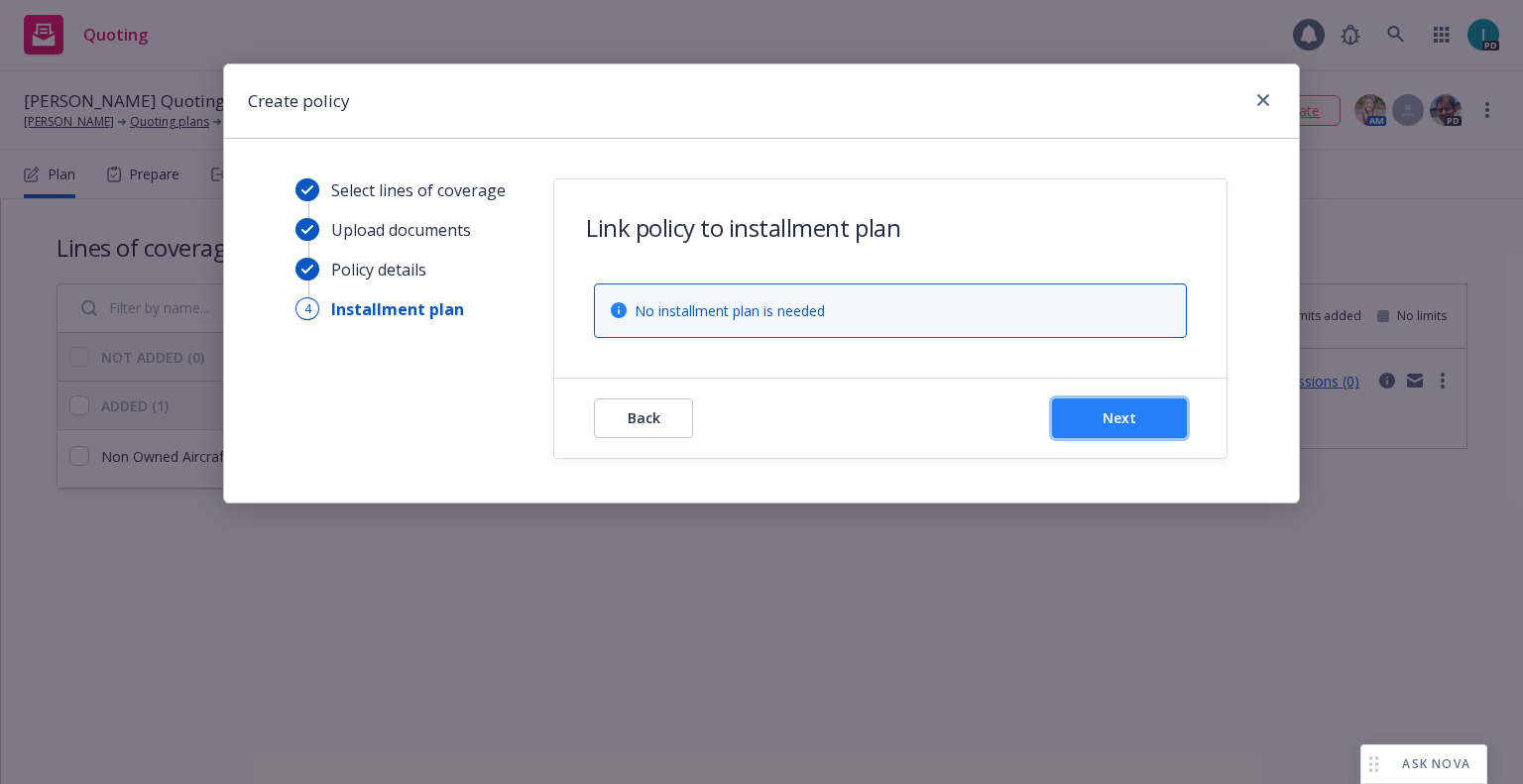 click on "Next" at bounding box center (1119, 418) 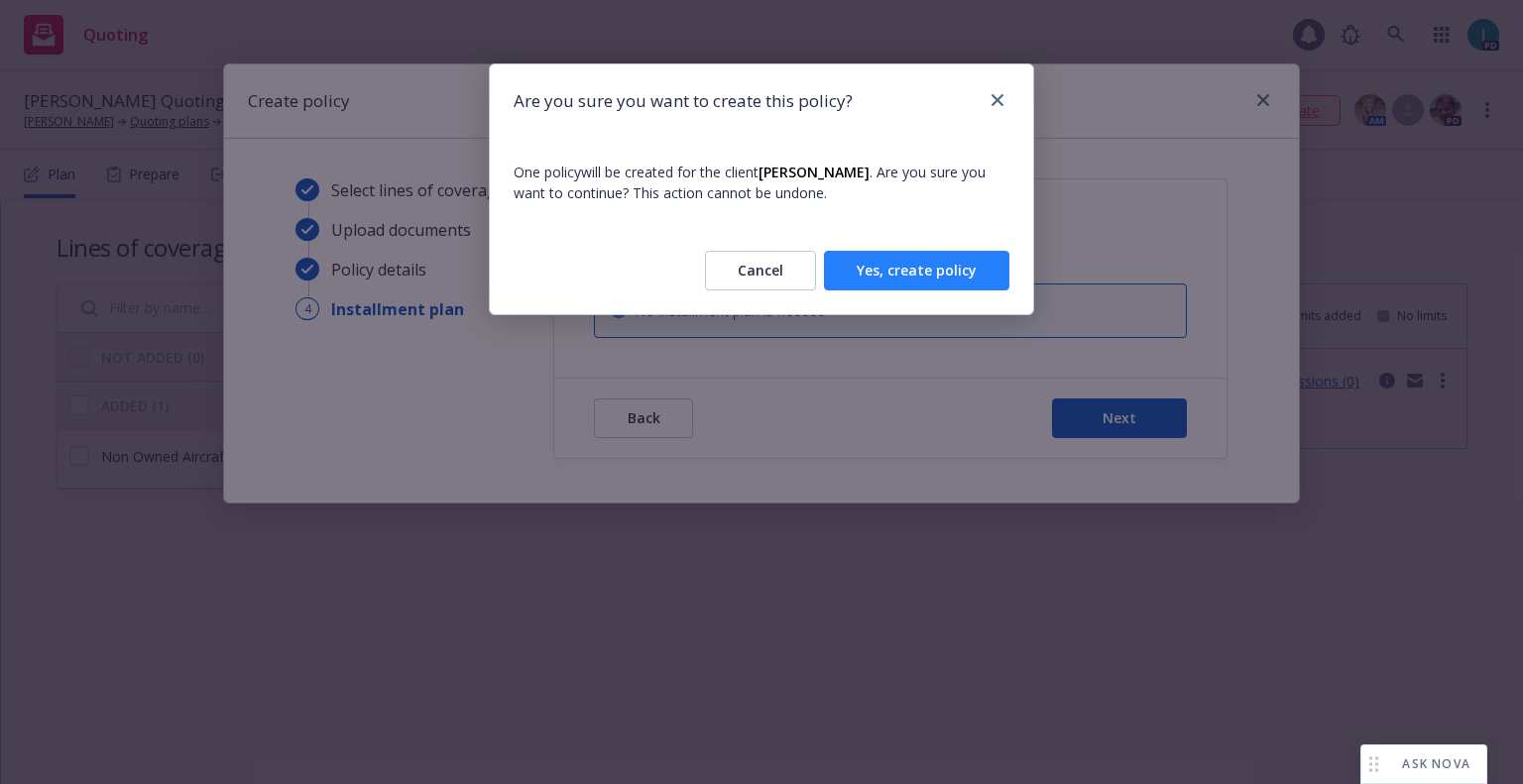 click on "Yes, create policy" at bounding box center [916, 271] 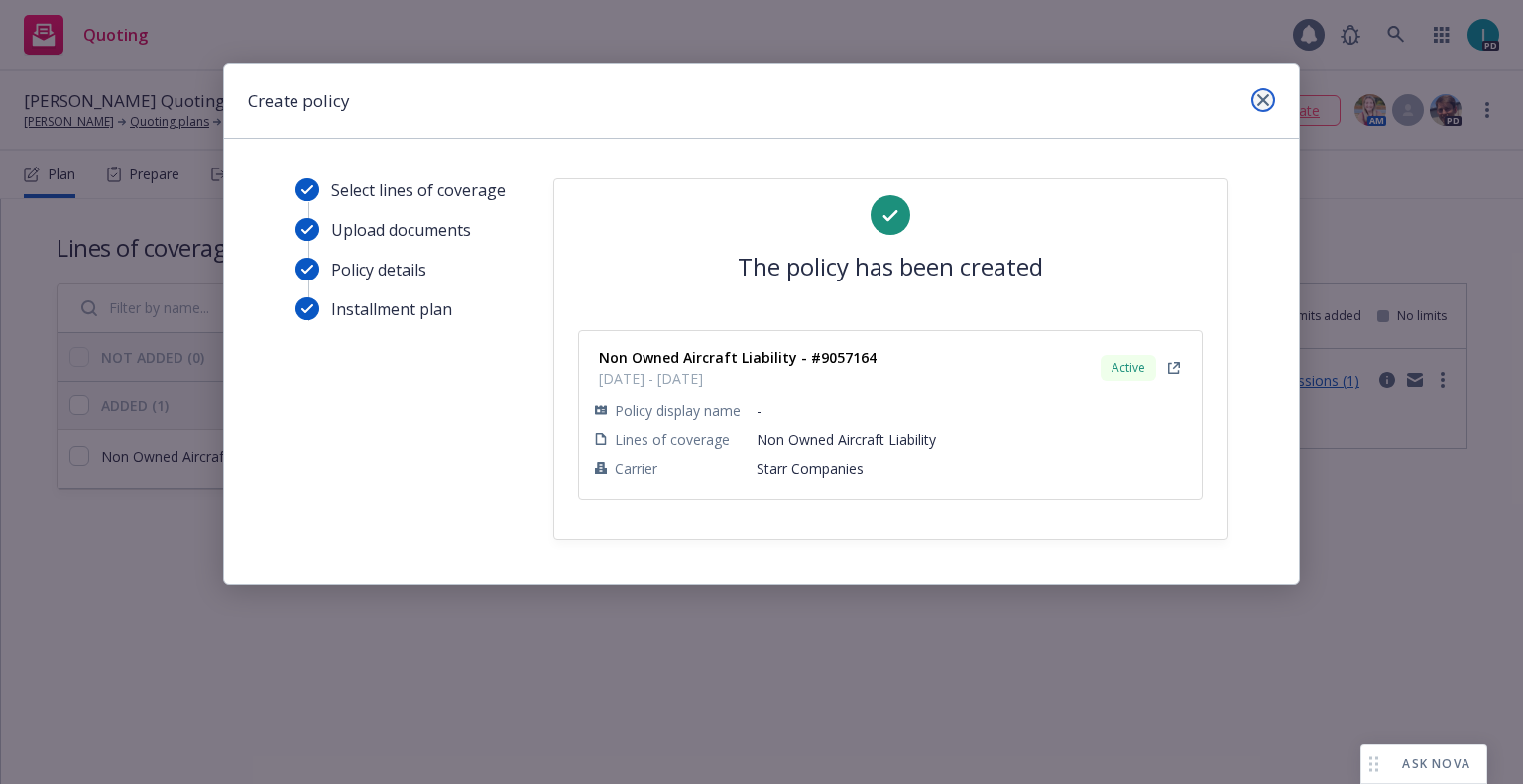 click 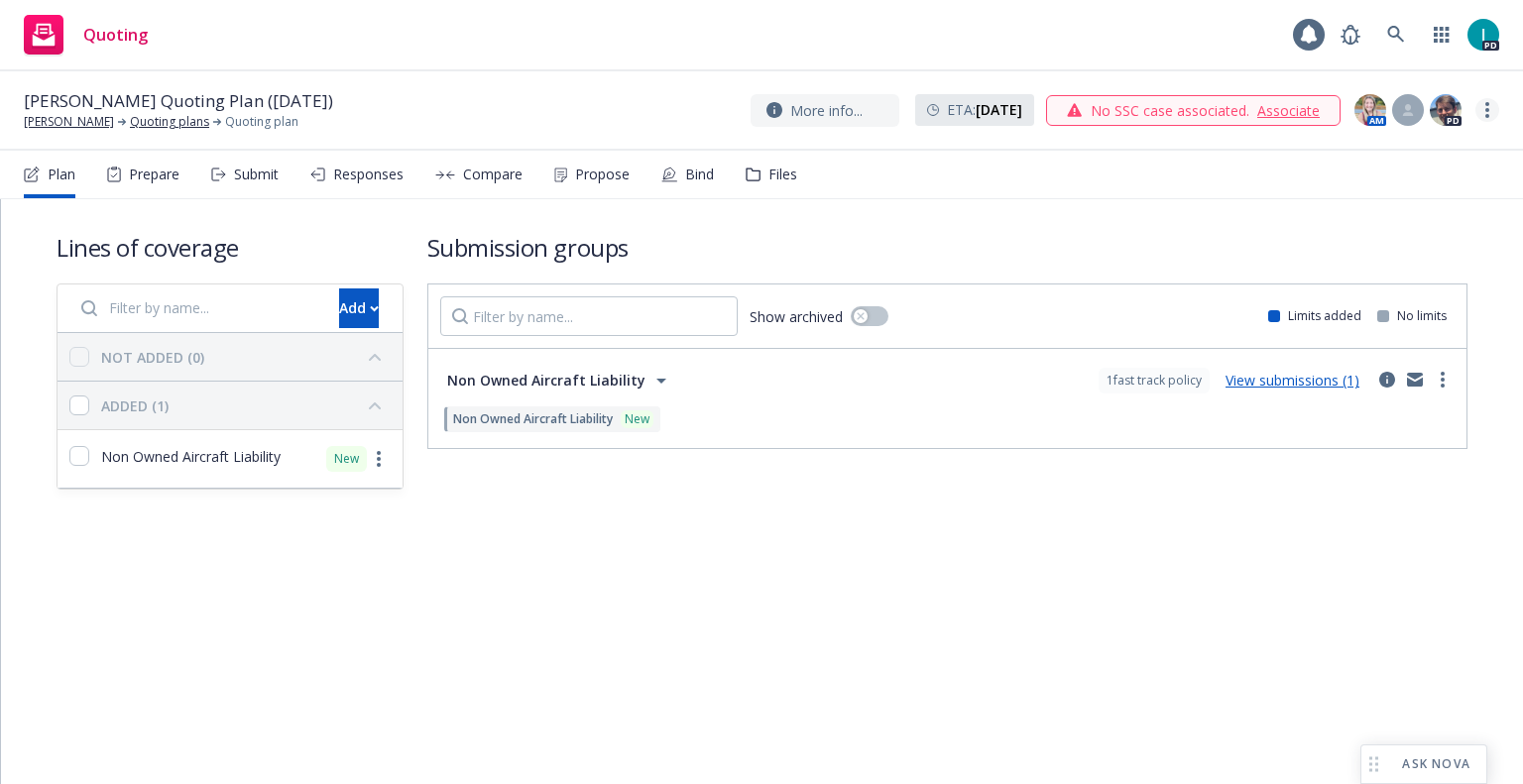 click at bounding box center [1487, 110] 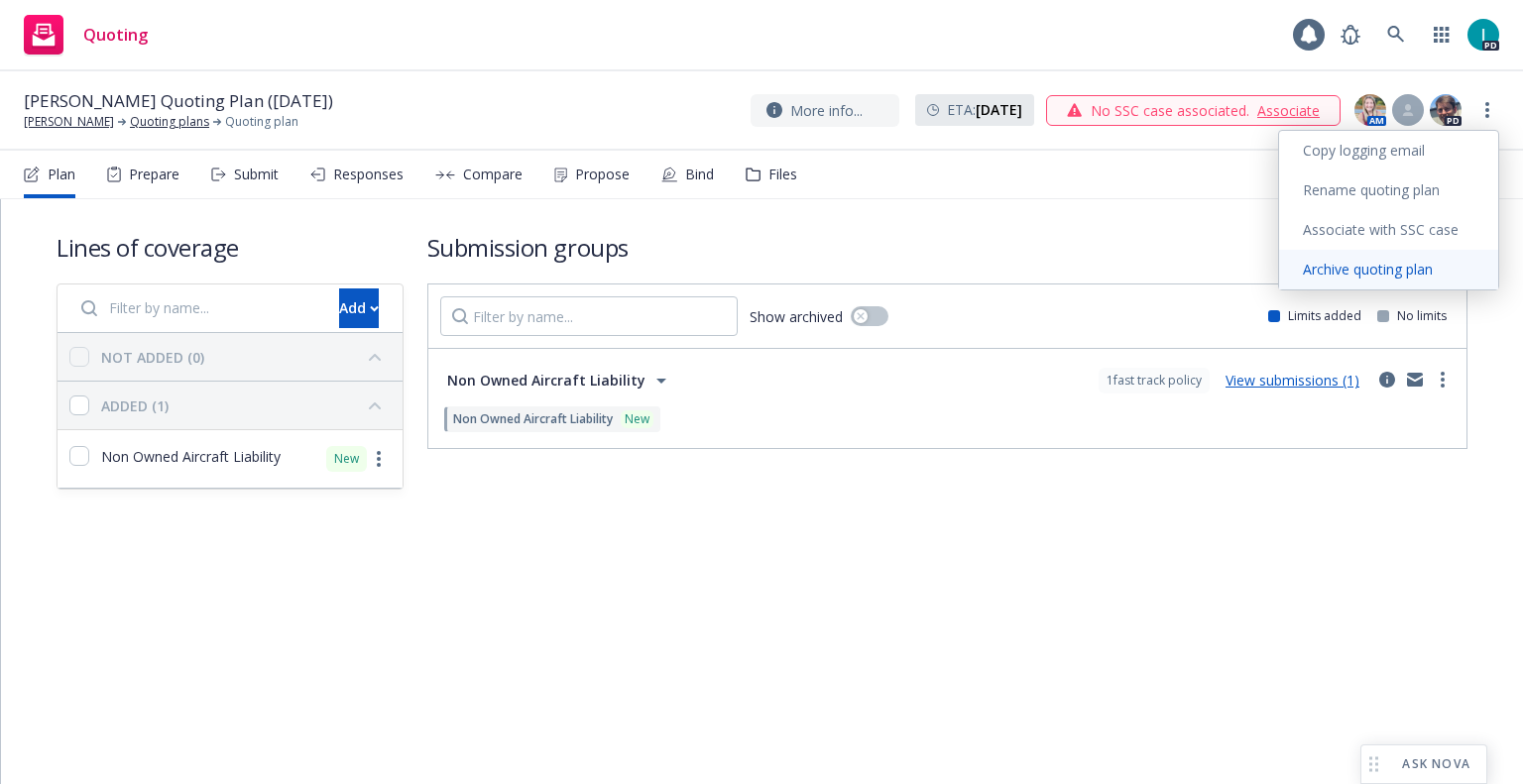 click on "Archive quoting plan" at bounding box center [1388, 270] 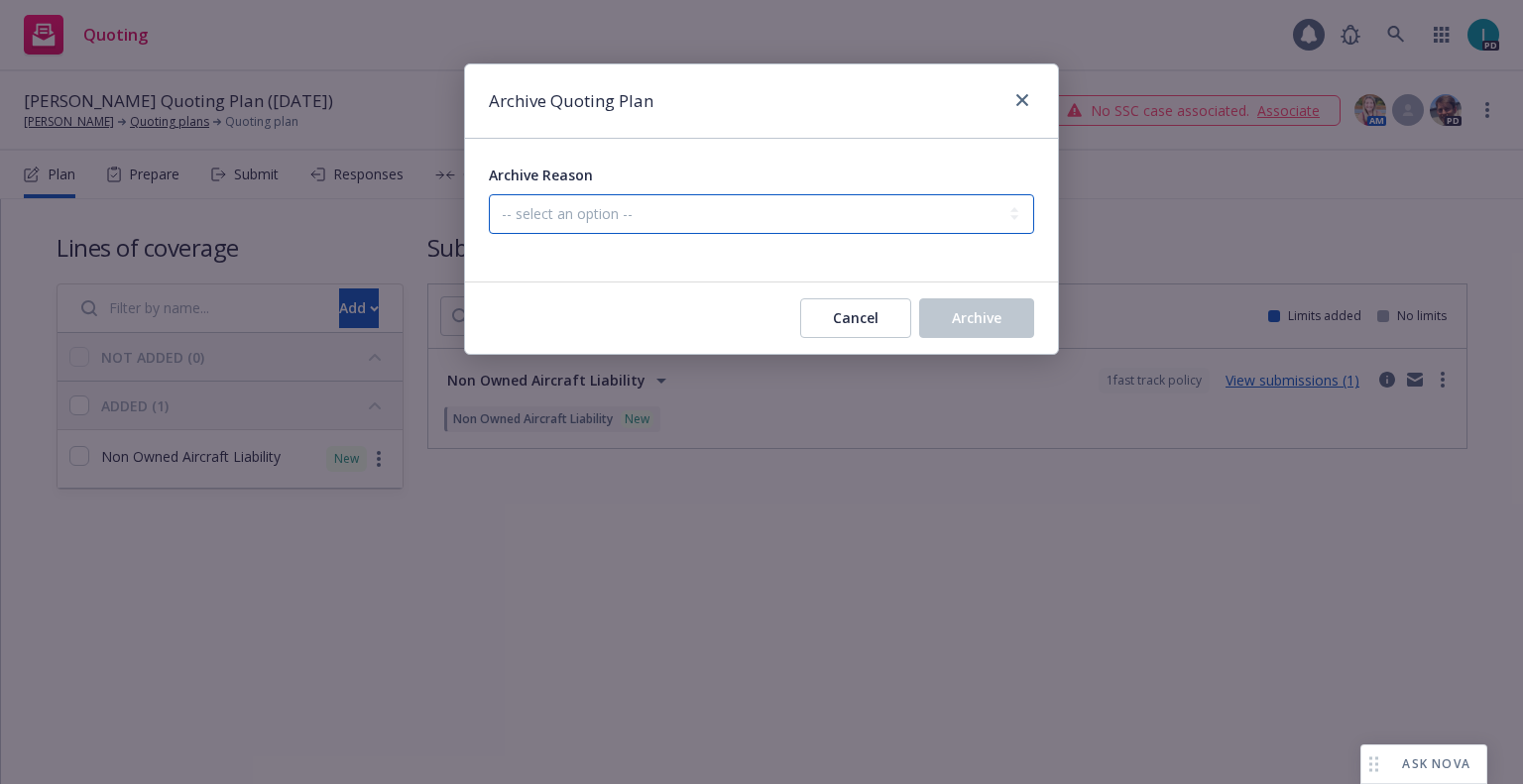 drag, startPoint x: 535, startPoint y: 219, endPoint x: 531, endPoint y: 233, distance: 14.56022 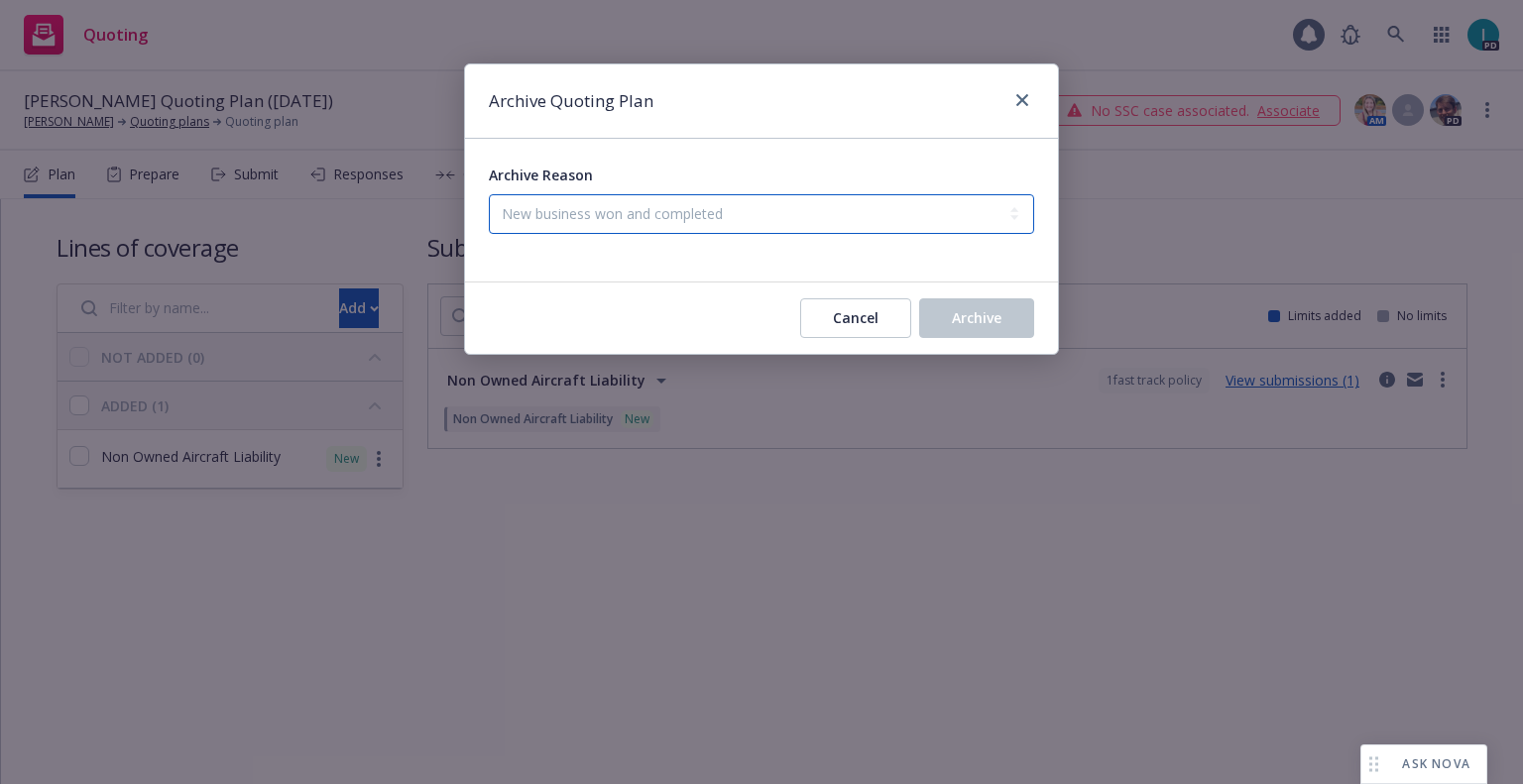 click on "-- select an option -- Created by error Duplicate New business opportunity lost New business won and completed" at bounding box center [762, 214] 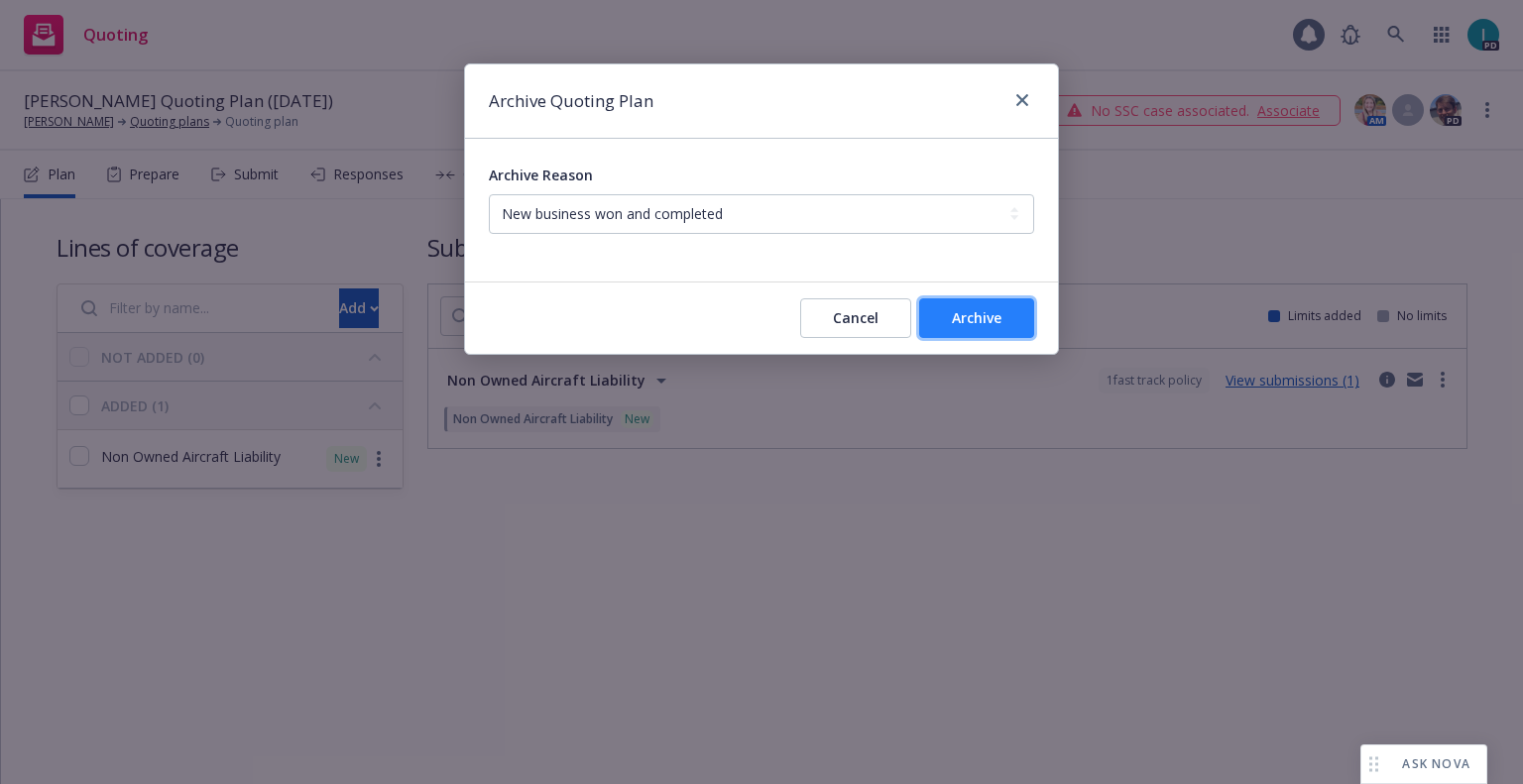 click on "Archive" at bounding box center (977, 317) 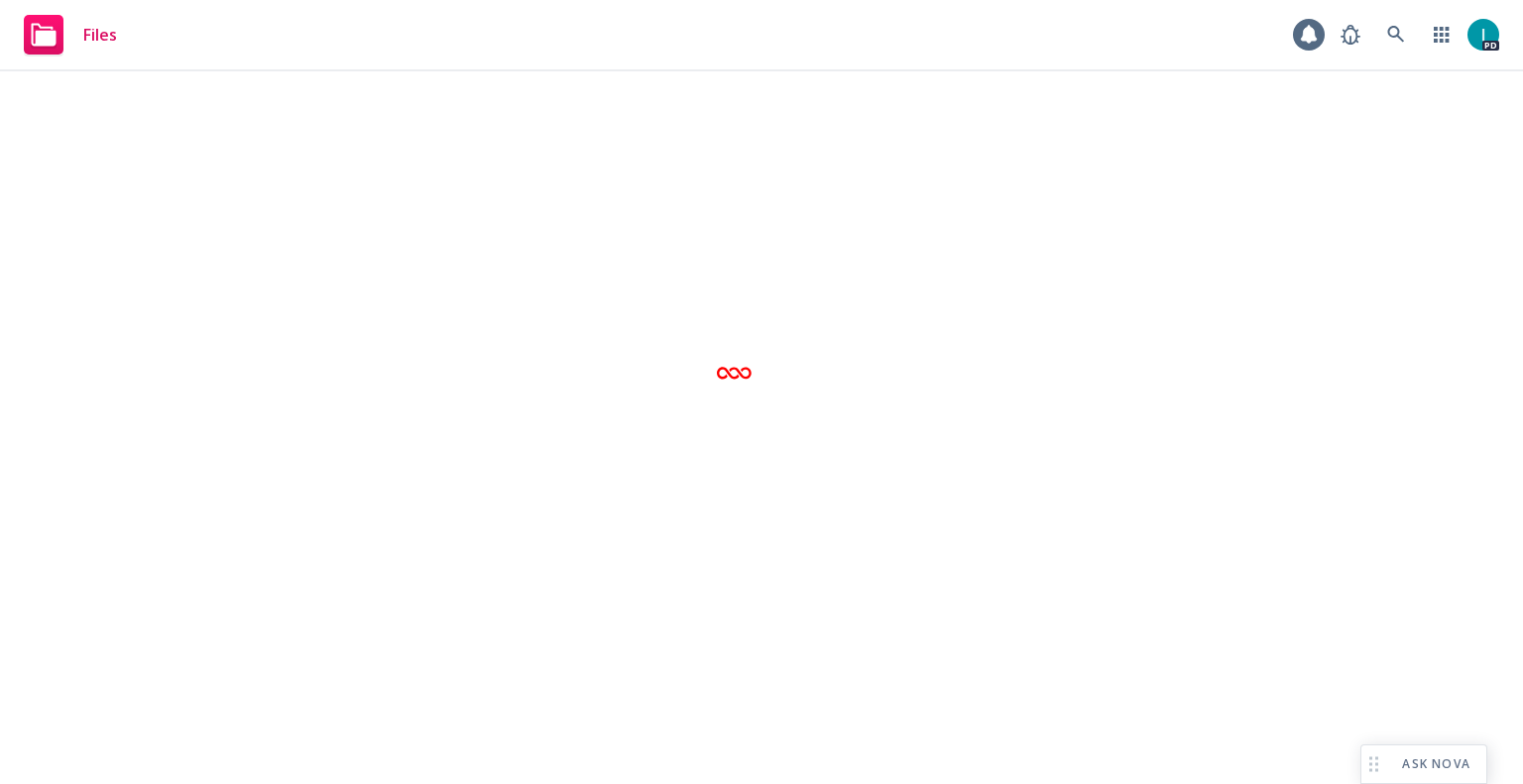 scroll, scrollTop: 0, scrollLeft: 0, axis: both 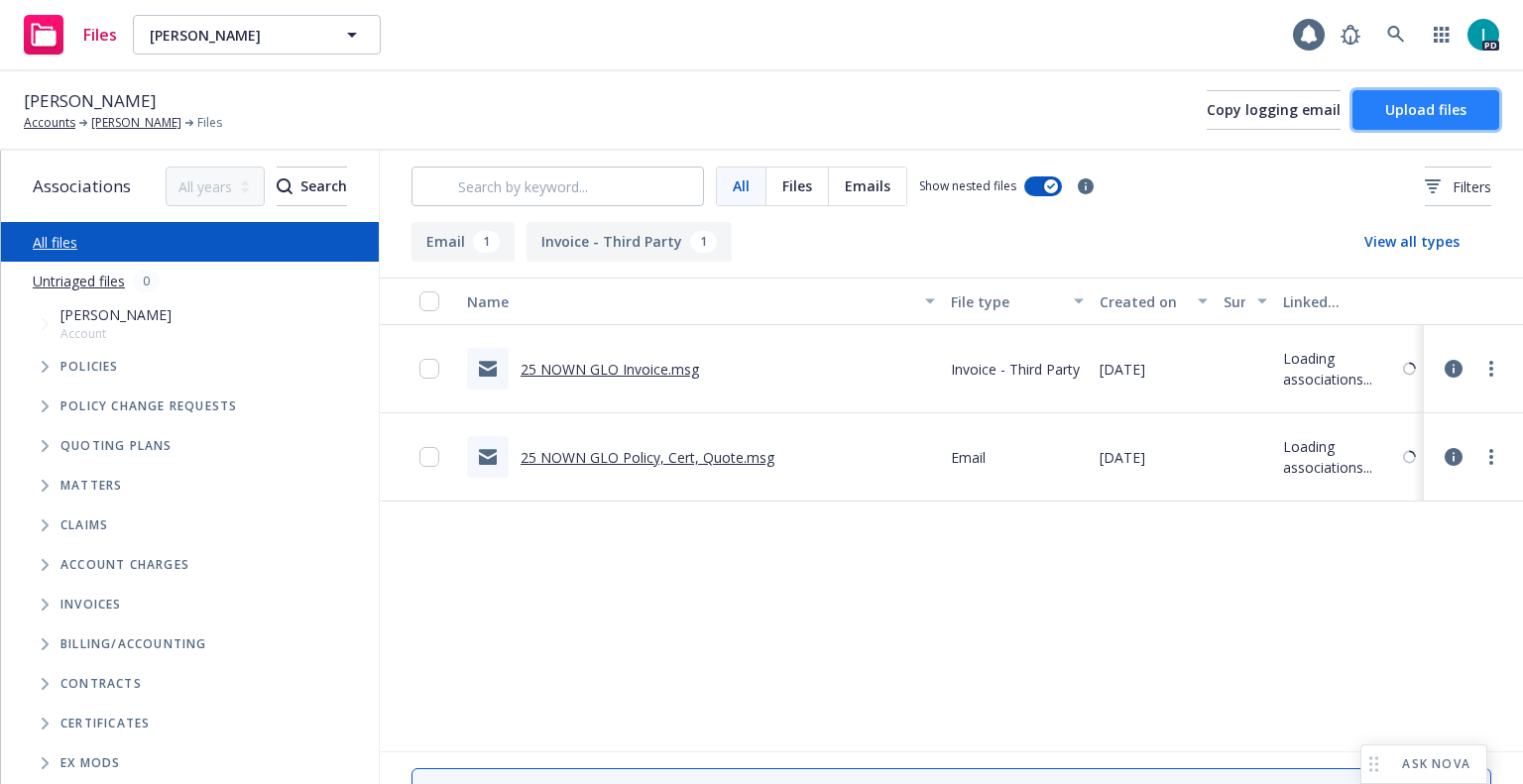 click on "Upload files" at bounding box center [1426, 110] 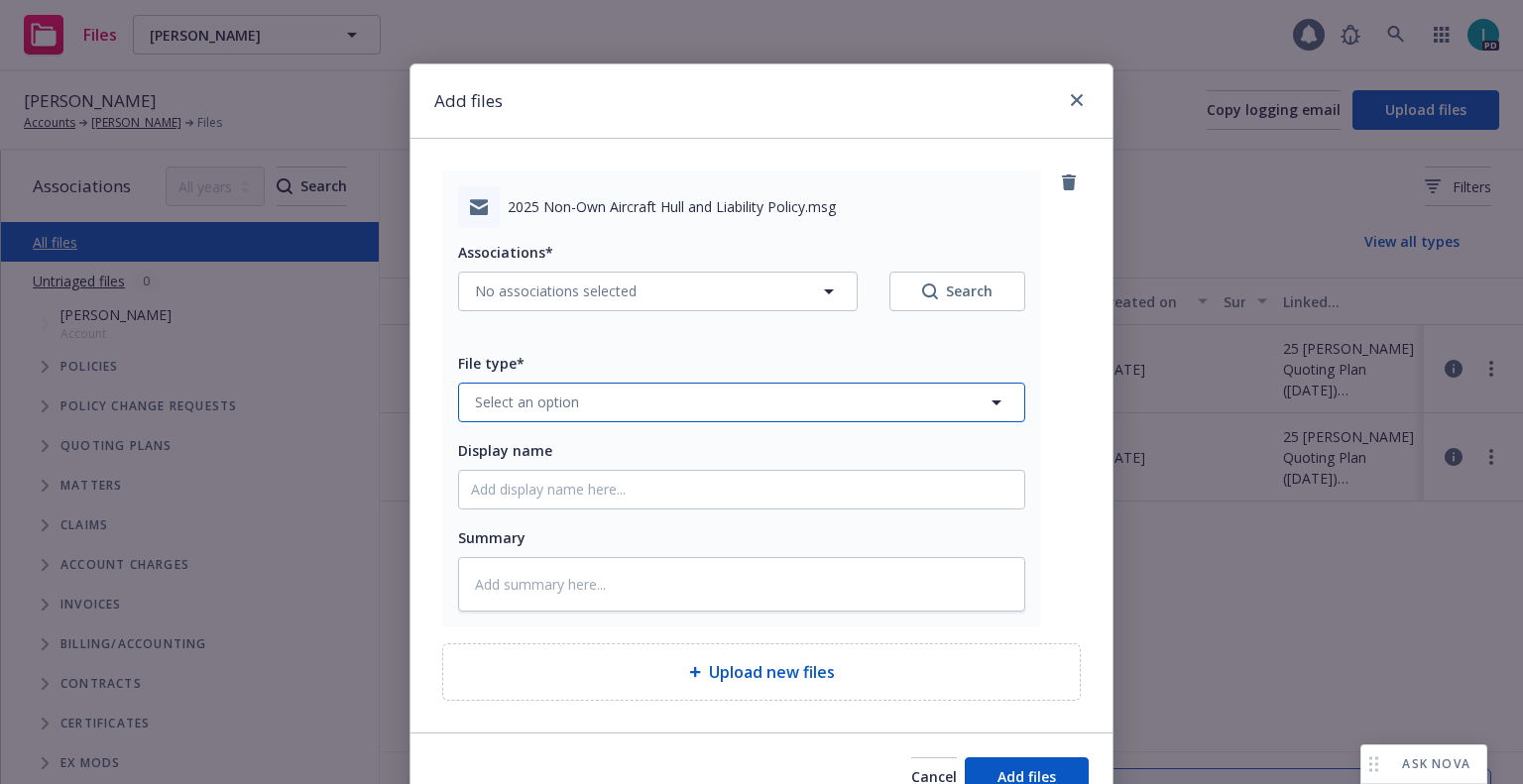 click on "Select an option" at bounding box center [742, 402] 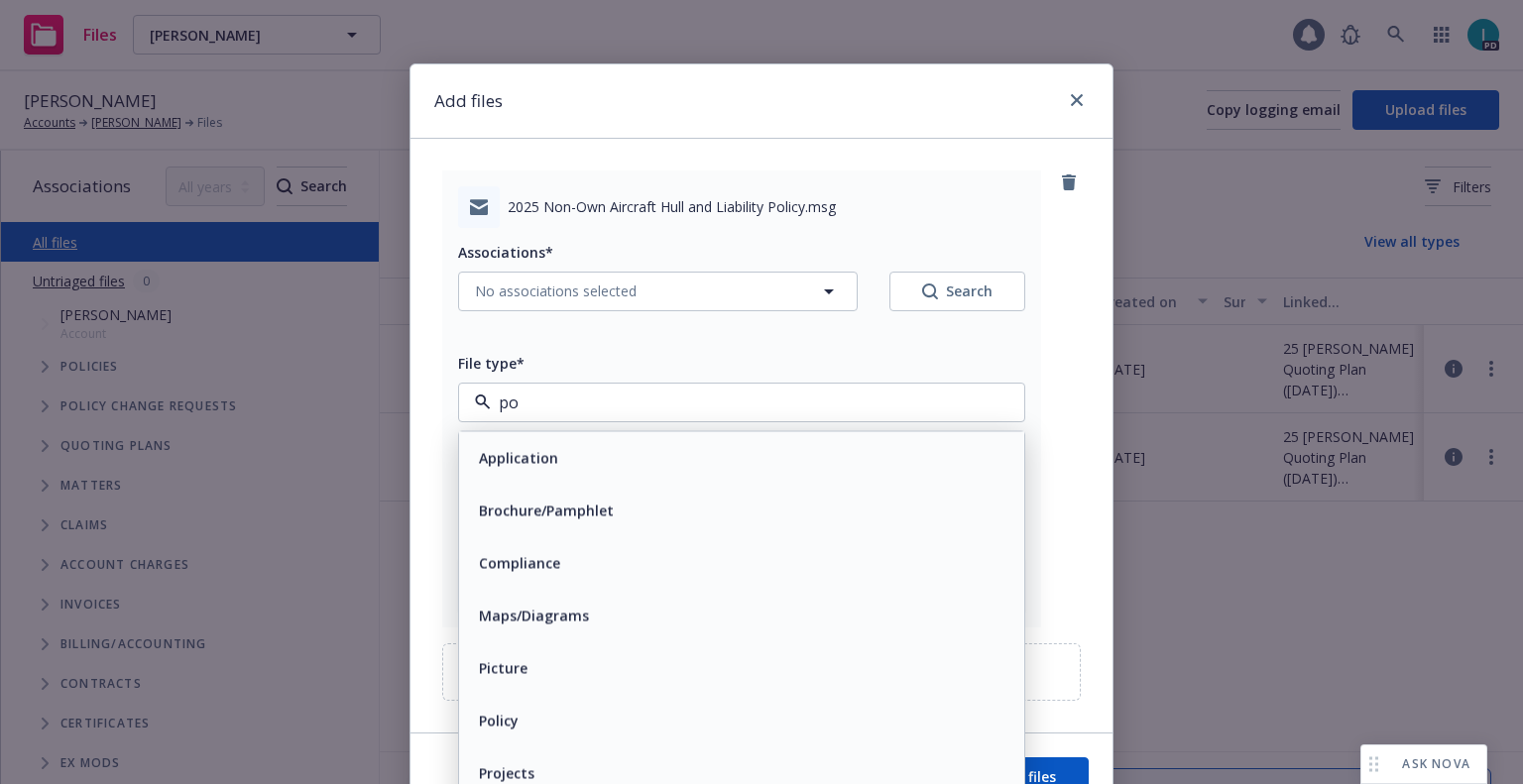 type on "pol" 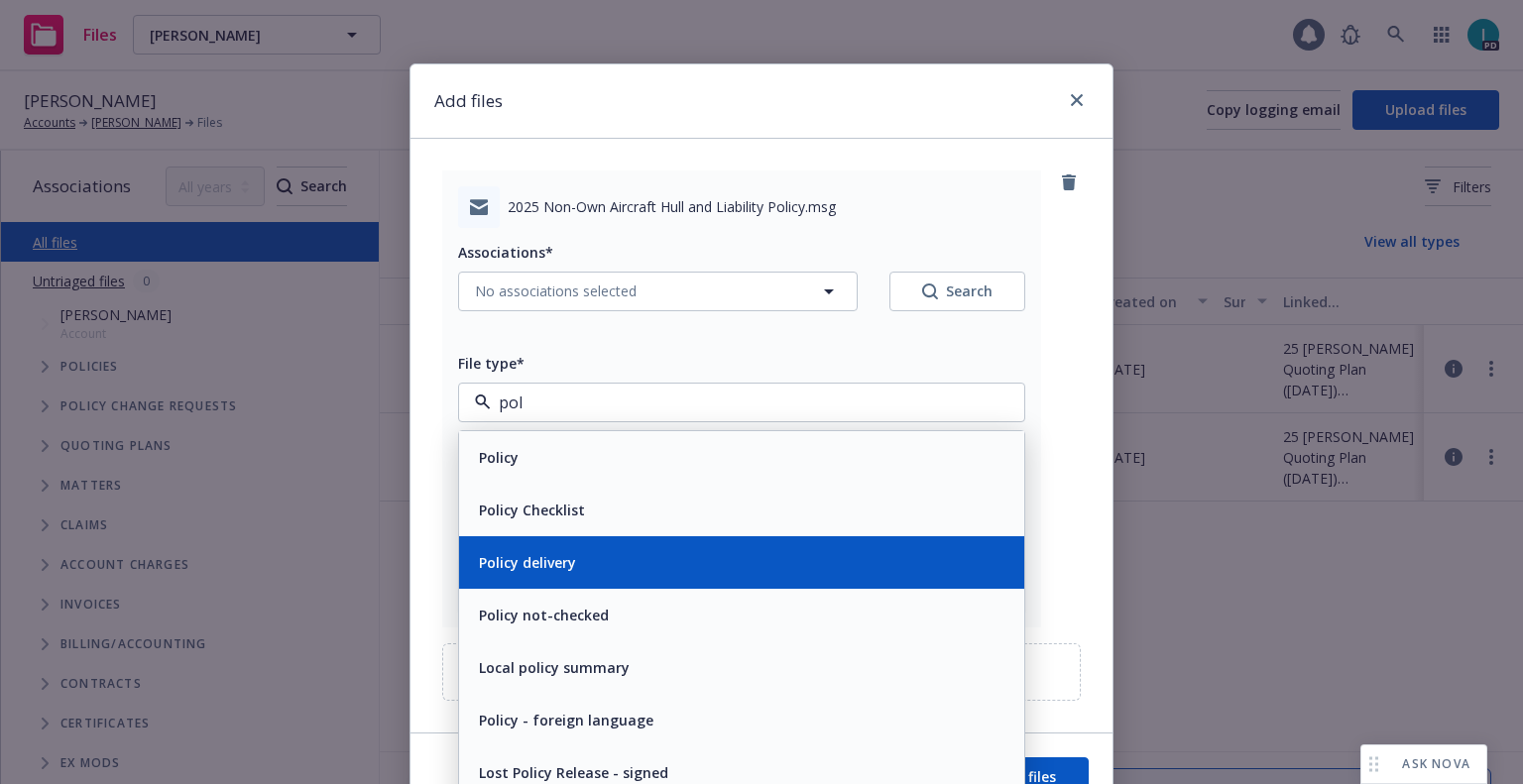 click on "Policy delivery" at bounding box center (527, 562) 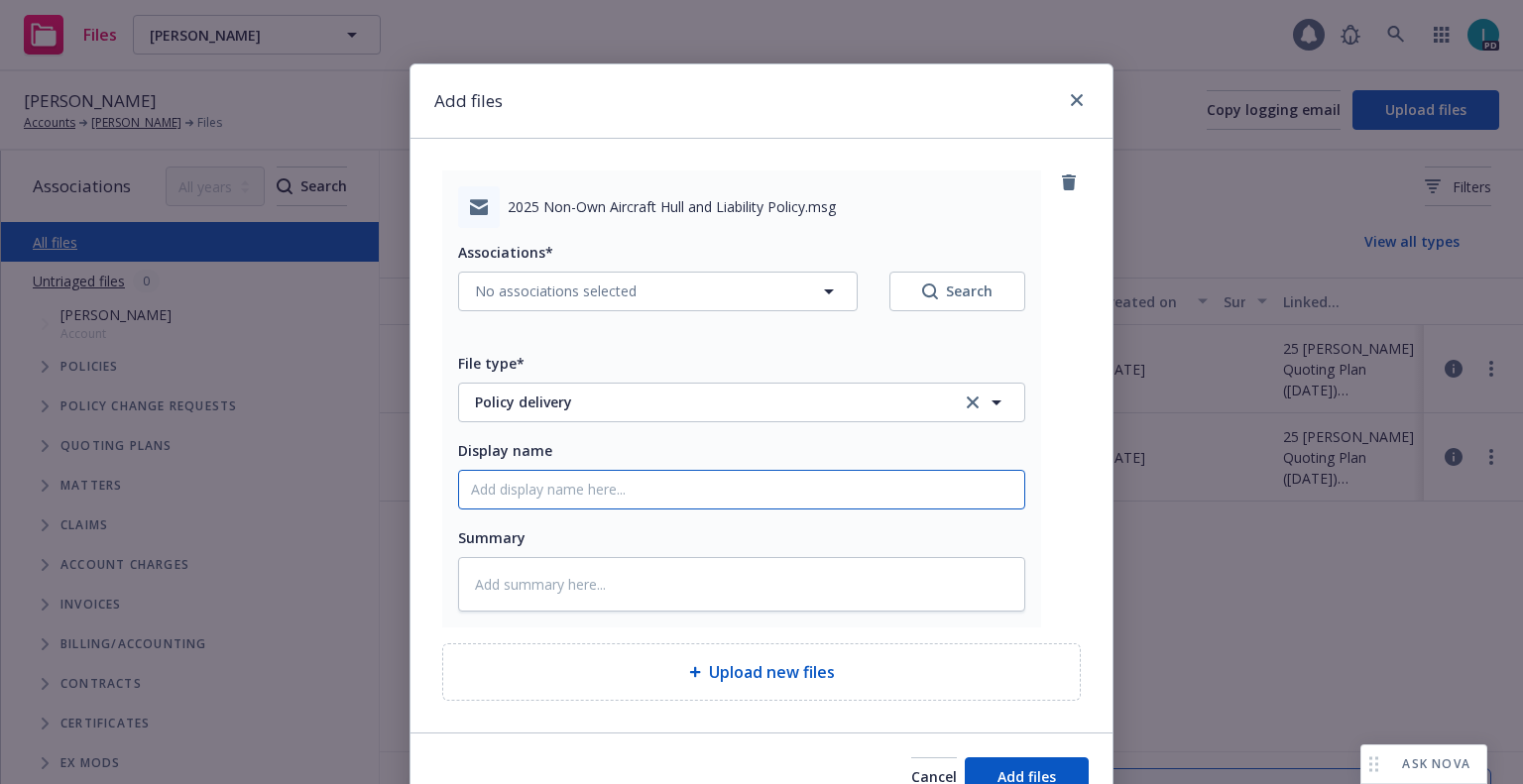 click on "Display name" at bounding box center (742, 490) 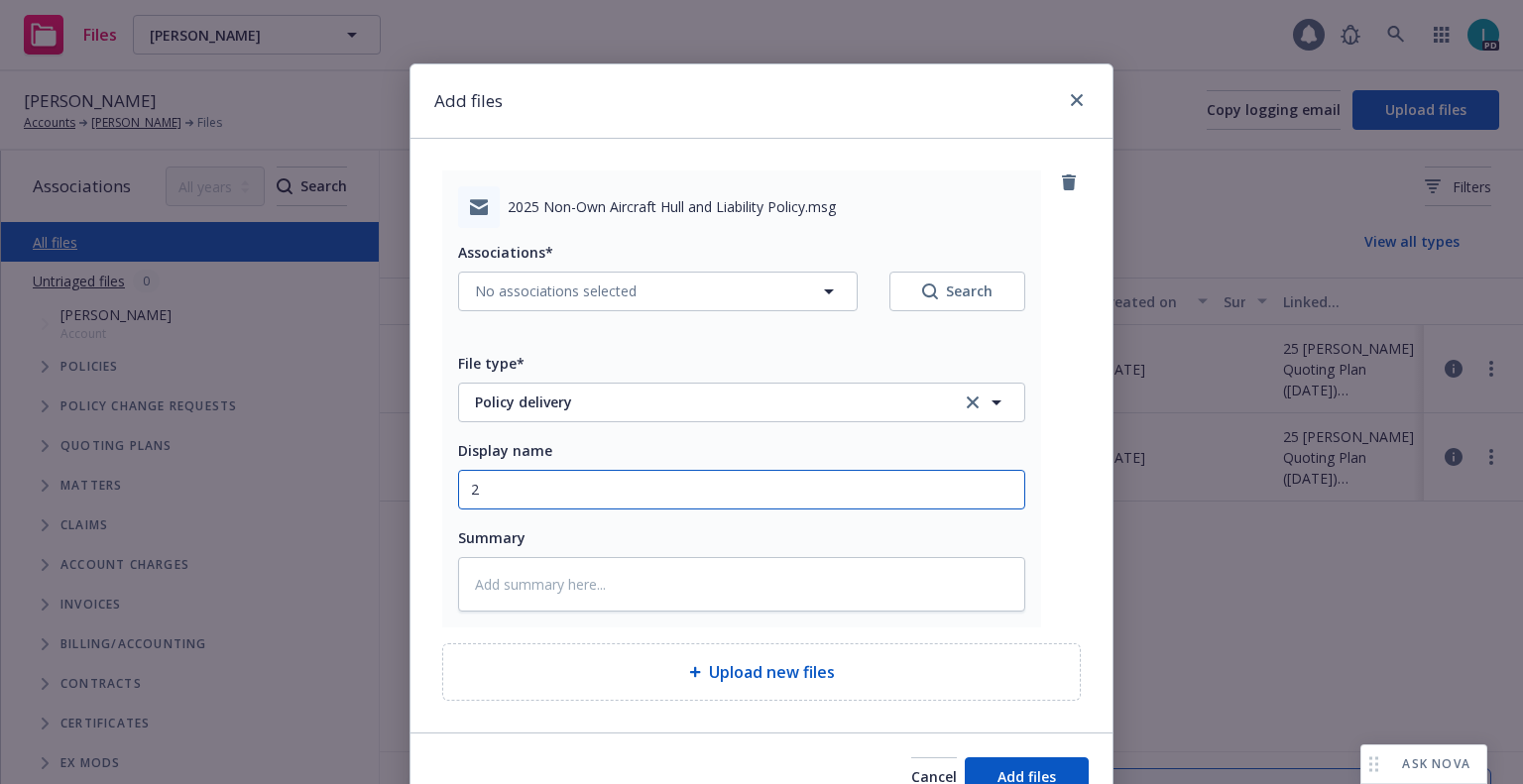 type on "x" 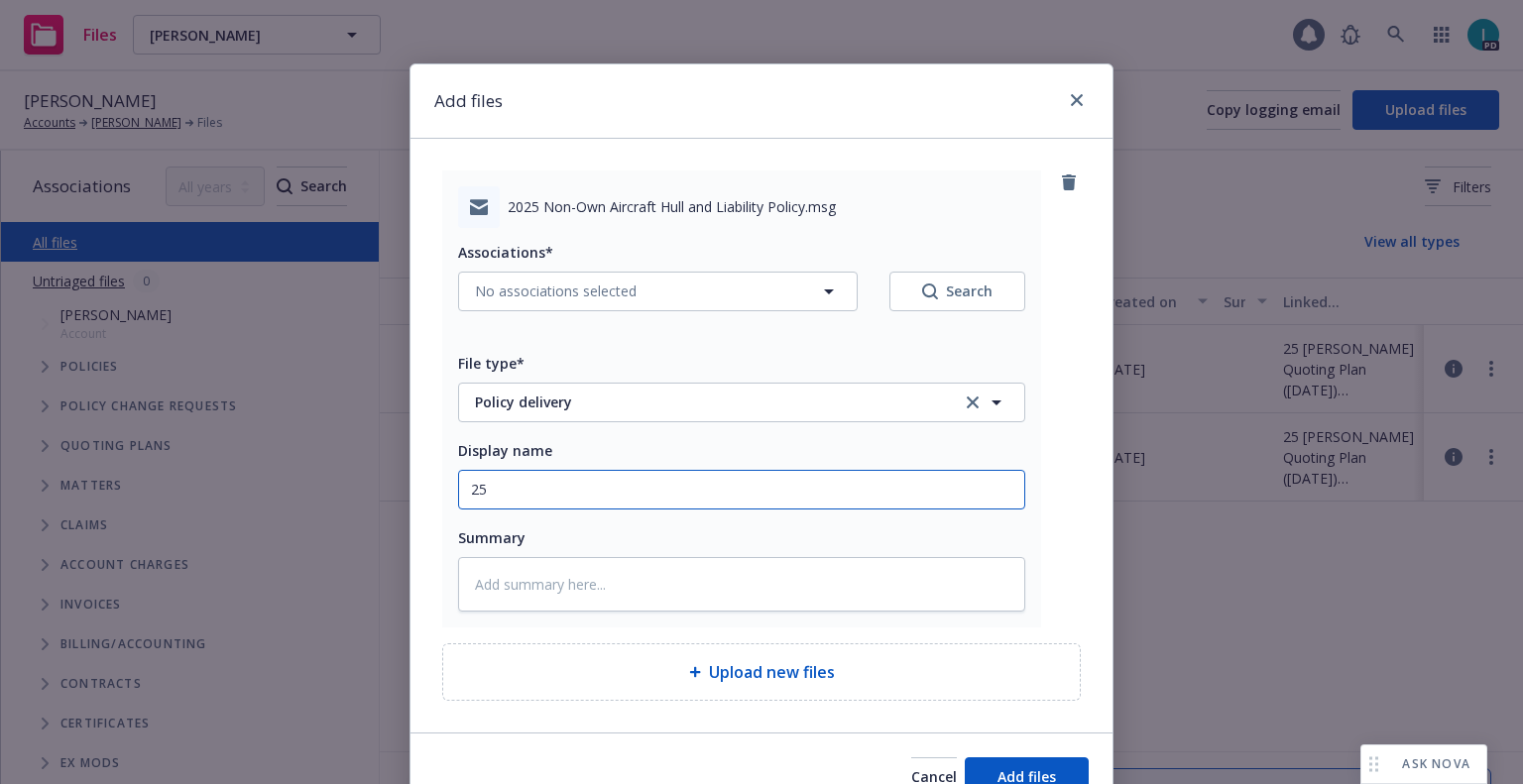 type on "x" 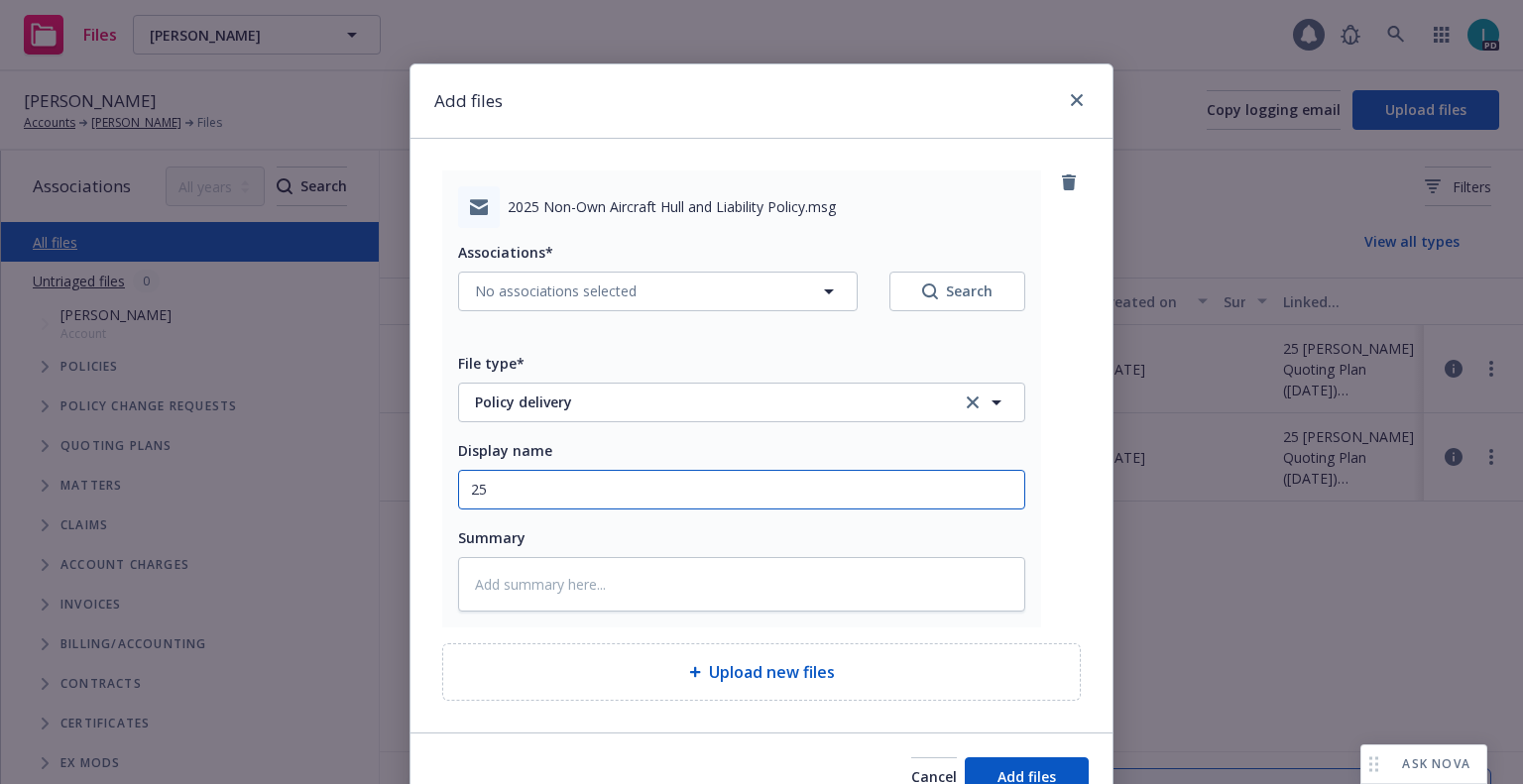 type on "25 NOWN GLO Policy to Insured" 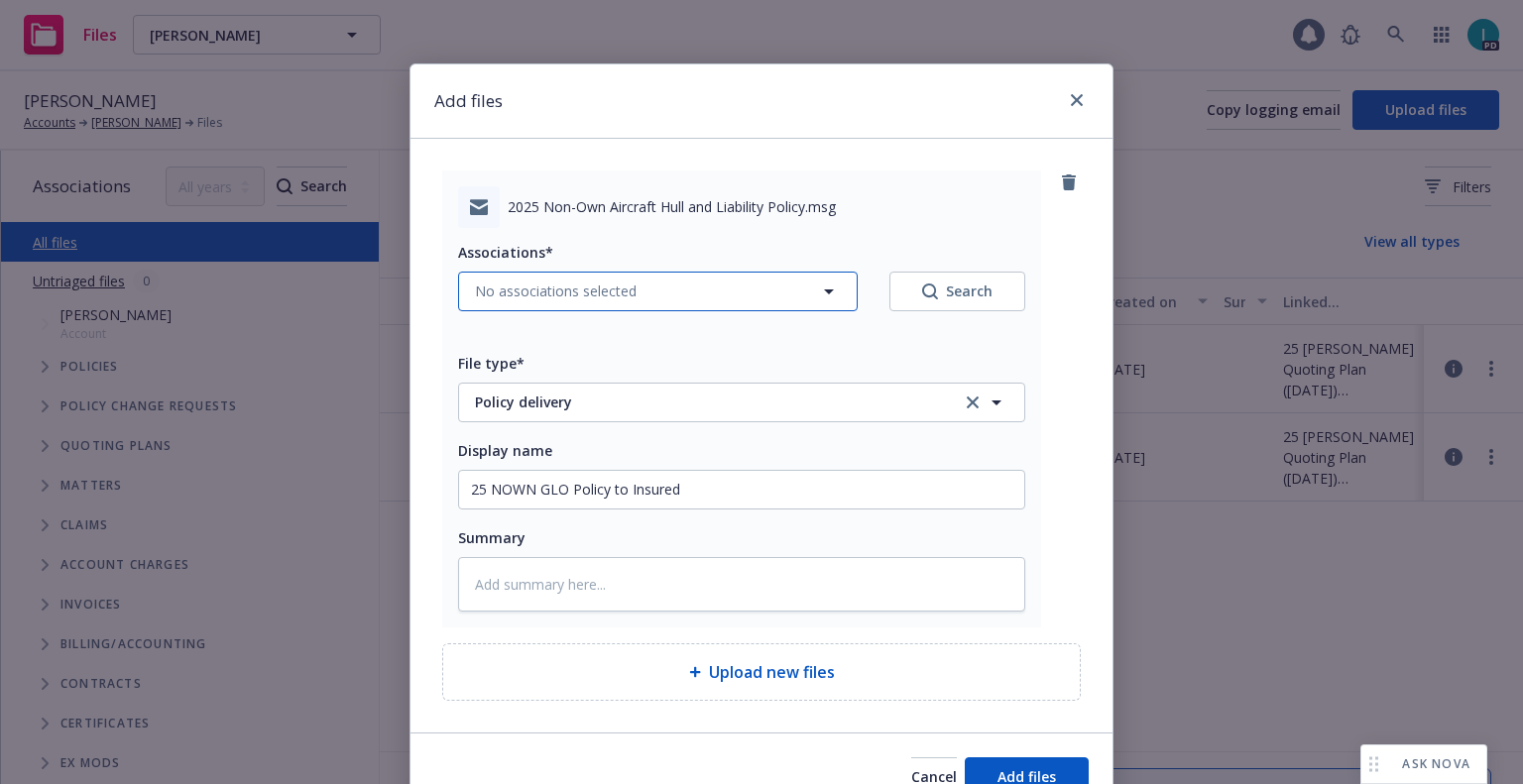 click on "No associations selected" at bounding box center (657, 291) 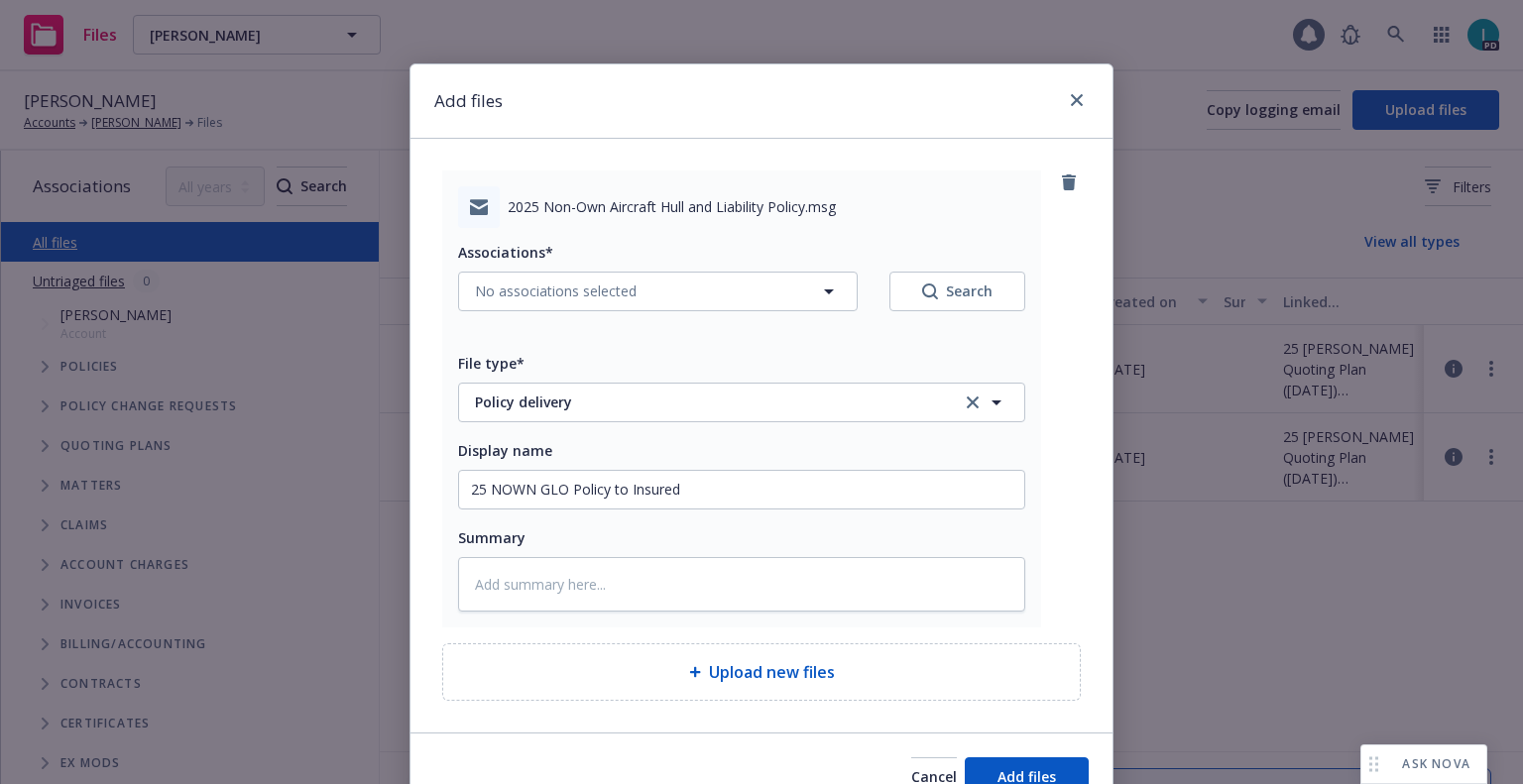 type on "x" 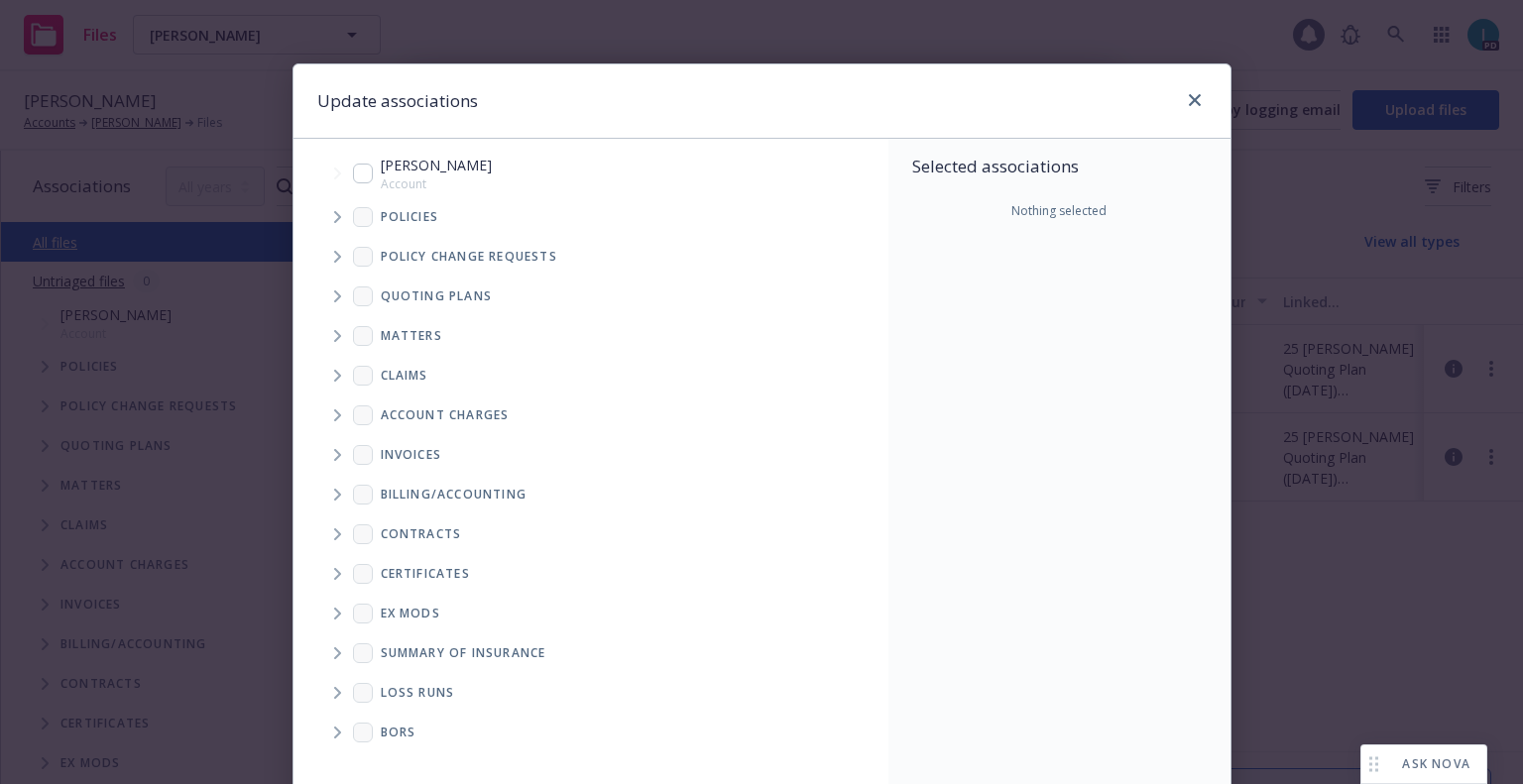 click at bounding box center [337, 217] 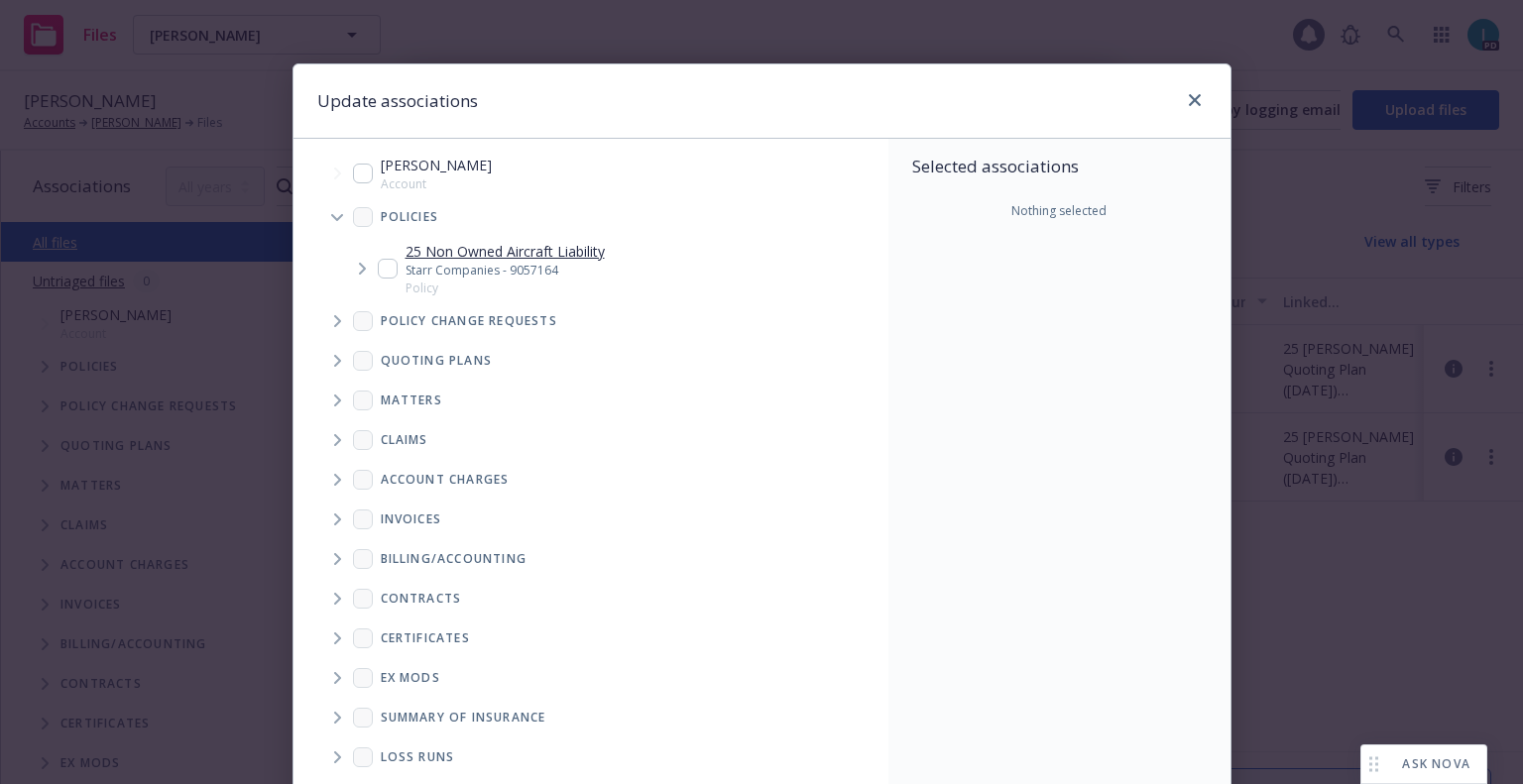 click at bounding box center (388, 269) 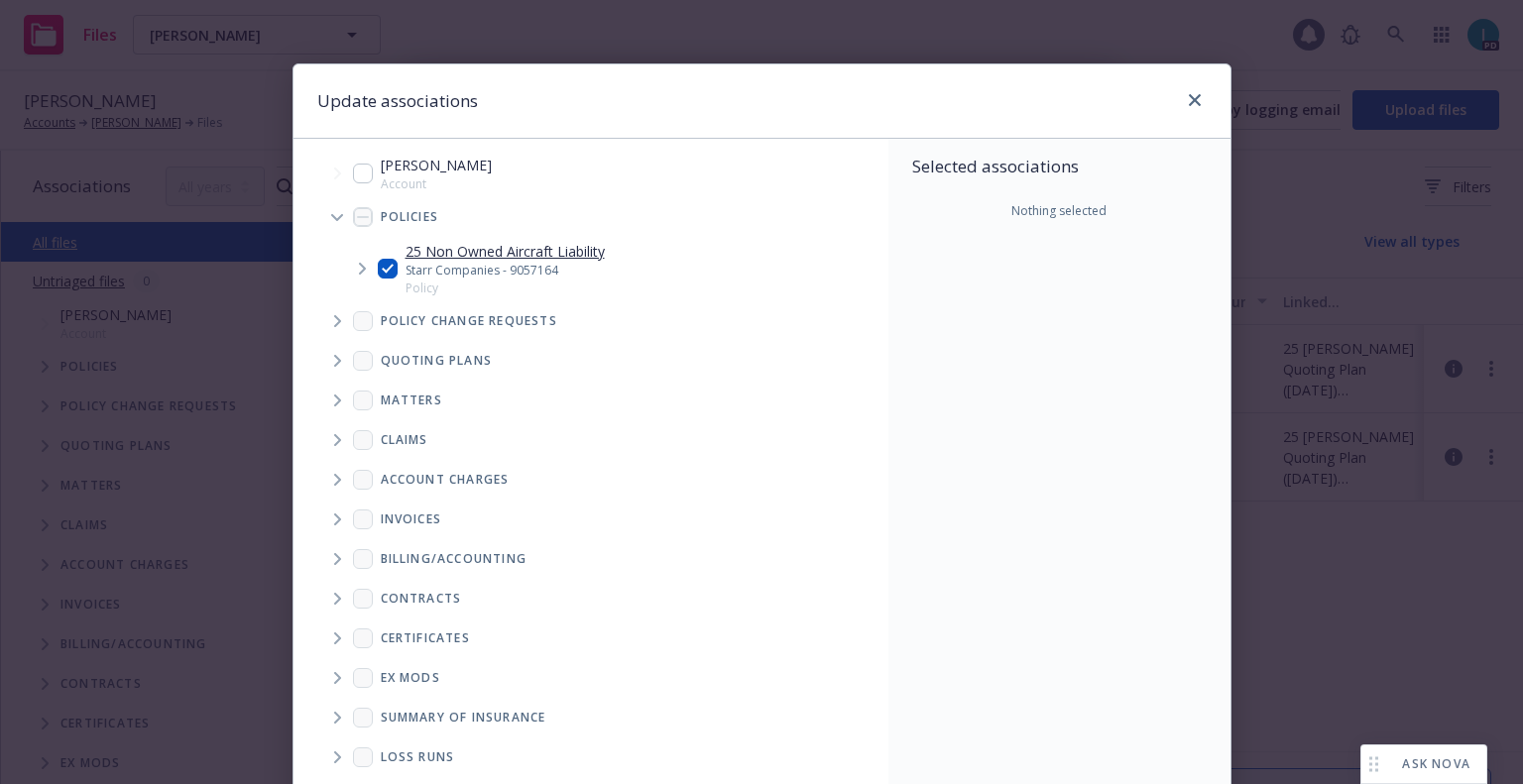 checkbox on "true" 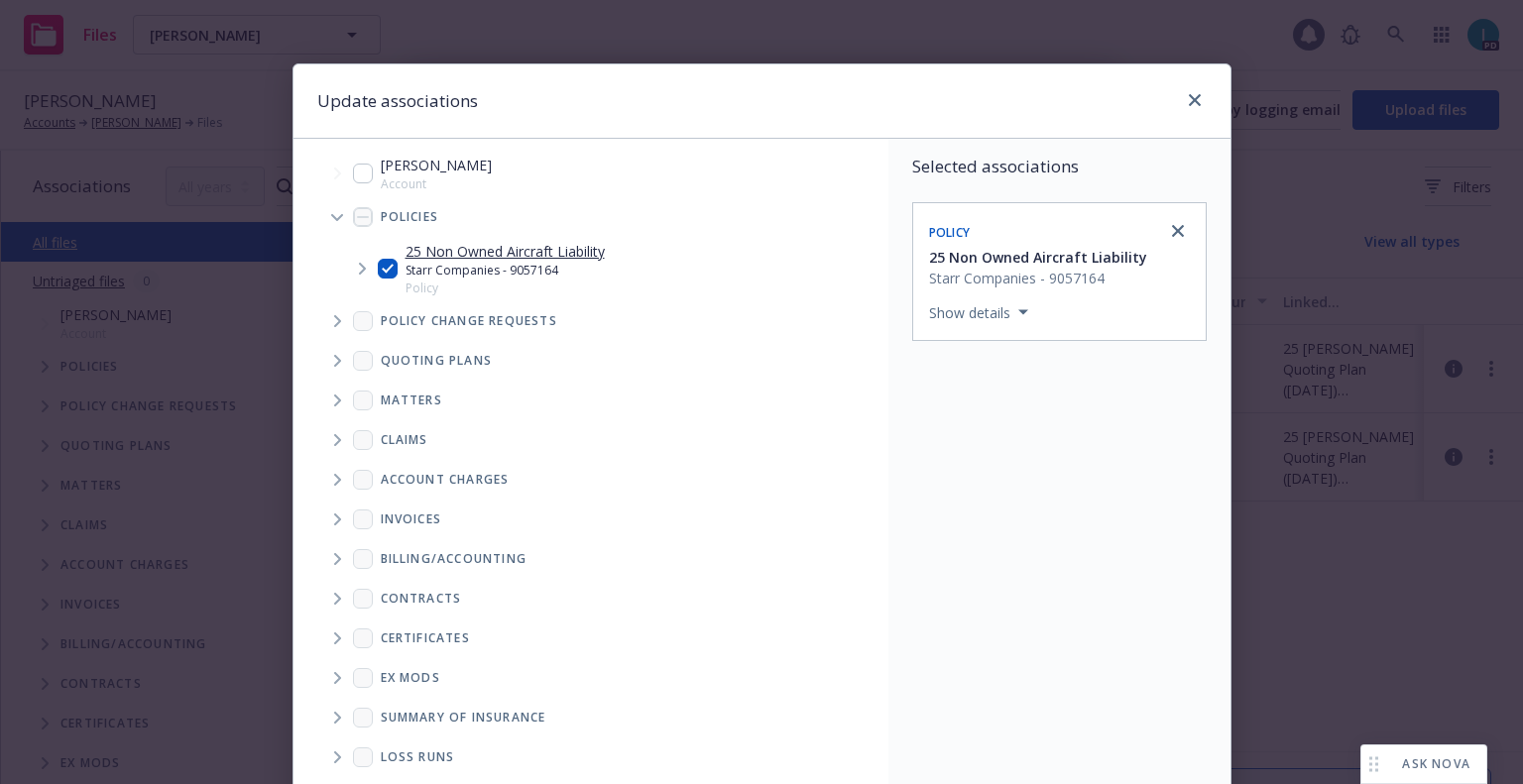 scroll, scrollTop: 201, scrollLeft: 0, axis: vertical 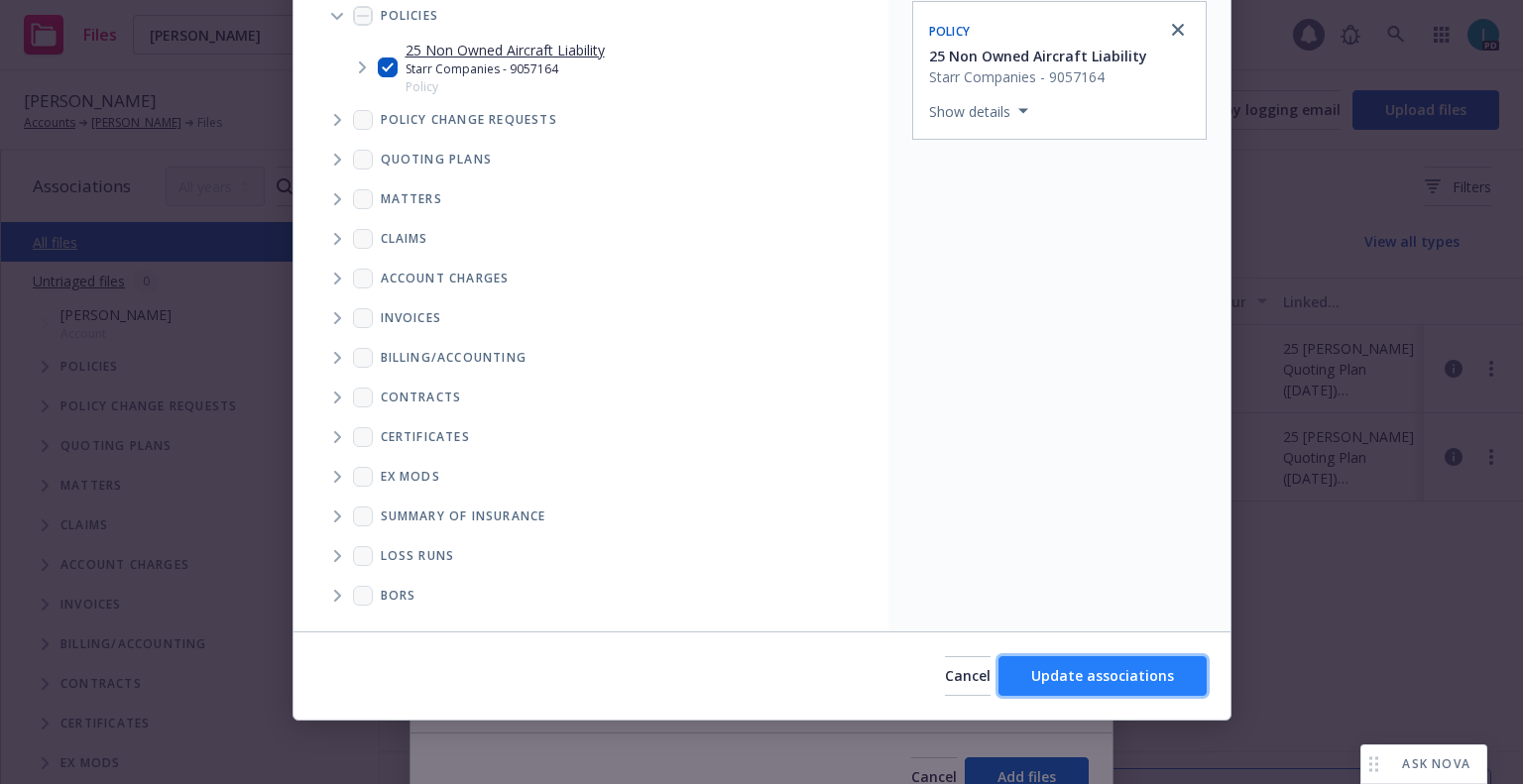 click on "Update associations" at bounding box center [1103, 675] 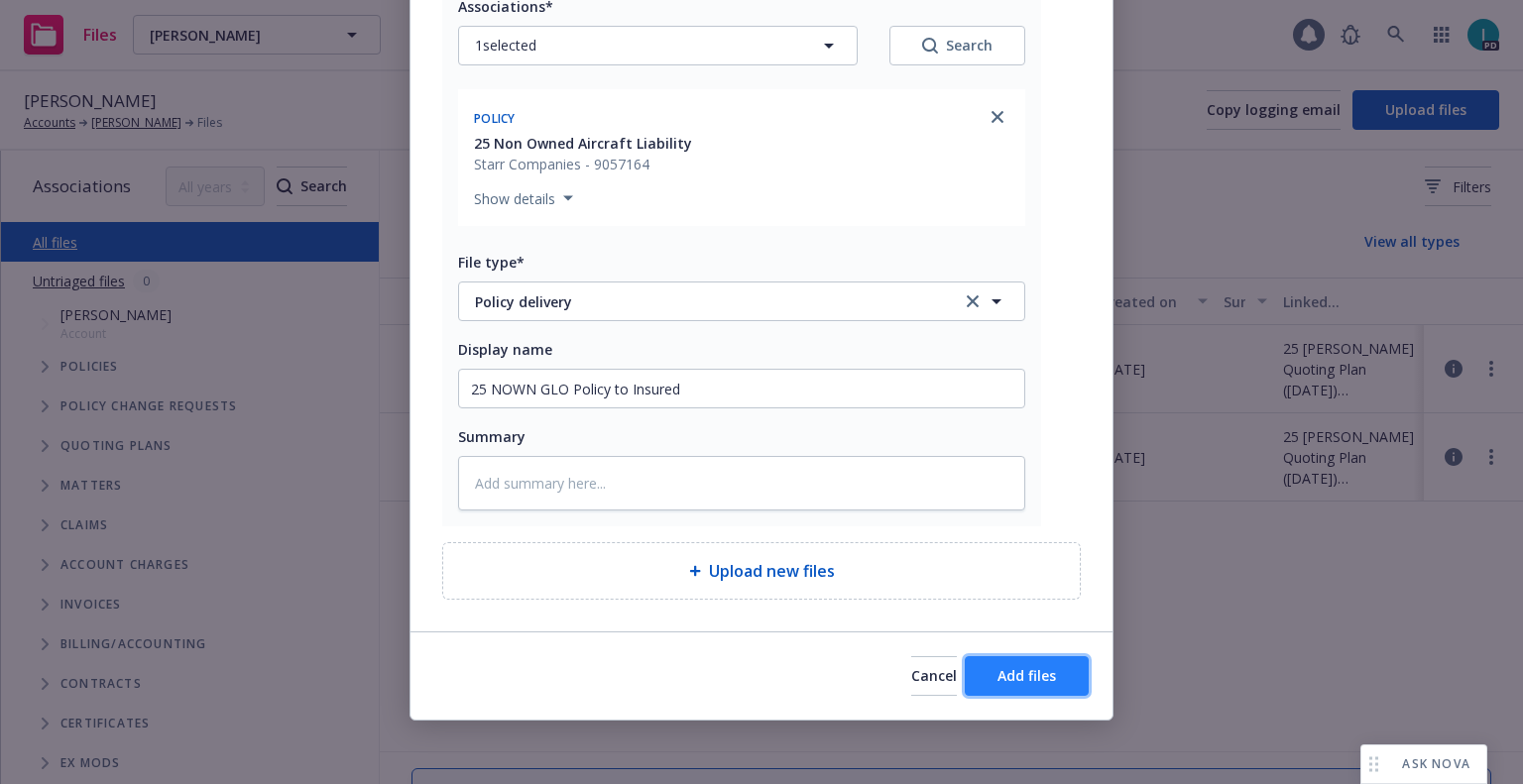 click on "Add files" at bounding box center [1026, 676] 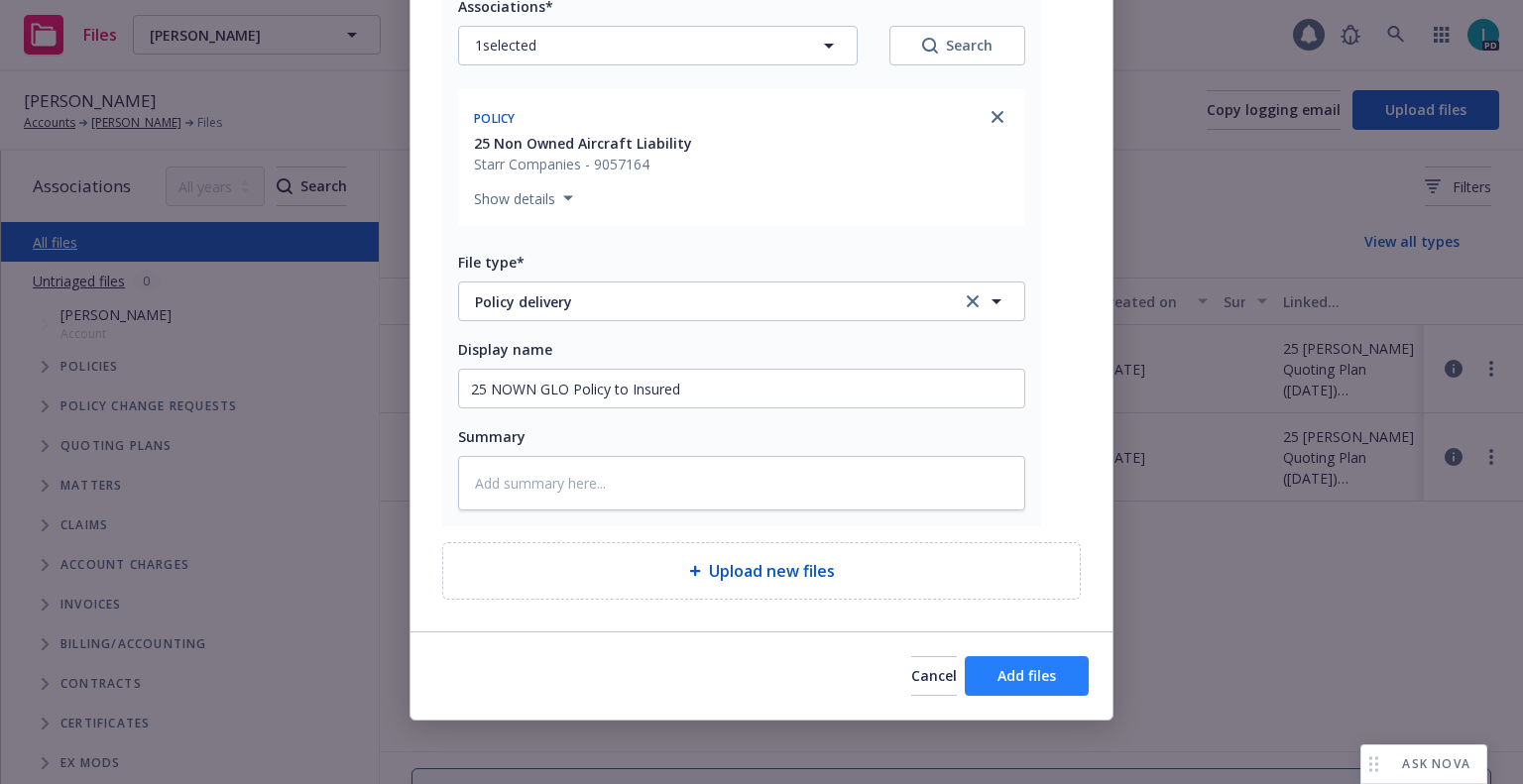 scroll, scrollTop: 172, scrollLeft: 0, axis: vertical 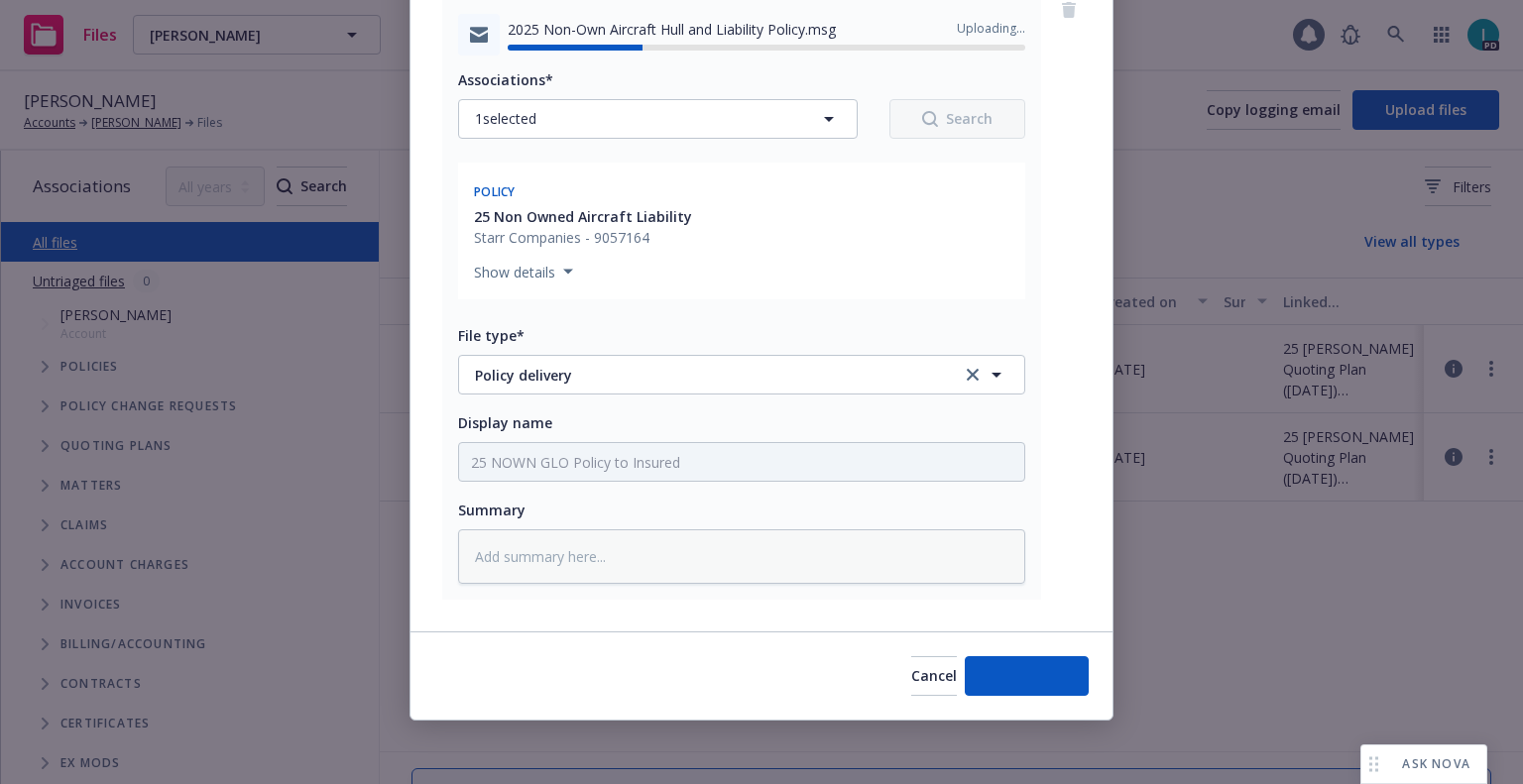 type on "x" 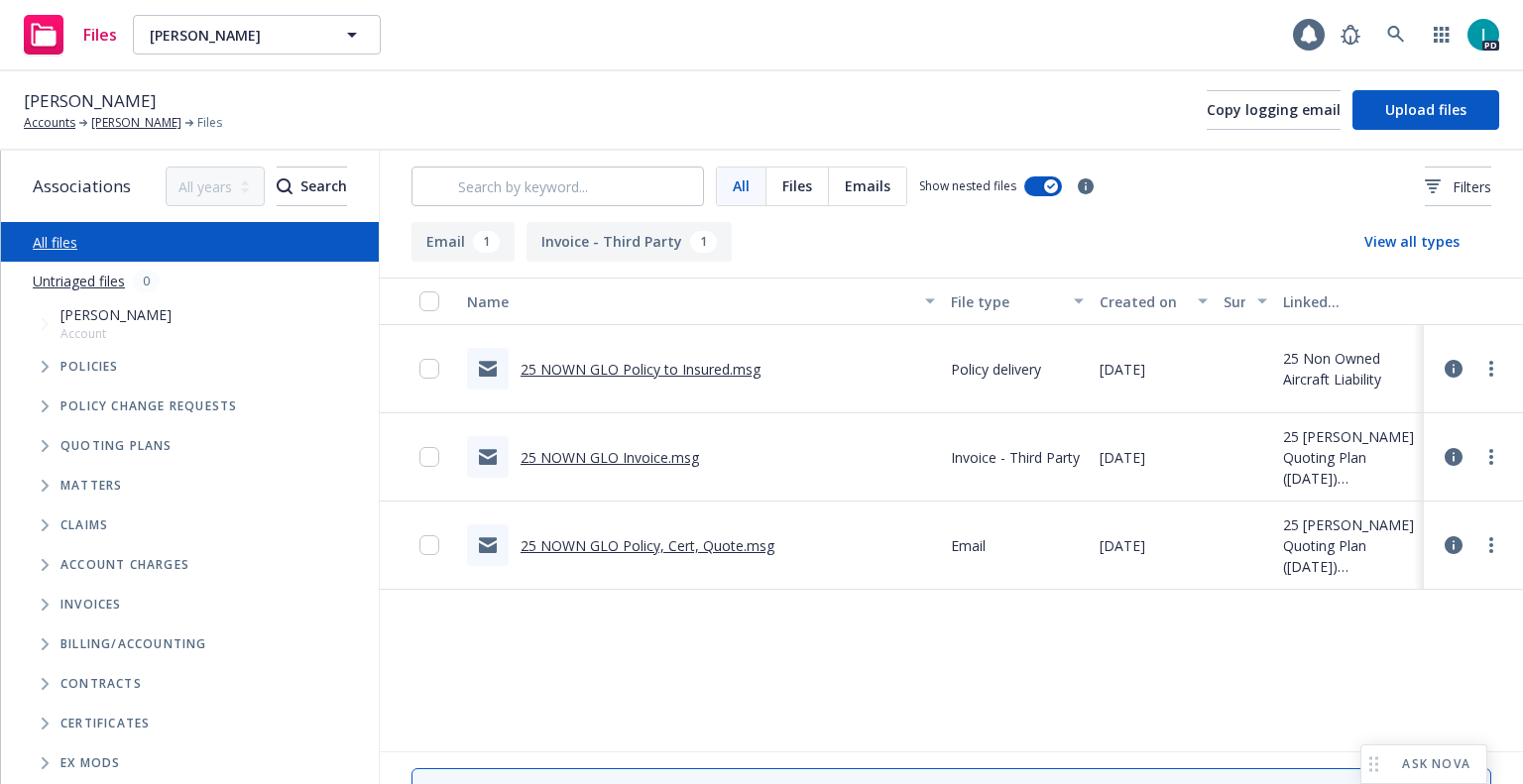 click on "Files Jack Phibbs Jack Phibbs 1 PD" at bounding box center [762, 36] 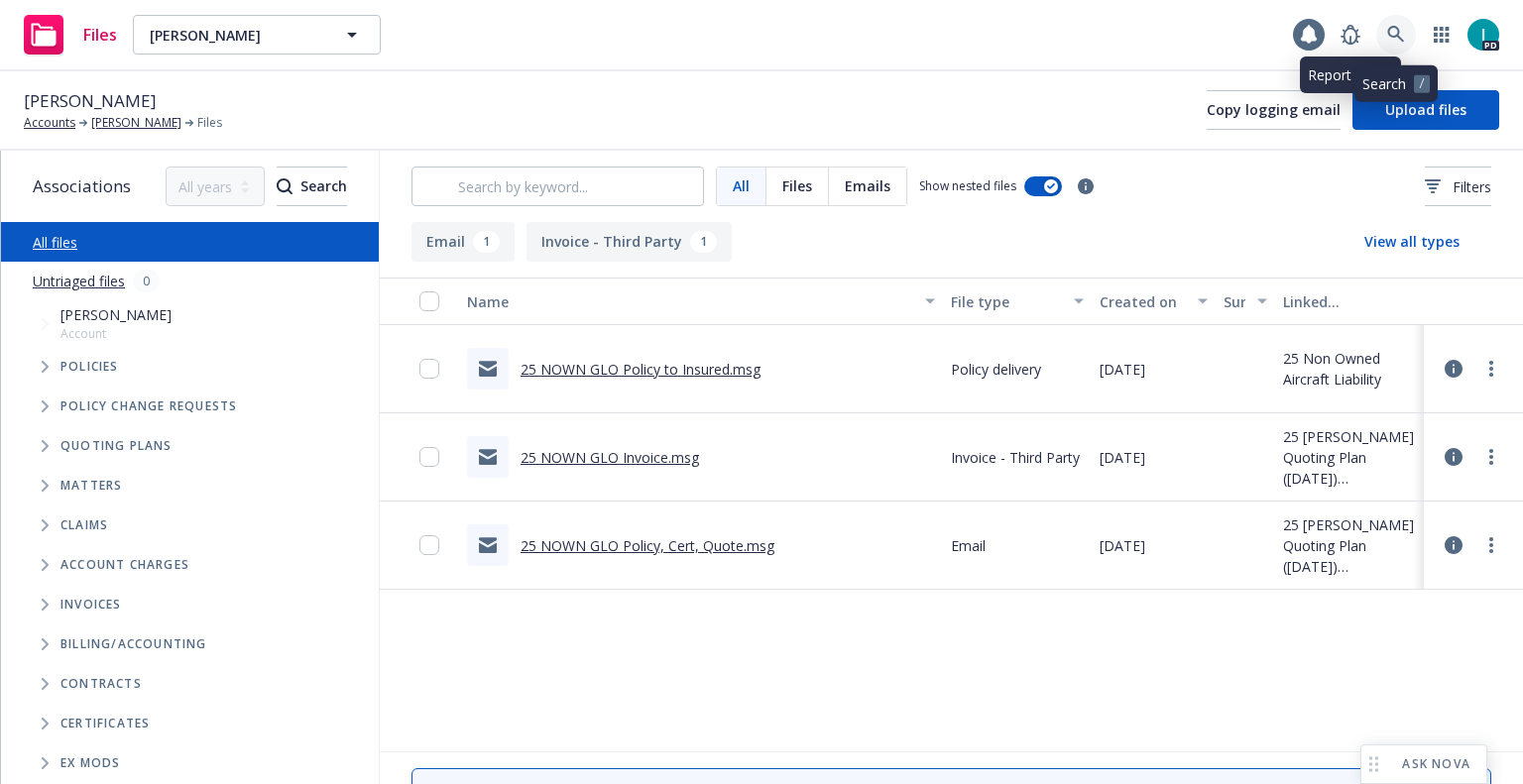 click 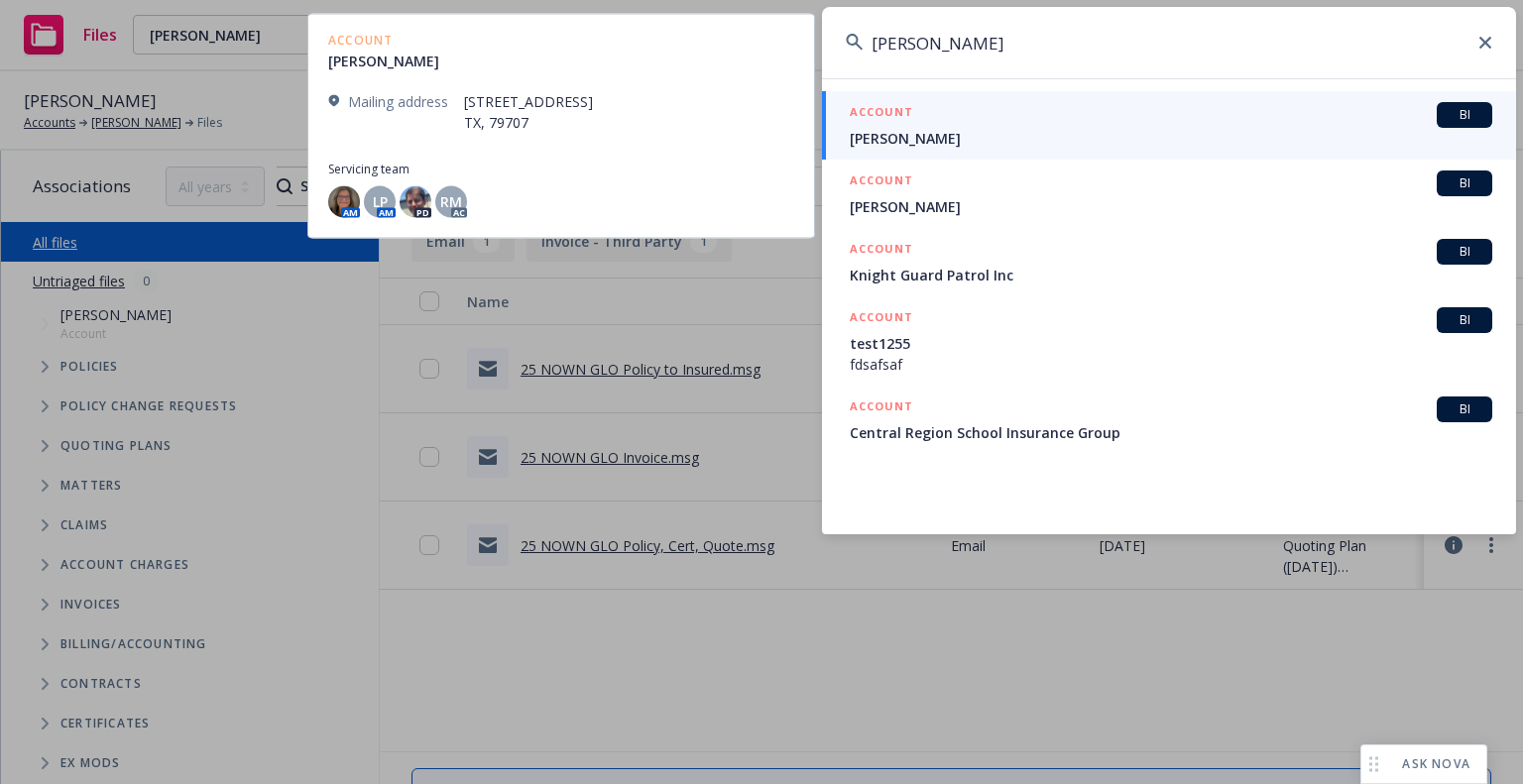 type on "Edd Patterson" 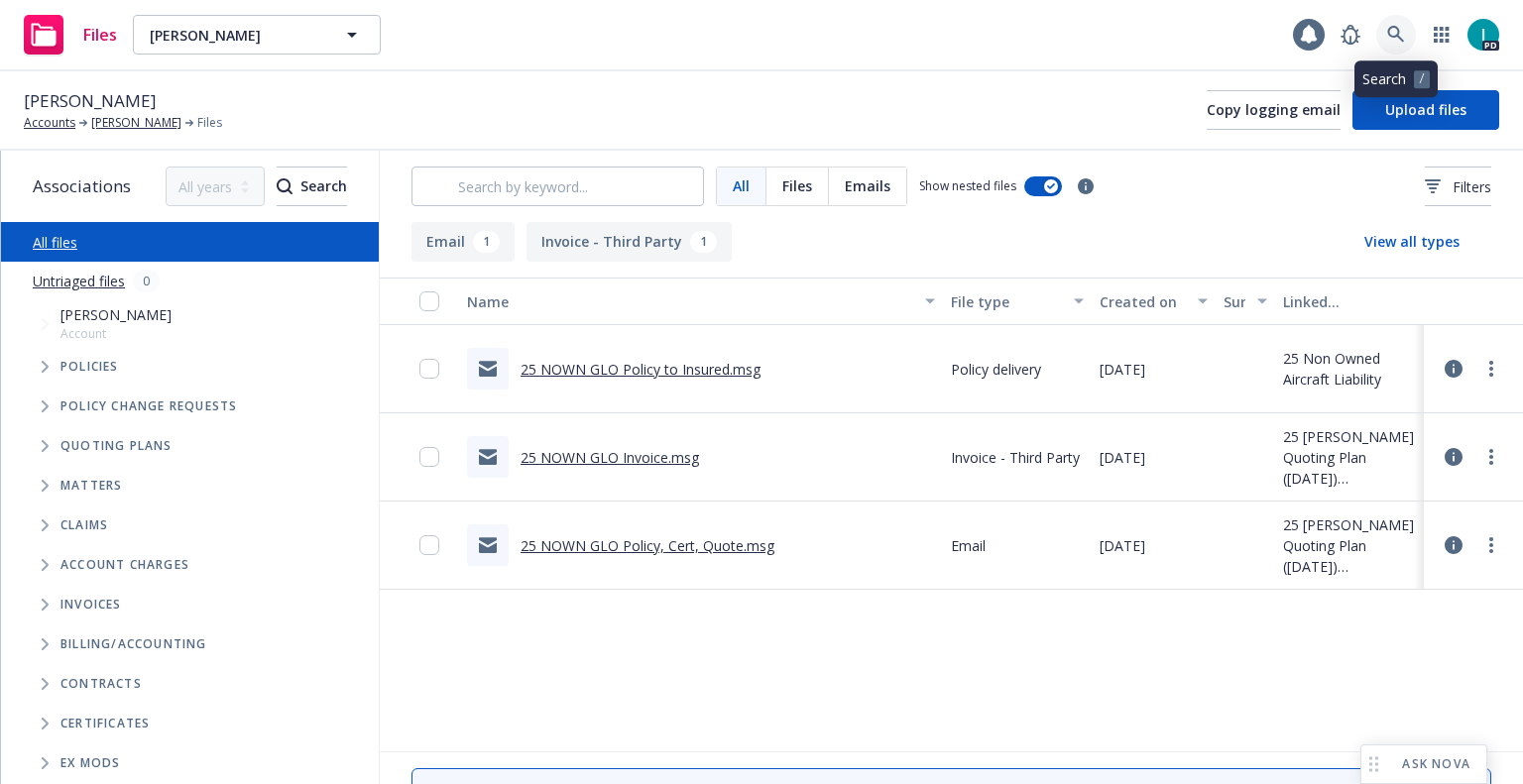 click at bounding box center [1396, 35] 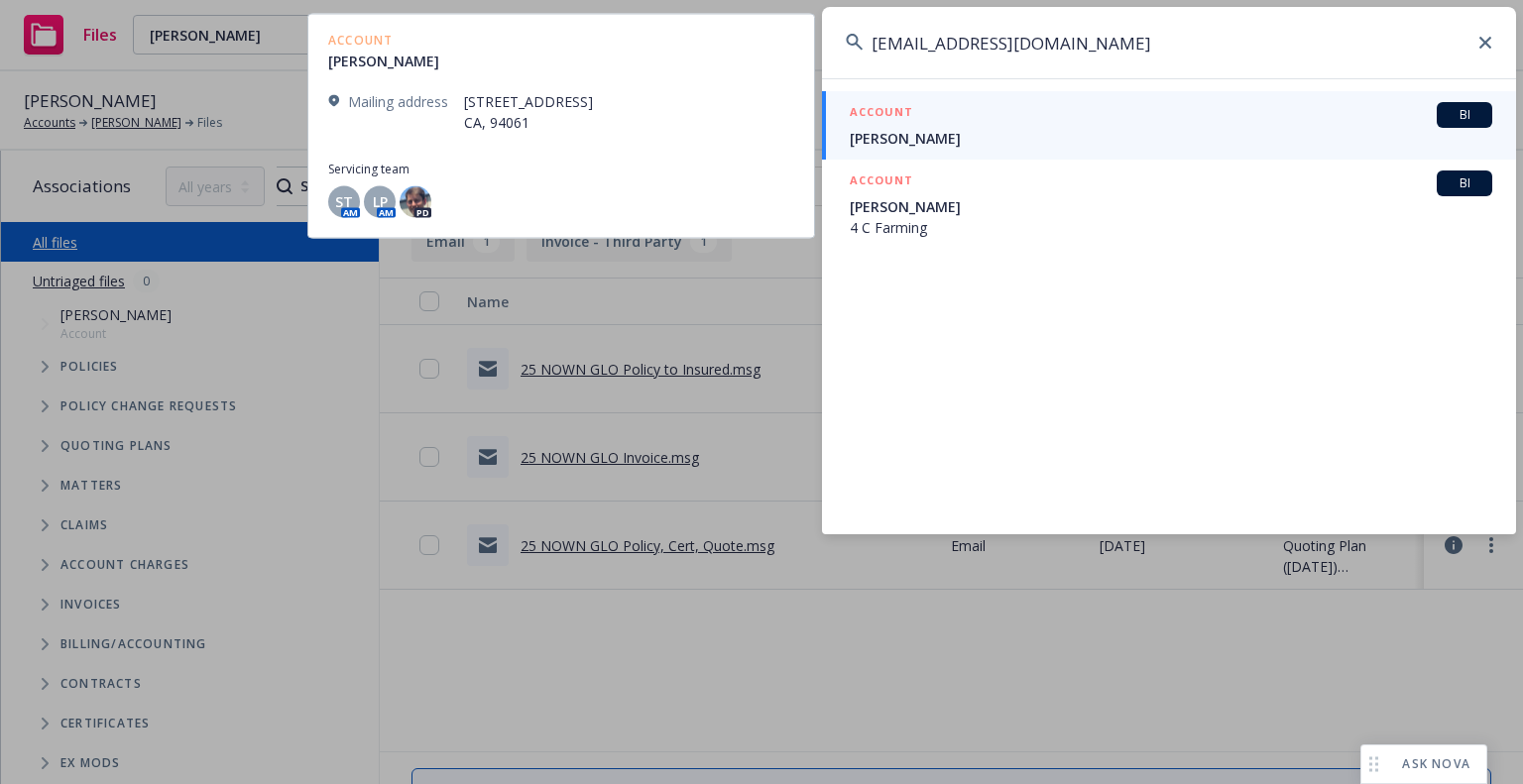 type on "edp62@yahoo.com" 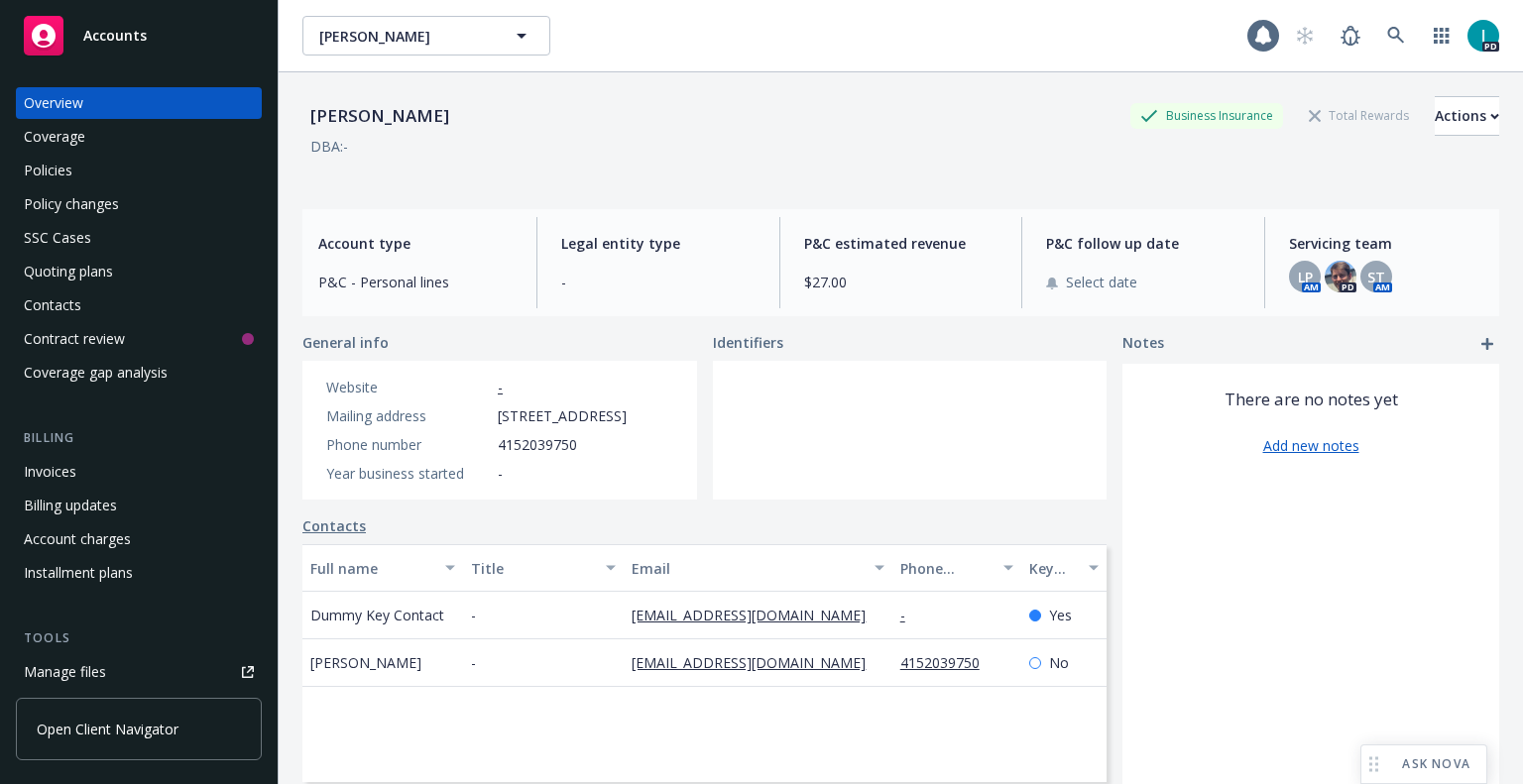 scroll, scrollTop: 0, scrollLeft: 0, axis: both 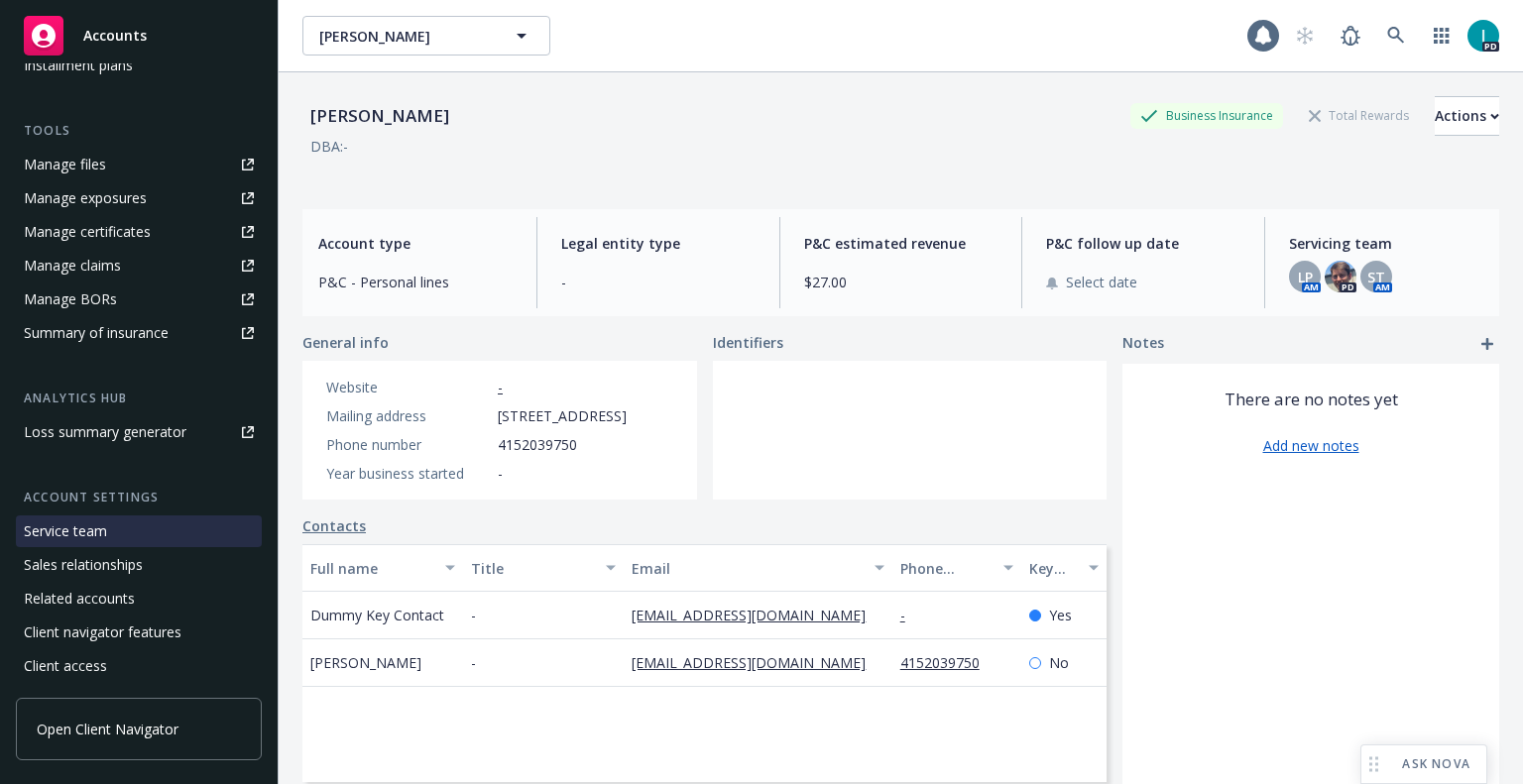click on "Service team" at bounding box center (65, 531) 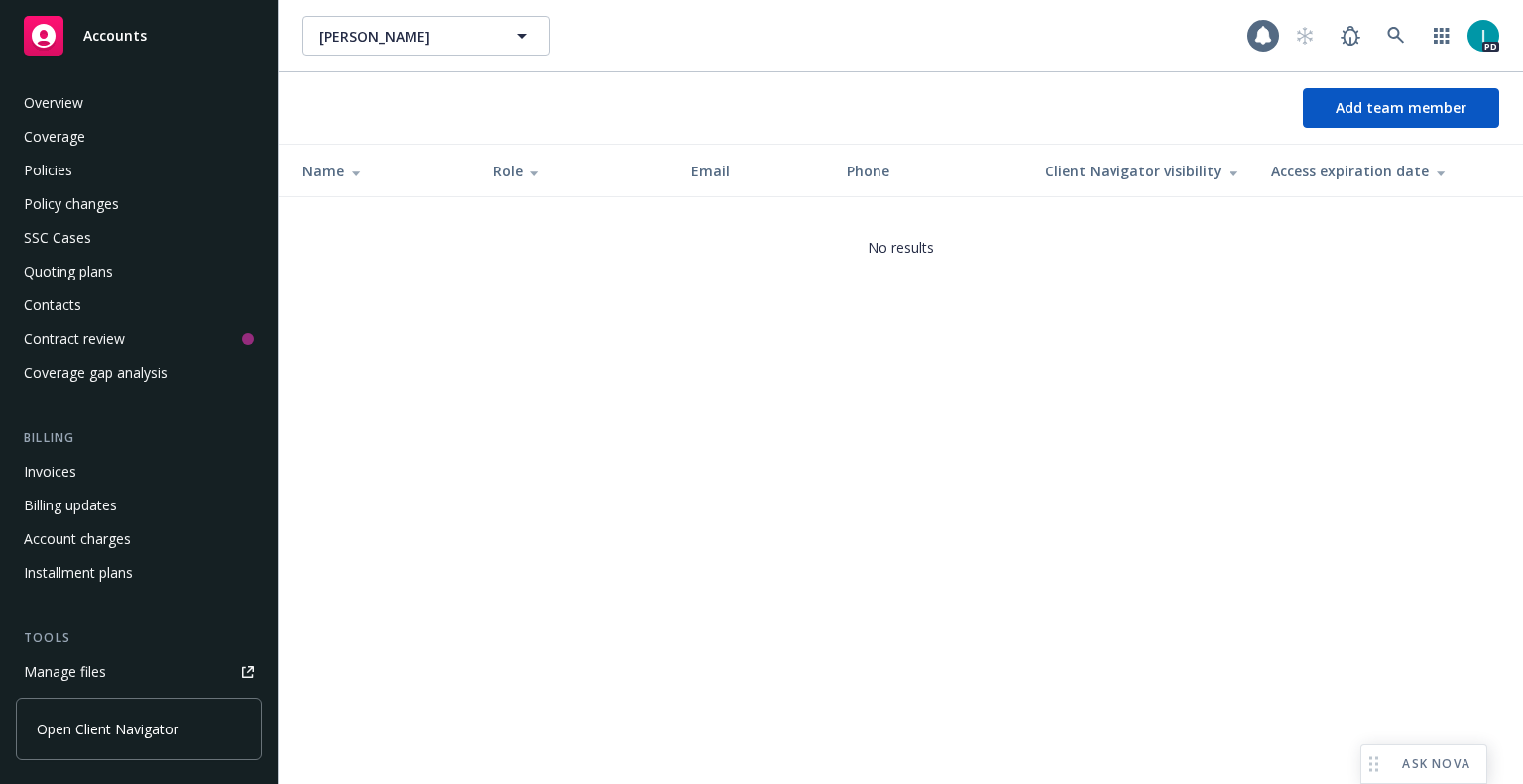 scroll, scrollTop: 507, scrollLeft: 0, axis: vertical 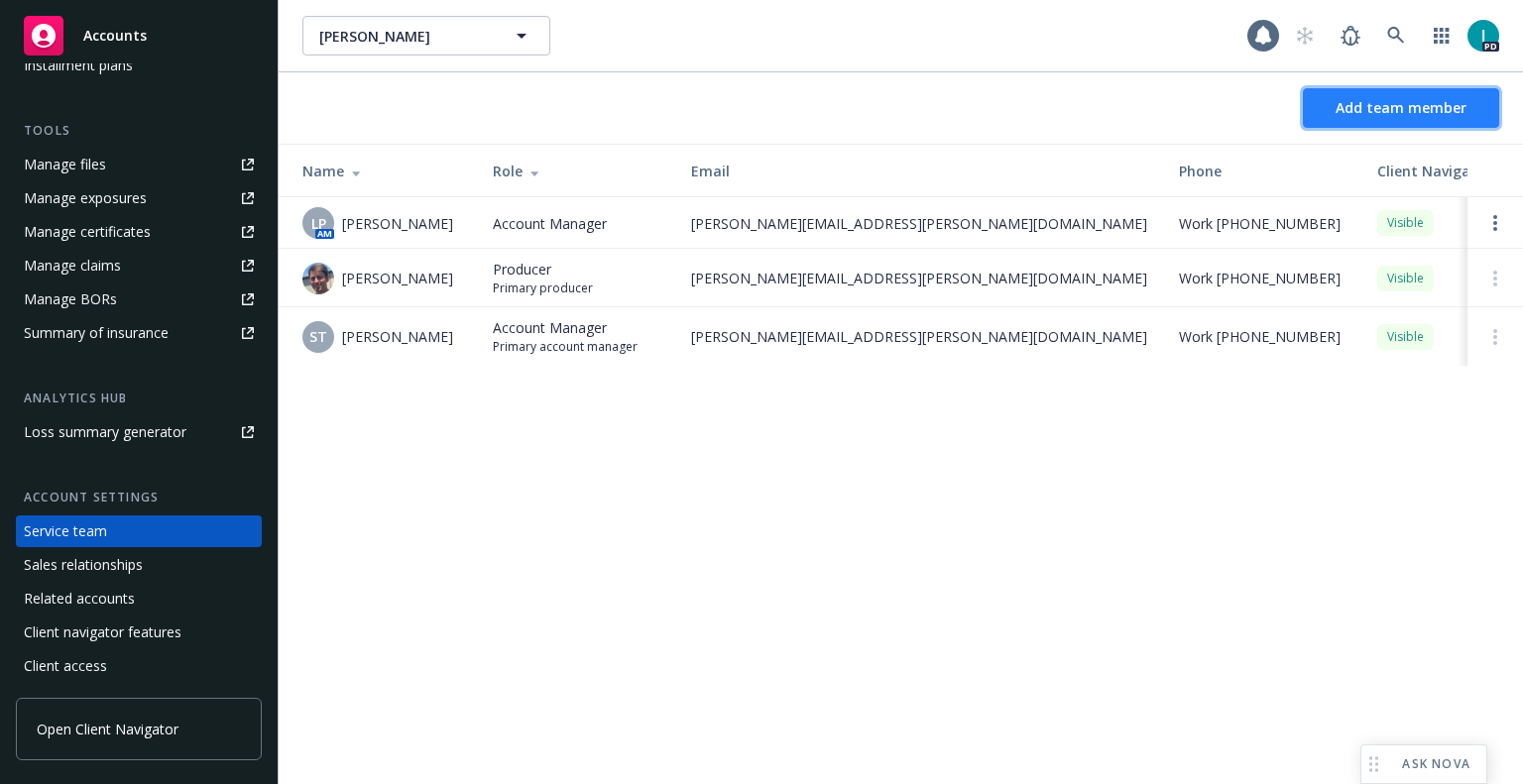 click on "Add team member" at bounding box center (1401, 107) 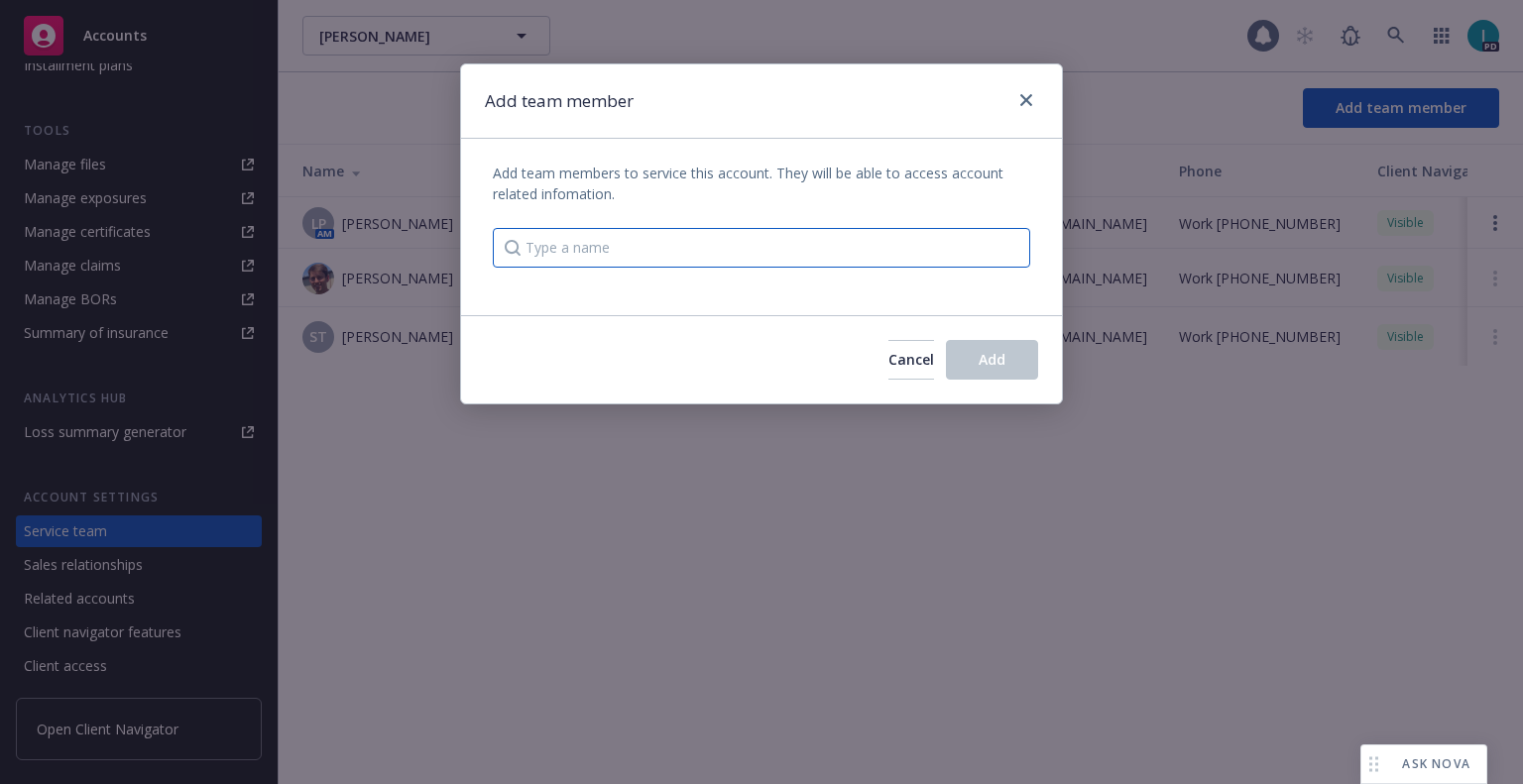 click at bounding box center [762, 248] 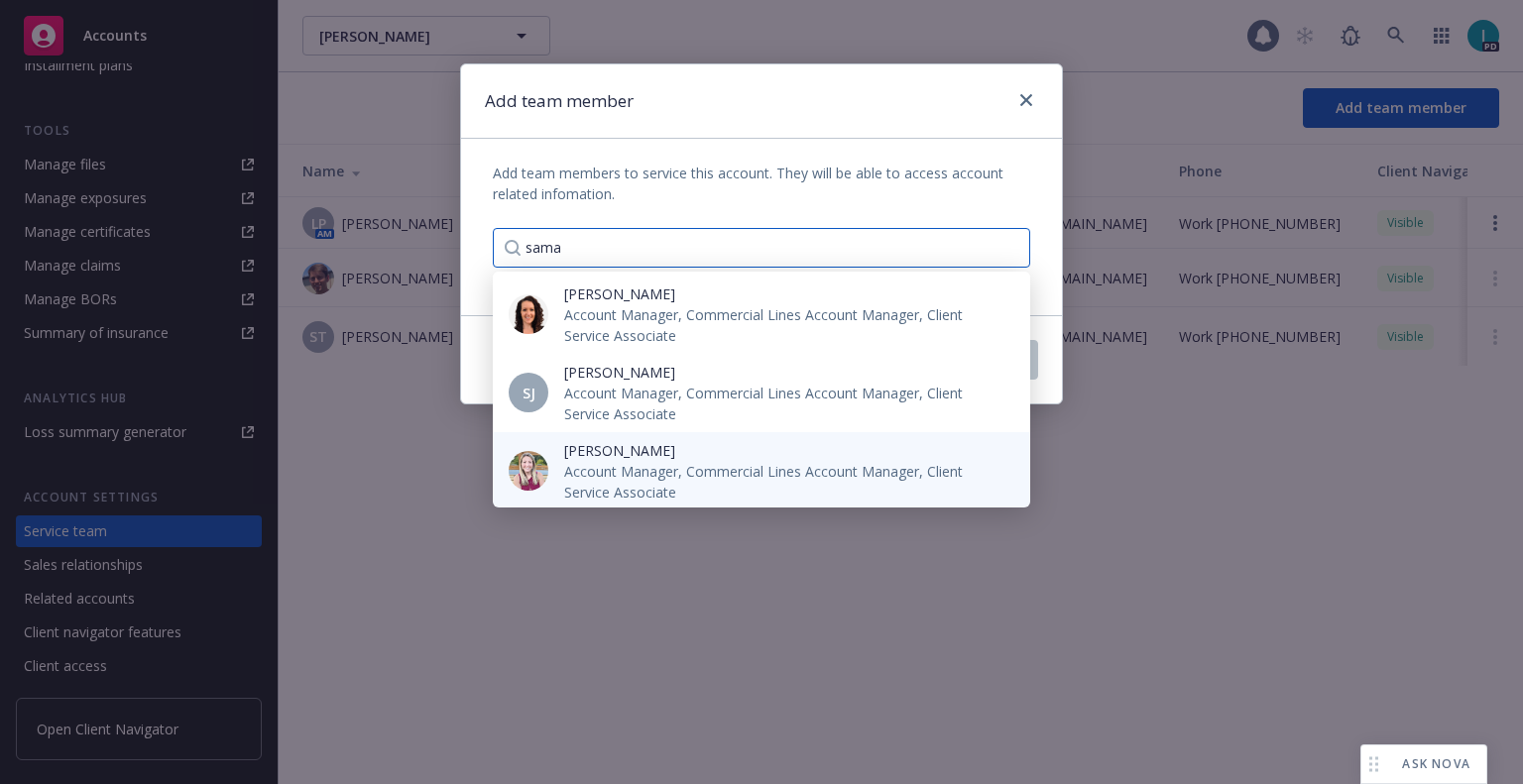 type on "sama" 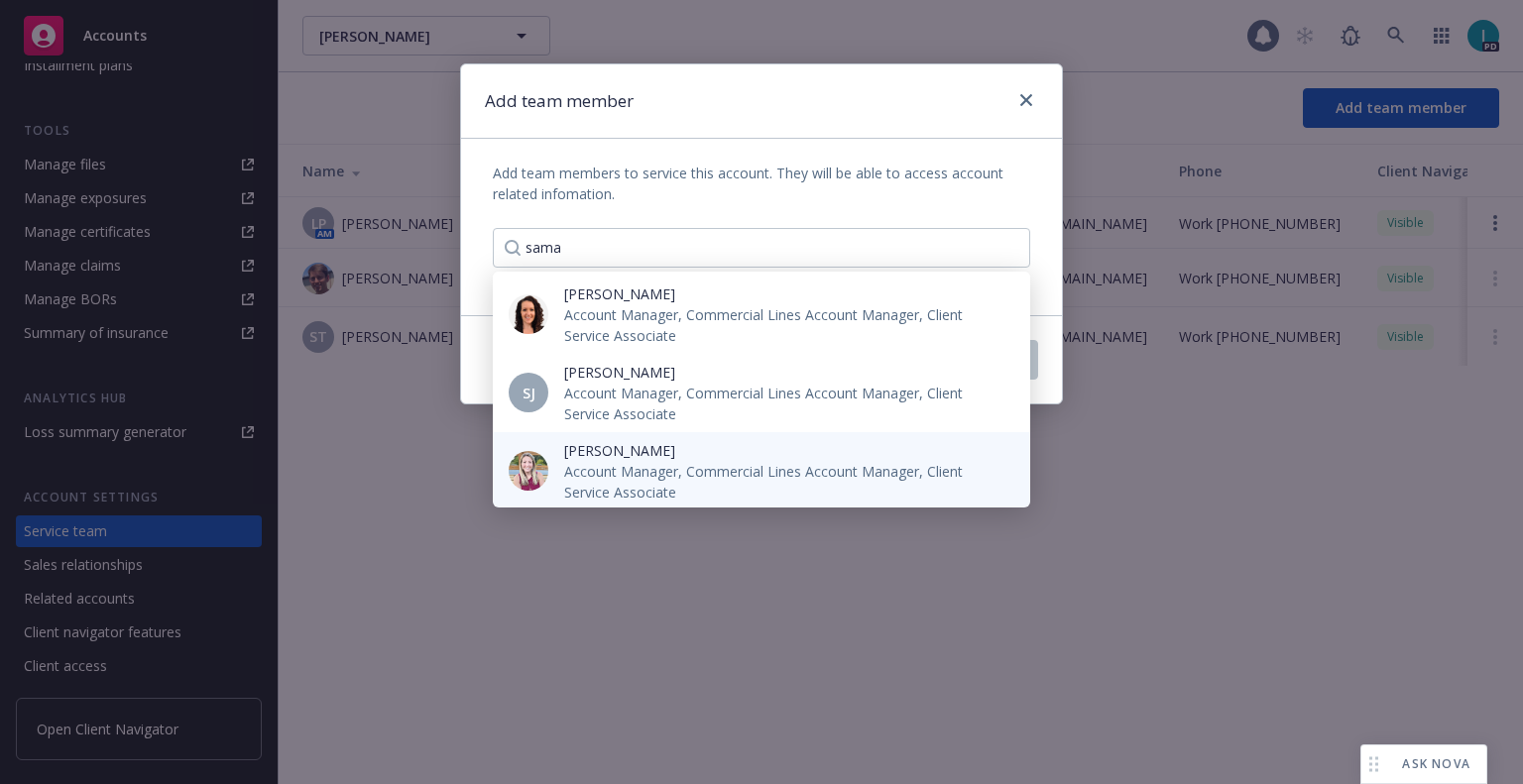 click on "Account Manager, Commercial Lines Account Manager, Client Service Associate" at bounding box center (781, 482) 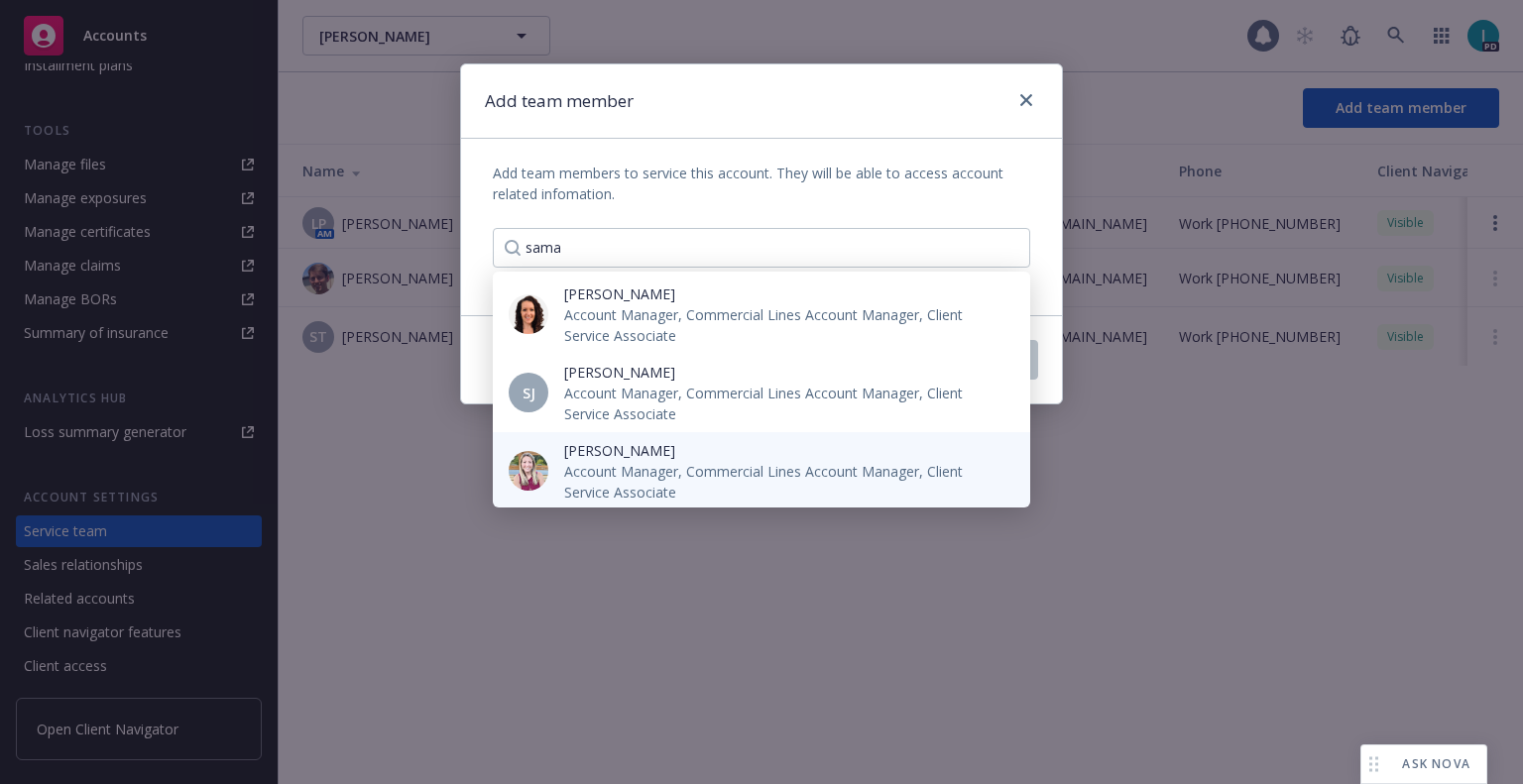 type 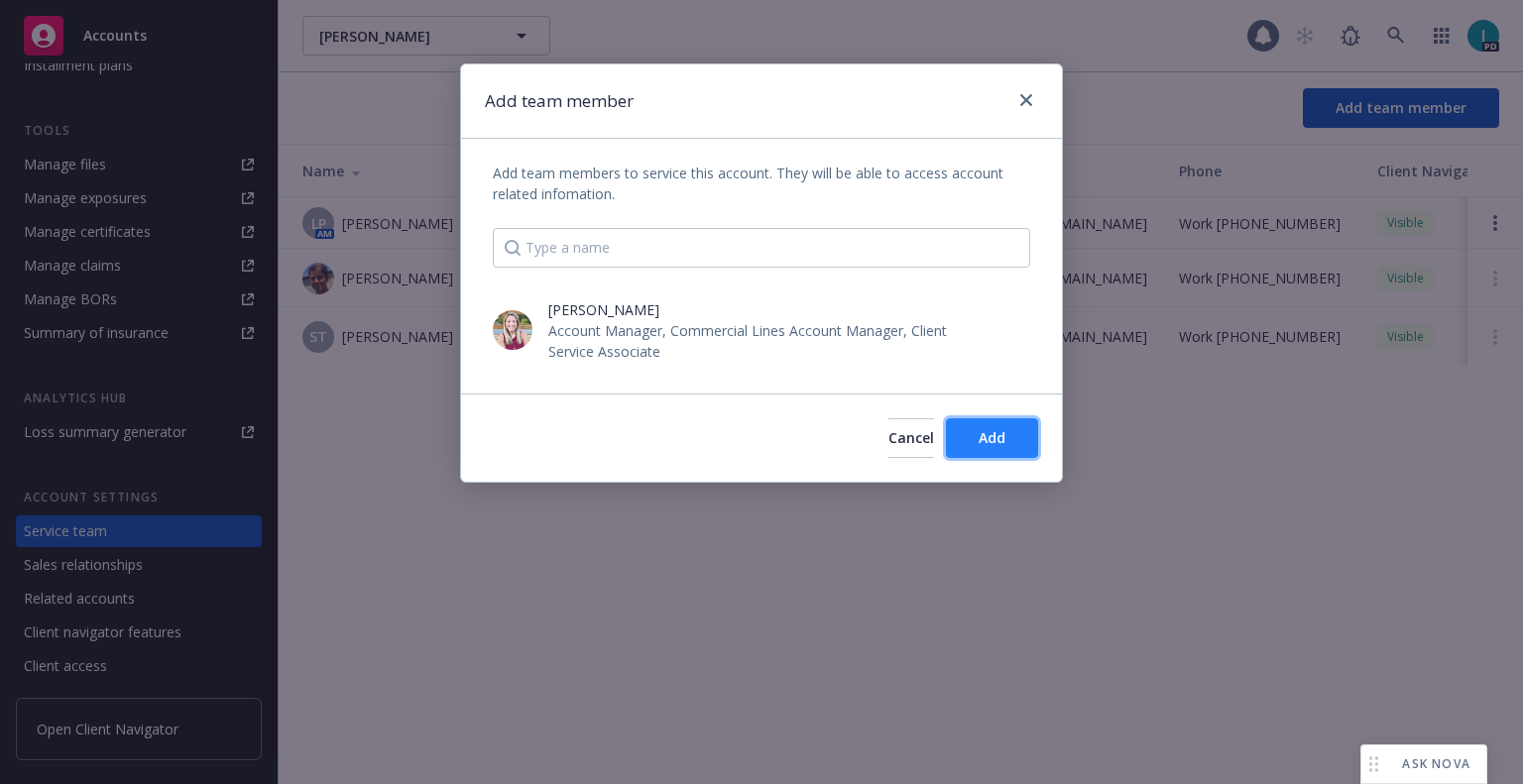 click on "Add" at bounding box center [992, 438] 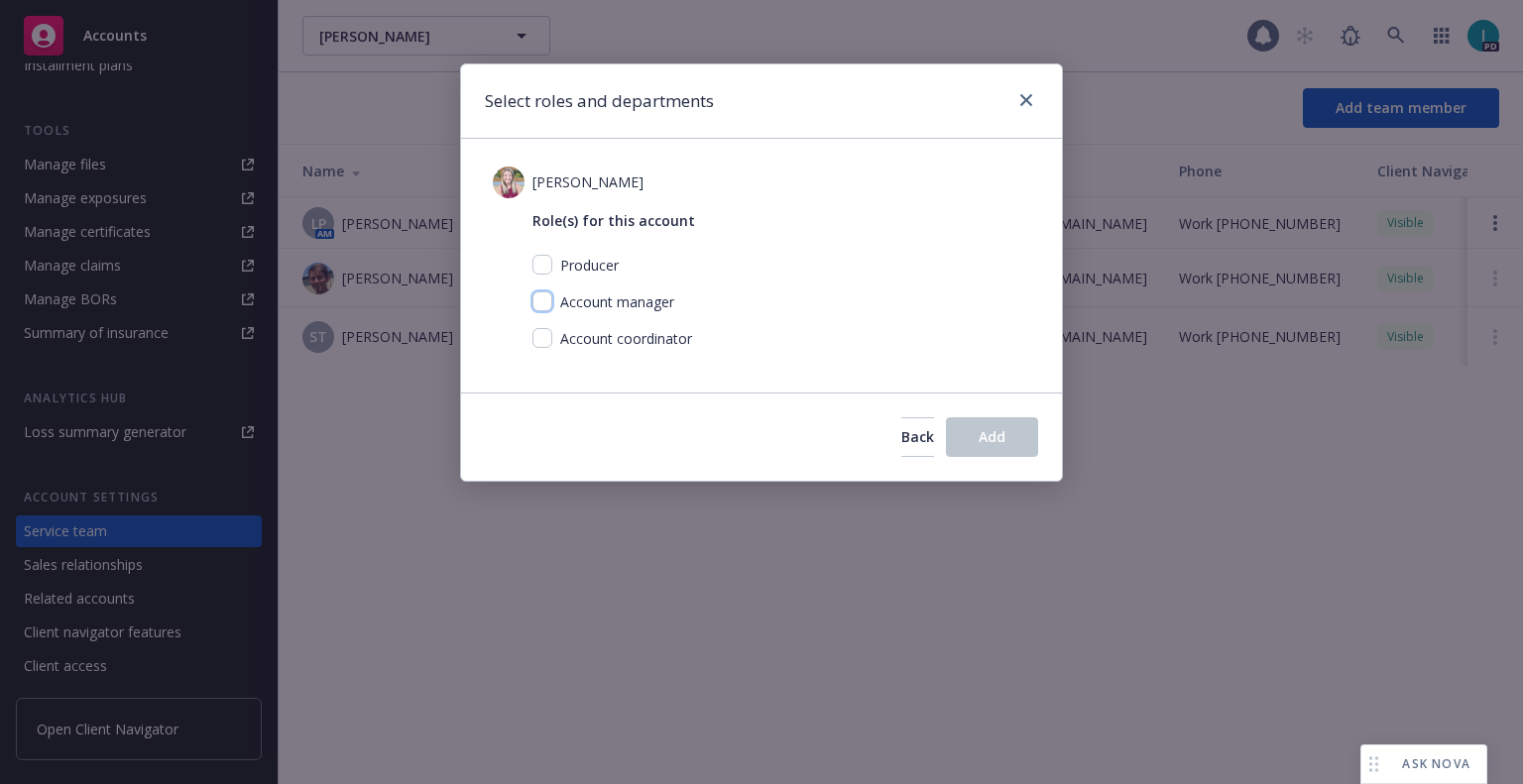 click at bounding box center (542, 301) 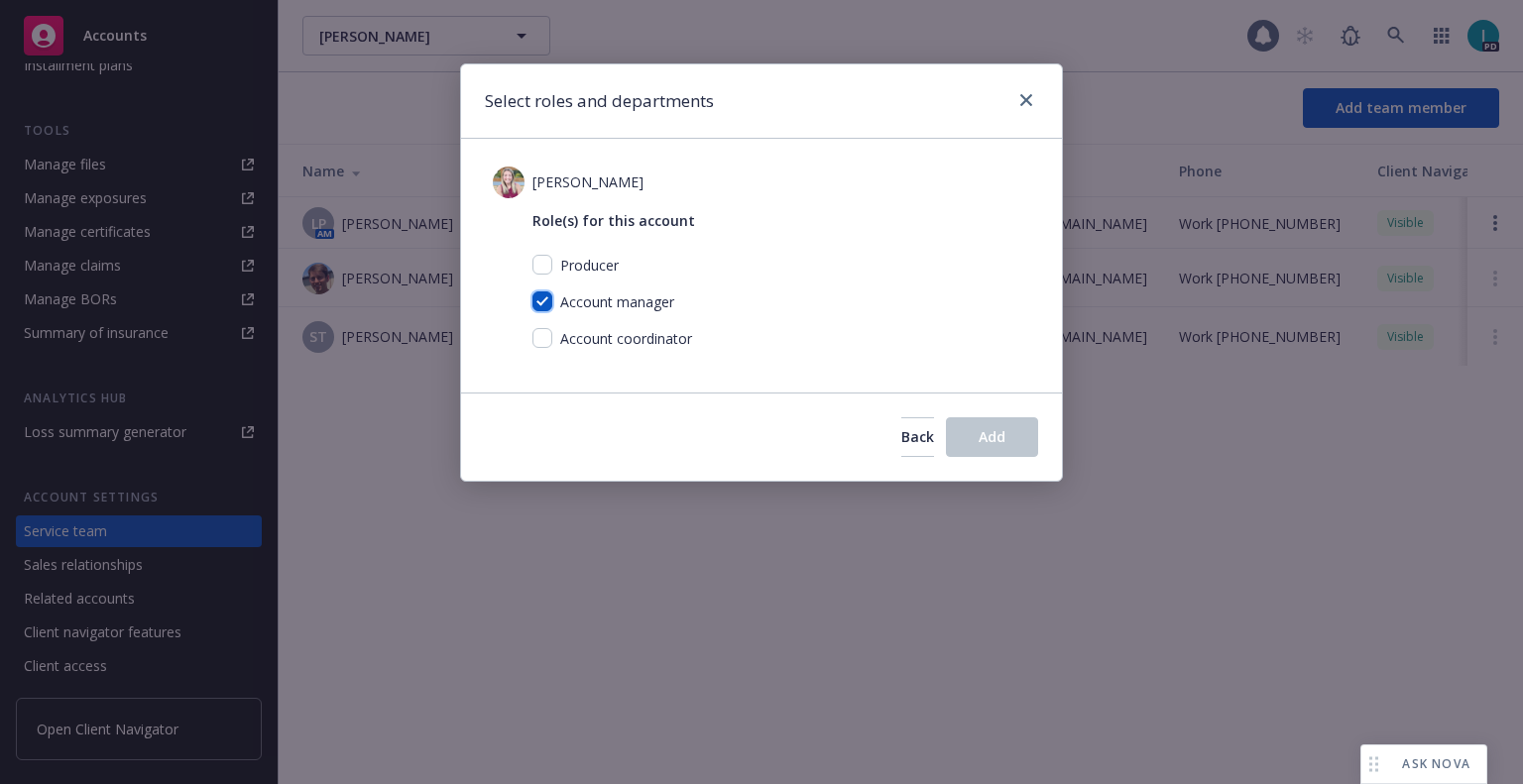 checkbox on "true" 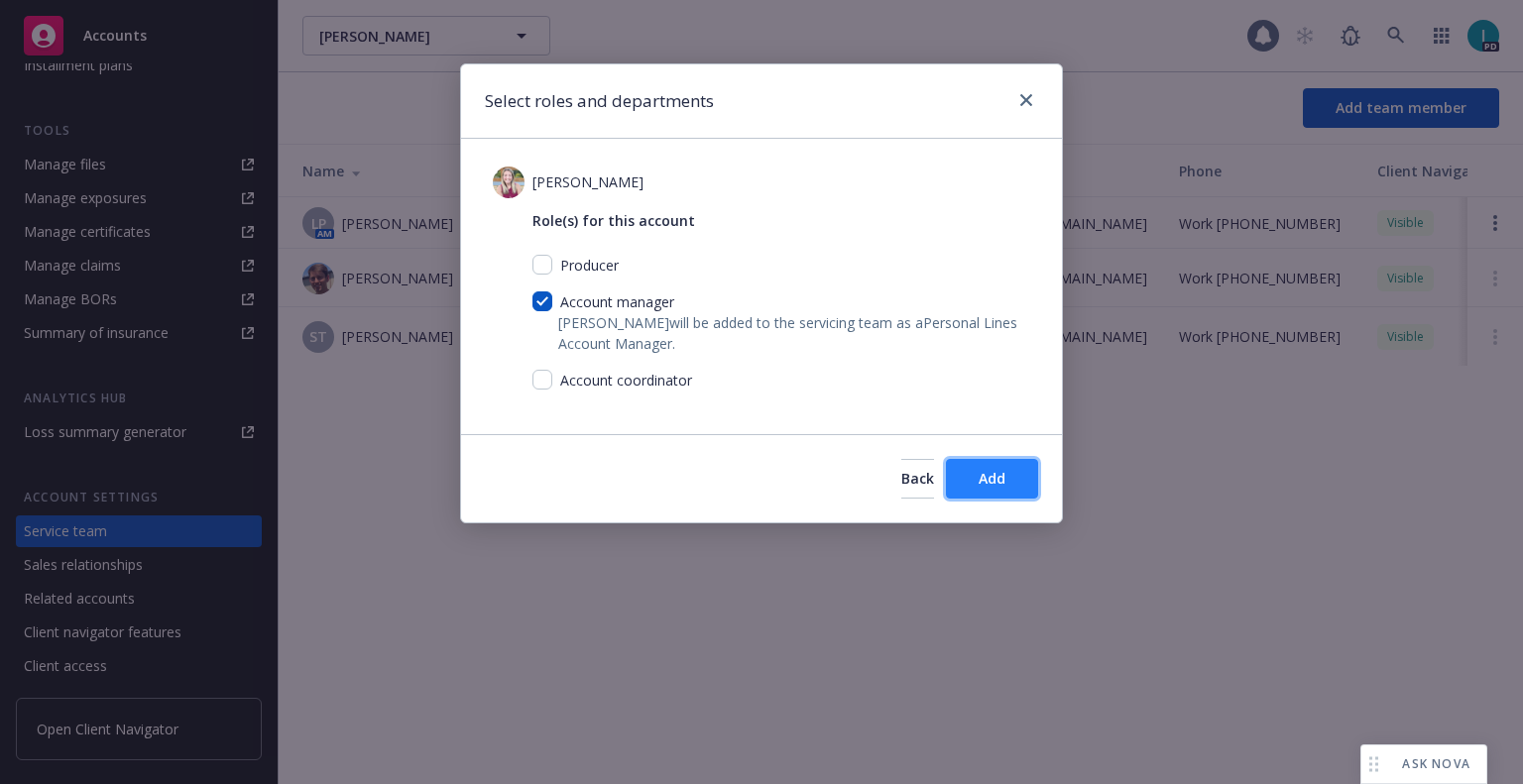 click on "Add" at bounding box center (992, 479) 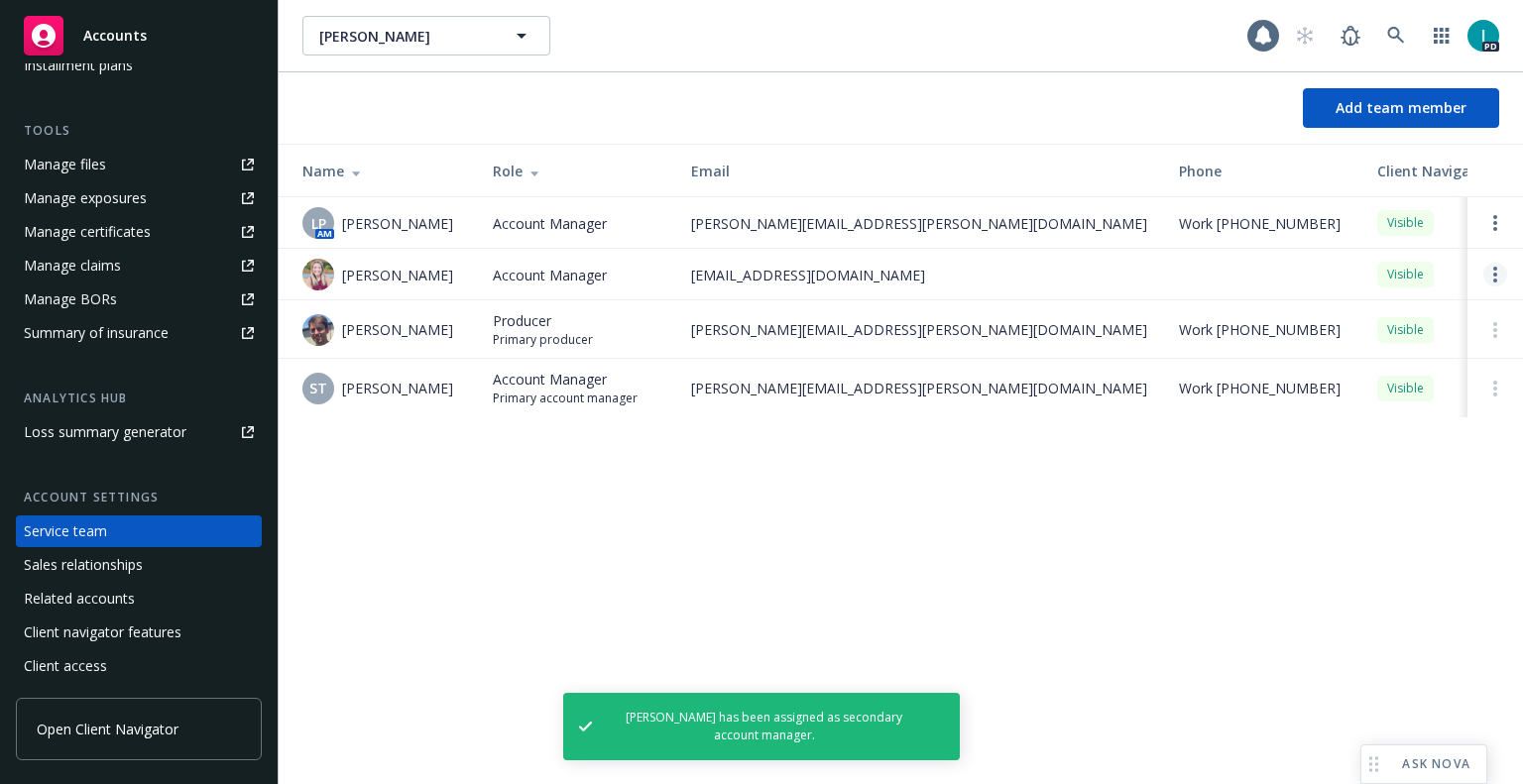 click at bounding box center (1495, 275) 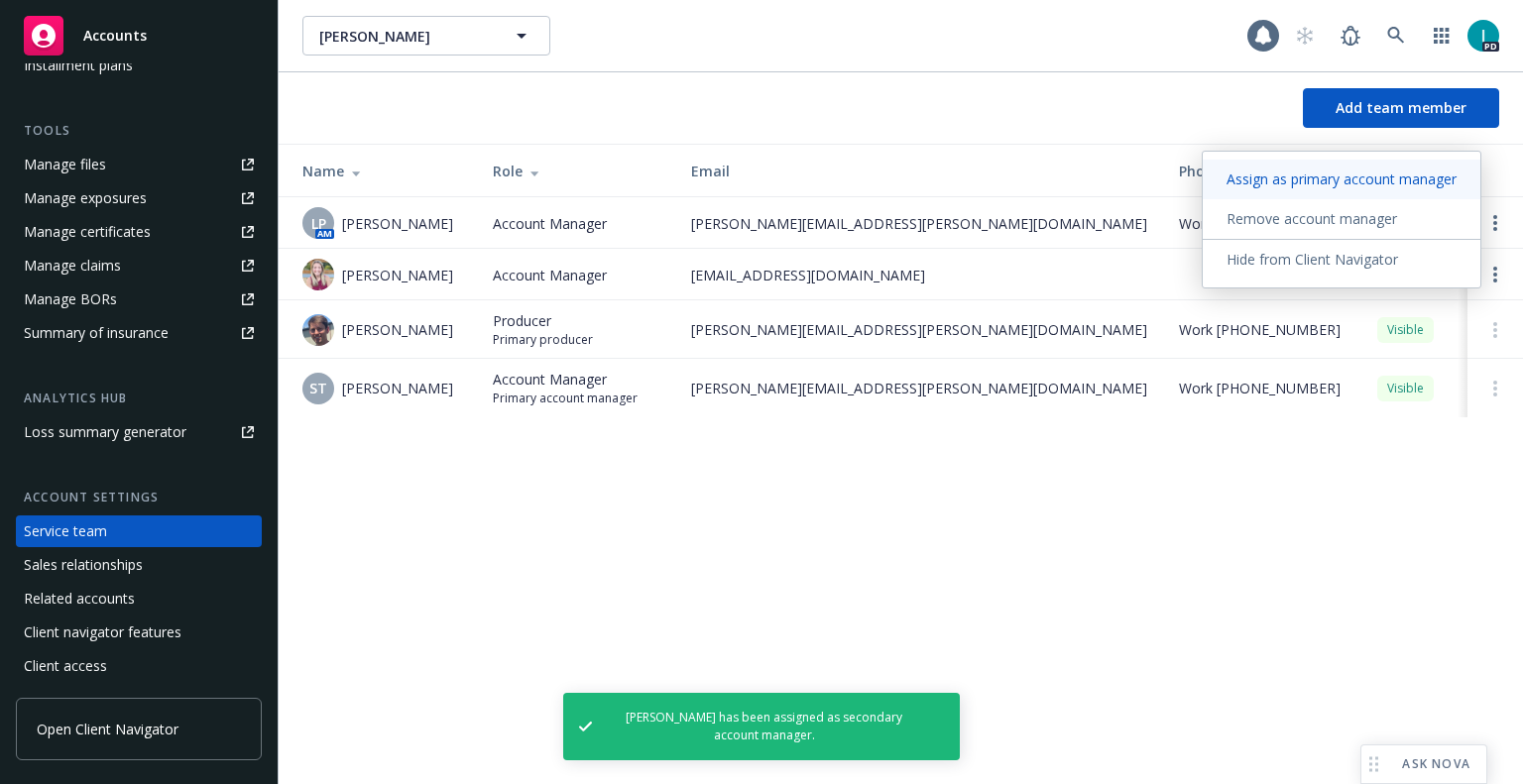click on "Assign as primary account manager" at bounding box center (1342, 178) 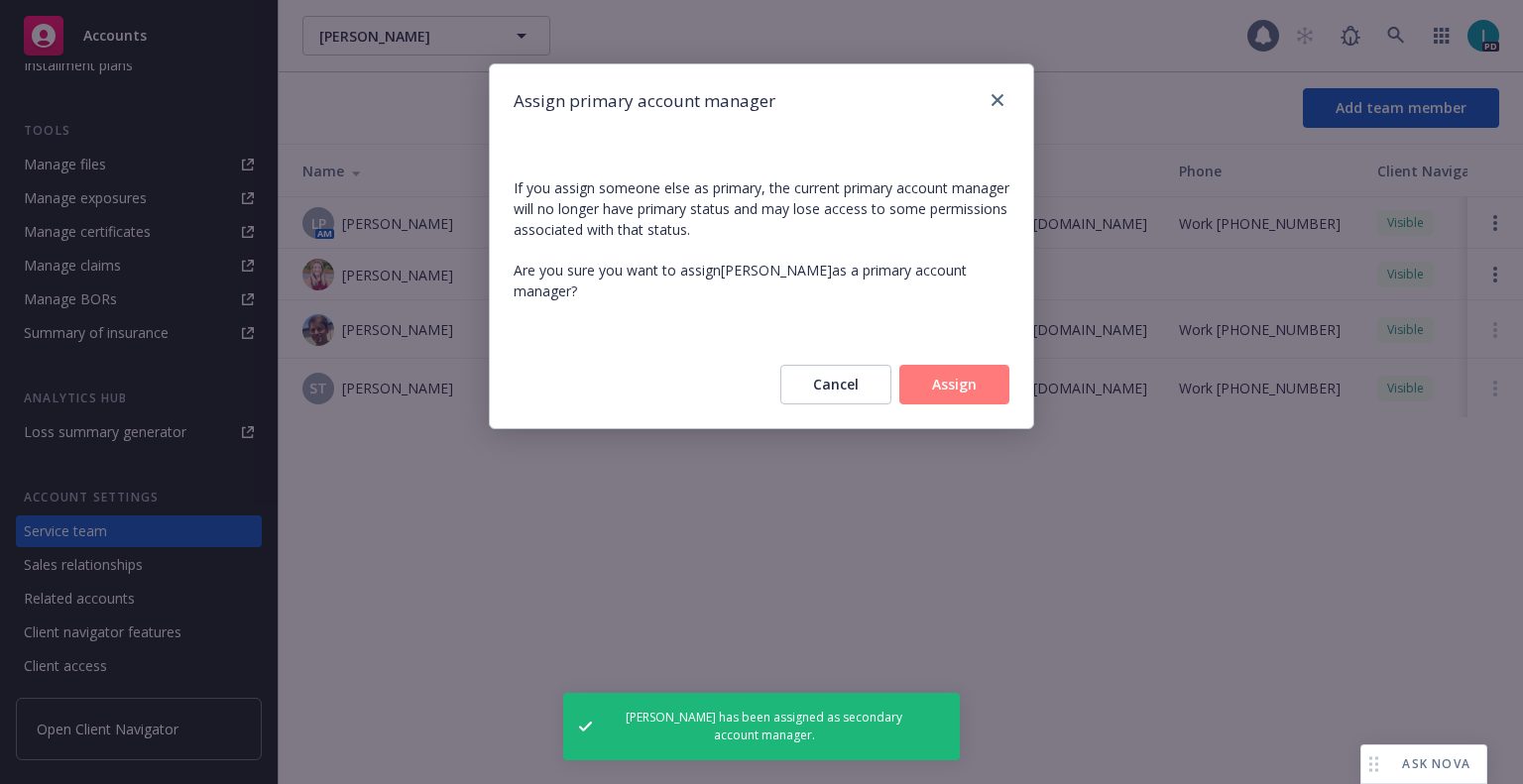 click on "Assign" at bounding box center (954, 385) 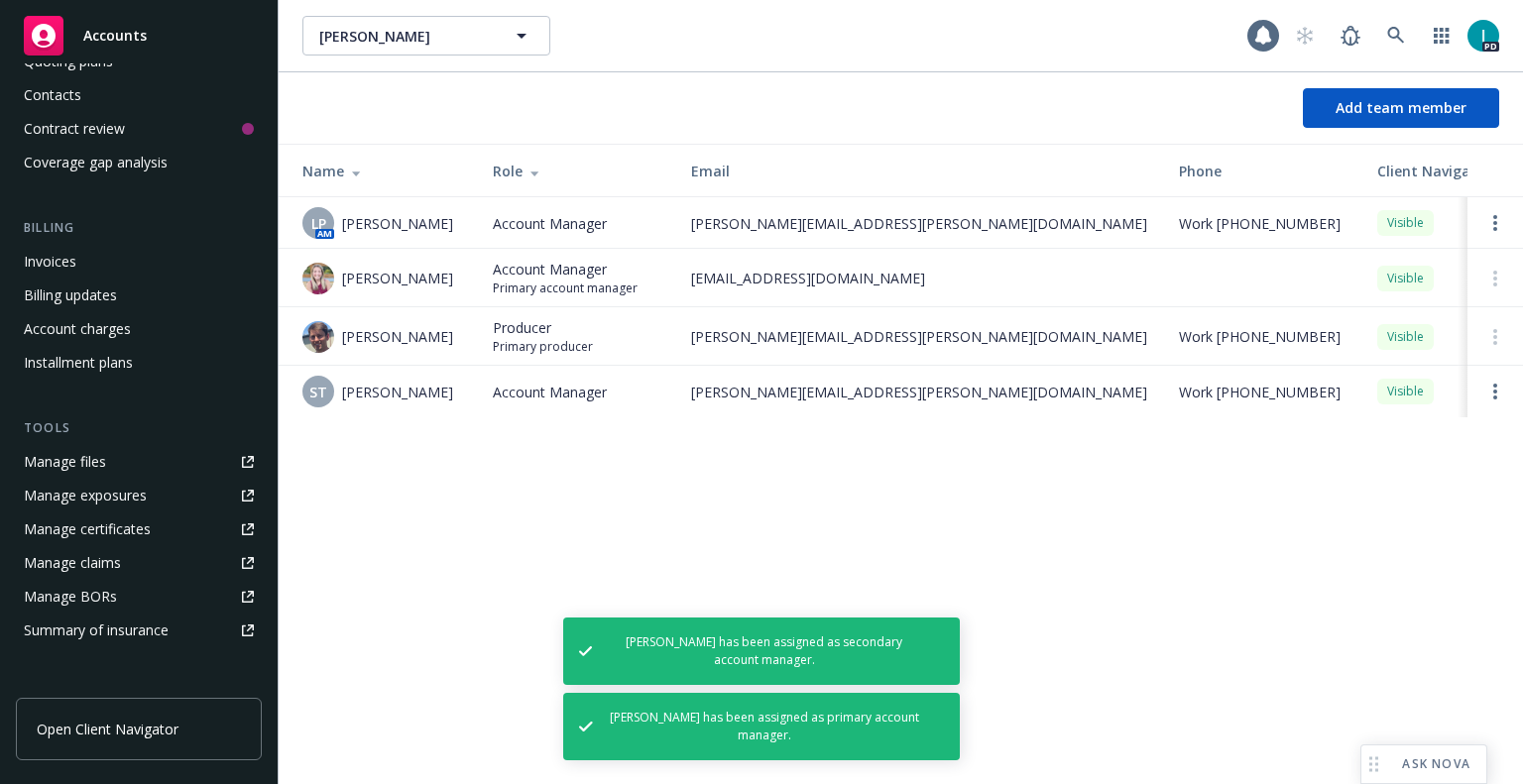 scroll, scrollTop: 0, scrollLeft: 0, axis: both 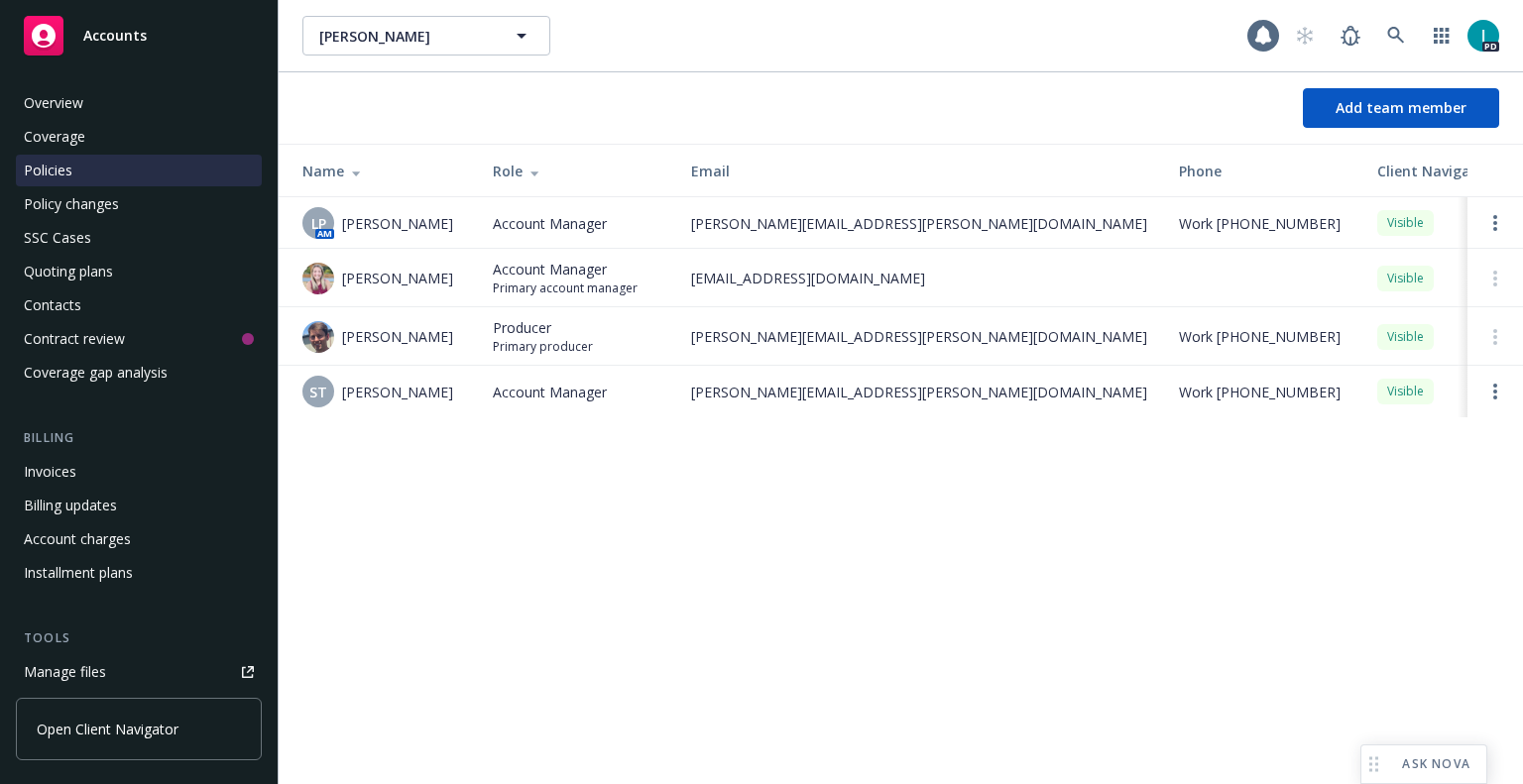 click on "Policies" at bounding box center [139, 170] 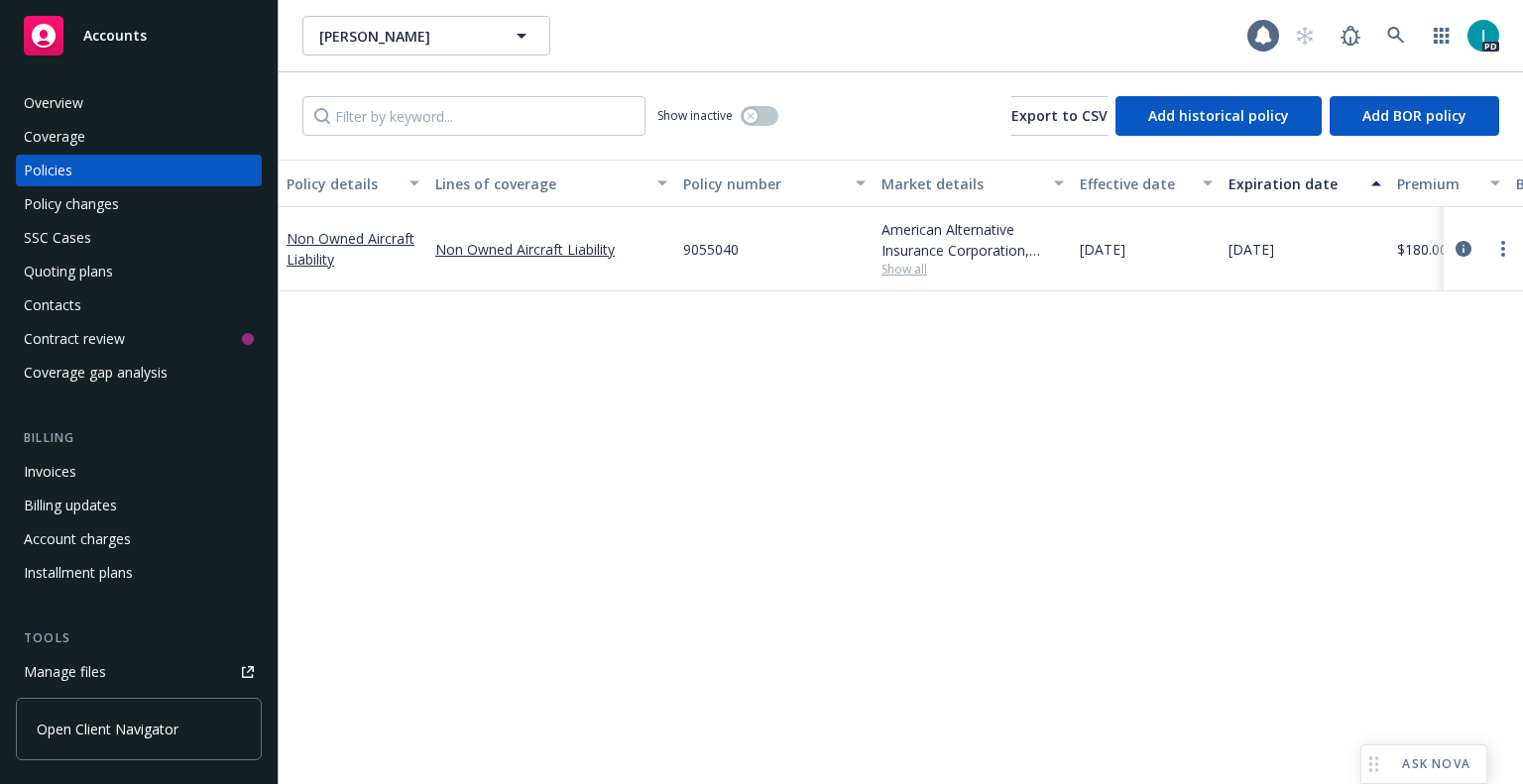 click on "Policy details Lines of coverage Policy number Market details Effective date Expiration date Premium Billing method Stage Status Service team leaders Non Owned Aircraft Liability Non Owned Aircraft Liability 9055040 American Alternative Insurance Corporation, Munich Re, Global Aerospace Inc Show all 05/23/2025 05/23/2026 $180.00 Direct New Active Stephanie Todd AM Scott Gault PD" at bounding box center [900, 472] 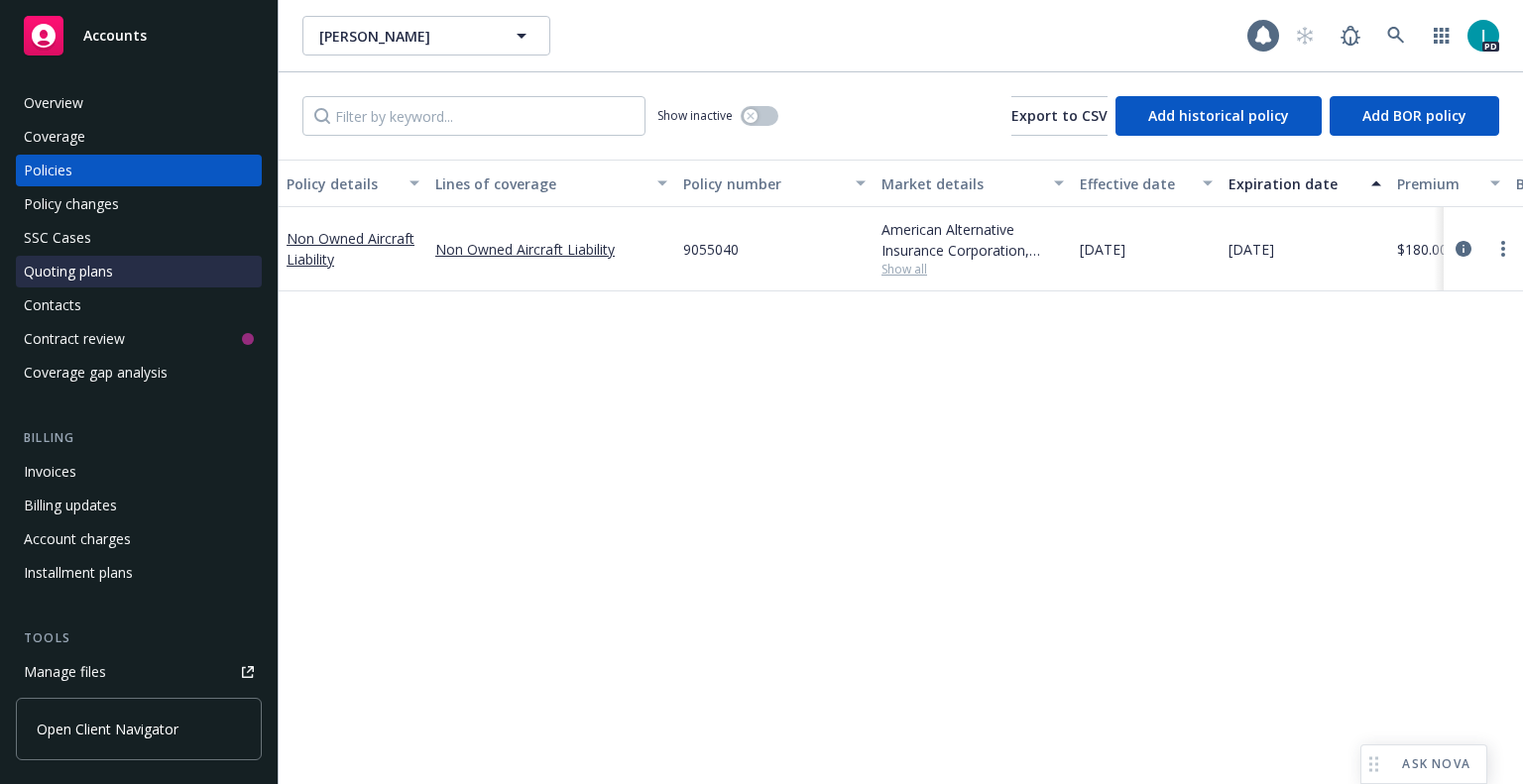 click on "Quoting plans" at bounding box center (68, 272) 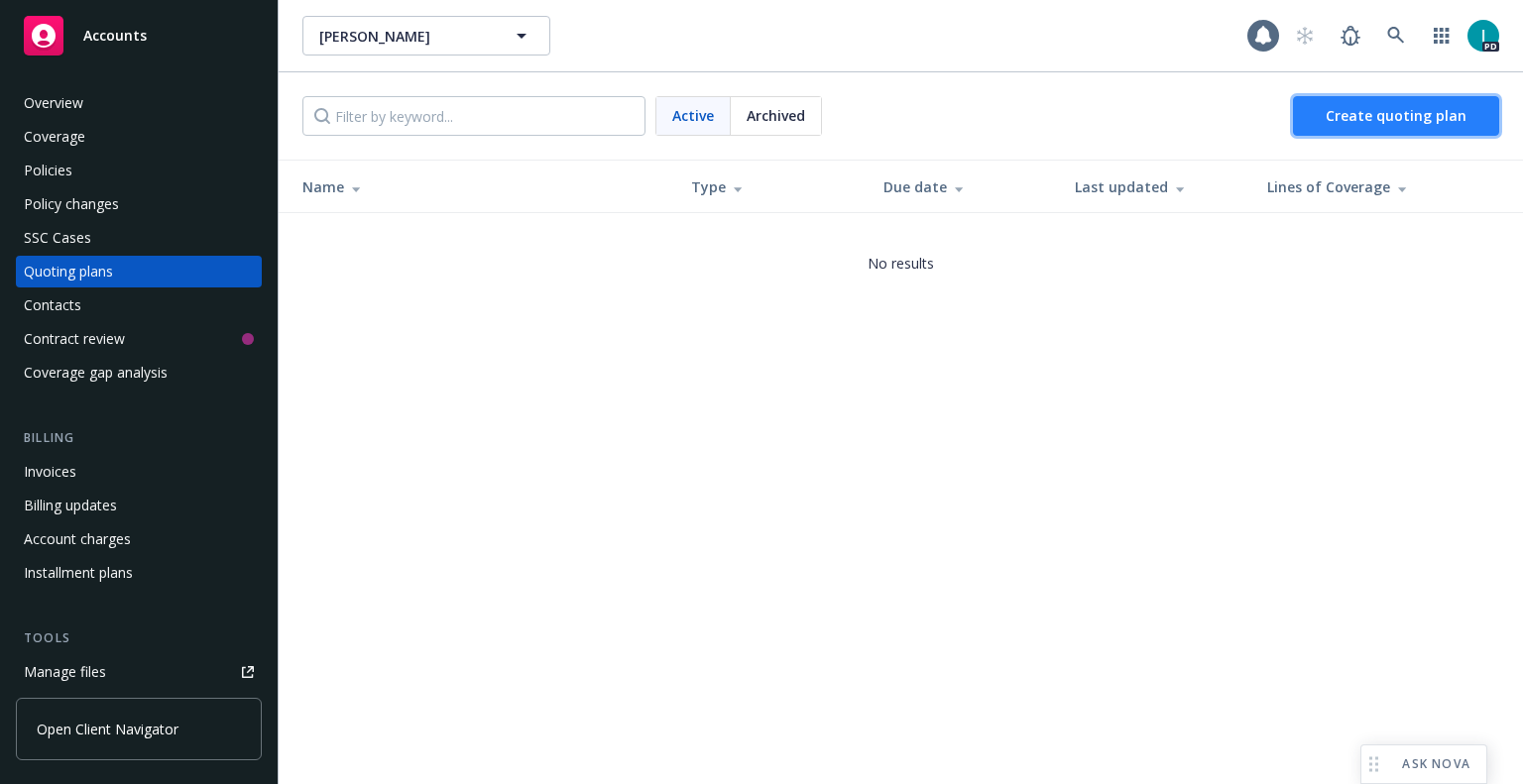 click on "Create quoting plan" at bounding box center [1396, 115] 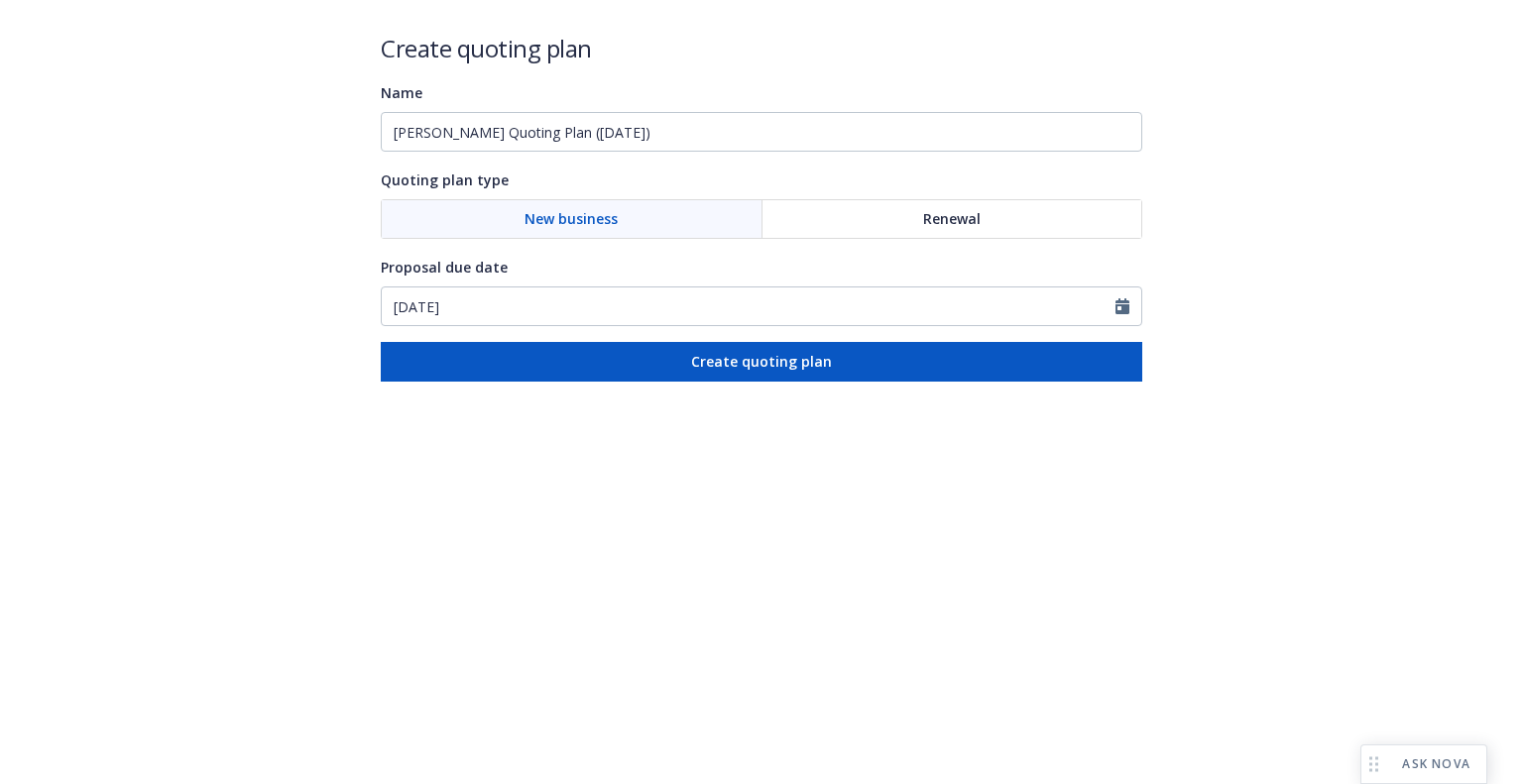 scroll, scrollTop: 0, scrollLeft: 0, axis: both 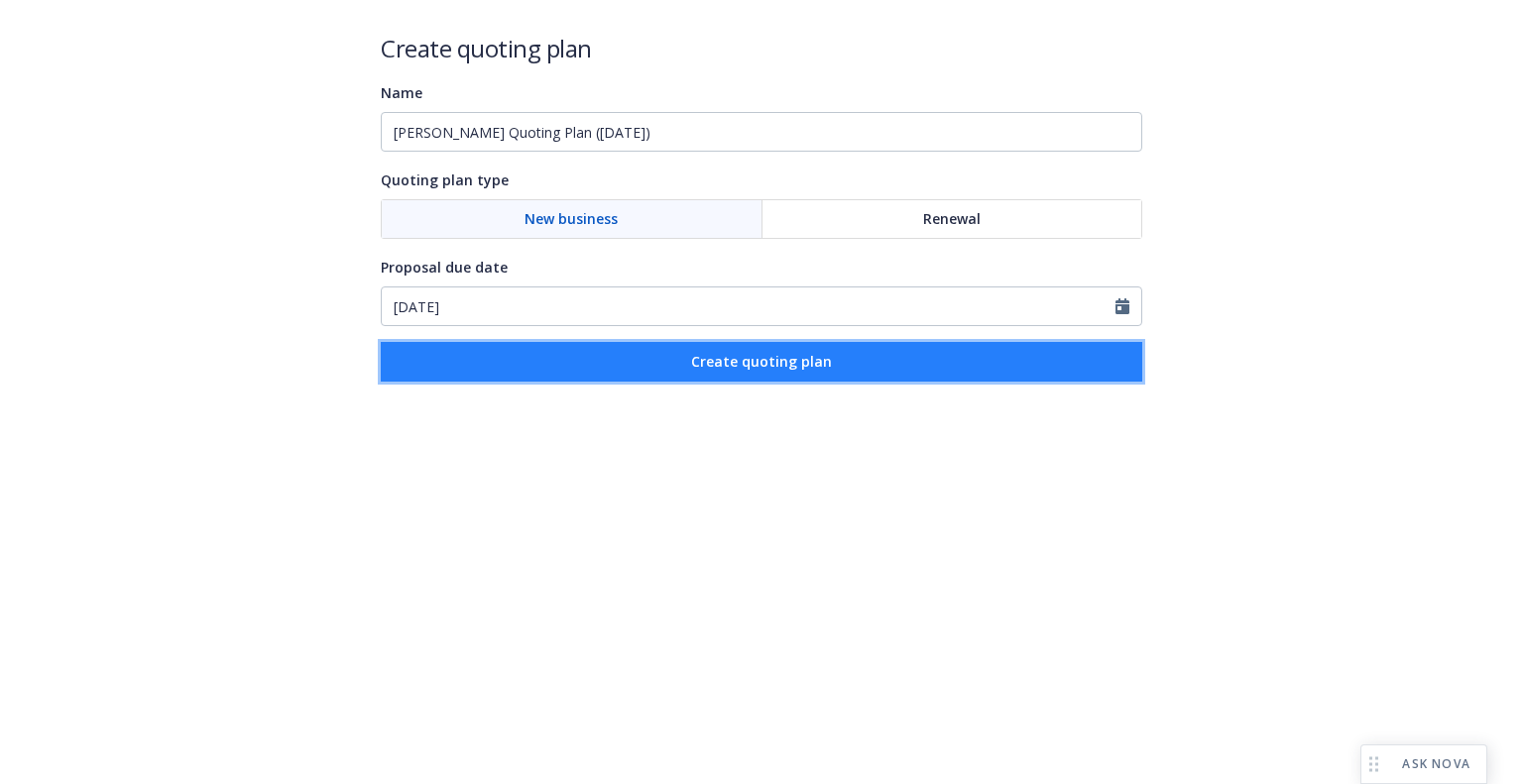 click on "Create quoting plan" at bounding box center (762, 362) 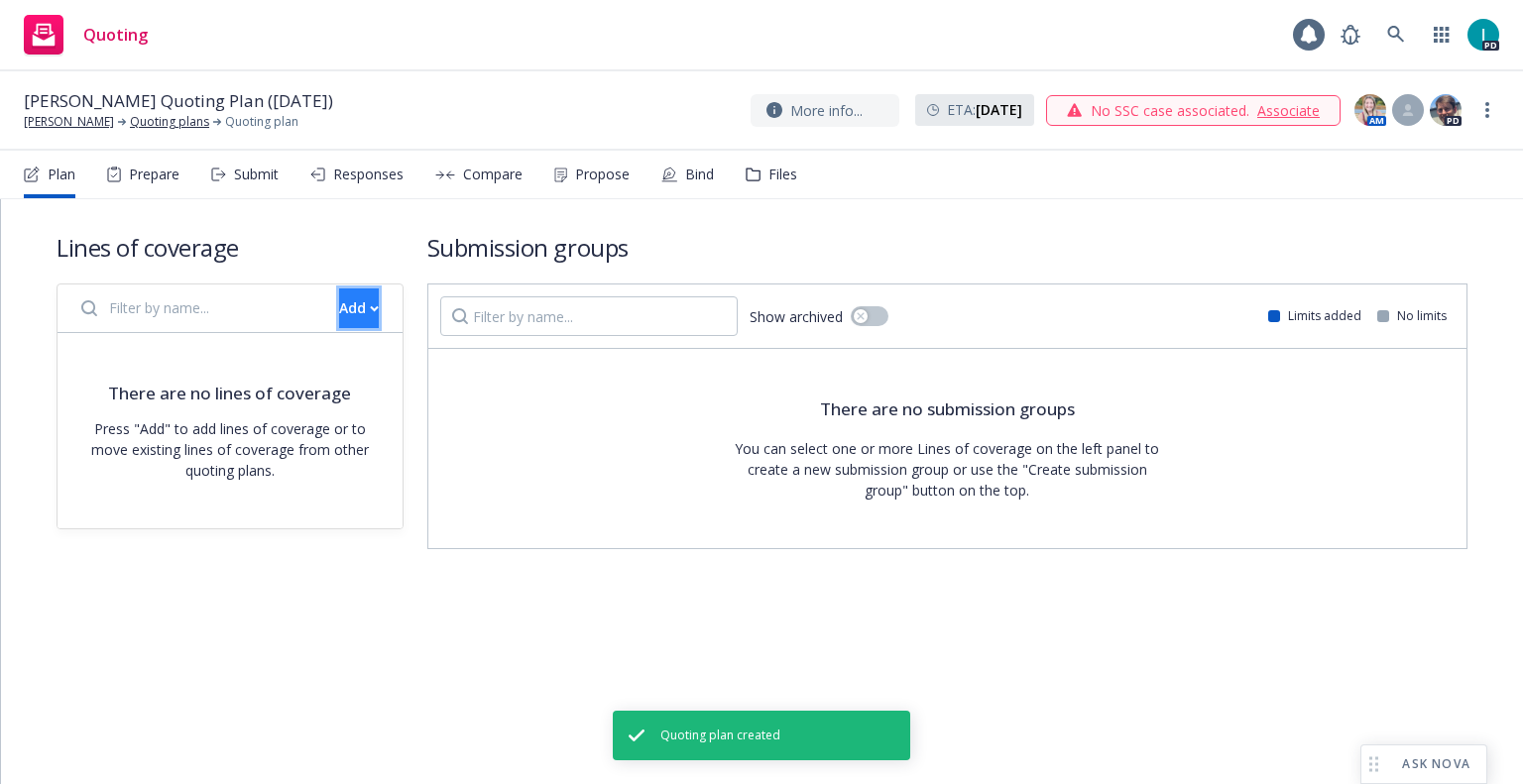 click on "Add" at bounding box center [359, 308] 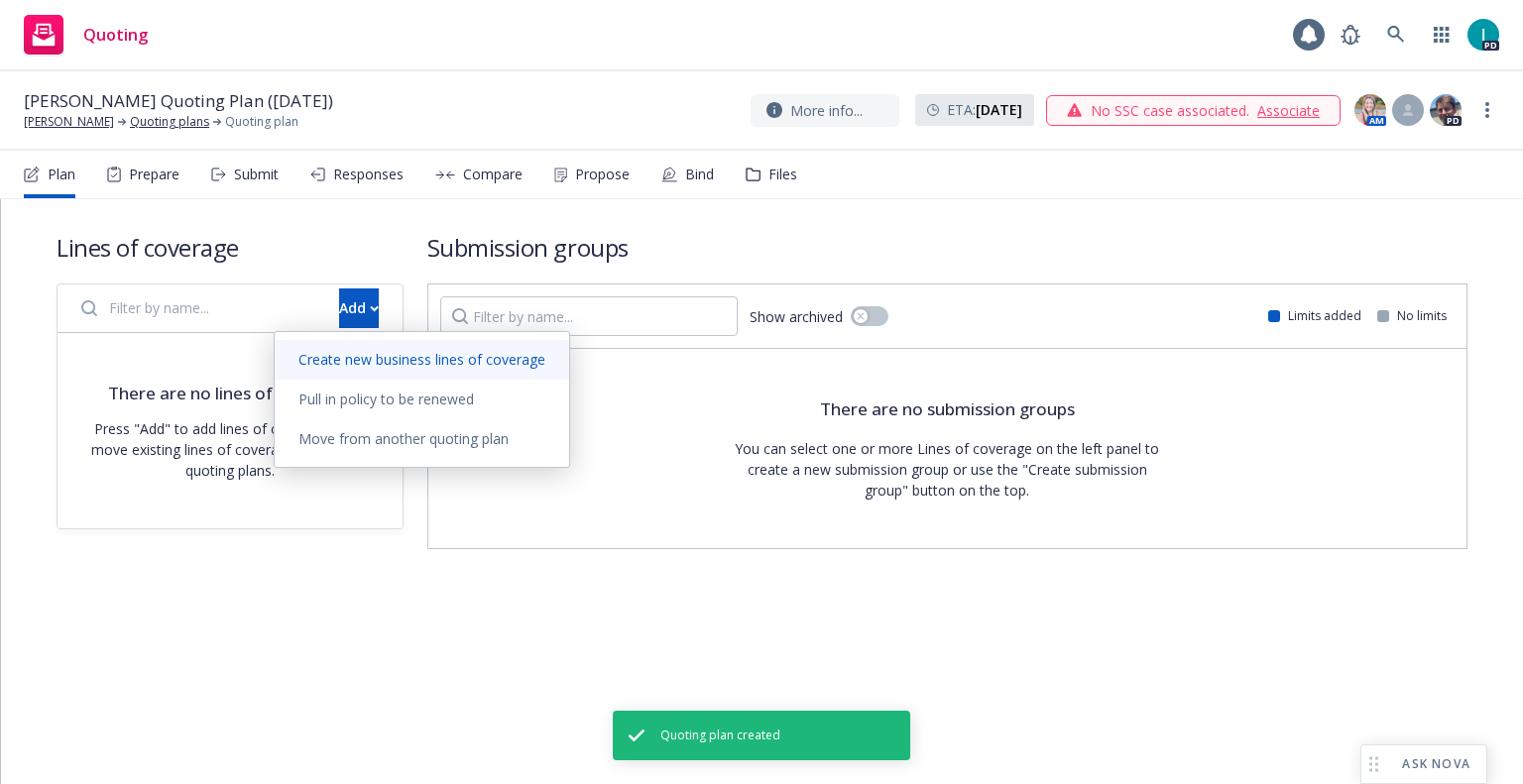click on "Create new business lines of coverage" at bounding box center (421, 360) 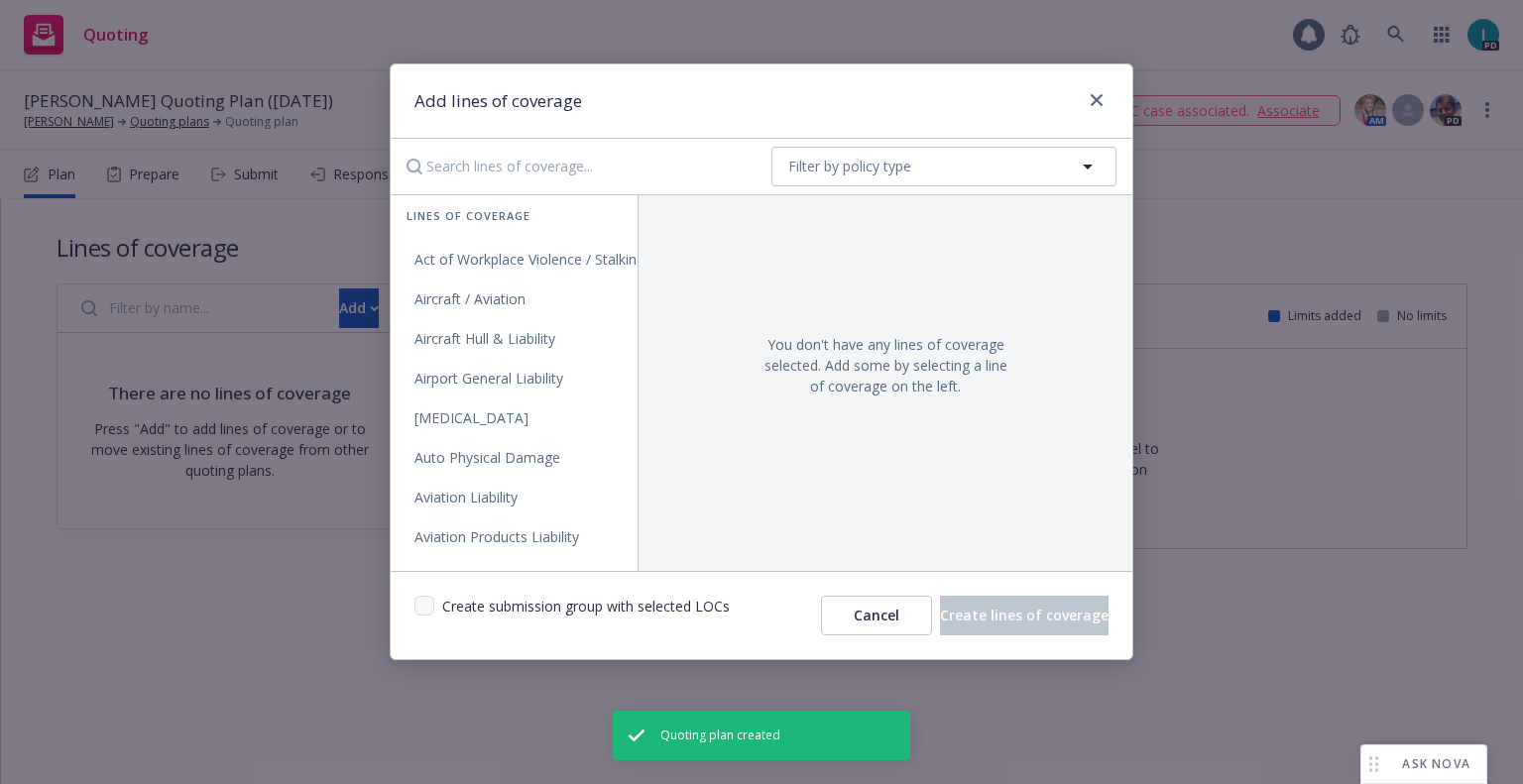 click at bounding box center (575, 167) 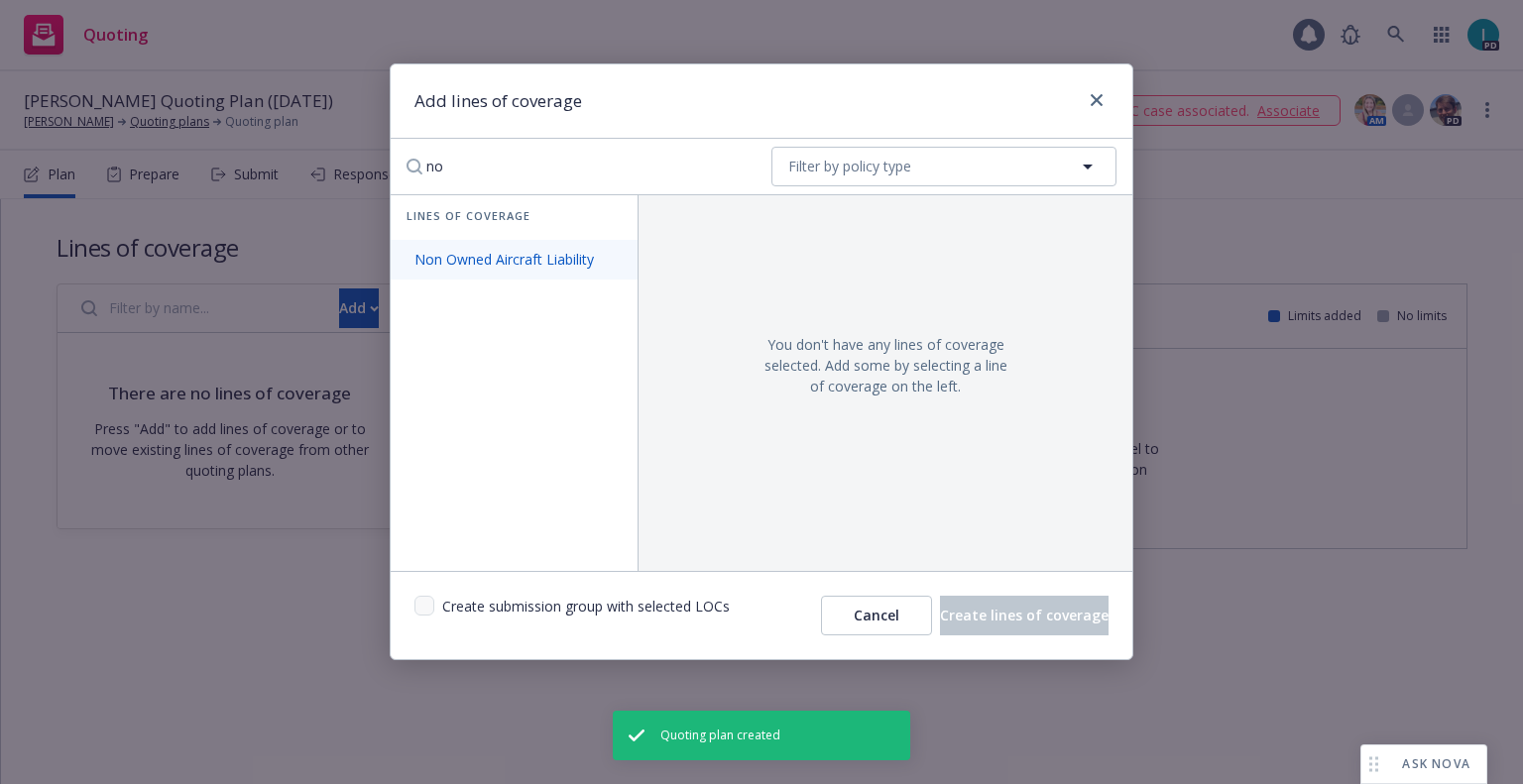 type on "no" 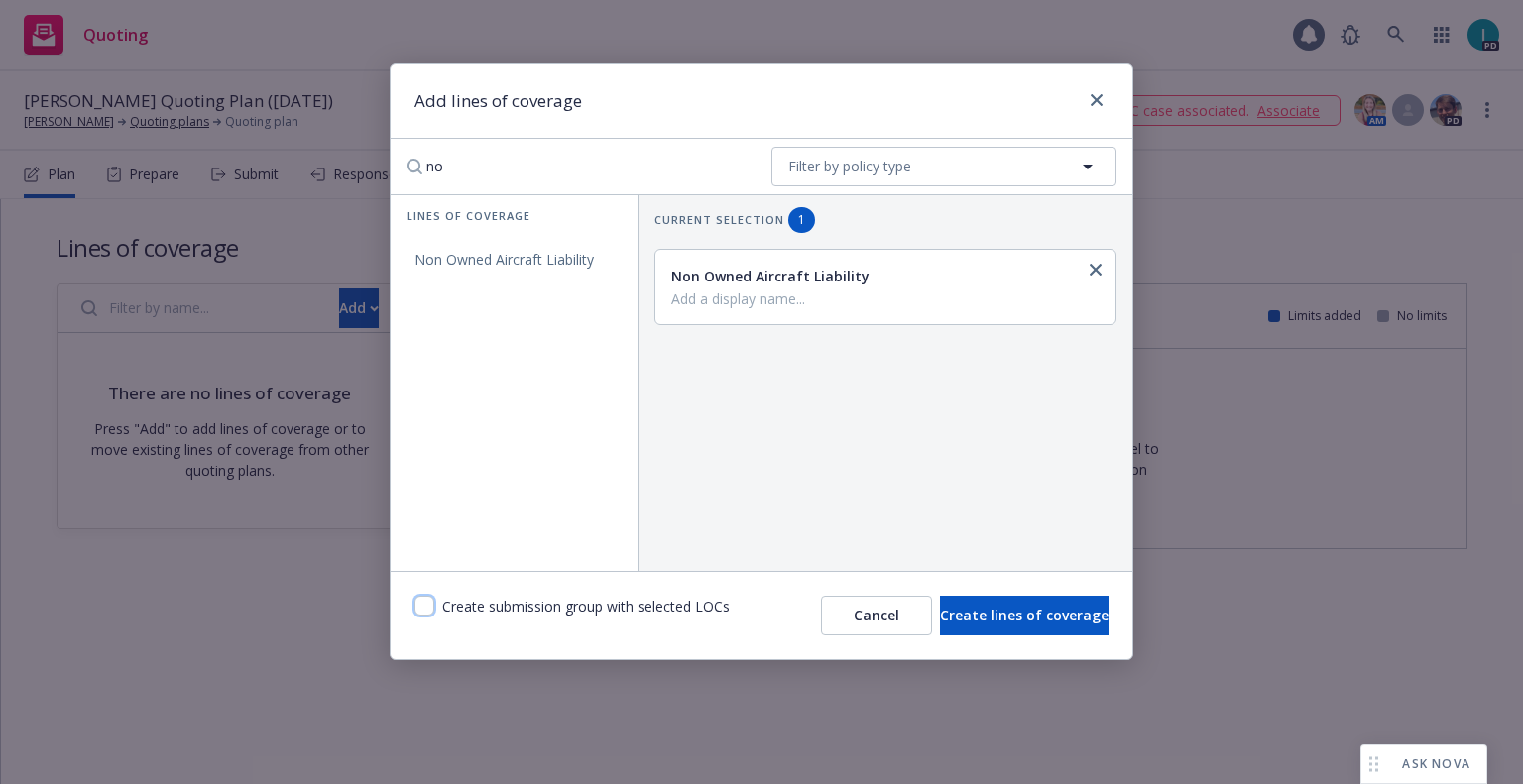 click at bounding box center (424, 606) 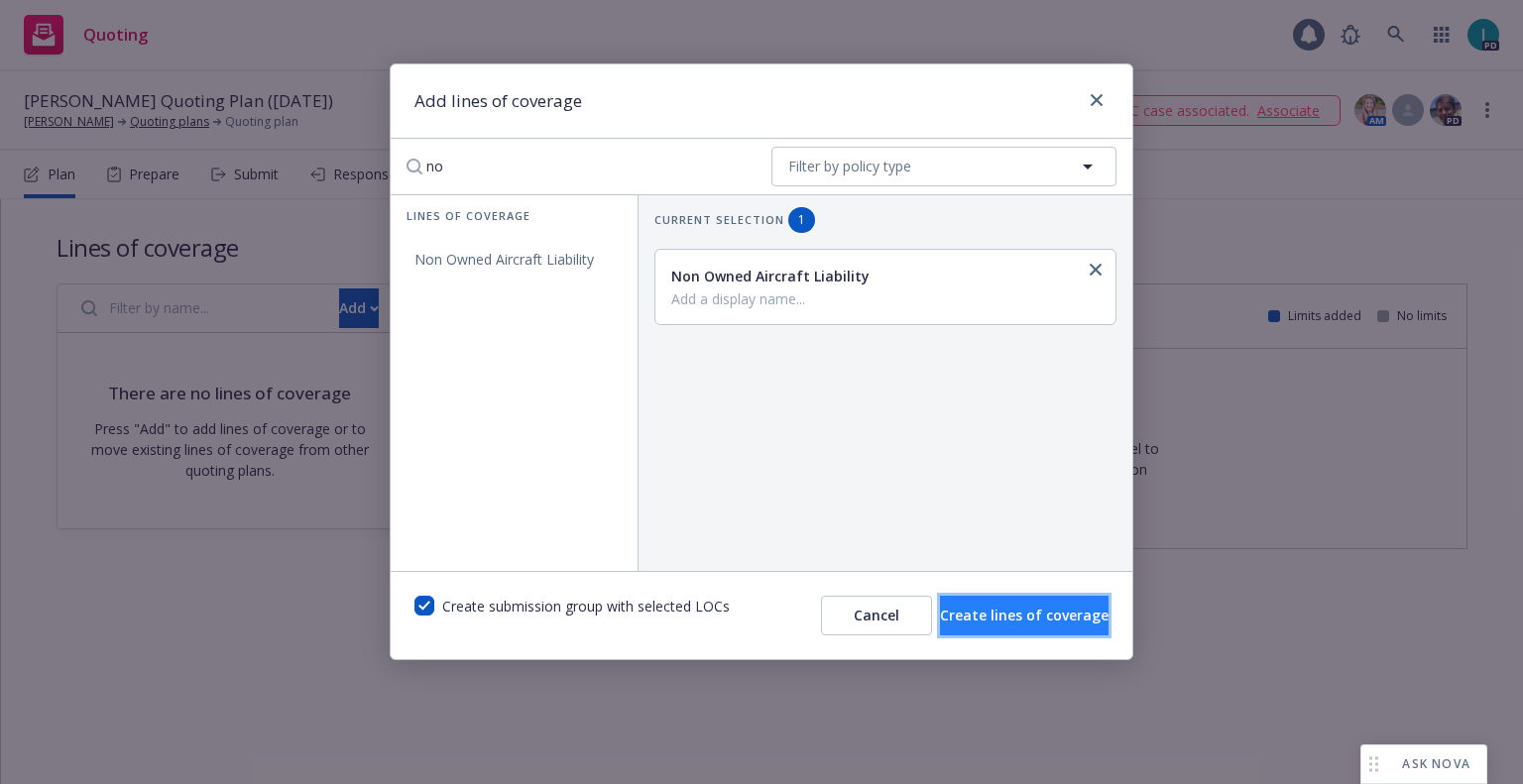 click on "Create lines of coverage" at bounding box center (1024, 615) 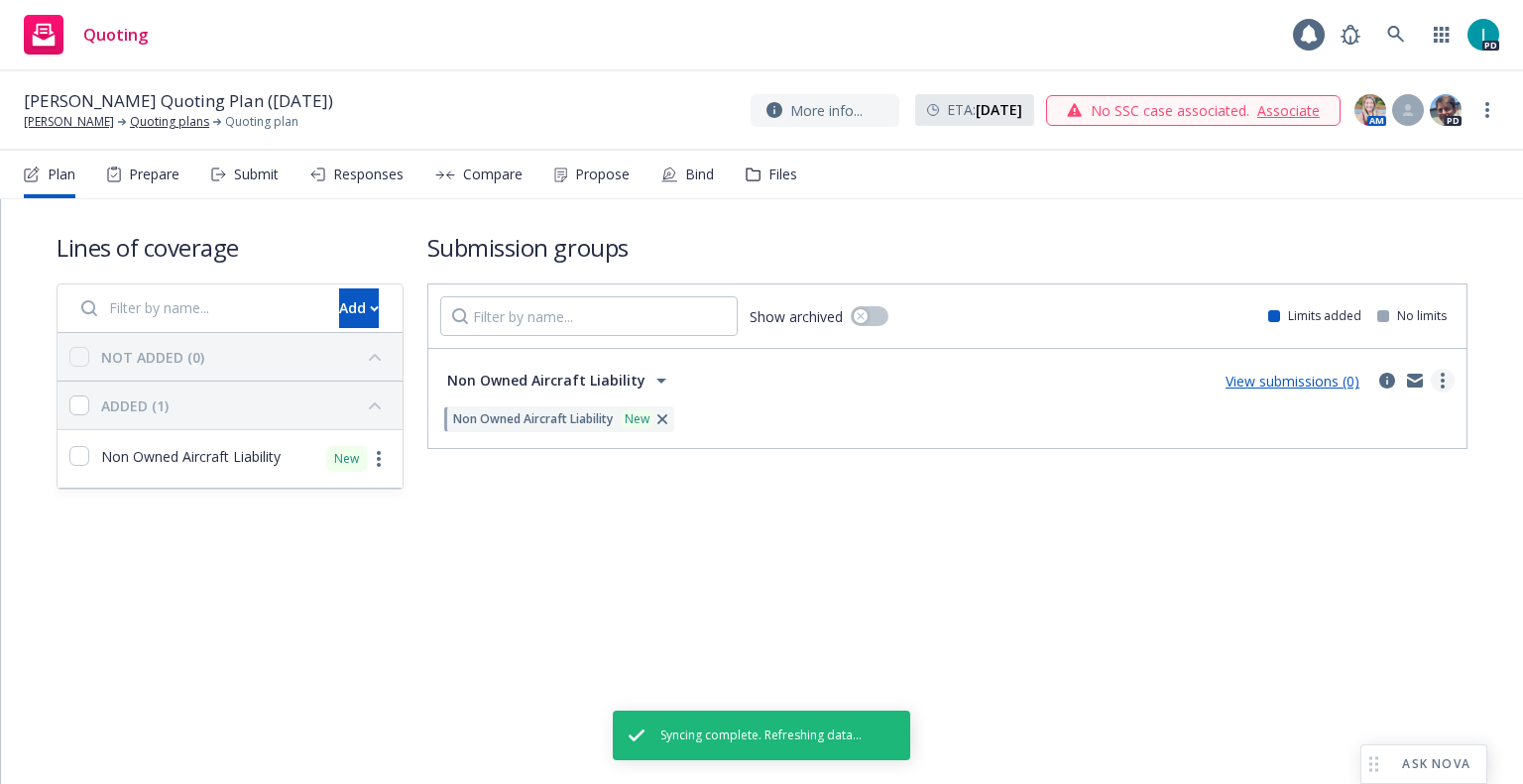 click at bounding box center [1443, 381] 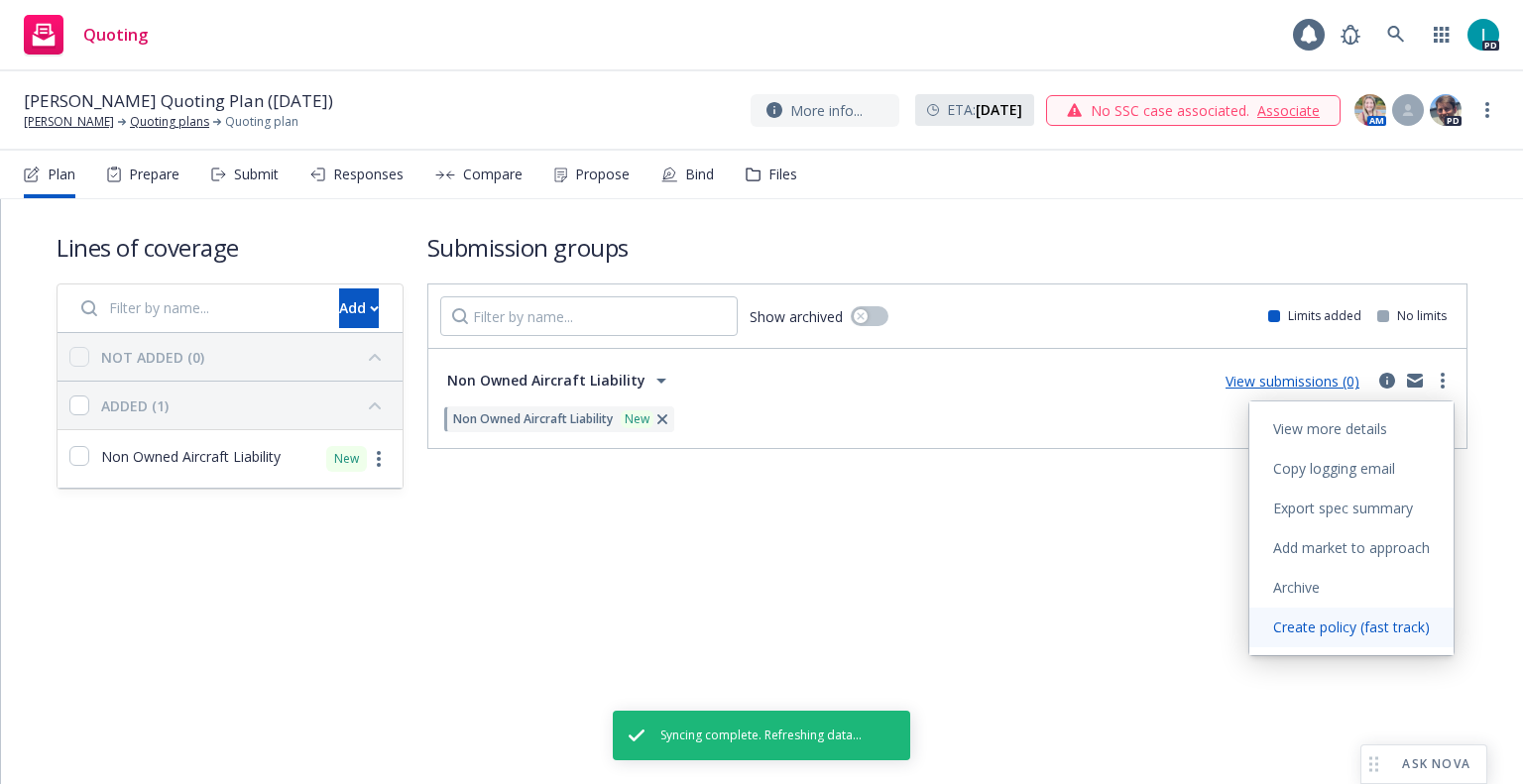 click on "Create policy (fast track)" at bounding box center [1351, 626] 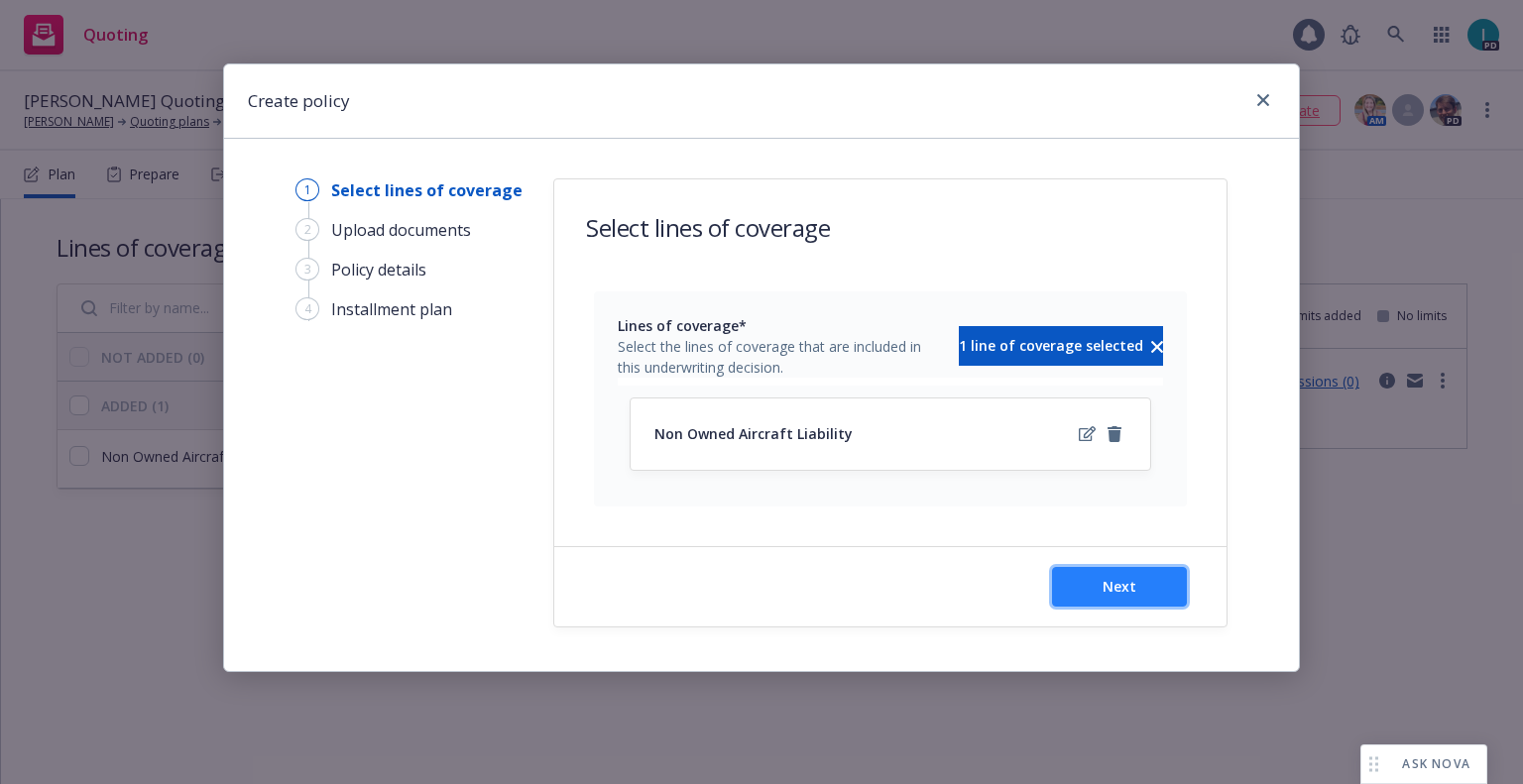 click on "Next" at bounding box center (1119, 587) 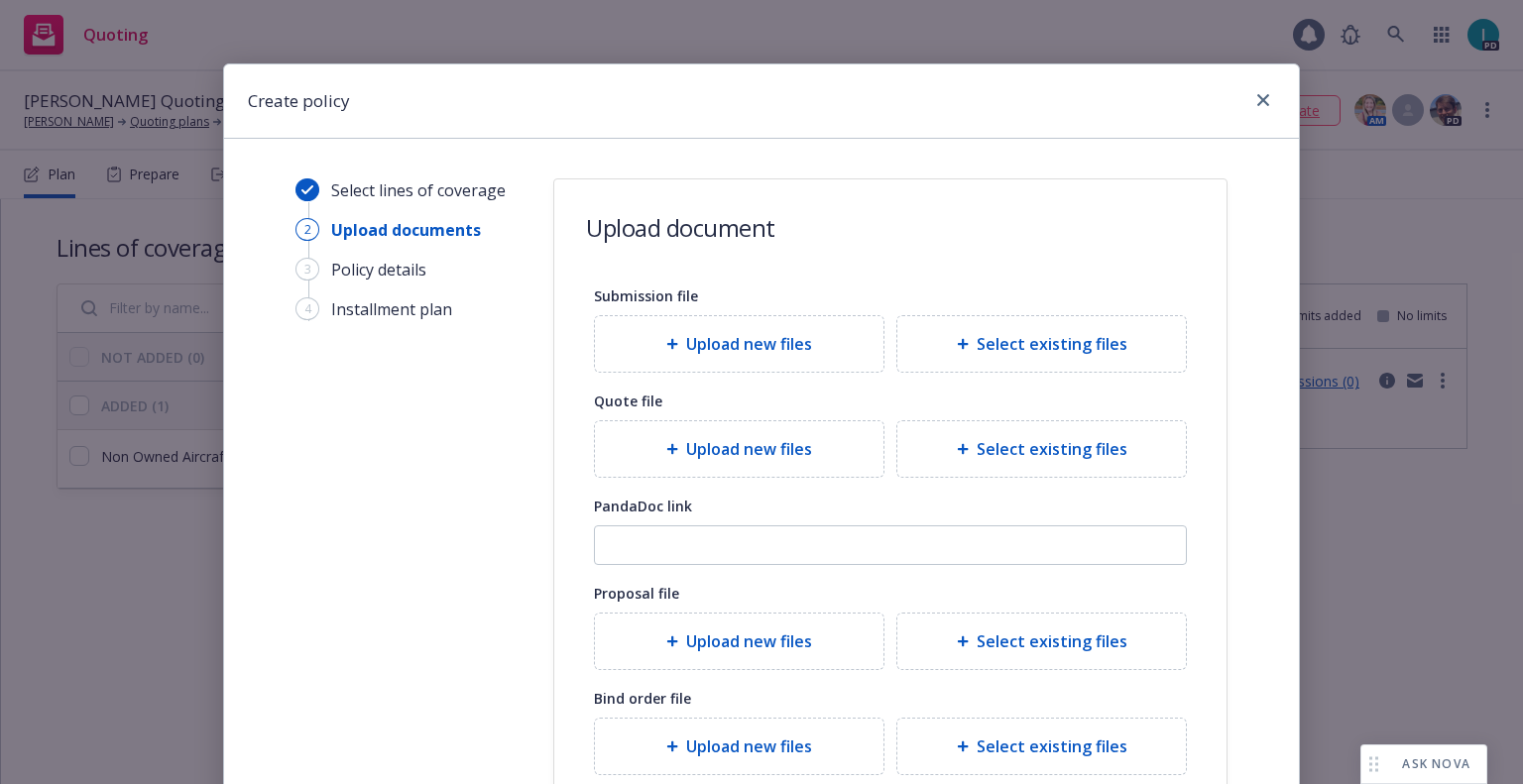 scroll, scrollTop: 220, scrollLeft: 0, axis: vertical 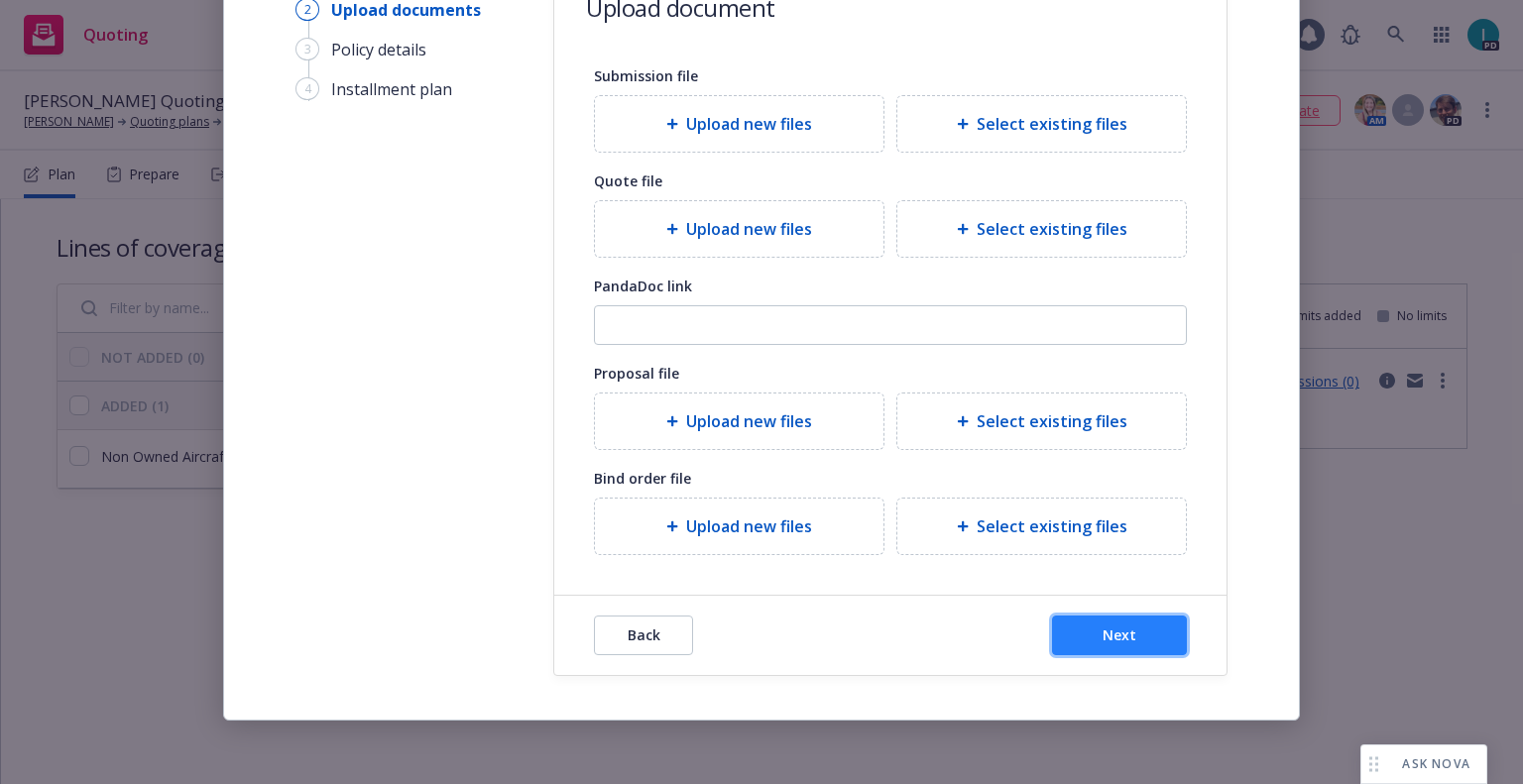 click on "Next" at bounding box center [1119, 635] 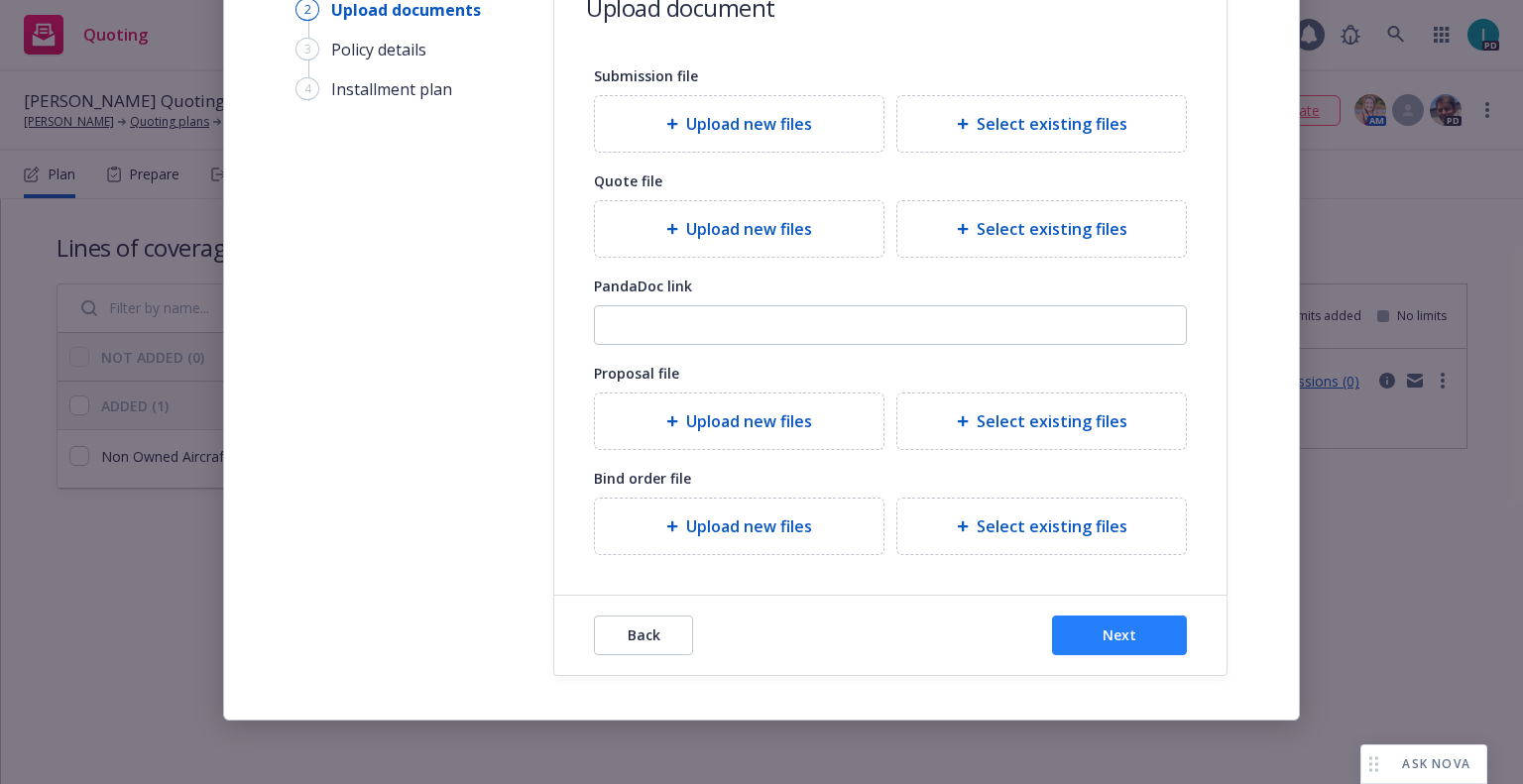 scroll, scrollTop: 0, scrollLeft: 0, axis: both 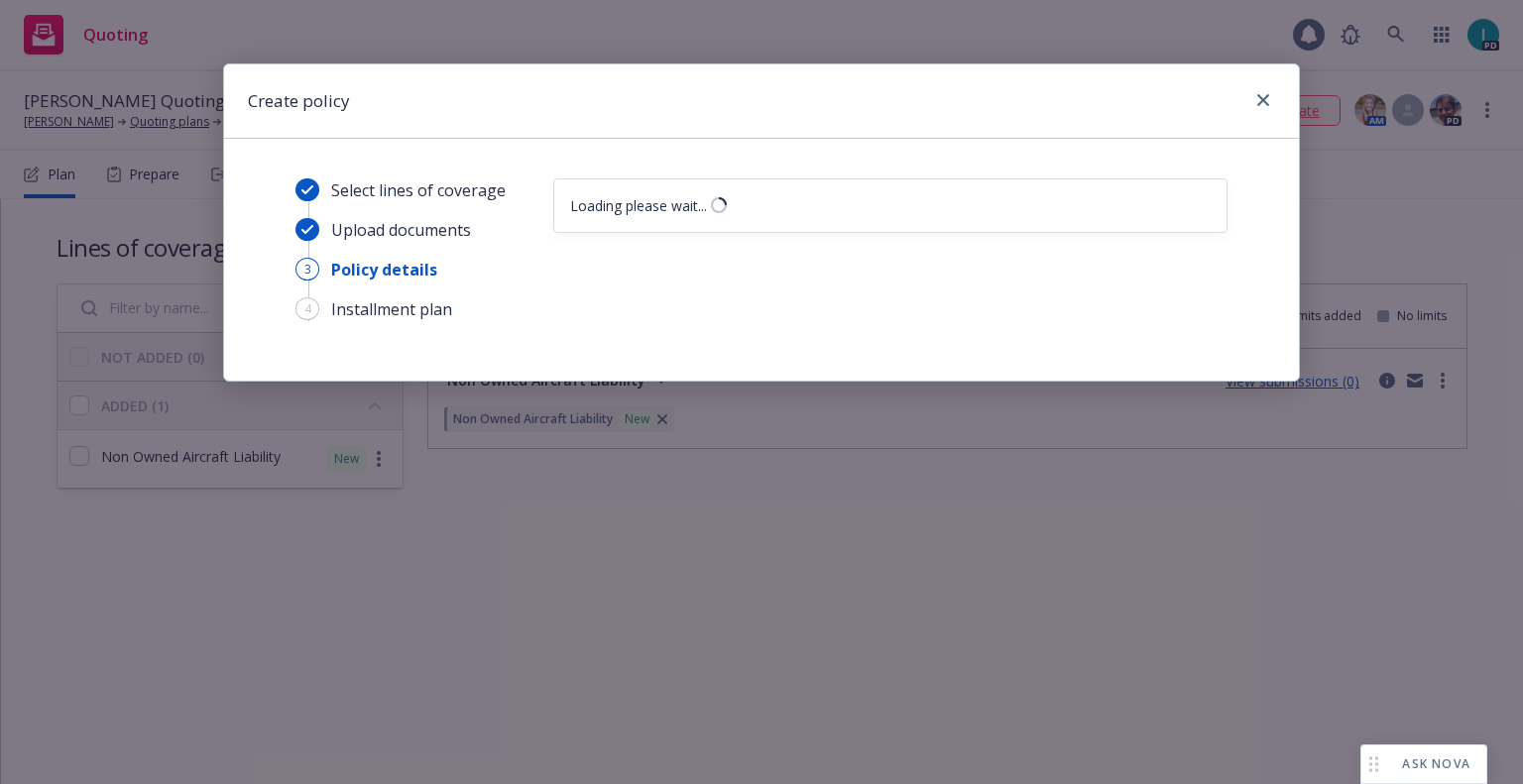select on "12" 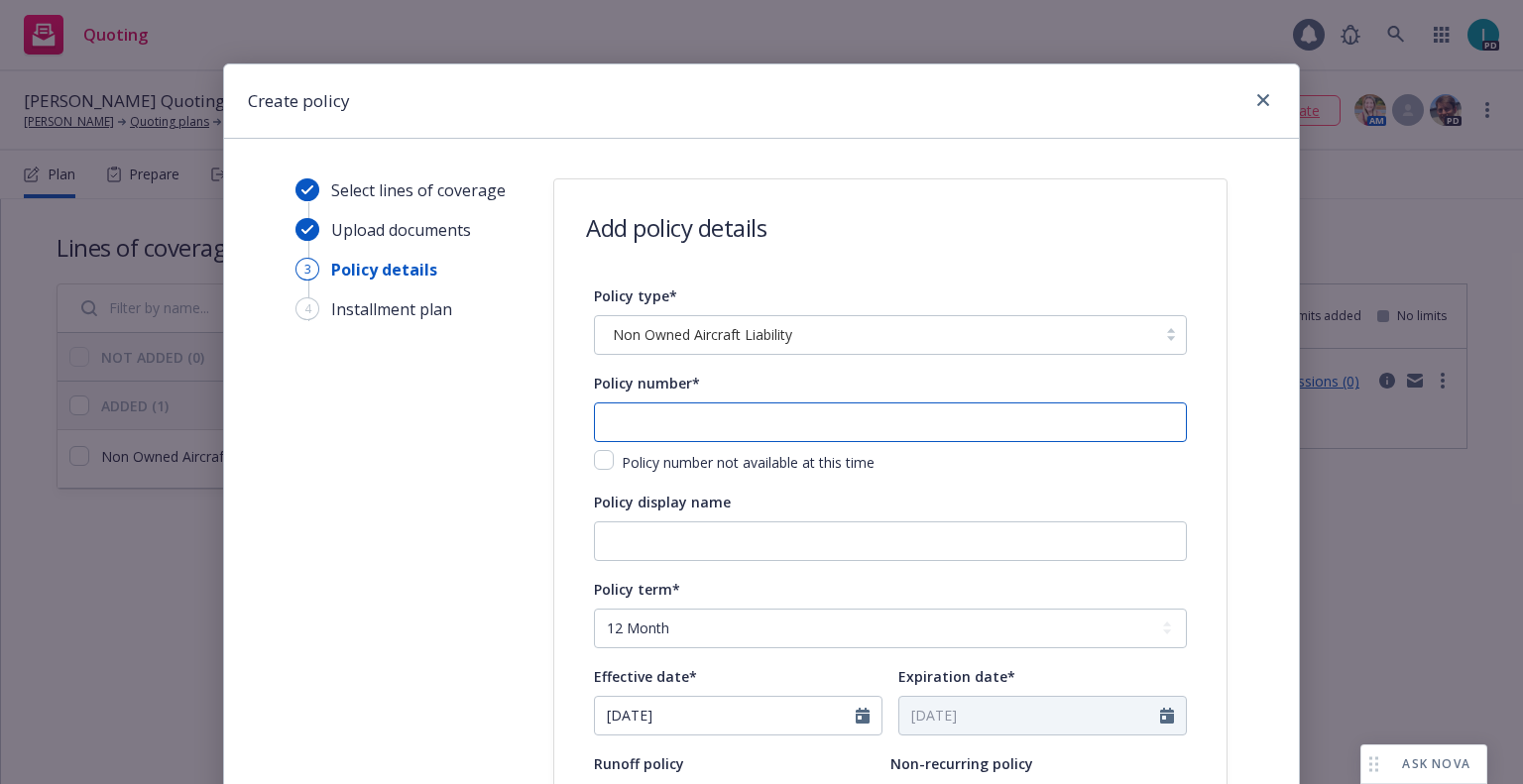 click at bounding box center [890, 422] 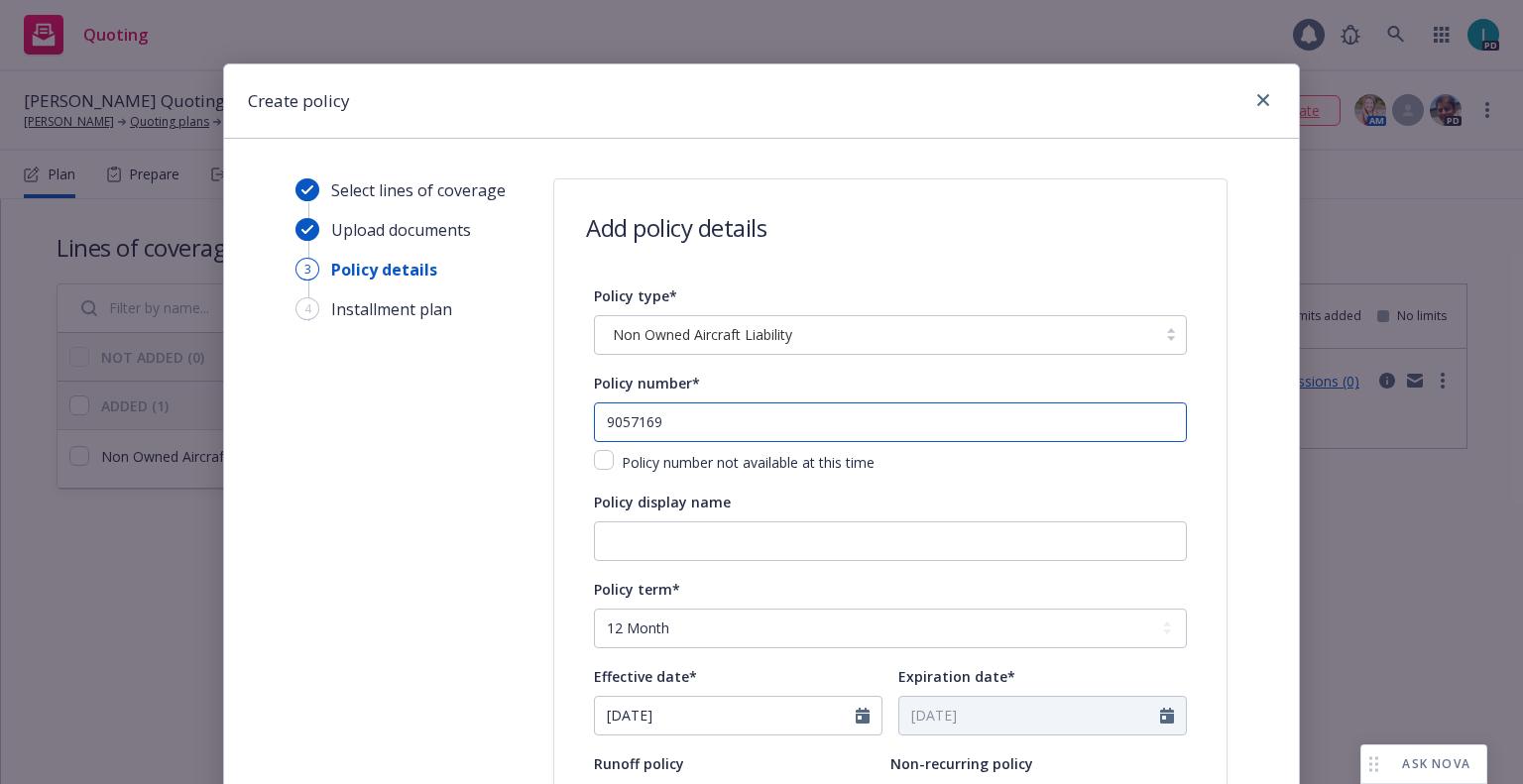 type on "9057169" 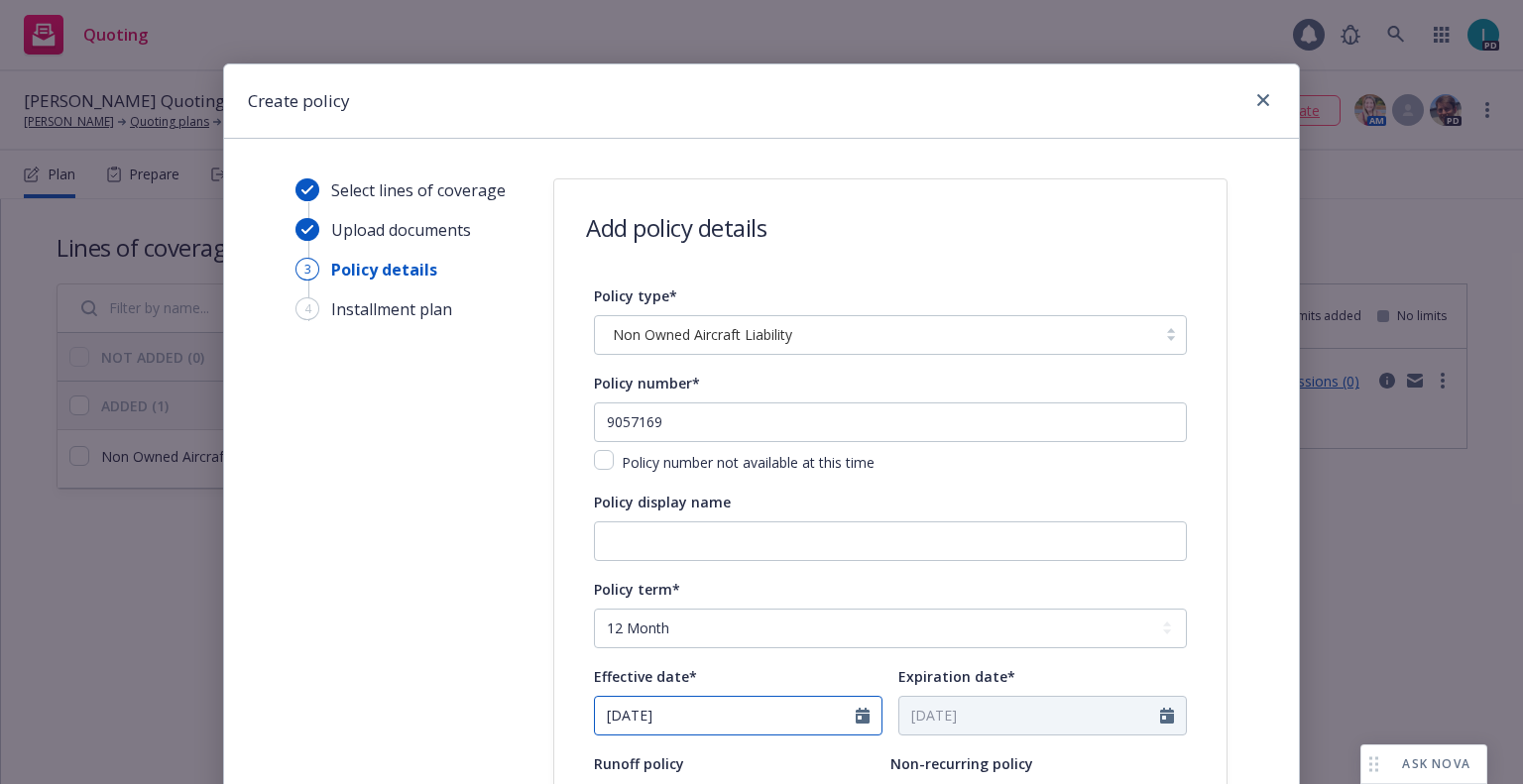 select on "7" 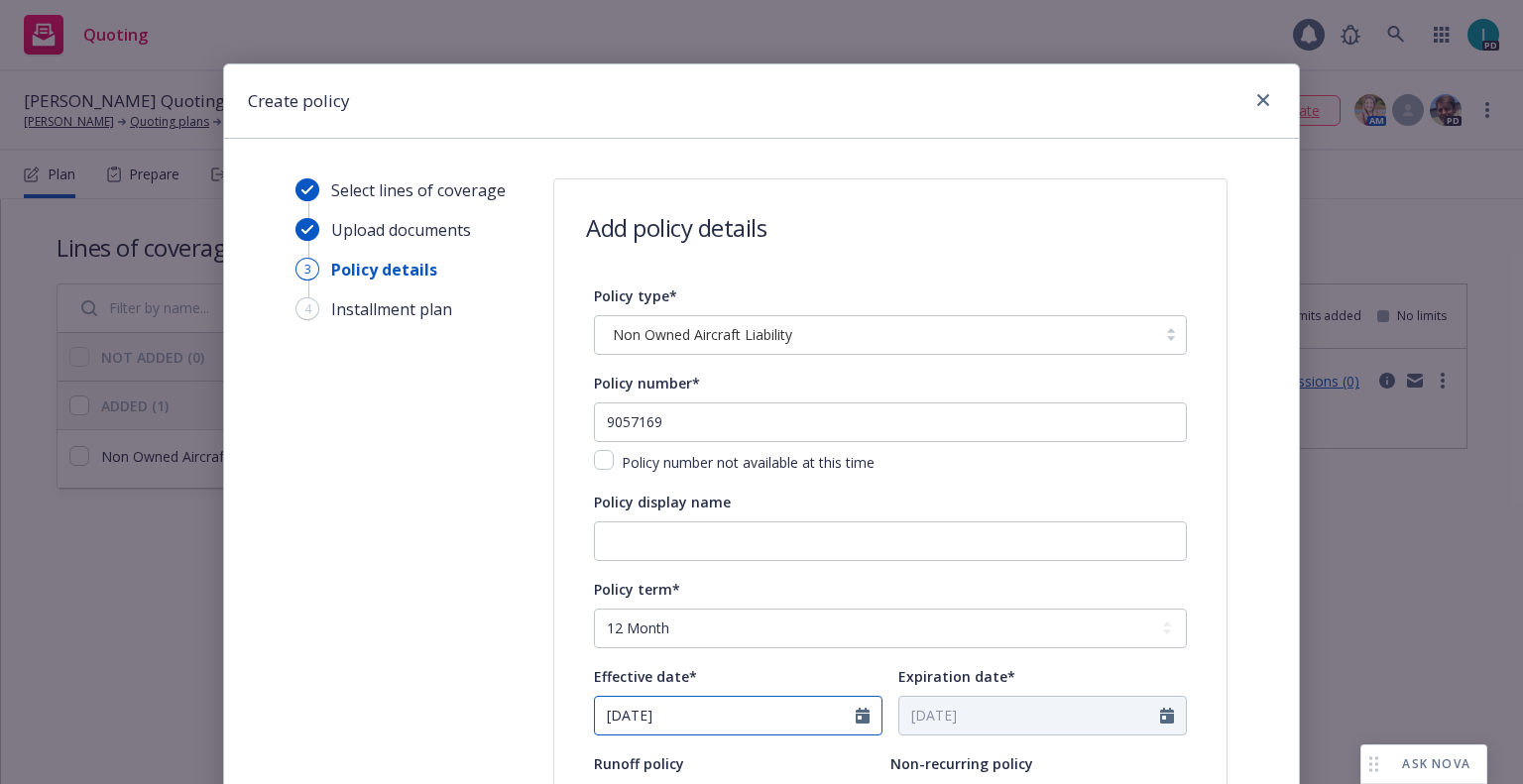 click on "[DATE]" at bounding box center [725, 716] 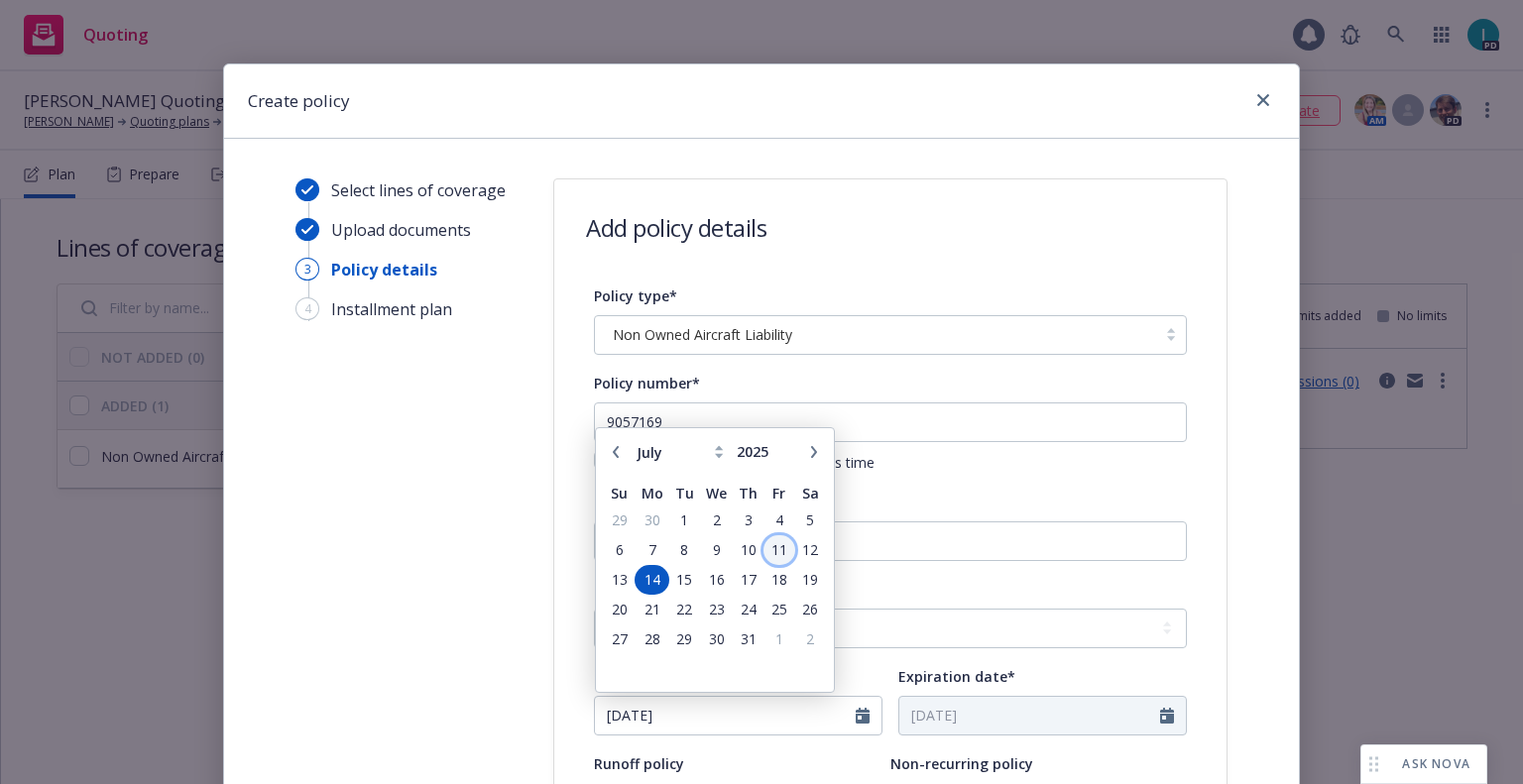 click on "11" at bounding box center [778, 549] 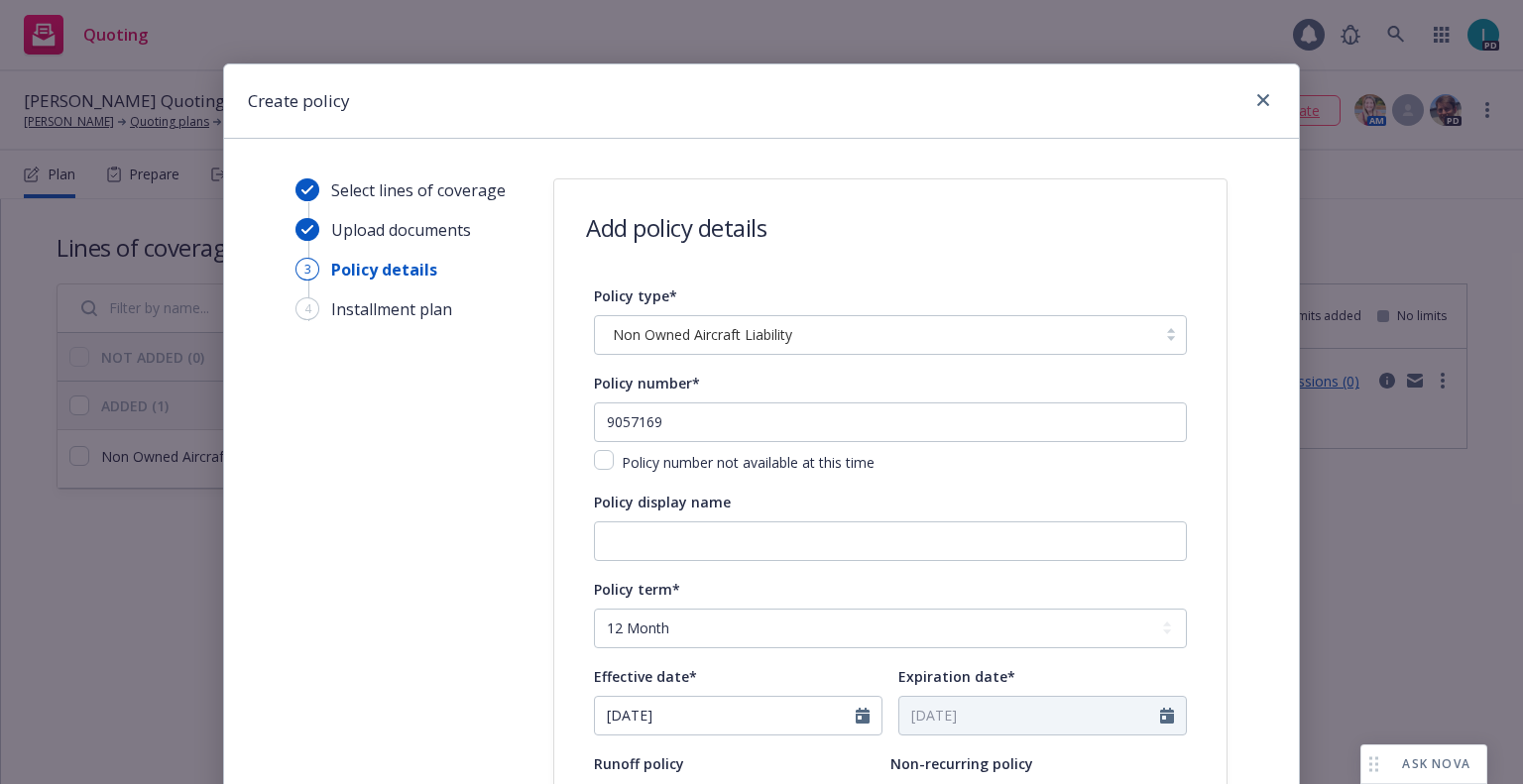 type on "[DATE]" 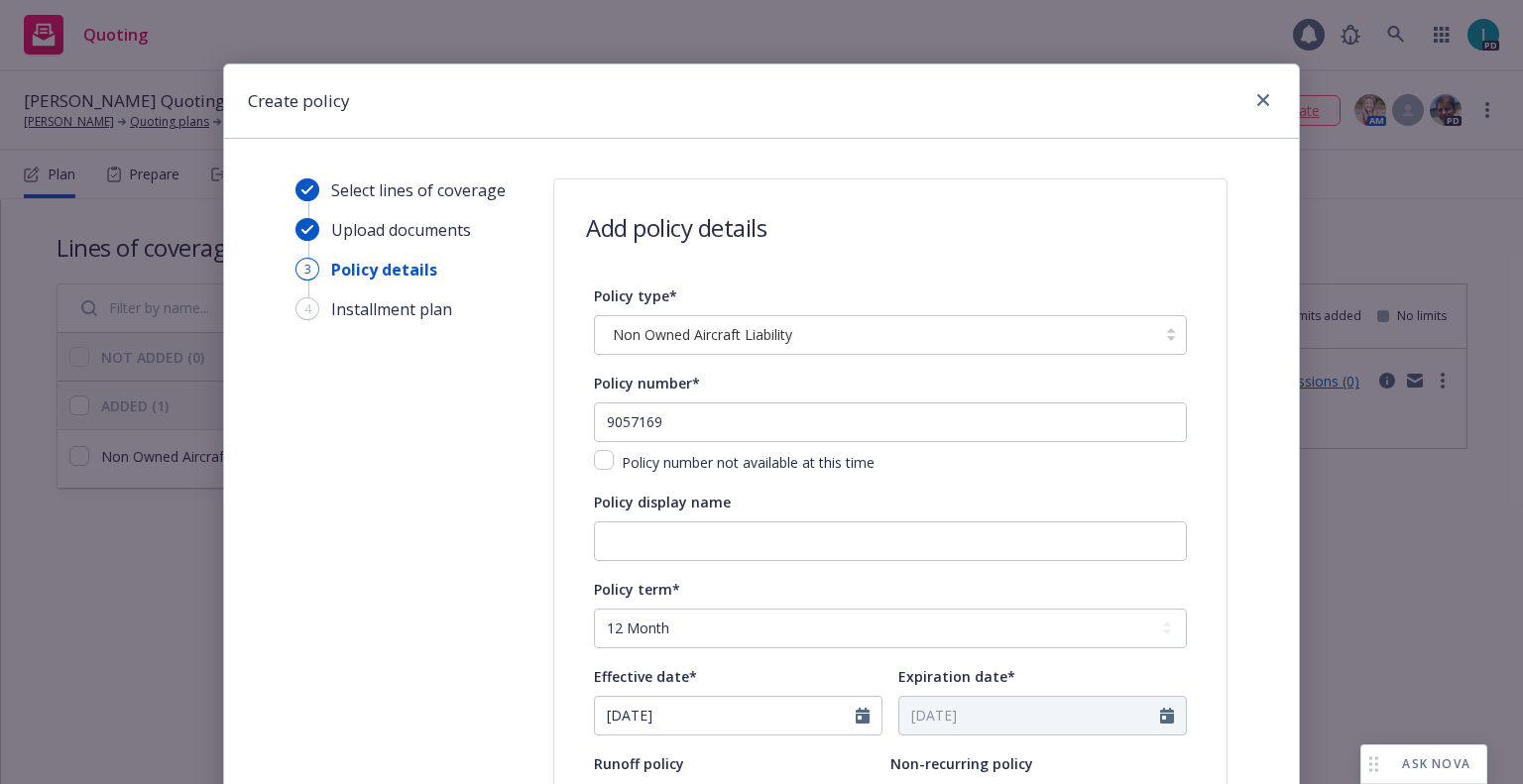 type on "[DATE]" 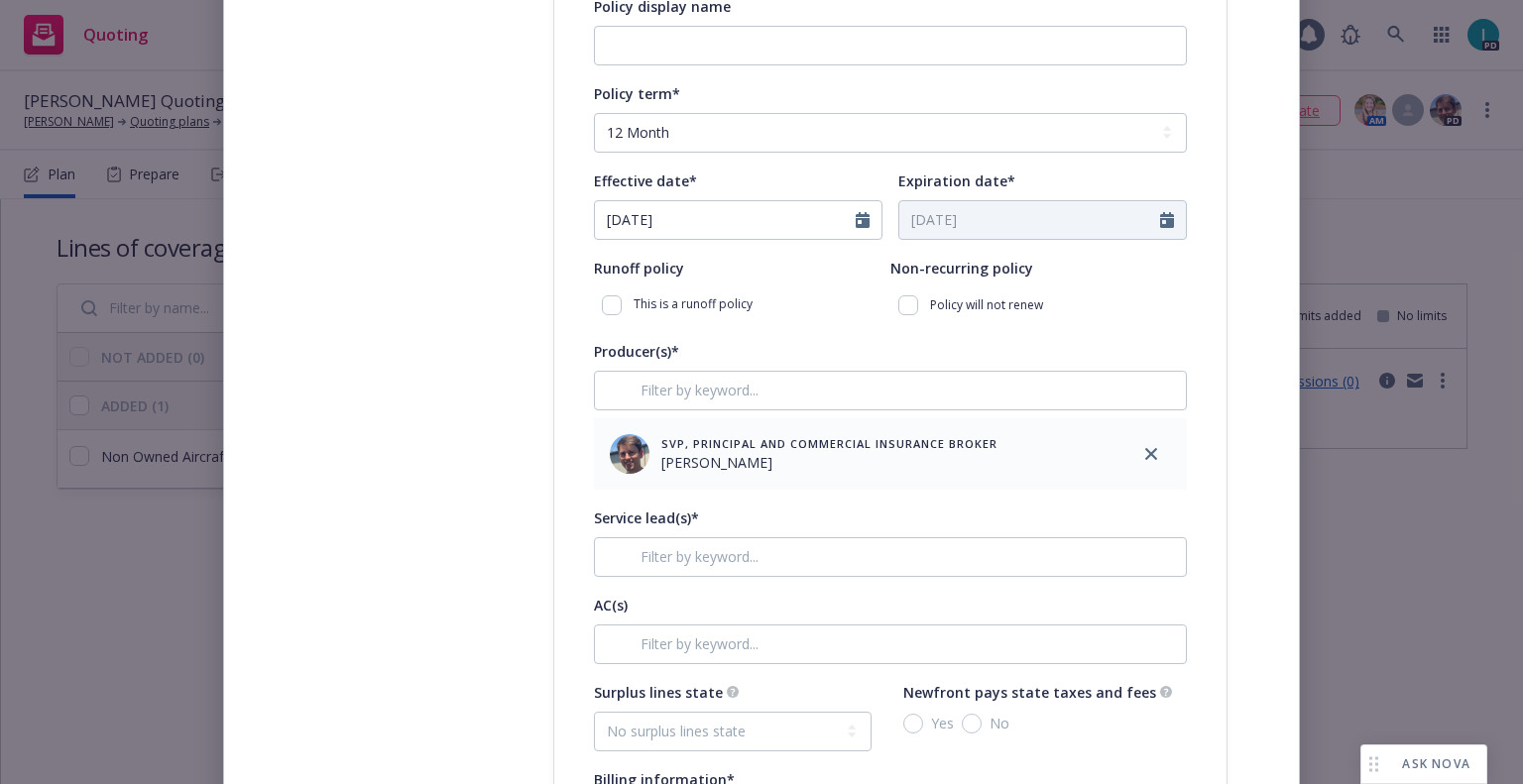 scroll, scrollTop: 793, scrollLeft: 0, axis: vertical 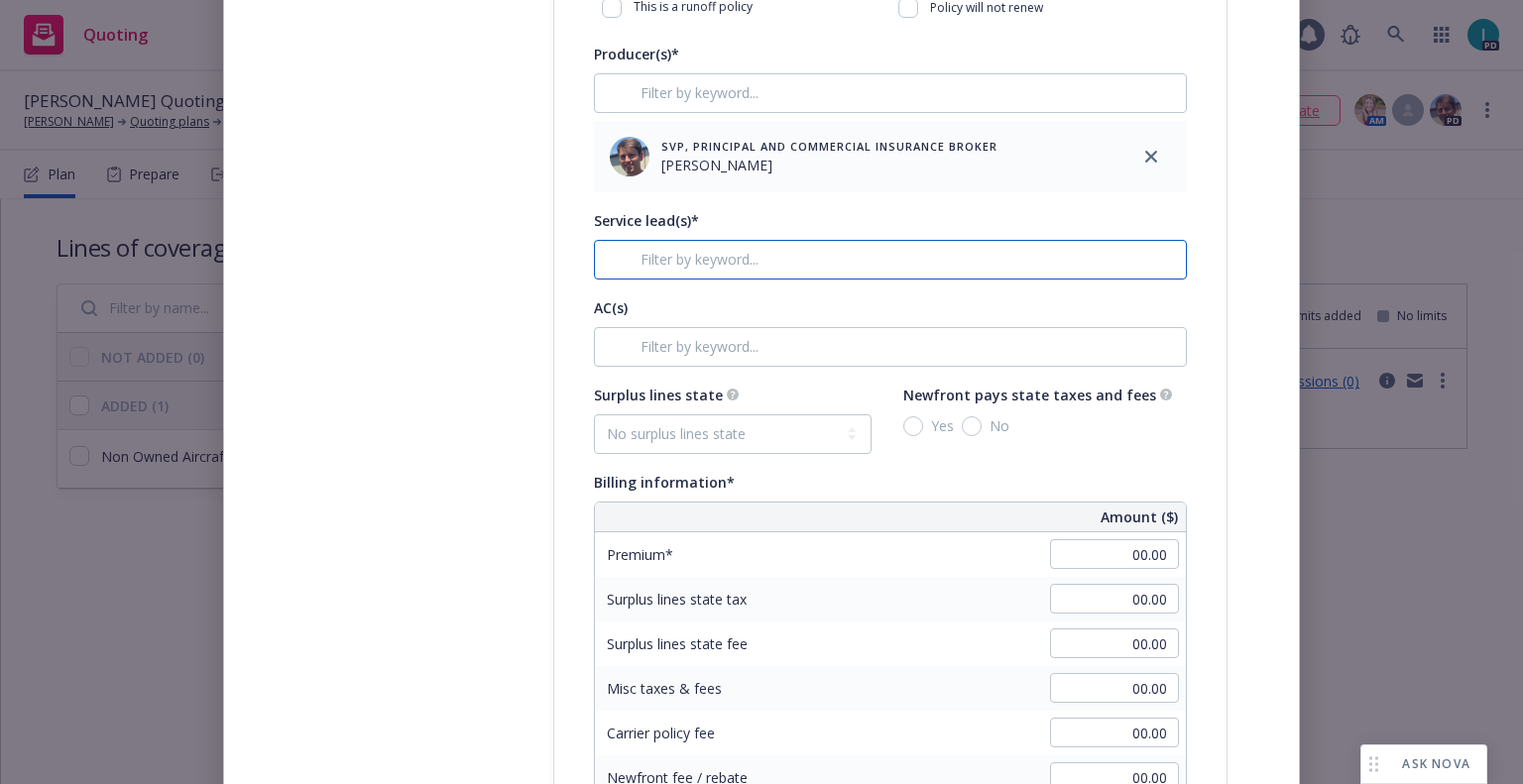 click at bounding box center [890, 260] 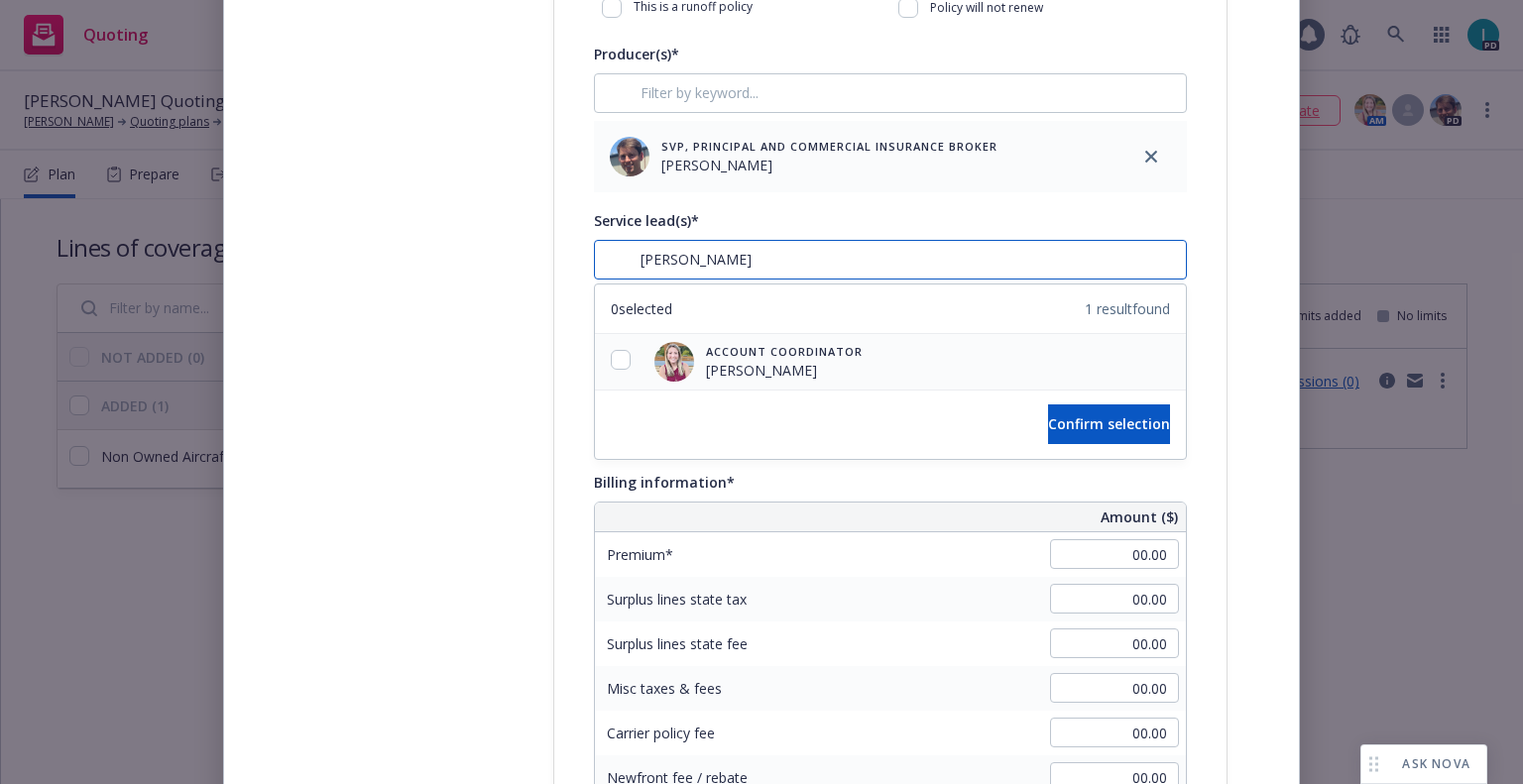 type on "sam" 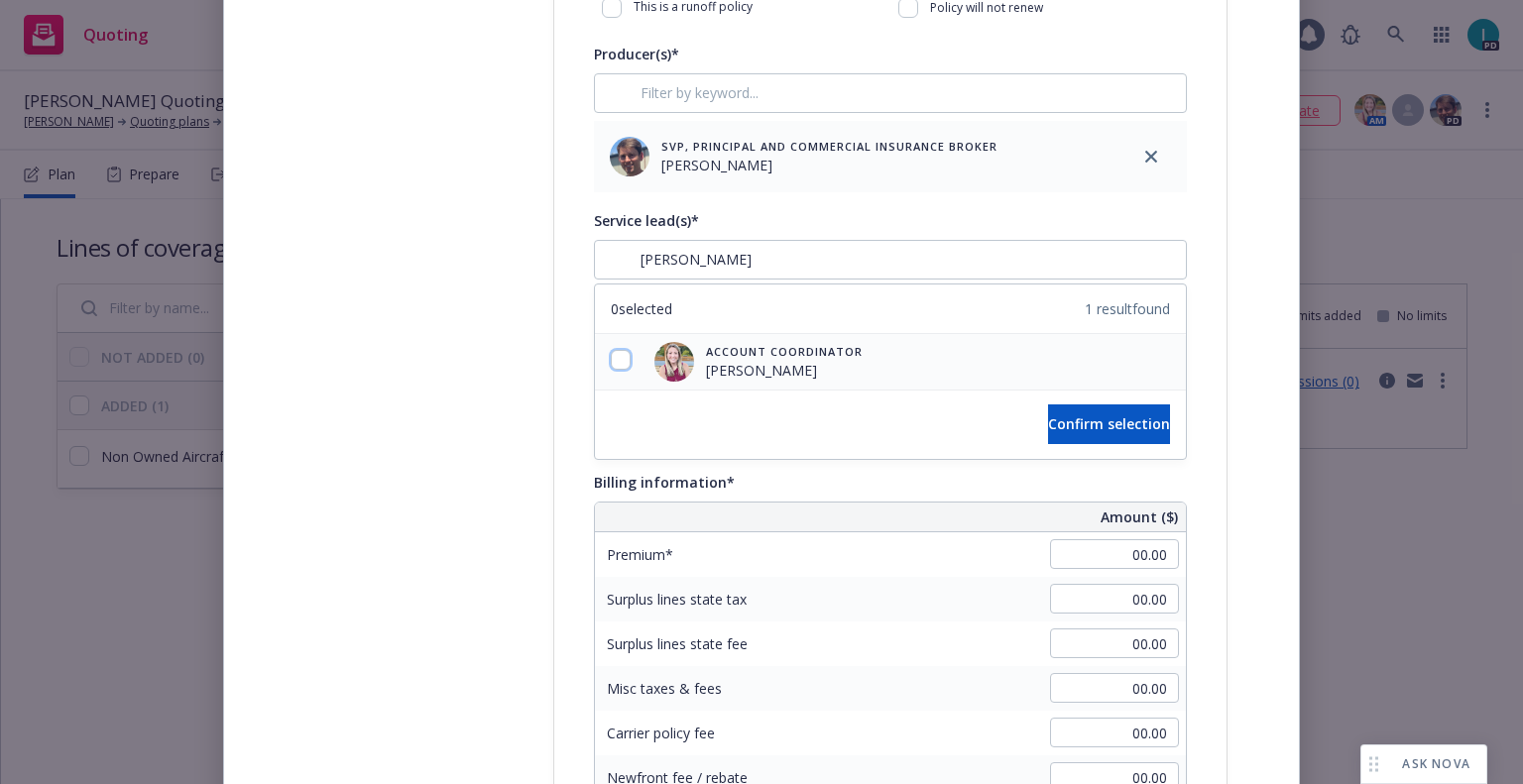click at bounding box center (621, 360) 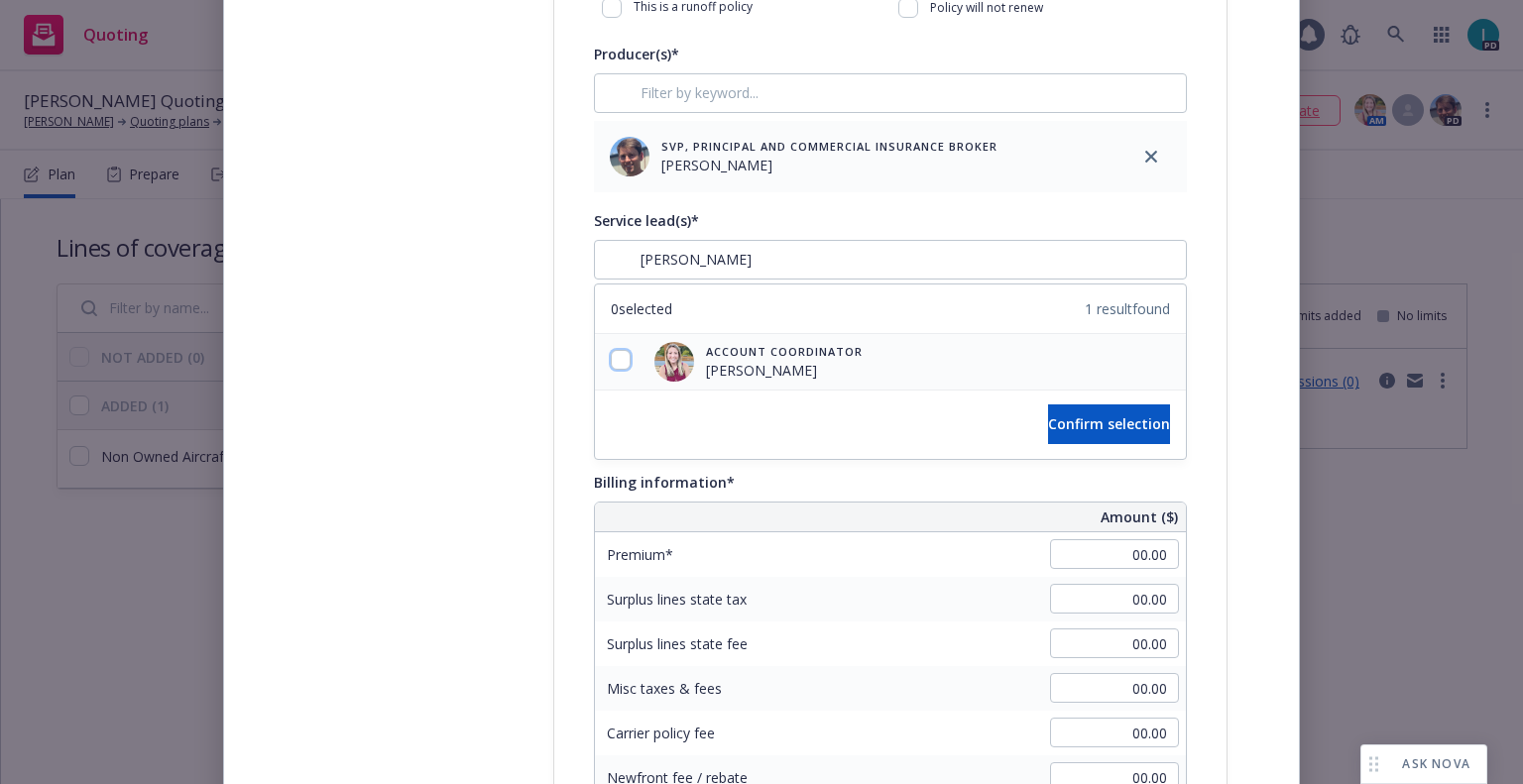 checkbox on "true" 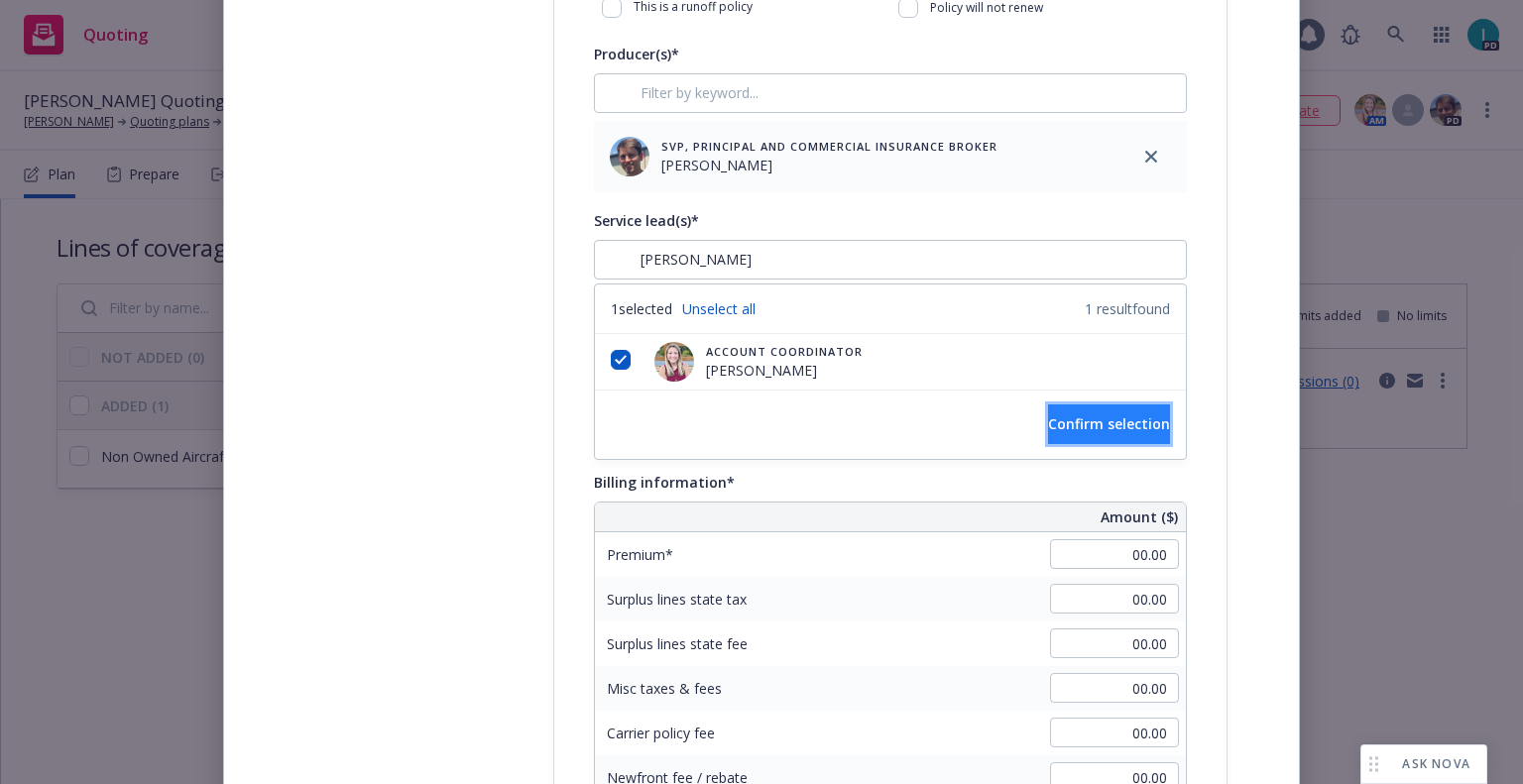 click on "Confirm selection" at bounding box center (1109, 423) 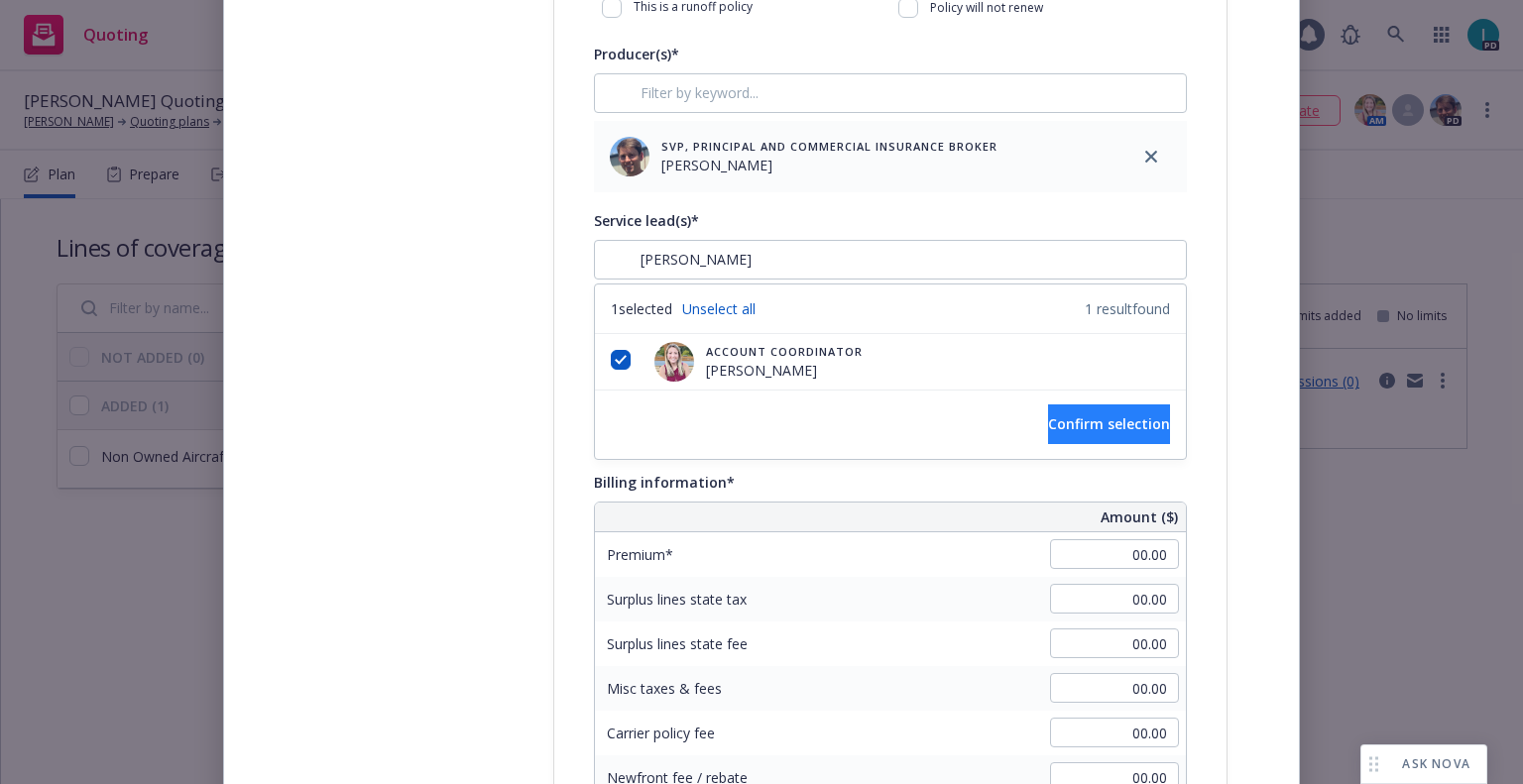 type 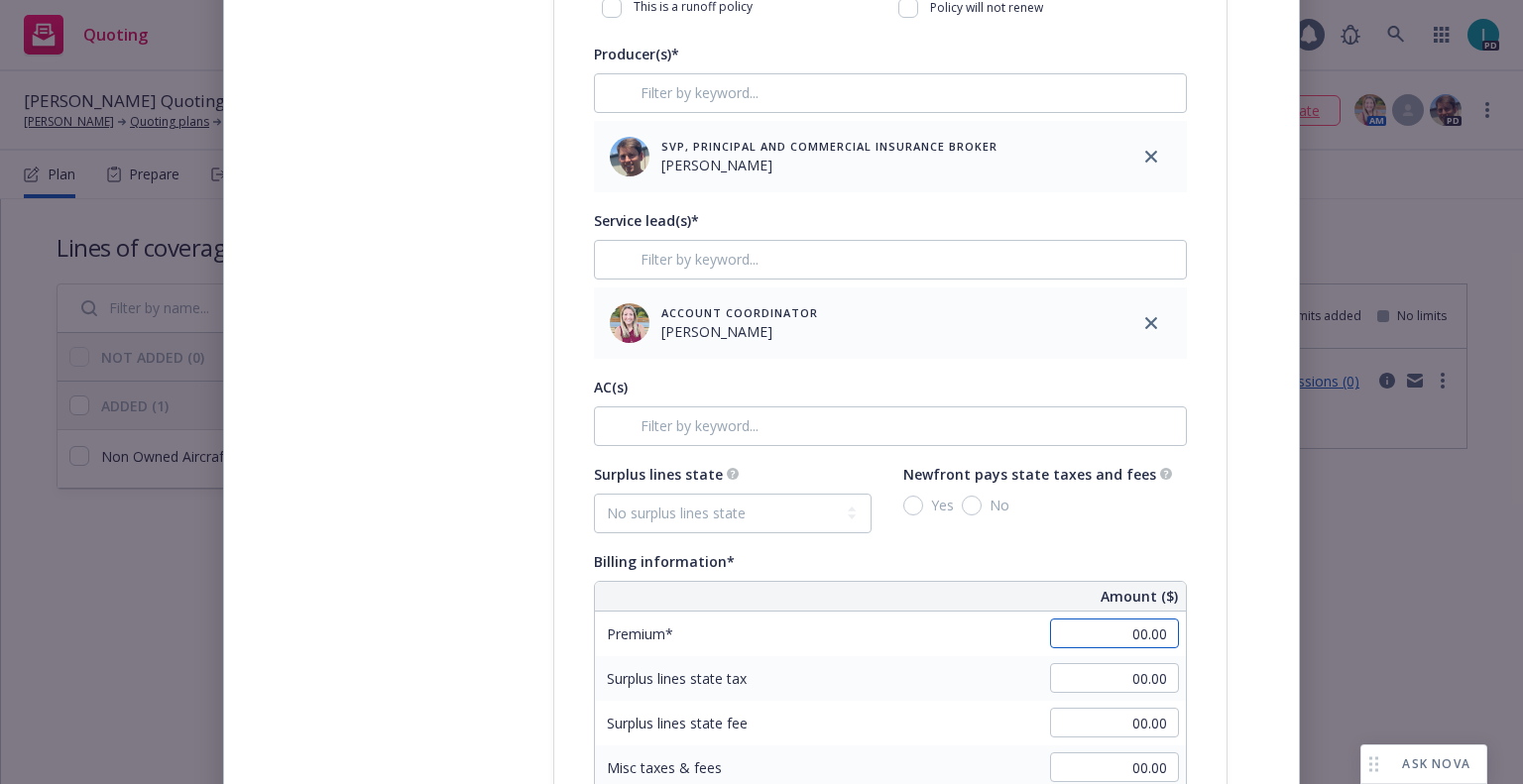 click on "00.00" at bounding box center (1114, 633) 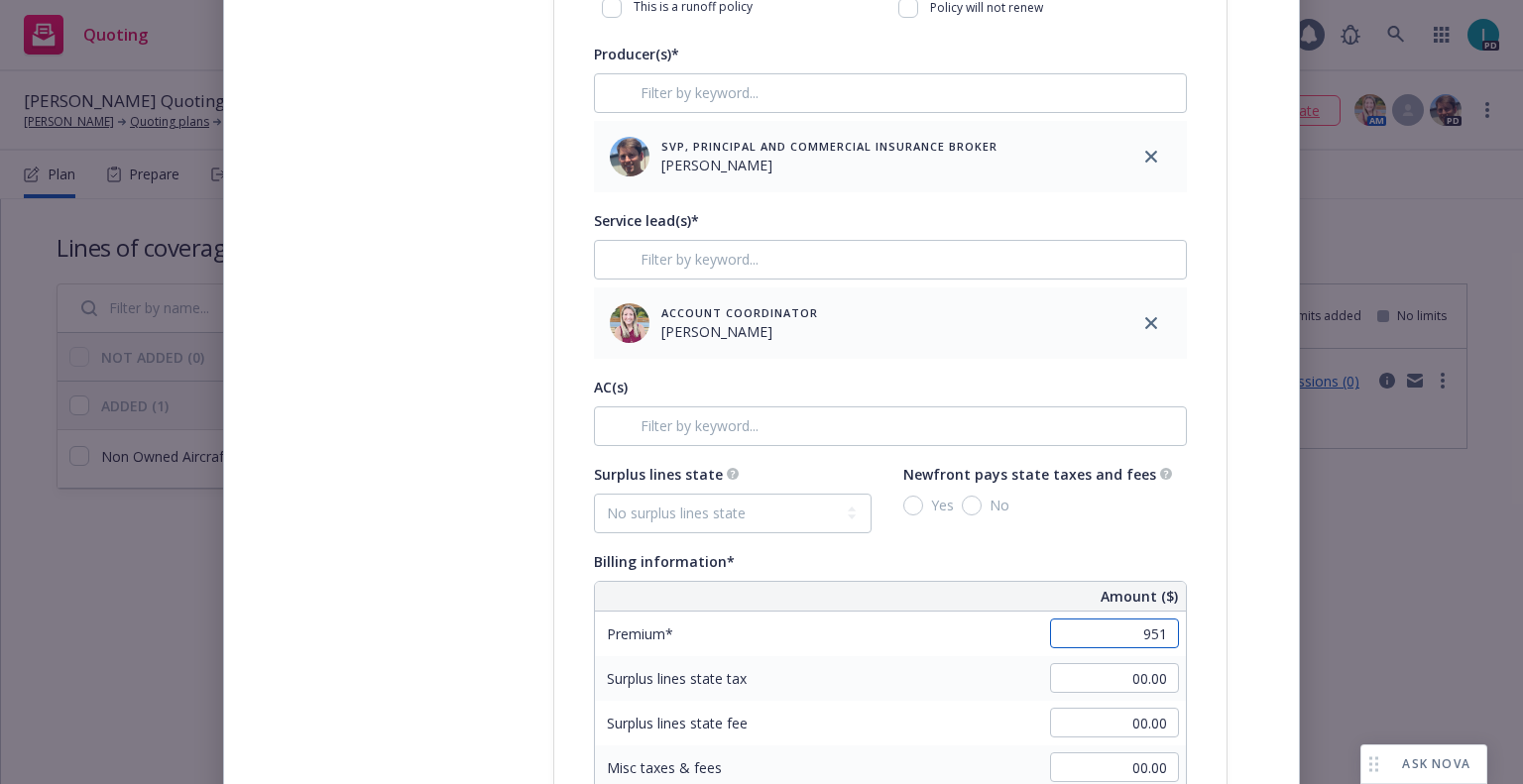 scroll, scrollTop: 1288, scrollLeft: 0, axis: vertical 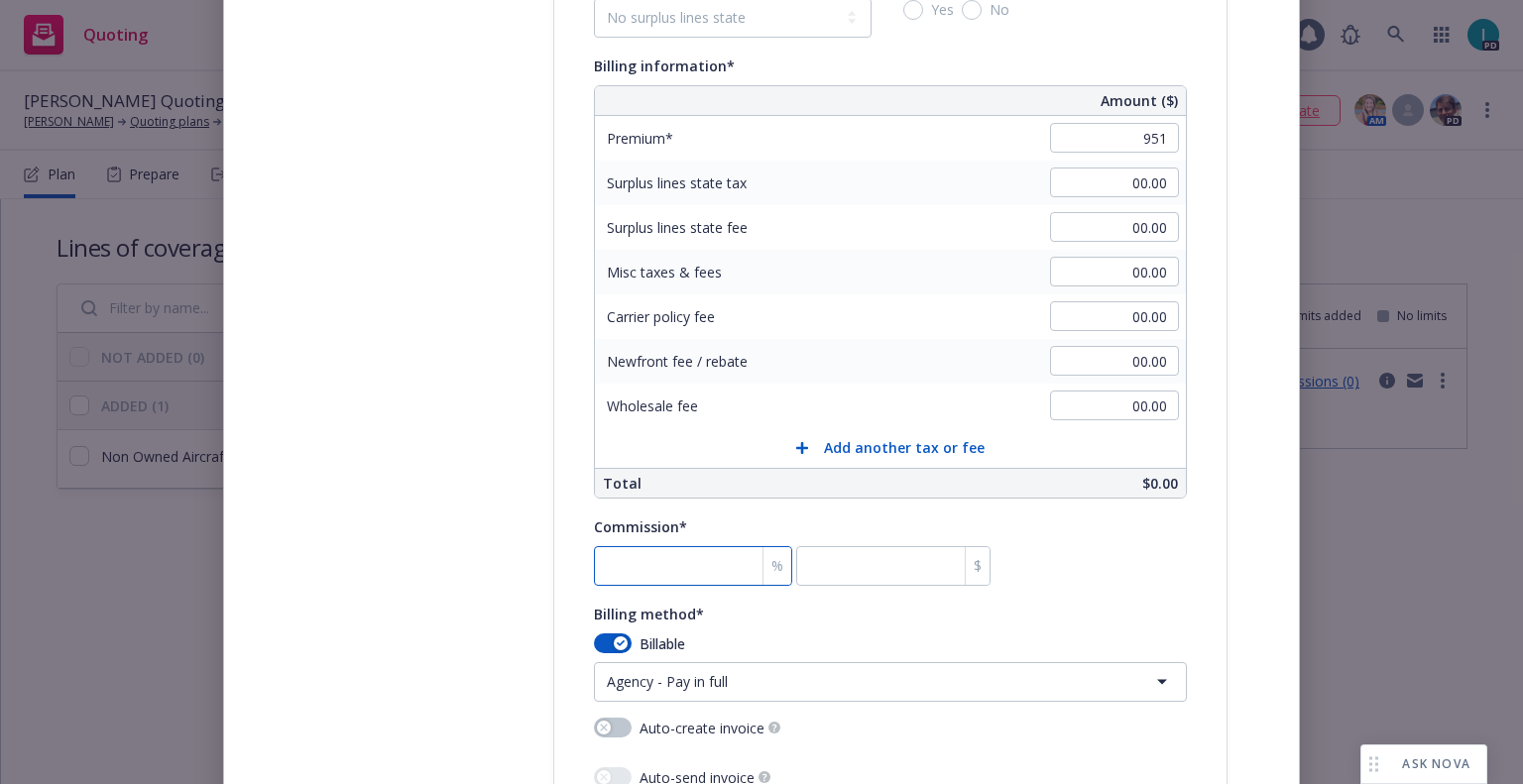 type on "951.00" 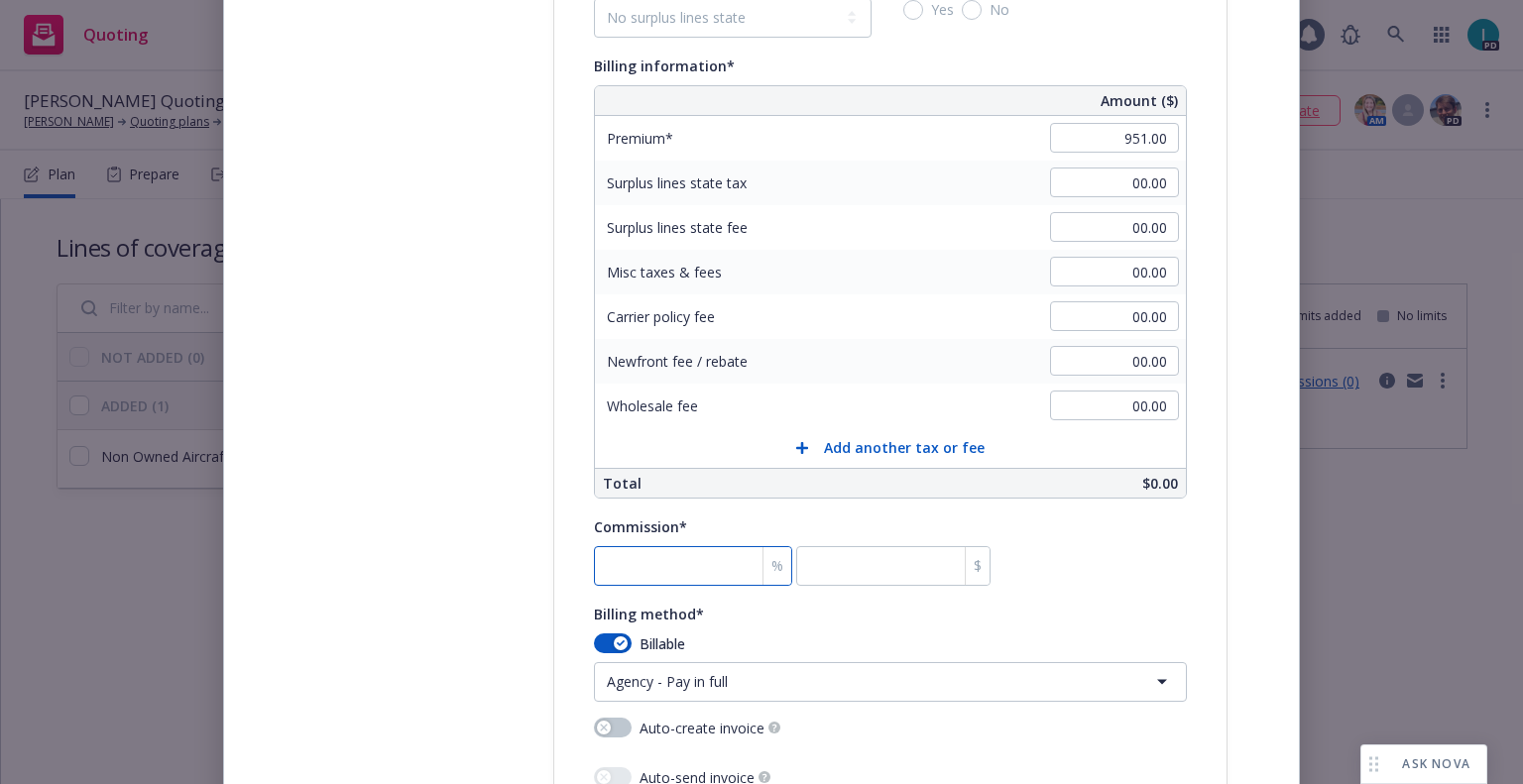 click at bounding box center [693, 566] 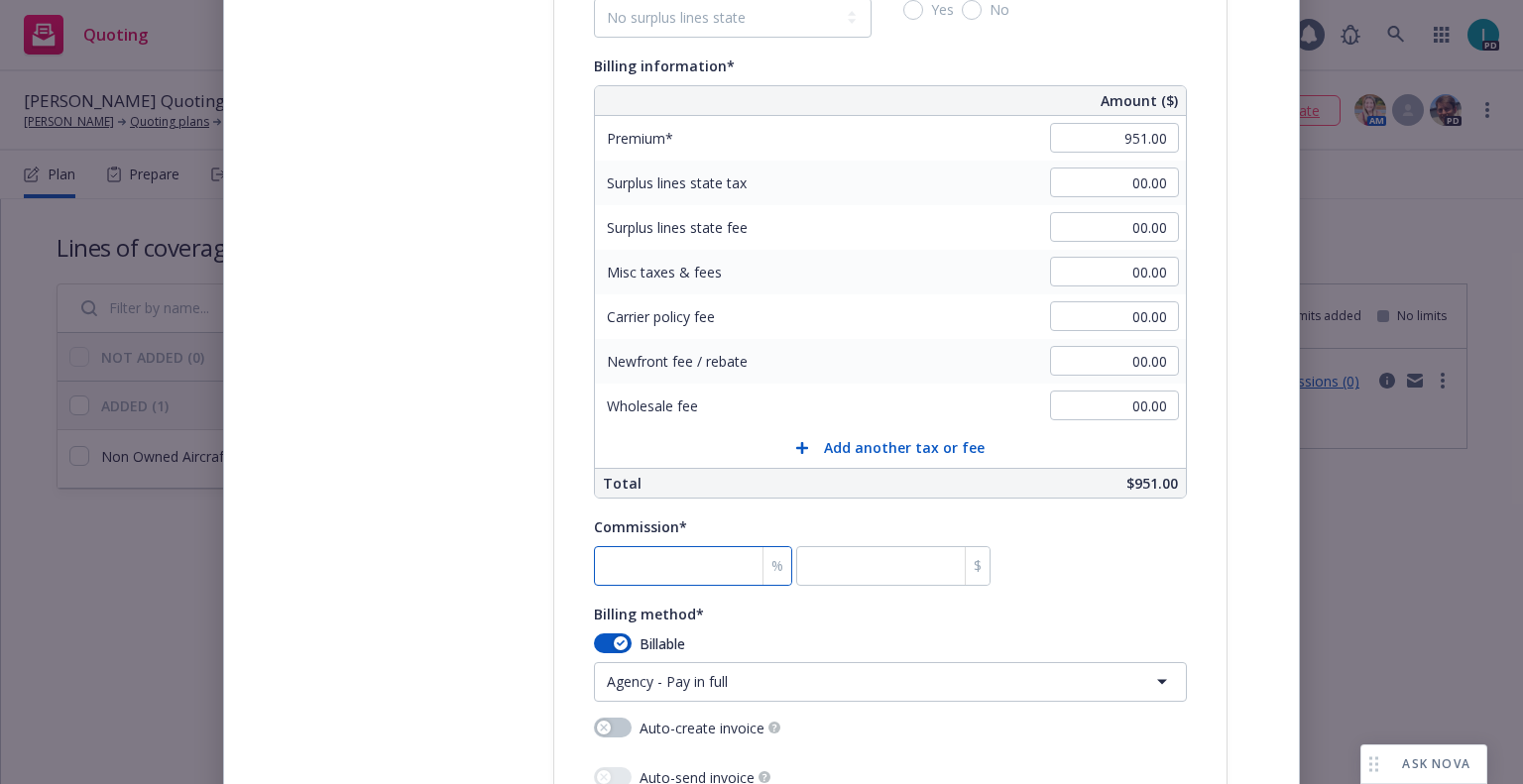 type on "1" 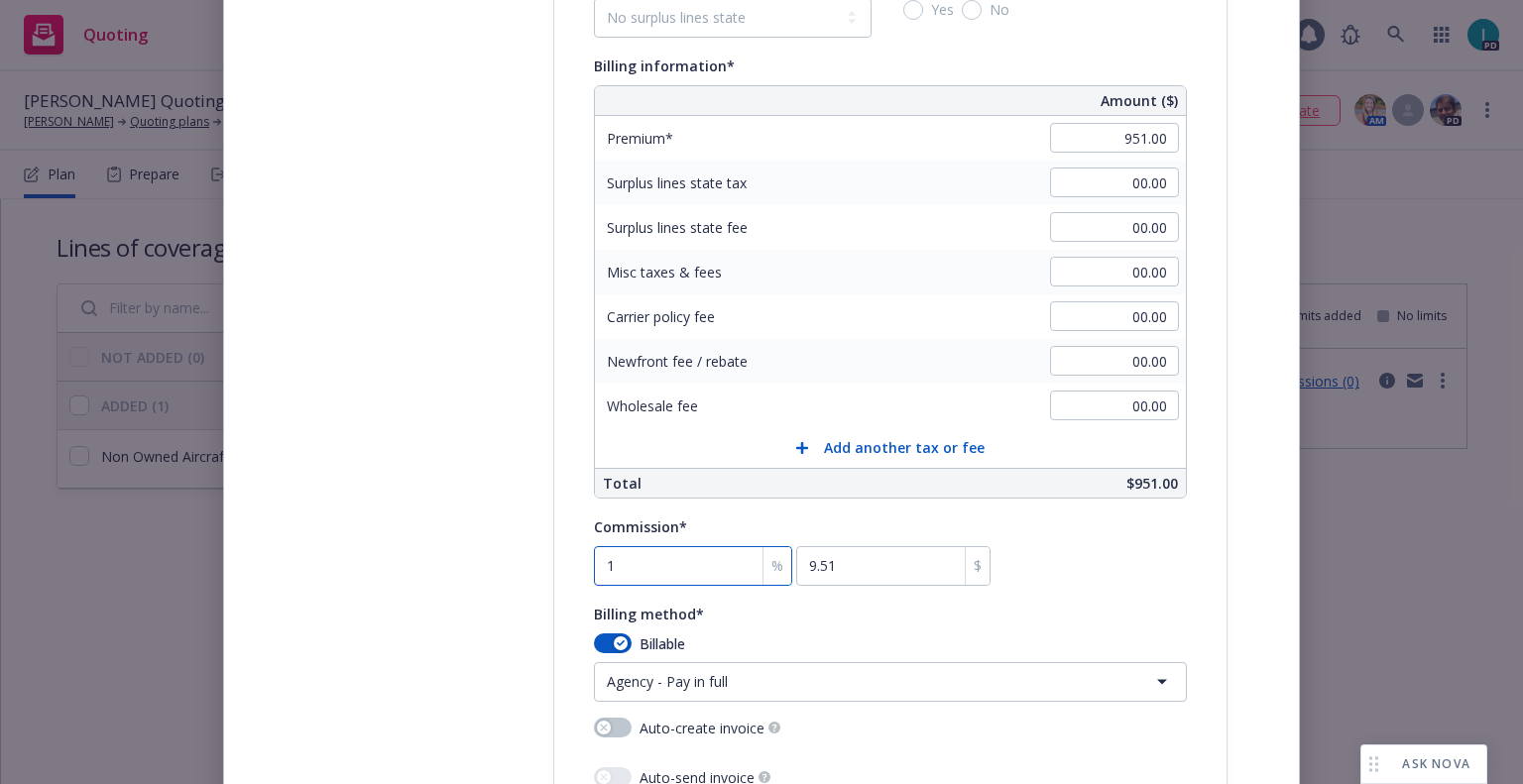 type on "15" 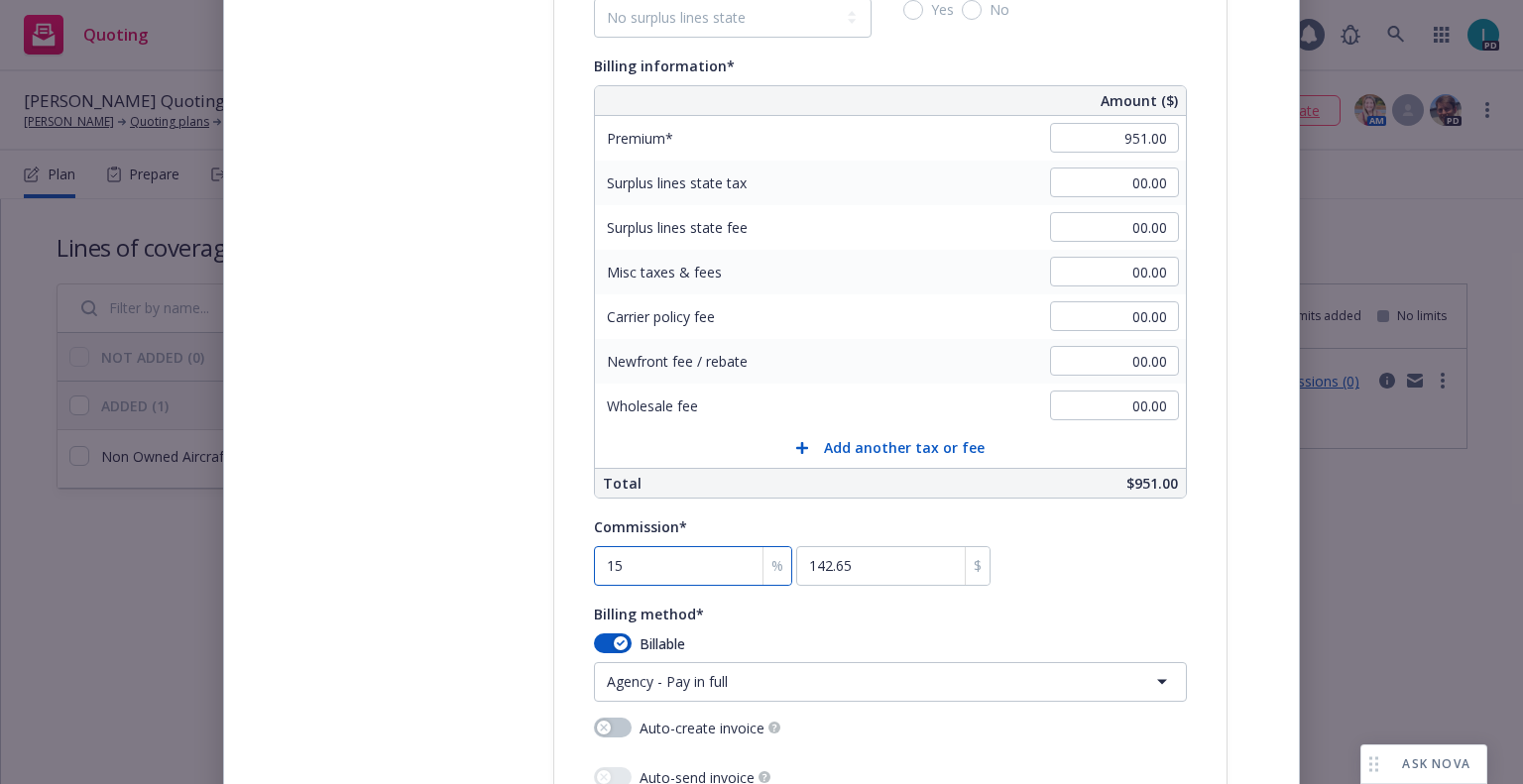 type on "15" 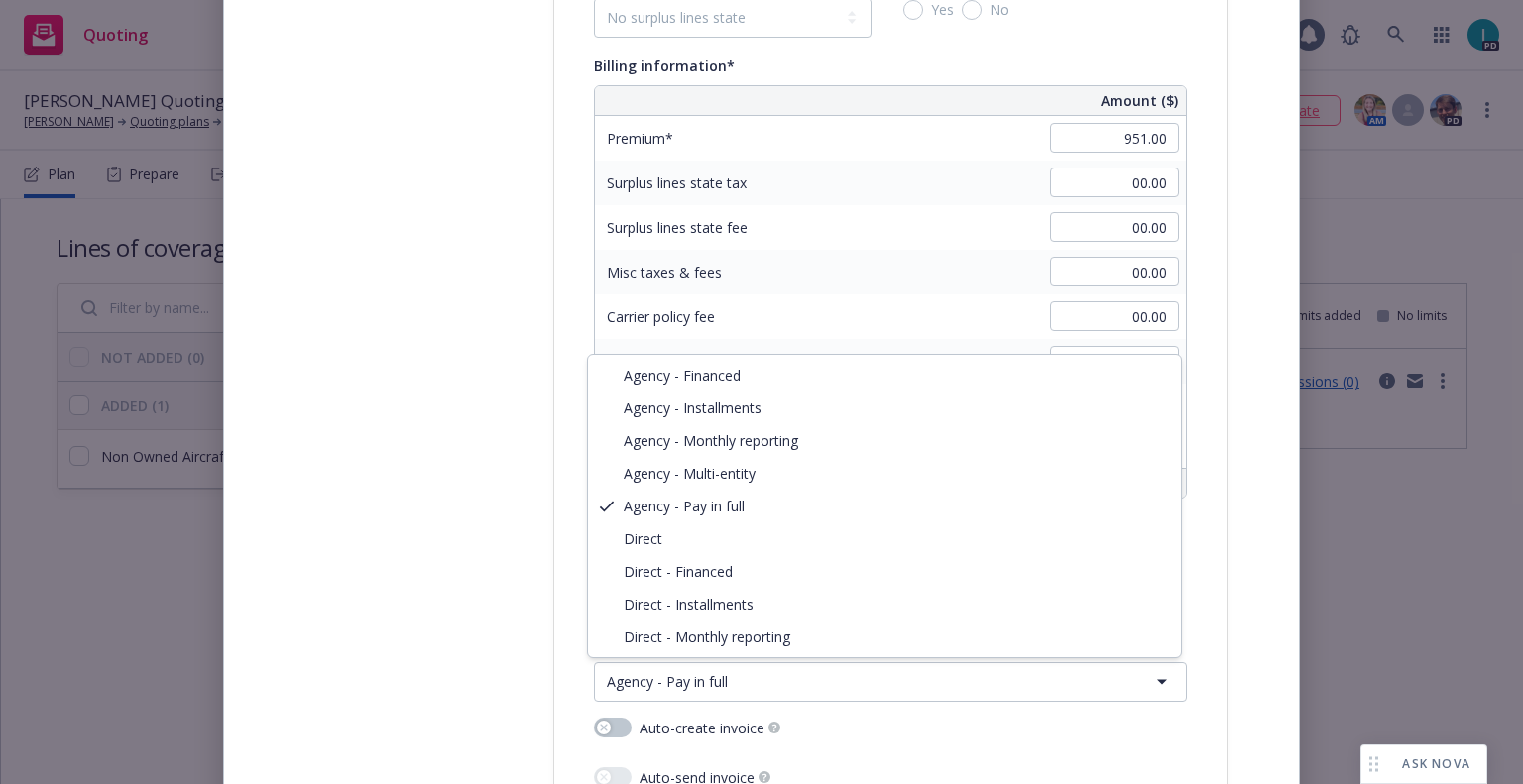 click on "Quoting 1 PD Edward Patterson Quoting Plan (2025-07-14) Edward Patterson Quoting plans Quoting plan More info... ETA :  July 14, 2025 No SSC case associated. Associate AM PD Plan Prepare Submit Responses Compare Propose Bind Files Lines of coverage Add NOT ADDED (0) ADDED (1) Non Owned Aircraft Liability New Submission groups Show archived Limits added No limits Non Owned Aircraft Liability View submissions (0) Non Owned Aircraft Liability New Line of coverage Non Owned Aircraft Liability New LOC details copied 07/14/2025   /1af00788-6475-4e73-a85d-074f6194dddb/plan ASK NOVA Create policy Select lines of coverage Upload documents 3 Policy details 4 Installment plan Add policy details Policy type* Non Owned Aircraft Liability Policy number* 9057169 Policy number not available at this time Policy display name Policy term* Select policy term 12 Month 6 Month 4 Month 3 Month 2 Month 1 Month 36 Month (3 yr) 72 Month (6 yr) 120 Month (10 yr) 180 Month (15 yr) 240 Month (20 yr) 300 Month (25 yr) 360 Month (30 yr) No" at bounding box center (762, 392) 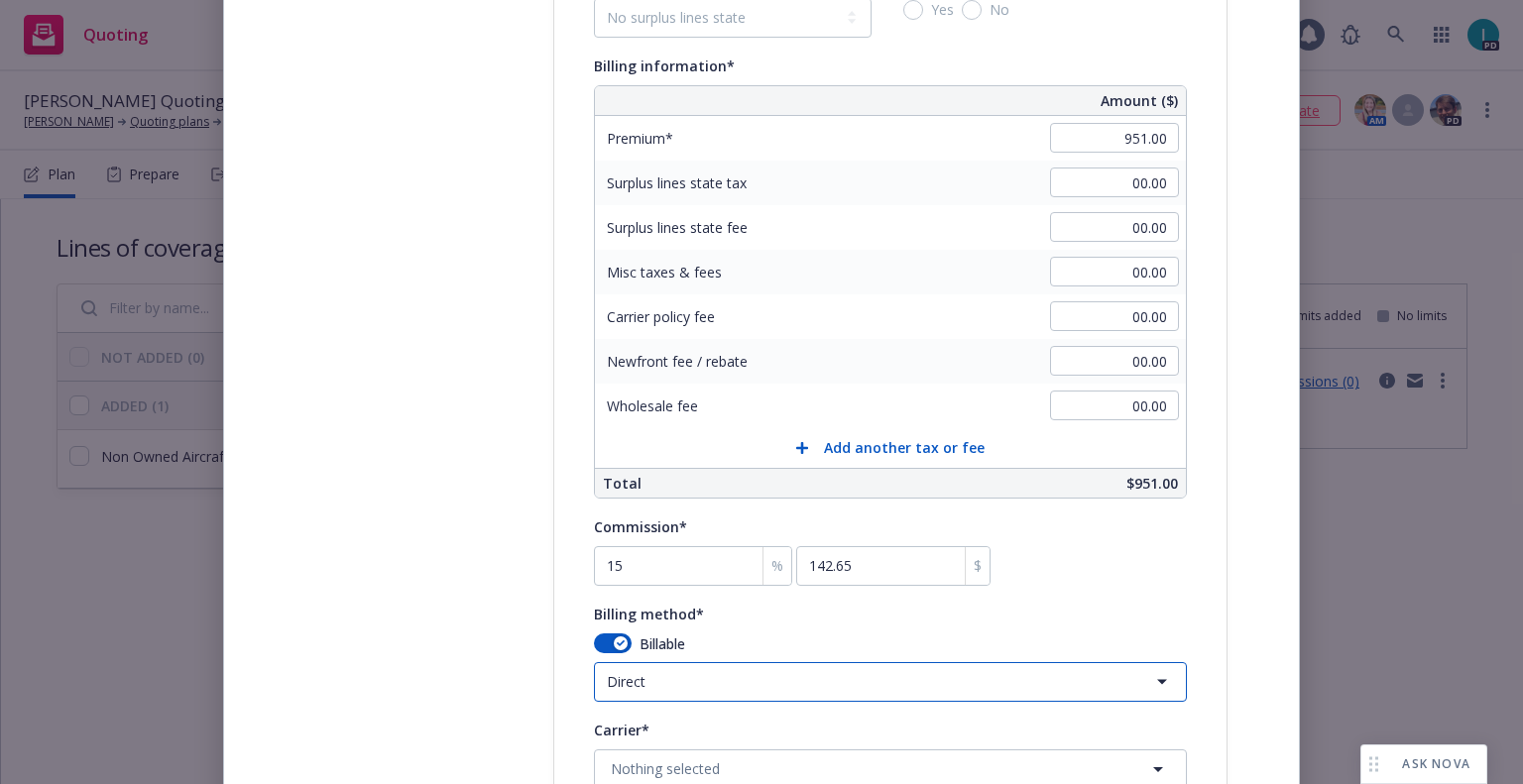 scroll, scrollTop: 1487, scrollLeft: 0, axis: vertical 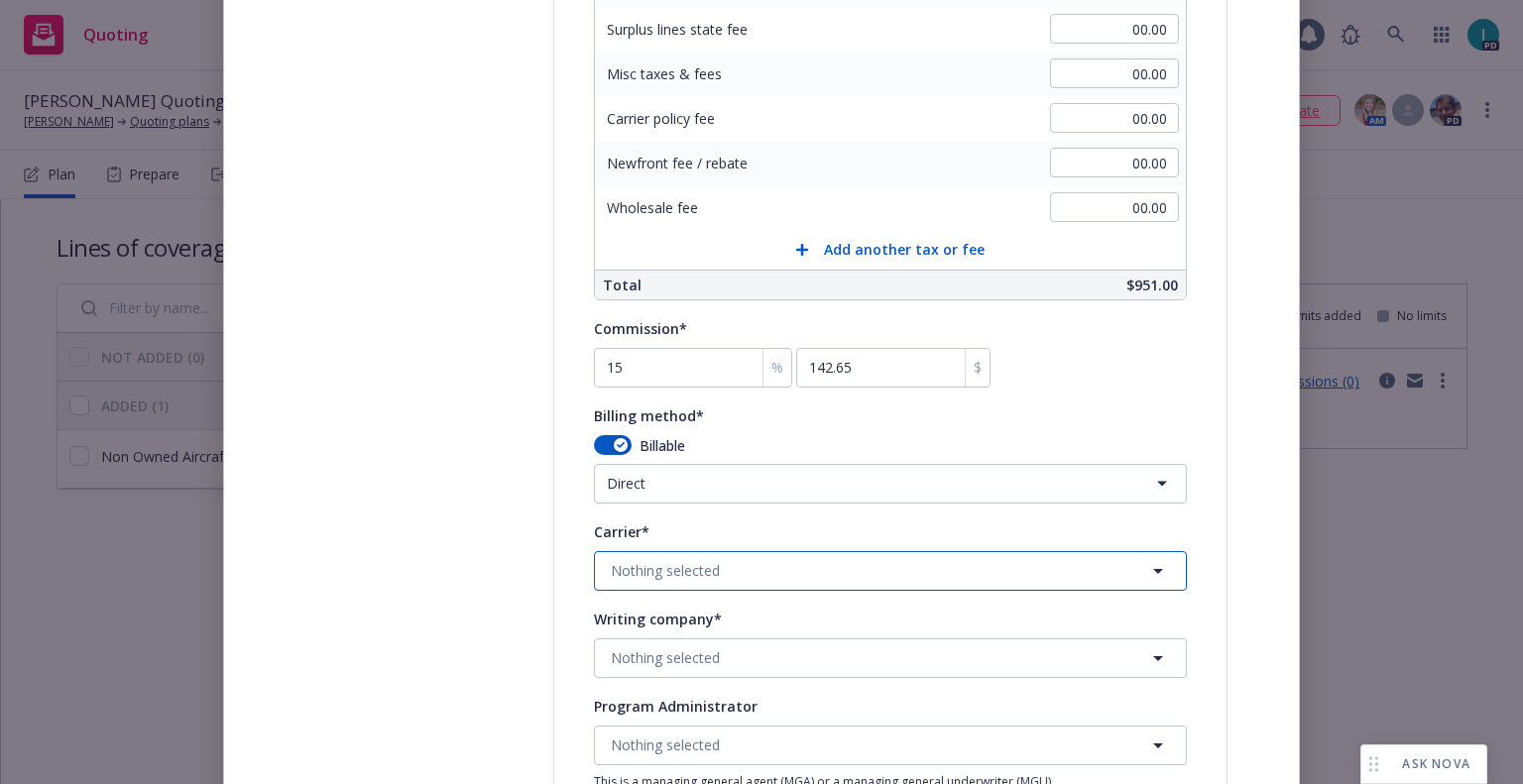 click on "Nothing selected" at bounding box center (665, 570) 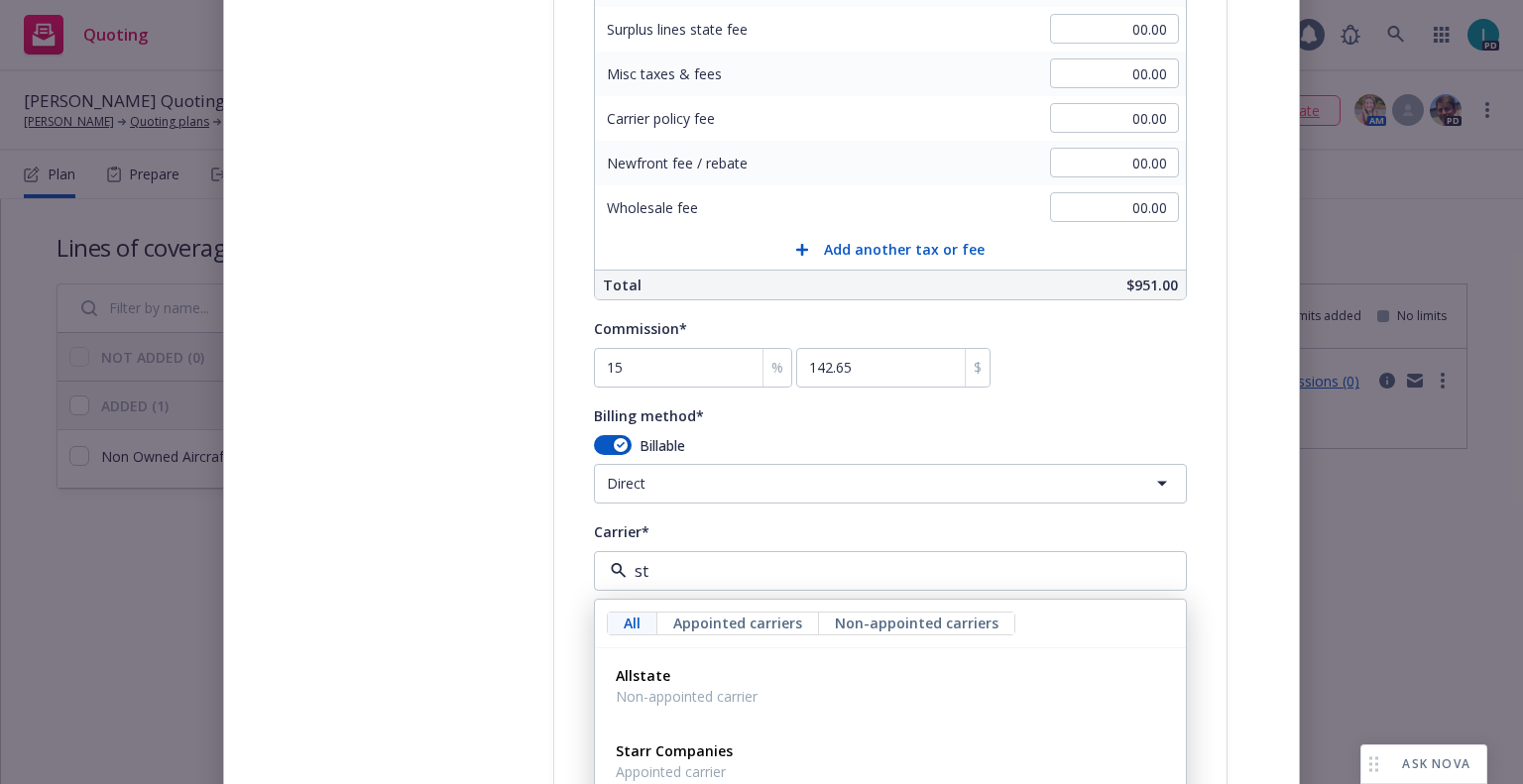 type on "s" 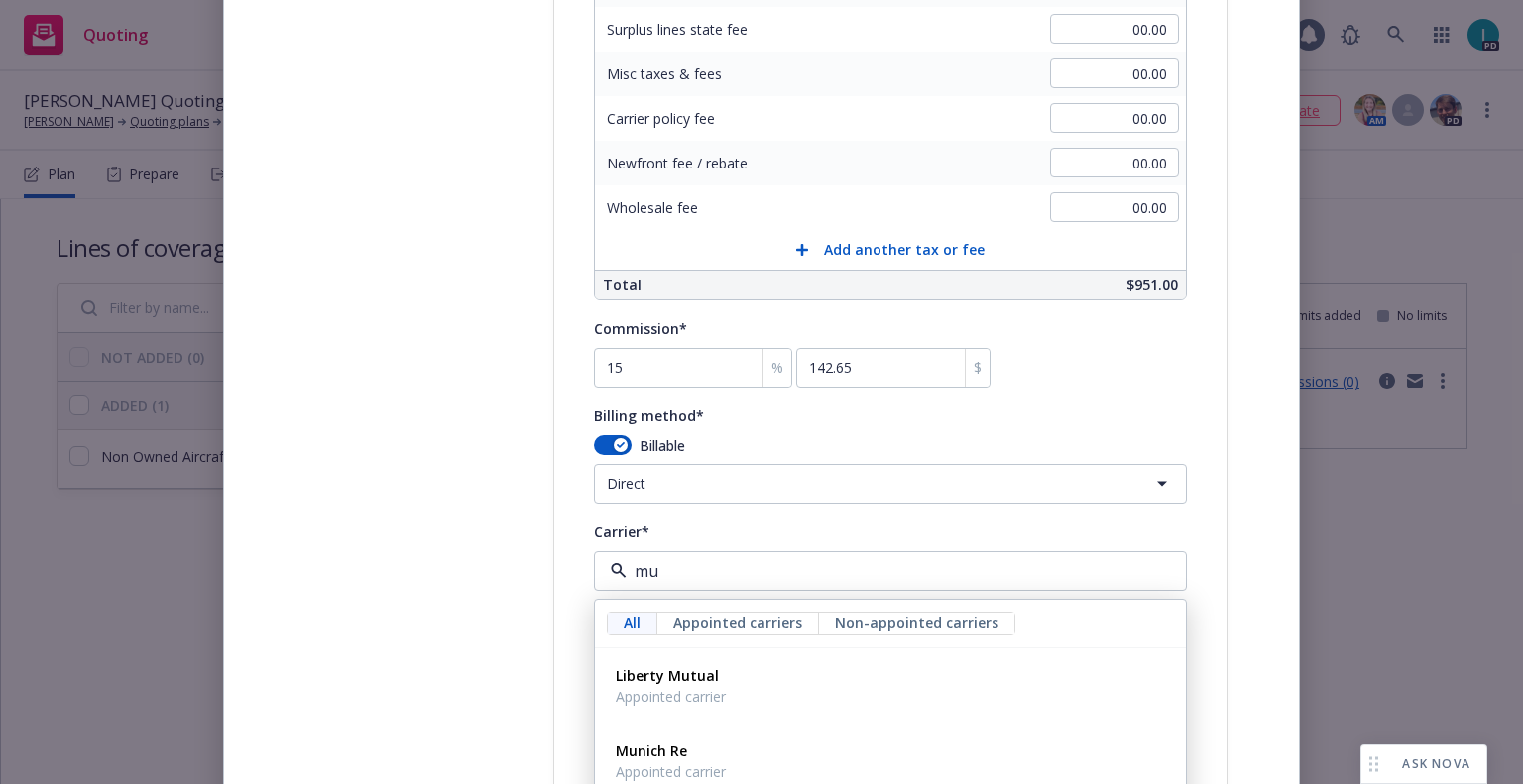 type on "mun" 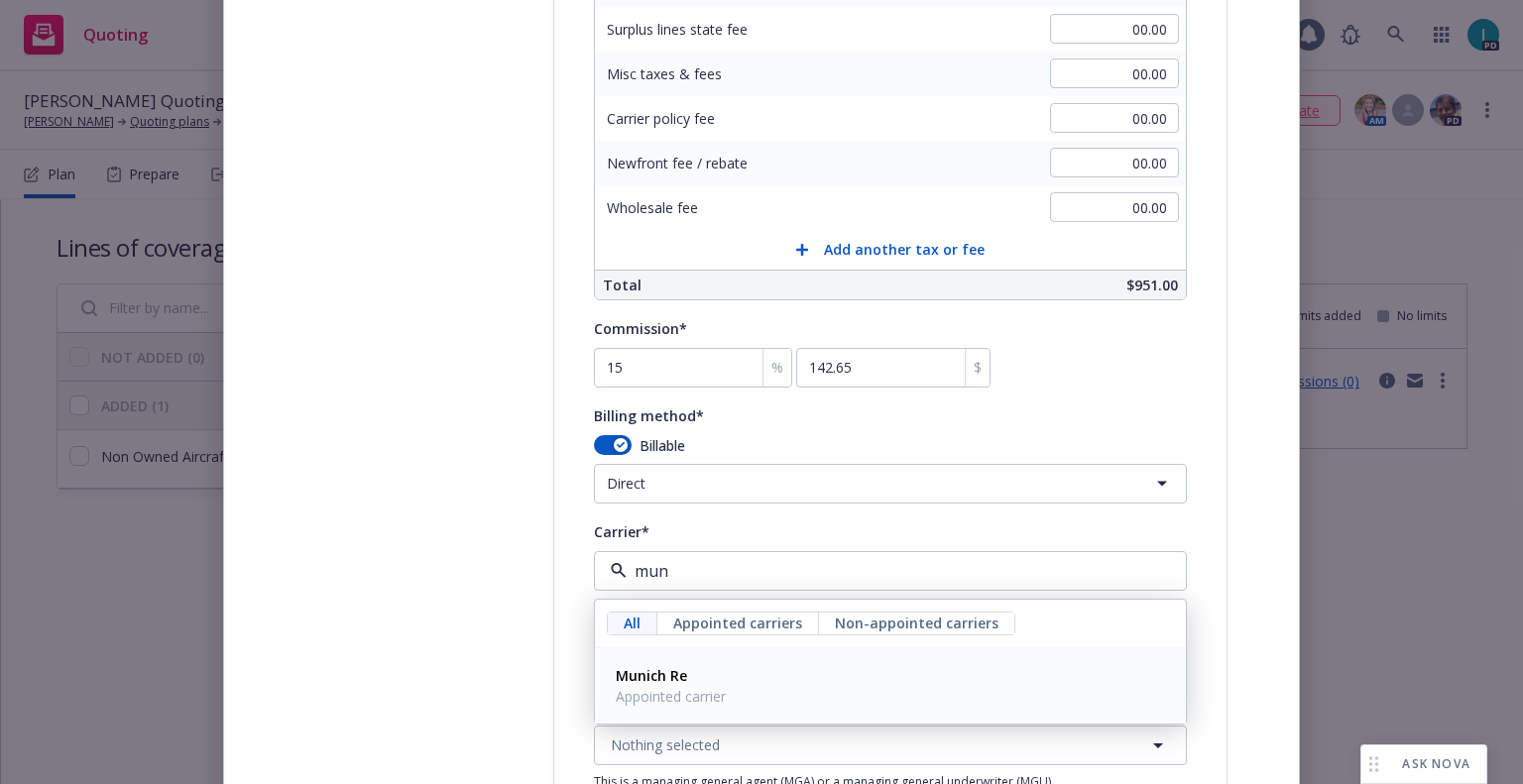 click on "Appointed carrier" at bounding box center [670, 696] 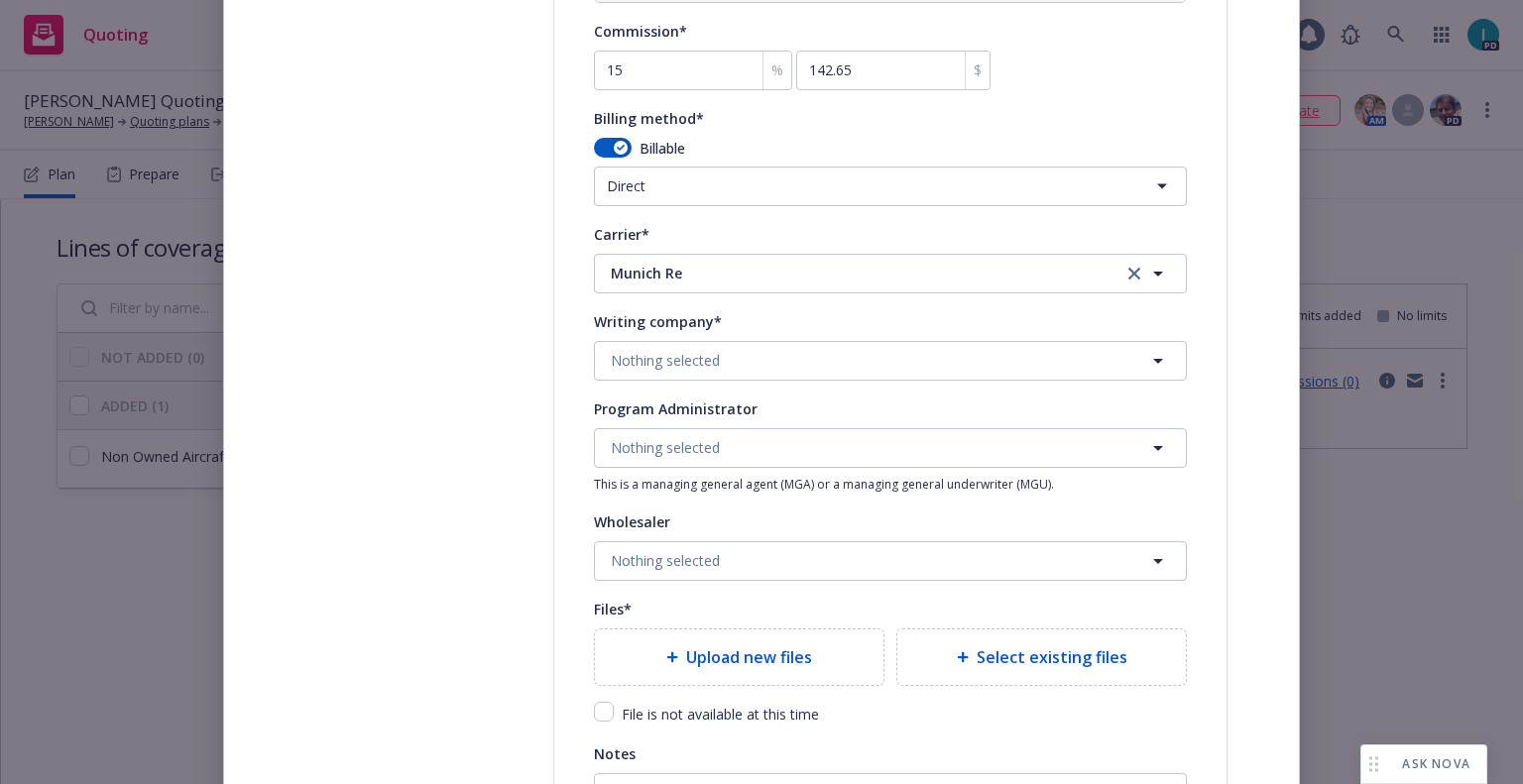 scroll, scrollTop: 1982, scrollLeft: 0, axis: vertical 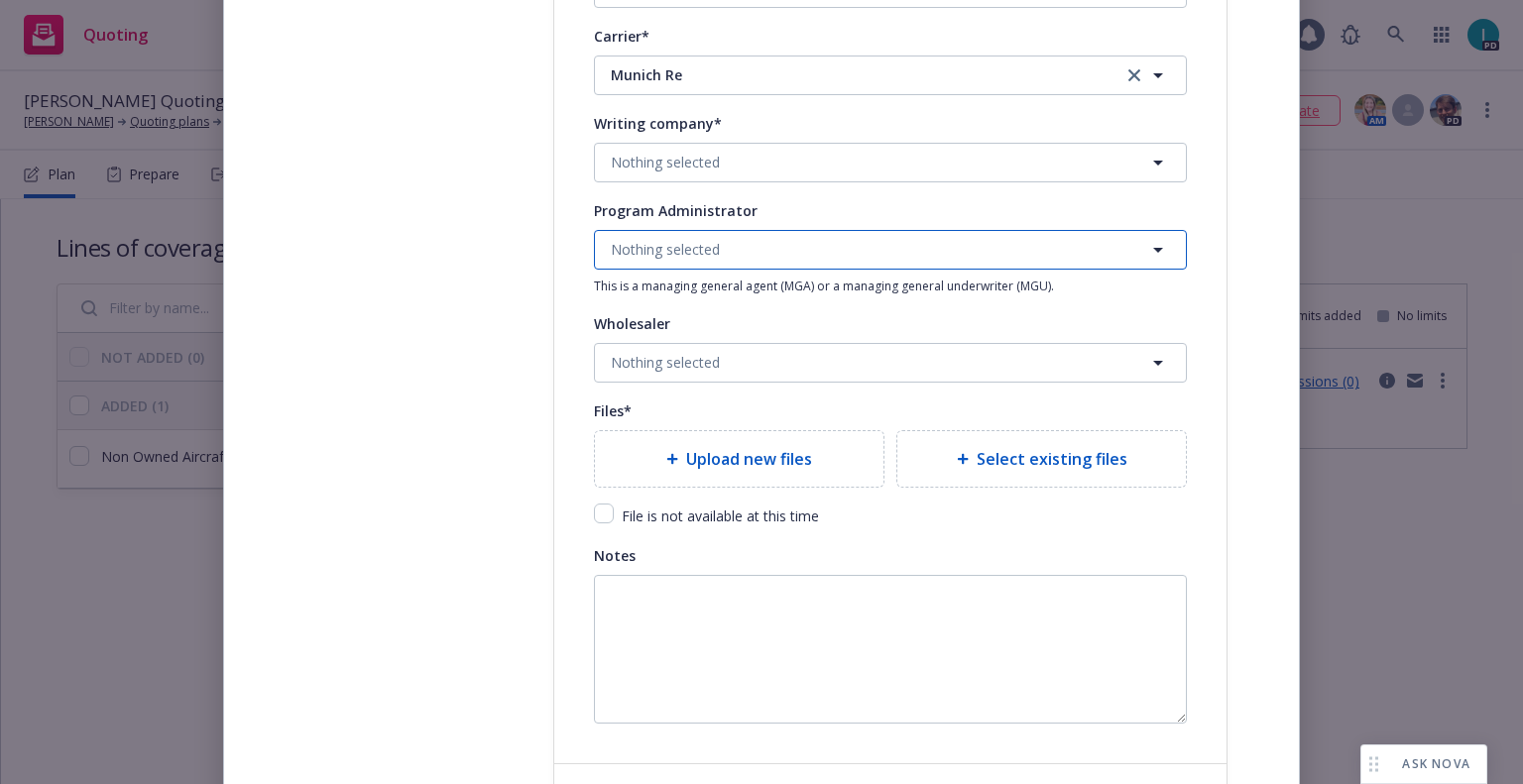 click on "Nothing selected" at bounding box center (665, 249) 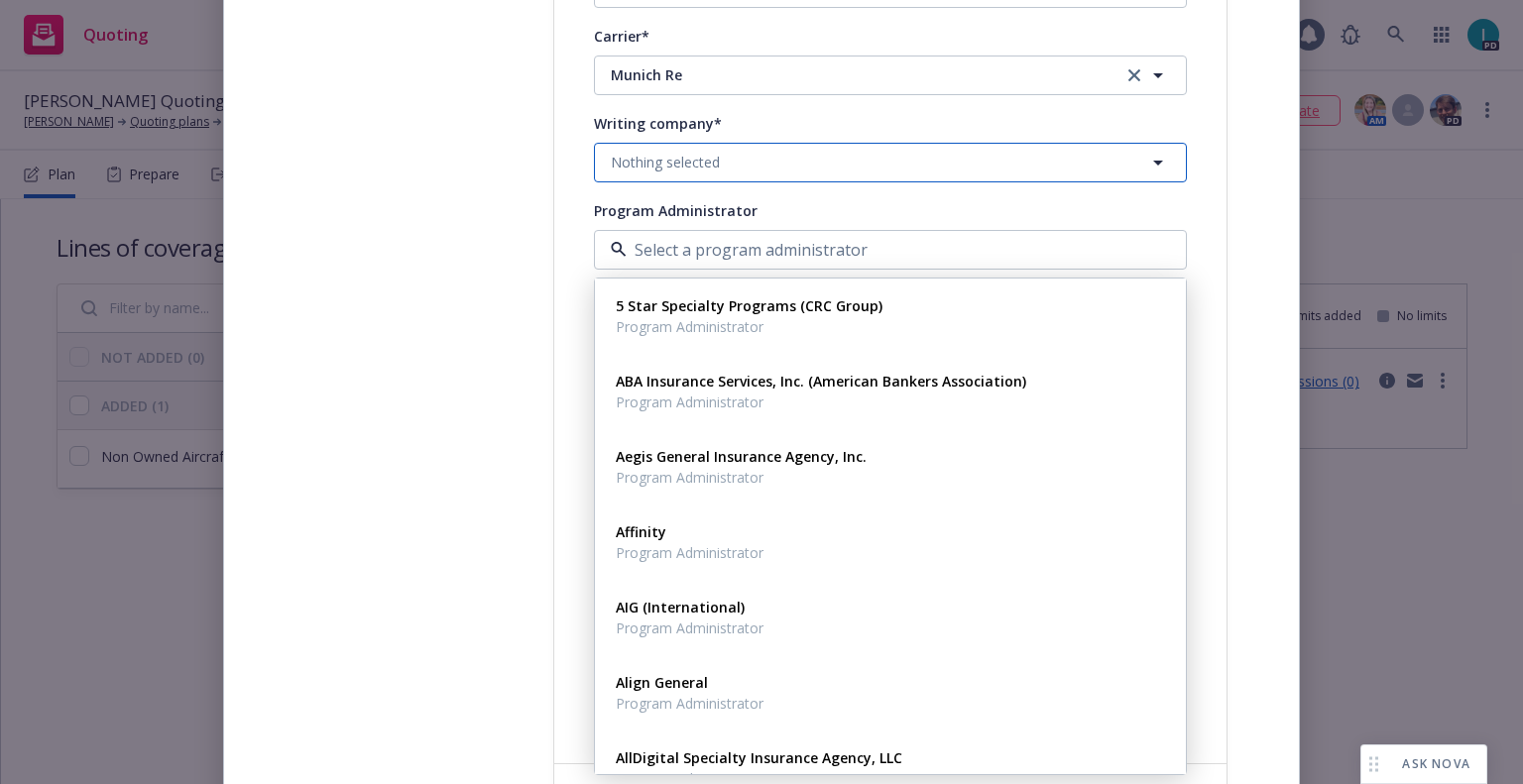 click on "Nothing selected" at bounding box center (890, 163) 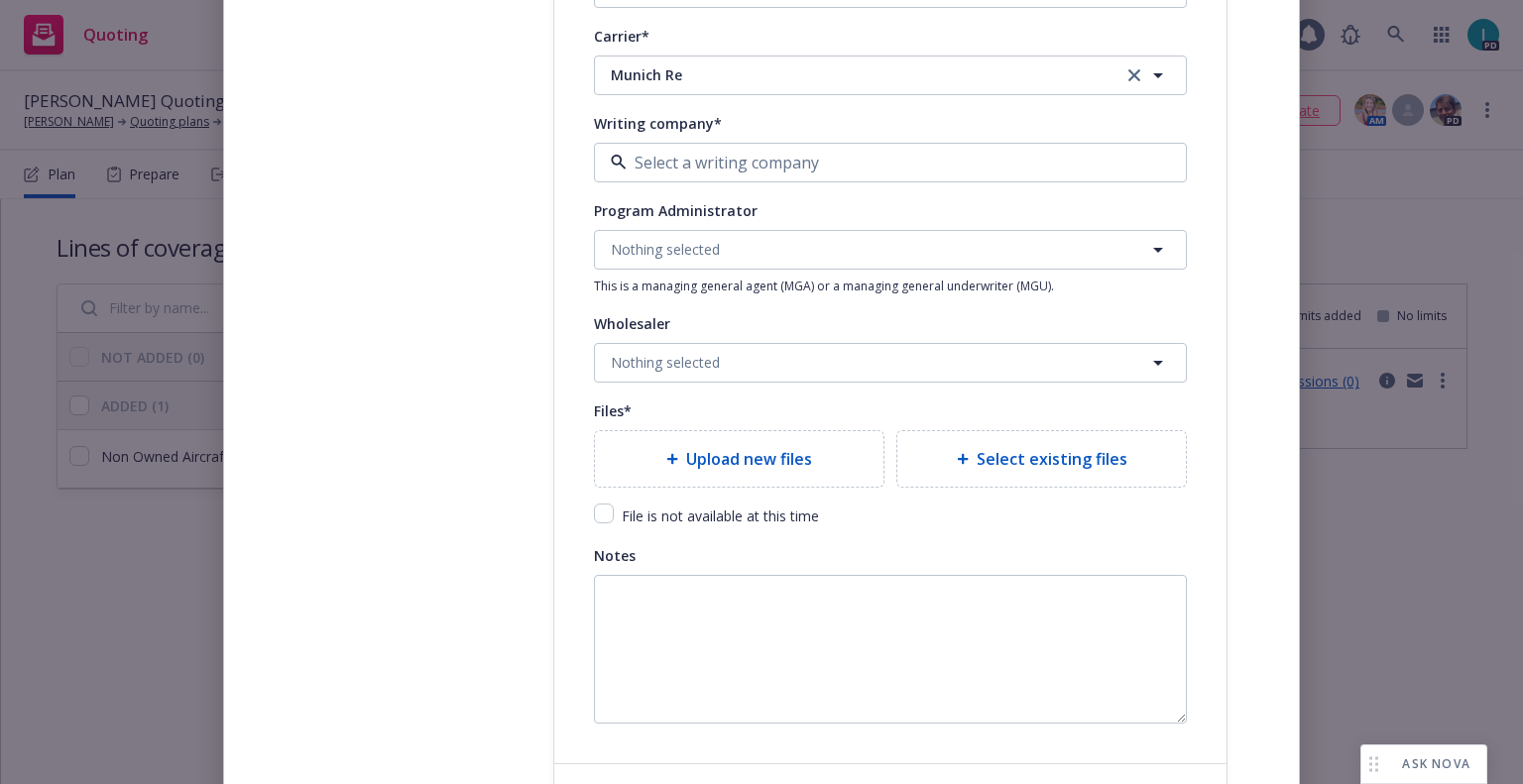 click on "American Alternative Insurance Corporation" at bounding box center (769, 218) 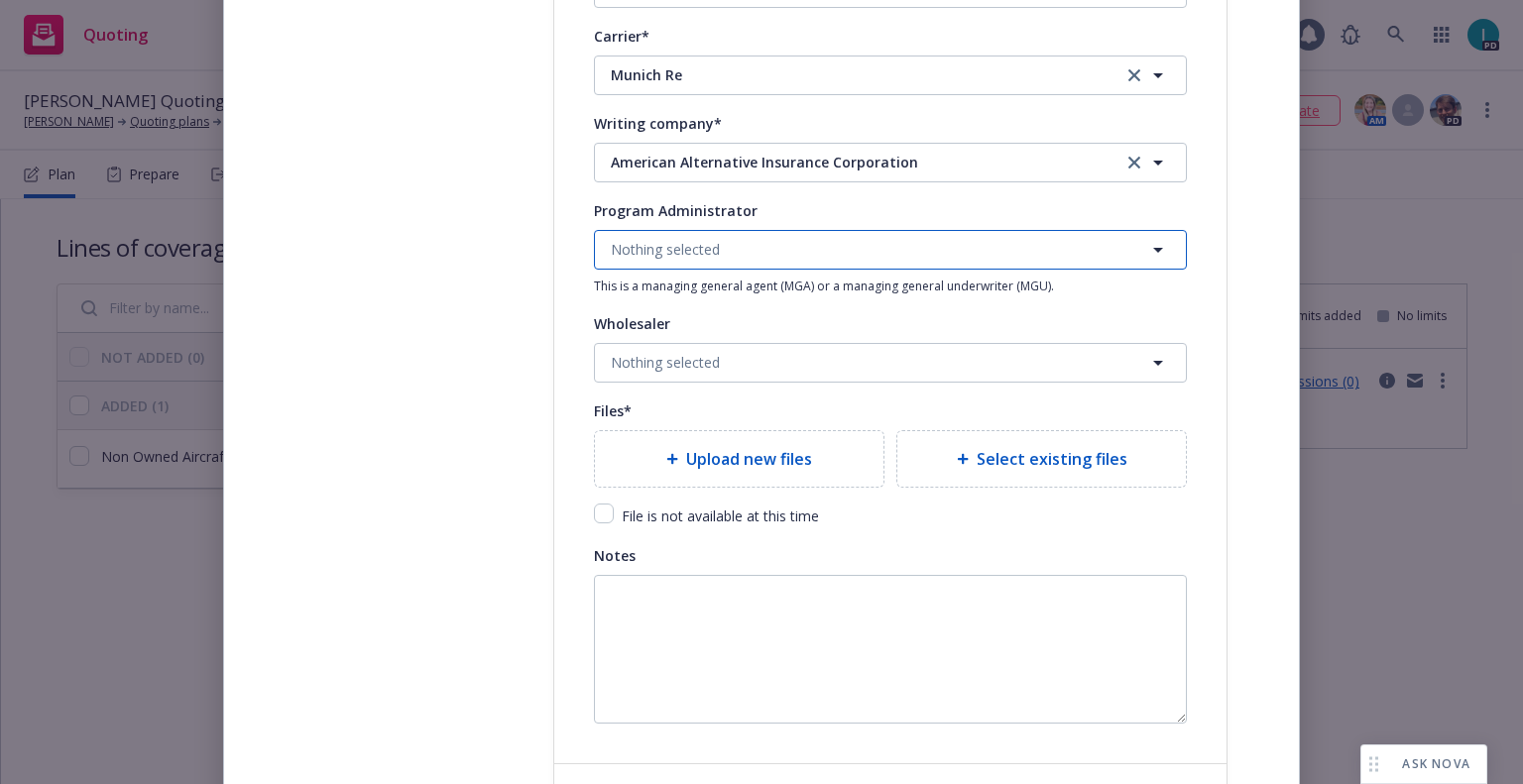 click on "Nothing selected" at bounding box center (665, 249) 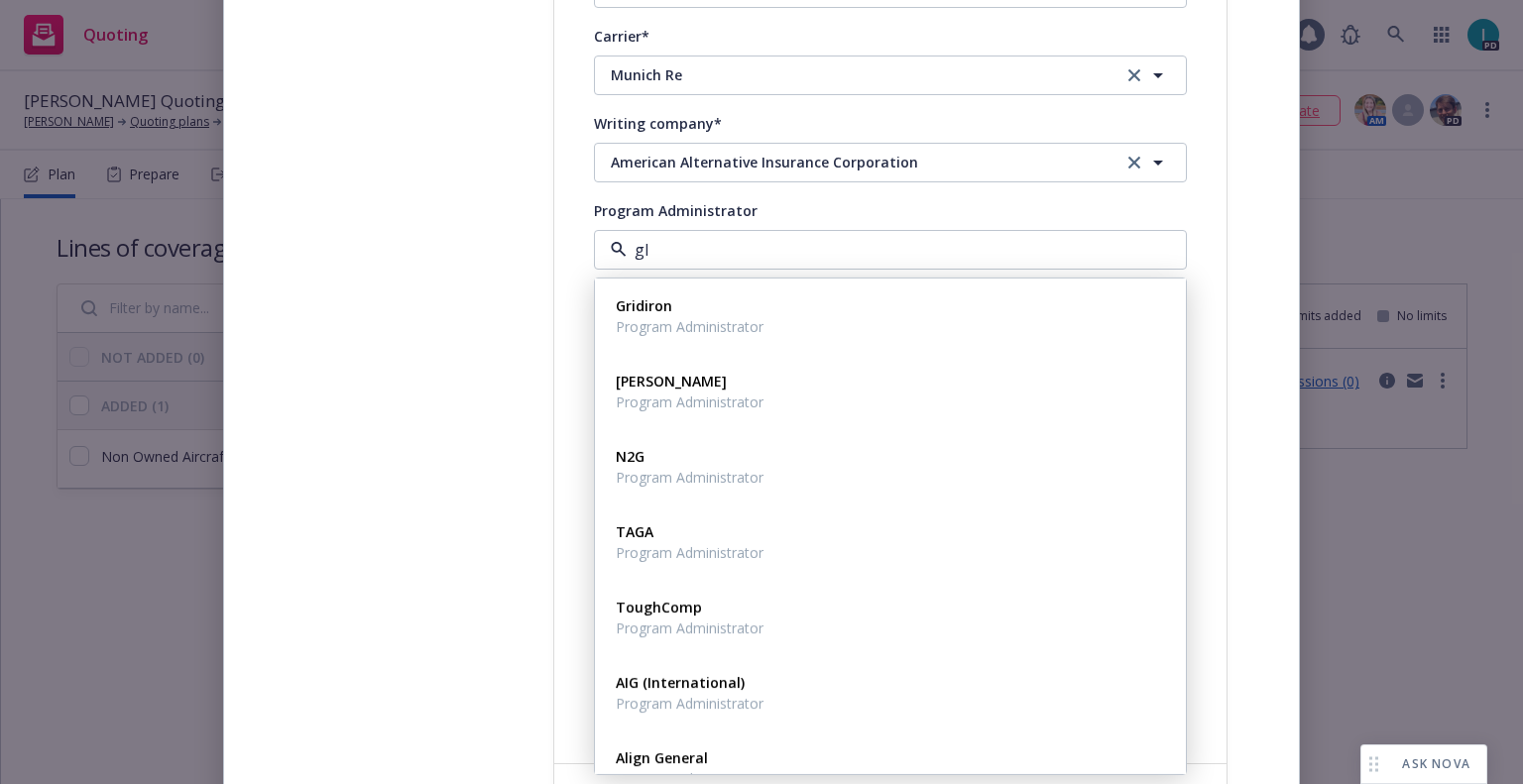 type on "glo" 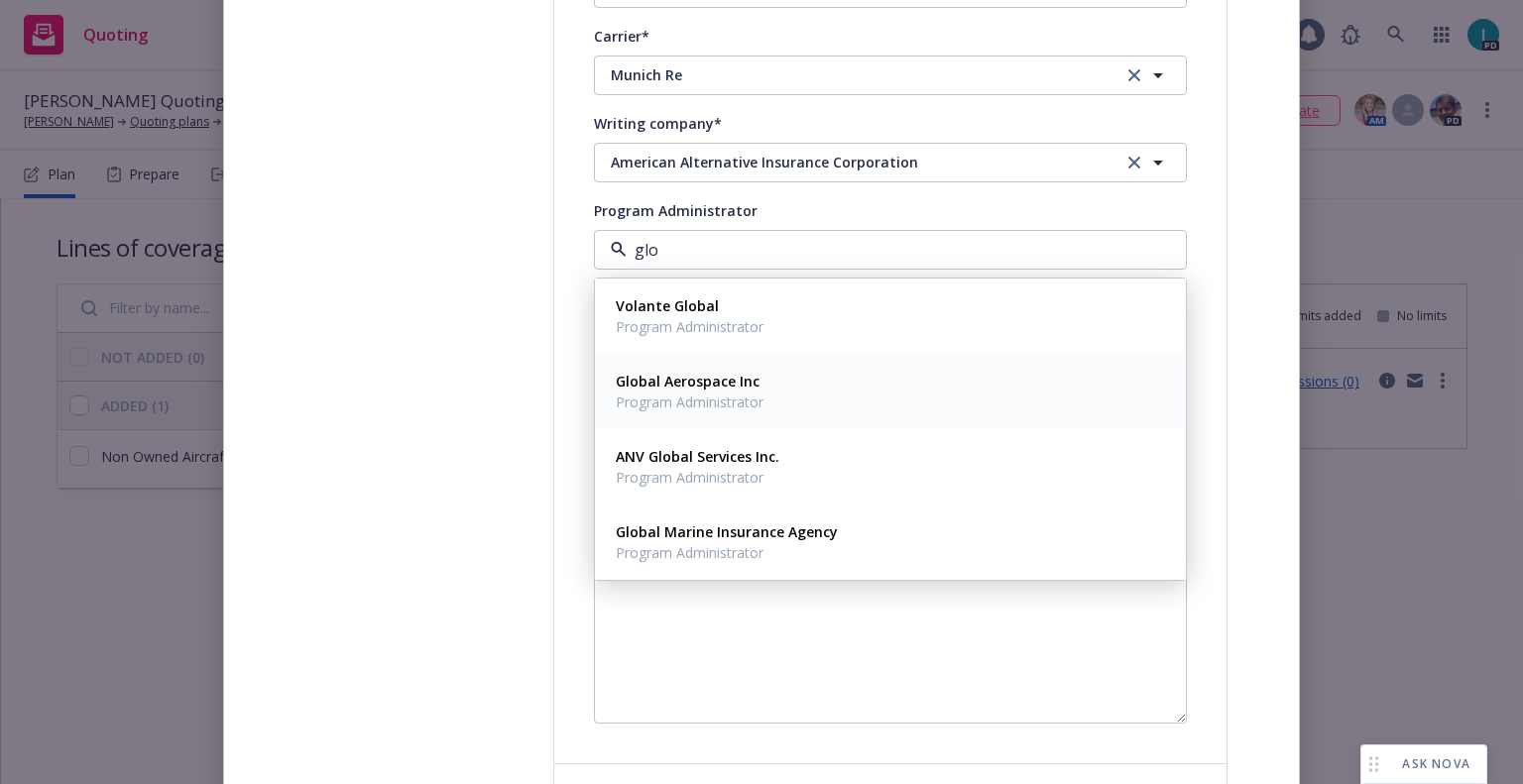 click on "Program Administrator" at bounding box center [689, 401] 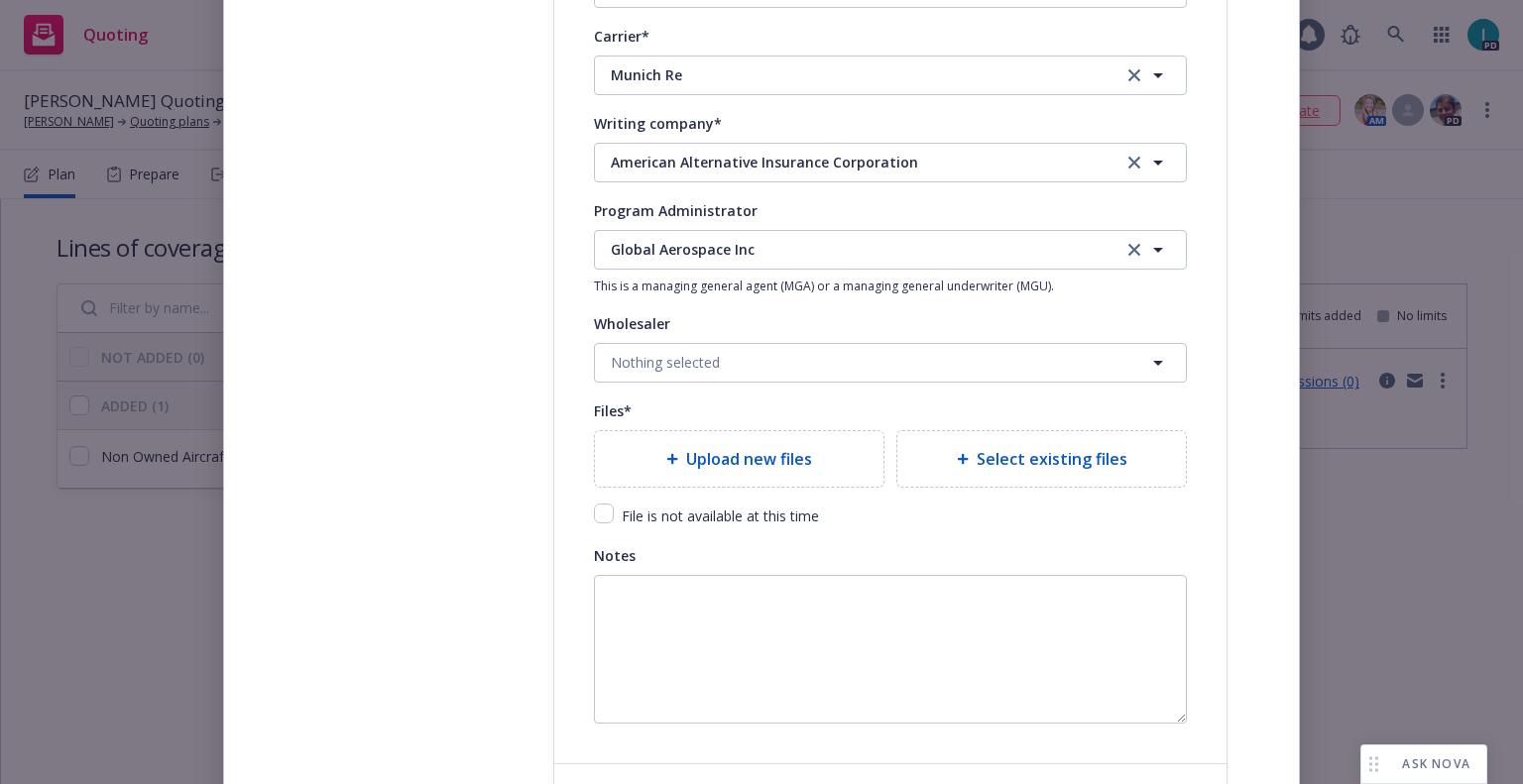 scroll, scrollTop: 2151, scrollLeft: 0, axis: vertical 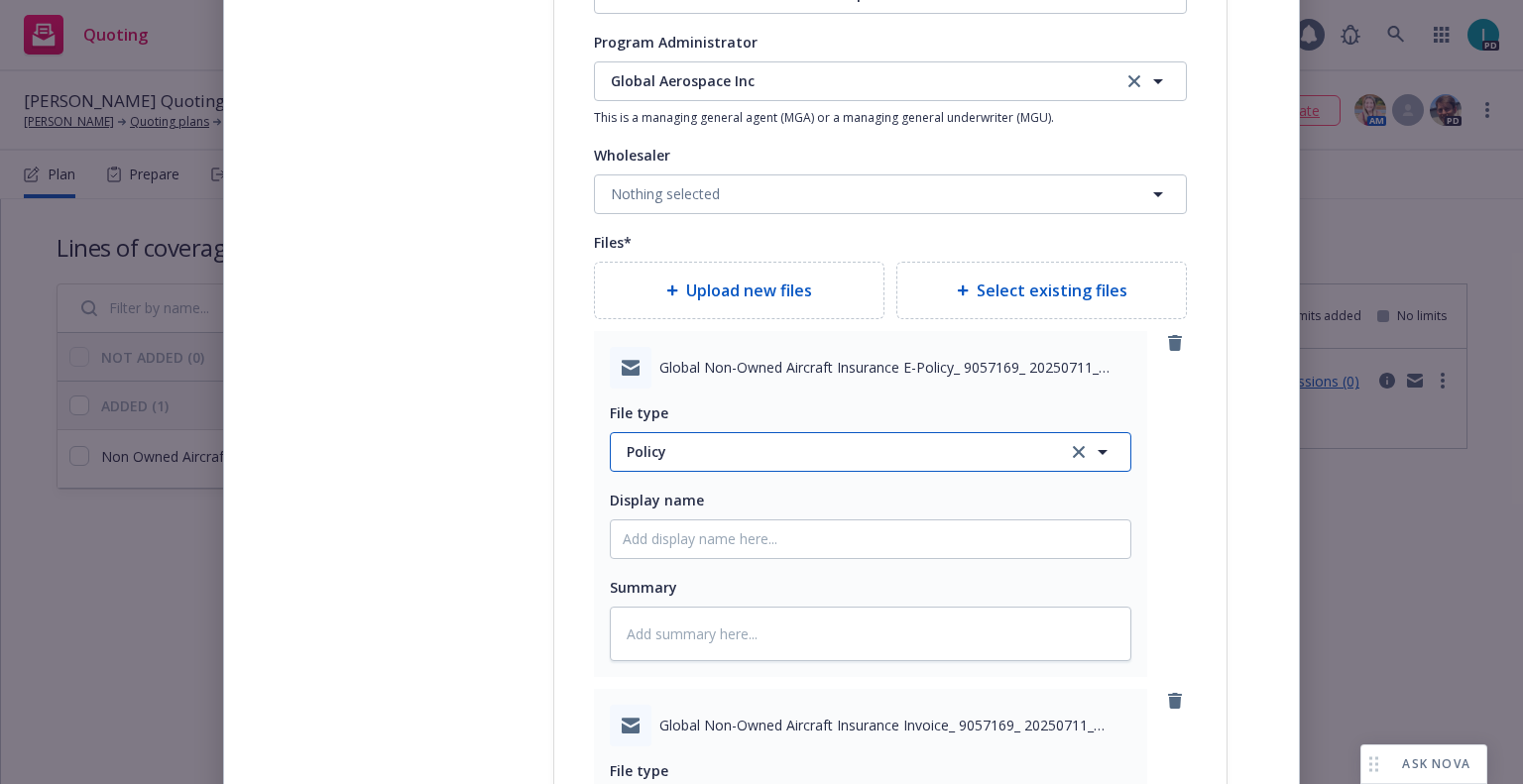 click on "Policy" at bounding box center [835, 451] 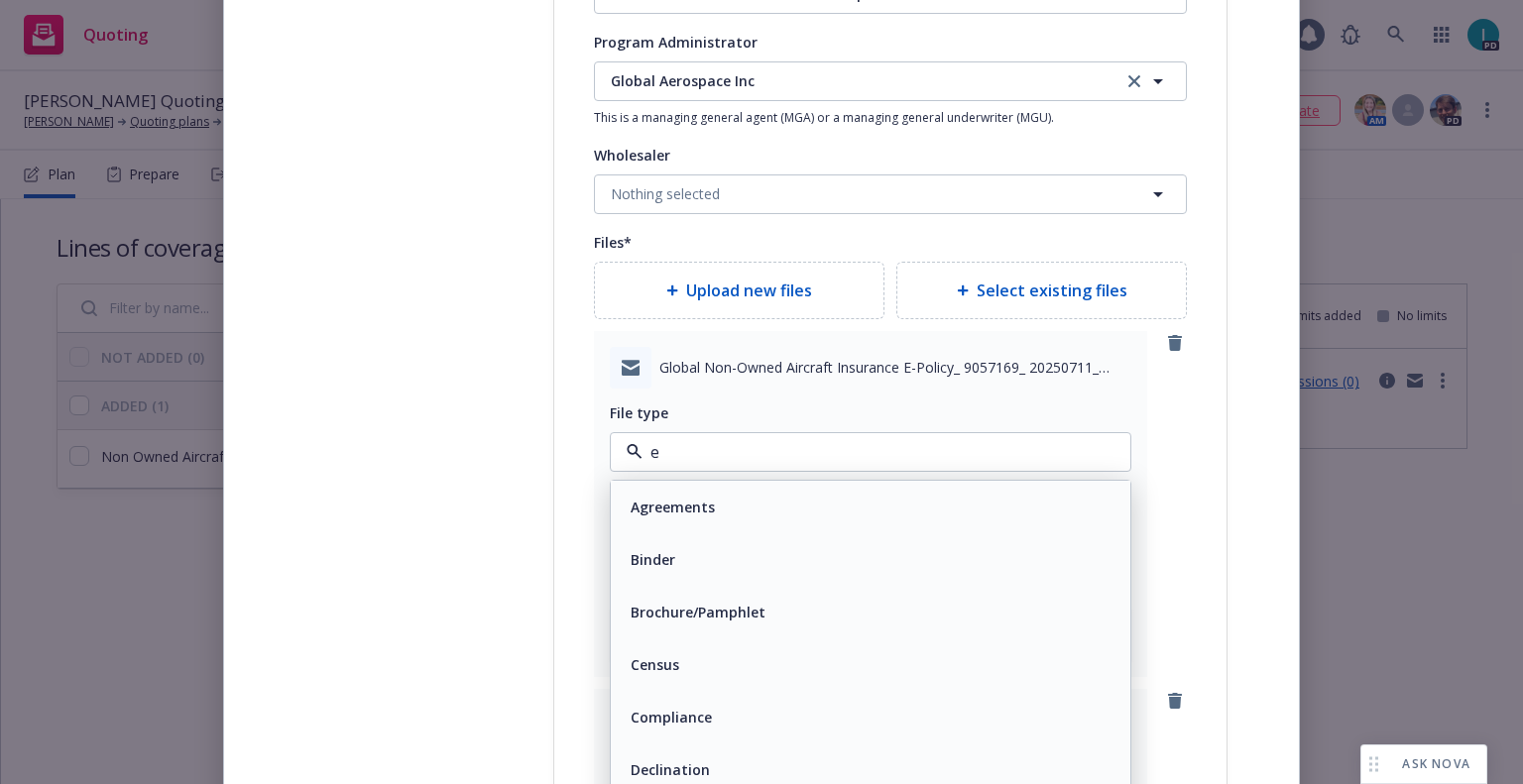 type on "em" 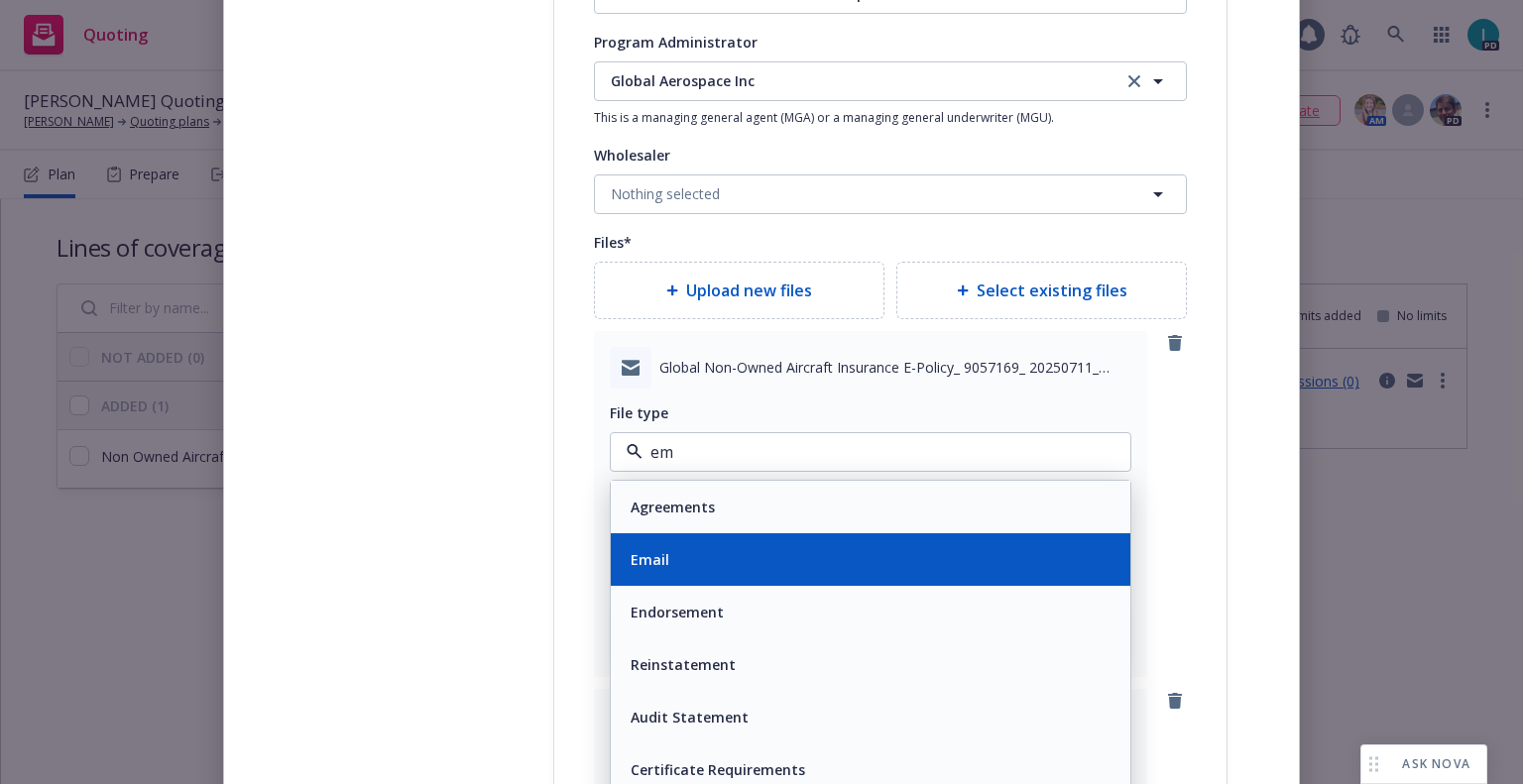 click on "Email" at bounding box center (871, 559) 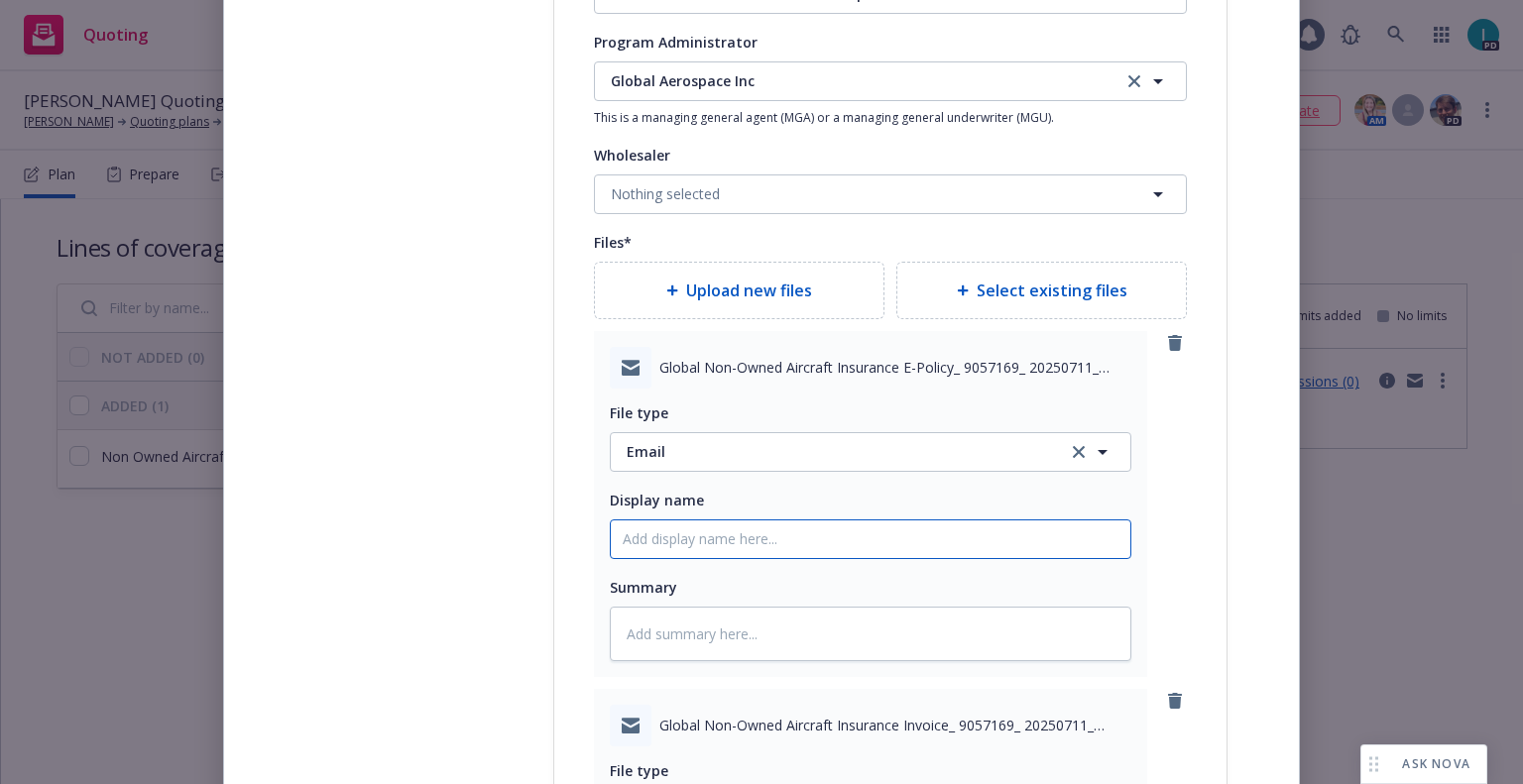 click on "Policy display name" at bounding box center [871, 539] 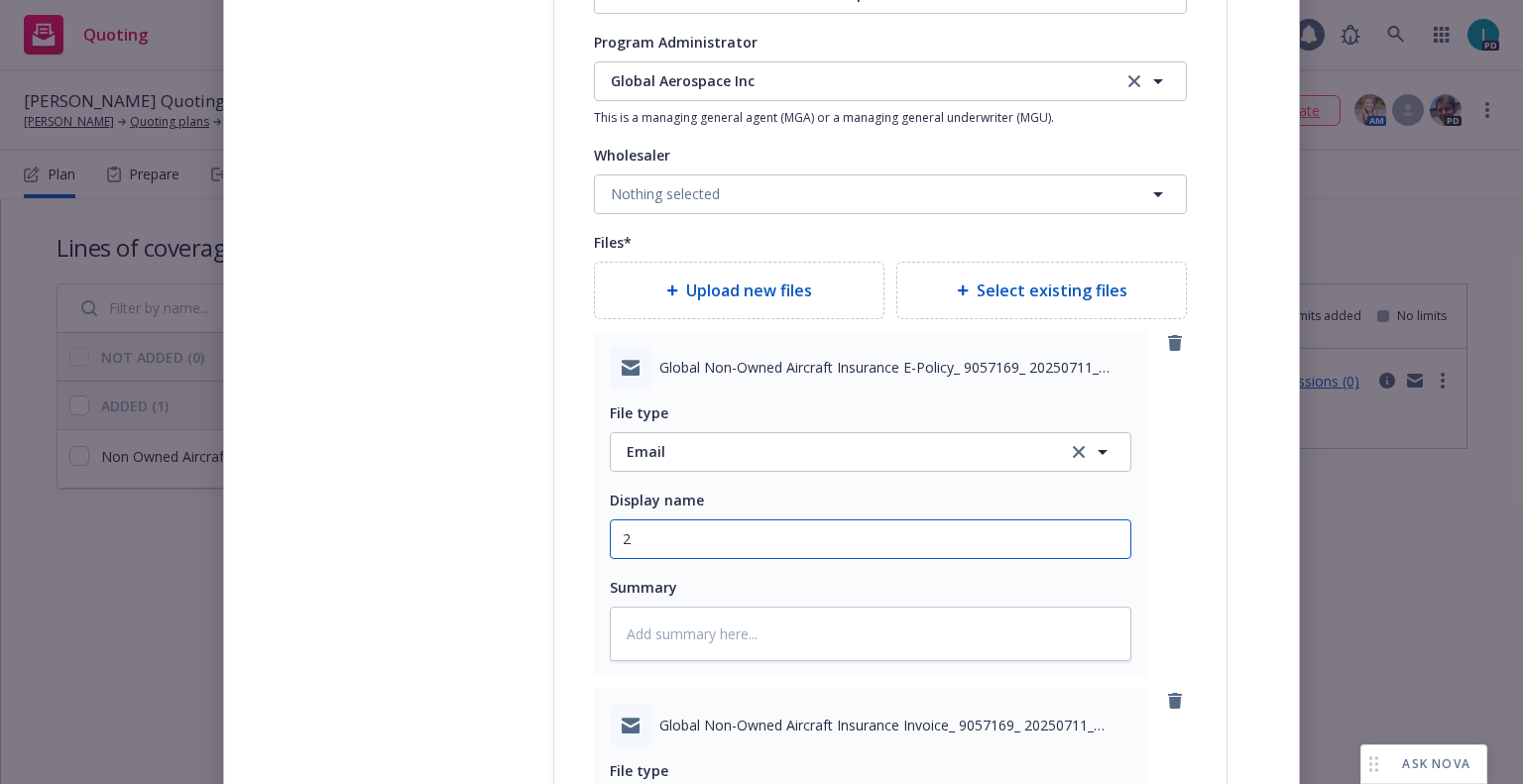 type on "x" 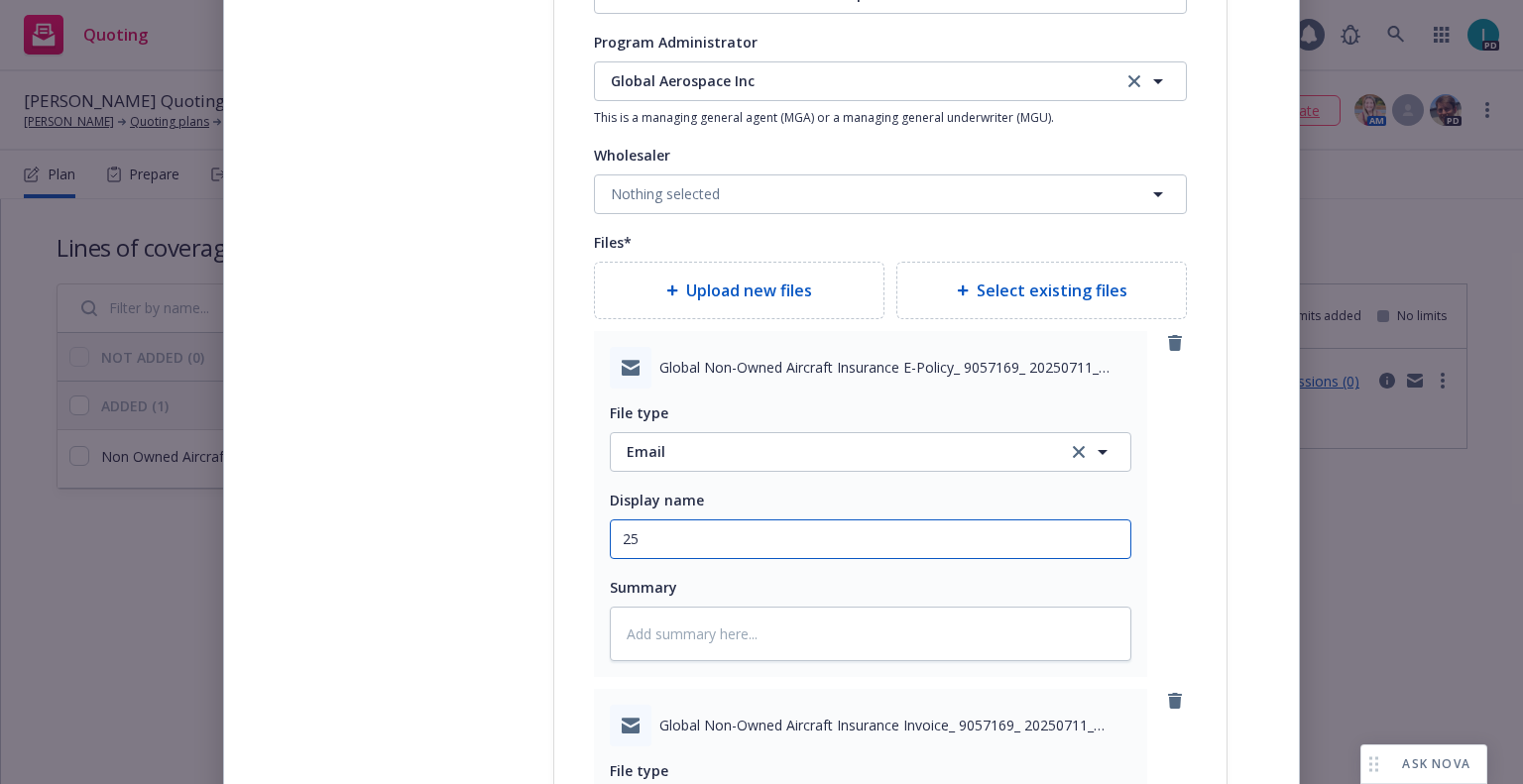 type on "25" 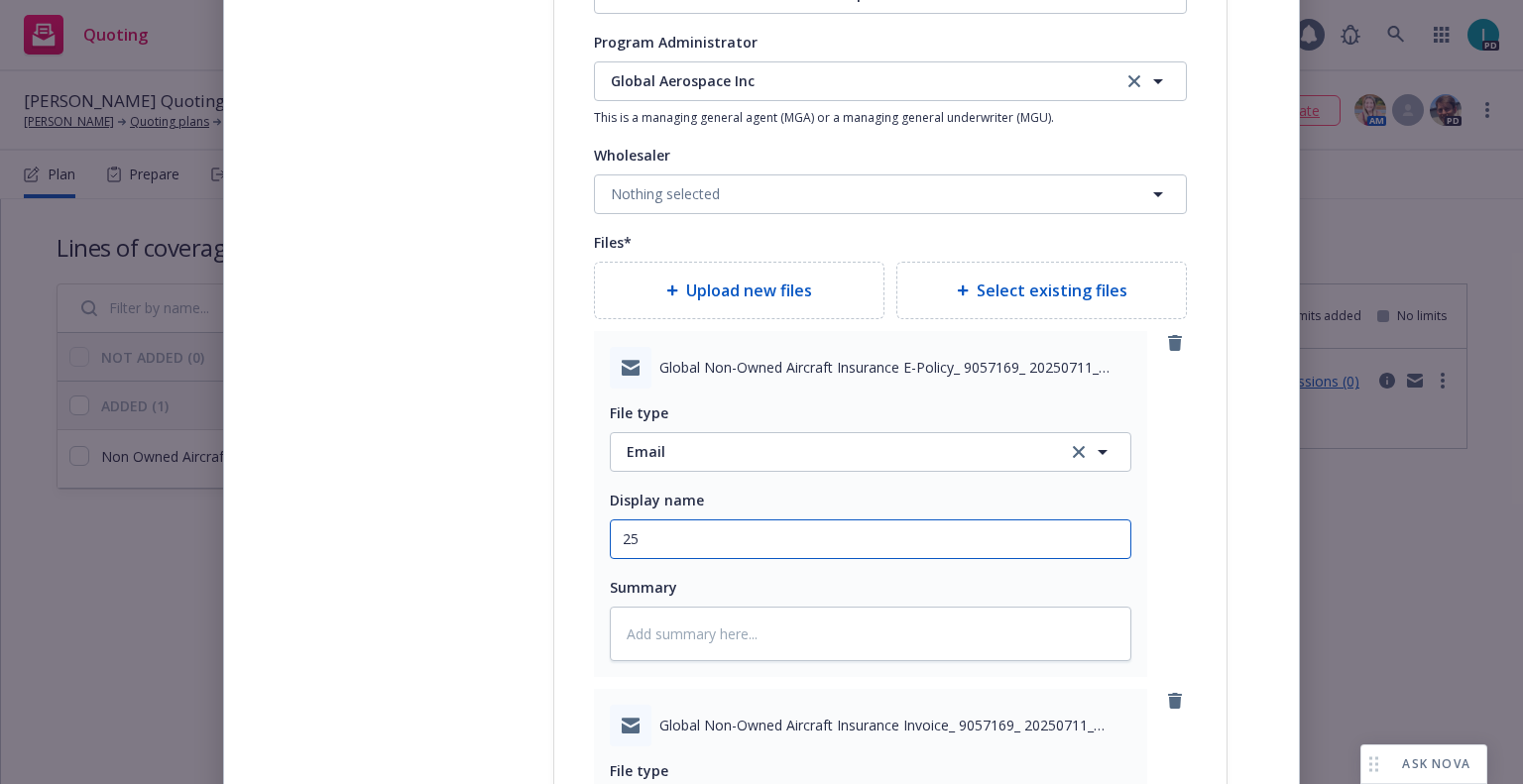 type on "25 NOWN GLO Policy, Cert, Quote" 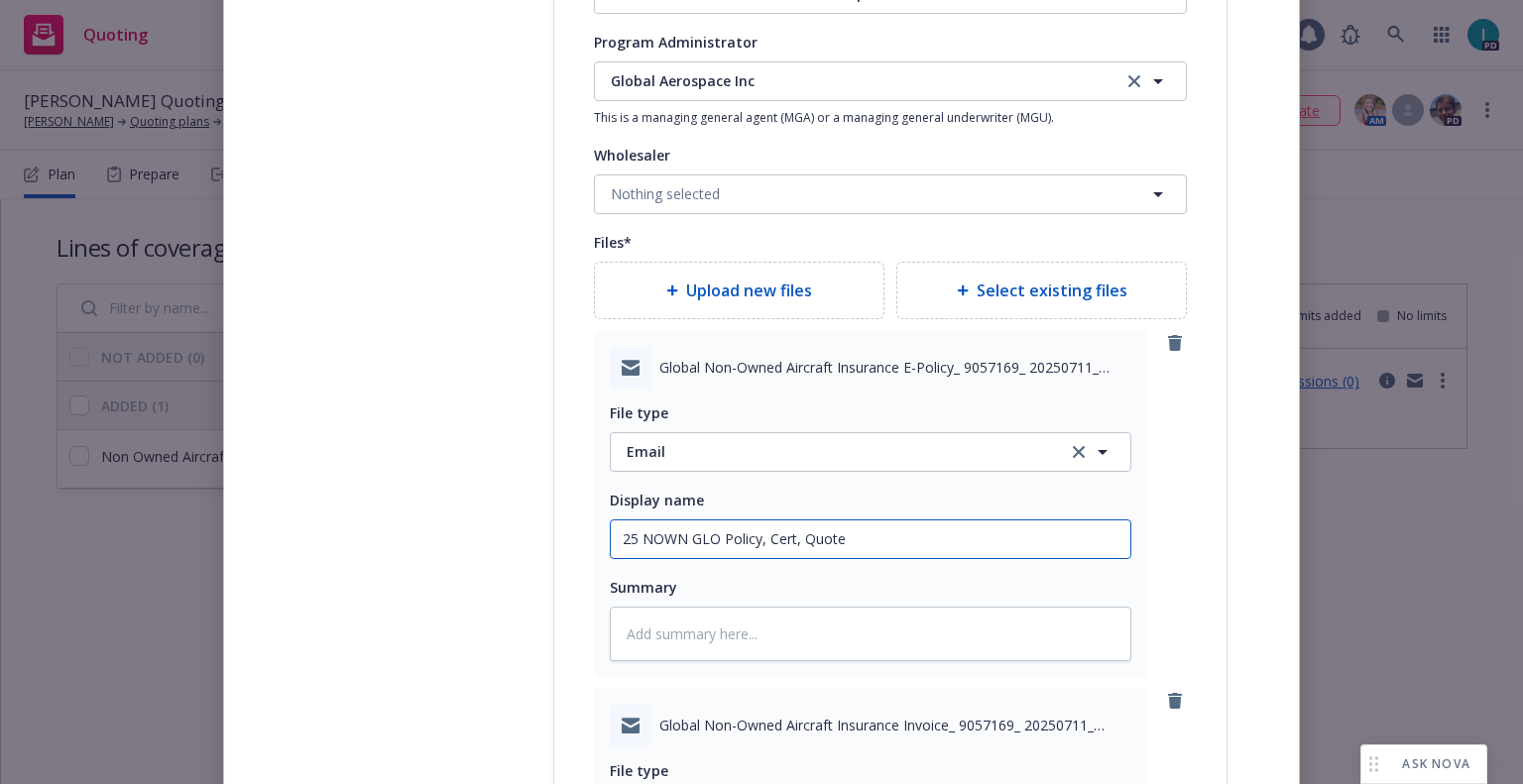 drag, startPoint x: 711, startPoint y: 536, endPoint x: 384, endPoint y: 530, distance: 327.05504 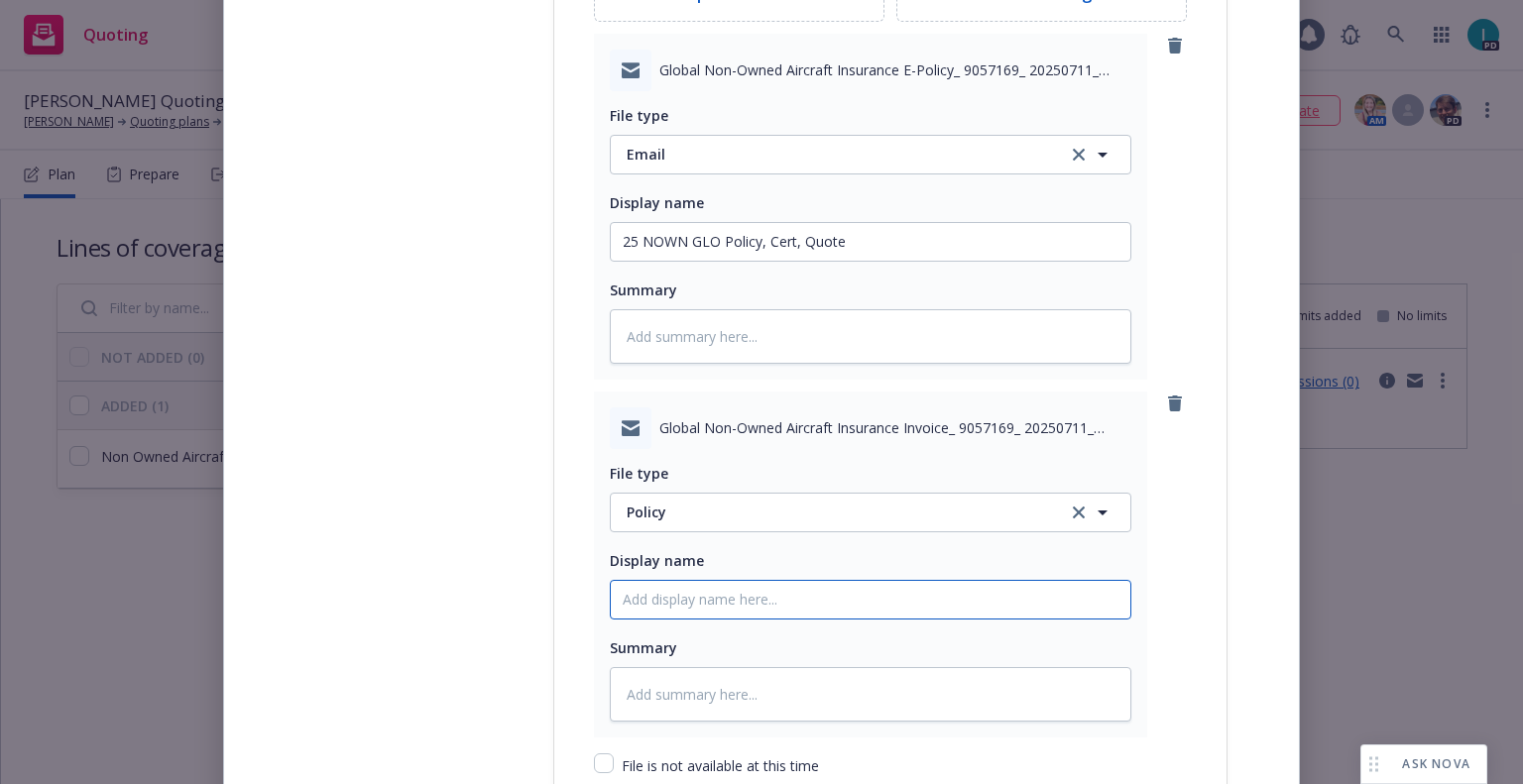click on "Policy display name" at bounding box center (871, 242) 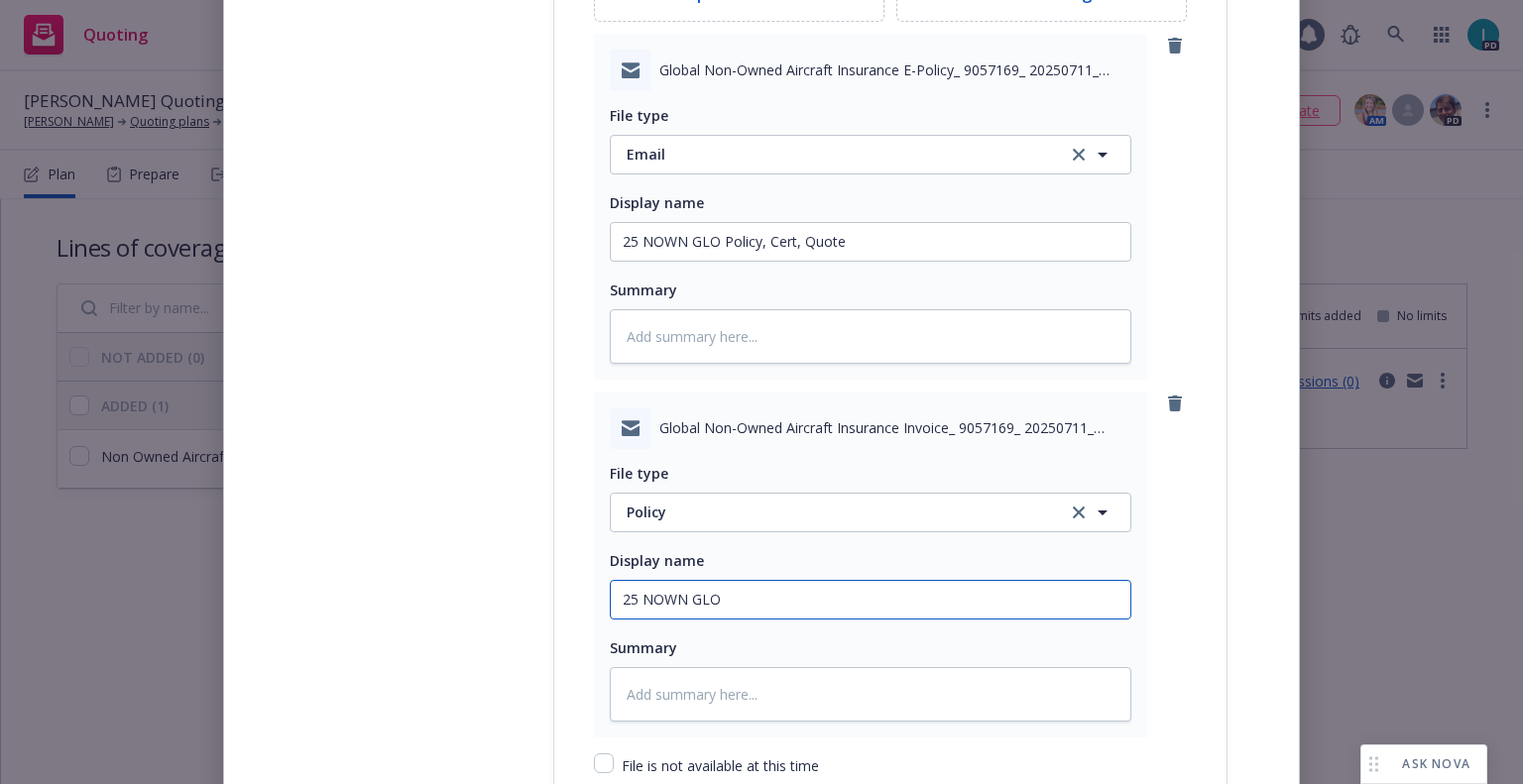 type on "25 NOWN GLO Invoice" 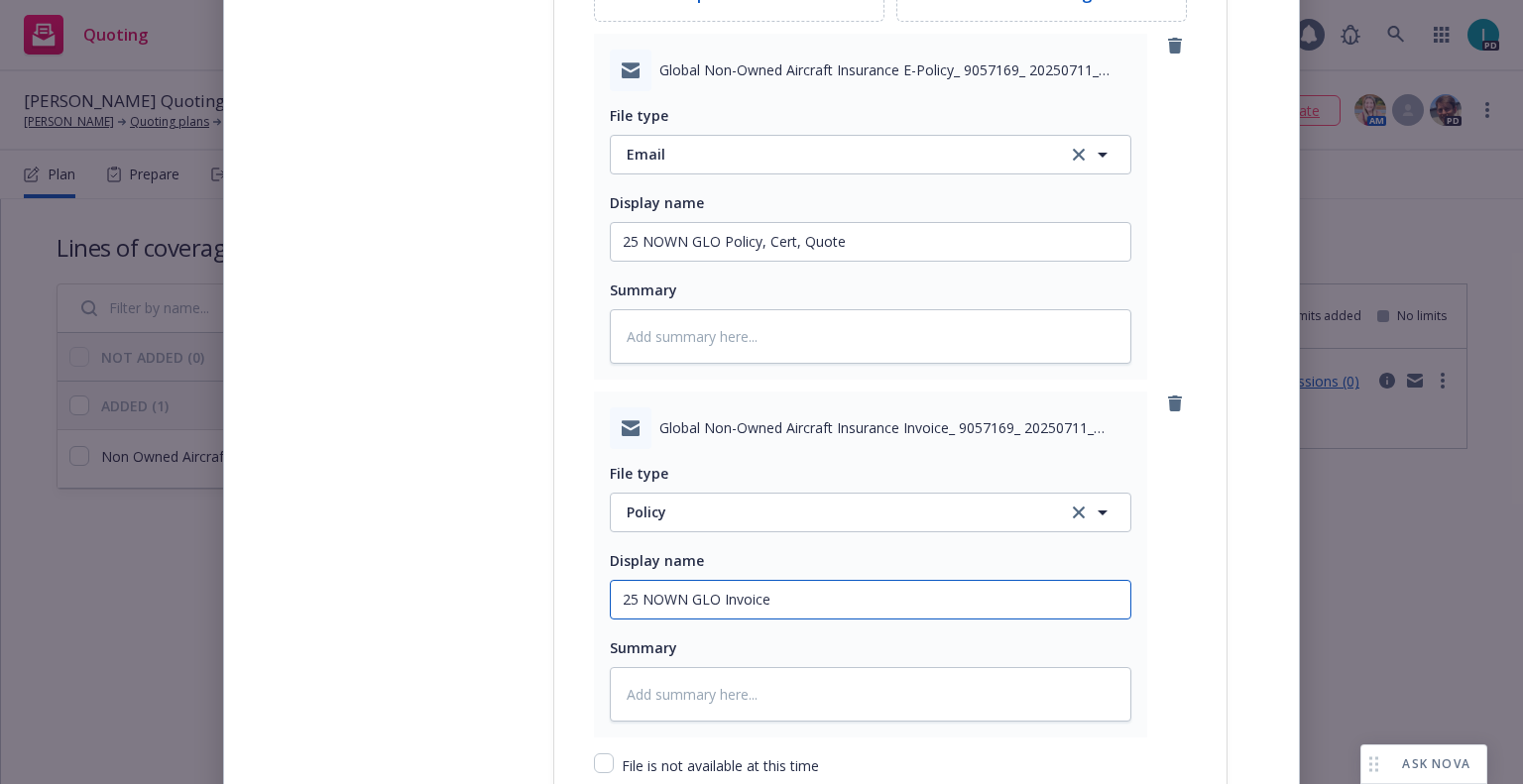 type on "x" 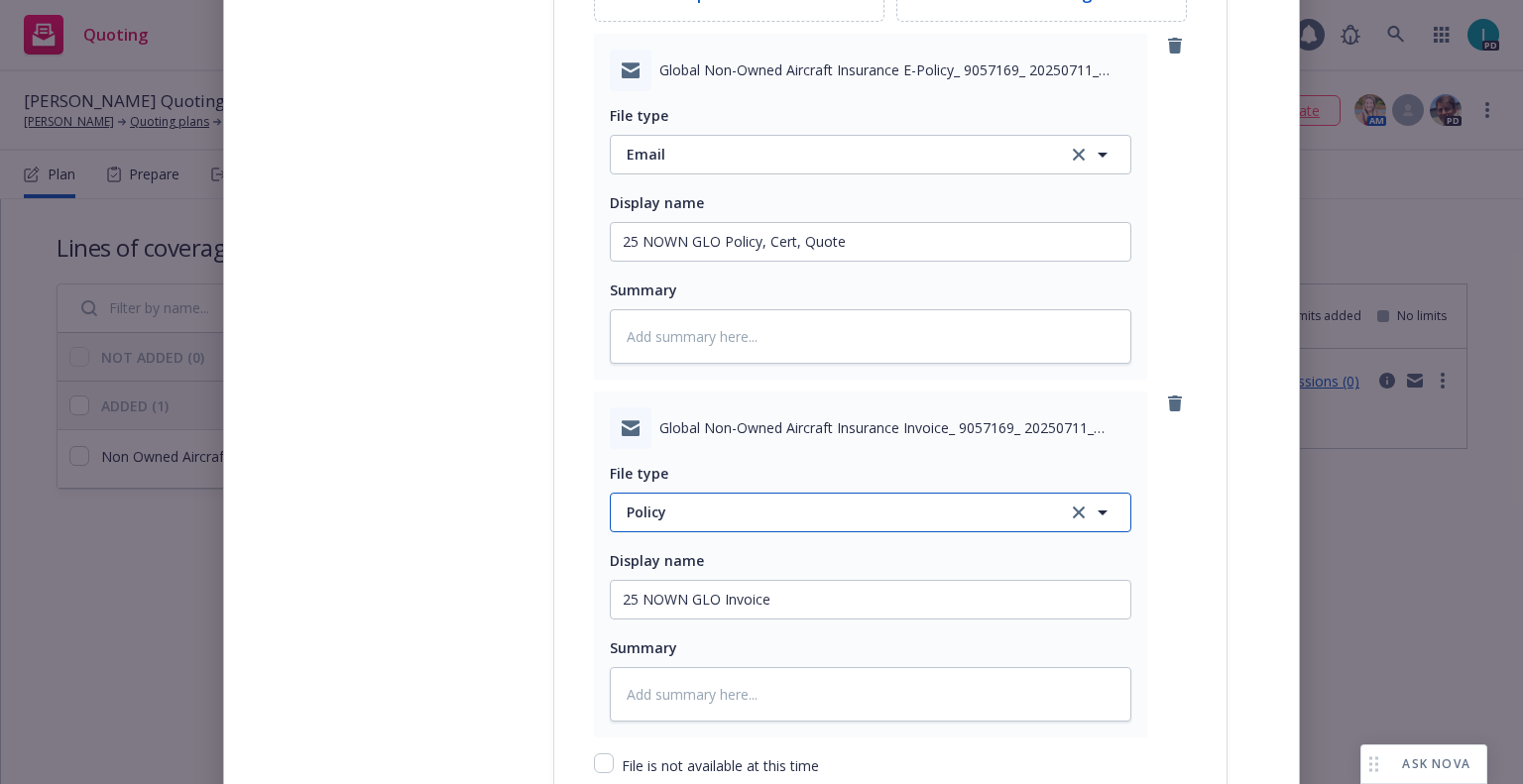 click on "Policy" at bounding box center [871, 512] 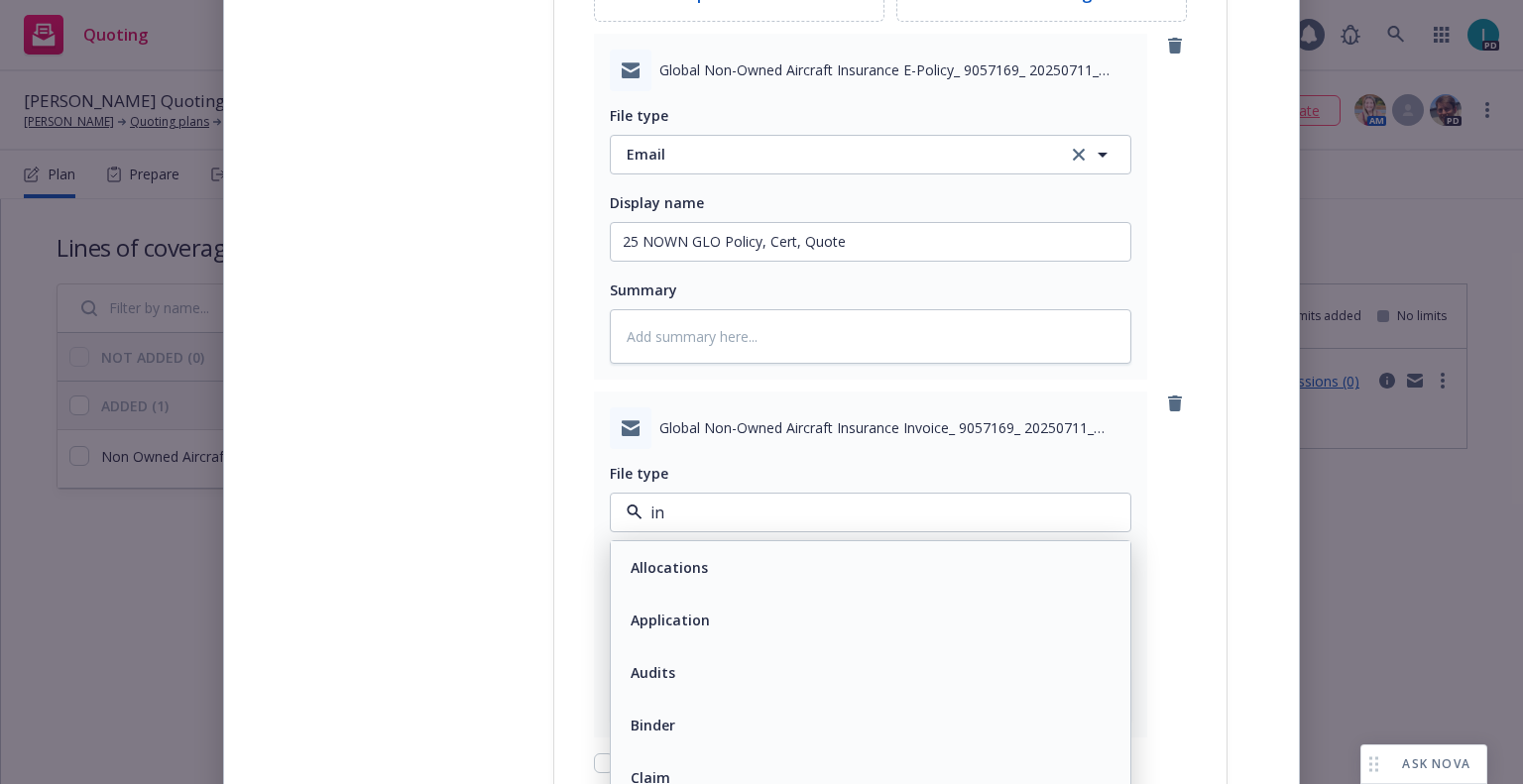 type on "inv" 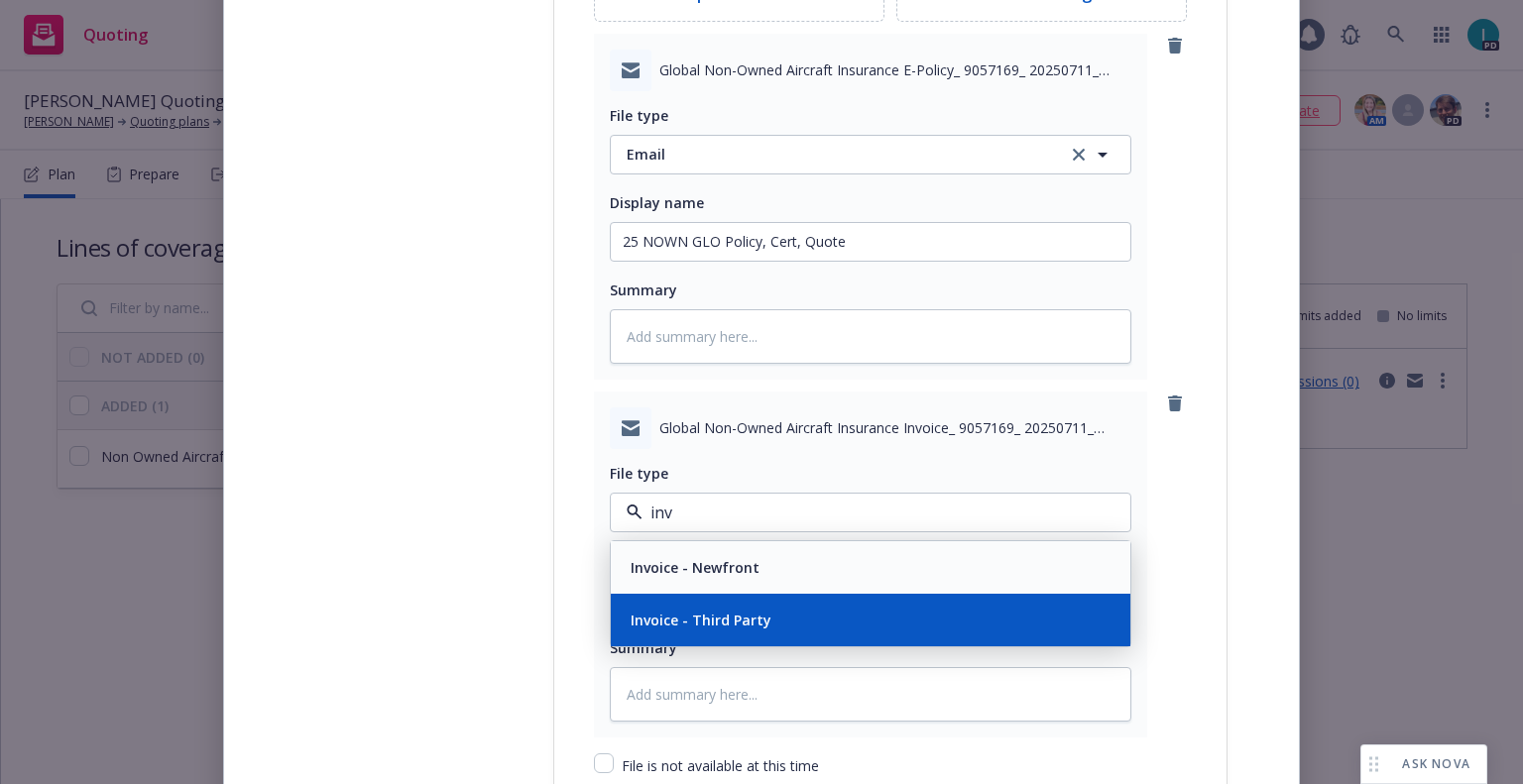 click on "Invoice - Third Party" at bounding box center [871, 619] 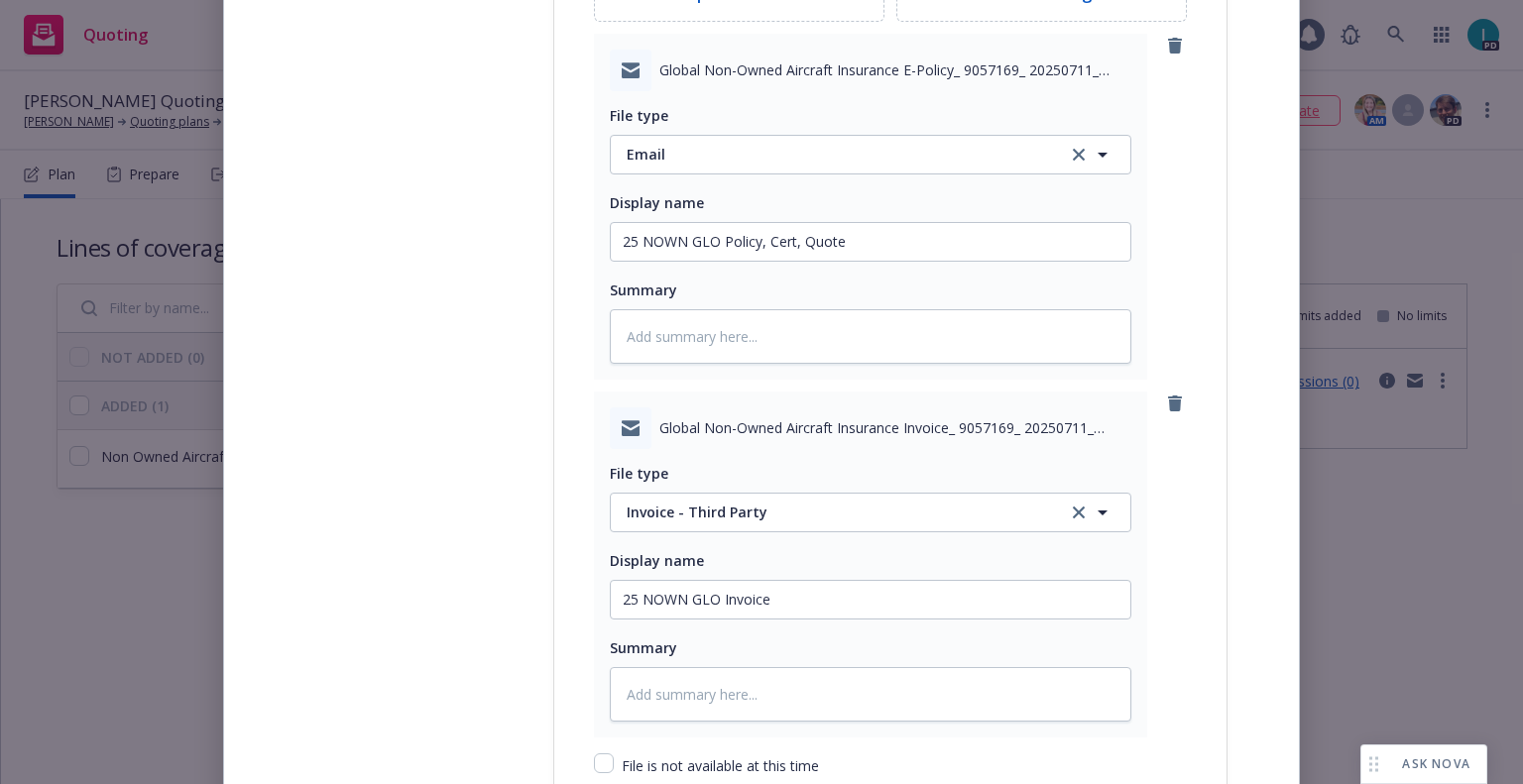 scroll, scrollTop: 2866, scrollLeft: 0, axis: vertical 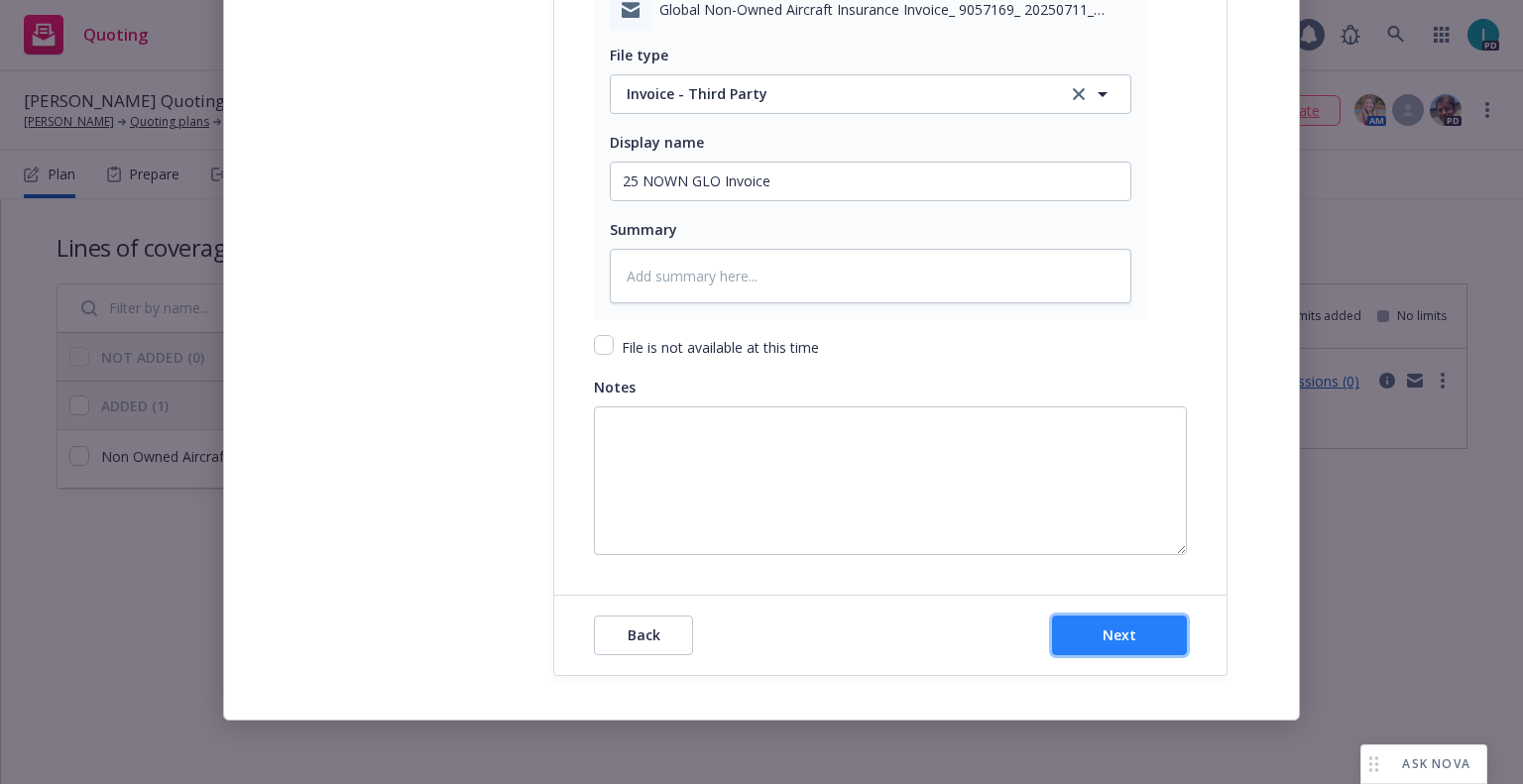 click on "Next" at bounding box center (1119, 635) 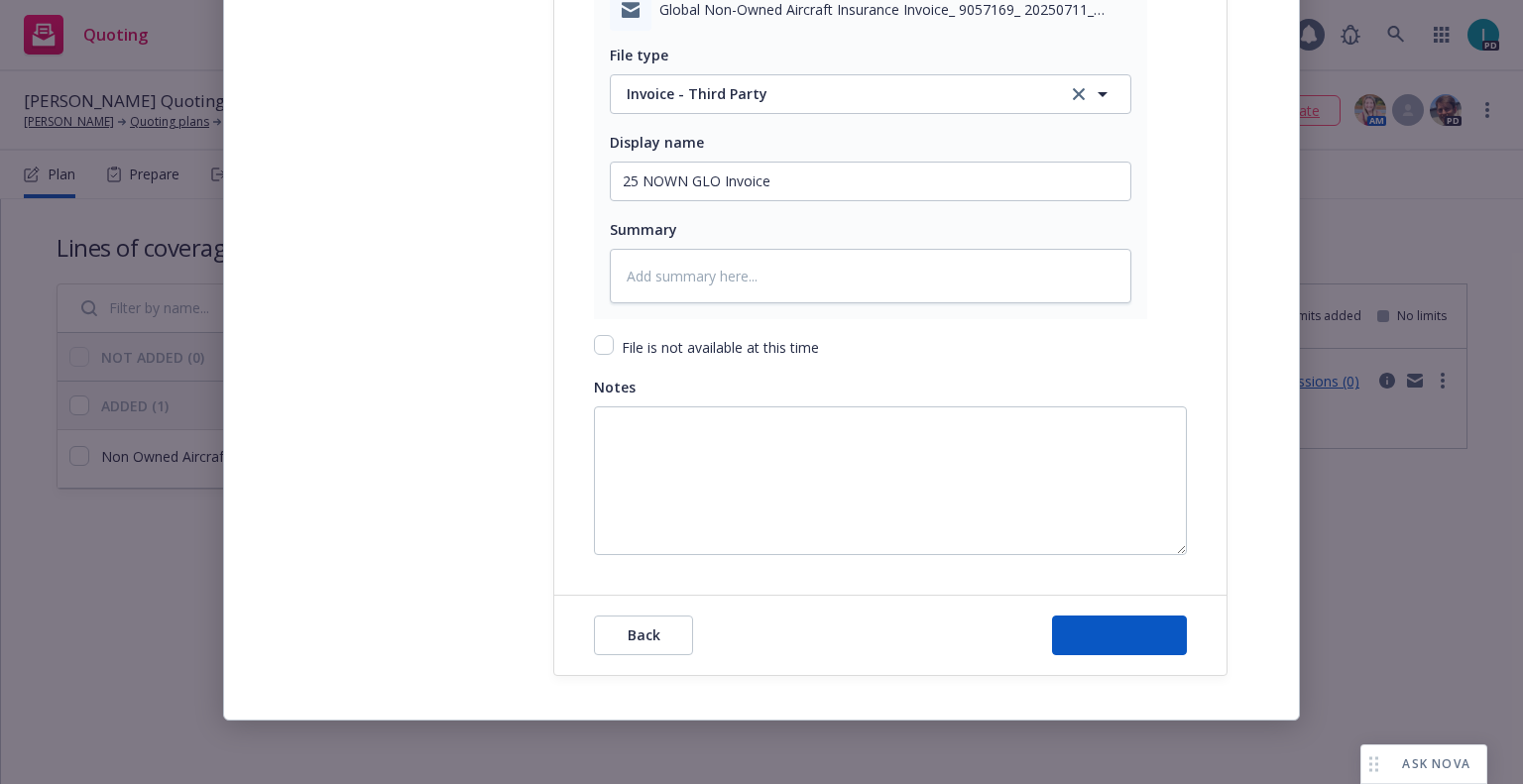 type on "x" 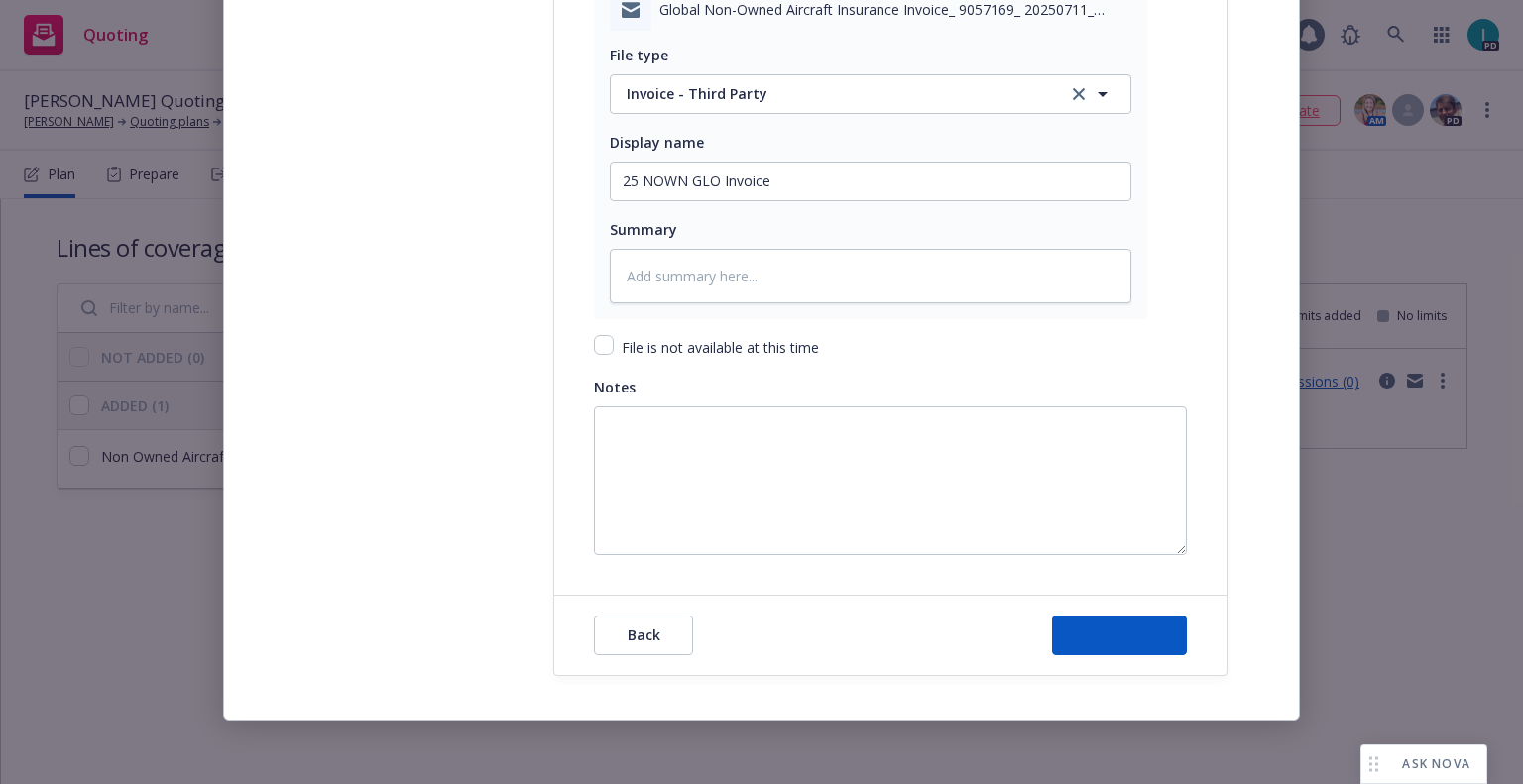 scroll, scrollTop: 0, scrollLeft: 0, axis: both 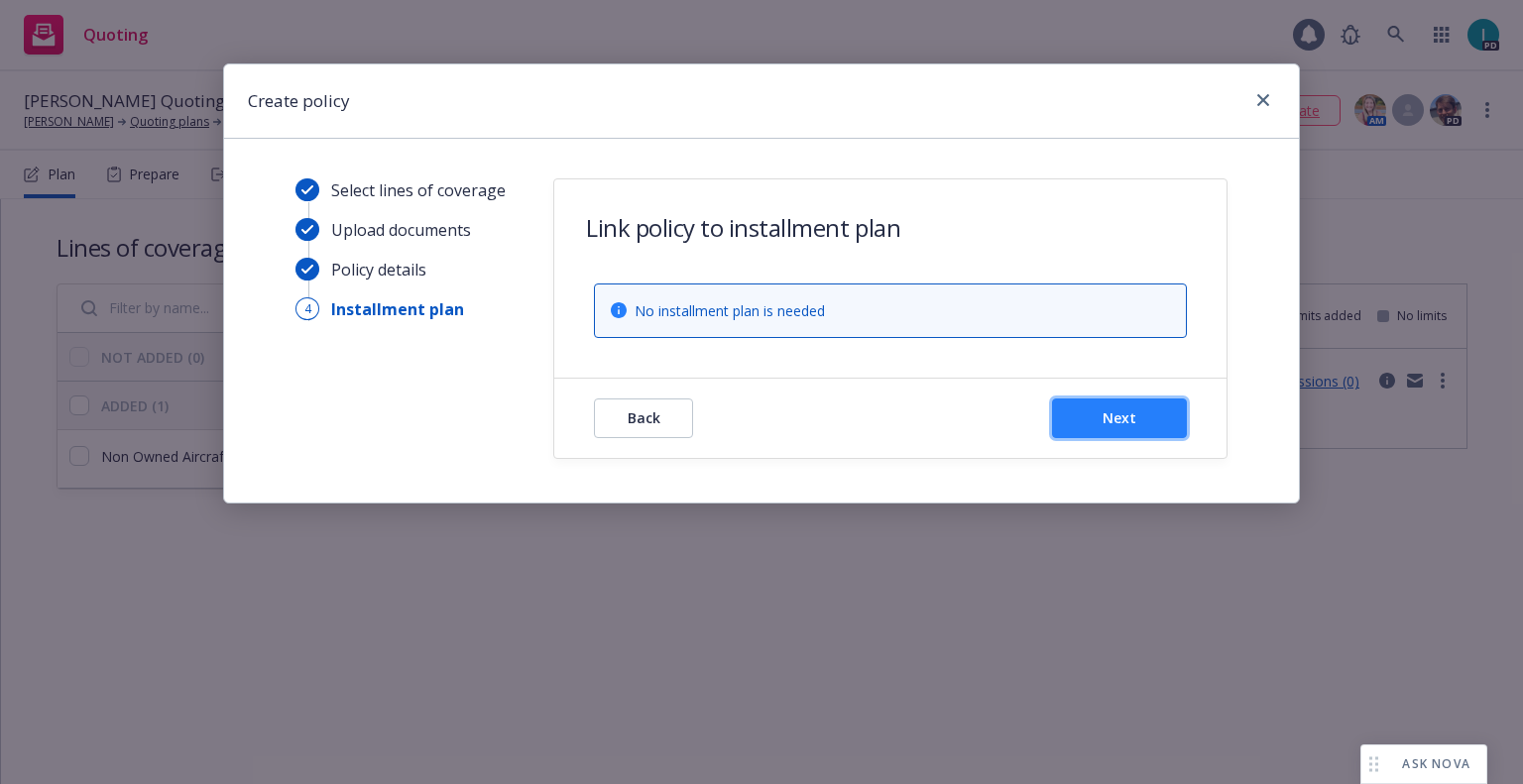 click on "Next" at bounding box center (1119, 418) 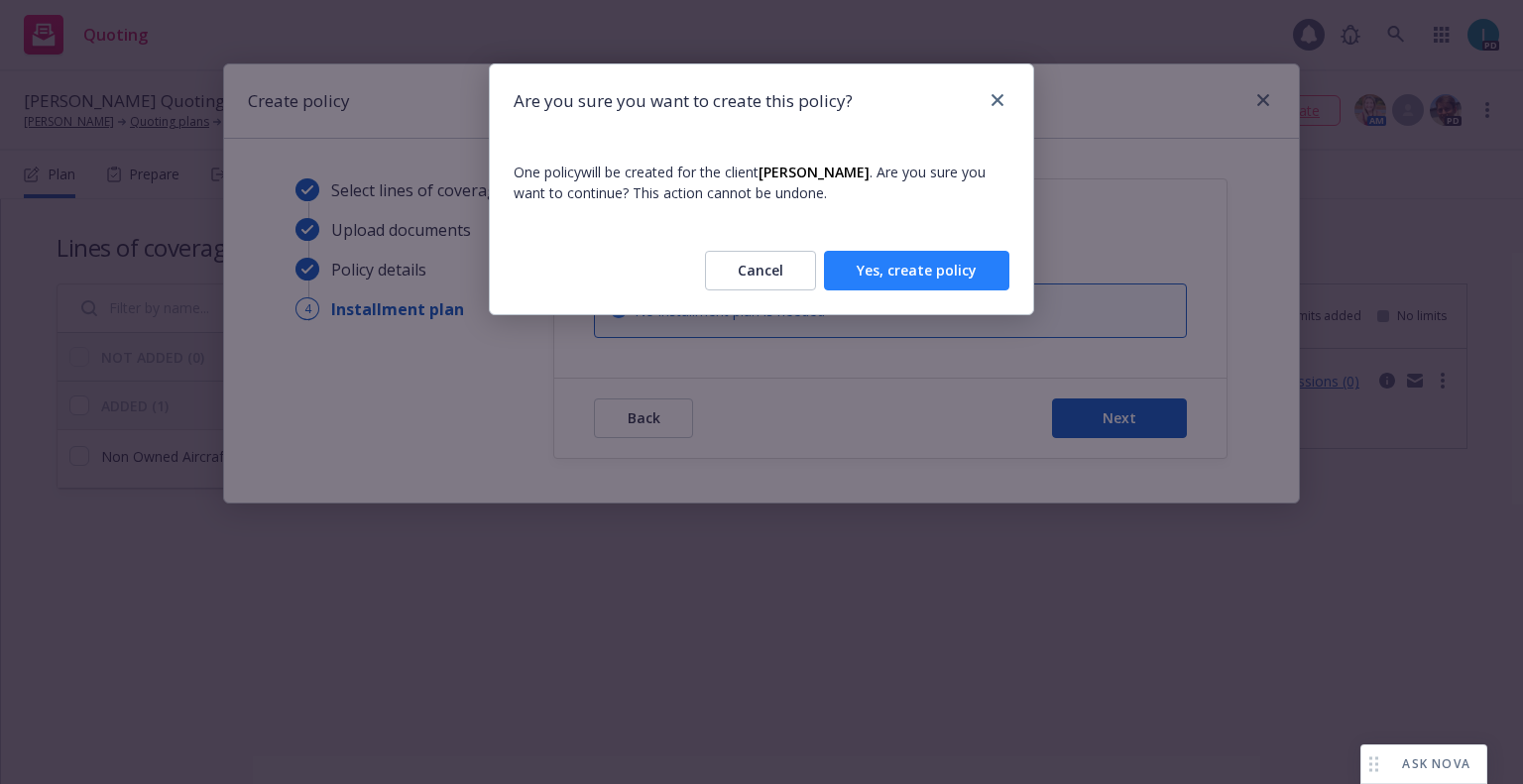 click on "Yes, create policy" at bounding box center [916, 271] 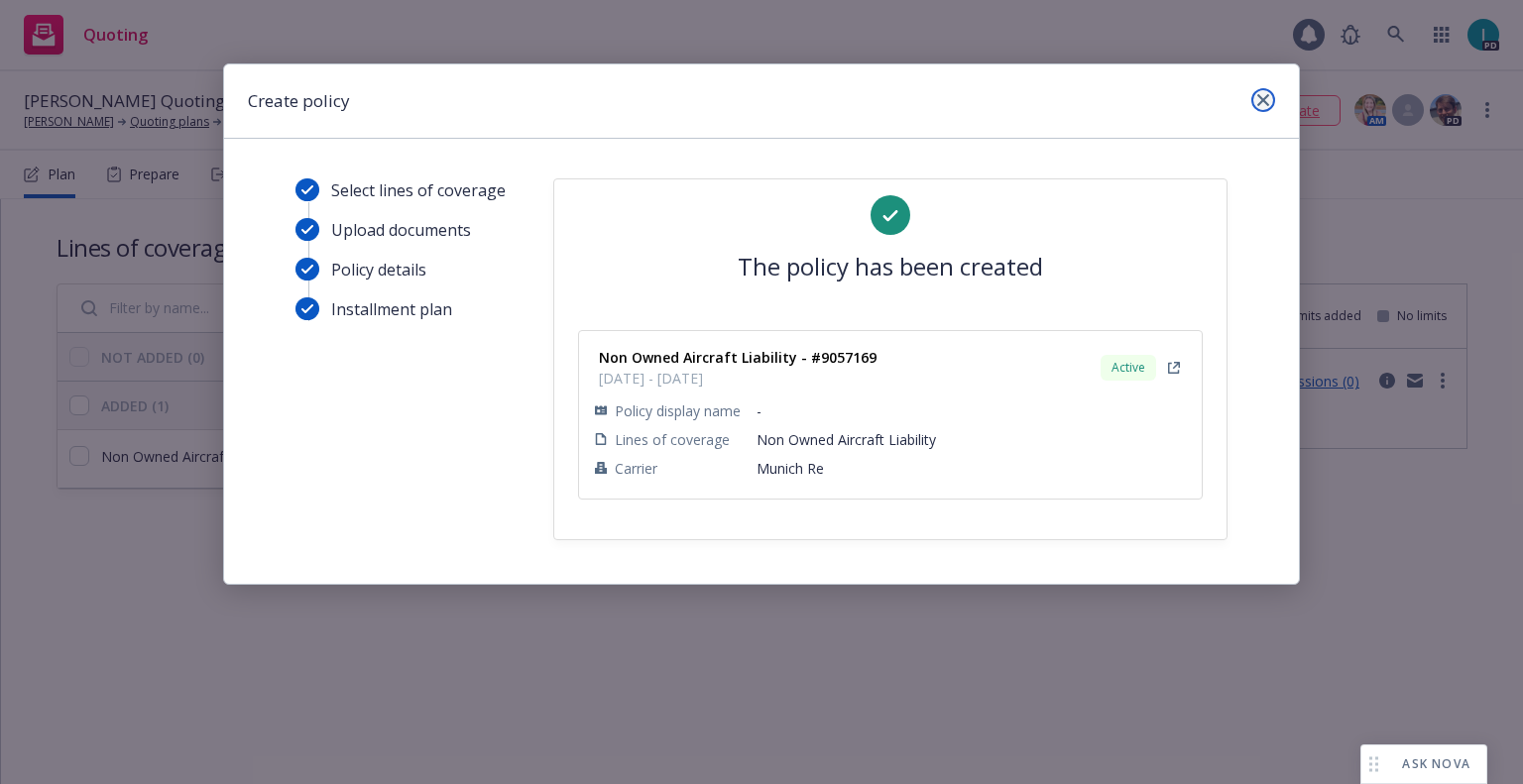 click 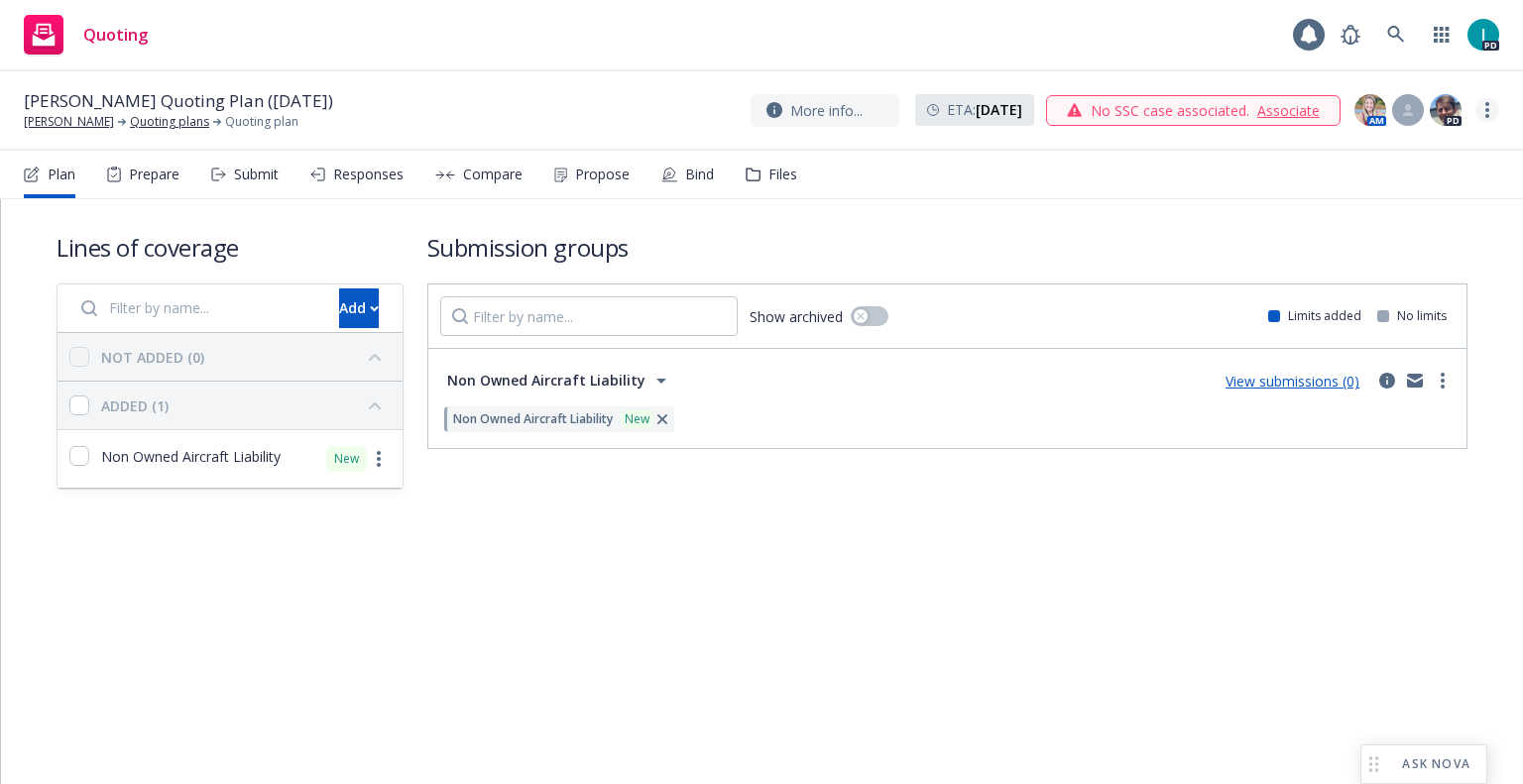 click at bounding box center [1487, 110] 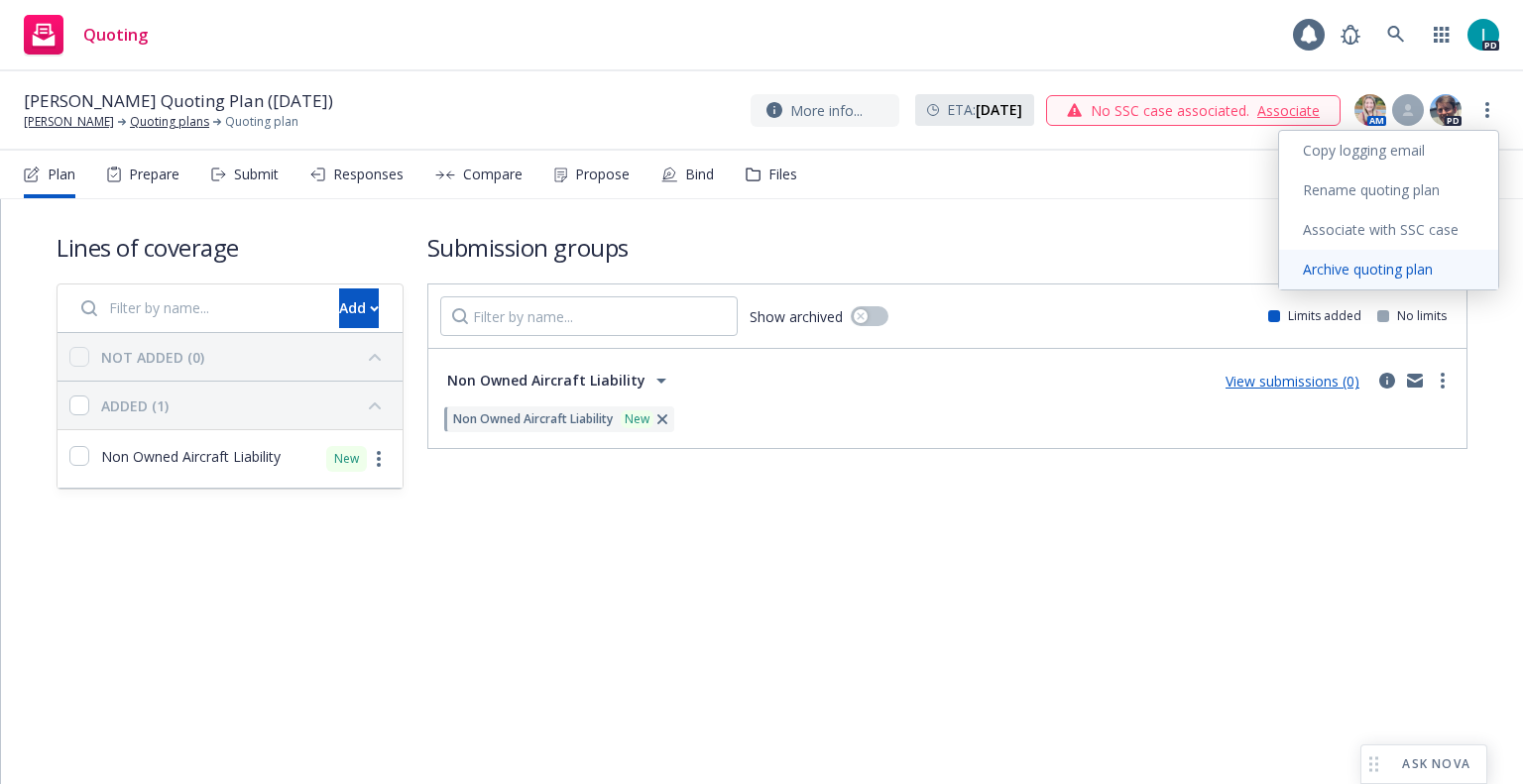 click on "Archive quoting plan" at bounding box center (1388, 270) 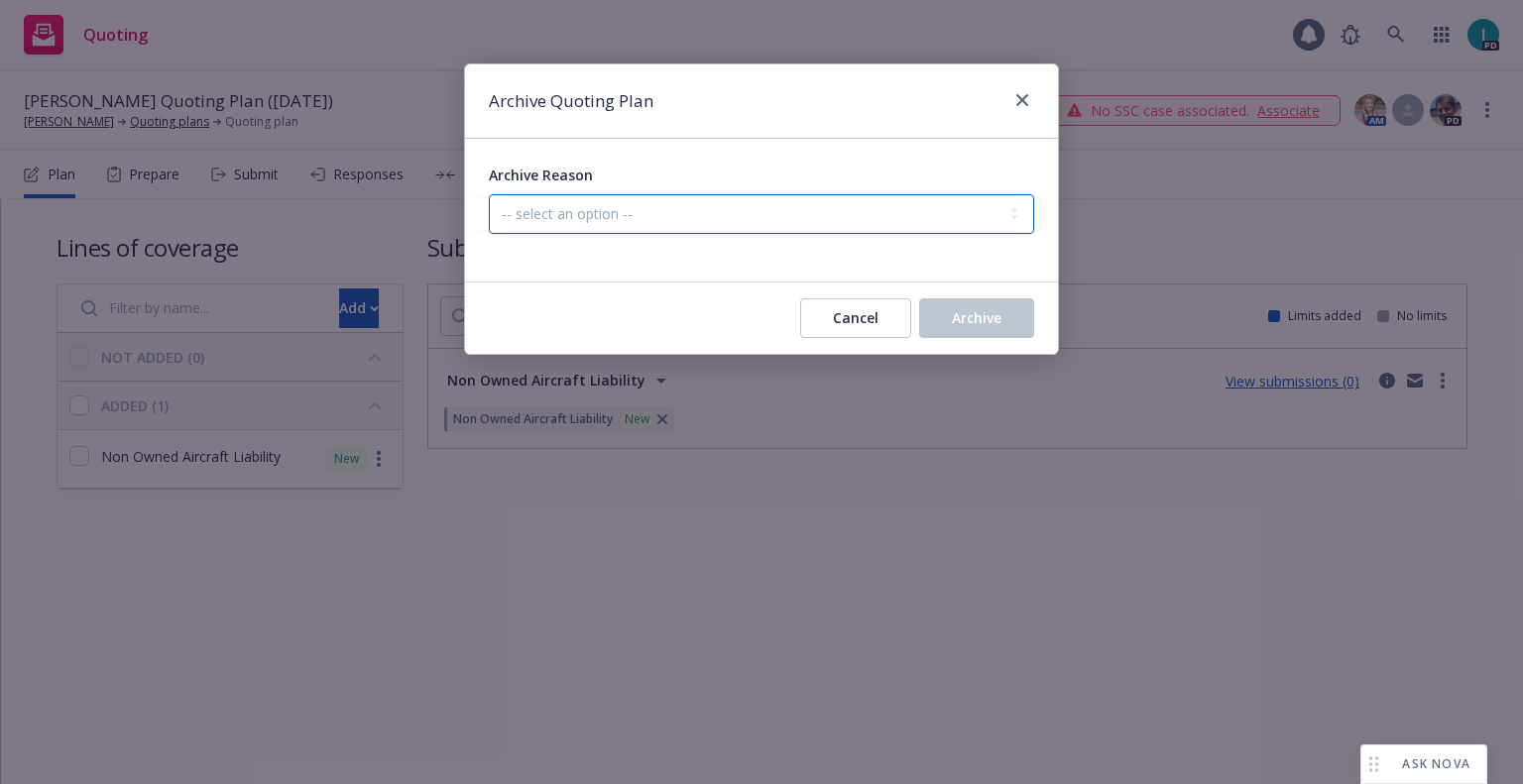 click on "-- select an option -- Created by error Duplicate New business opportunity lost New business won and completed" at bounding box center (762, 214) 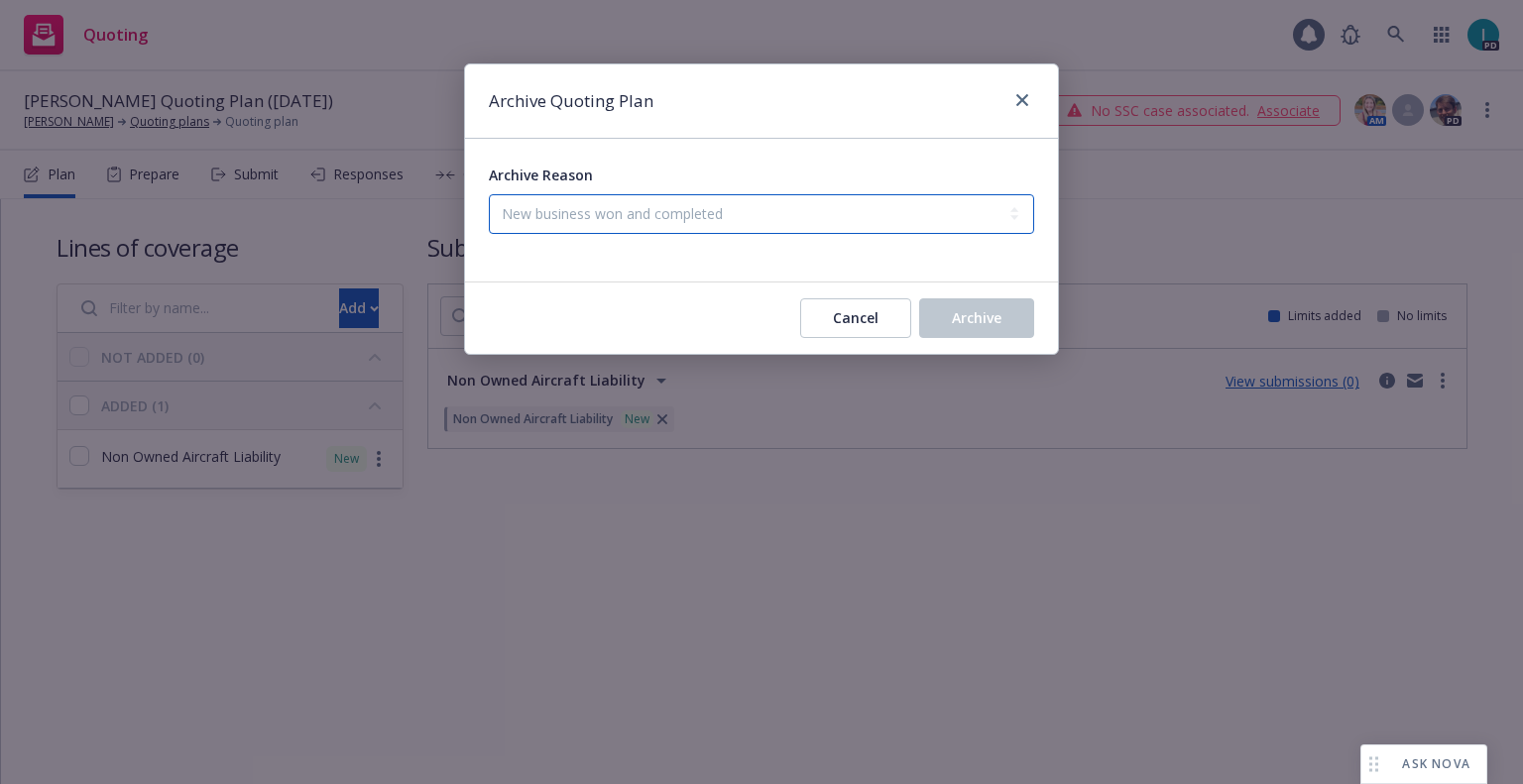 click on "-- select an option -- Created by error Duplicate New business opportunity lost New business won and completed" at bounding box center (762, 214) 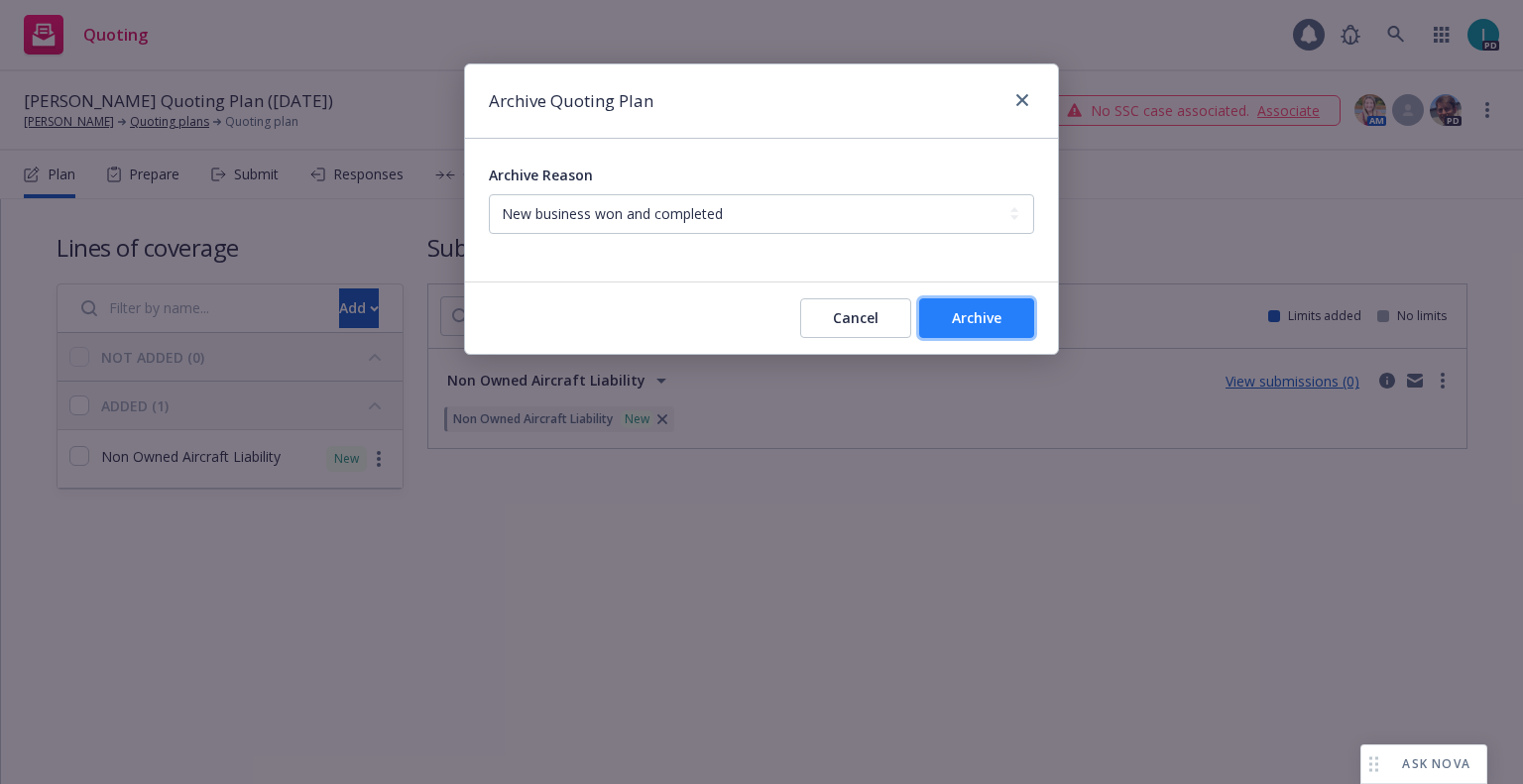 click on "Archive" at bounding box center (977, 317) 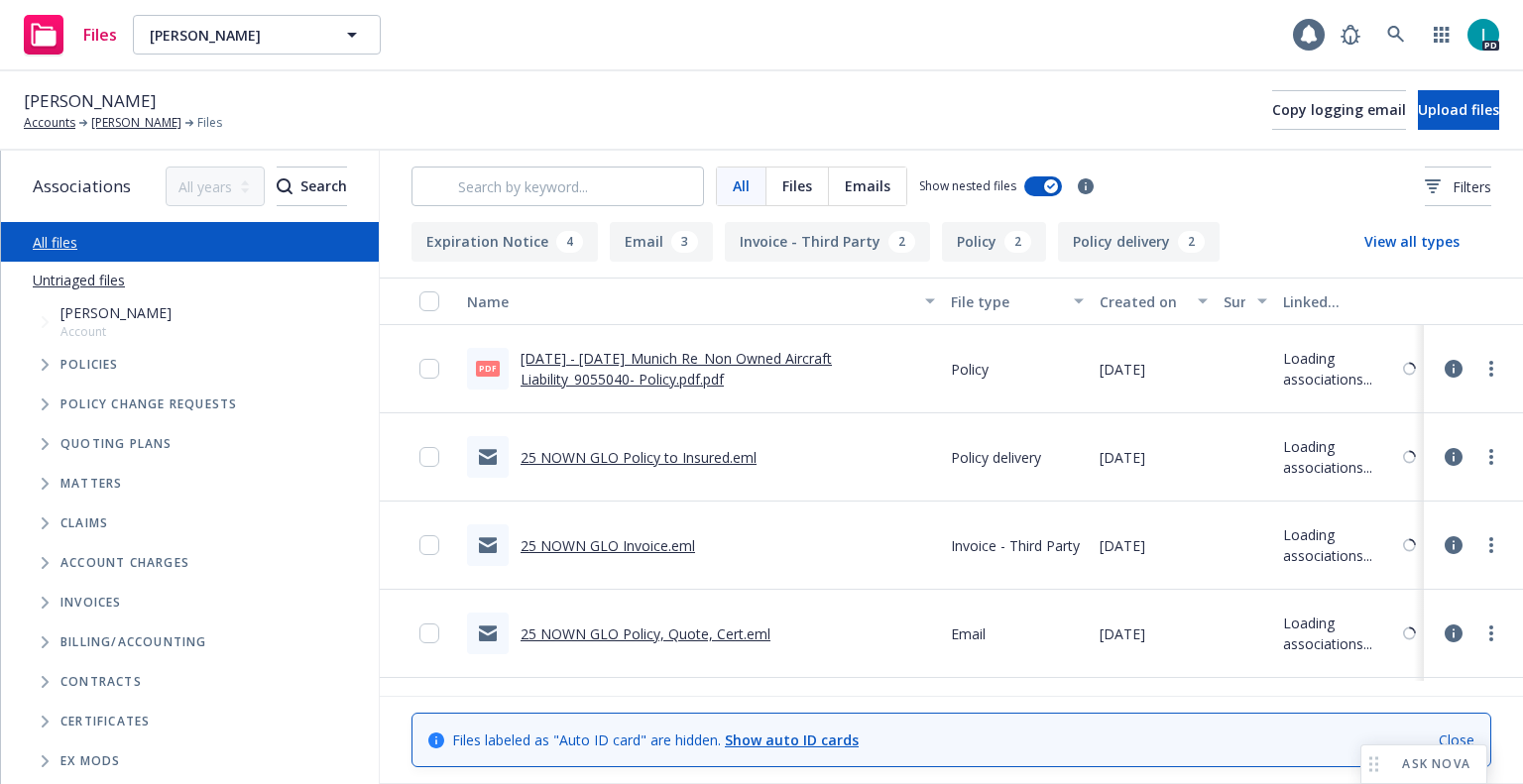 scroll, scrollTop: 0, scrollLeft: 0, axis: both 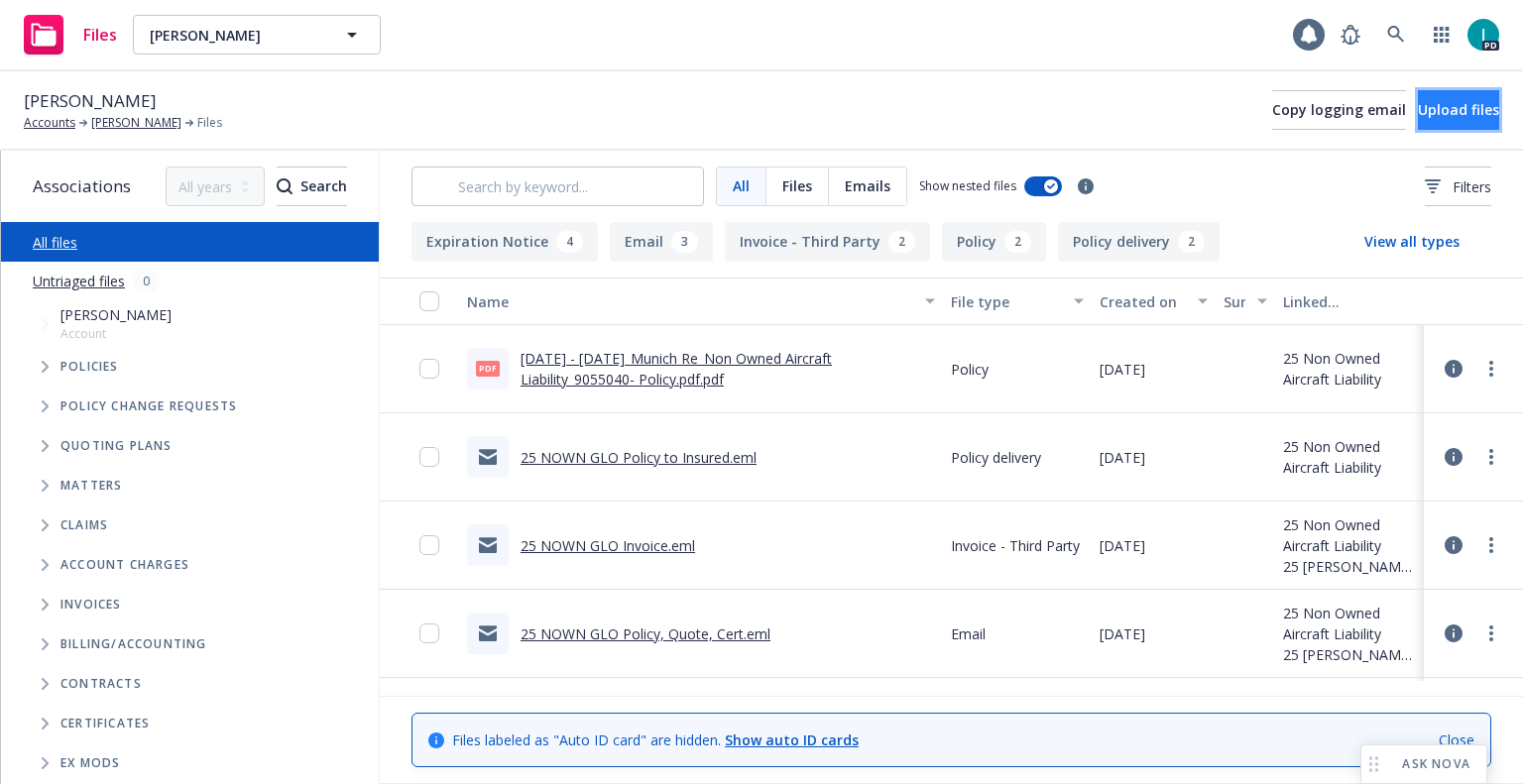 click on "Upload files" at bounding box center (1459, 109) 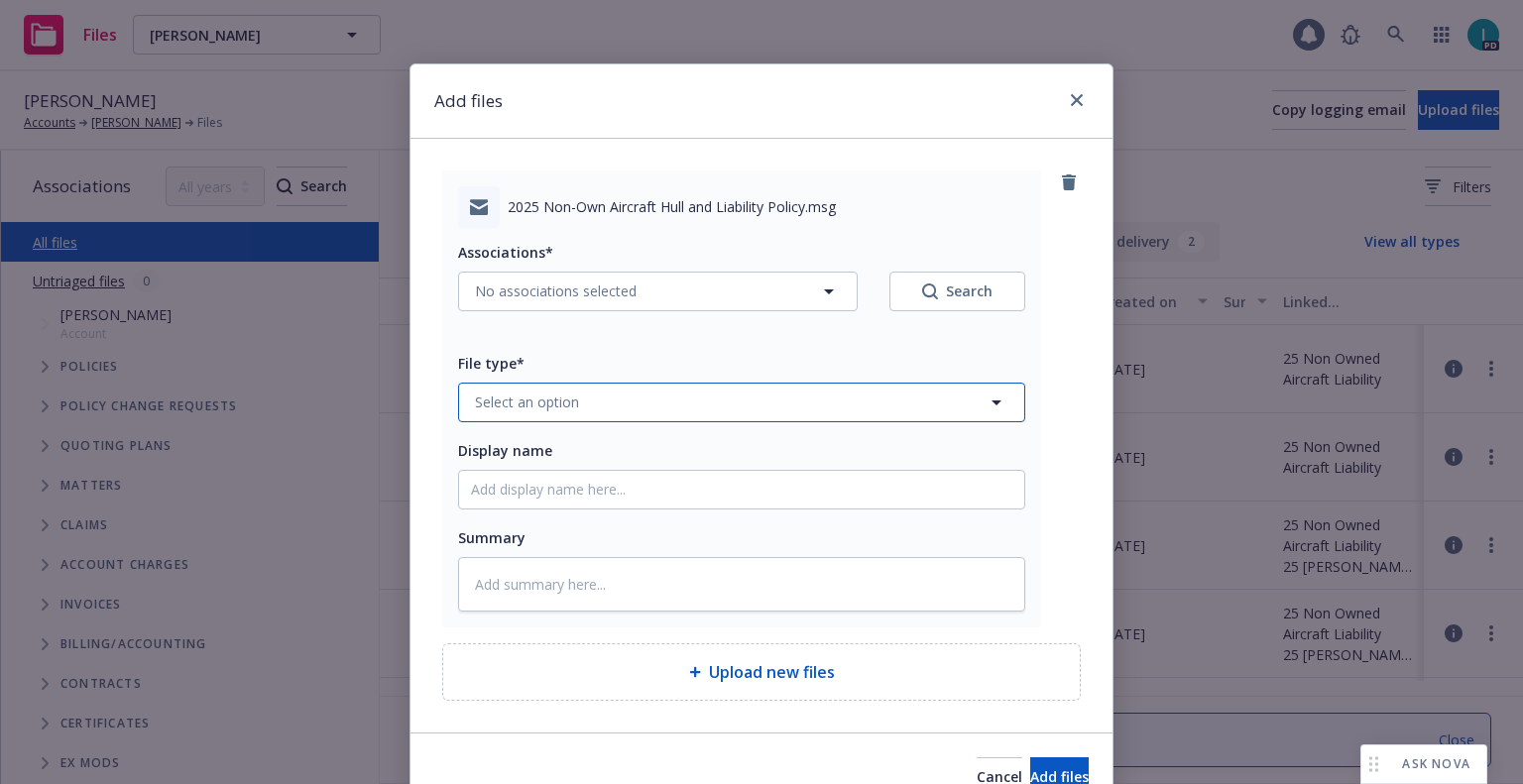 click on "Select an option" at bounding box center (742, 402) 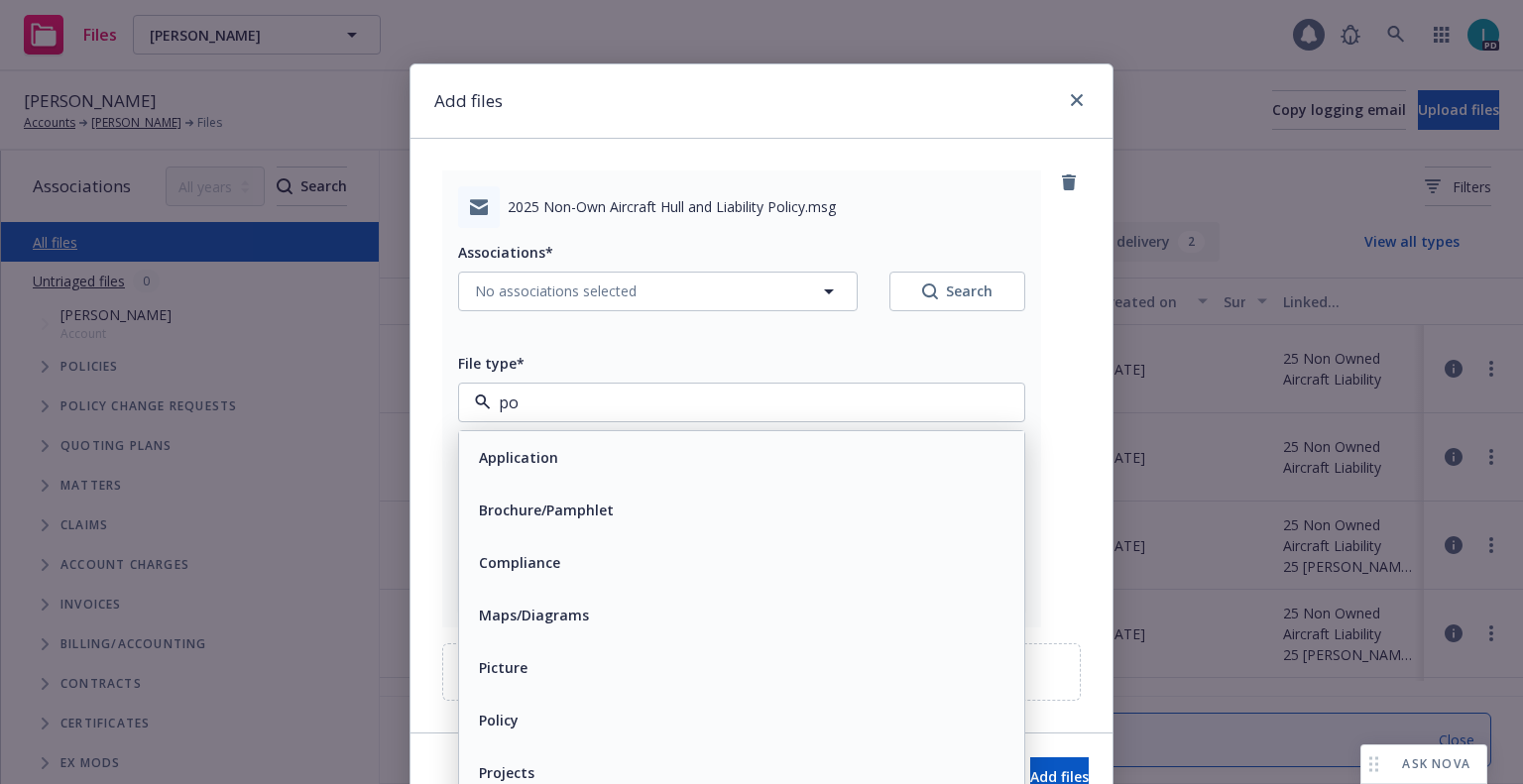 type on "pol" 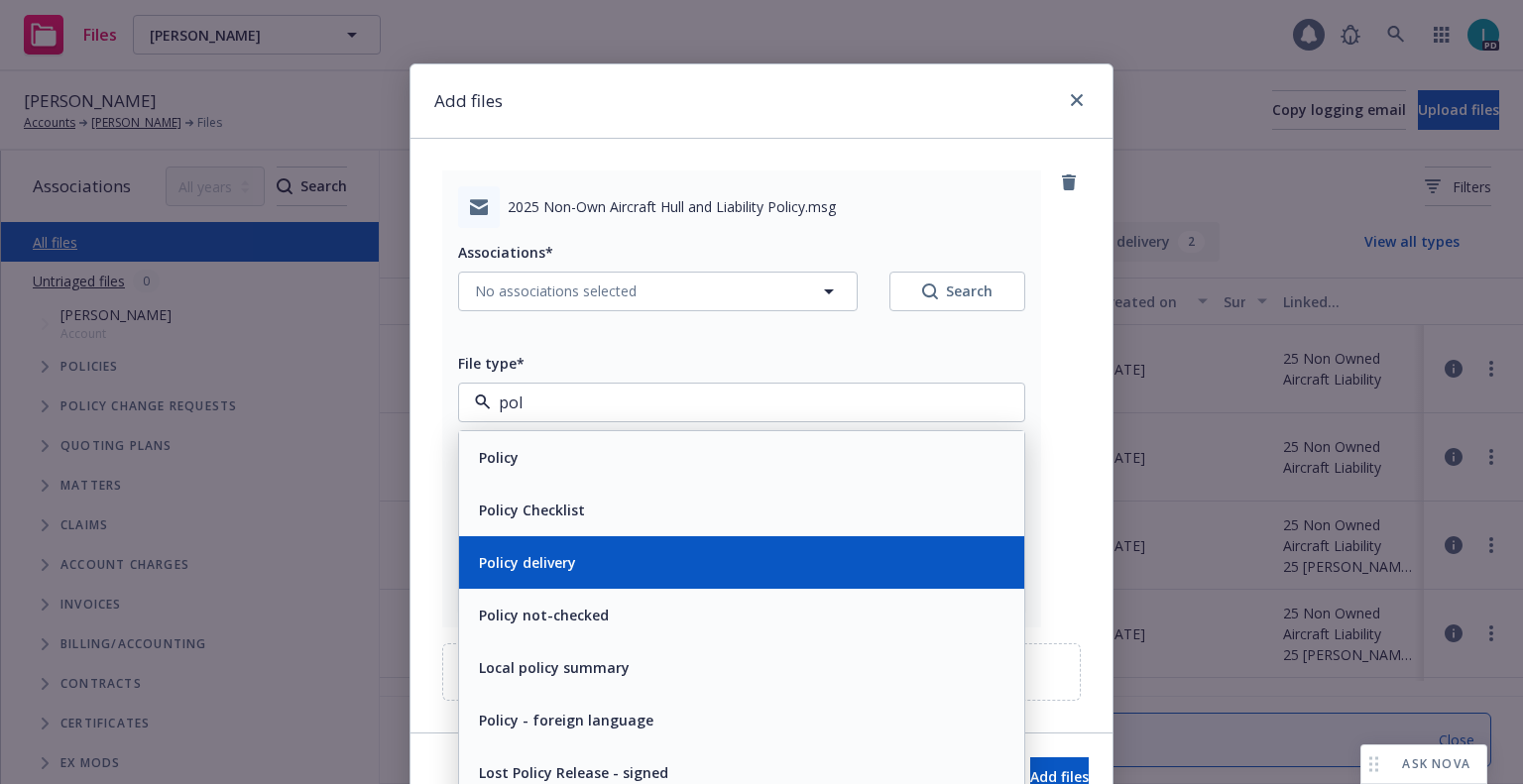 click on "Policy delivery" at bounding box center (527, 562) 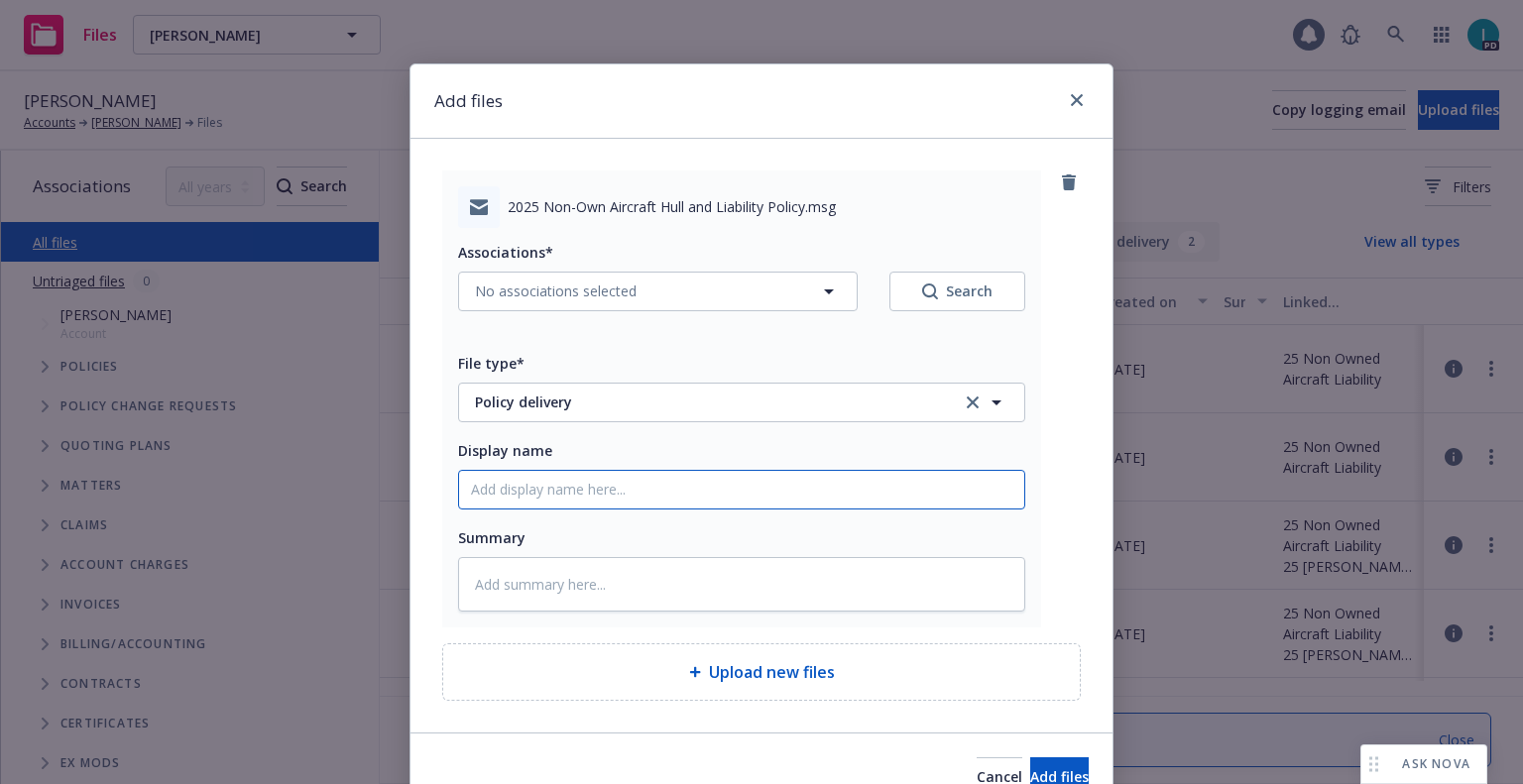 click on "Display name" at bounding box center [742, 490] 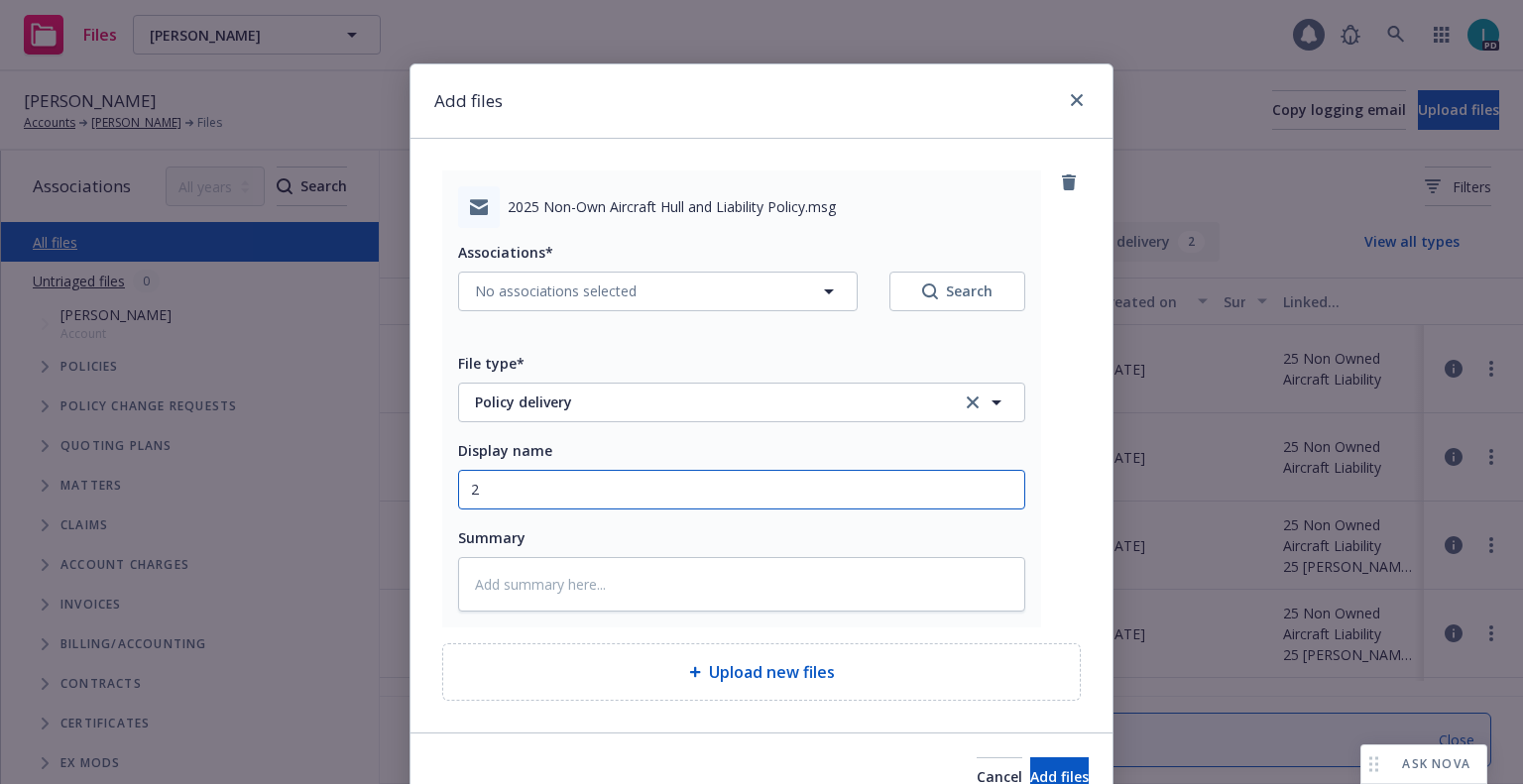 type on "x" 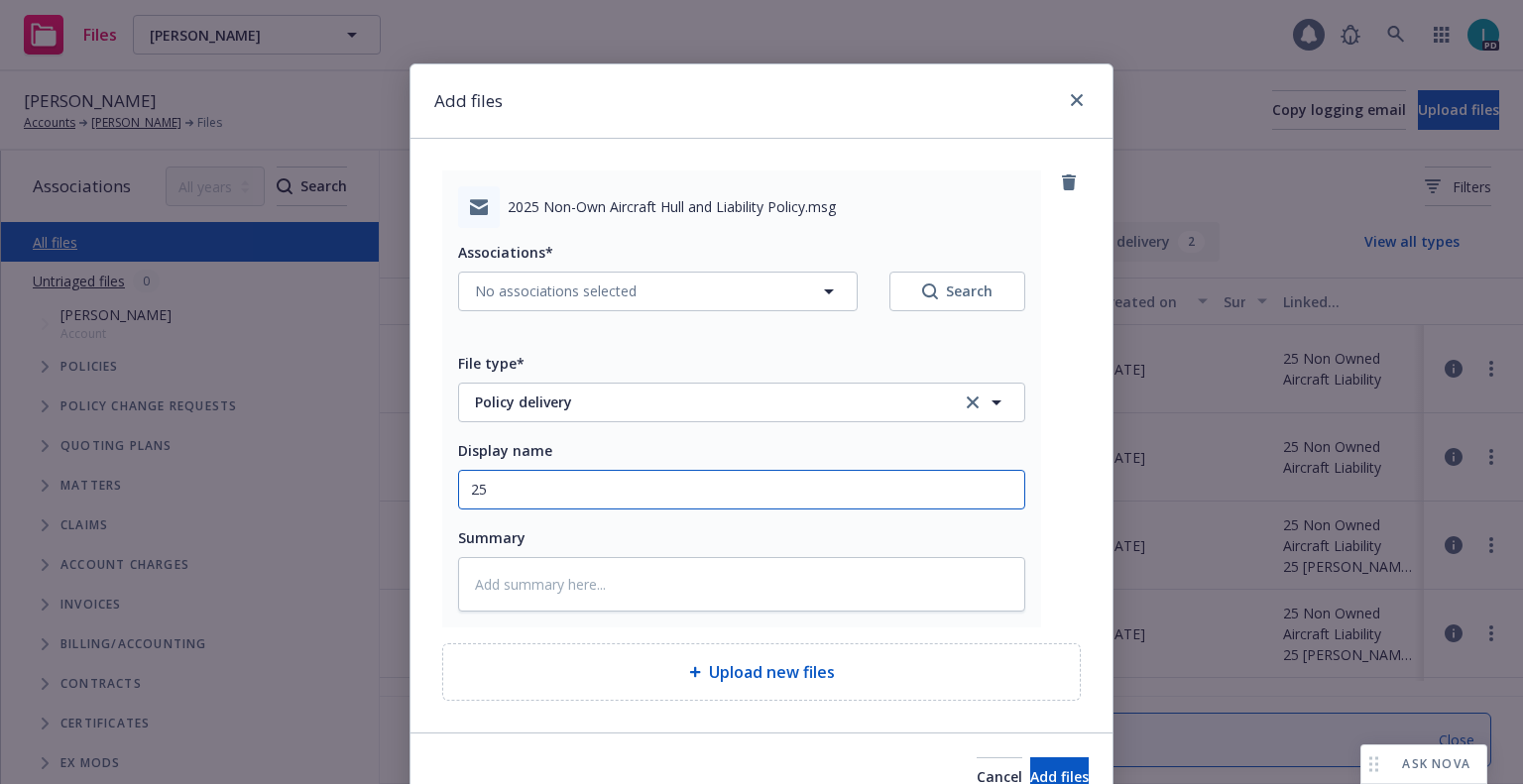 type on "25" 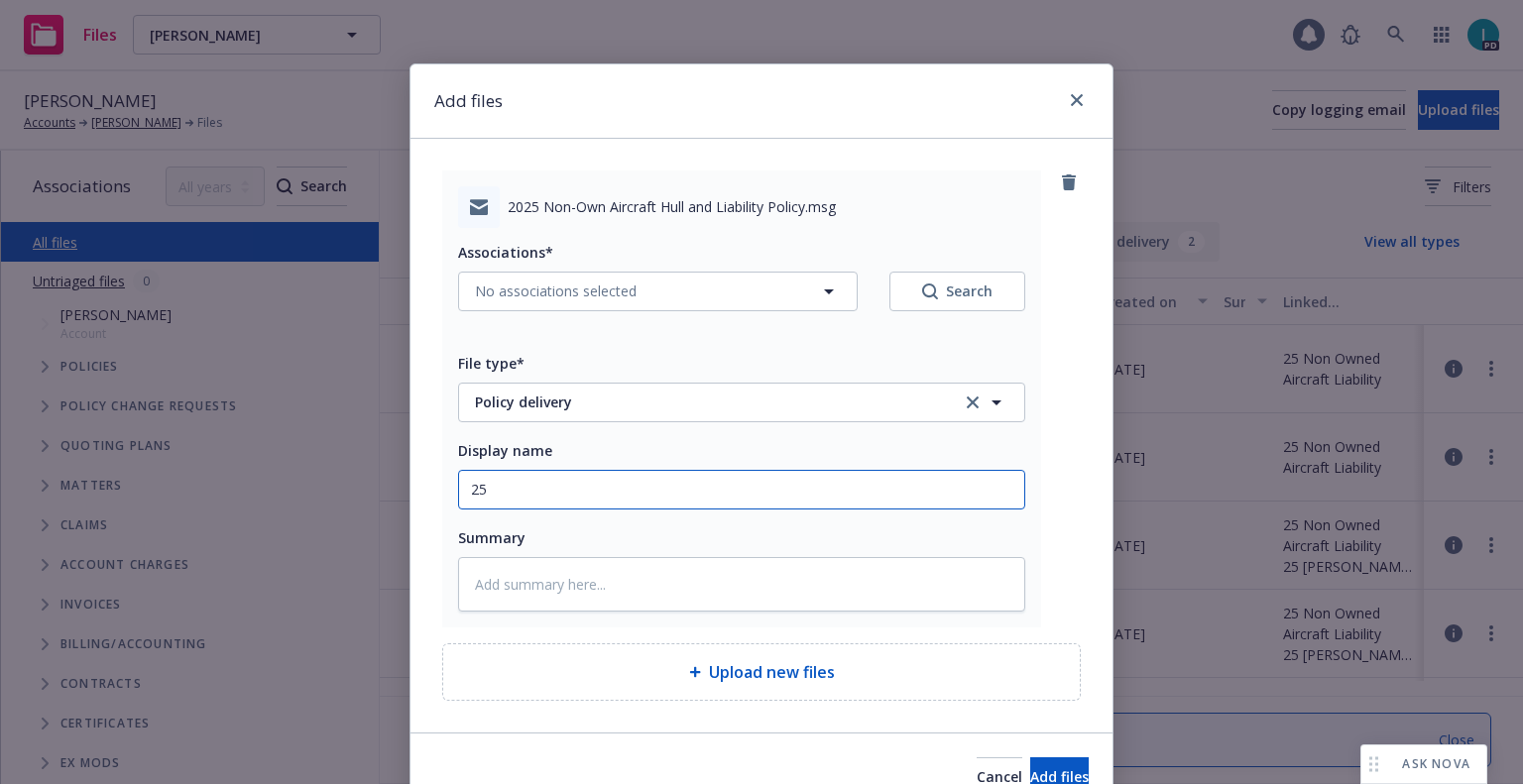 type on "25 NOWN GLO Policy to Insured" 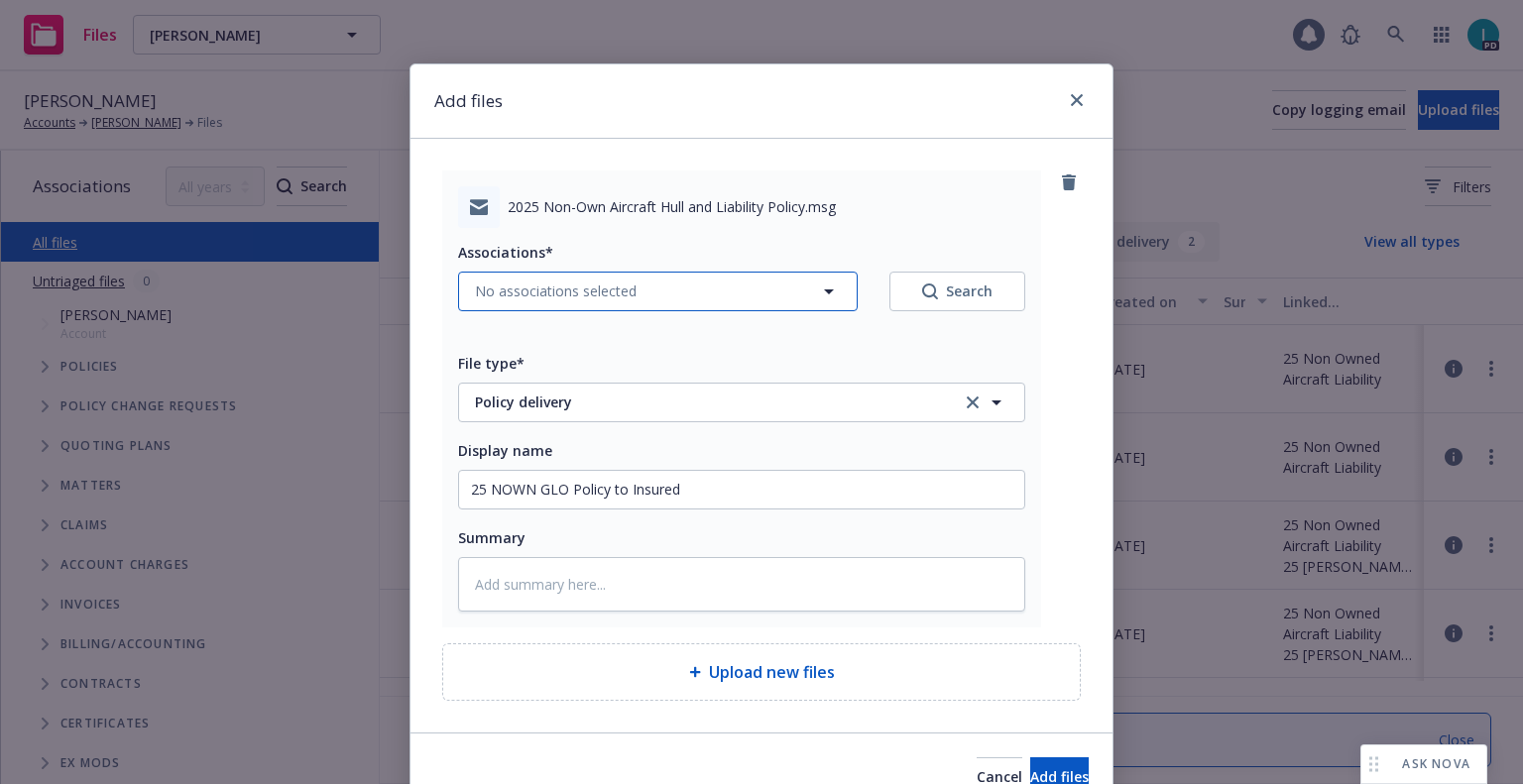 click on "No associations selected" at bounding box center [555, 290] 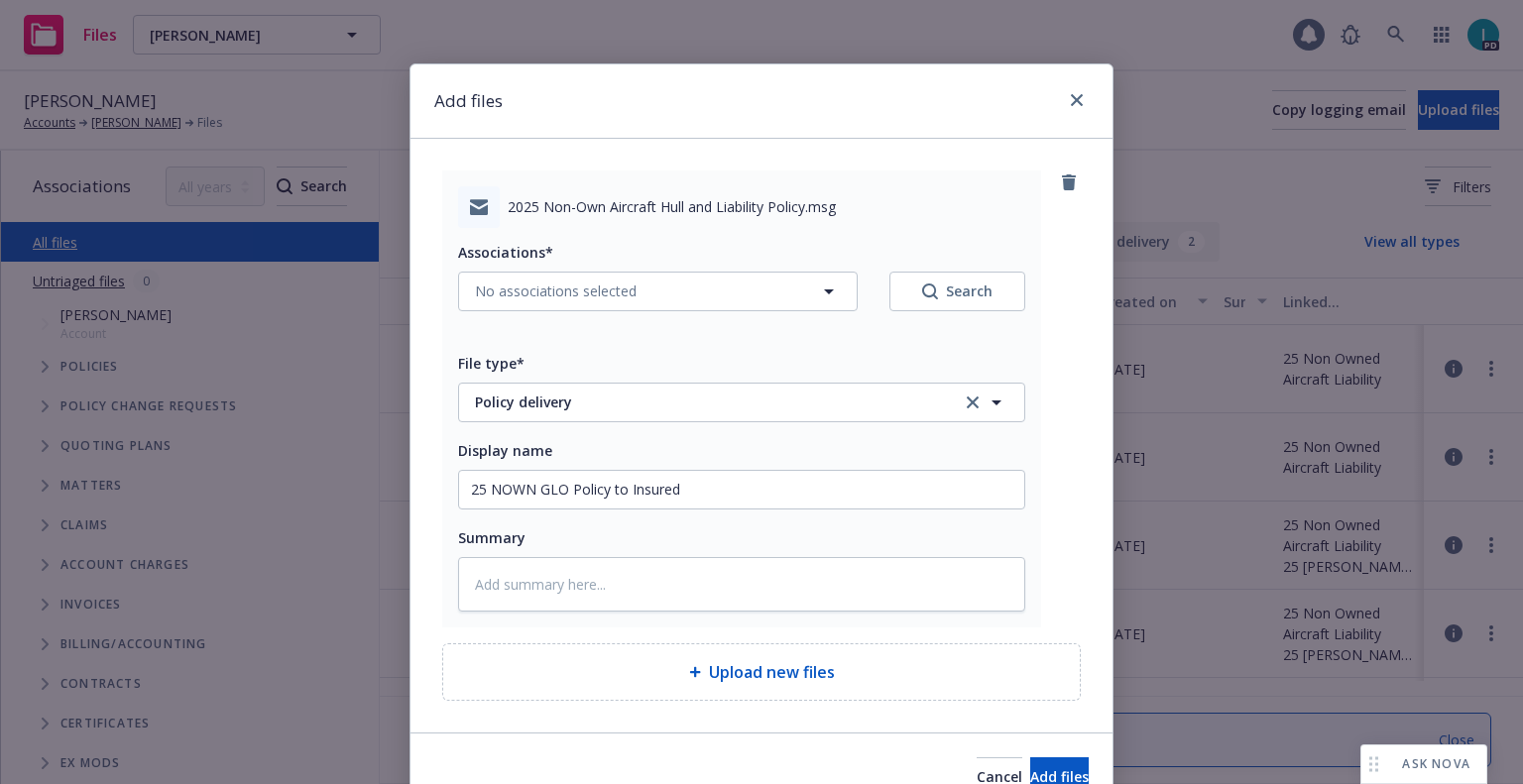 type on "x" 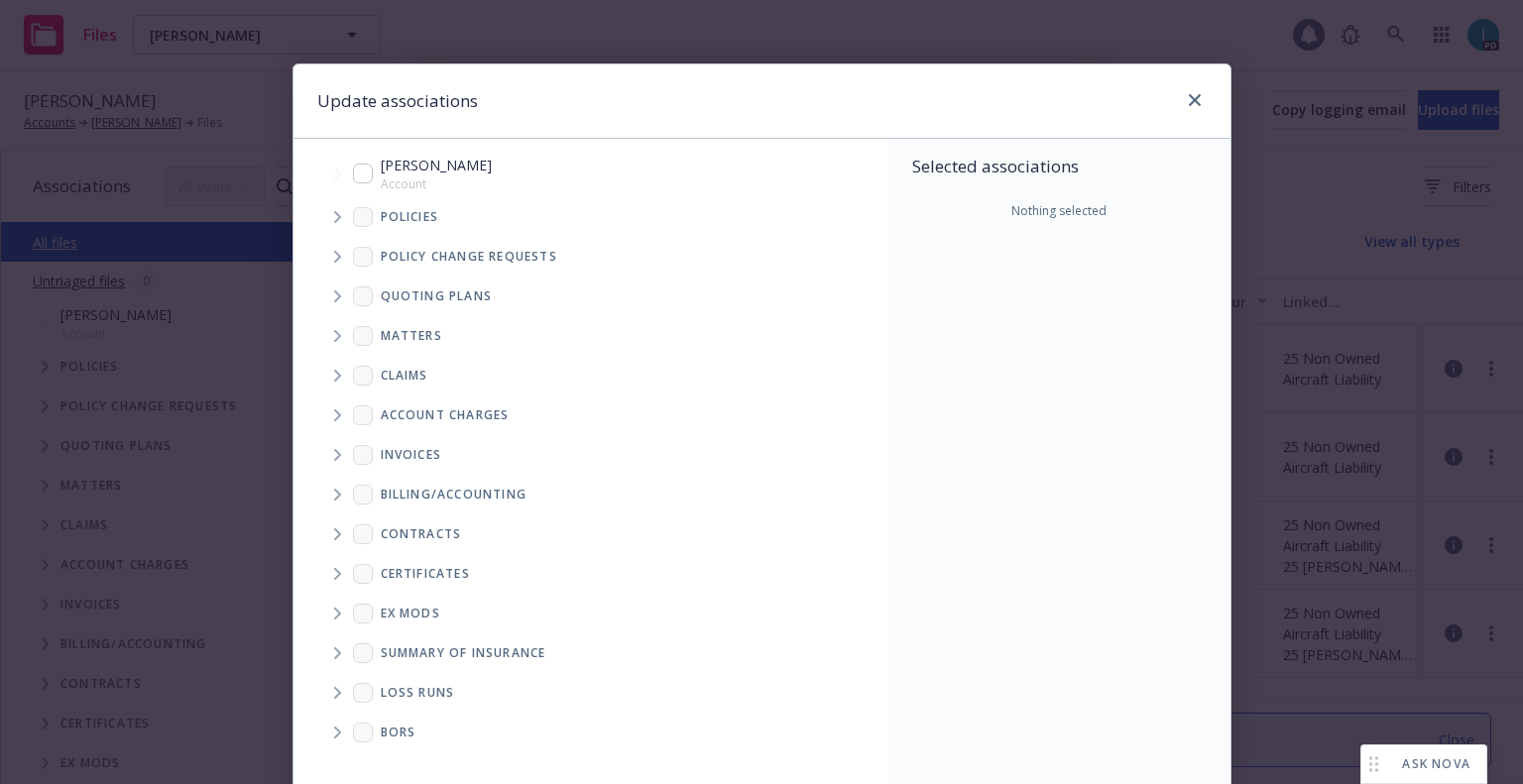 click 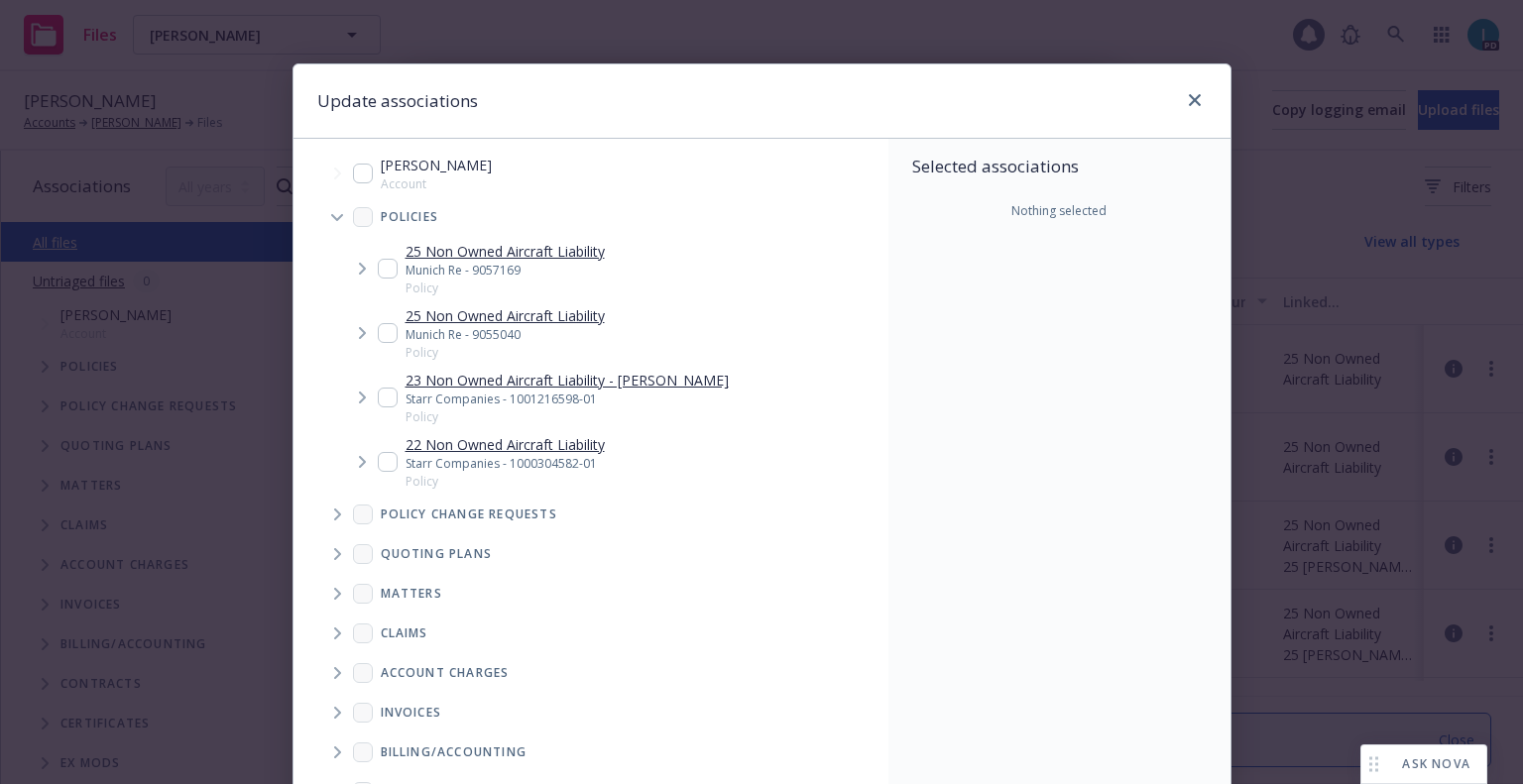 click at bounding box center (388, 269) 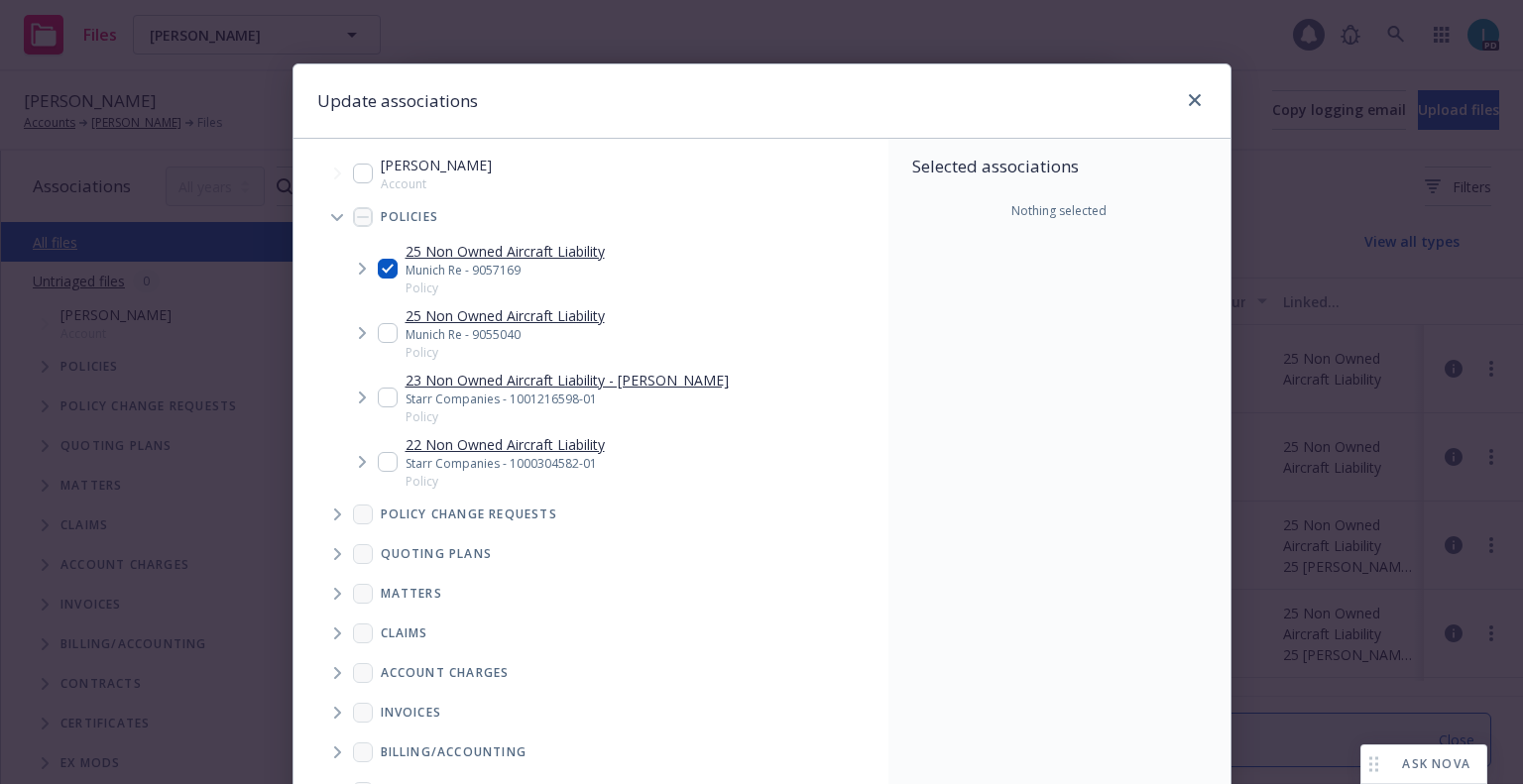 checkbox on "true" 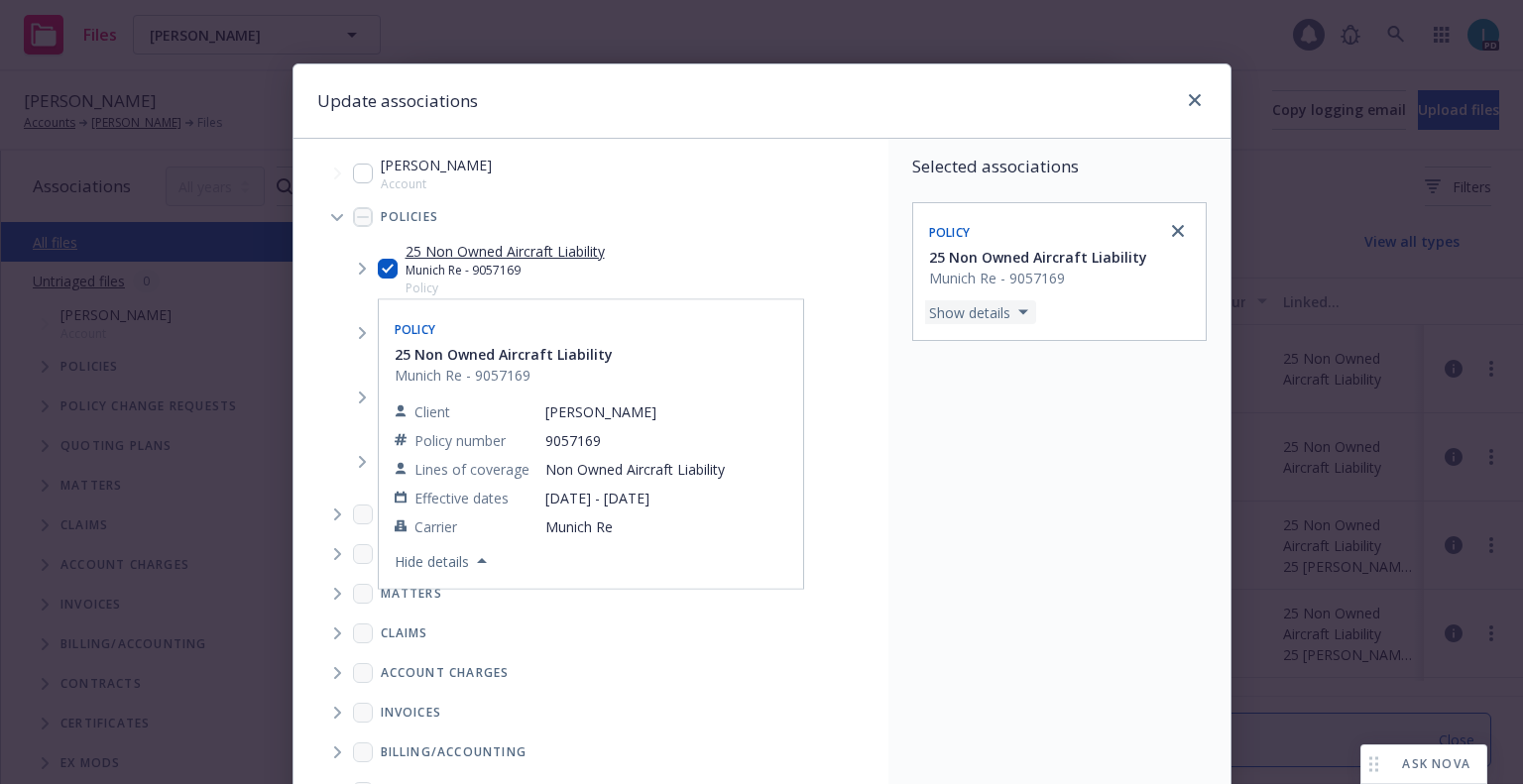 click on "Show details" at bounding box center (979, 312) 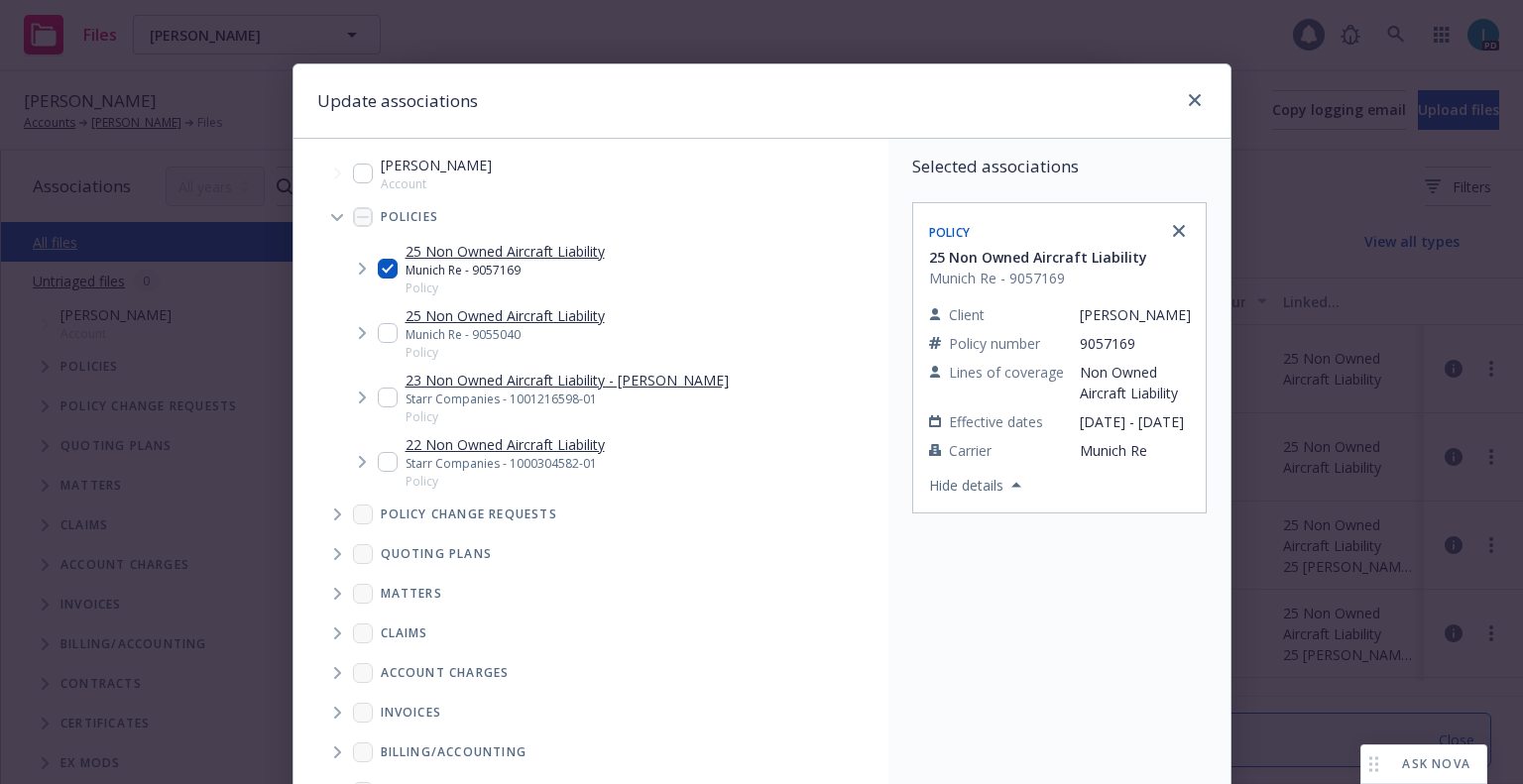 scroll, scrollTop: 201, scrollLeft: 0, axis: vertical 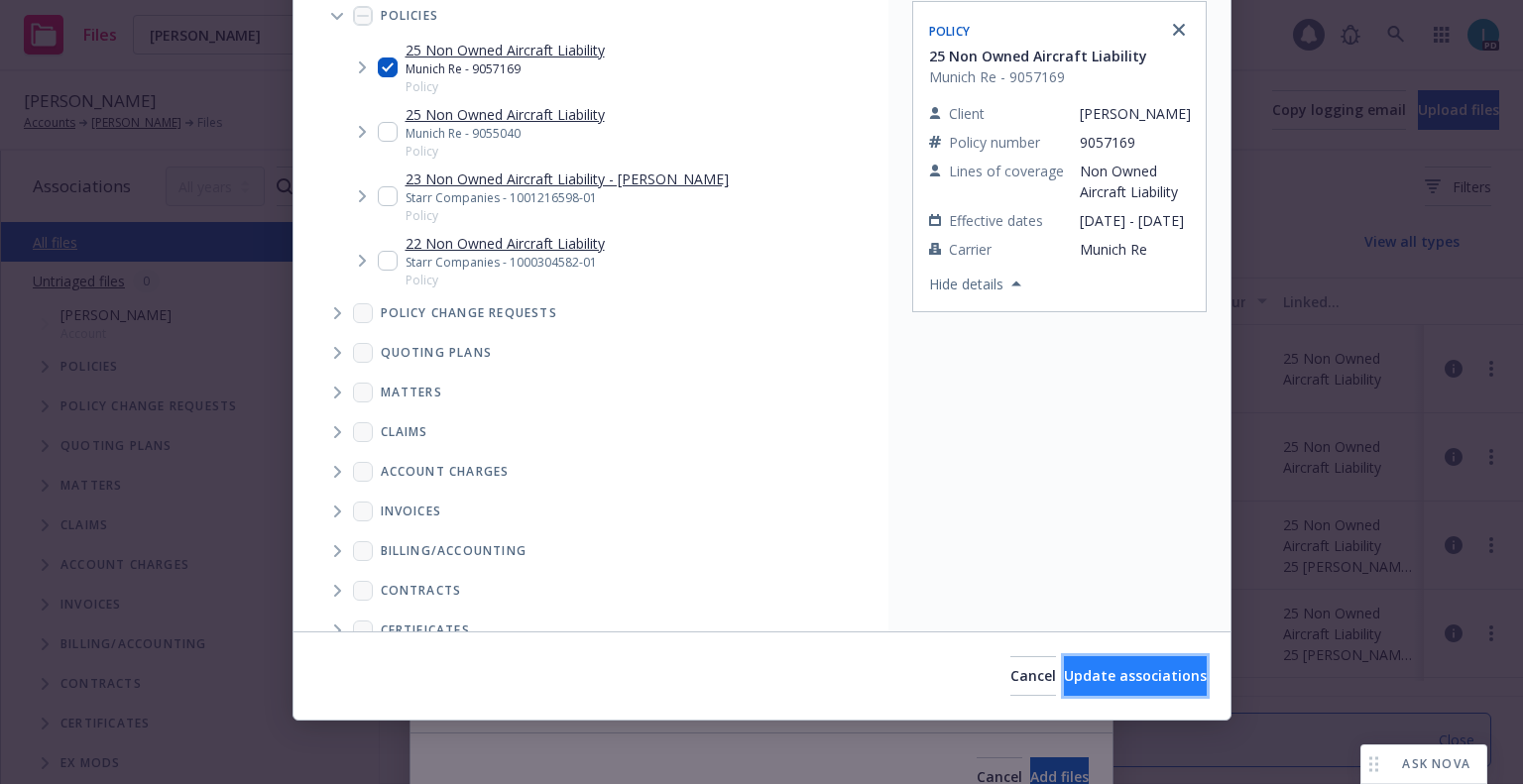 click on "Update associations" at bounding box center (1135, 675) 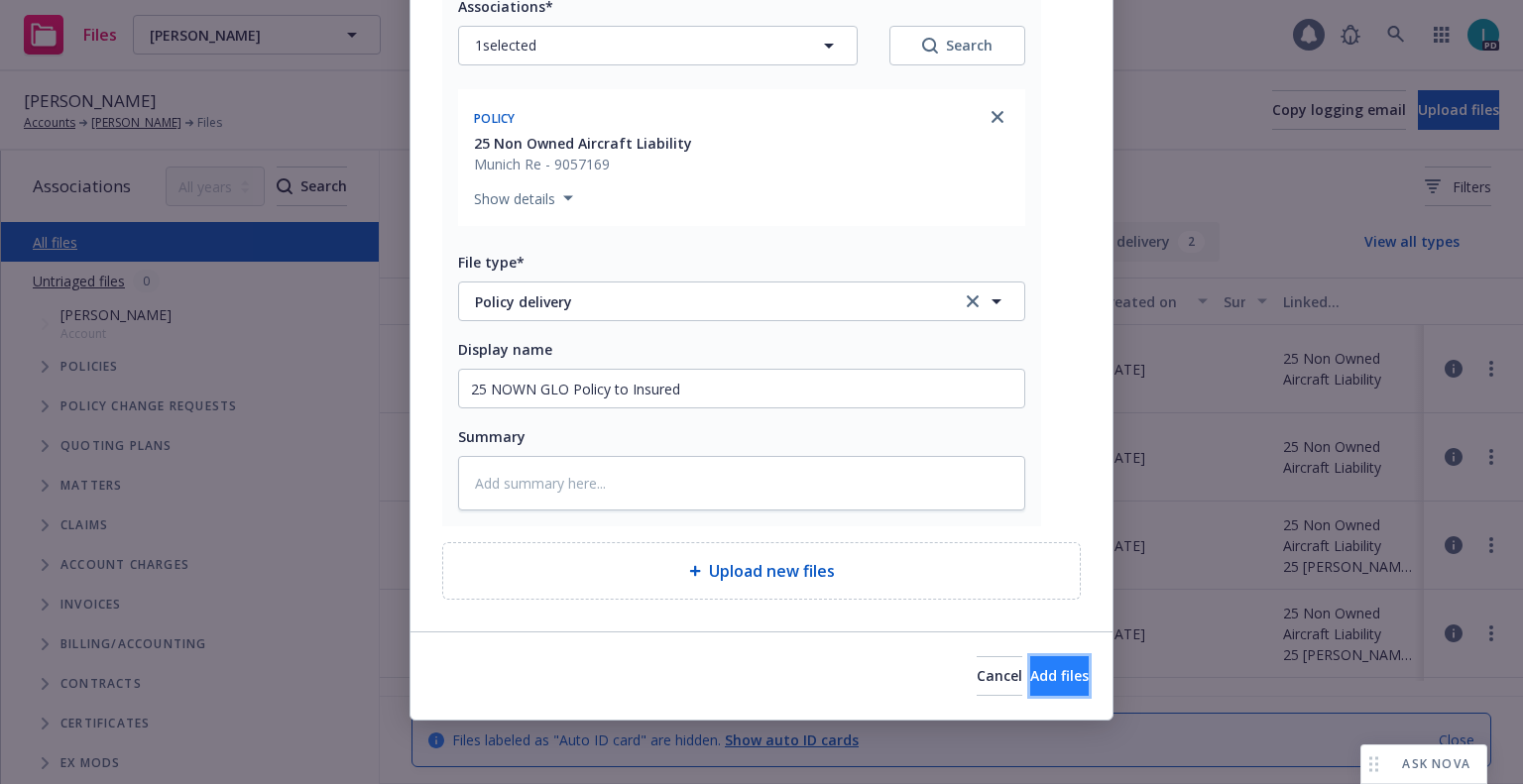 click on "Add files" at bounding box center [1059, 676] 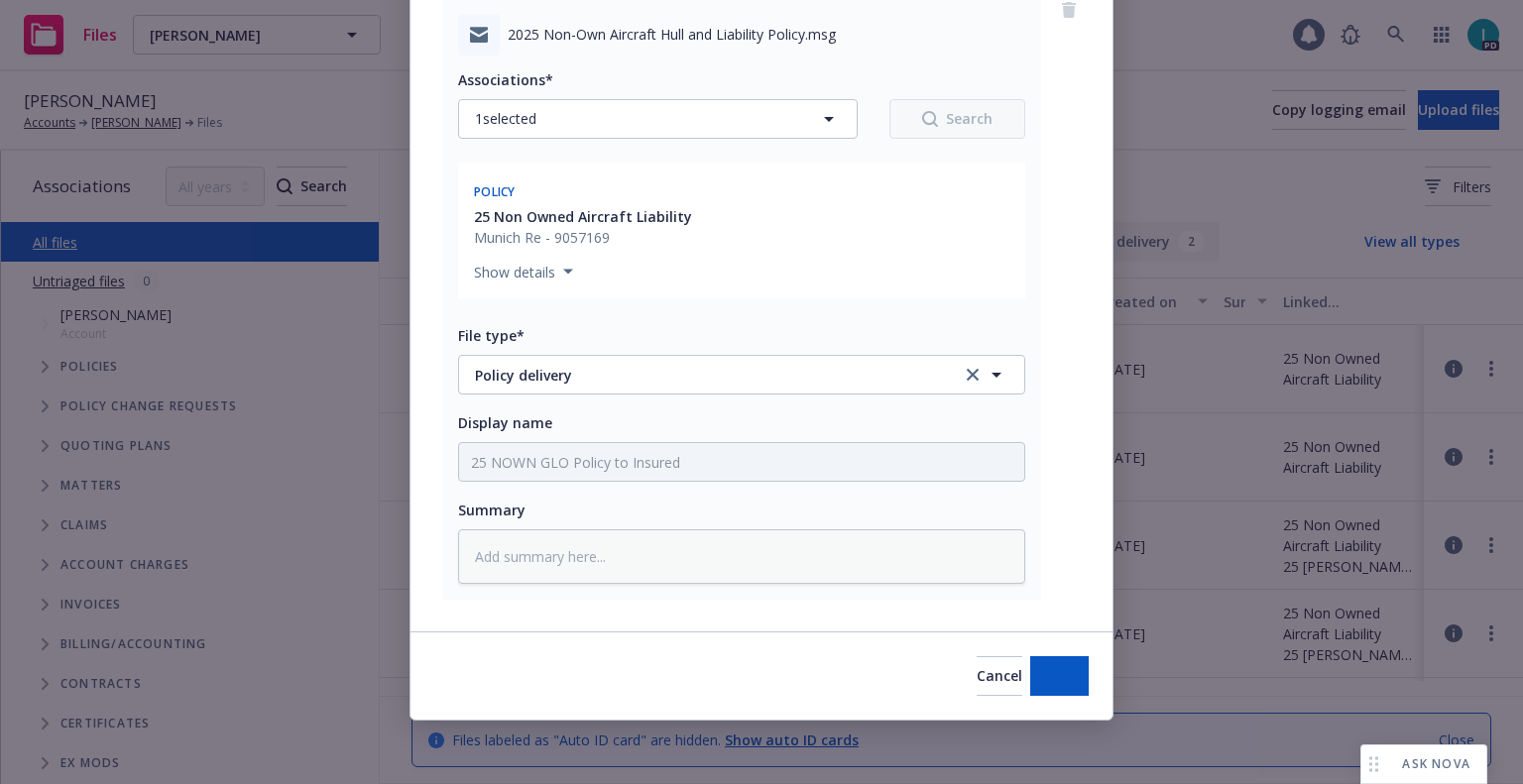 scroll, scrollTop: 172, scrollLeft: 0, axis: vertical 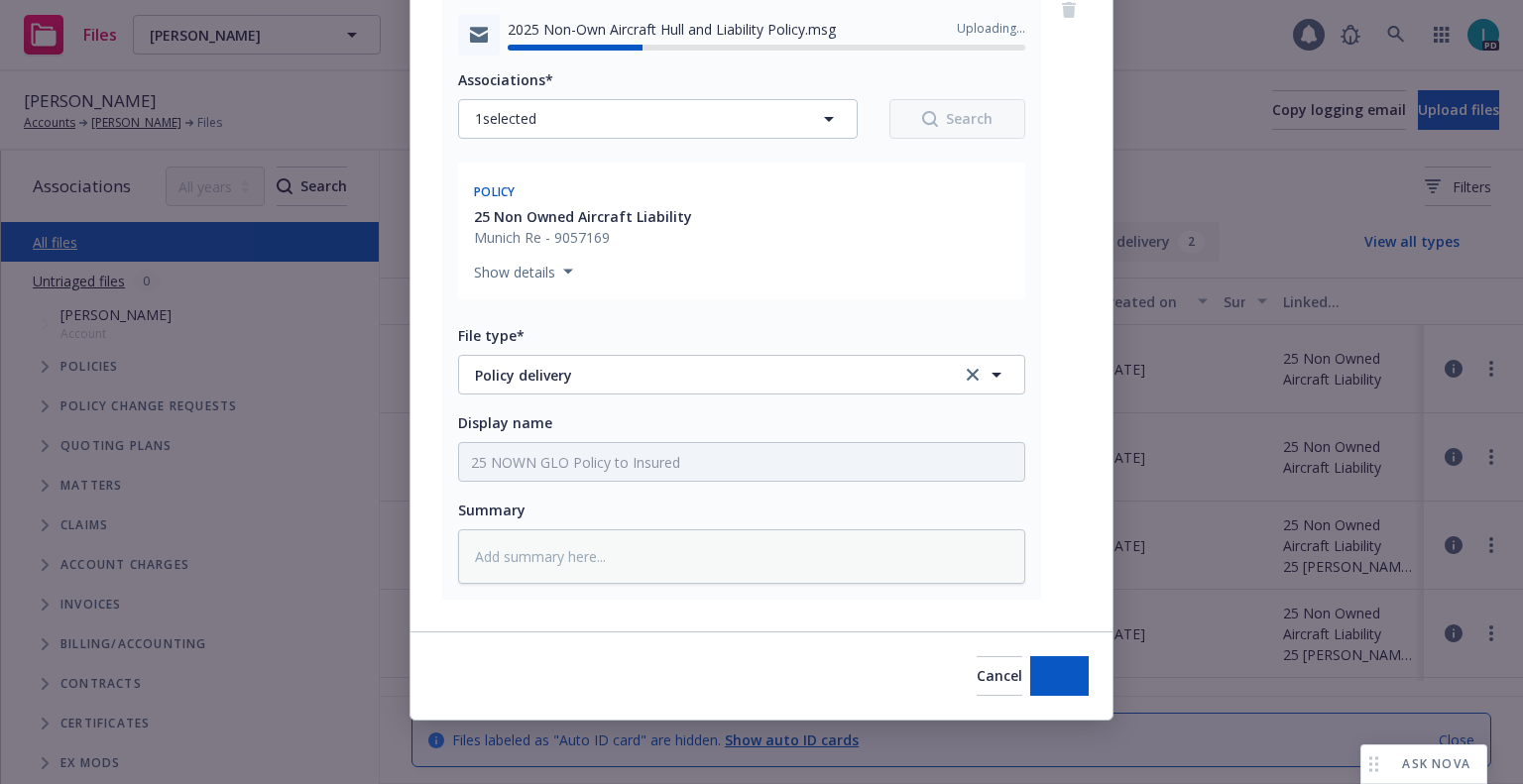 type on "x" 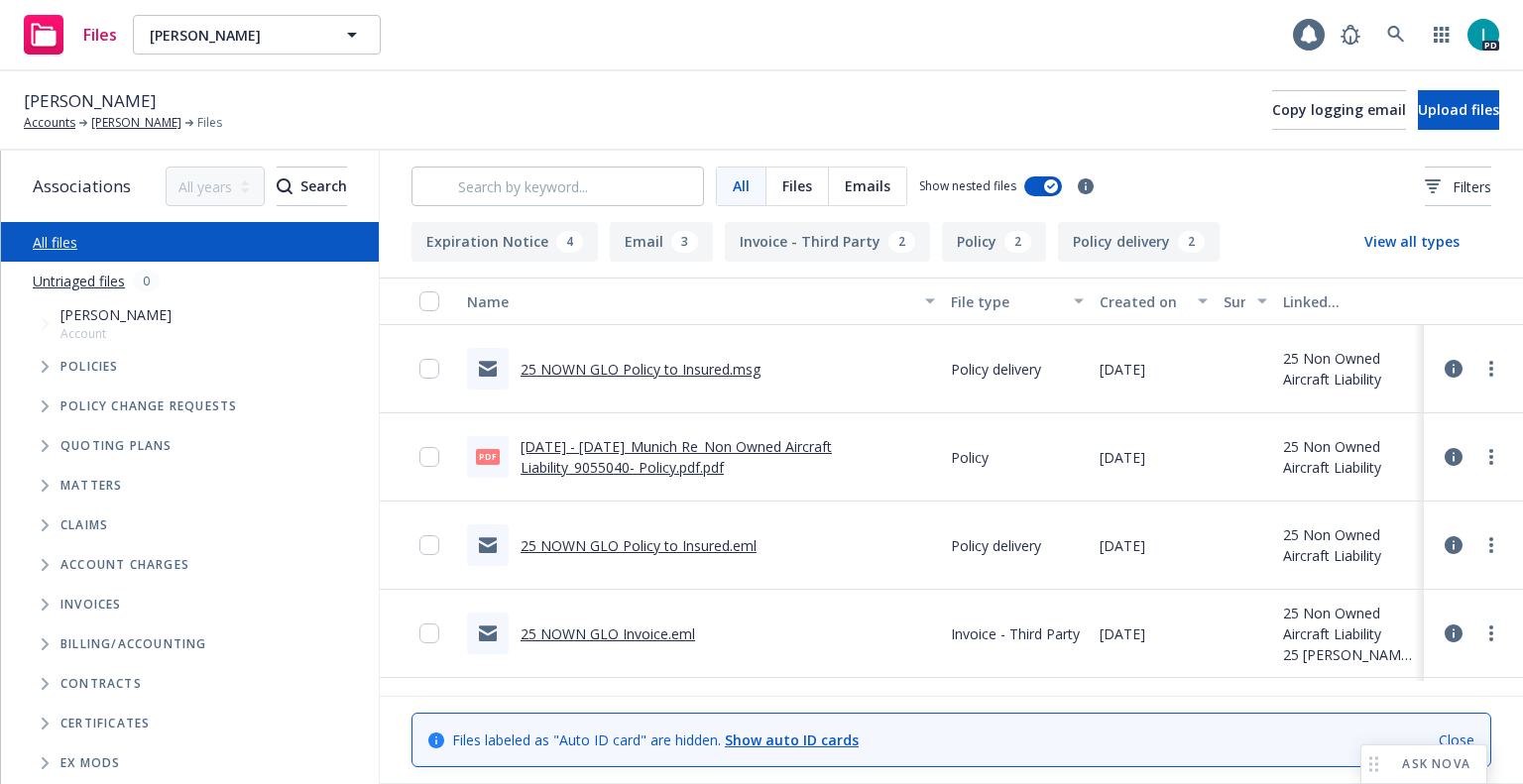 click on "Files Edward Patterson Edward Patterson 1 PD" at bounding box center (762, 36) 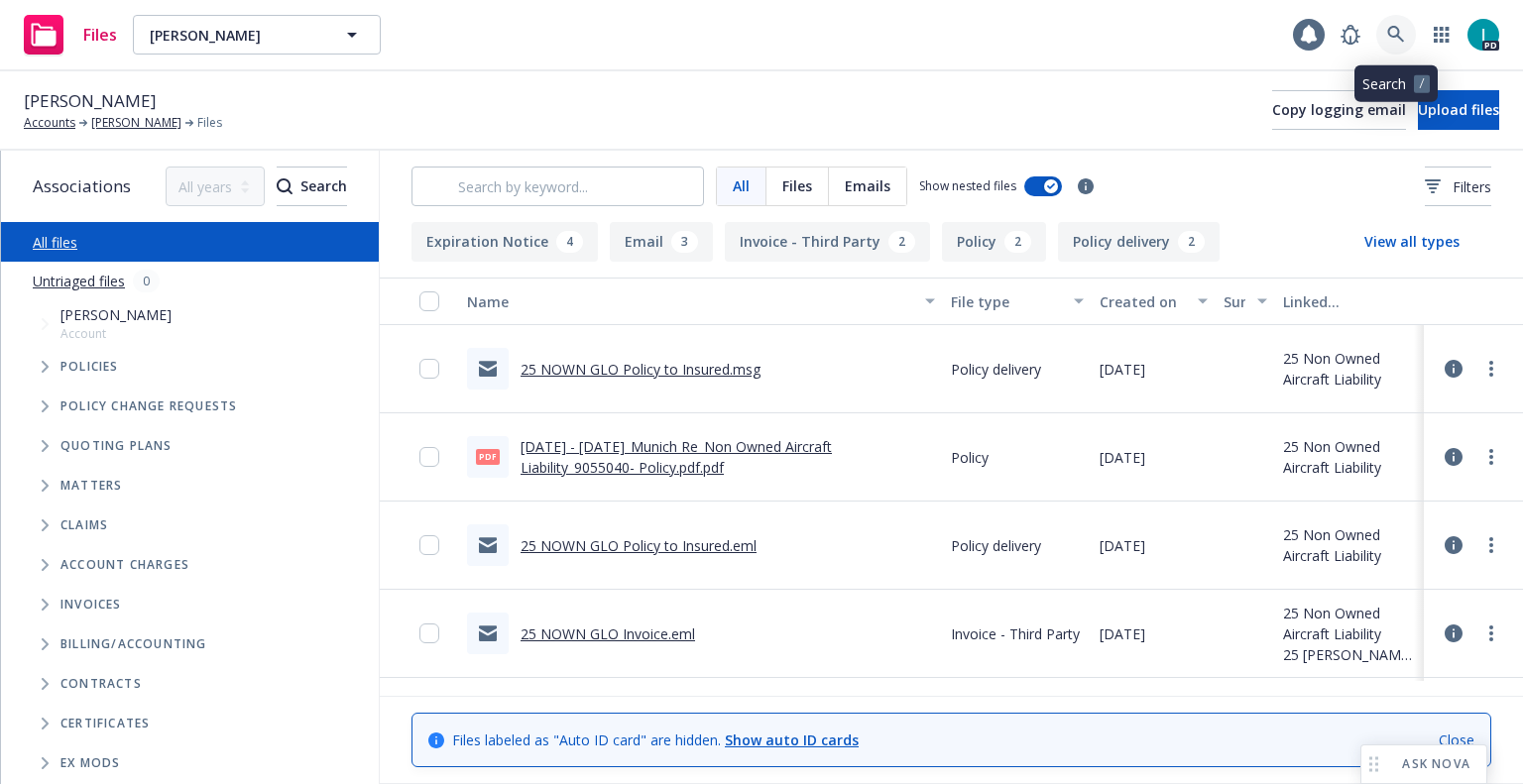 click 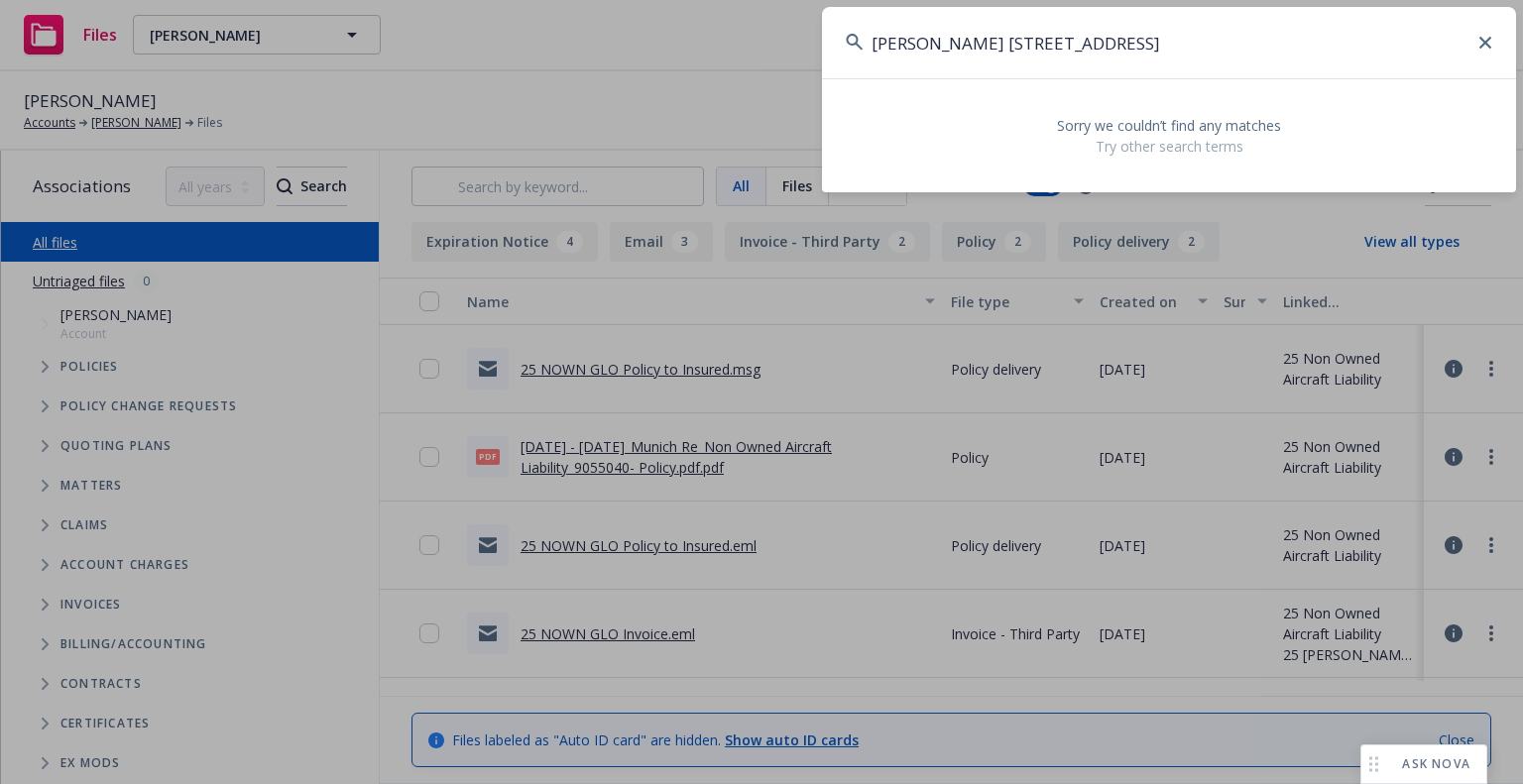 type on "pamela fife 4045b tripoli  alameda, CA, 94501" 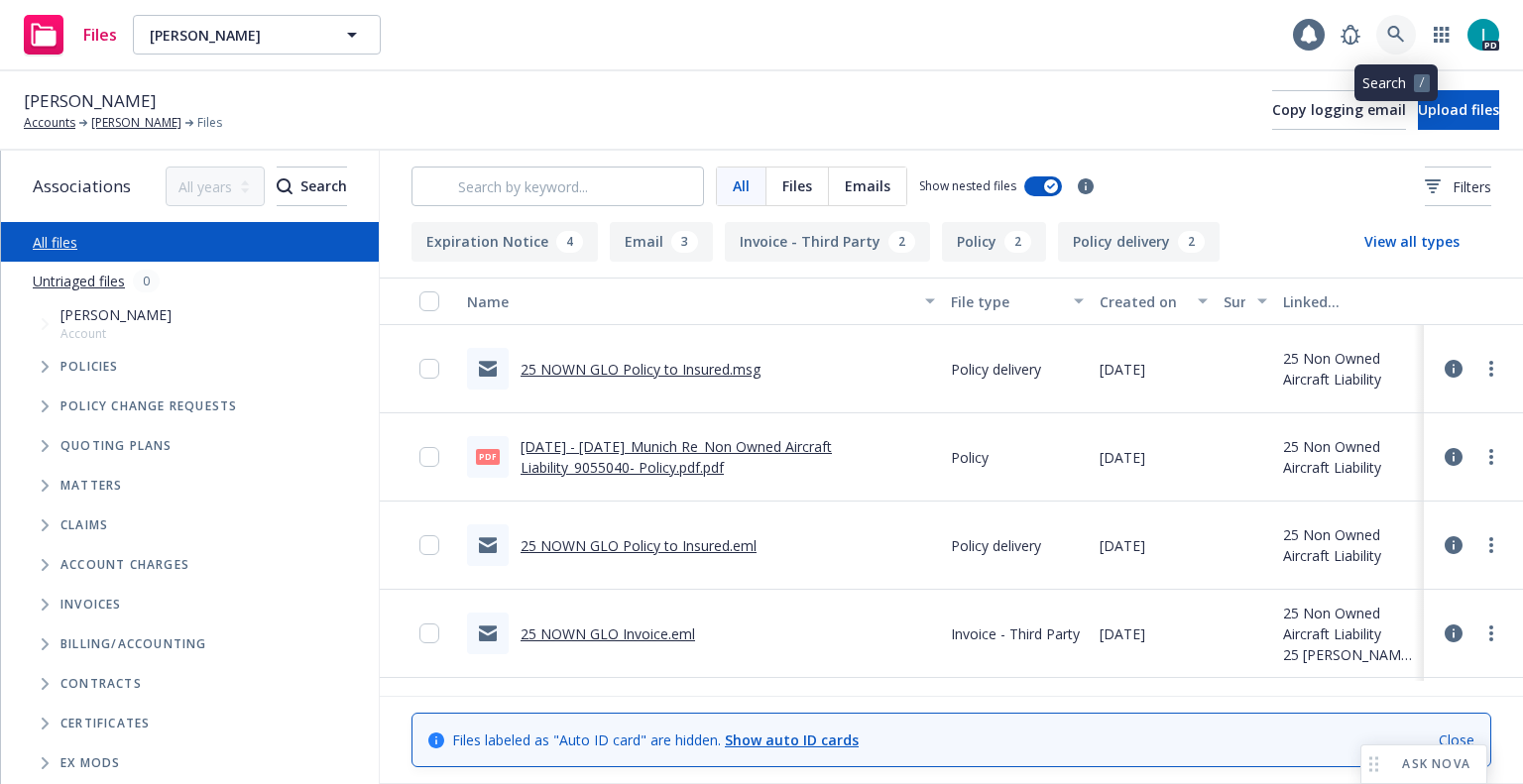 click at bounding box center (1396, 35) 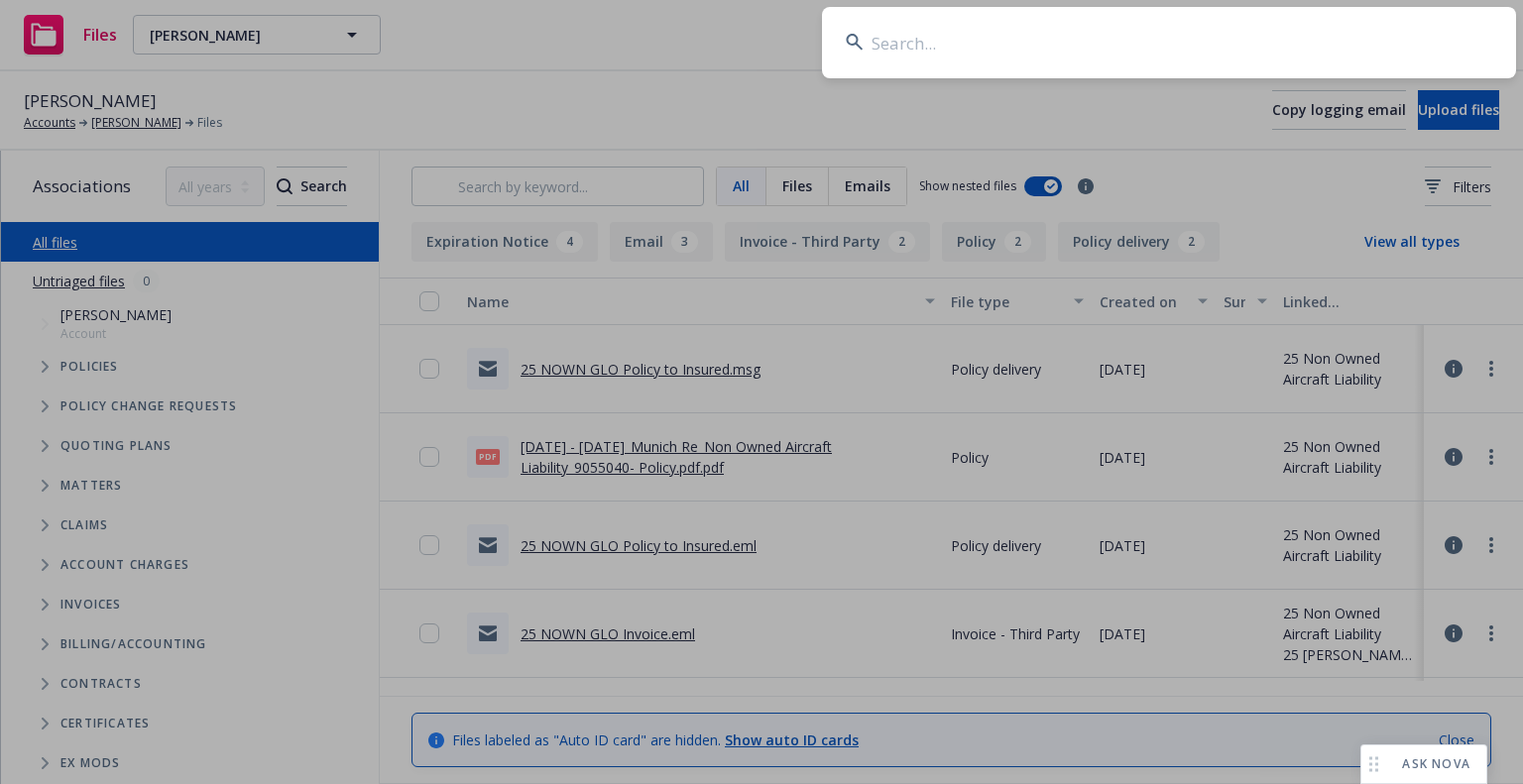 type on "pamela fife" 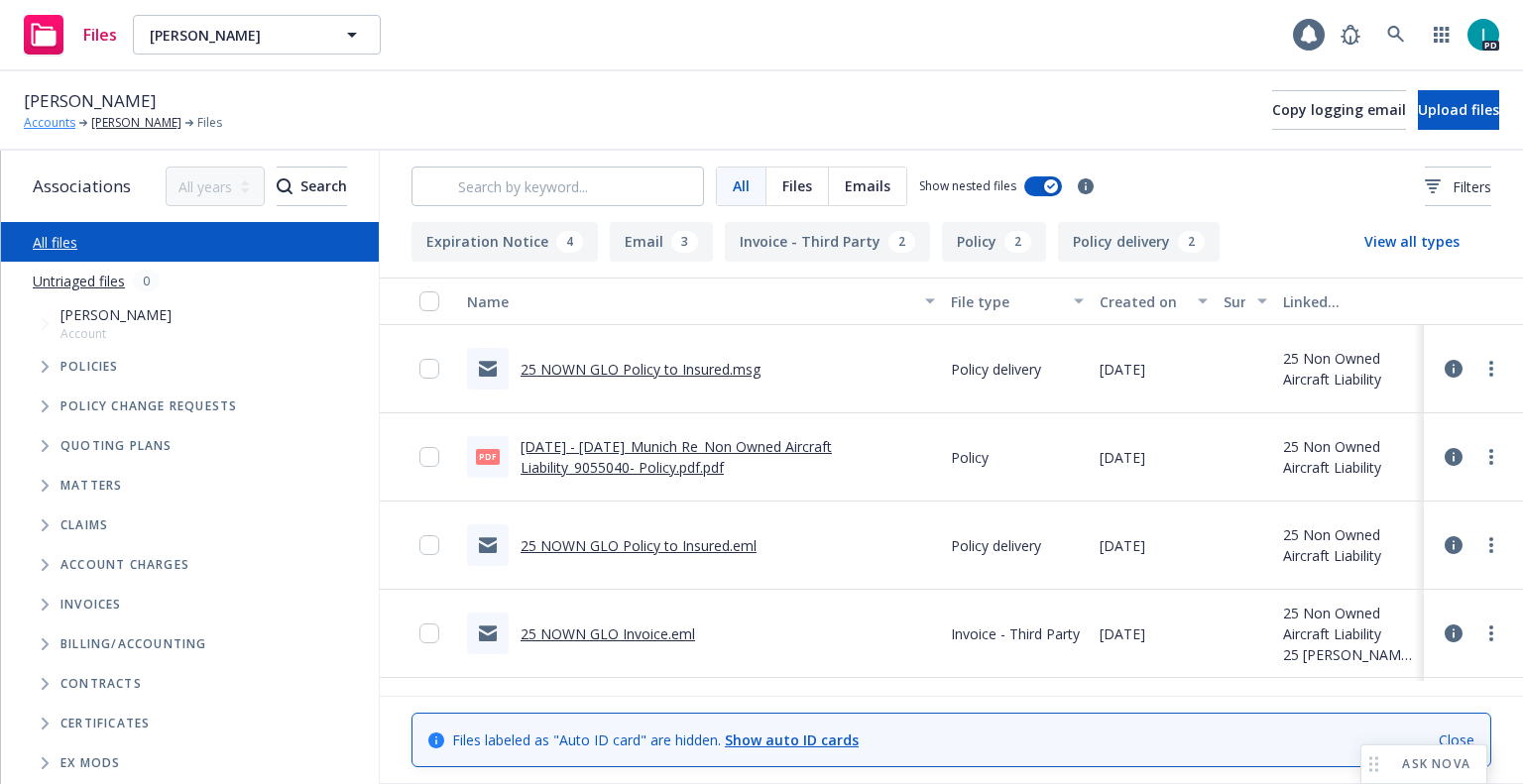 click on "Accounts" at bounding box center (50, 123) 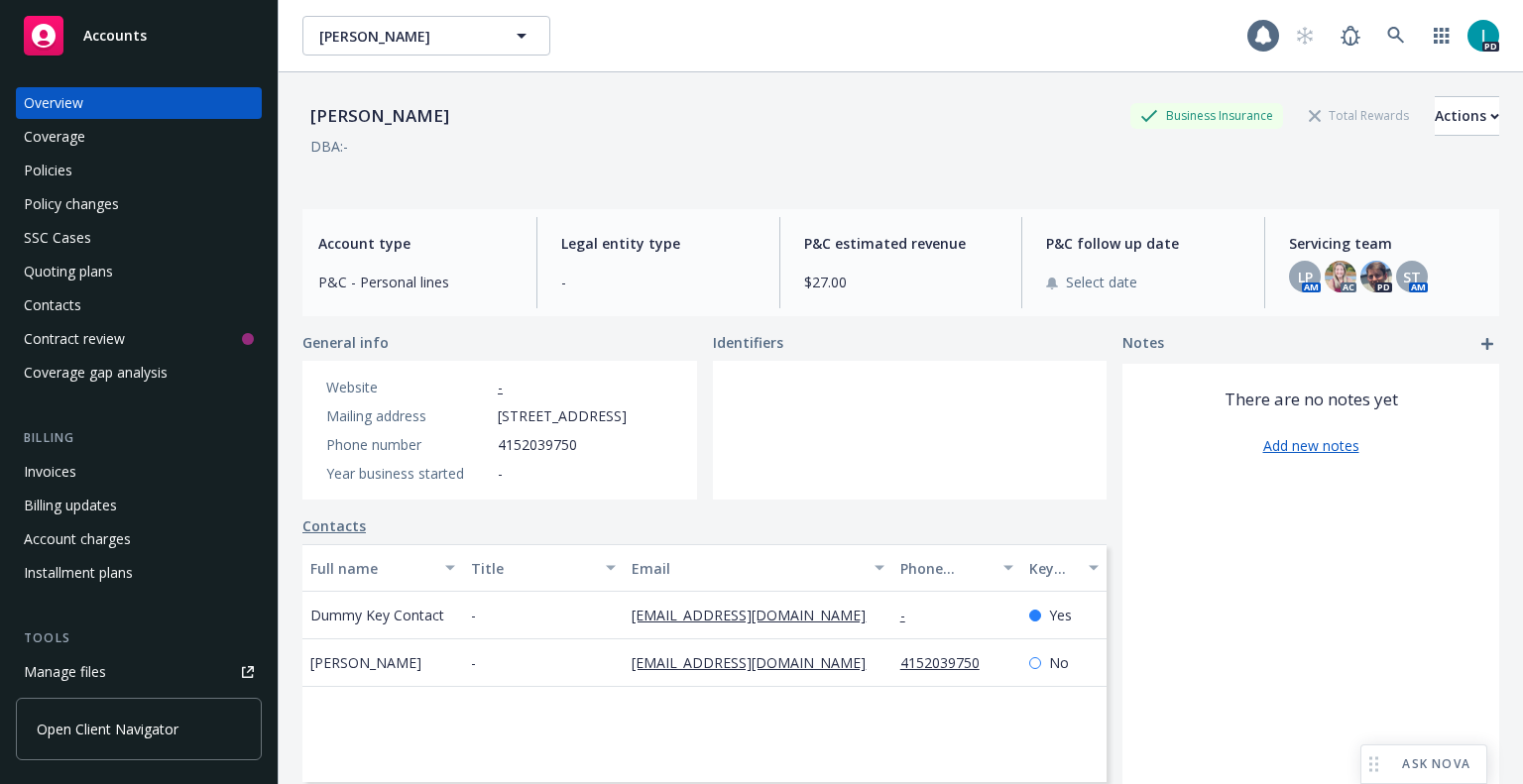 scroll, scrollTop: 0, scrollLeft: 0, axis: both 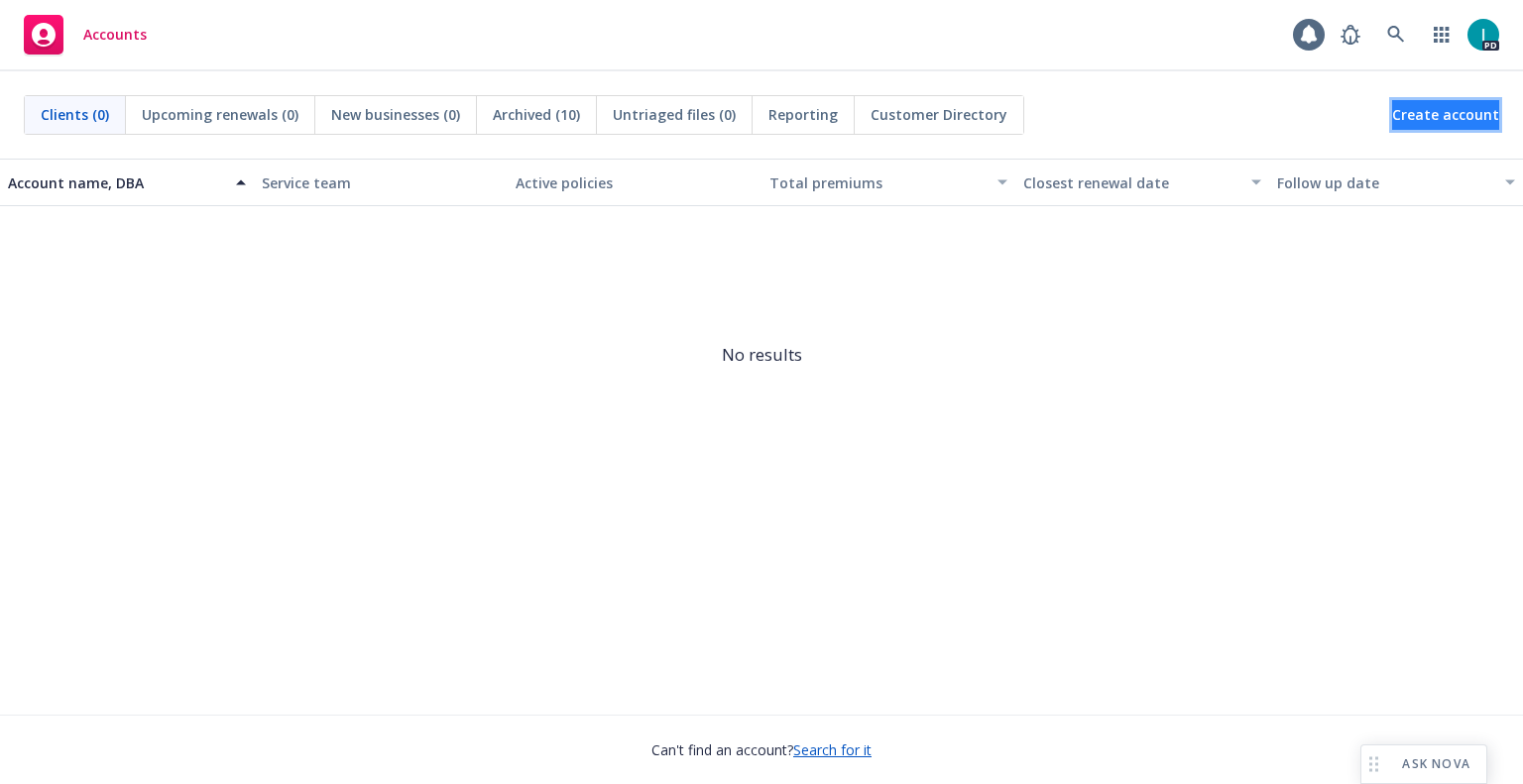 click on "Create account" at bounding box center (1446, 115) 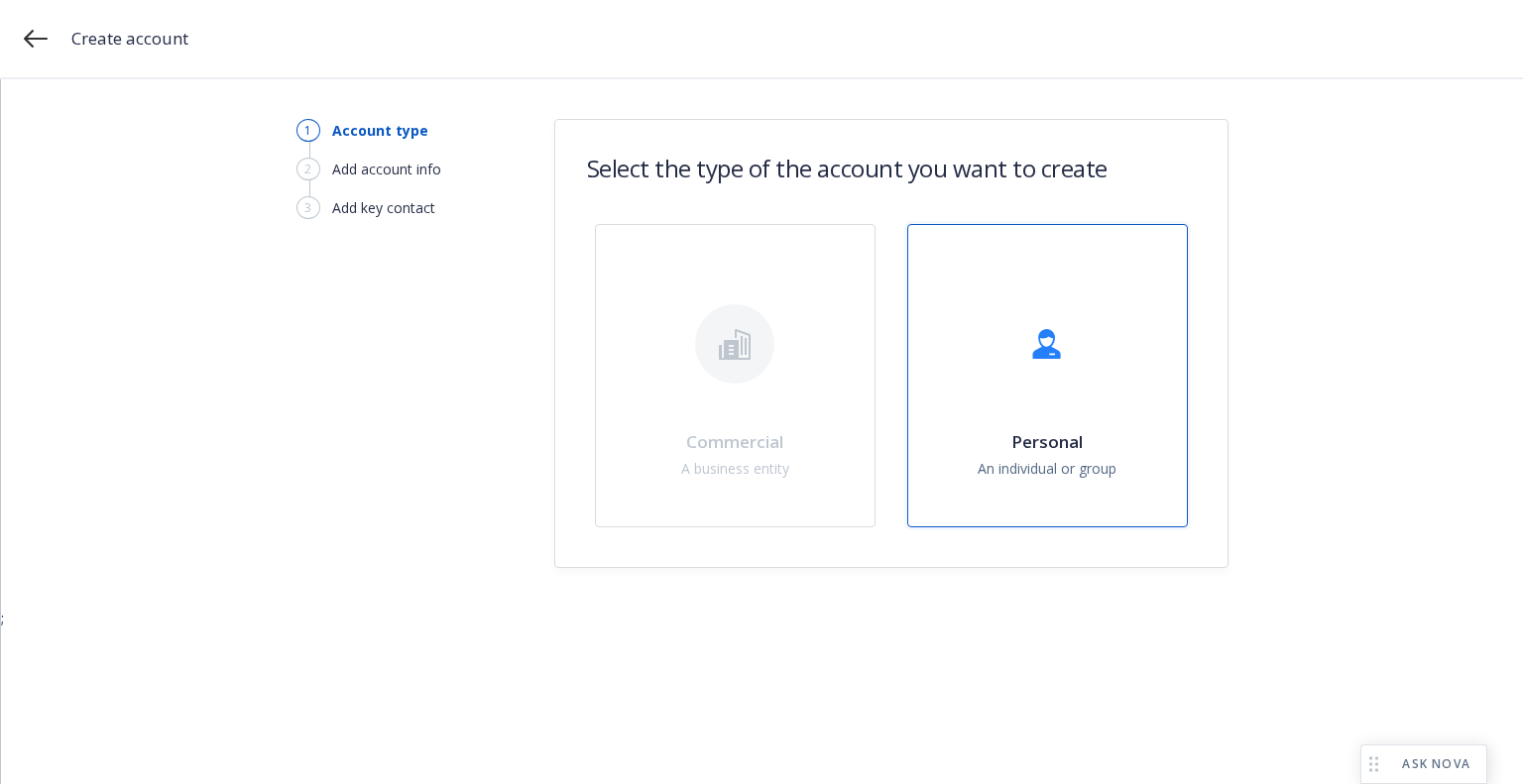 click on "Personal An individual or group" at bounding box center [1047, 376] 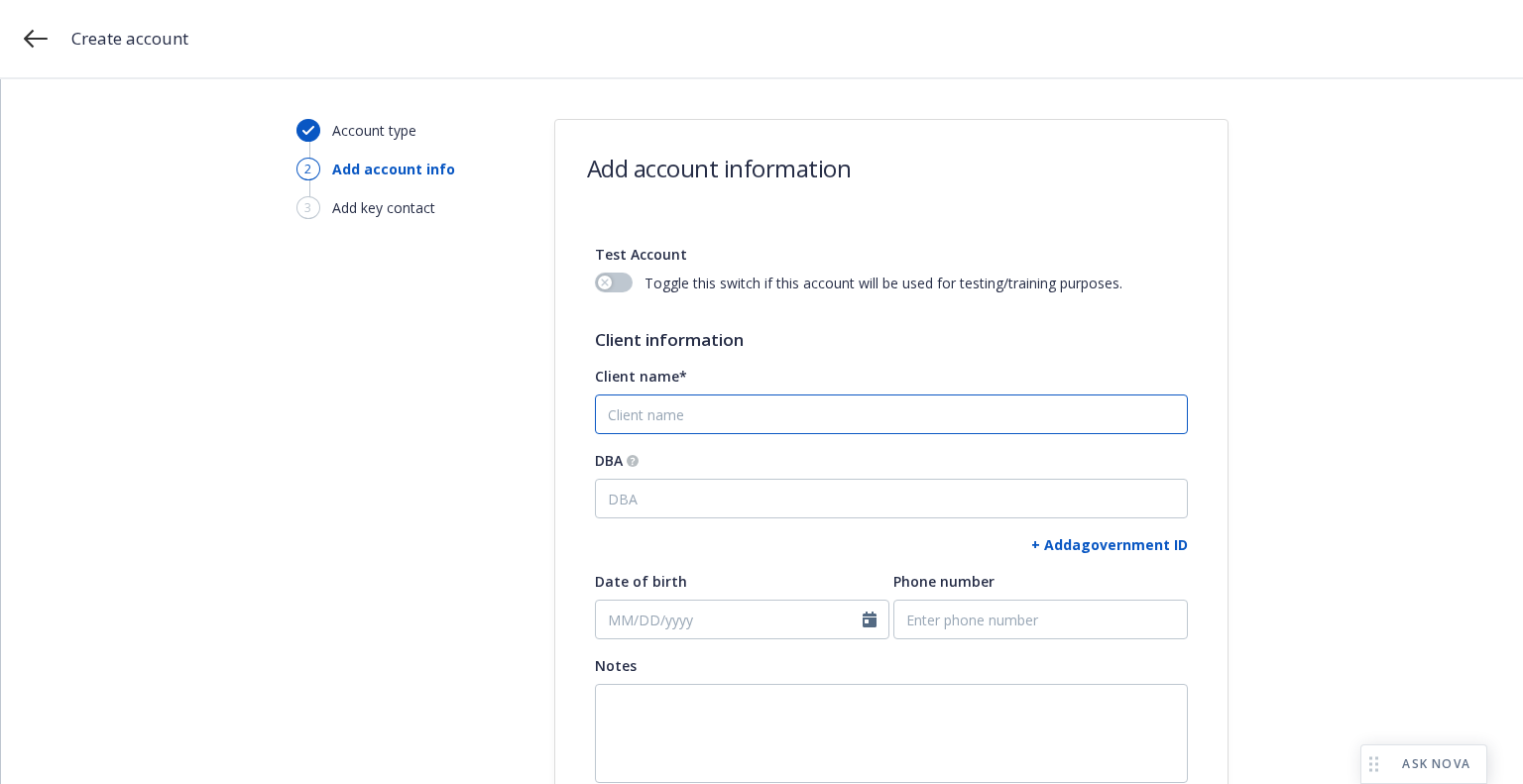 click on "Client name*" at bounding box center [891, 414] 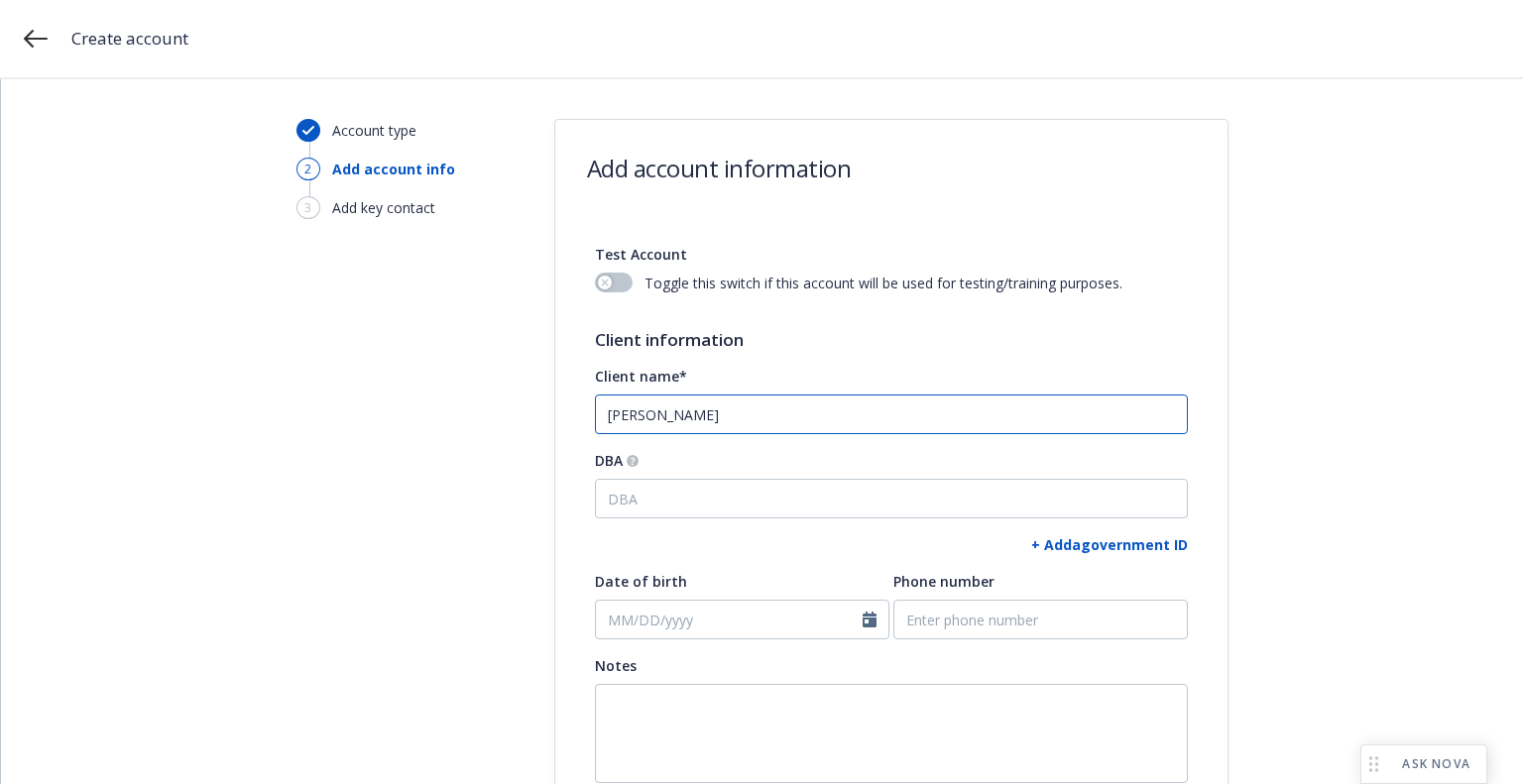 drag, startPoint x: 610, startPoint y: 405, endPoint x: 575, endPoint y: 405, distance: 35 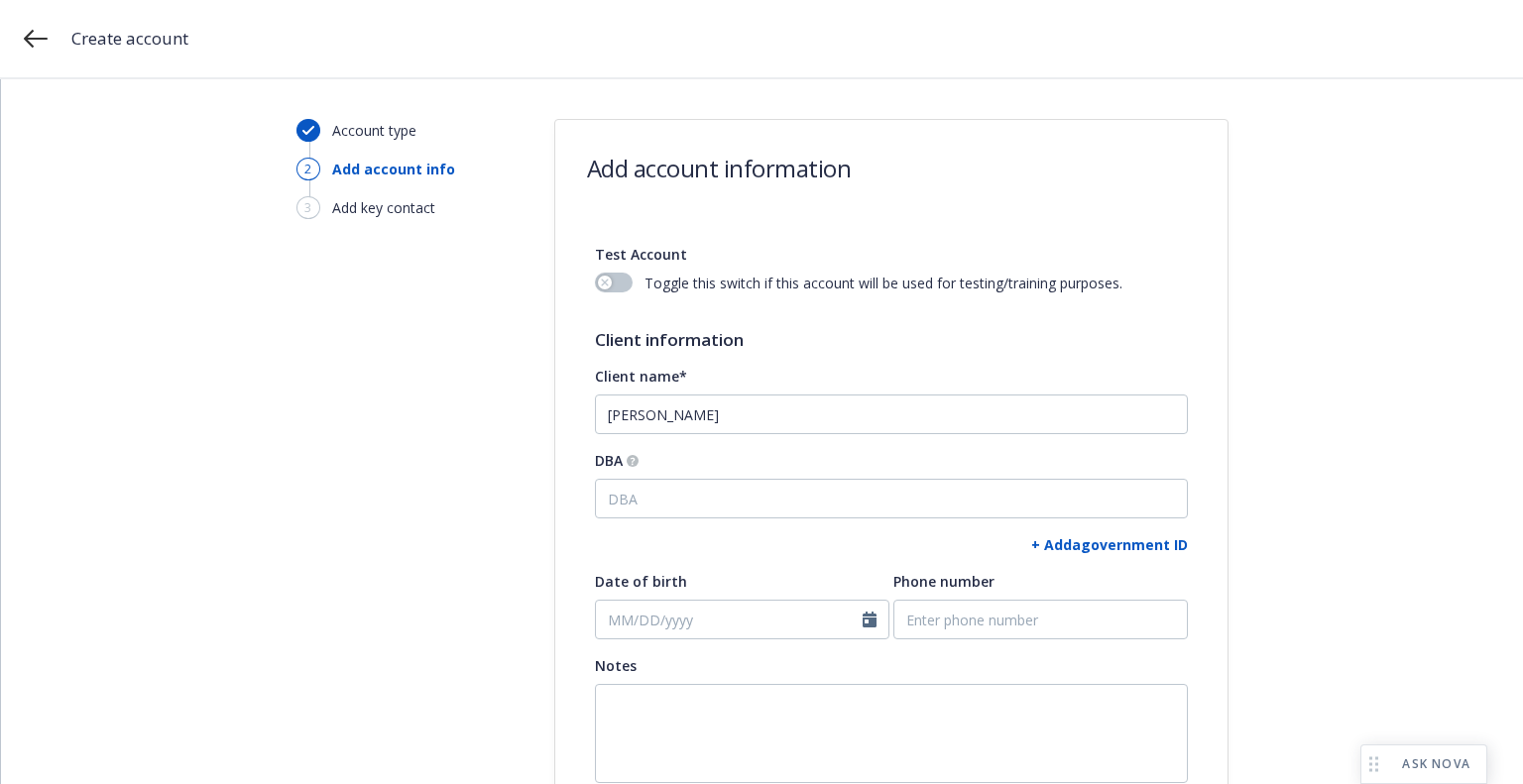 click on "+ Add  a  government ID" at bounding box center (1110, 544) 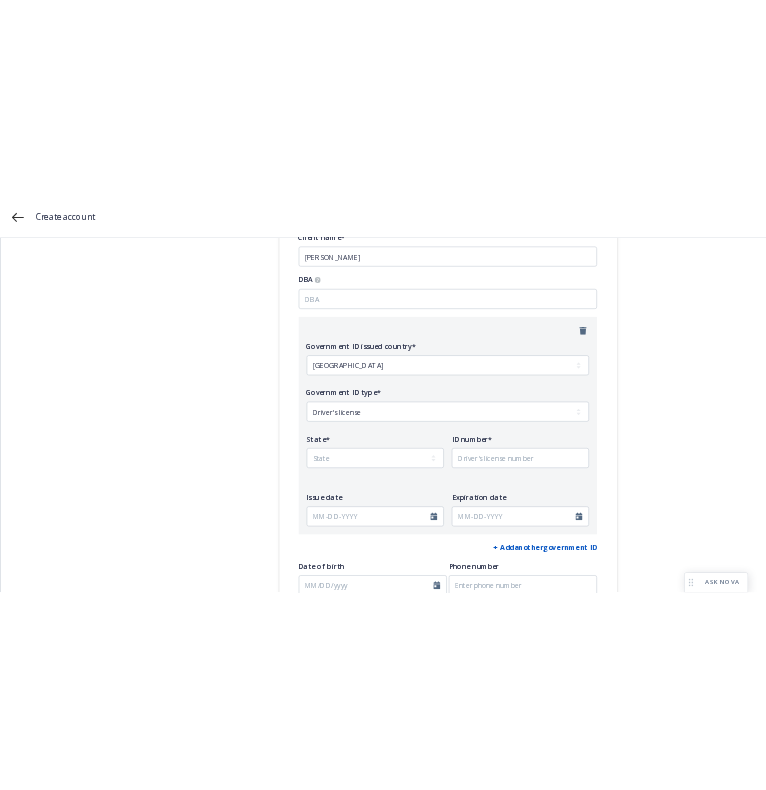 scroll, scrollTop: 500, scrollLeft: 0, axis: vertical 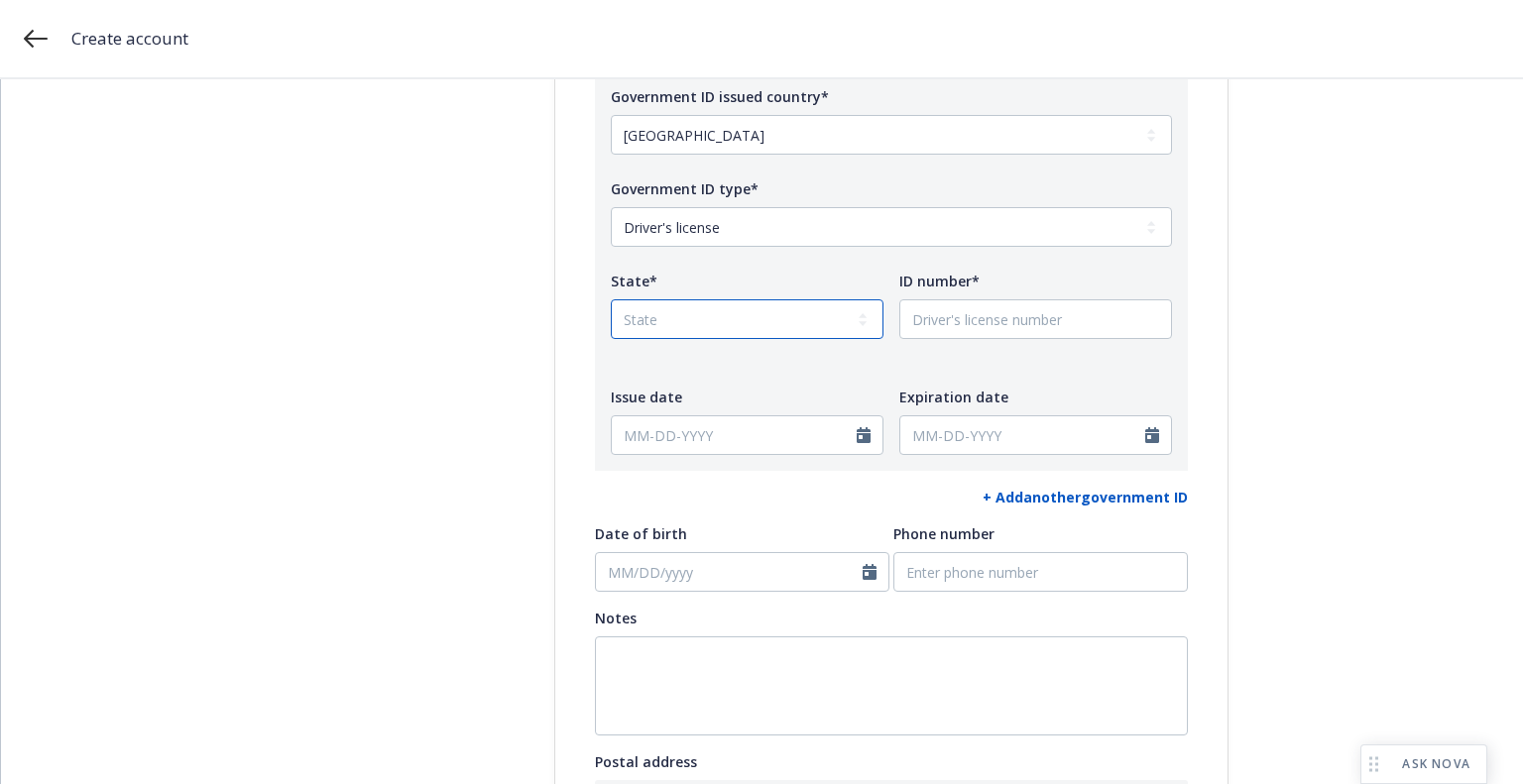 click on "State [US_STATE] AL AR AS AZ CA CO CT DC DE FL FM [GEOGRAPHIC_DATA] GU HI IA ID [GEOGRAPHIC_DATA] IN KS [GEOGRAPHIC_DATA] LA MA MD ME MH MI [GEOGRAPHIC_DATA] MO MP MS MT [GEOGRAPHIC_DATA] [GEOGRAPHIC_DATA] [GEOGRAPHIC_DATA] NH [GEOGRAPHIC_DATA] [GEOGRAPHIC_DATA] [GEOGRAPHIC_DATA] [GEOGRAPHIC_DATA] [GEOGRAPHIC_DATA] [GEOGRAPHIC_DATA] OR [GEOGRAPHIC_DATA] PR PW RI SC SD [GEOGRAPHIC_DATA] [GEOGRAPHIC_DATA] [GEOGRAPHIC_DATA] [GEOGRAPHIC_DATA] VI [GEOGRAPHIC_DATA] [GEOGRAPHIC_DATA] [GEOGRAPHIC_DATA] WV WY" at bounding box center (747, 319) 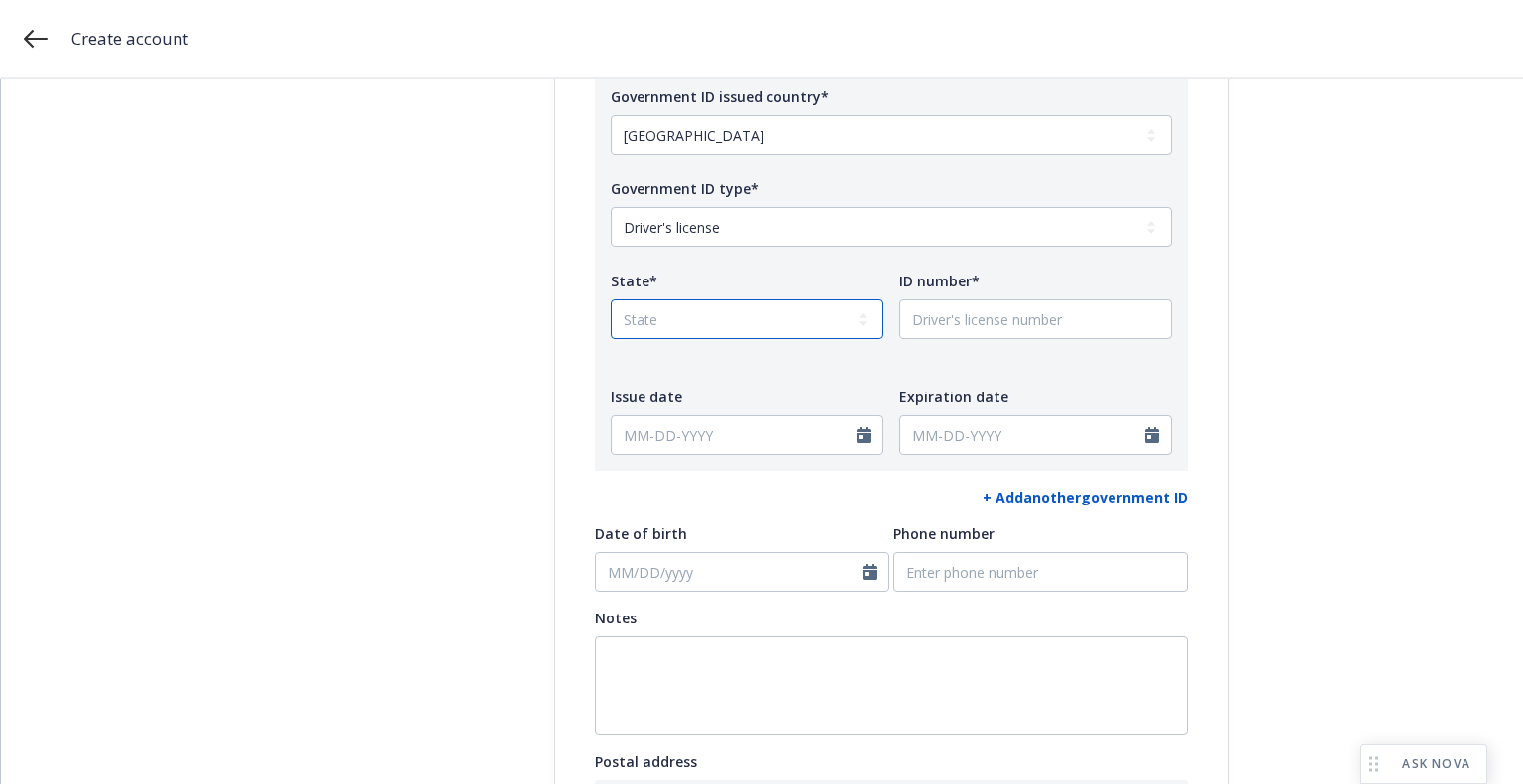 select on "CA" 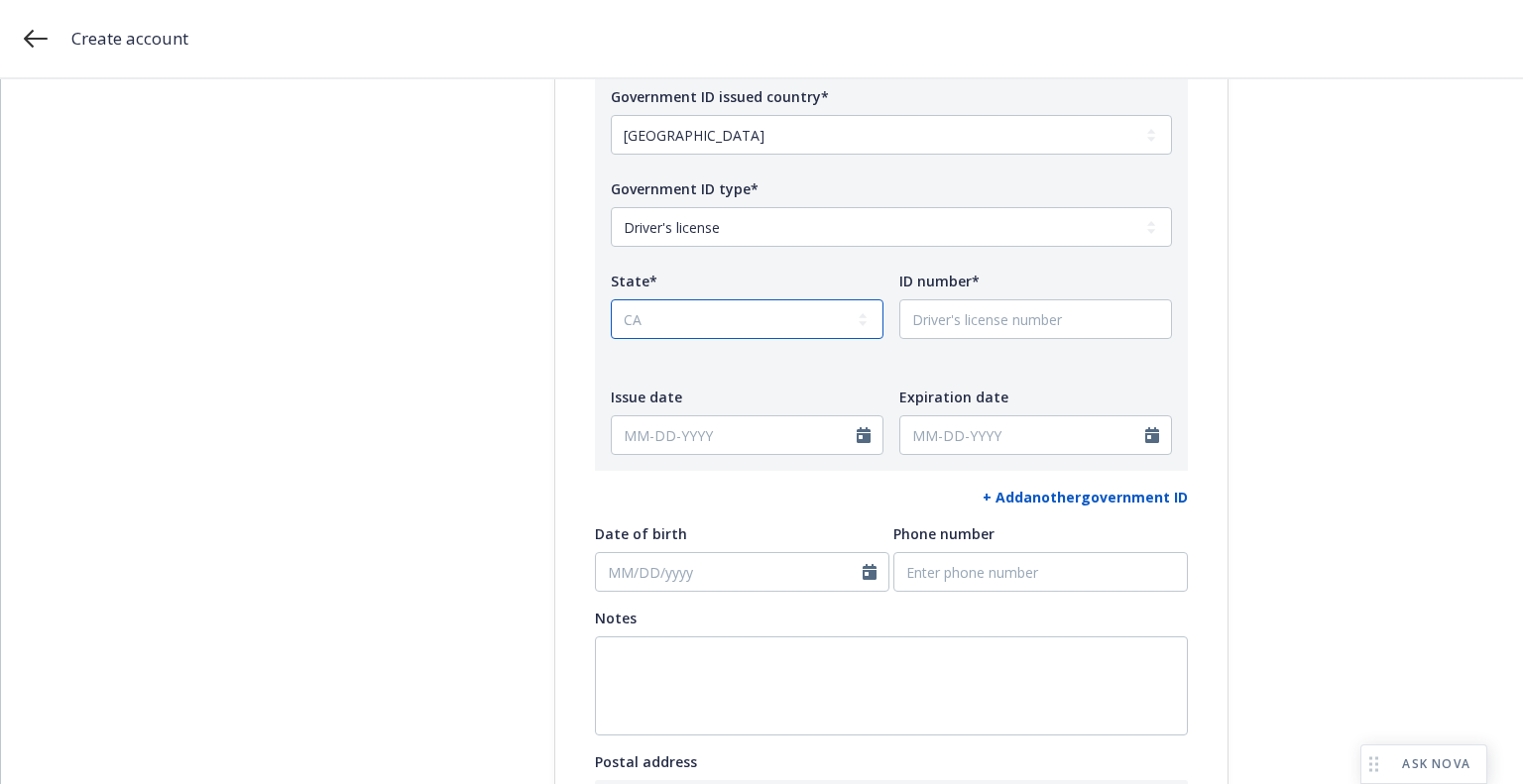 click on "State [US_STATE] AL AR AS AZ CA CO CT DC DE FL FM [GEOGRAPHIC_DATA] GU HI IA ID [GEOGRAPHIC_DATA] IN KS [GEOGRAPHIC_DATA] LA MA MD ME MH MI [GEOGRAPHIC_DATA] MO MP MS MT [GEOGRAPHIC_DATA] [GEOGRAPHIC_DATA] [GEOGRAPHIC_DATA] NH [GEOGRAPHIC_DATA] [GEOGRAPHIC_DATA] [GEOGRAPHIC_DATA] [GEOGRAPHIC_DATA] [GEOGRAPHIC_DATA] [GEOGRAPHIC_DATA] OR [GEOGRAPHIC_DATA] PR PW RI SC SD [GEOGRAPHIC_DATA] [GEOGRAPHIC_DATA] [GEOGRAPHIC_DATA] [GEOGRAPHIC_DATA] VI [GEOGRAPHIC_DATA] [GEOGRAPHIC_DATA] [GEOGRAPHIC_DATA] WV WY" at bounding box center (747, 319) 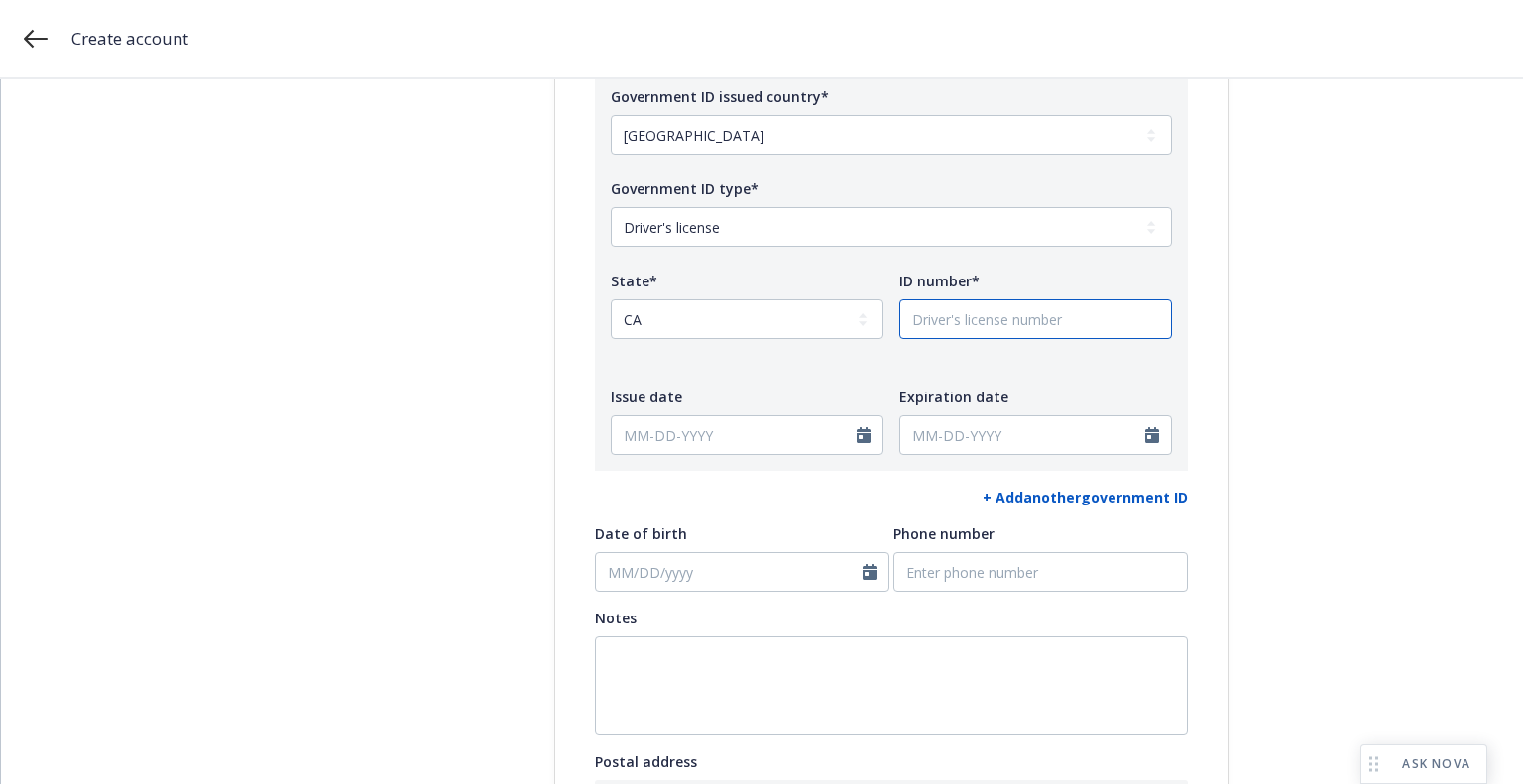 click on "ID number*" at bounding box center (1035, 319) 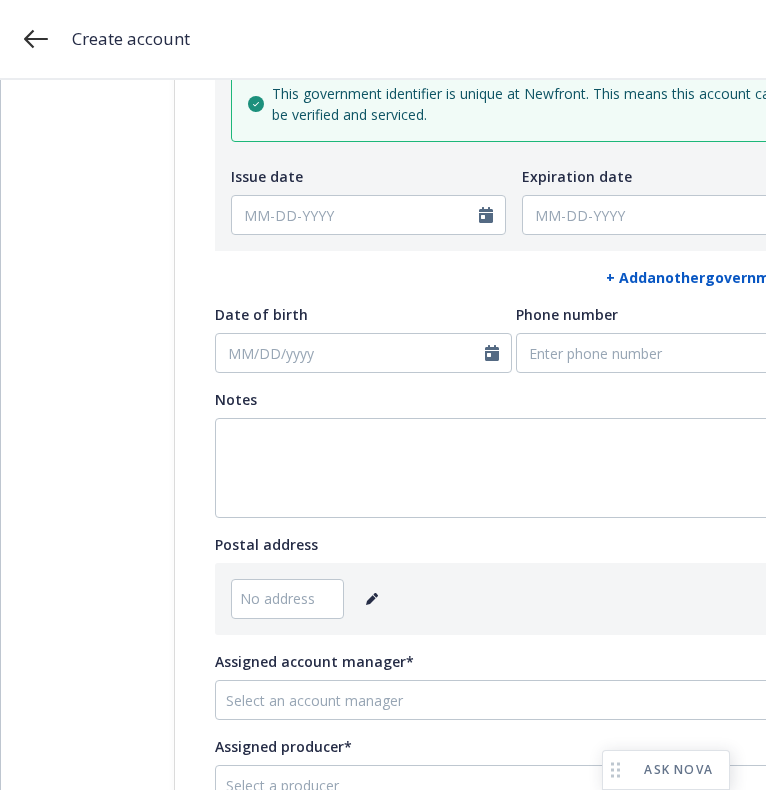 scroll, scrollTop: 1013, scrollLeft: 0, axis: vertical 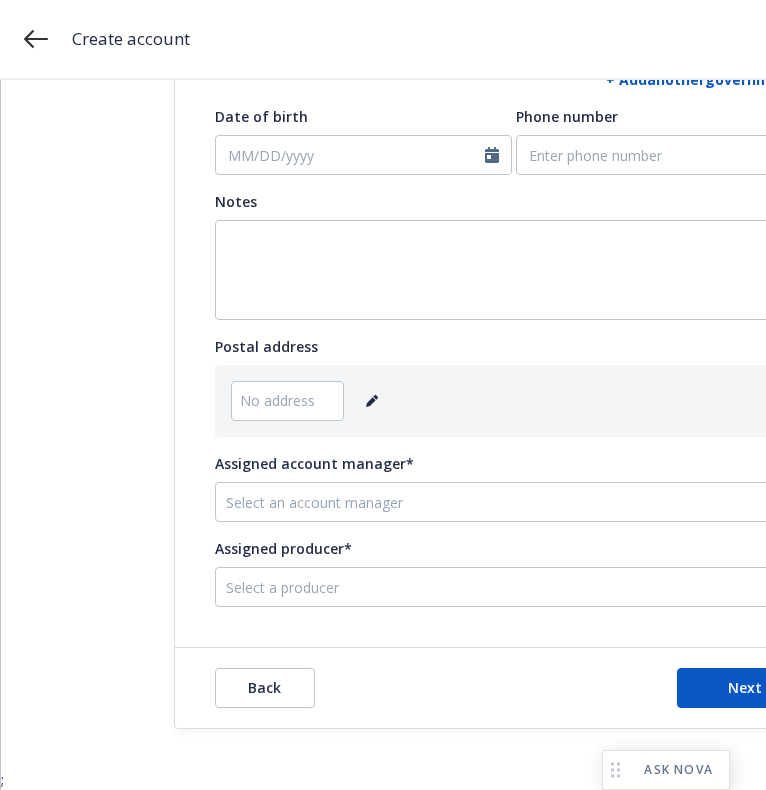type on "A0001114" 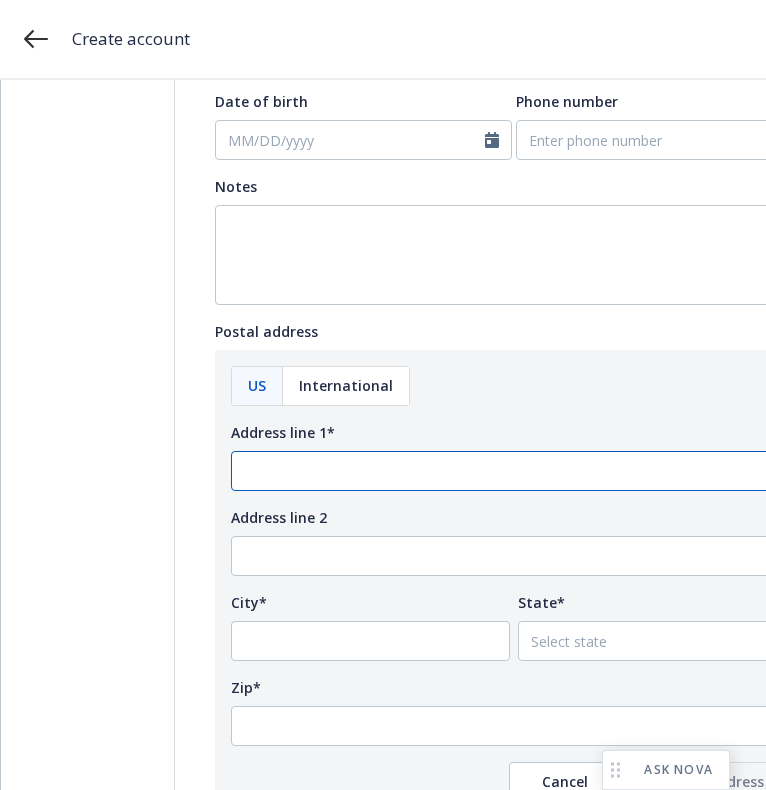 click on "Address line 1*" at bounding box center (514, 471) 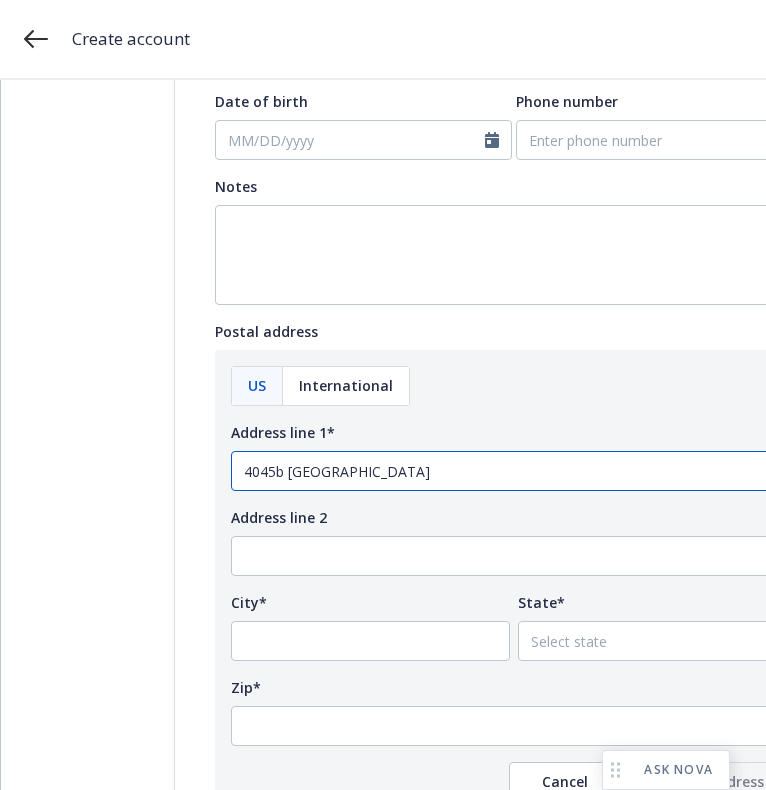 click on "4045b [GEOGRAPHIC_DATA]" at bounding box center (514, 471) 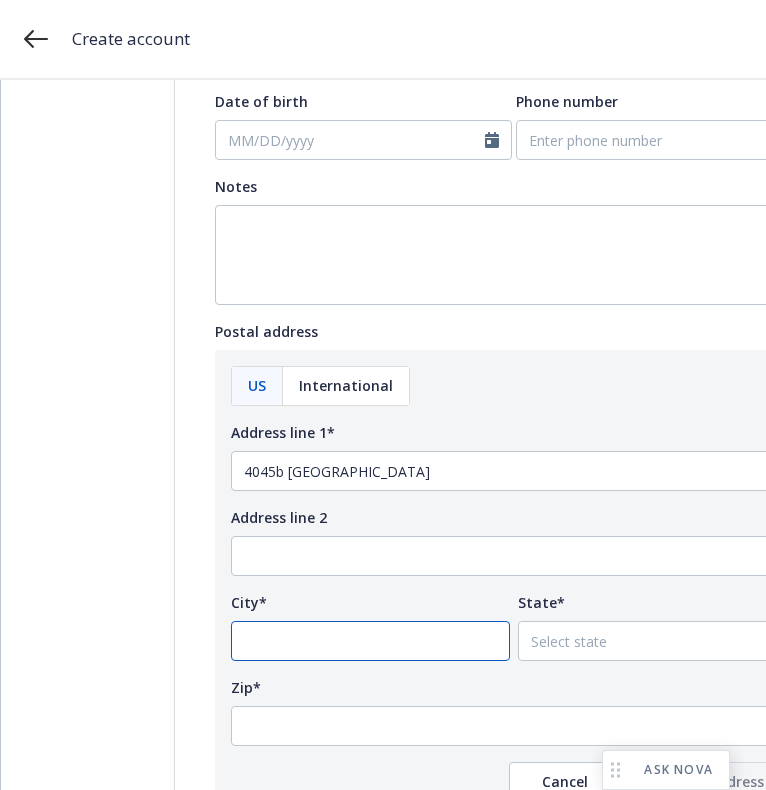 click on "City*" at bounding box center [370, 641] 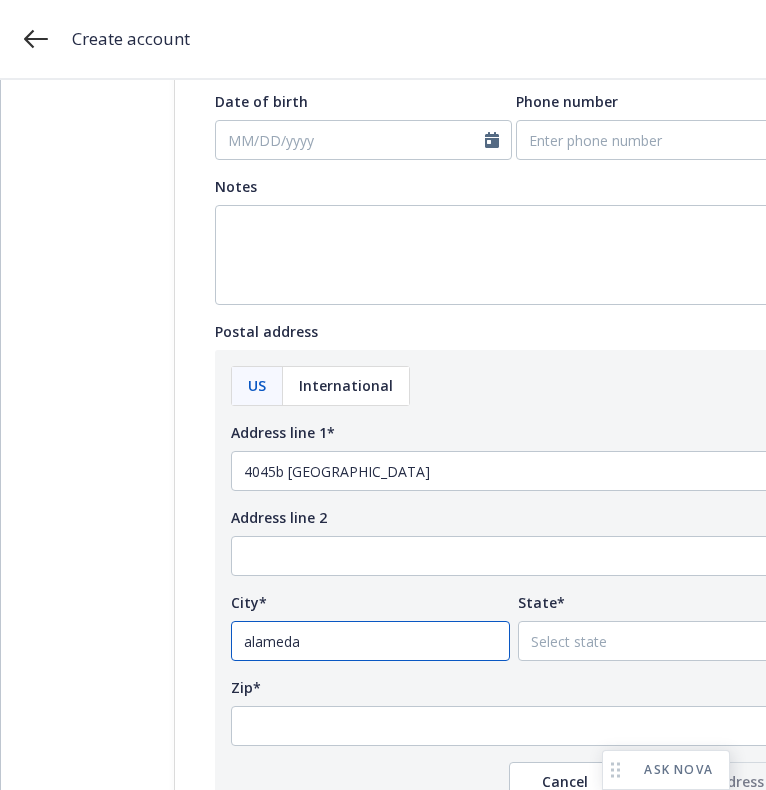 drag, startPoint x: 240, startPoint y: 641, endPoint x: 220, endPoint y: 642, distance: 20.024984 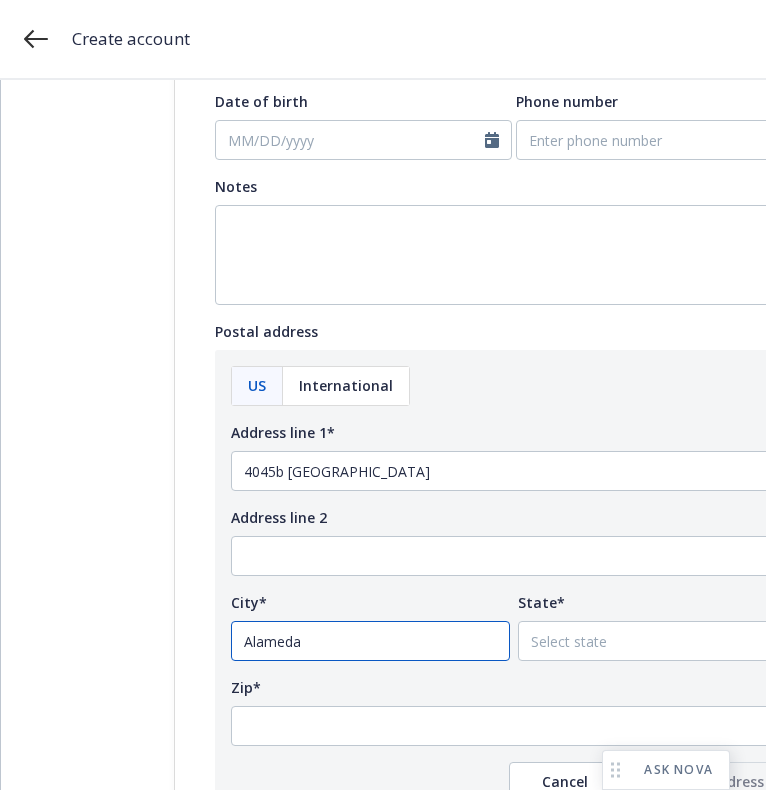 type on "Alameda" 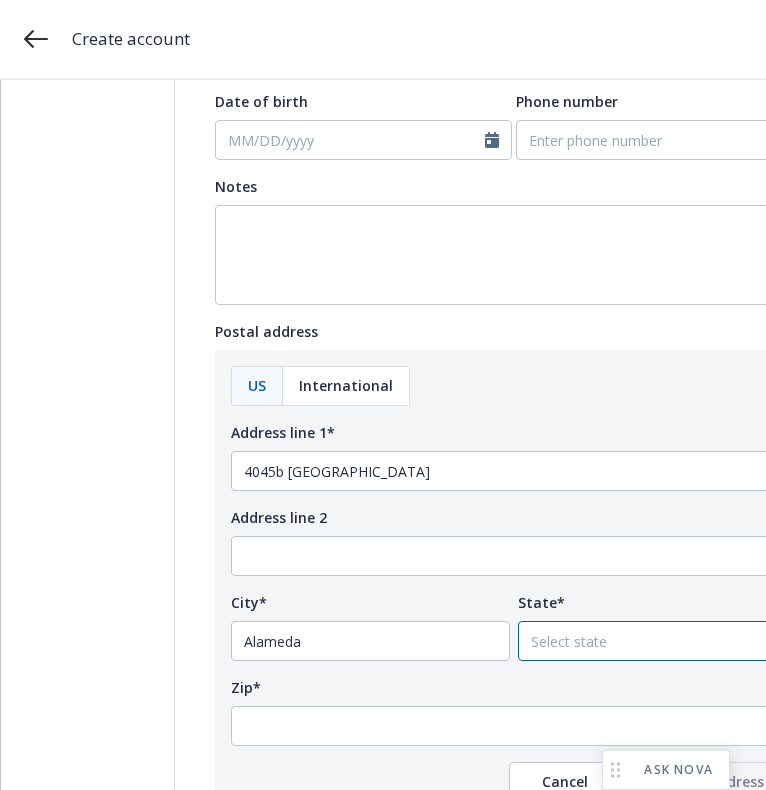click on "Select state [US_STATE] [US_STATE] [US_STATE] [US_STATE] [US_STATE] [PERSON_NAME][GEOGRAPHIC_DATA] [US_STATE] [US_STATE] [US_STATE] [US_STATE] [US_STATE] [US_STATE] [US_STATE] [US_STATE] [US_STATE] [PERSON_NAME][GEOGRAPHIC_DATA] [US_STATE] [US_STATE] [US_STATE] [US_STATE] [PERSON_NAME][GEOGRAPHIC_DATA] [GEOGRAPHIC_DATA] [GEOGRAPHIC_DATA] [US_STATE] [US_STATE] [GEOGRAPHIC_DATA] [US_STATE] [US_STATE] [US_STATE] [US_STATE] [US_STATE] [GEOGRAPHIC_DATA] [GEOGRAPHIC_DATA] [US_STATE] [US_STATE] [US_STATE] [US_STATE] [GEOGRAPHIC_DATA] [US_STATE] [US_STATE] [US_STATE] [US_STATE] [US_STATE] [US_STATE] [US_STATE] [US_STATE] [US_STATE] [US_STATE] [US_STATE] [US_STATE] [GEOGRAPHIC_DATA] [GEOGRAPHIC_DATA] [US_STATE] [US_STATE] [US_STATE] [US_STATE] [US_STATE] [US_STATE] [US_STATE] [GEOGRAPHIC_DATA] [GEOGRAPHIC_DATA] [GEOGRAPHIC_DATA] [GEOGRAPHIC_DATA] [US_STATE] [US_STATE] [US_STATE] [GEOGRAPHIC_DATA] [US_STATE] [US_STATE] [US_STATE] [US_STATE]" at bounding box center (657, 641) 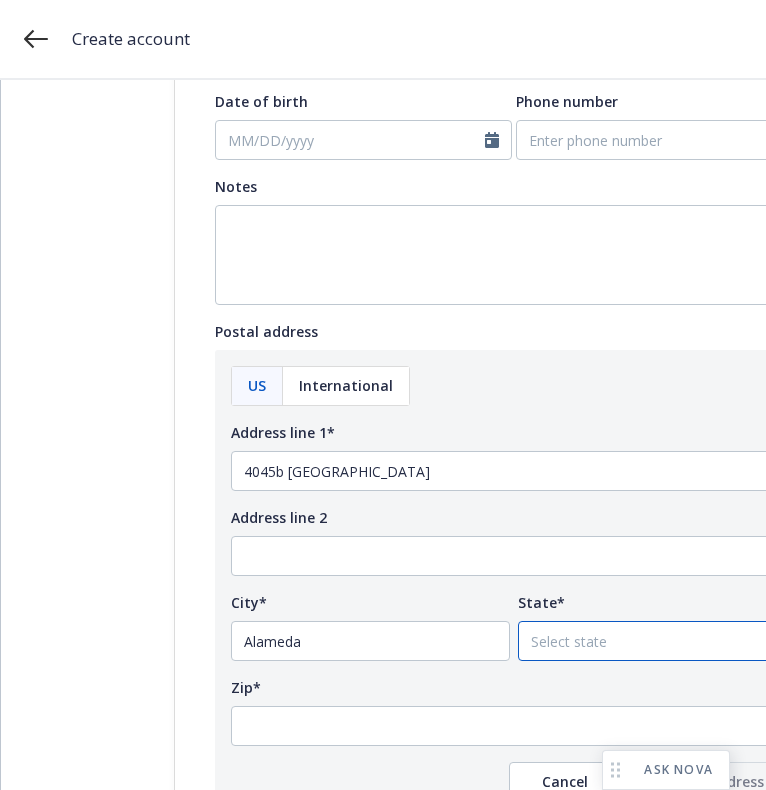 select on "CA" 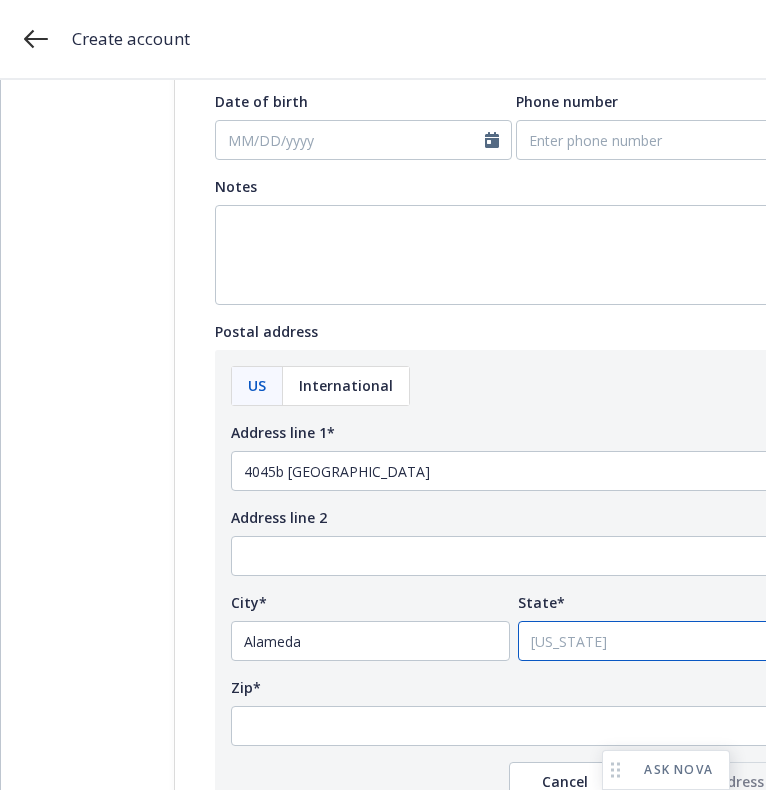 click on "Select state Alabama Alaska American Samoa Arizona Arkansas Baker Island California Colorado Connecticut Delaware District of Columbia Florida Georgia Guam Hawaii Howland Island Idaho Illinois Indiana Iowa Jarvis Island Johnston Atoll Kansas Kentucky Kingman Reef Louisiana Maine Maryland Massachusetts Michigan Midway Atoll Minnesota Mississippi Missouri Montana Navassa Island Nebraska Nevada New Hampshire New Jersey New Mexico New York North Carolina North Dakota Northern Mariana Islands Ohio Oklahoma Oregon Palmyra Atoll Pennsylvania Puerto Rico Rhode Island South Carolina South Dakota Tennessee Texas United States Minor Outlying Islands United States Virgin Islands Utah Vermont Virginia Wake Island Washington West Virginia Wisconsin Wyoming" at bounding box center (657, 641) 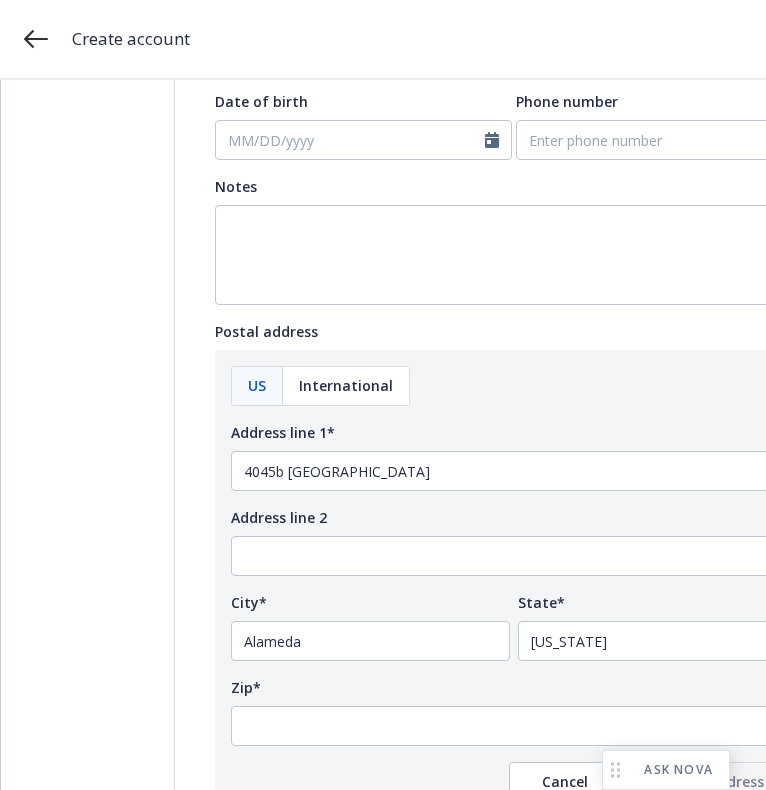 scroll, scrollTop: 1313, scrollLeft: 0, axis: vertical 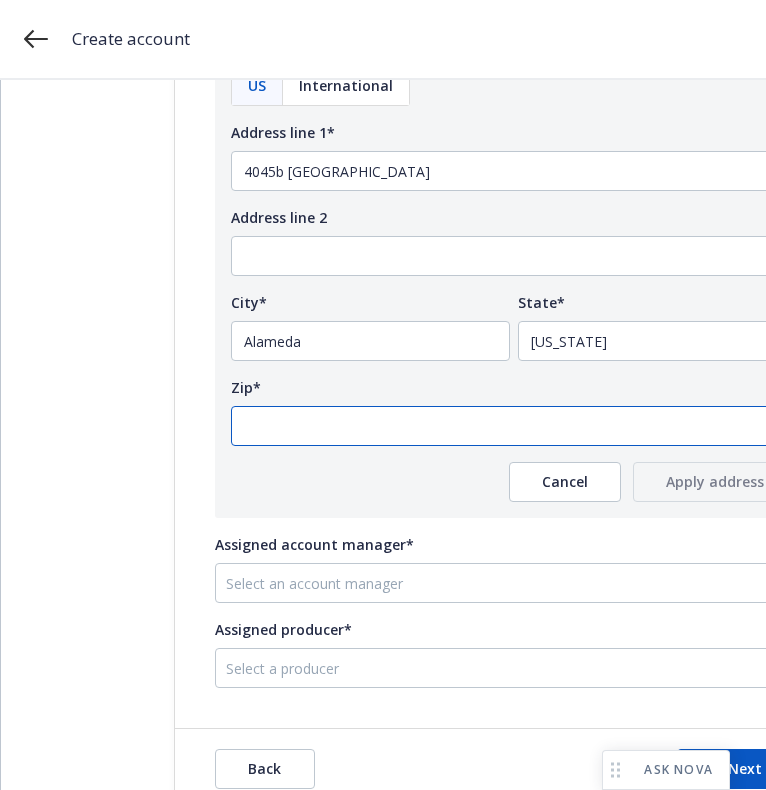 click on "Zip*" at bounding box center [514, 426] 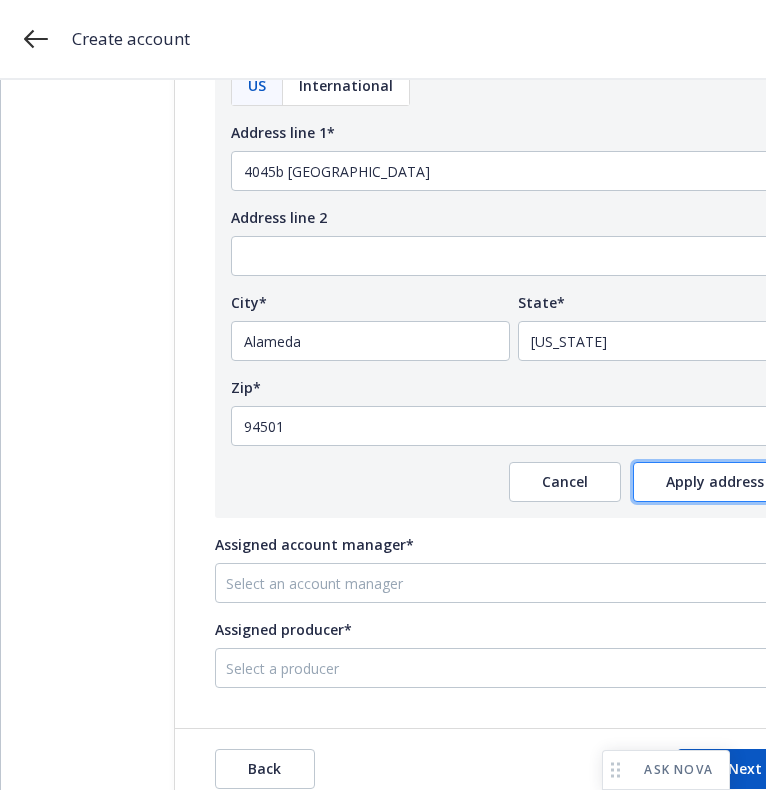 click on "Apply address" at bounding box center [715, 481] 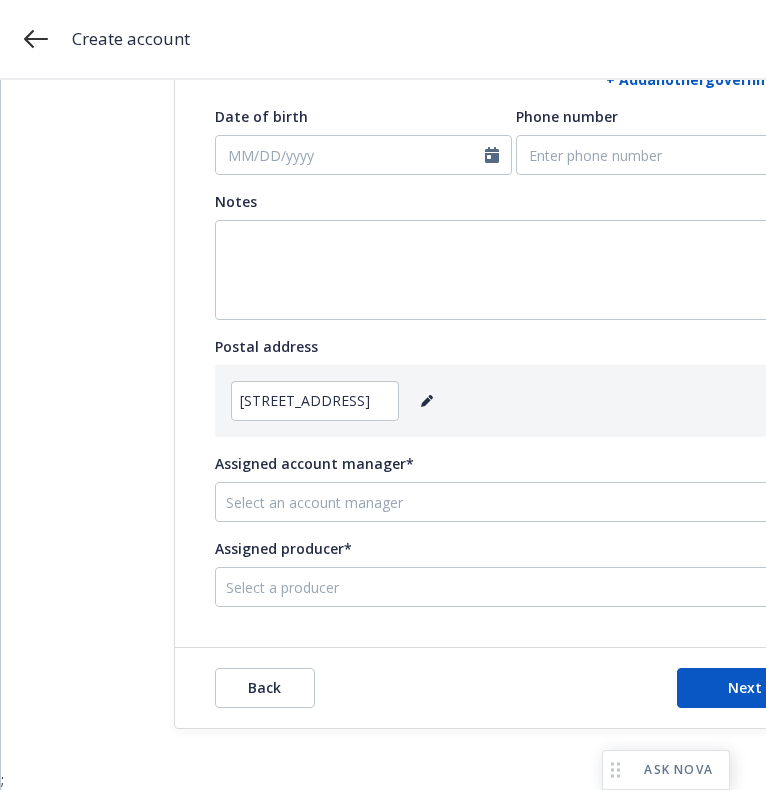 scroll, scrollTop: 1013, scrollLeft: 0, axis: vertical 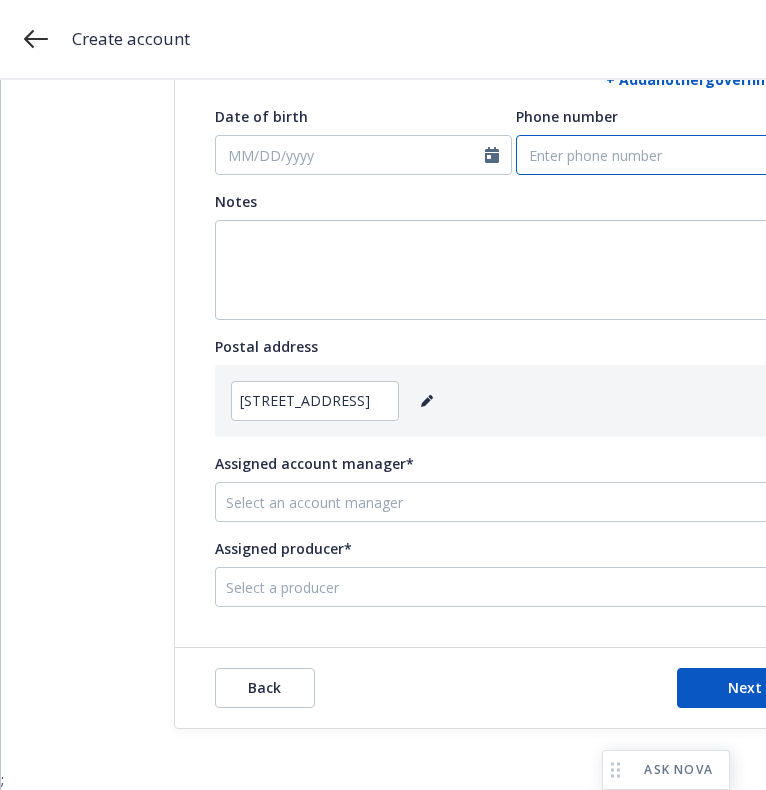 click on "Phone number" at bounding box center [664, 155] 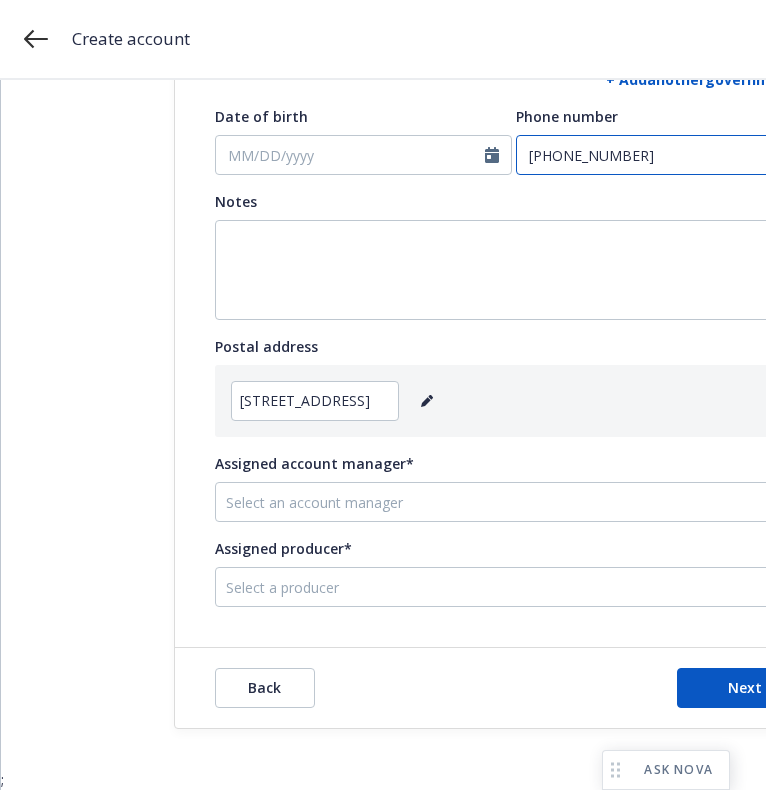 type on "(361)463-9732" 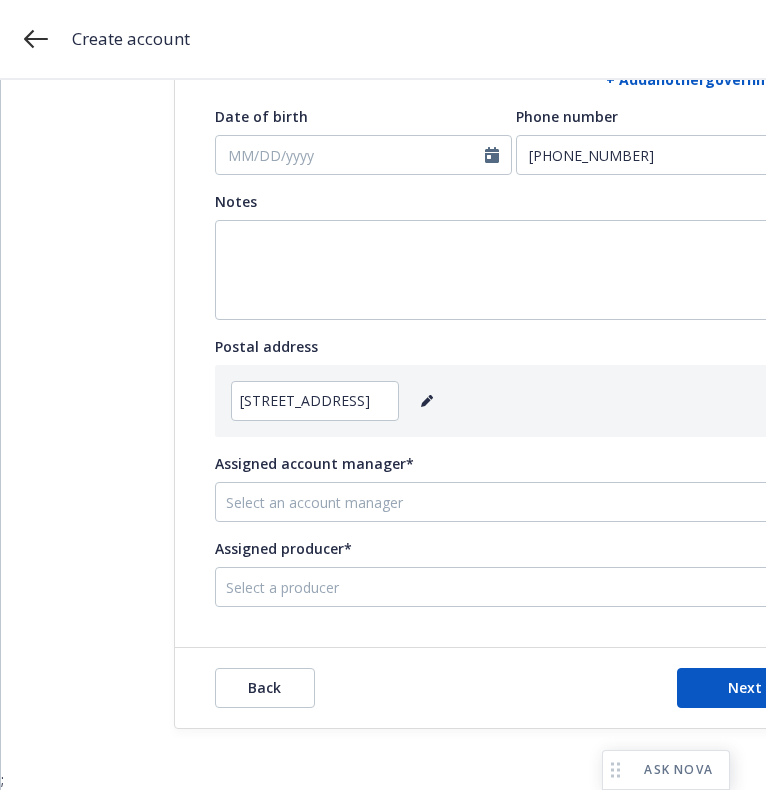 click at bounding box center (499, 502) 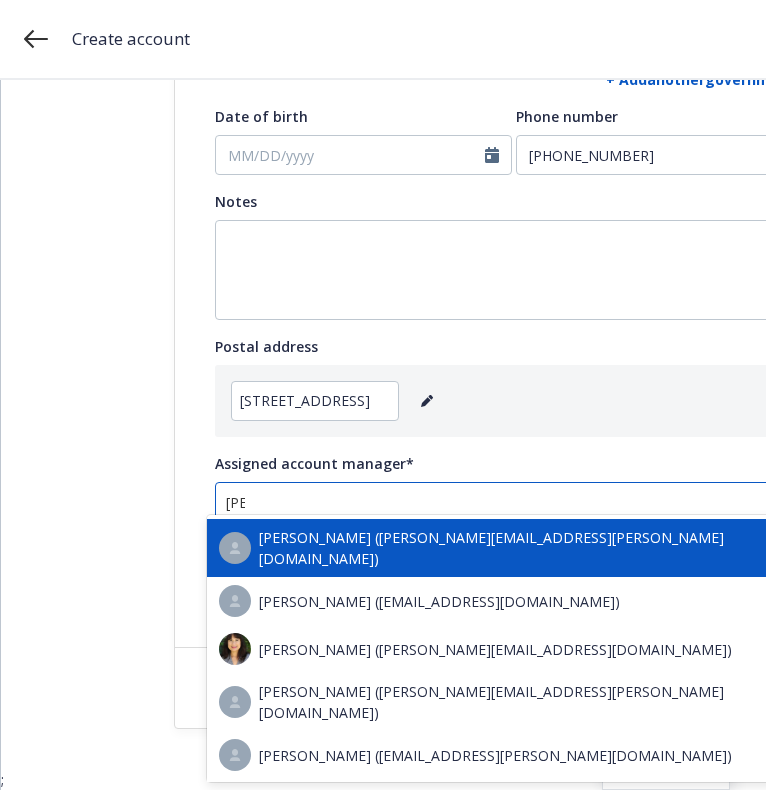 type on "sama" 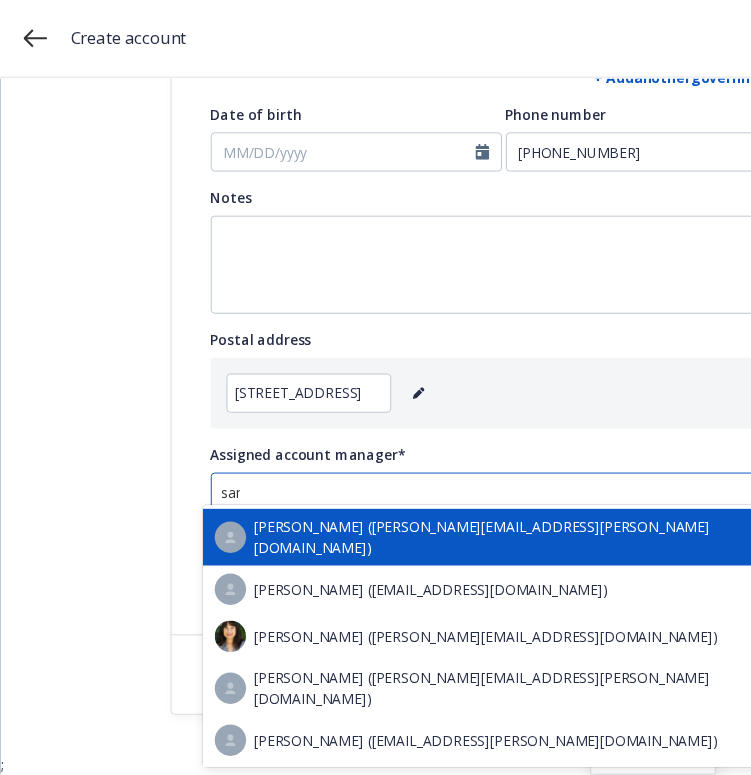 scroll, scrollTop: 15, scrollLeft: 0, axis: vertical 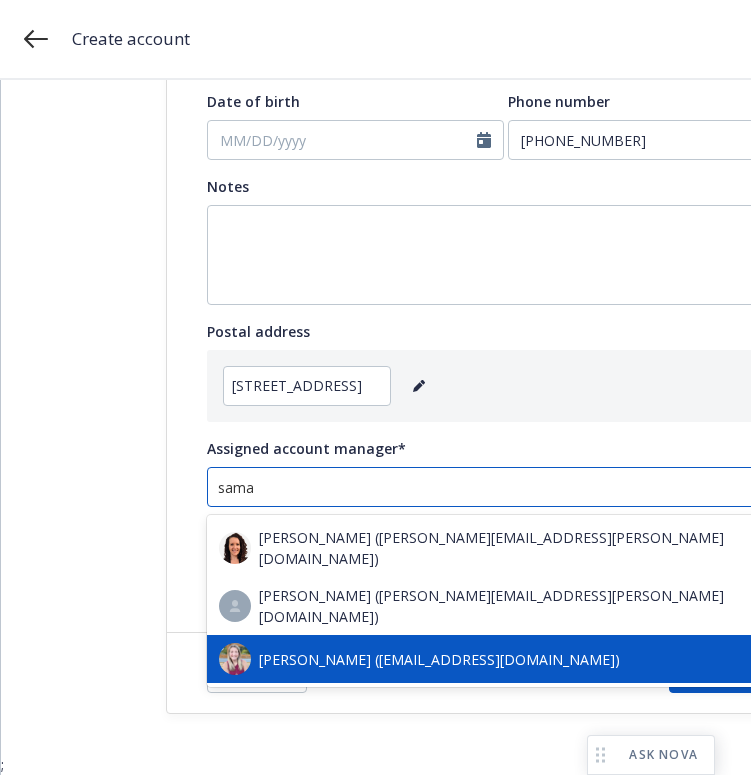 click on "Samara Chao (samara.chao@newfront.com)" at bounding box center (439, 659) 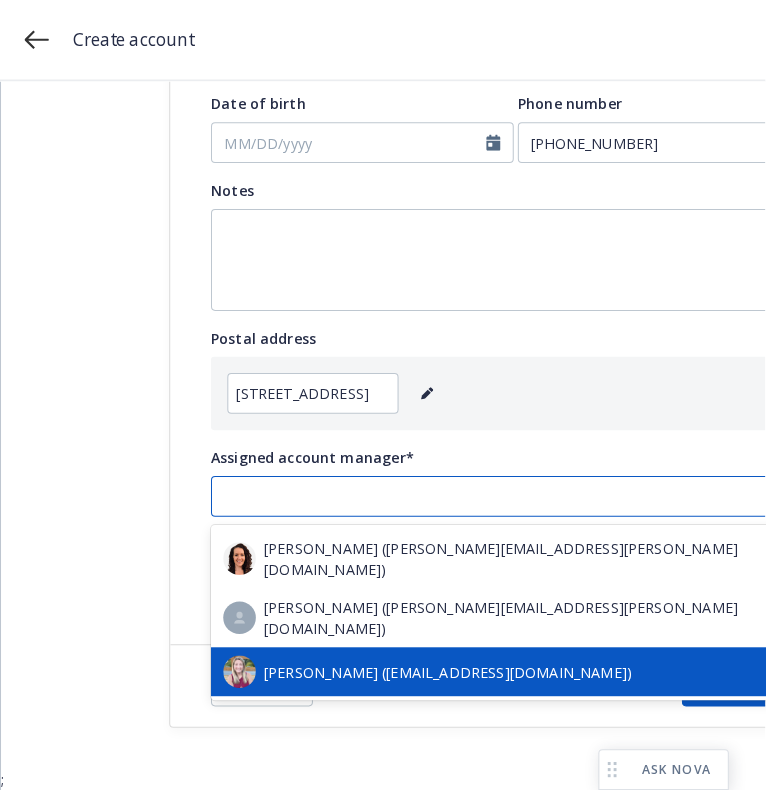 scroll, scrollTop: 0, scrollLeft: 0, axis: both 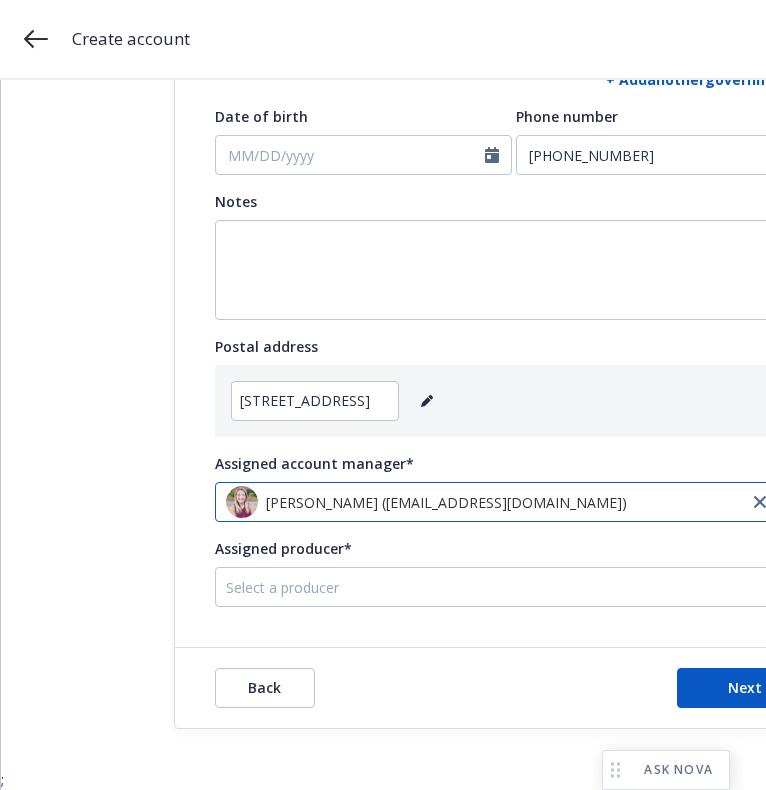 click on "Add account information Test Account Toggle this switch if this account will be used for testing/training purposes. Client information Client name* Pamela Fife DBA Government ID issued country* Afghanistan Albania Algeria American Samoa Andorra Angola Anguilla Antarctica Antigua and Barbuda Argentina Armenia Aruba Australia Austria Azerbaijan Bahamas Bahrain Bangladesh Barbados Belarus Belgium Belize Benin Bermuda Bhutan Bolivia Bosnia and Herzegovina Botswana Bouvet Island Brazil British Indian Ocean Territory Brunei Darussalam Bulgaria Burkina Faso Burundi Cambodia Cameroon Canada Cape Verde Cayman Islands Central African Republic Chad Chile People's Republic of China Christmas Island Cocos (Keeling) Islands Colombia Comoros Republic of the Congo Democratic Republic of the Congo Cook Islands Costa Rica Cote D'Ivoire Croatia Cuba Cyprus Czech Republic Denmark Djibouti Dominica Dominican Republic Ecuador Egypt El Salvador Equatorial Guinea Eritrea Estonia Ethiopia Falkland Islands (Malvinas) Faroe Islands AK" at bounding box center (514, -75) 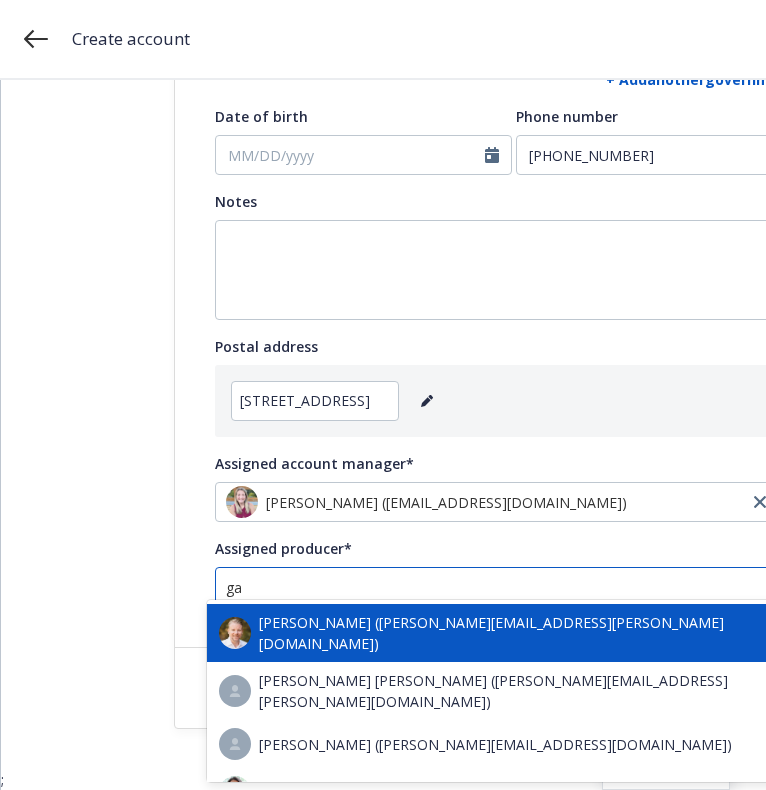 type on "gau" 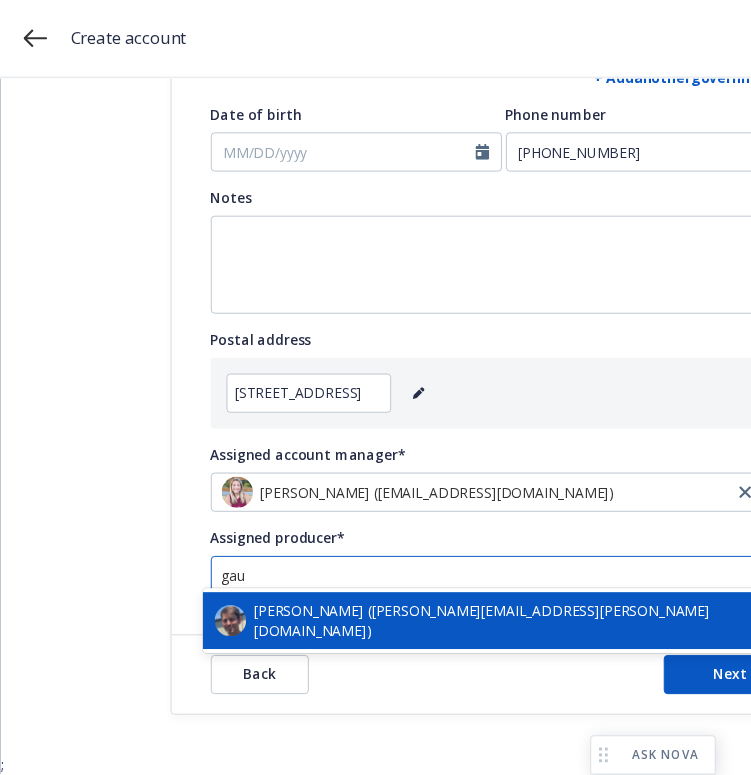 scroll, scrollTop: 15, scrollLeft: 0, axis: vertical 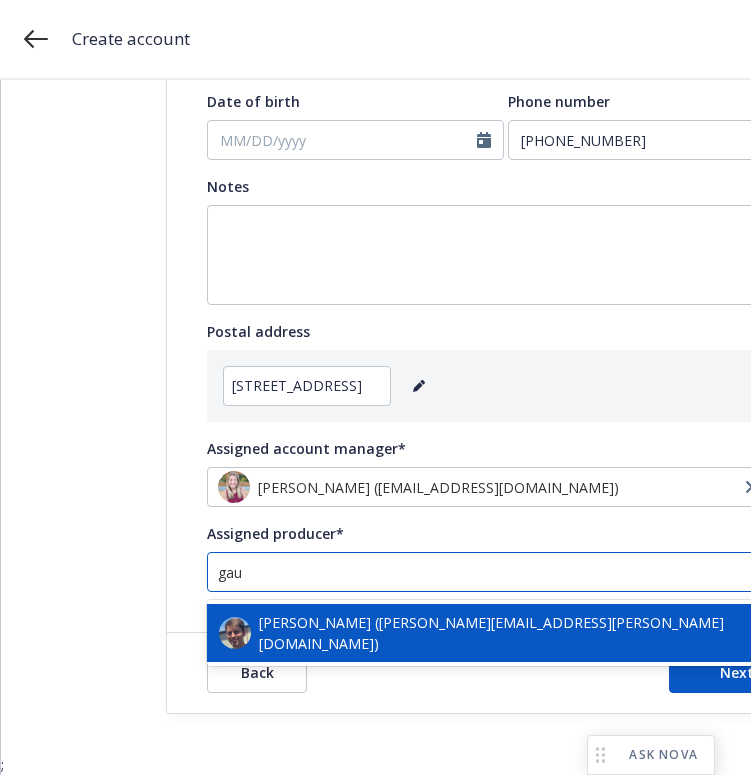 click on "Scott Gault (scott.gault@newfront.com)" at bounding box center (526, 633) 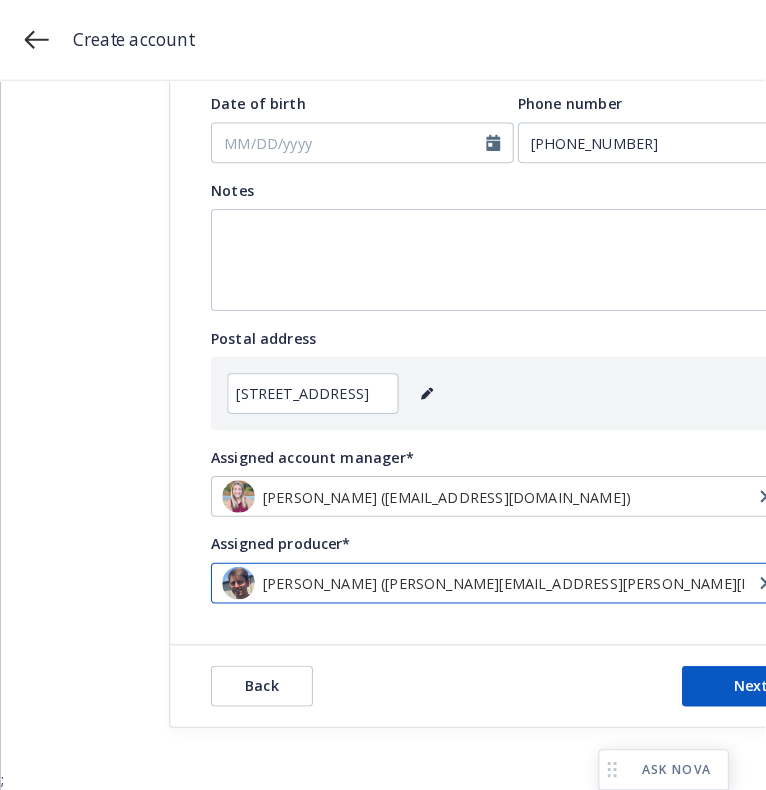 scroll, scrollTop: 0, scrollLeft: 0, axis: both 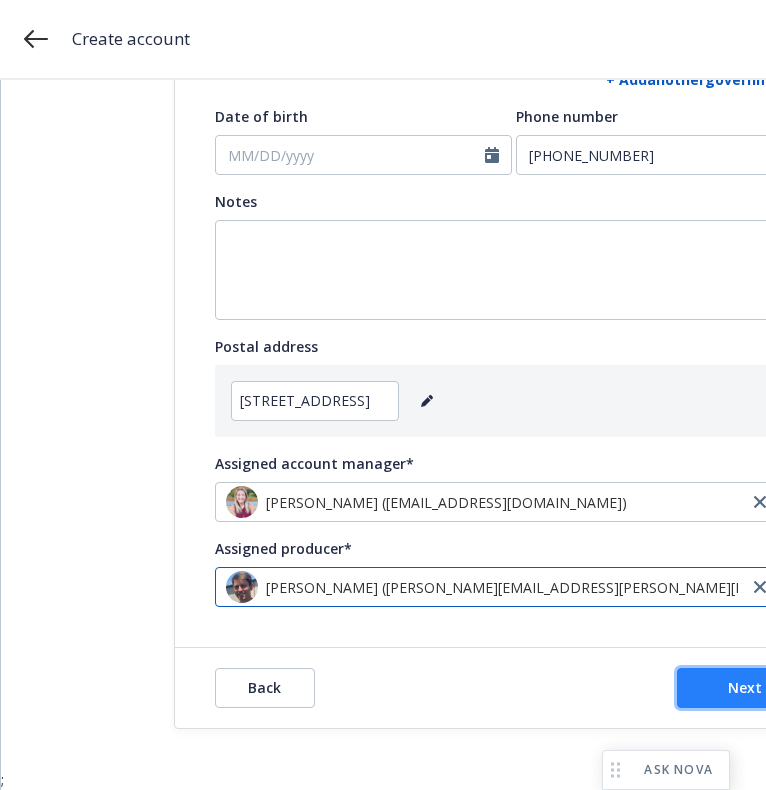 click on "Next" at bounding box center [745, 688] 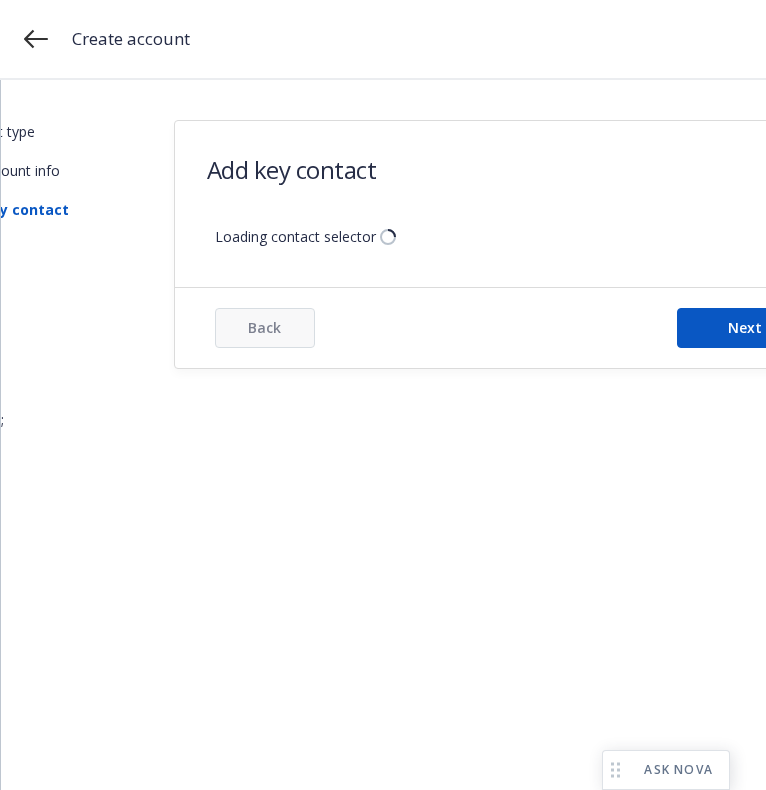 scroll, scrollTop: 0, scrollLeft: 0, axis: both 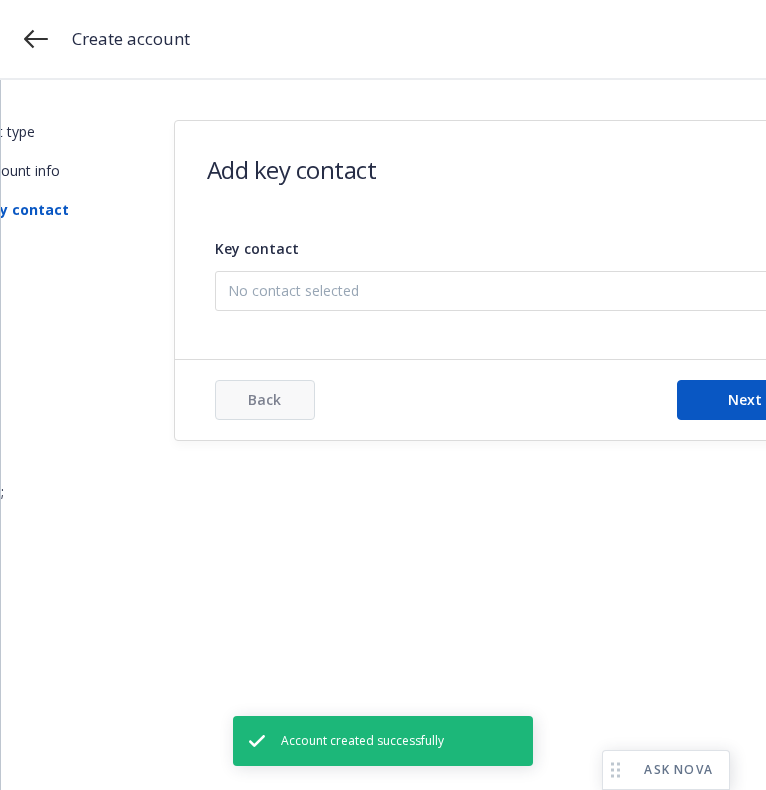 click on "No contact selected" at bounding box center (506, 290) 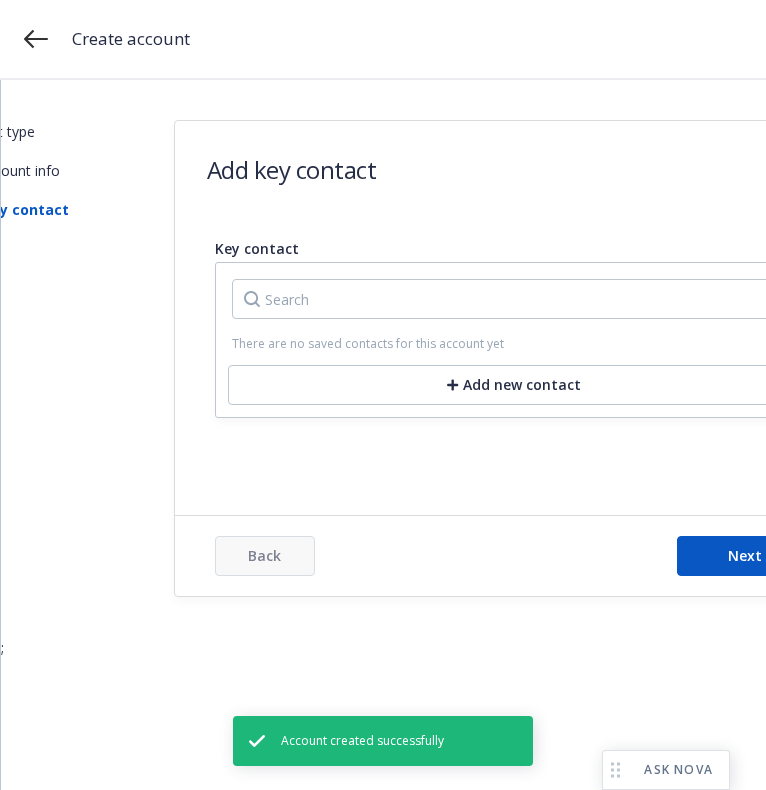 scroll, scrollTop: 0, scrollLeft: 30, axis: horizontal 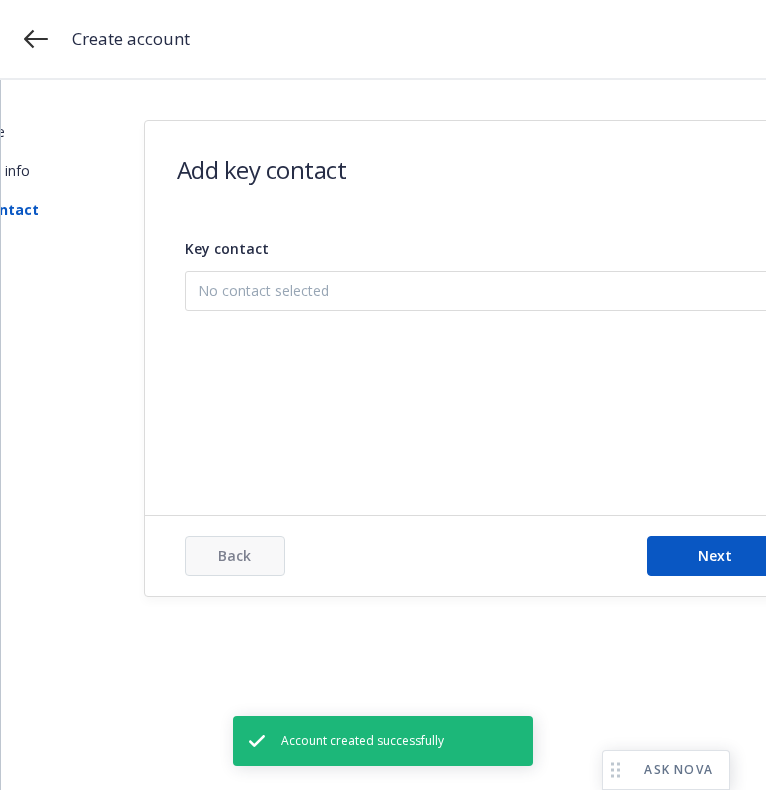 click on "Add new contact" at bounding box center [484, 391] 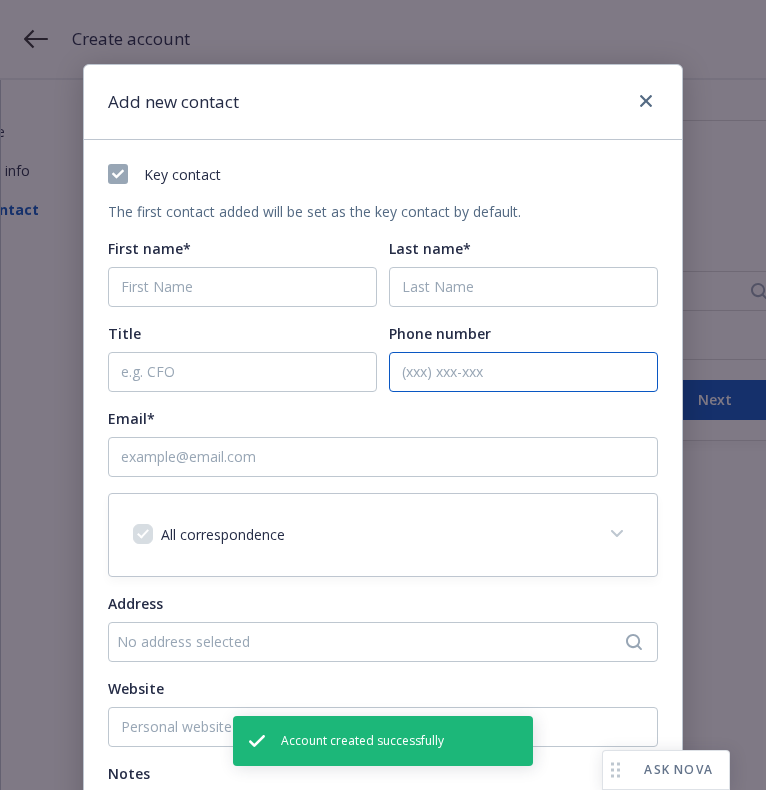 click on "Phone number" at bounding box center [523, 372] 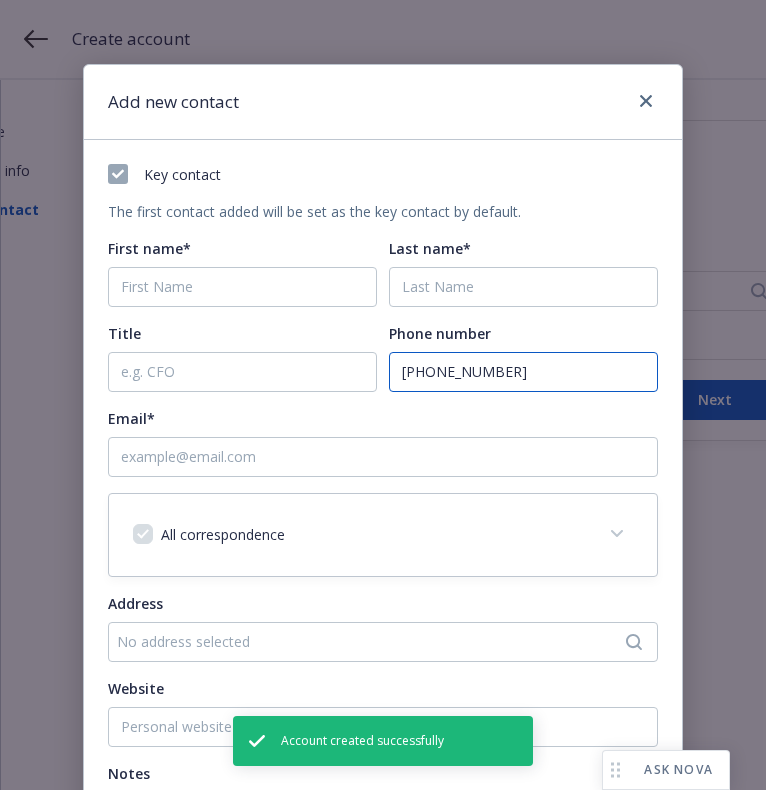 type on "(361)463-9732" 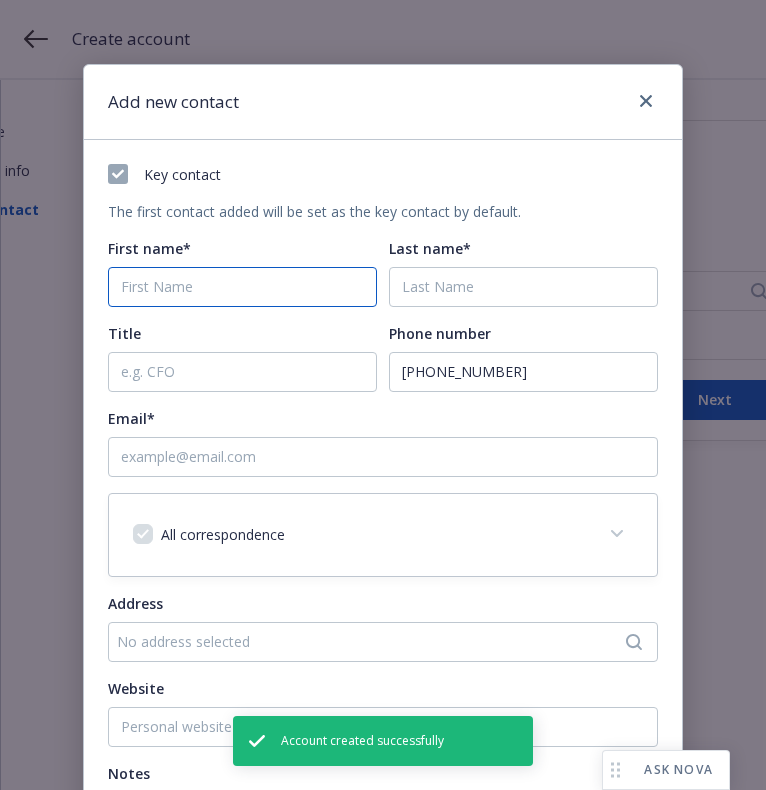 click on "First name*" at bounding box center [242, 287] 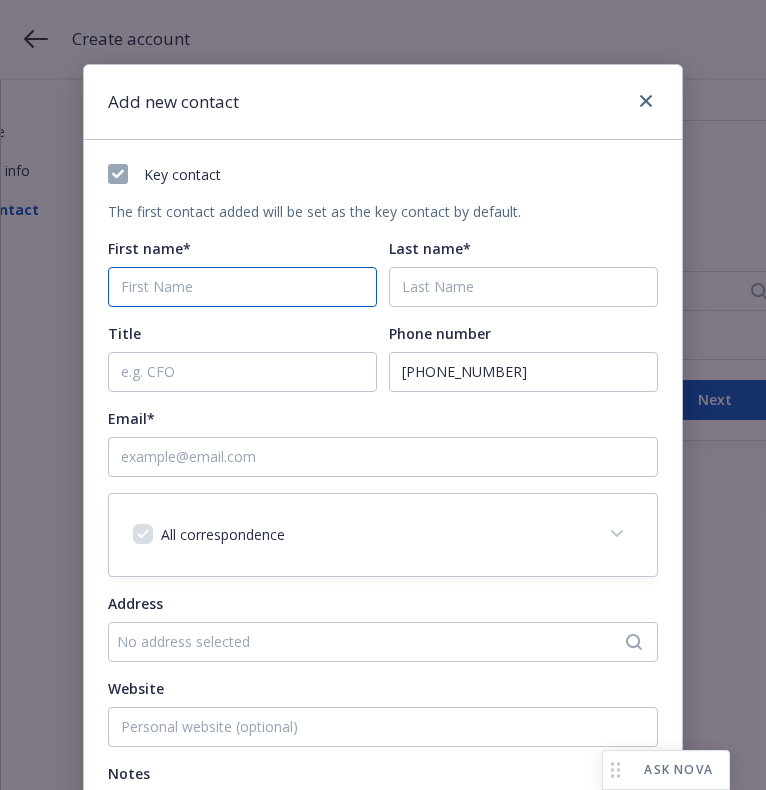 paste on "[PERSON_NAME]" 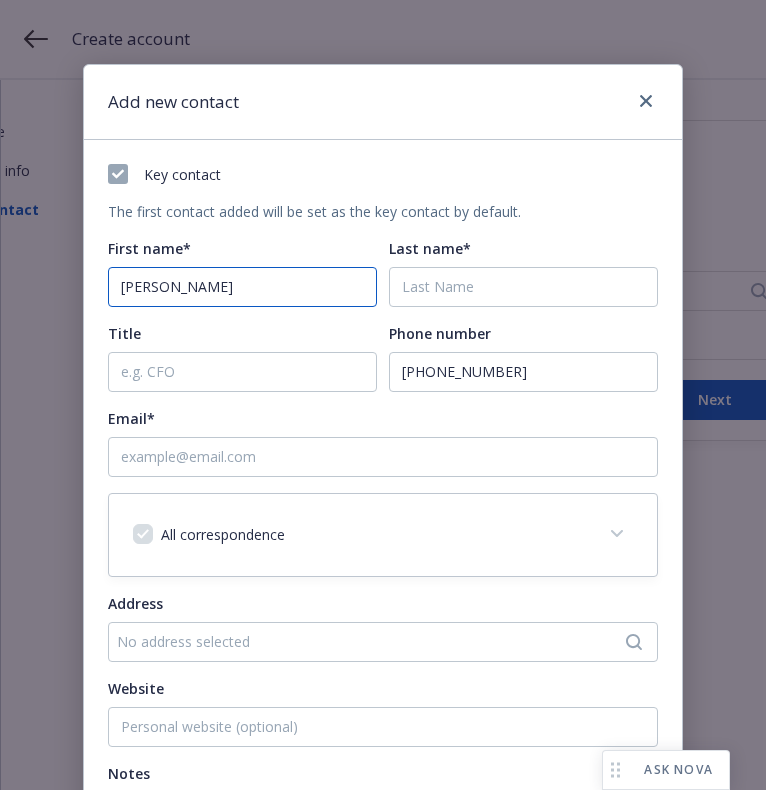 click on "[PERSON_NAME]" at bounding box center [242, 287] 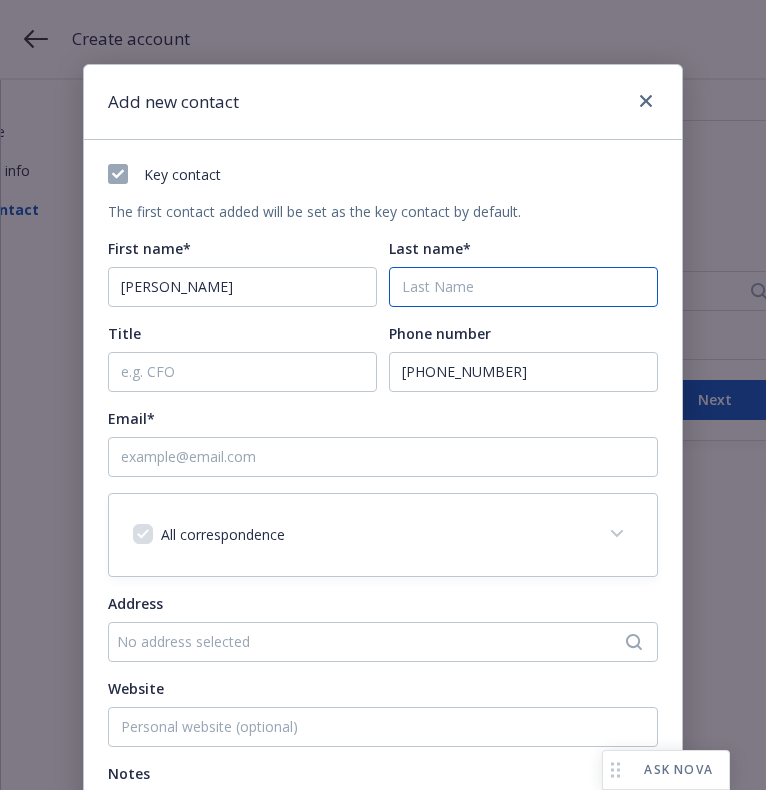 click on "Last name*" at bounding box center [523, 287] 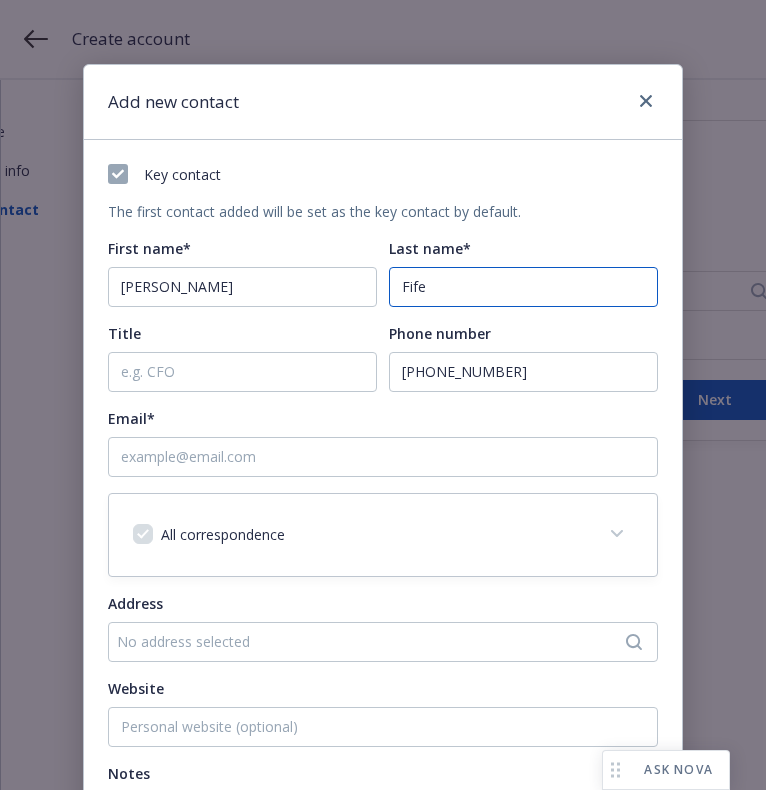 type on "Fife" 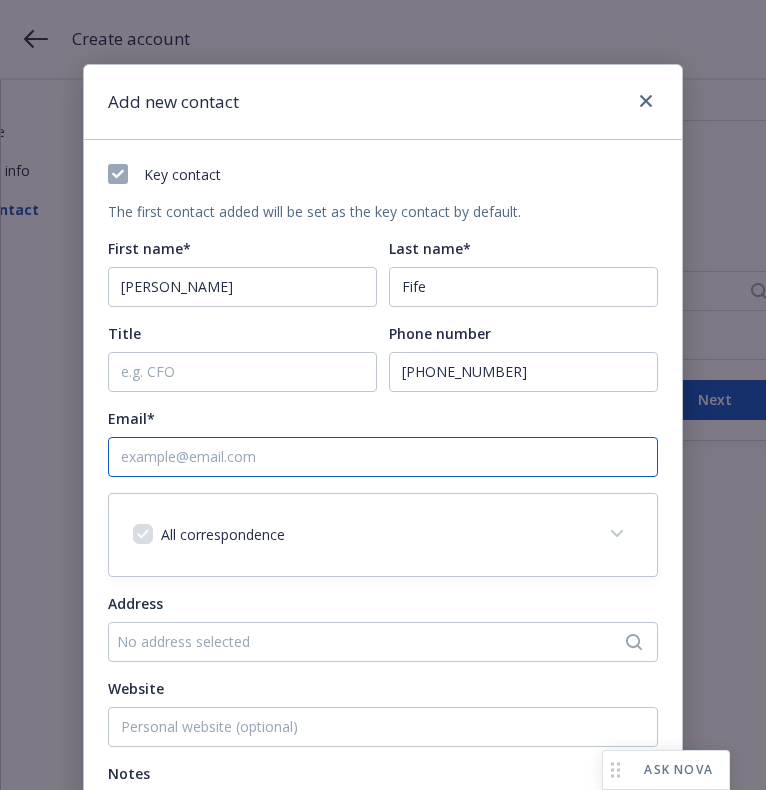 click on "Email*" at bounding box center [383, 457] 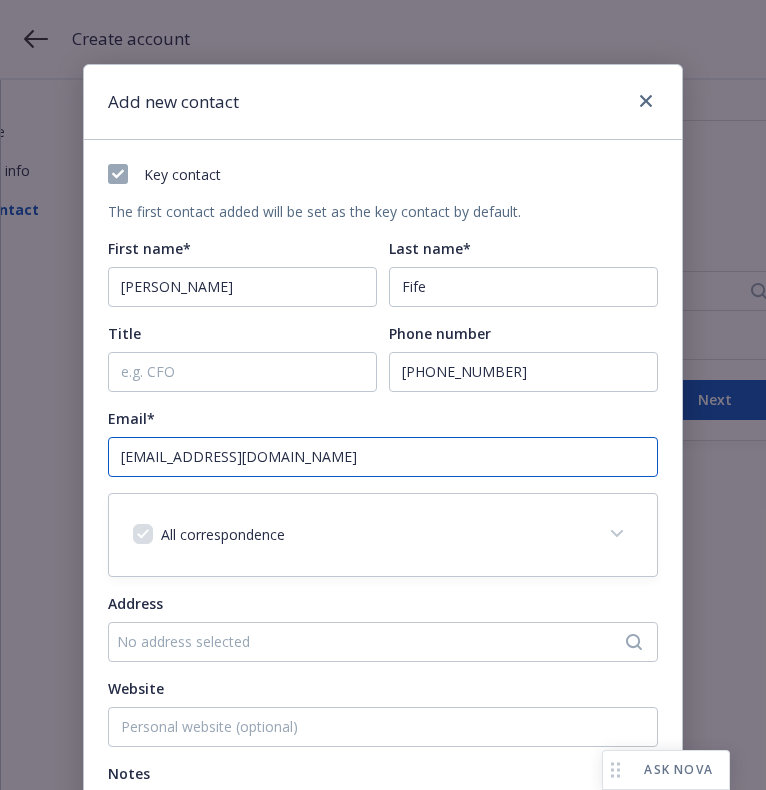 click on "fife757@gmail.com" at bounding box center [383, 457] 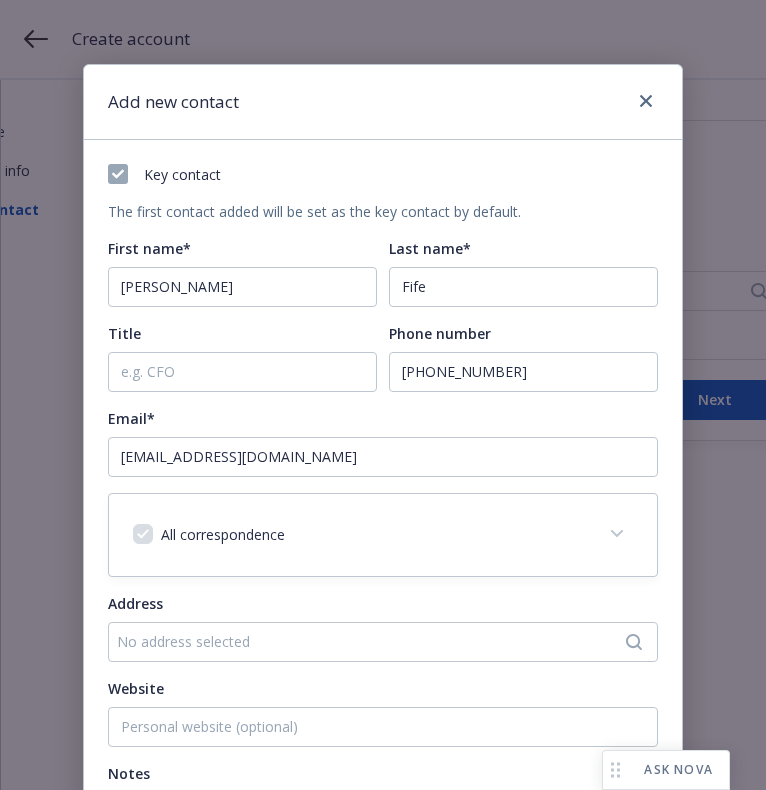 click on "No address selected" at bounding box center (373, 641) 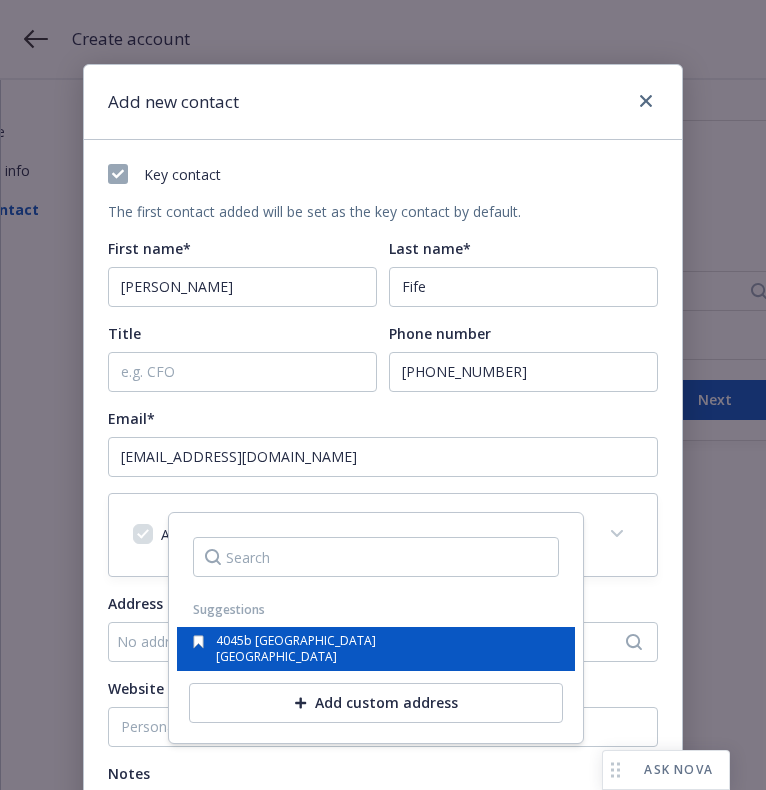 click on "4045b Tripoli" at bounding box center [296, 640] 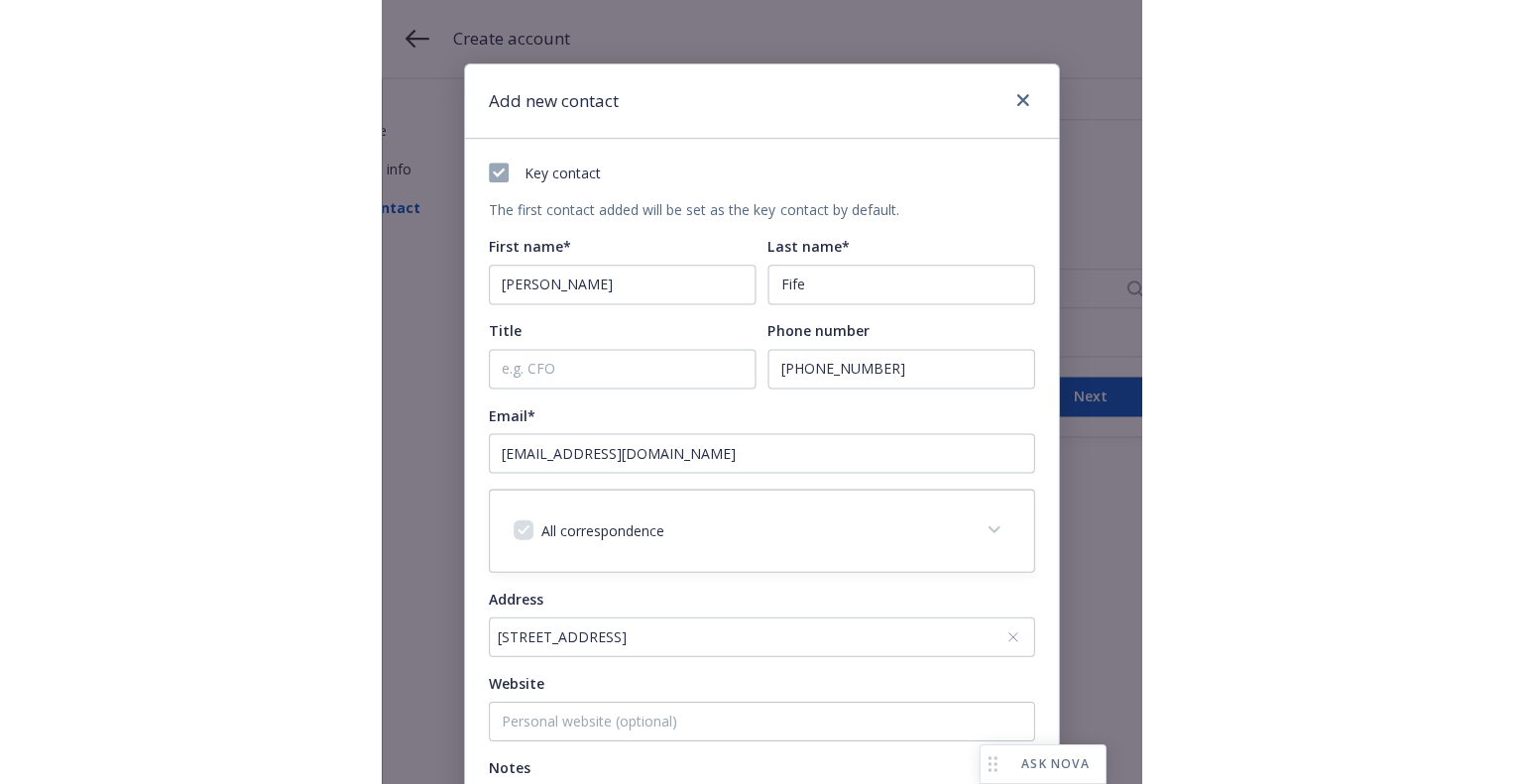 scroll, scrollTop: 278, scrollLeft: 0, axis: vertical 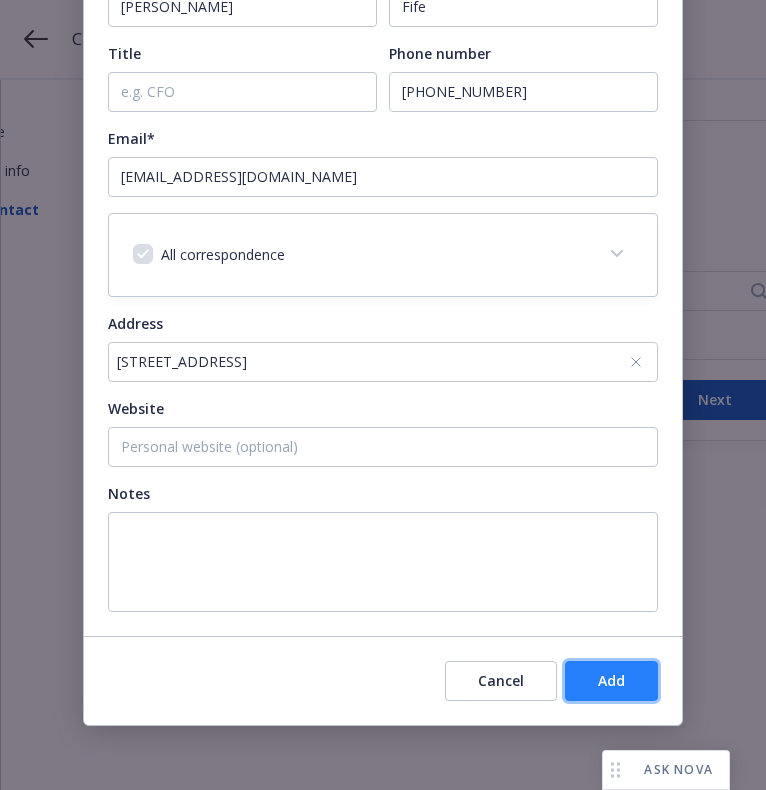 click on "Add" at bounding box center (611, 680) 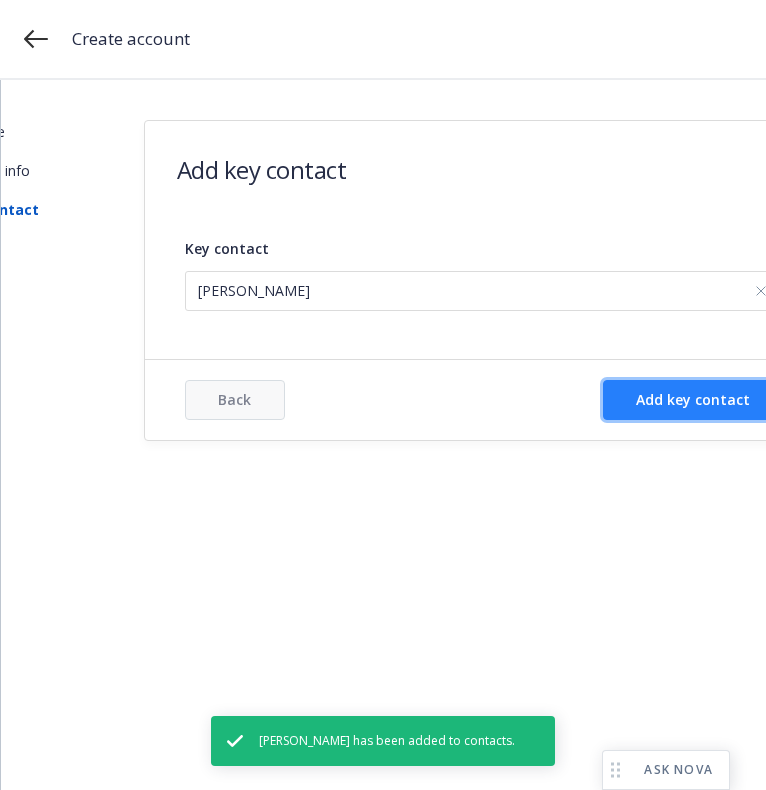 click on "Add key contact" at bounding box center [693, 399] 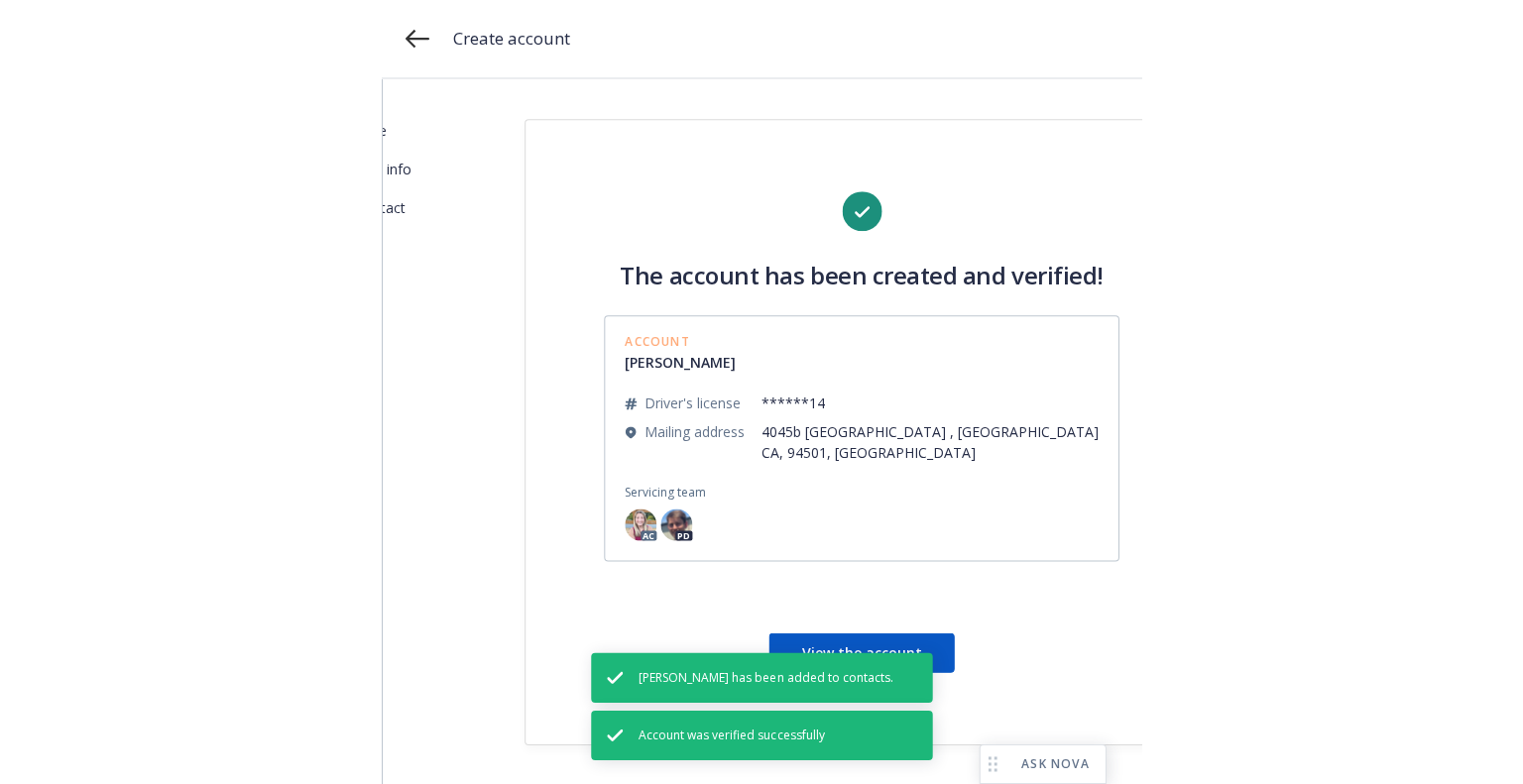 scroll, scrollTop: 0, scrollLeft: 0, axis: both 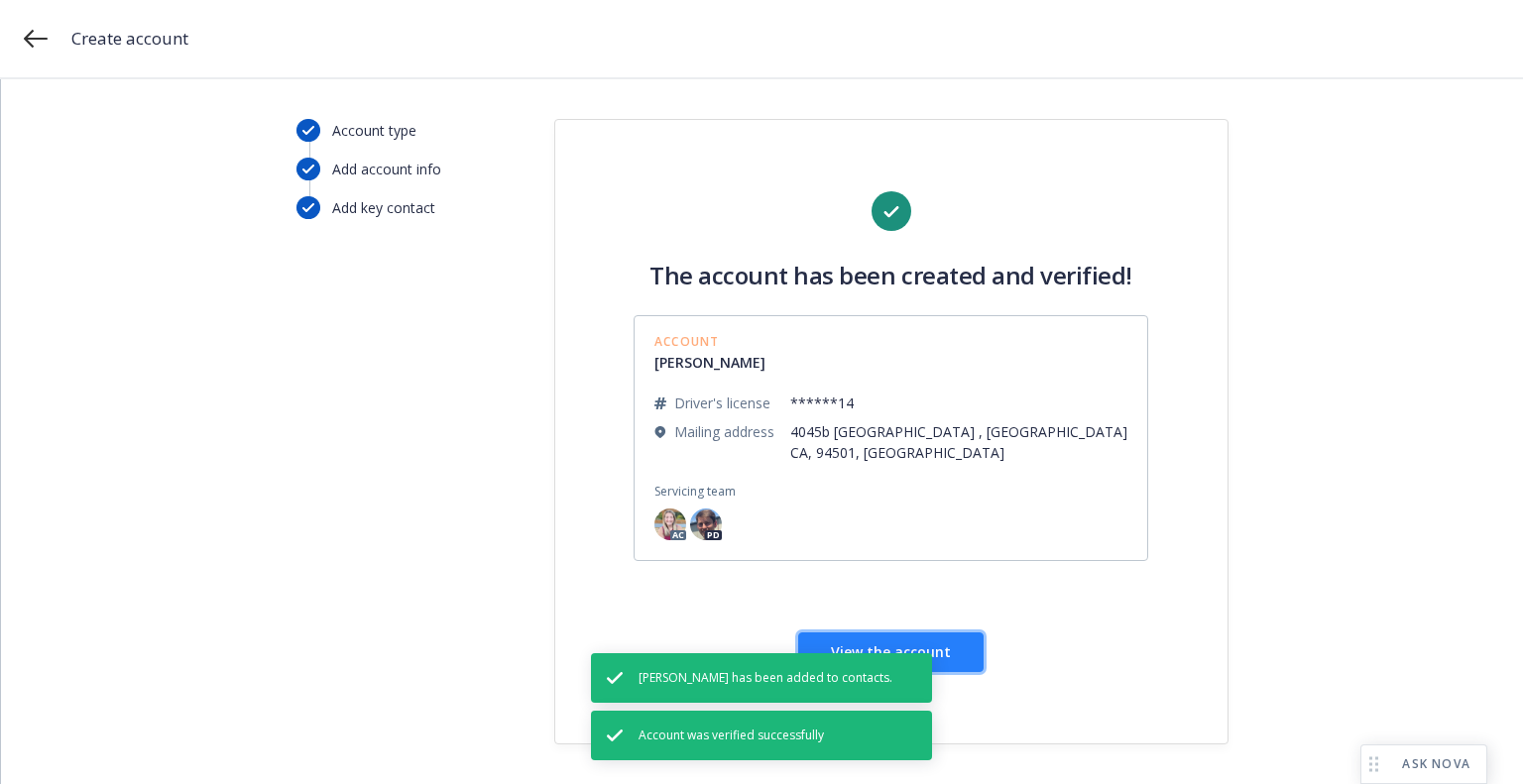 click on "View the account" at bounding box center (890, 652) 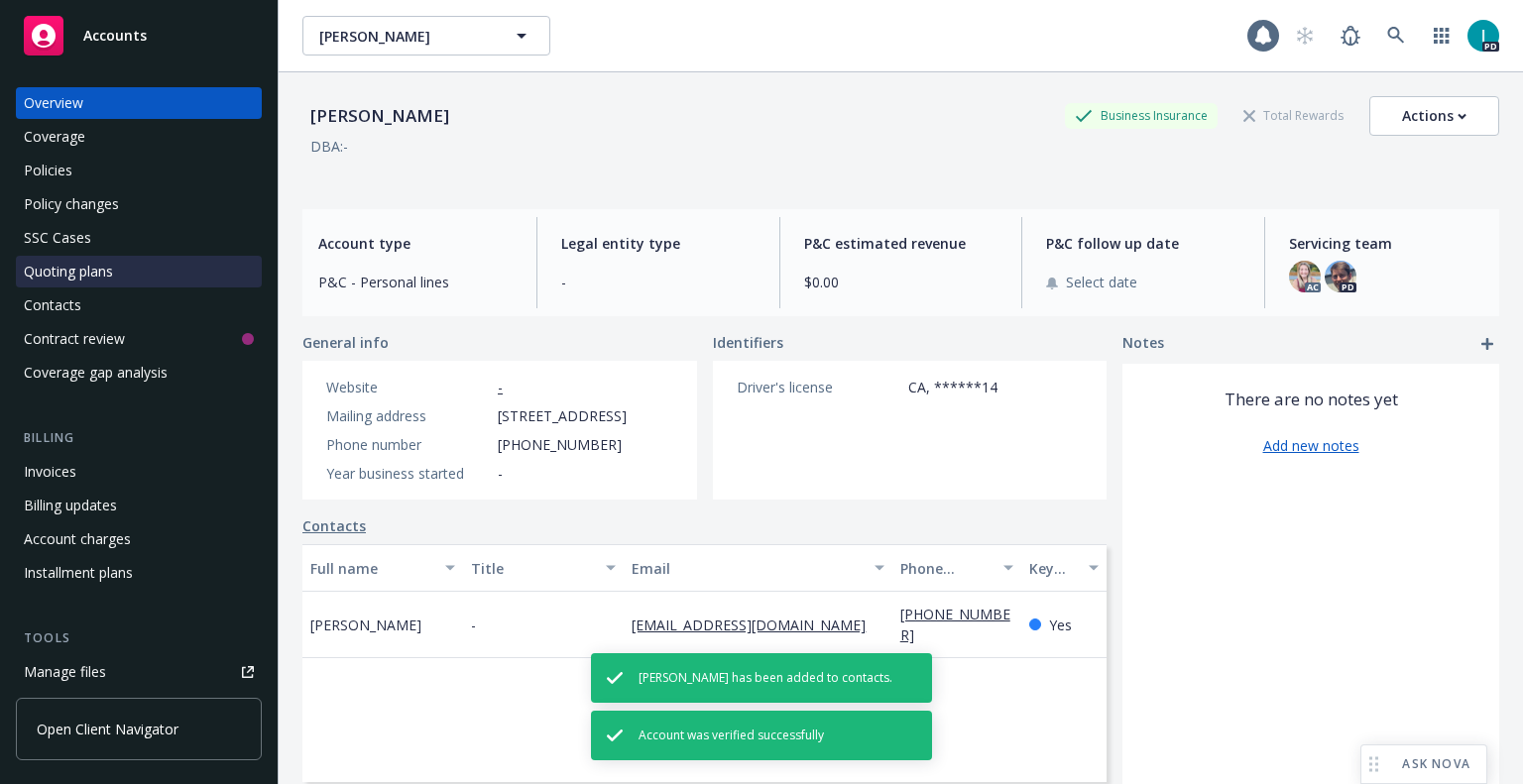 click on "Quoting plans" at bounding box center [68, 272] 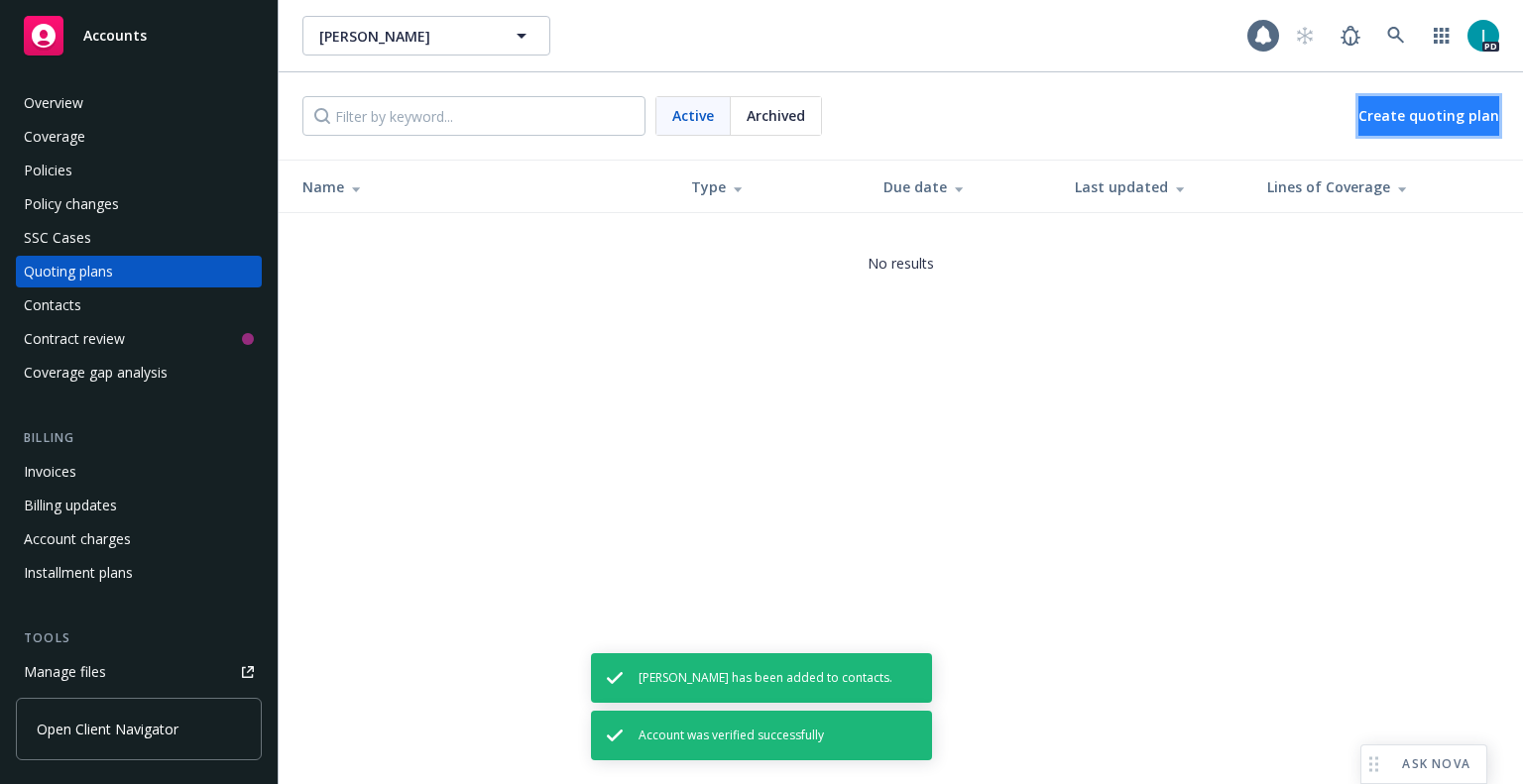 click on "Create quoting plan" at bounding box center (1429, 115) 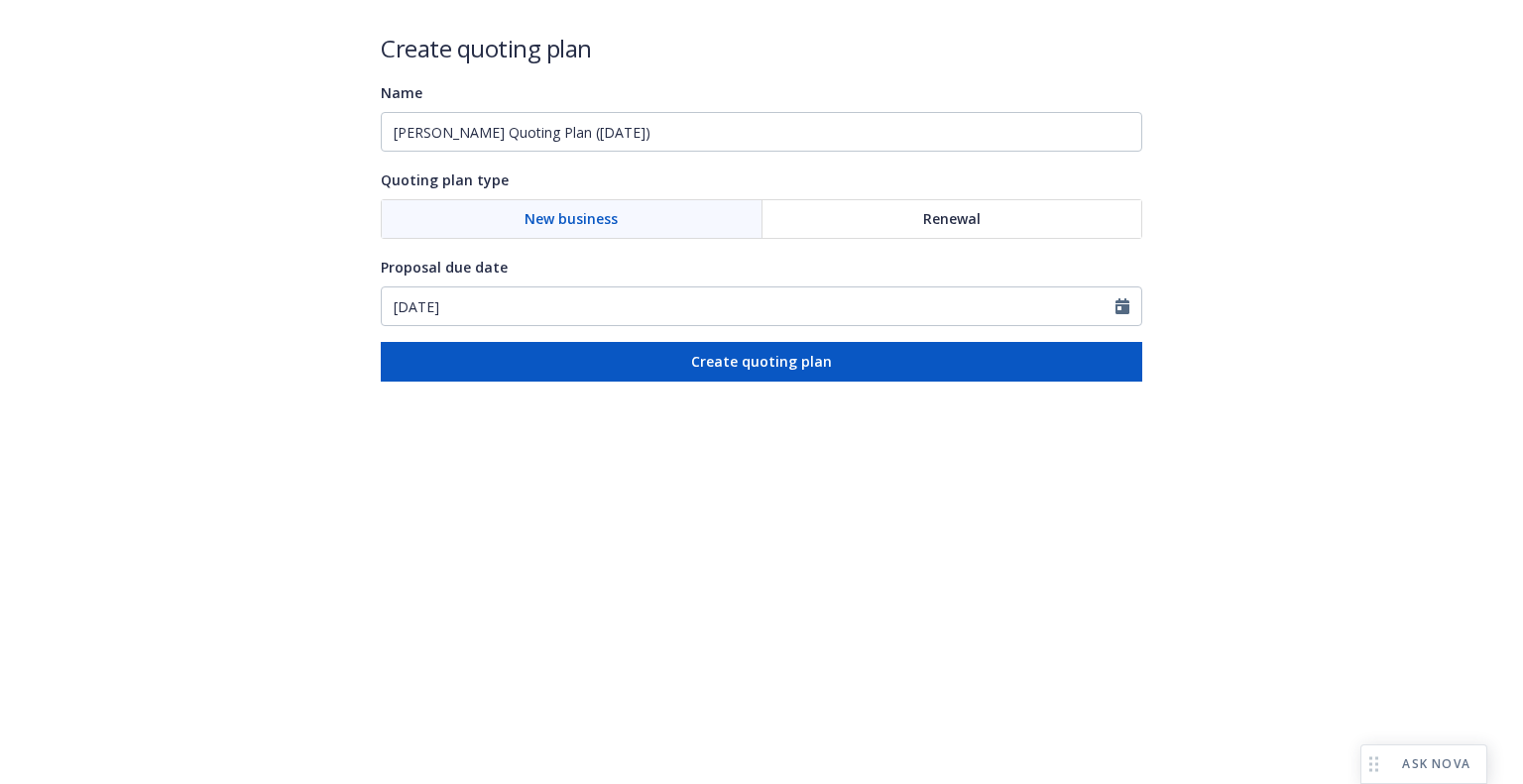 scroll, scrollTop: 0, scrollLeft: 0, axis: both 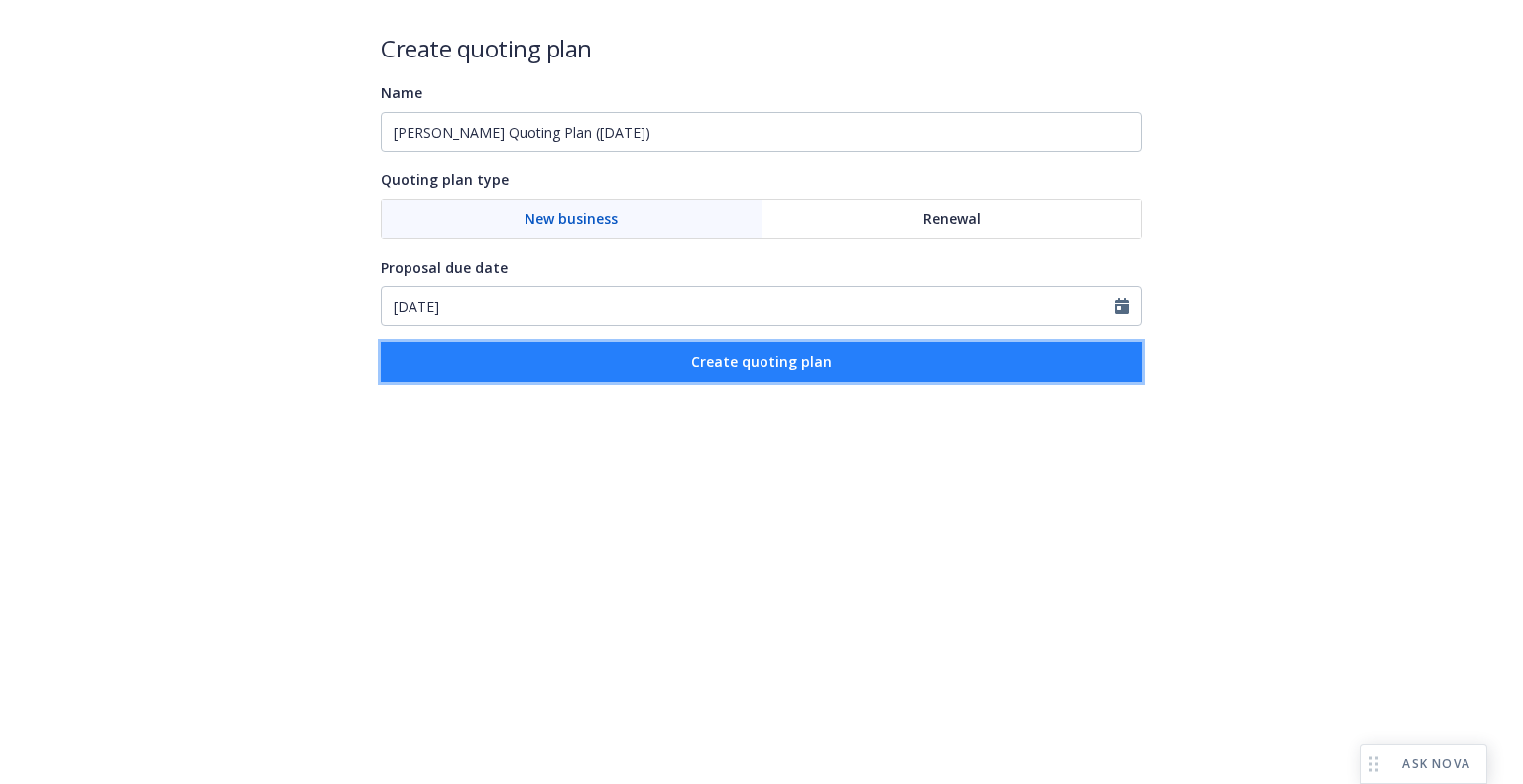 click on "Create quoting plan" at bounding box center (762, 361) 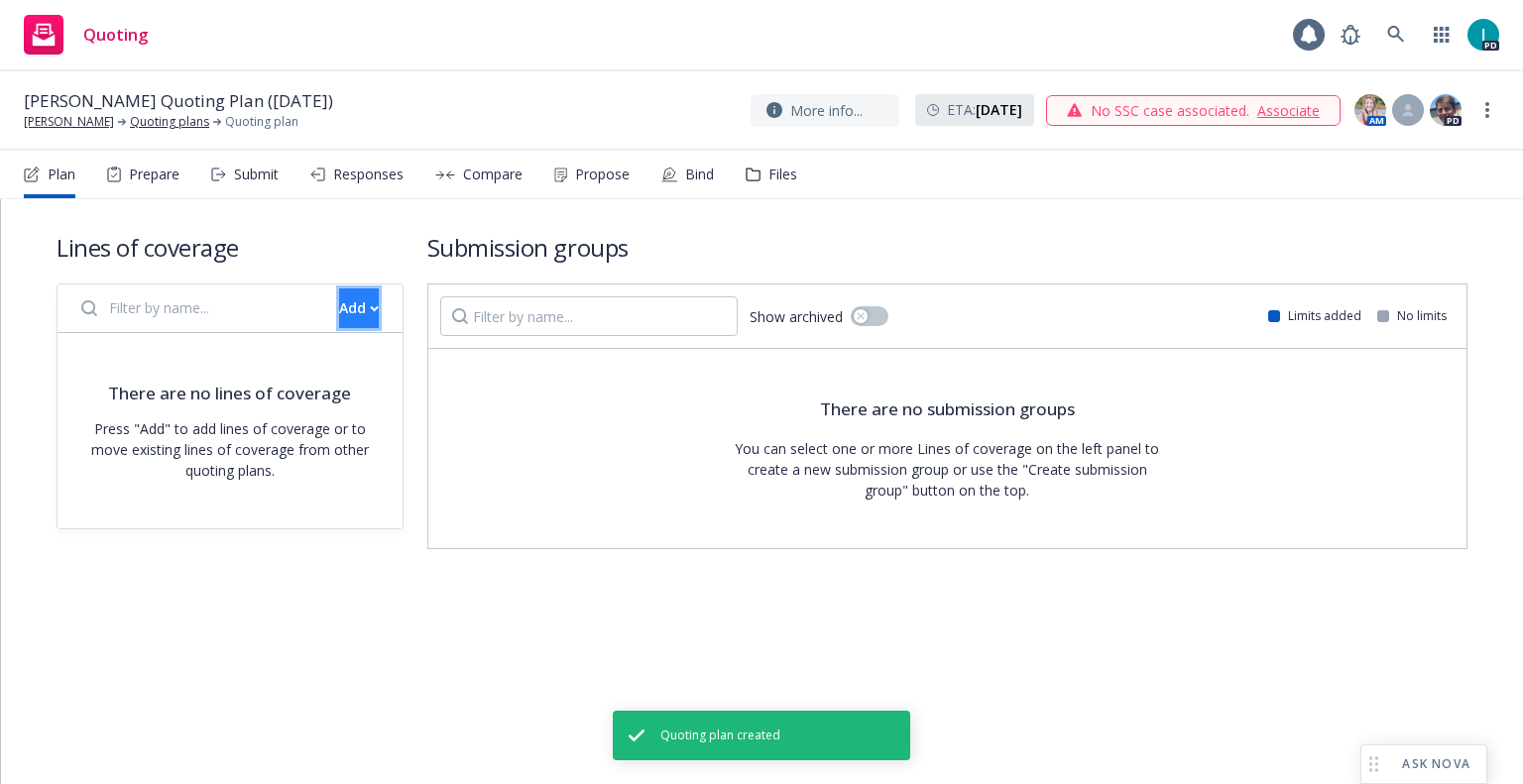 click on "Add" at bounding box center (359, 308) 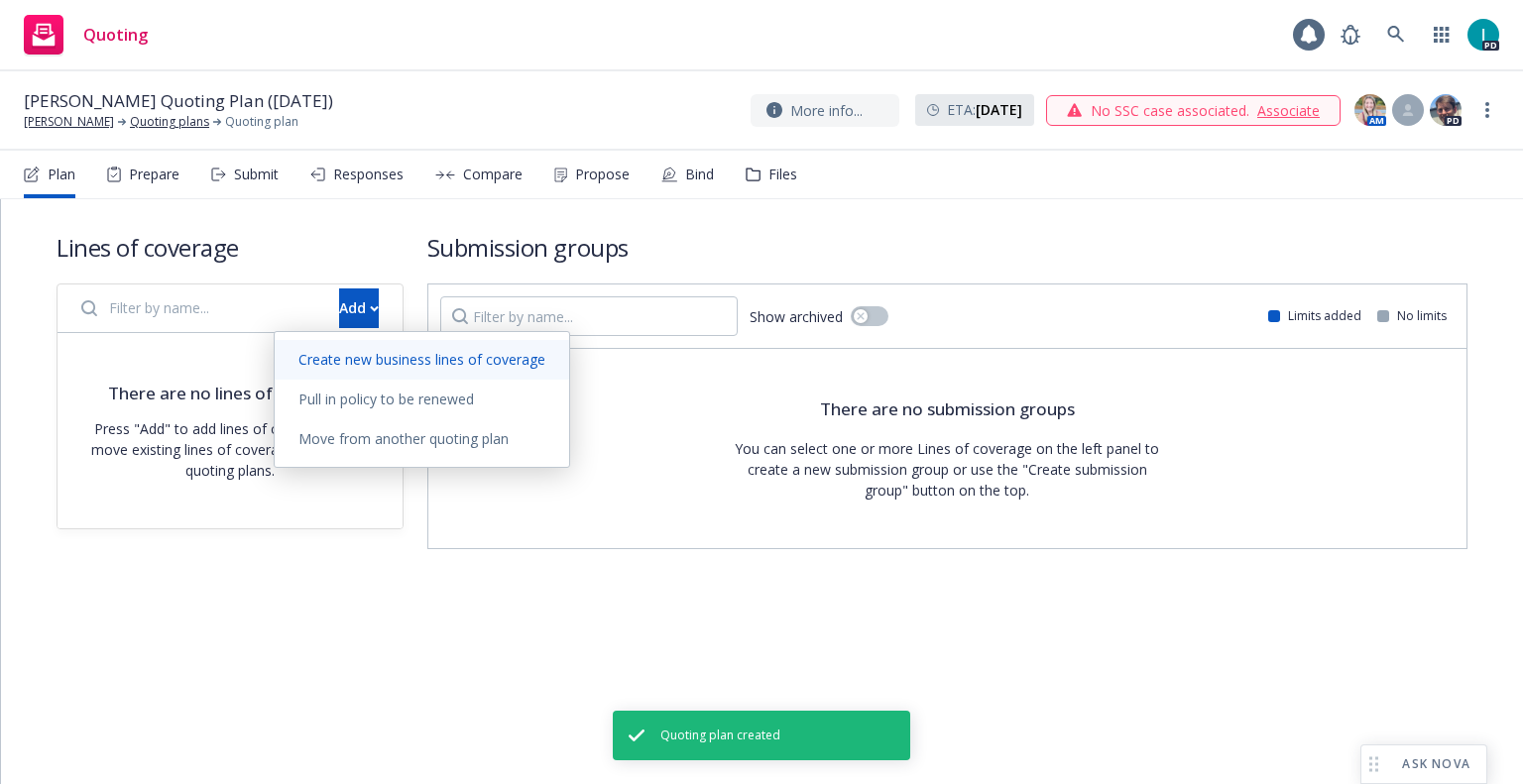 click on "Create new business lines of coverage" at bounding box center [421, 359] 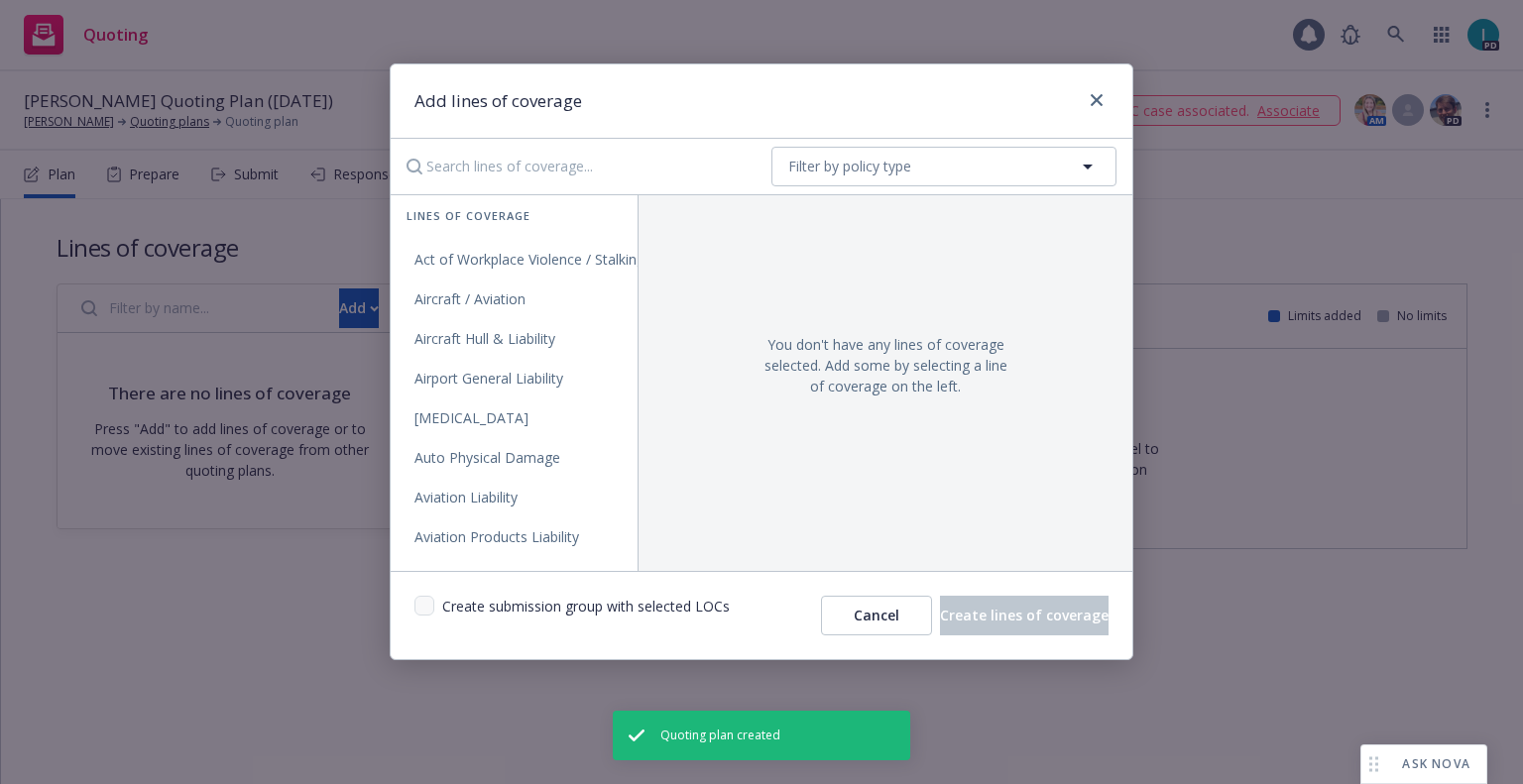 click at bounding box center [575, 167] 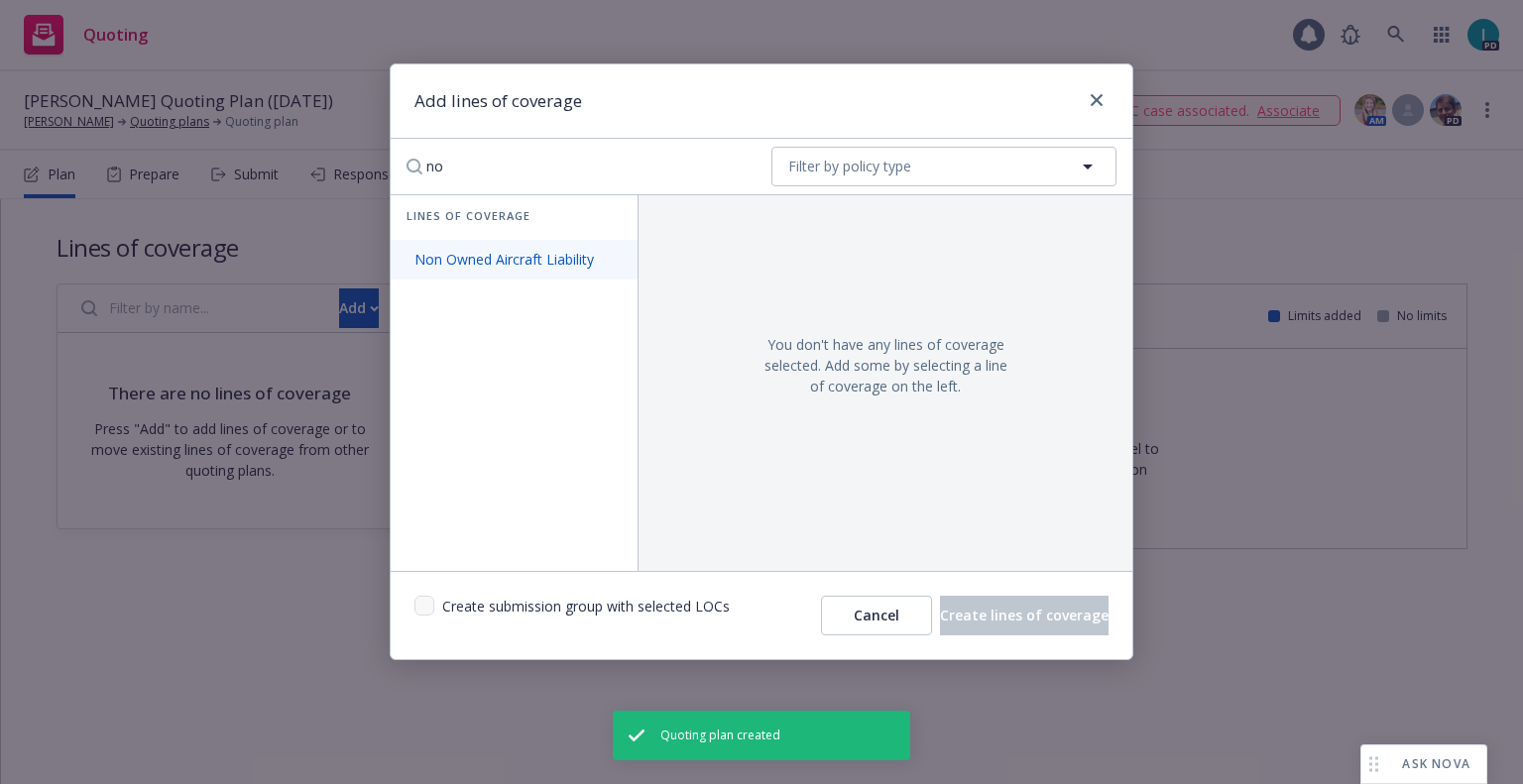type on "no" 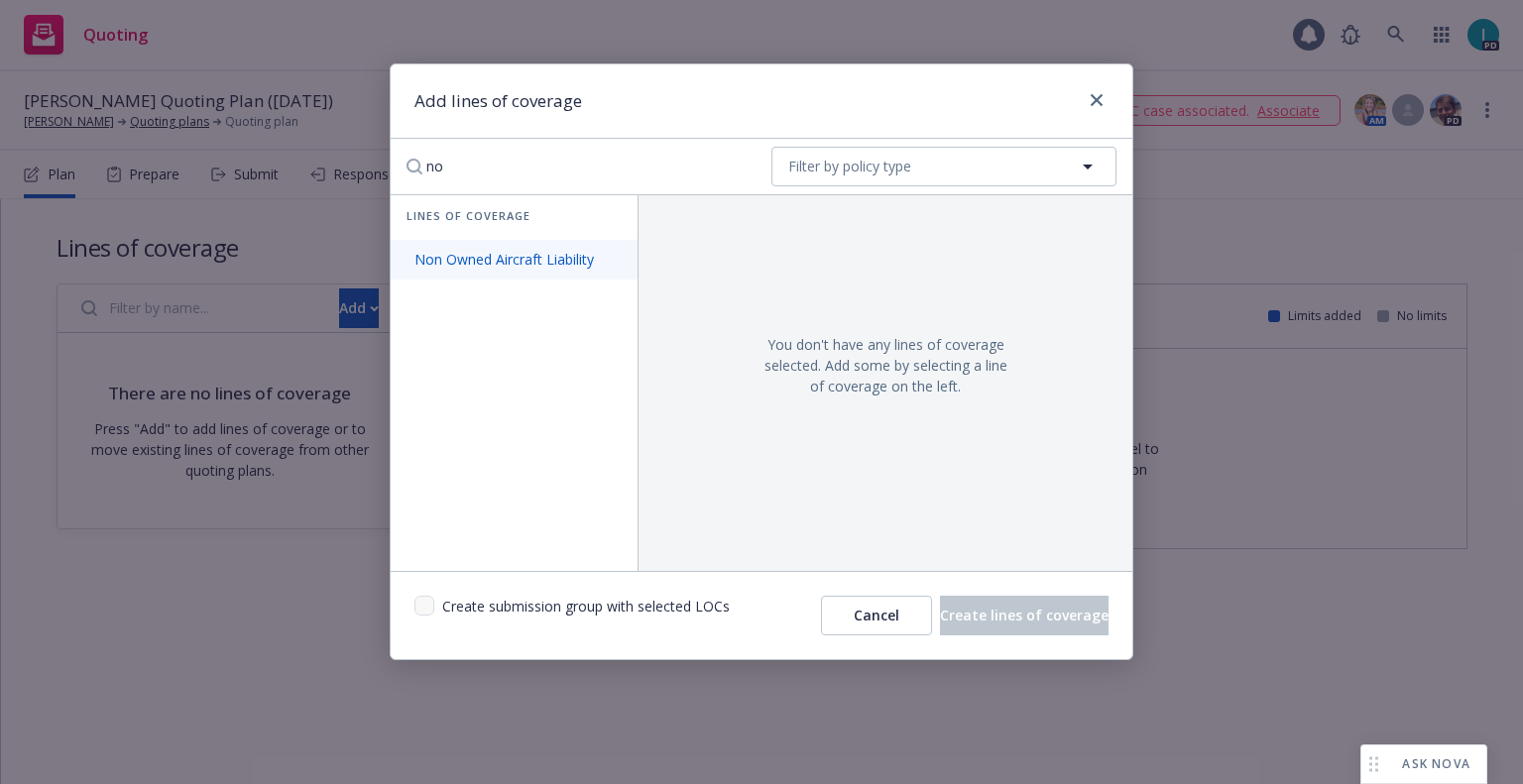 click on "Non Owned Aircraft Liability" at bounding box center [504, 259] 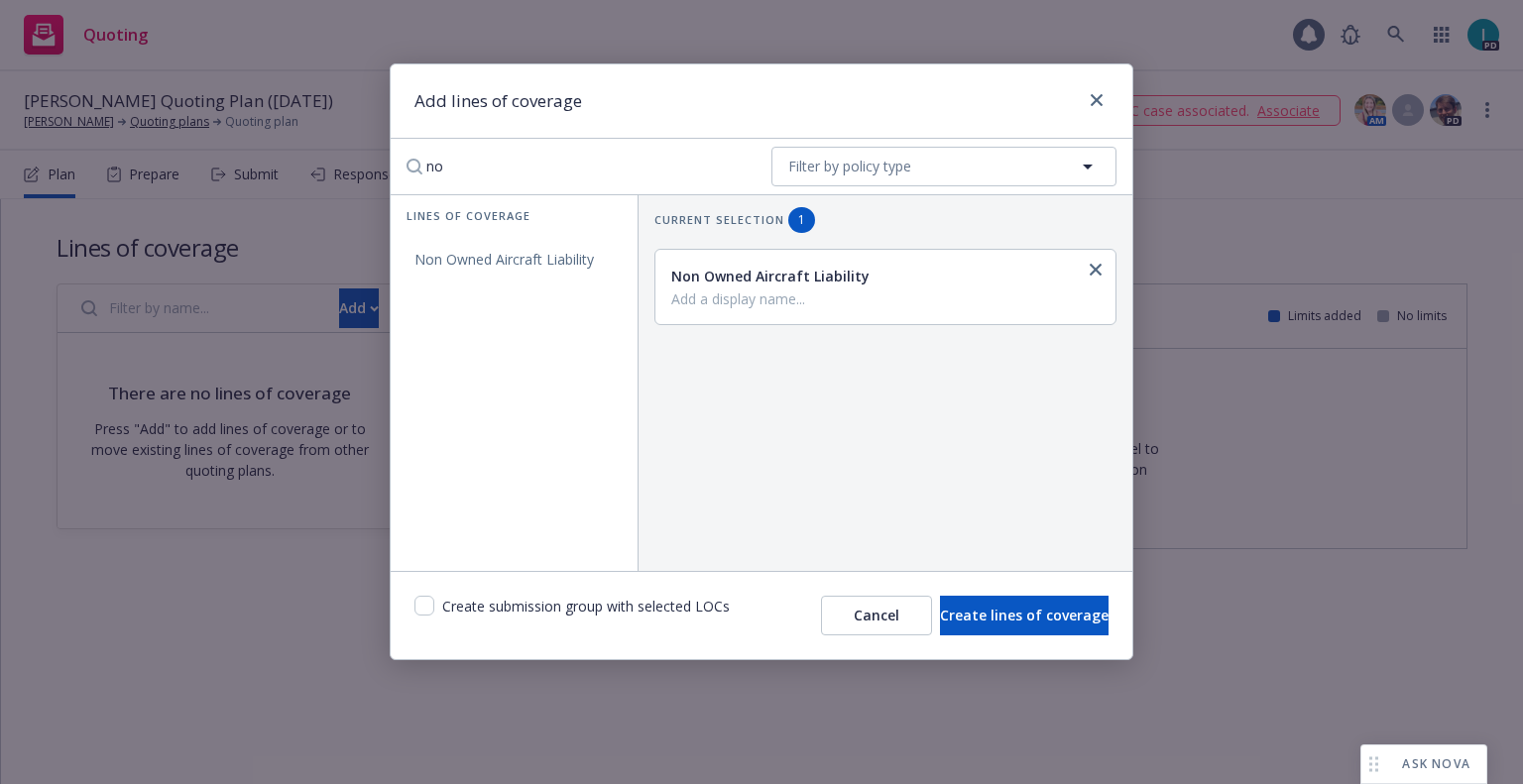 click on "Create submission group with selected LOCs Cancel Create lines of coverage" at bounding box center [762, 615] 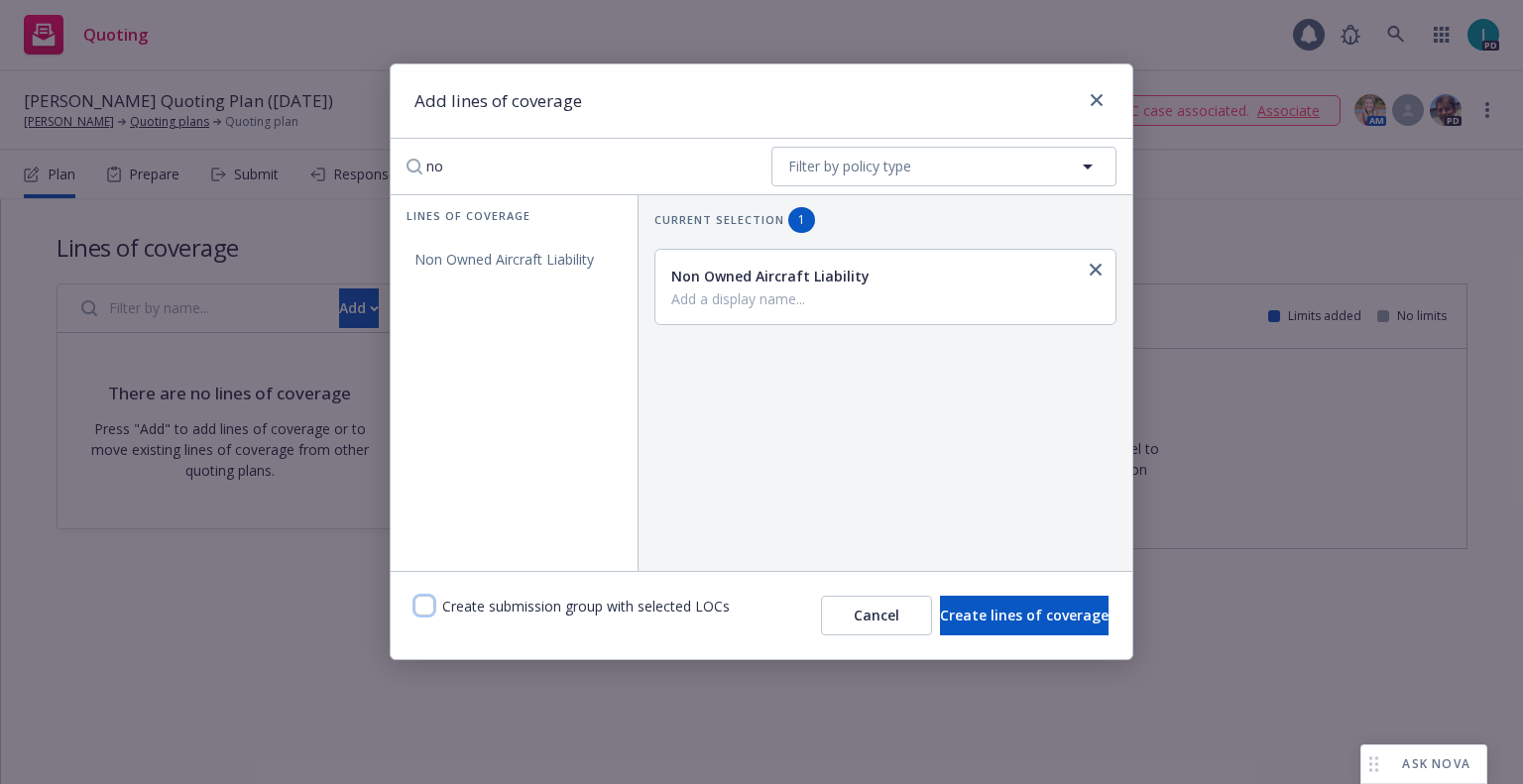 click at bounding box center [424, 606] 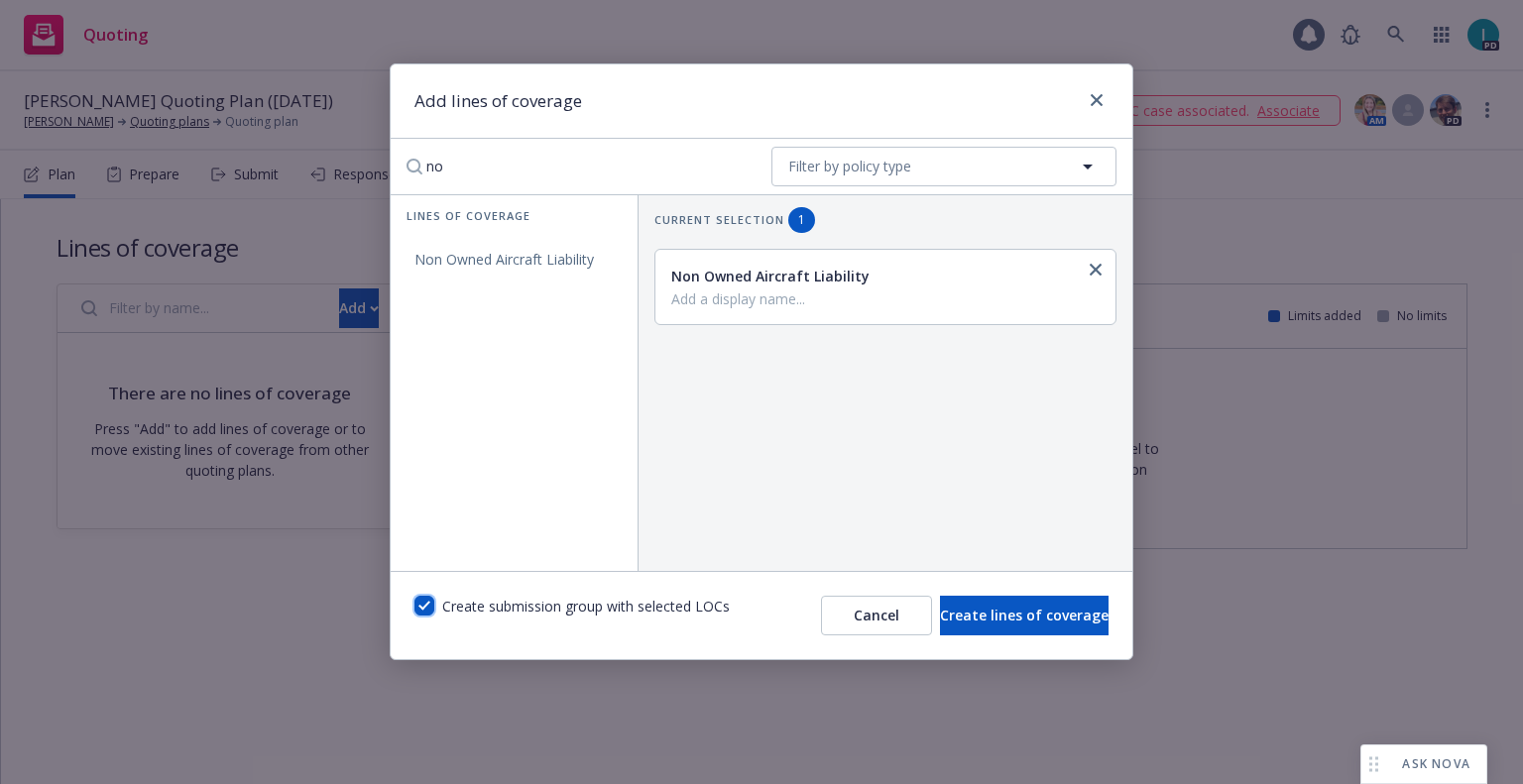checkbox on "true" 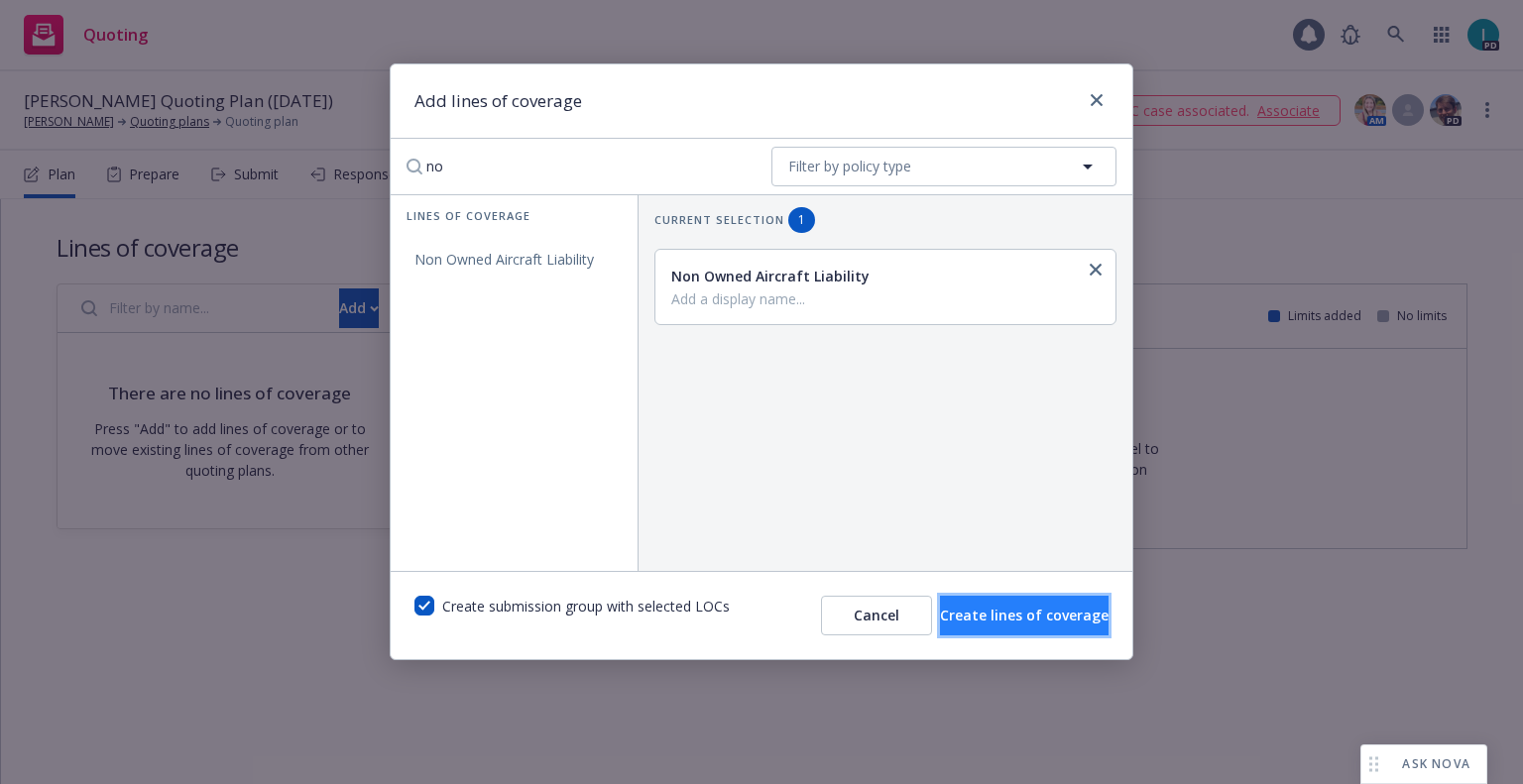 click on "Create lines of coverage" at bounding box center [1024, 616] 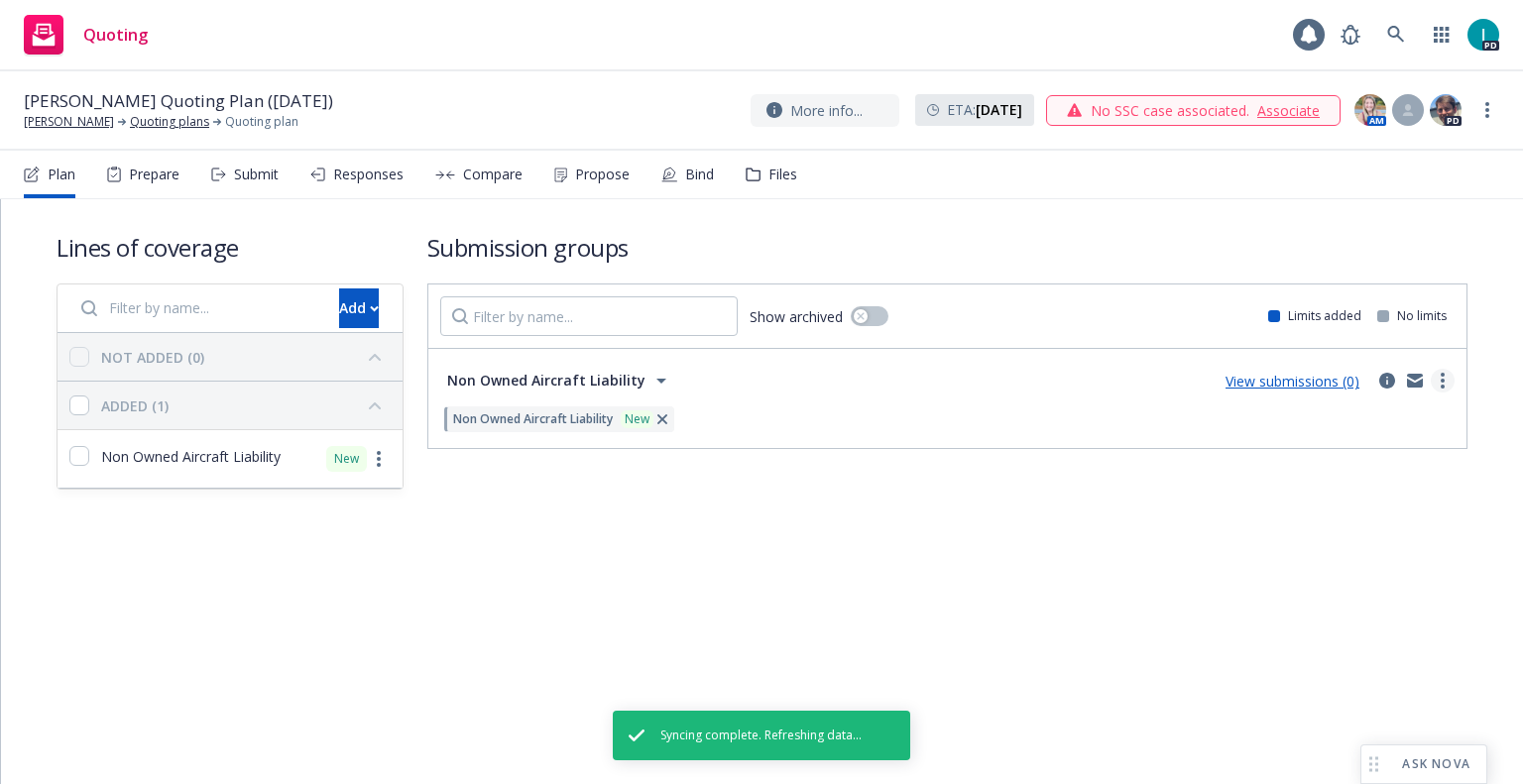 click at bounding box center (1443, 381) 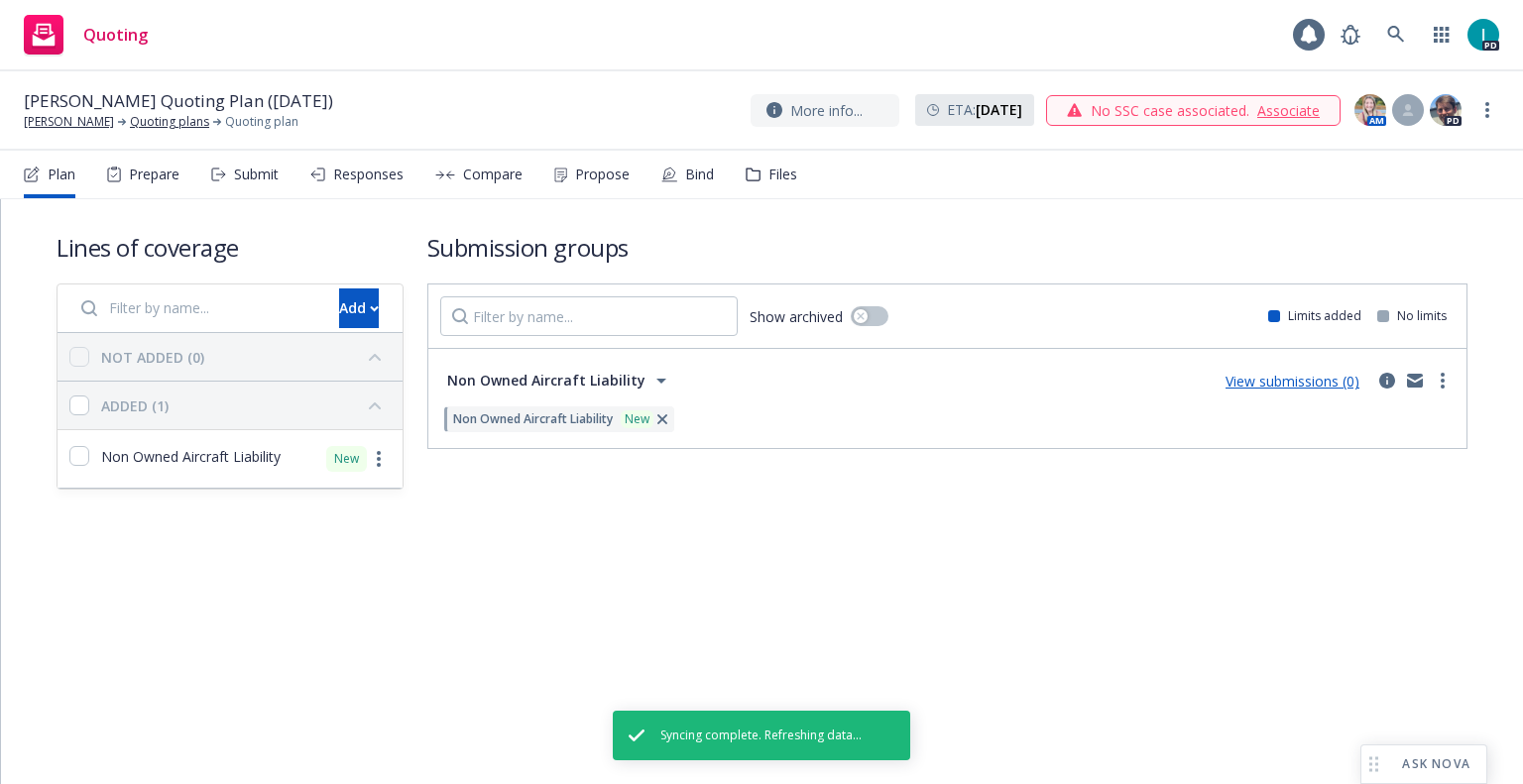 click on "Create policy (fast track)" at bounding box center [1351, 626] 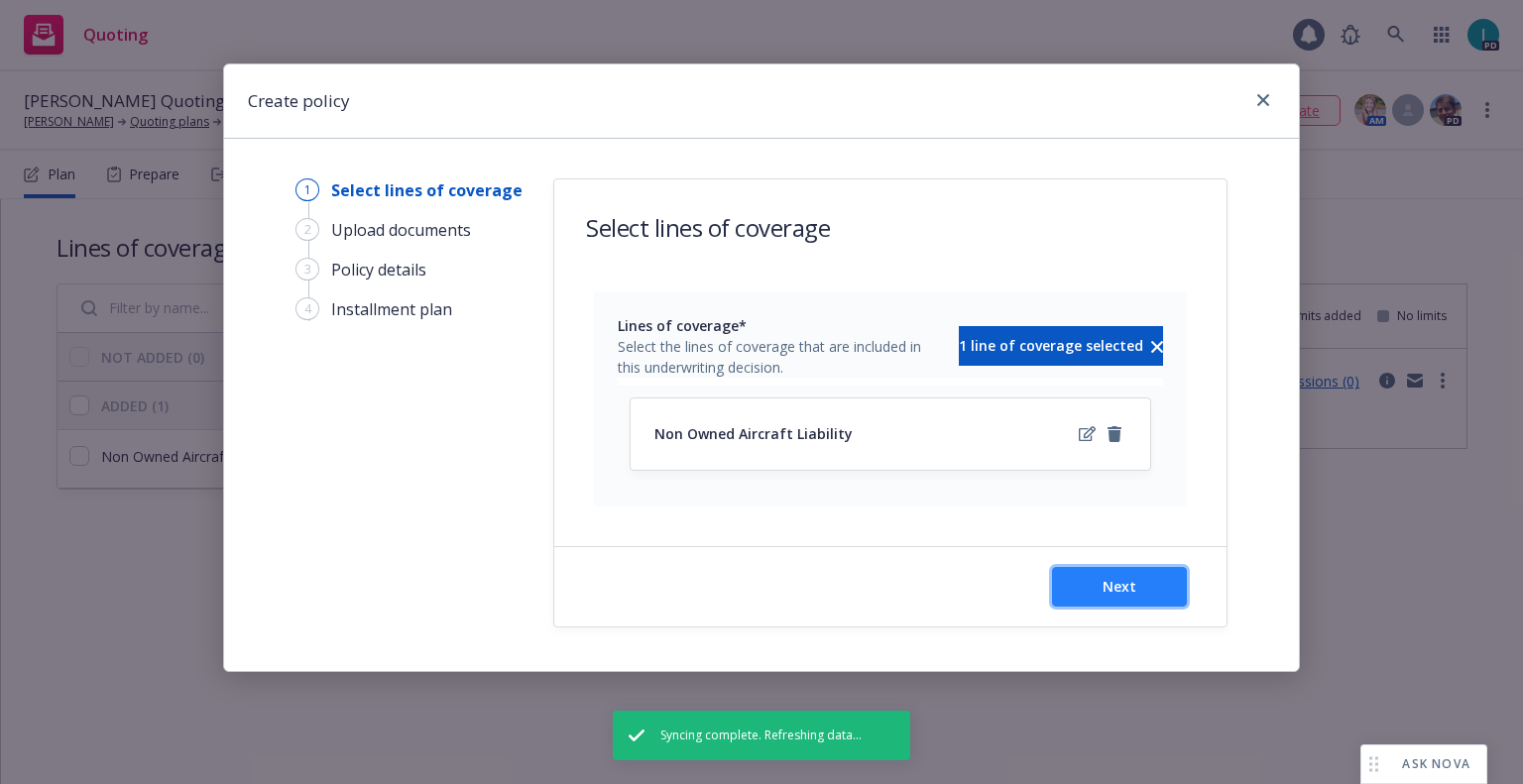 click on "Next" at bounding box center (1119, 587) 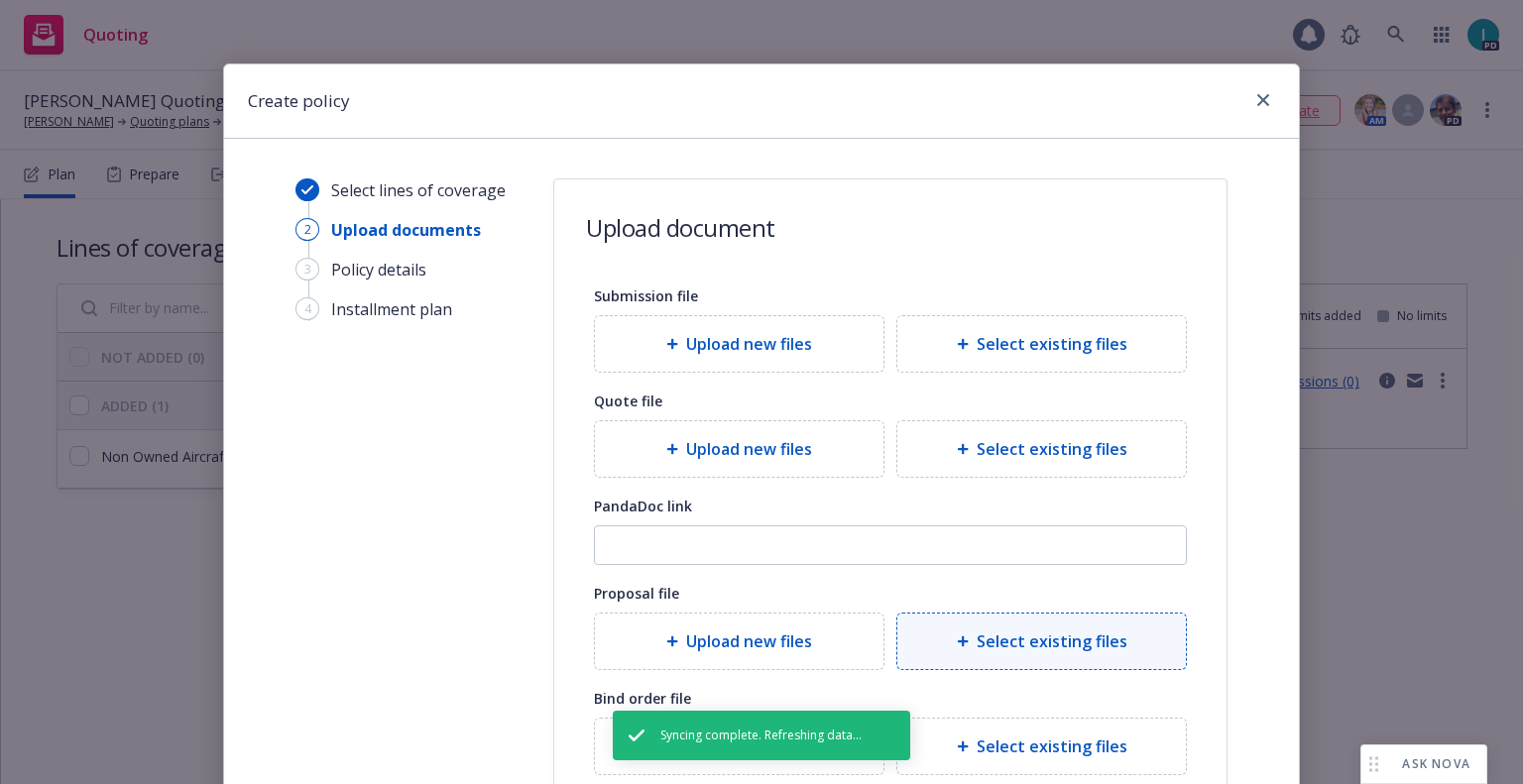 scroll, scrollTop: 220, scrollLeft: 0, axis: vertical 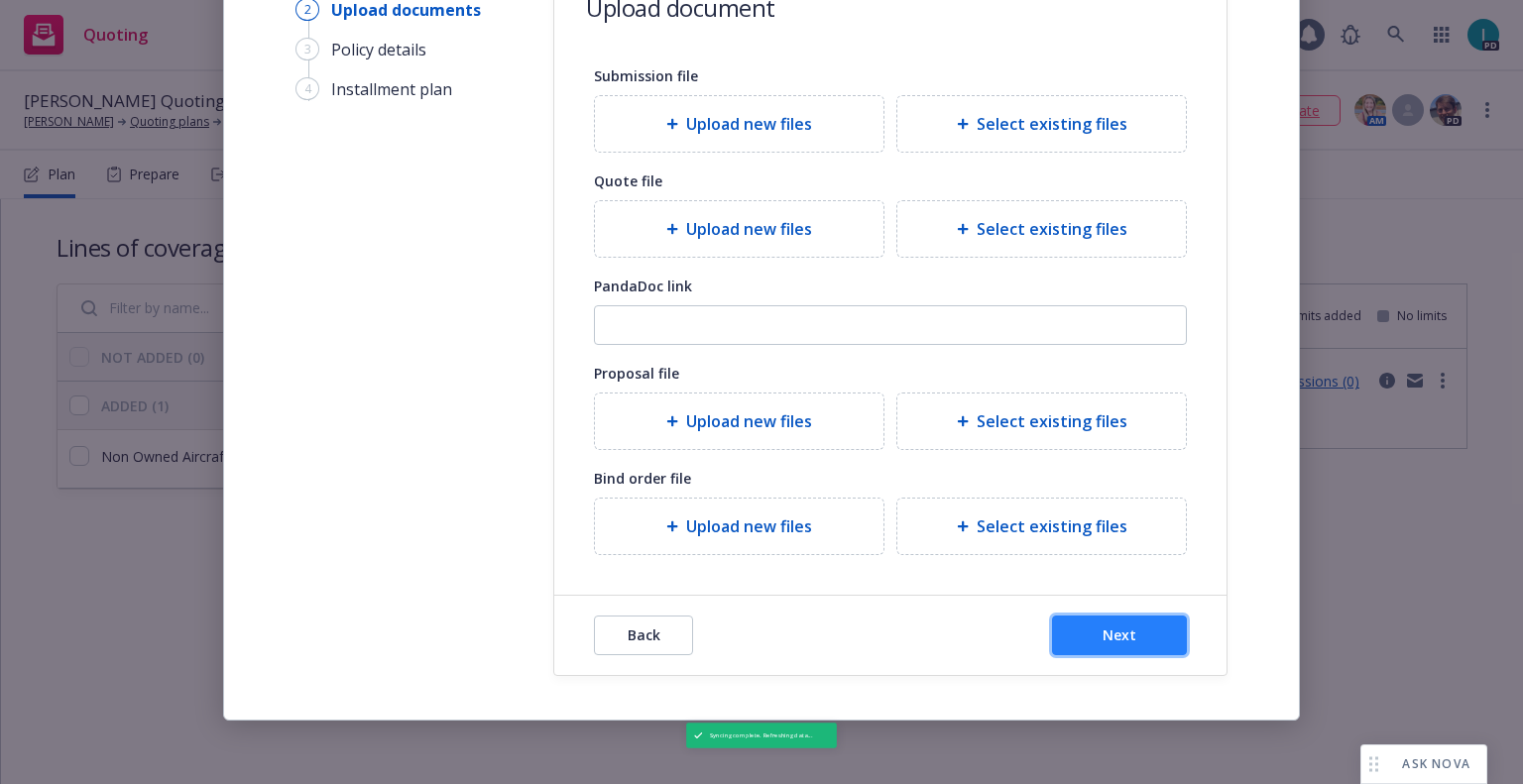 click on "Next" at bounding box center [1119, 635] 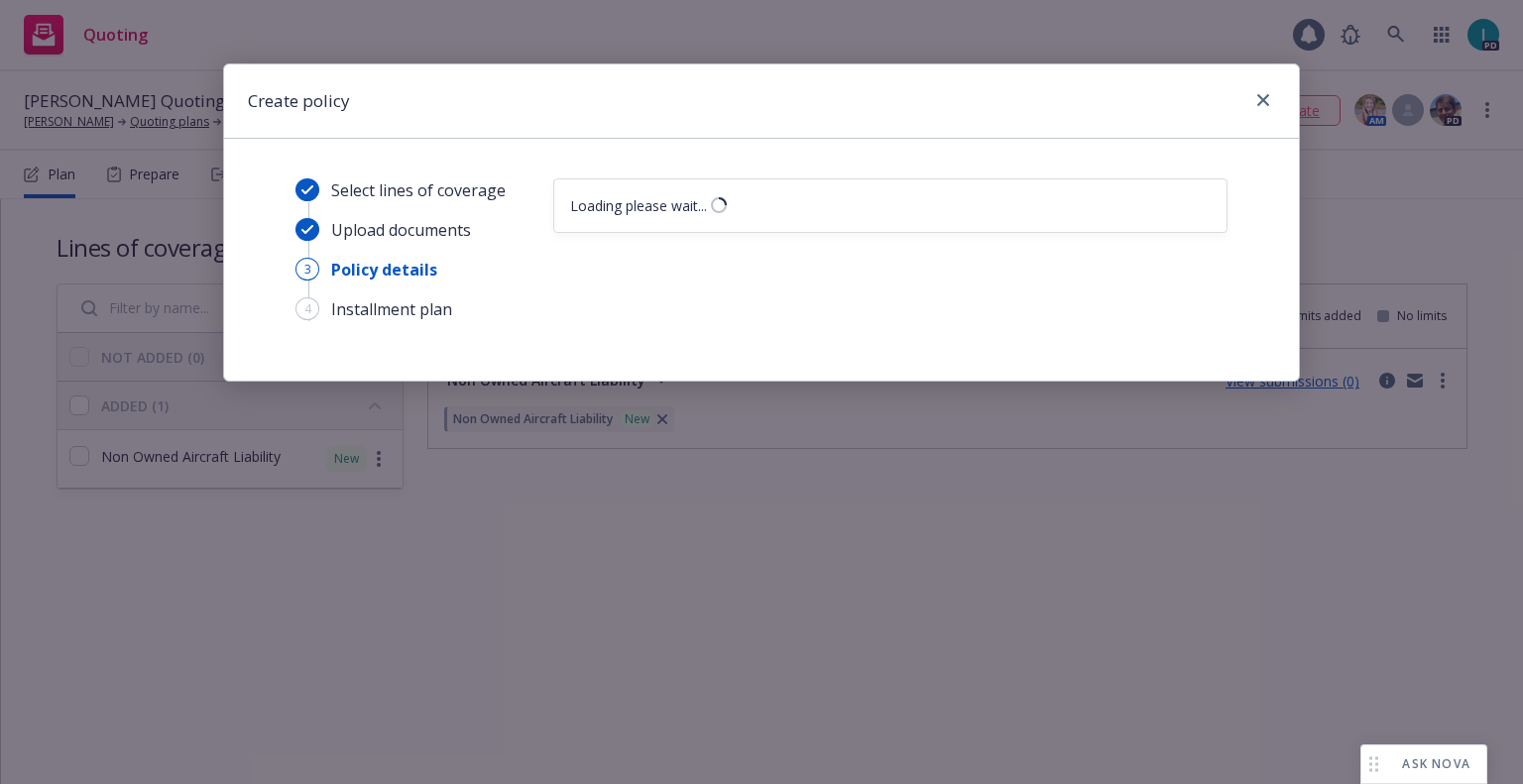 scroll, scrollTop: 0, scrollLeft: 0, axis: both 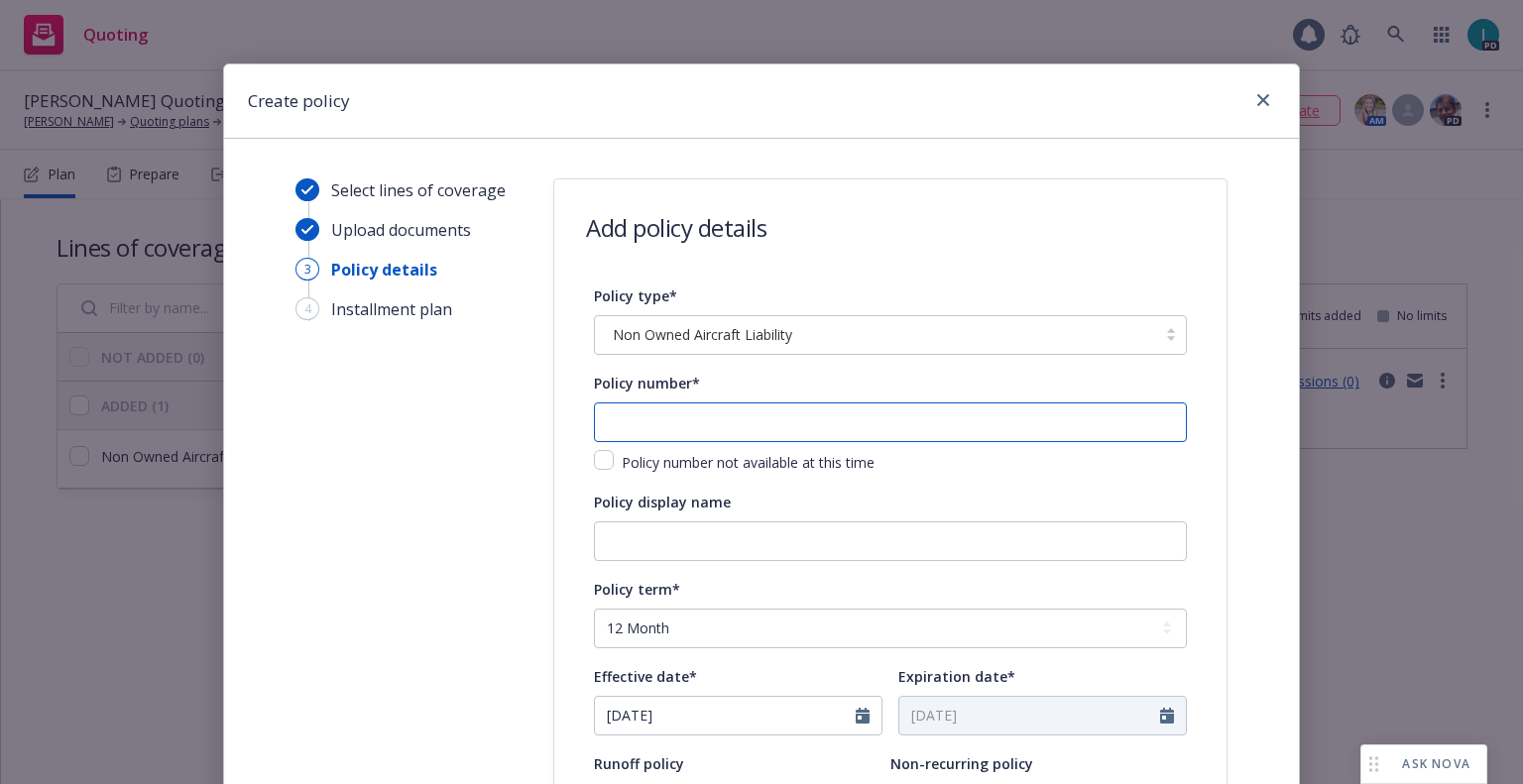 click at bounding box center (890, 422) 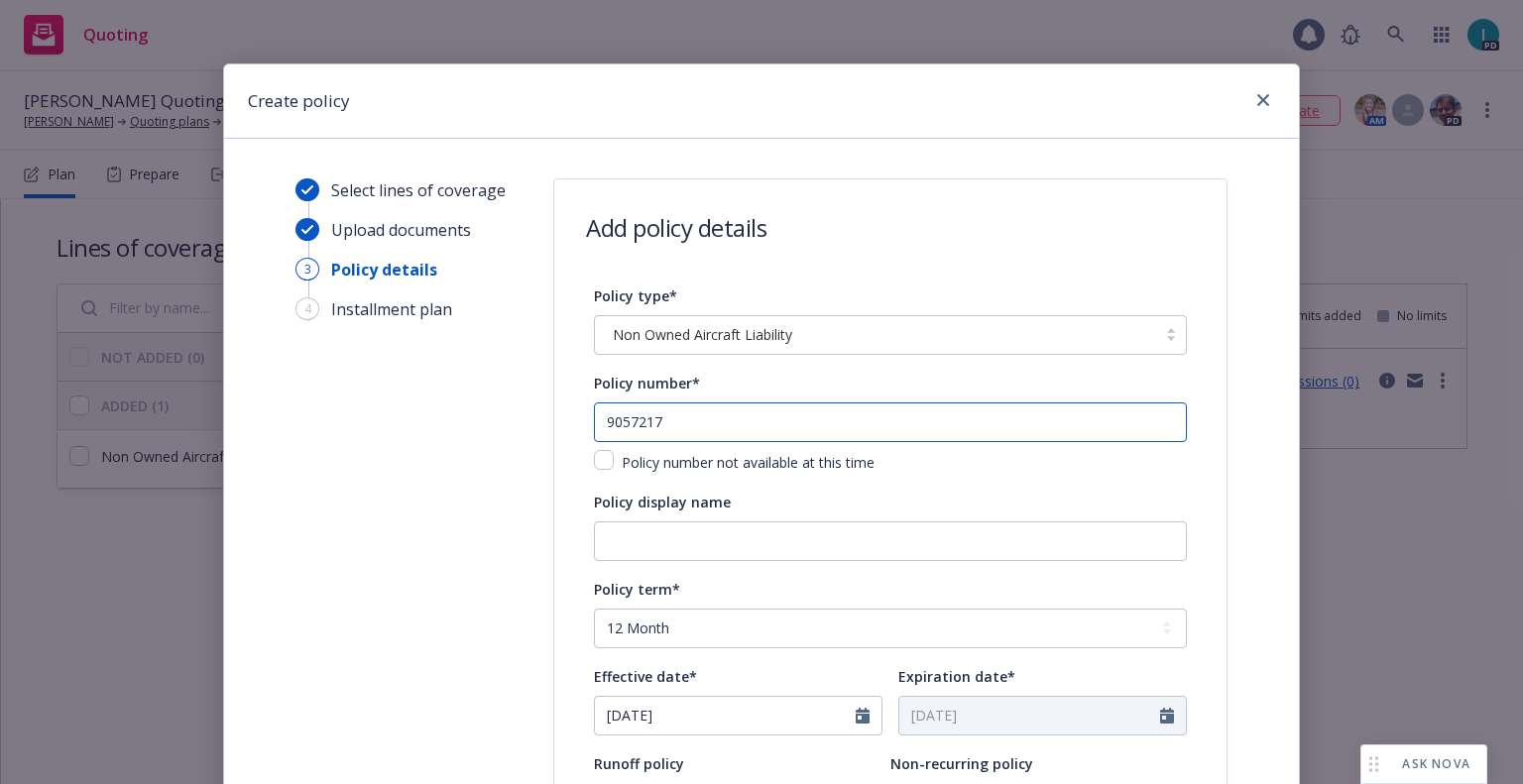 type on "9057217" 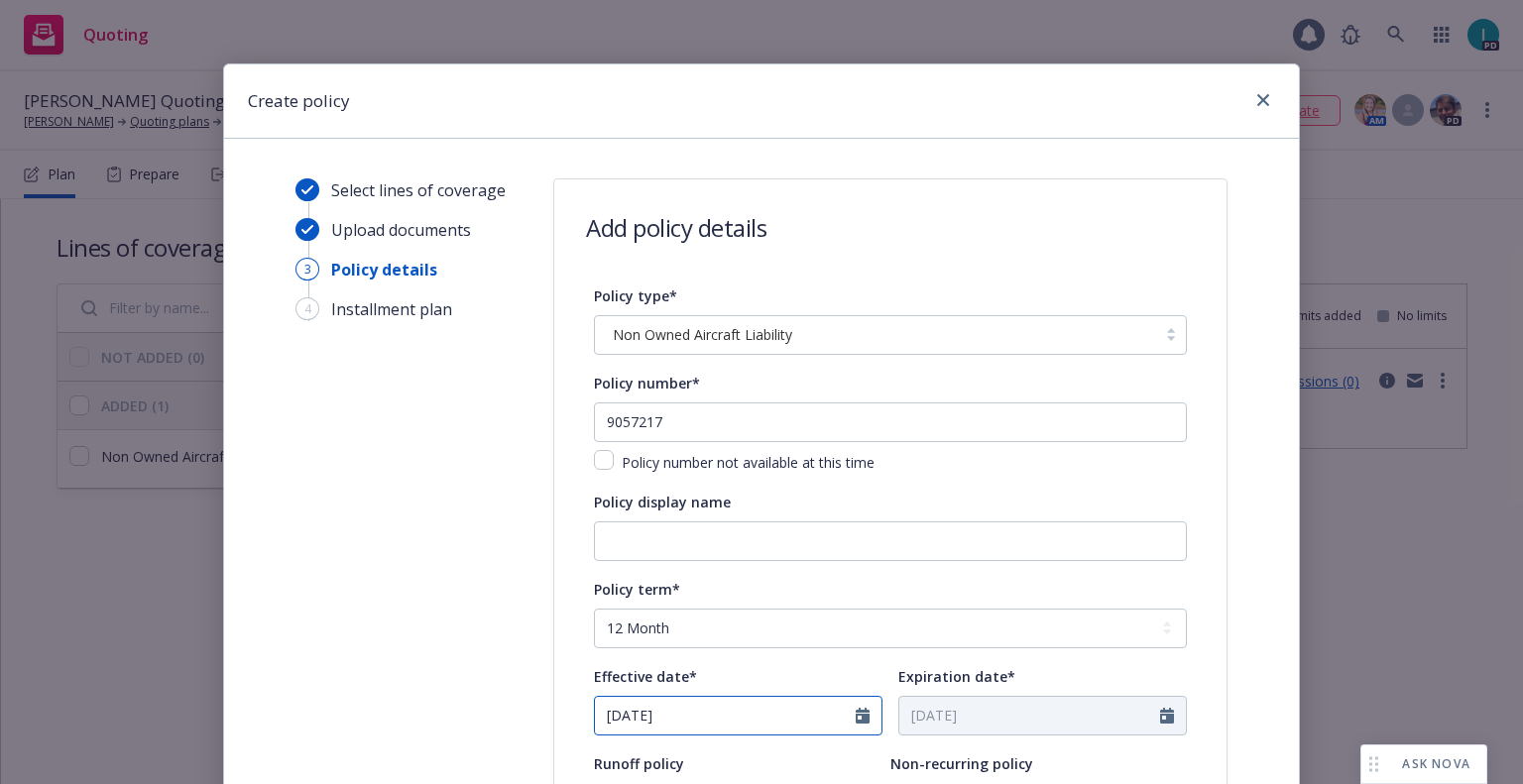 click on "[DATE]" at bounding box center [725, 716] 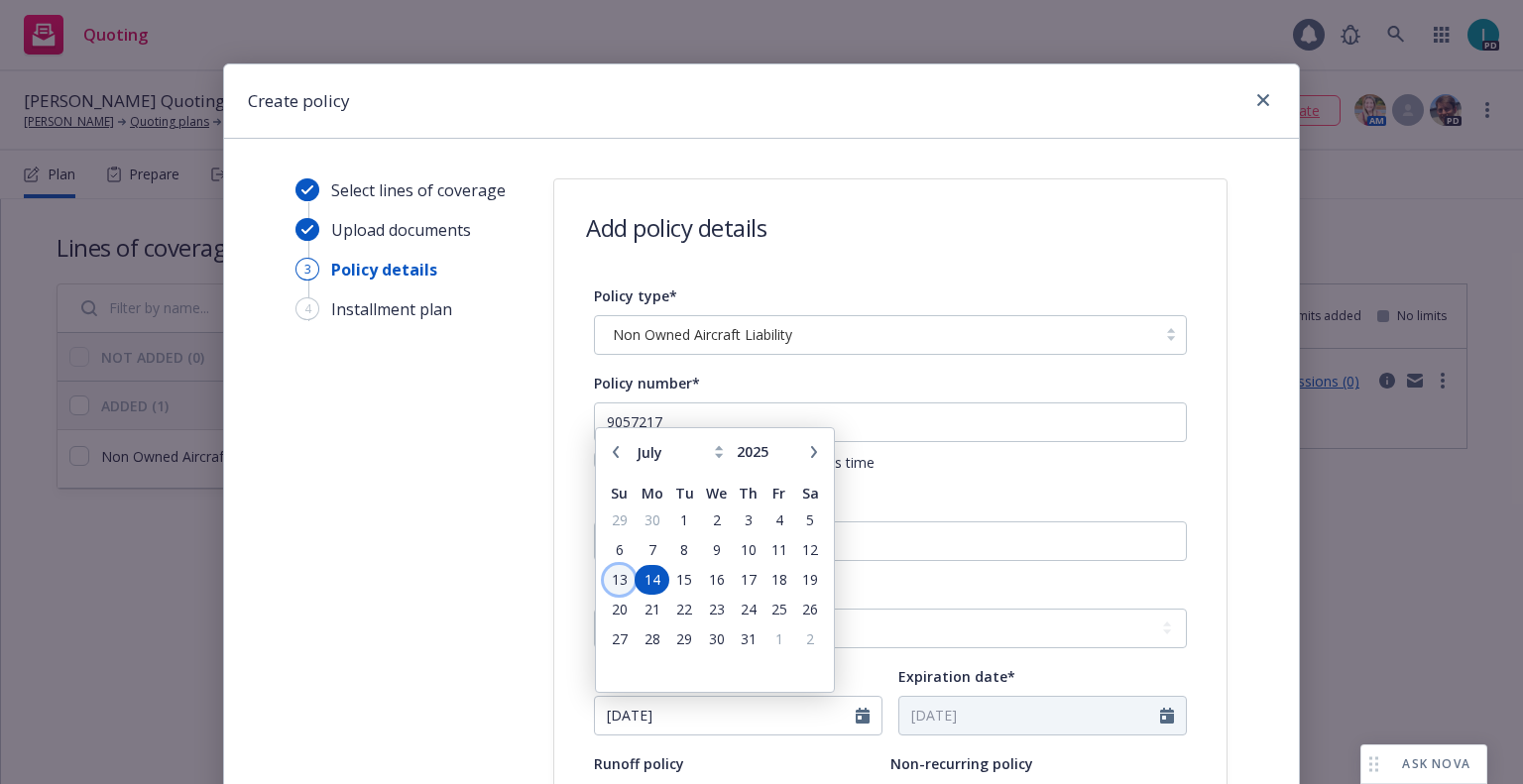click on "13" at bounding box center (619, 579) 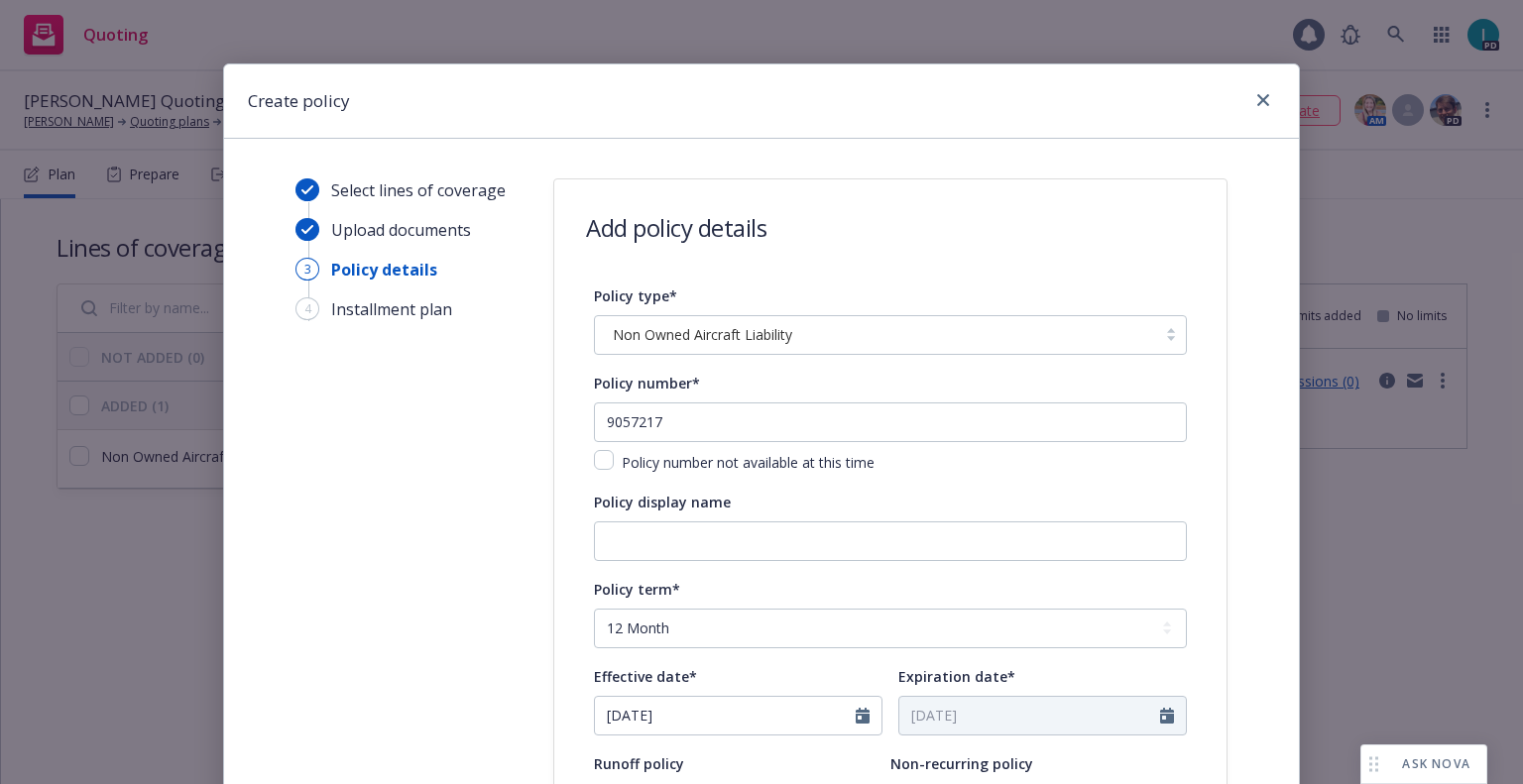 type on "07/13/2025" 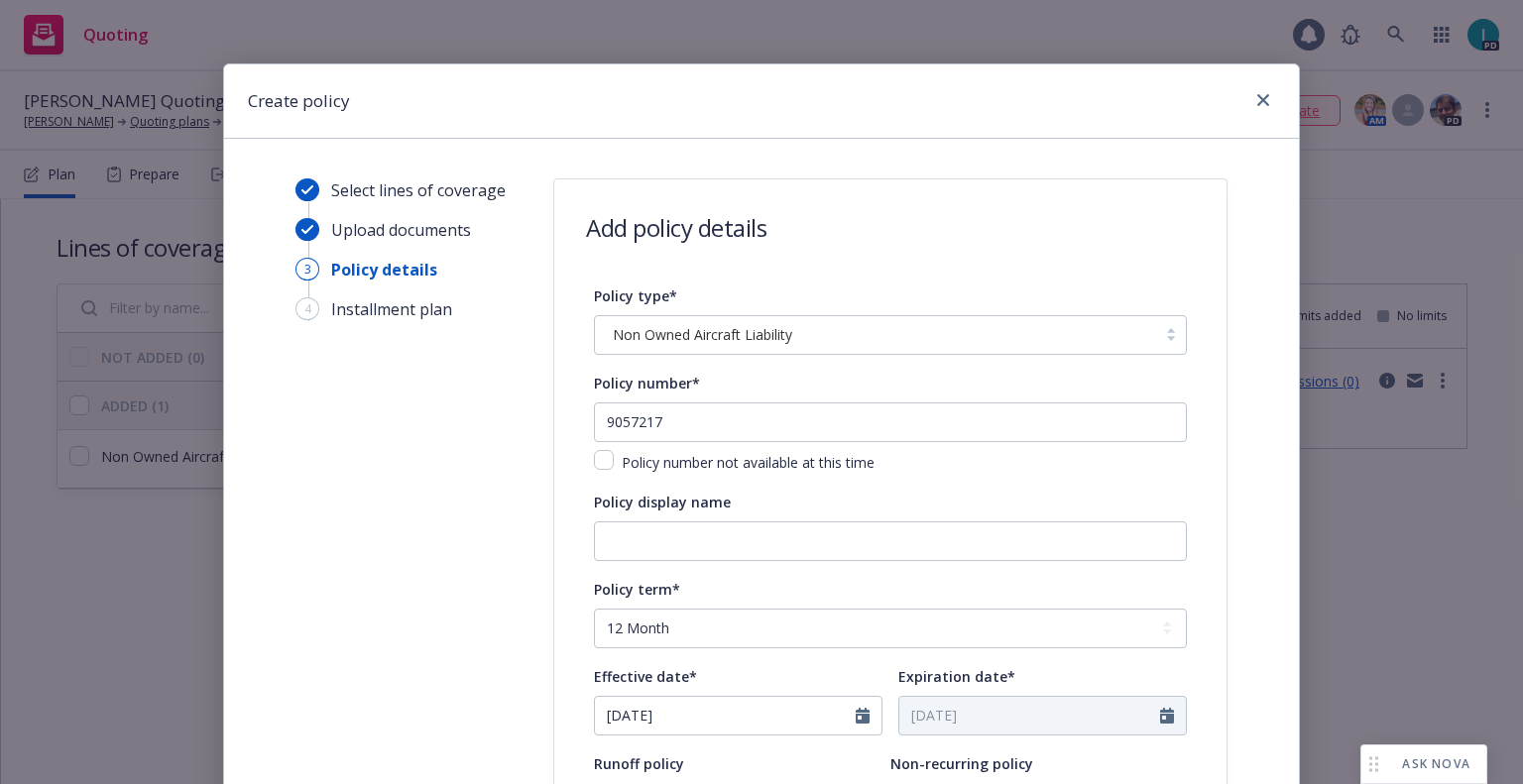 type on "07/13/2026" 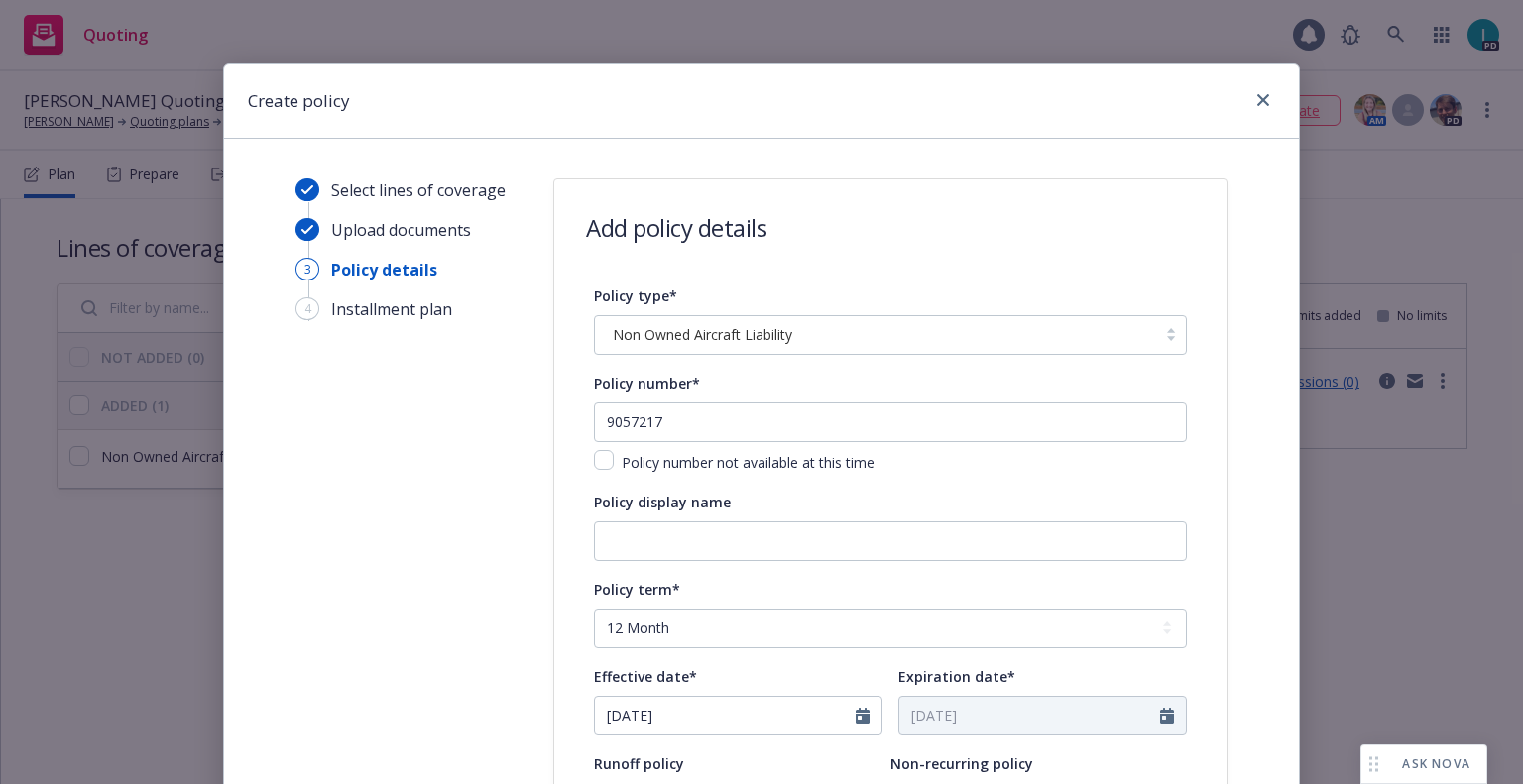 scroll, scrollTop: 694, scrollLeft: 0, axis: vertical 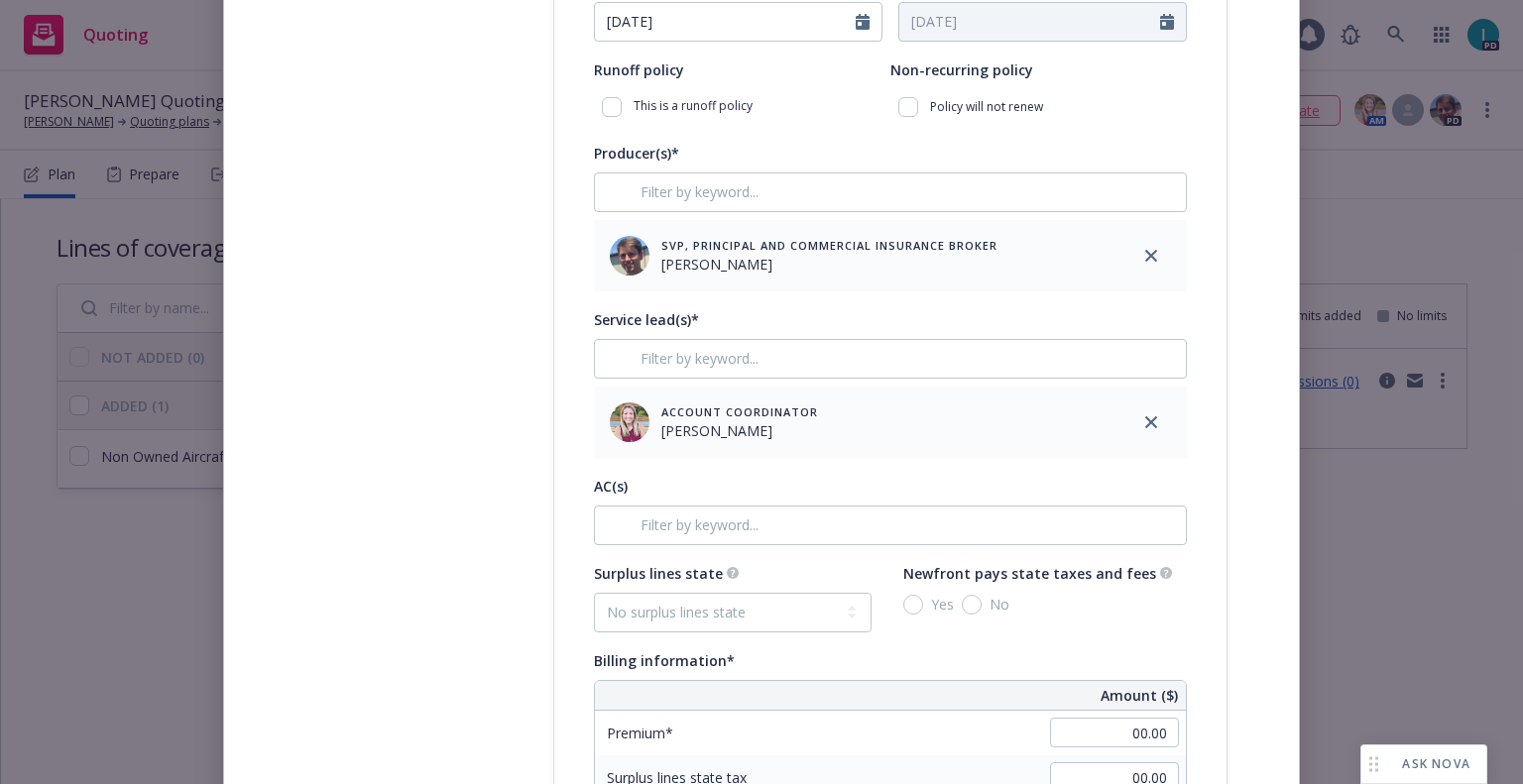 click on "Select lines of coverage Upload documents 3 Policy details 4 Installment plan" at bounding box center [405, 854] 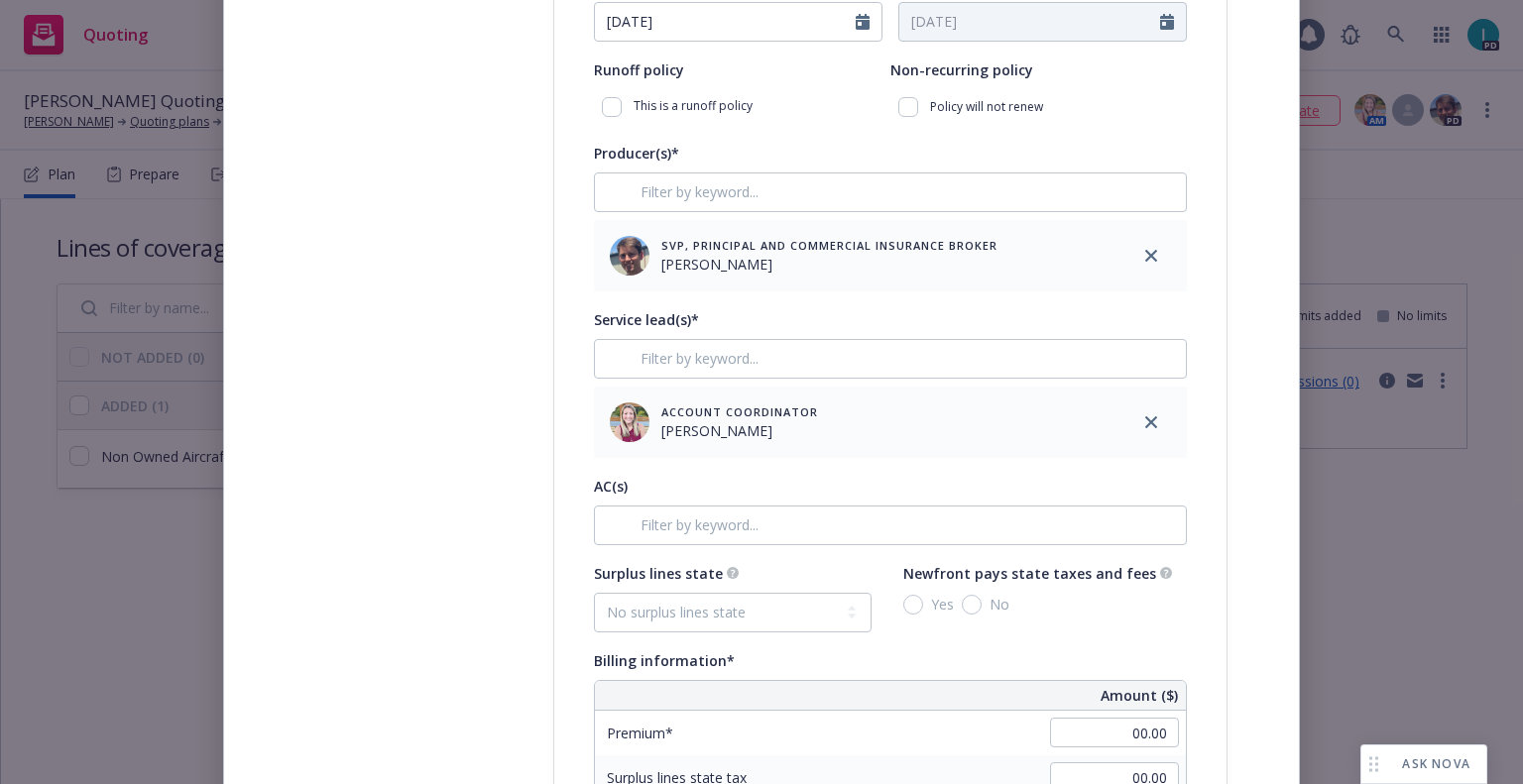 scroll, scrollTop: 991, scrollLeft: 0, axis: vertical 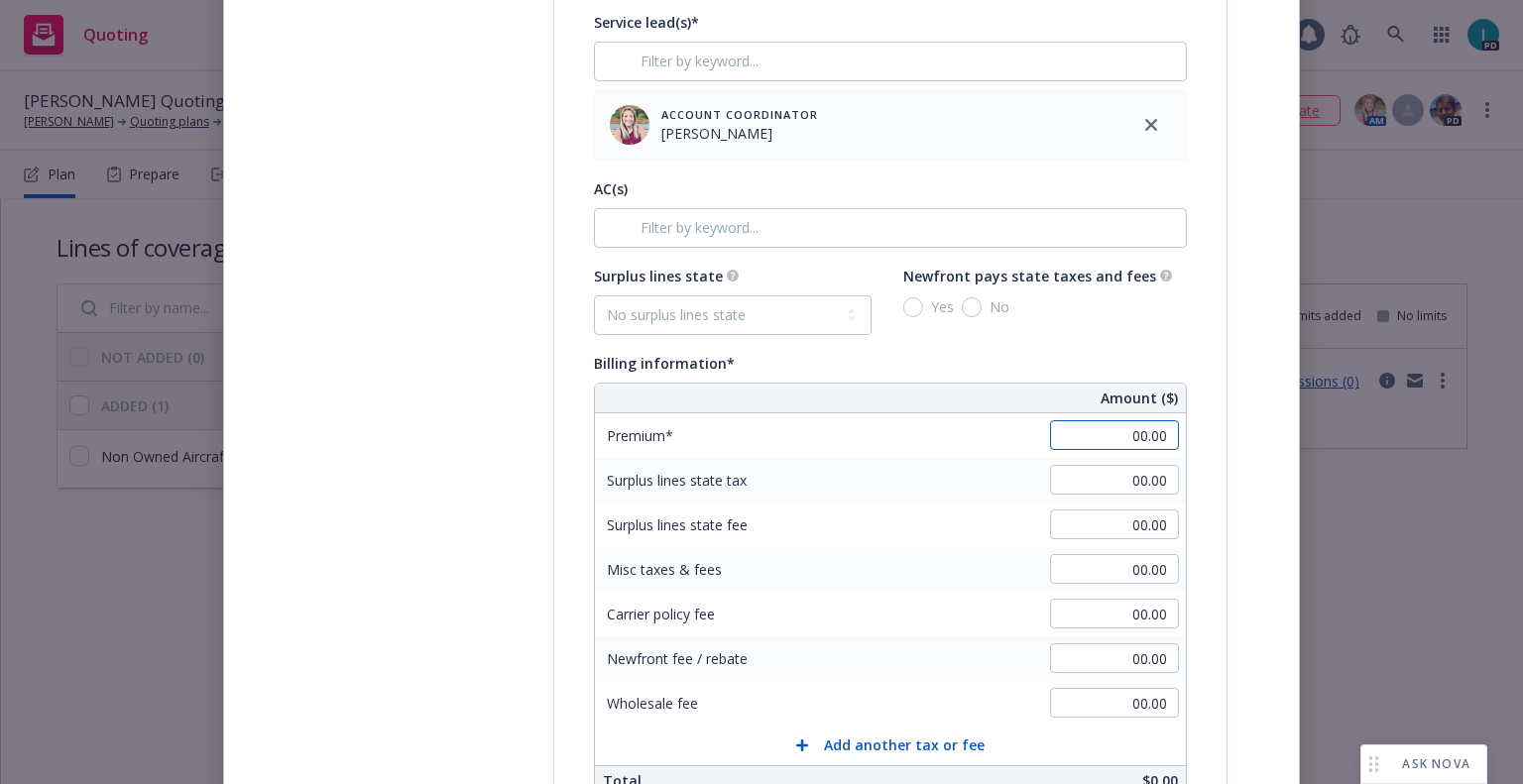 click on "00.00" at bounding box center (1114, 435) 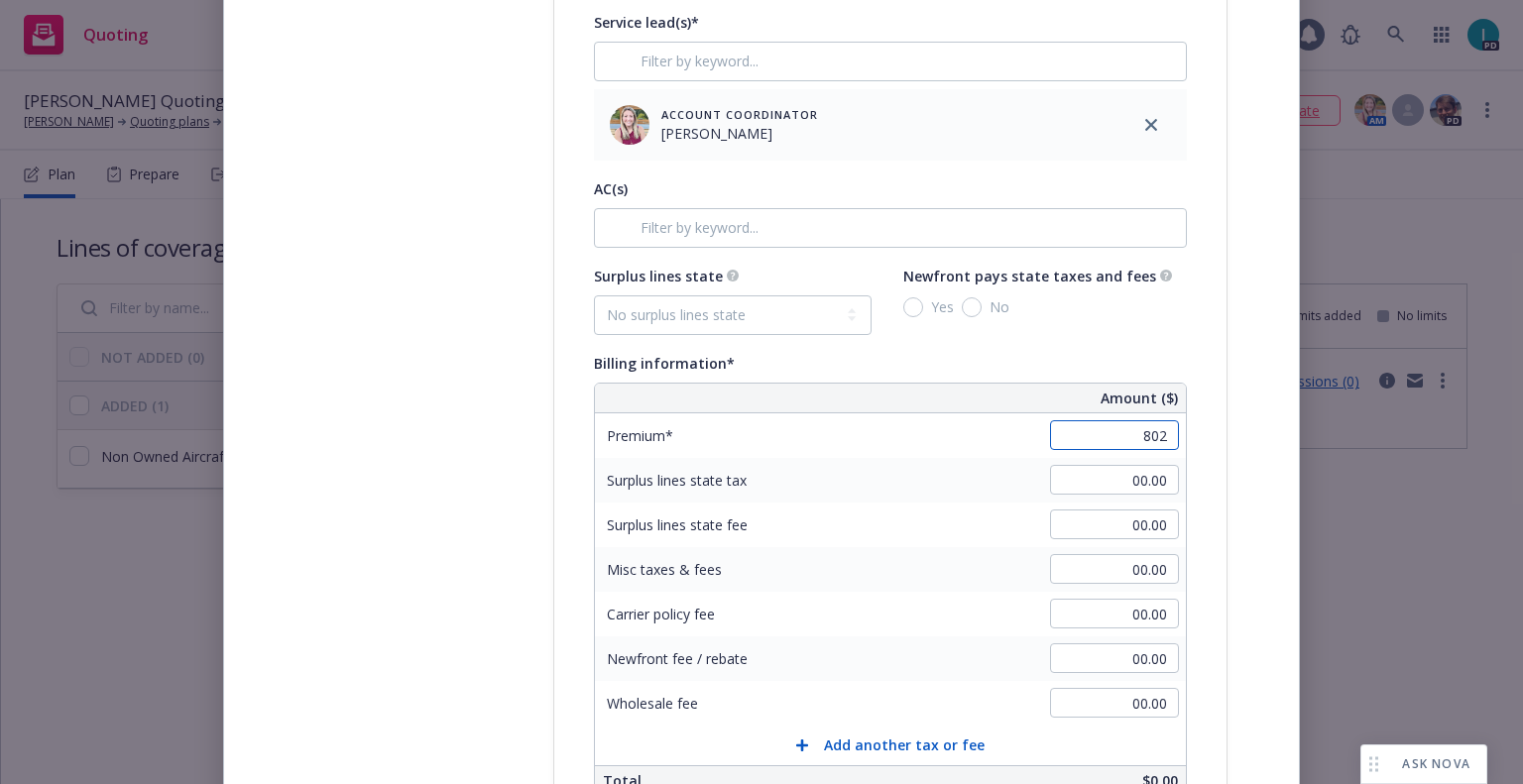 scroll, scrollTop: 1487, scrollLeft: 0, axis: vertical 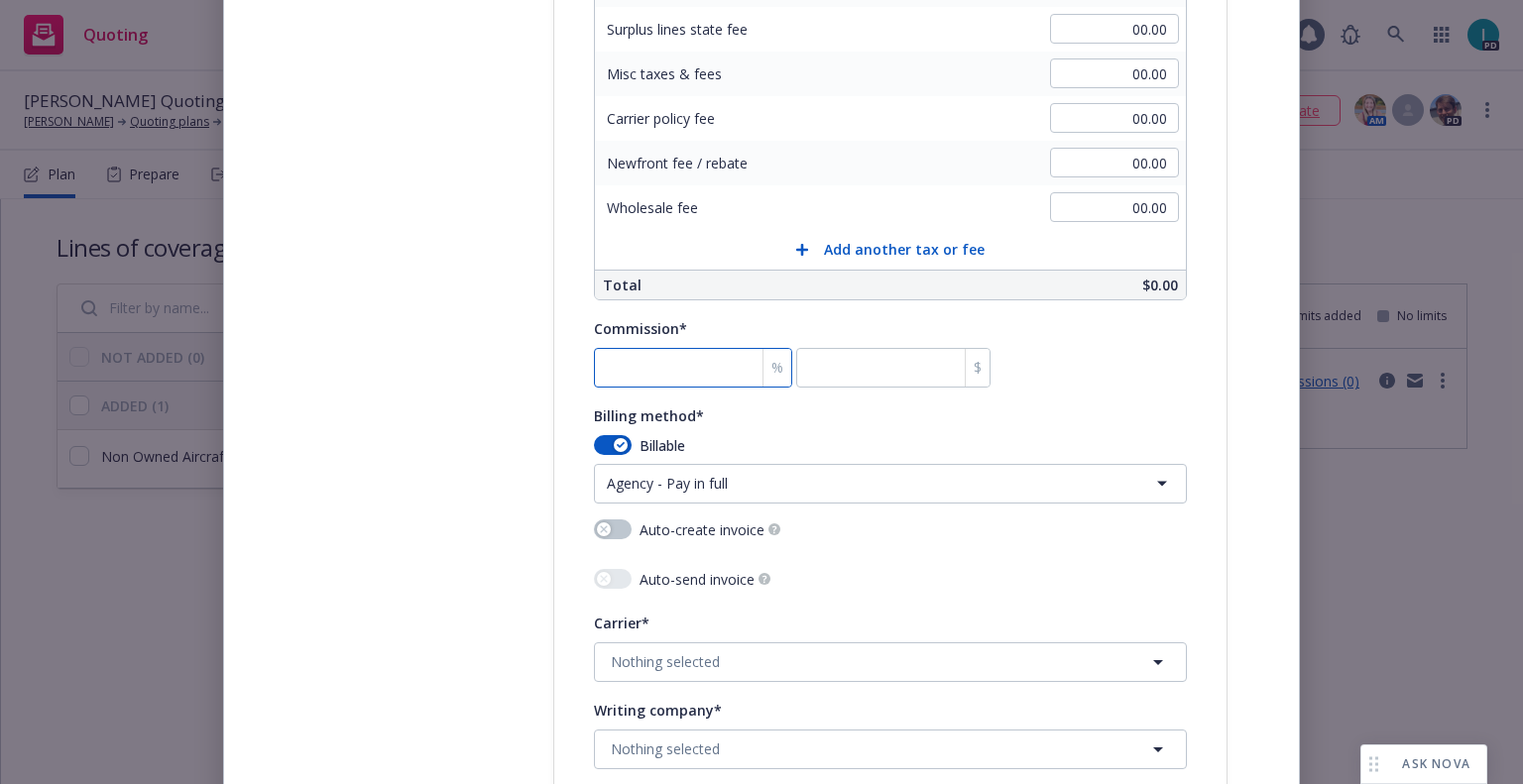 type on "802.00" 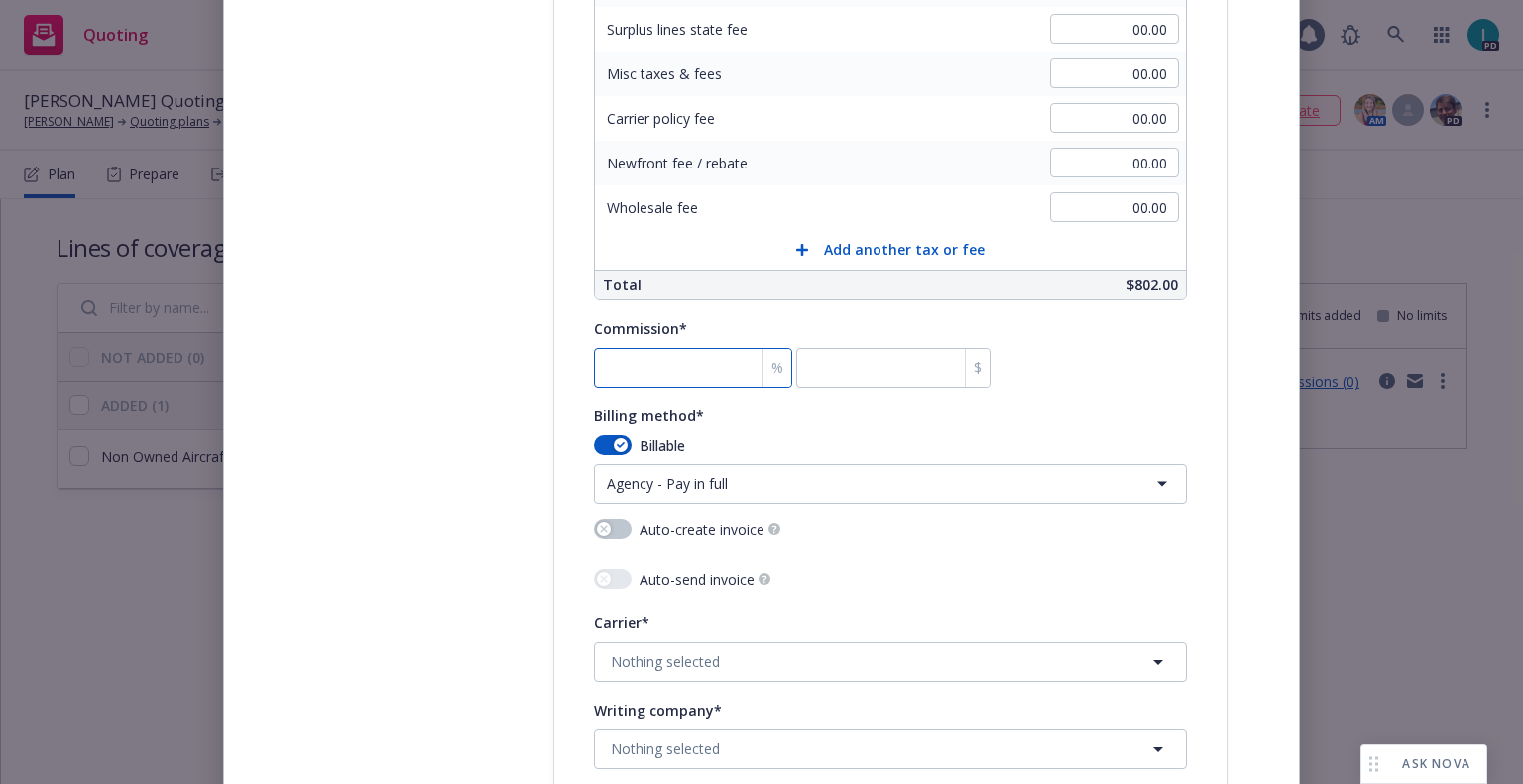 type on "1" 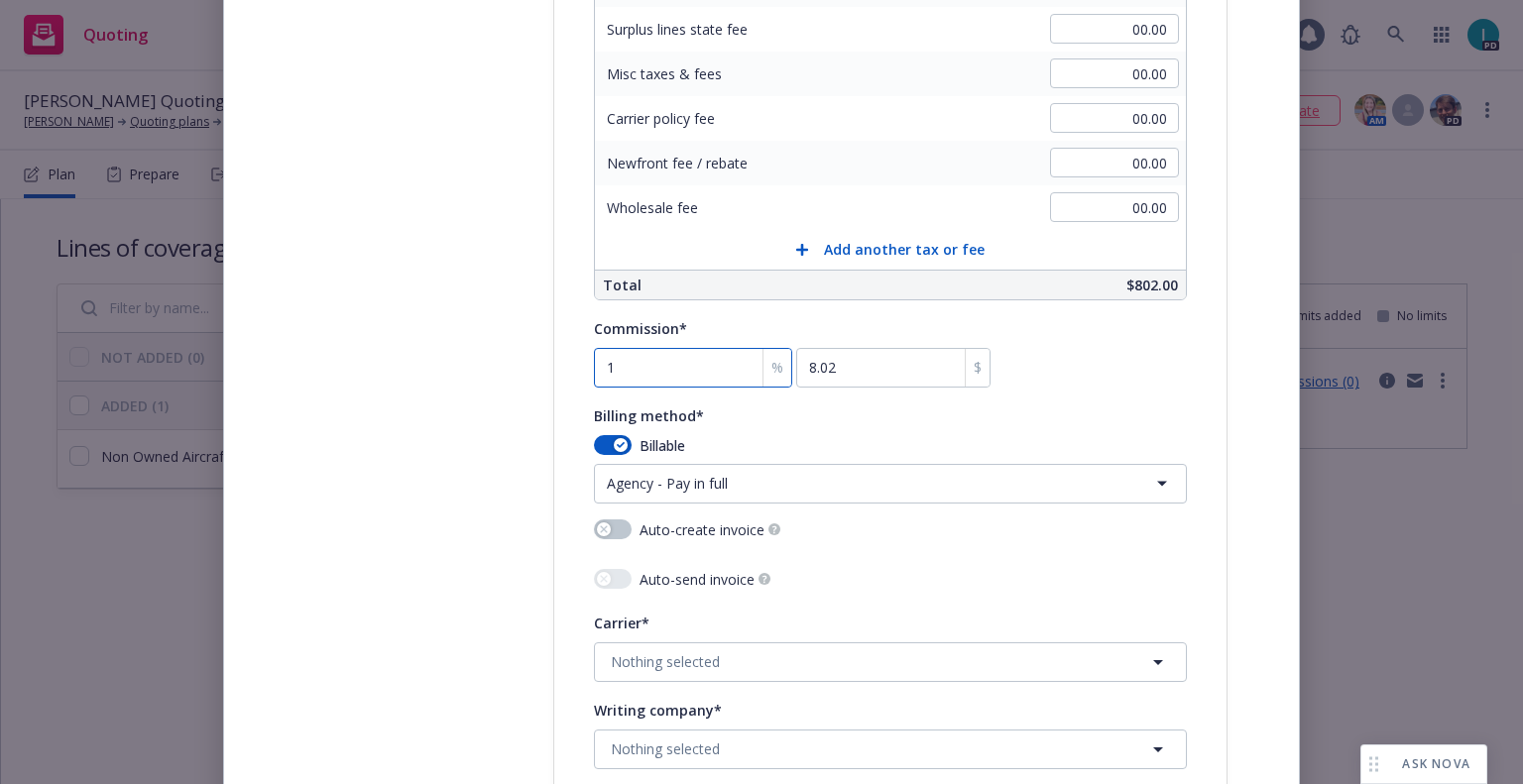 type on "15" 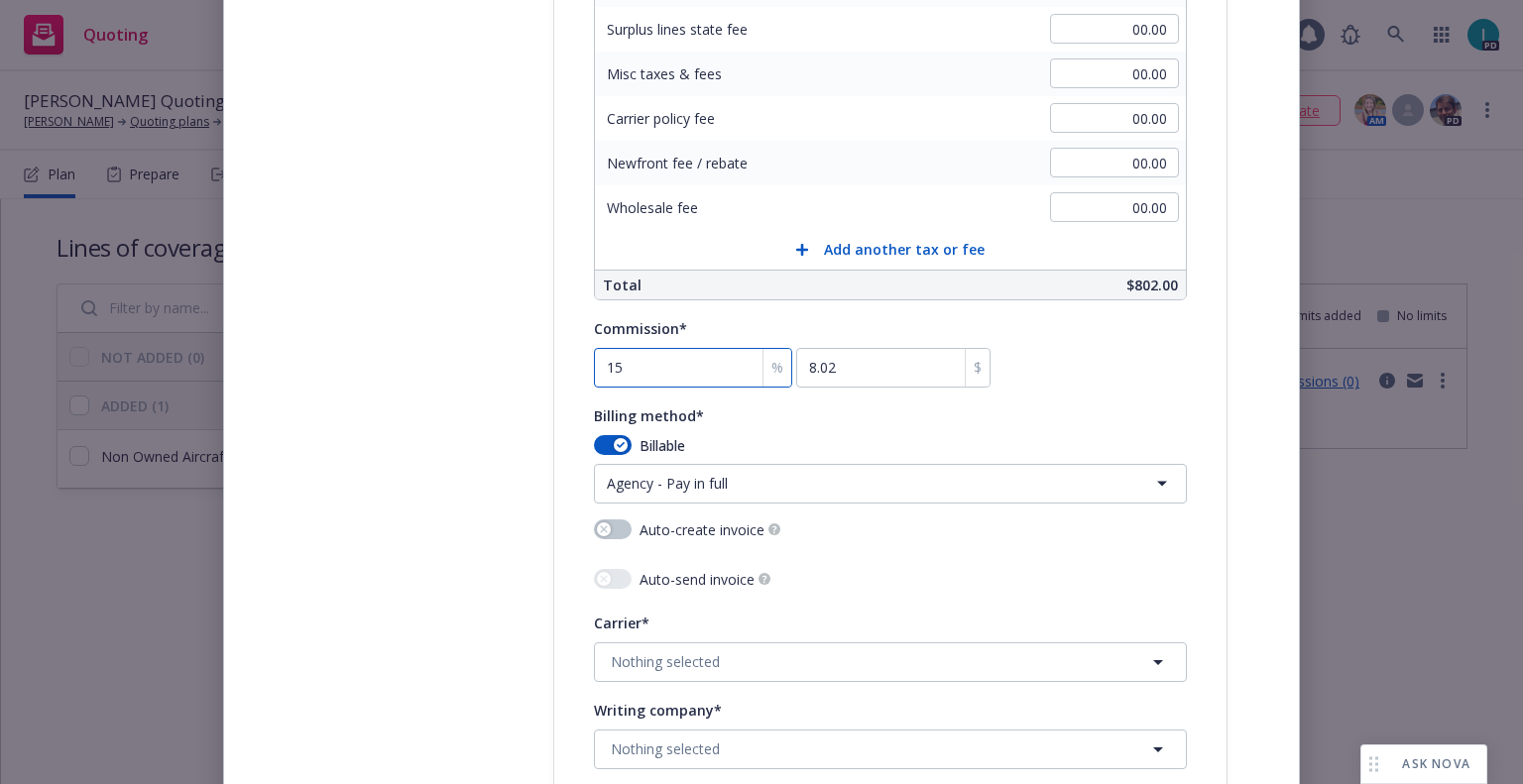 type on "120.3" 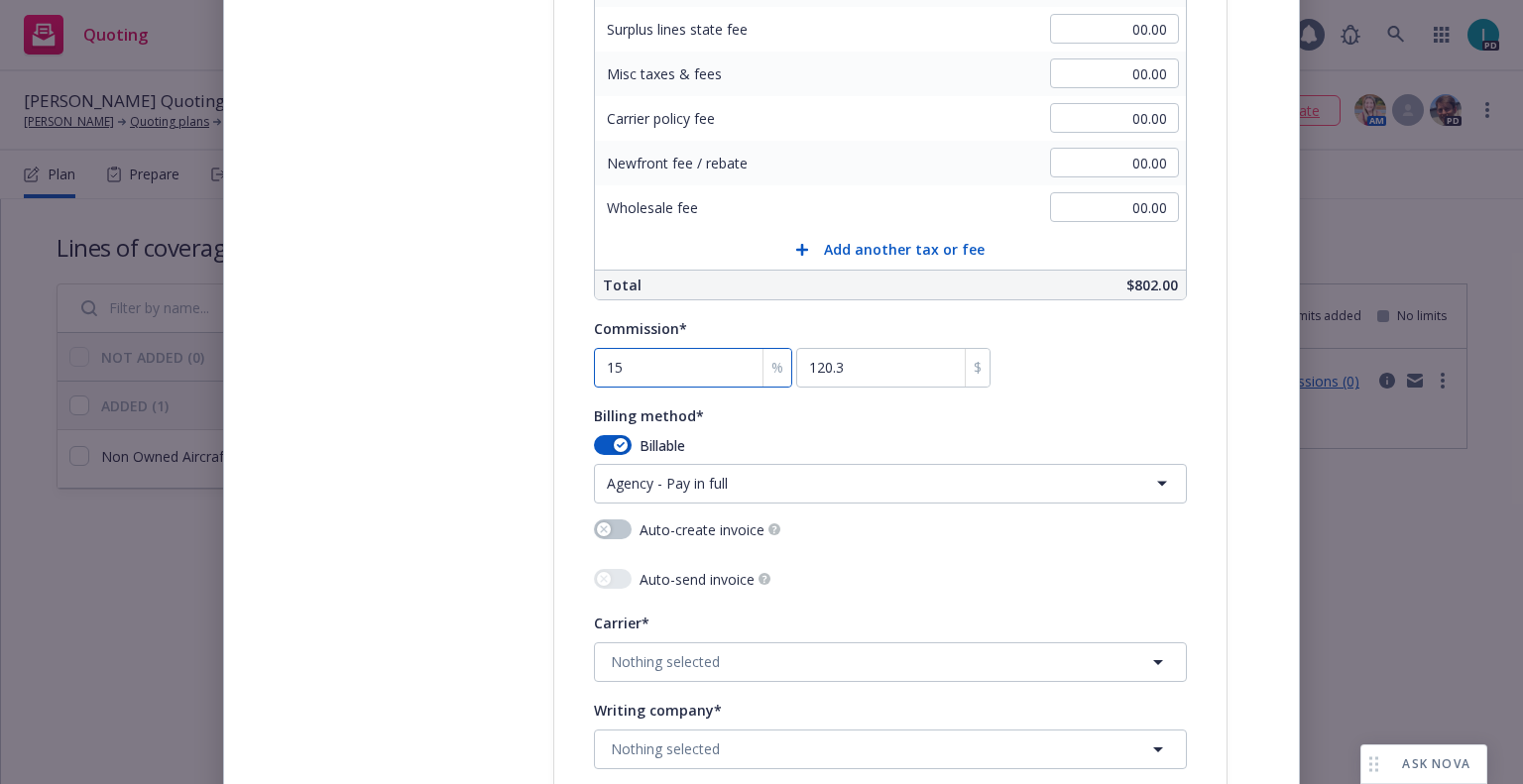 type on "15" 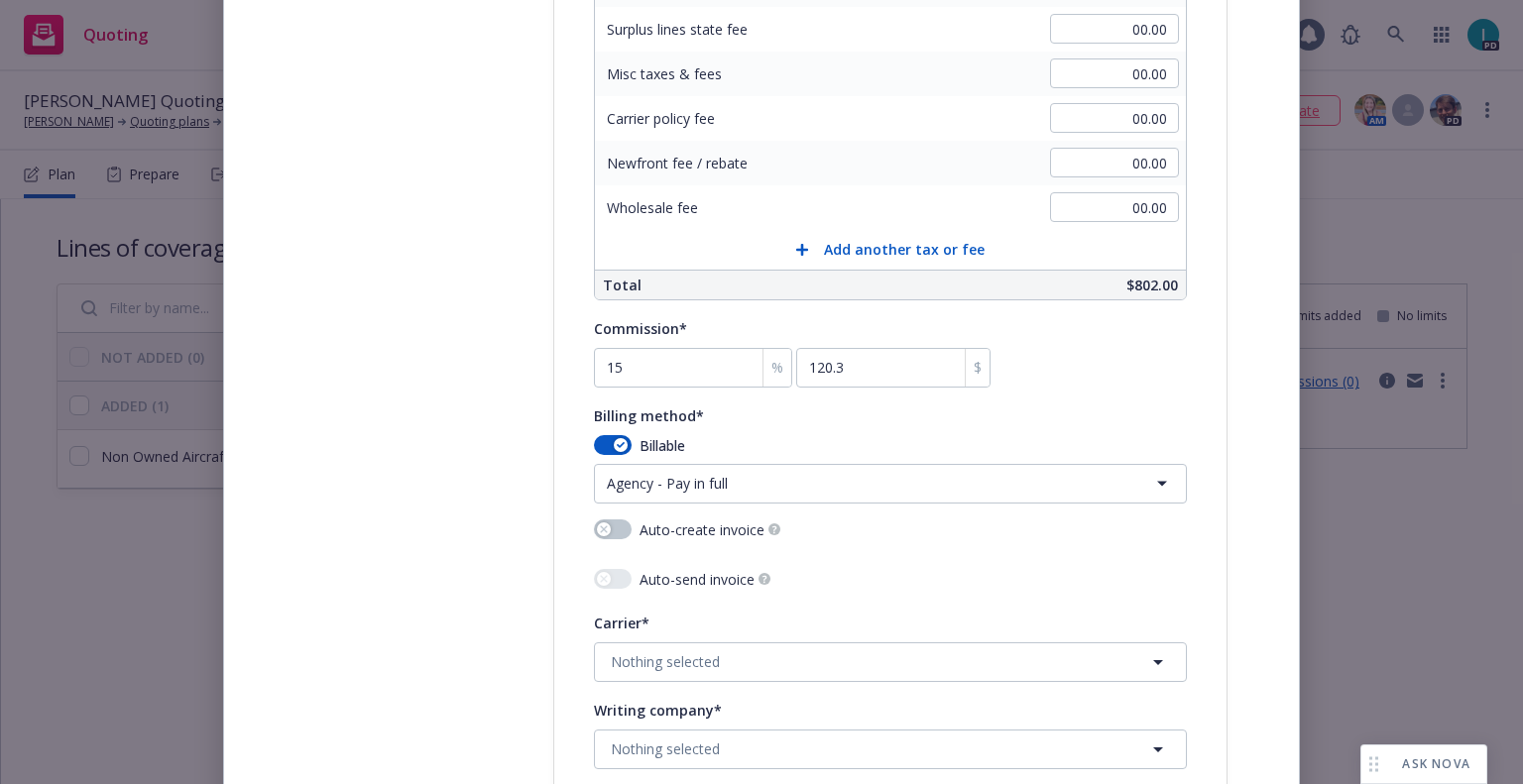 click on "Quoting 1 PD Pamela Fife Quoting Plan (2025-07-14) Pamela Fife Quoting plans Quoting plan More info... ETA :  July 14, 2025 No SSC case associated. Associate AM PD Plan Prepare Submit Responses Compare Propose Bind Files Lines of coverage Add NOT ADDED (0) ADDED (1) Non Owned Aircraft Liability New Submission groups Show archived Limits added No limits Non Owned Aircraft Liability View submissions (0) Non Owned Aircraft Liability New Line of coverage Non Owned Aircraft Liability New LOC details copied 07/14/2025   /f5718177-4408-4d29-996a-68b18ce1a252/plan ASK NOVA Create policy Select lines of coverage Upload documents 3 Policy details 4 Installment plan Add policy details Policy type* Non Owned Aircraft Liability Policy number* 9057217 Policy number not available at this time Policy display name Policy term* Select policy term 12 Month 6 Month 4 Month 3 Month 2 Month 1 Month 36 Month (3 yr) 72 Month (6 yr) 120 Month (10 yr) 180 Month (15 yr) 240 Month (20 yr) 300 Month (25 yr) 360 Month (30 yr) Other AC(s)" at bounding box center (762, 392) 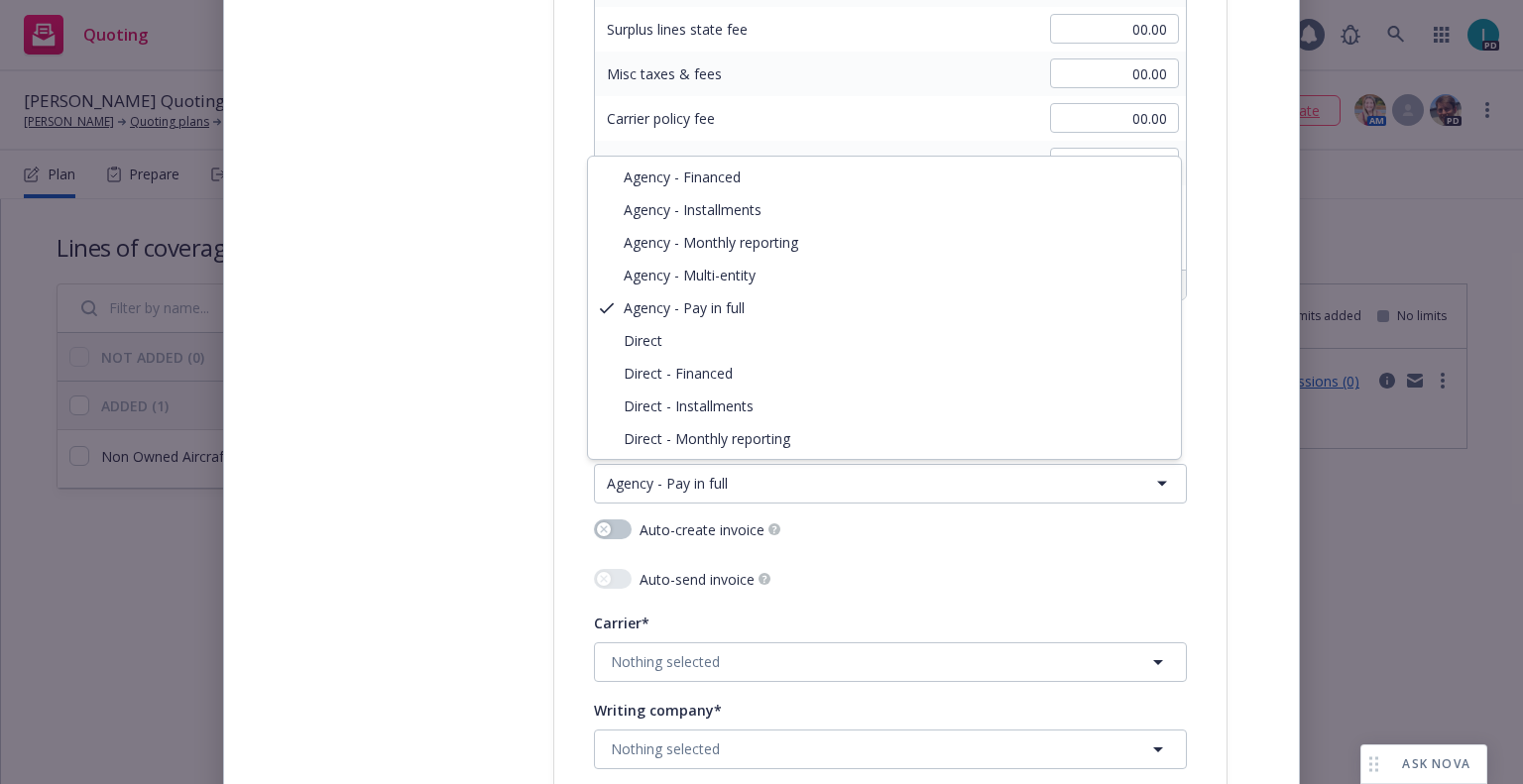 select on "DIRECT" 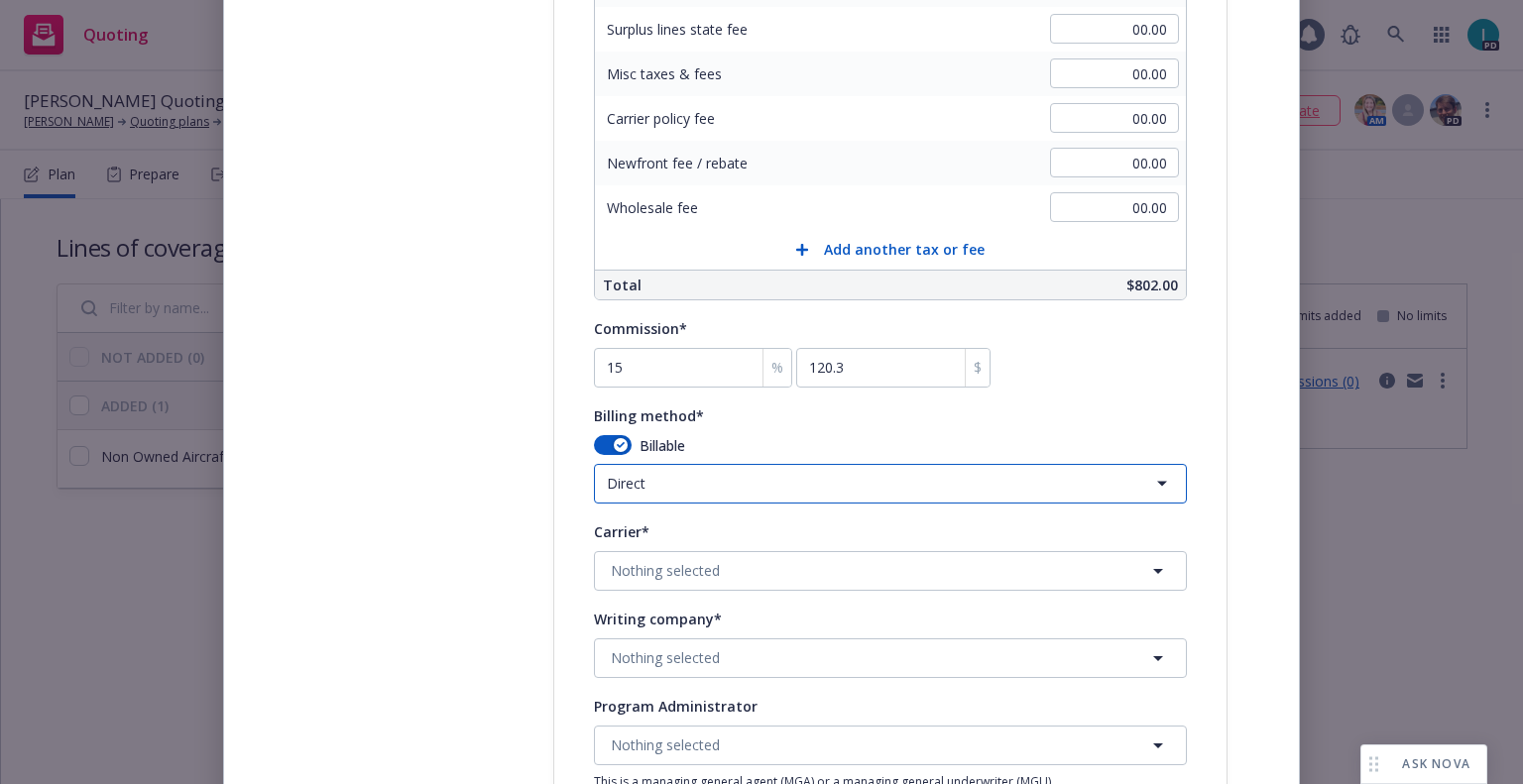 scroll, scrollTop: 1784, scrollLeft: 0, axis: vertical 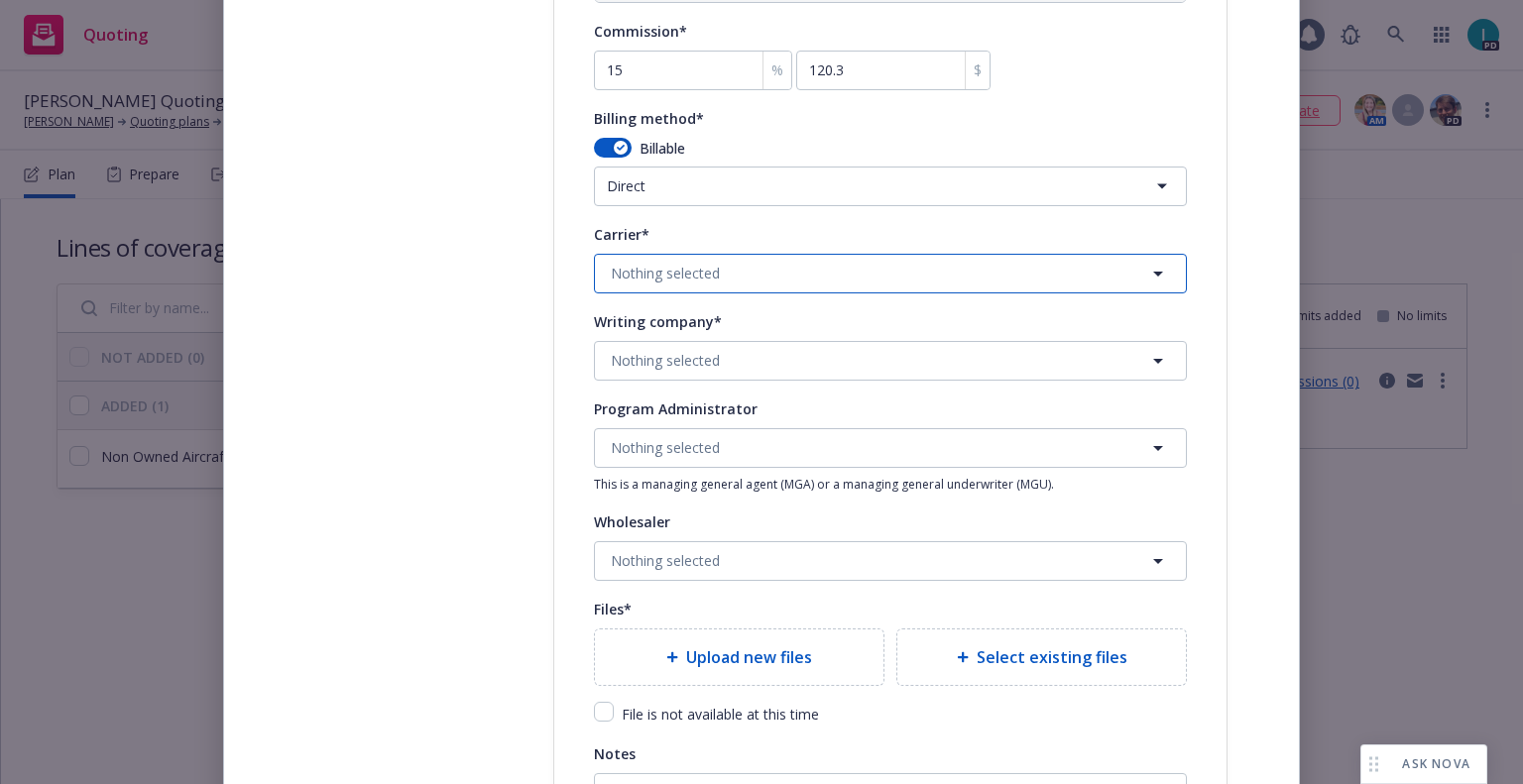 click on "Nothing selected" at bounding box center [665, 273] 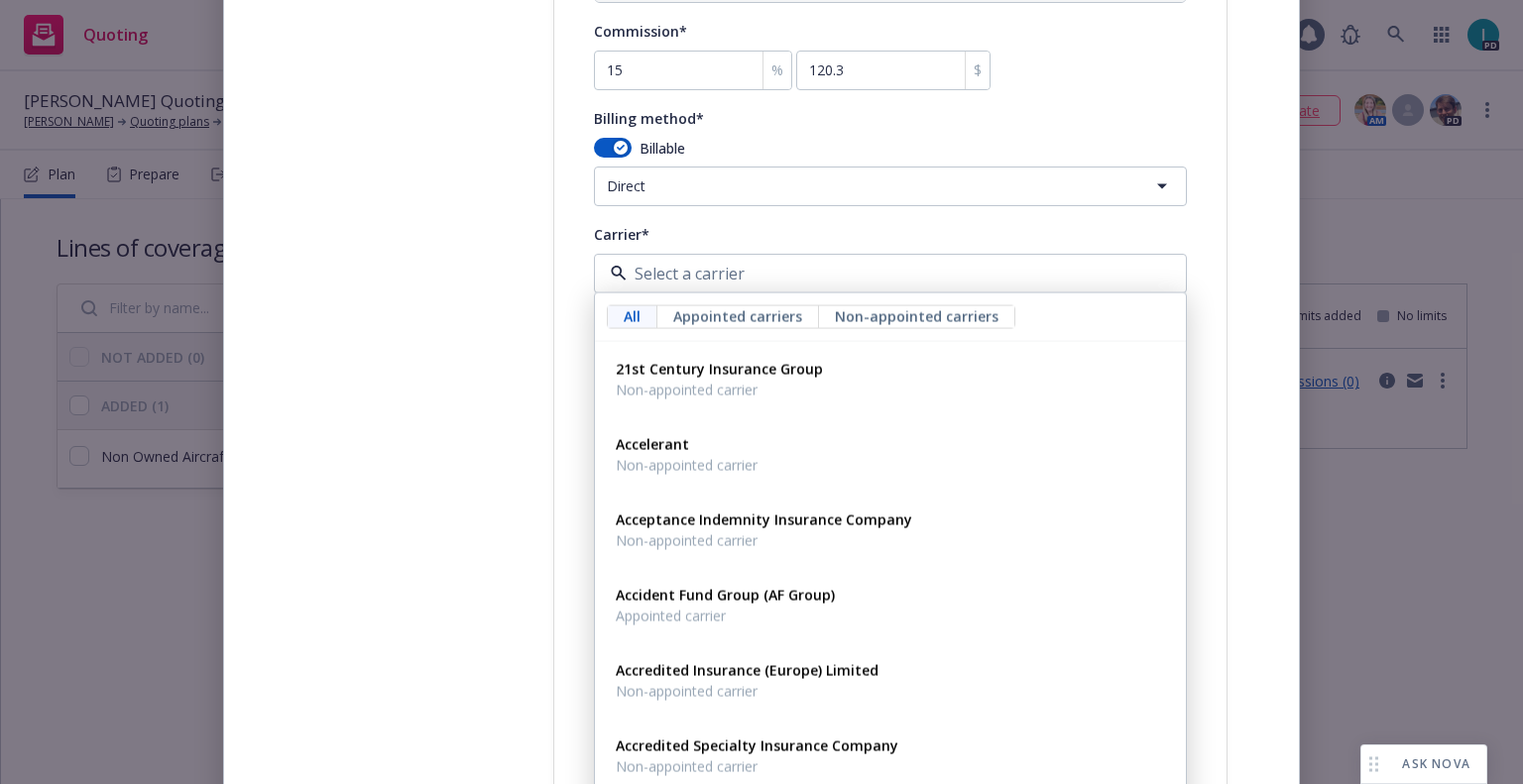 type on "s" 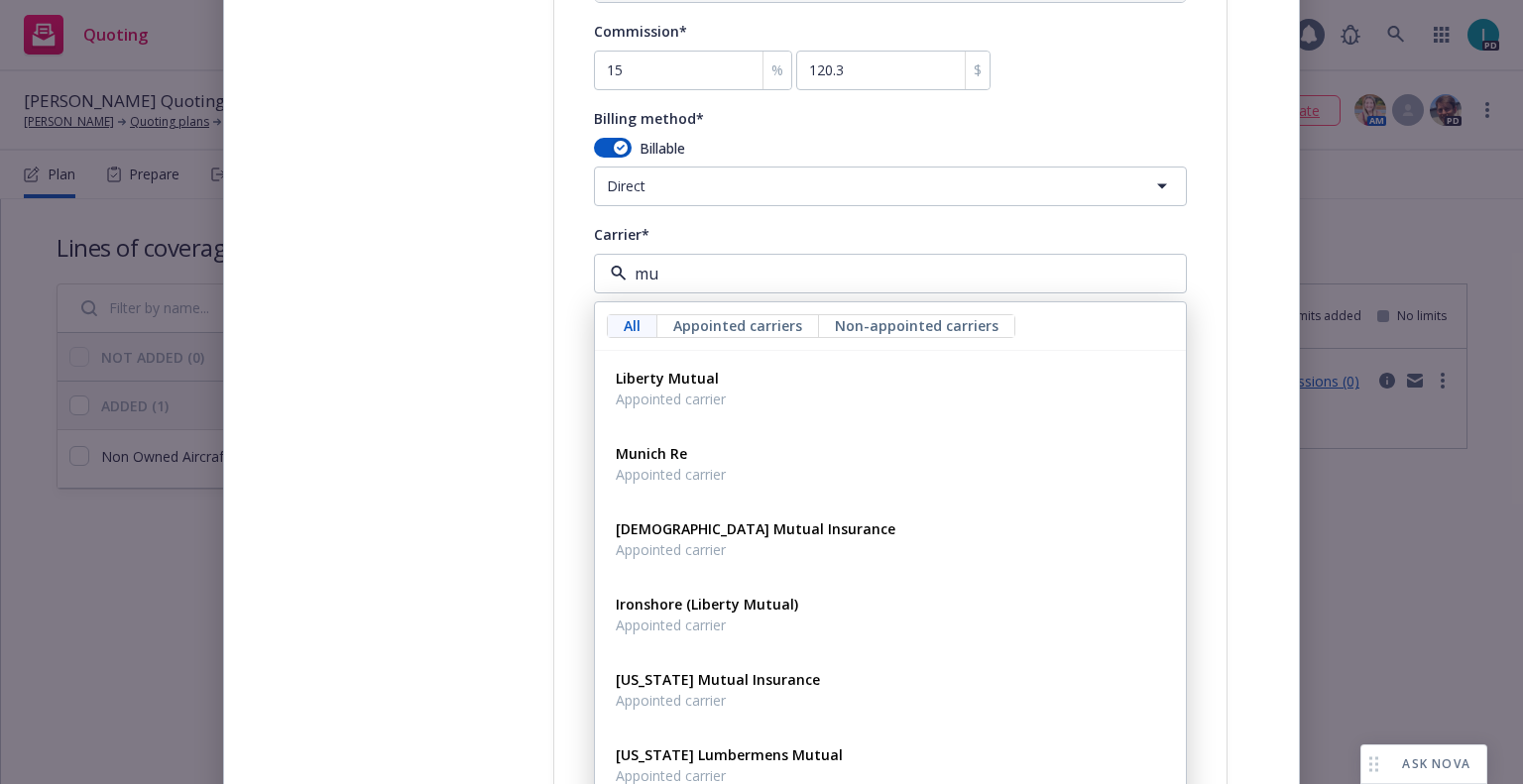 type on "mun" 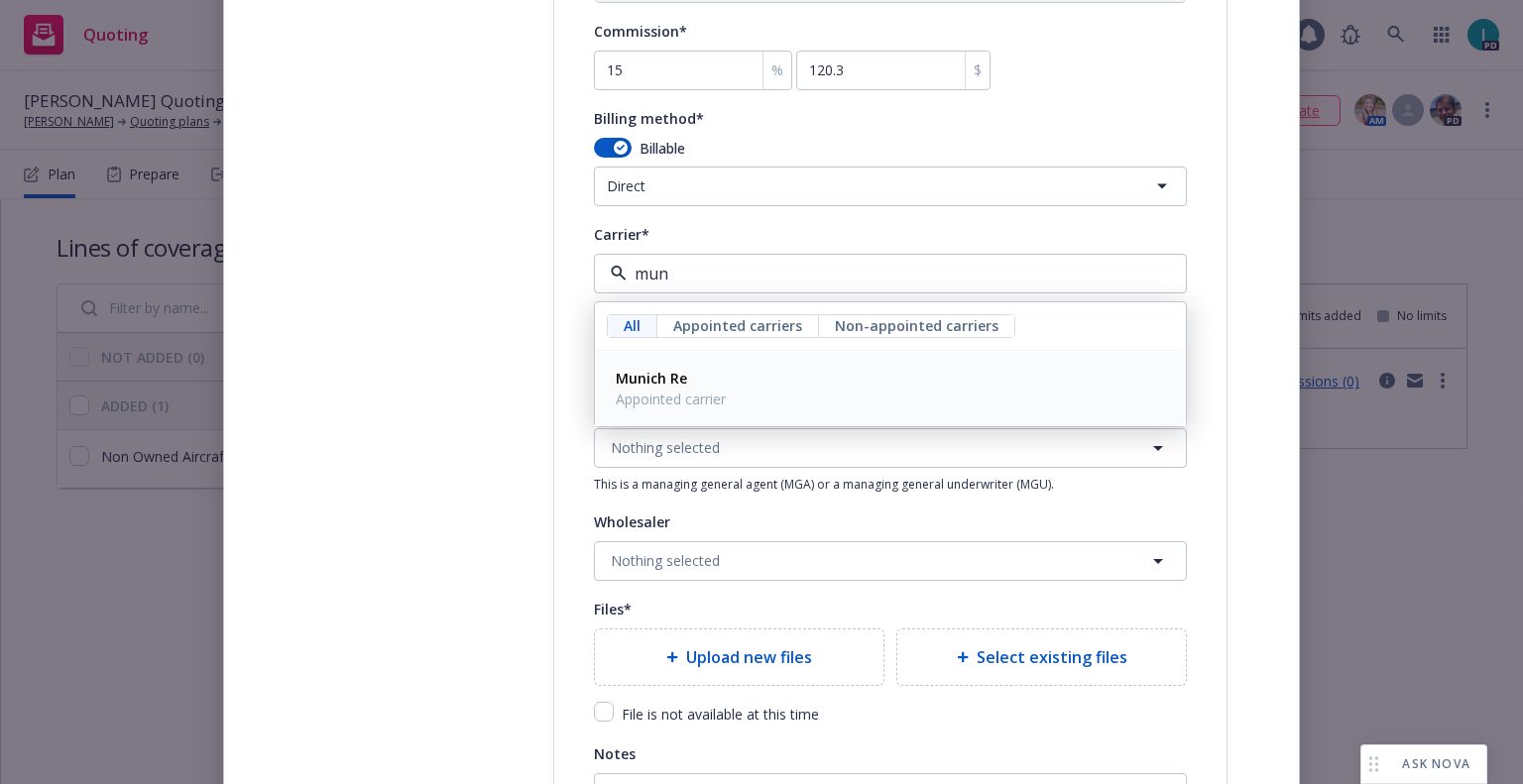 click on "Appointed carrier" at bounding box center (670, 398) 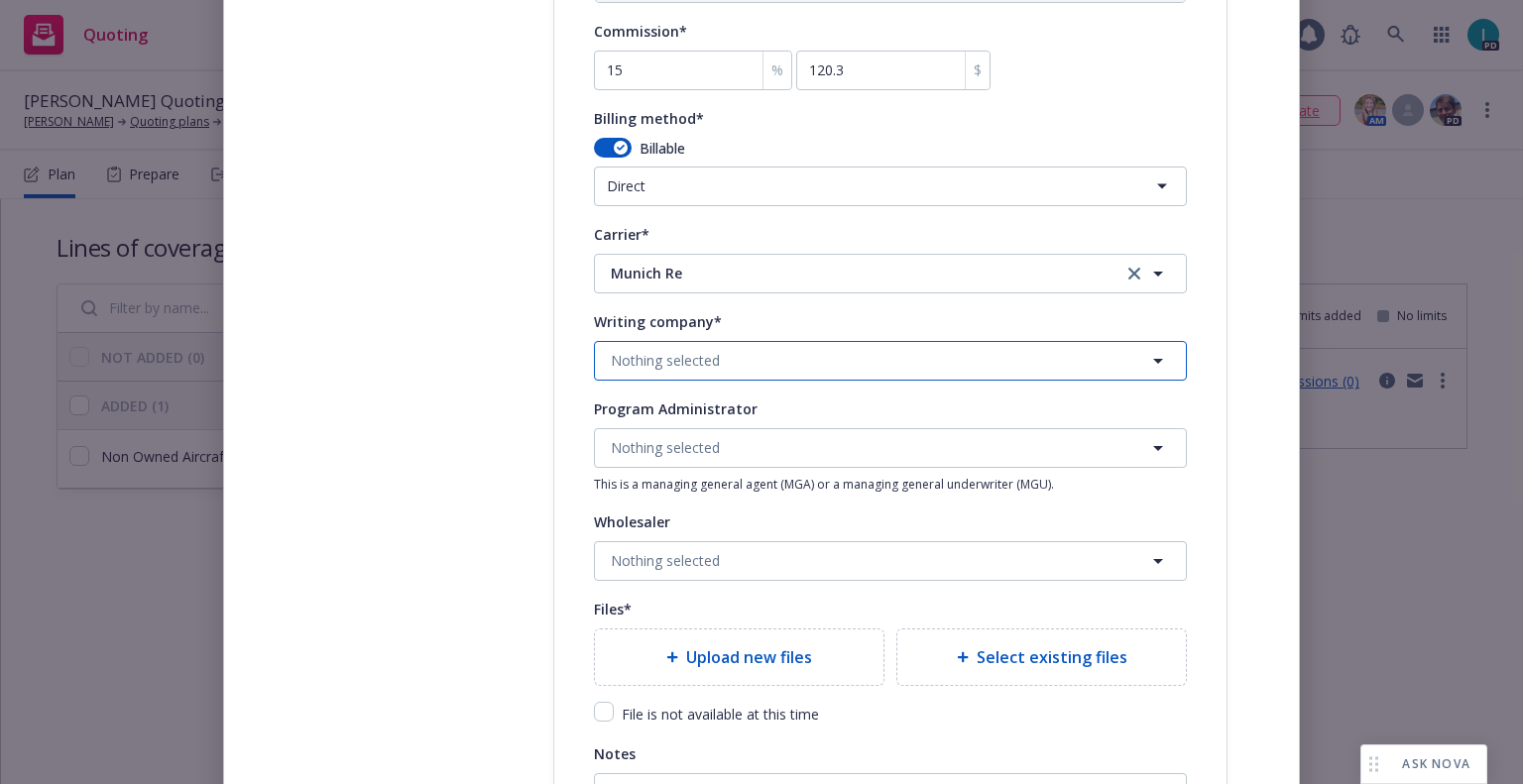 click on "Nothing selected" at bounding box center [890, 361] 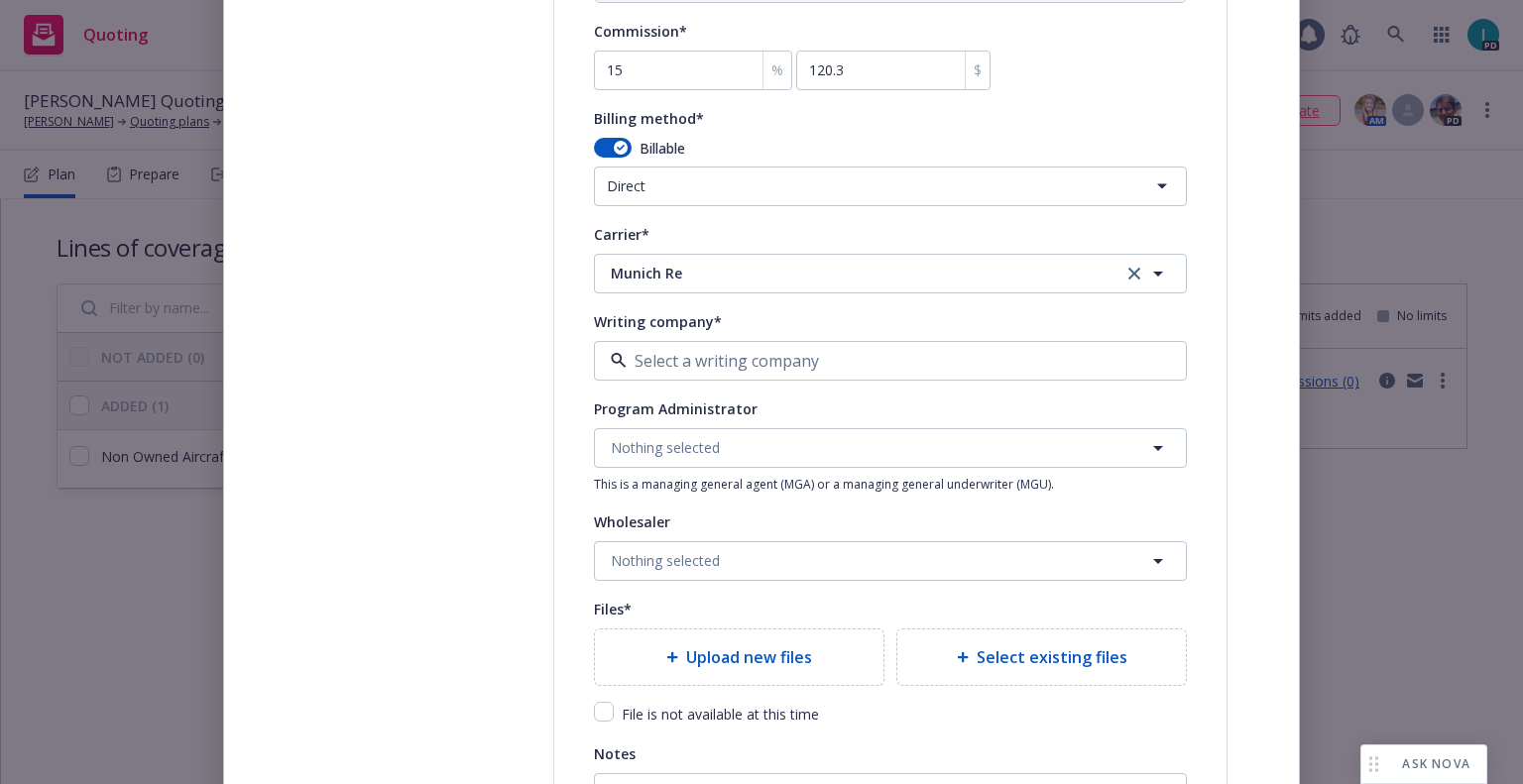 click on "American Alternative Insurance Corporation" at bounding box center (769, 416) 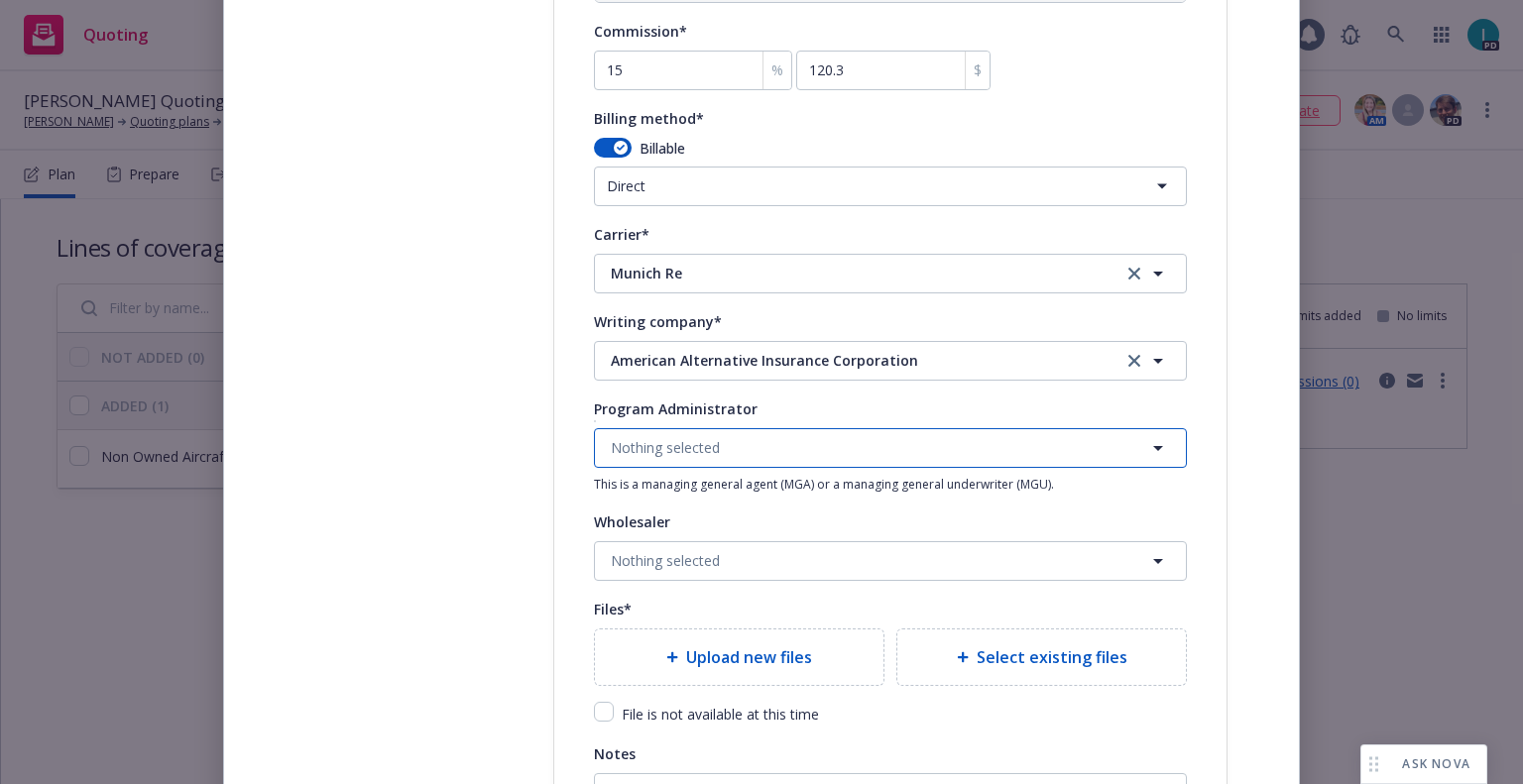 click on "Nothing selected" at bounding box center (665, 447) 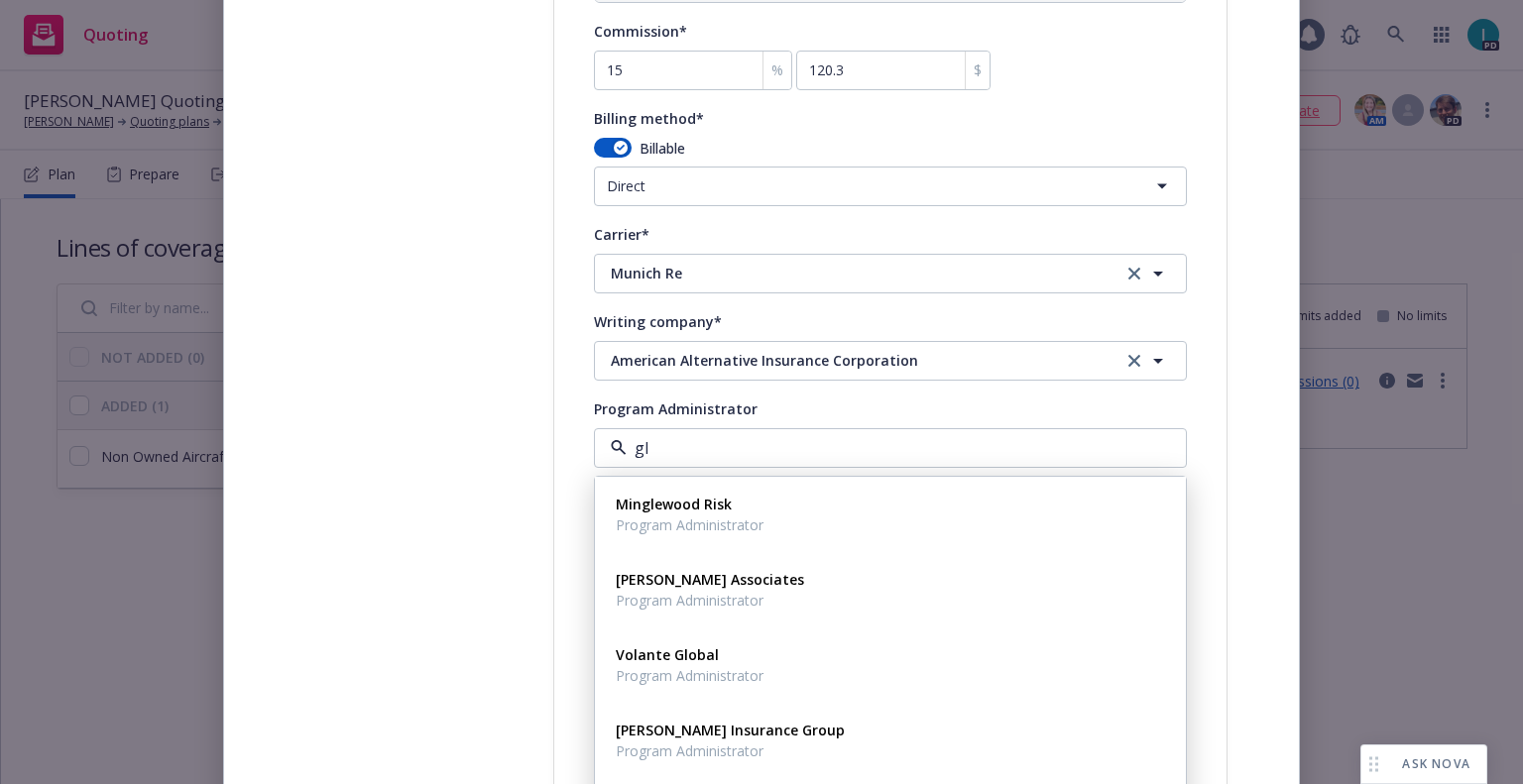 type on "glo" 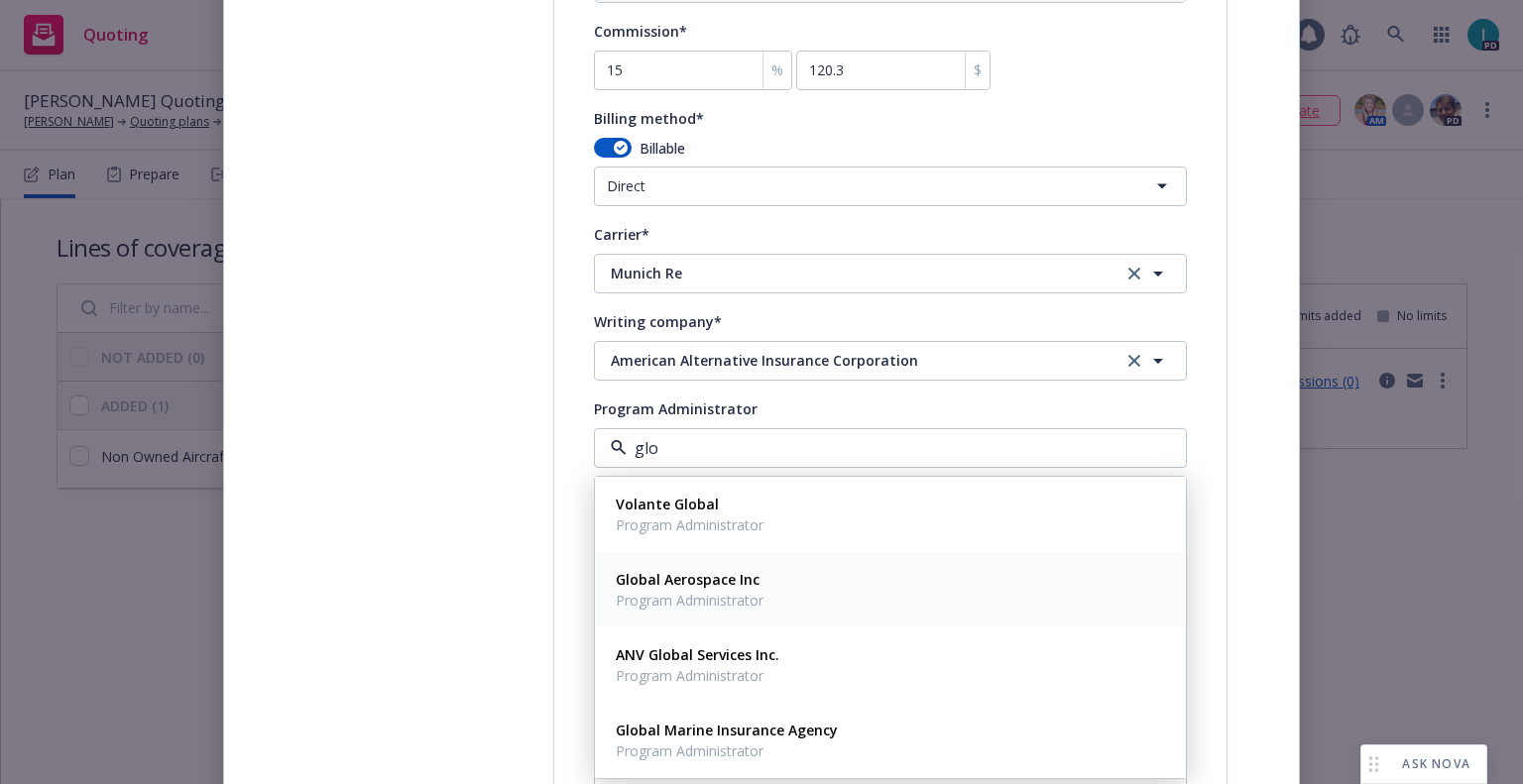 click on "Global Aerospace Inc" at bounding box center (687, 579) 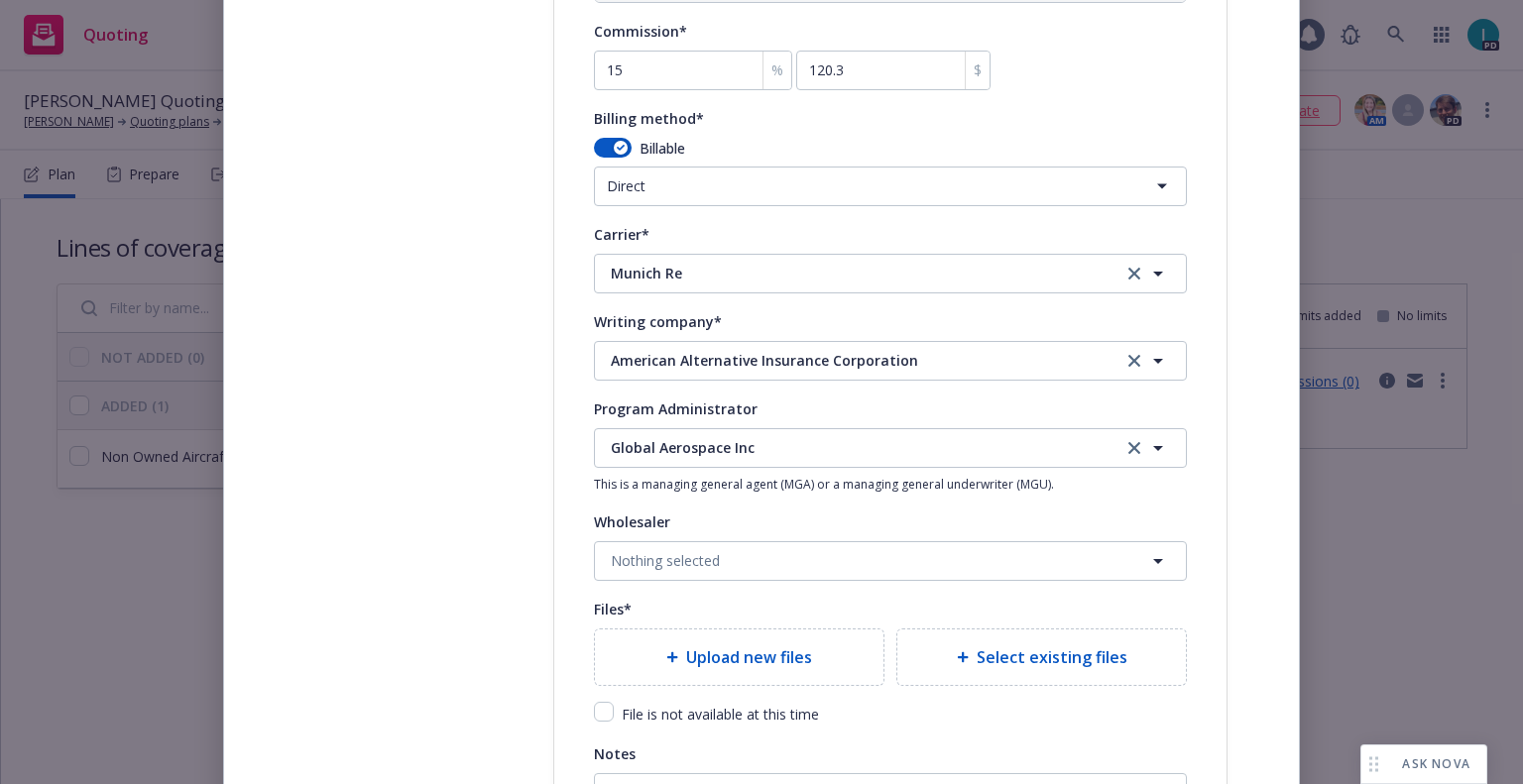 scroll, scrollTop: 2151, scrollLeft: 0, axis: vertical 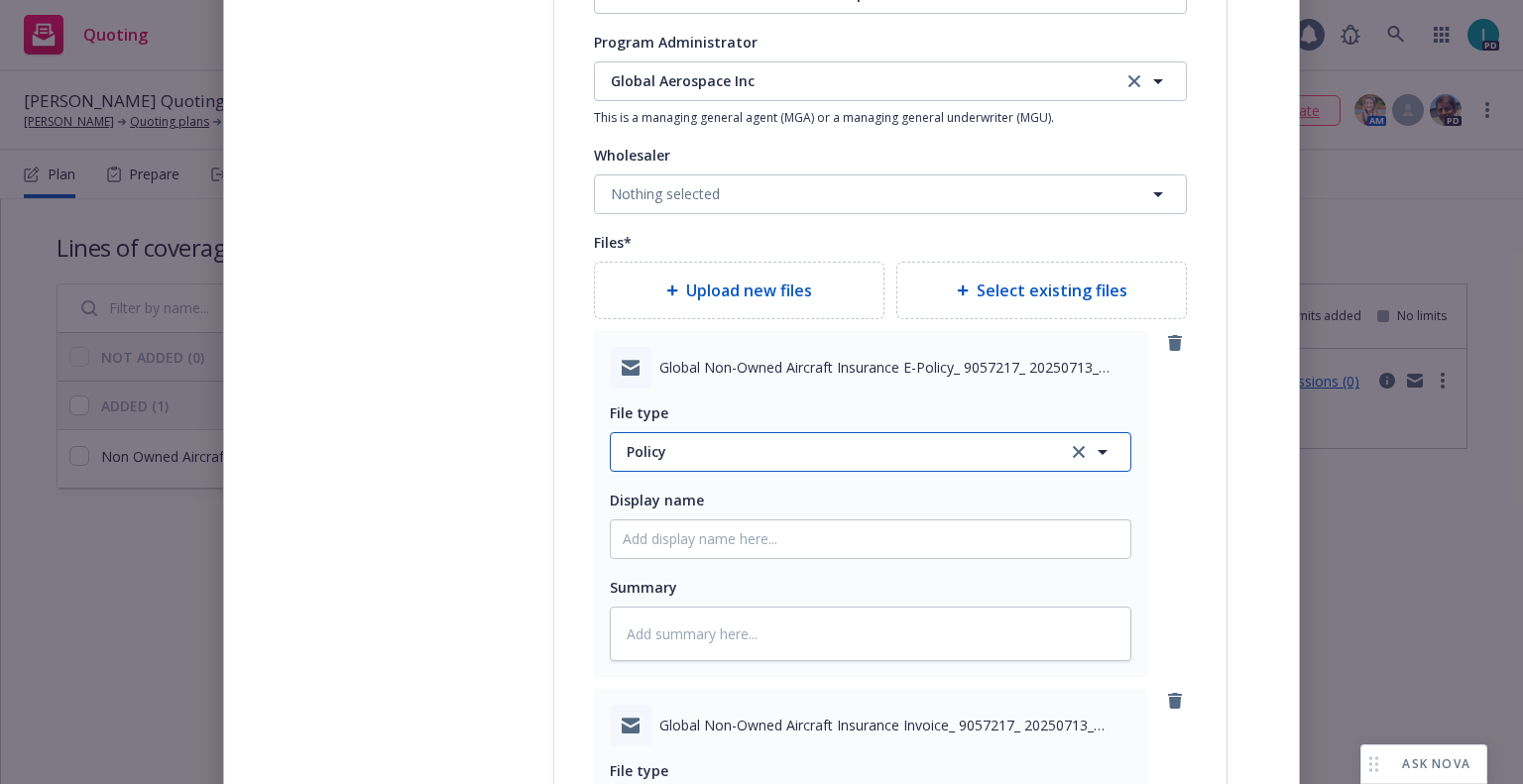 click on "Policy" at bounding box center (835, 451) 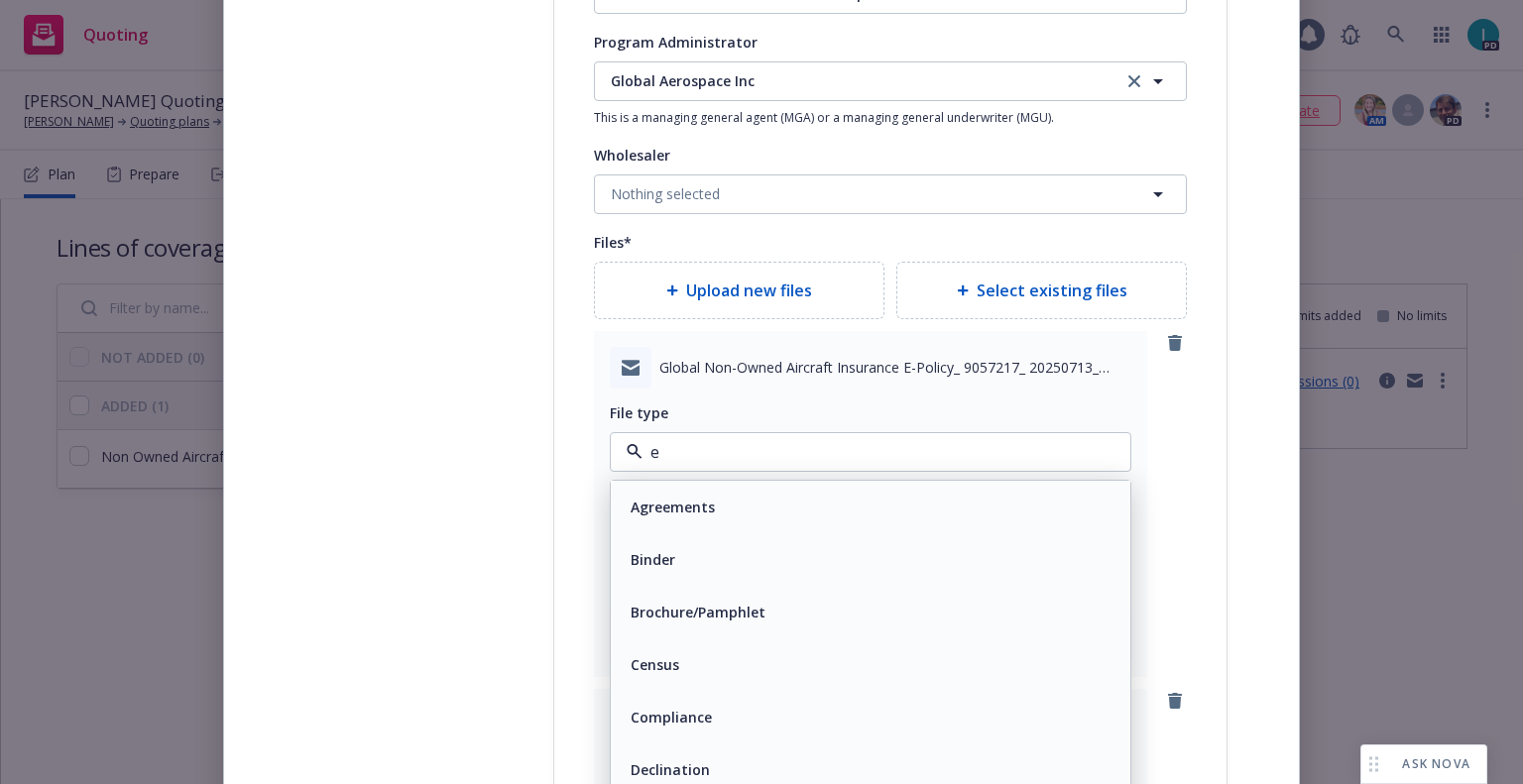 type on "em" 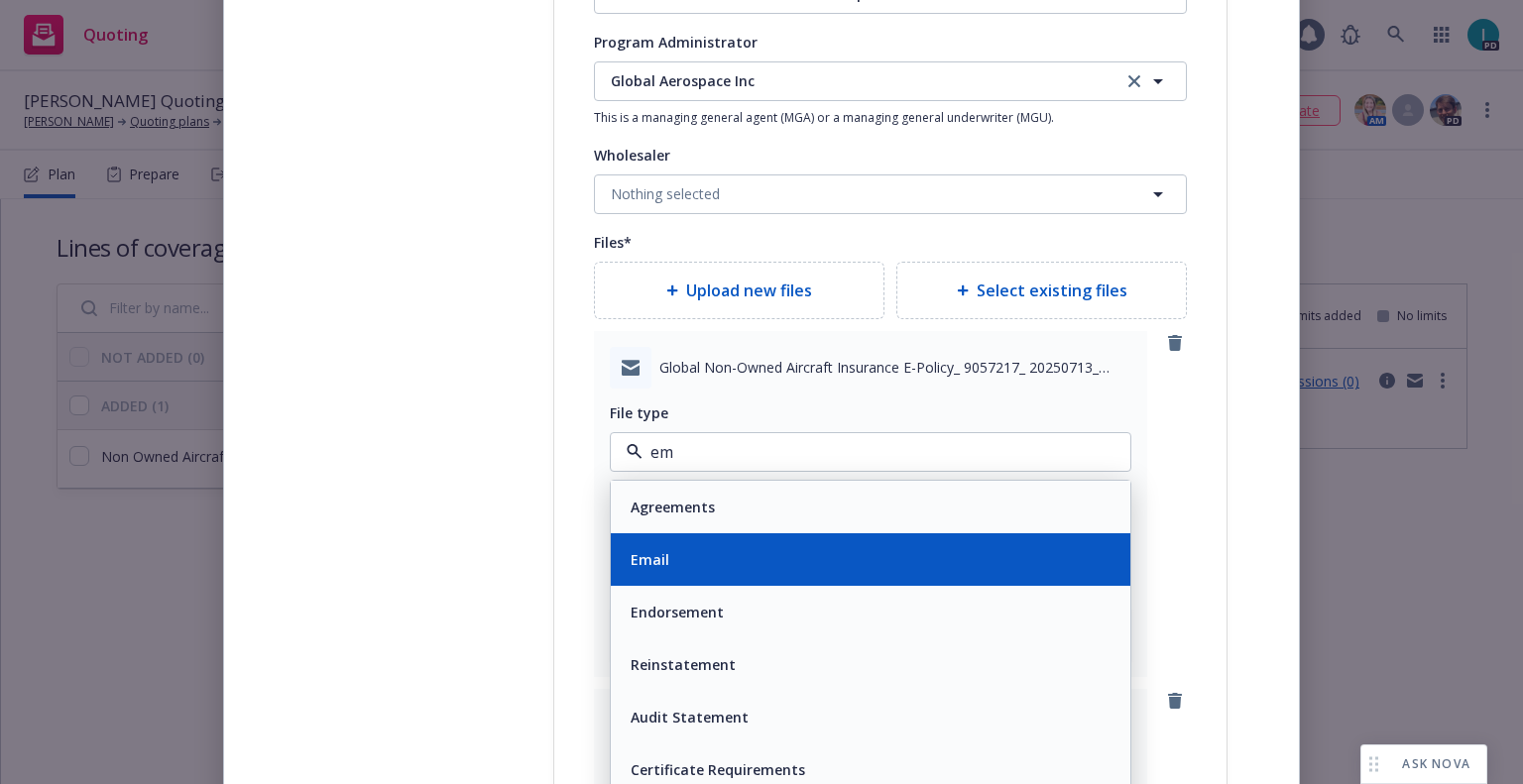click on "Email" at bounding box center (871, 559) 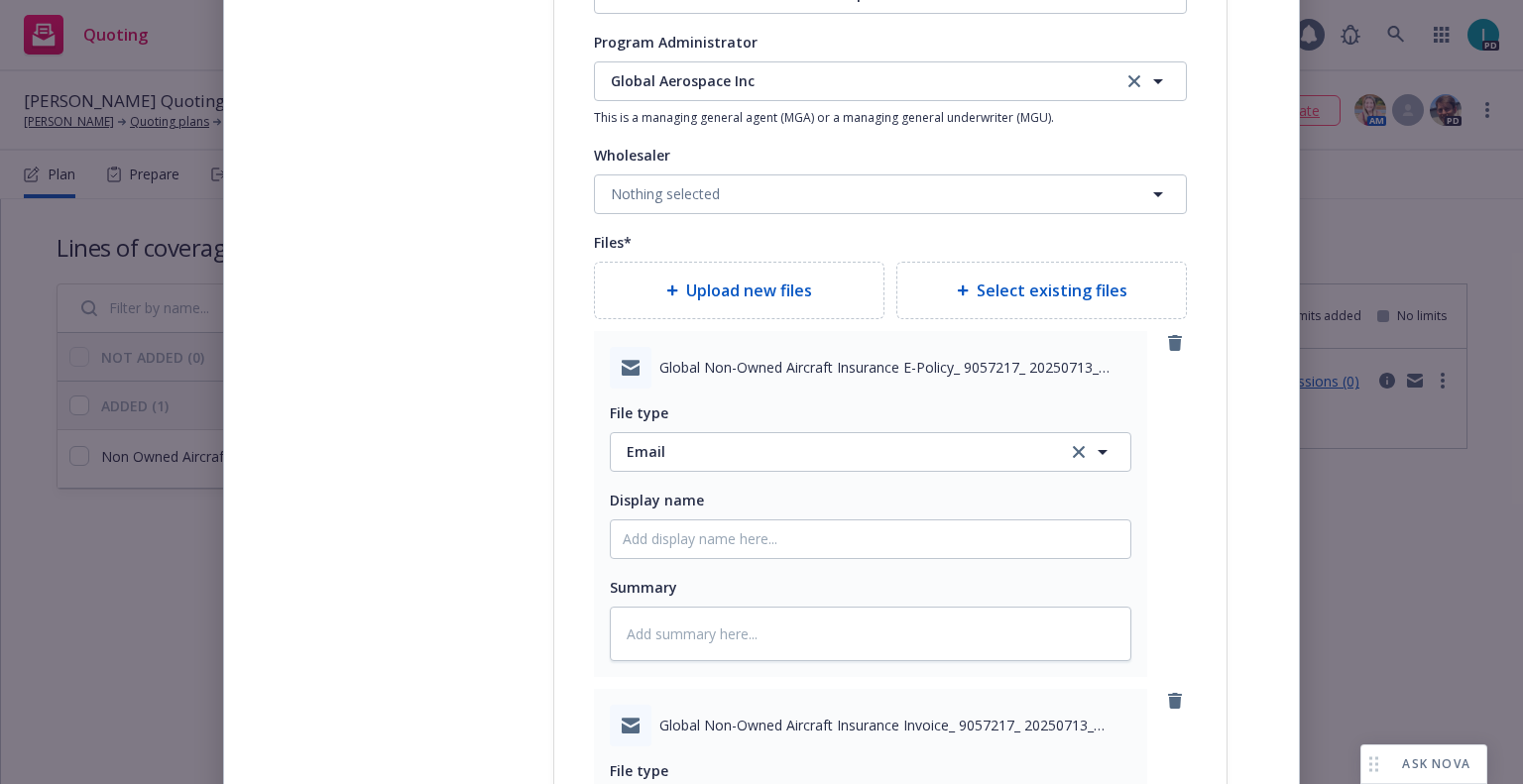 scroll, scrollTop: 2448, scrollLeft: 0, axis: vertical 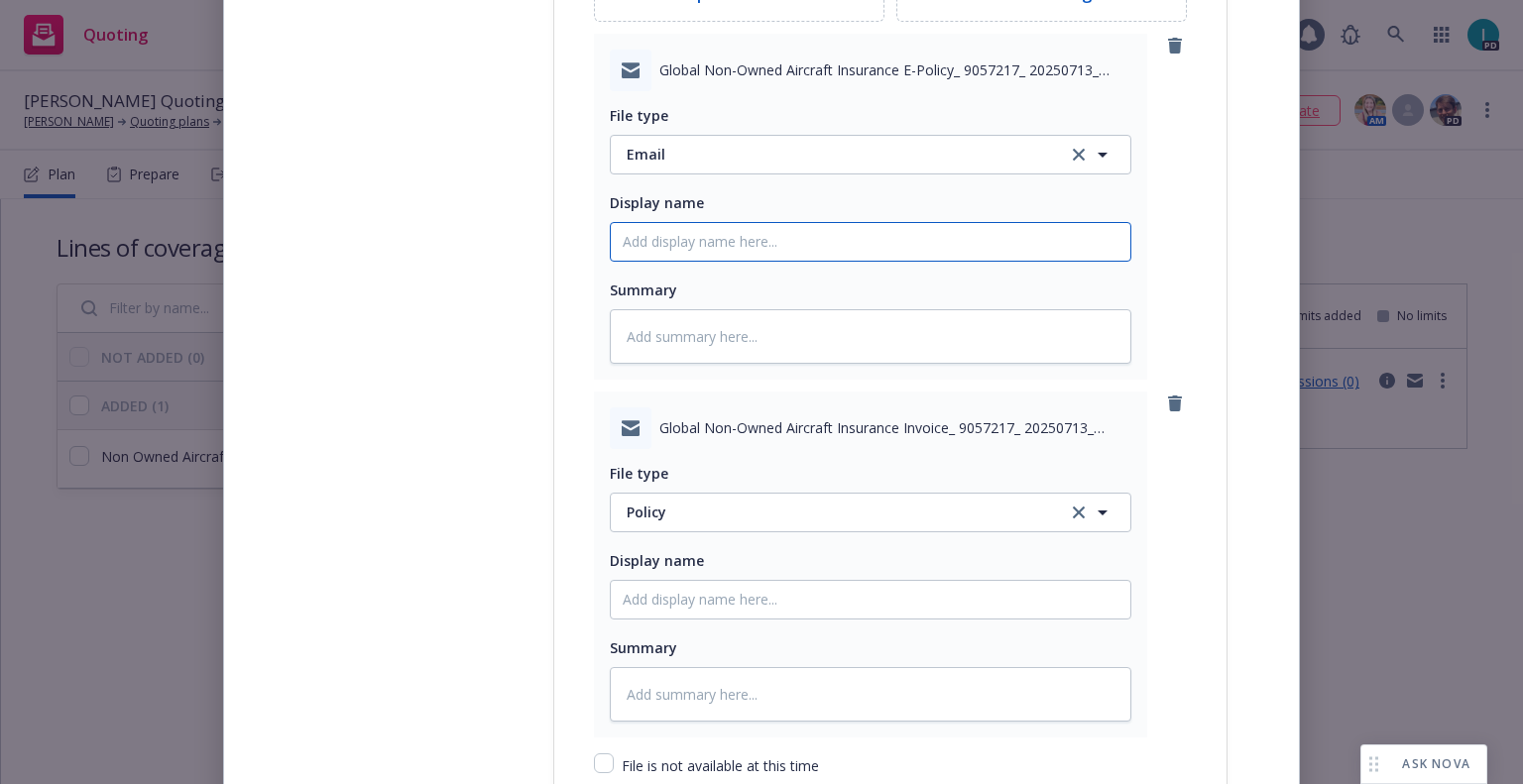 click on "Policy display name" at bounding box center (871, 242) 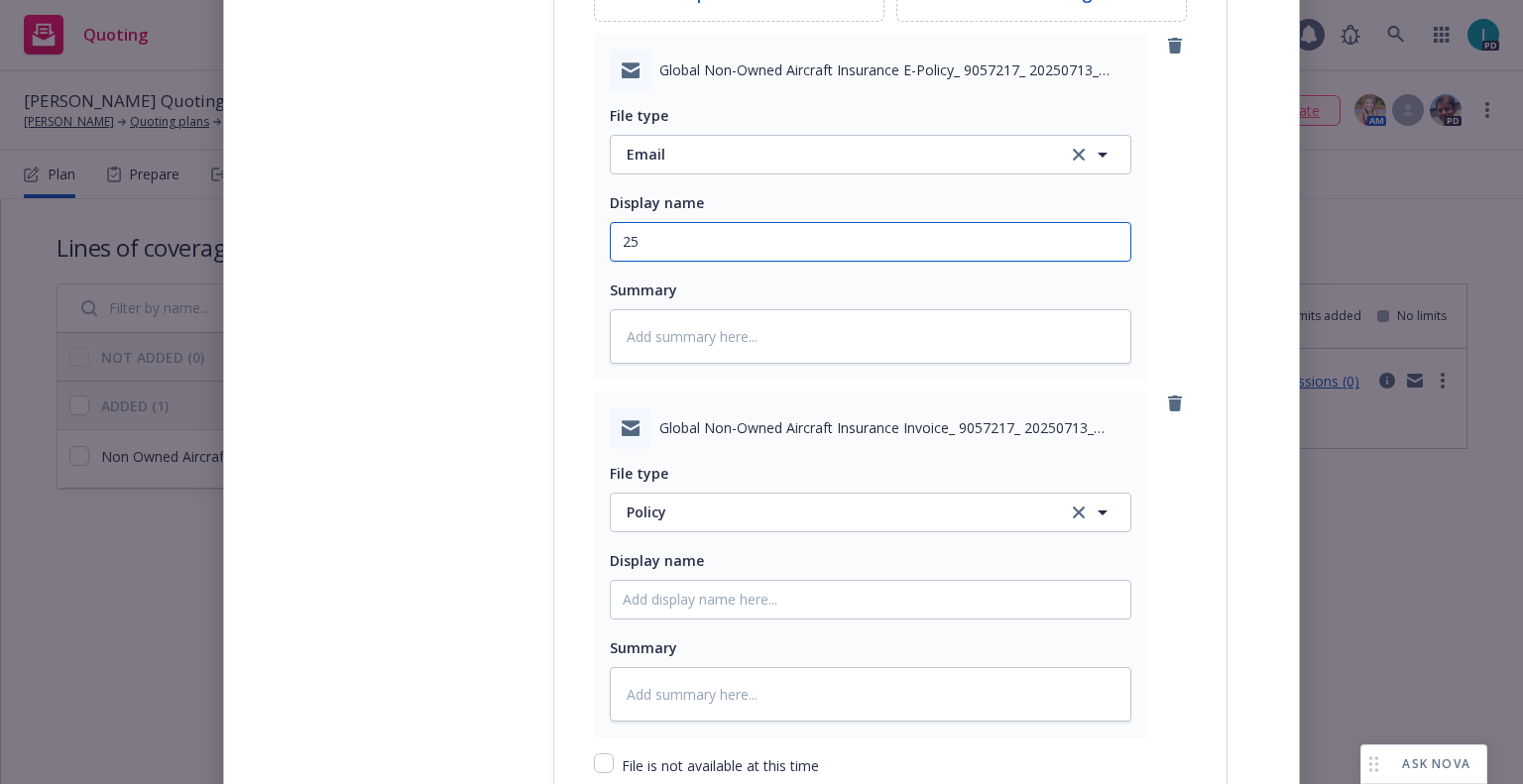 type on "25" 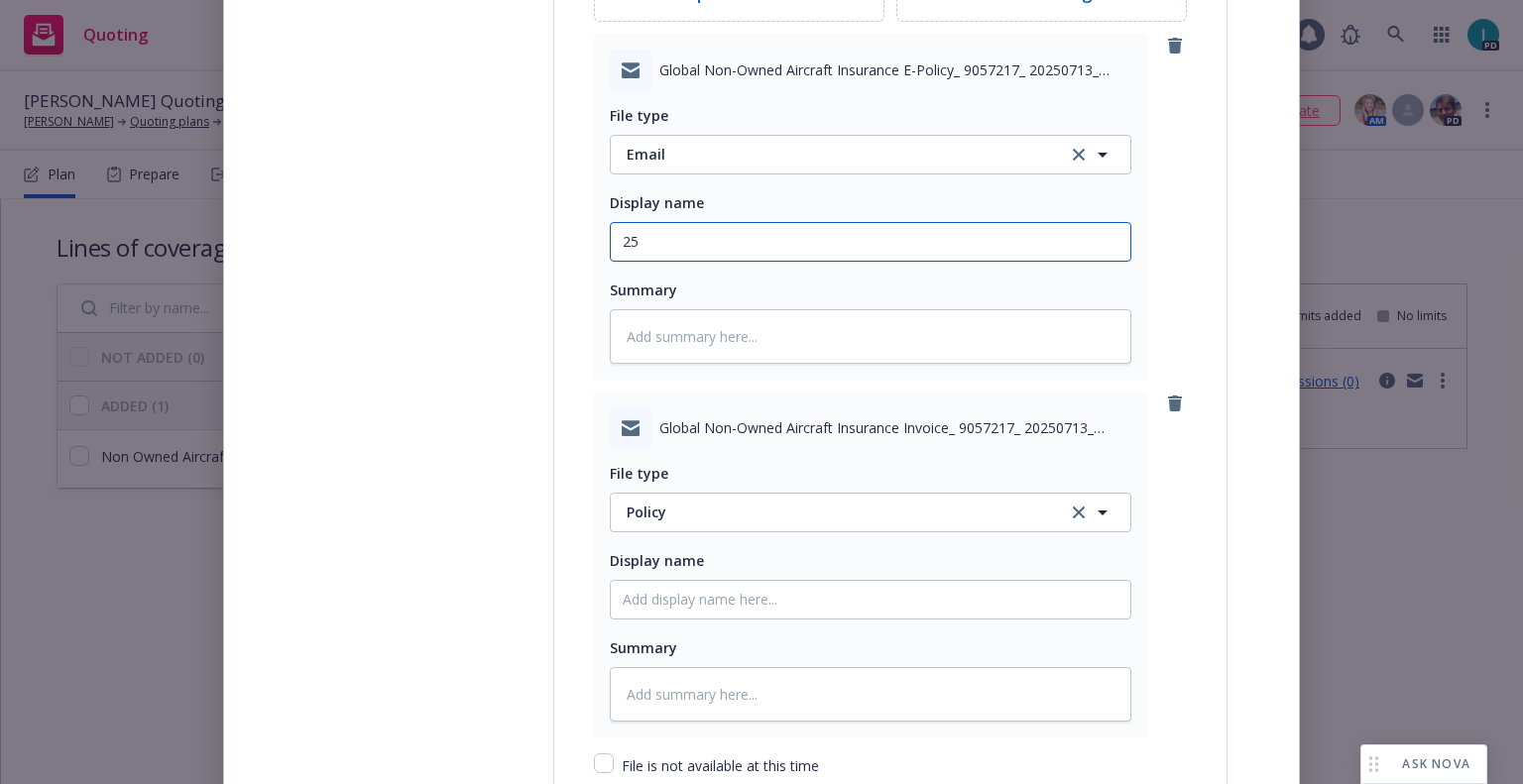 type on "25 NOWN GLO Policy, Cert, Quote" 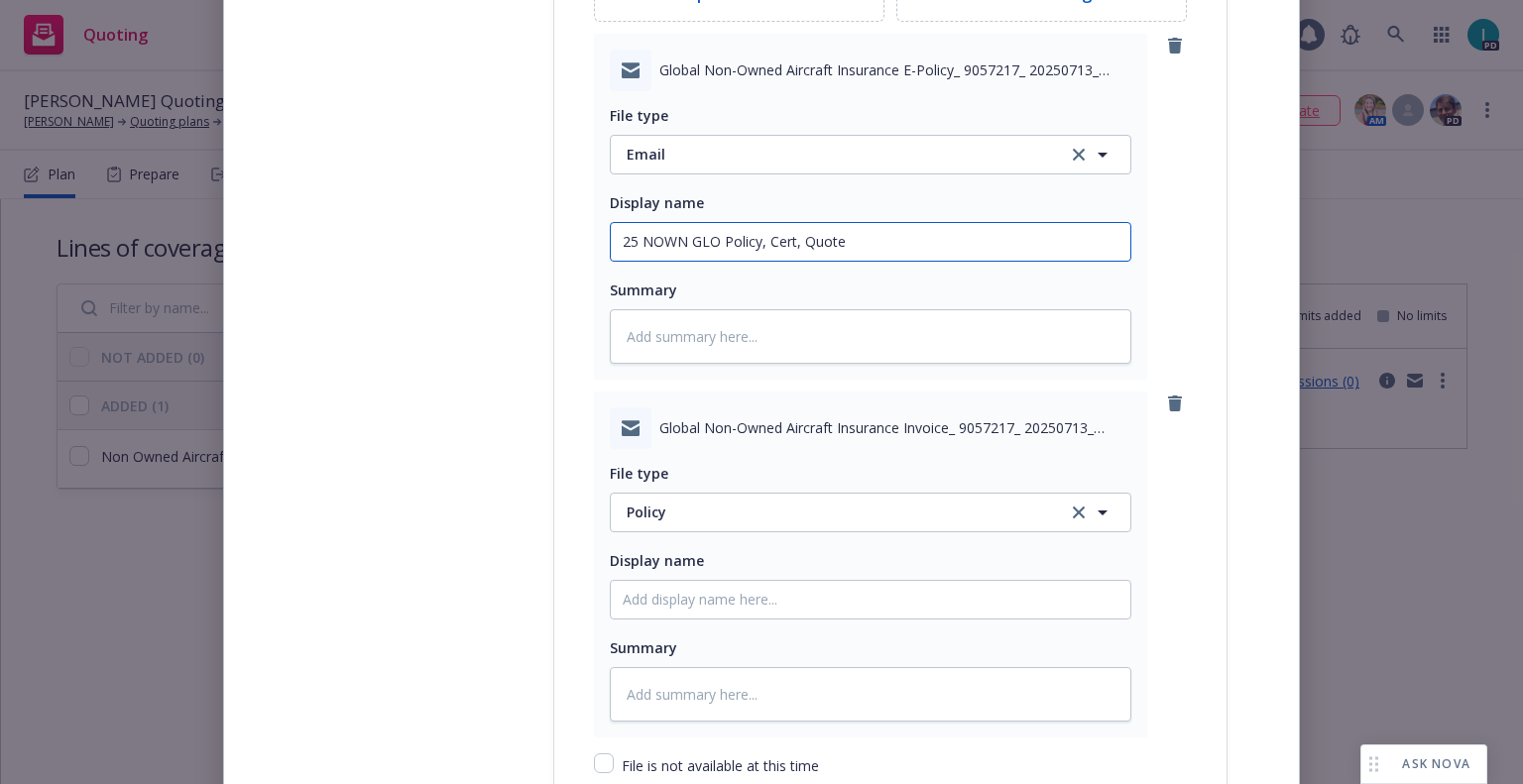 drag, startPoint x: 715, startPoint y: 244, endPoint x: 283, endPoint y: 222, distance: 432.5598 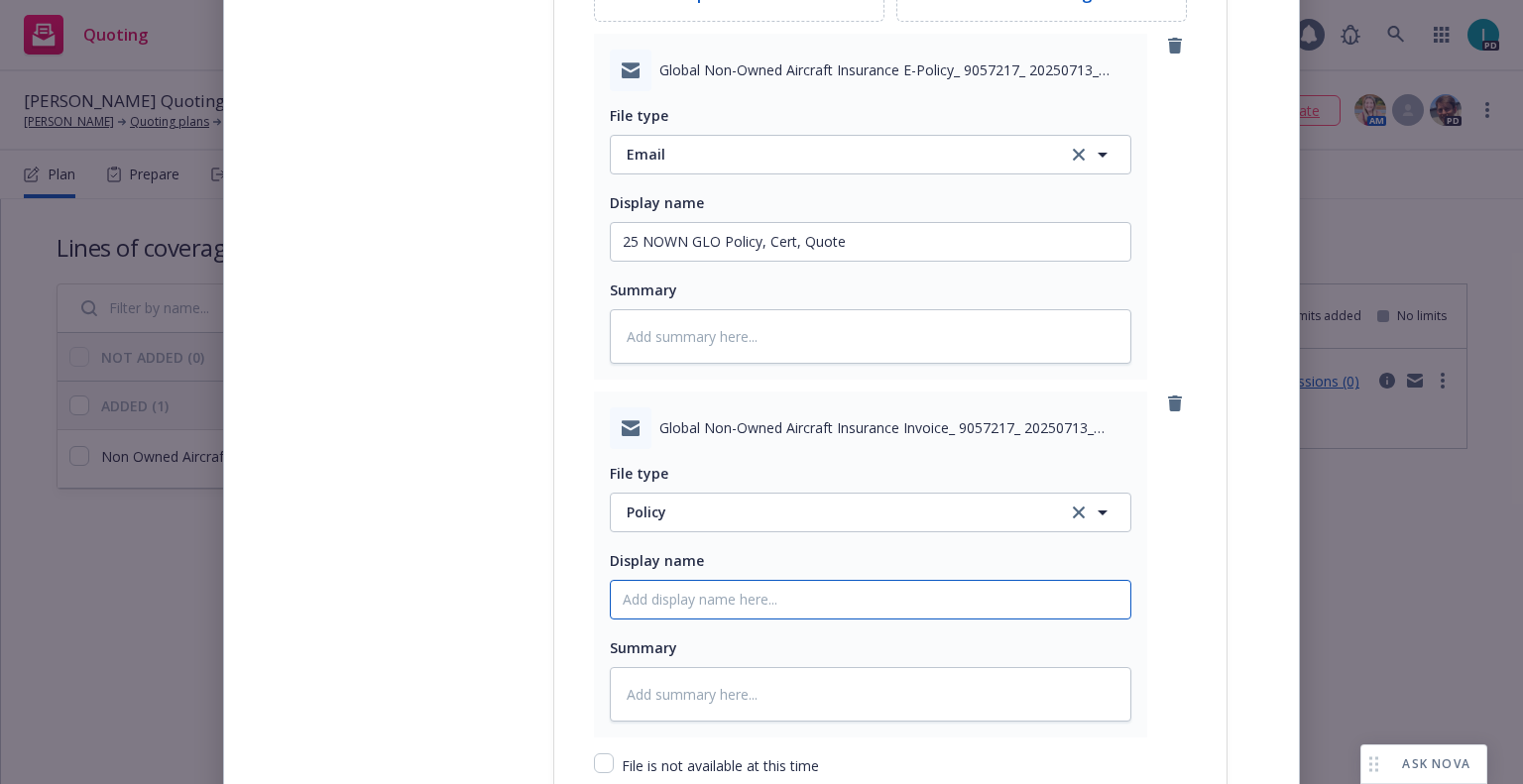 click on "Policy display name" at bounding box center (871, 242) 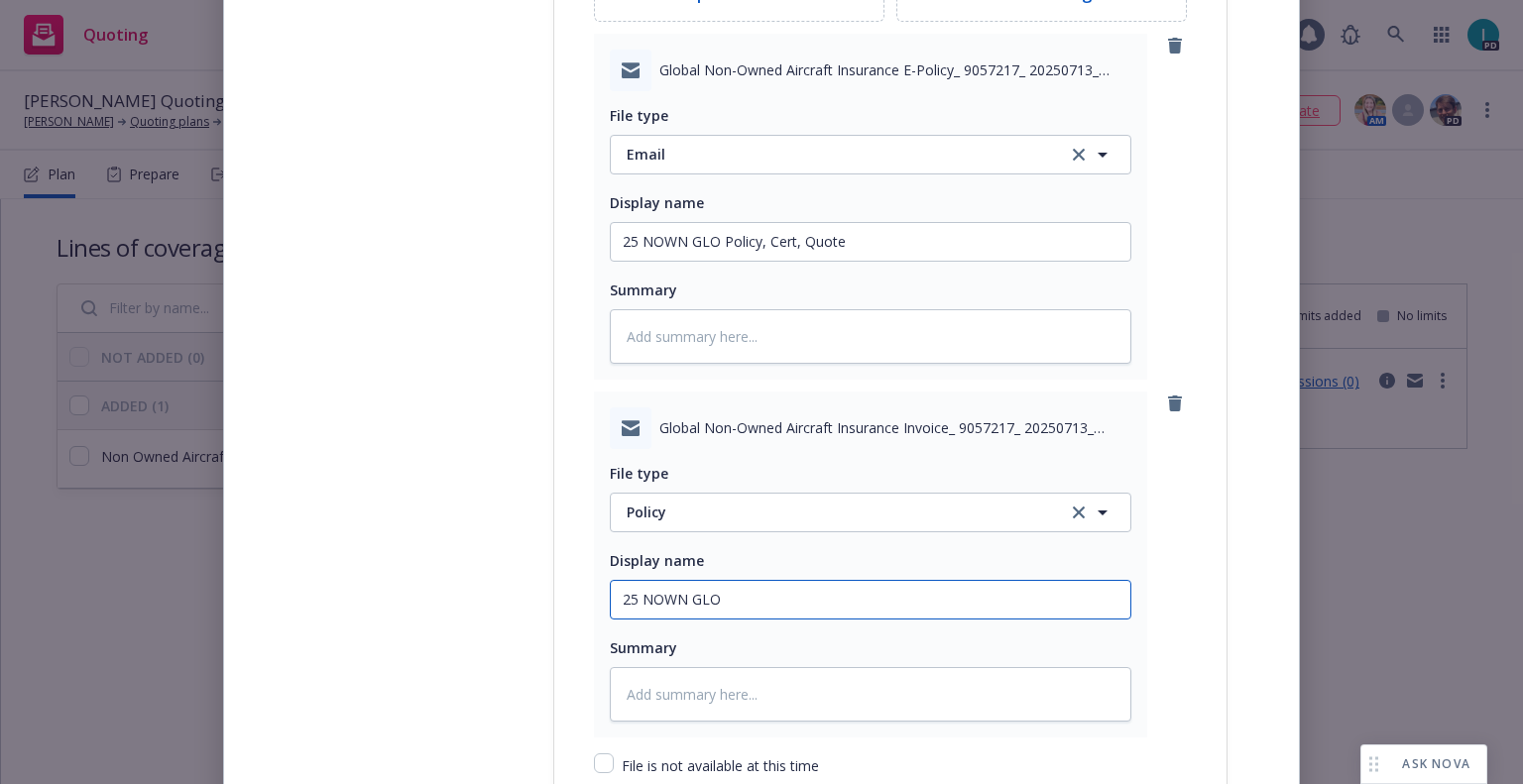 type on "25 NOWN GLO Invoice" 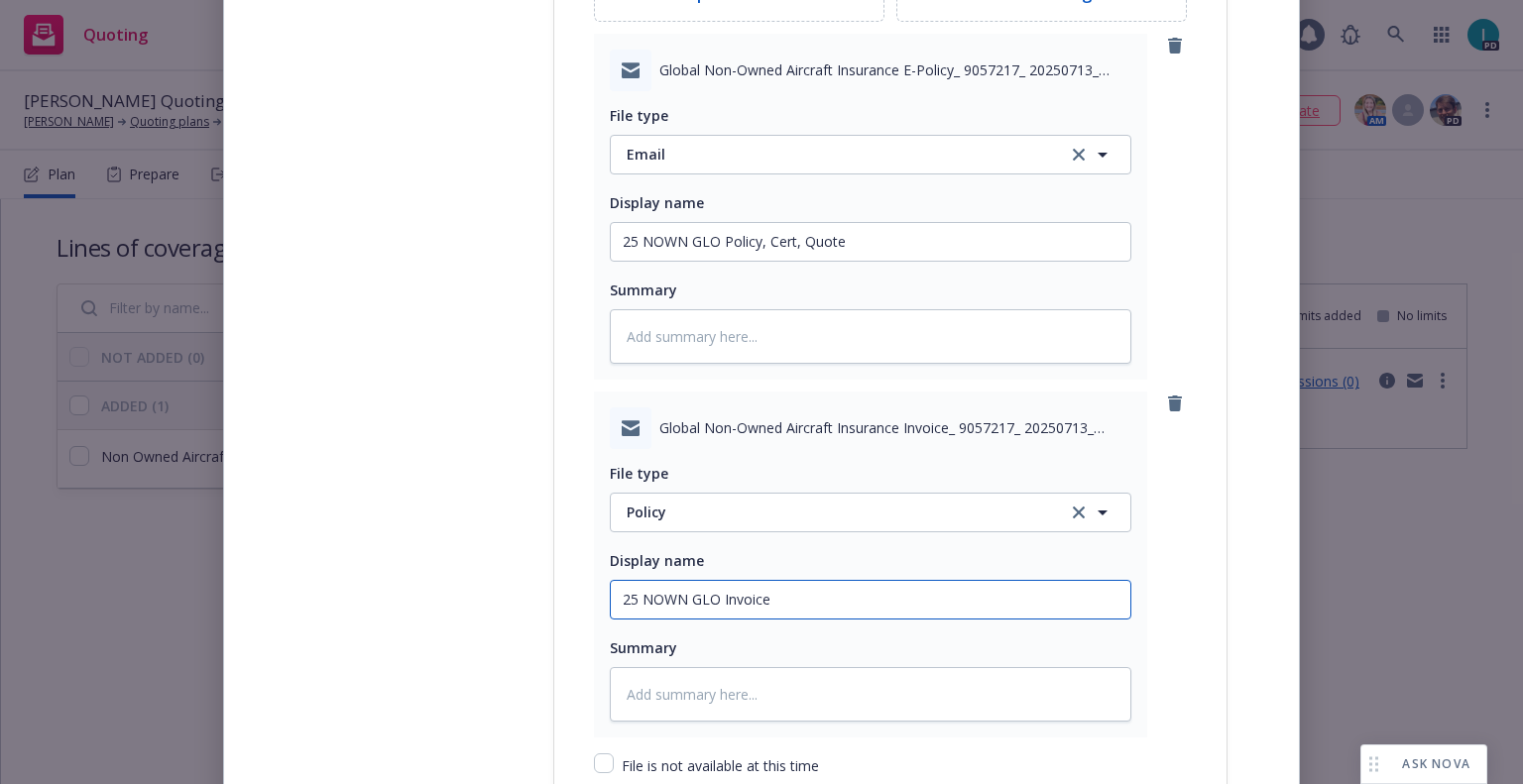 type on "x" 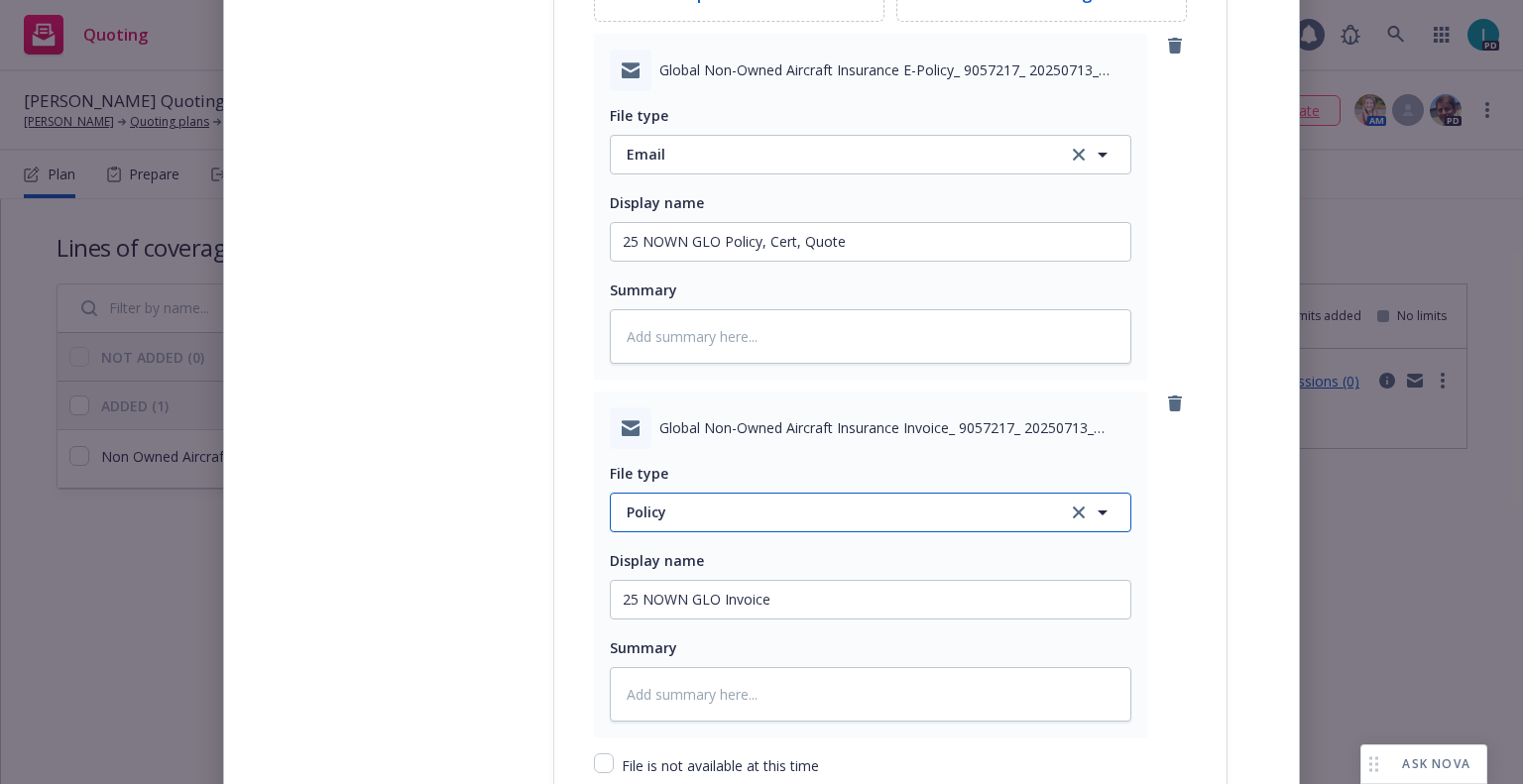 click on "Policy" at bounding box center [835, 511] 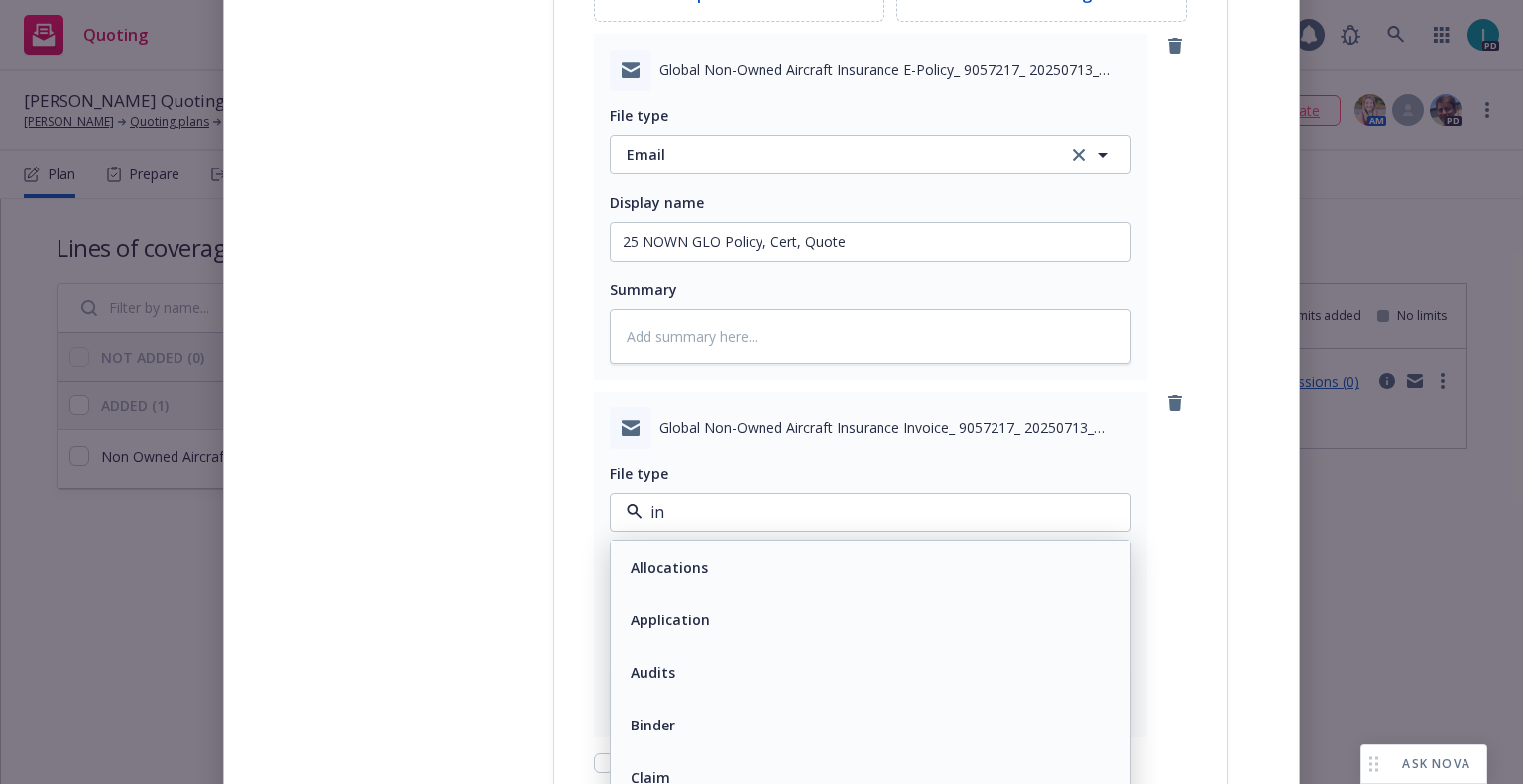 type on "inv" 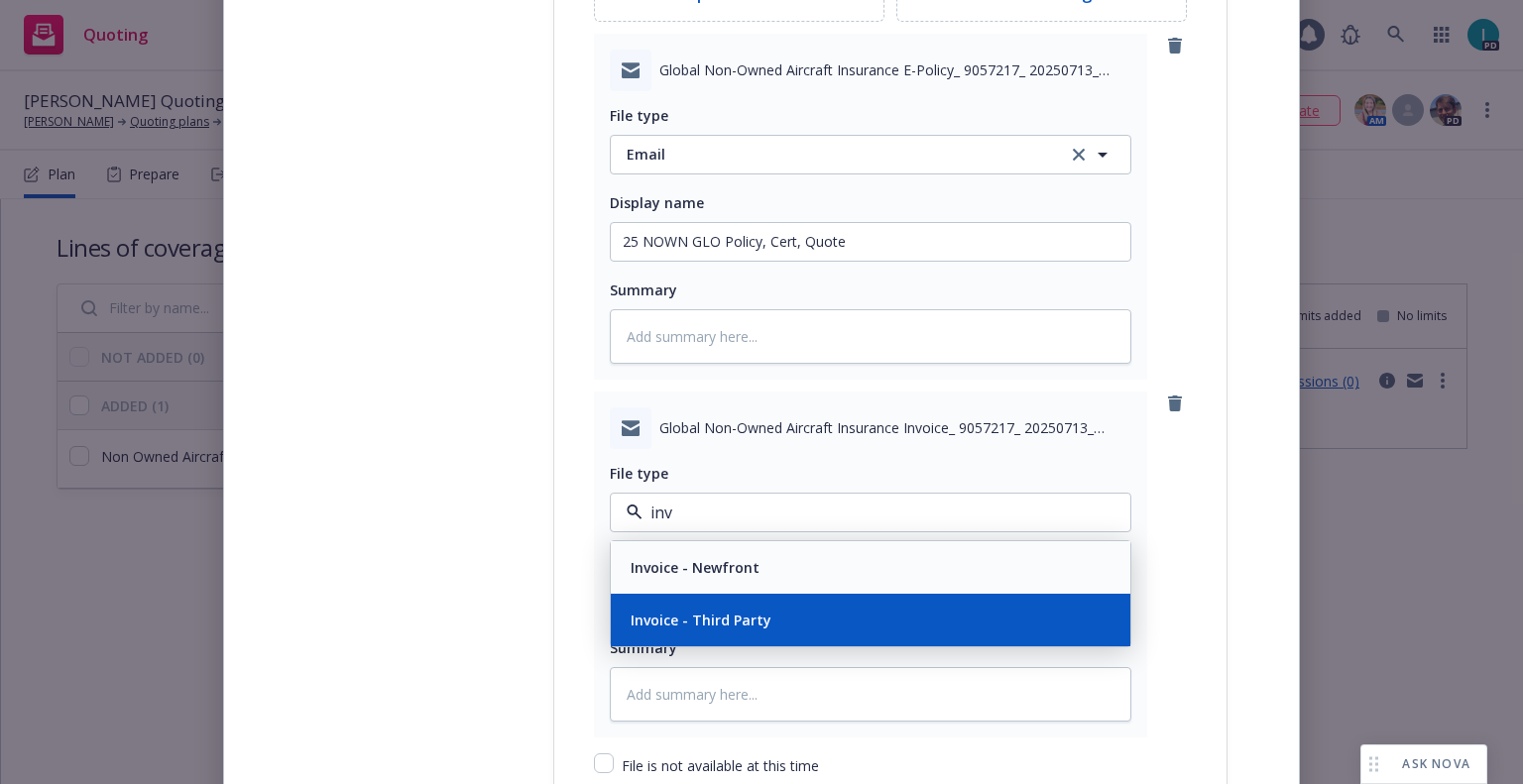 click on "Invoice - Third Party" at bounding box center [871, 619] 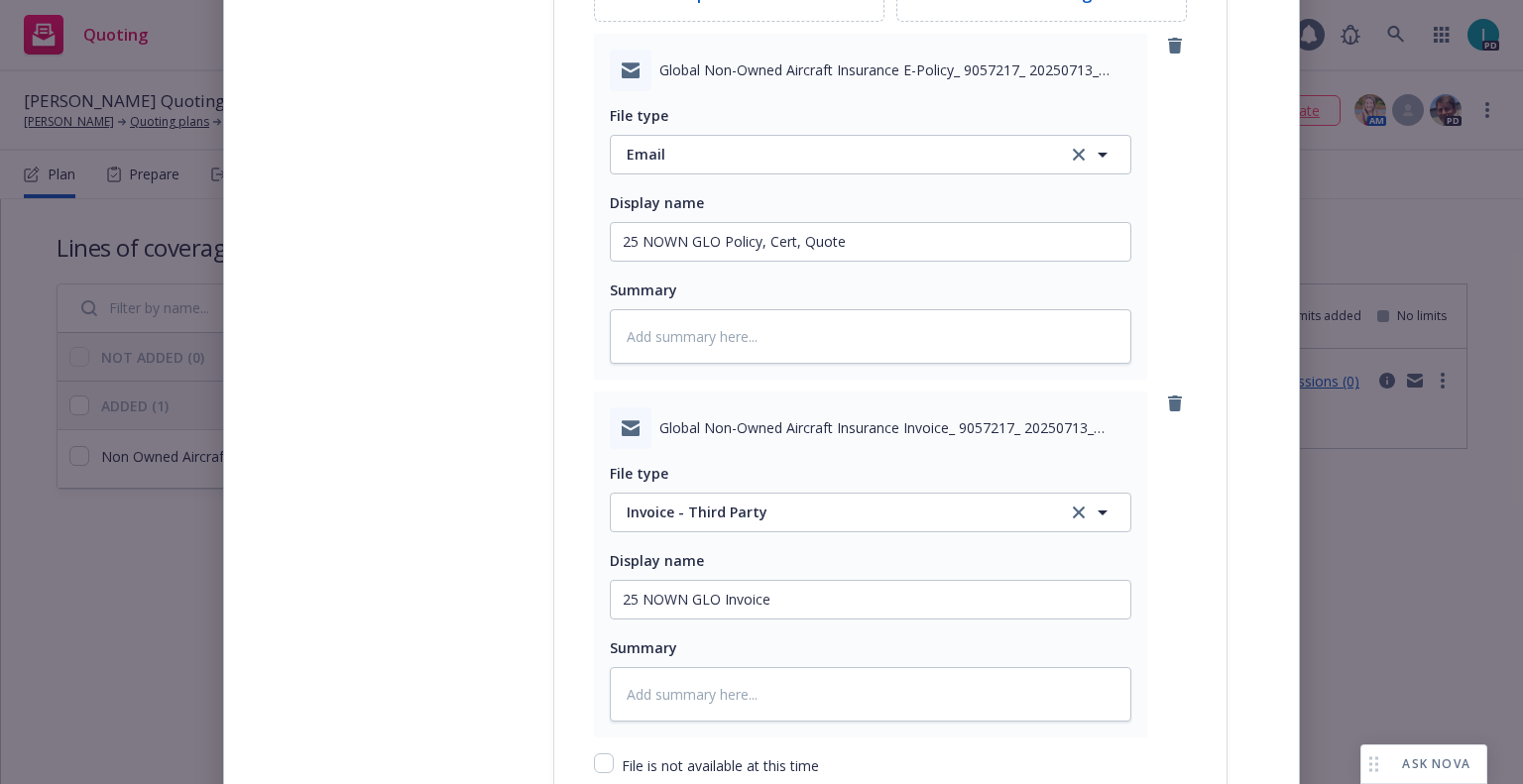 scroll, scrollTop: 2866, scrollLeft: 0, axis: vertical 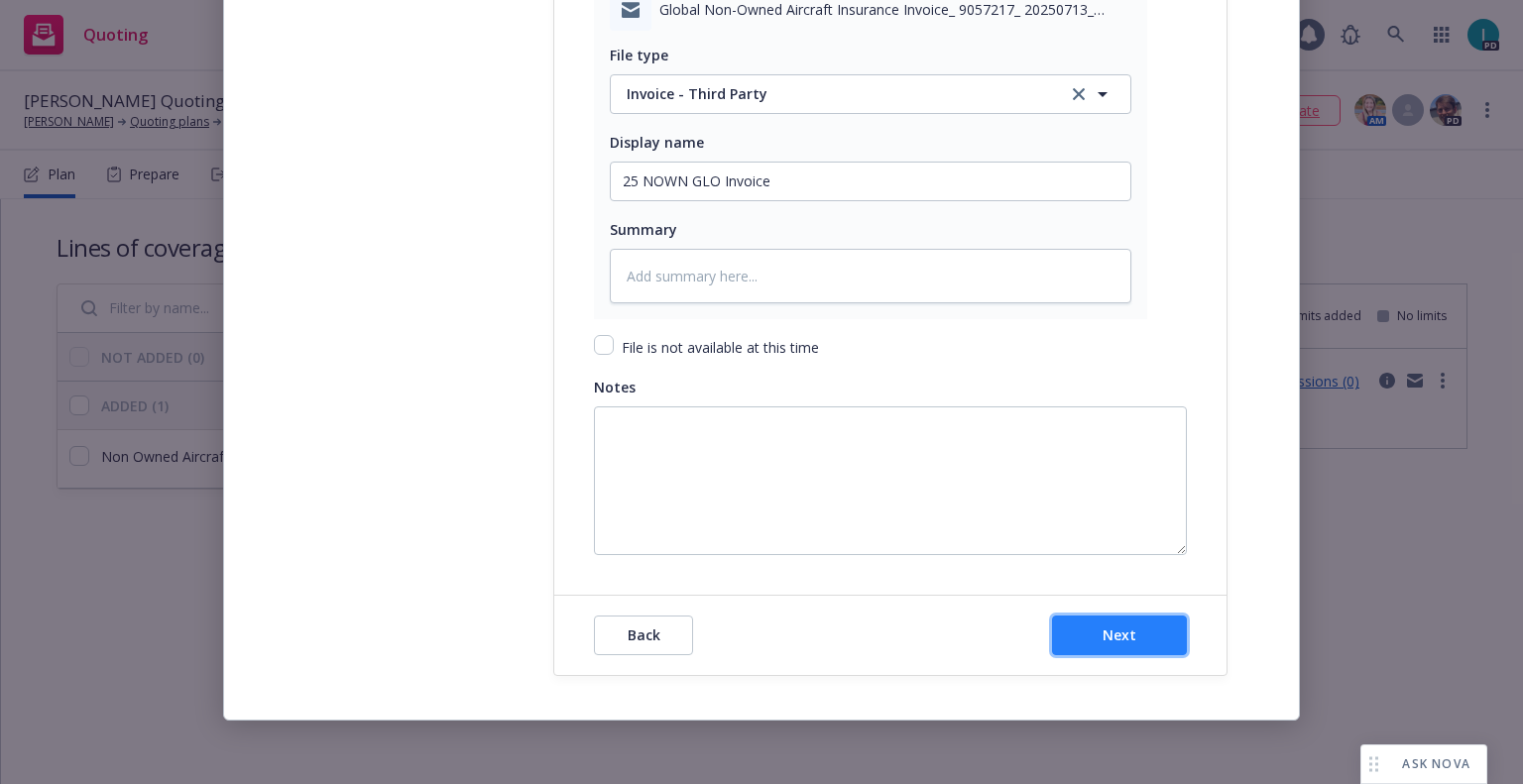 click on "Next" at bounding box center [1119, 635] 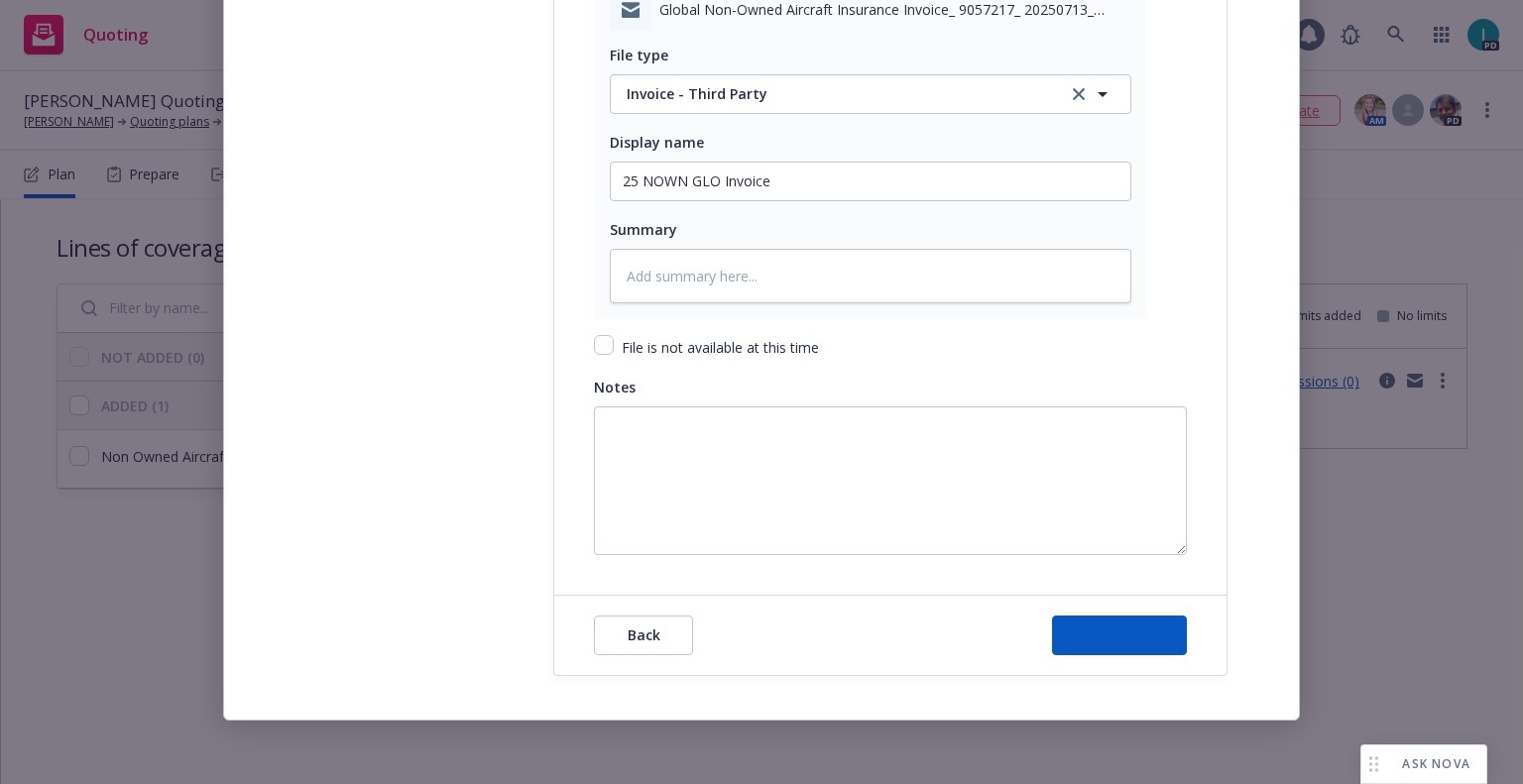 type on "x" 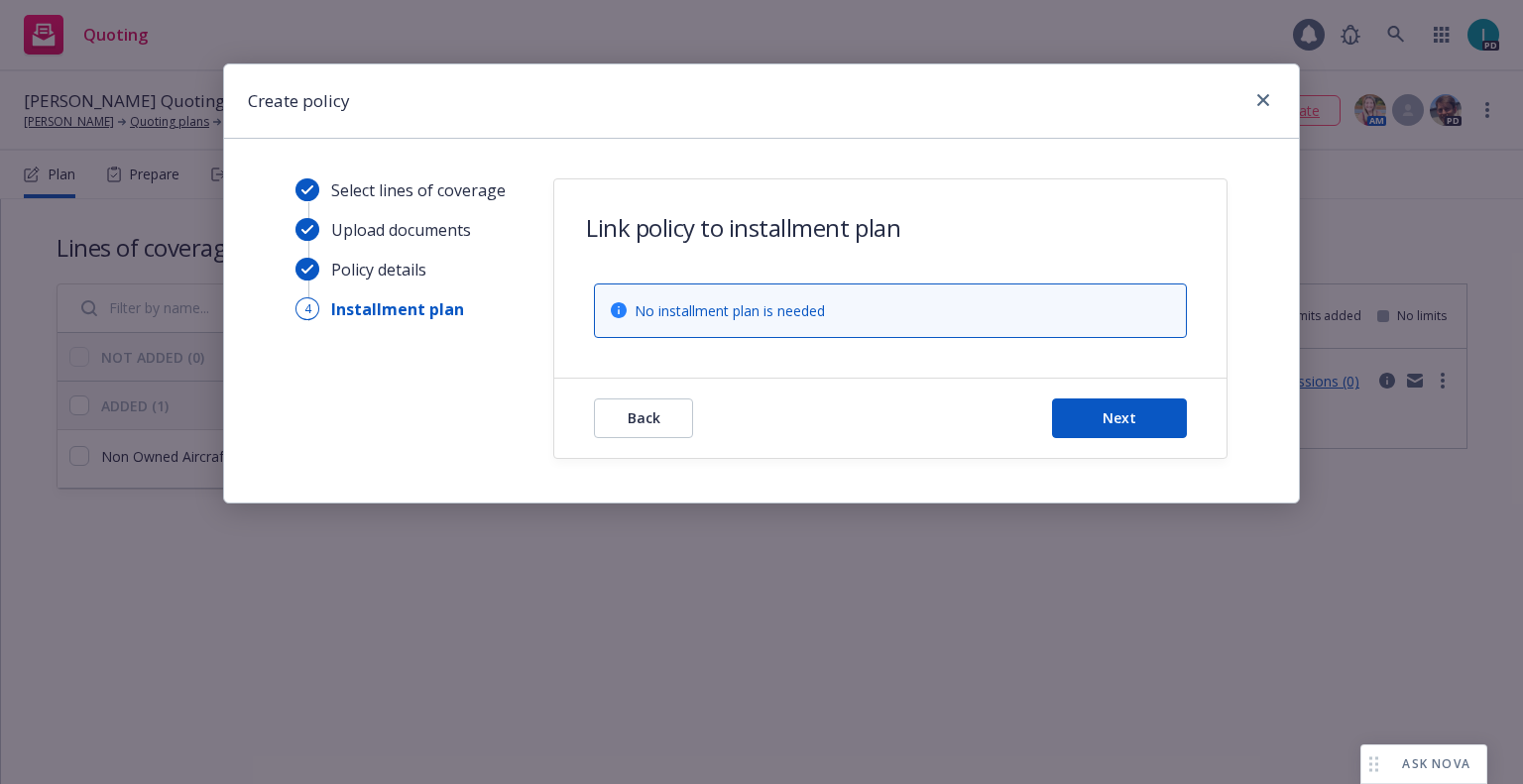 scroll, scrollTop: 0, scrollLeft: 0, axis: both 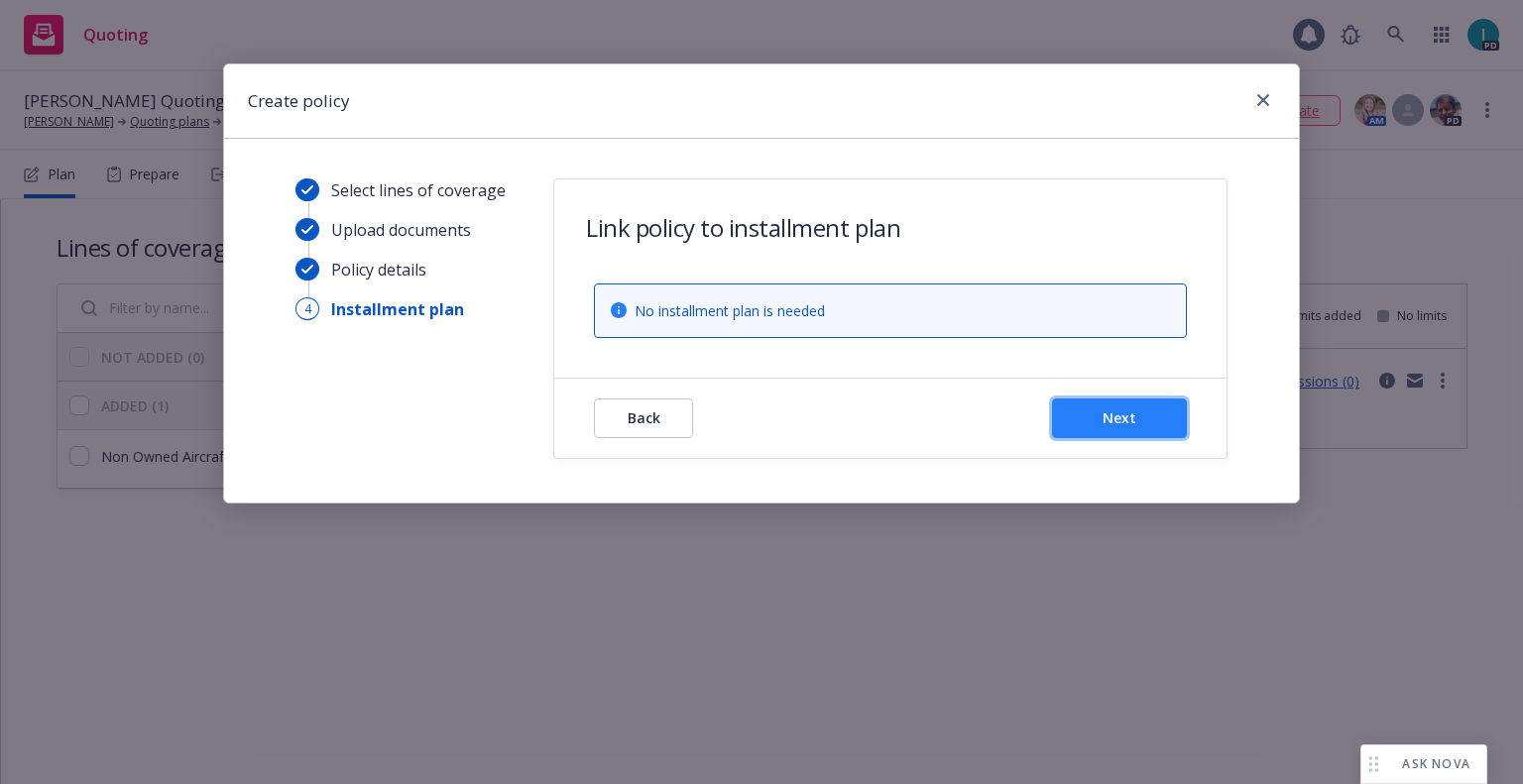 click on "Next" at bounding box center (1119, 418) 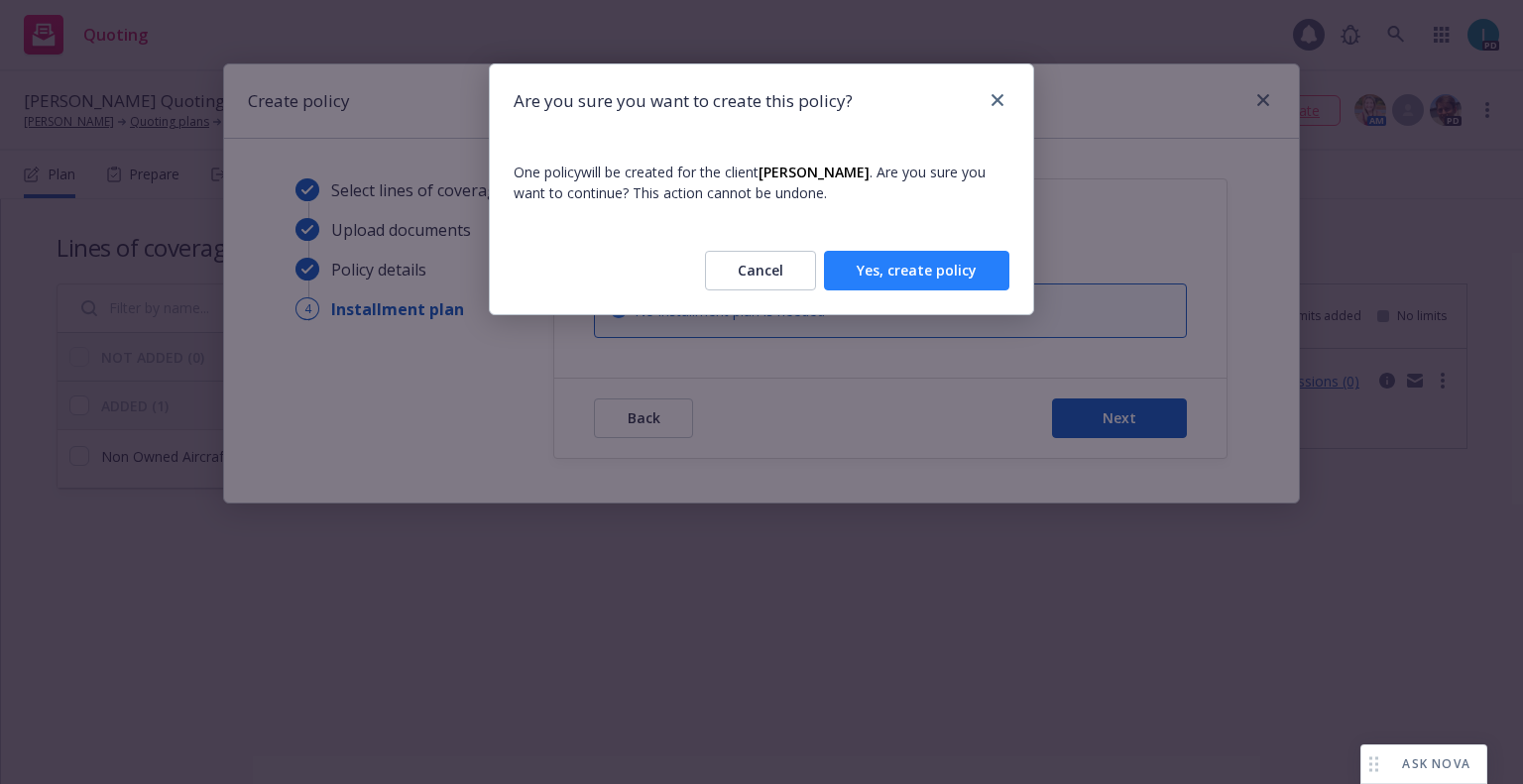 click on "Yes, create policy" at bounding box center (916, 271) 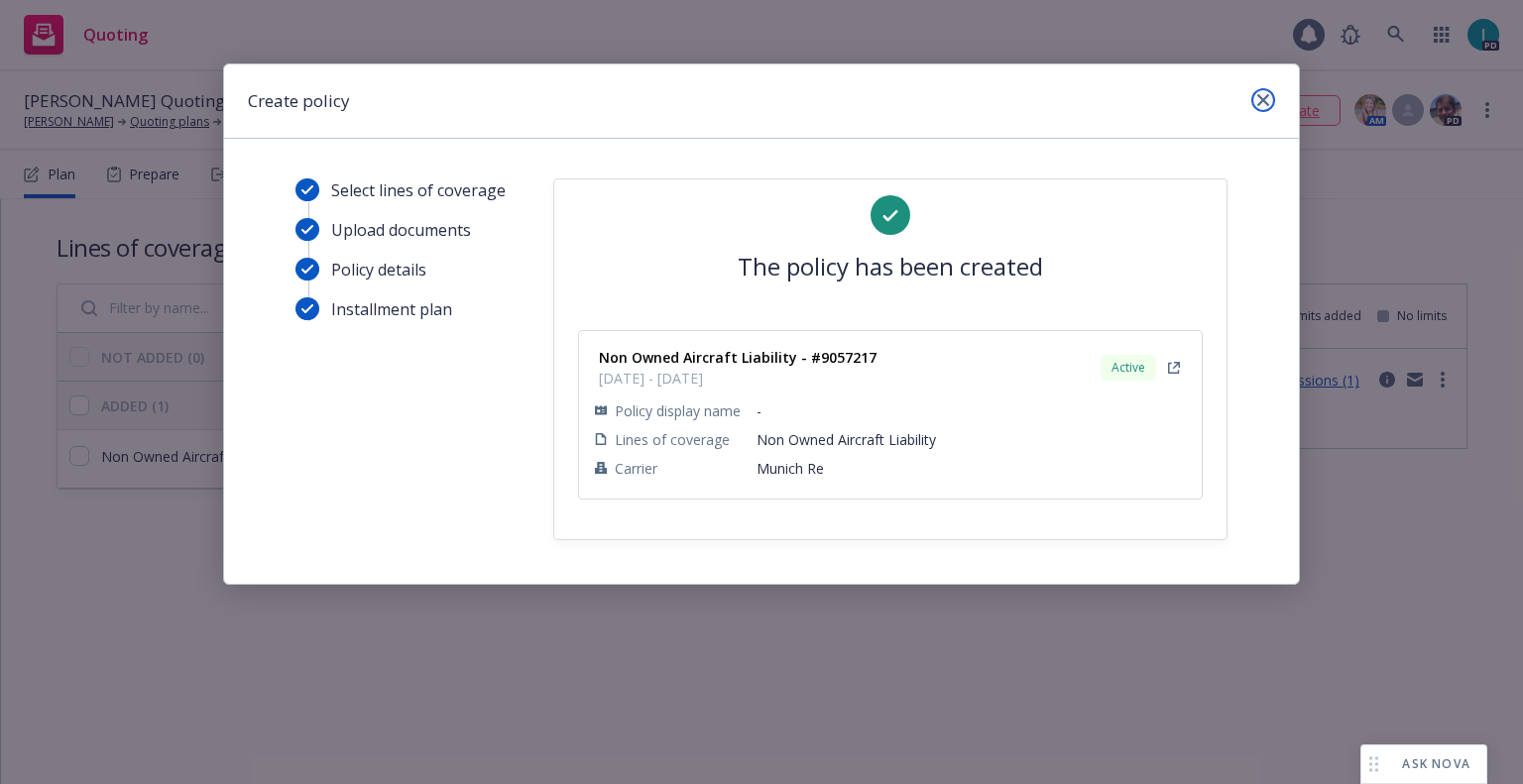 click 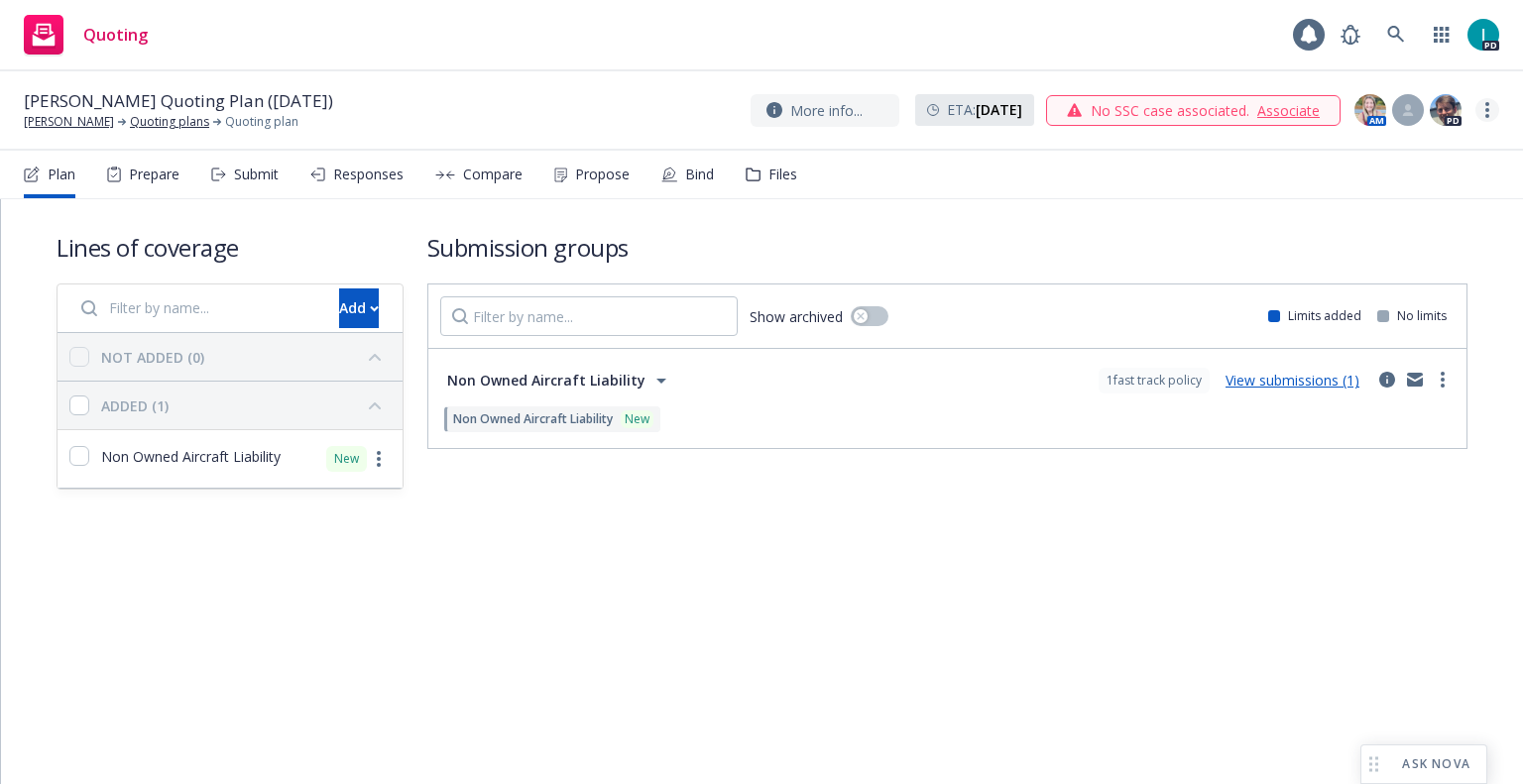 click at bounding box center (1487, 110) 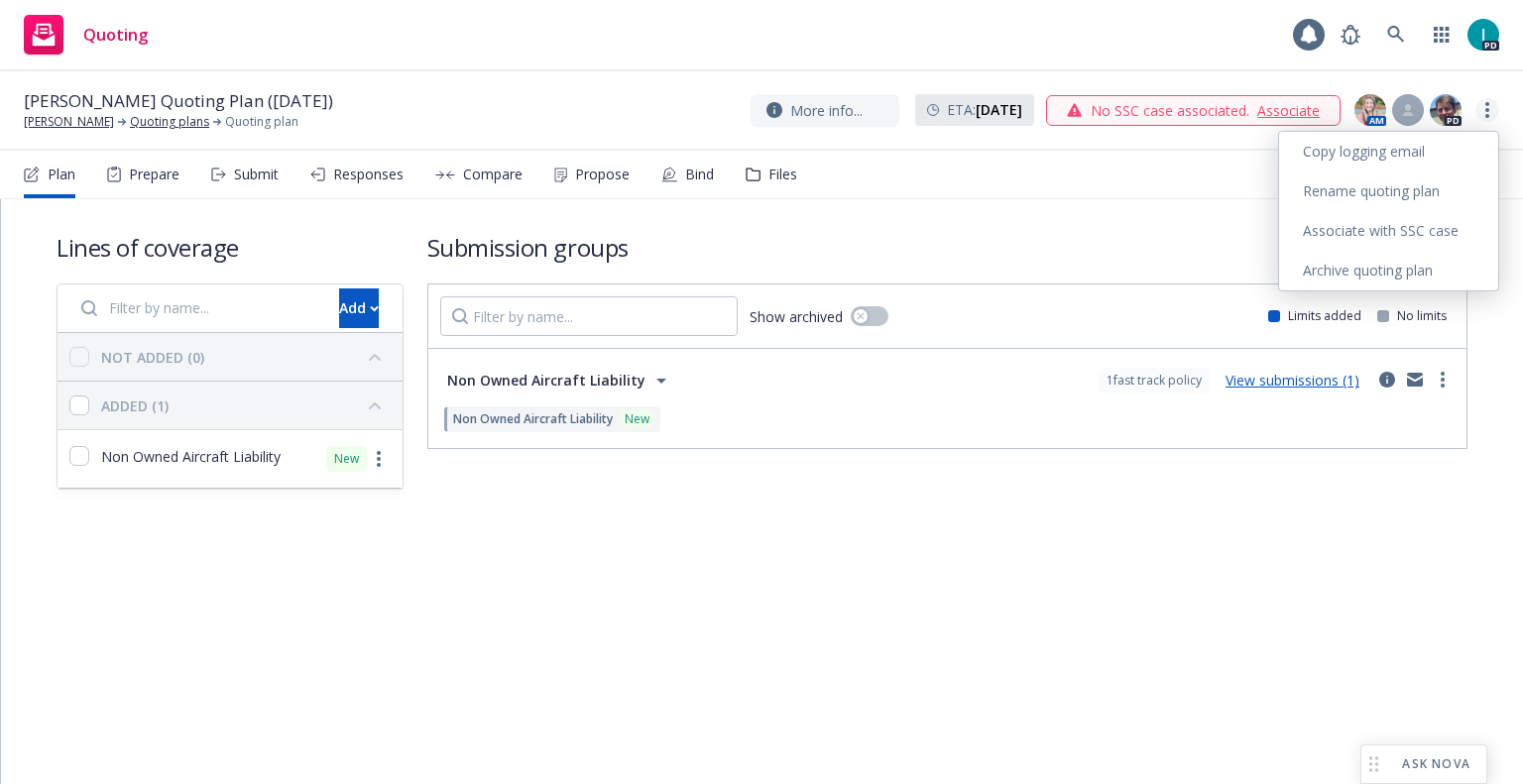 click at bounding box center (1487, 110) 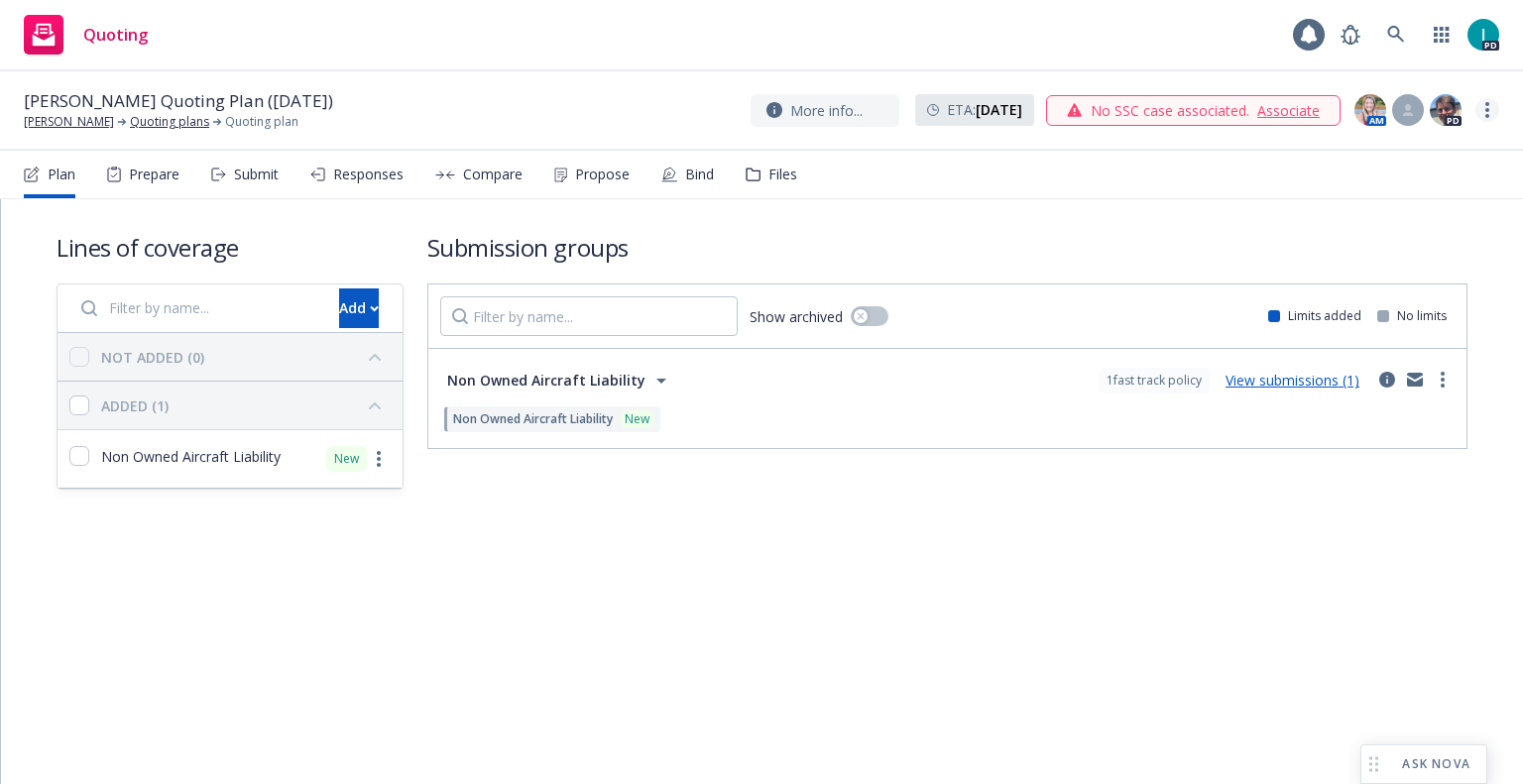 click at bounding box center [1487, 110] 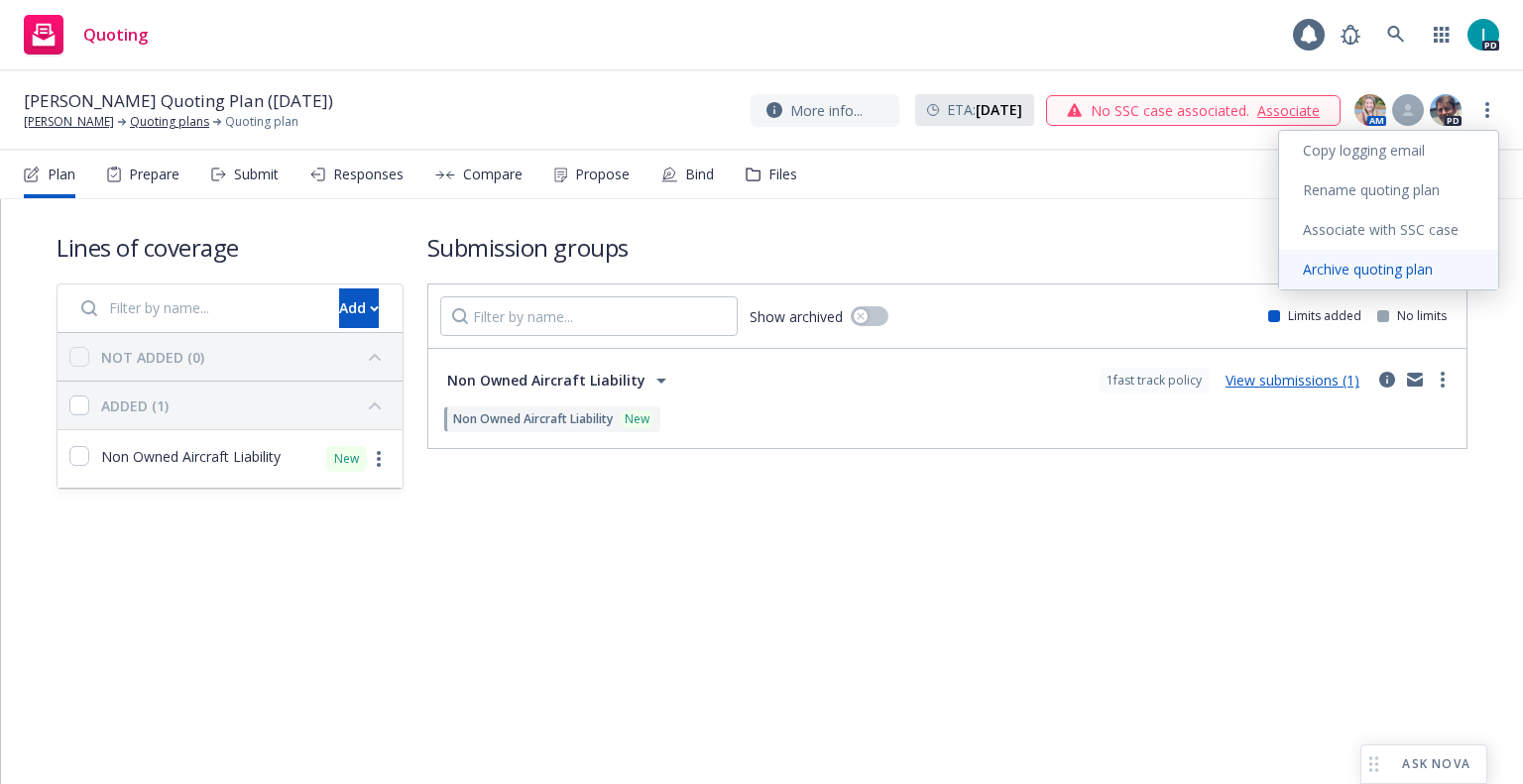 click on "Archive quoting plan" at bounding box center (1388, 270) 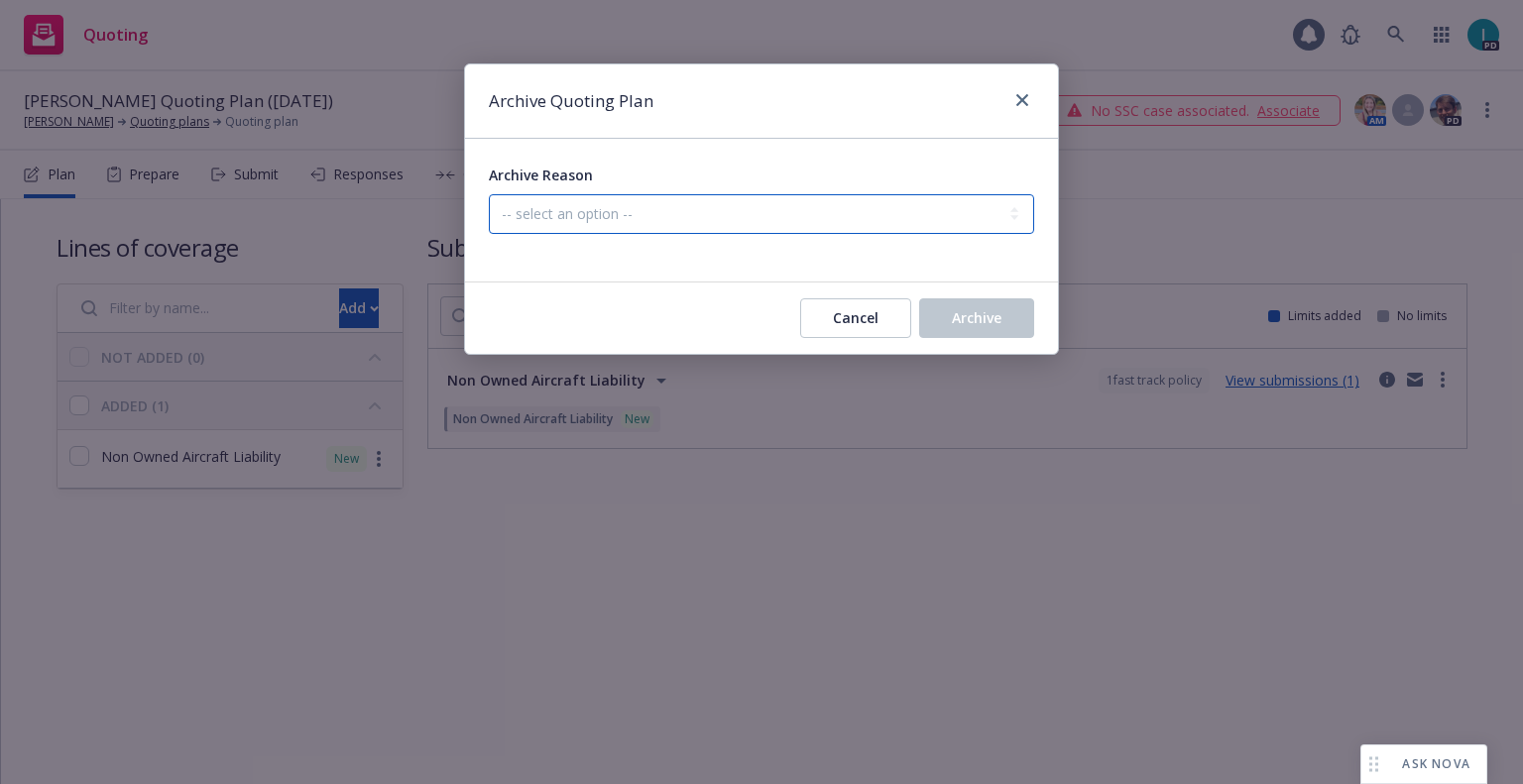 click on "-- select an option -- Created by error Duplicate New business opportunity lost New business won and completed" at bounding box center [762, 214] 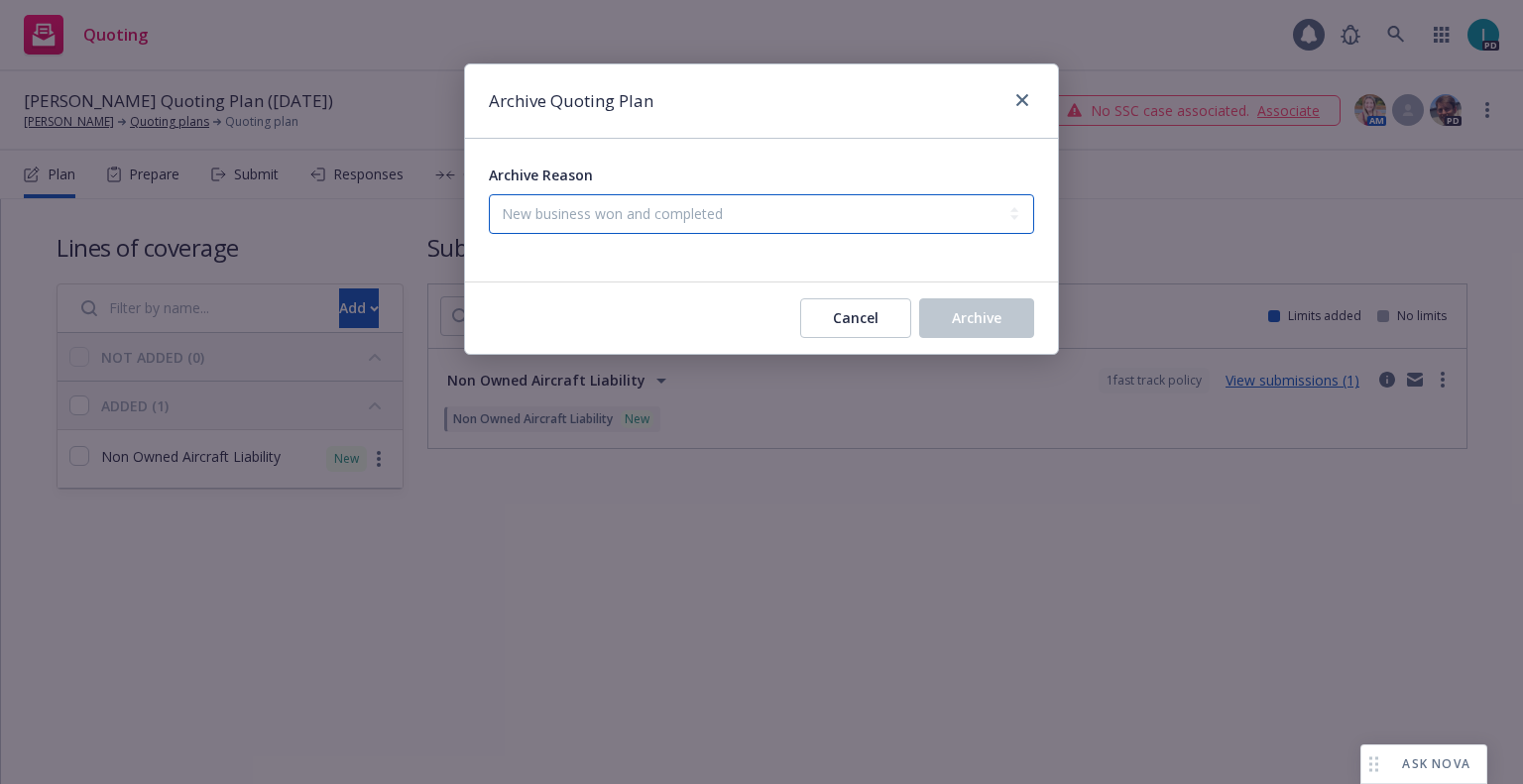 click on "-- select an option -- Created by error Duplicate New business opportunity lost New business won and completed" at bounding box center (762, 214) 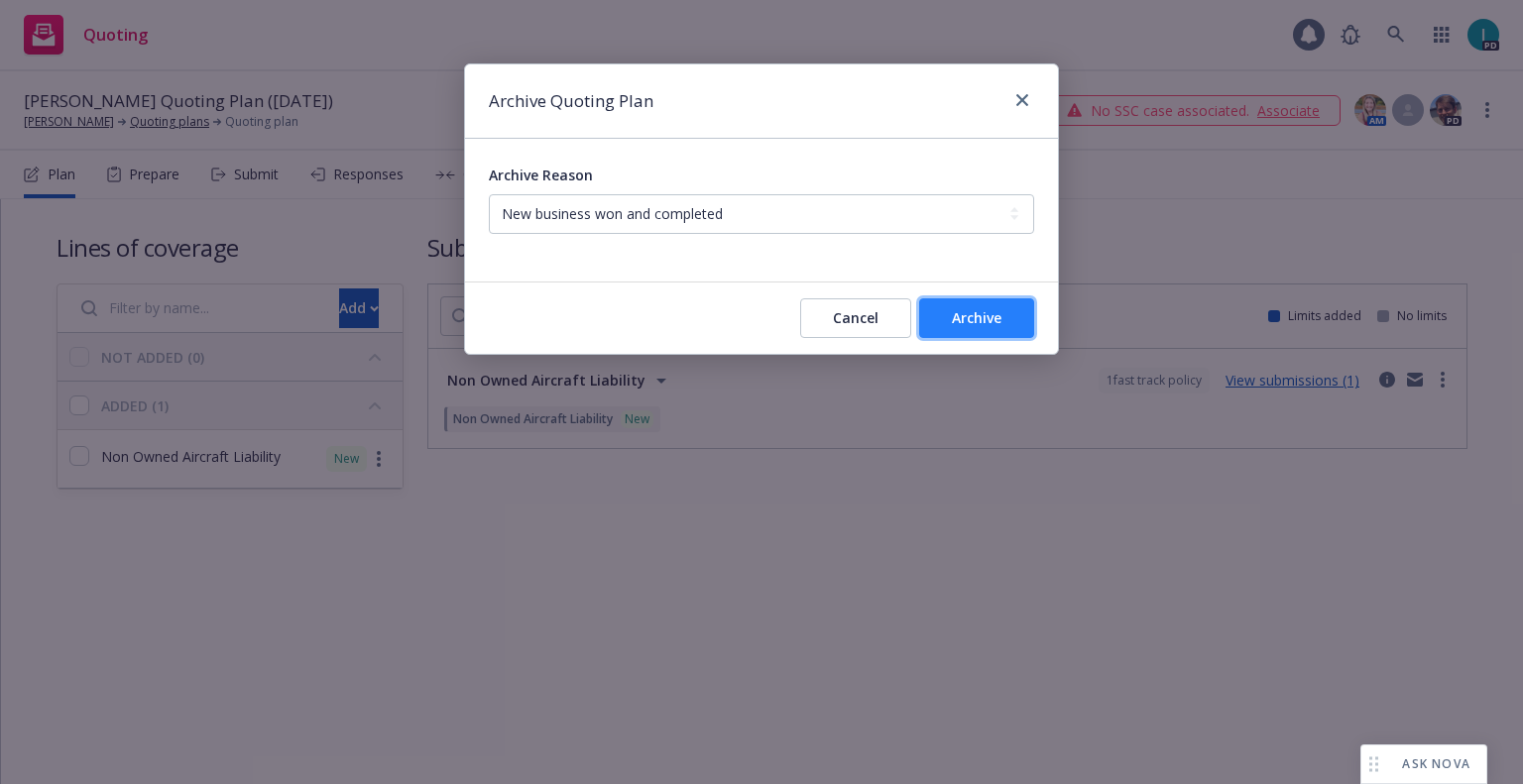 click on "Archive" at bounding box center [977, 317] 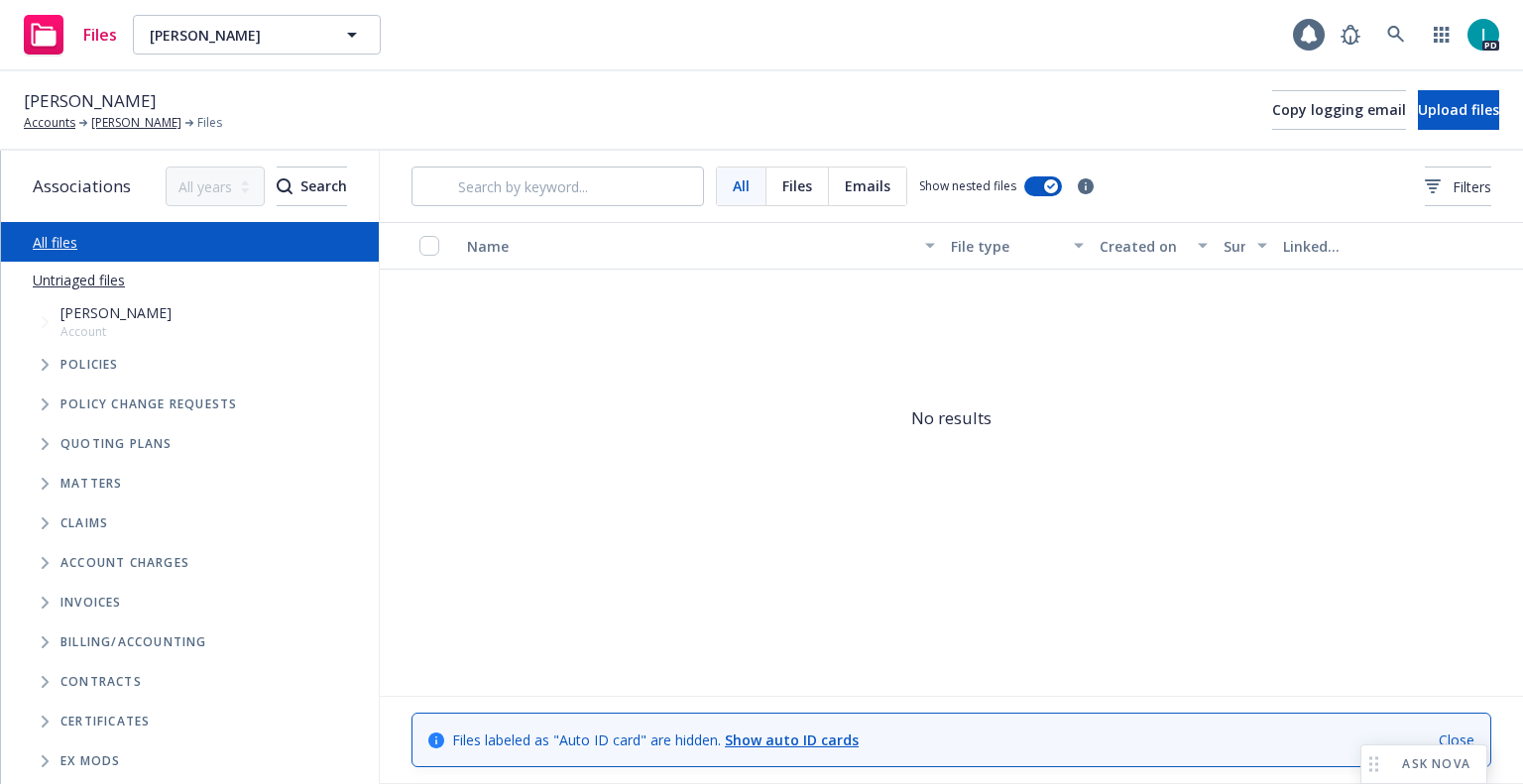 scroll, scrollTop: 0, scrollLeft: 0, axis: both 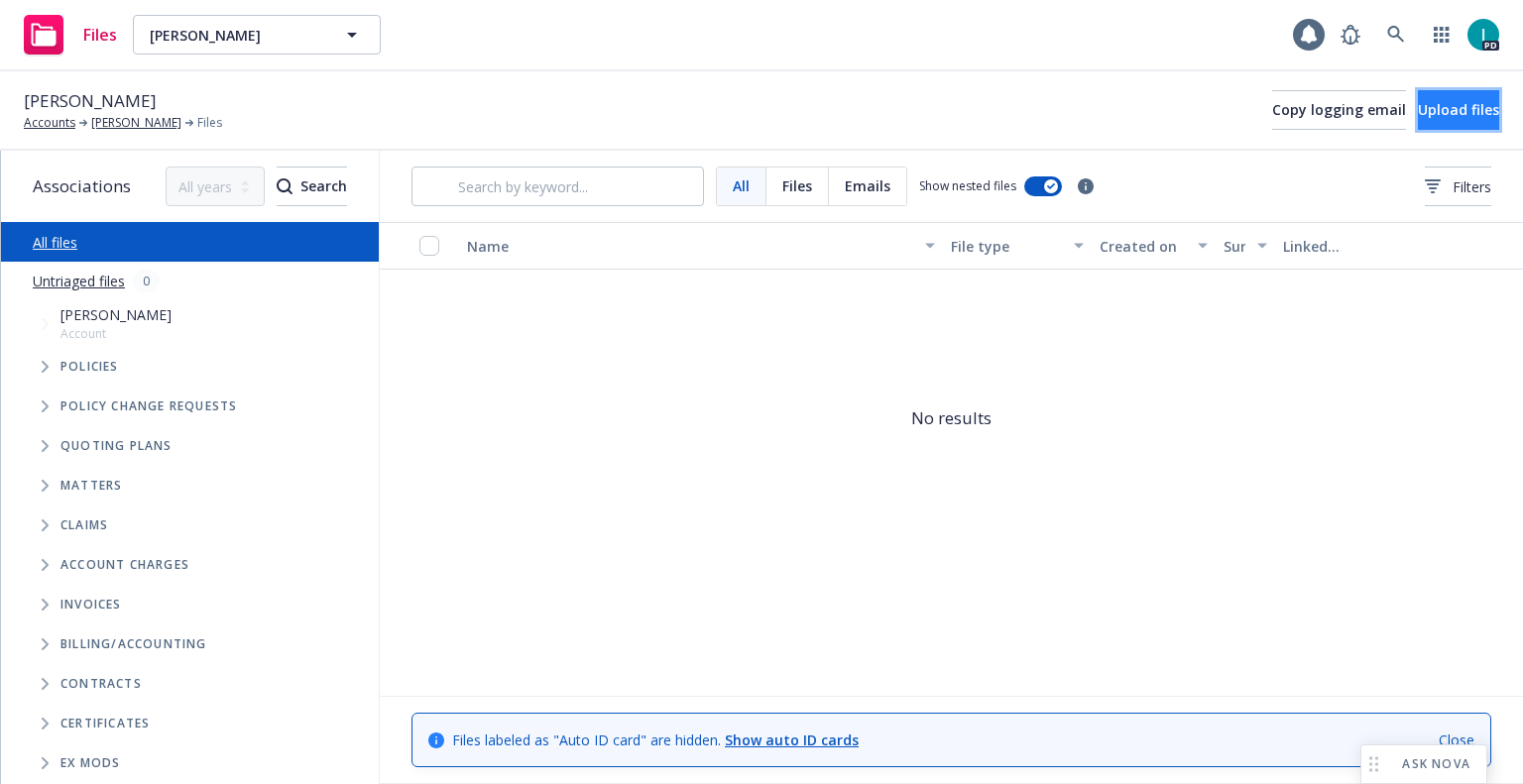 click on "Upload files" at bounding box center (1459, 109) 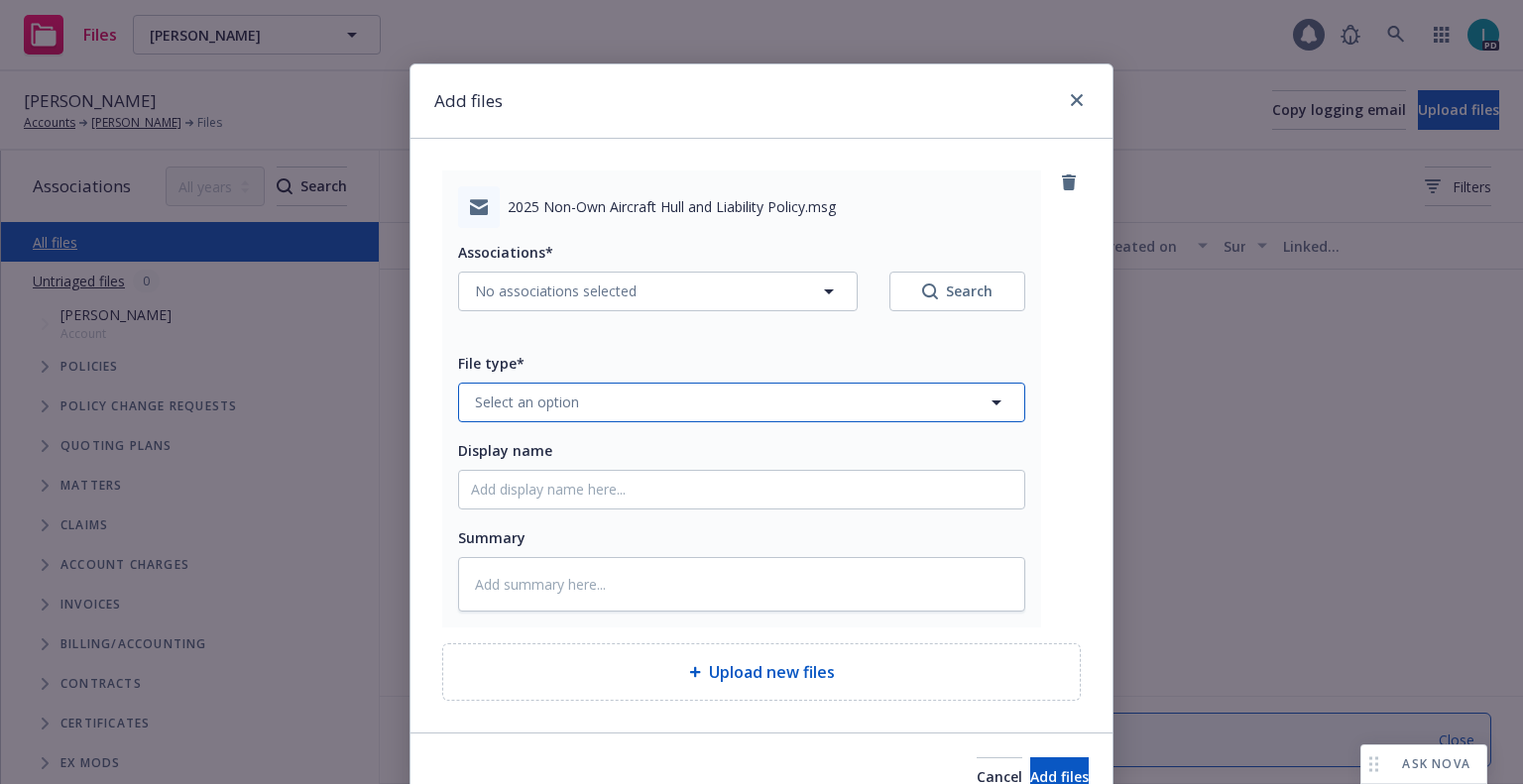 click on "Select an option" at bounding box center [742, 402] 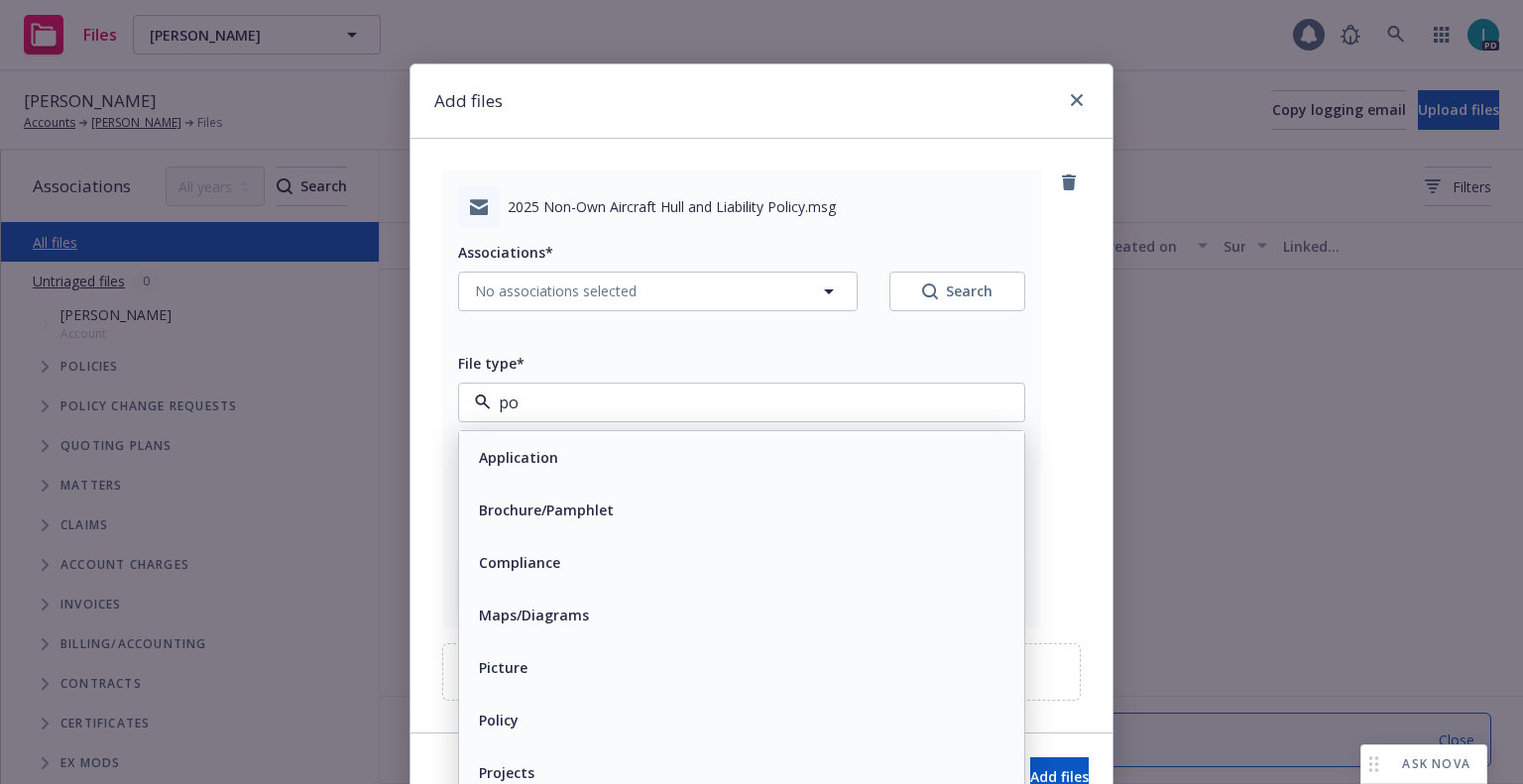 type on "pol" 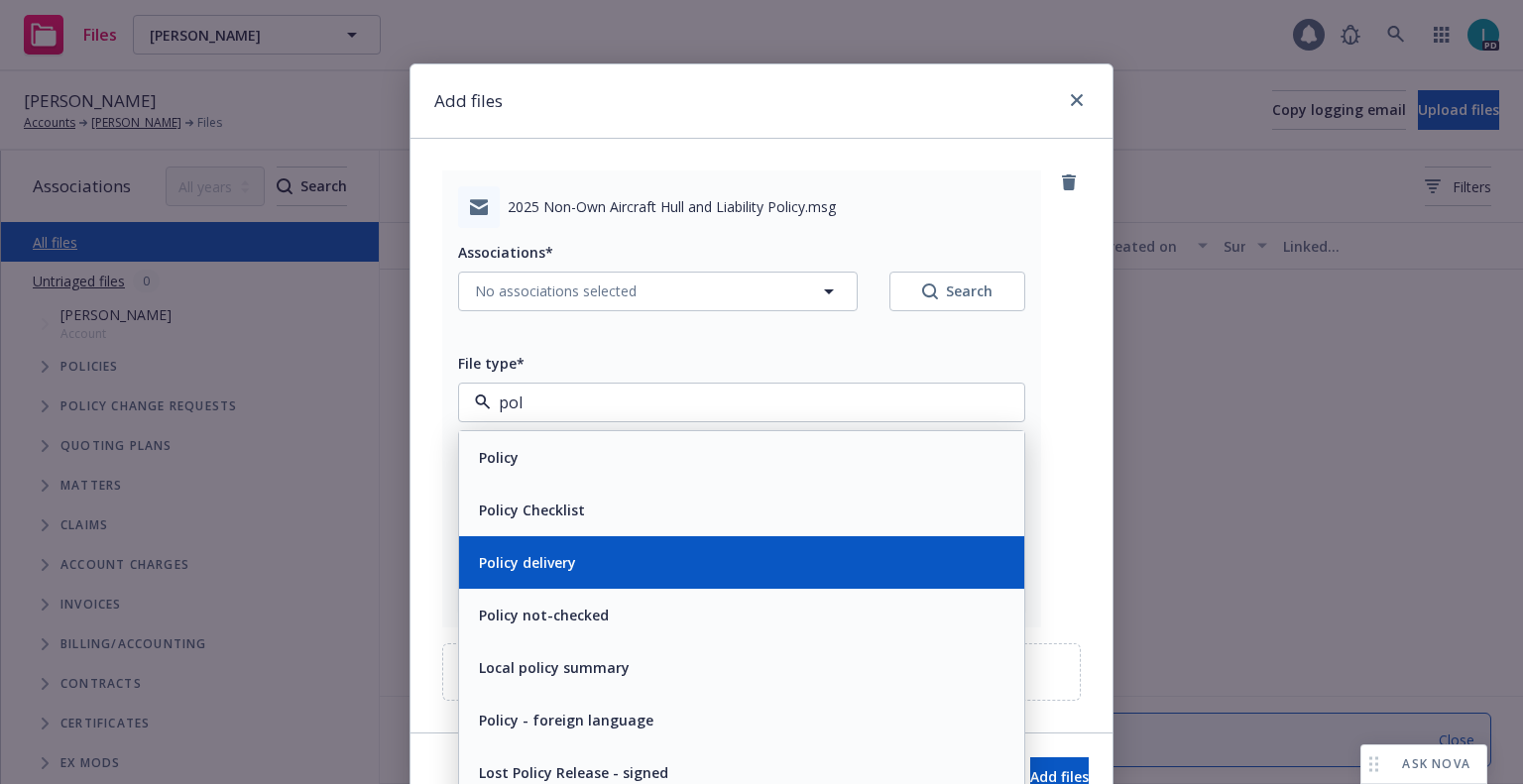 click on "Policy delivery" at bounding box center [527, 562] 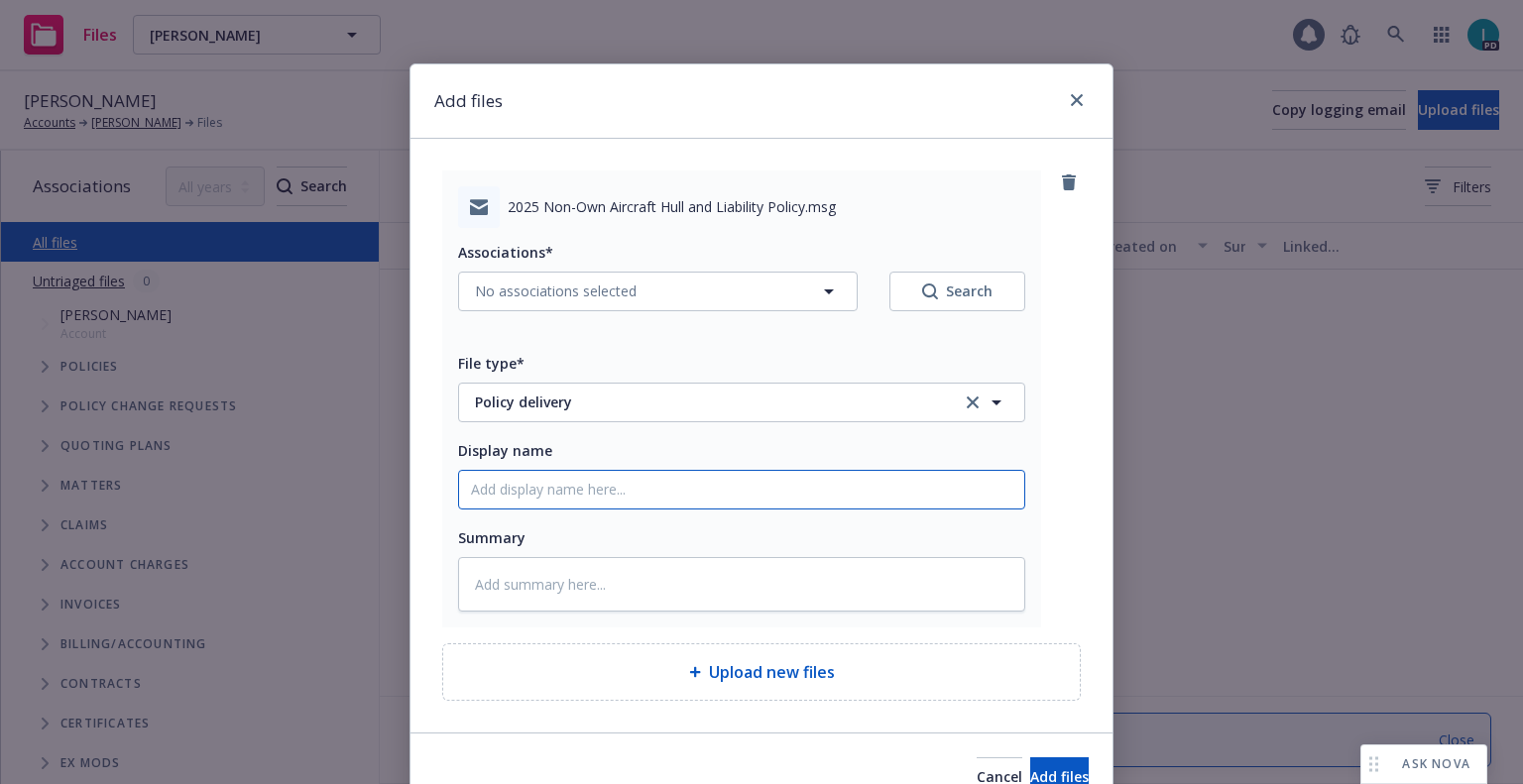 click on "Display name" at bounding box center [742, 490] 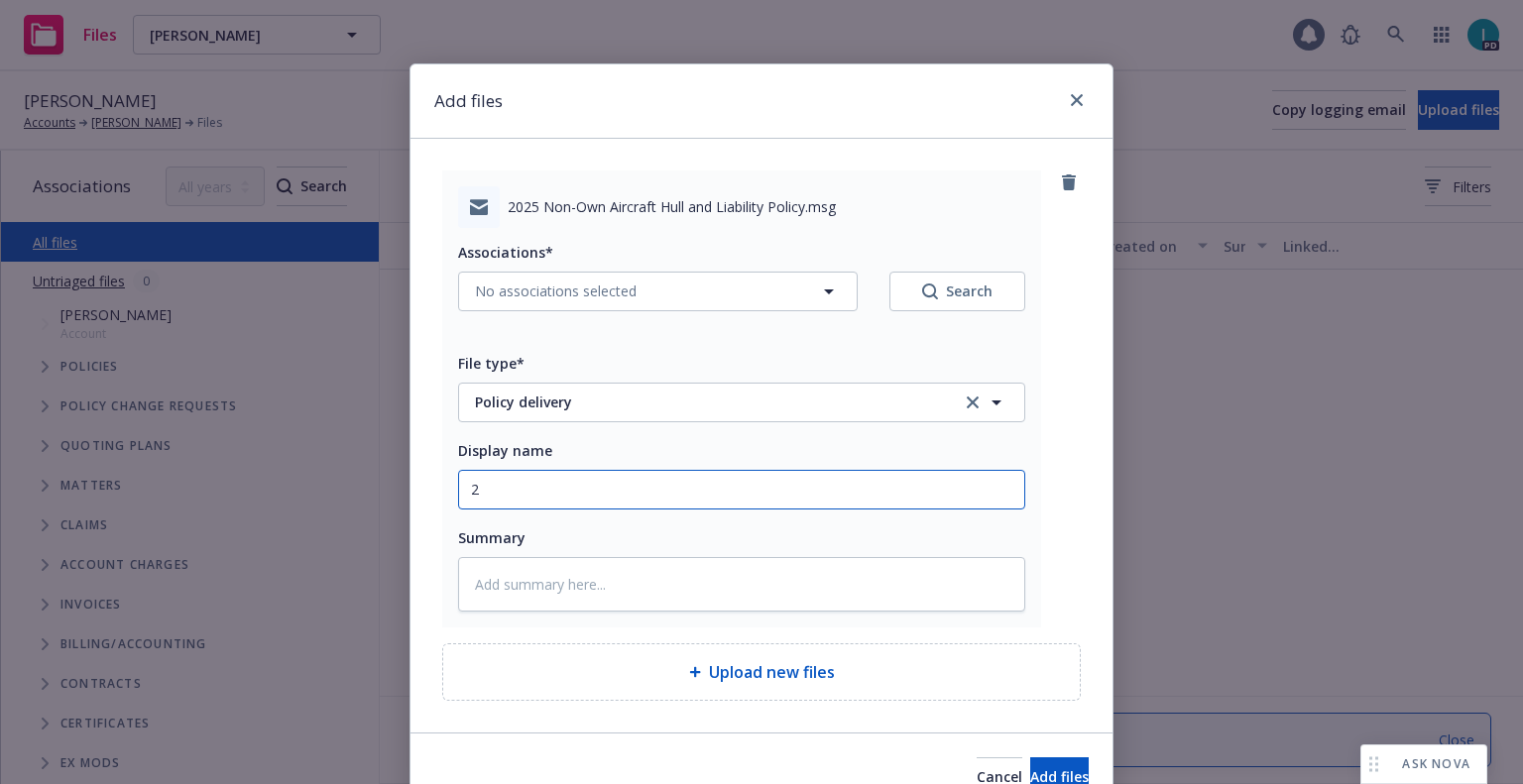 type on "x" 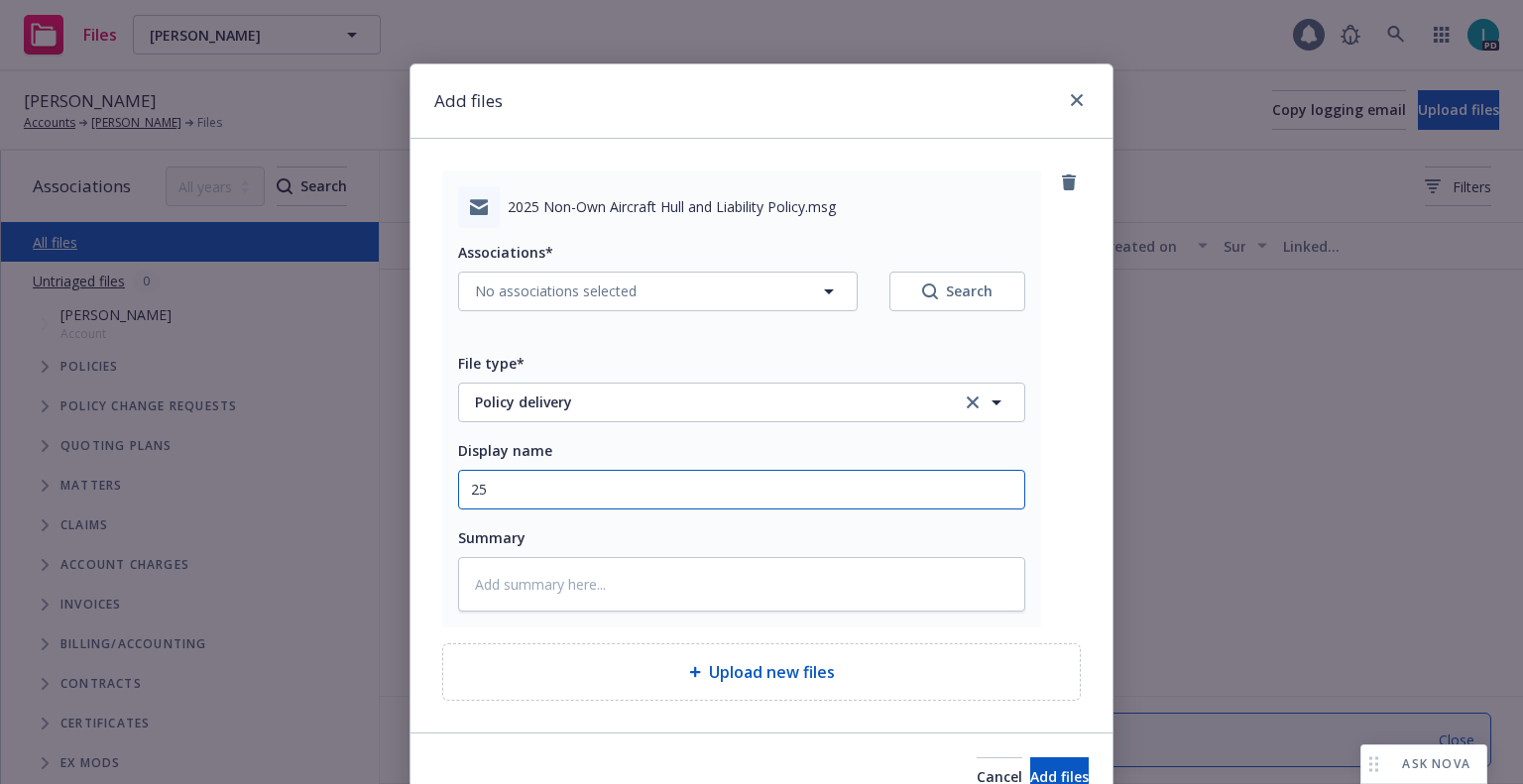 type on "x" 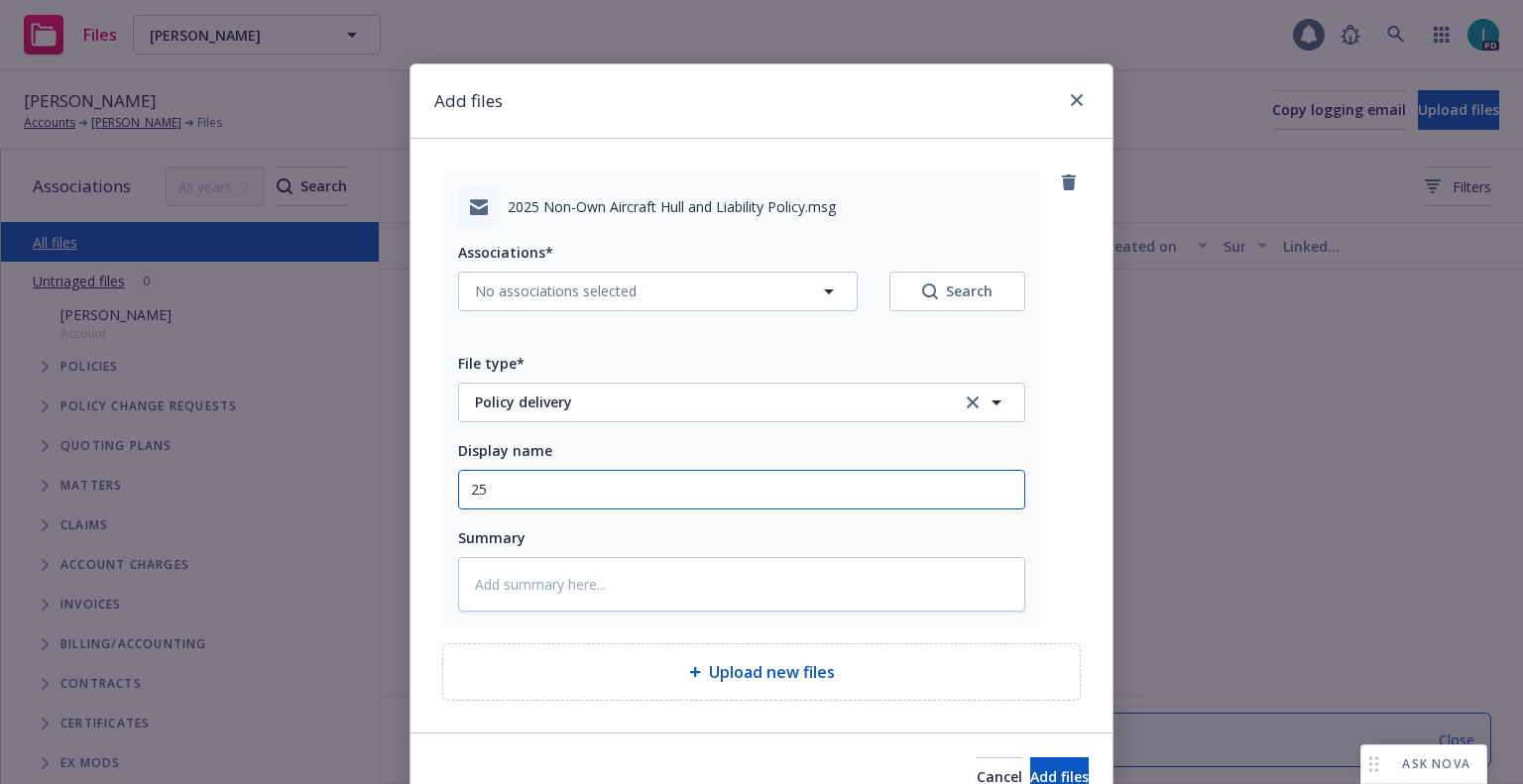 type on "25 NOWN GLO Policy to Insured" 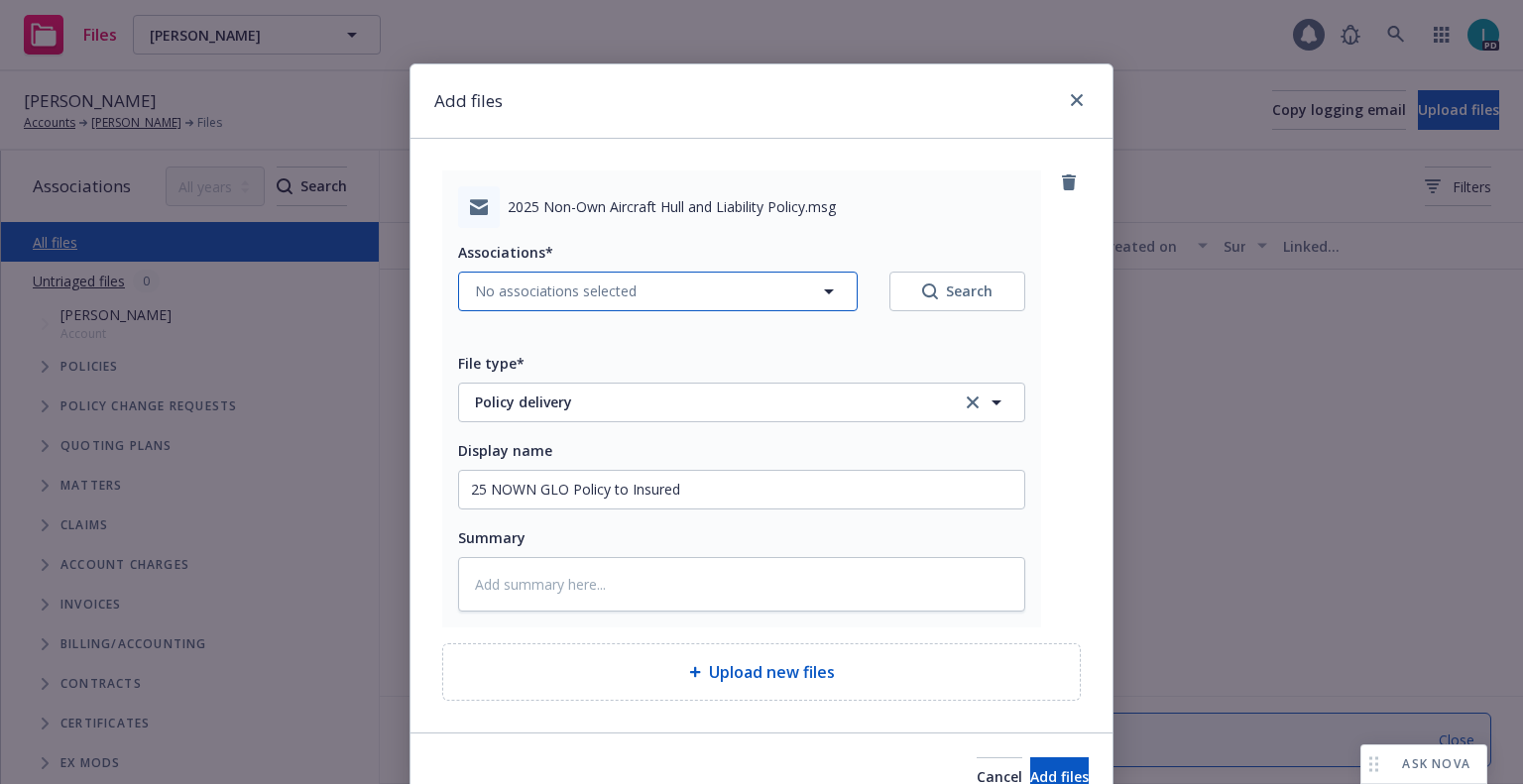 click on "No associations selected" at bounding box center [555, 290] 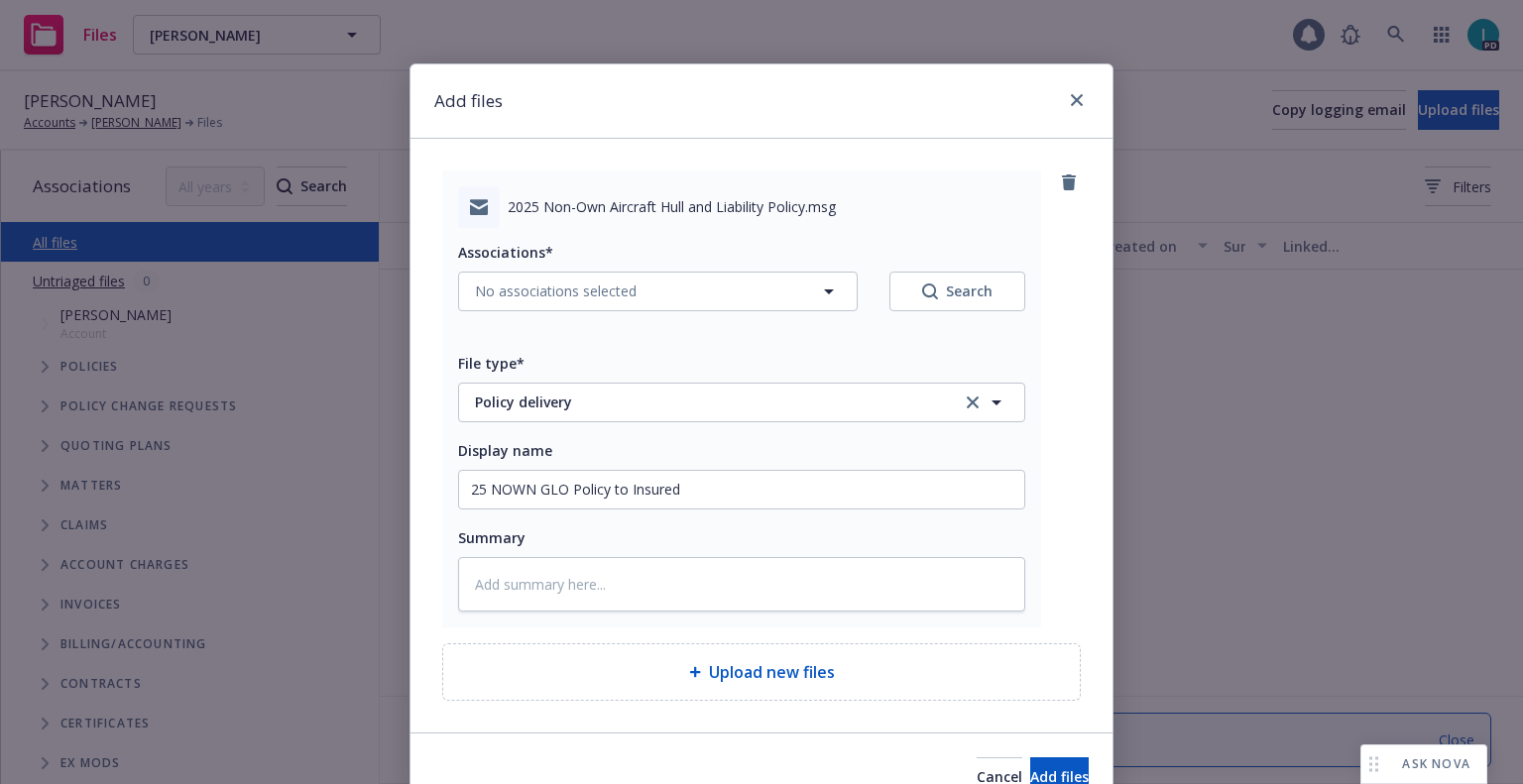 type on "x" 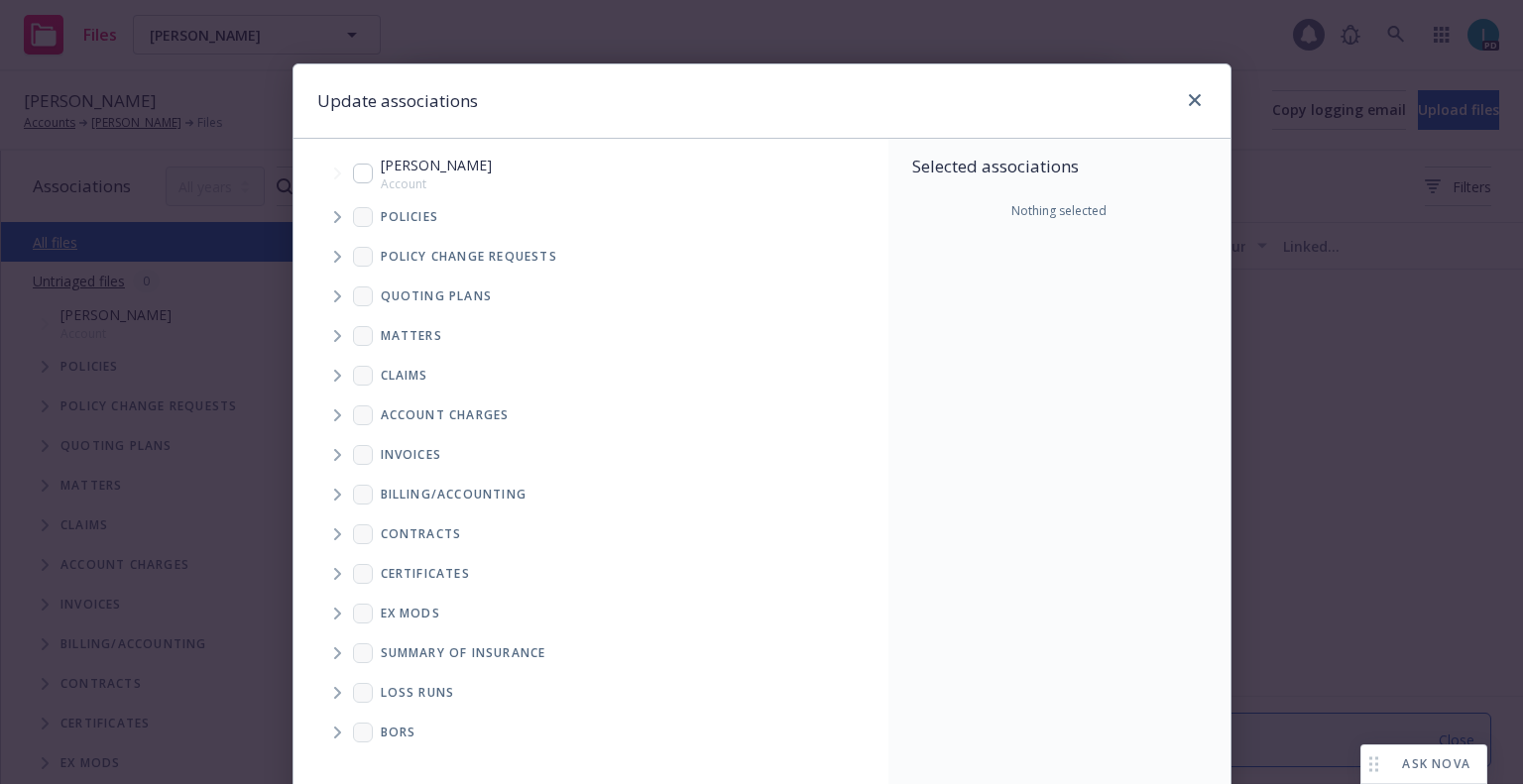 click 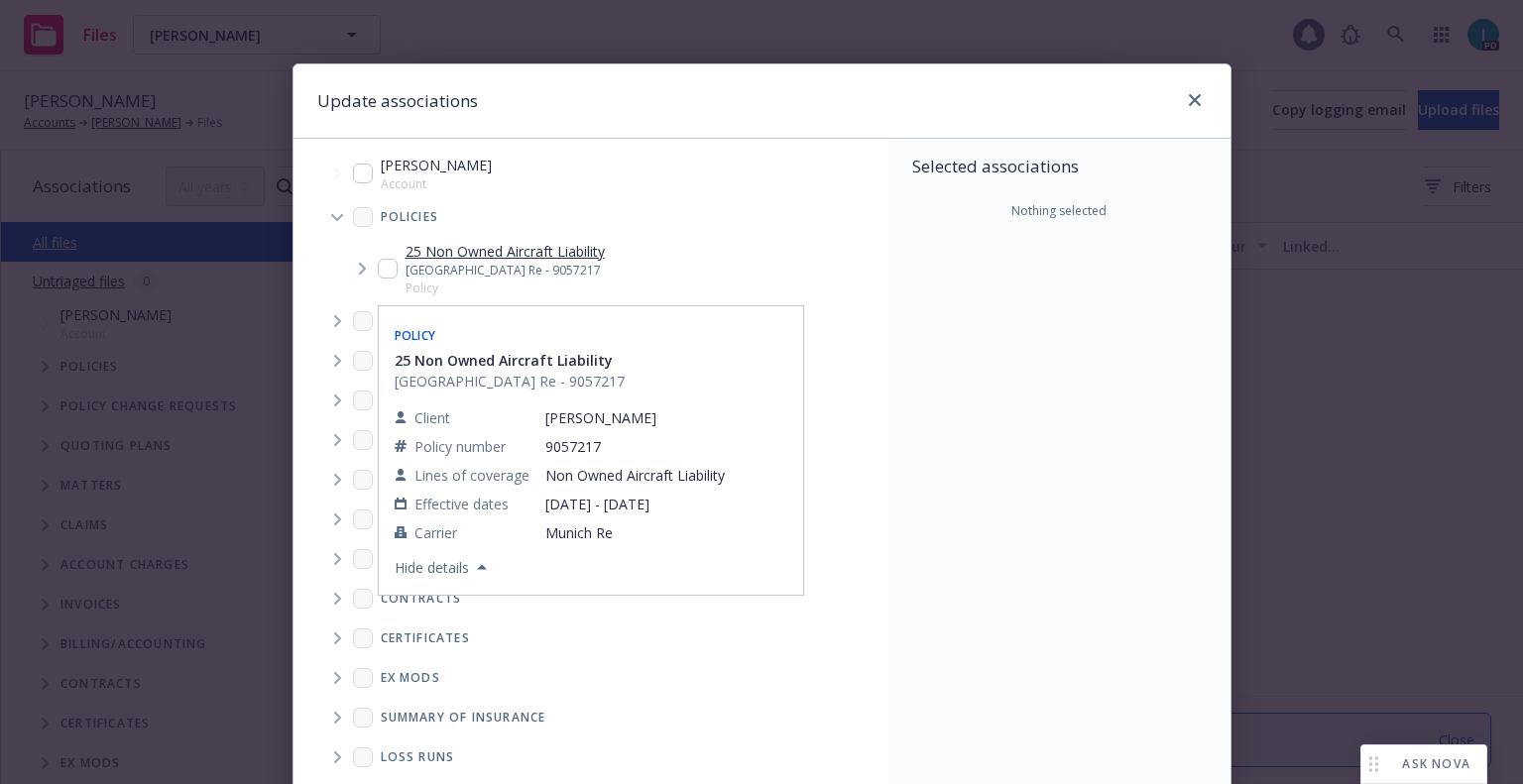 click at bounding box center (388, 269) 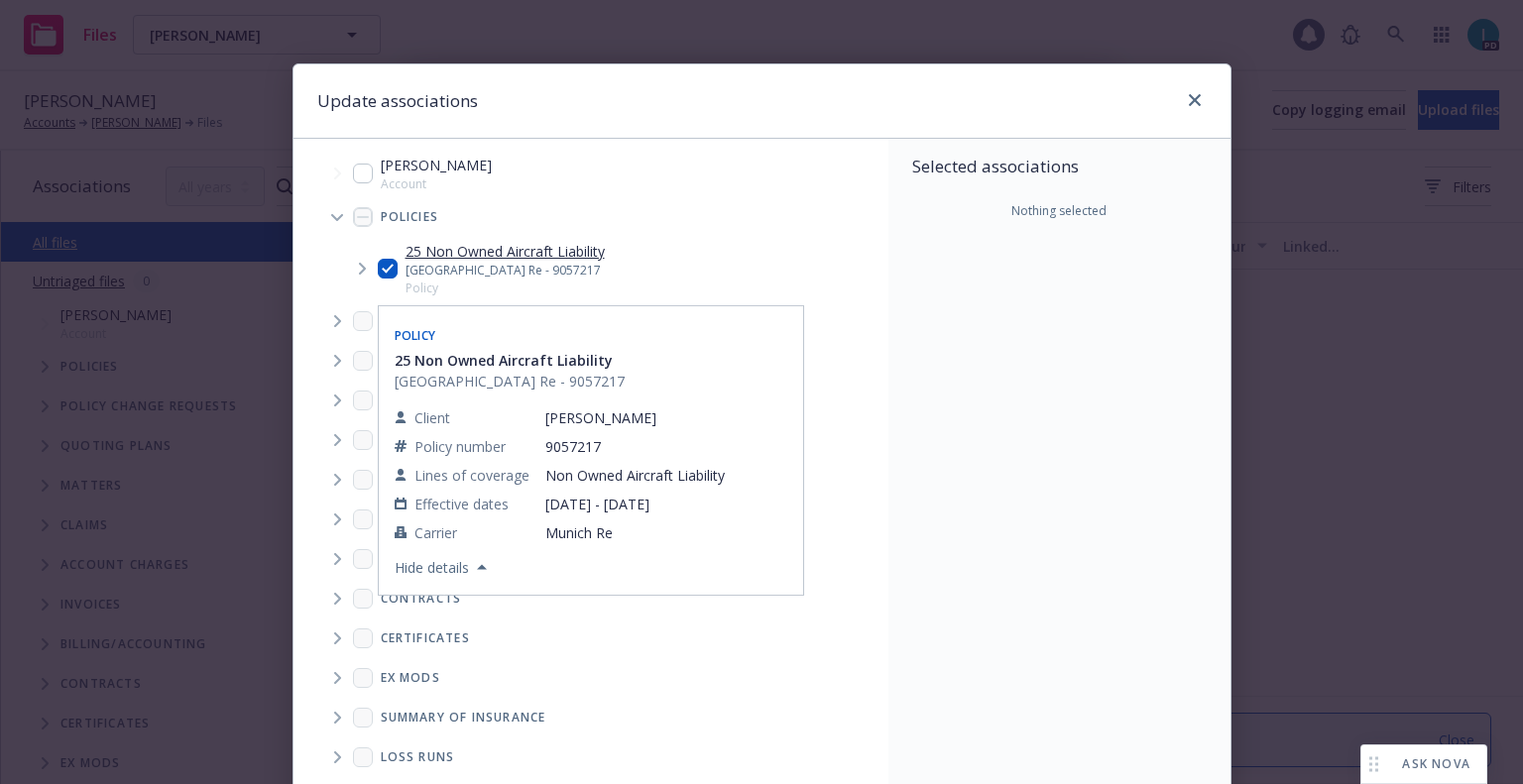 checkbox on "true" 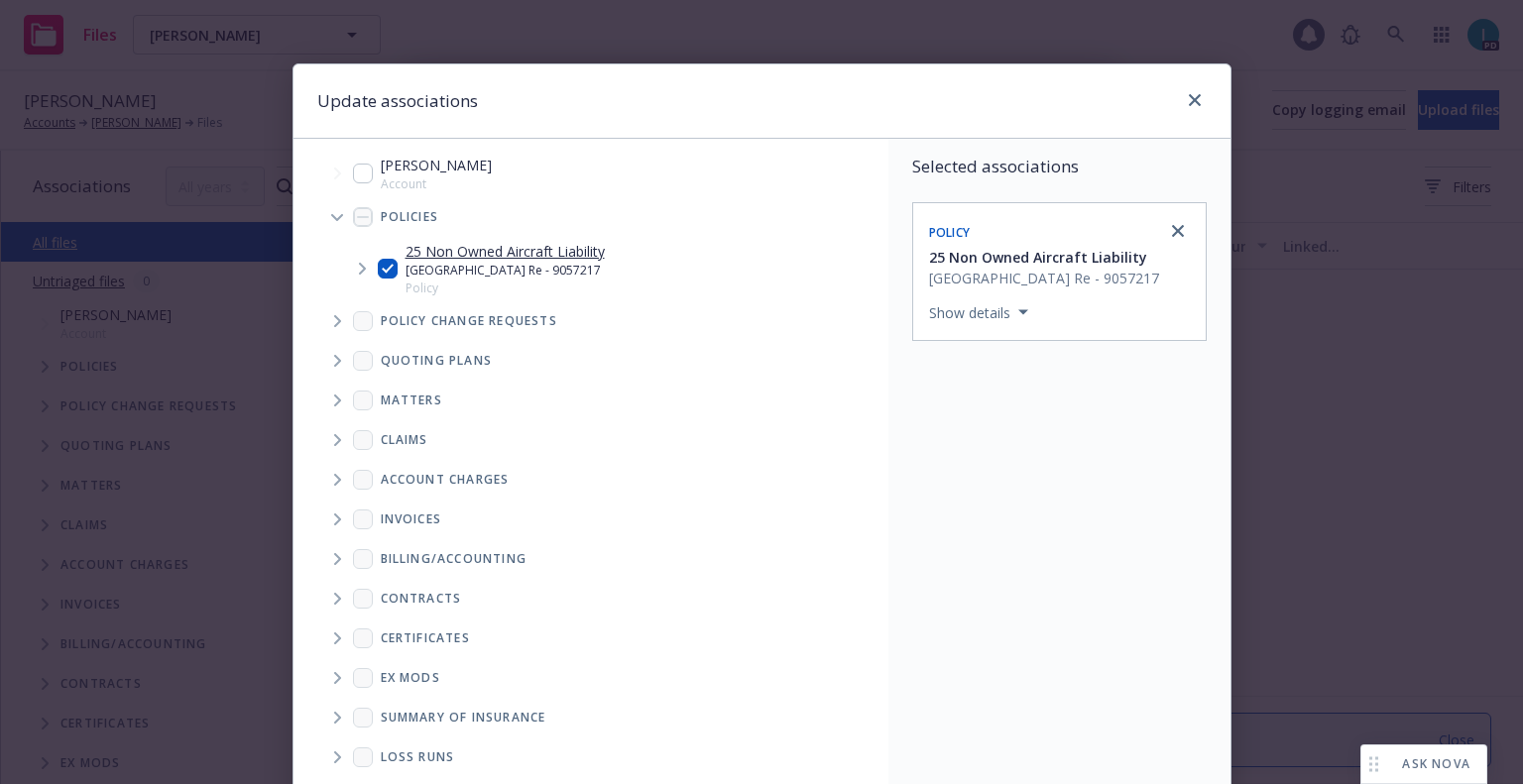 scroll, scrollTop: 201, scrollLeft: 0, axis: vertical 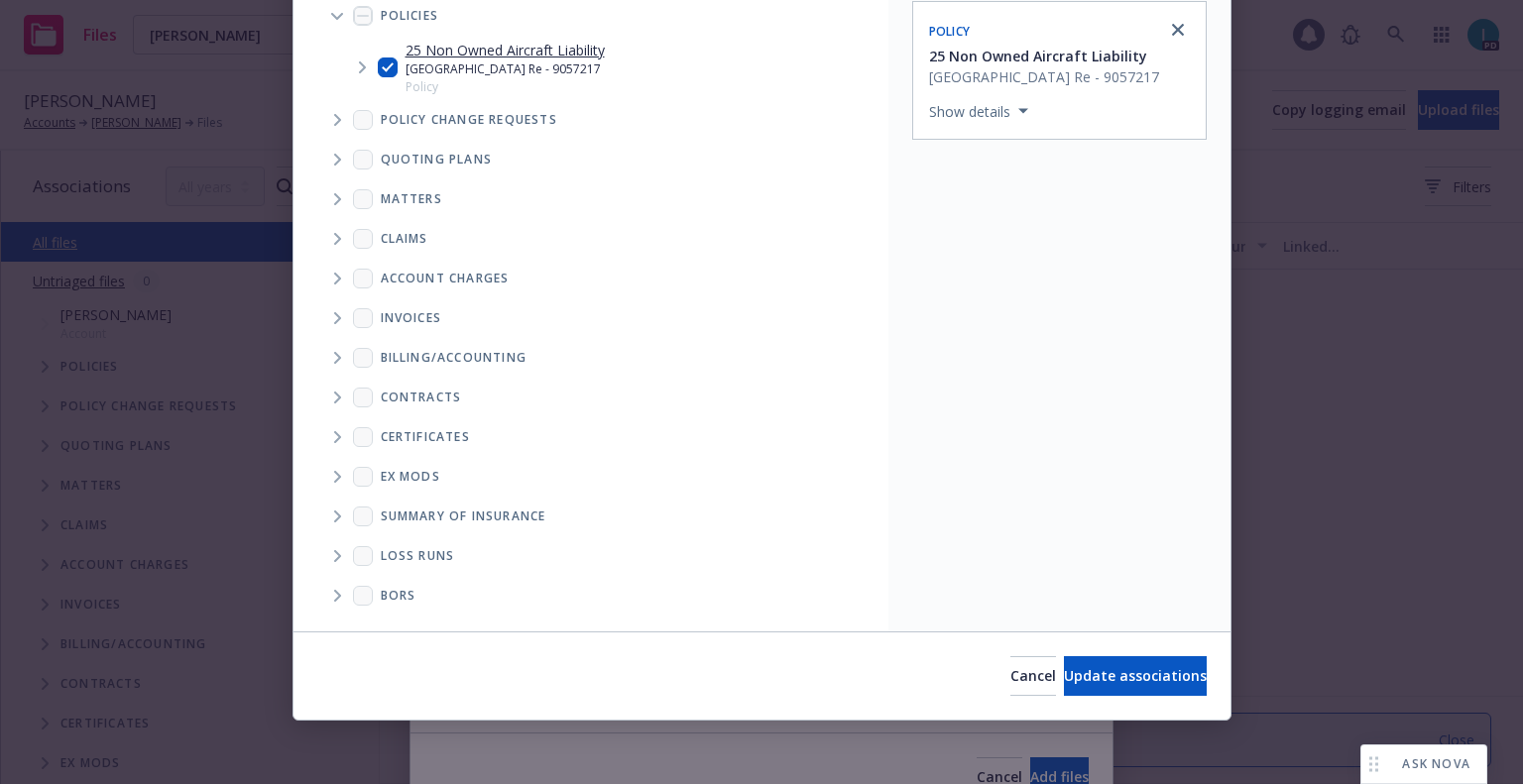 click on "Cancel Update associations" at bounding box center [762, 675] 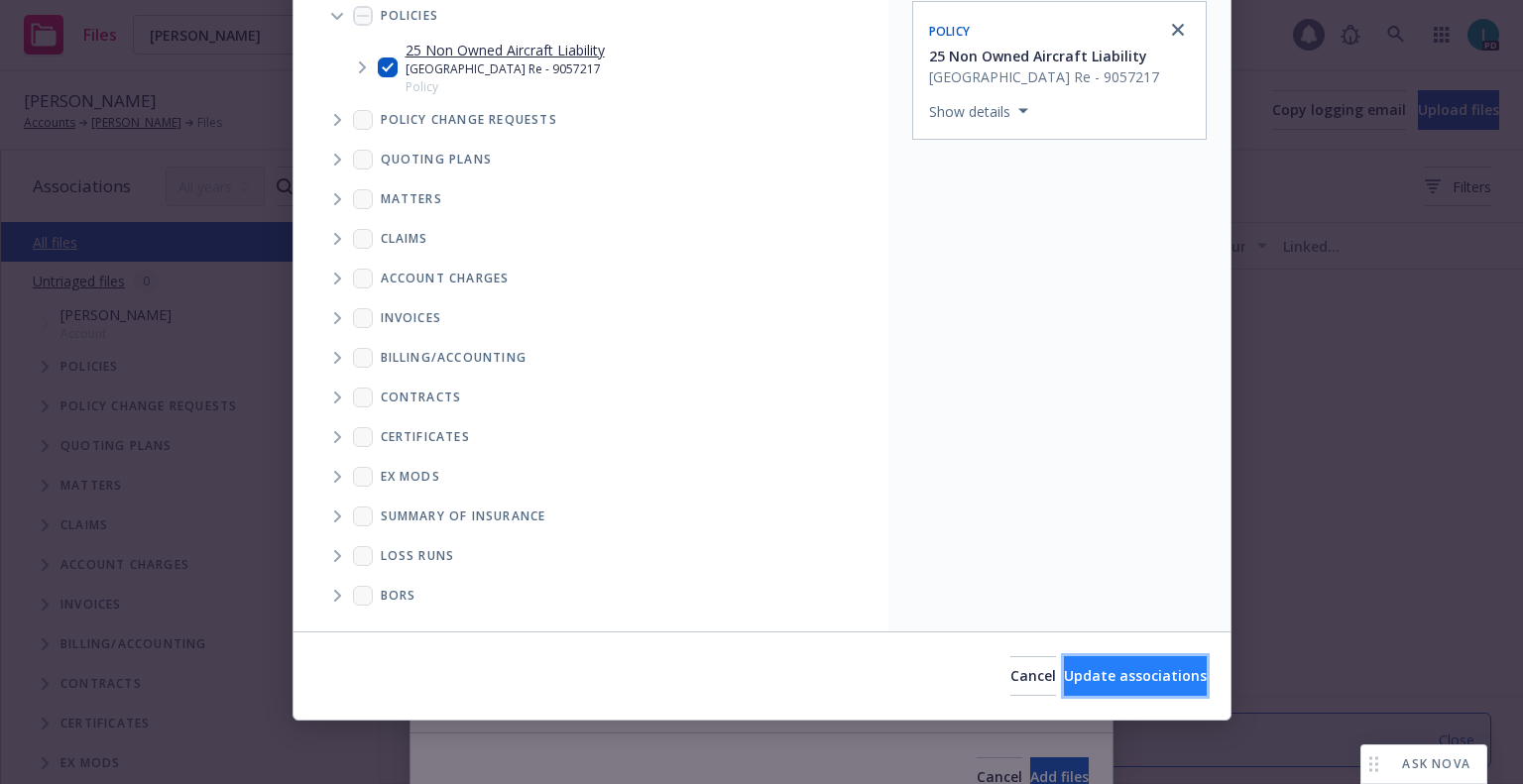 click on "Update associations" at bounding box center (1135, 675) 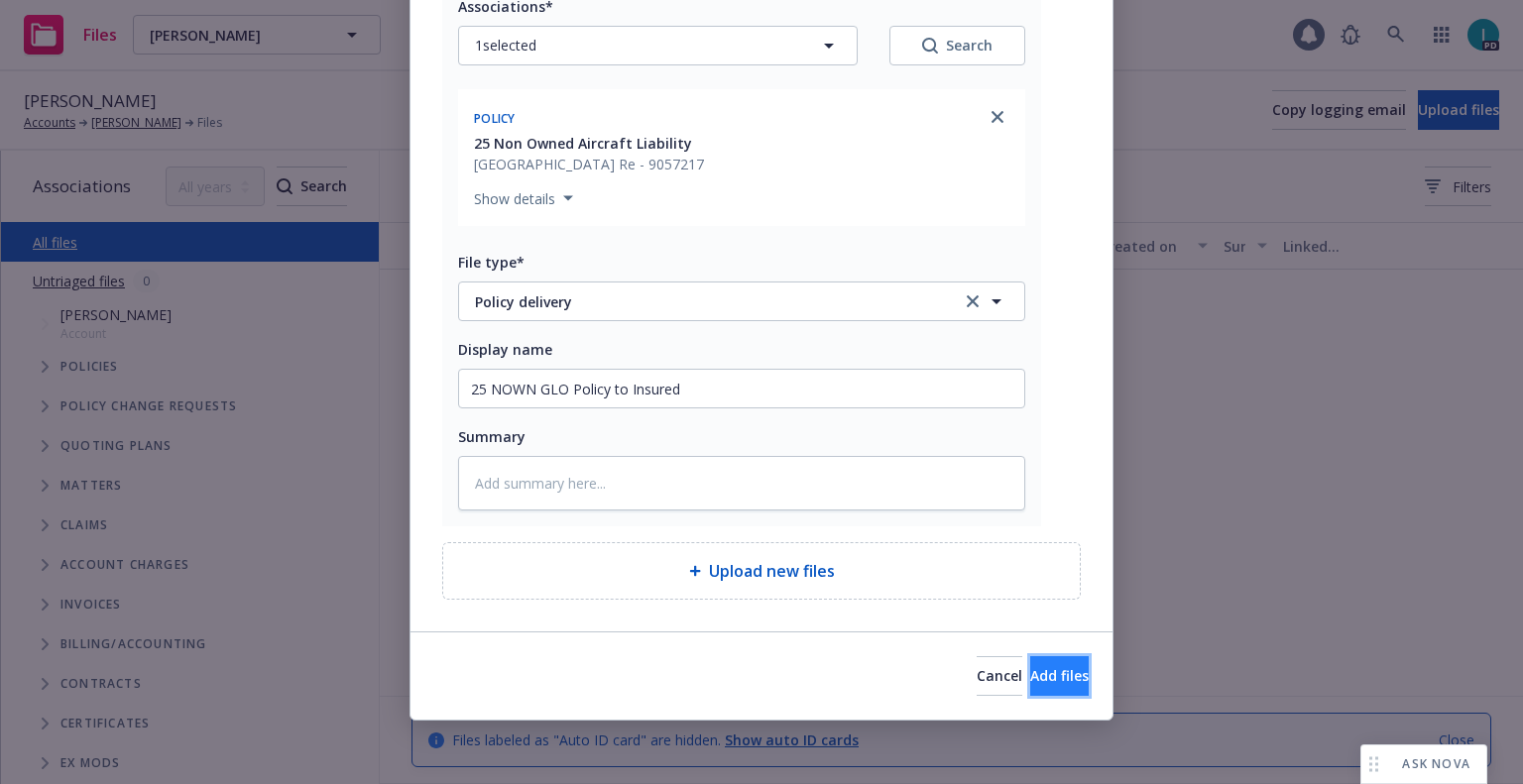 click on "Add files" at bounding box center [1059, 675] 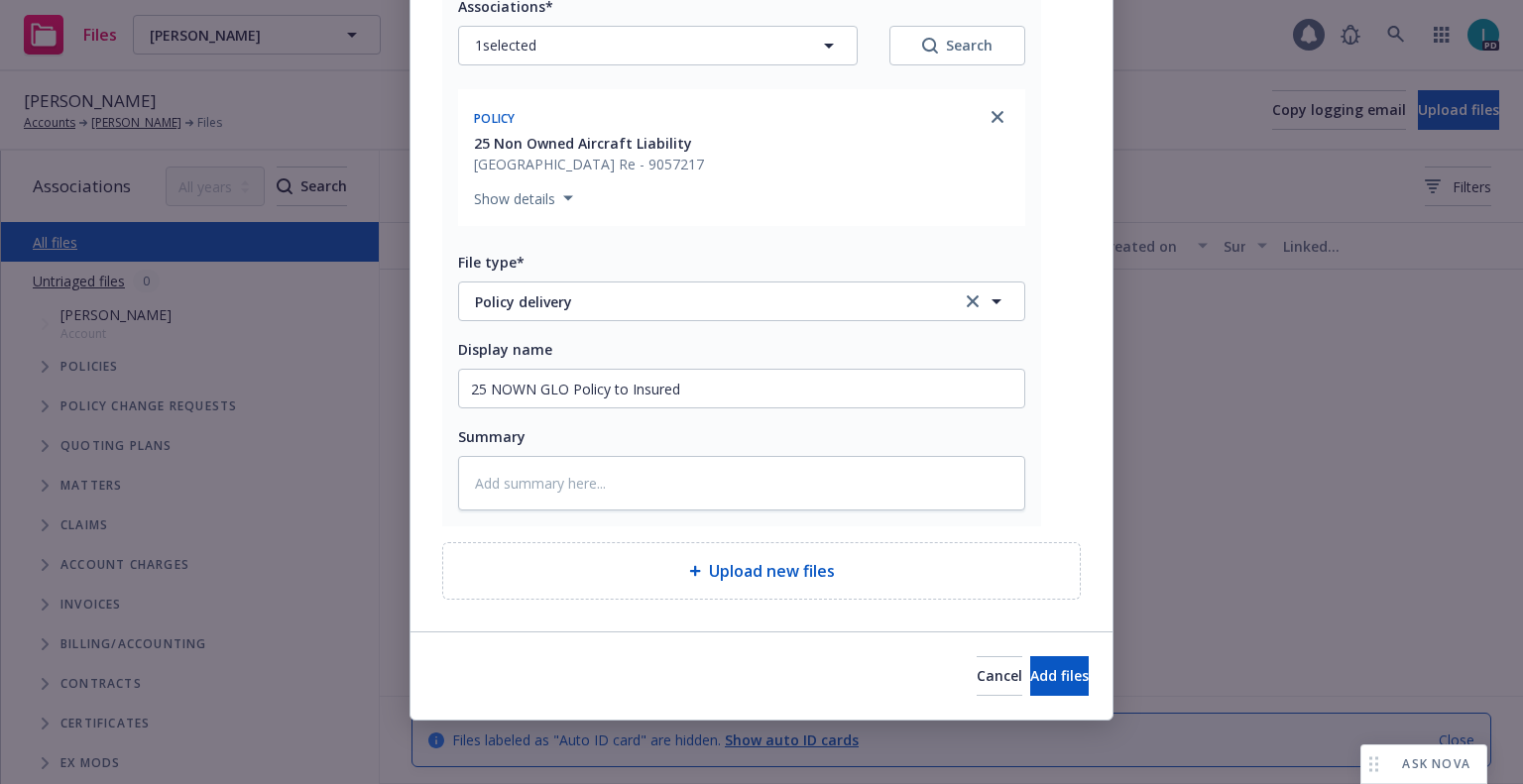scroll, scrollTop: 172, scrollLeft: 0, axis: vertical 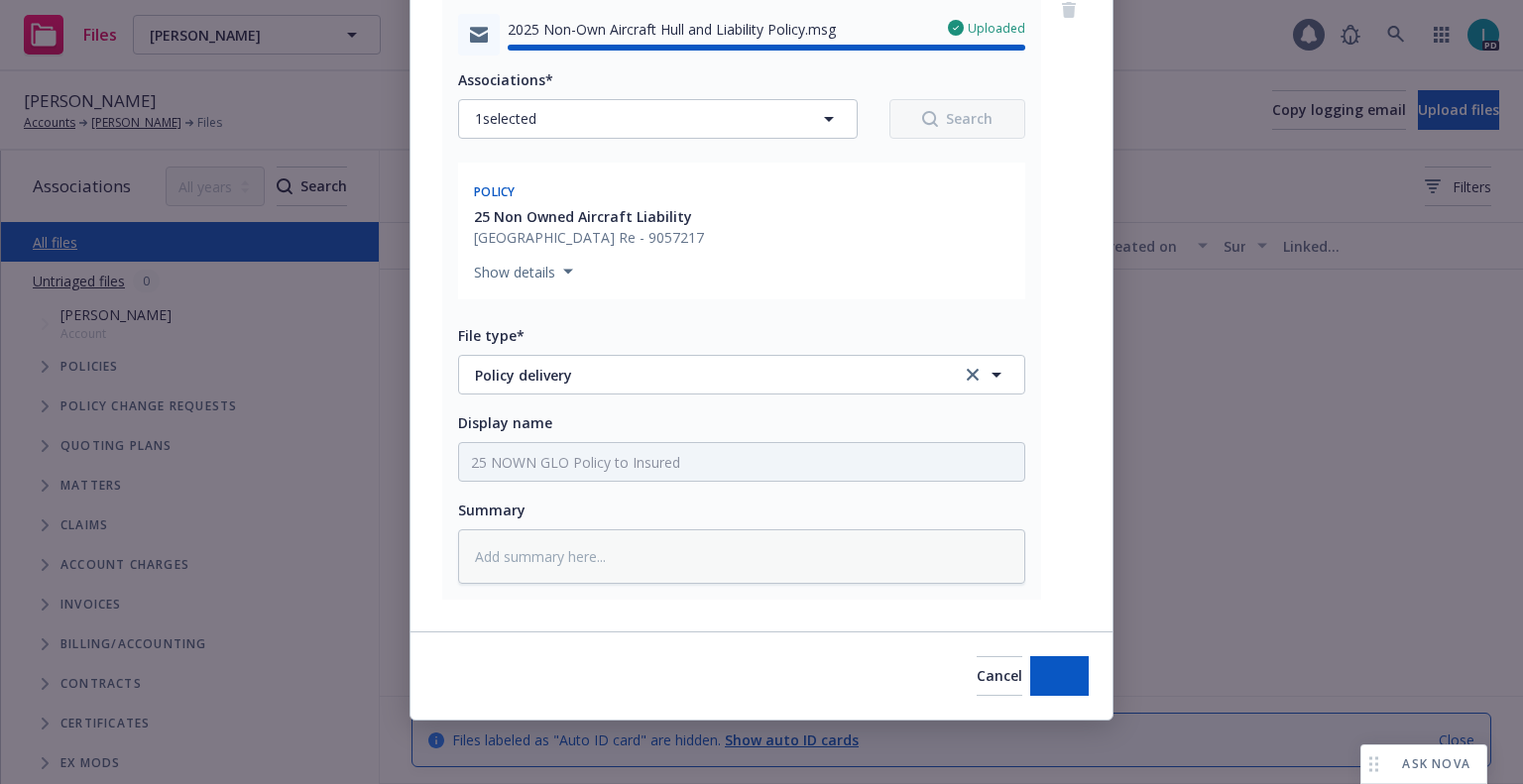 type on "x" 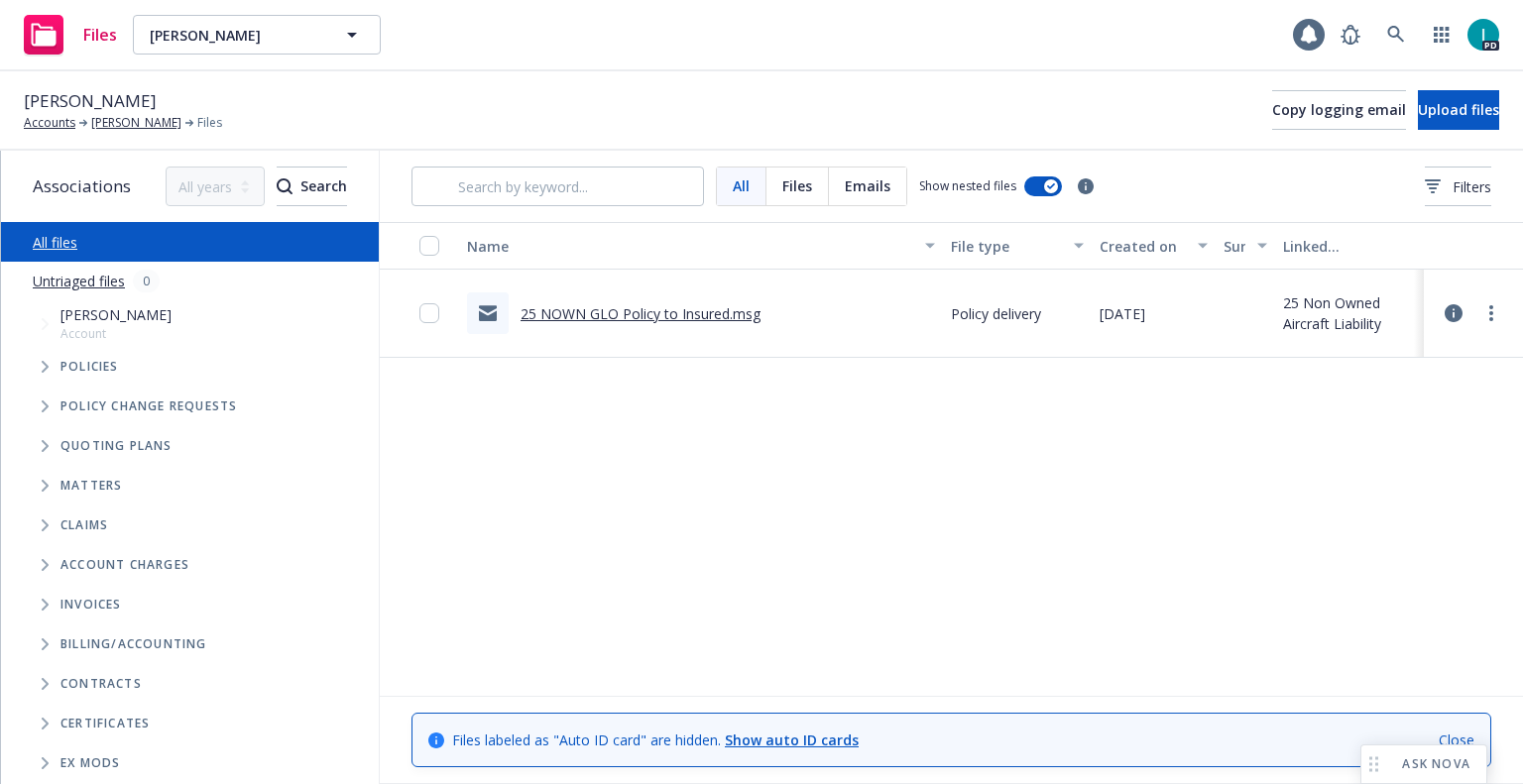 click on "Files Pamela Fife Pamela Fife 1 PD" at bounding box center [762, 36] 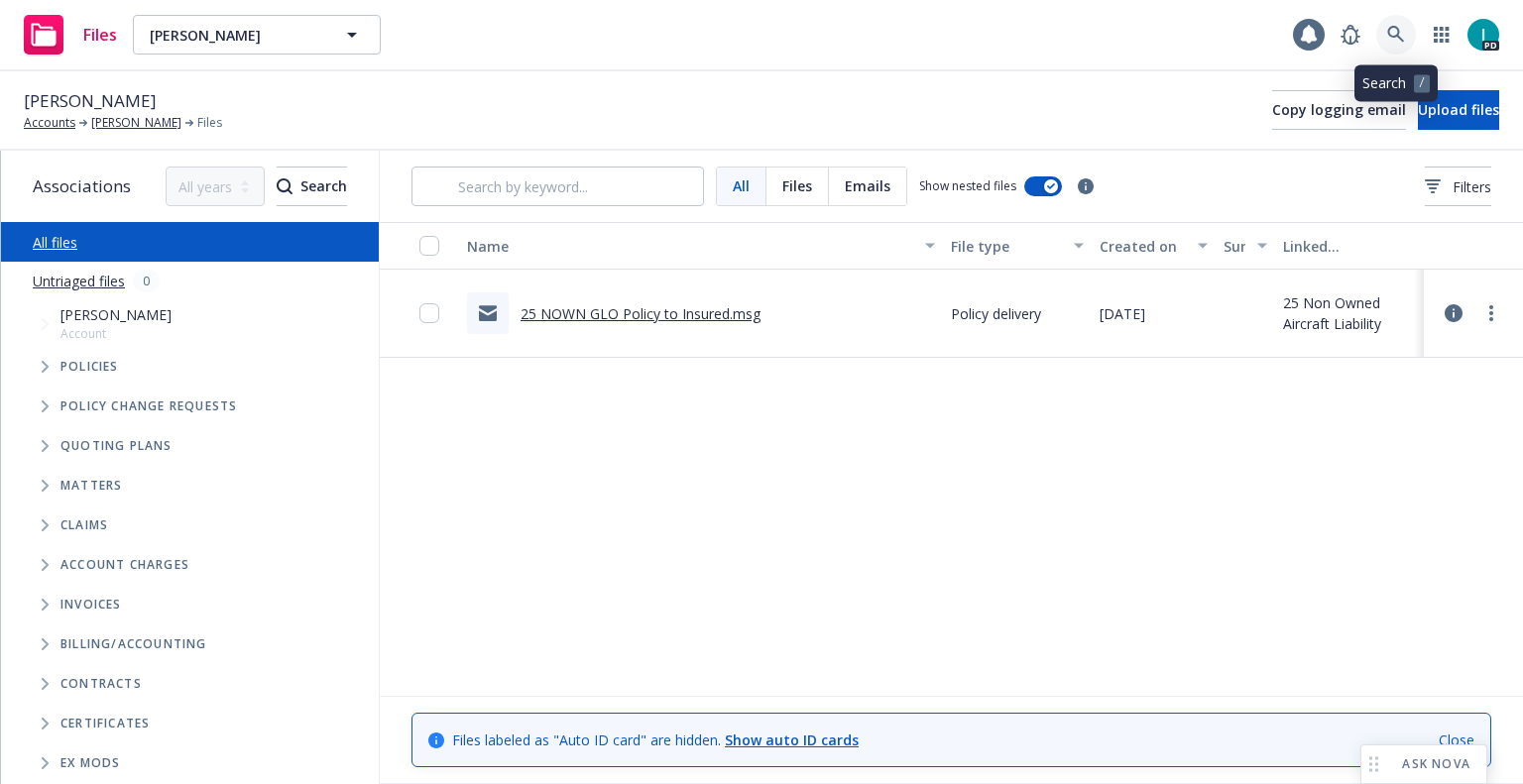 click 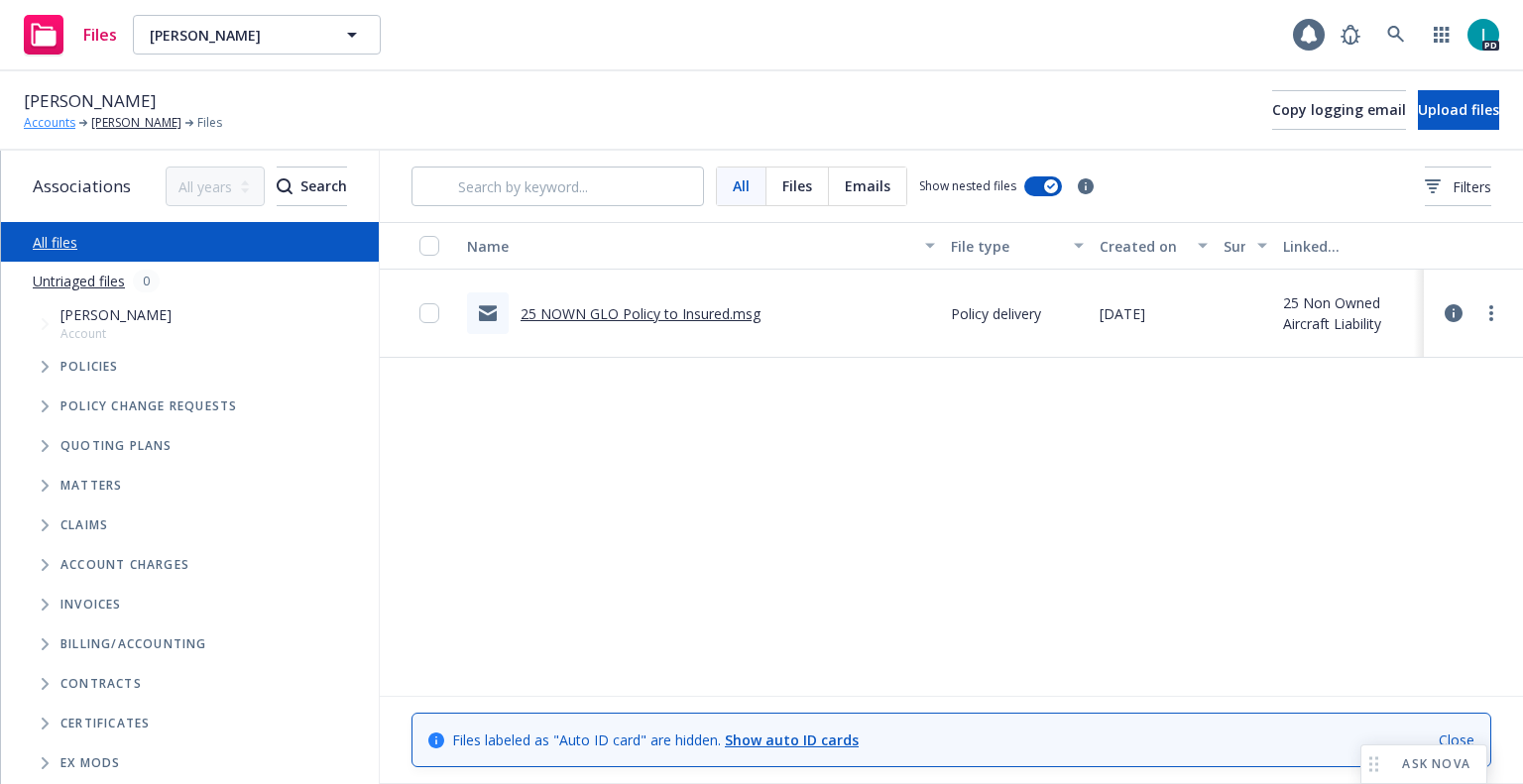 click on "Accounts" at bounding box center (50, 123) 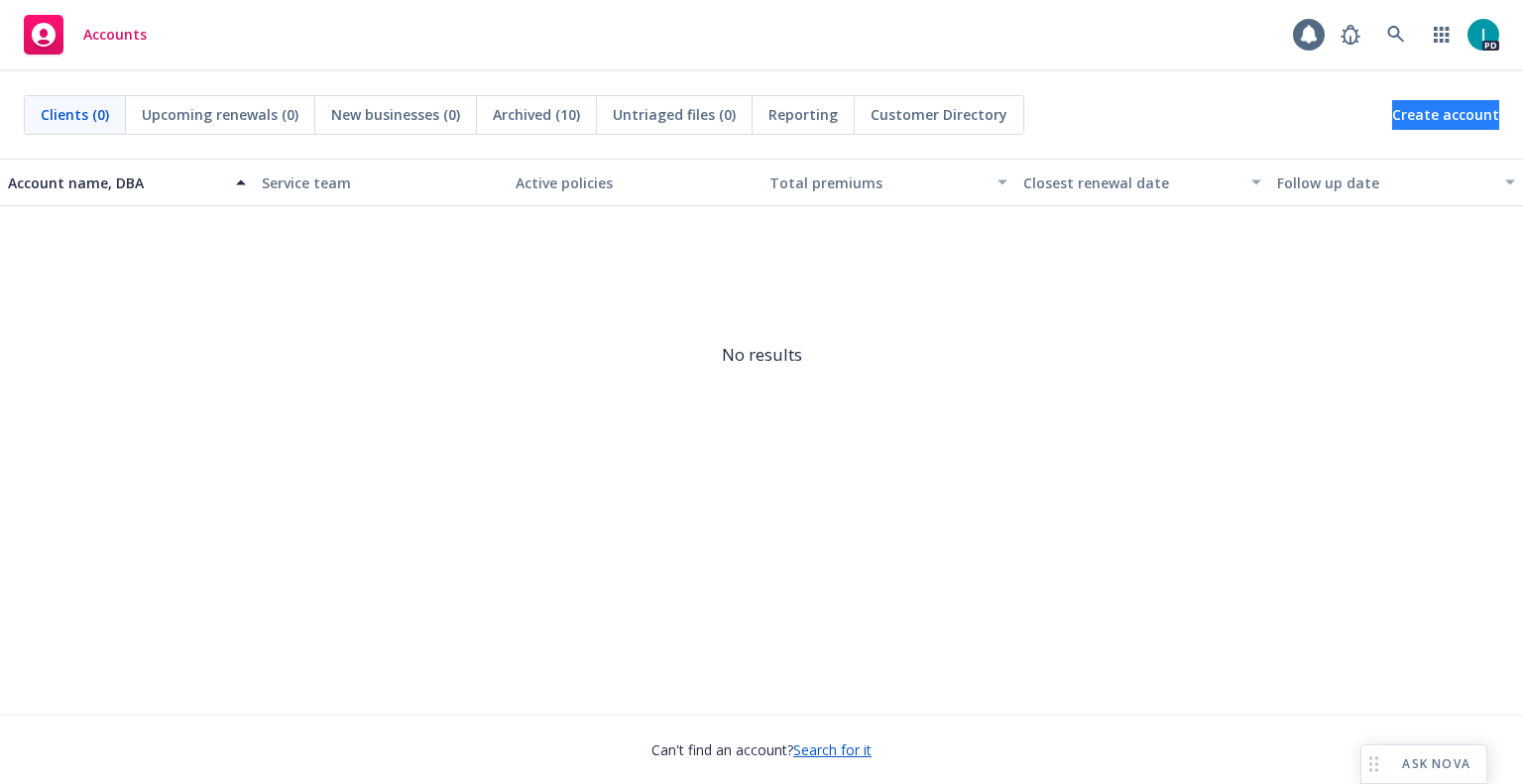 scroll, scrollTop: 0, scrollLeft: 0, axis: both 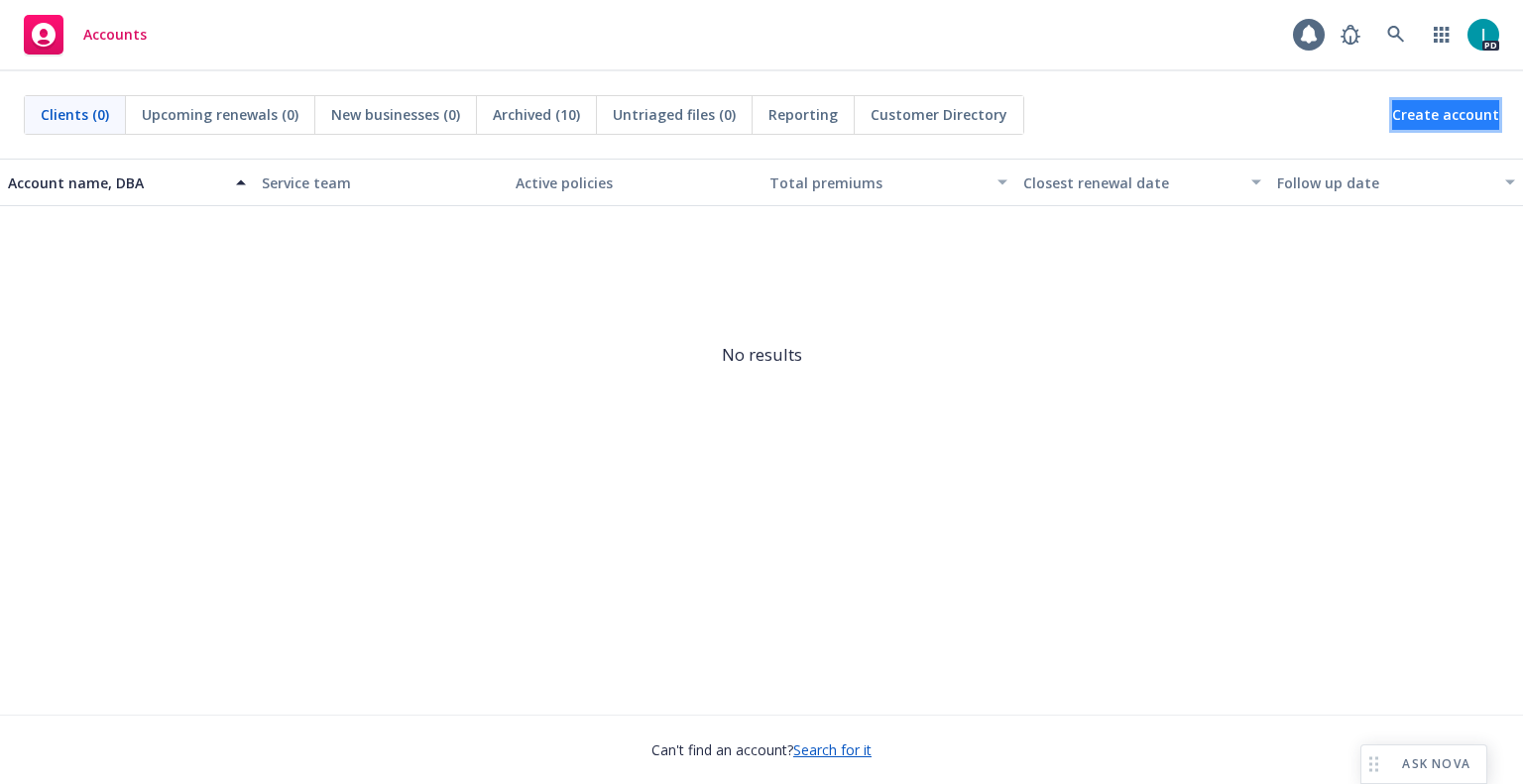 click on "Create account" at bounding box center (1446, 115) 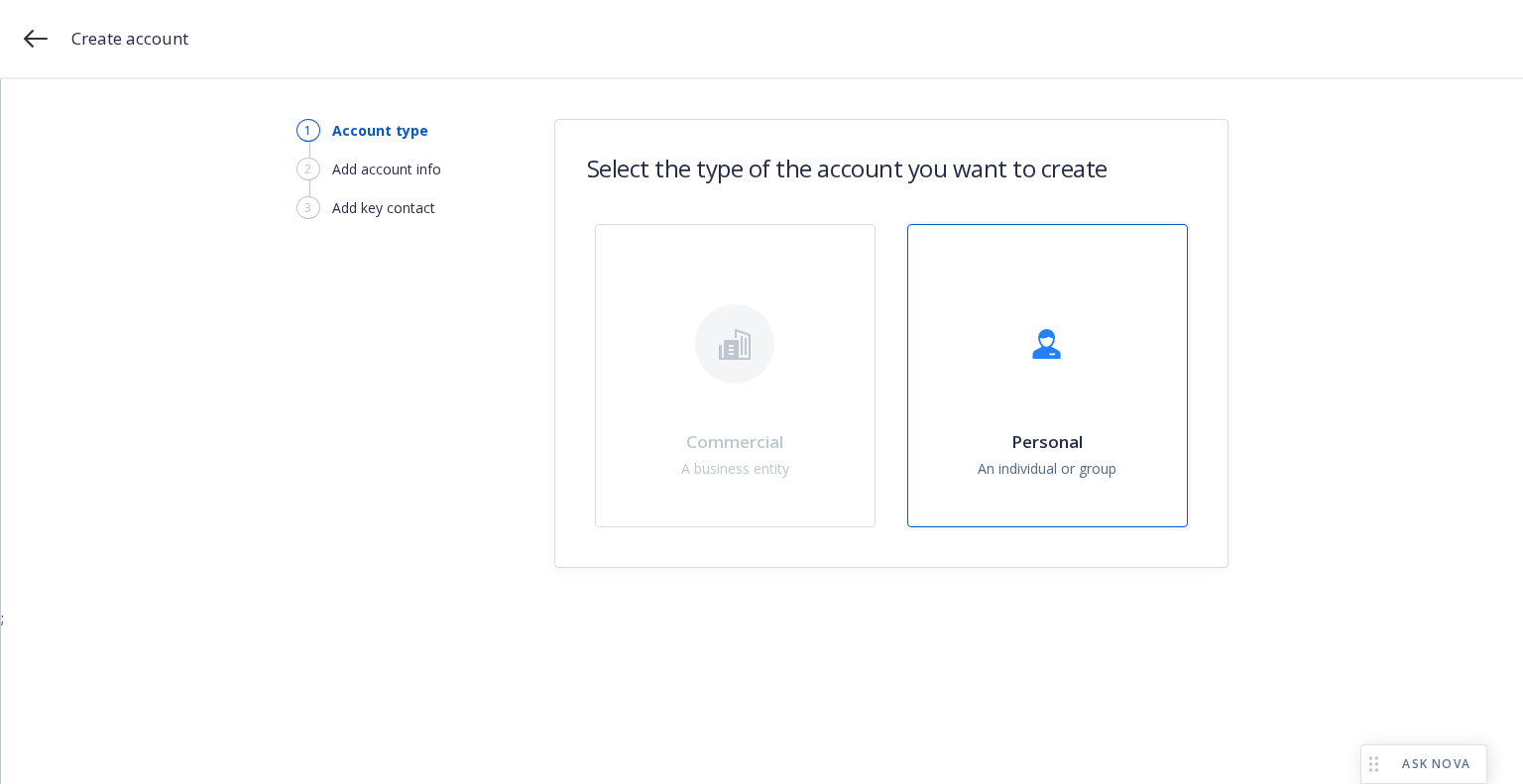 click on "Personal An individual or group" at bounding box center (1047, 376) 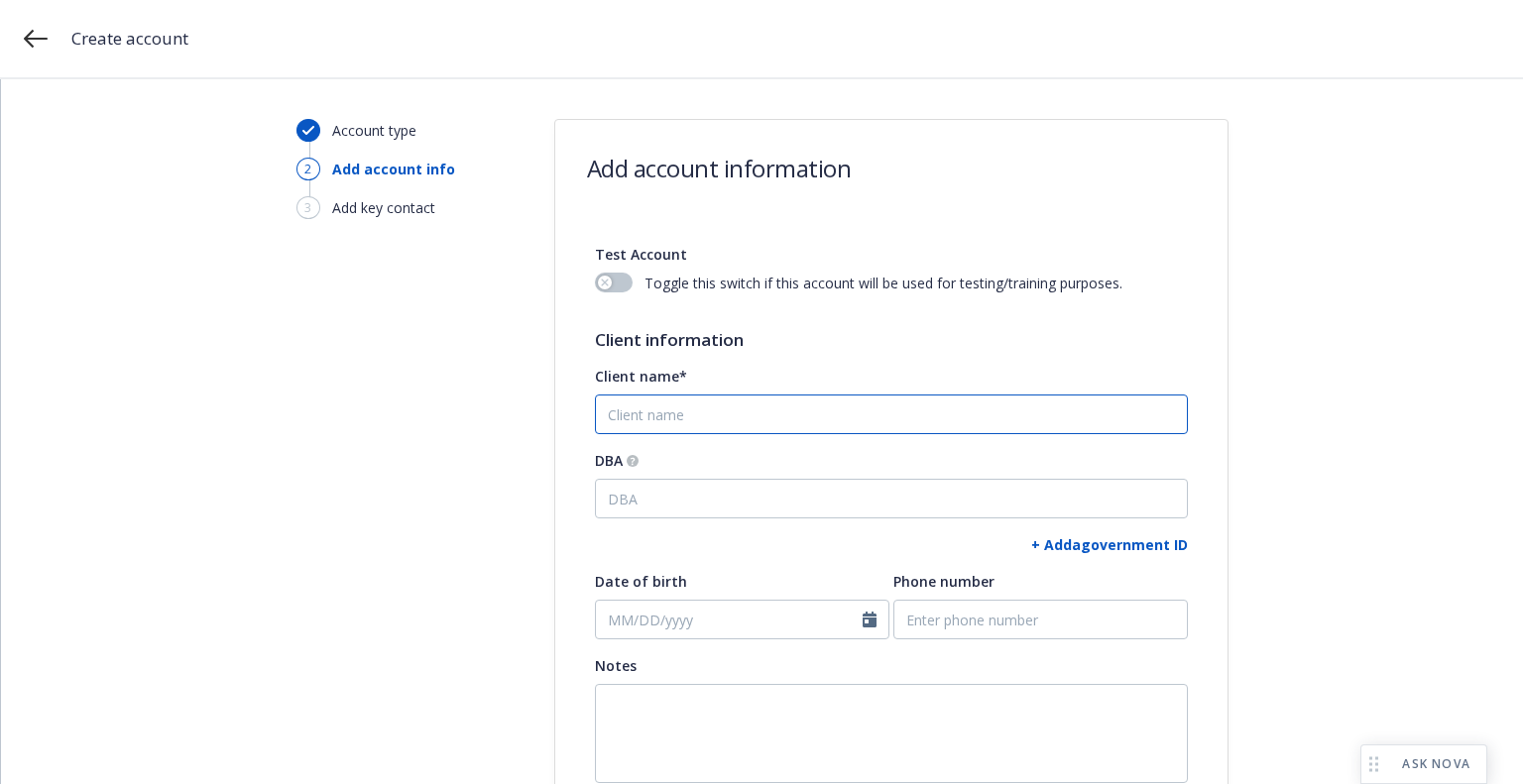 click on "Client name*" at bounding box center [891, 414] 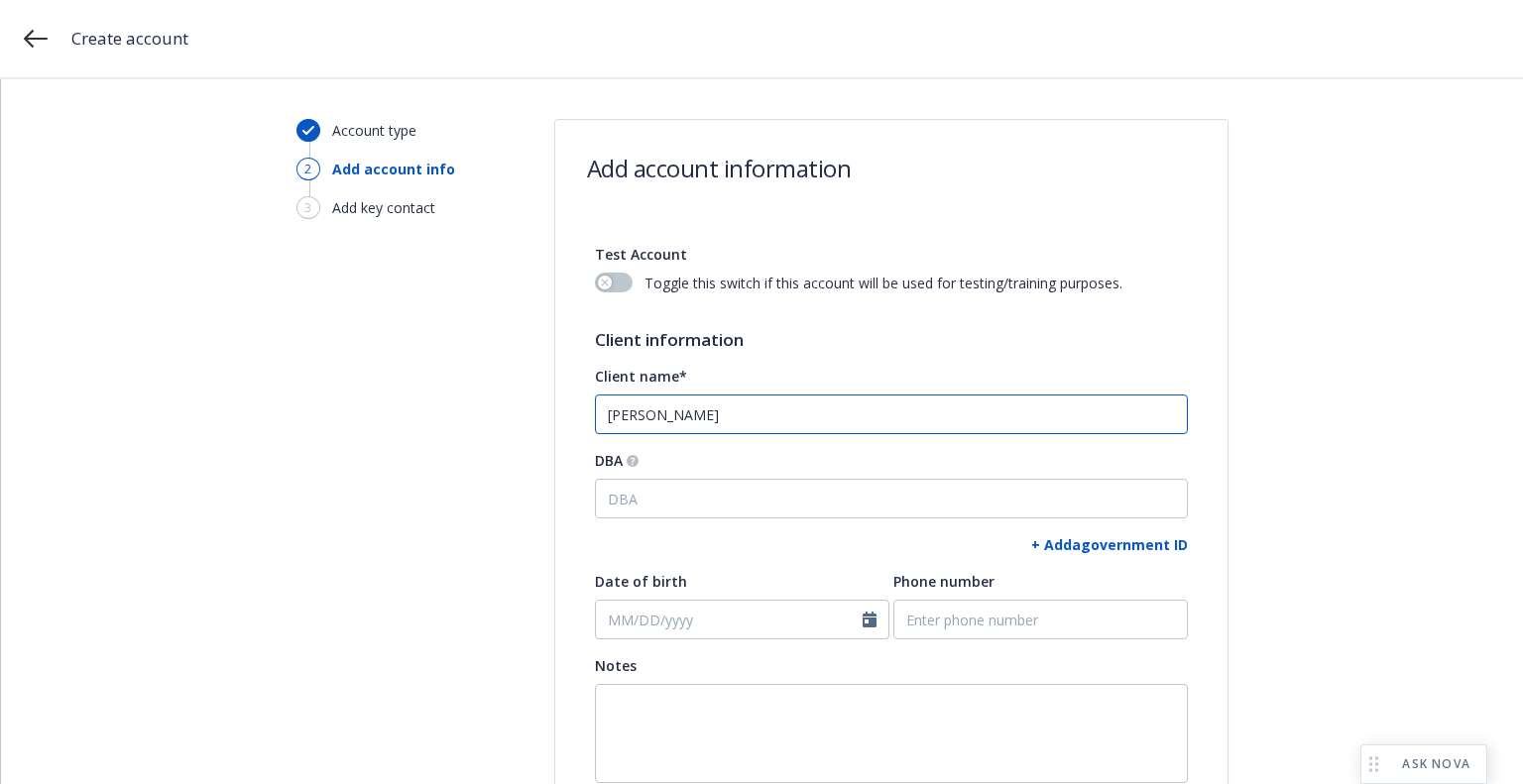 type on "[PERSON_NAME]" 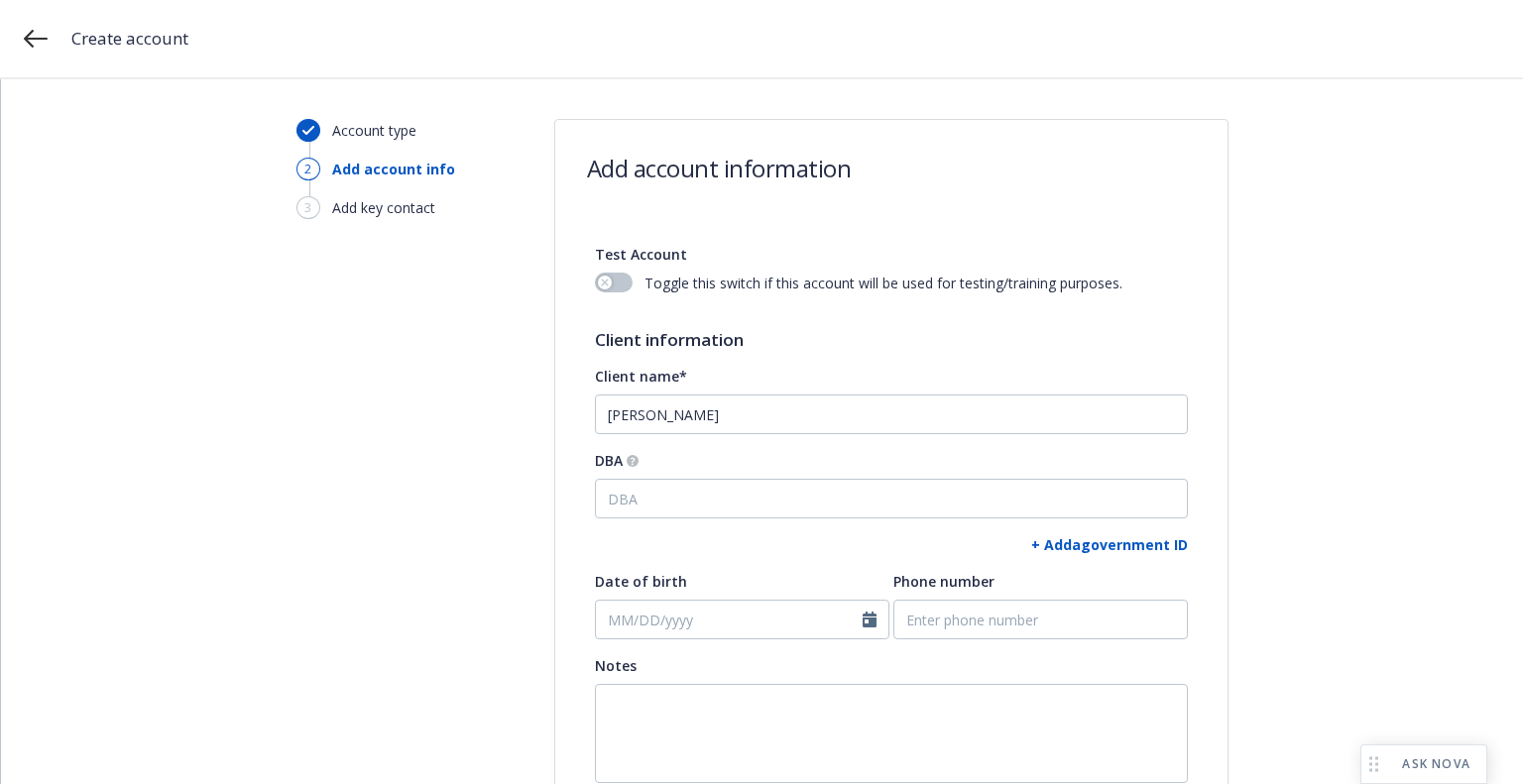 click on "+ Add  a  government ID" at bounding box center (1110, 544) 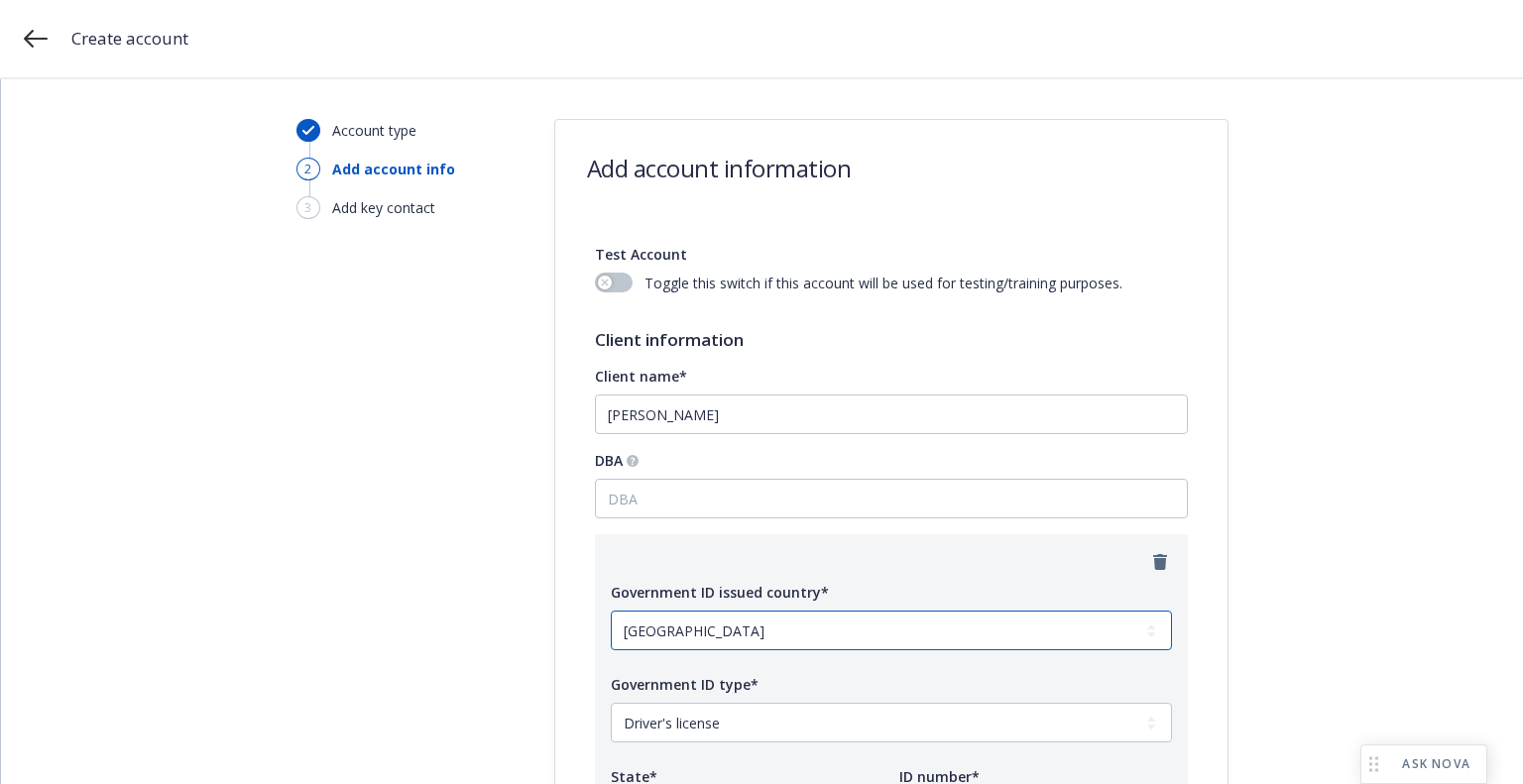 click on "[GEOGRAPHIC_DATA] [GEOGRAPHIC_DATA] [GEOGRAPHIC_DATA] [US_STATE] [GEOGRAPHIC_DATA] [GEOGRAPHIC_DATA] [GEOGRAPHIC_DATA] [GEOGRAPHIC_DATA] [GEOGRAPHIC_DATA] [GEOGRAPHIC_DATA] [GEOGRAPHIC_DATA] [GEOGRAPHIC_DATA] [GEOGRAPHIC_DATA] [GEOGRAPHIC_DATA] [GEOGRAPHIC_DATA] [GEOGRAPHIC_DATA] [GEOGRAPHIC_DATA] [GEOGRAPHIC_DATA] [GEOGRAPHIC_DATA] [GEOGRAPHIC_DATA] [GEOGRAPHIC_DATA] [GEOGRAPHIC_DATA] [GEOGRAPHIC_DATA] [GEOGRAPHIC_DATA] [GEOGRAPHIC_DATA] [GEOGRAPHIC_DATA] [GEOGRAPHIC_DATA] [GEOGRAPHIC_DATA] [GEOGRAPHIC_DATA] [GEOGRAPHIC_DATA] [GEOGRAPHIC_DATA] [GEOGRAPHIC_DATA] [GEOGRAPHIC_DATA] [GEOGRAPHIC_DATA] [GEOGRAPHIC_DATA] [GEOGRAPHIC_DATA] [GEOGRAPHIC_DATA] [GEOGRAPHIC_DATA] [GEOGRAPHIC_DATA] [GEOGRAPHIC_DATA] [GEOGRAPHIC_DATA] [GEOGRAPHIC_DATA] [GEOGRAPHIC_DATA] [GEOGRAPHIC_DATA] [GEOGRAPHIC_DATA] [GEOGRAPHIC_DATA] [GEOGRAPHIC_DATA] [GEOGRAPHIC_DATA] [GEOGRAPHIC_DATA] [GEOGRAPHIC_DATA] [GEOGRAPHIC_DATA] [GEOGRAPHIC_DATA] [GEOGRAPHIC_DATA] [GEOGRAPHIC_DATA] [GEOGRAPHIC_DATA] [GEOGRAPHIC_DATA] [GEOGRAPHIC_DATA] [GEOGRAPHIC_DATA] [GEOGRAPHIC_DATA] [GEOGRAPHIC_DATA] [GEOGRAPHIC_DATA] [GEOGRAPHIC_DATA] [GEOGRAPHIC_DATA] [GEOGRAPHIC_DATA] [GEOGRAPHIC_DATA] [GEOGRAPHIC_DATA] [GEOGRAPHIC_DATA] [GEOGRAPHIC_DATA] [GEOGRAPHIC_DATA] [GEOGRAPHIC_DATA] ([GEOGRAPHIC_DATA]) [GEOGRAPHIC_DATA] [GEOGRAPHIC_DATA] [GEOGRAPHIC_DATA] [GEOGRAPHIC_DATA] [GEOGRAPHIC_DATA] [GEOGRAPHIC_DATA] [GEOGRAPHIC_DATA] [GEOGRAPHIC_DATA] [GEOGRAPHIC_DATA] [US_STATE] [GEOGRAPHIC_DATA] [GEOGRAPHIC_DATA] [GEOGRAPHIC_DATA] [GEOGRAPHIC_DATA] [GEOGRAPHIC_DATA] [GEOGRAPHIC_DATA] [GEOGRAPHIC_DATA] [US_STATE] [GEOGRAPHIC_DATA] [GEOGRAPHIC_DATA]" at bounding box center [891, 630] 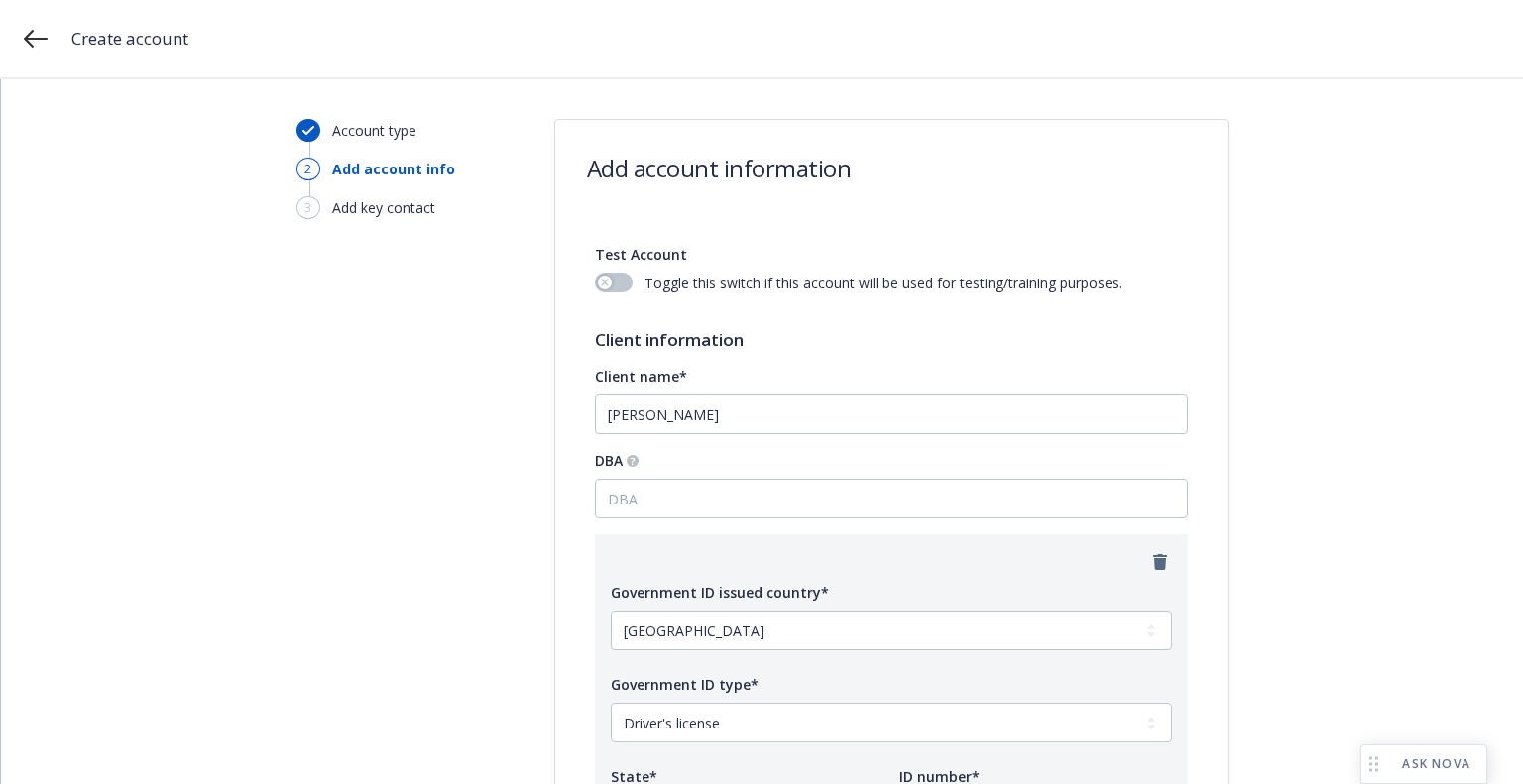 click on "Test Account Toggle this switch if this account will be used for testing/training purposes. Client information Client name* [PERSON_NAME] DBA Government ID issued country* [GEOGRAPHIC_DATA] [GEOGRAPHIC_DATA] [GEOGRAPHIC_DATA] [US_STATE] [GEOGRAPHIC_DATA] [GEOGRAPHIC_DATA] [GEOGRAPHIC_DATA] [GEOGRAPHIC_DATA] [GEOGRAPHIC_DATA] [GEOGRAPHIC_DATA] [GEOGRAPHIC_DATA] [GEOGRAPHIC_DATA] [GEOGRAPHIC_DATA] [GEOGRAPHIC_DATA] [GEOGRAPHIC_DATA] [GEOGRAPHIC_DATA] [GEOGRAPHIC_DATA] [GEOGRAPHIC_DATA] [GEOGRAPHIC_DATA] [GEOGRAPHIC_DATA] [GEOGRAPHIC_DATA] [GEOGRAPHIC_DATA] [GEOGRAPHIC_DATA] [GEOGRAPHIC_DATA] [GEOGRAPHIC_DATA] [GEOGRAPHIC_DATA] [GEOGRAPHIC_DATA] [GEOGRAPHIC_DATA] [GEOGRAPHIC_DATA] [GEOGRAPHIC_DATA] [GEOGRAPHIC_DATA] [GEOGRAPHIC_DATA] [GEOGRAPHIC_DATA] [GEOGRAPHIC_DATA] [GEOGRAPHIC_DATA] [GEOGRAPHIC_DATA] [GEOGRAPHIC_DATA] [GEOGRAPHIC_DATA] [GEOGRAPHIC_DATA] [GEOGRAPHIC_DATA] [GEOGRAPHIC_DATA] [GEOGRAPHIC_DATA] [GEOGRAPHIC_DATA] [GEOGRAPHIC_DATA] [GEOGRAPHIC_DATA] [GEOGRAPHIC_DATA] [GEOGRAPHIC_DATA] [GEOGRAPHIC_DATA] [GEOGRAPHIC_DATA] [GEOGRAPHIC_DATA] [GEOGRAPHIC_DATA] [GEOGRAPHIC_DATA] [GEOGRAPHIC_DATA] [GEOGRAPHIC_DATA] [GEOGRAPHIC_DATA] [GEOGRAPHIC_DATA] [GEOGRAPHIC_DATA] [GEOGRAPHIC_DATA] [GEOGRAPHIC_DATA] [GEOGRAPHIC_DATA] [GEOGRAPHIC_DATA] [GEOGRAPHIC_DATA] [GEOGRAPHIC_DATA] [GEOGRAPHIC_DATA] [GEOGRAPHIC_DATA] [GEOGRAPHIC_DATA] [GEOGRAPHIC_DATA] [GEOGRAPHIC_DATA] [GEOGRAPHIC_DATA] ([GEOGRAPHIC_DATA]) [GEOGRAPHIC_DATA] [GEOGRAPHIC_DATA] [GEOGRAPHIC_DATA] [GEOGRAPHIC_DATA] [US_STATE]" at bounding box center (891, 869) 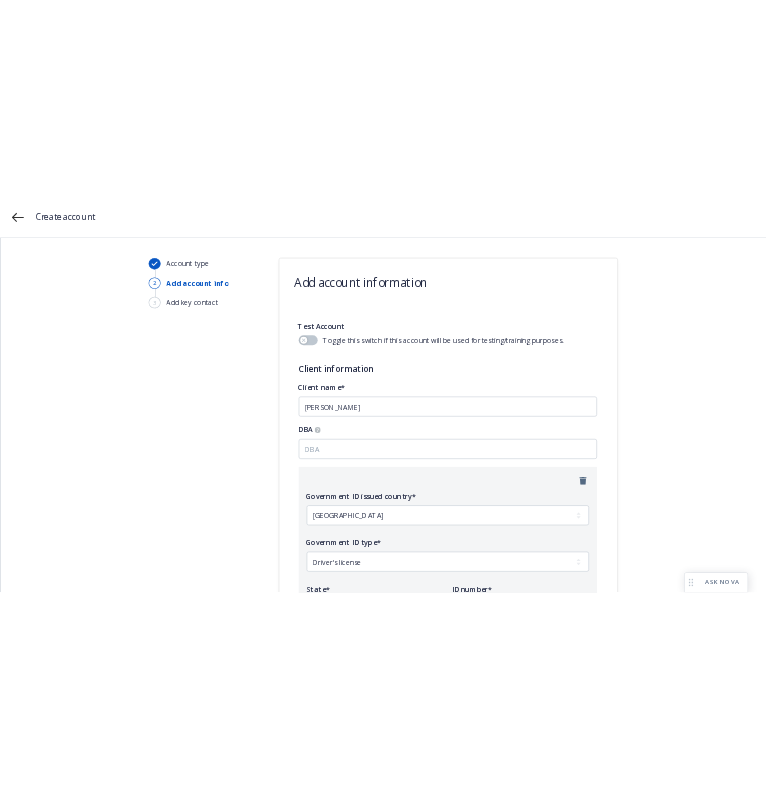 scroll, scrollTop: 200, scrollLeft: 0, axis: vertical 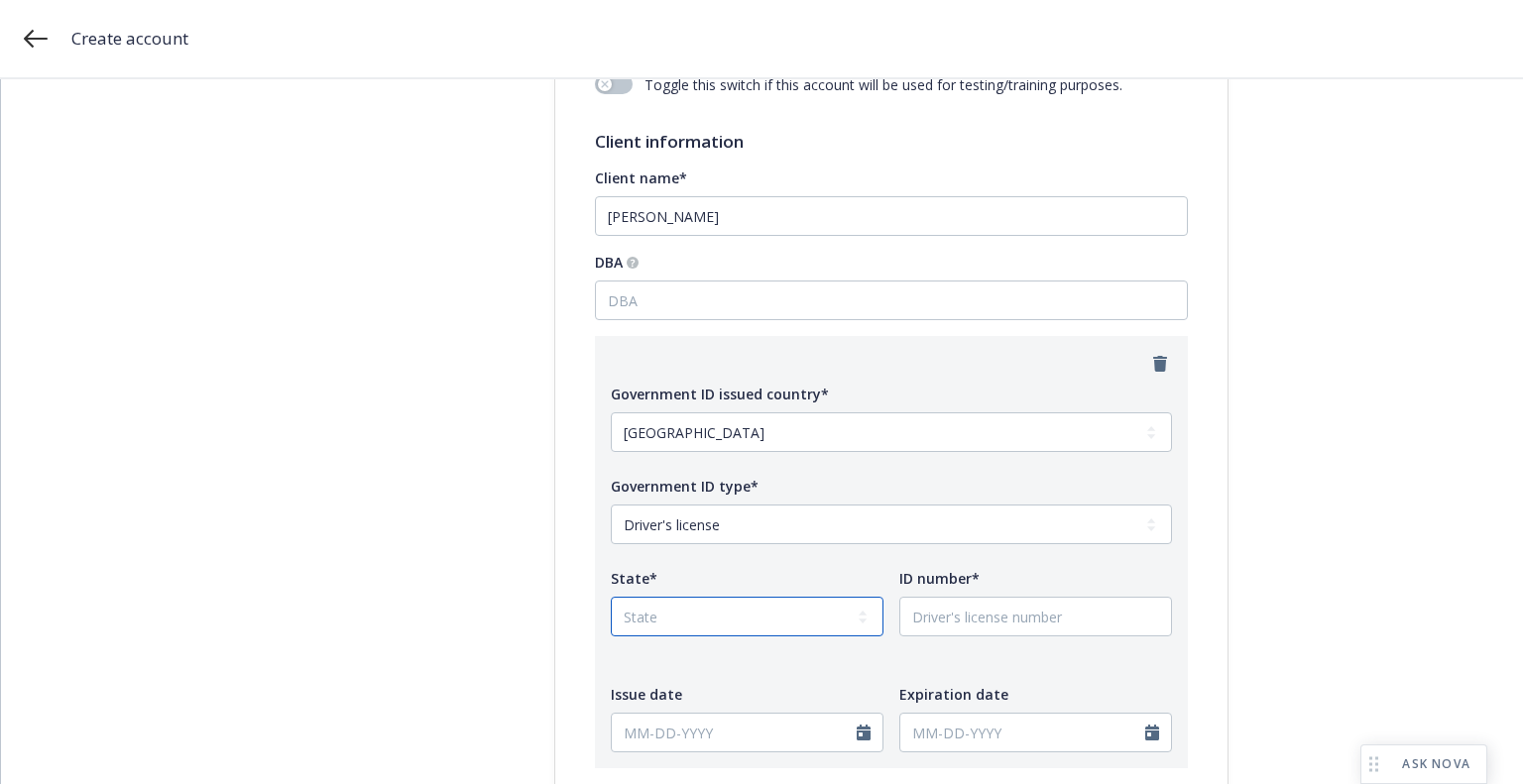 click on "State [US_STATE] AL AR AS AZ CA CO CT DC DE FL FM [GEOGRAPHIC_DATA] GU HI IA ID [GEOGRAPHIC_DATA] IN KS [GEOGRAPHIC_DATA] LA MA MD ME MH MI [GEOGRAPHIC_DATA] MO MP MS MT [GEOGRAPHIC_DATA] [GEOGRAPHIC_DATA] [GEOGRAPHIC_DATA] NH [GEOGRAPHIC_DATA] [GEOGRAPHIC_DATA] [GEOGRAPHIC_DATA] [GEOGRAPHIC_DATA] [GEOGRAPHIC_DATA] [GEOGRAPHIC_DATA] OR [GEOGRAPHIC_DATA] PR PW RI SC SD [GEOGRAPHIC_DATA] [GEOGRAPHIC_DATA] [GEOGRAPHIC_DATA] [GEOGRAPHIC_DATA] VI [GEOGRAPHIC_DATA] [GEOGRAPHIC_DATA] [GEOGRAPHIC_DATA] WV WY" at bounding box center (747, 616) 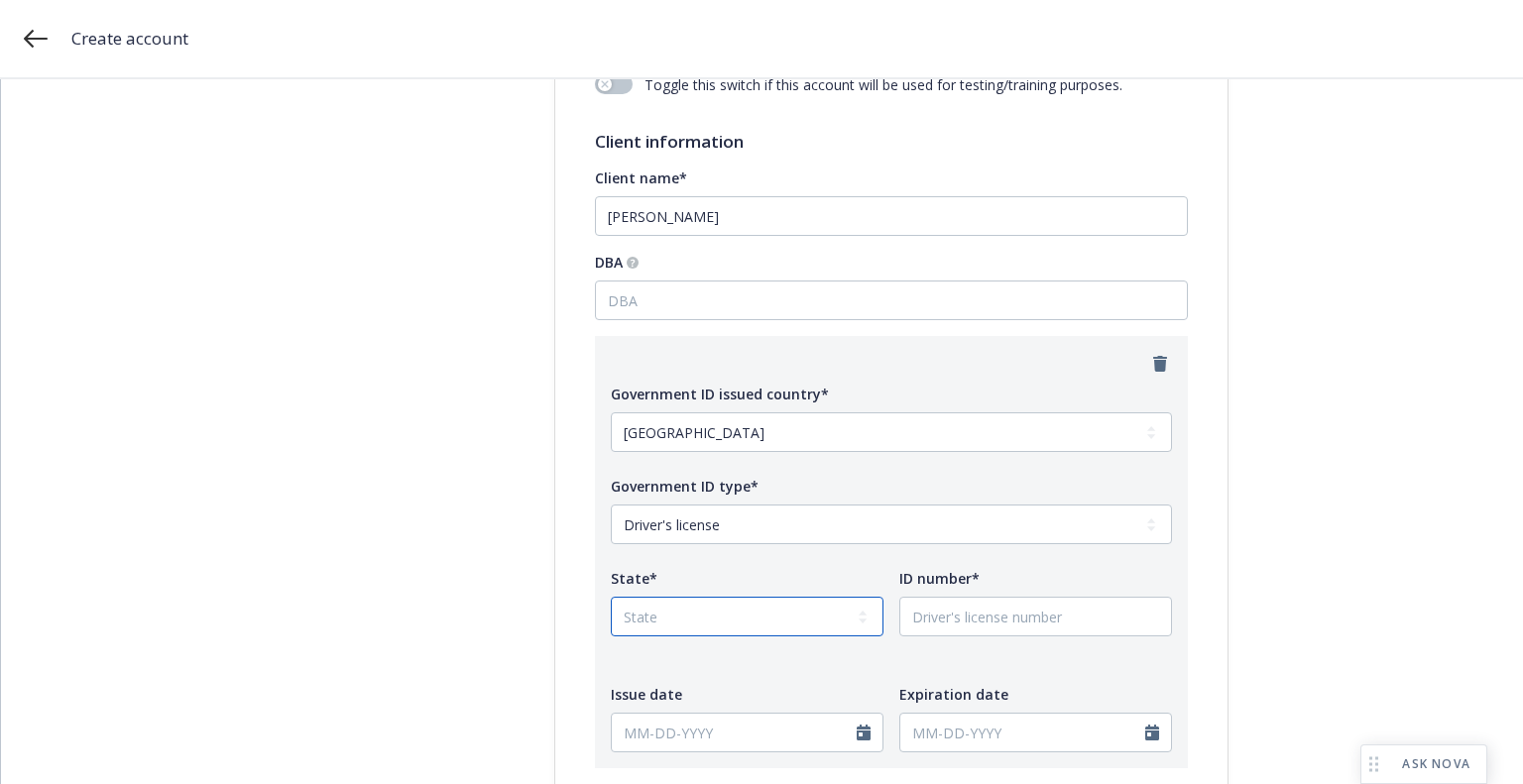 select on "CA" 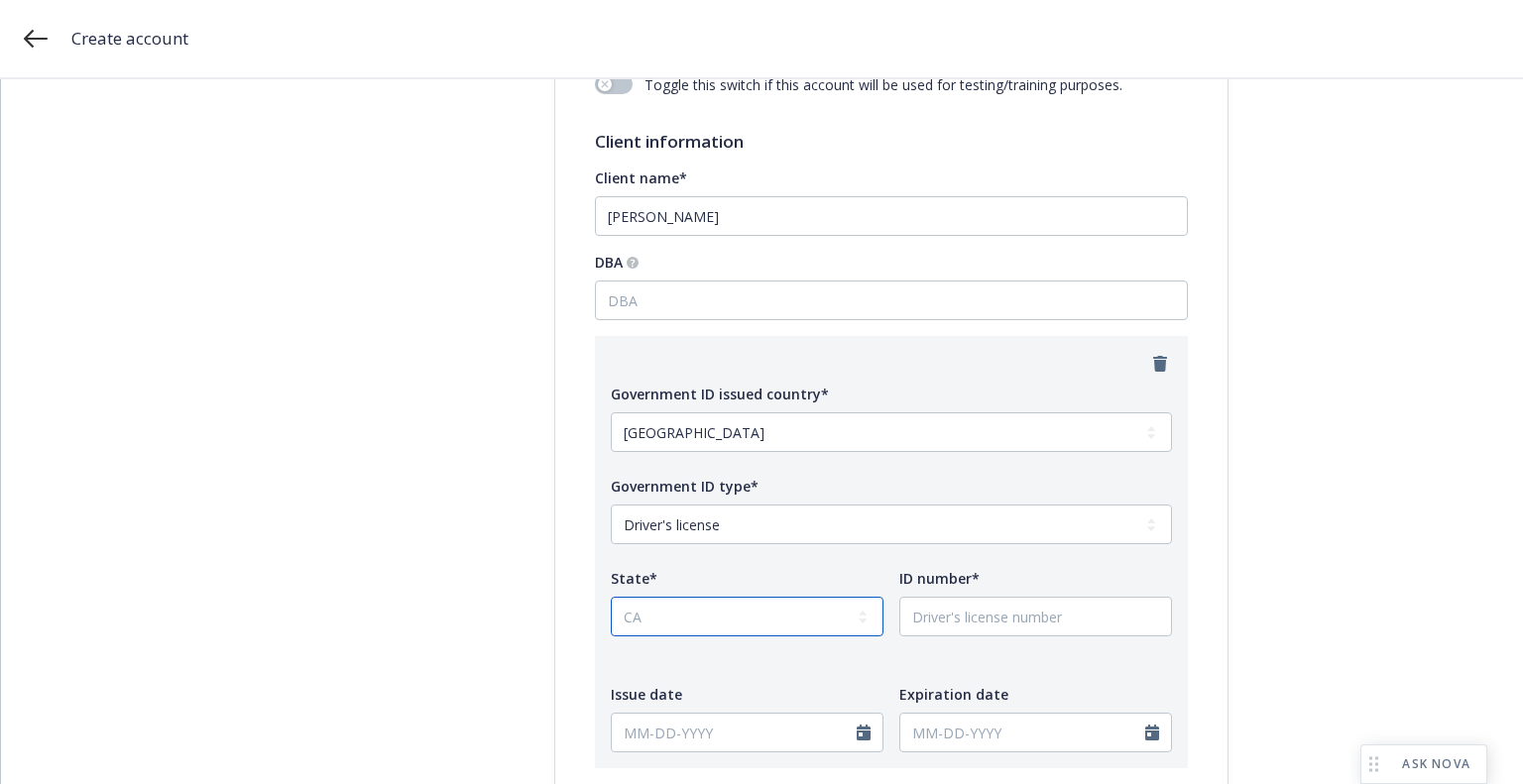click on "State [US_STATE] AL AR AS AZ CA CO CT DC DE FL FM [GEOGRAPHIC_DATA] GU HI IA ID [GEOGRAPHIC_DATA] IN KS [GEOGRAPHIC_DATA] LA MA MD ME MH MI [GEOGRAPHIC_DATA] MO MP MS MT [GEOGRAPHIC_DATA] [GEOGRAPHIC_DATA] [GEOGRAPHIC_DATA] NH [GEOGRAPHIC_DATA] [GEOGRAPHIC_DATA] [GEOGRAPHIC_DATA] [GEOGRAPHIC_DATA] [GEOGRAPHIC_DATA] [GEOGRAPHIC_DATA] OR [GEOGRAPHIC_DATA] PR PW RI SC SD [GEOGRAPHIC_DATA] [GEOGRAPHIC_DATA] [GEOGRAPHIC_DATA] [GEOGRAPHIC_DATA] VI [GEOGRAPHIC_DATA] [GEOGRAPHIC_DATA] [GEOGRAPHIC_DATA] WV WY" at bounding box center [747, 616] 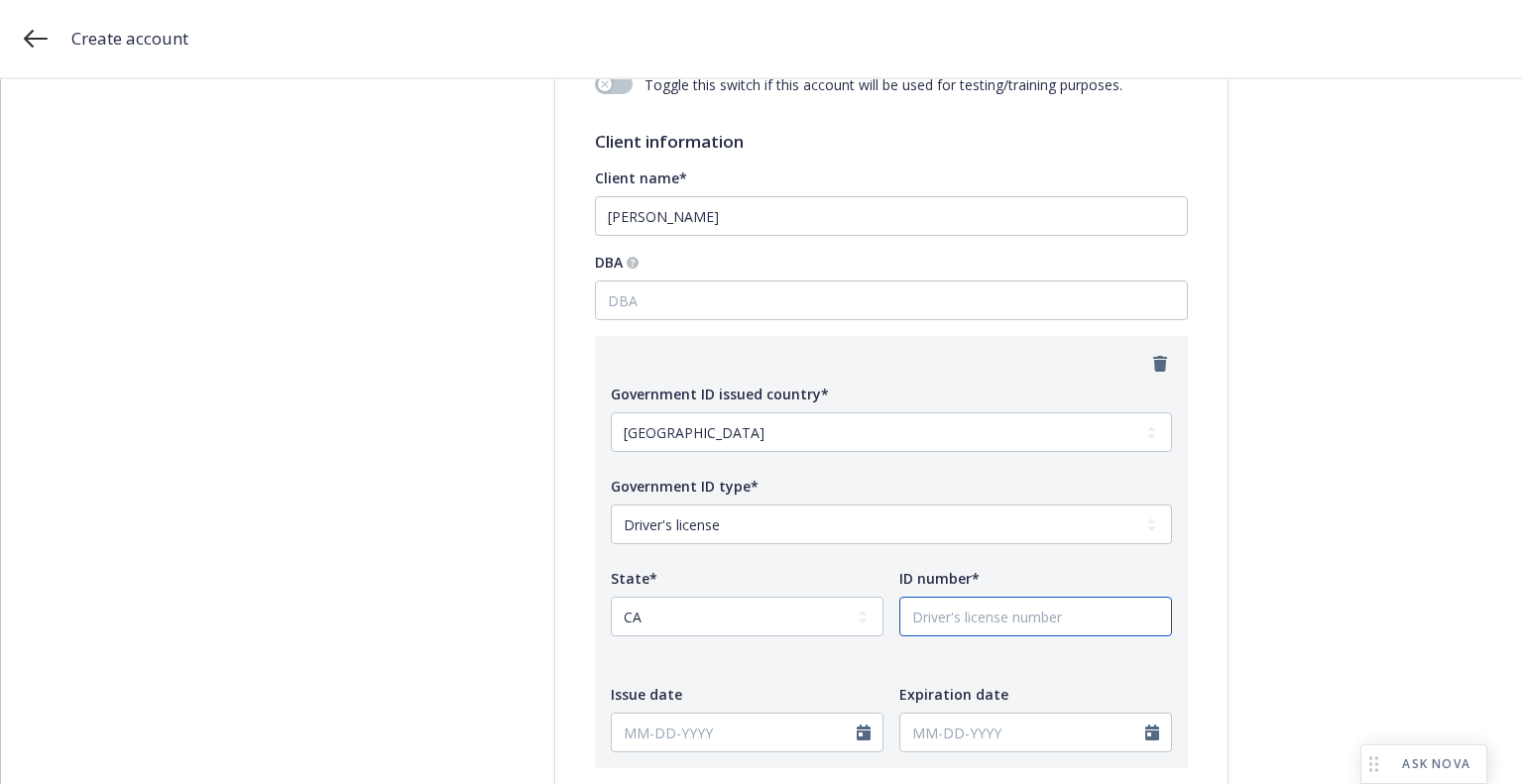click on "ID number*" at bounding box center (1035, 616) 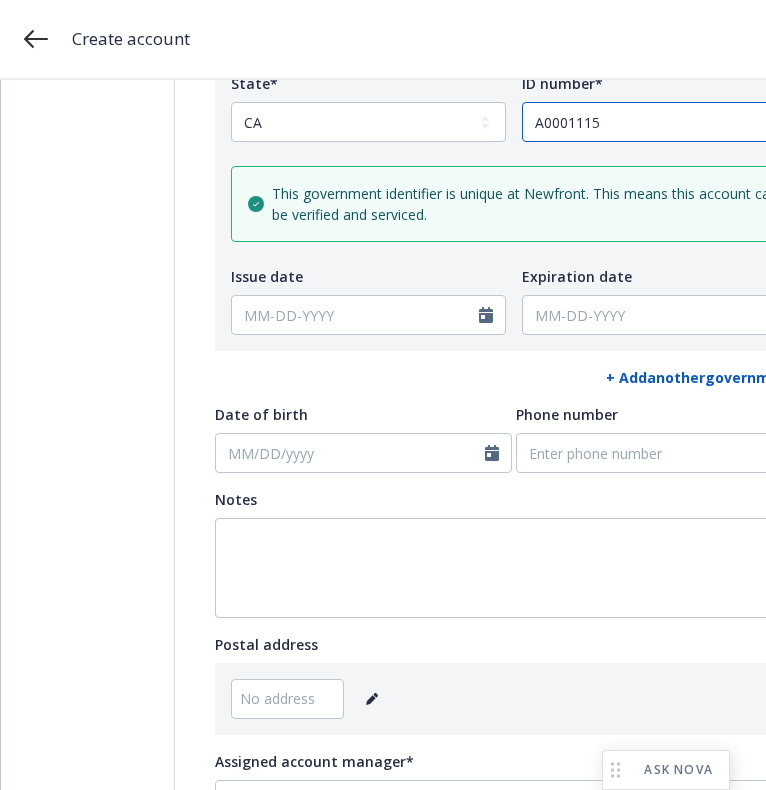 scroll, scrollTop: 1000, scrollLeft: 0, axis: vertical 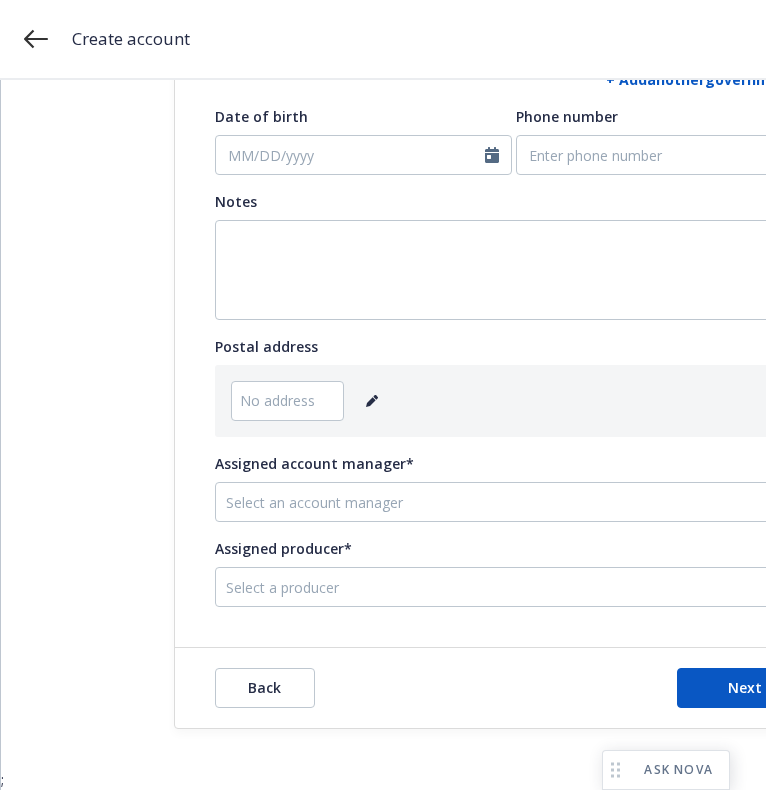 type on "A0001115" 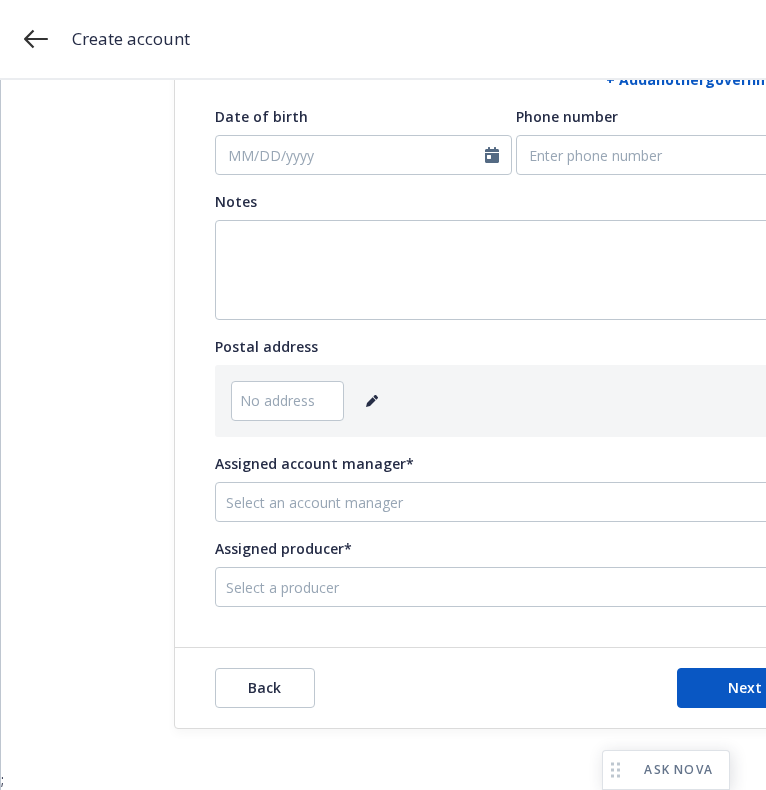 click 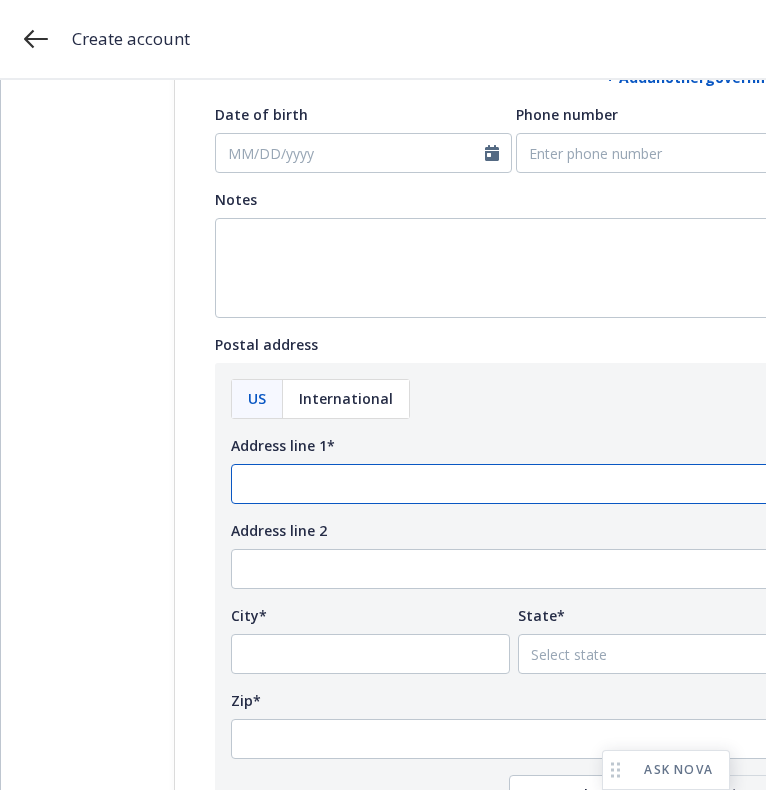 click on "Address line 1*" at bounding box center (514, 484) 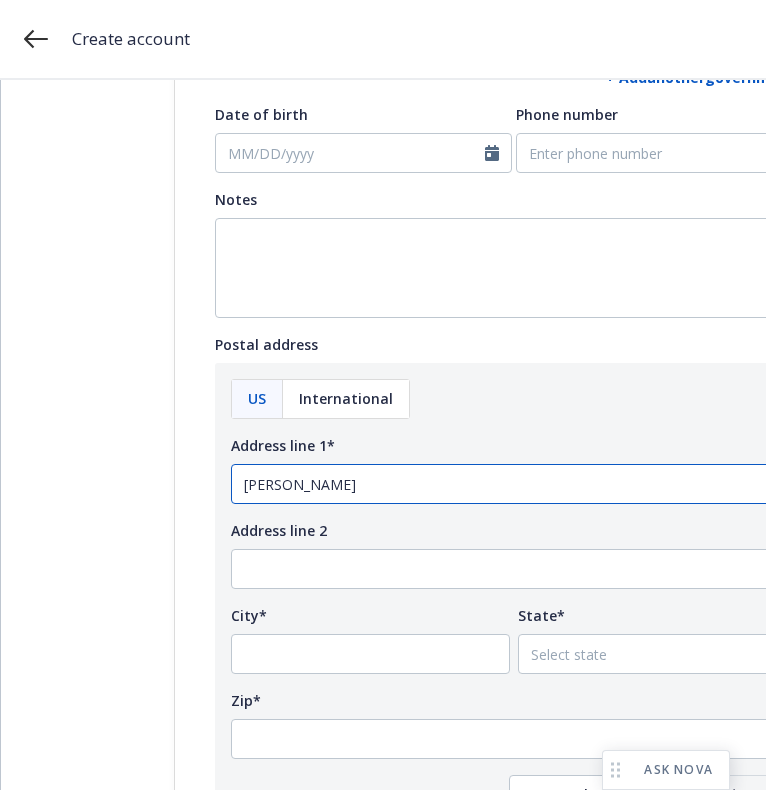 click on "[PERSON_NAME]" at bounding box center [514, 484] 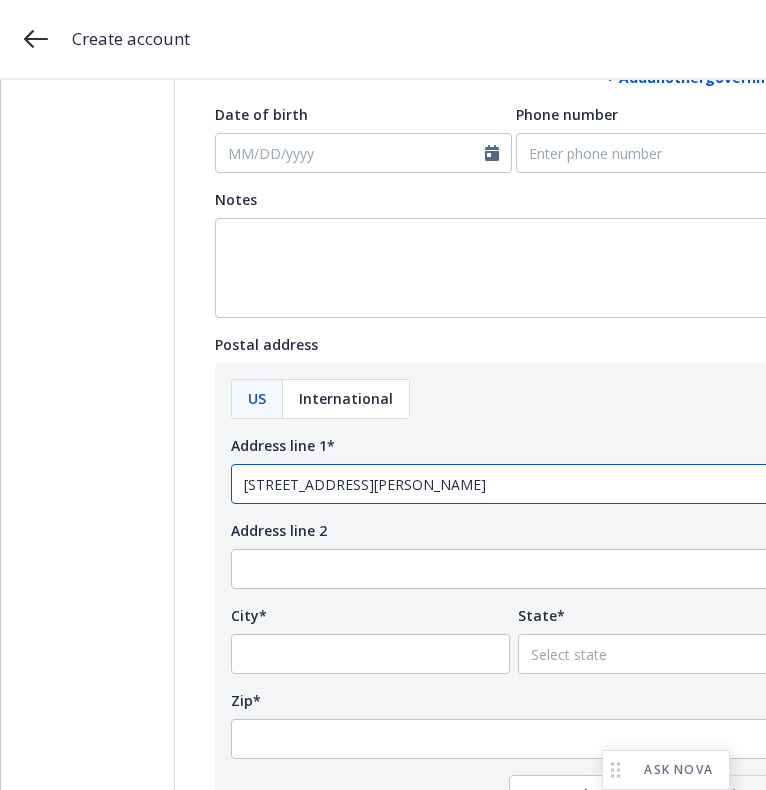 type on "12412 Oden Dr" 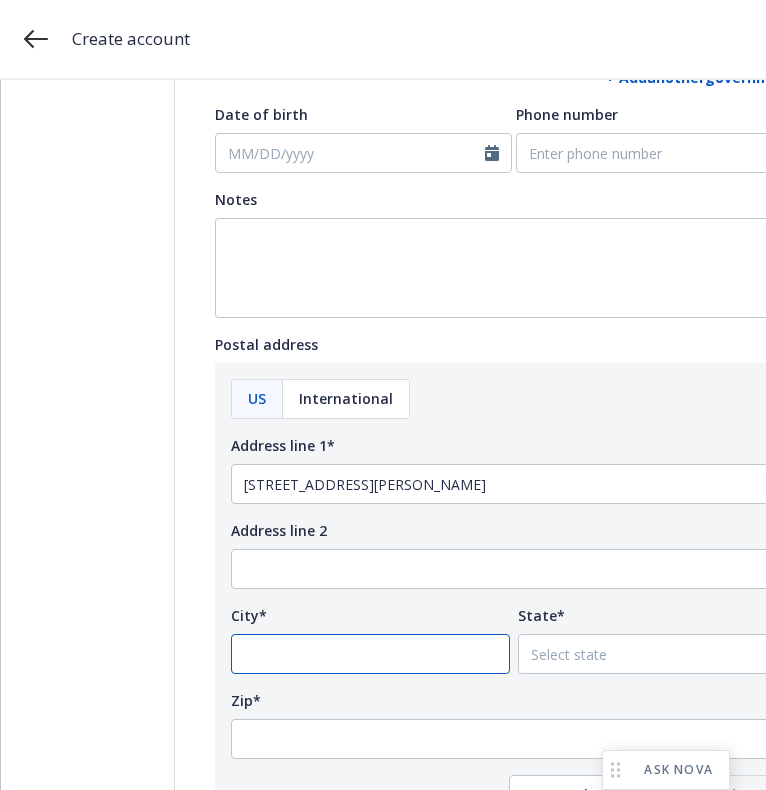 click on "City*" at bounding box center (370, 654) 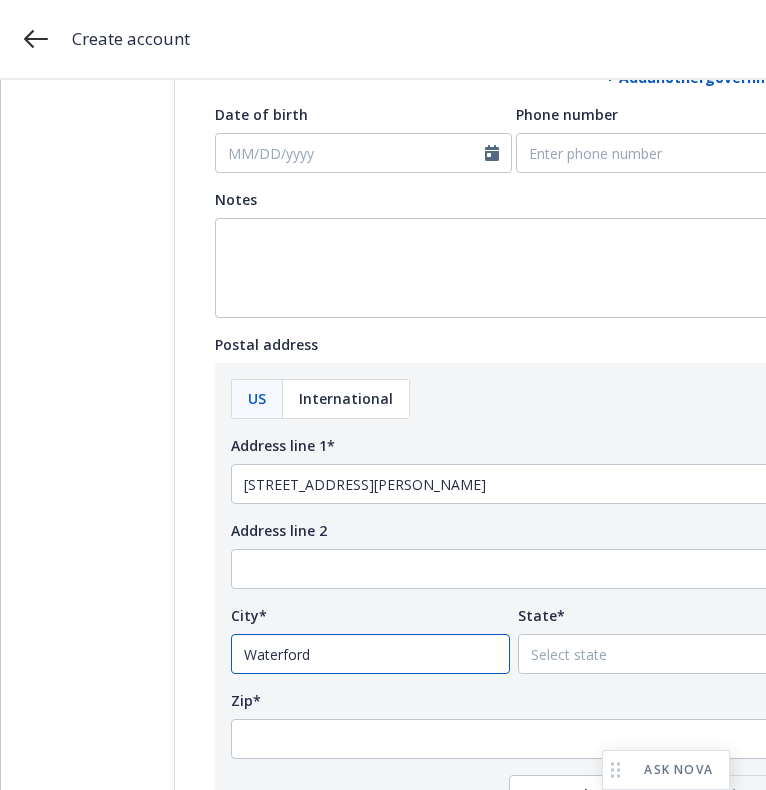 type on "Waterford" 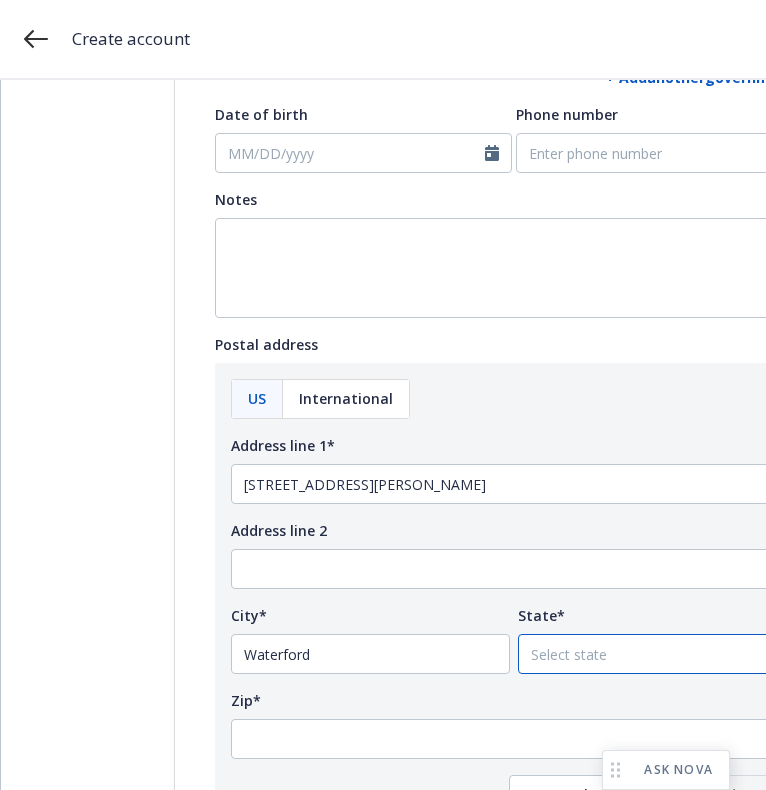 click on "Select state Alabama Alaska American Samoa Arizona Arkansas Baker Island California Colorado Connecticut Delaware District of Columbia Florida Georgia Guam Hawaii Howland Island Idaho Illinois Indiana Iowa Jarvis Island Johnston Atoll Kansas Kentucky Kingman Reef Louisiana Maine Maryland Massachusetts Michigan Midway Atoll Minnesota Mississippi Missouri Montana Navassa Island Nebraska Nevada New Hampshire New Jersey New Mexico New York North Carolina North Dakota Northern Mariana Islands Ohio Oklahoma Oregon Palmyra Atoll Pennsylvania Puerto Rico Rhode Island South Carolina South Dakota Tennessee Texas United States Minor Outlying Islands United States Virgin Islands Utah Vermont Virginia Wake Island Washington West Virginia Wisconsin Wyoming" at bounding box center (657, 654) 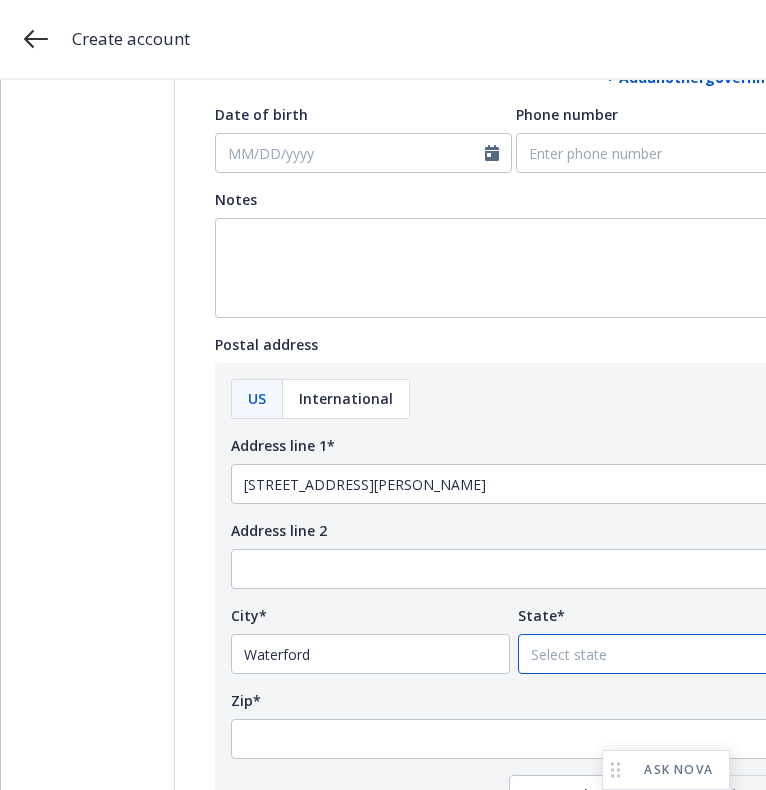 select on "CA" 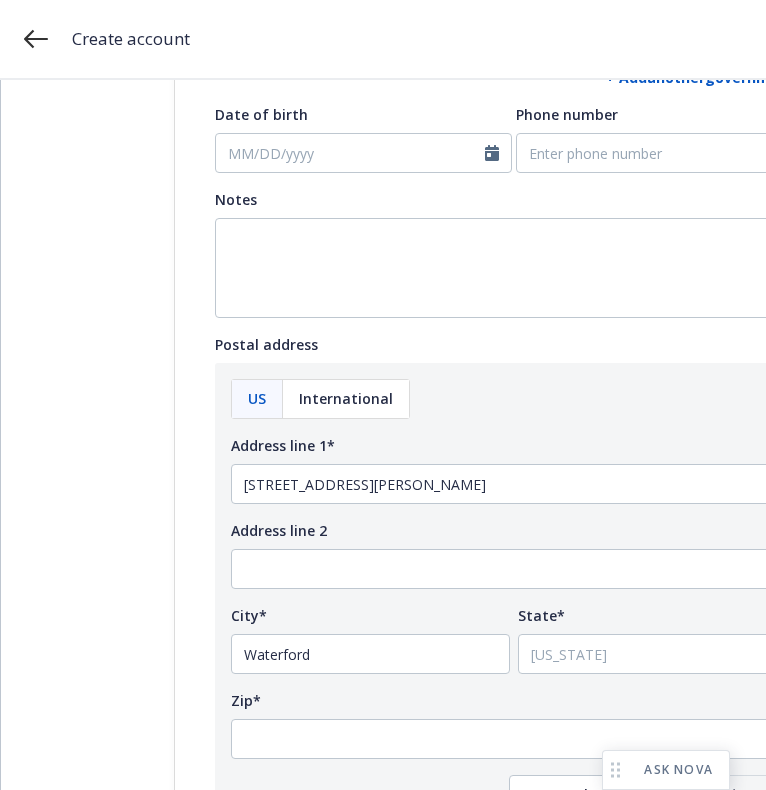 click on "Zip*" at bounding box center (514, 700) 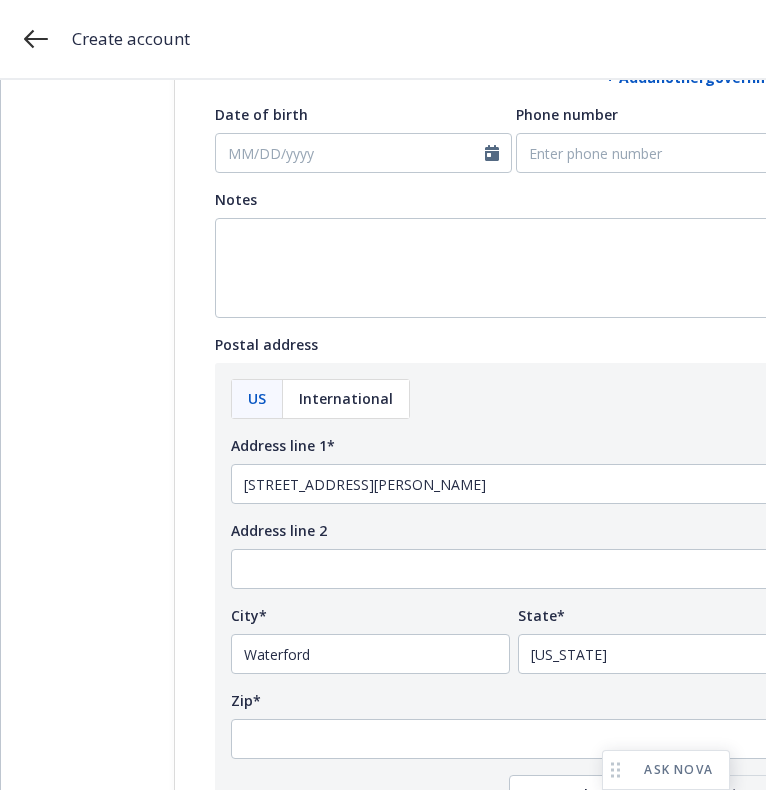 scroll, scrollTop: 1100, scrollLeft: 0, axis: vertical 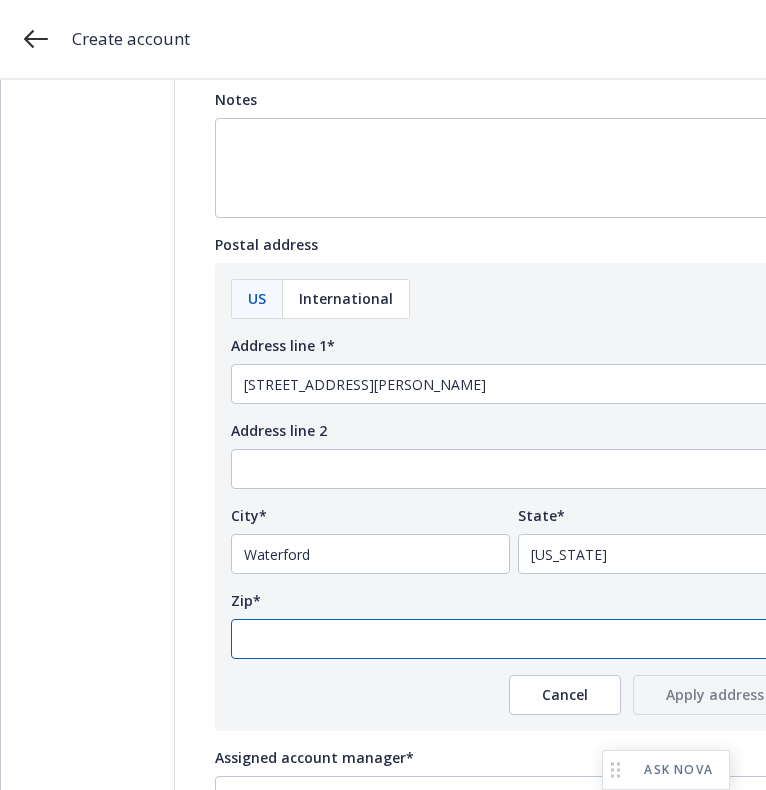 click on "Zip*" at bounding box center [514, 639] 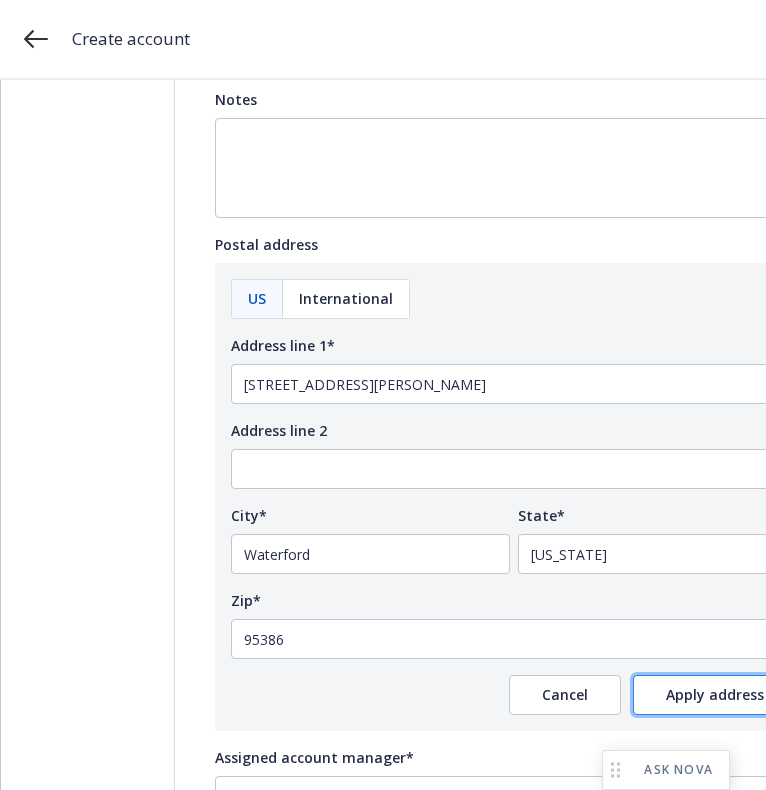 click on "Apply address" at bounding box center (715, 694) 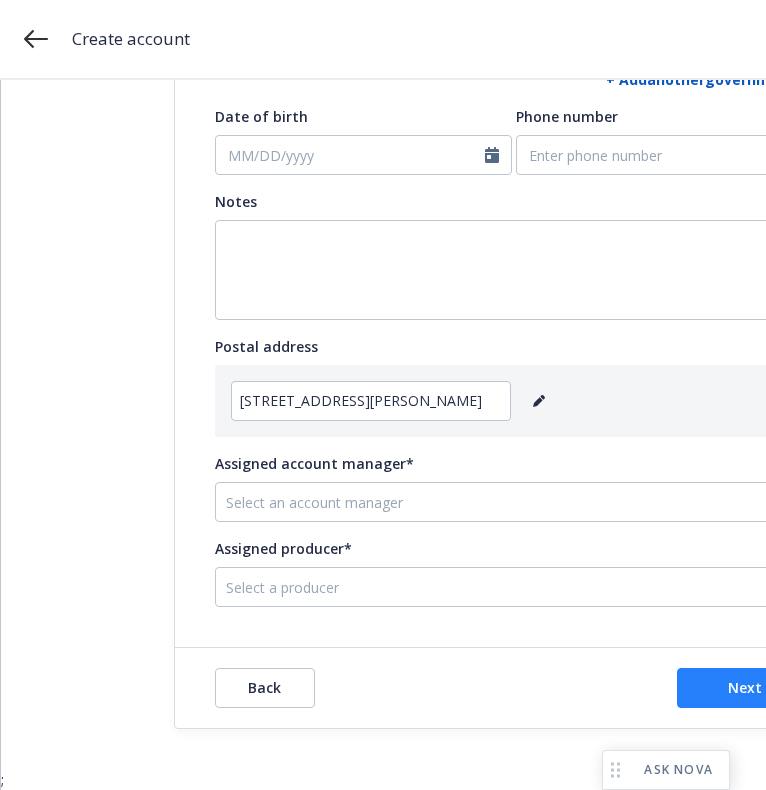 scroll, scrollTop: 1013, scrollLeft: 0, axis: vertical 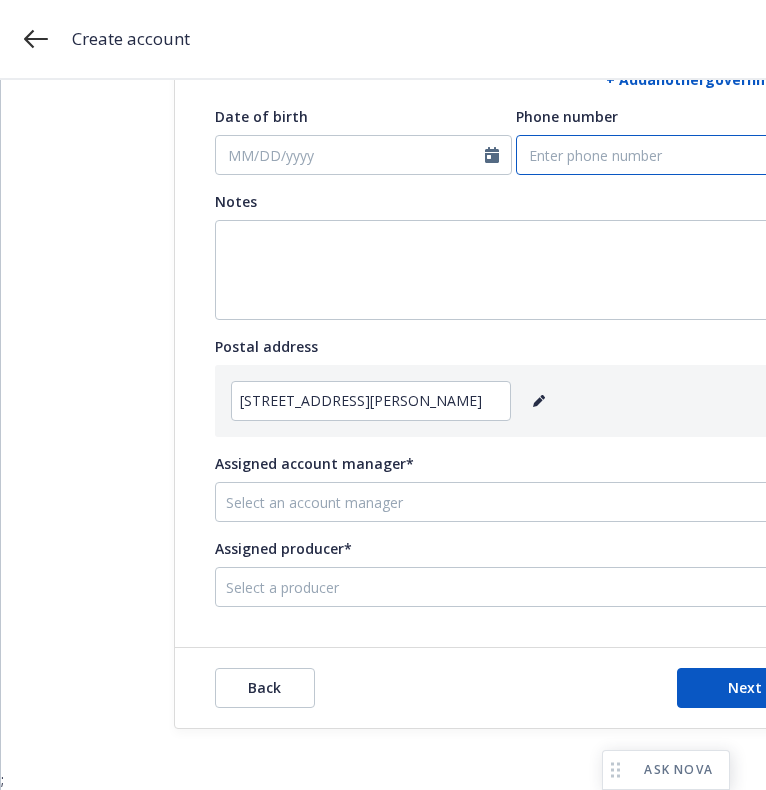 click on "Phone number" at bounding box center (664, 155) 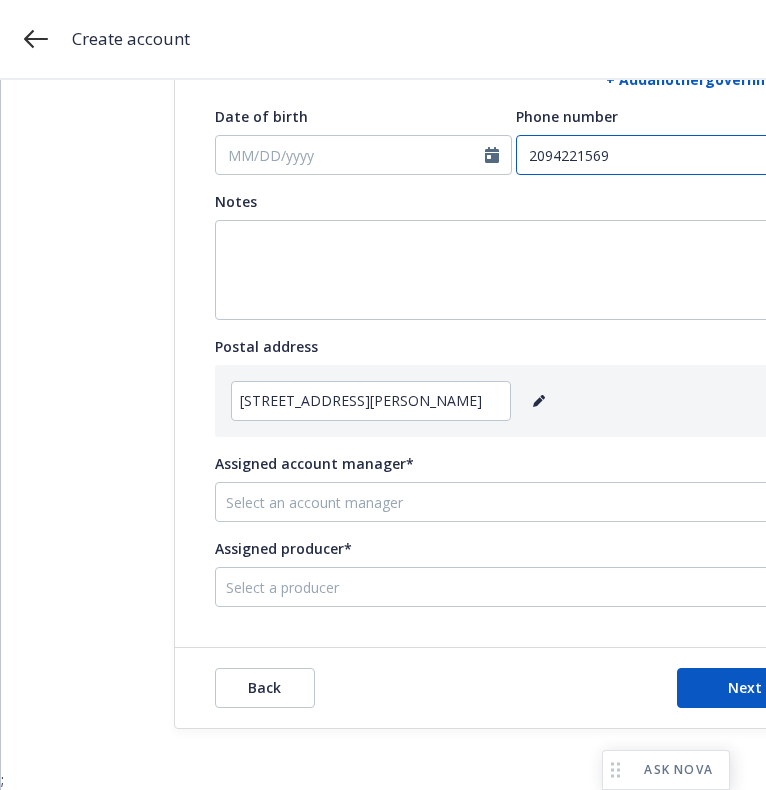 type on "2094221569" 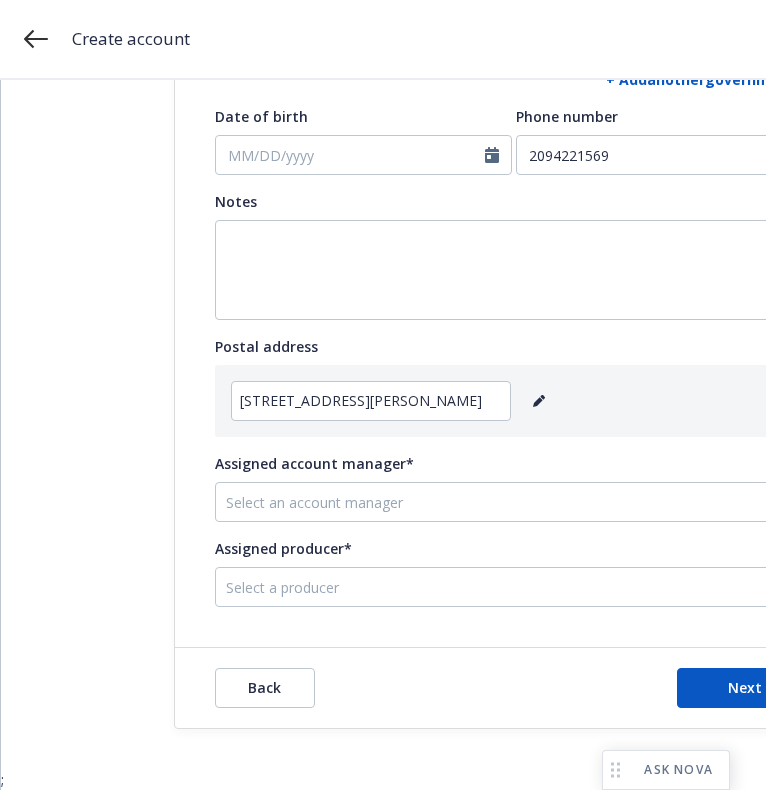 click on "Select an account manager" at bounding box center (499, 502) 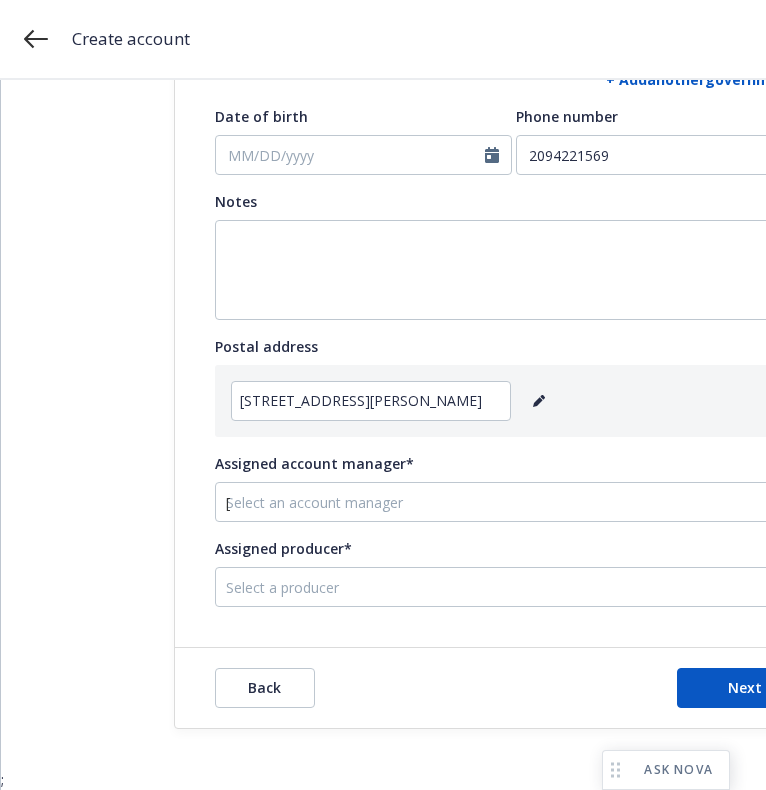 type on "sama" 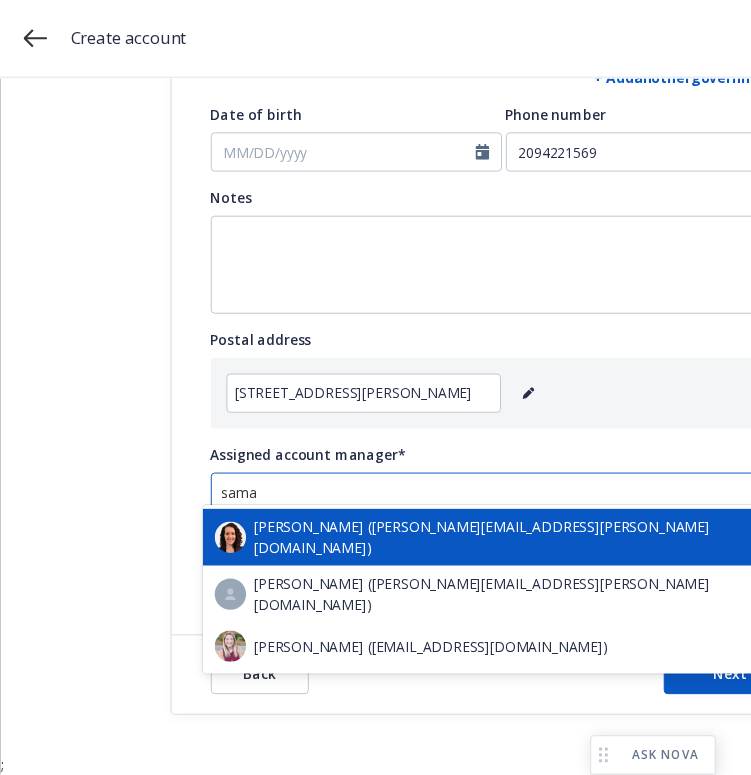 scroll, scrollTop: 15, scrollLeft: 0, axis: vertical 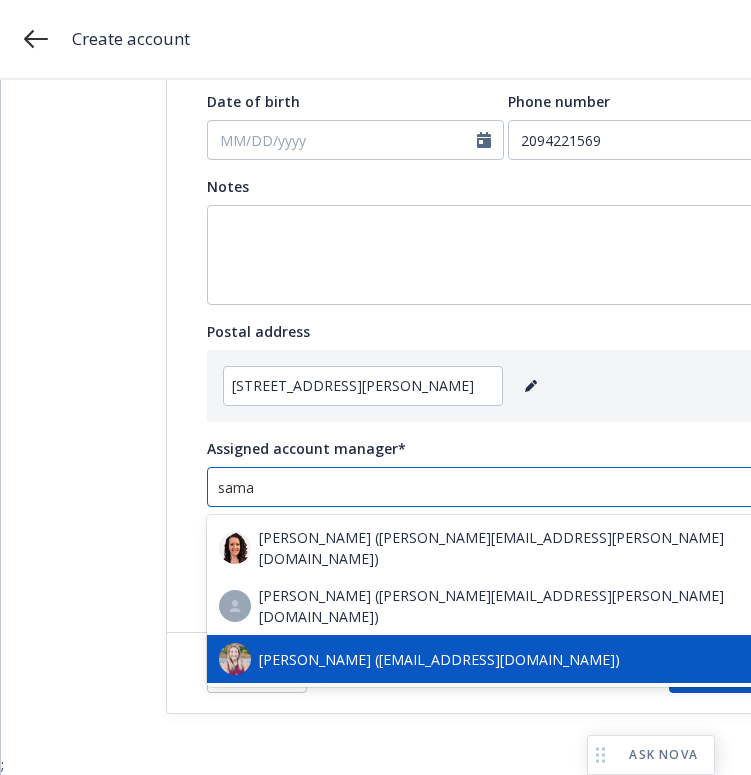 click on "Samara Chao (samara.chao@newfront.com)" at bounding box center (439, 659) 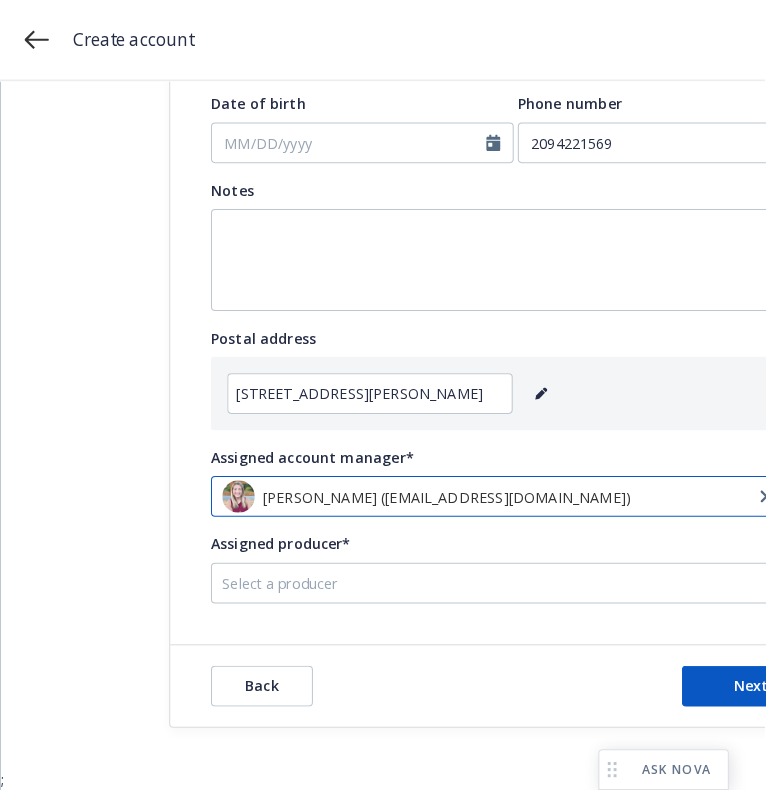 scroll, scrollTop: 0, scrollLeft: 0, axis: both 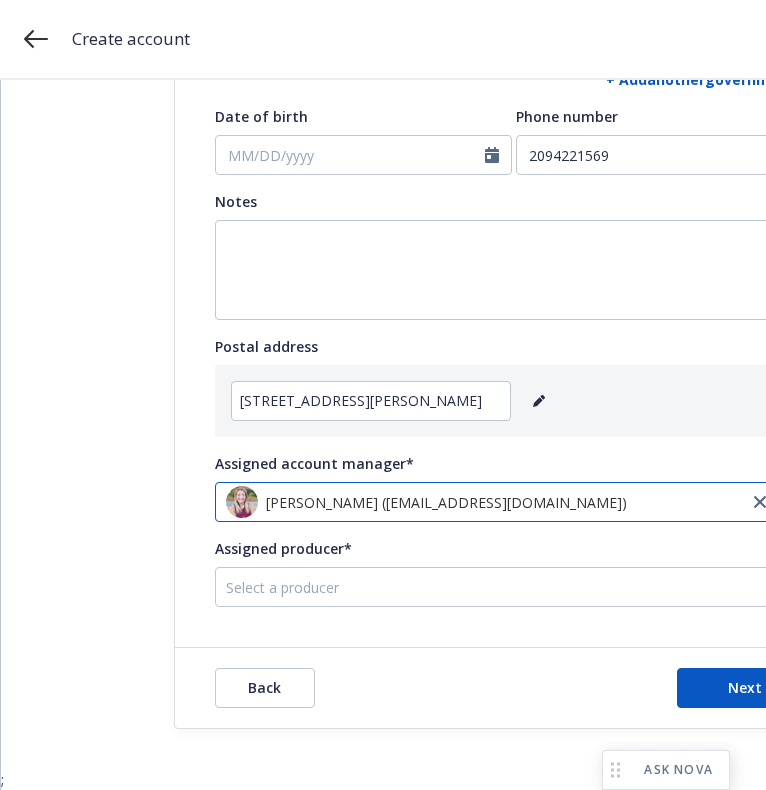 click on "Add account information Test Account Toggle this switch if this account will be used for testing/training purposes. Client information Client name* Daniel Munguia DBA Government ID issued country* Afghanistan Albania Algeria American Samoa Andorra Angola Anguilla Antarctica Antigua and Barbuda Argentina Armenia Aruba Australia Austria Azerbaijan Bahamas Bahrain Bangladesh Barbados Belarus Belgium Belize Benin Bermuda Bhutan Bolivia Bosnia and Herzegovina Botswana Bouvet Island Brazil British Indian Ocean Territory Brunei Darussalam Bulgaria Burkina Faso Burundi Cambodia Cameroon Canada Cape Verde Cayman Islands Central African Republic Chad Chile People's Republic of China Christmas Island Cocos (Keeling) Islands Colombia Comoros Republic of the Congo Democratic Republic of the Congo Cook Islands Costa Rica Cote D'Ivoire Croatia Cuba Cyprus Czech Republic Denmark Djibouti Dominica Dominican Republic Ecuador Egypt El Salvador Equatorial Guinea Eritrea Estonia Ethiopia Falkland Islands (Malvinas) Faroe Islands" at bounding box center [514, -75] 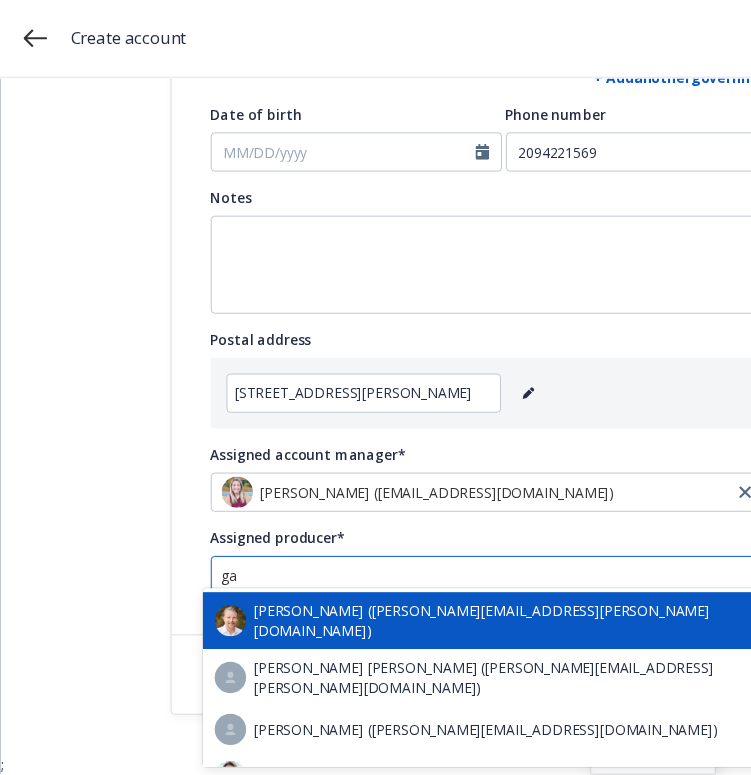 scroll, scrollTop: 15, scrollLeft: 0, axis: vertical 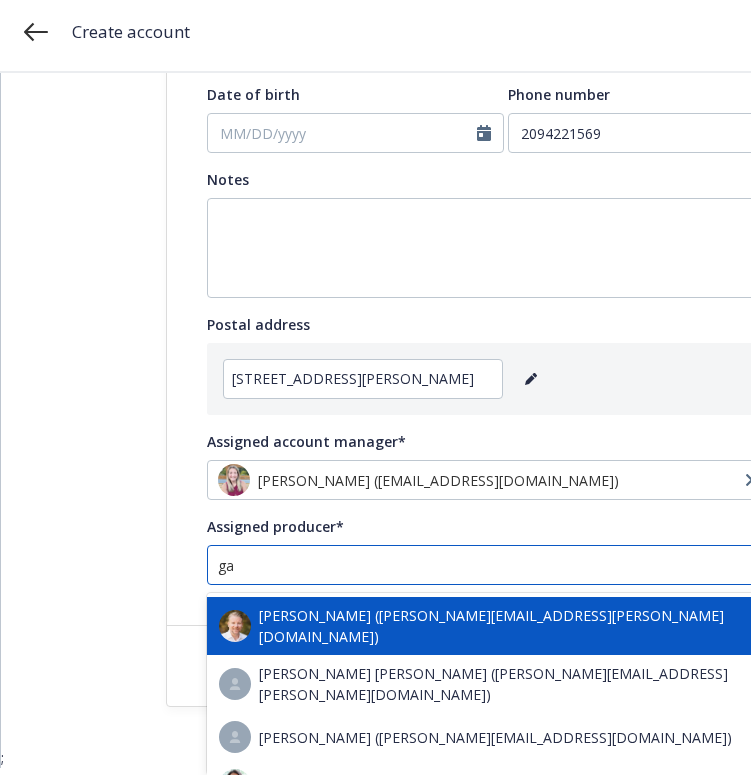 type on "gau" 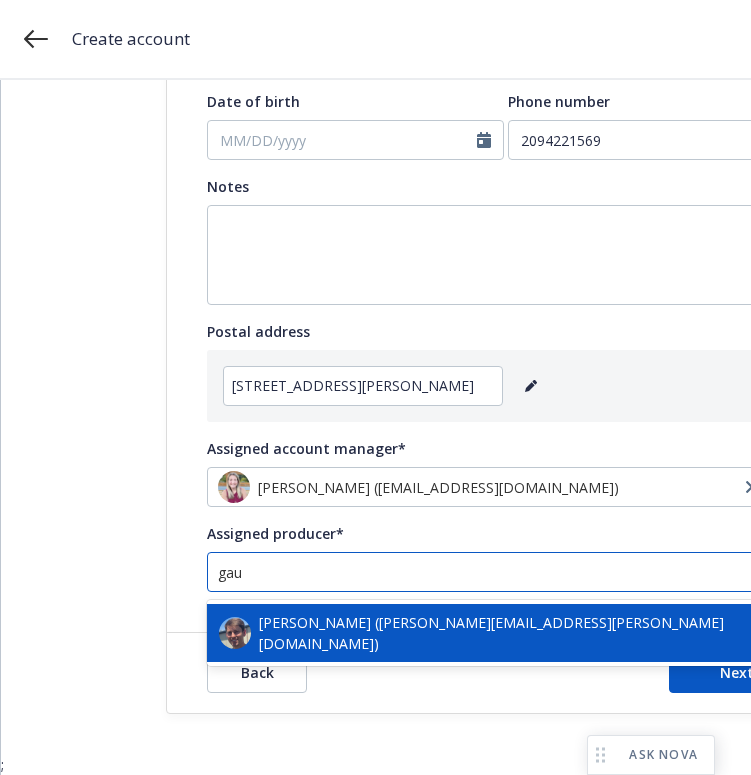 click on "Scott Gault (scott.gault@newfront.com)" at bounding box center (506, 633) 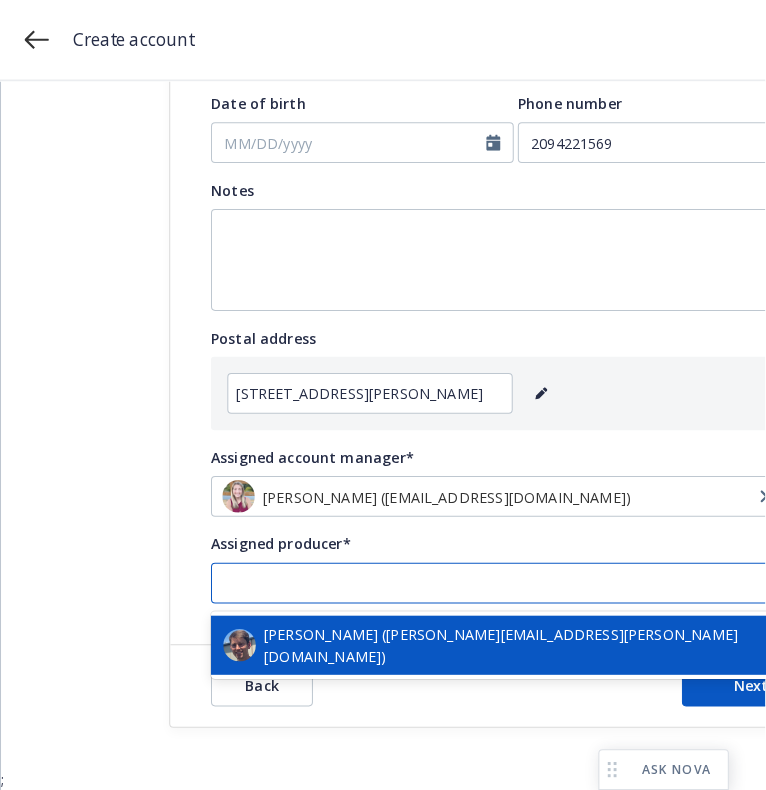 scroll, scrollTop: 0, scrollLeft: 0, axis: both 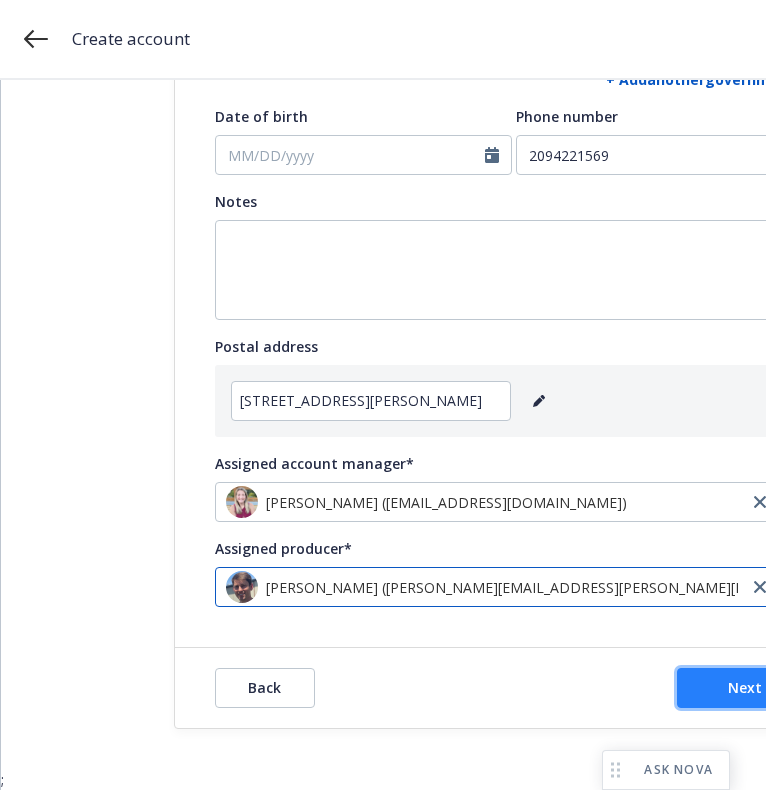 click on "Next" at bounding box center (745, 688) 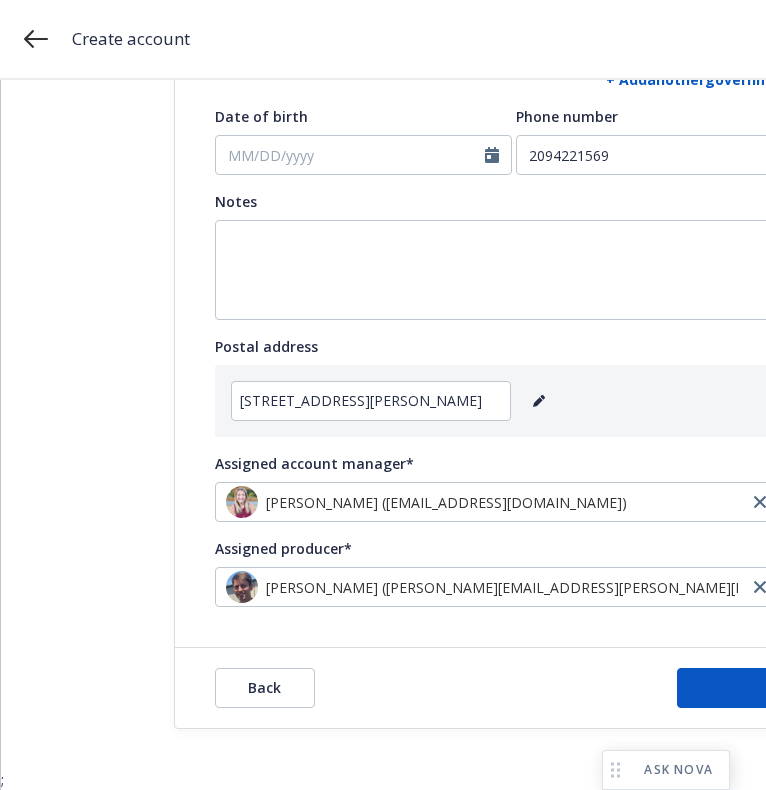 scroll, scrollTop: 0, scrollLeft: 0, axis: both 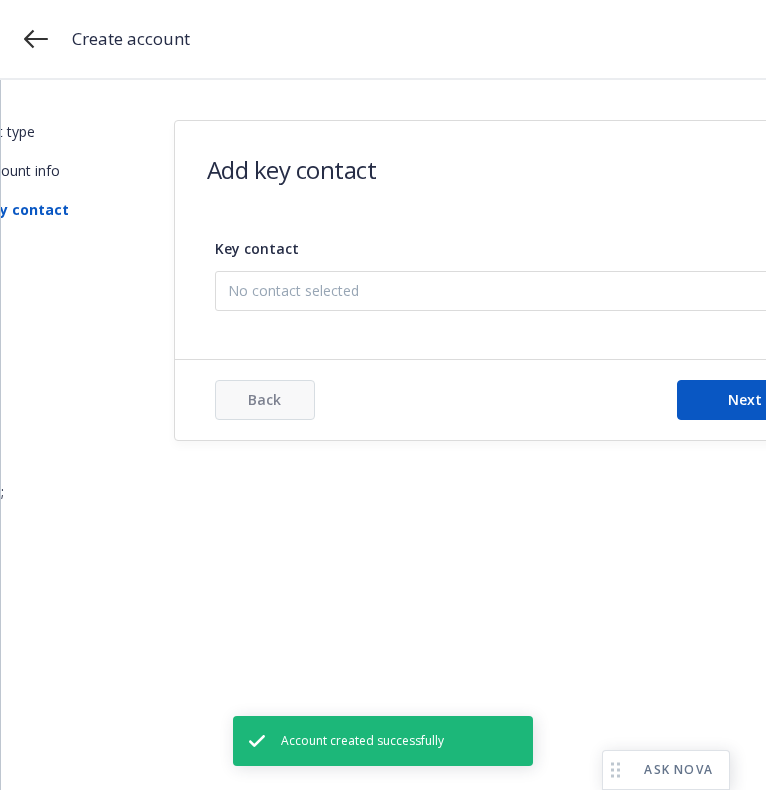 click on "No contact selected" at bounding box center [506, 290] 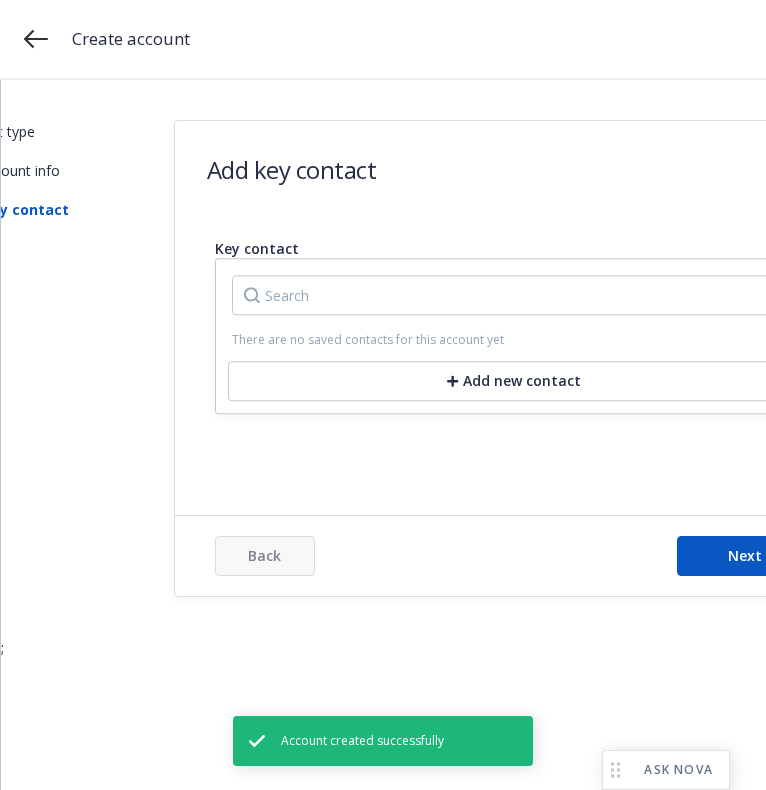 scroll, scrollTop: 0, scrollLeft: 30, axis: horizontal 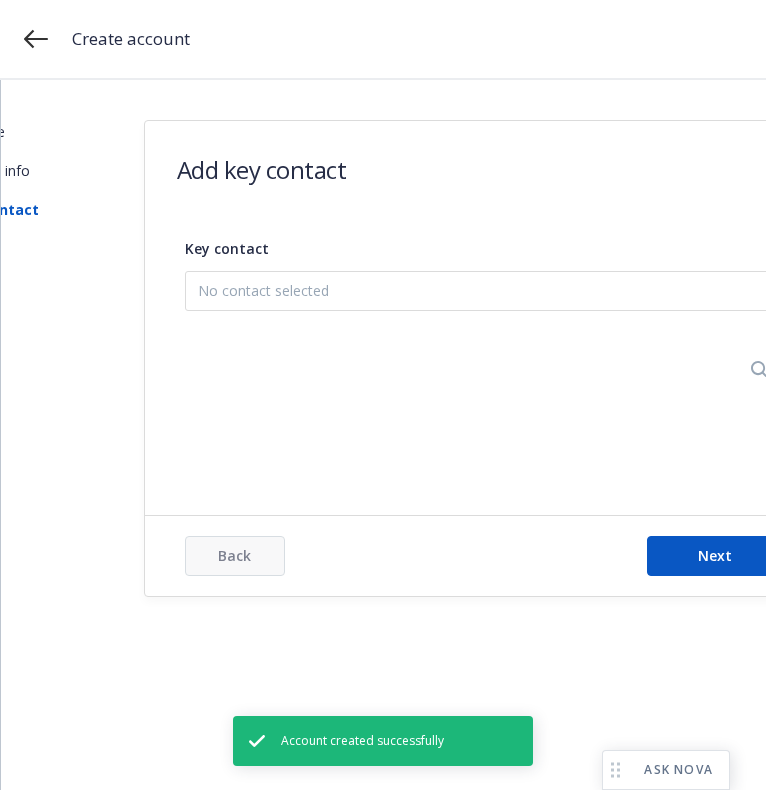 click on "Add new contact" at bounding box center [484, 390] 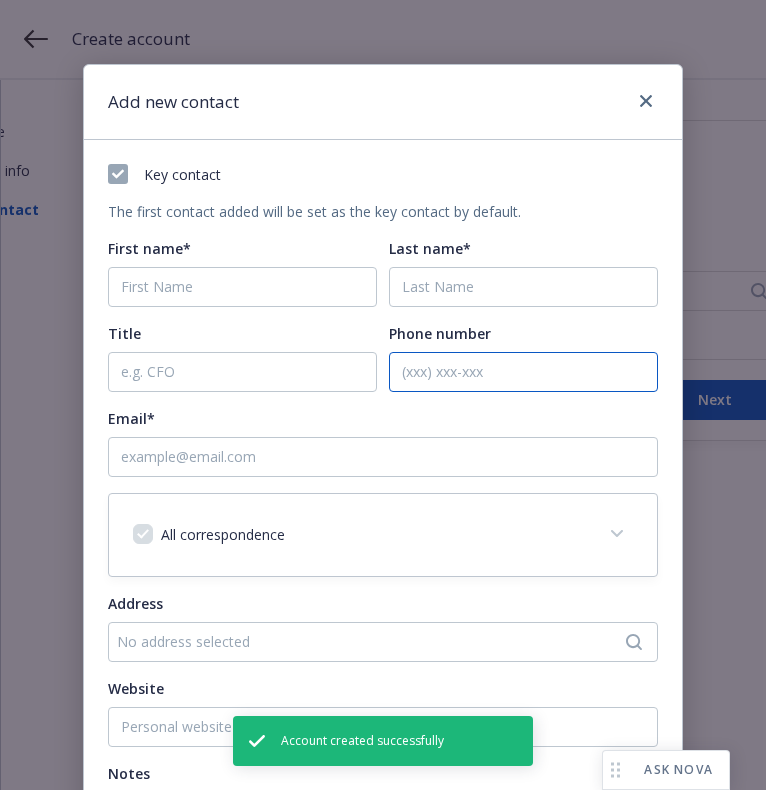 click on "Phone number" at bounding box center (523, 372) 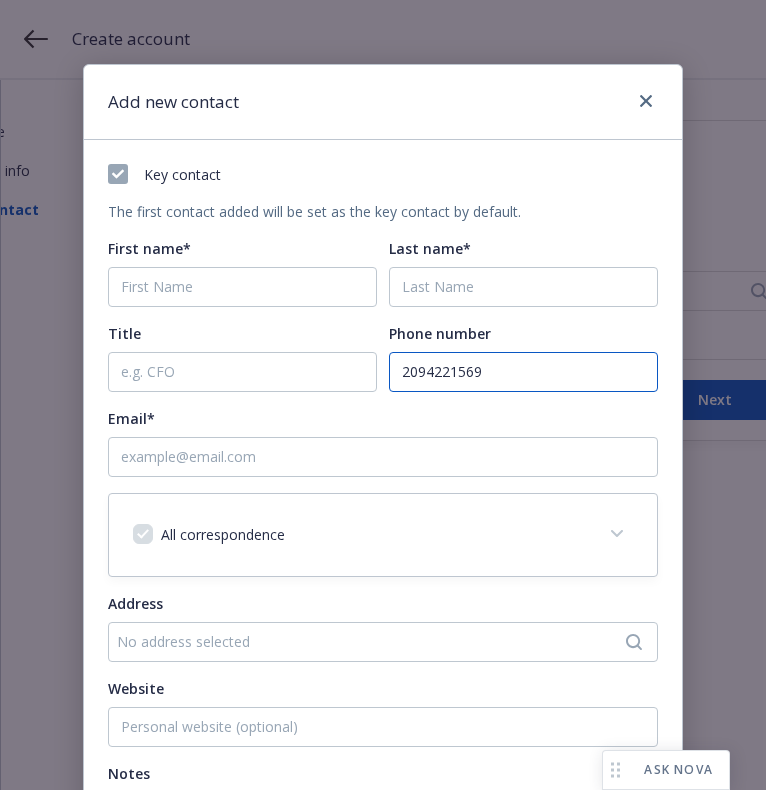 type on "2094221569" 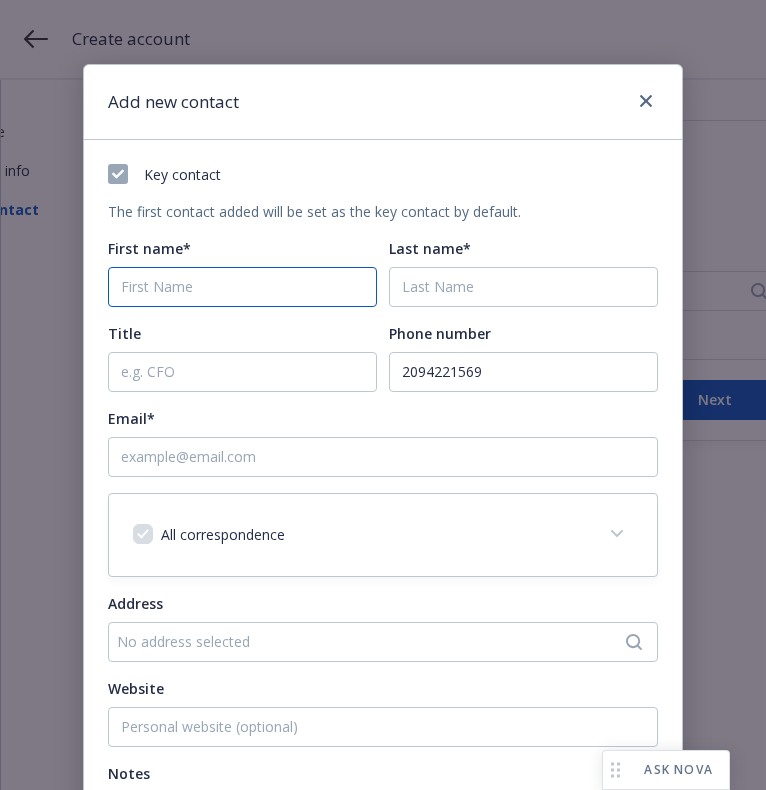 click on "First name*" at bounding box center [242, 287] 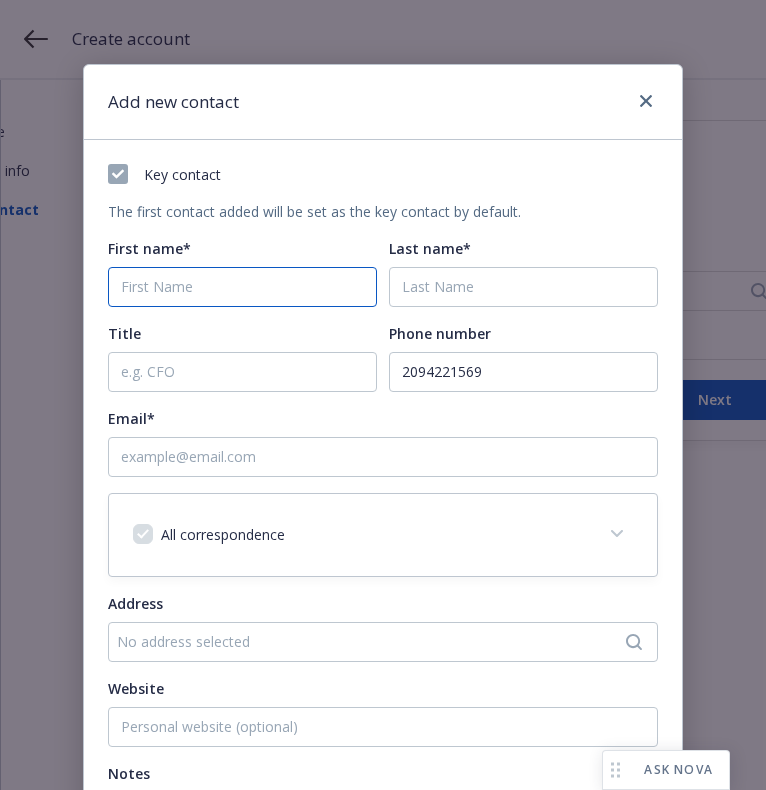paste on "2094221569" 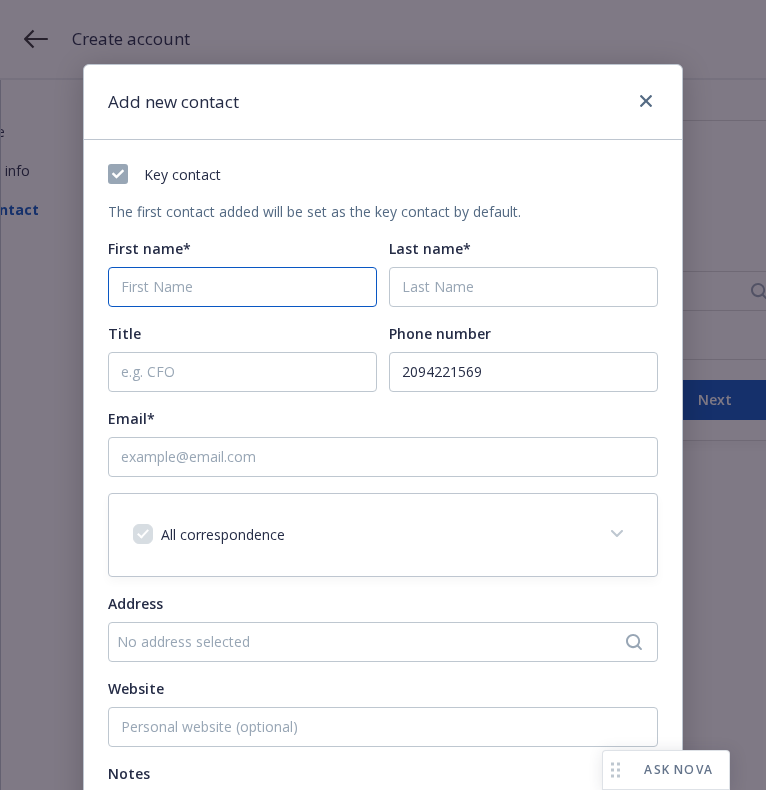 click on "First name*" at bounding box center [242, 287] 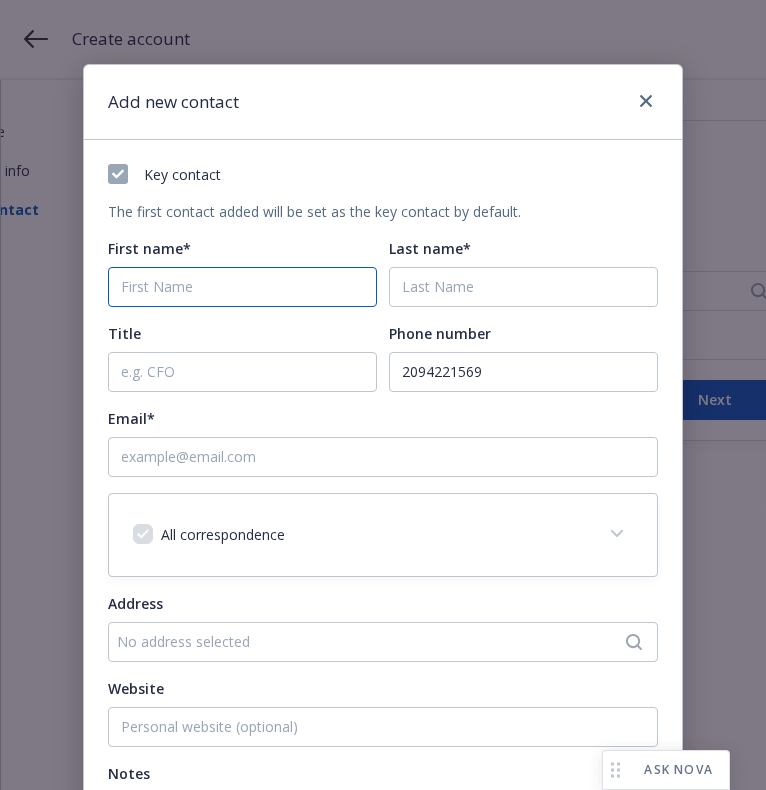 paste on "Daniel" 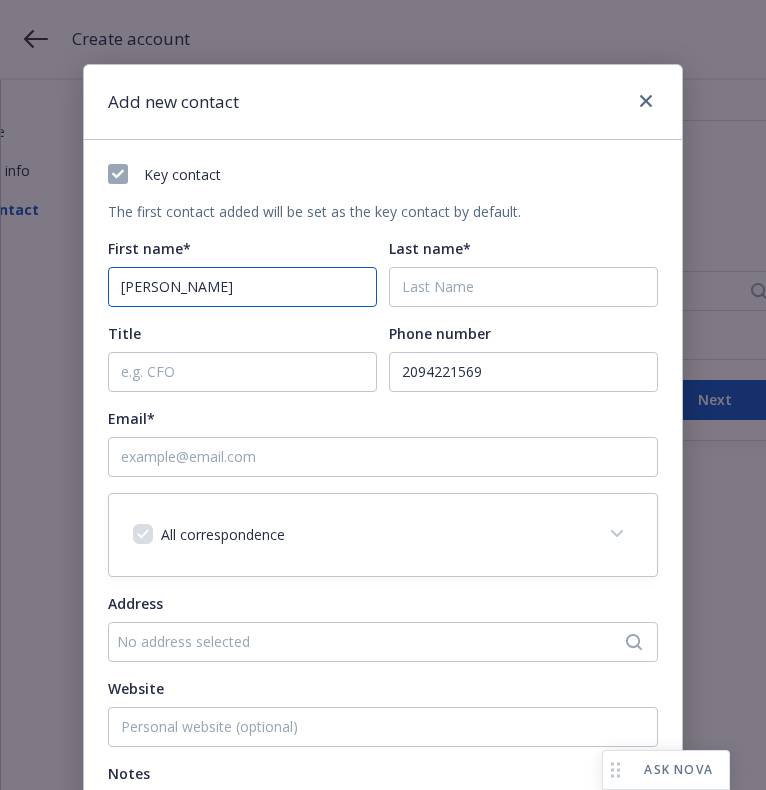type on "Daniel" 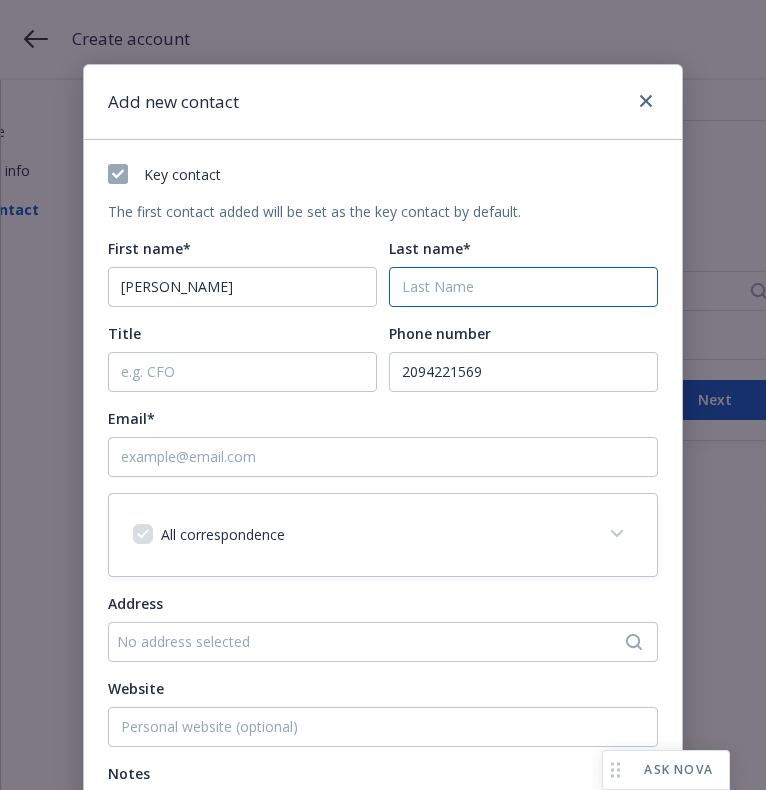 click on "Last name*" at bounding box center (523, 287) 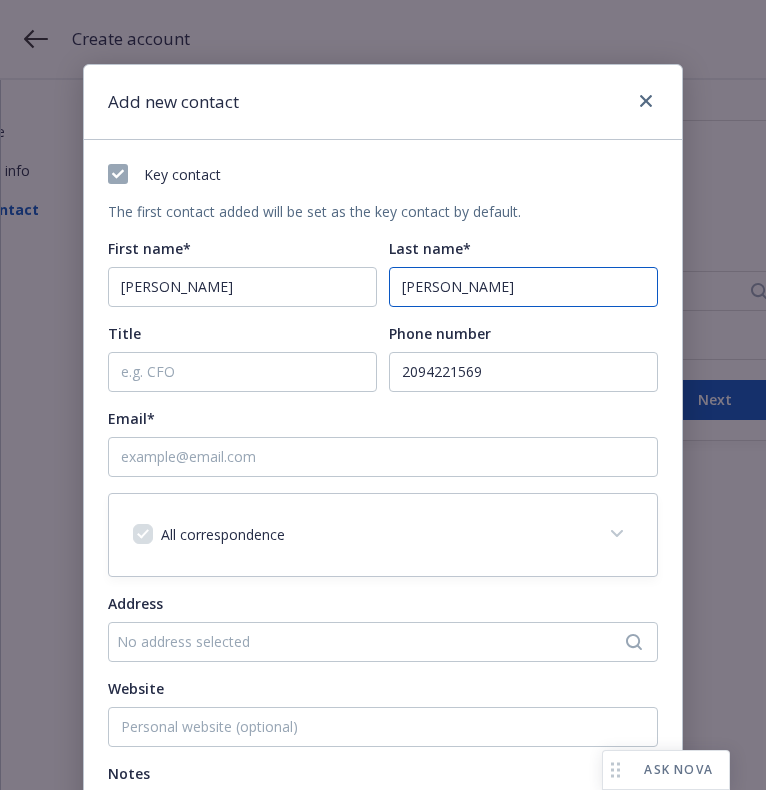 click on "Munguia" at bounding box center [523, 287] 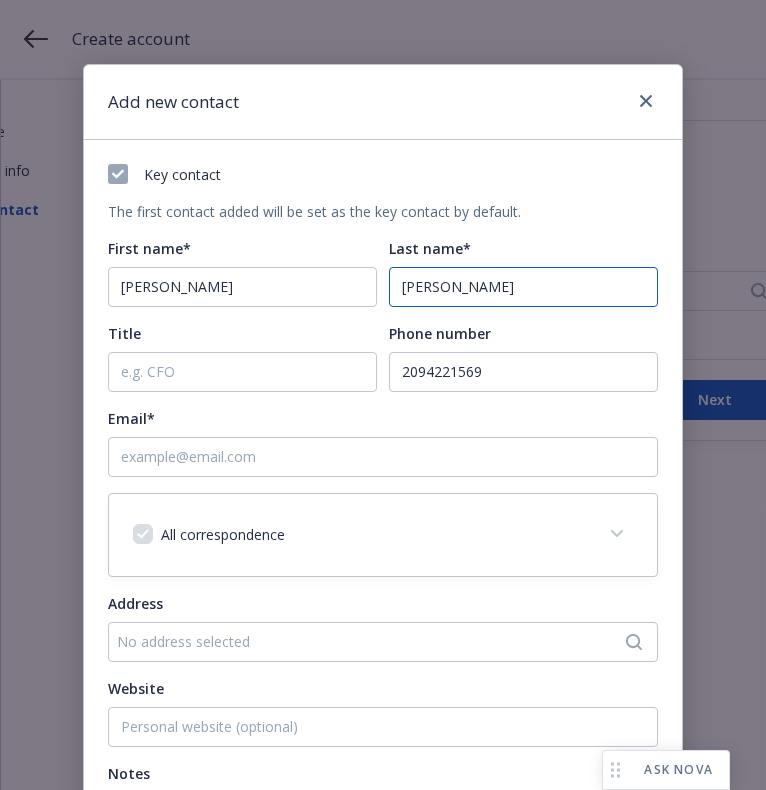 type on "Munguia" 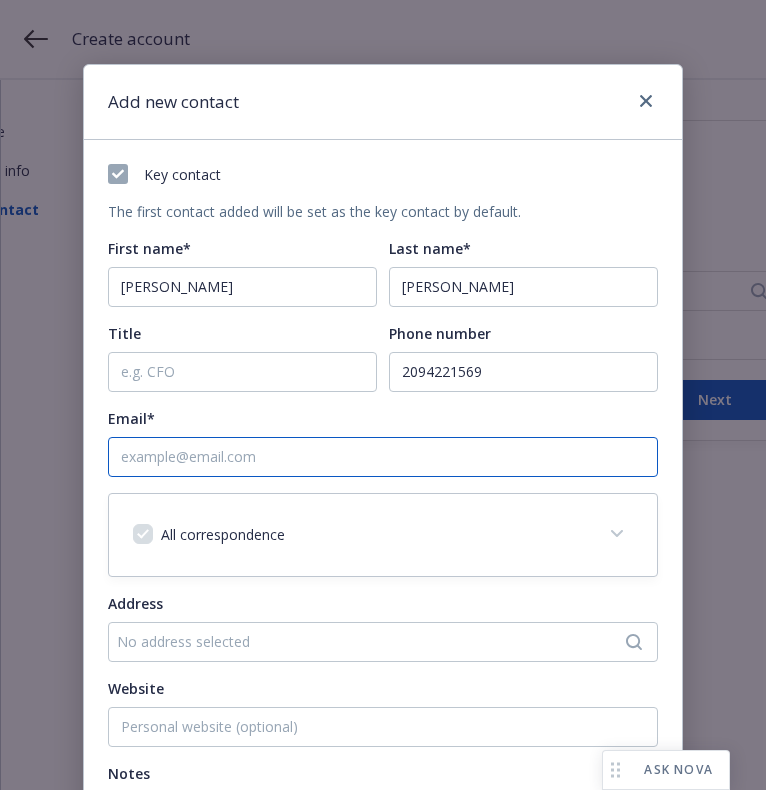 click on "Email*" at bounding box center (383, 457) 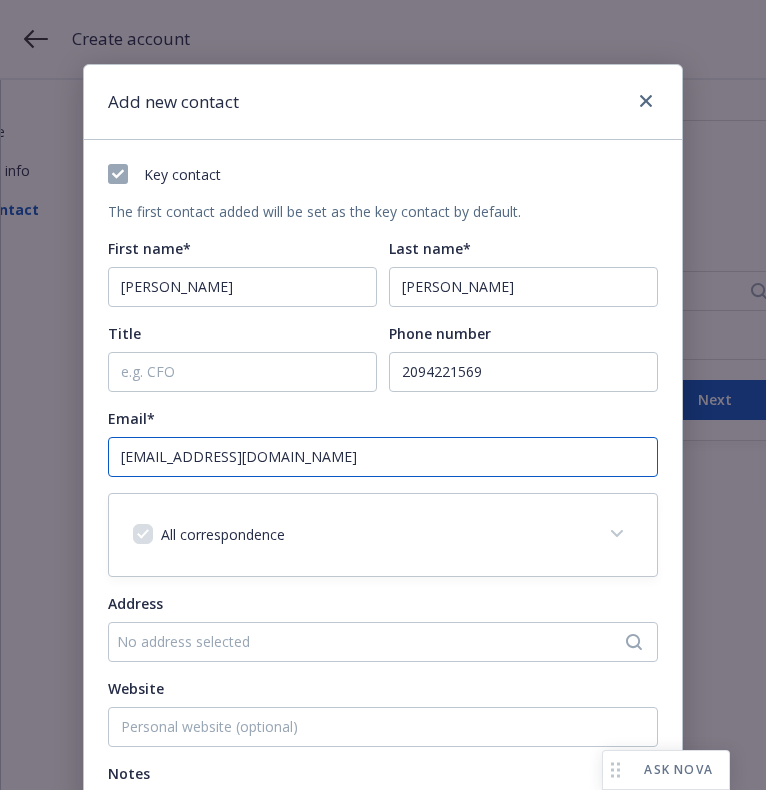 type on "danielmunguia111@gmail.com" 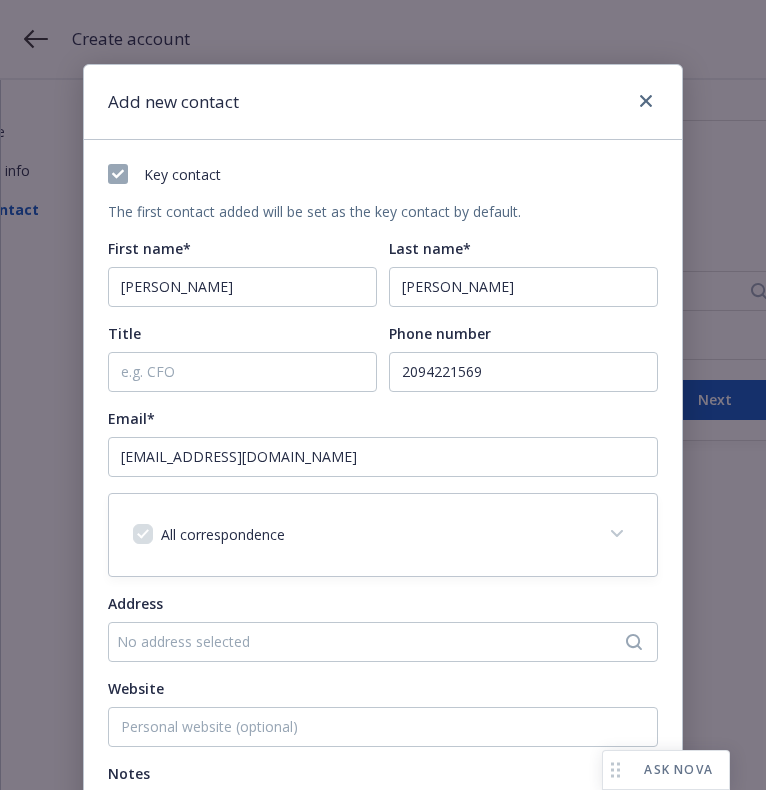 click on "No address selected" at bounding box center [373, 641] 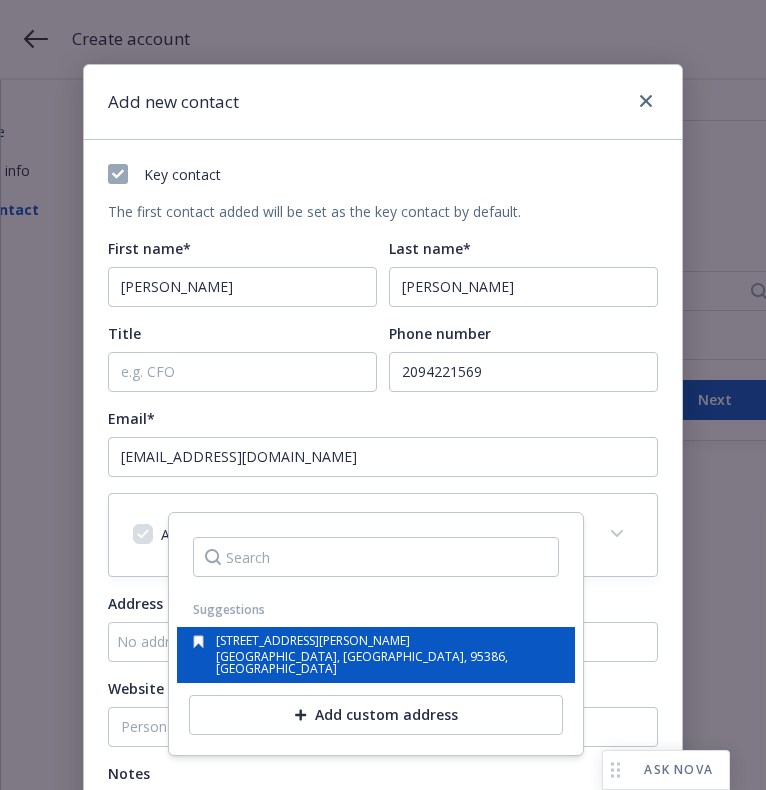 click on "12412 Oden Dr  Waterford, CA, 95386, USA" at bounding box center [376, 655] 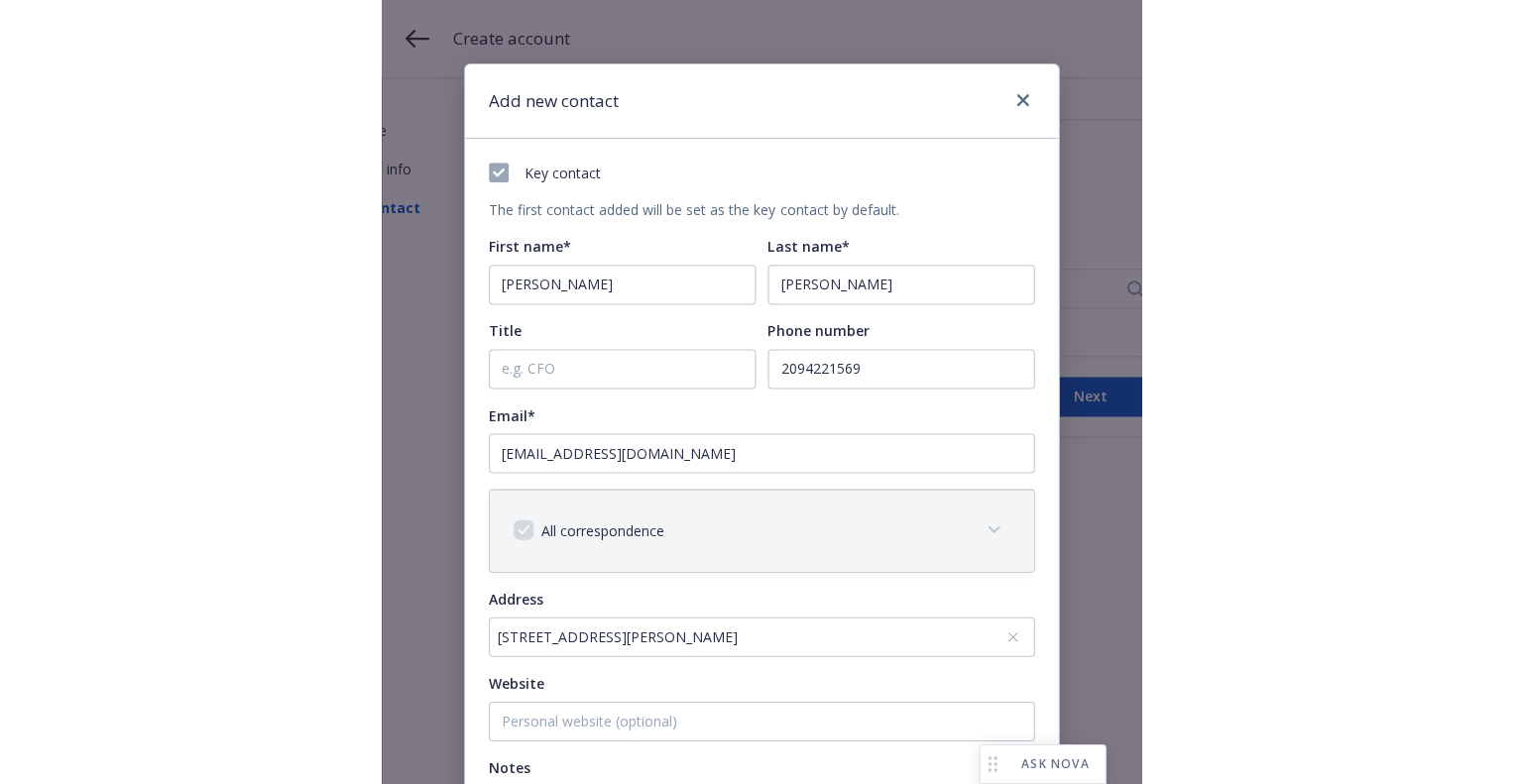 scroll, scrollTop: 278, scrollLeft: 0, axis: vertical 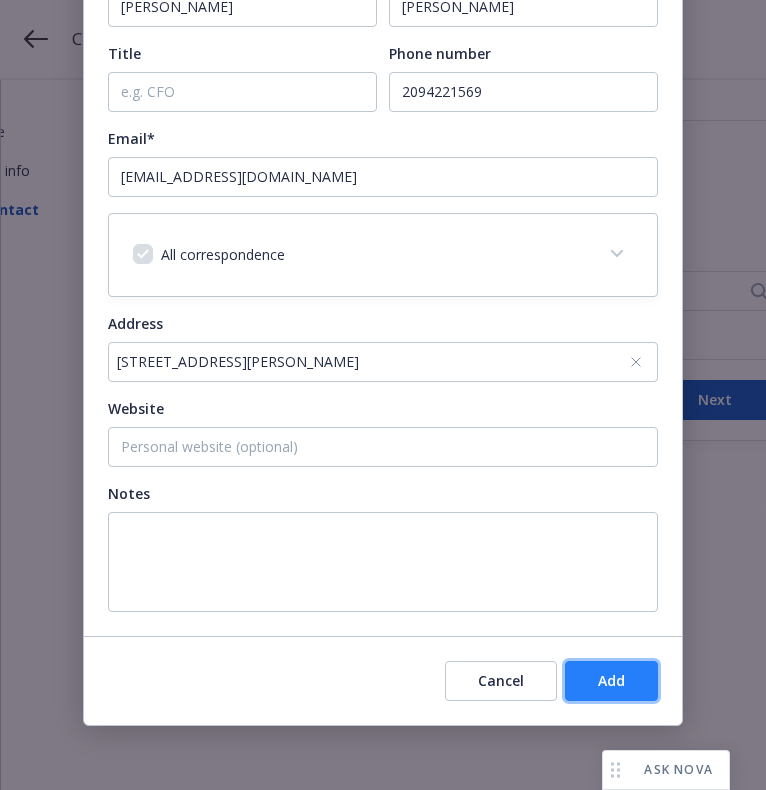 click on "Add" at bounding box center [611, 681] 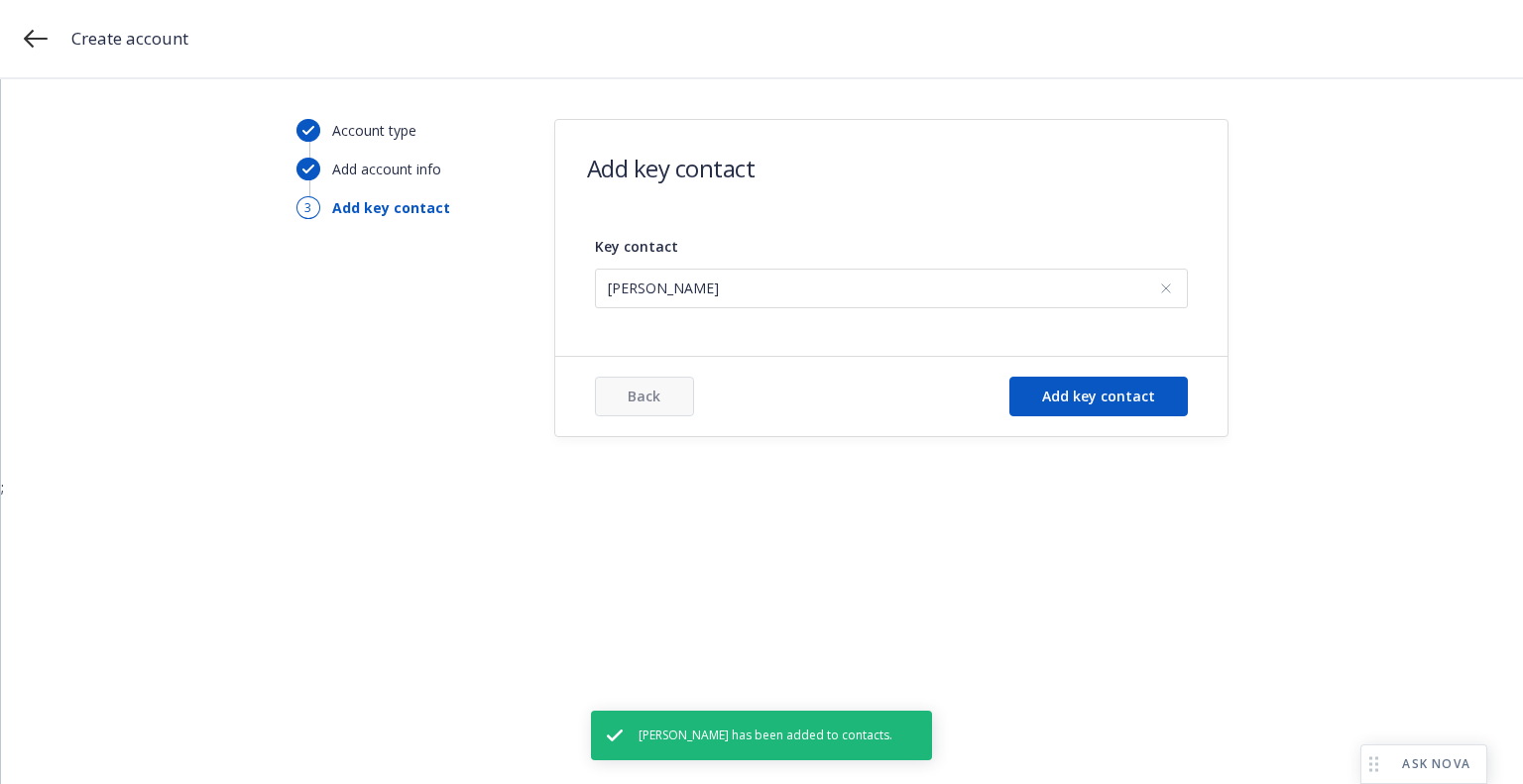 scroll, scrollTop: 0, scrollLeft: 0, axis: both 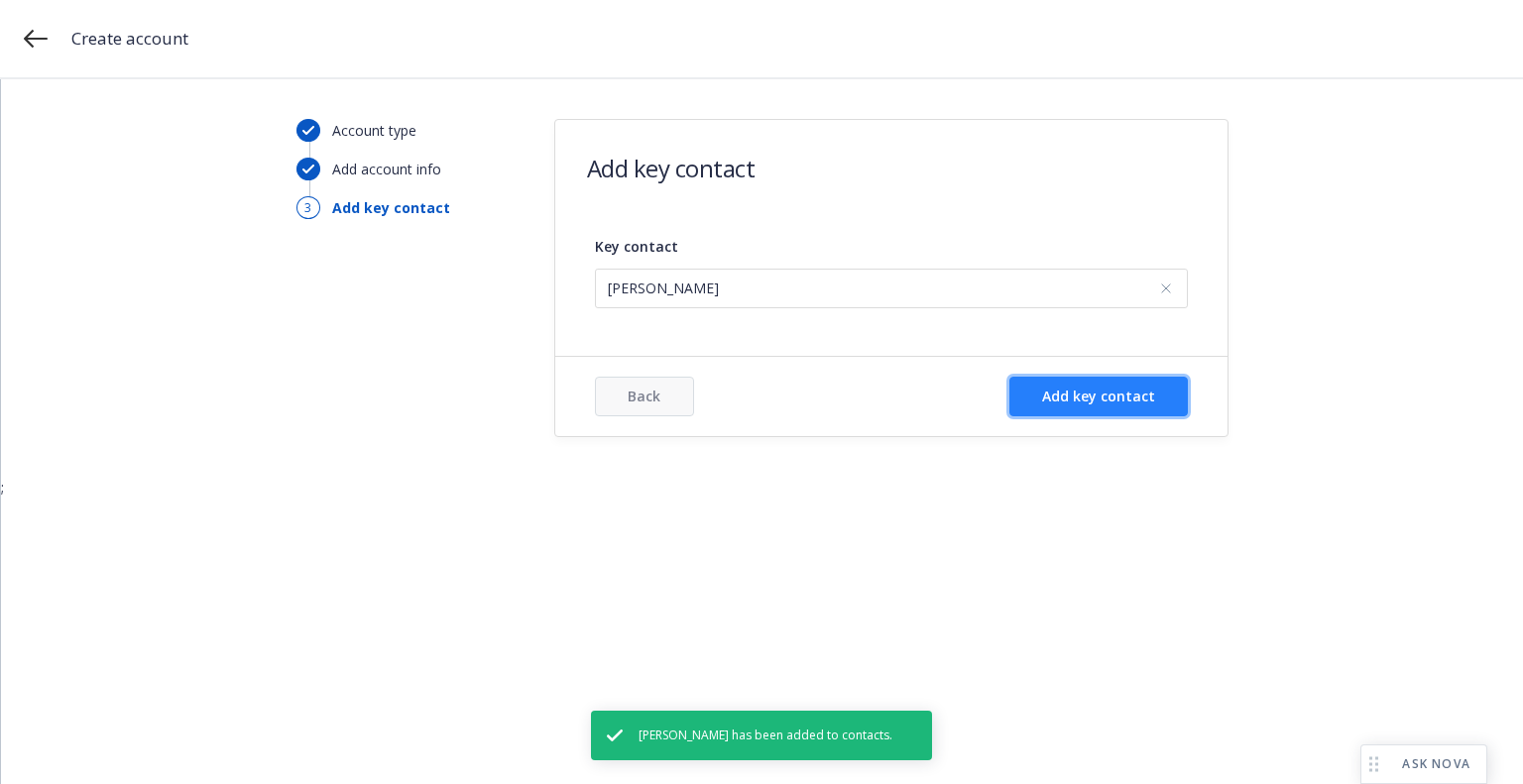 click on "Add key contact" at bounding box center (1099, 396) 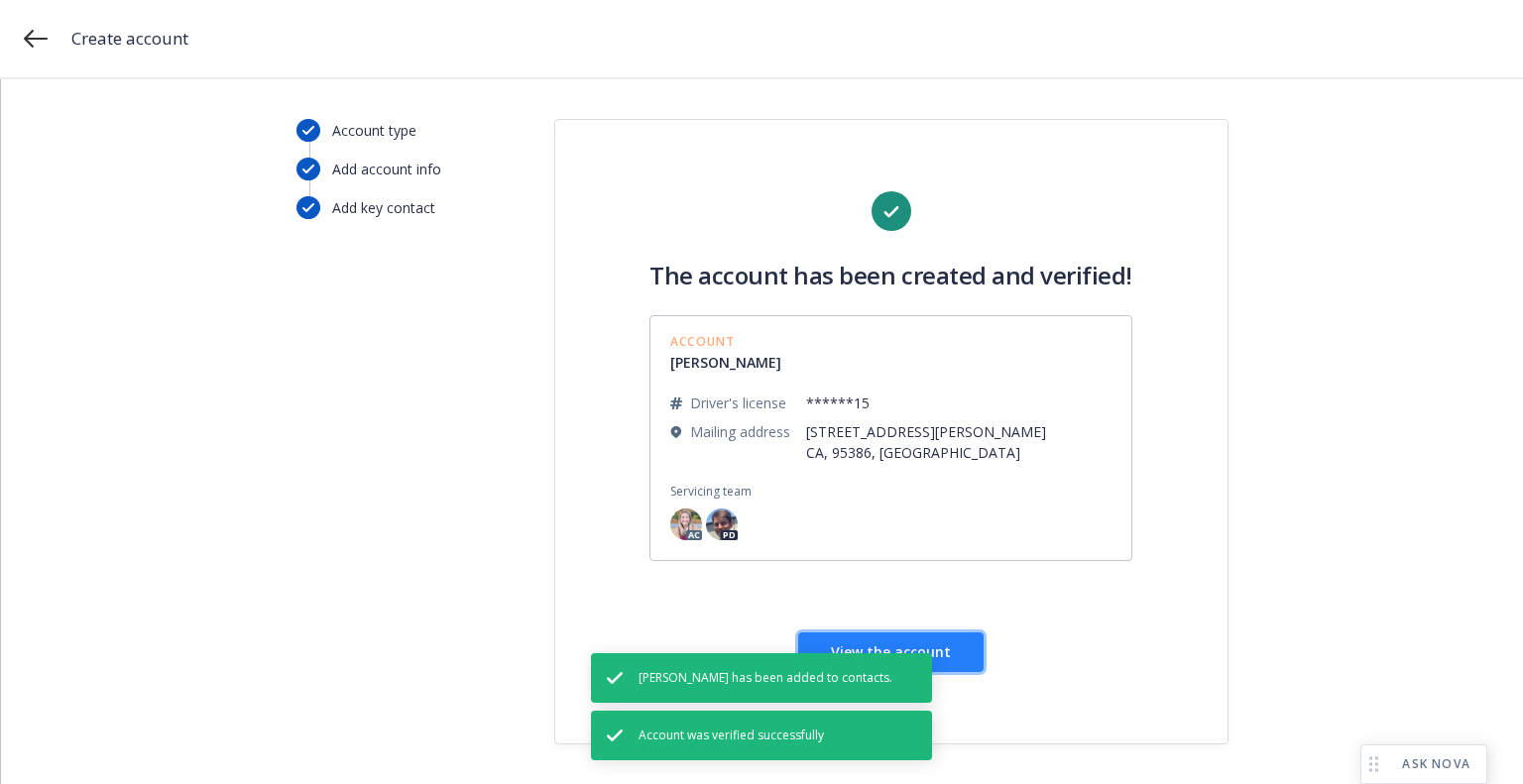 click on "View the account" at bounding box center [890, 651] 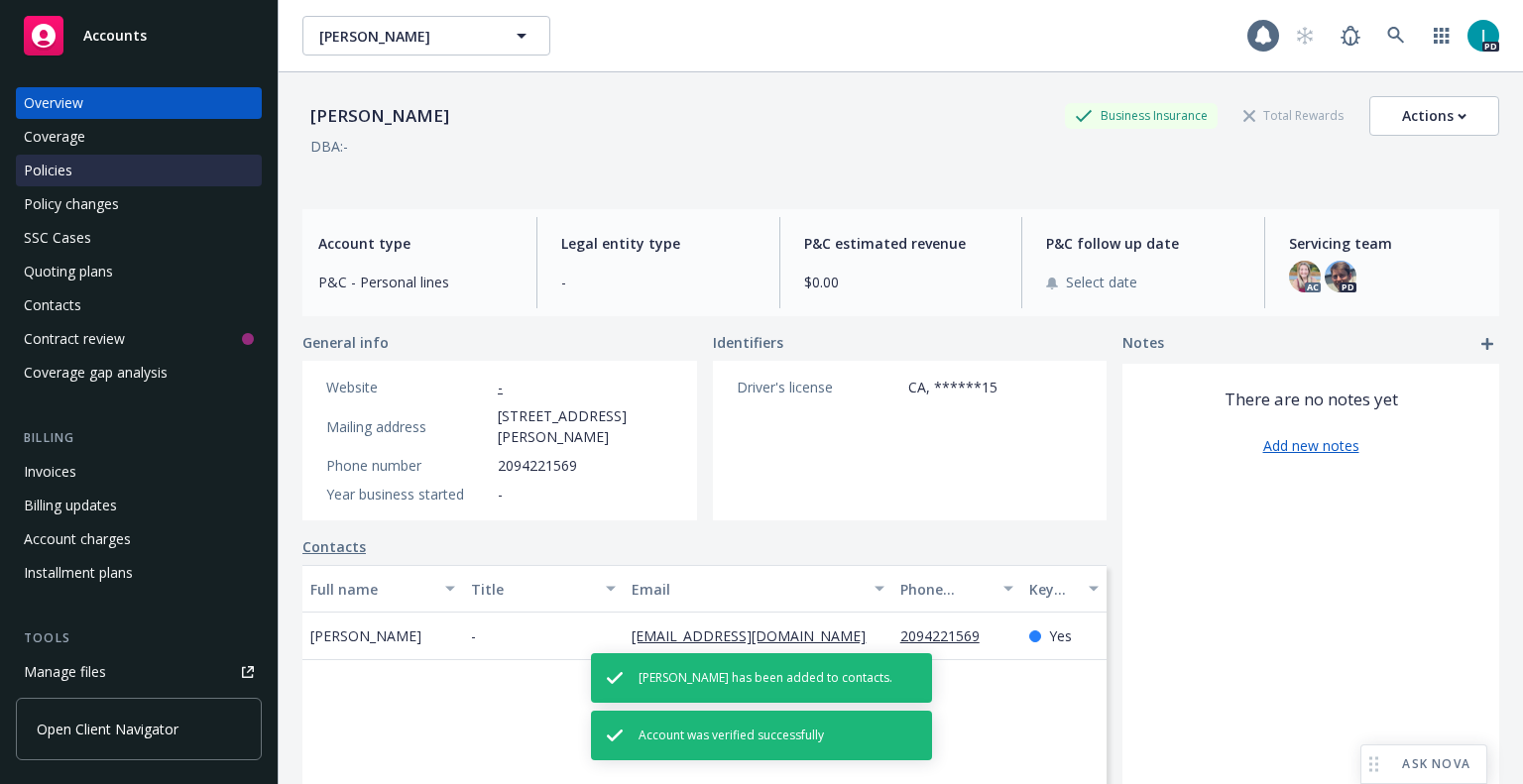 click on "Policies" at bounding box center (139, 170) 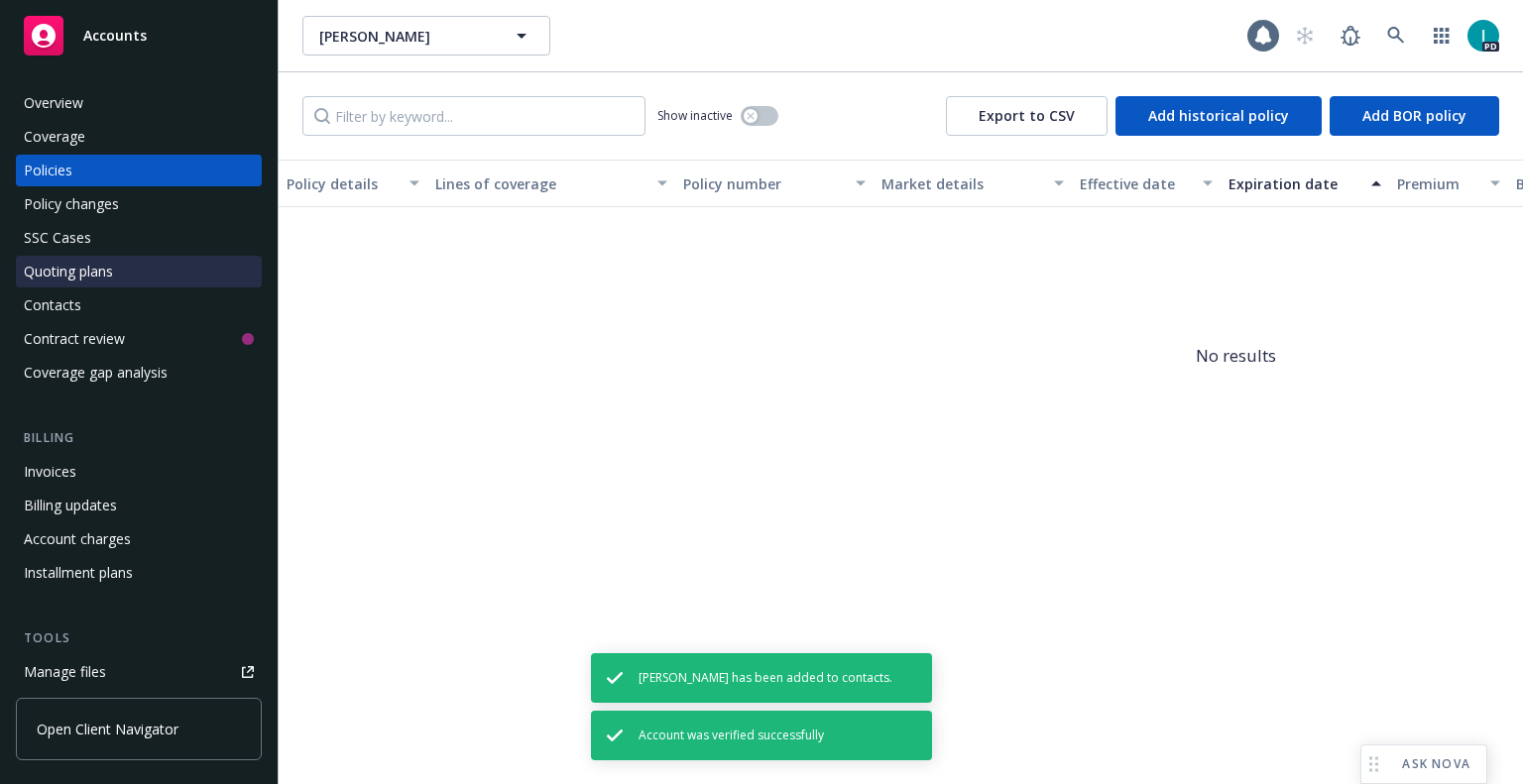 click on "Quoting plans" at bounding box center [139, 272] 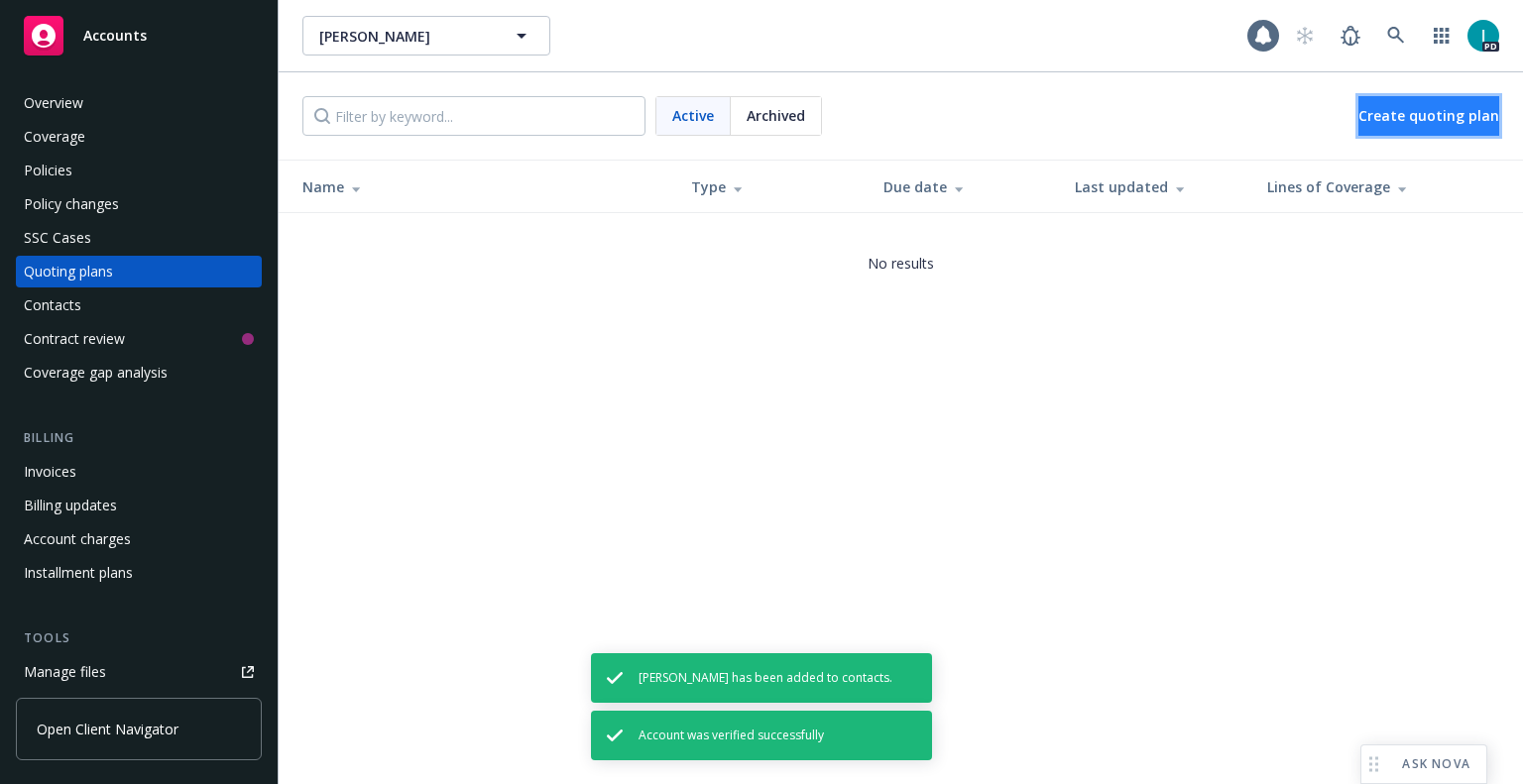 click on "Create quoting plan" at bounding box center (1429, 115) 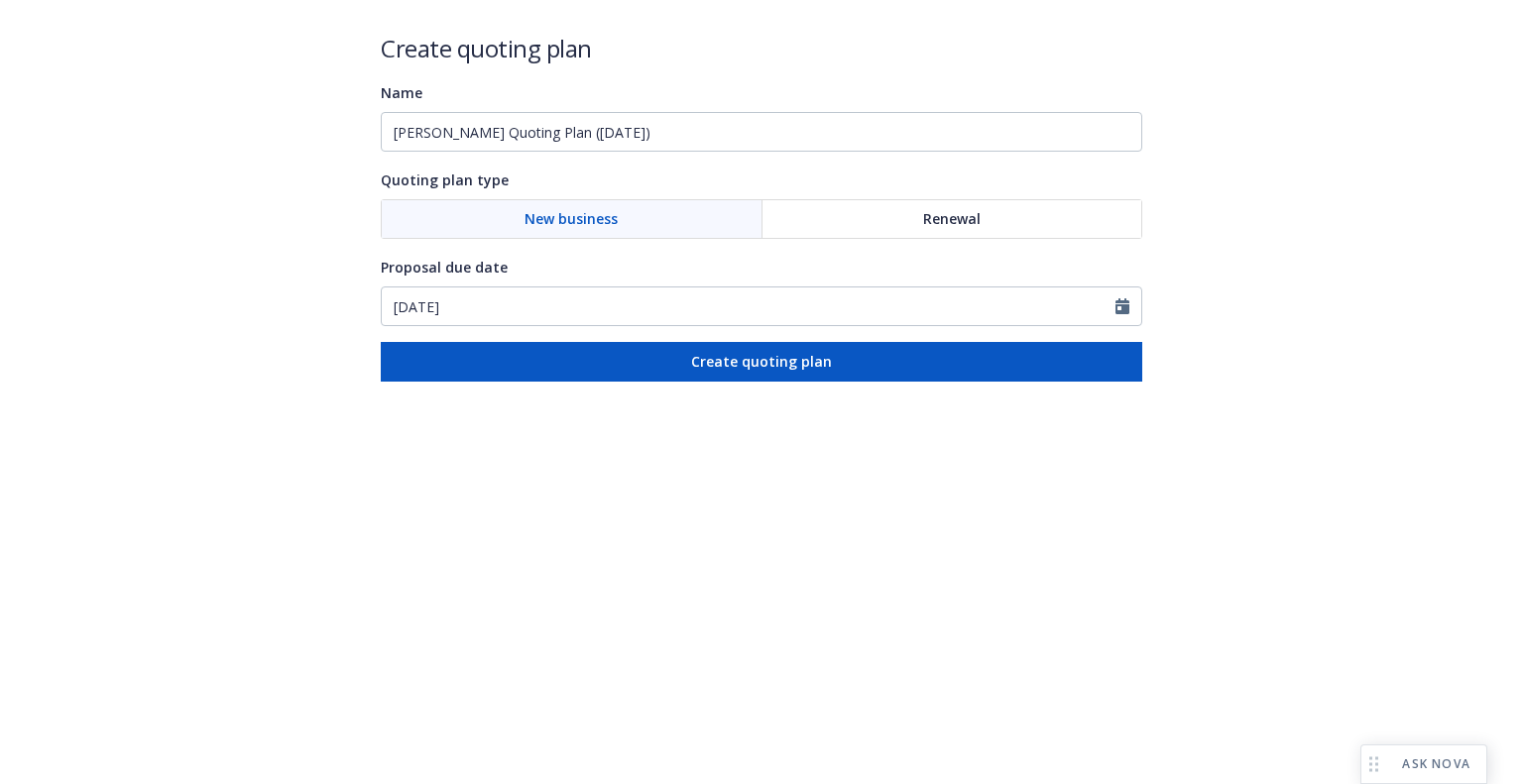 scroll, scrollTop: 0, scrollLeft: 0, axis: both 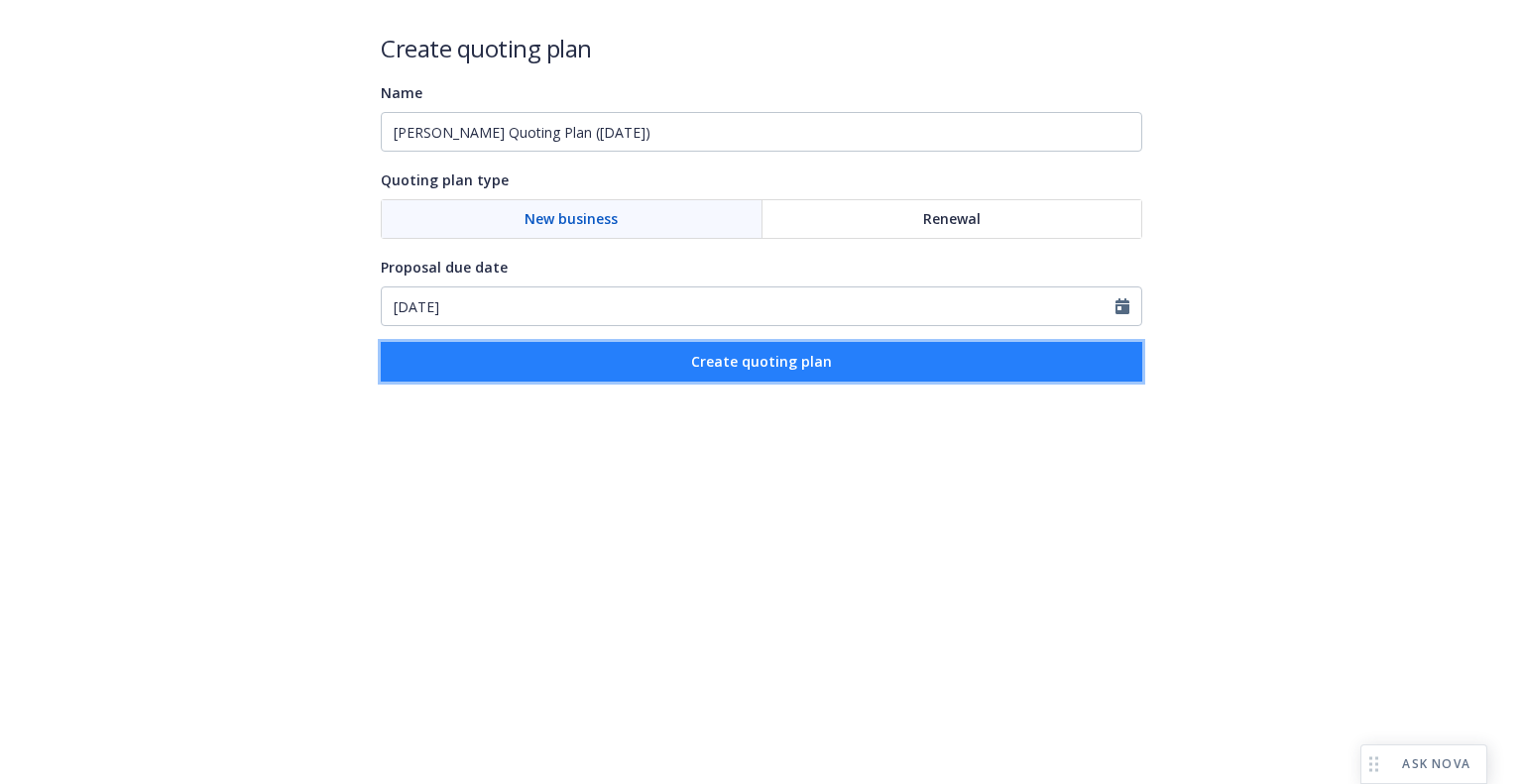 click on "Create quoting plan" at bounding box center [762, 362] 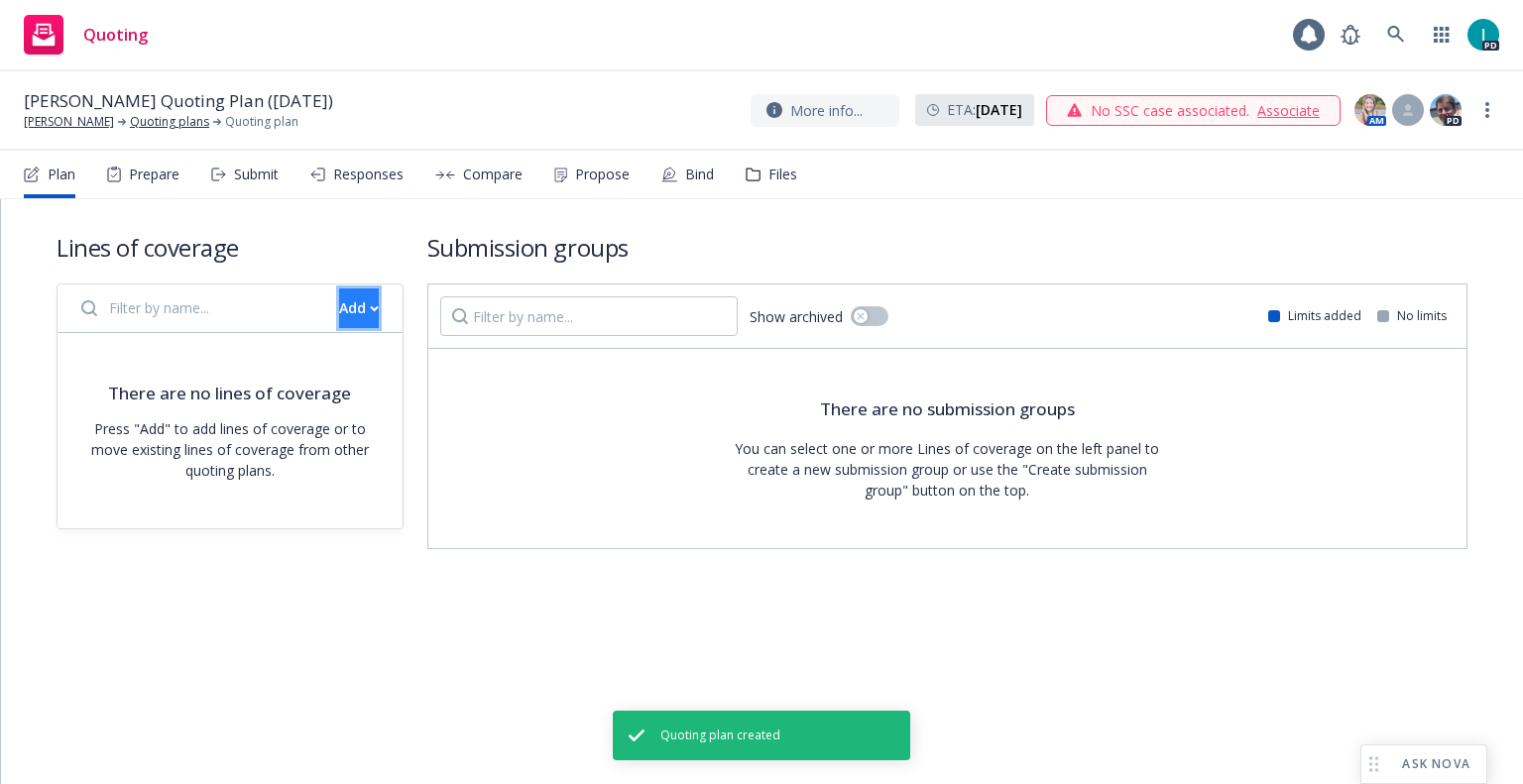 click on "Add" at bounding box center (359, 308) 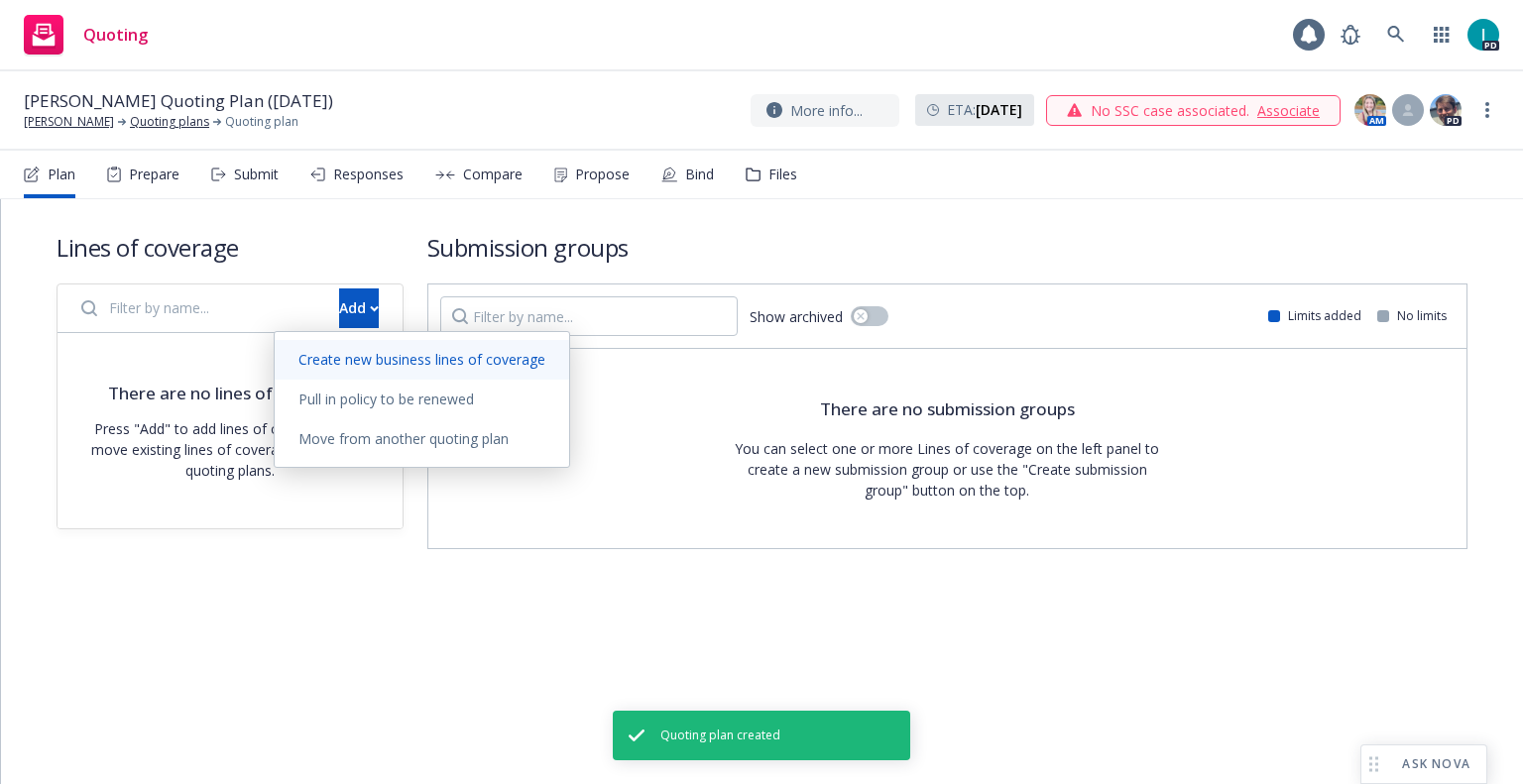 click on "Create new business lines of coverage" at bounding box center (421, 359) 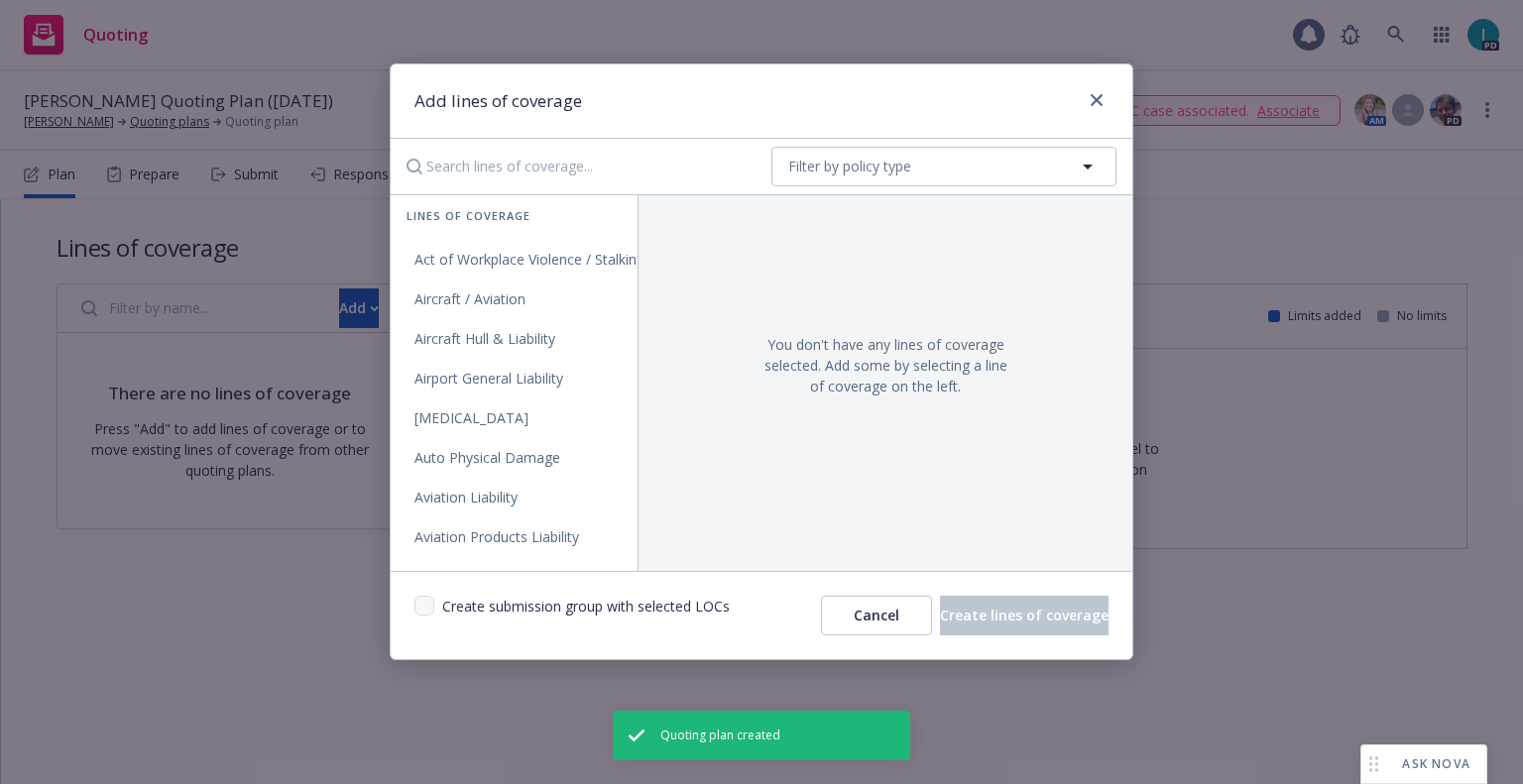click at bounding box center (575, 167) 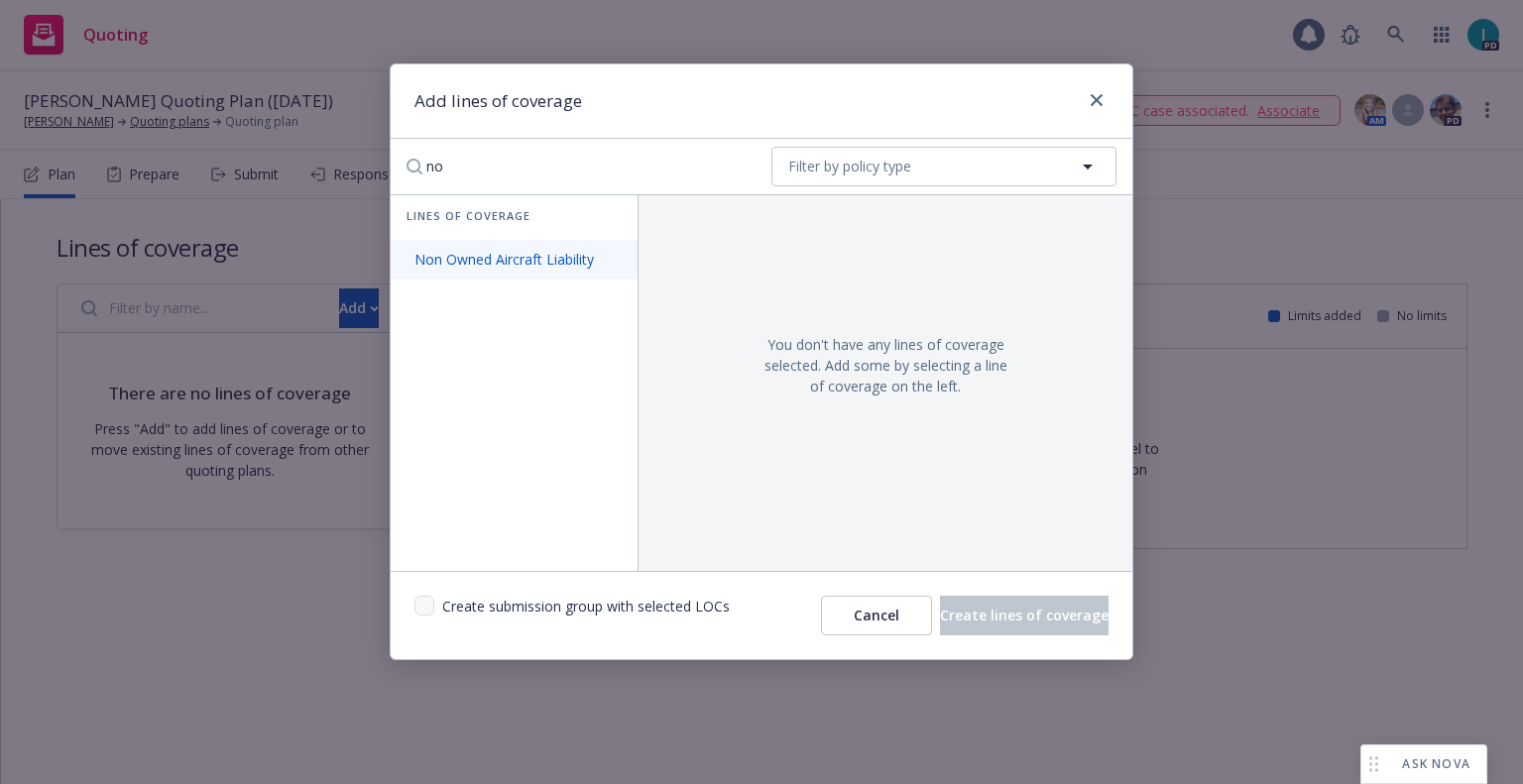 type on "no" 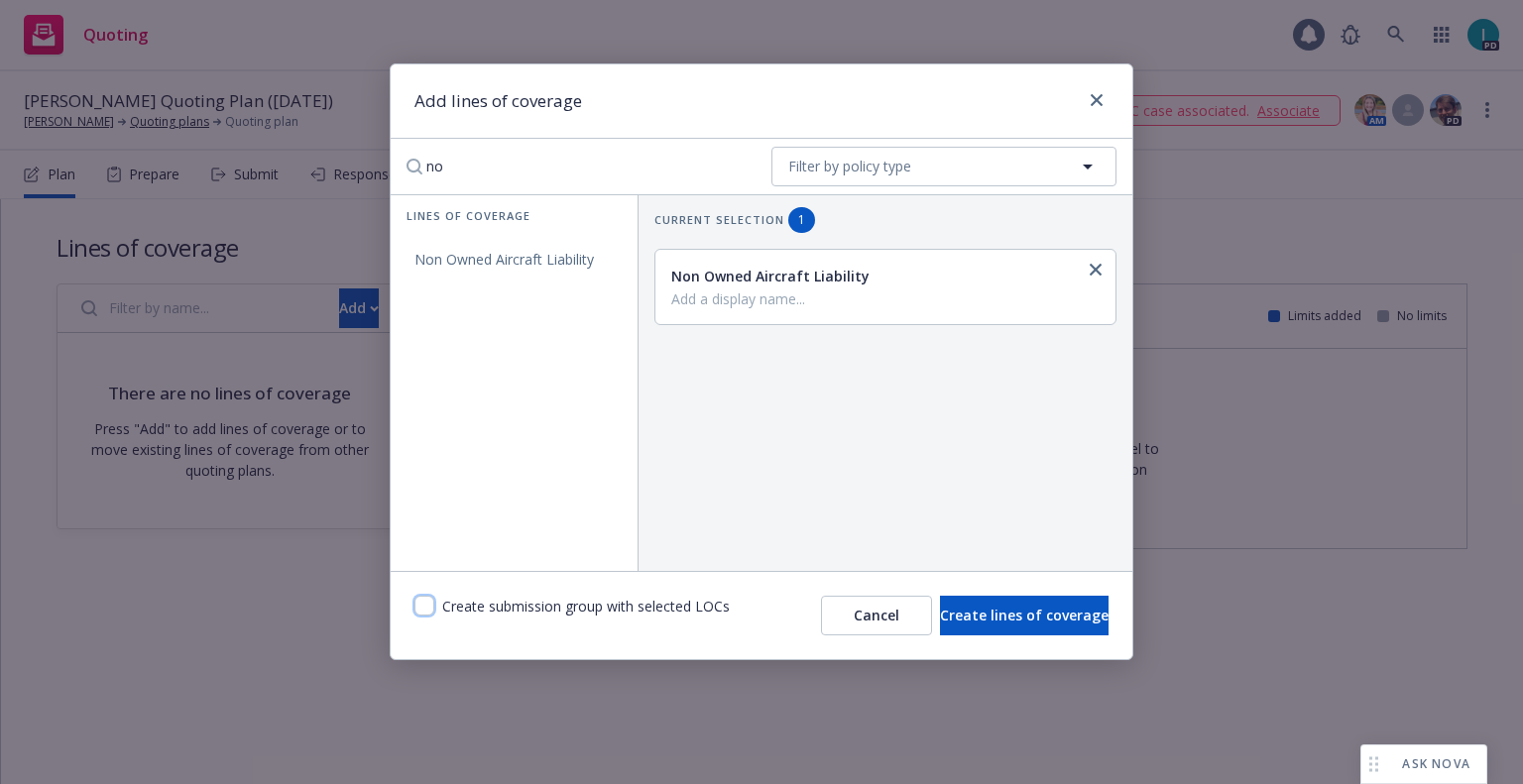 click at bounding box center (424, 606) 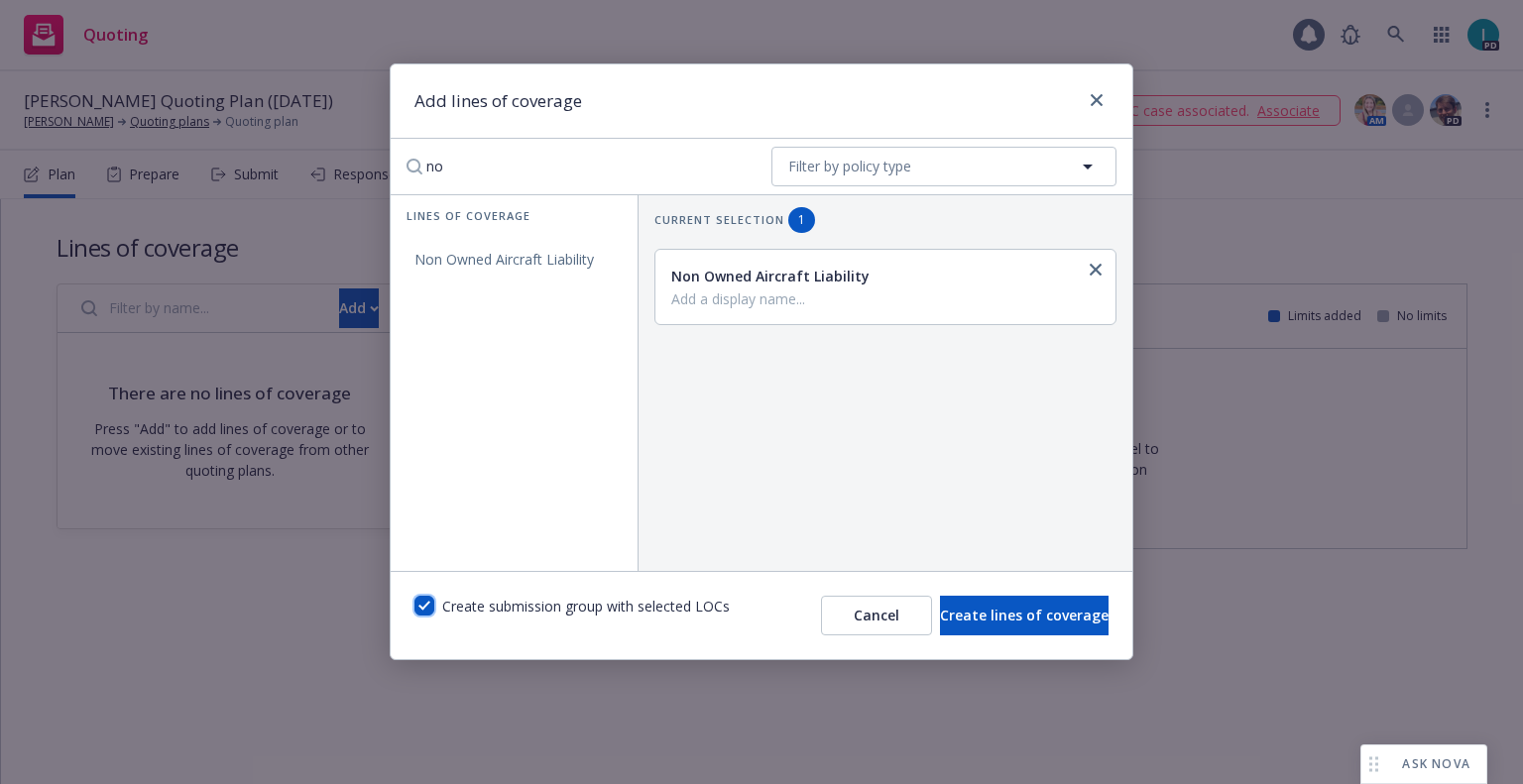 checkbox on "true" 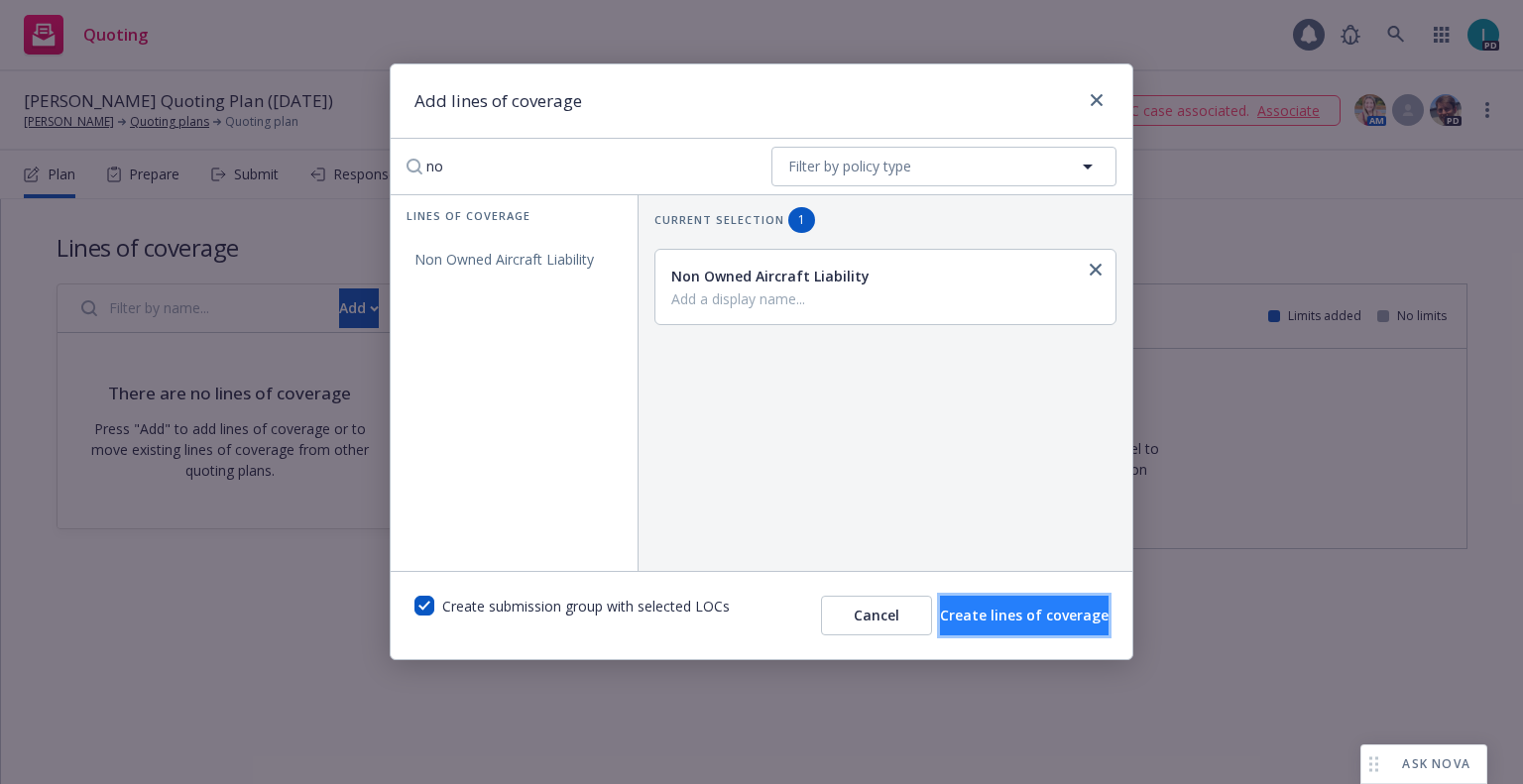 click on "Create lines of coverage" at bounding box center [1024, 615] 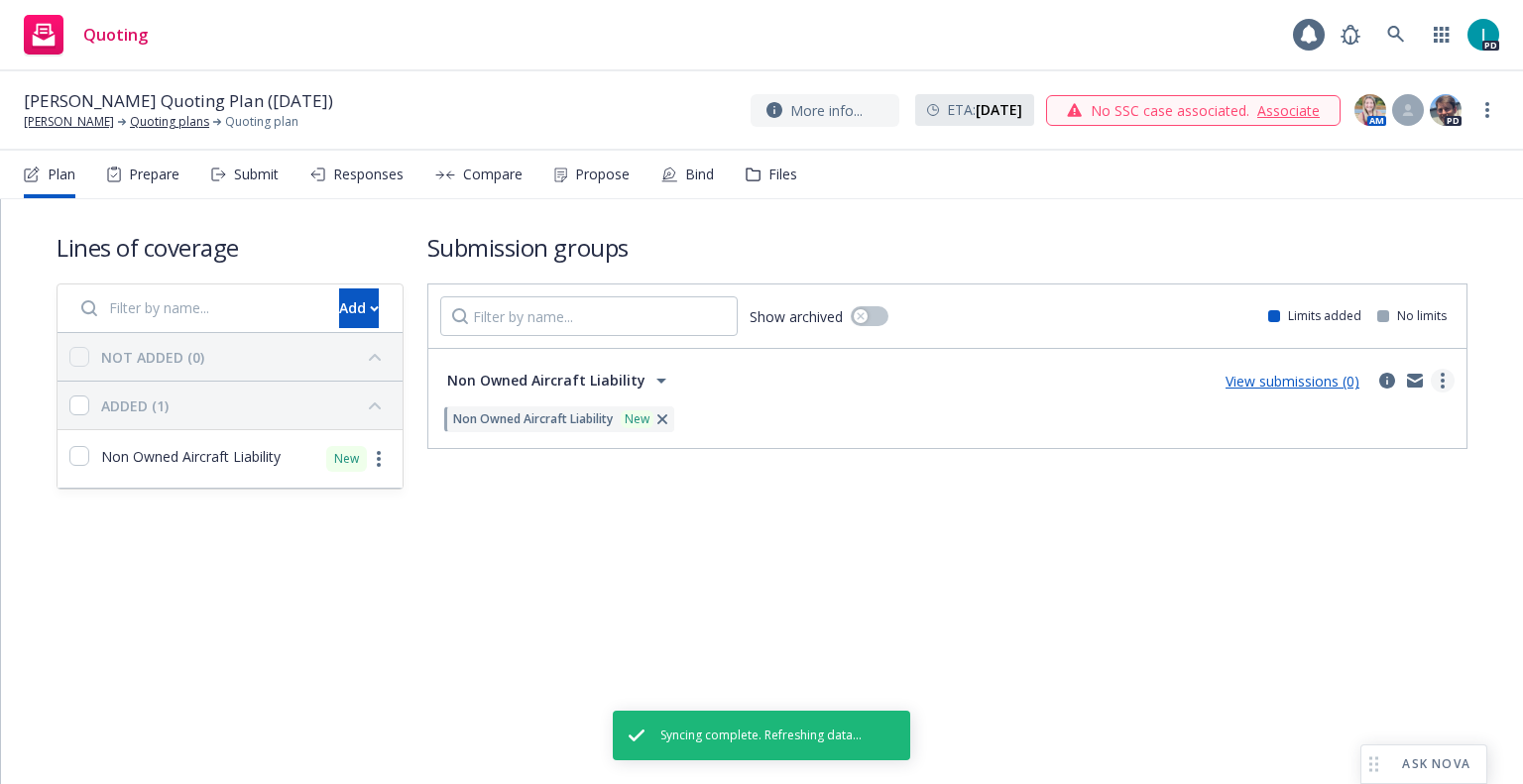 click at bounding box center (1443, 381) 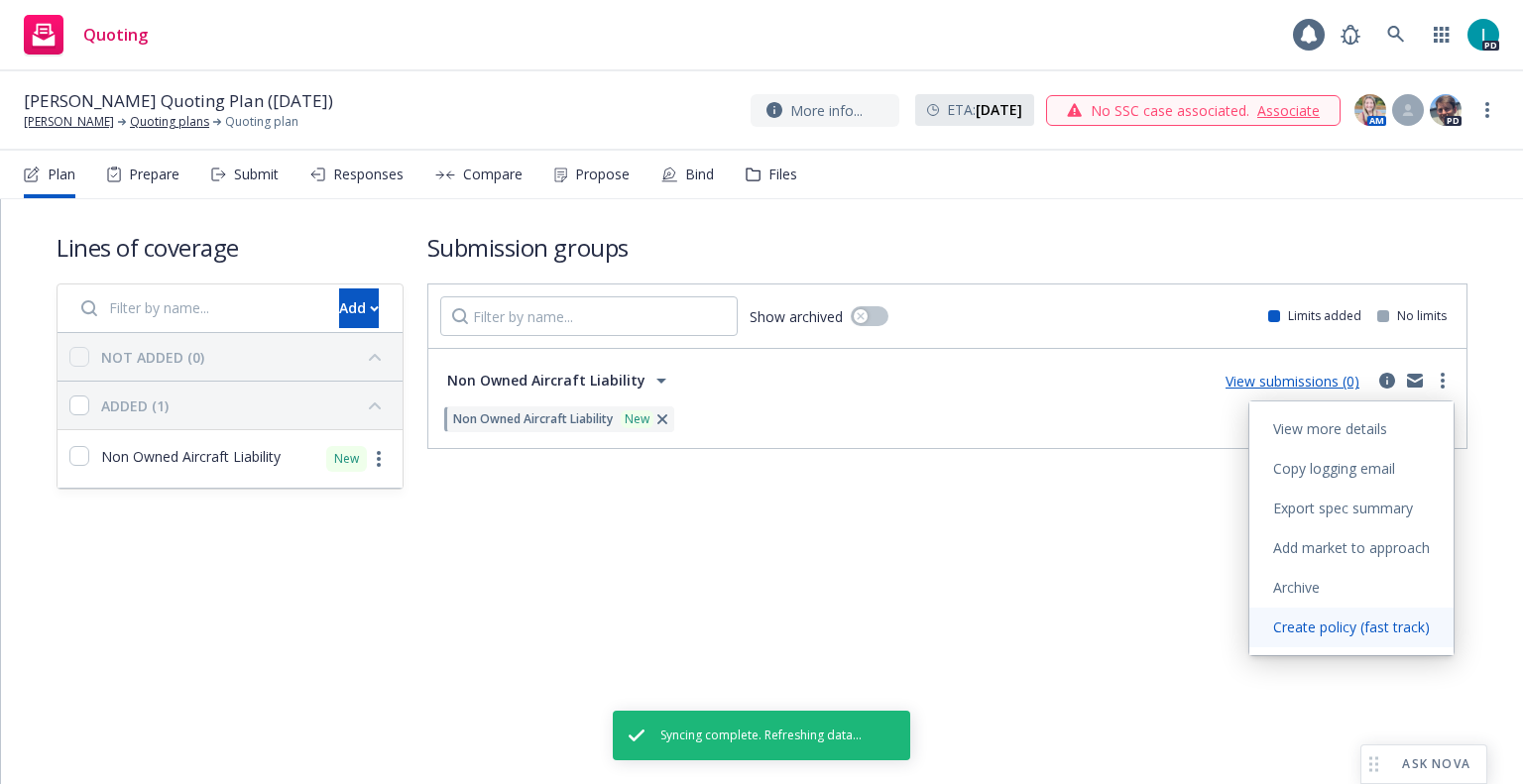 click on "Create policy (fast track)" at bounding box center (1351, 626) 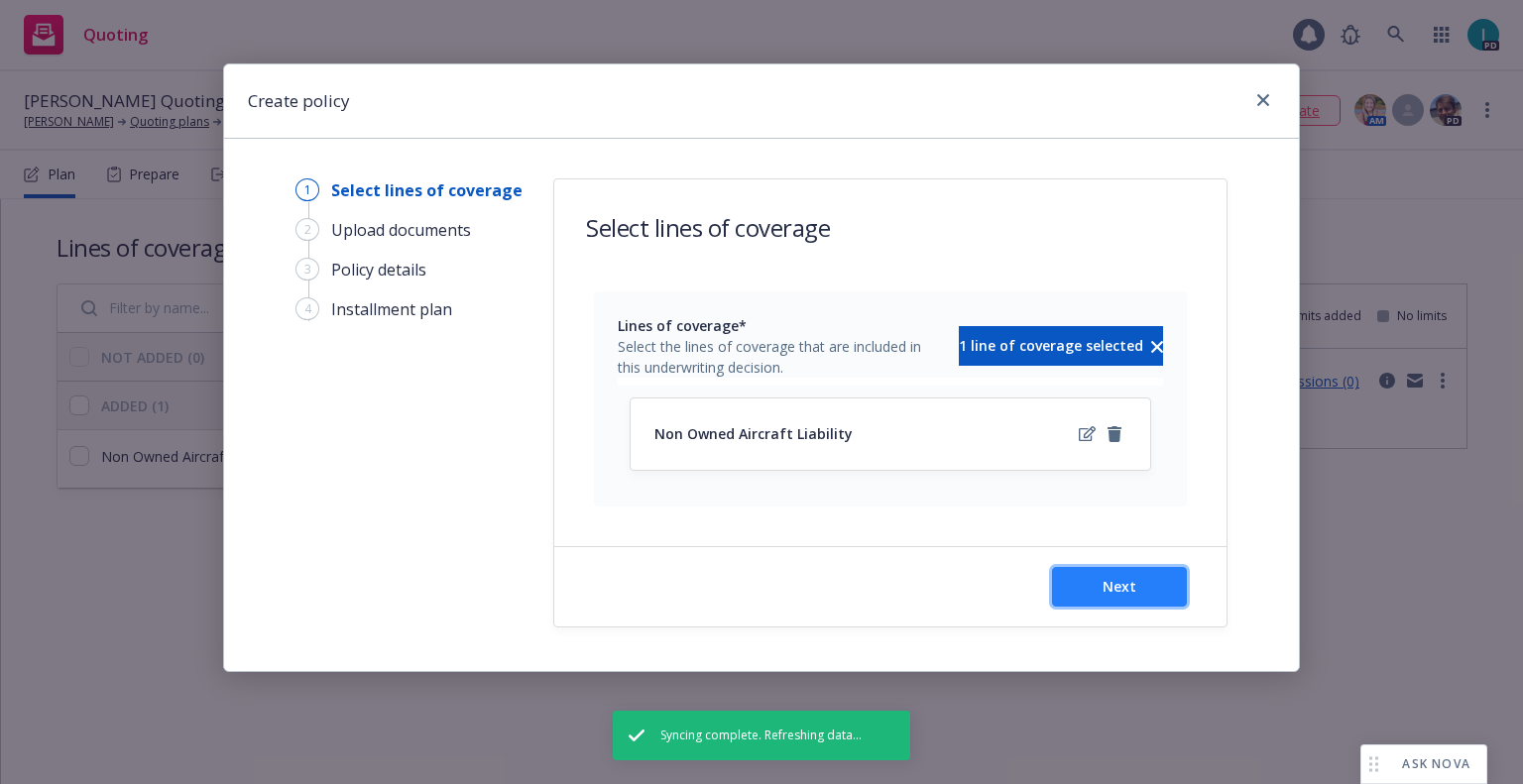 click on "Next" at bounding box center [1119, 586] 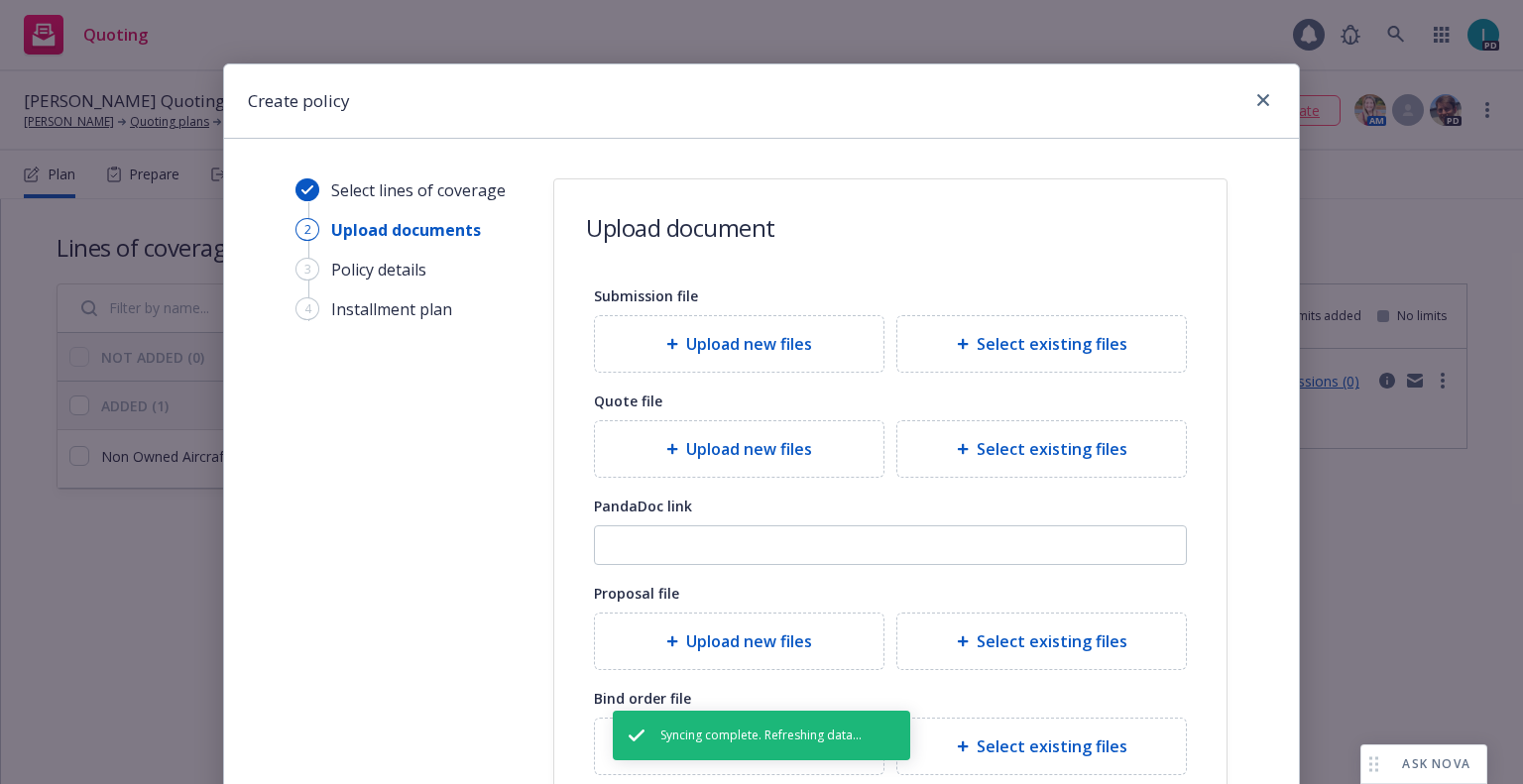 scroll, scrollTop: 220, scrollLeft: 0, axis: vertical 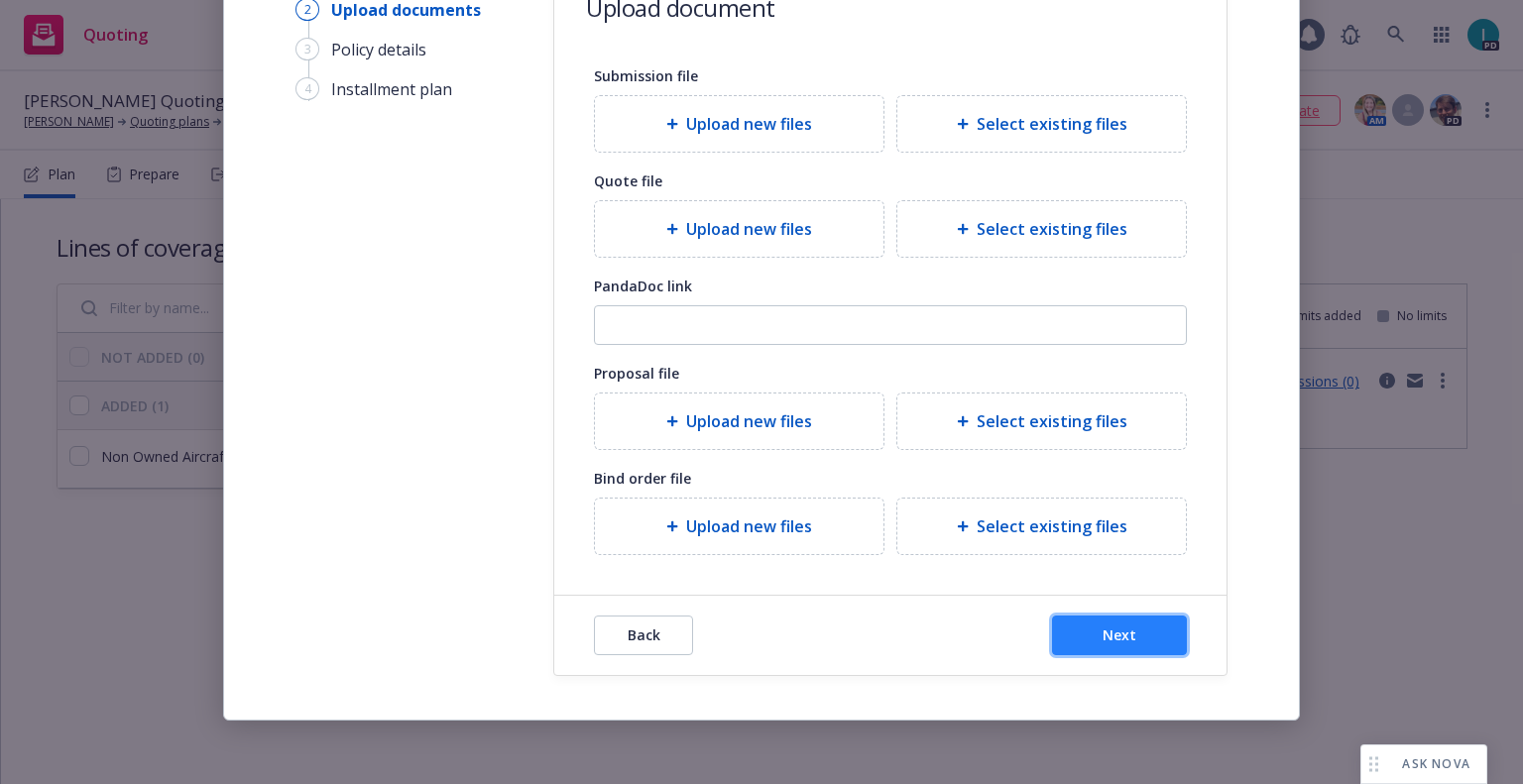 click on "Next" at bounding box center (1119, 635) 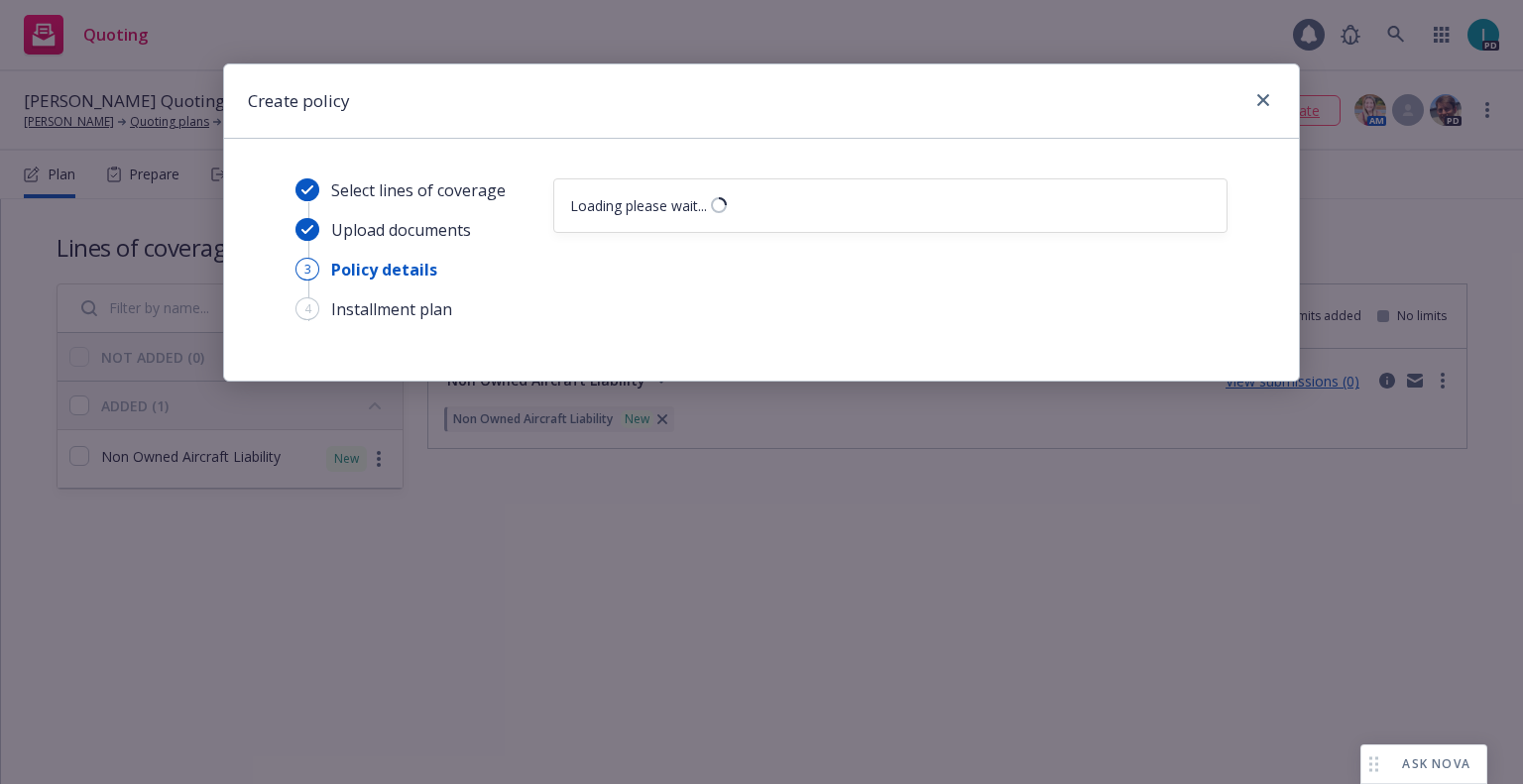 scroll, scrollTop: 0, scrollLeft: 0, axis: both 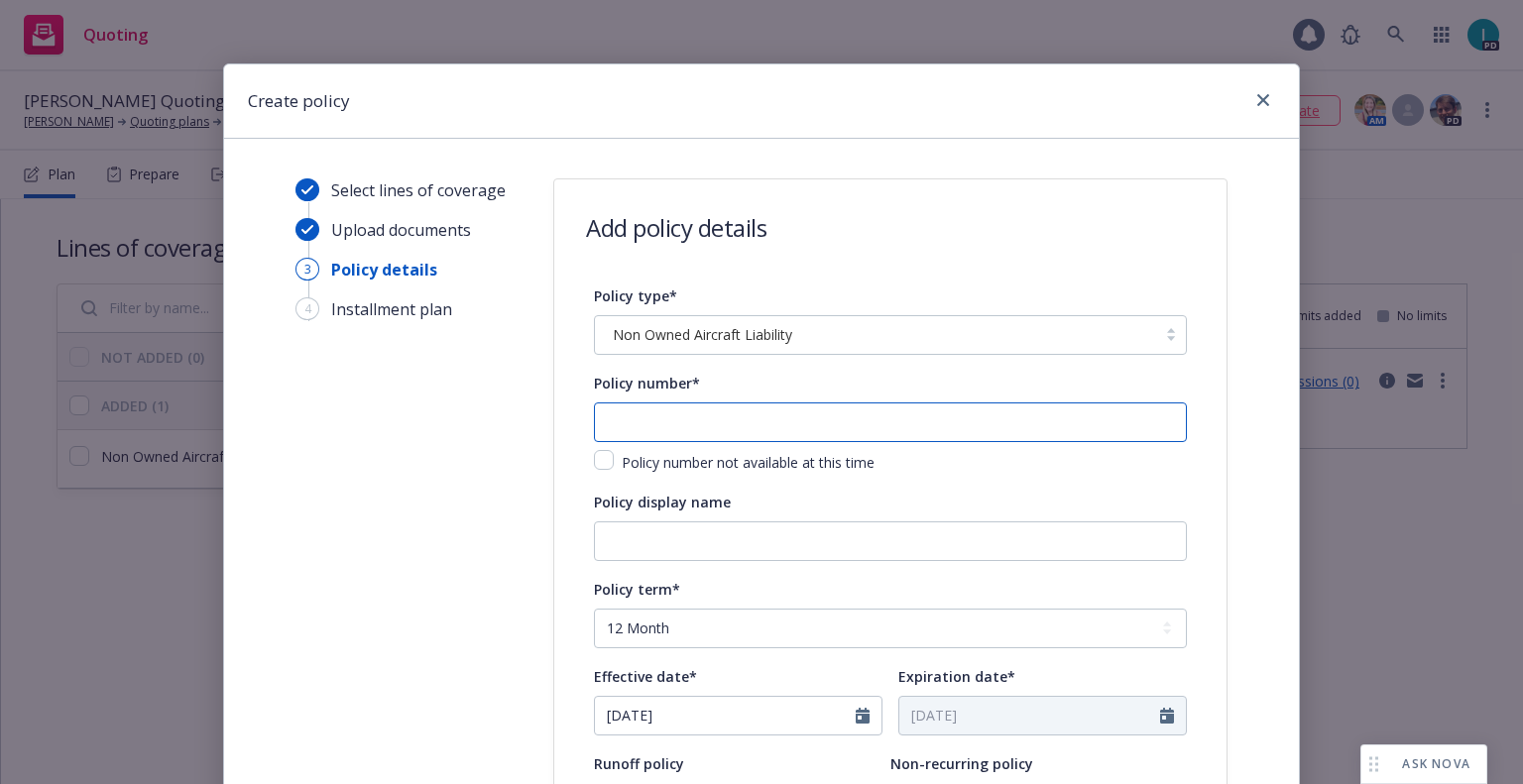 click at bounding box center [890, 422] 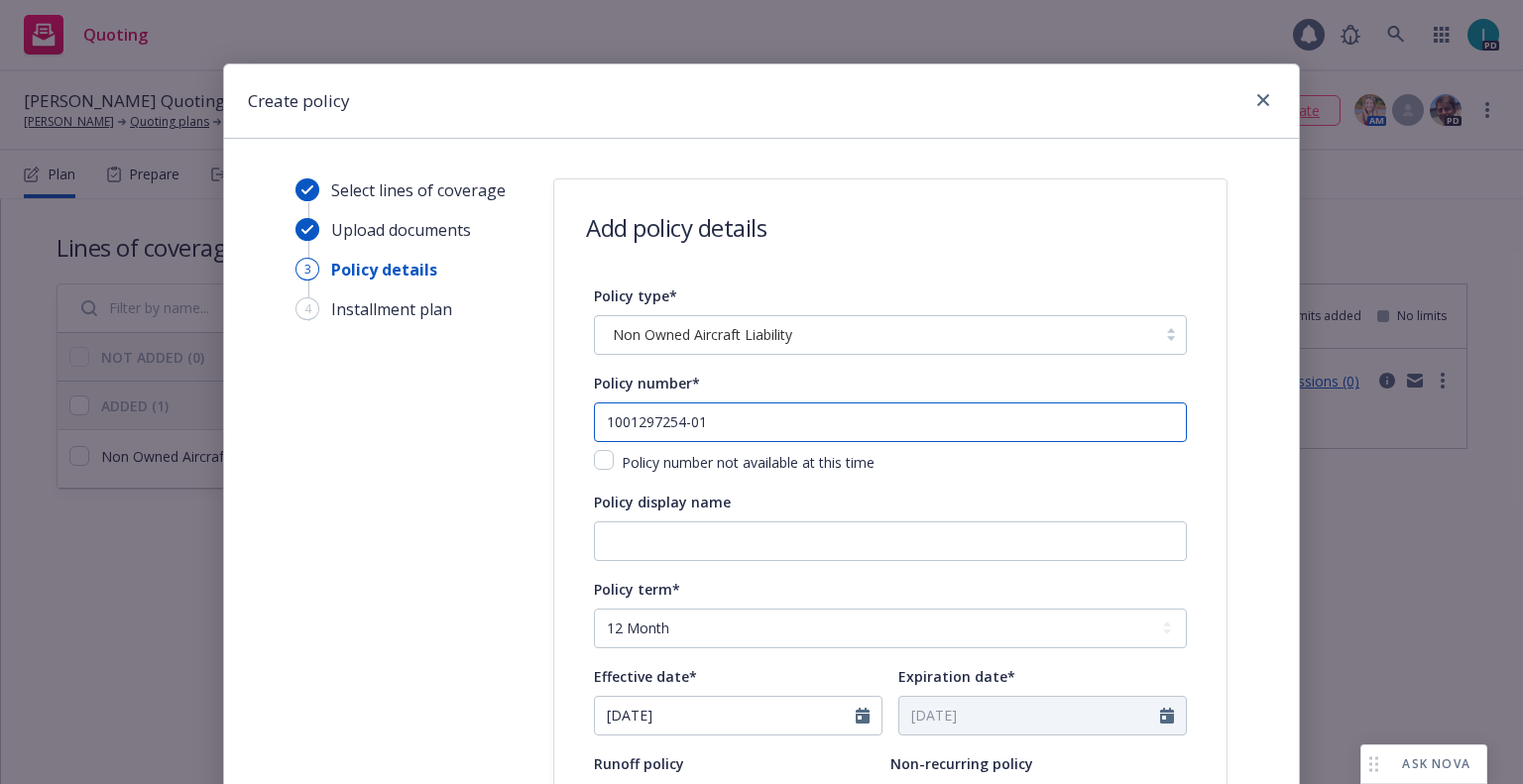 type on "1001297254-01" 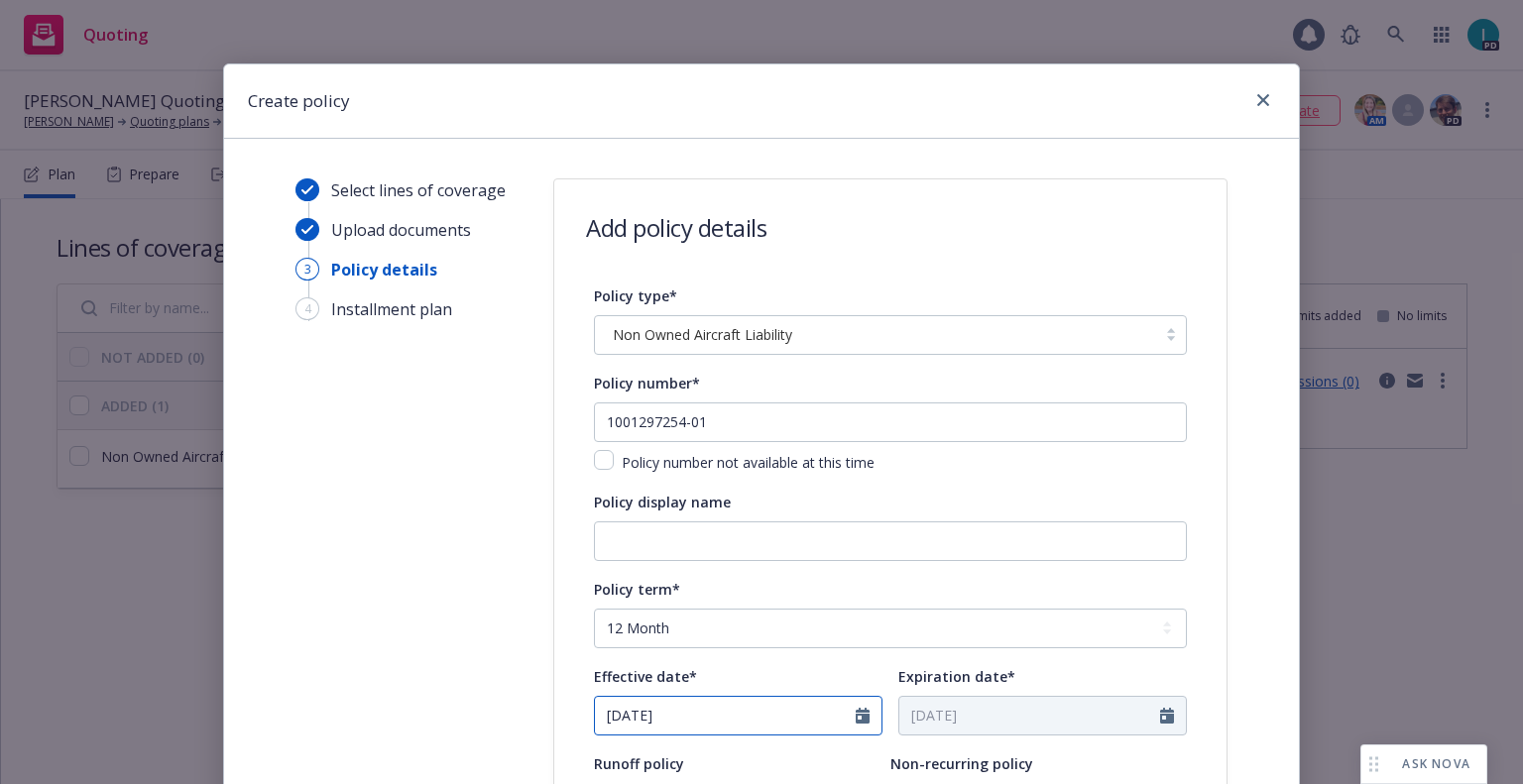 select on "7" 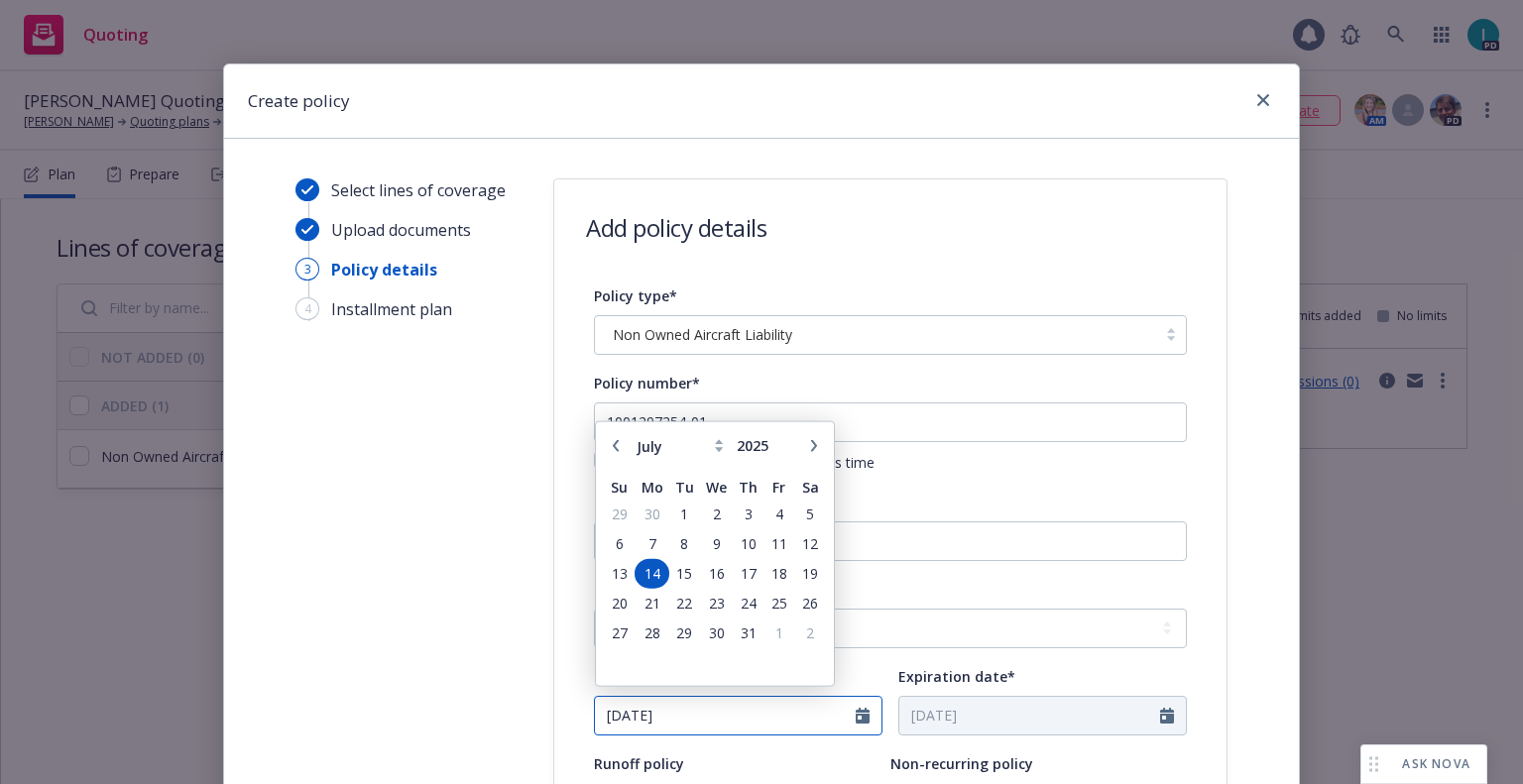 click on "[DATE]" at bounding box center (725, 716) 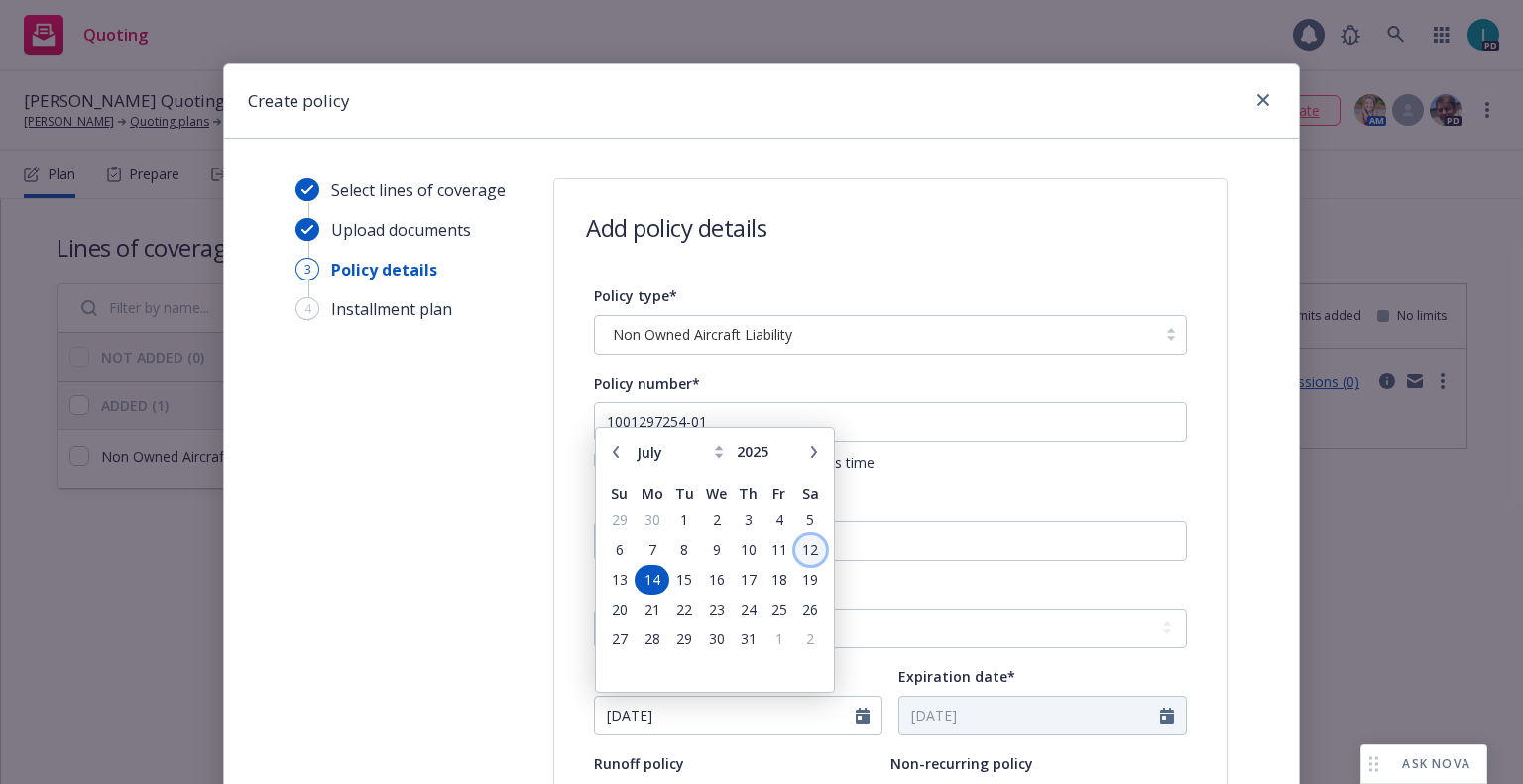 click on "12" at bounding box center [810, 549] 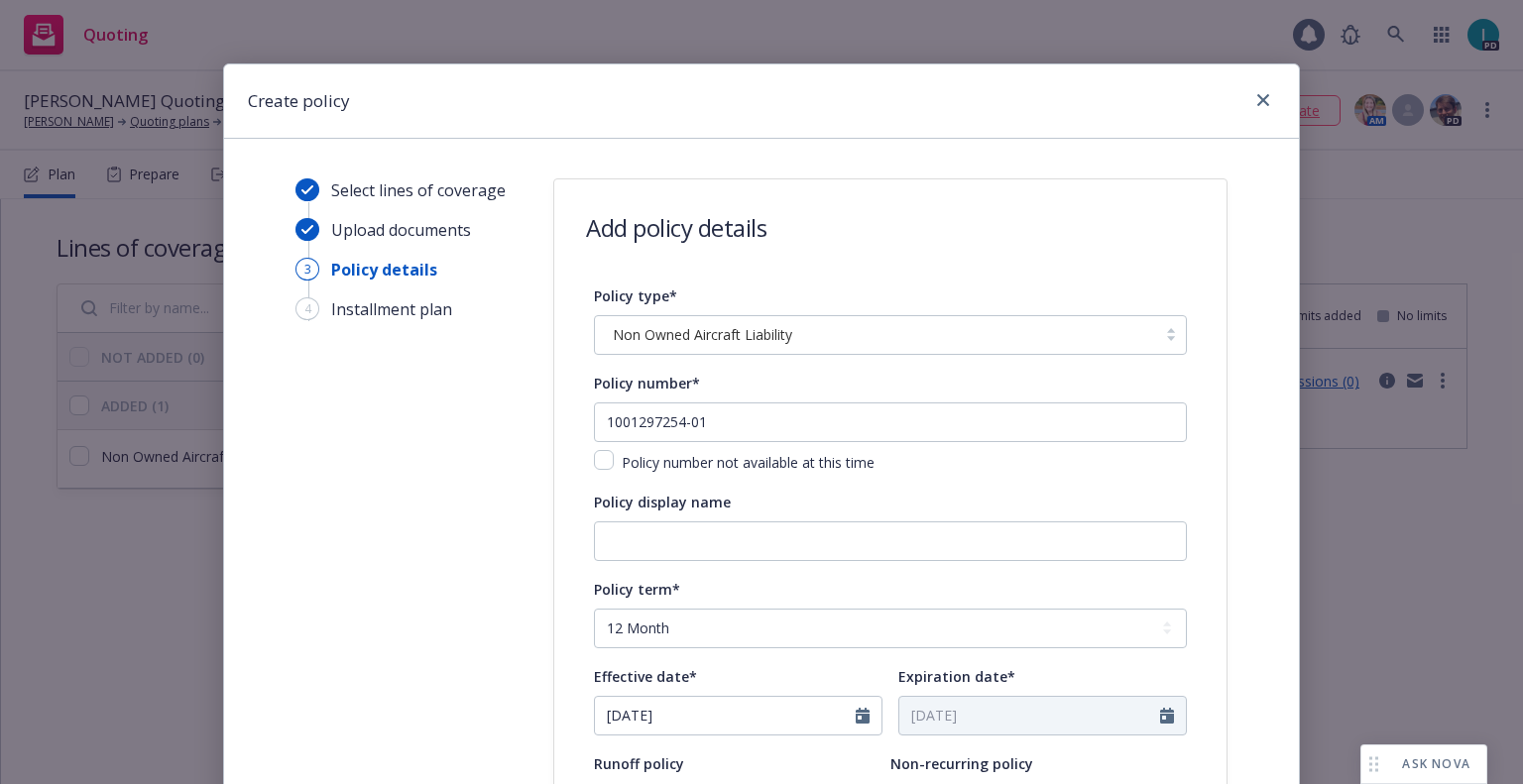 type on "07/12/2025" 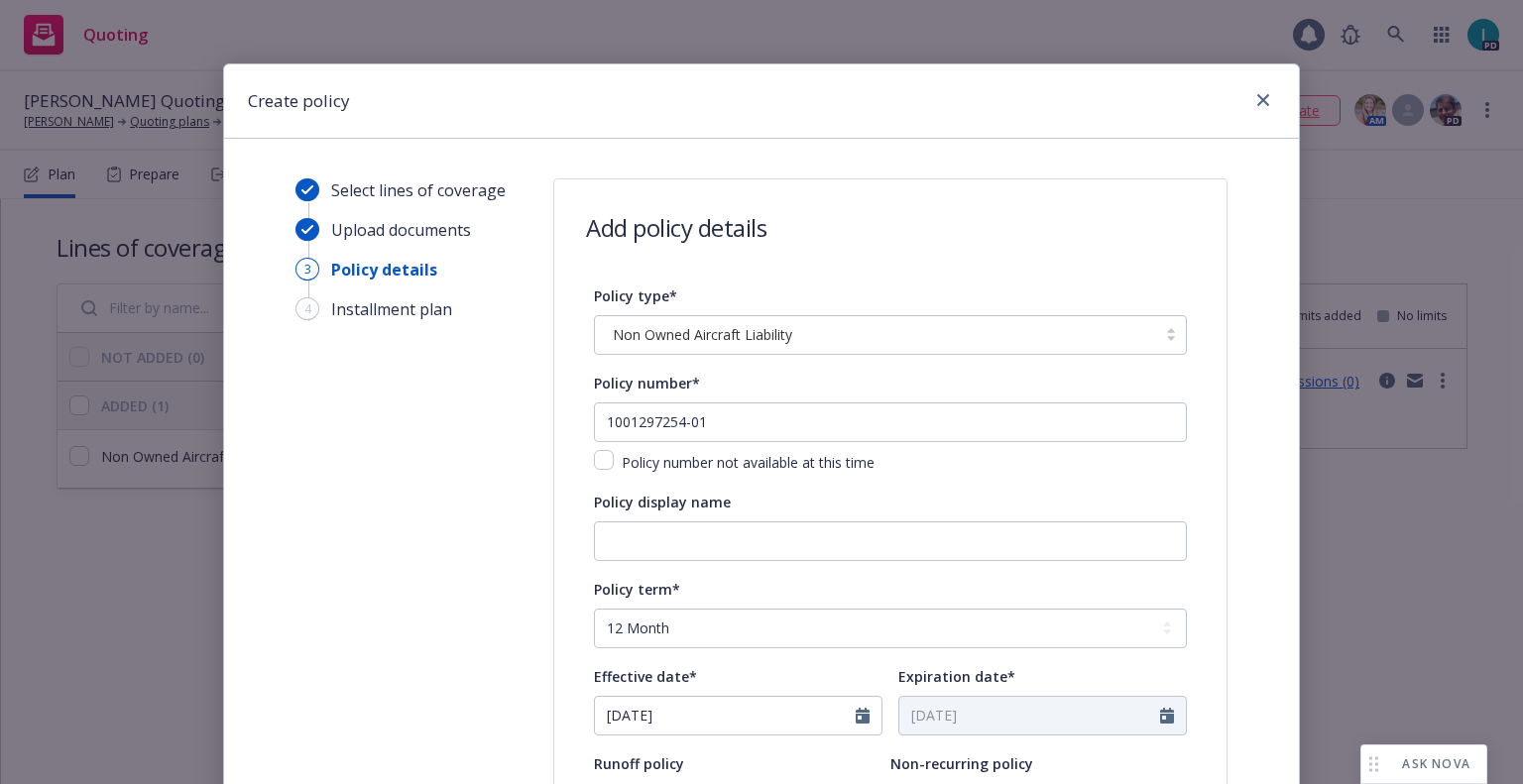 type on "07/12/2026" 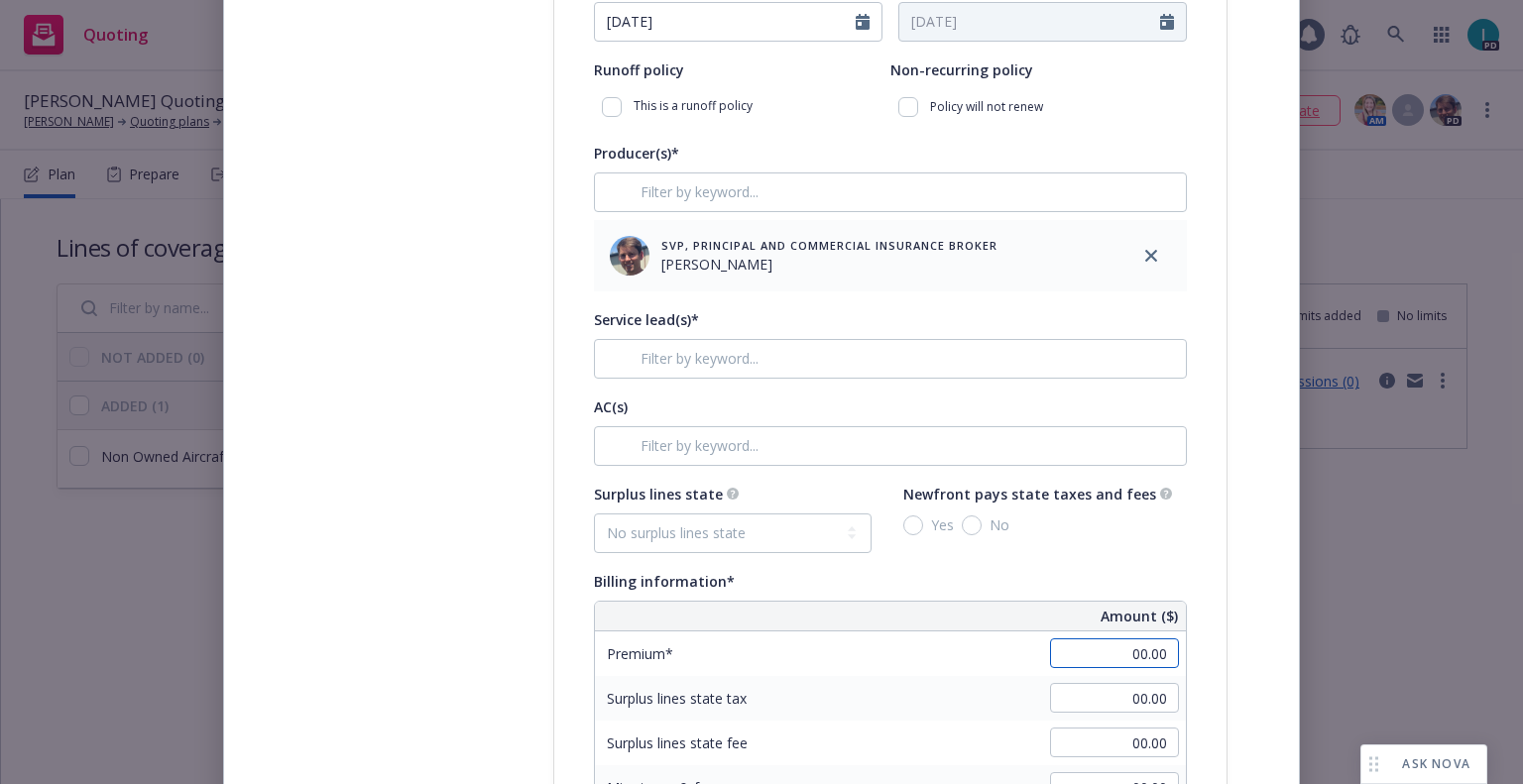click on "00.00" at bounding box center (1114, 653) 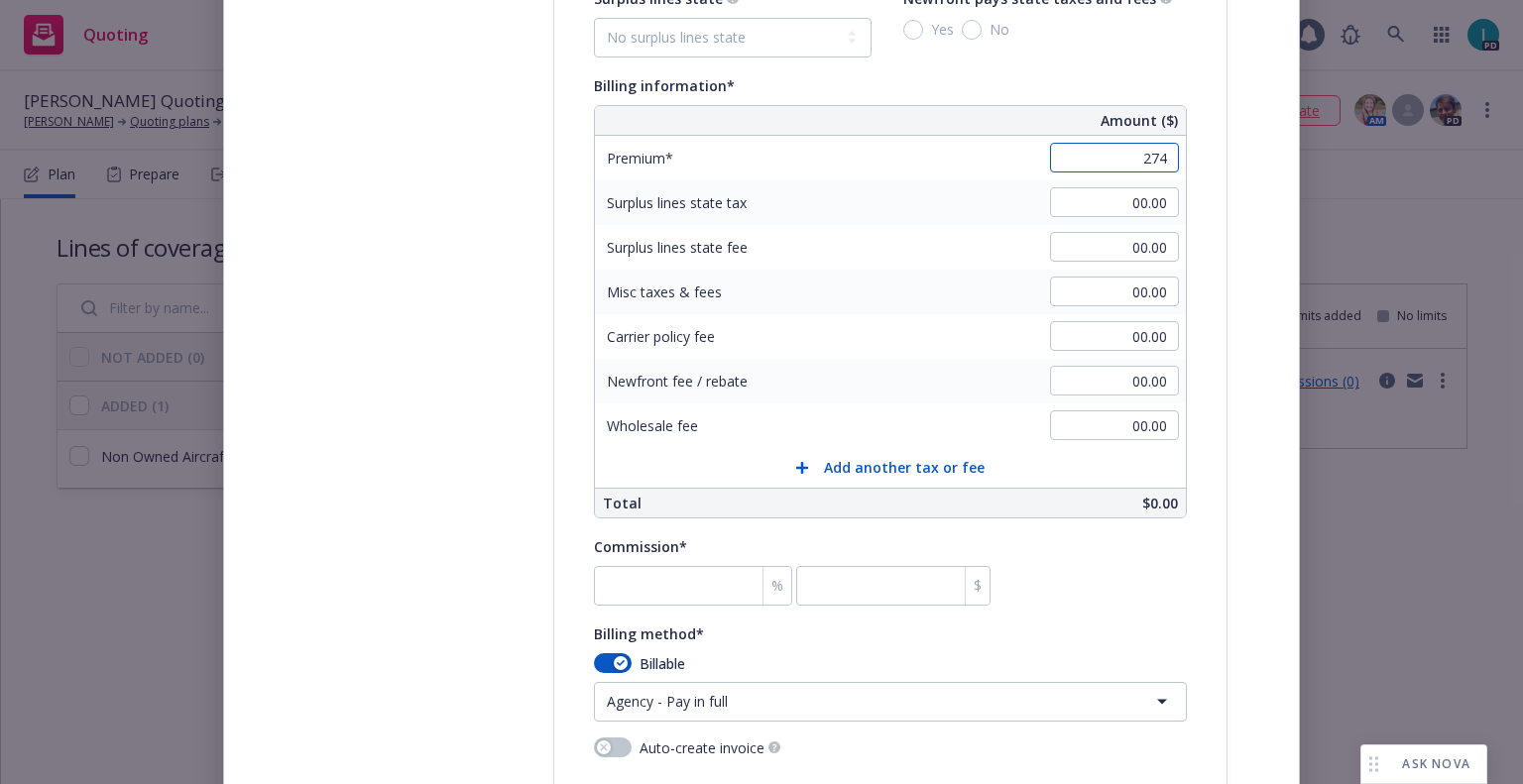 scroll, scrollTop: 1388, scrollLeft: 0, axis: vertical 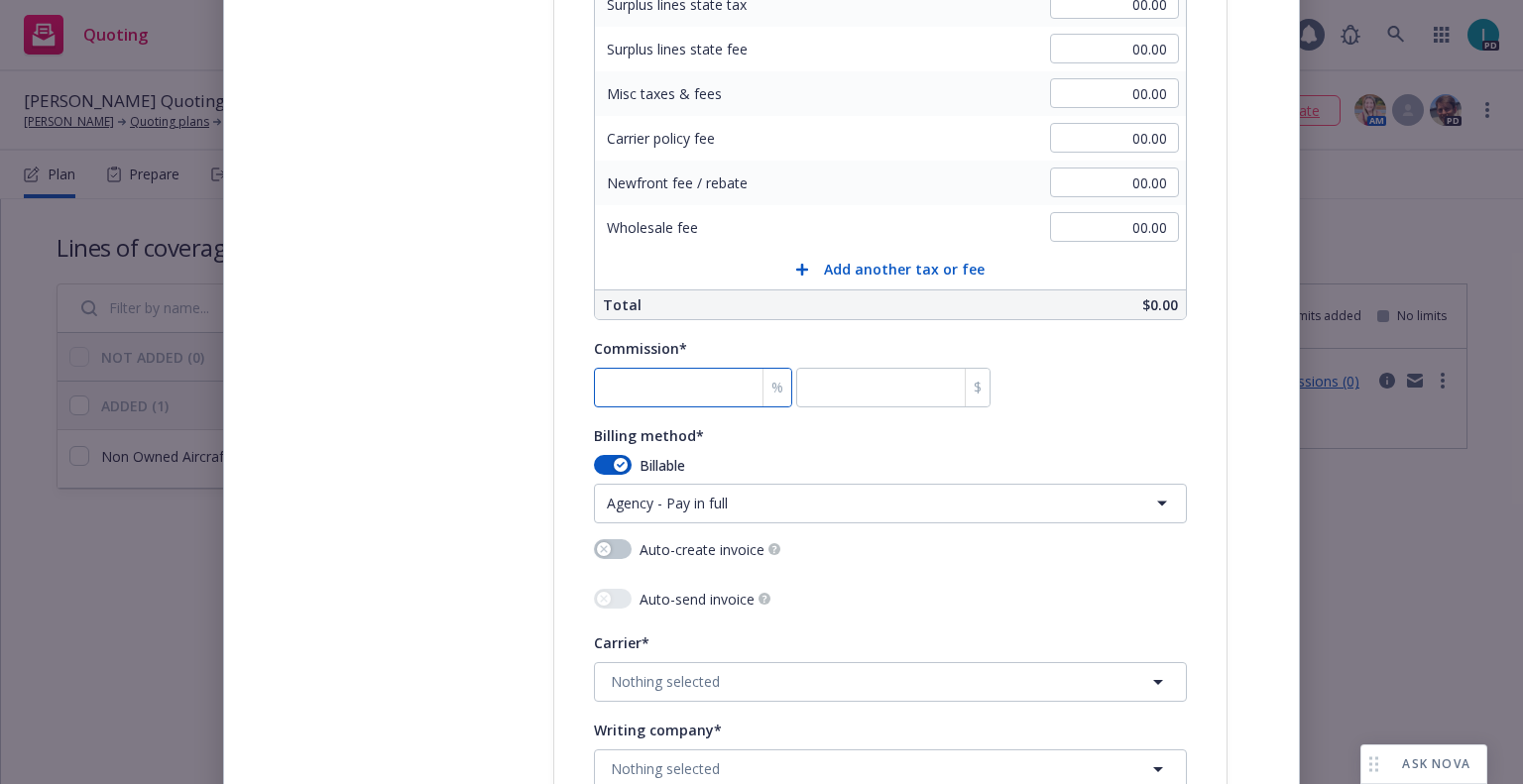 click at bounding box center [693, 388] 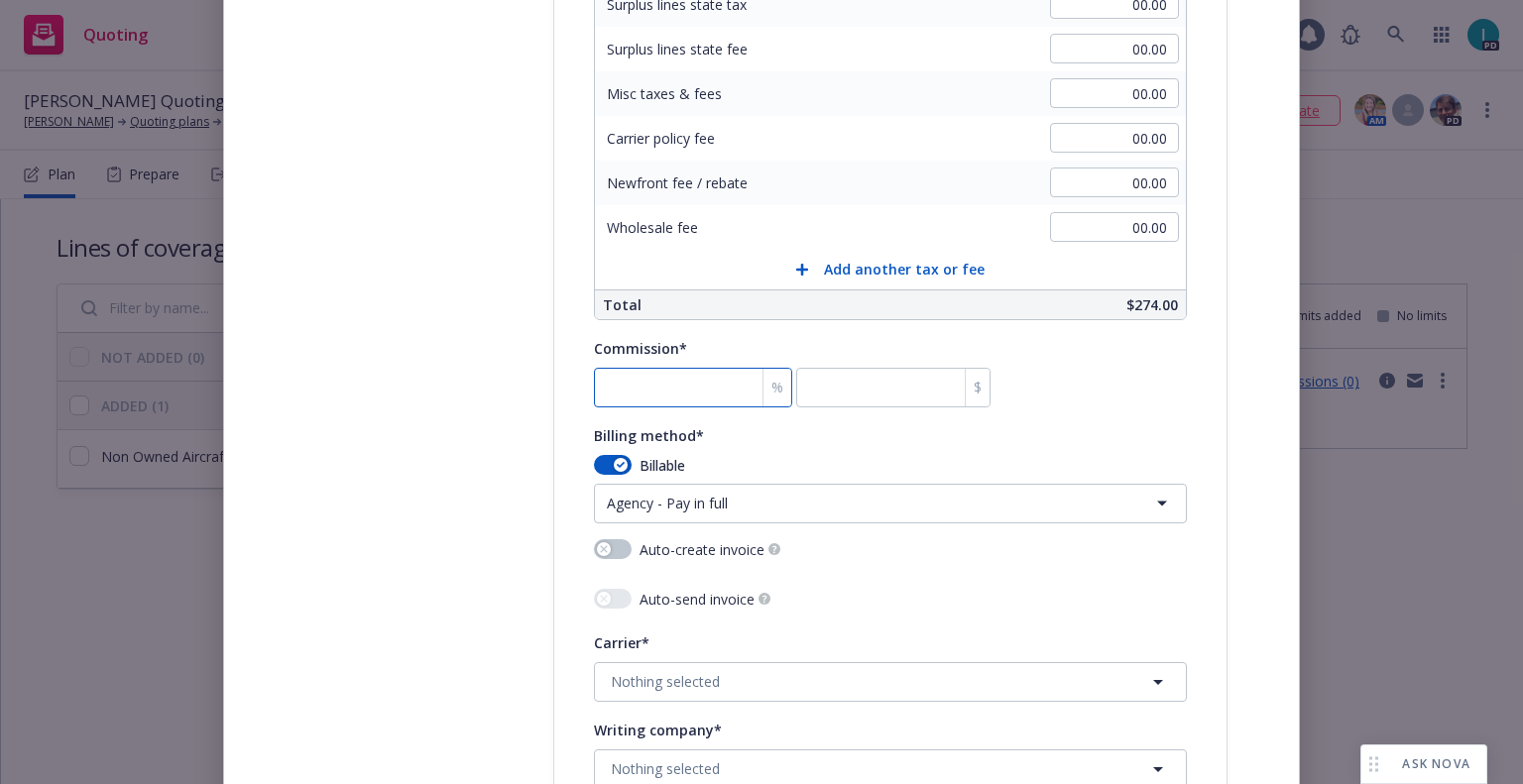 type on "2" 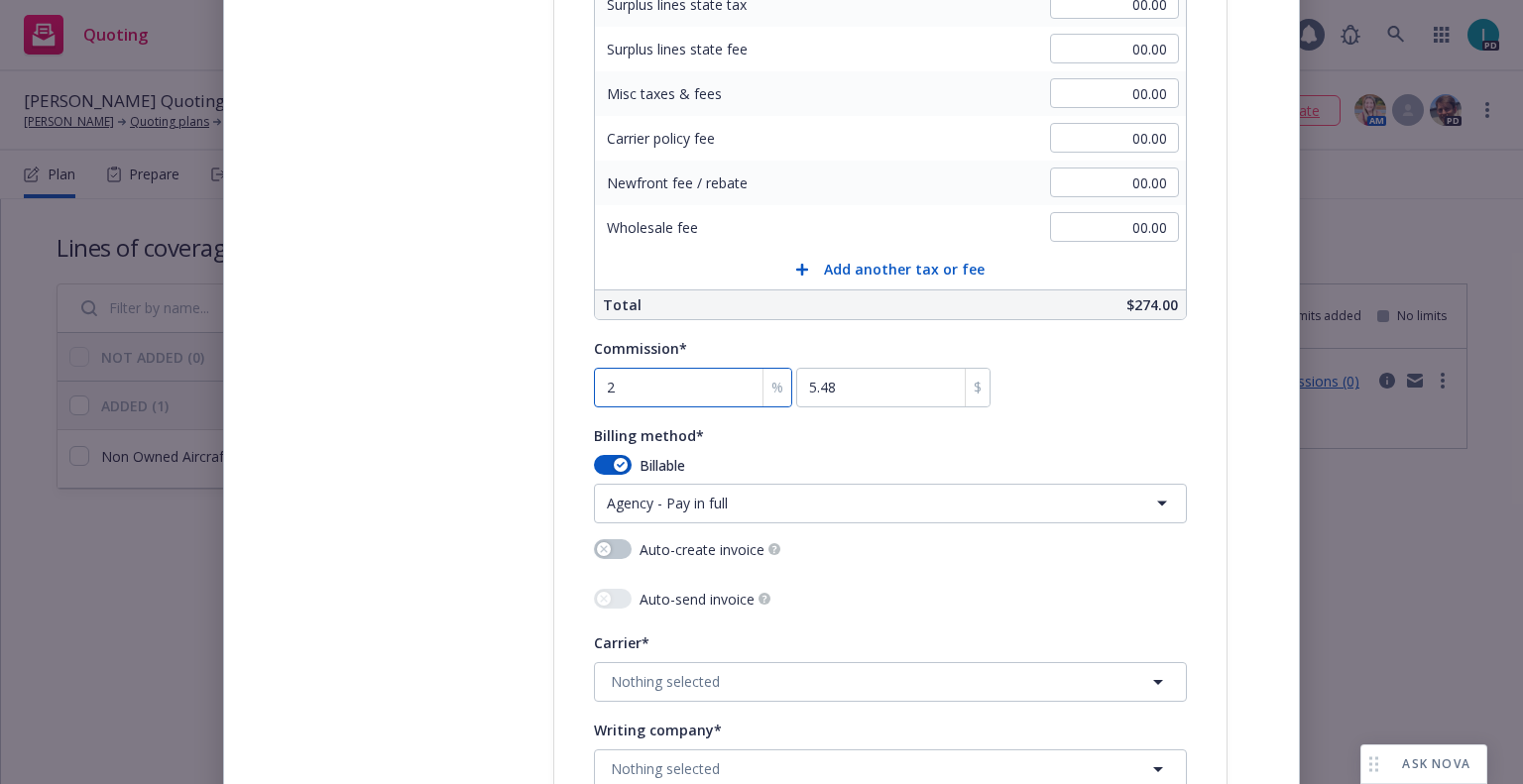 type on "20" 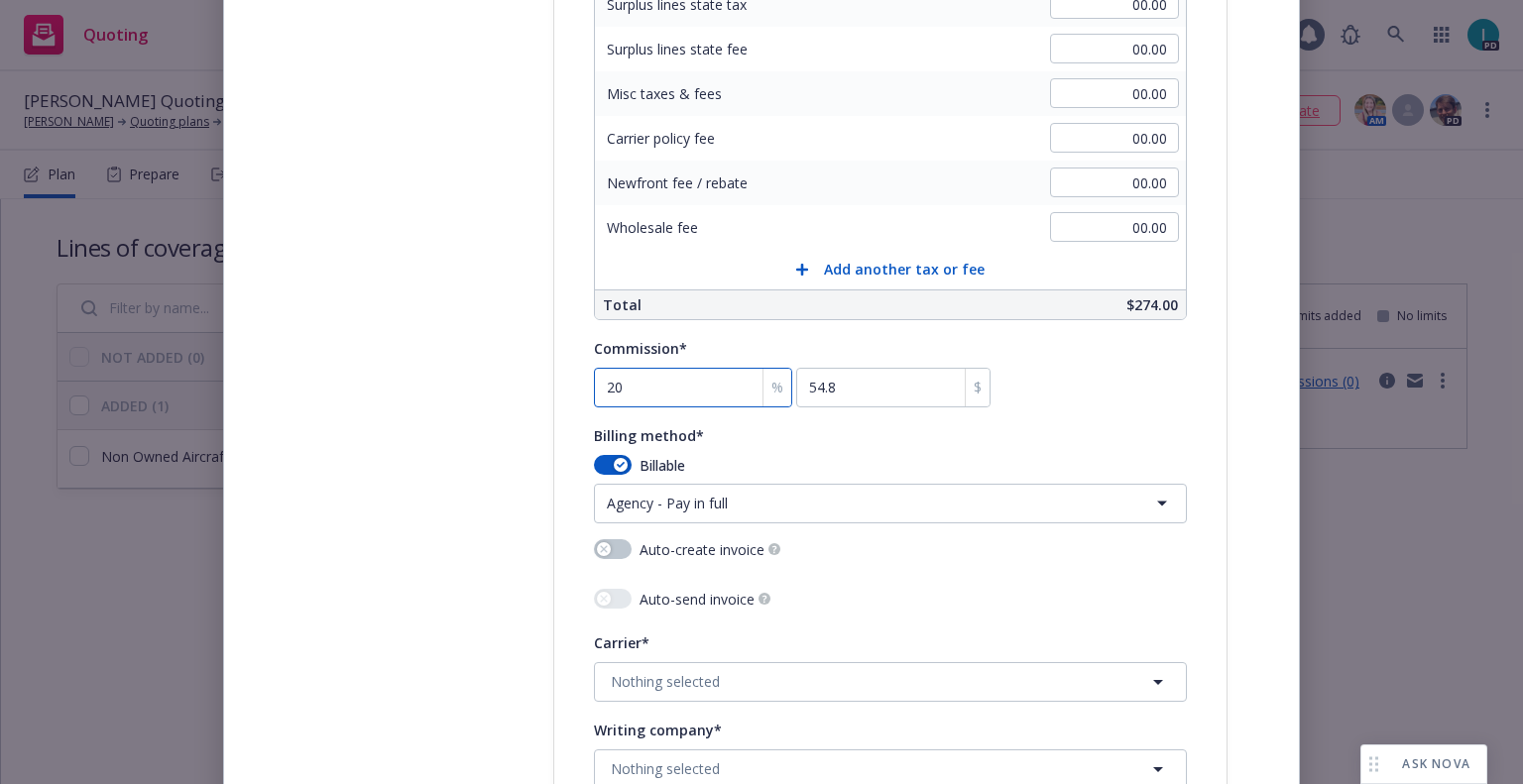 type on "20" 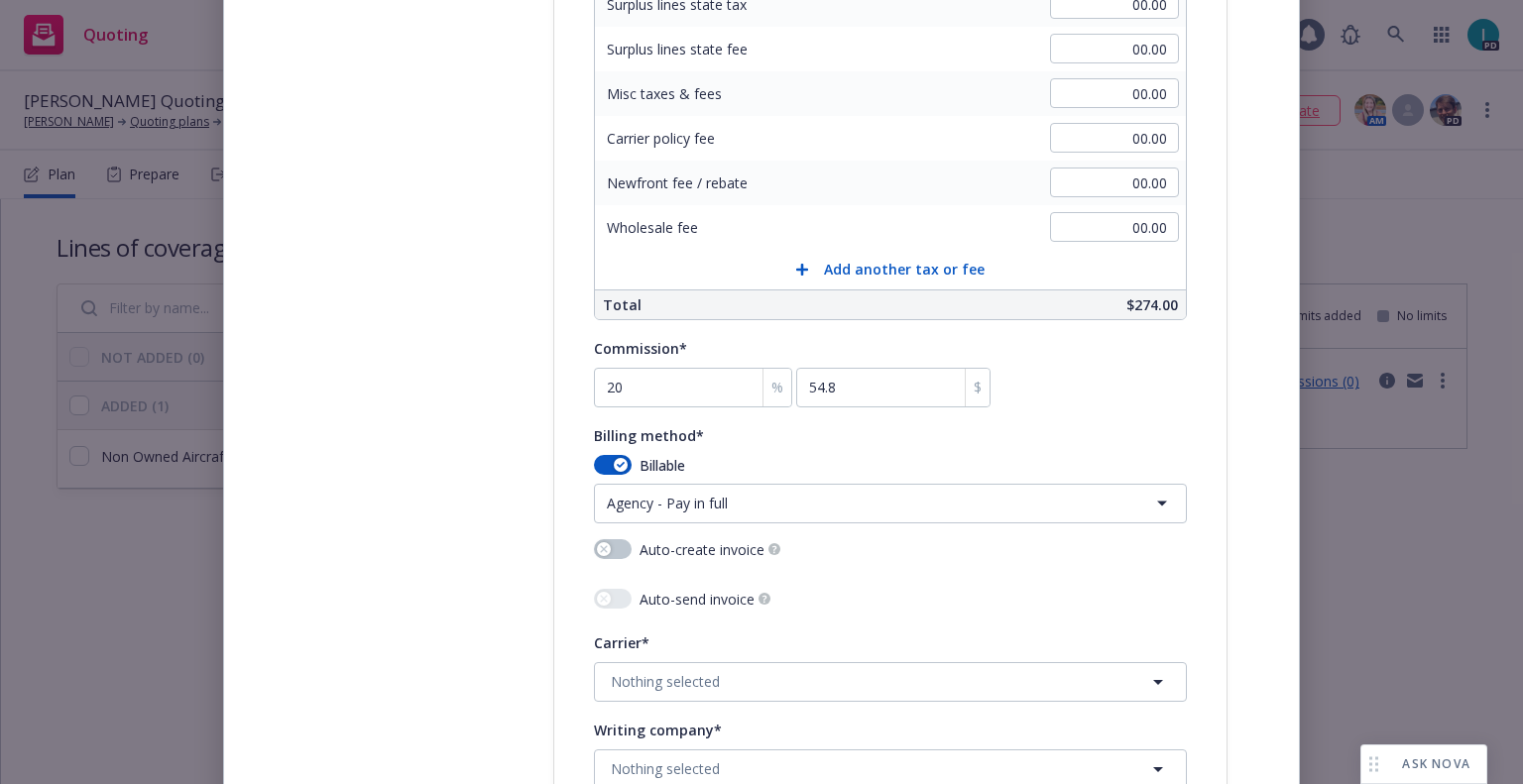 click on "Quoting 1 PD Daniel Munguia Quoting Plan (2025-07-14) Daniel Munguia Quoting plans Quoting plan More info... ETA :  July 14, 2025 No SSC case associated. Associate AM PD Plan Prepare Submit Responses Compare Propose Bind Files Lines of coverage Add NOT ADDED (0) ADDED (1) Non Owned Aircraft Liability New Submission groups Show archived Limits added No limits Non Owned Aircraft Liability View submissions (0) Non Owned Aircraft Liability New Line of coverage Non Owned Aircraft Liability New LOC details copied 07/14/2025   /d9f2af8e-d461-44ce-b7f4-b9500b102813/plan ASK NOVA Create policy Select lines of coverage Upload documents 3 Policy details 4 Installment plan Add policy details Policy type* Non Owned Aircraft Liability Policy number* 1001297254-01 Policy number not available at this time Policy display name Policy term* Select policy term 12 Month 6 Month 4 Month 3 Month 2 Month 1 Month 36 Month (3 yr) 72 Month (6 yr) 120 Month (10 yr) 180 Month (15 yr) 240 Month (20 yr) 300 Month (25 yr) 360 Month (30 yr)" at bounding box center (762, 392) 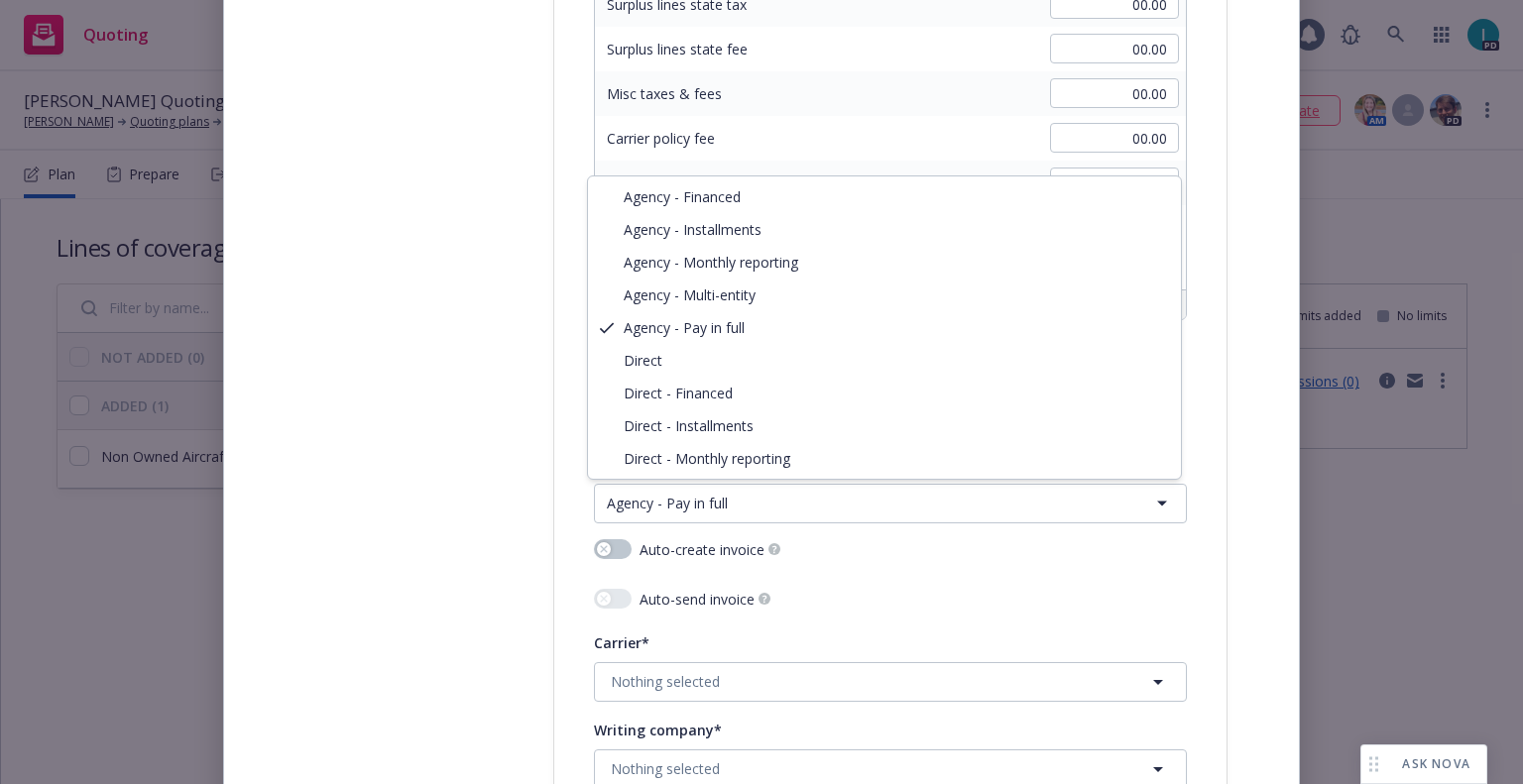 select on "DIRECT" 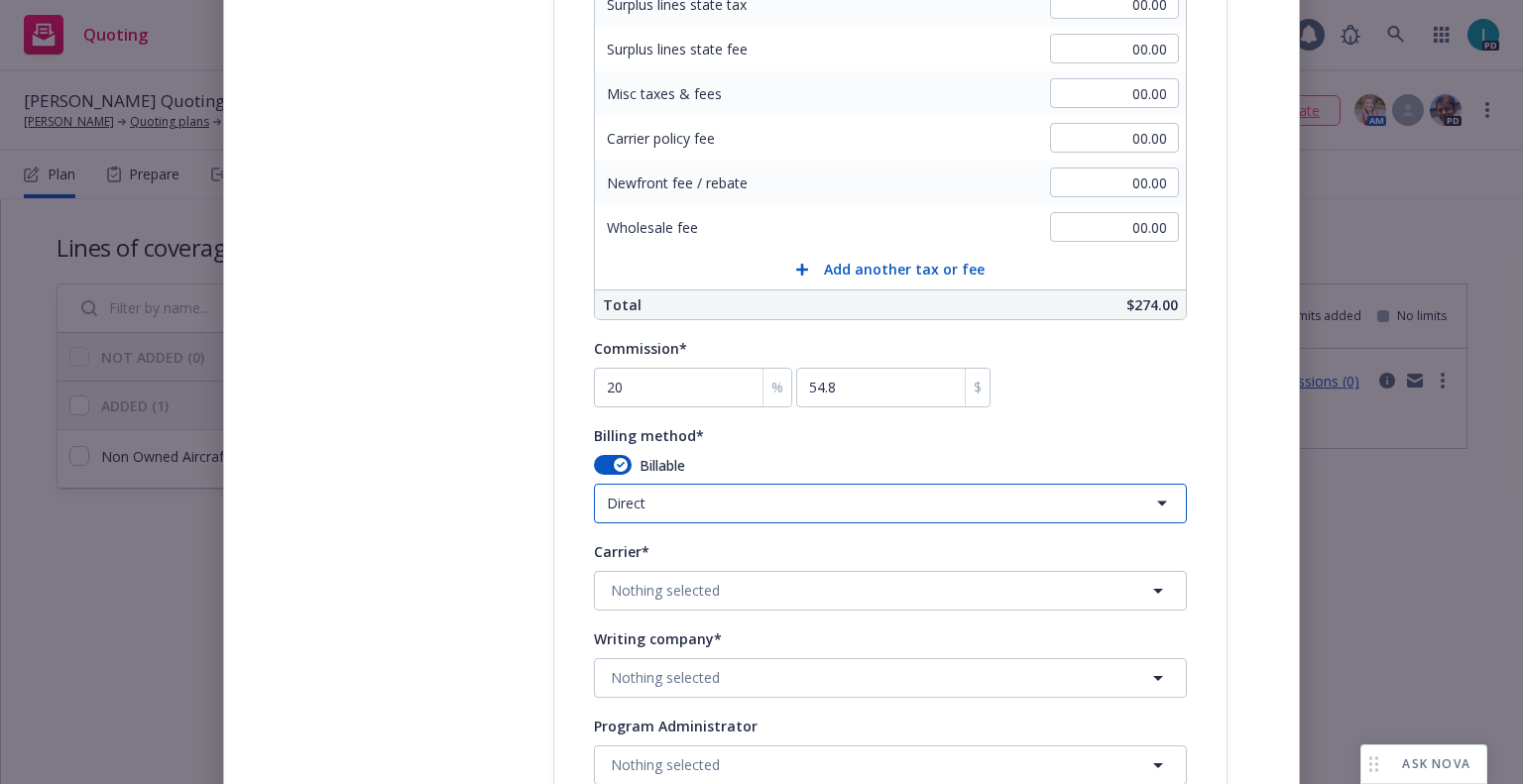 scroll, scrollTop: 1586, scrollLeft: 0, axis: vertical 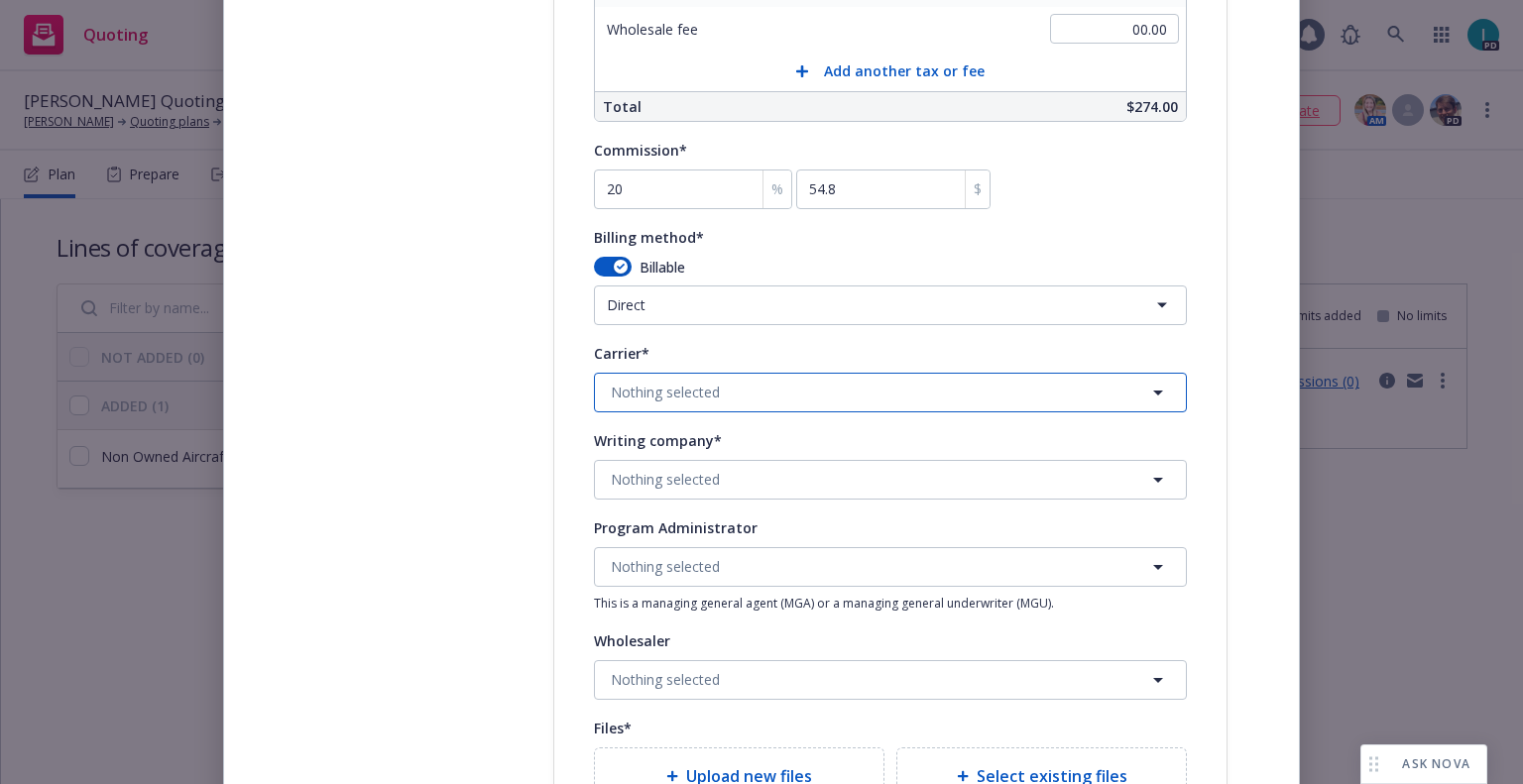 click on "Nothing selected" at bounding box center (890, 392) 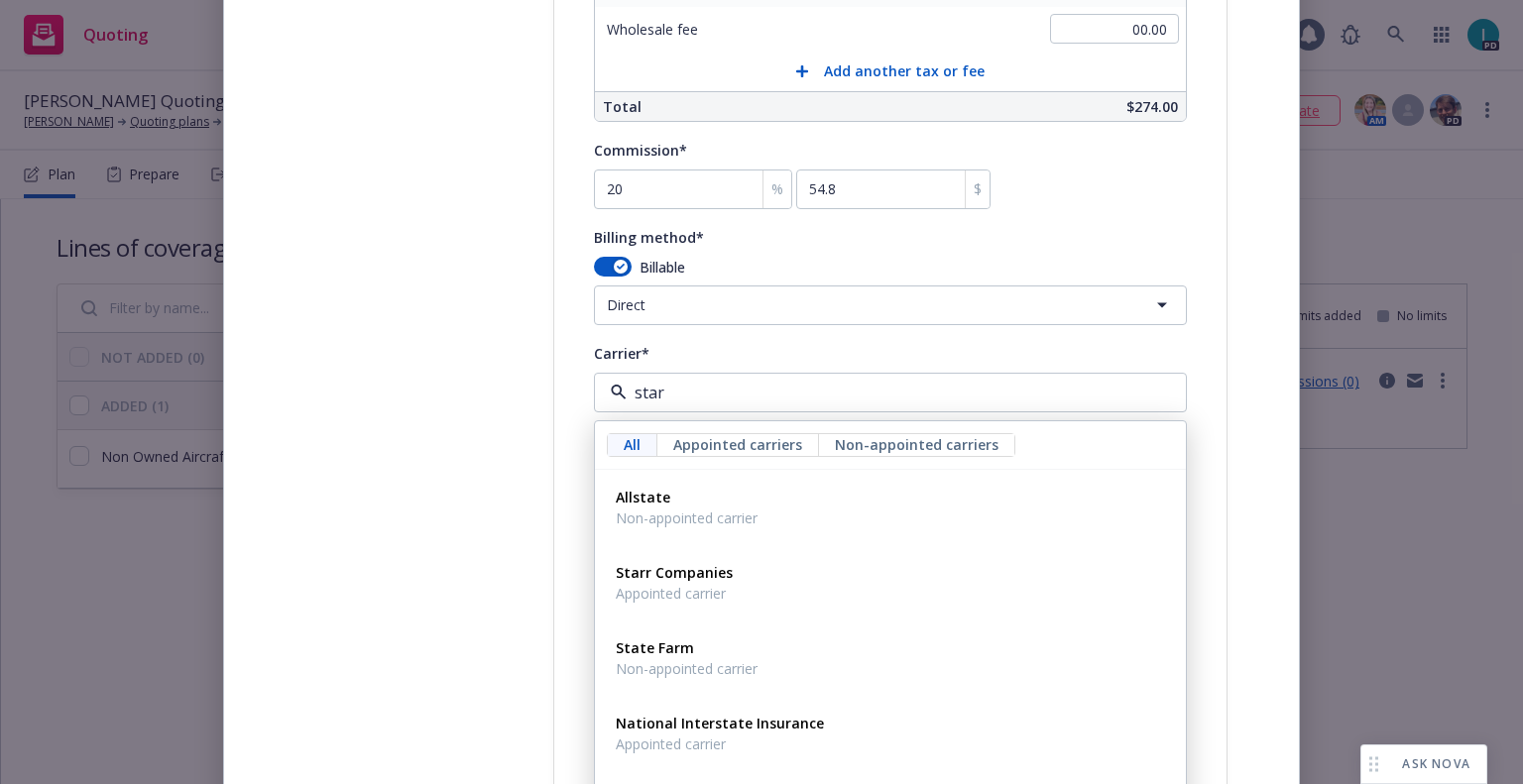 type on "starr" 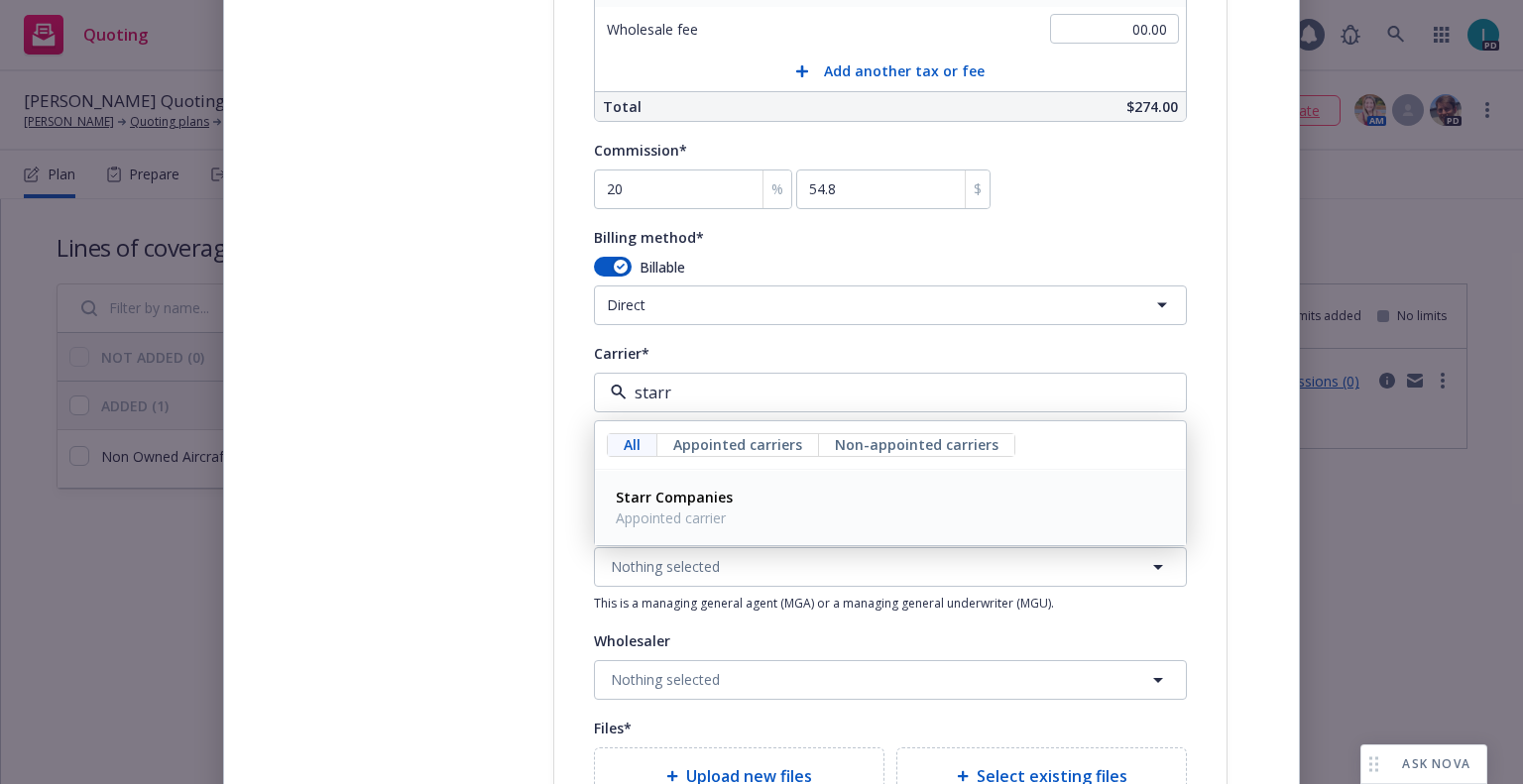 click on "Starr Companies" at bounding box center [674, 497] 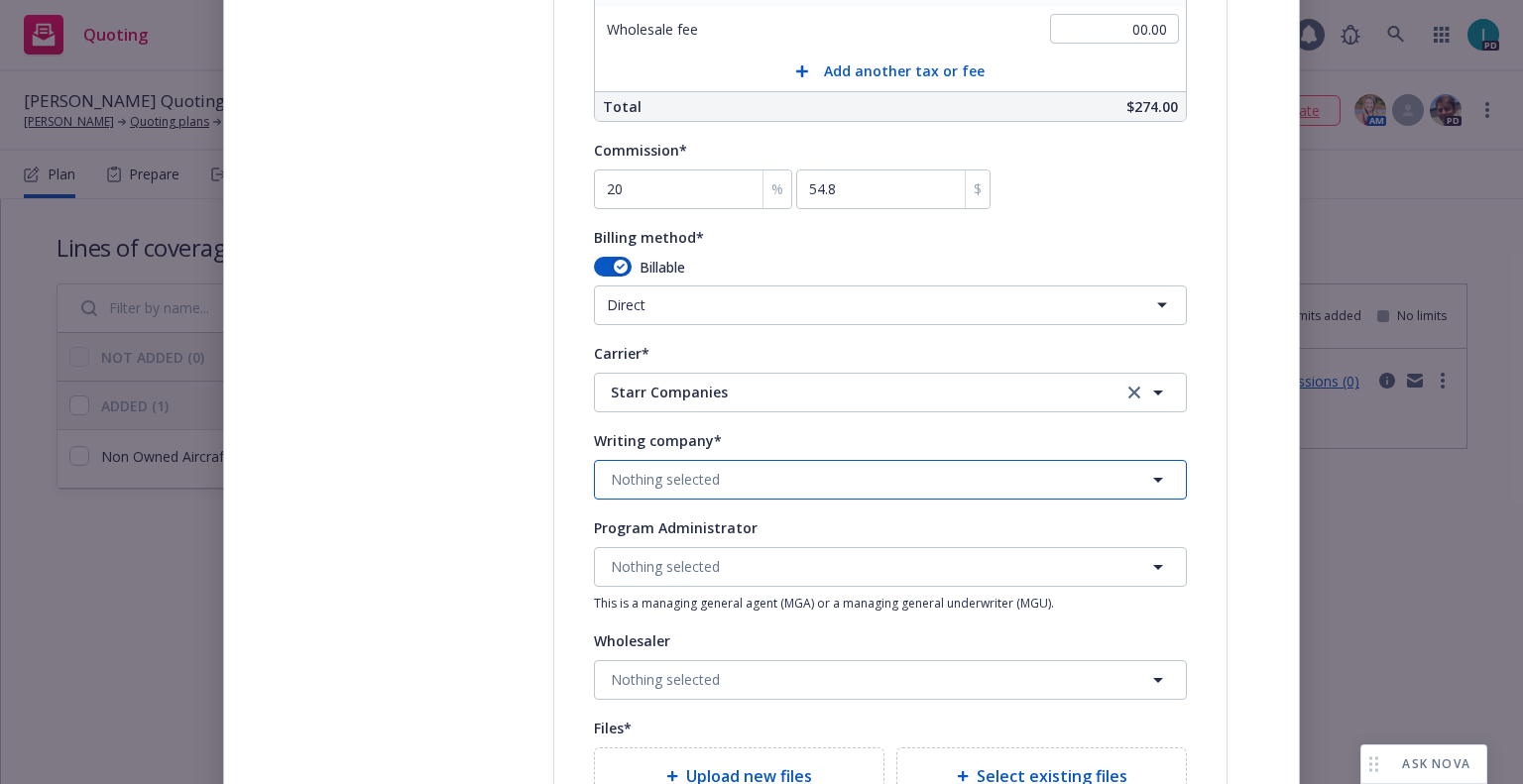 click on "Nothing selected" at bounding box center (665, 479) 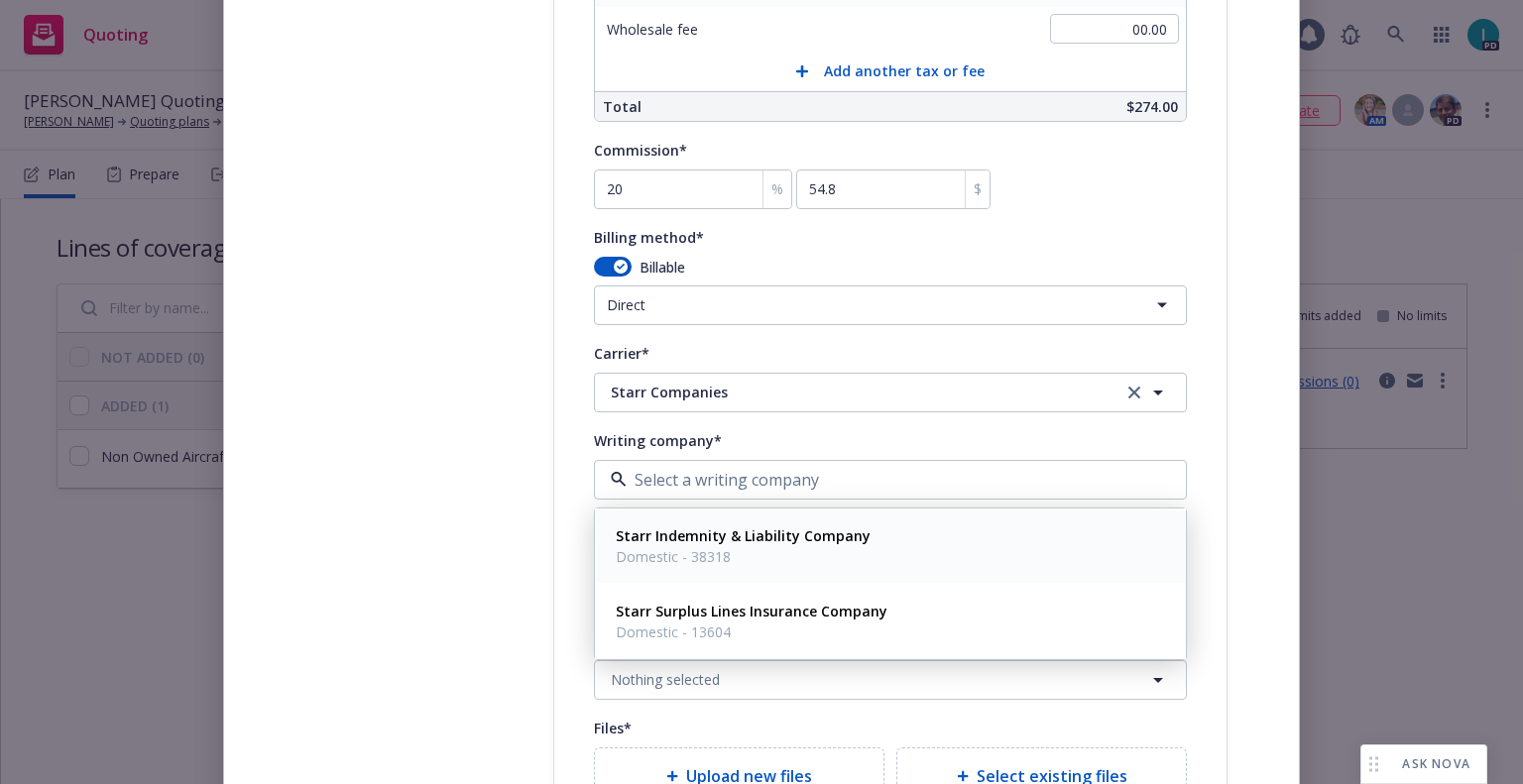 click on "Starr Indemnity & Liability Company Domestic - 38318" at bounding box center (890, 546) 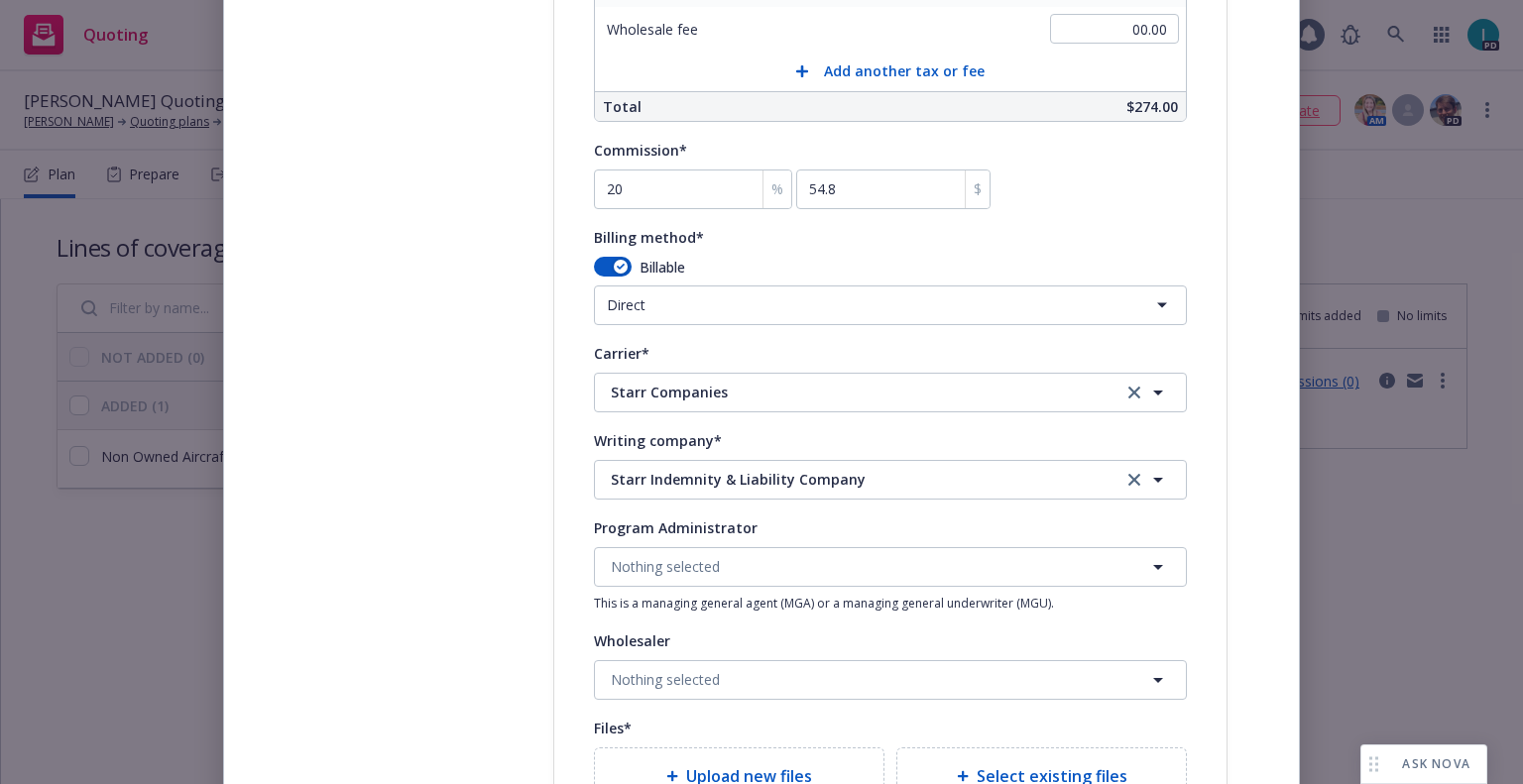 click on "Program Administrator" at bounding box center (675, 527) 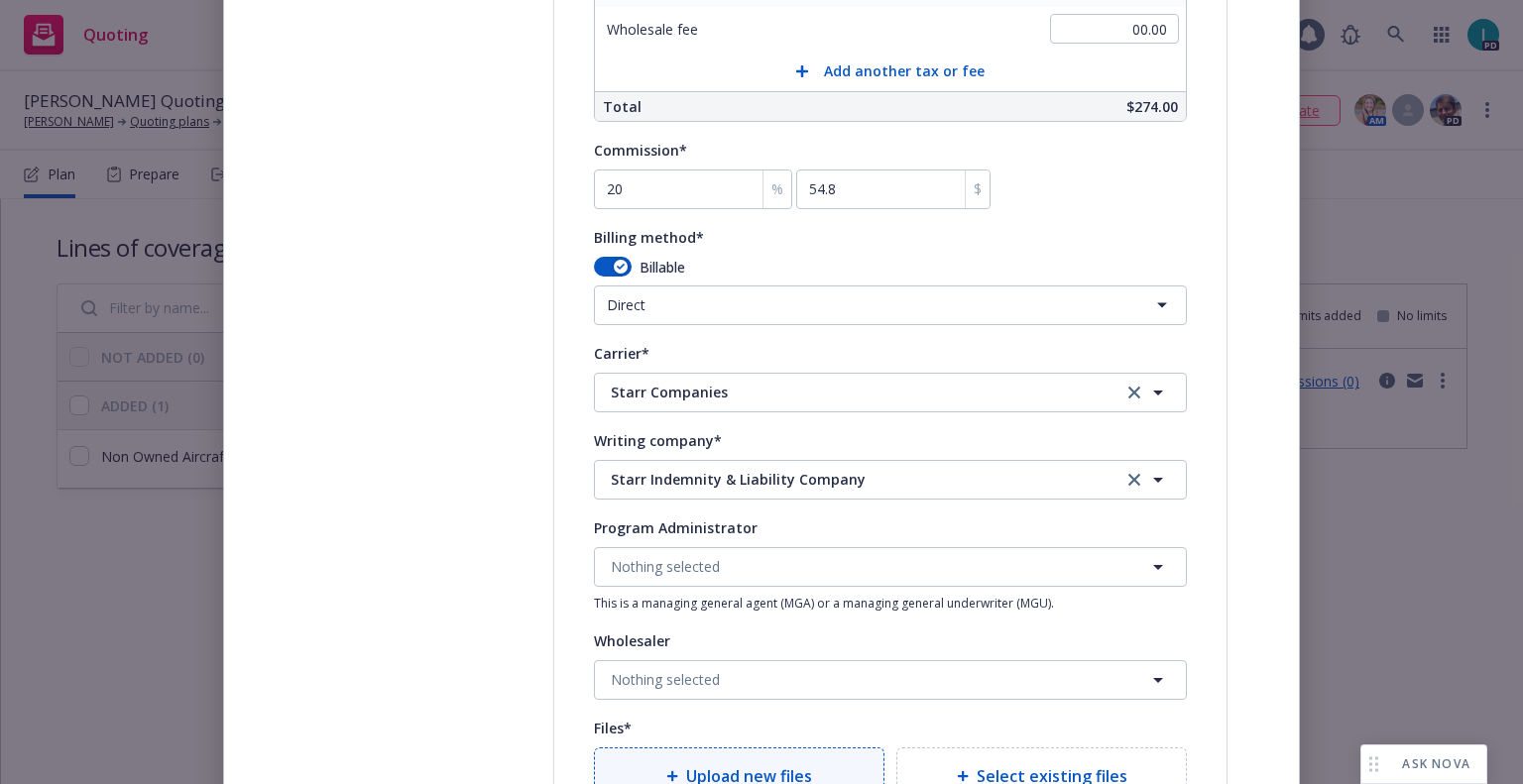 scroll, scrollTop: 2072, scrollLeft: 0, axis: vertical 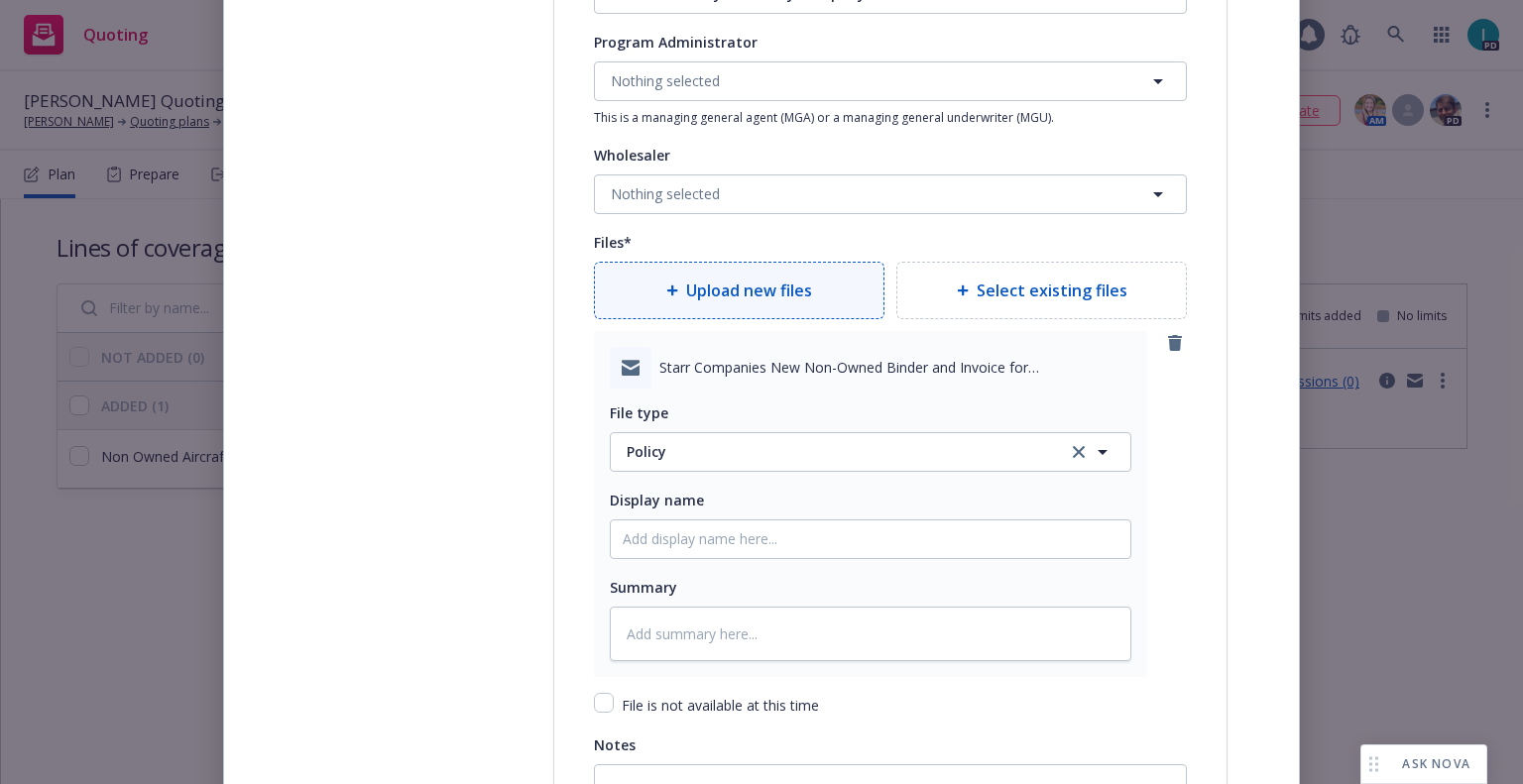type on "x" 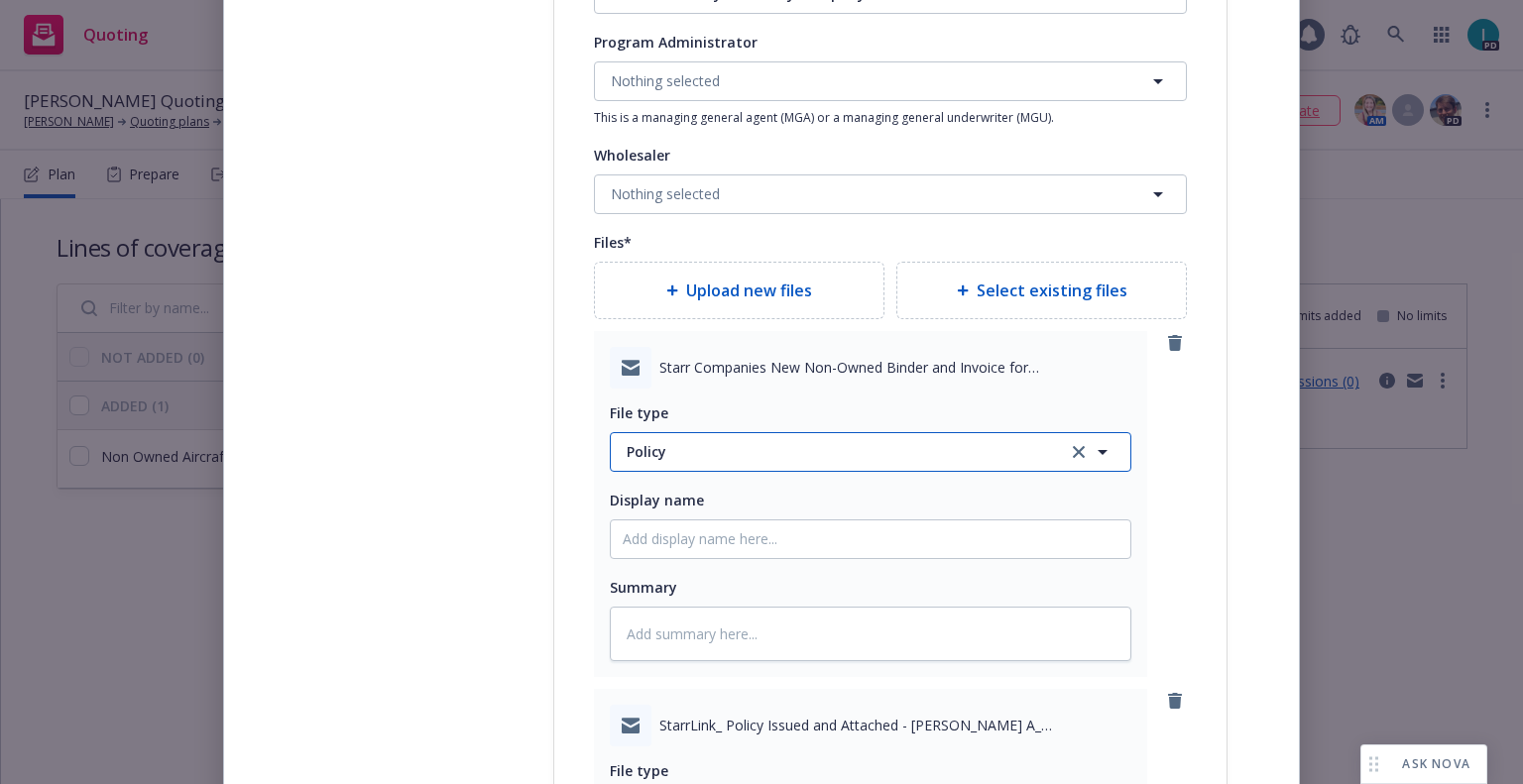 click on "Policy" at bounding box center [835, 451] 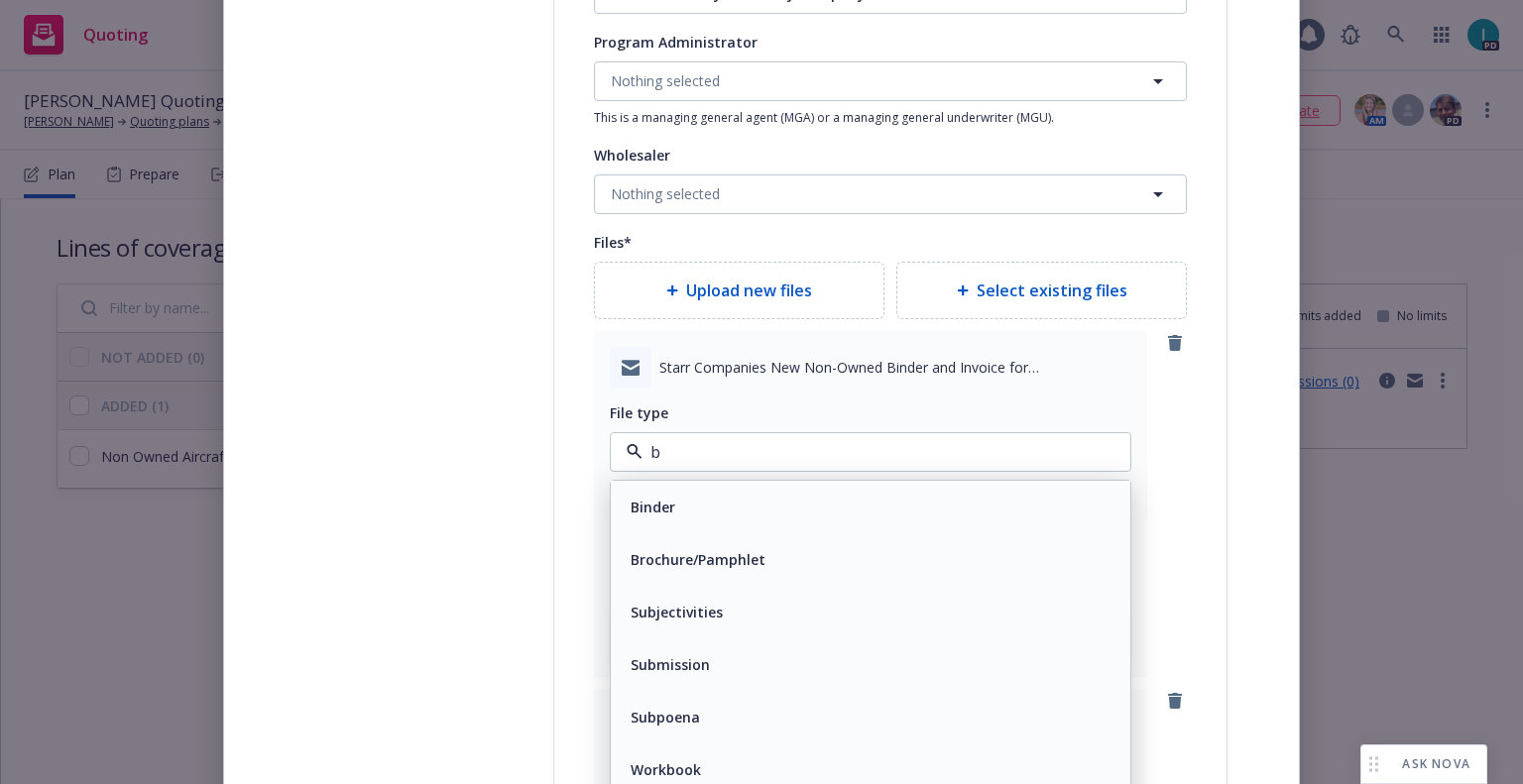 type on "bi" 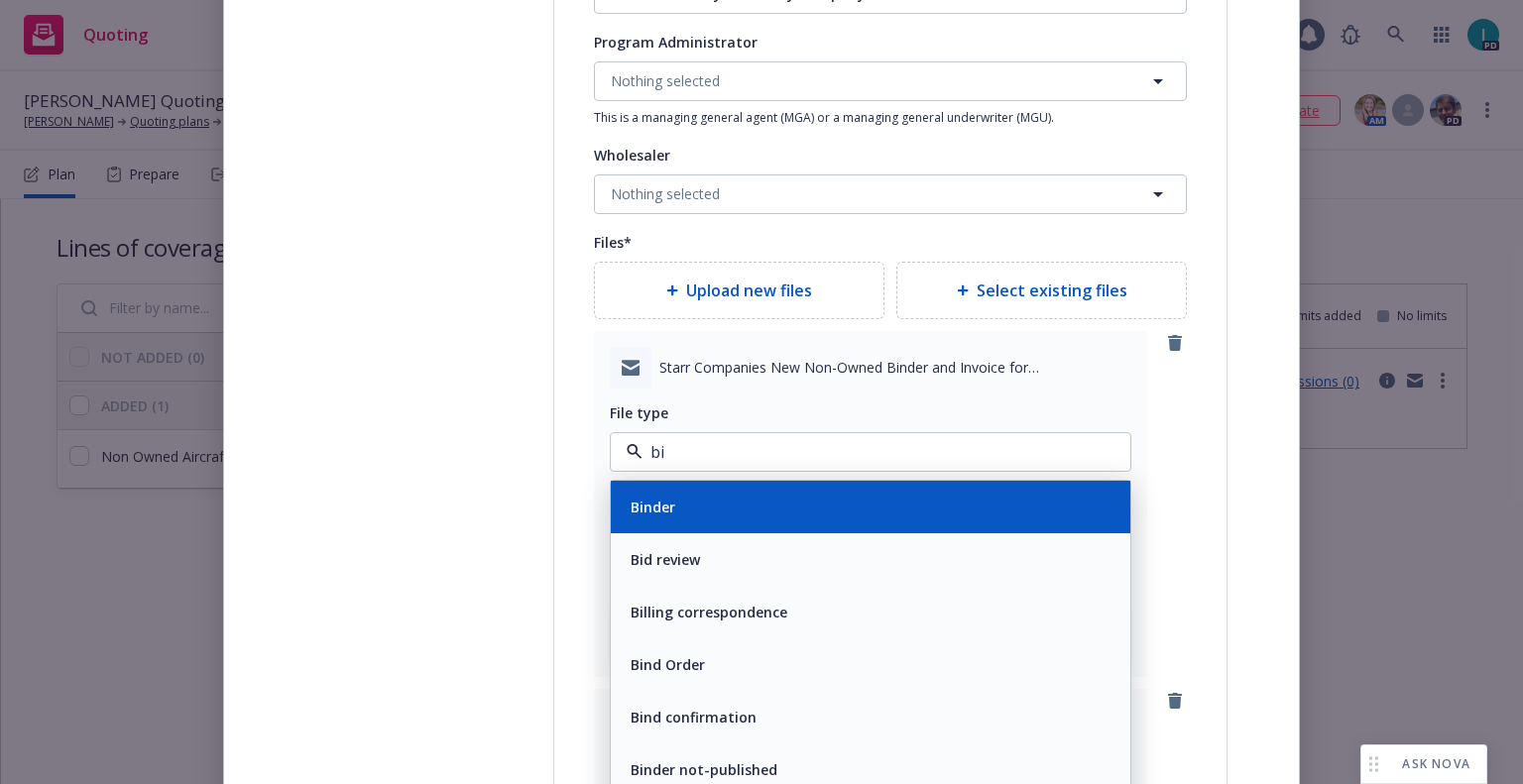 click on "Binder" at bounding box center [652, 506] 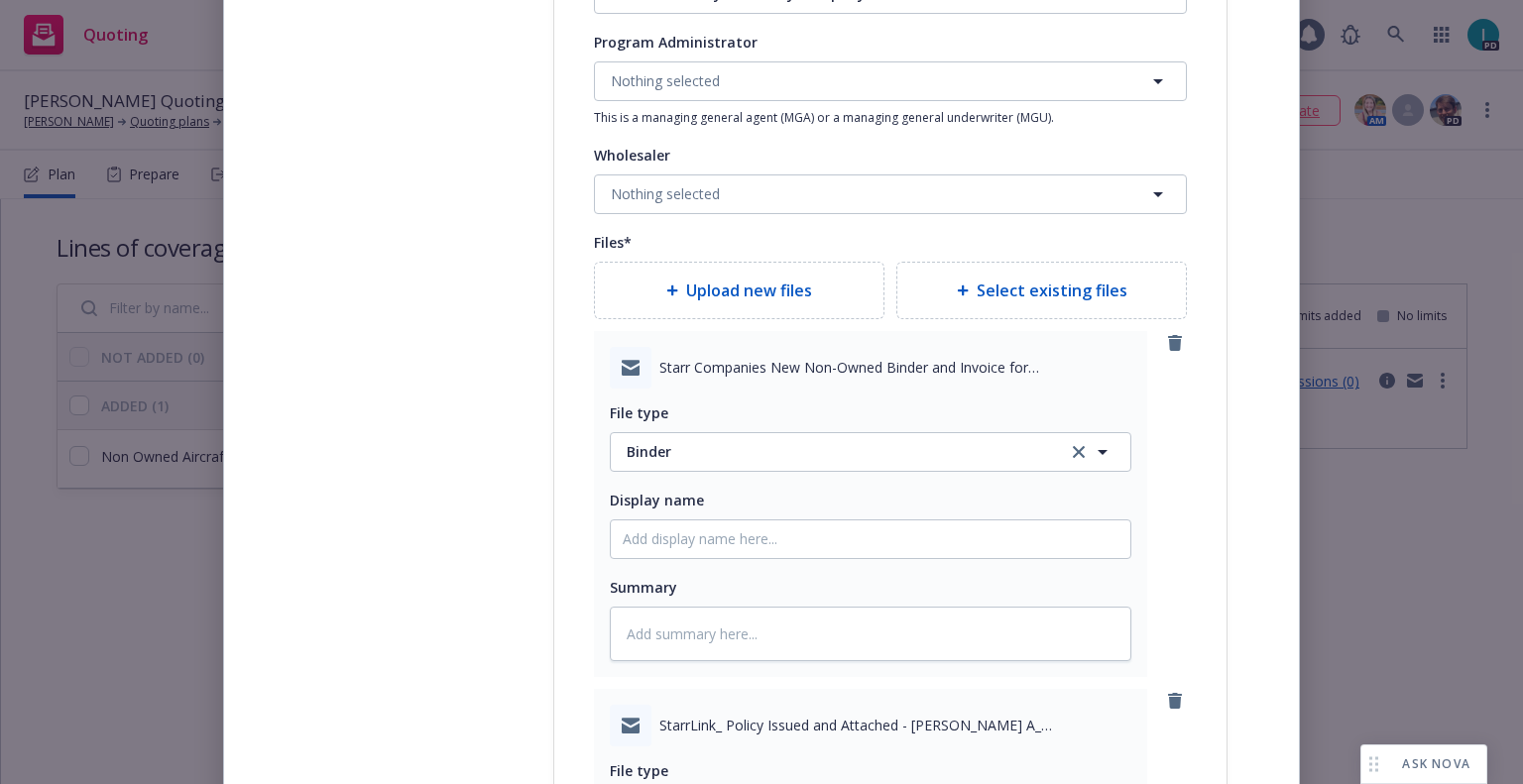 scroll, scrollTop: 2270, scrollLeft: 0, axis: vertical 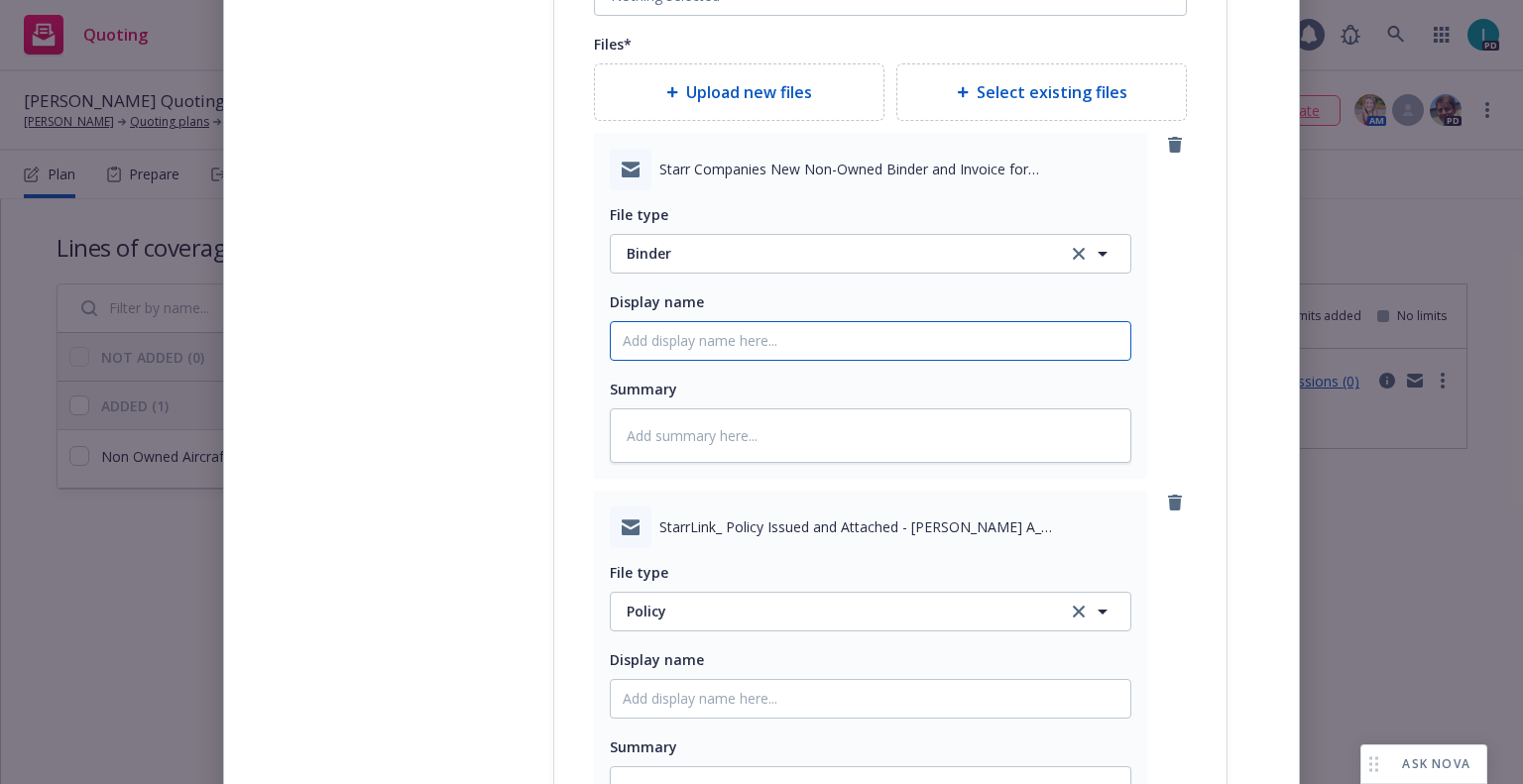 click on "Policy display name" at bounding box center [871, 341] 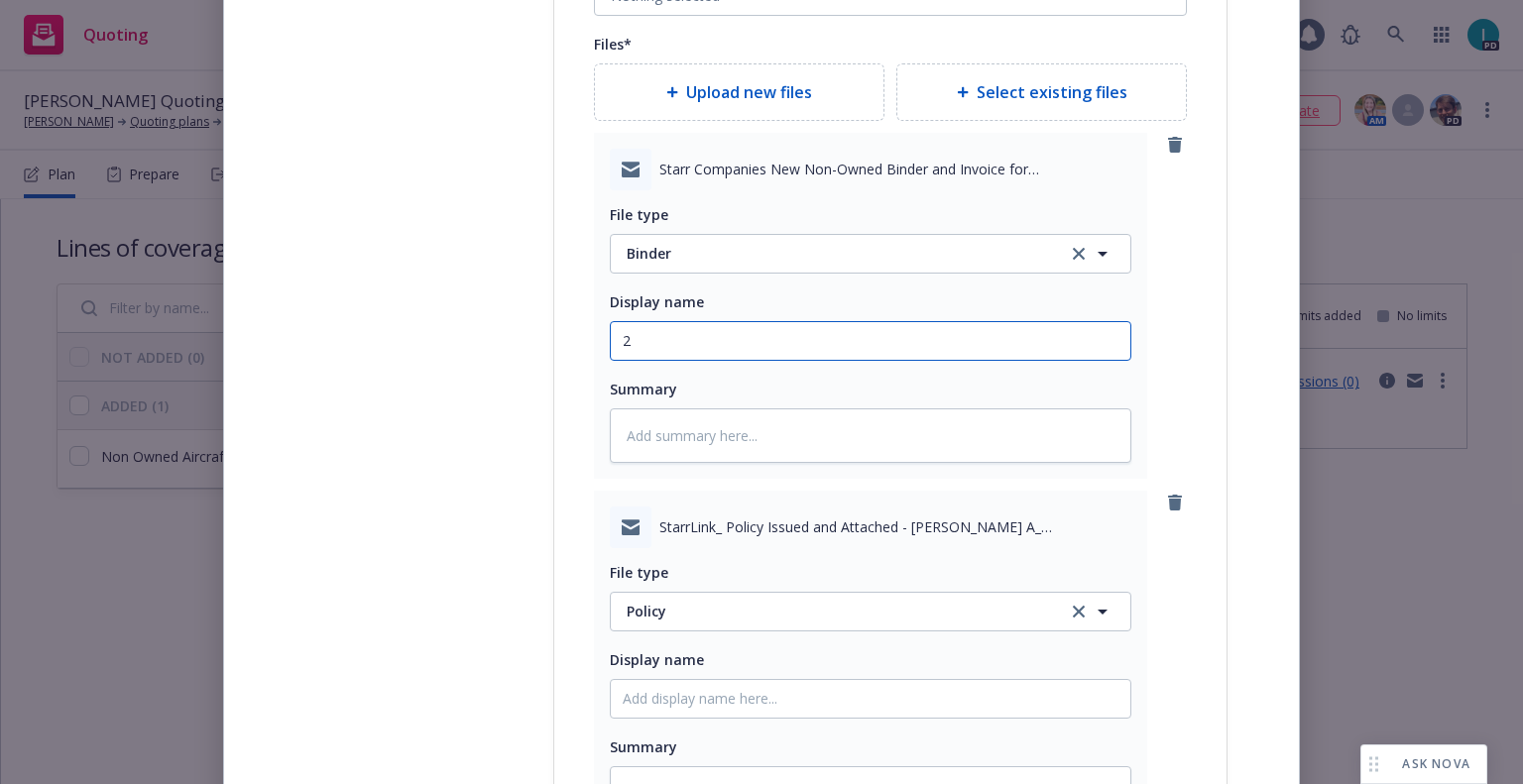 type on "x" 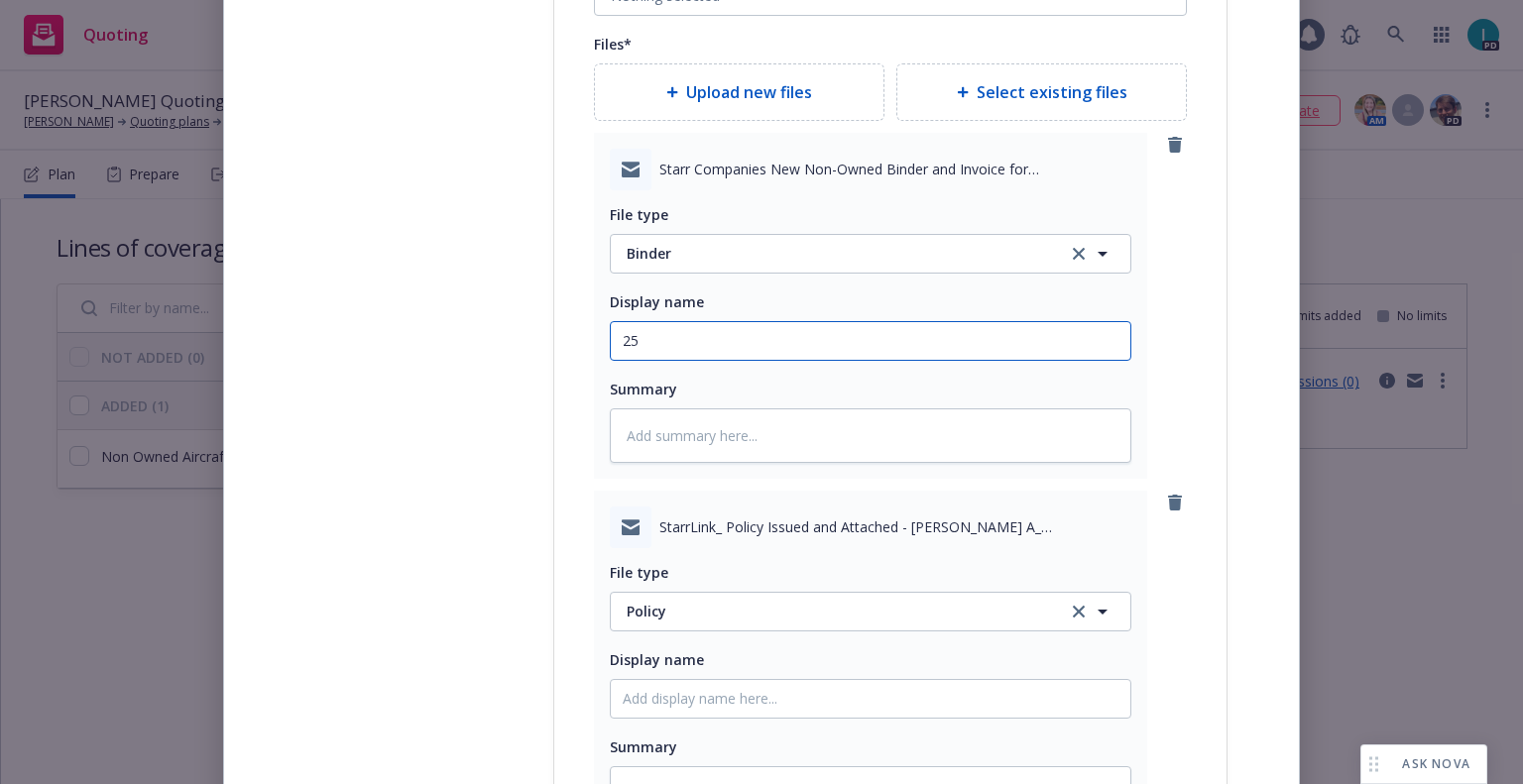type on "x" 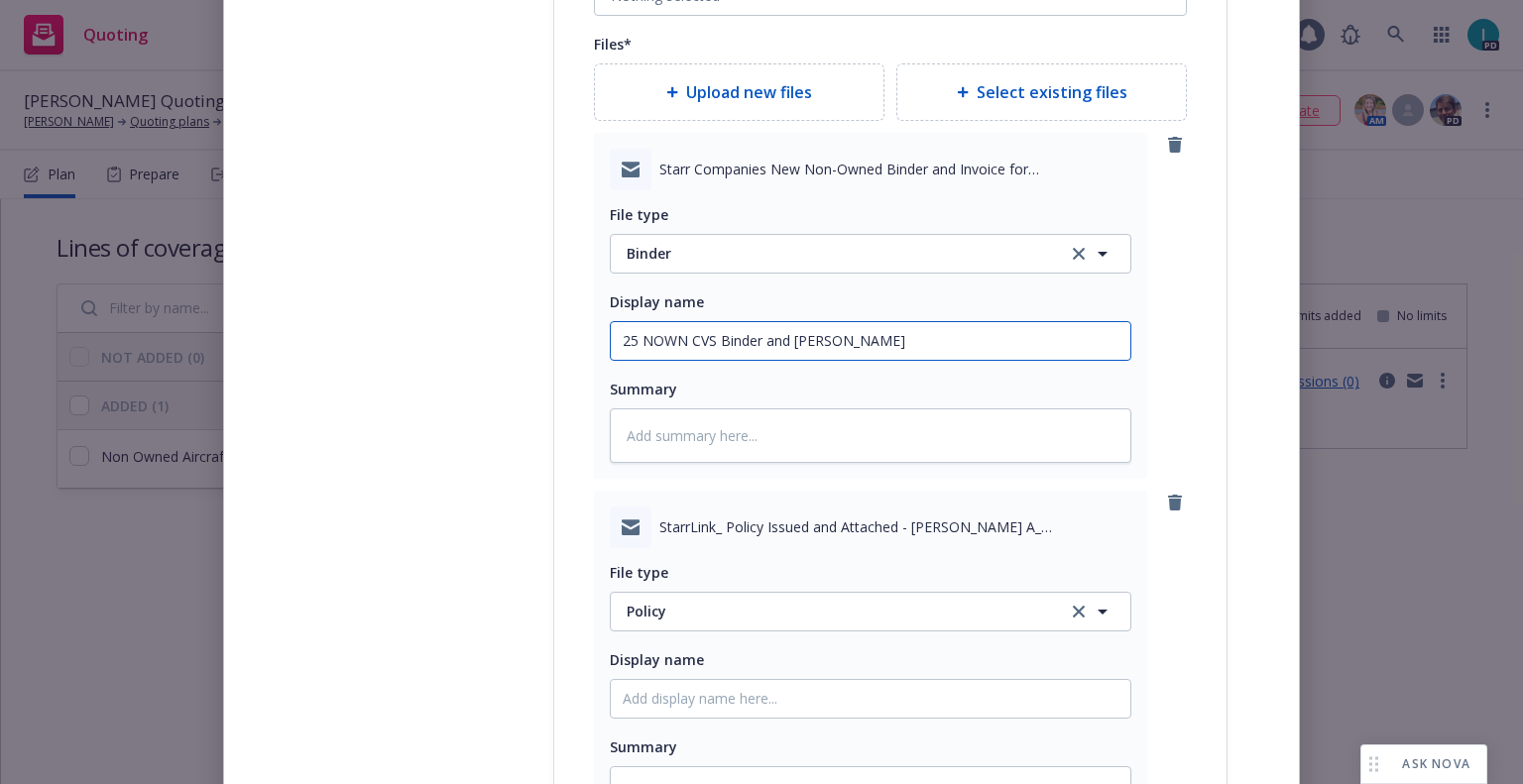 drag, startPoint x: 708, startPoint y: 346, endPoint x: 237, endPoint y: 356, distance: 471.10615 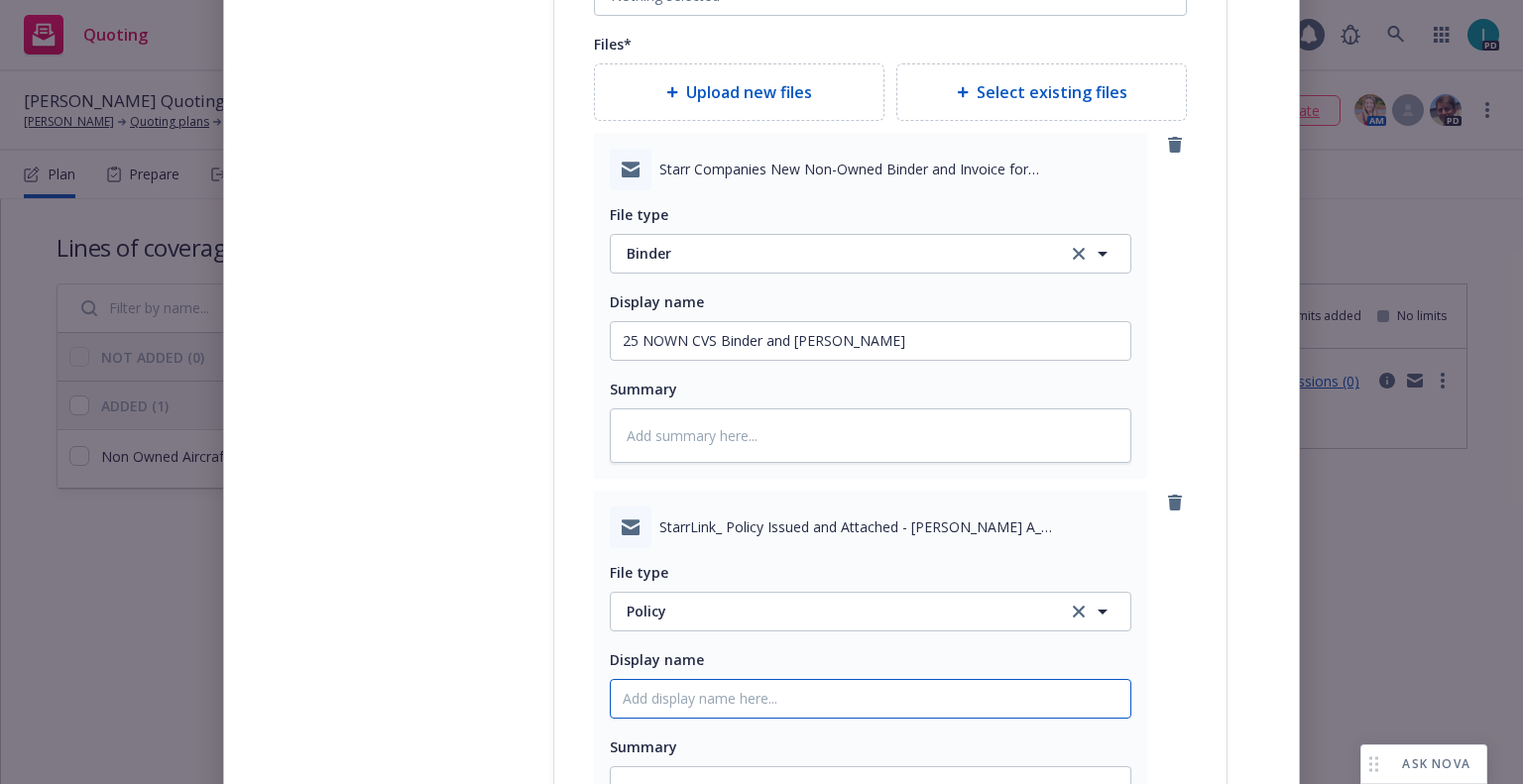 click on "Policy display name" at bounding box center (871, 341) 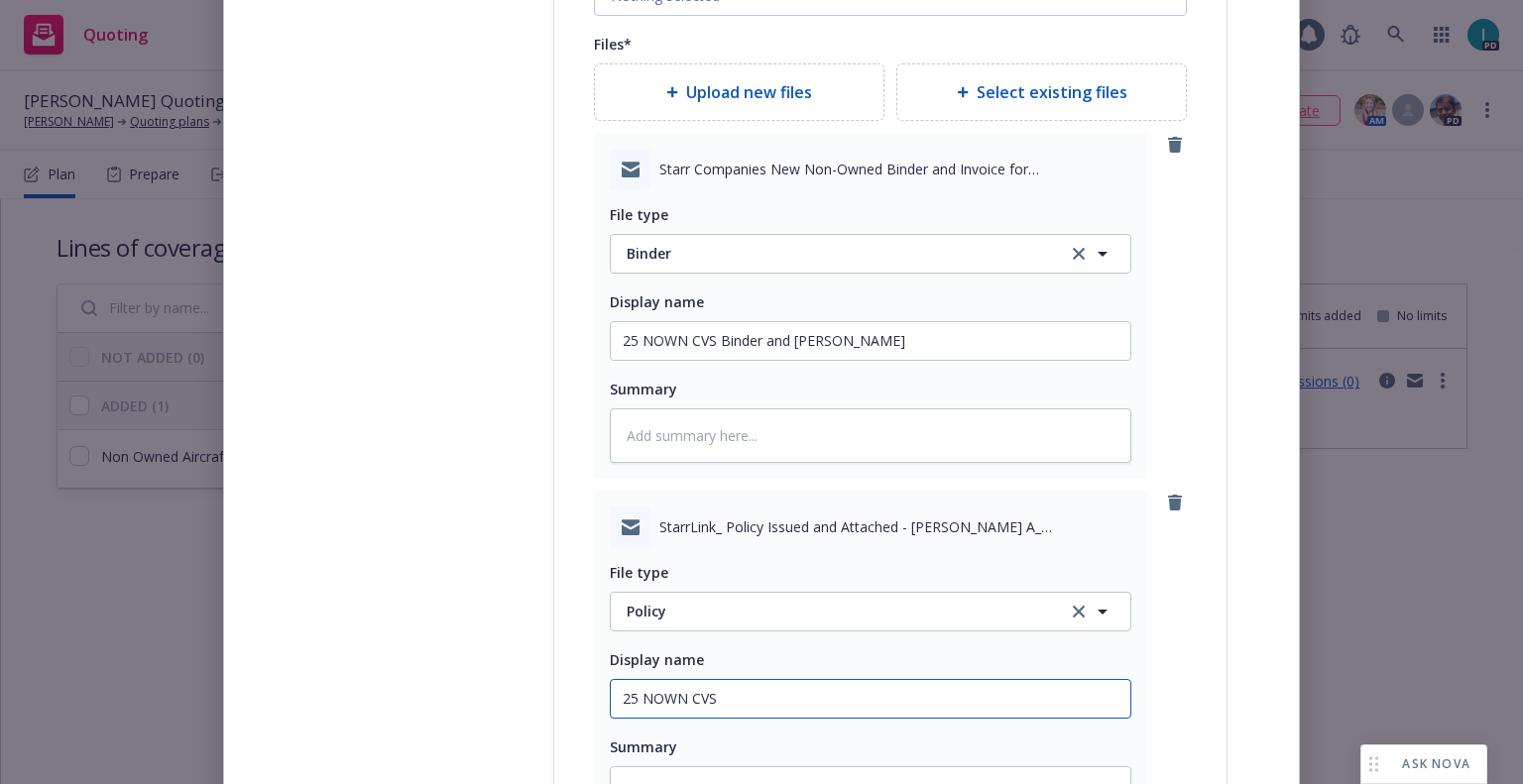 type on "25 NOWN CVS Policy" 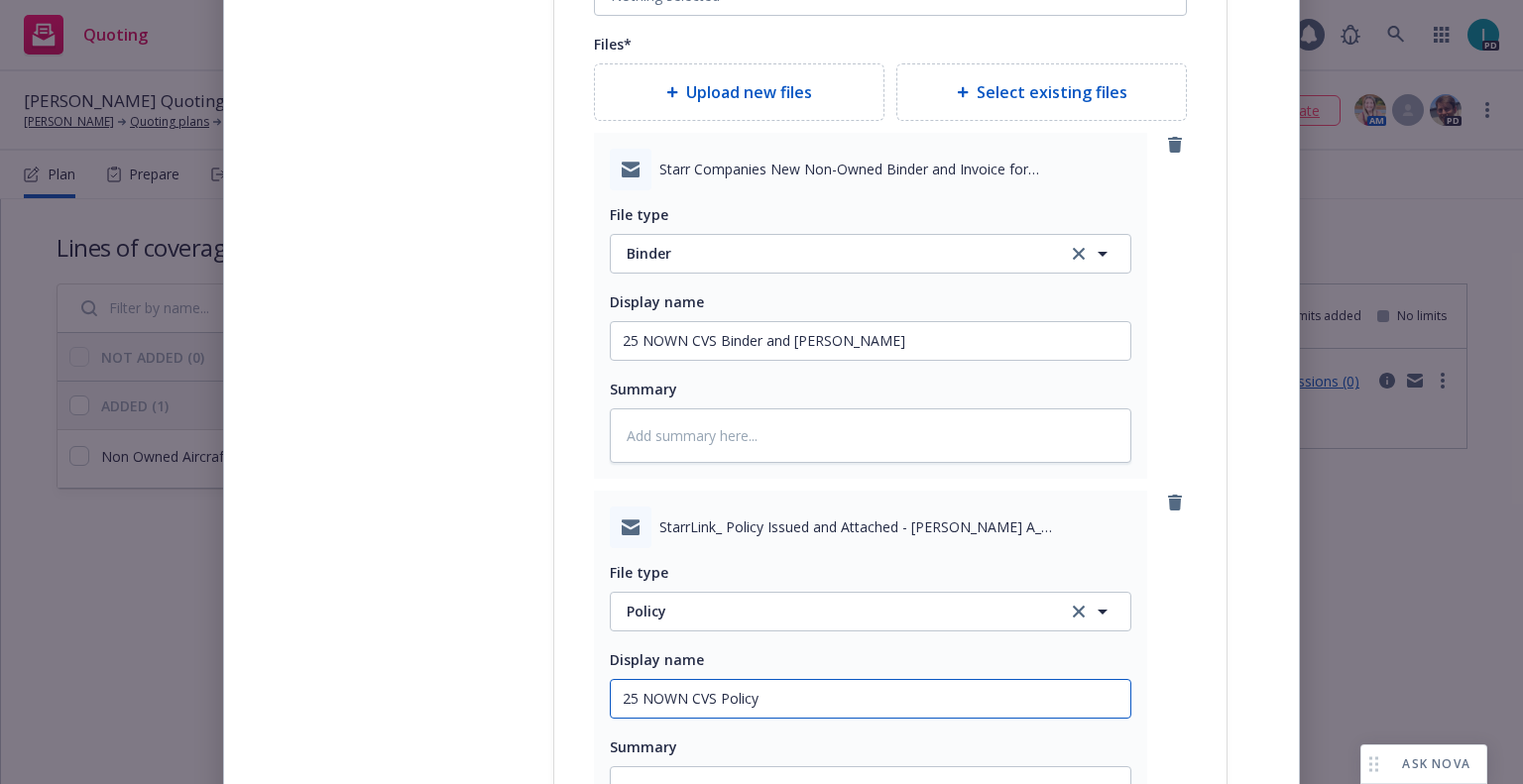 type on "x" 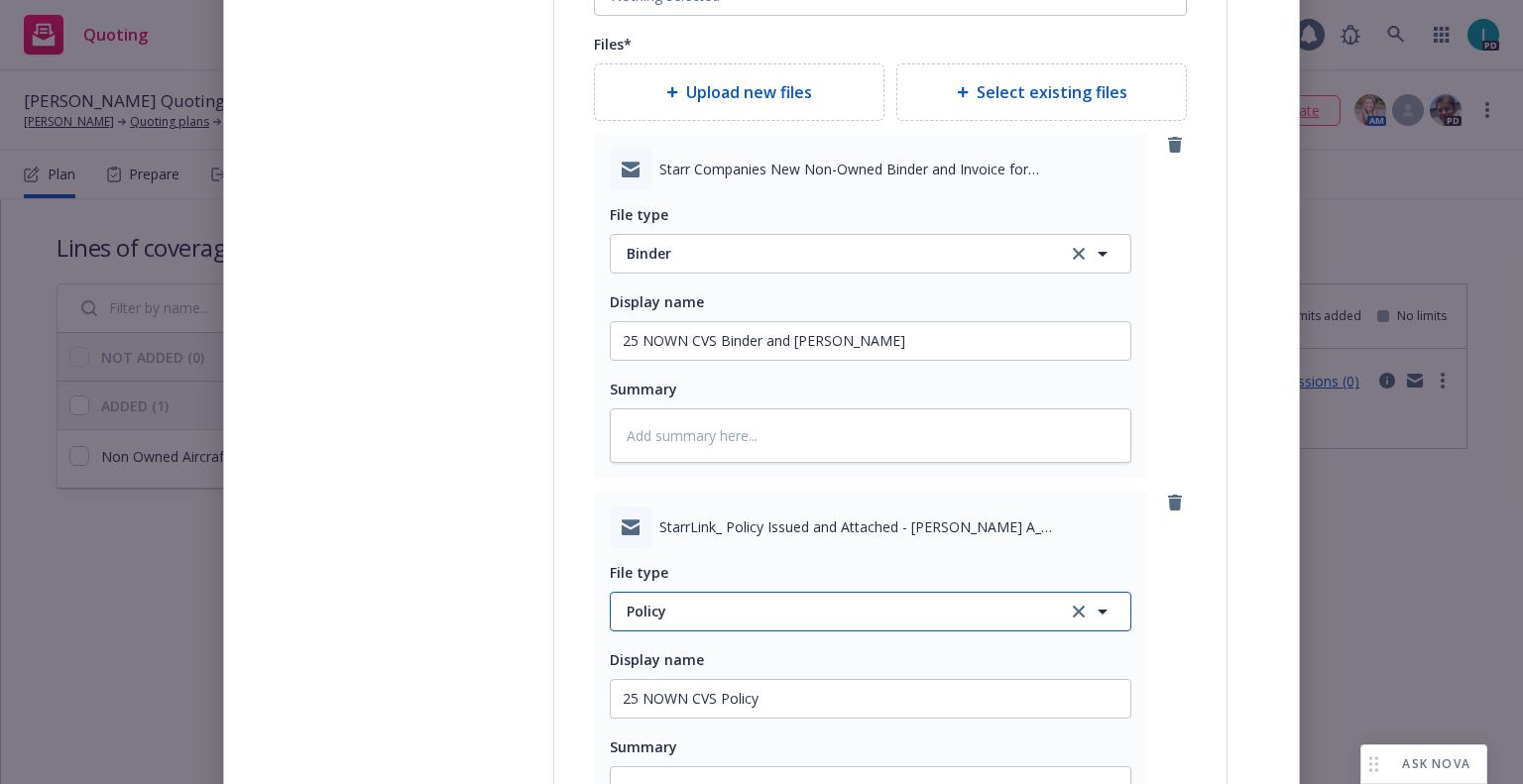 click on "Policy" at bounding box center (835, 611) 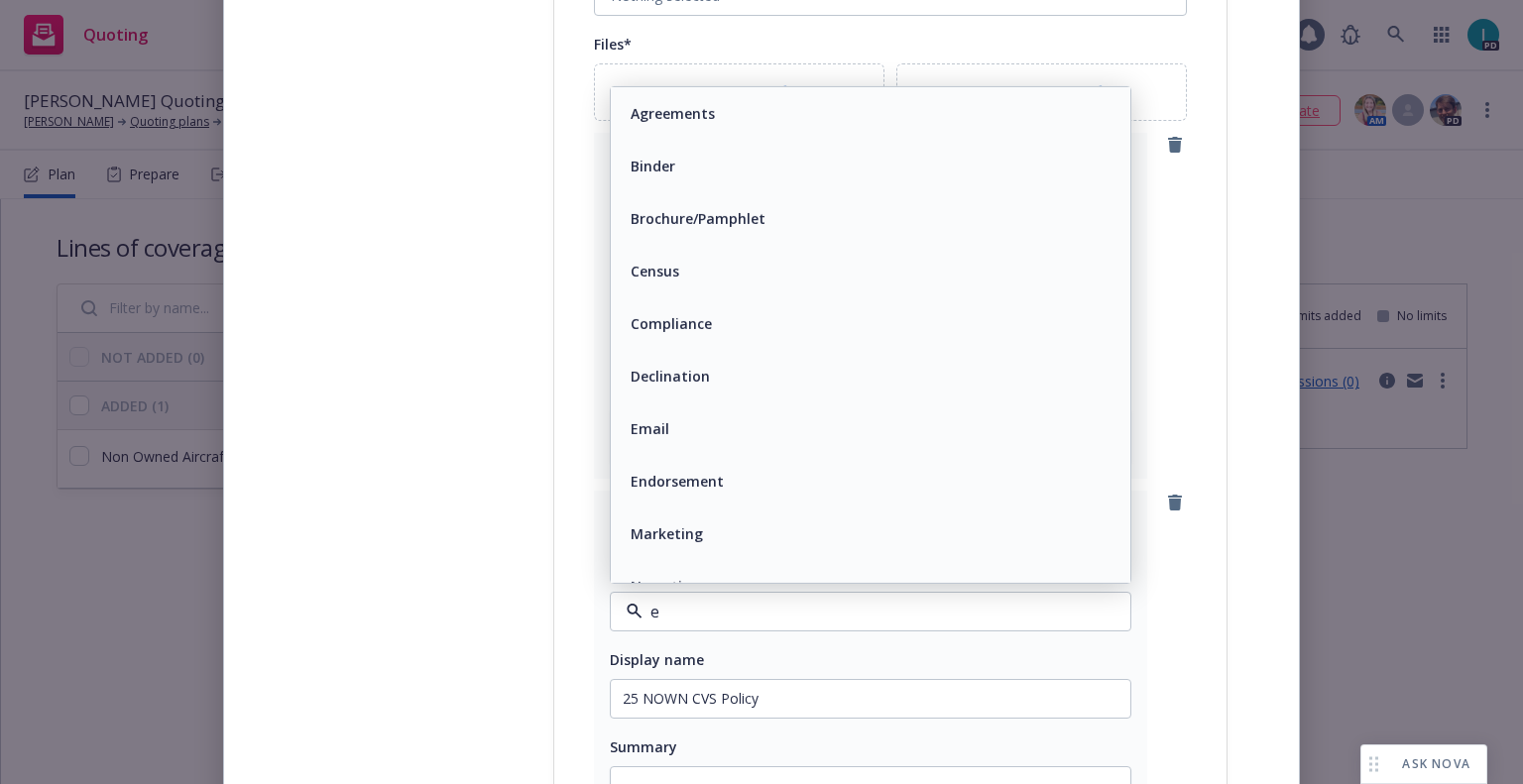 type on "em" 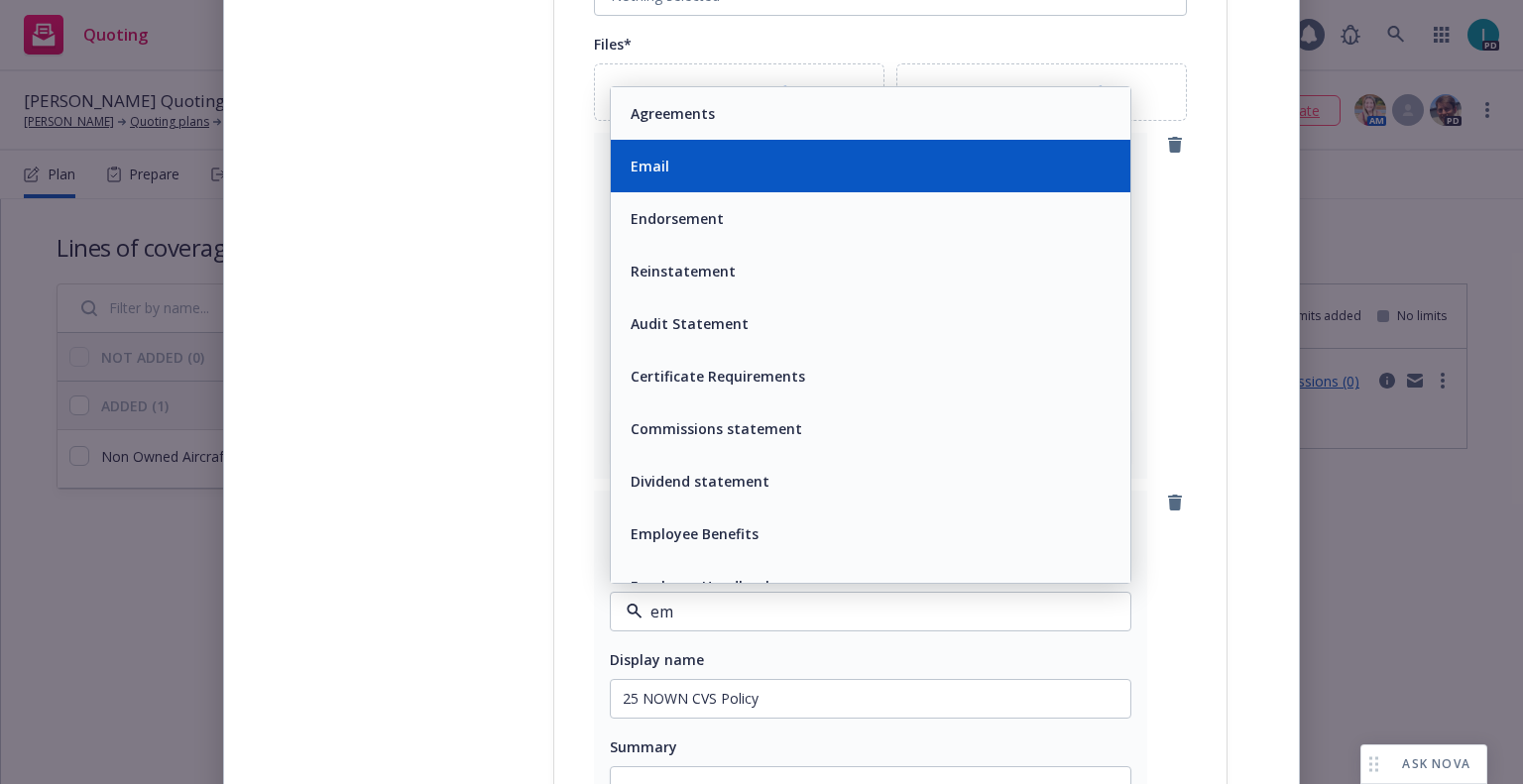 click on "Email" at bounding box center (871, 166) 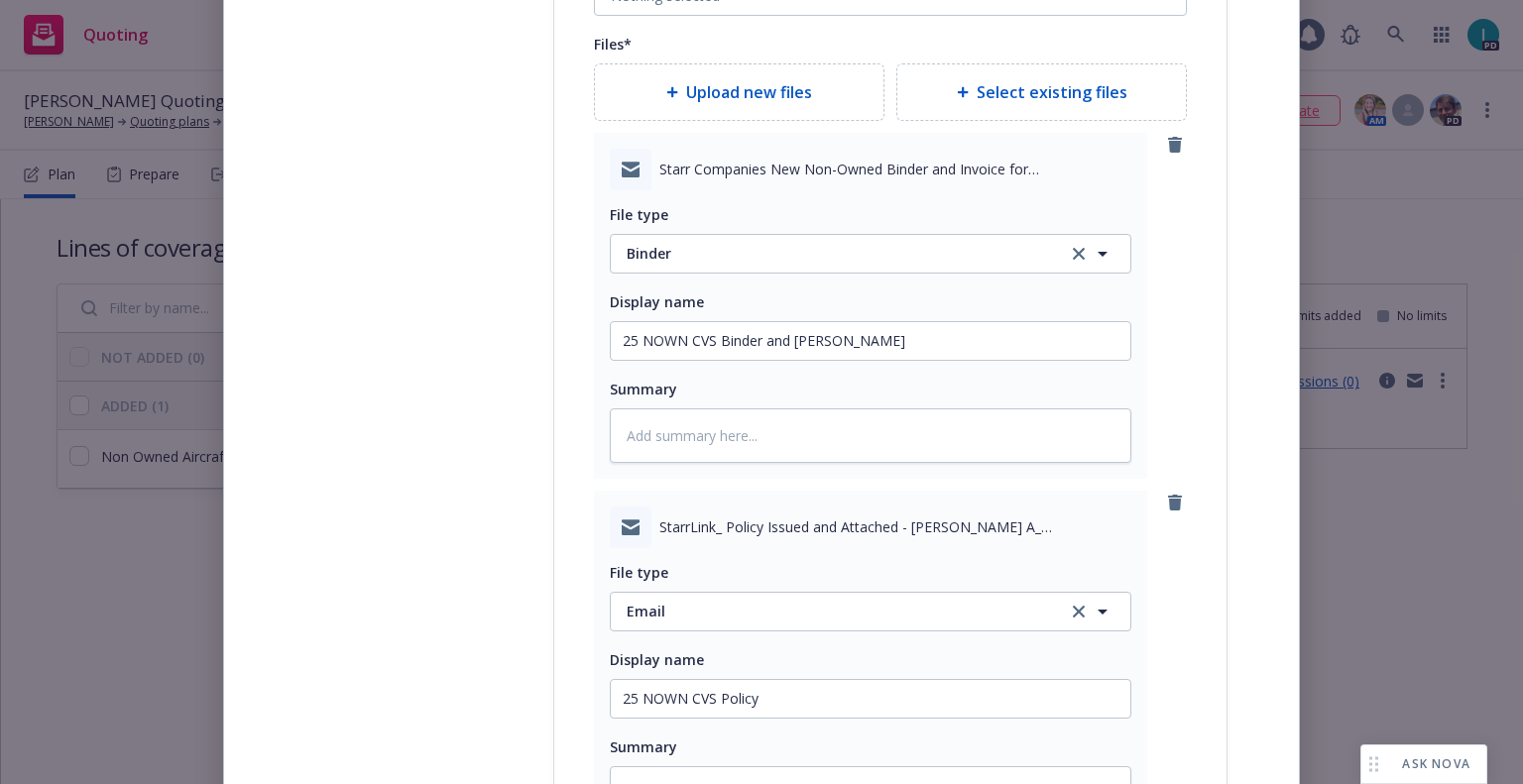 scroll, scrollTop: 2787, scrollLeft: 0, axis: vertical 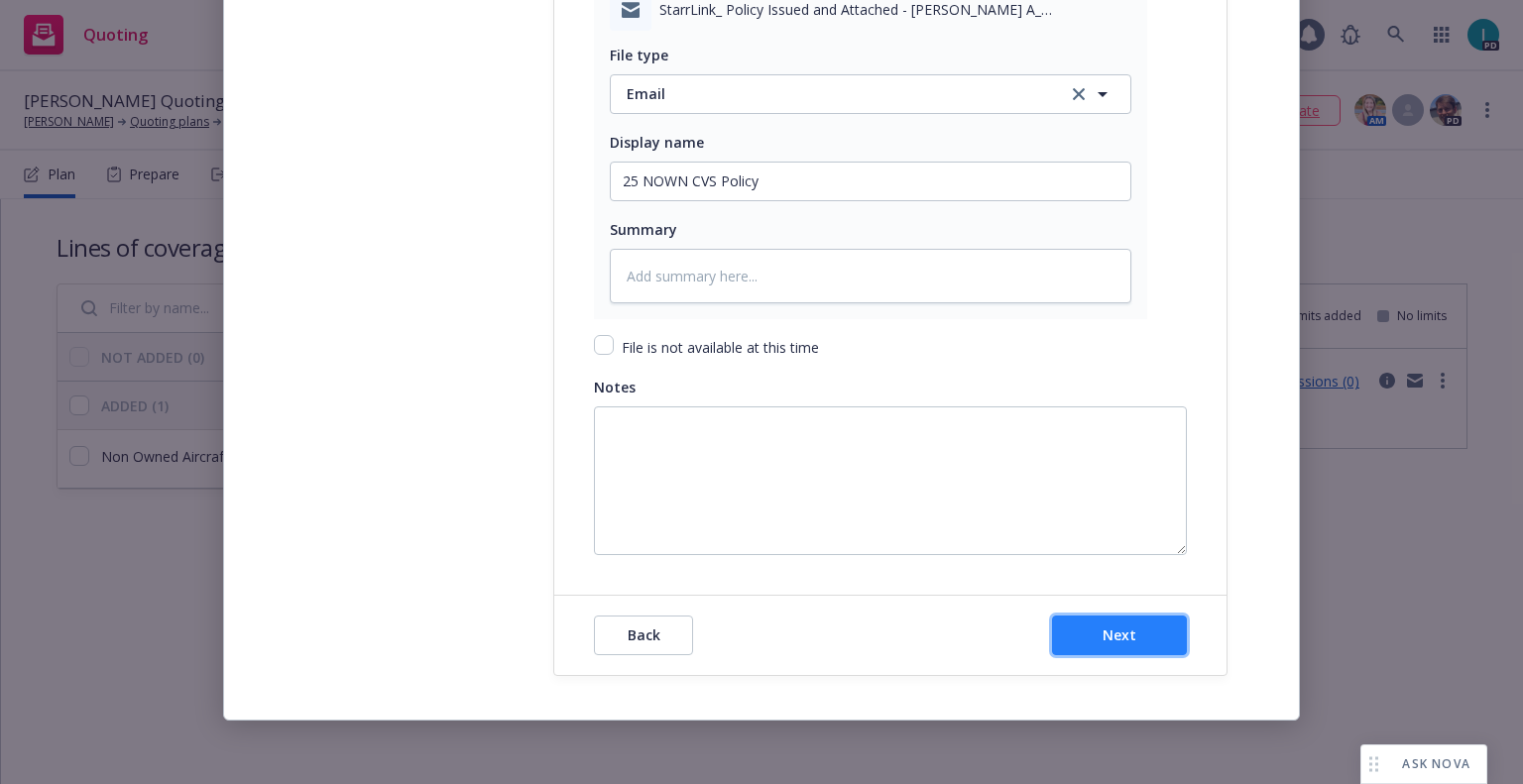 click on "Next" at bounding box center [1119, 634] 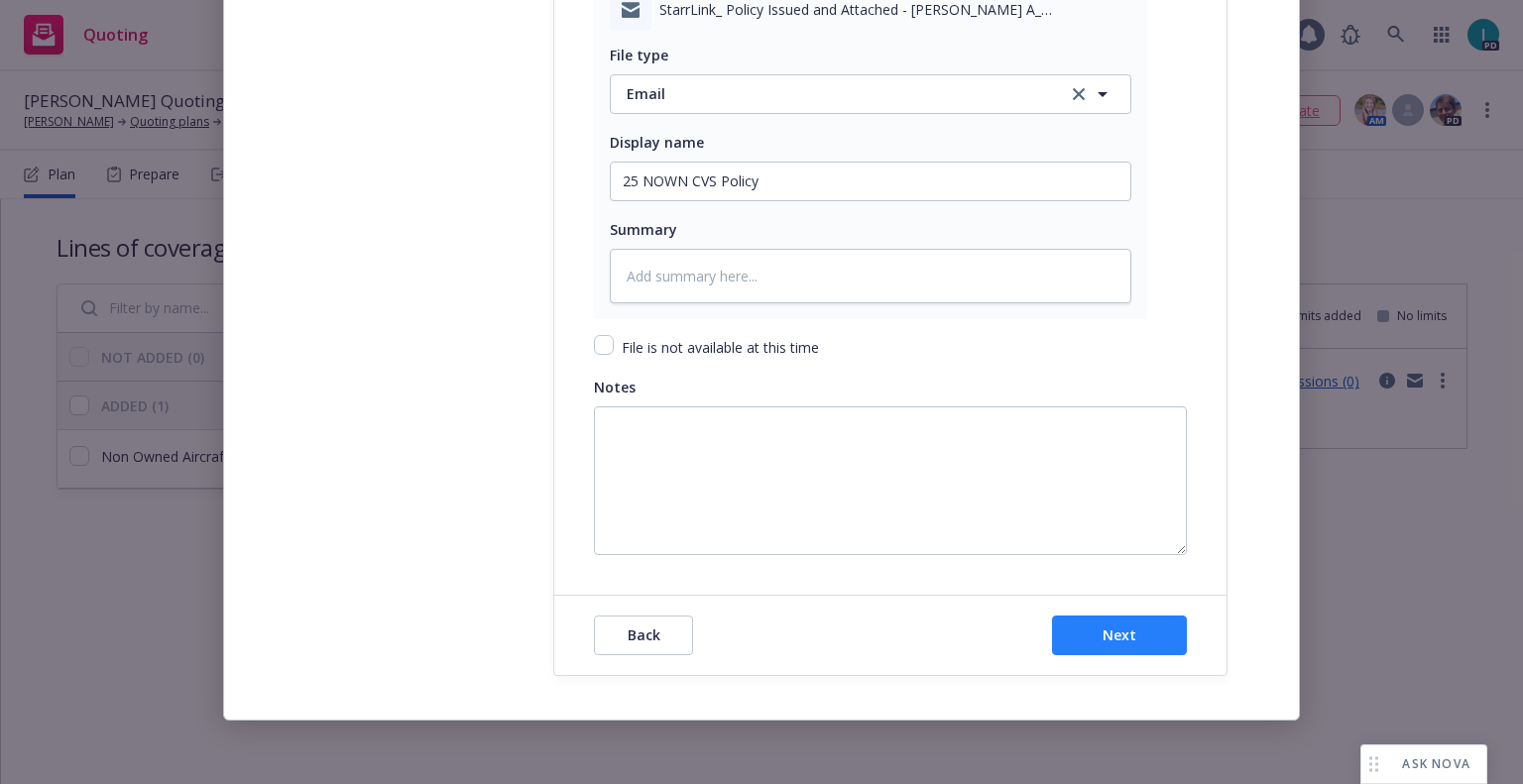 type on "x" 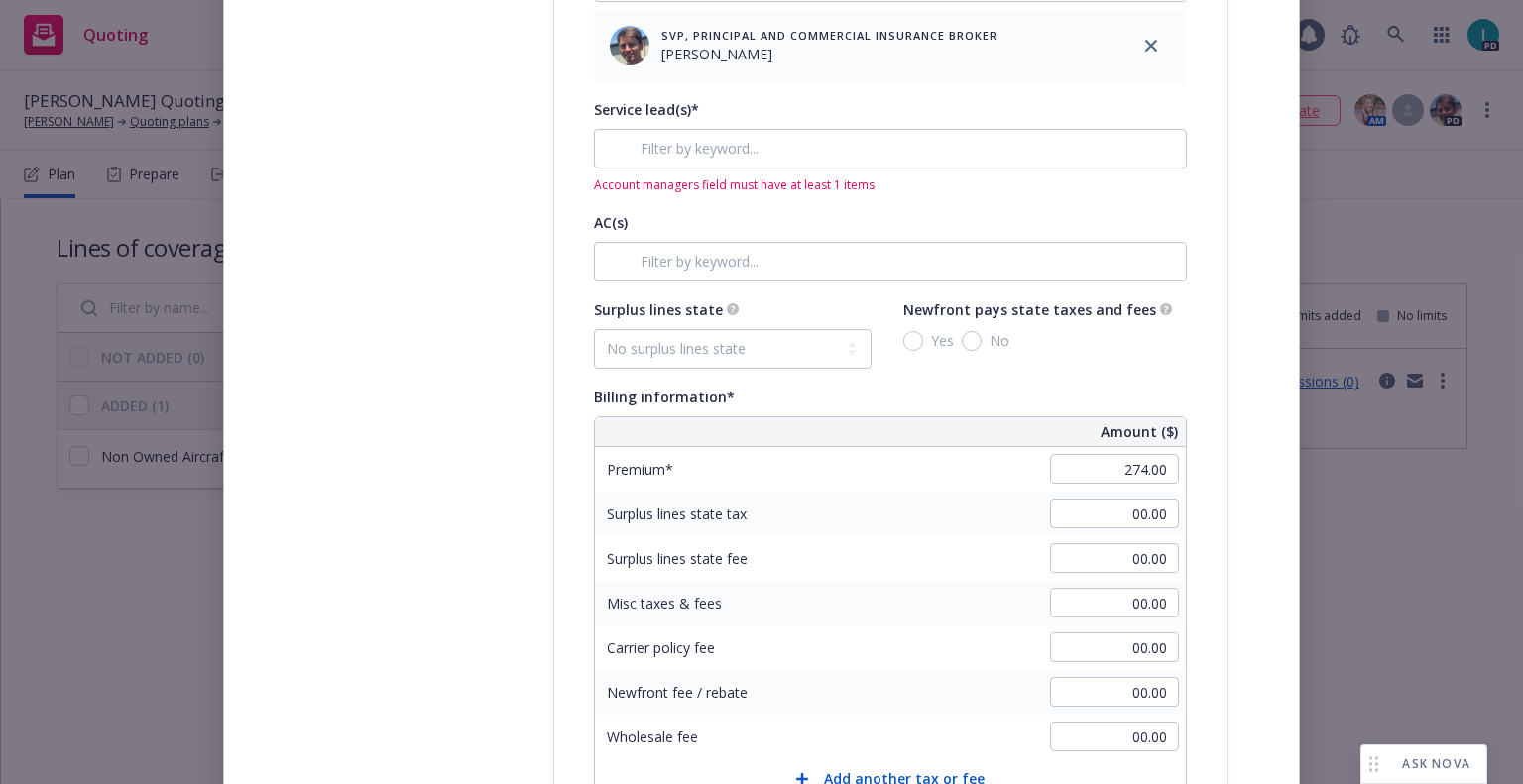 scroll, scrollTop: 607, scrollLeft: 0, axis: vertical 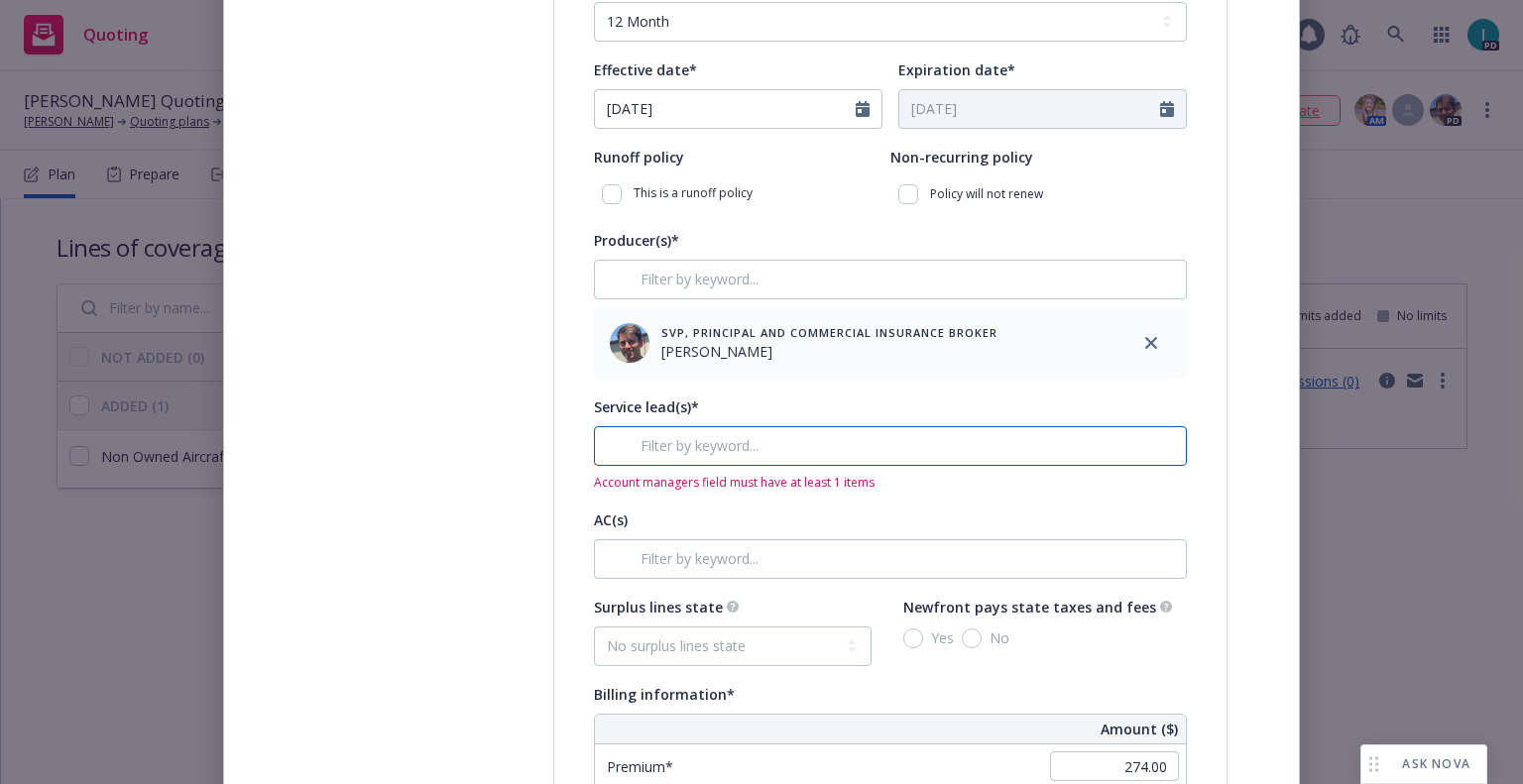 click at bounding box center [890, 446] 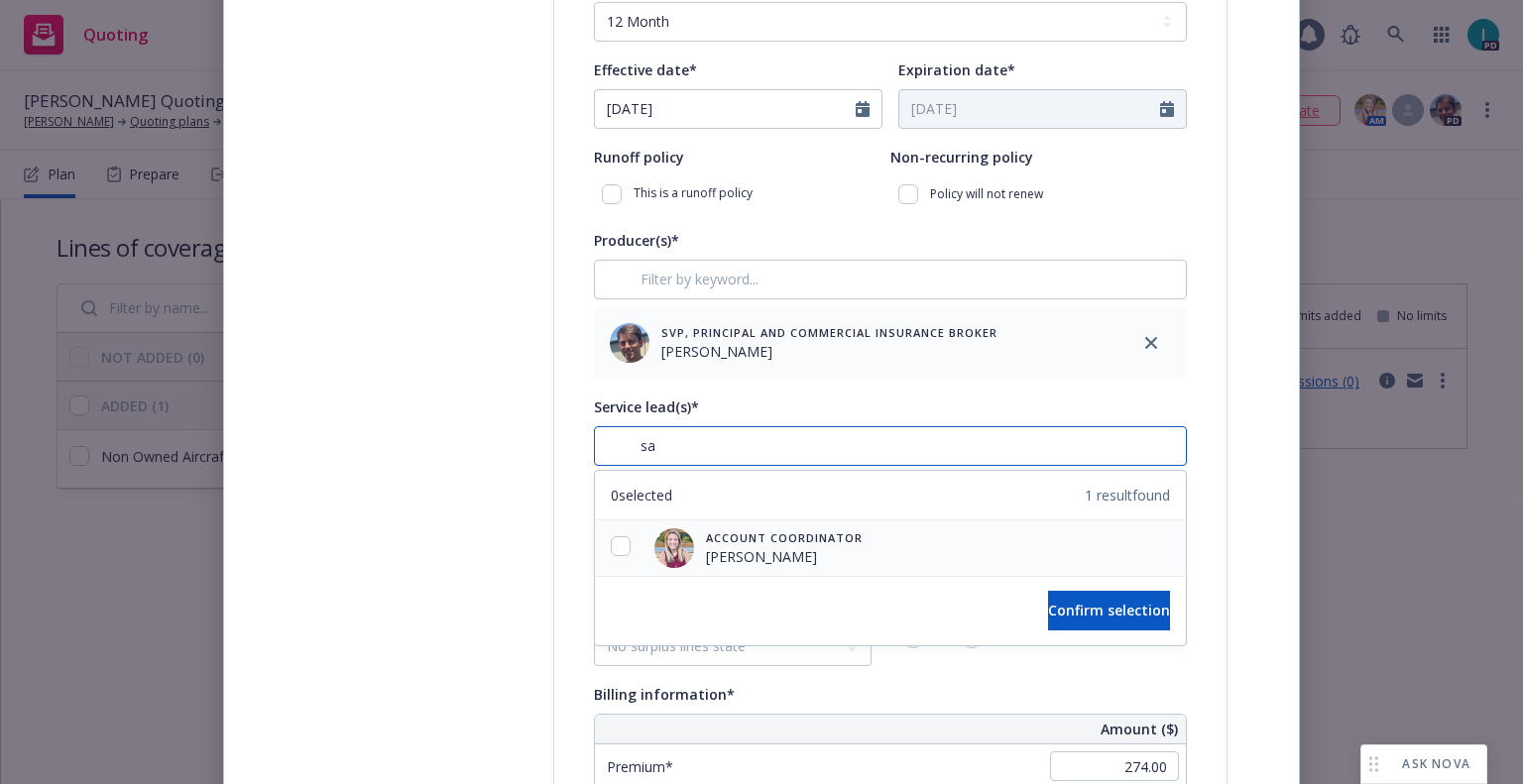 type on "sa" 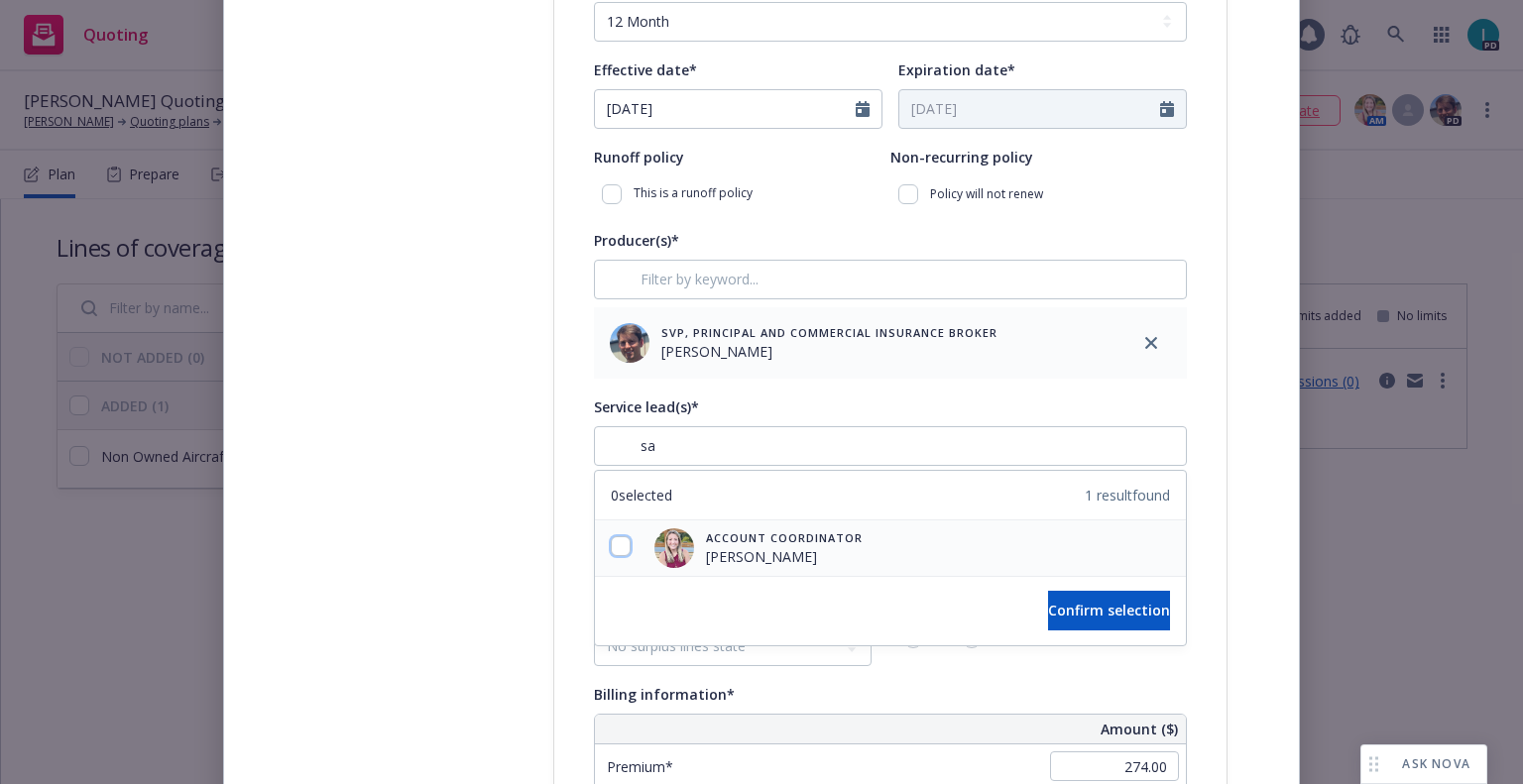 click at bounding box center [621, 546] 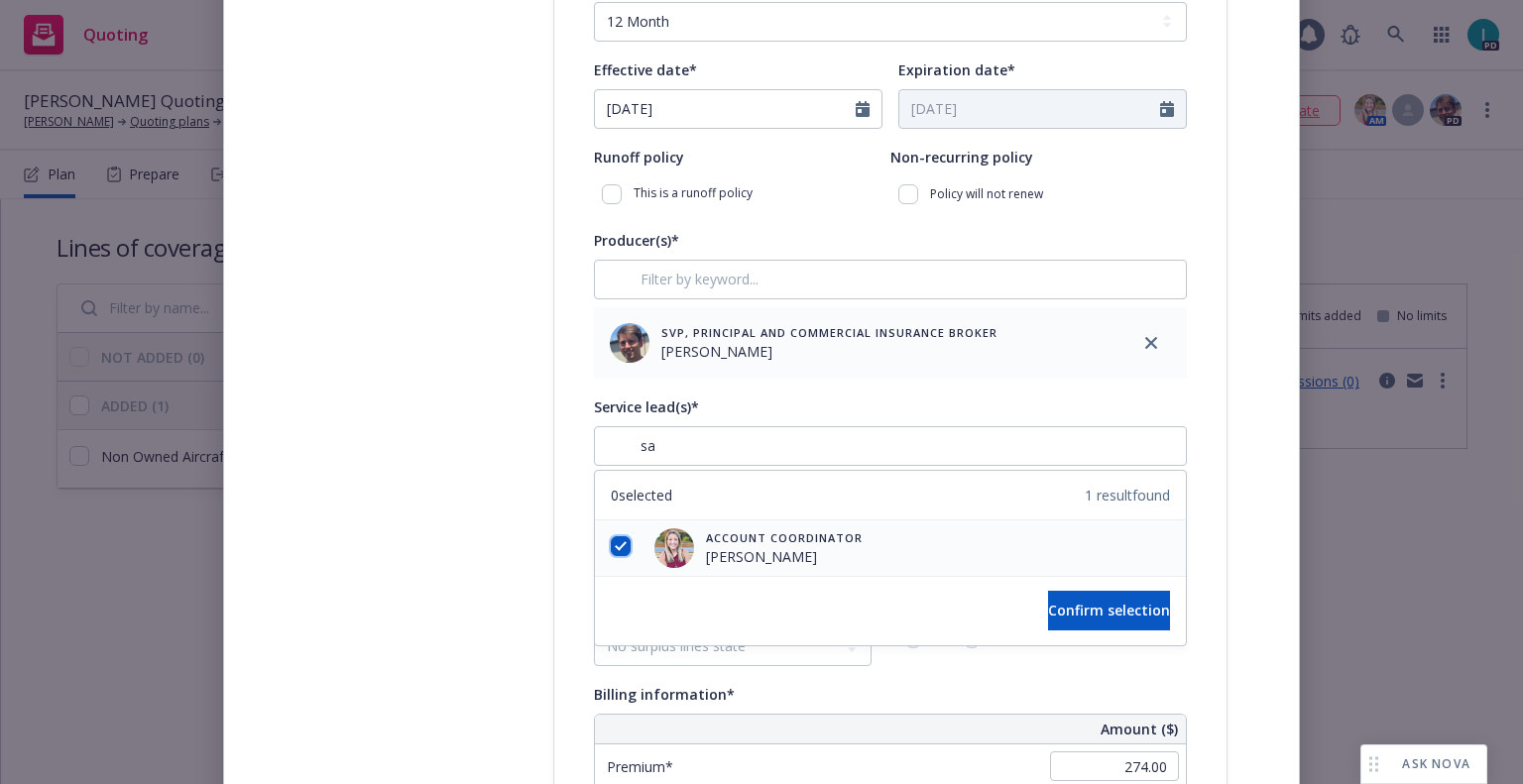 checkbox on "true" 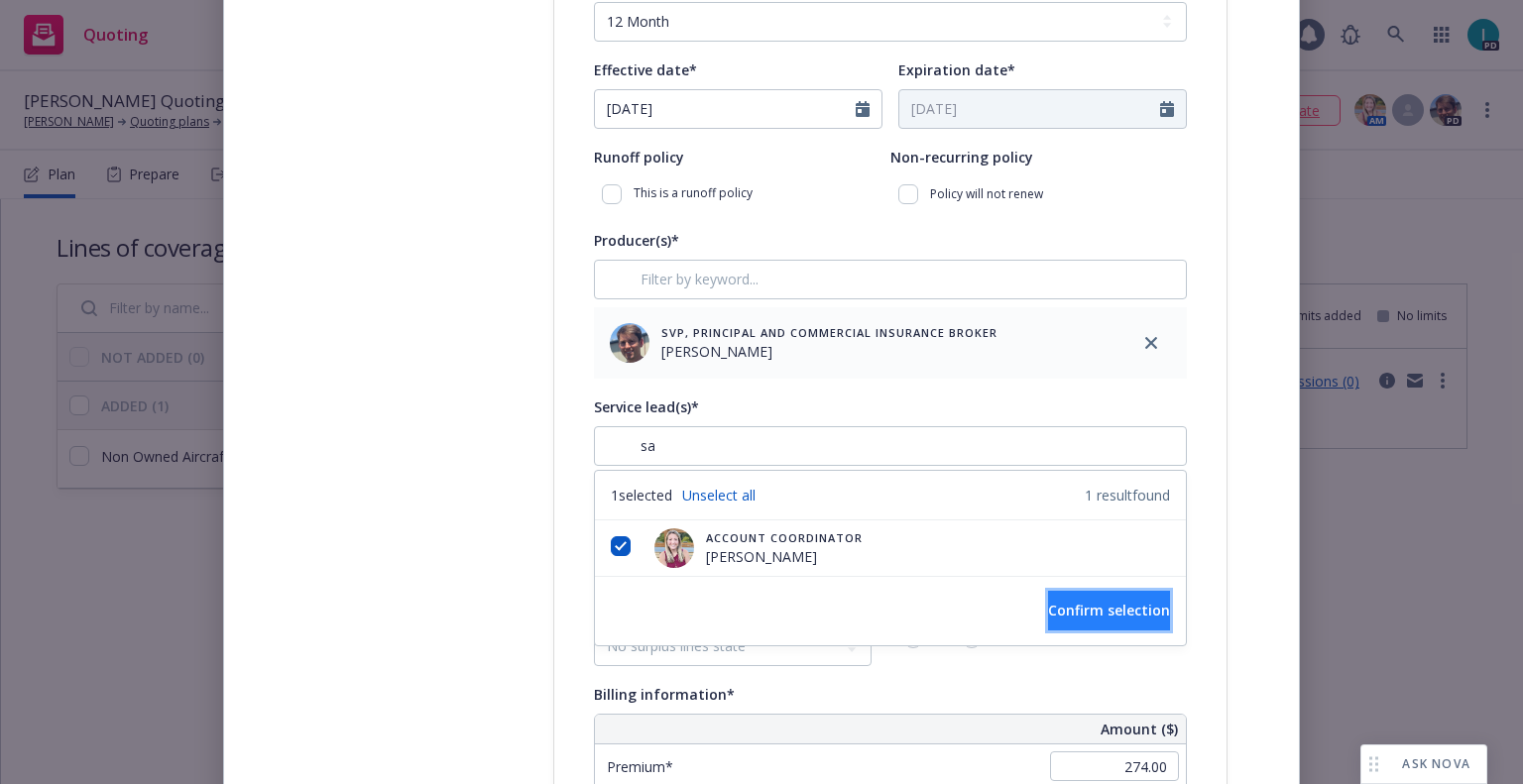 click on "Confirm selection" at bounding box center (1109, 610) 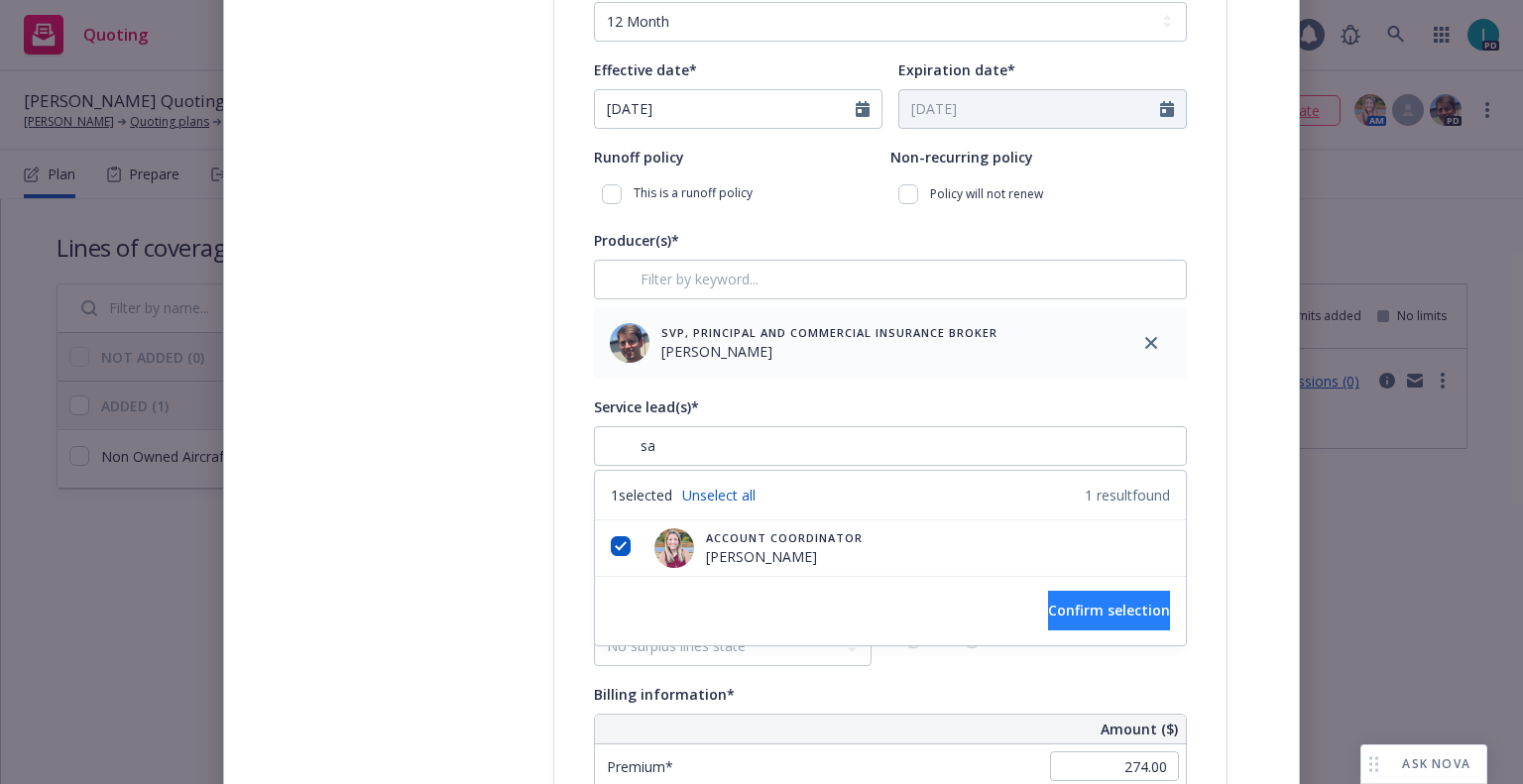 type 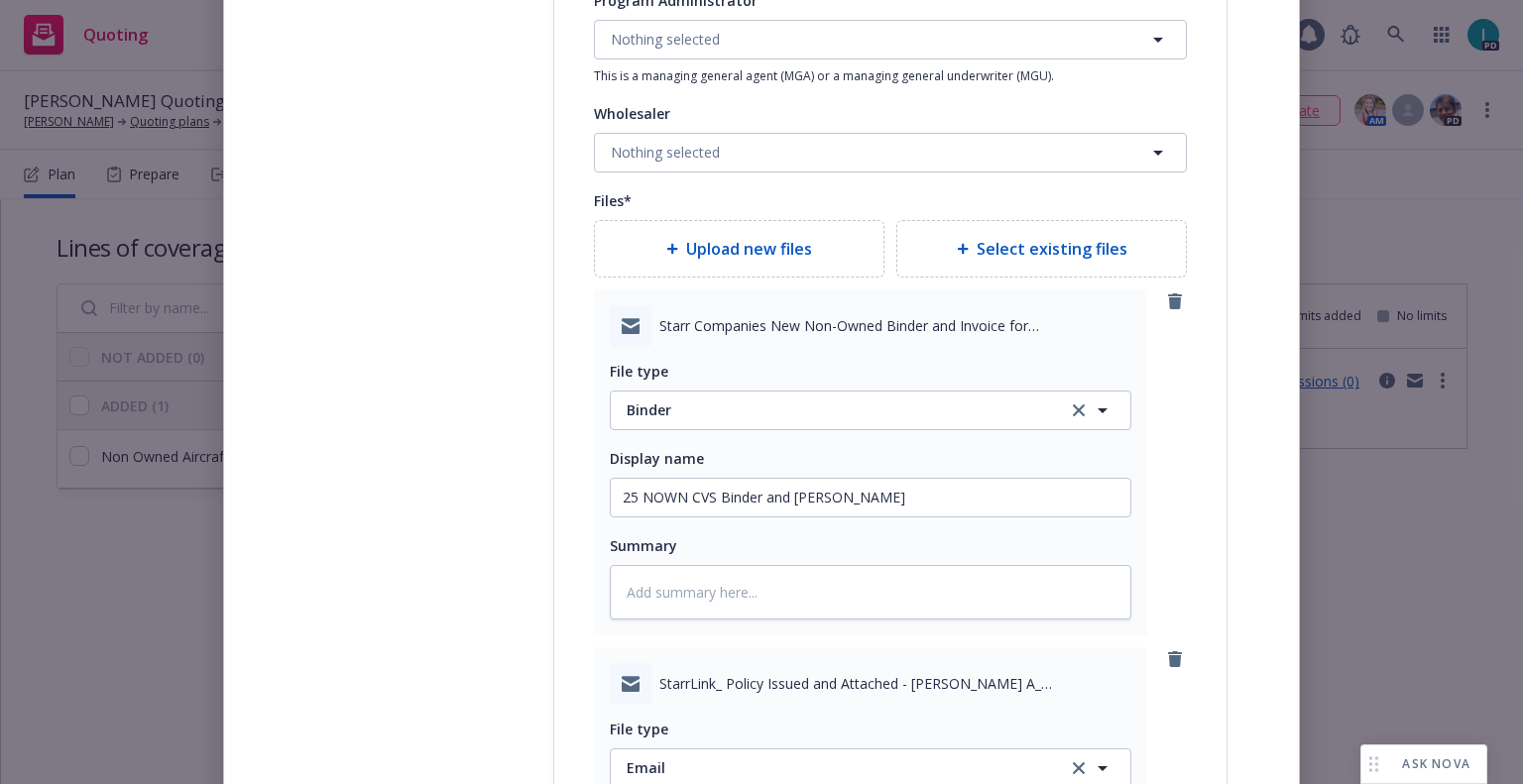 scroll, scrollTop: 2866, scrollLeft: 0, axis: vertical 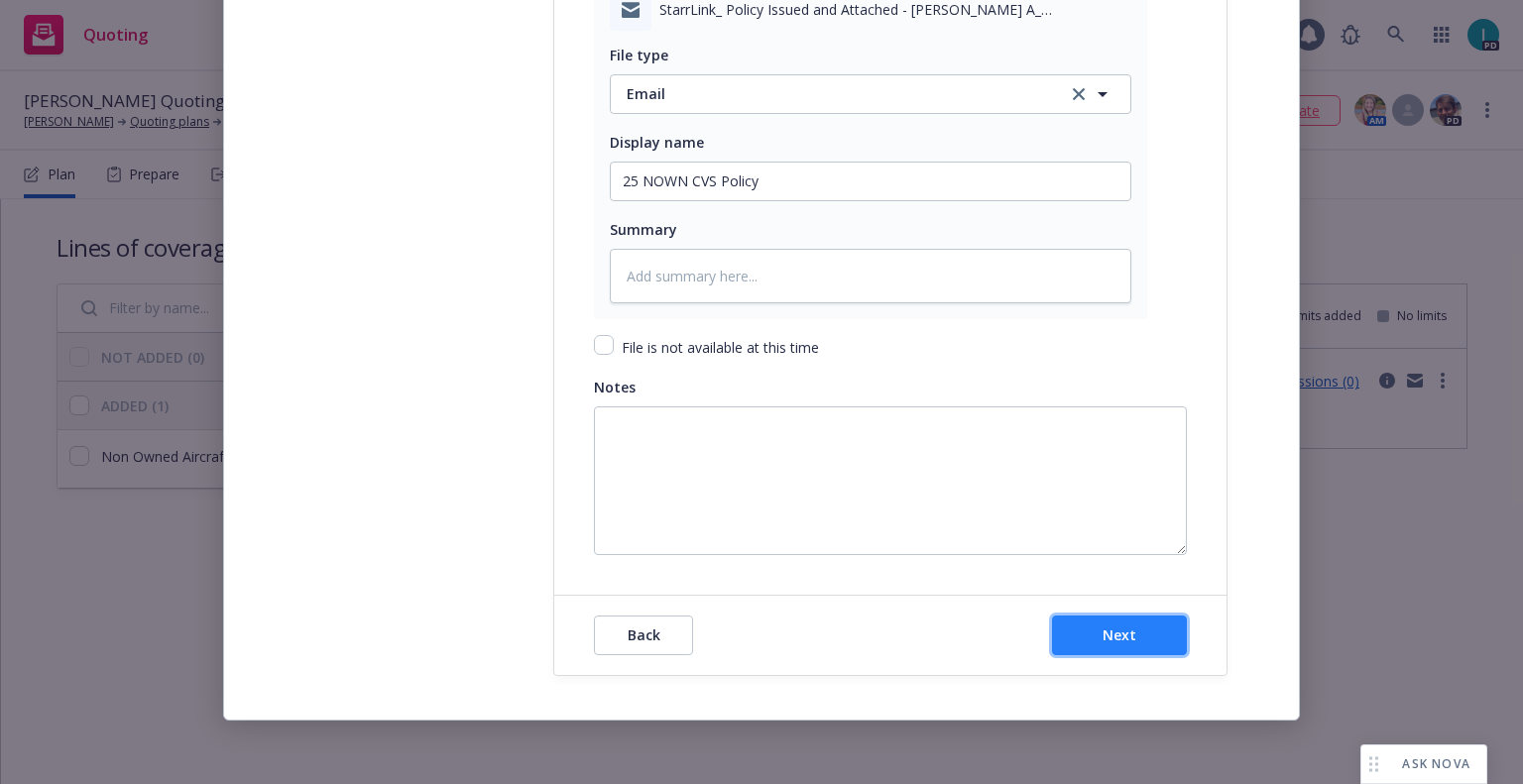 click on "Next" at bounding box center [1119, 635] 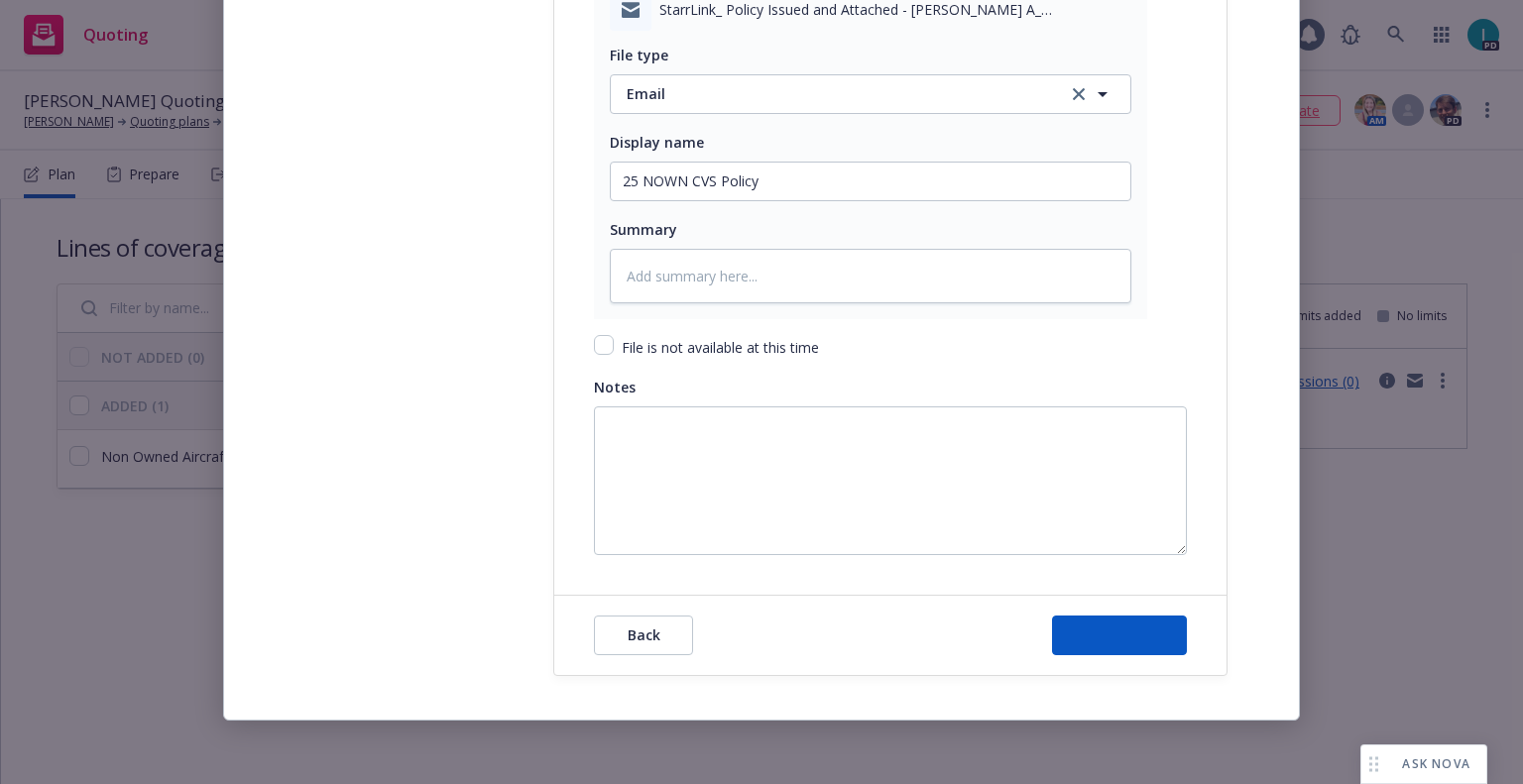 type on "x" 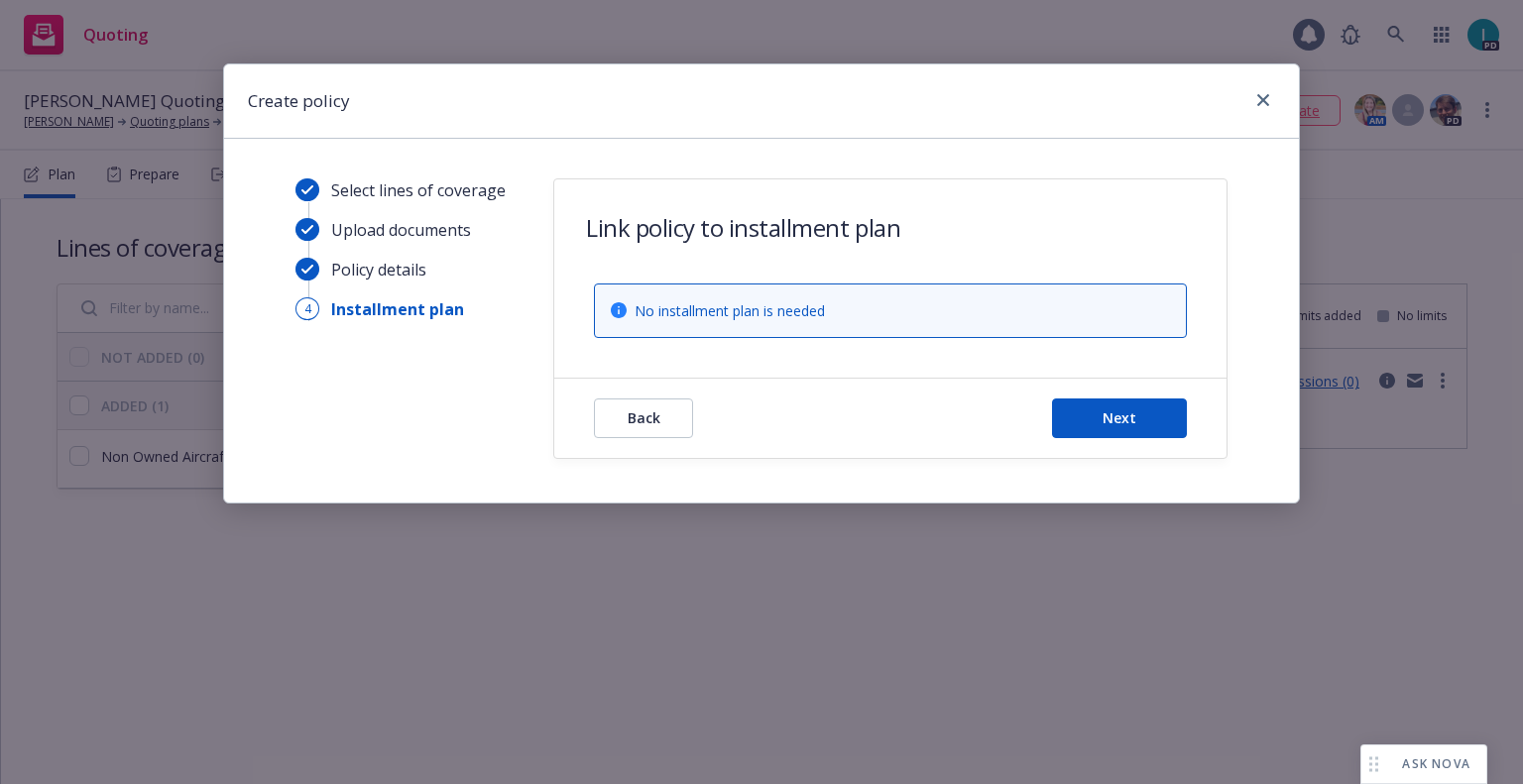 scroll, scrollTop: 0, scrollLeft: 0, axis: both 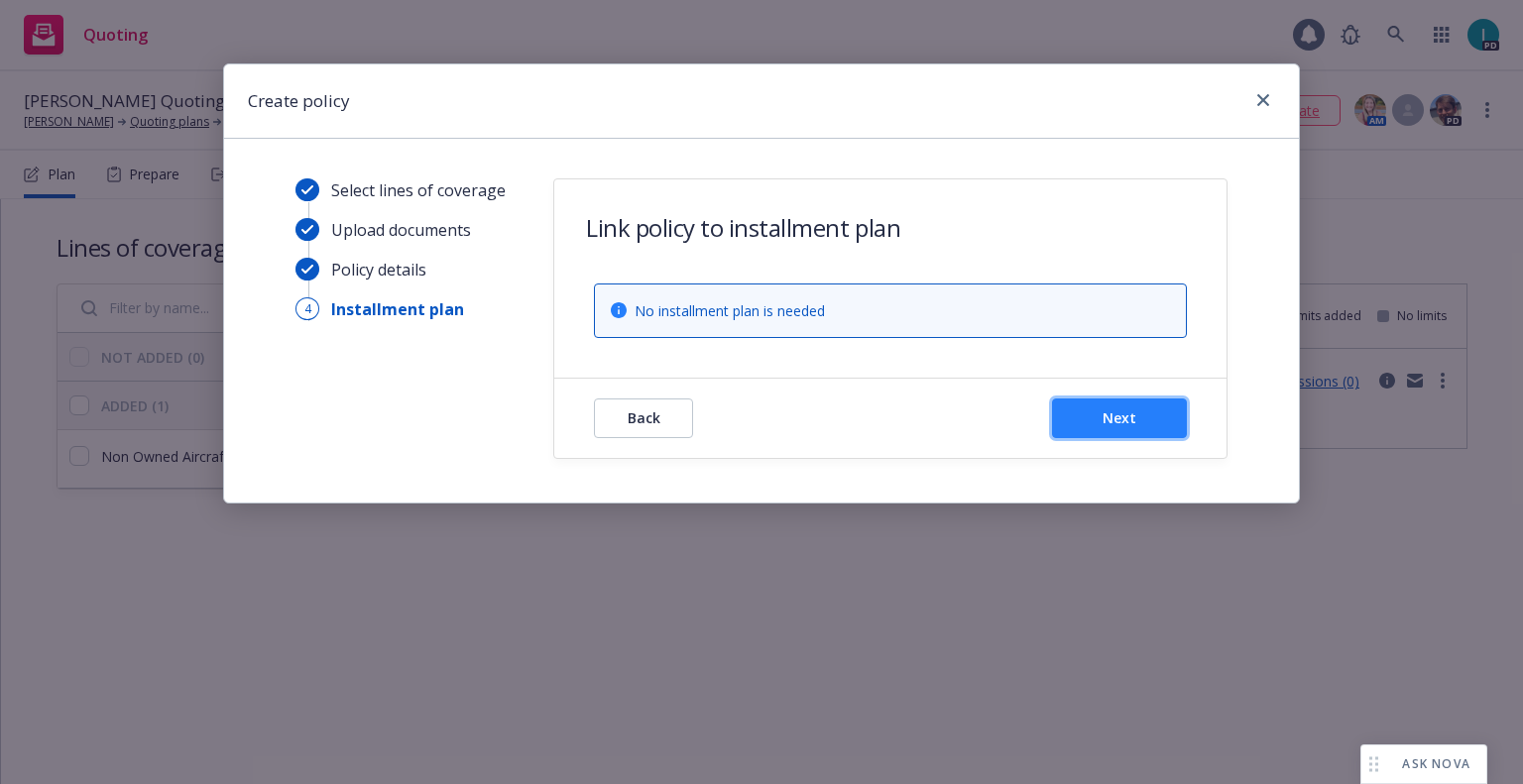 click on "Next" at bounding box center [1119, 418] 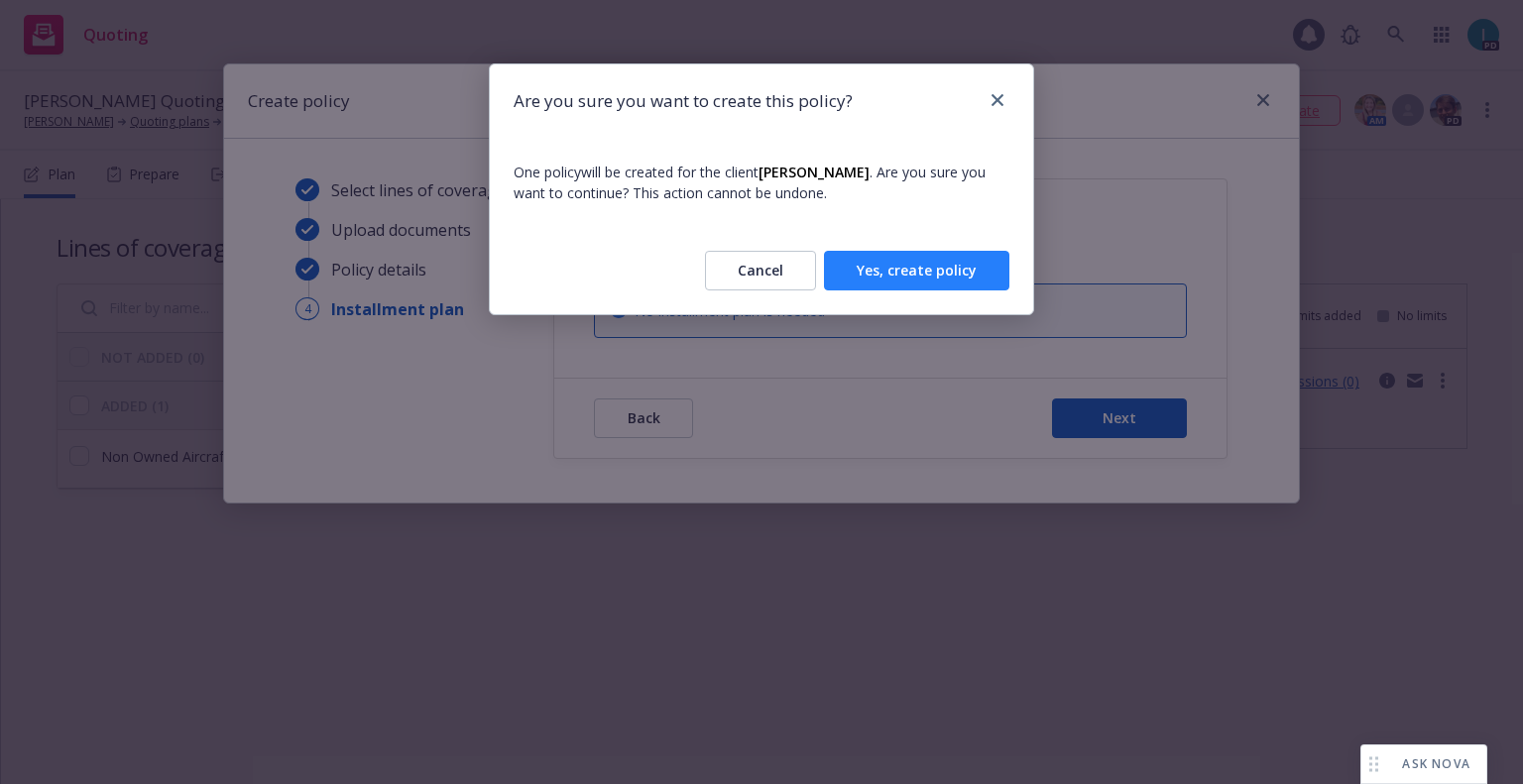 click on "Yes, create policy" at bounding box center (916, 271) 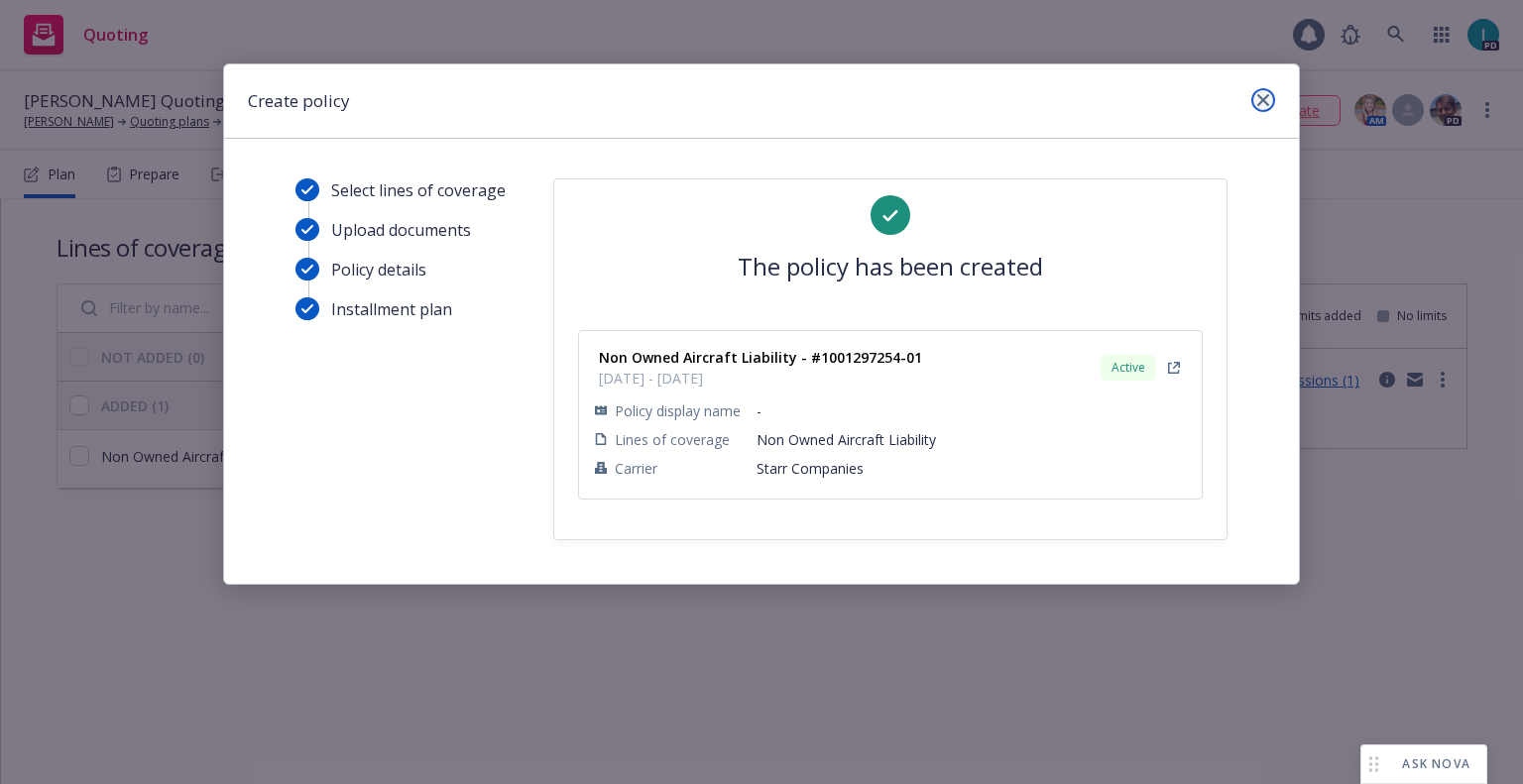 click at bounding box center (1263, 100) 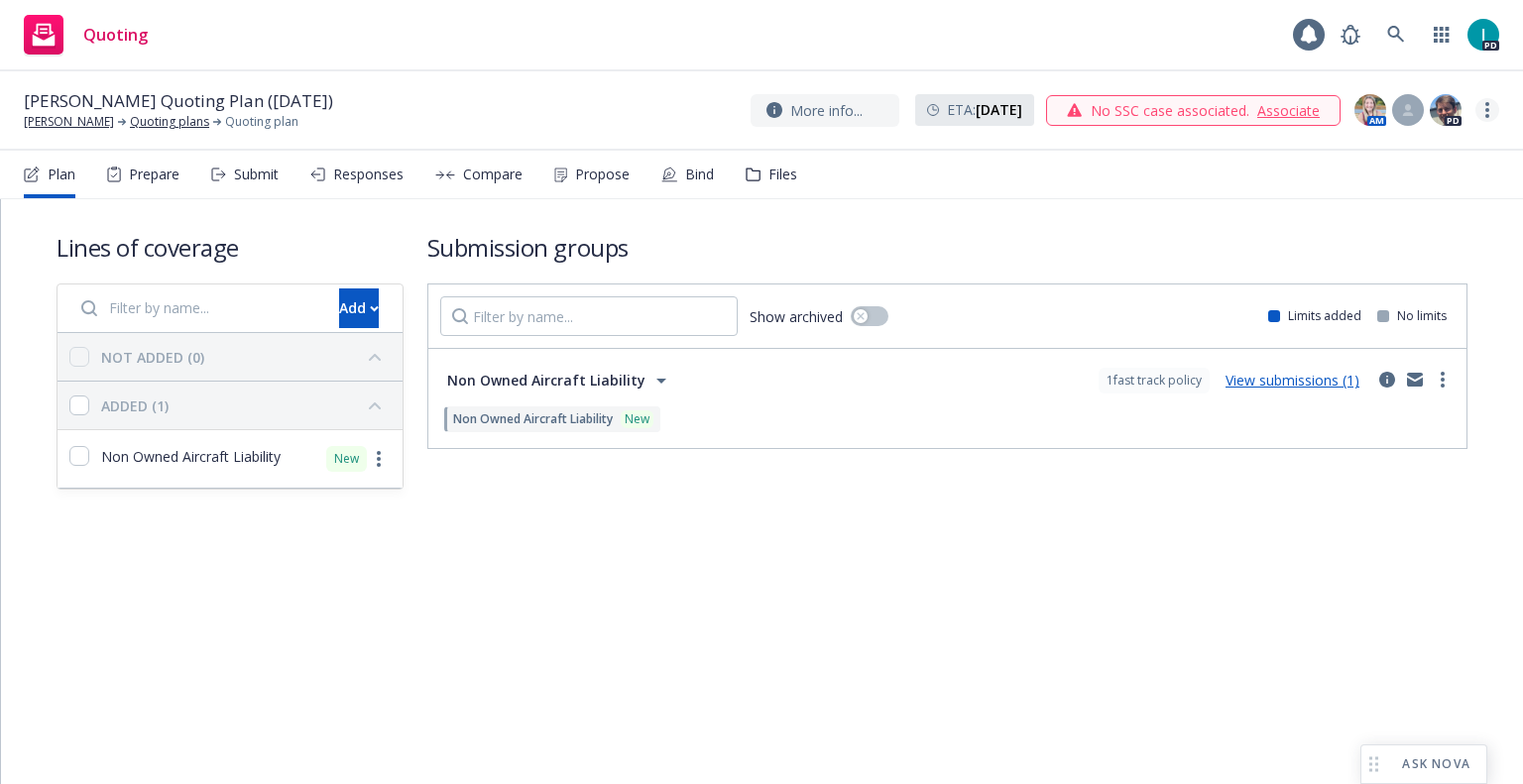click 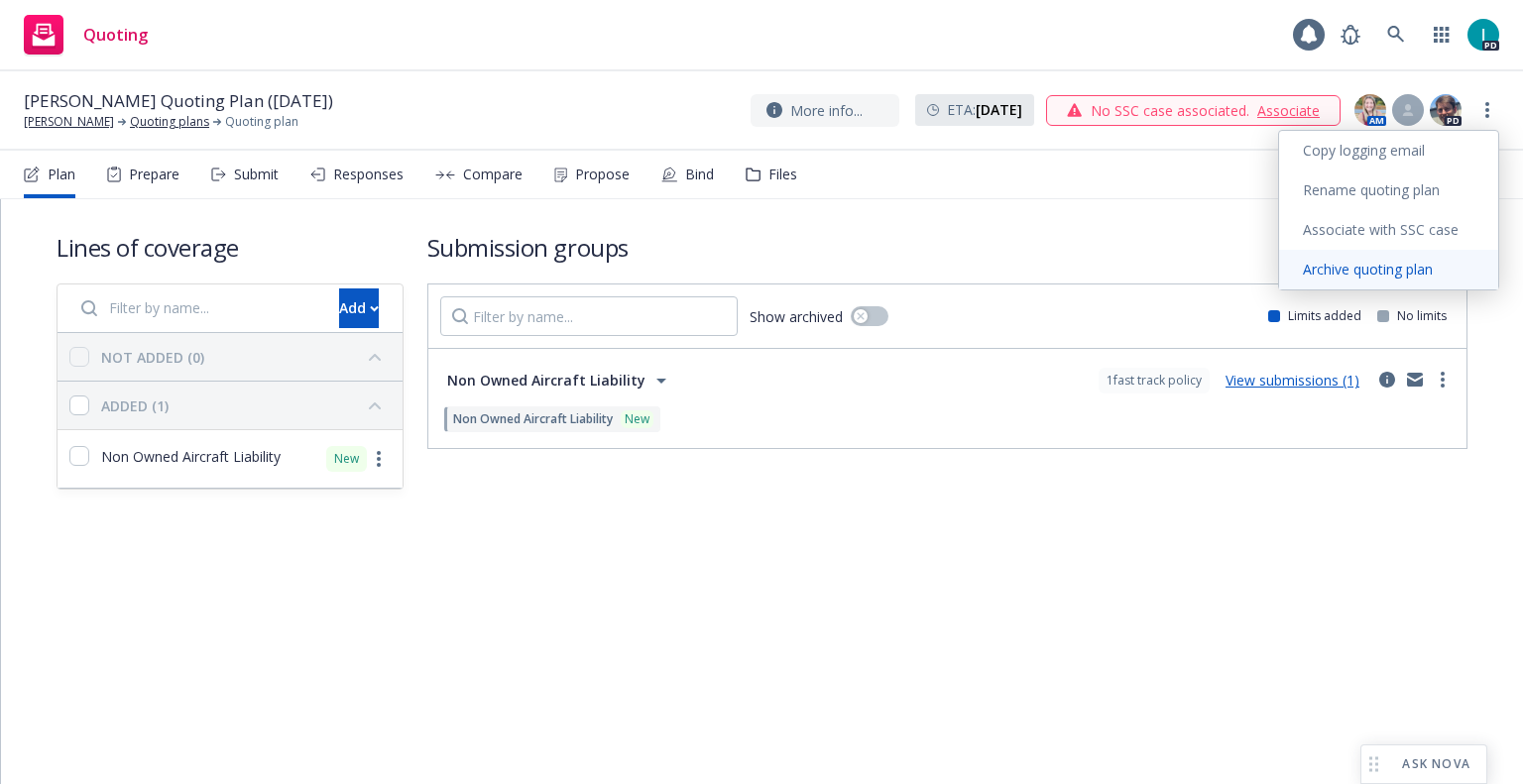 click on "Archive quoting plan" at bounding box center [1388, 270] 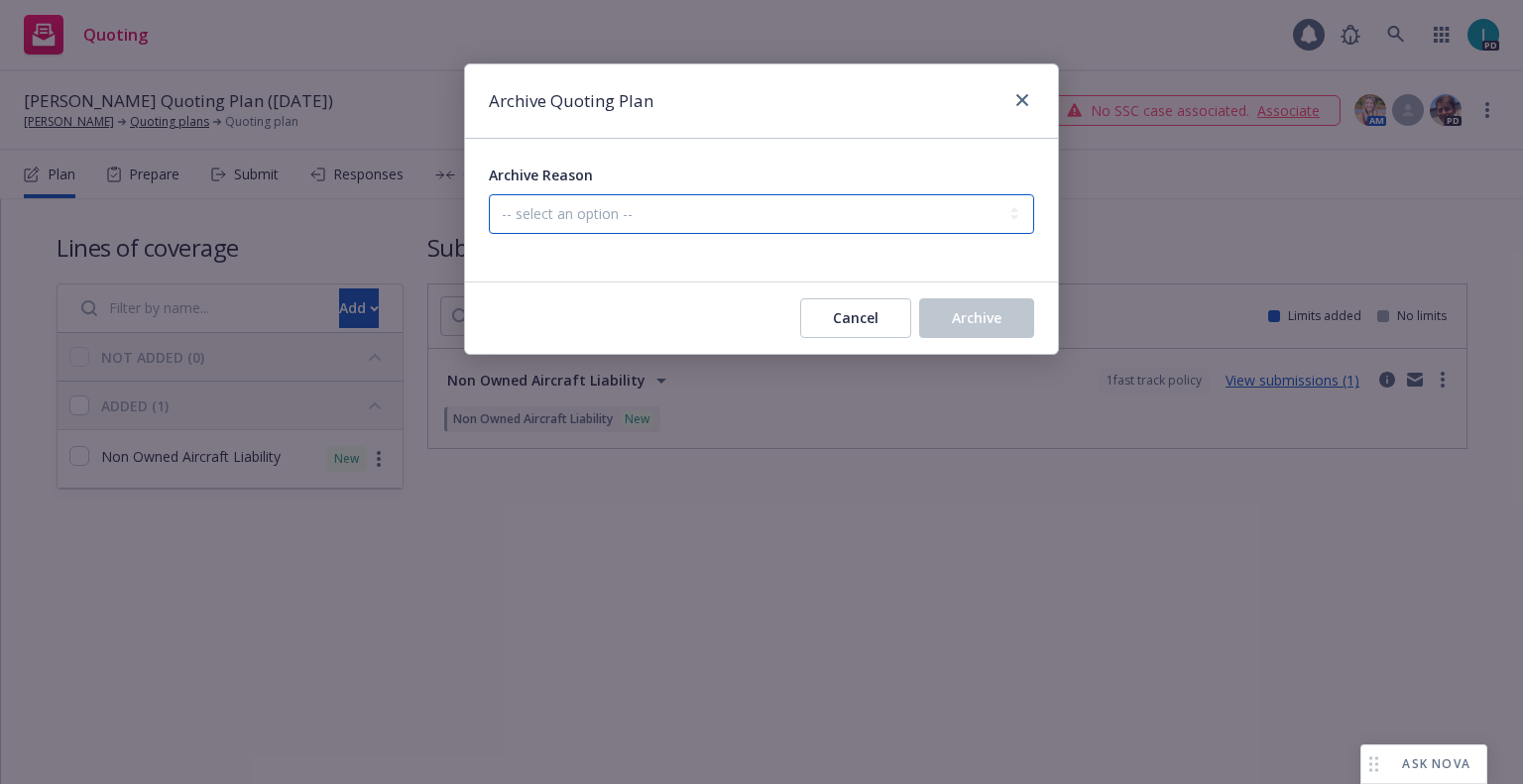 click on "-- select an option -- Created by error Duplicate New business opportunity lost New business won and completed" at bounding box center [762, 214] 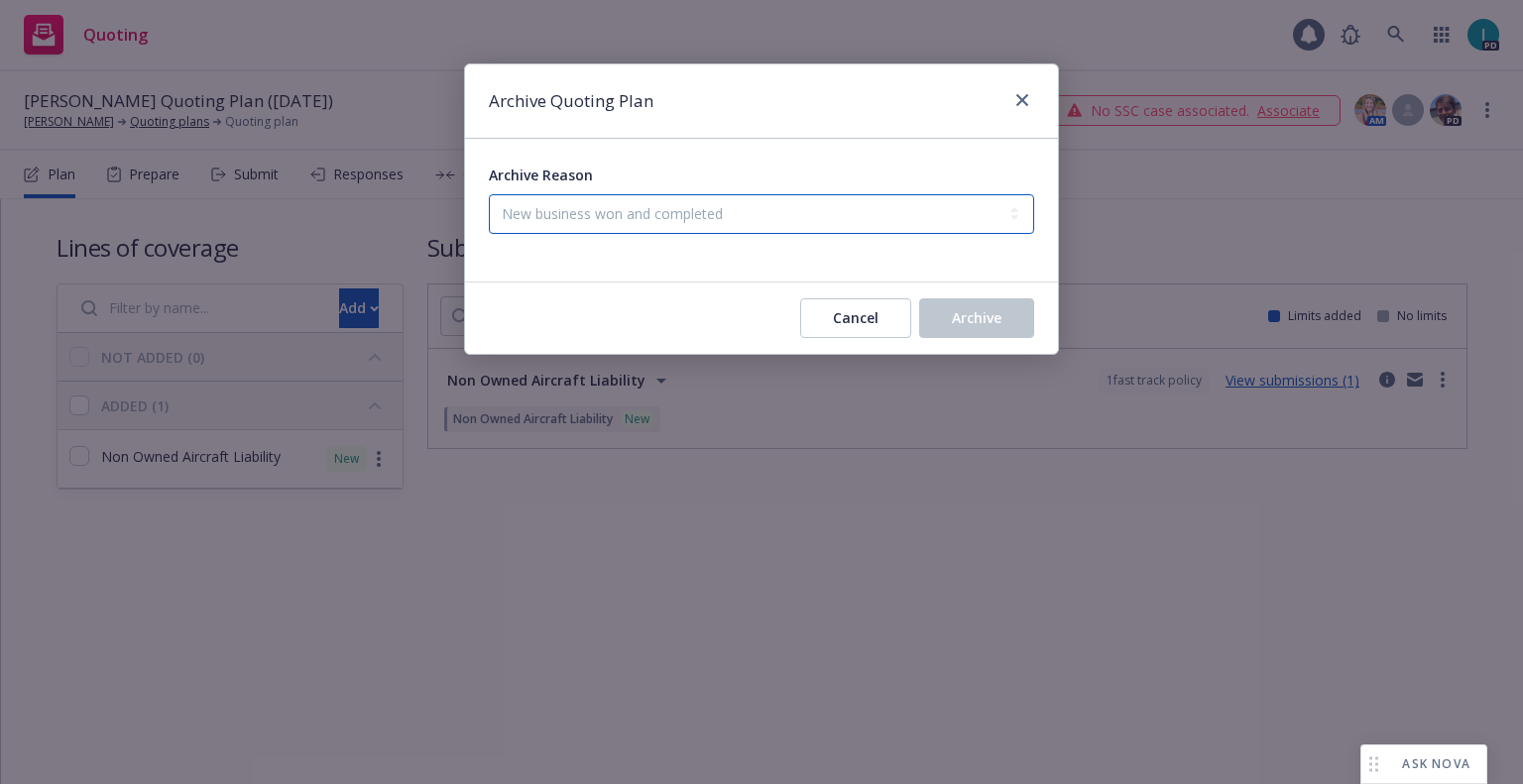 click on "-- select an option -- Created by error Duplicate New business opportunity lost New business won and completed" at bounding box center [762, 214] 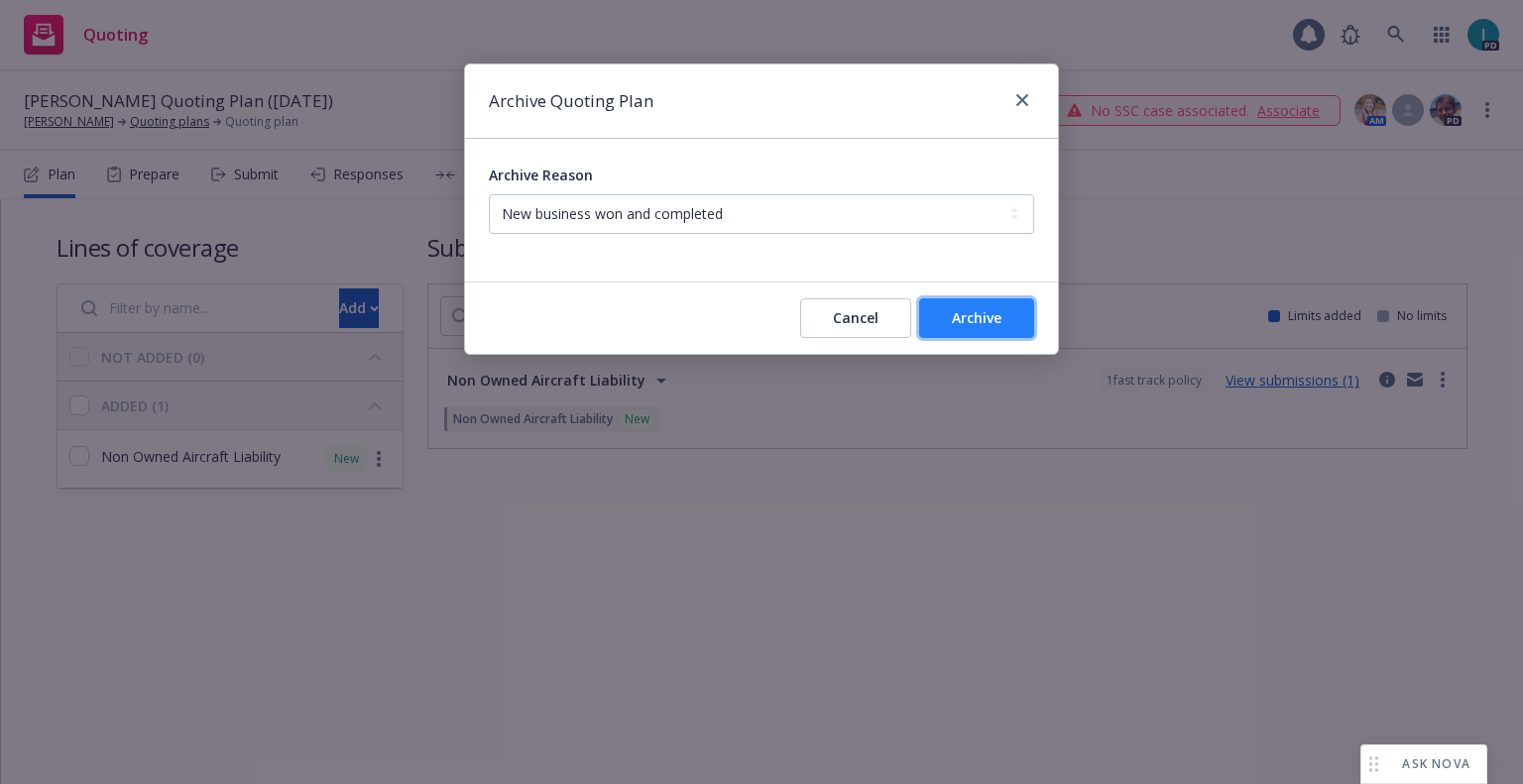 click on "Archive" at bounding box center (977, 318) 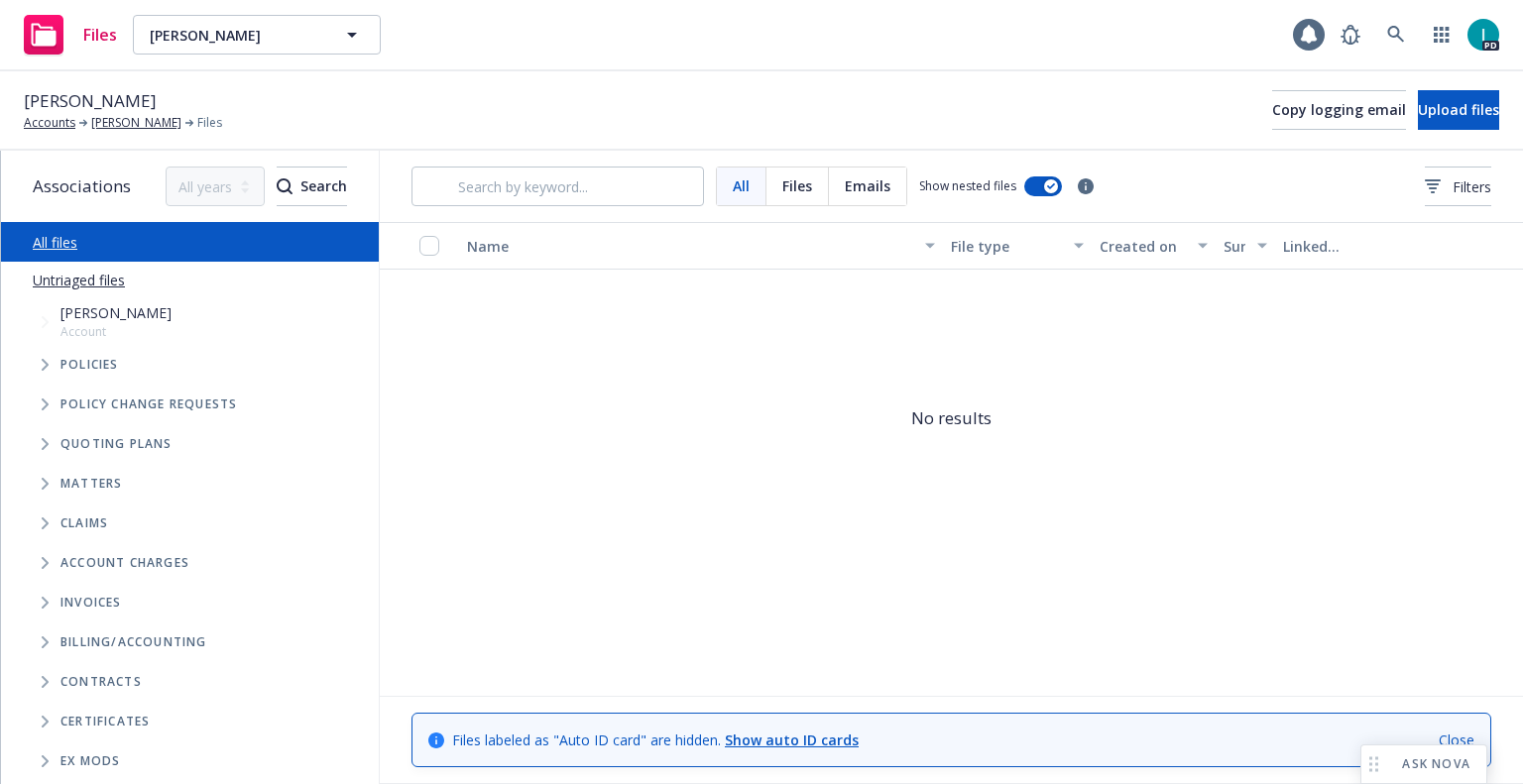 scroll, scrollTop: 0, scrollLeft: 0, axis: both 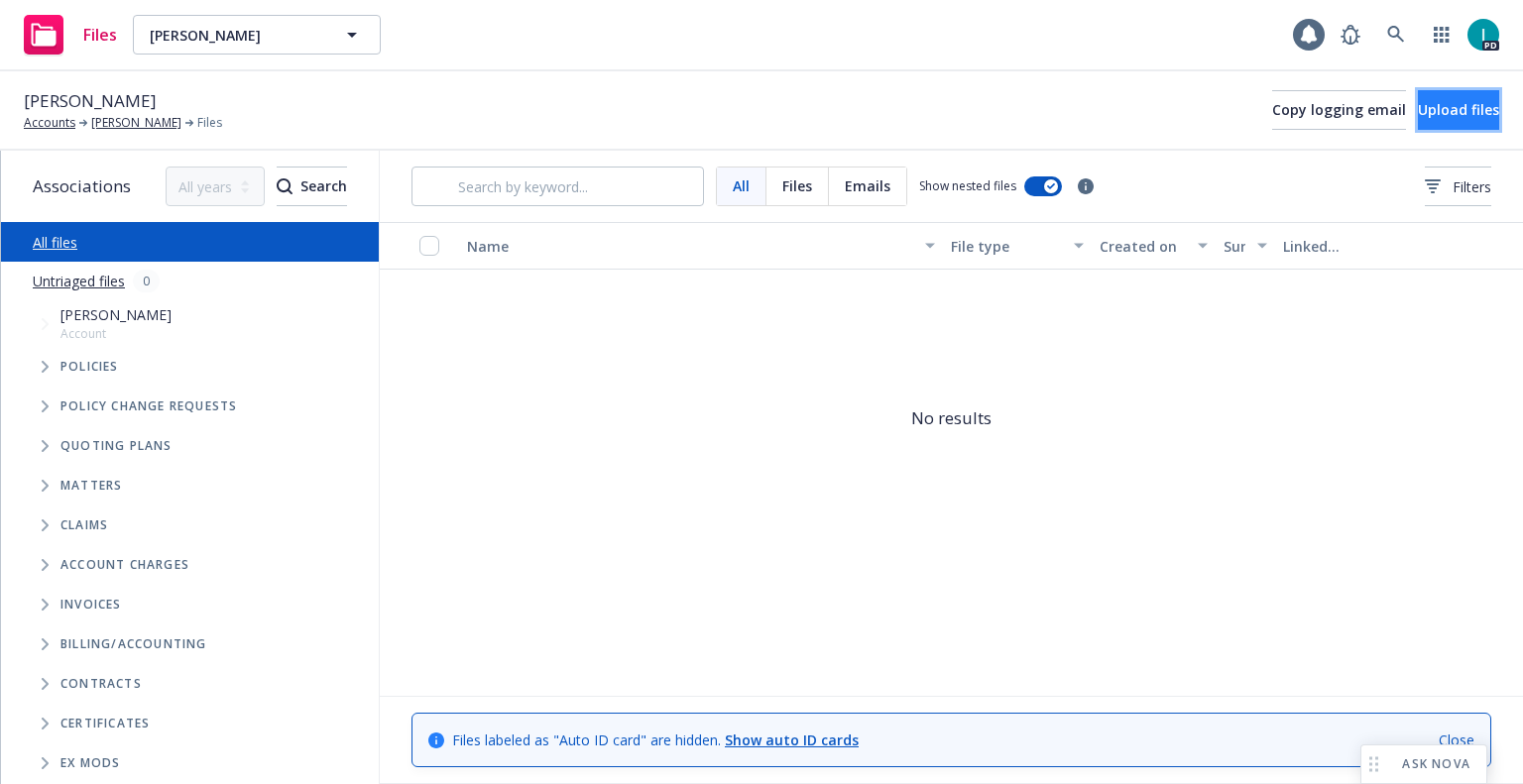 click on "Upload files" at bounding box center (1459, 110) 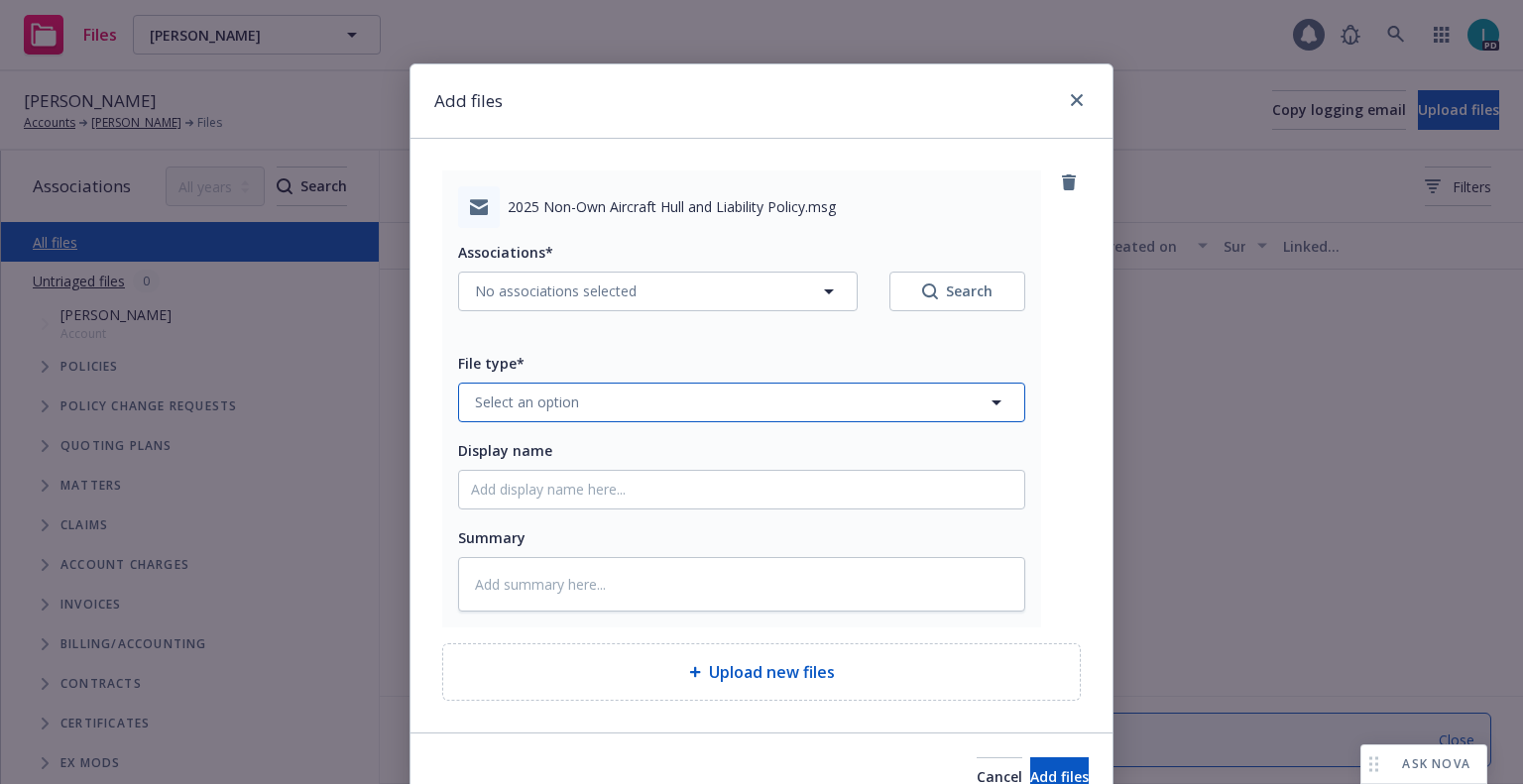 click on "Select an option" at bounding box center [742, 402] 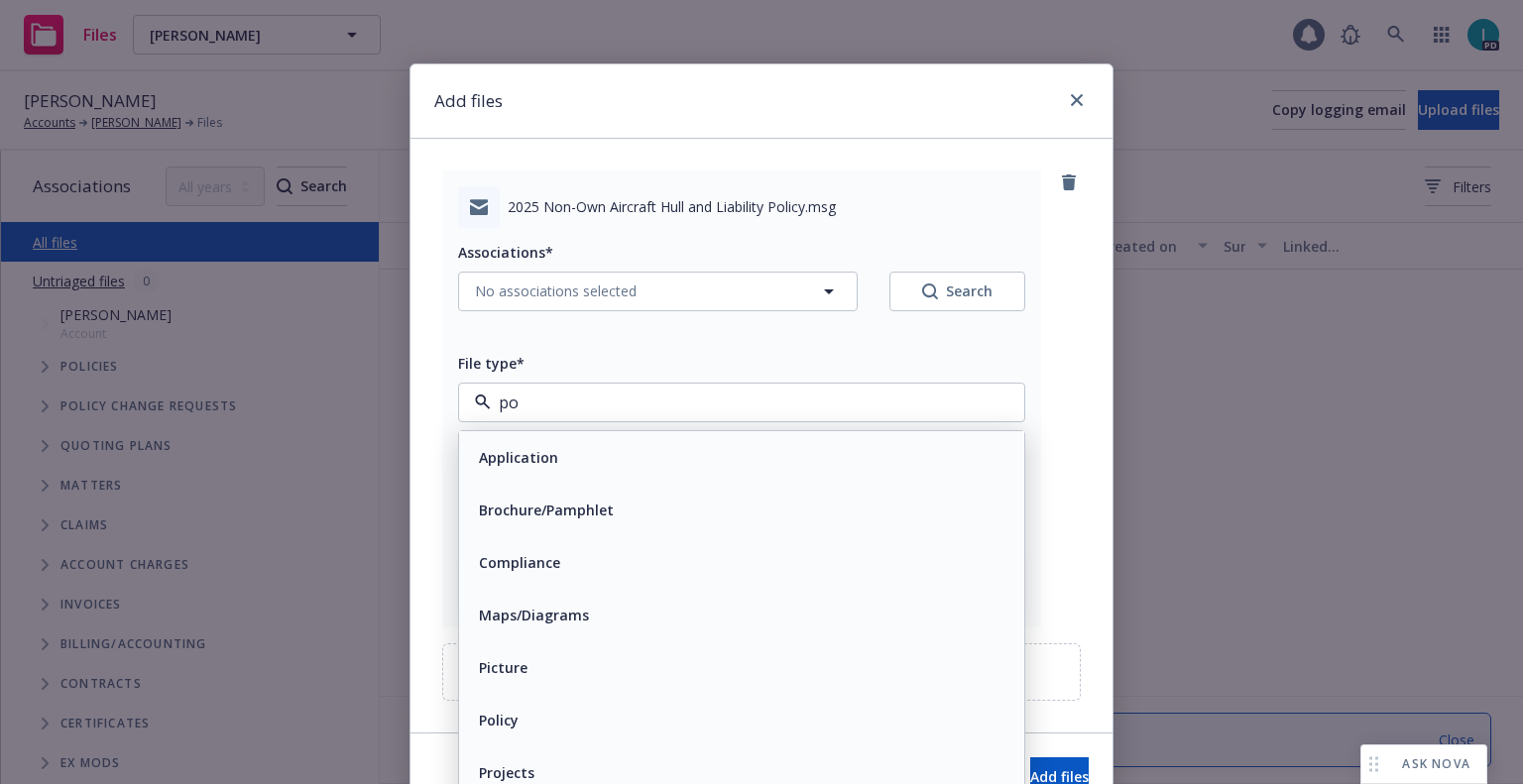 type on "pol" 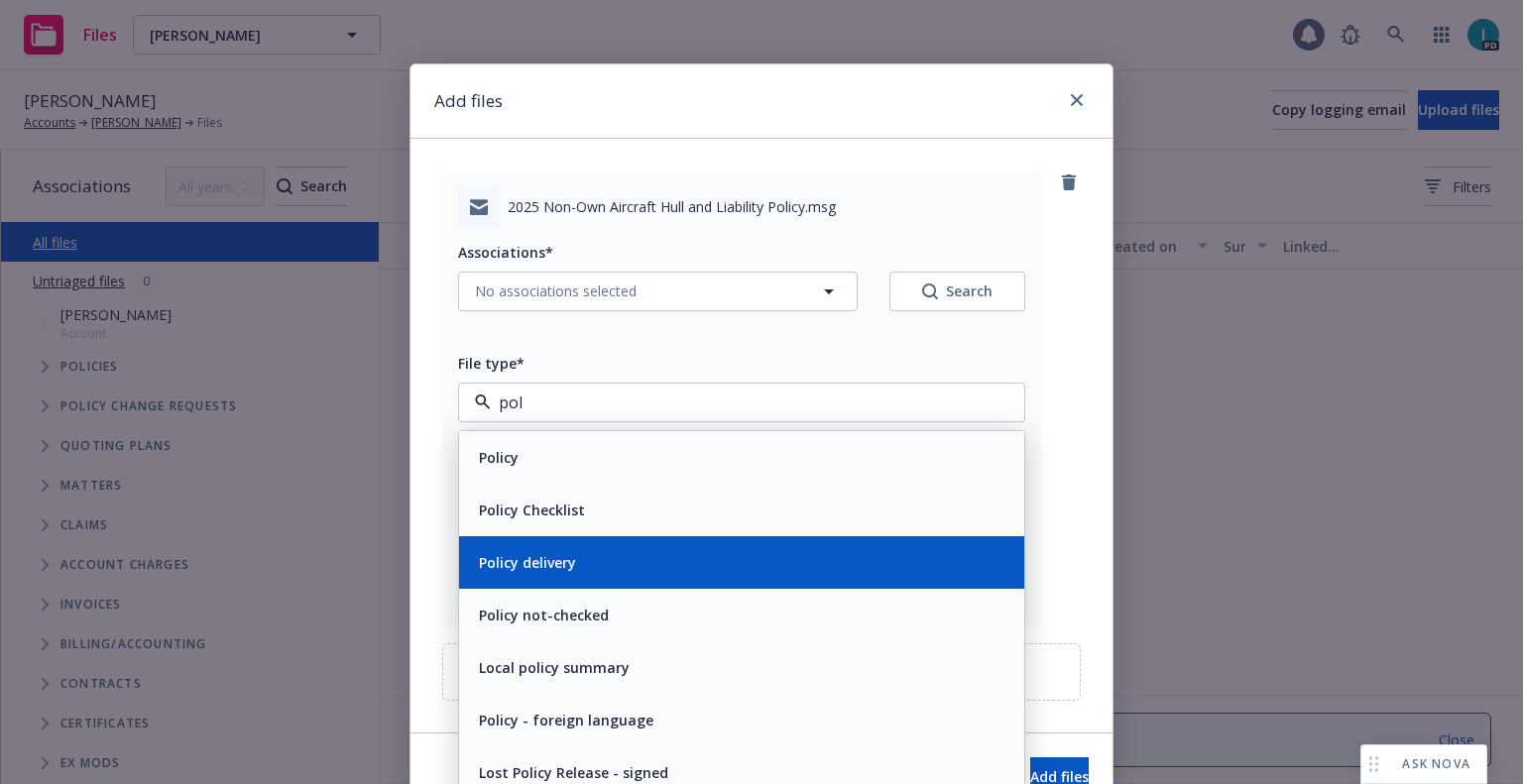 click on "Policy delivery" at bounding box center (527, 562) 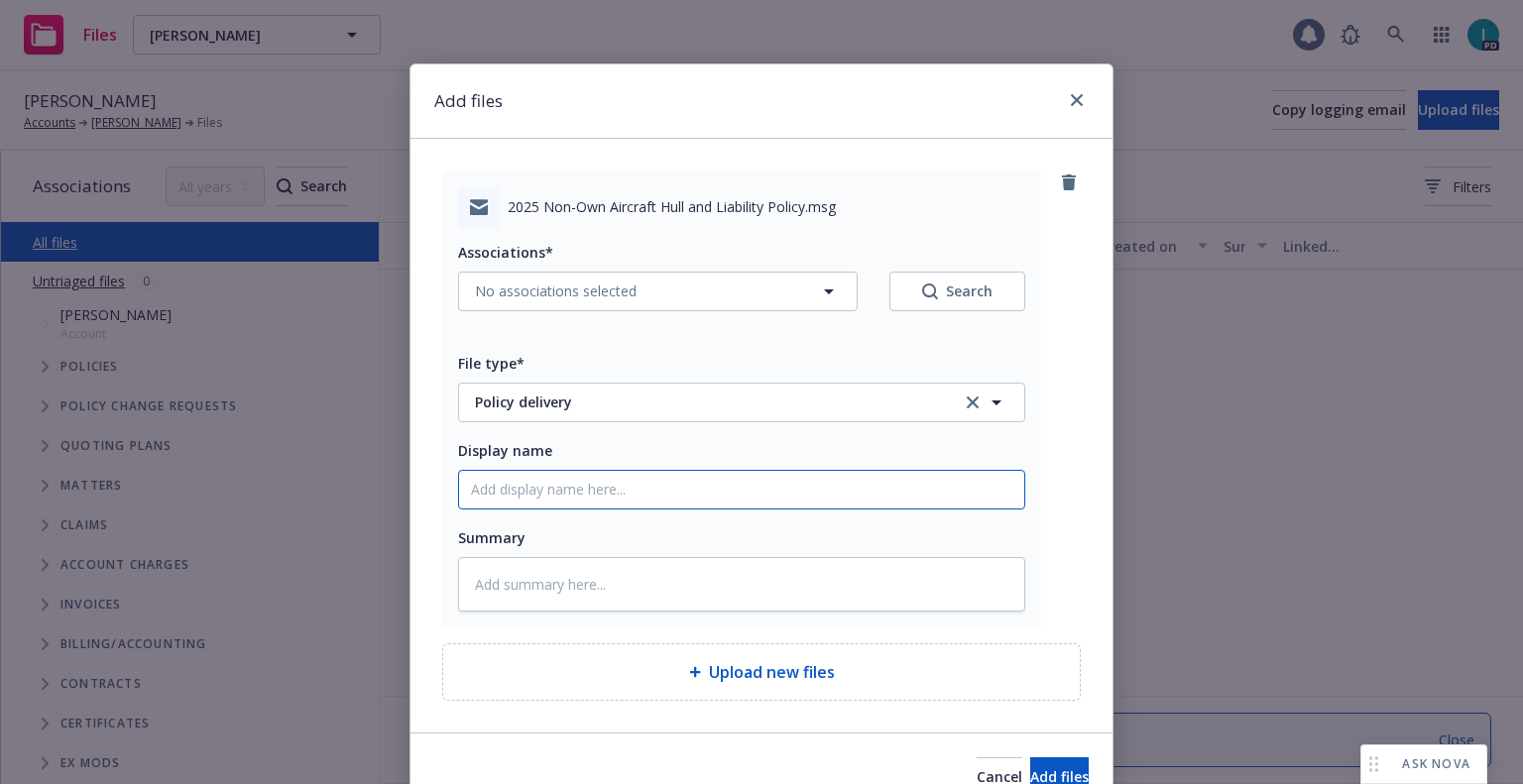 click on "Display name" at bounding box center [742, 490] 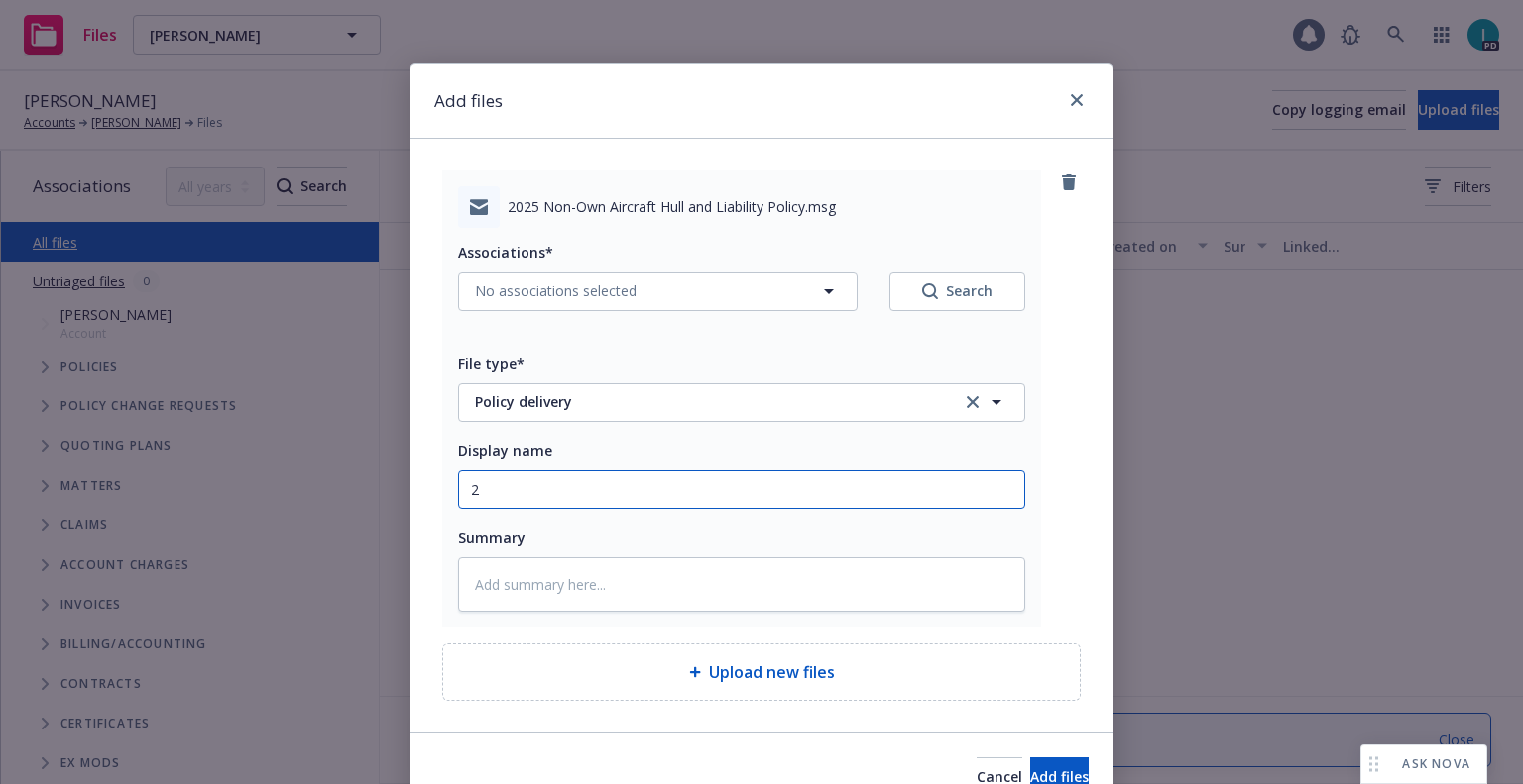 type on "x" 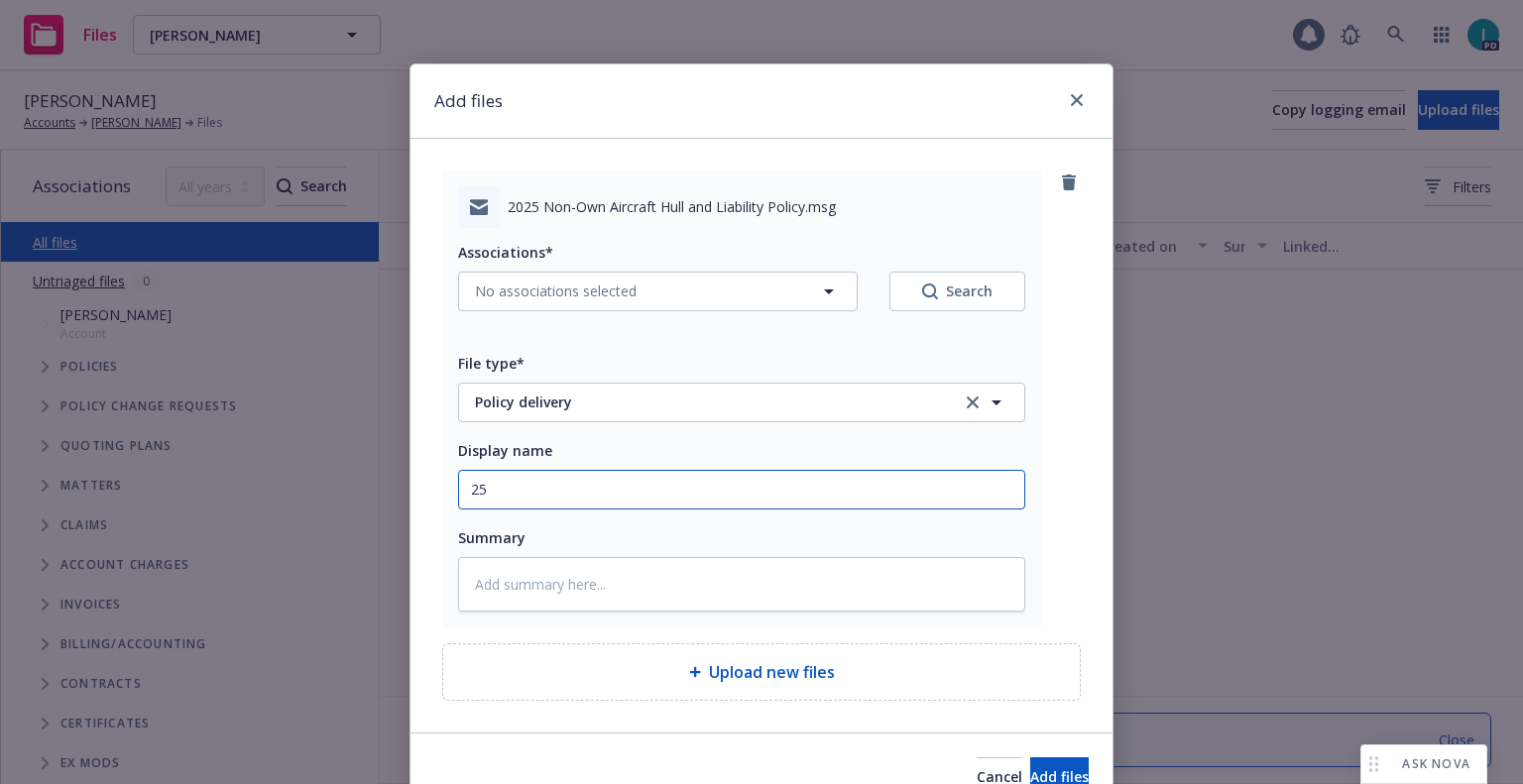 type on "x" 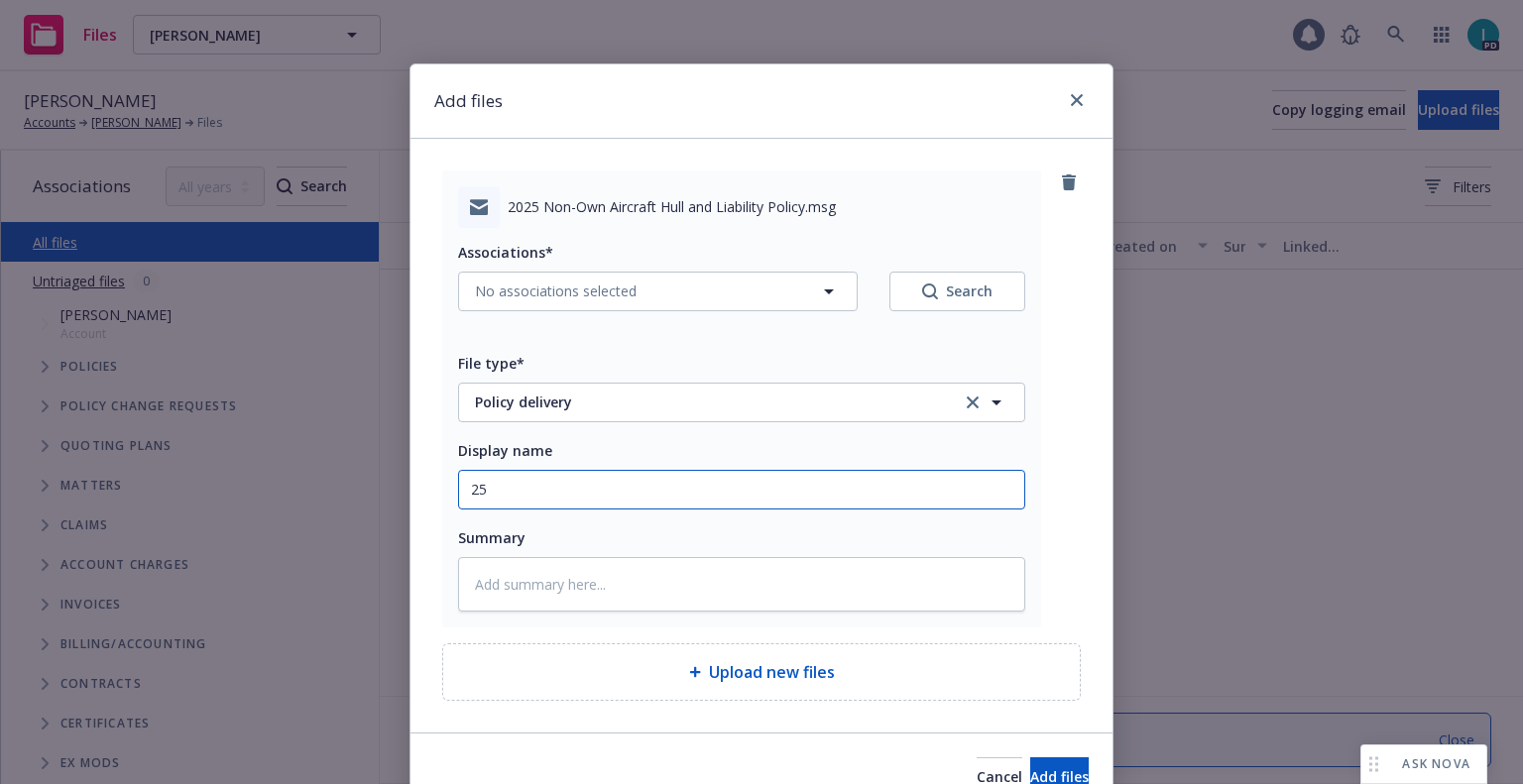 type on "25 NOWN CVS Policy to Insured" 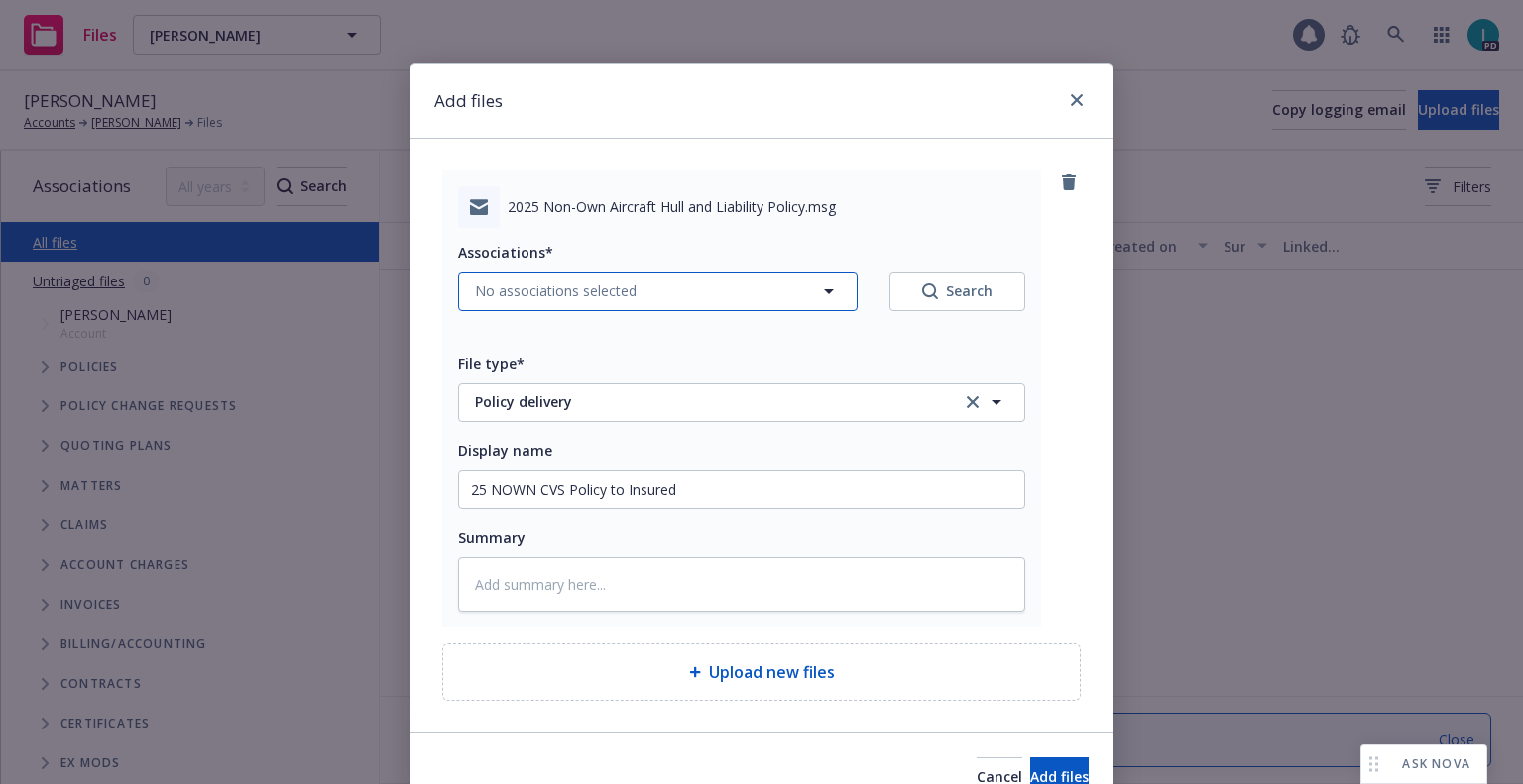 click on "No associations selected" at bounding box center (555, 290) 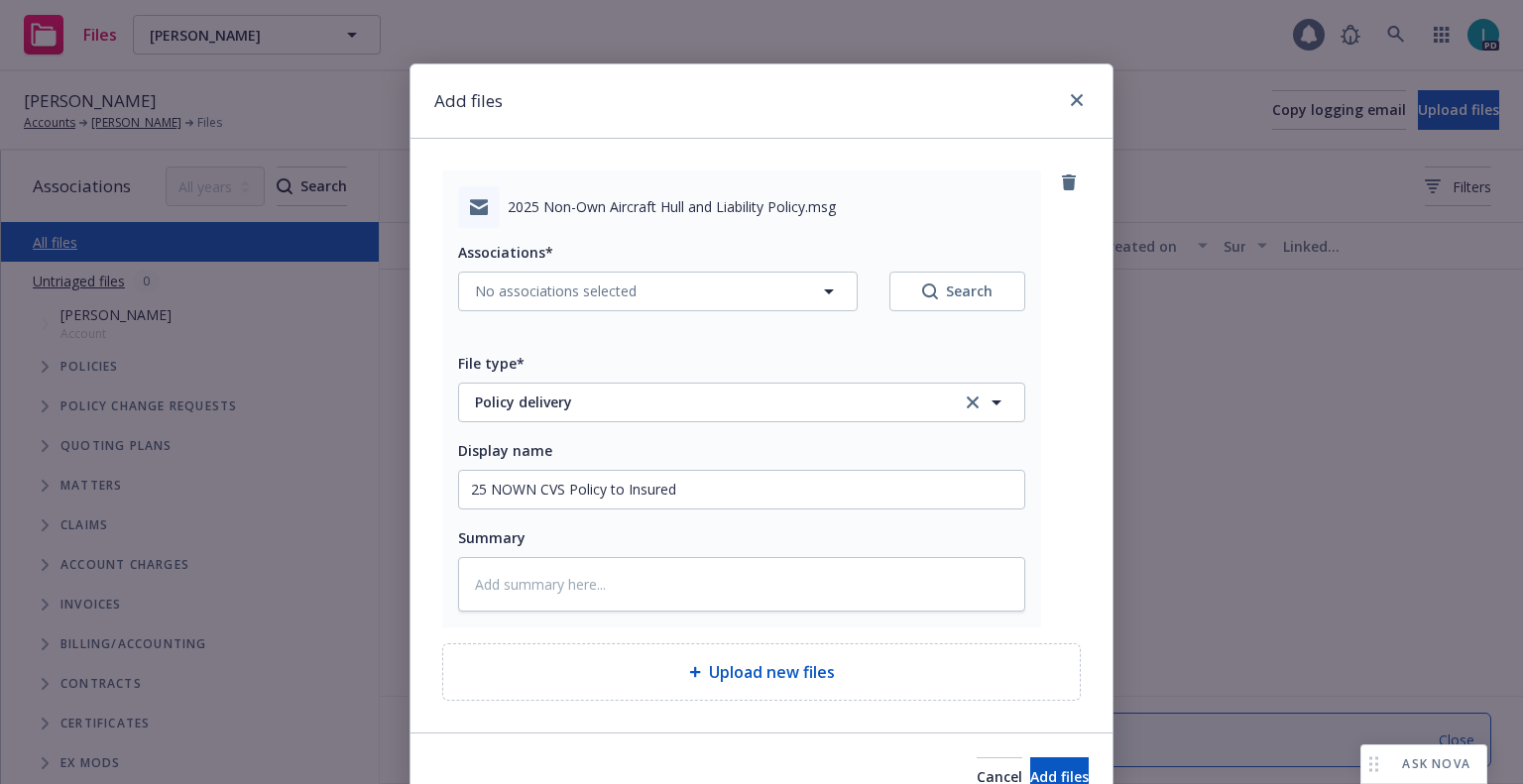 type on "x" 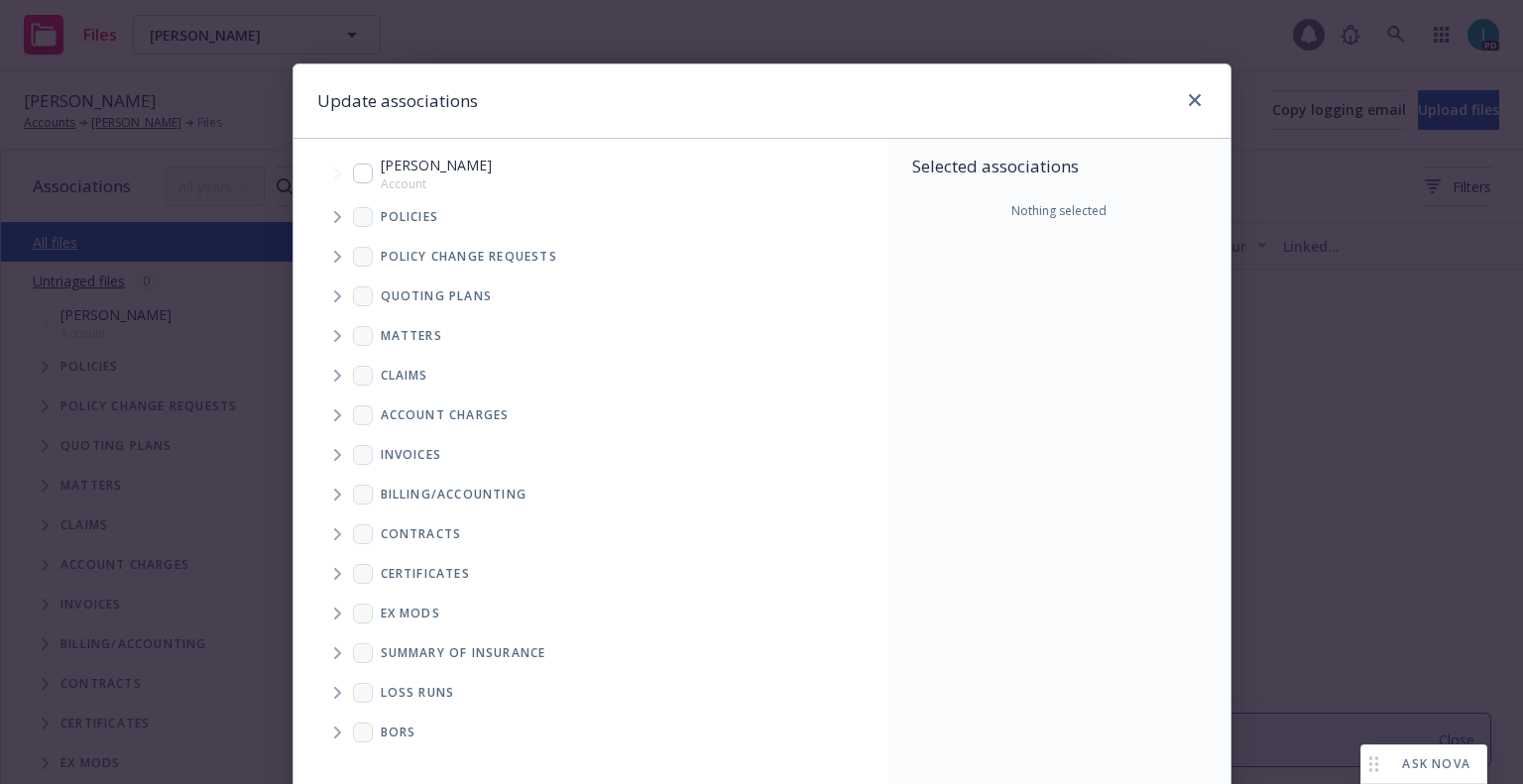 click at bounding box center [337, 217] 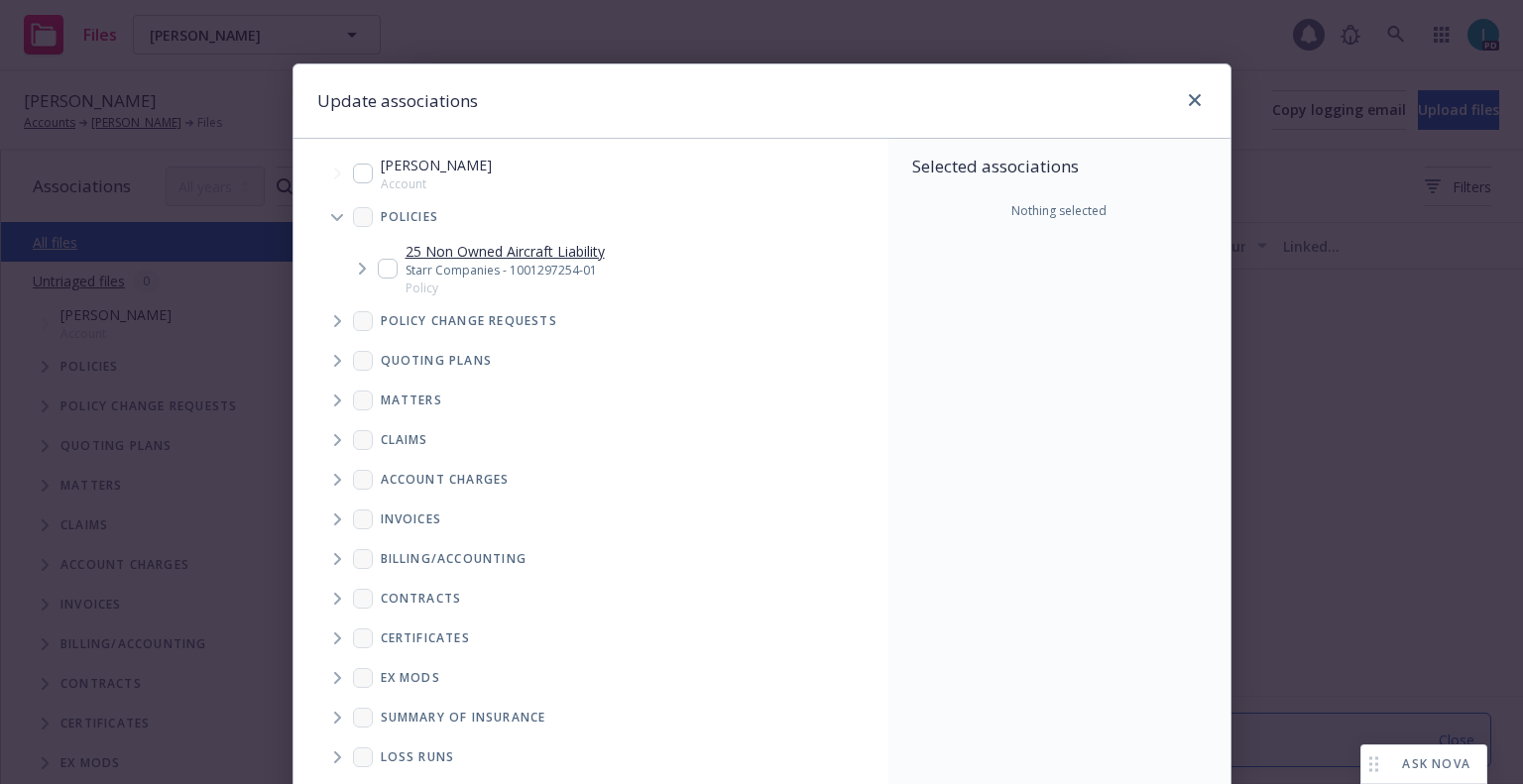 click at bounding box center [388, 269] 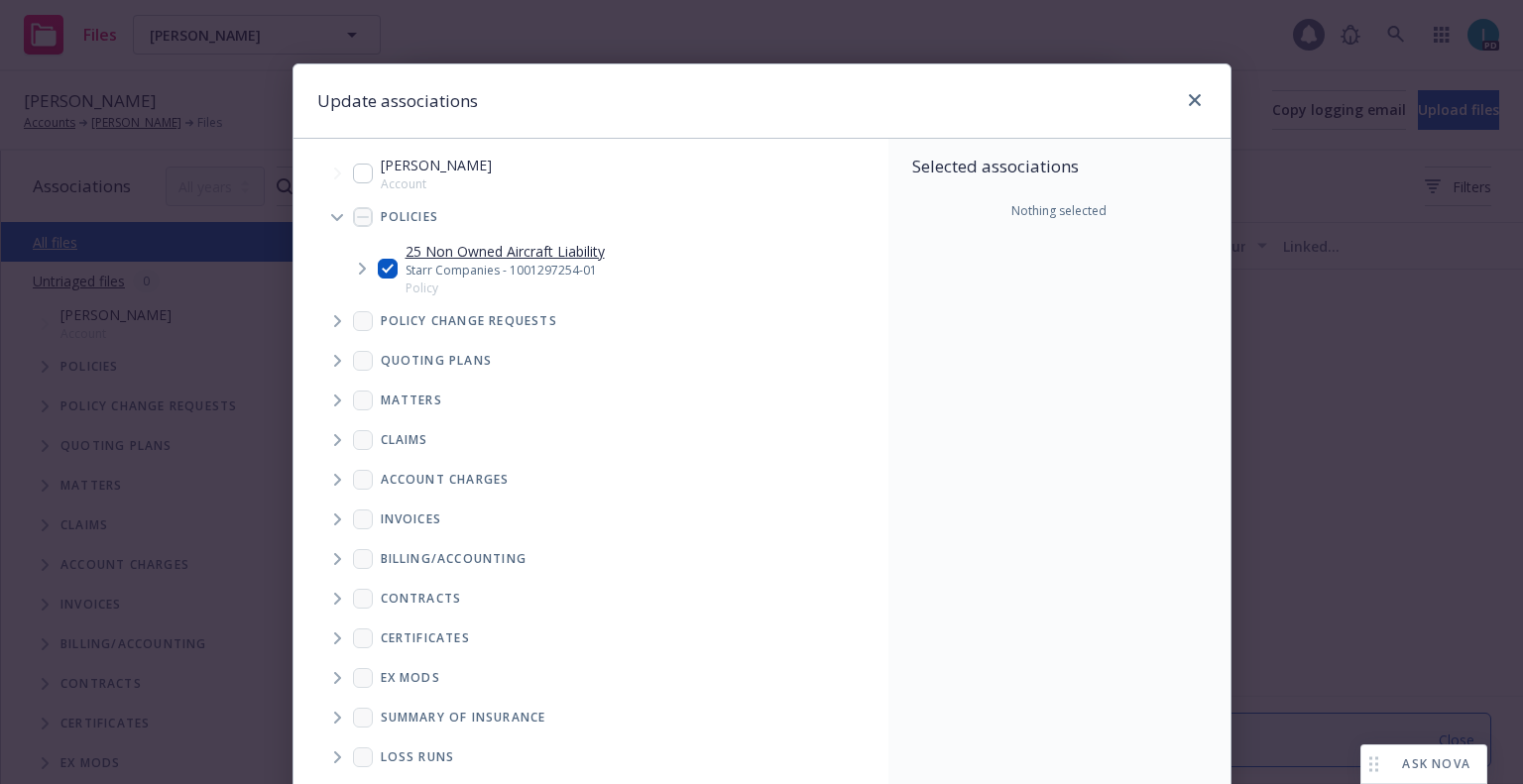 checkbox on "true" 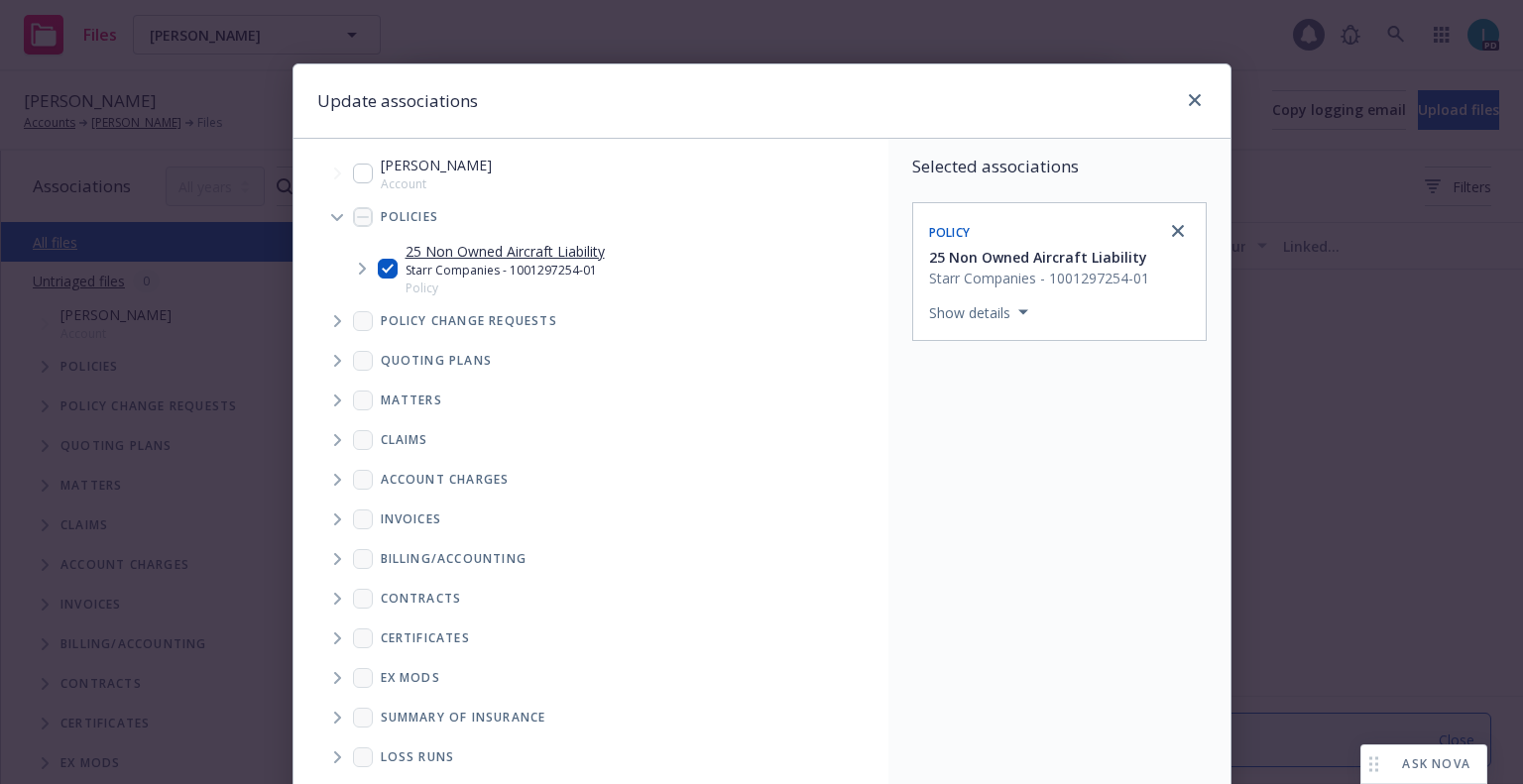 scroll, scrollTop: 201, scrollLeft: 0, axis: vertical 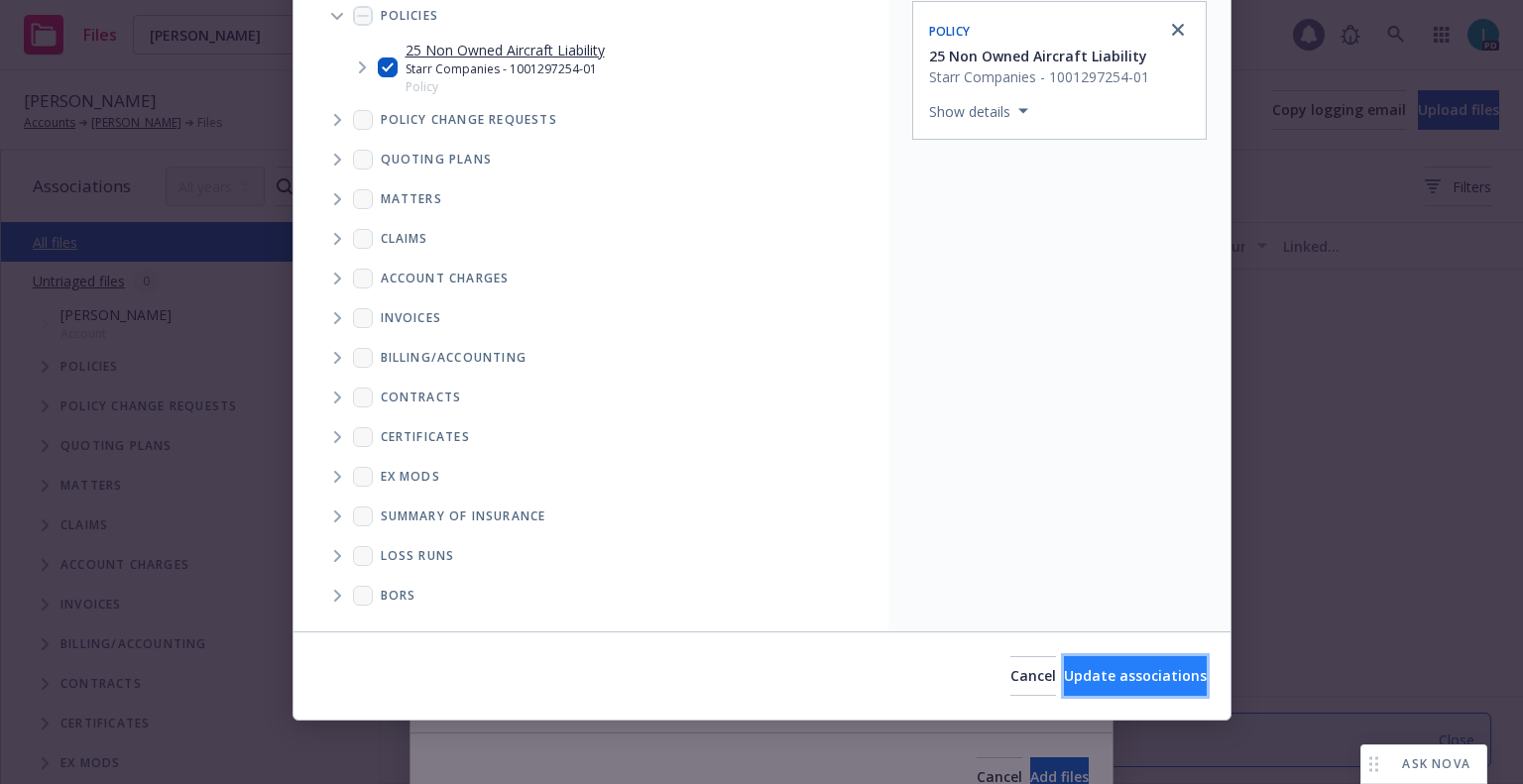click on "Update associations" at bounding box center (1135, 675) 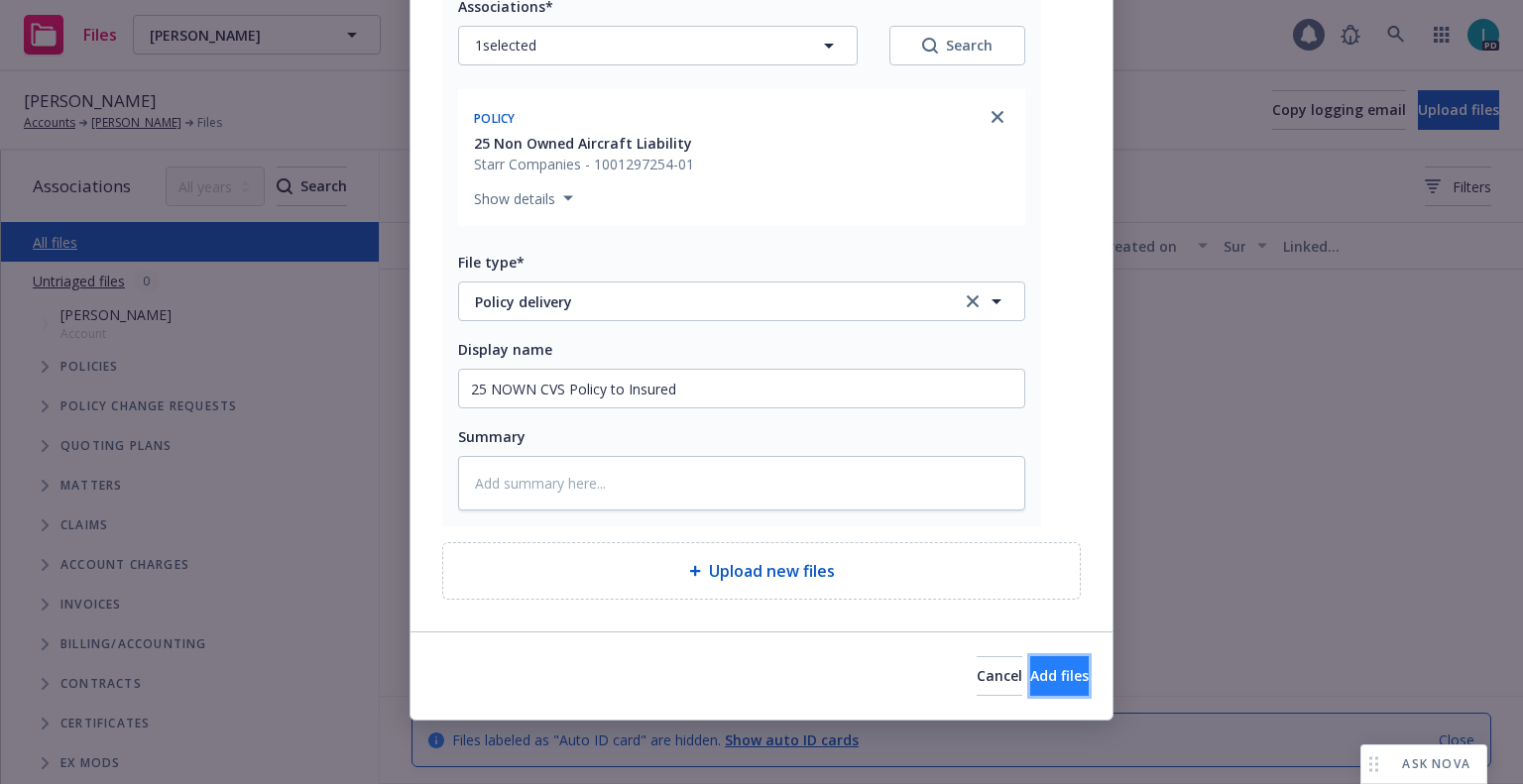 click on "Add files" at bounding box center (1059, 676) 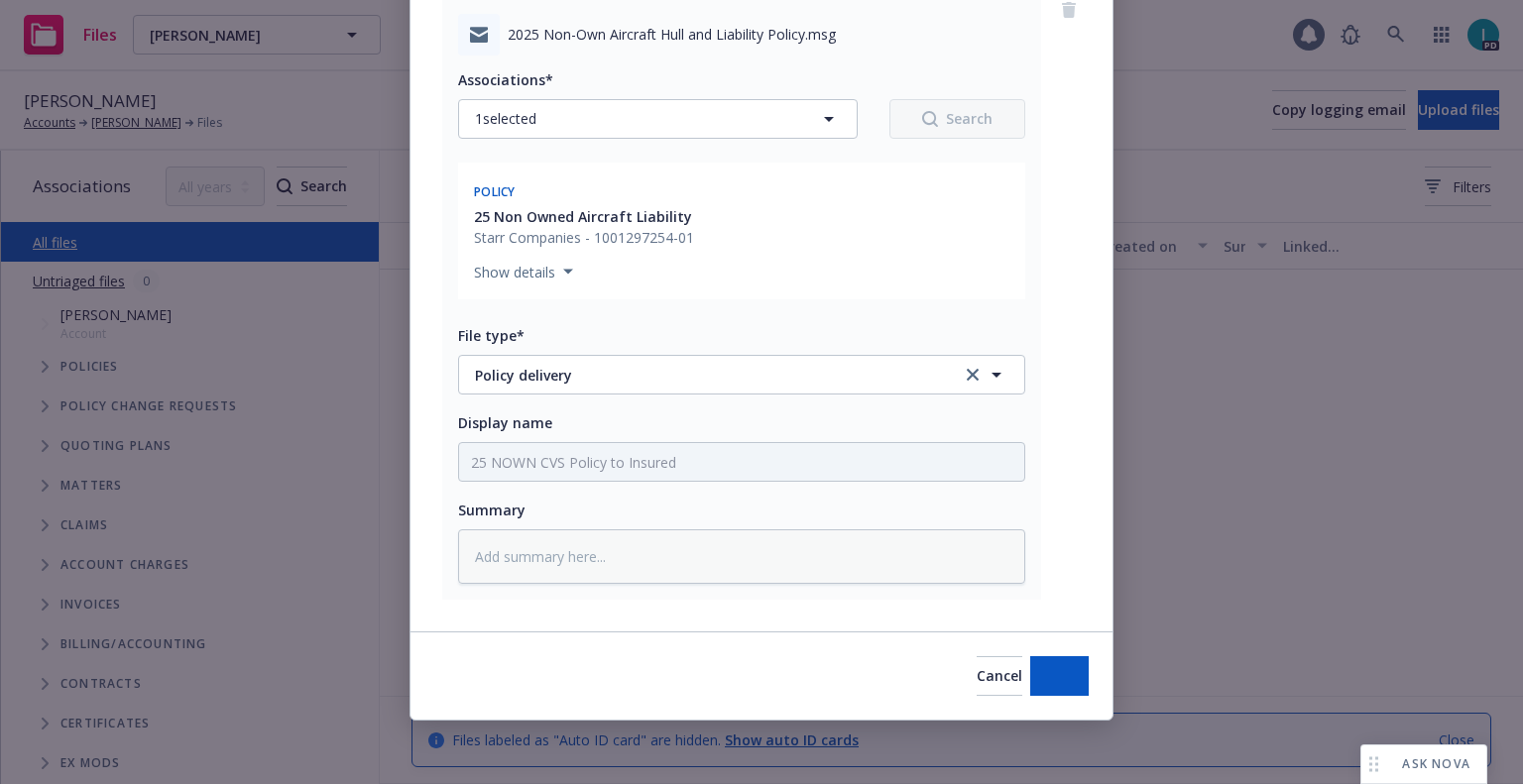 scroll, scrollTop: 172, scrollLeft: 0, axis: vertical 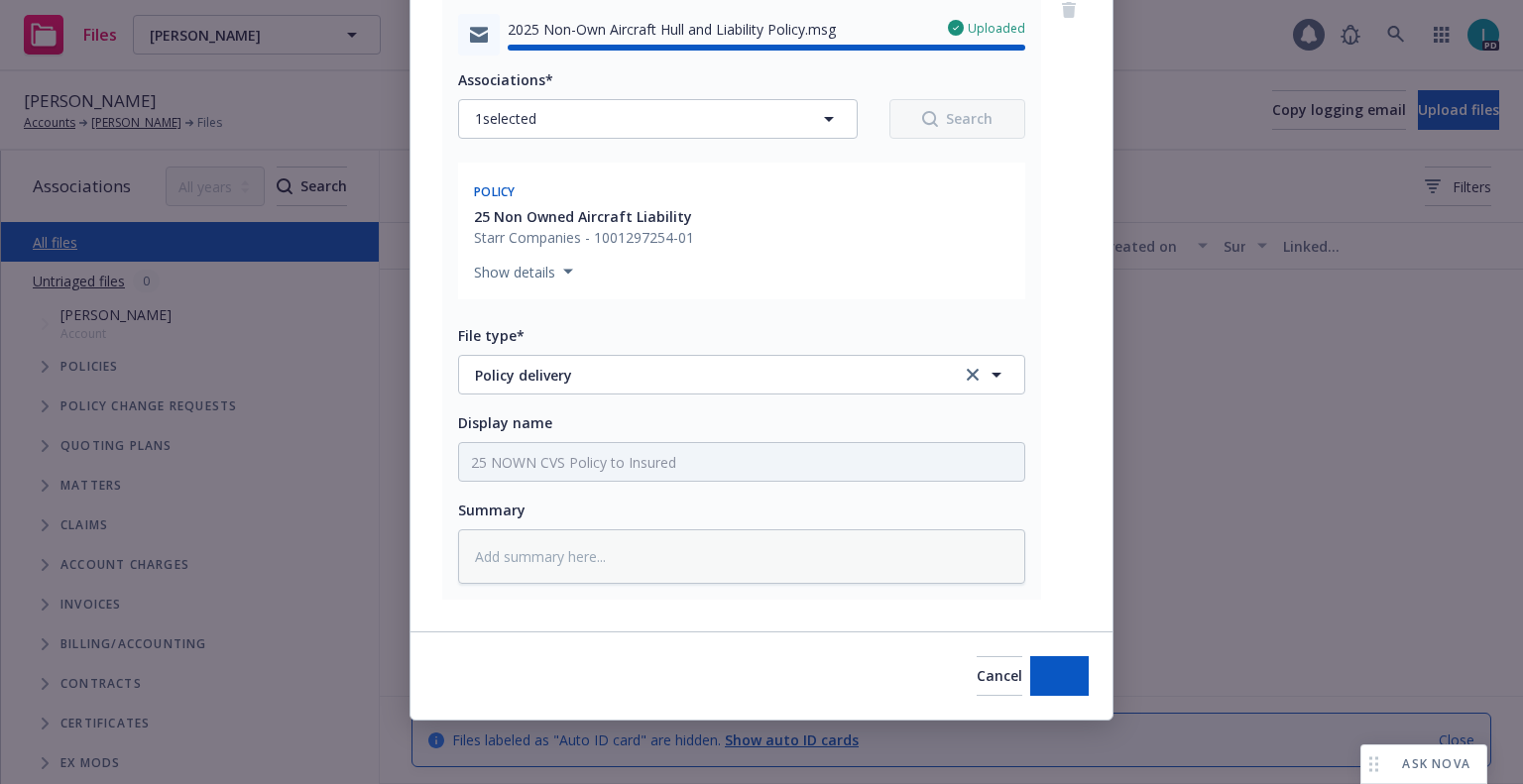 type on "x" 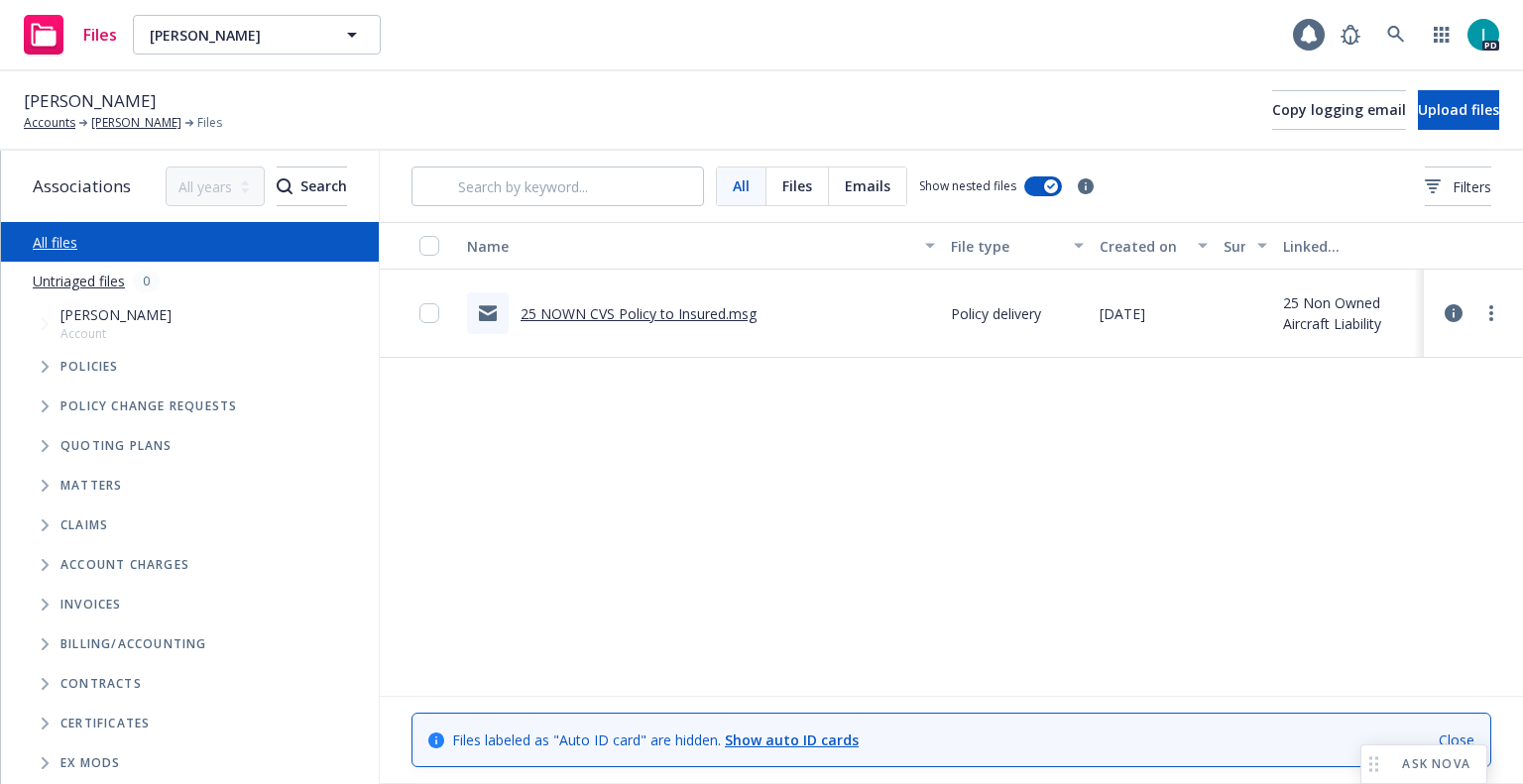 click on "Files [PERSON_NAME] [PERSON_NAME] 1 PD" at bounding box center [762, 36] 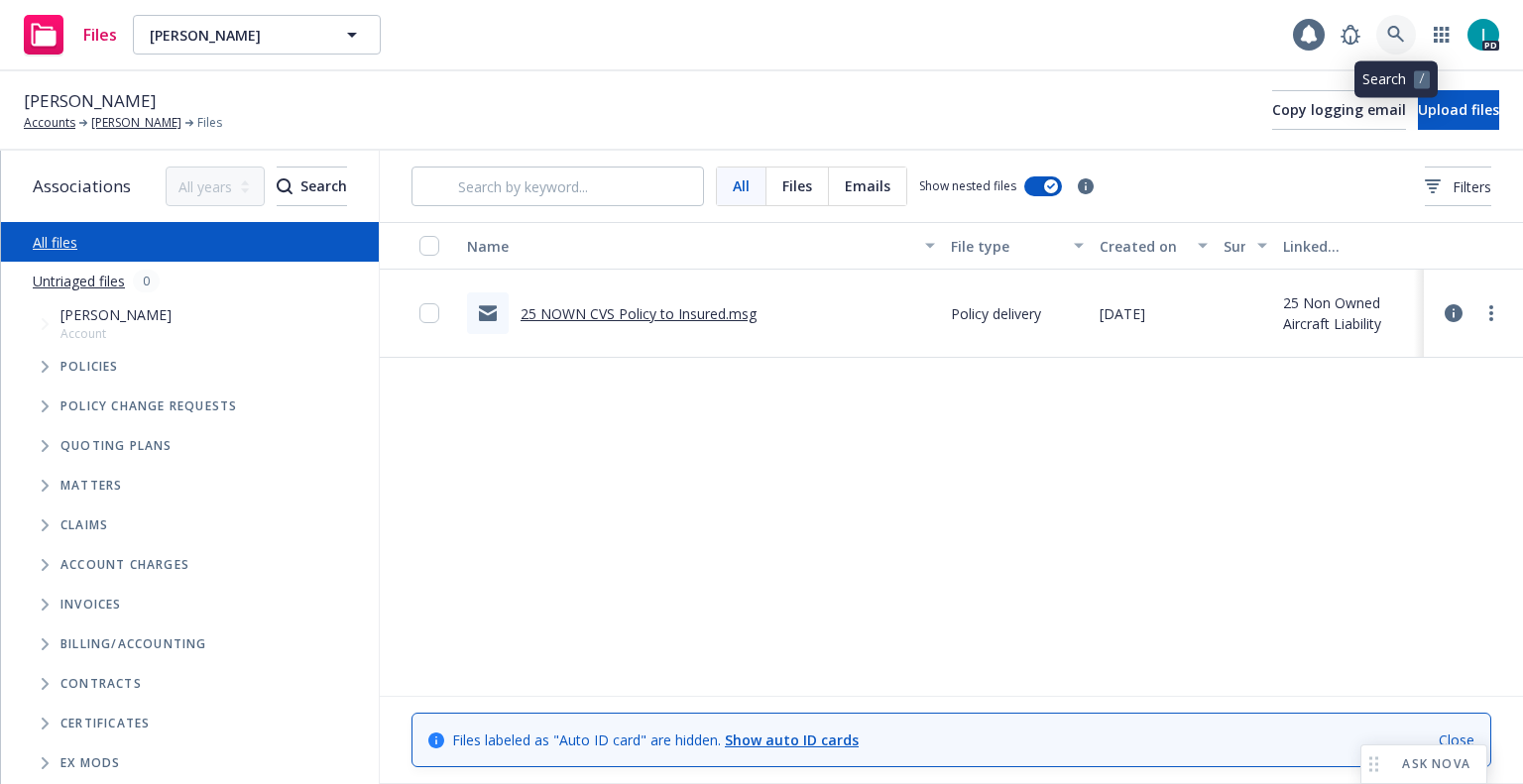 click 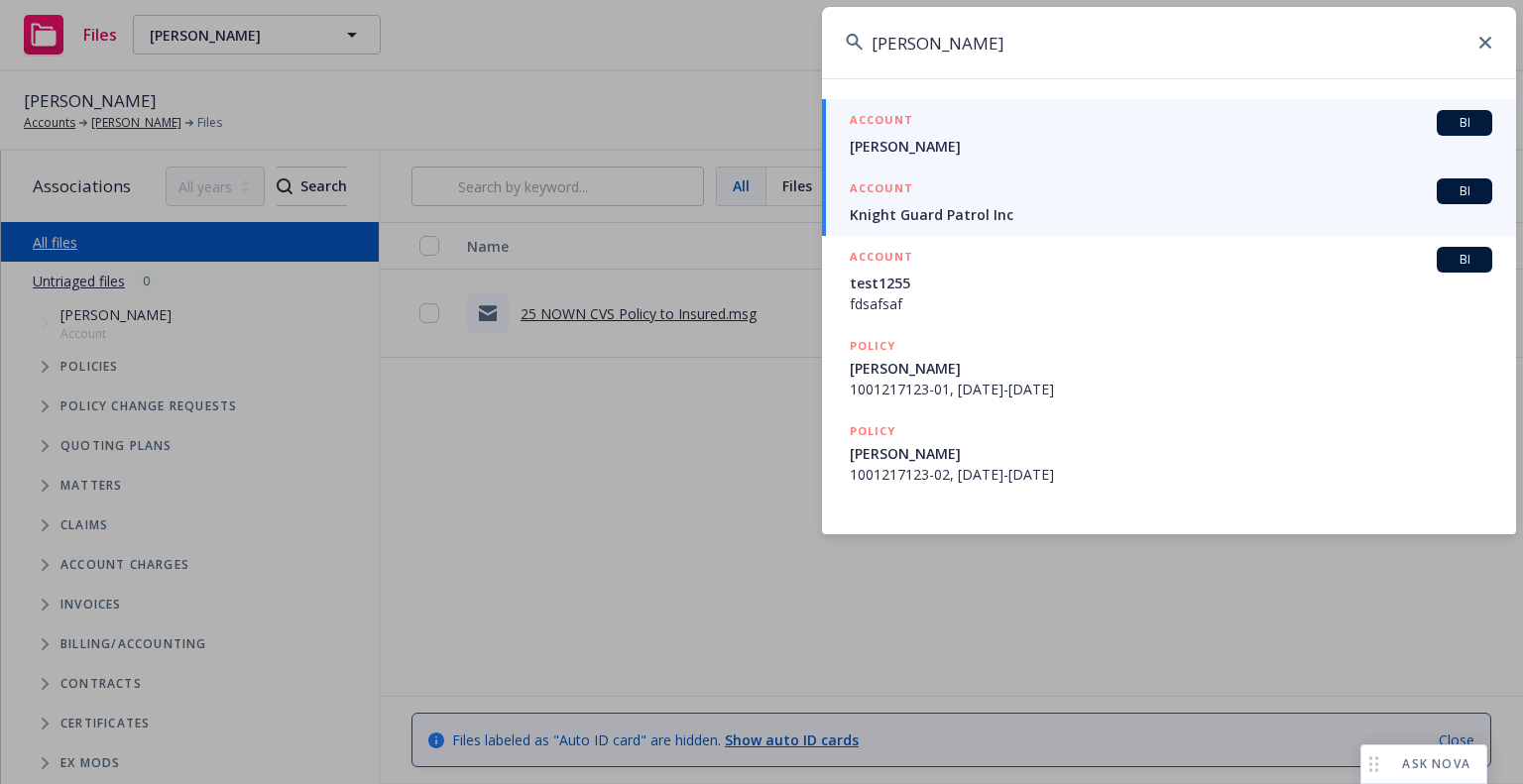 type on "[PERSON_NAME]" 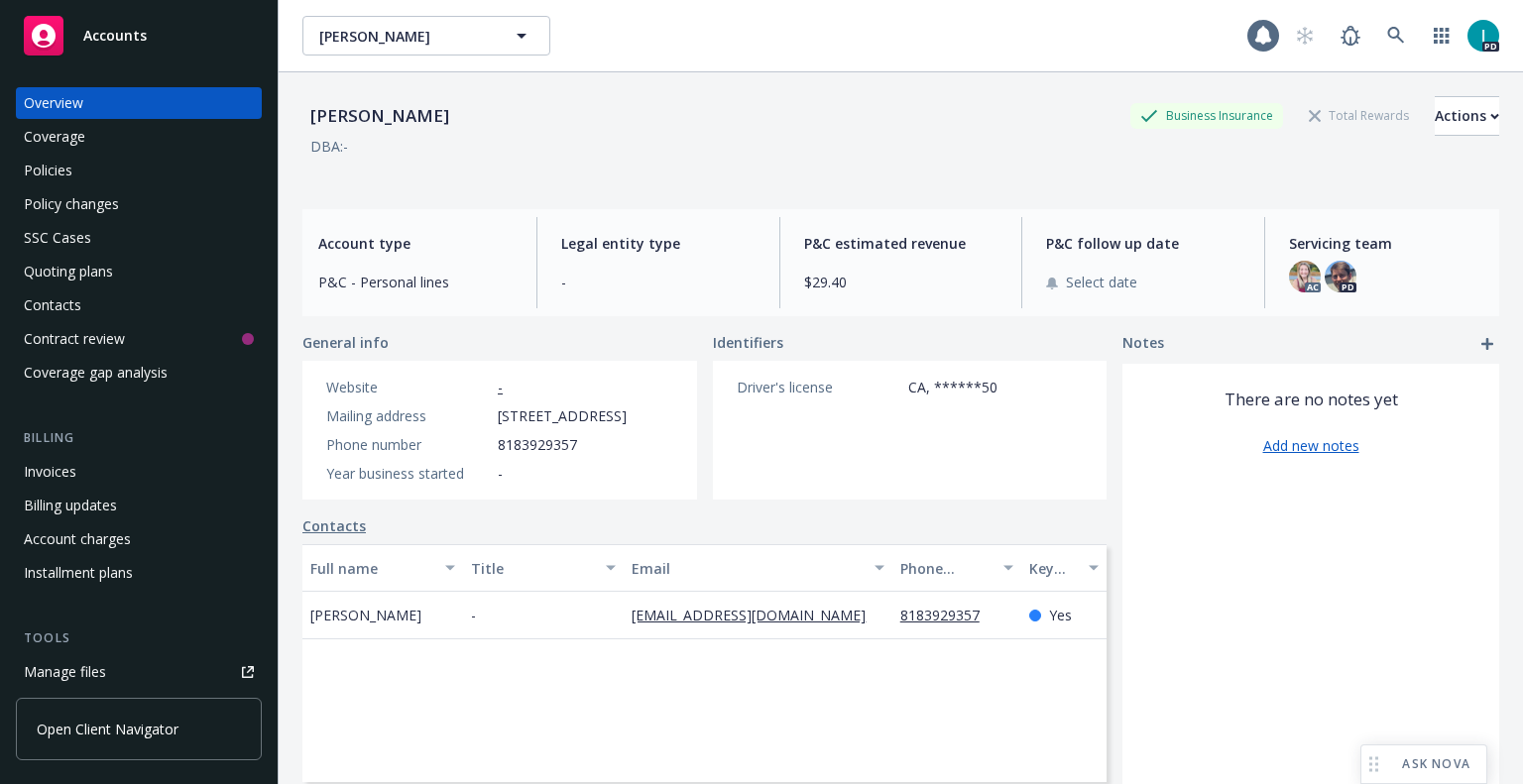 scroll, scrollTop: 0, scrollLeft: 0, axis: both 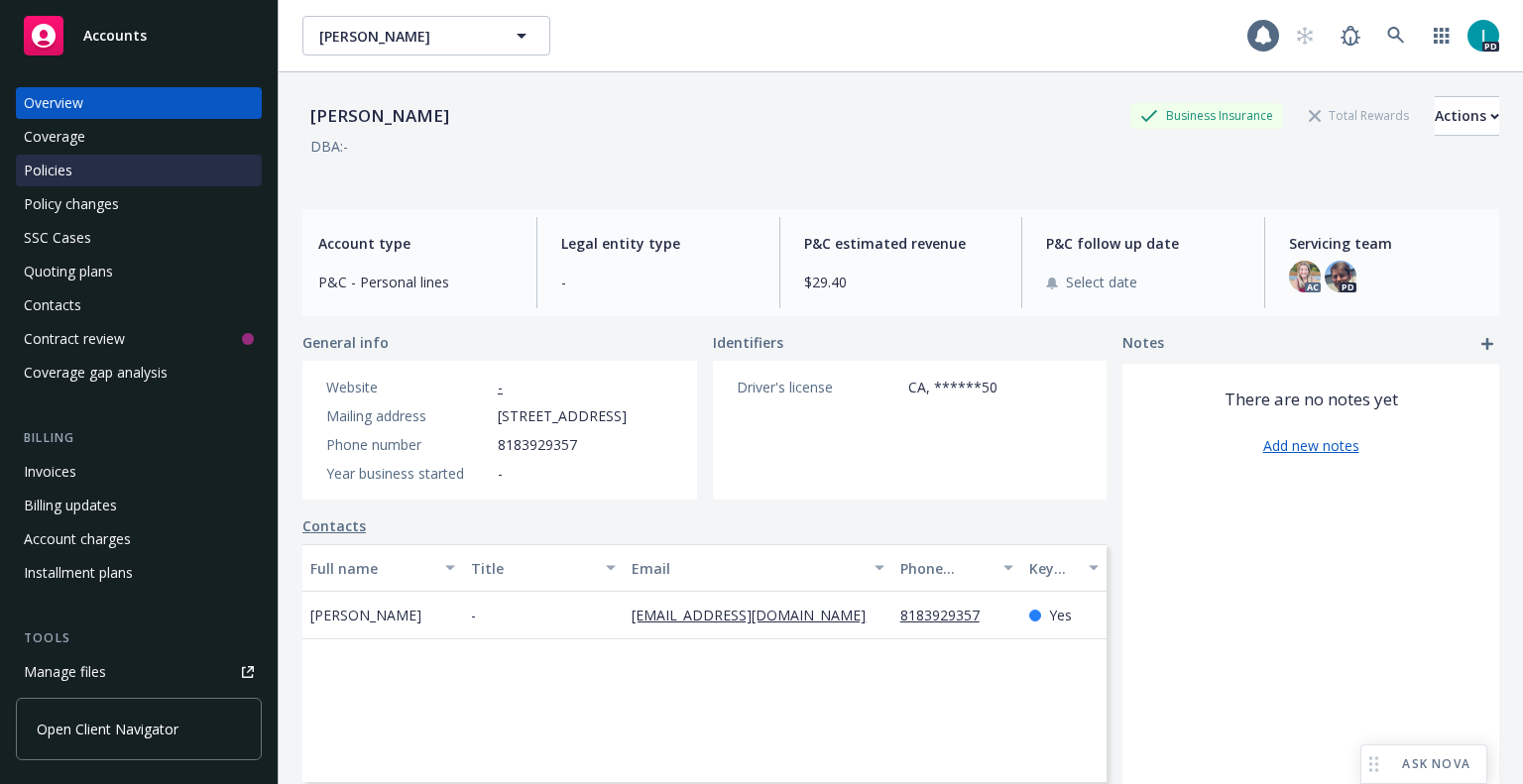 click on "Policies" at bounding box center (139, 170) 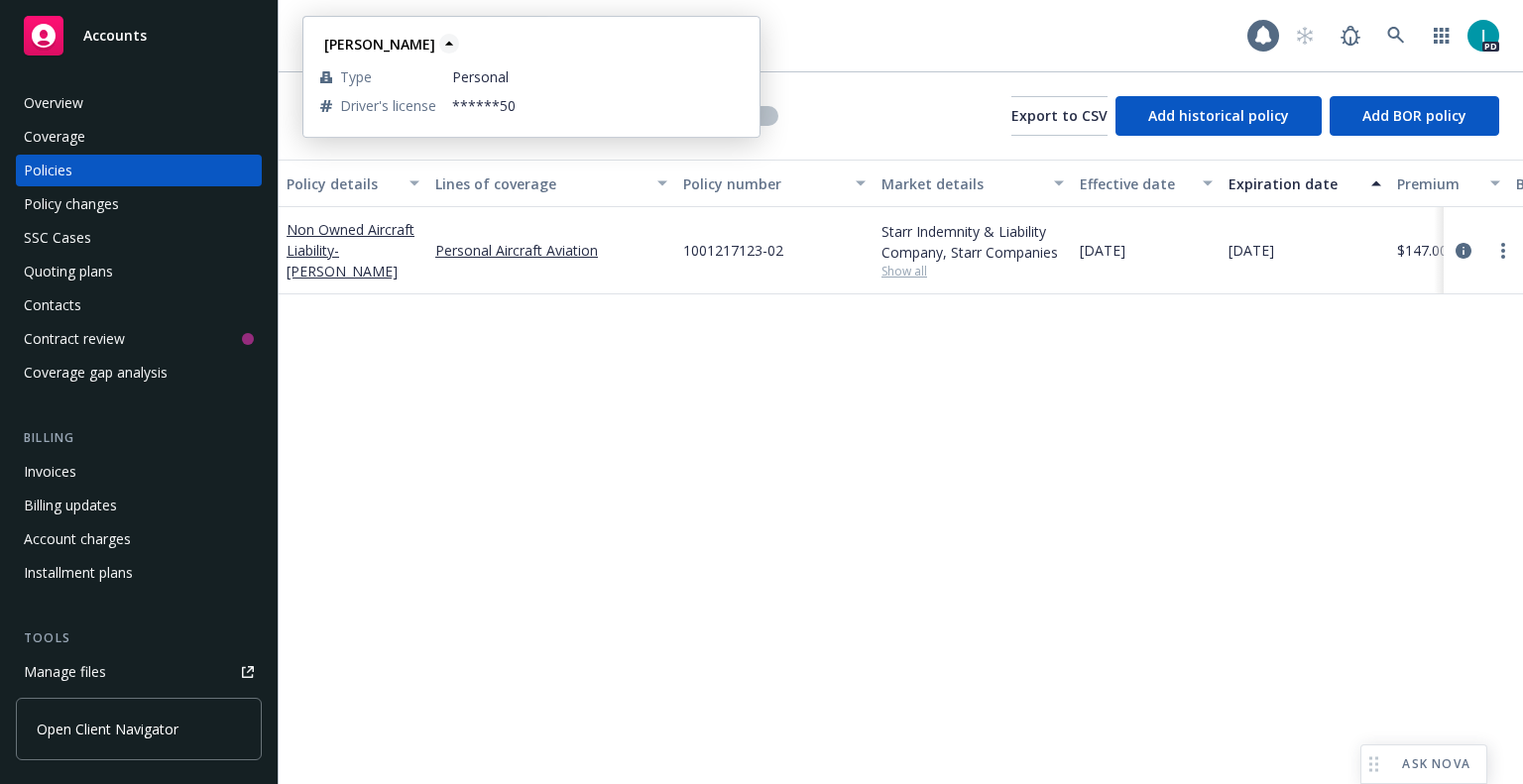 click 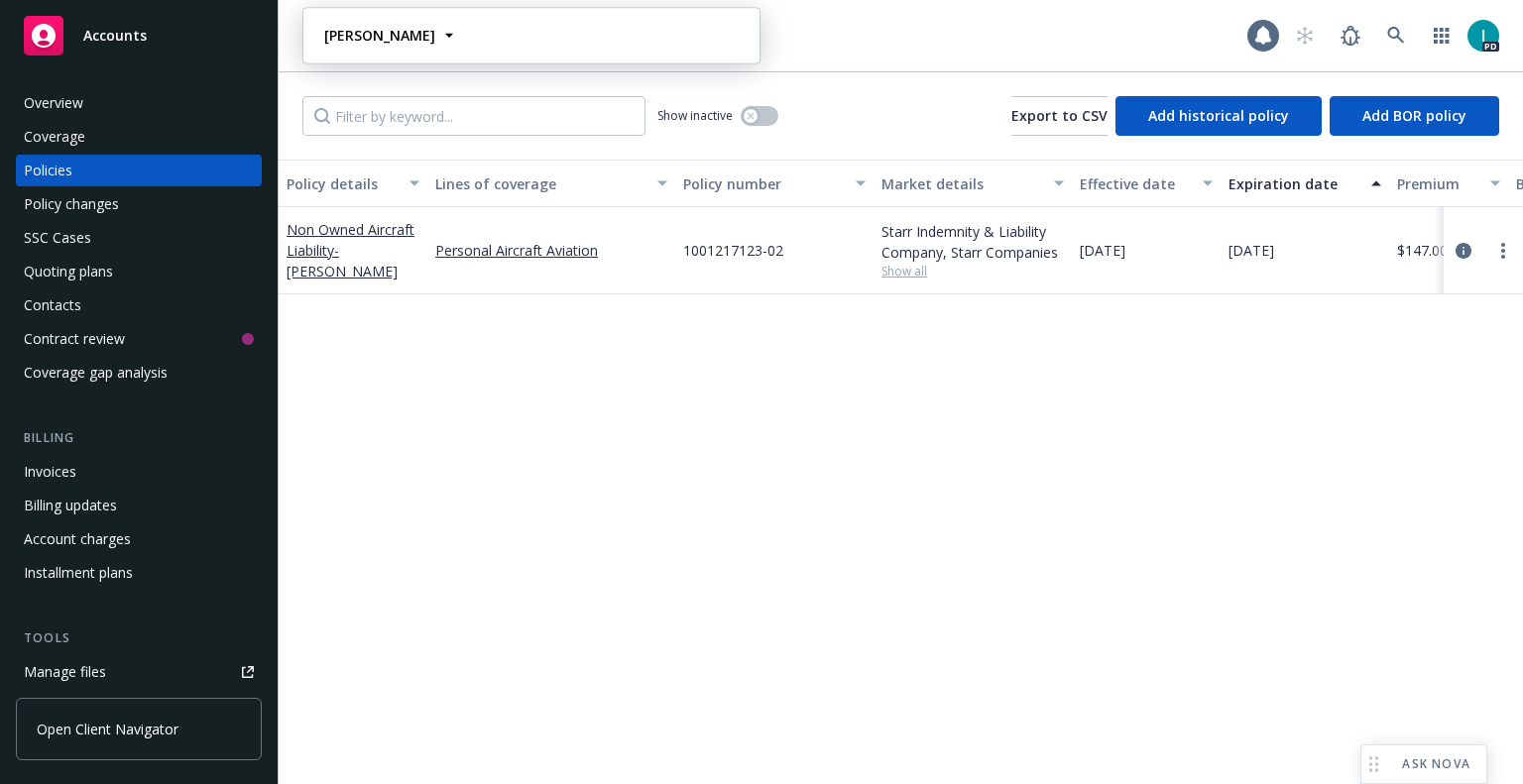 click on "[PERSON_NAME] [PERSON_NAME] [PERSON_NAME] Type Personal Driver's license ******50" at bounding box center (774, 36) 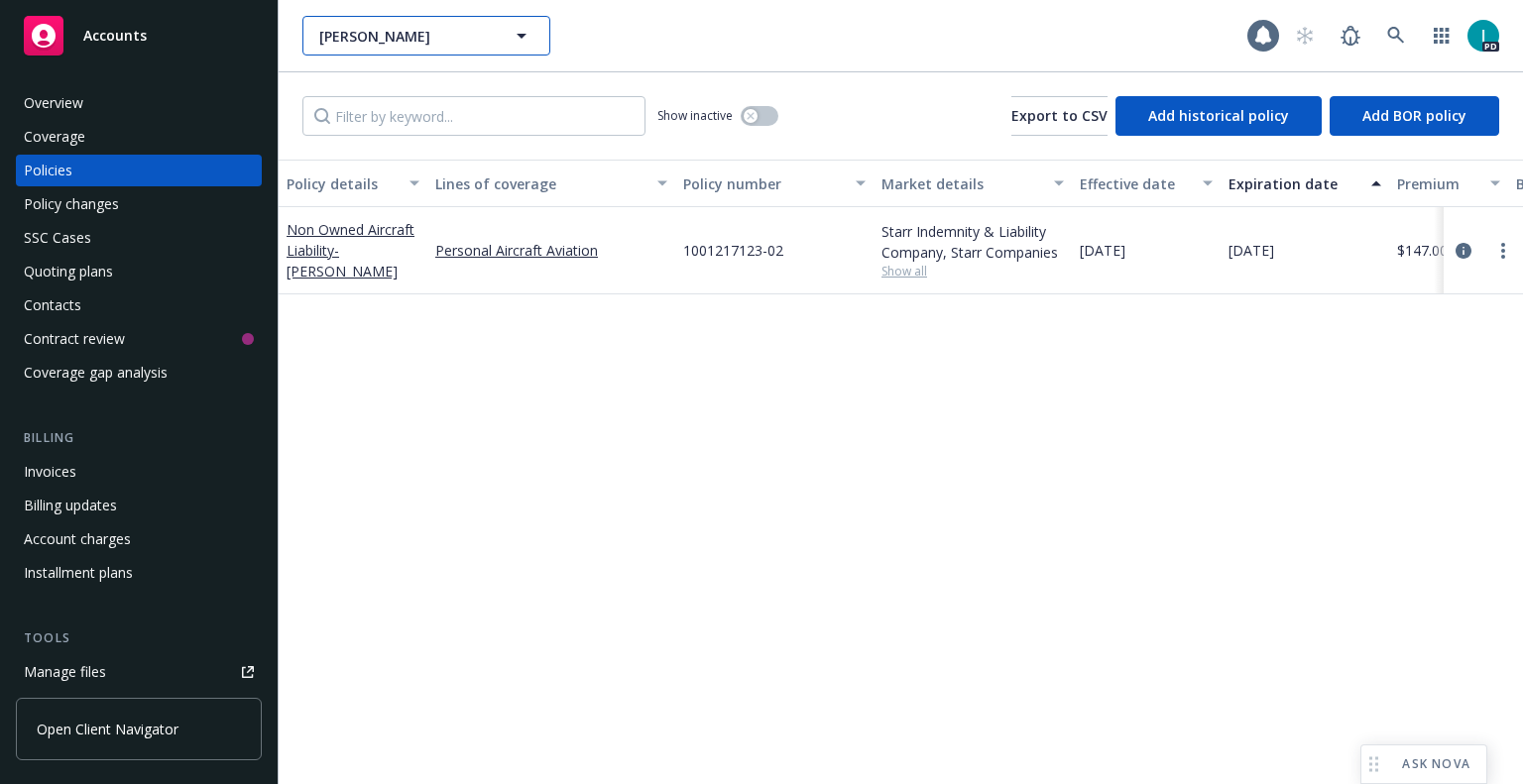 click on "[PERSON_NAME]" at bounding box center [405, 36] 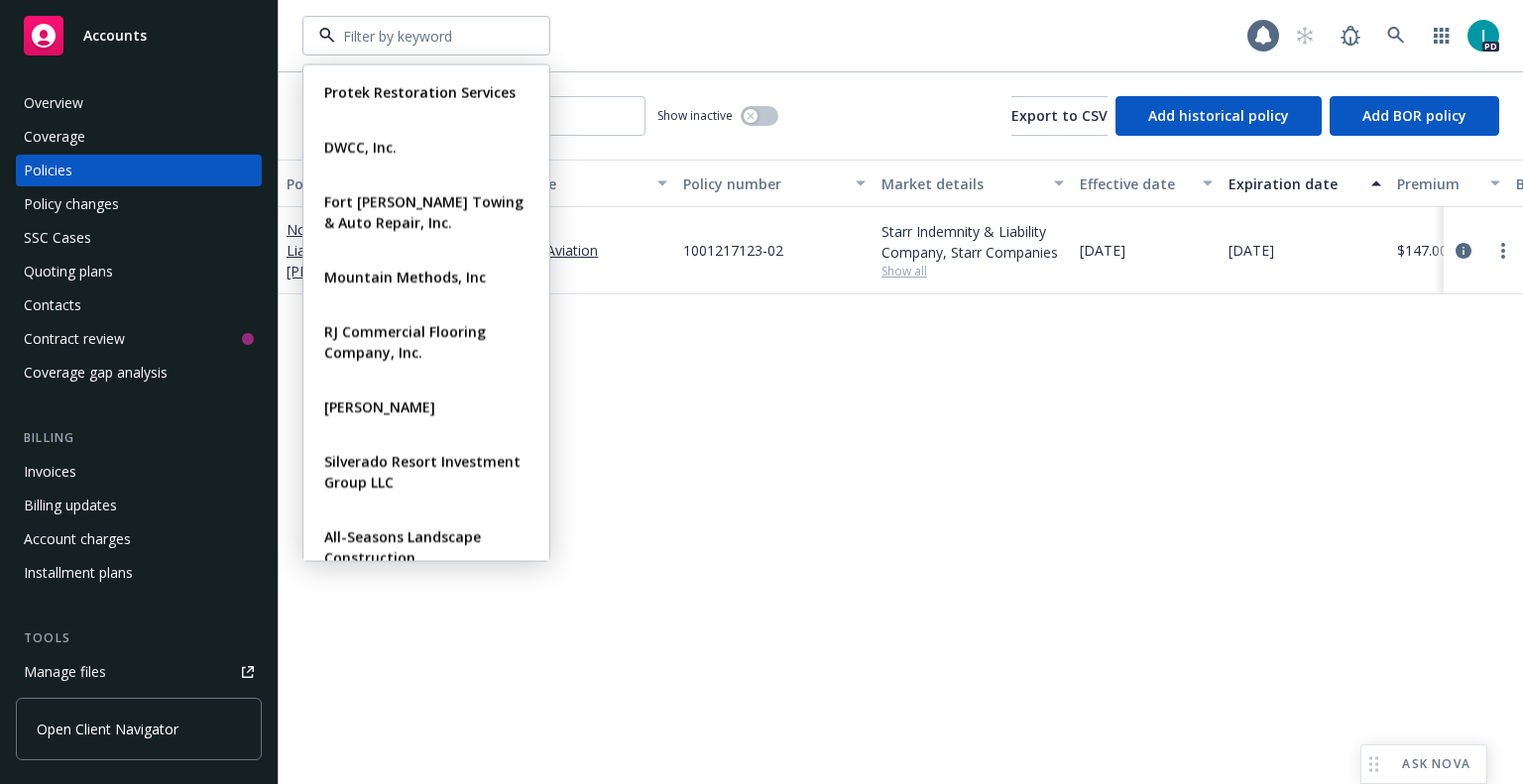 paste on "[PERSON_NAME]" 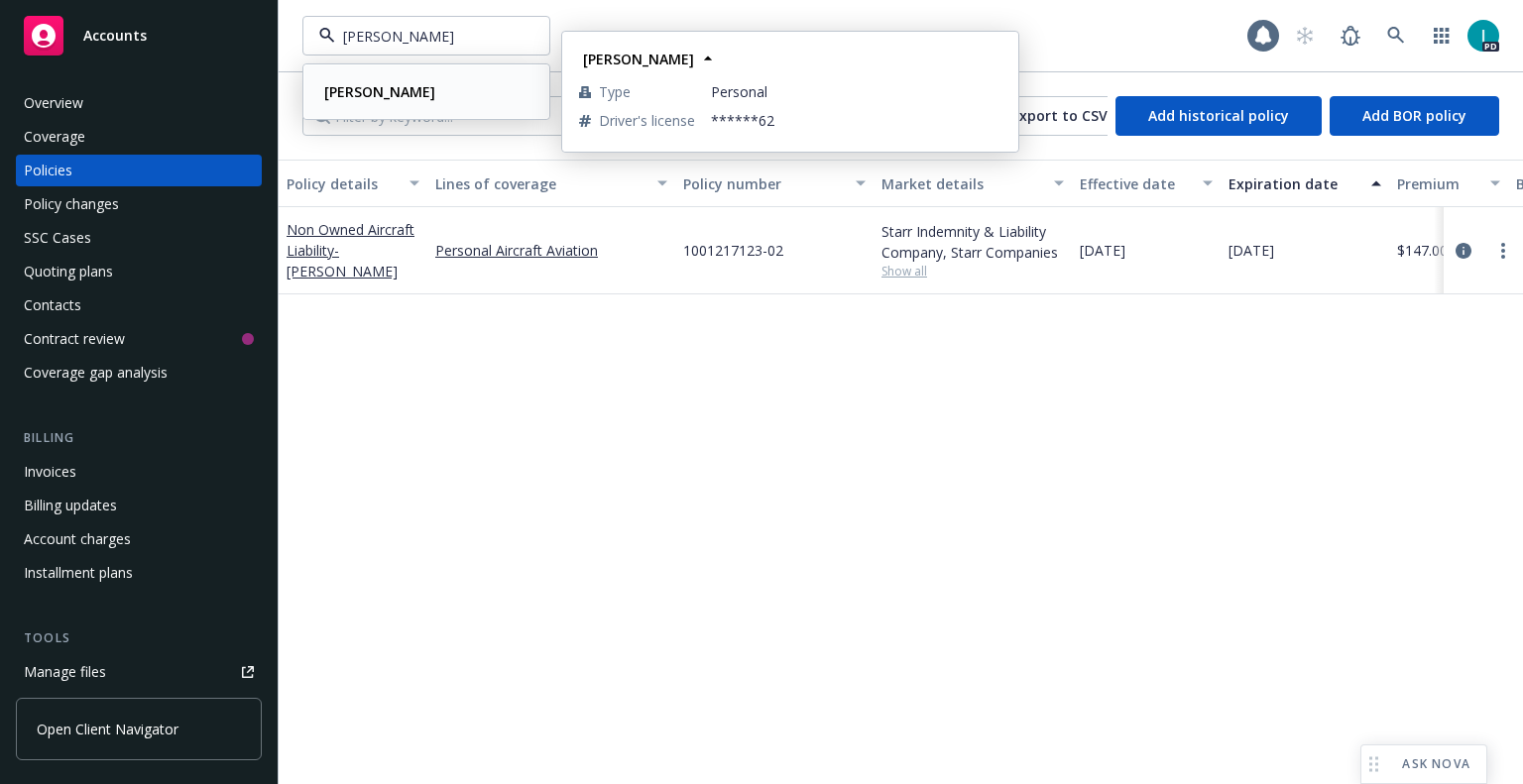 click on "[PERSON_NAME]" at bounding box center [380, 91] 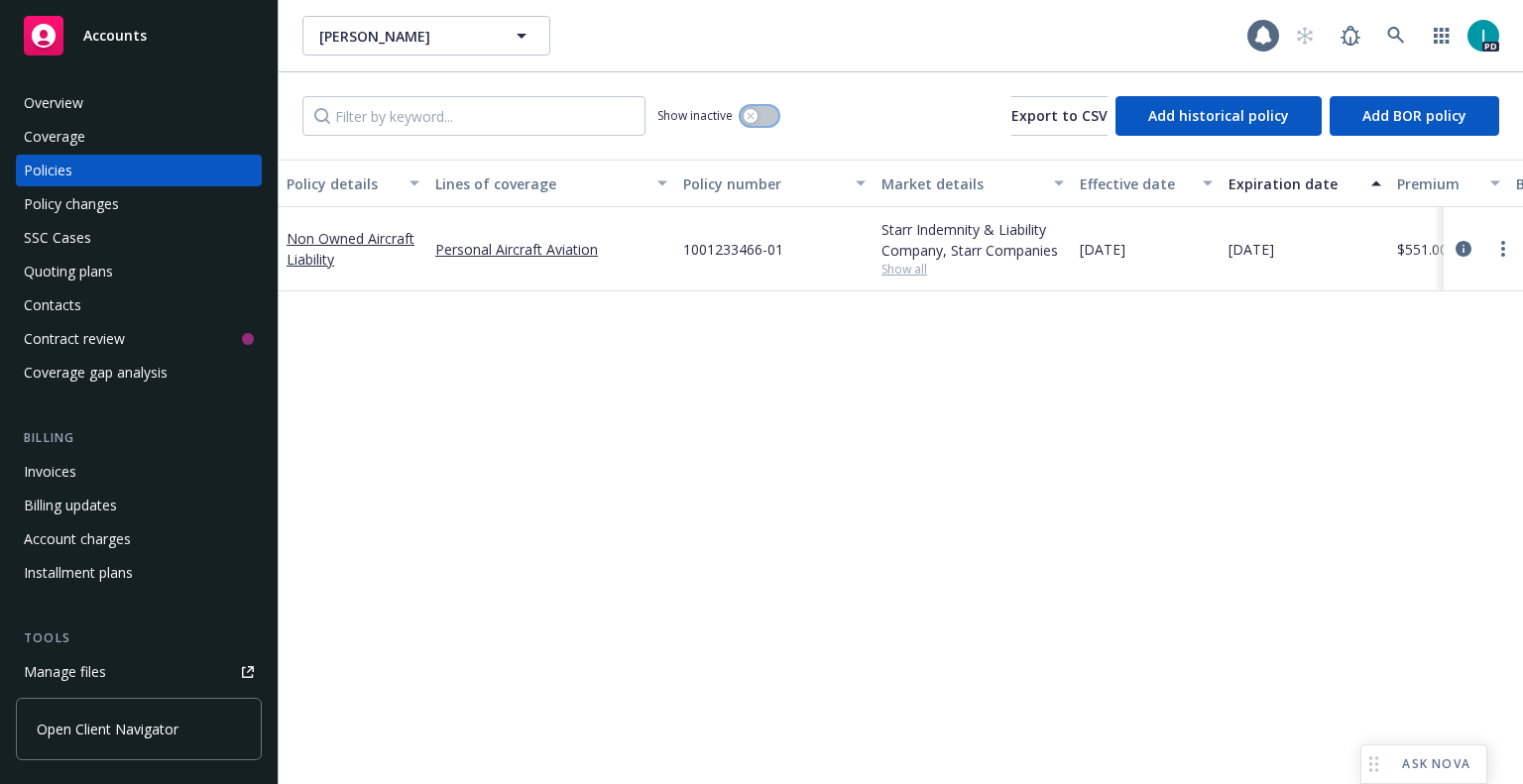 click 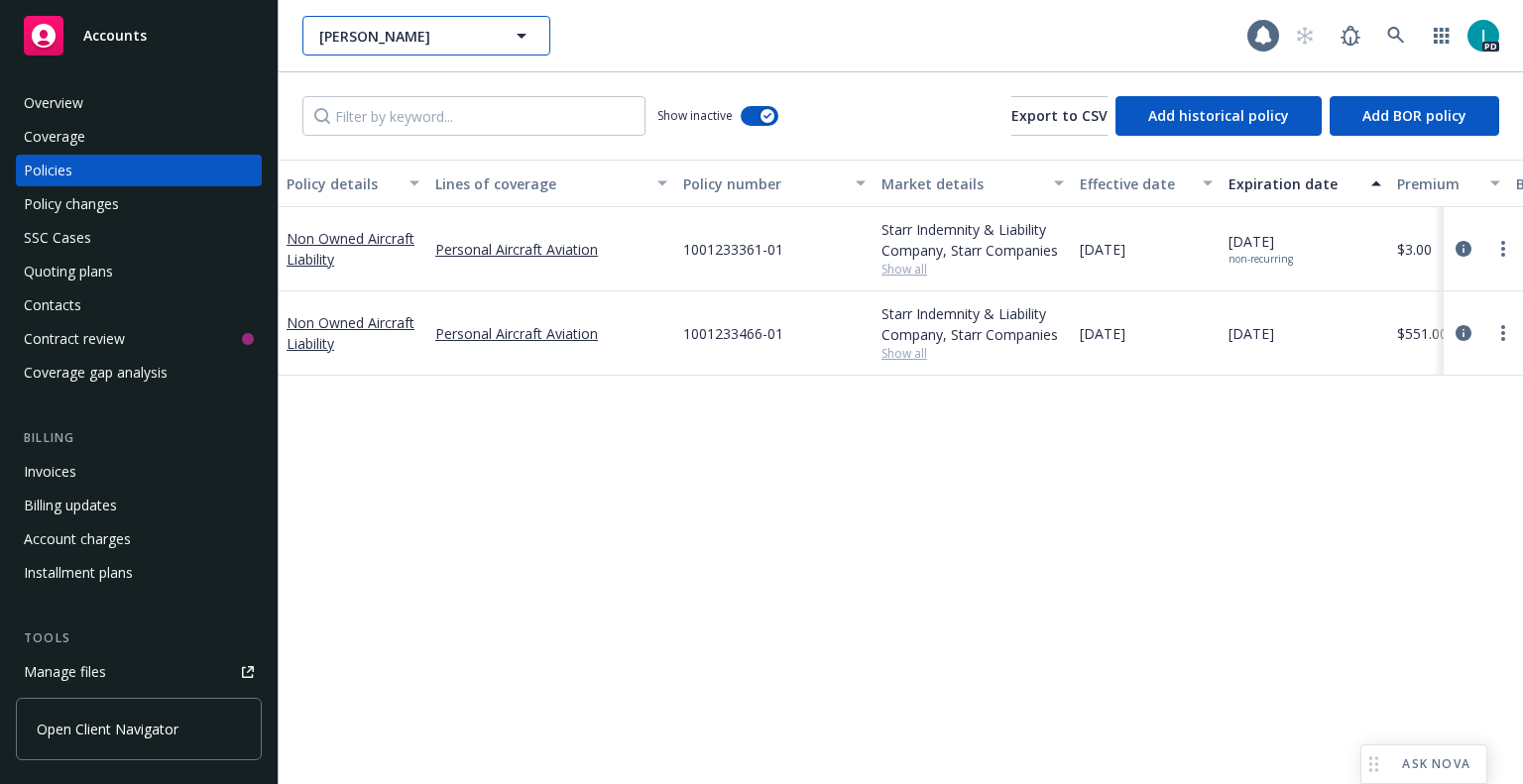 click on "[PERSON_NAME]" at bounding box center (405, 36) 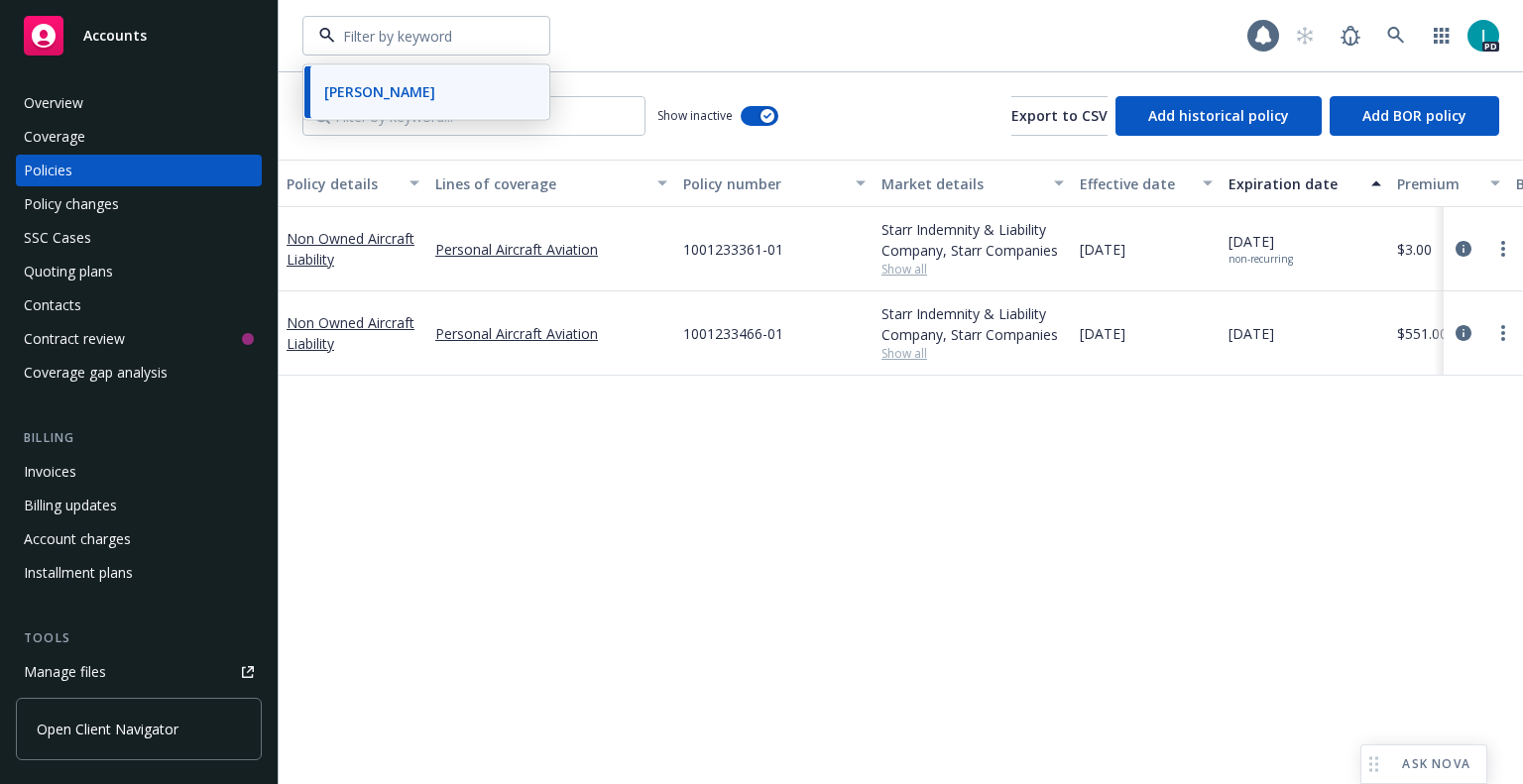 paste on "[PERSON_NAME]" 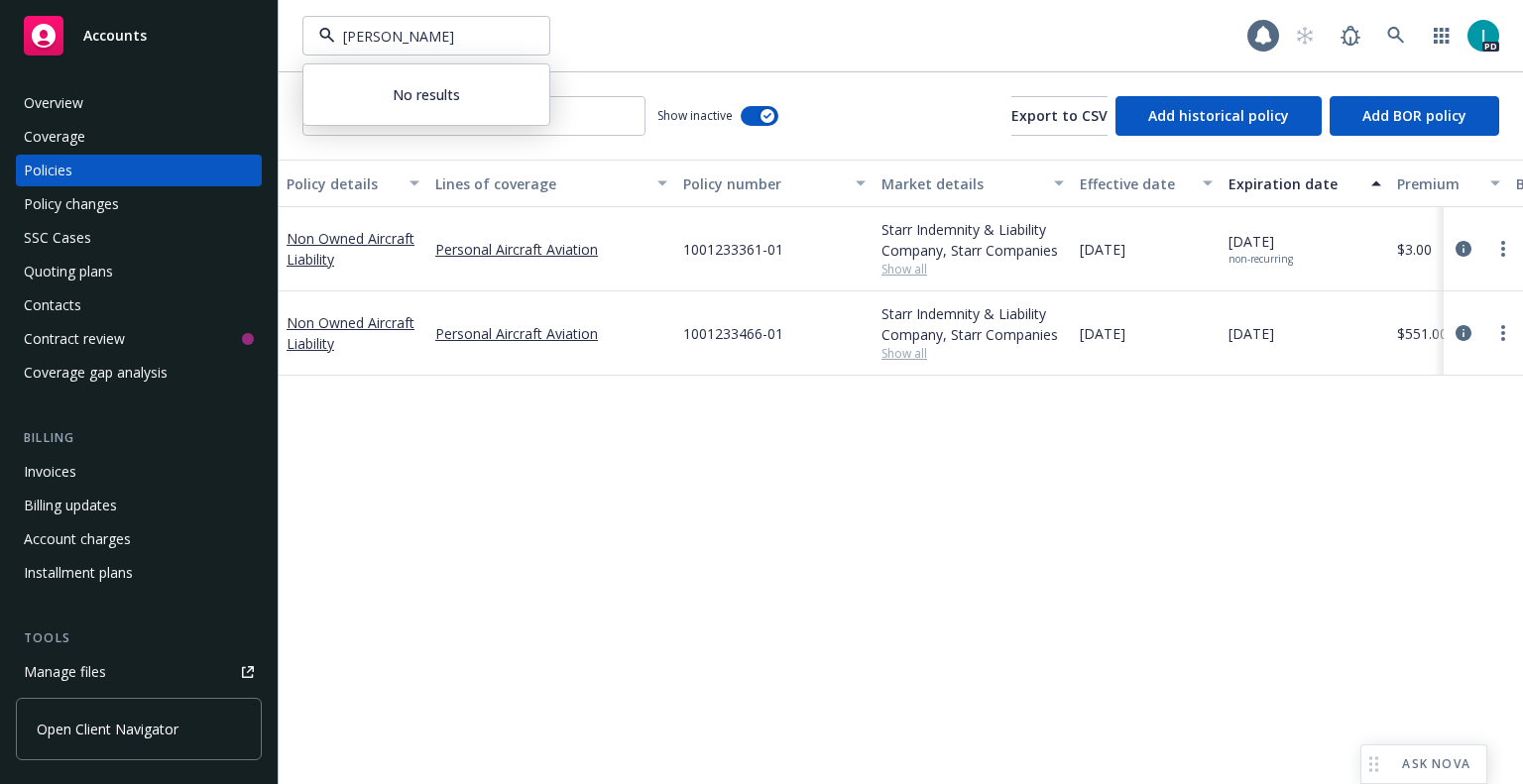 type on "[PERSON_NAME]" 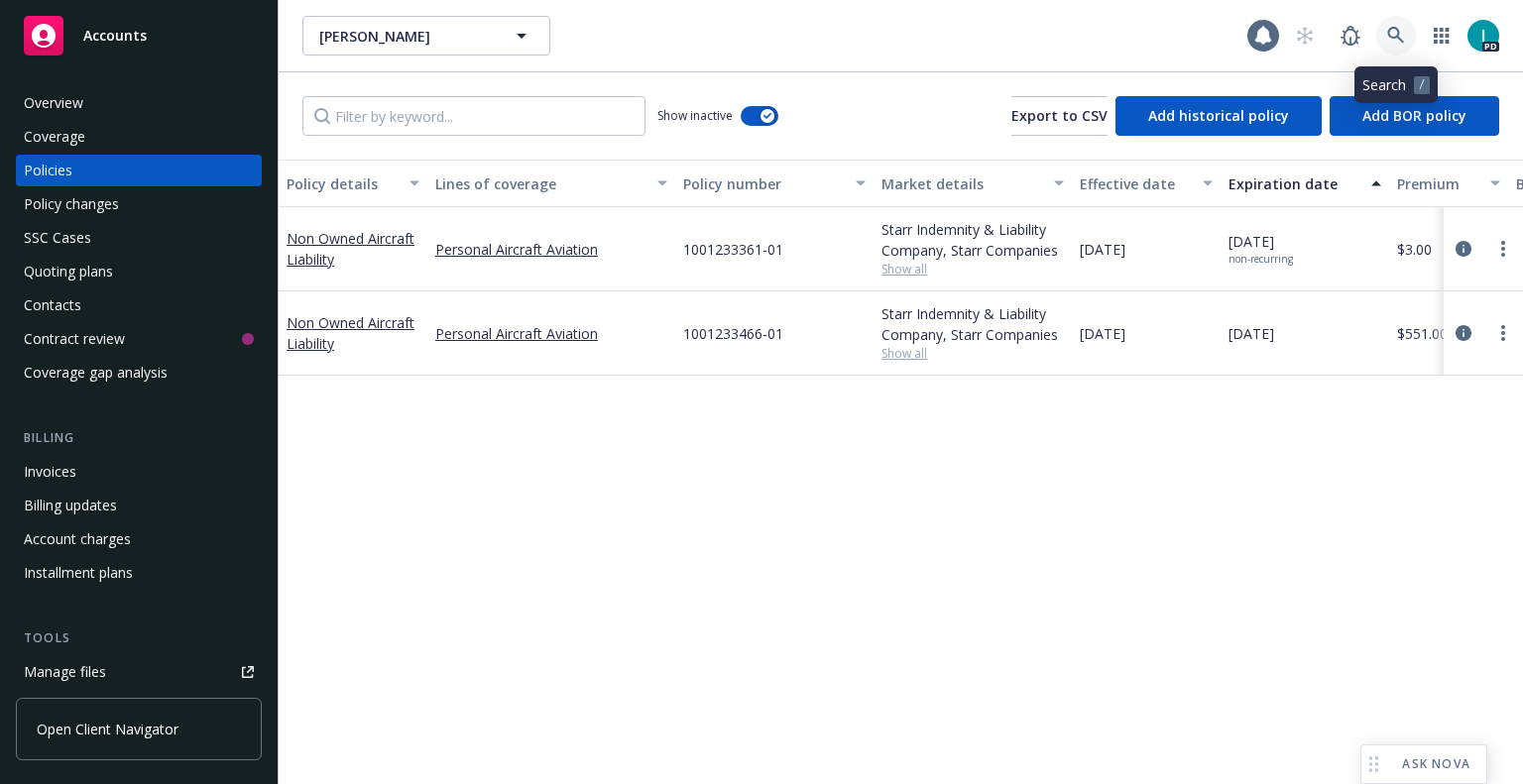 click at bounding box center [1396, 36] 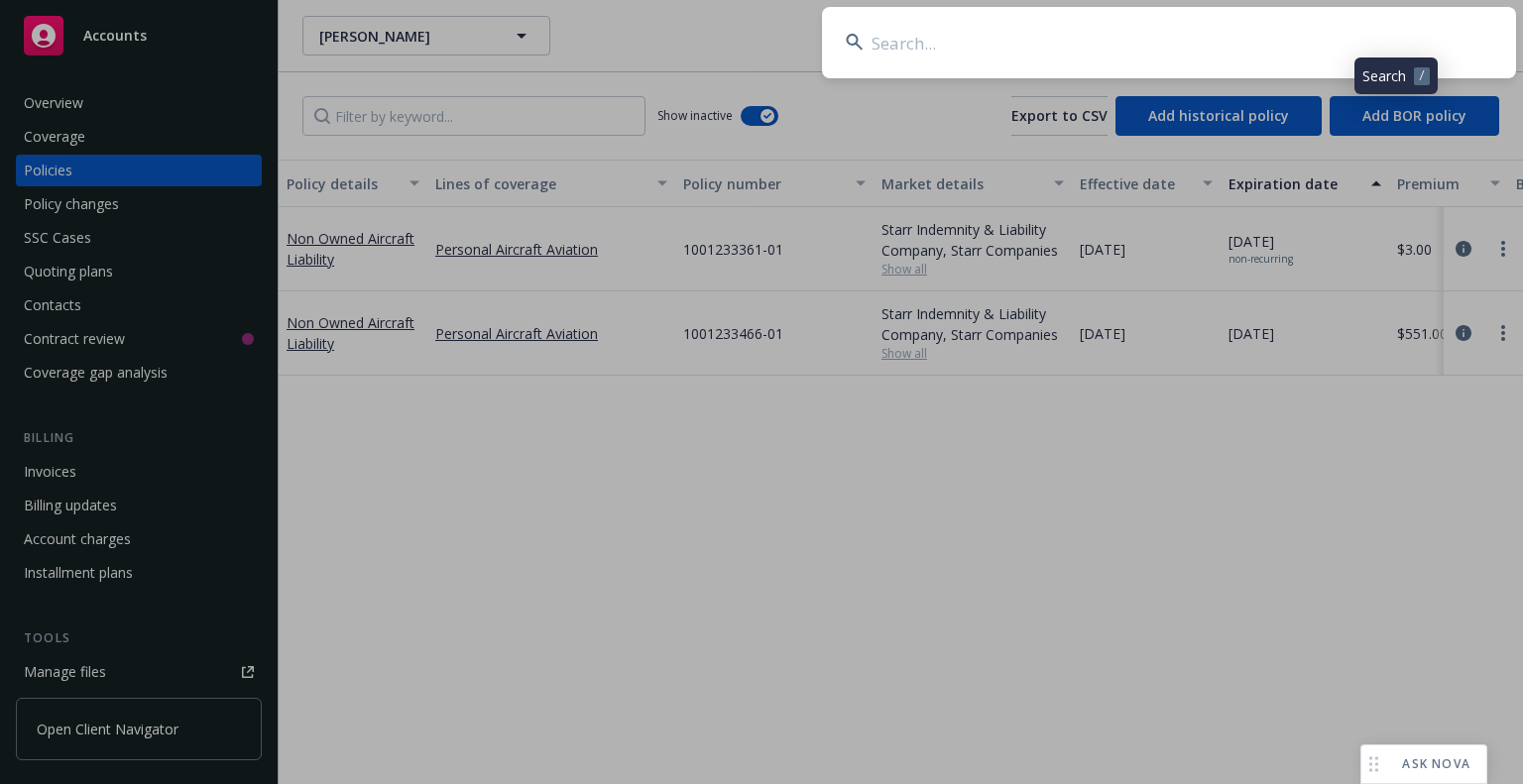 type on "[PERSON_NAME]" 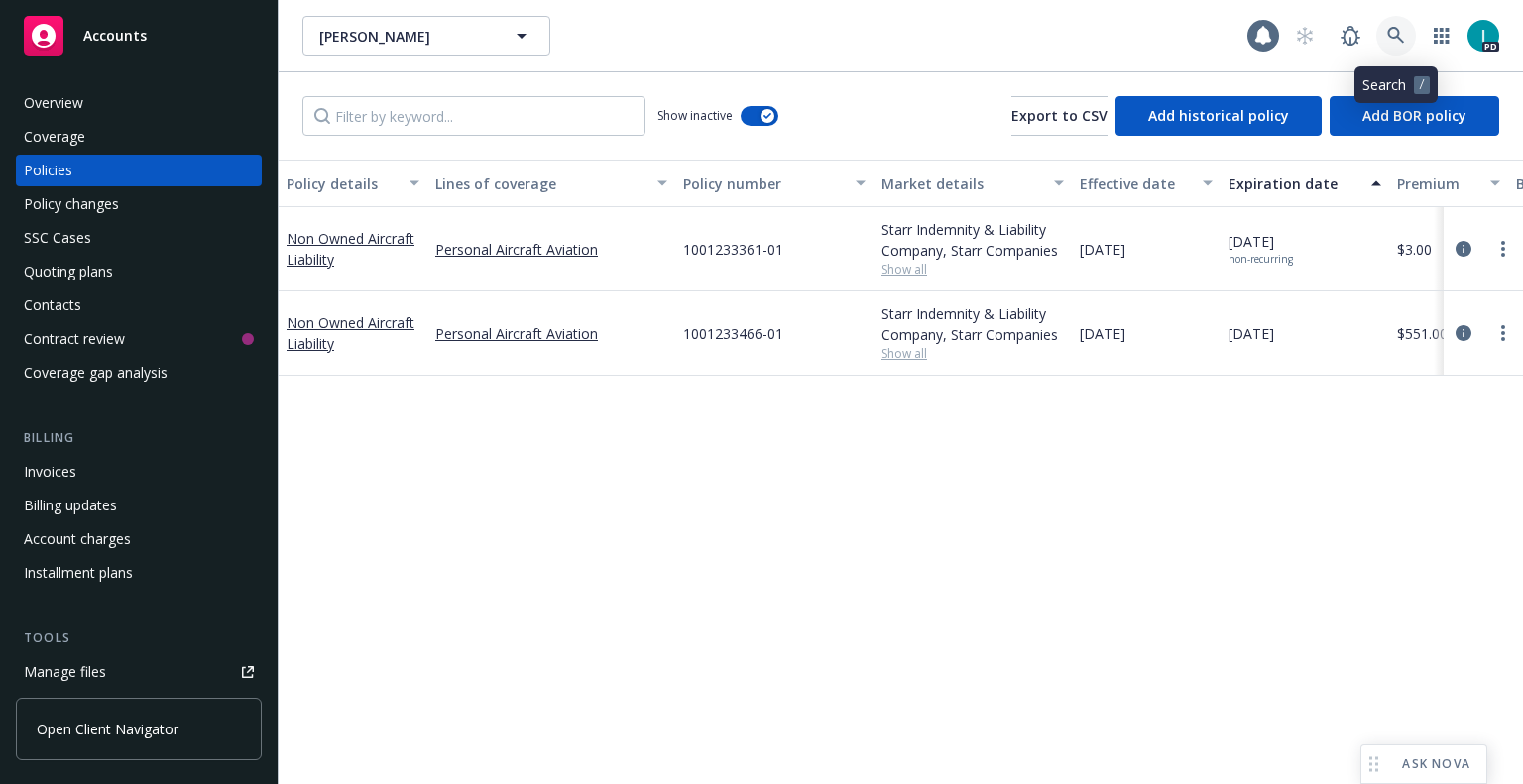 click 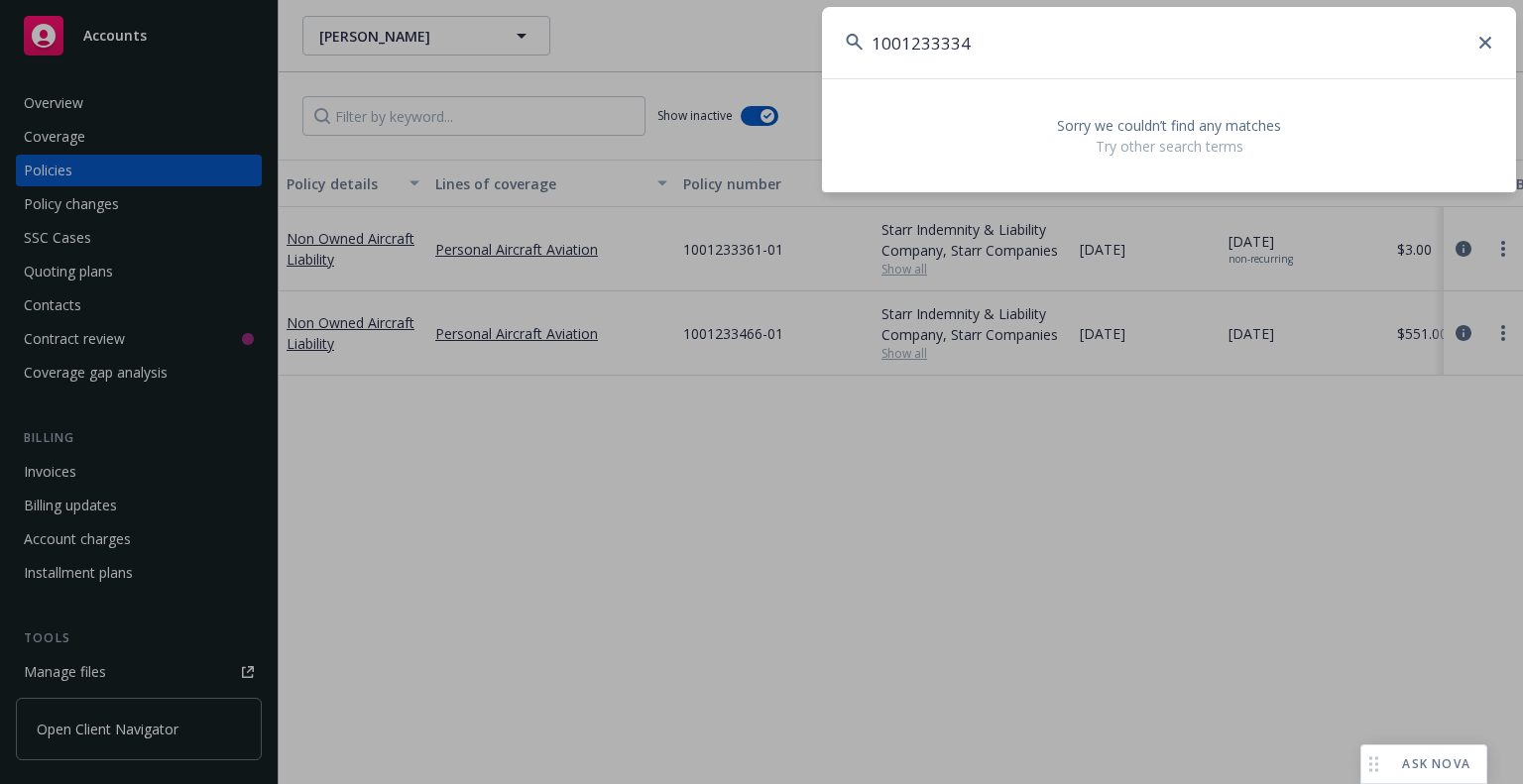 type on "1001233334" 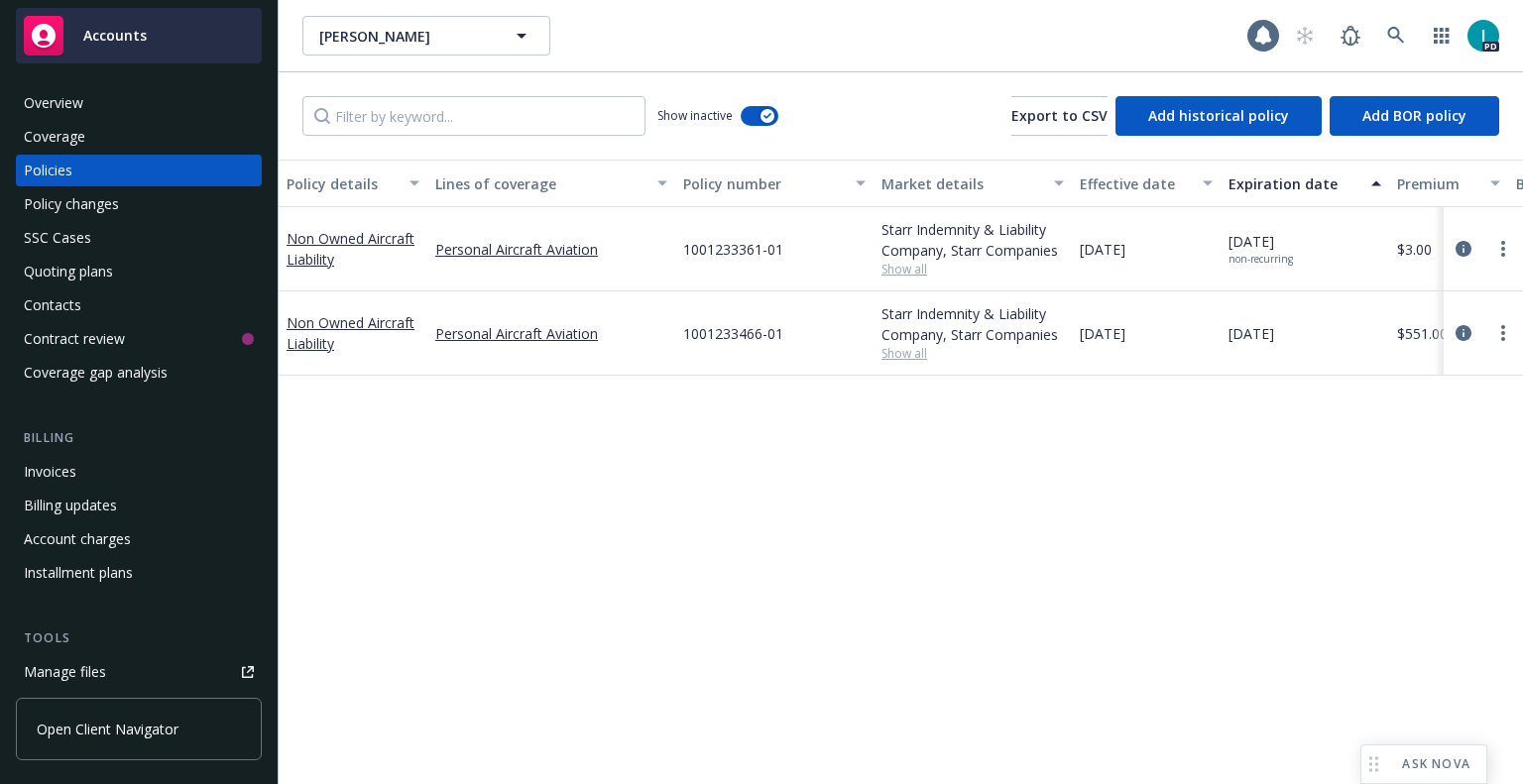 click on "Accounts" at bounding box center (139, 36) 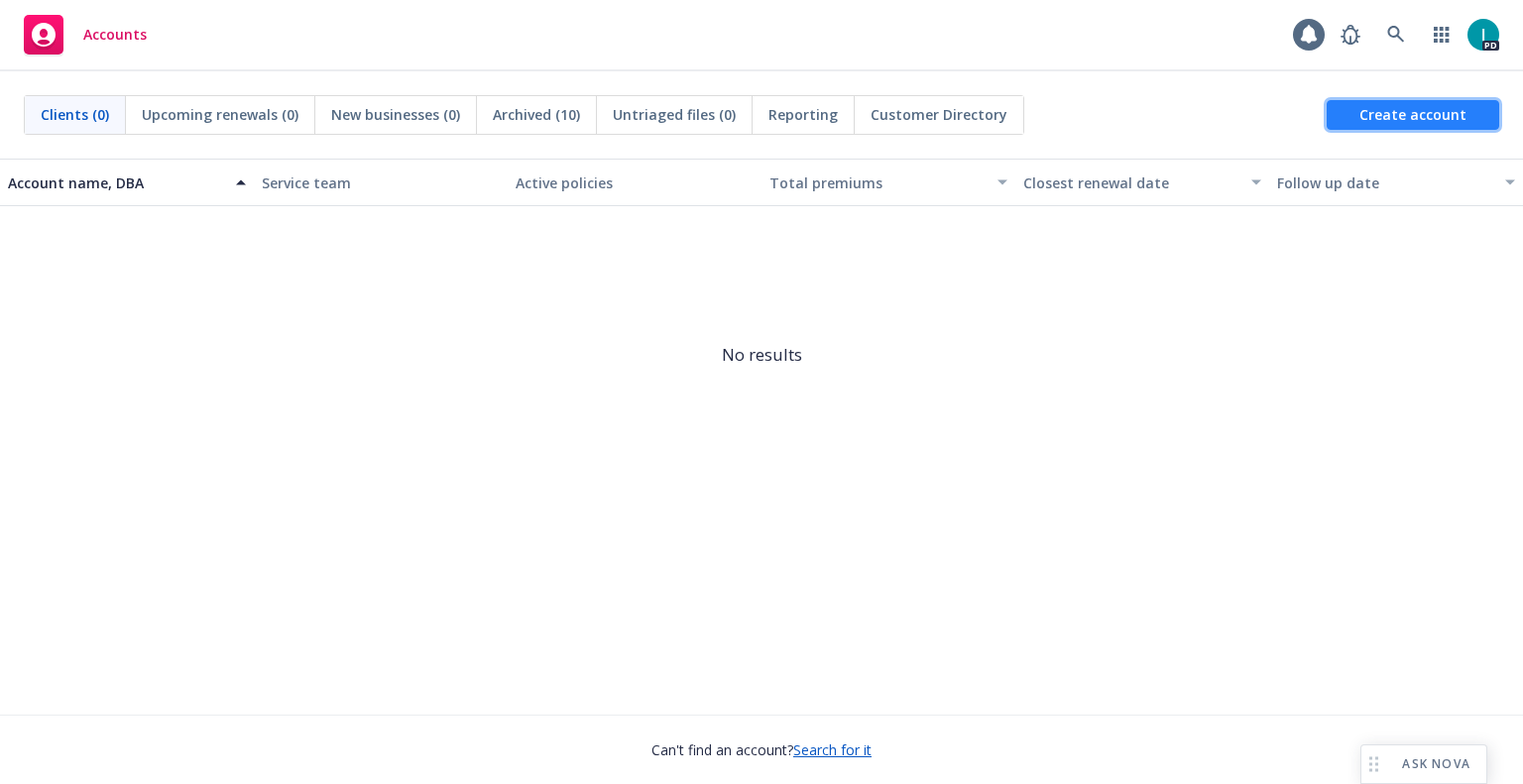 click on "Create account" at bounding box center [1413, 115] 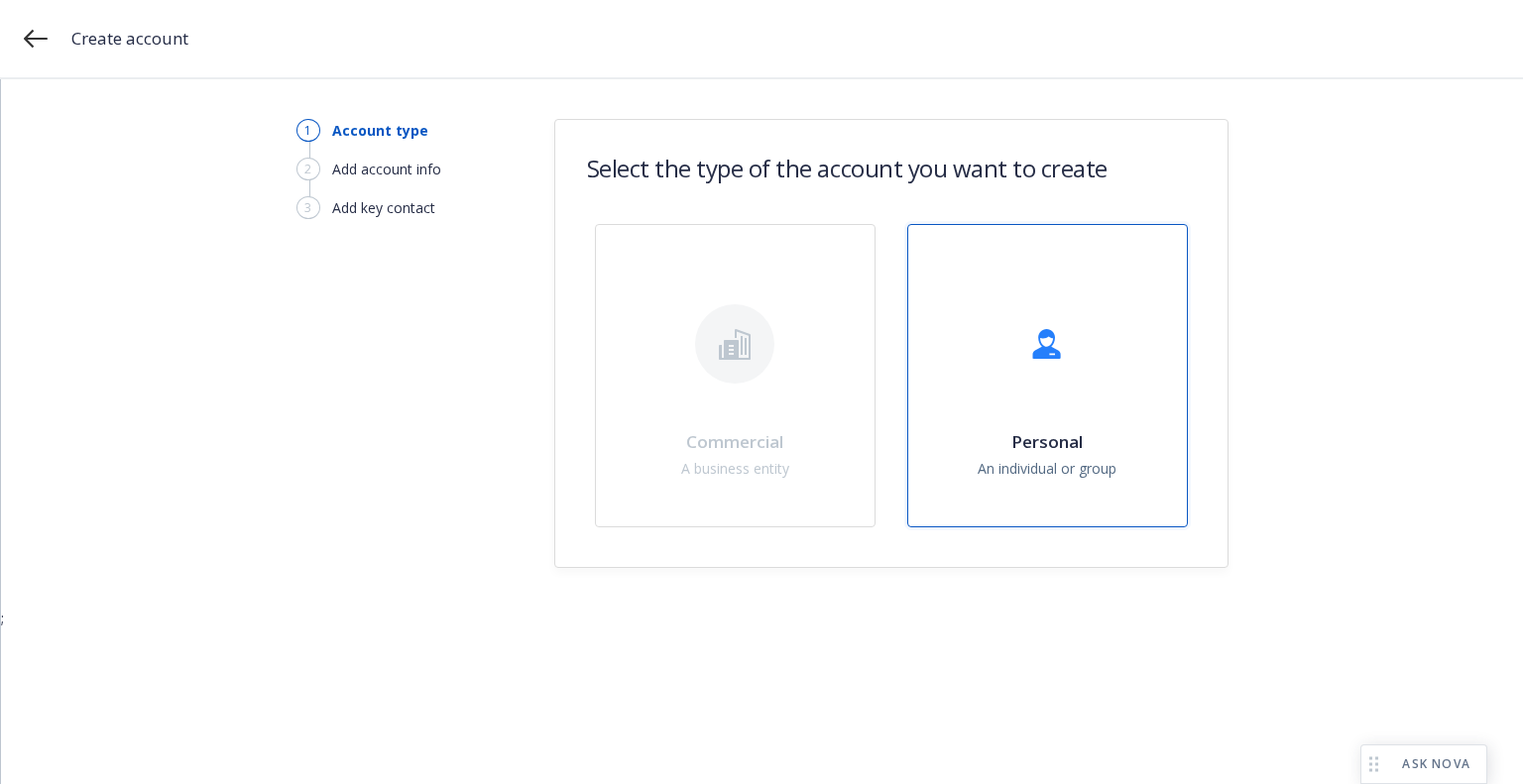 click on "Personal An individual or group" at bounding box center [1047, 376] 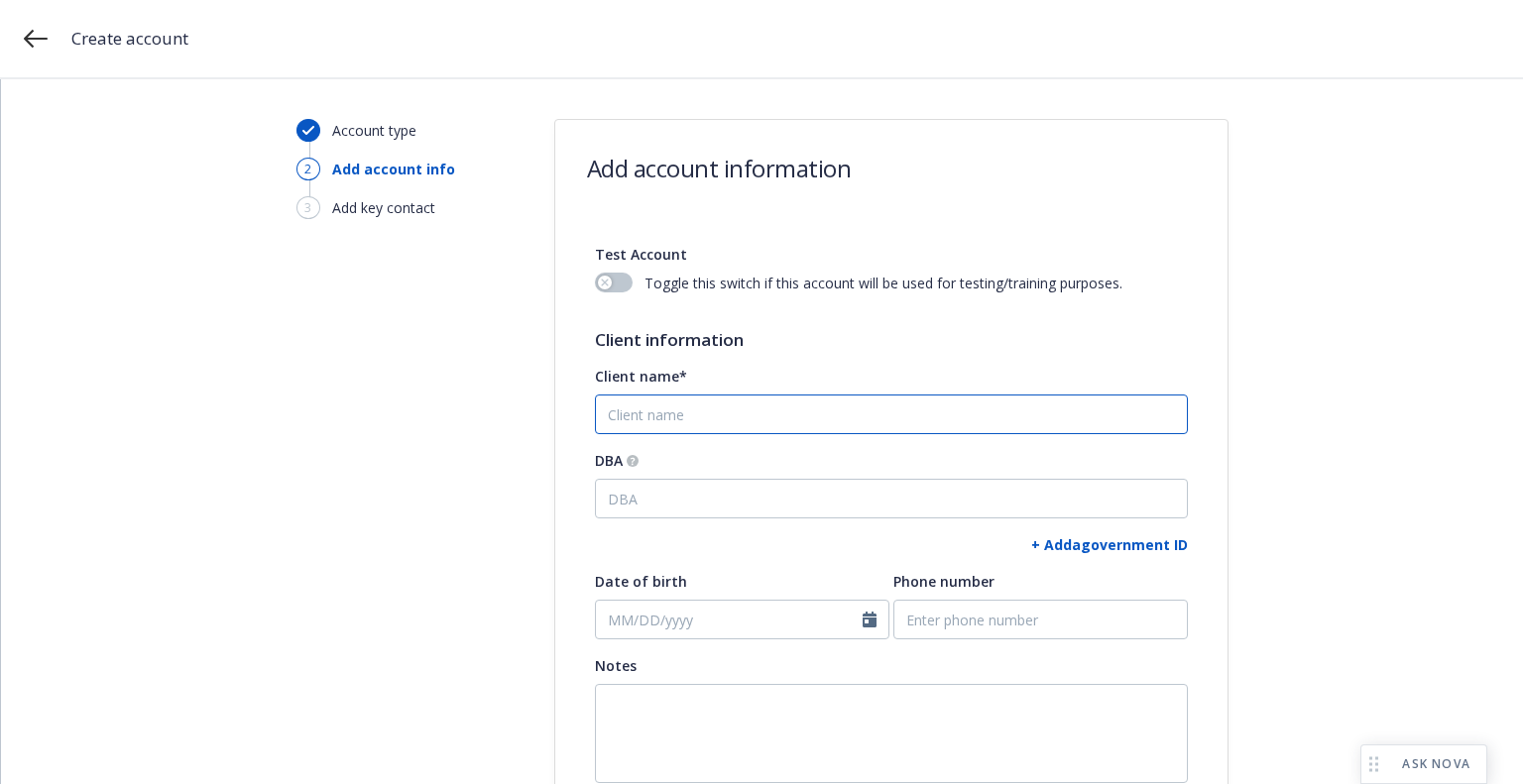 click on "Client name*" at bounding box center [891, 414] 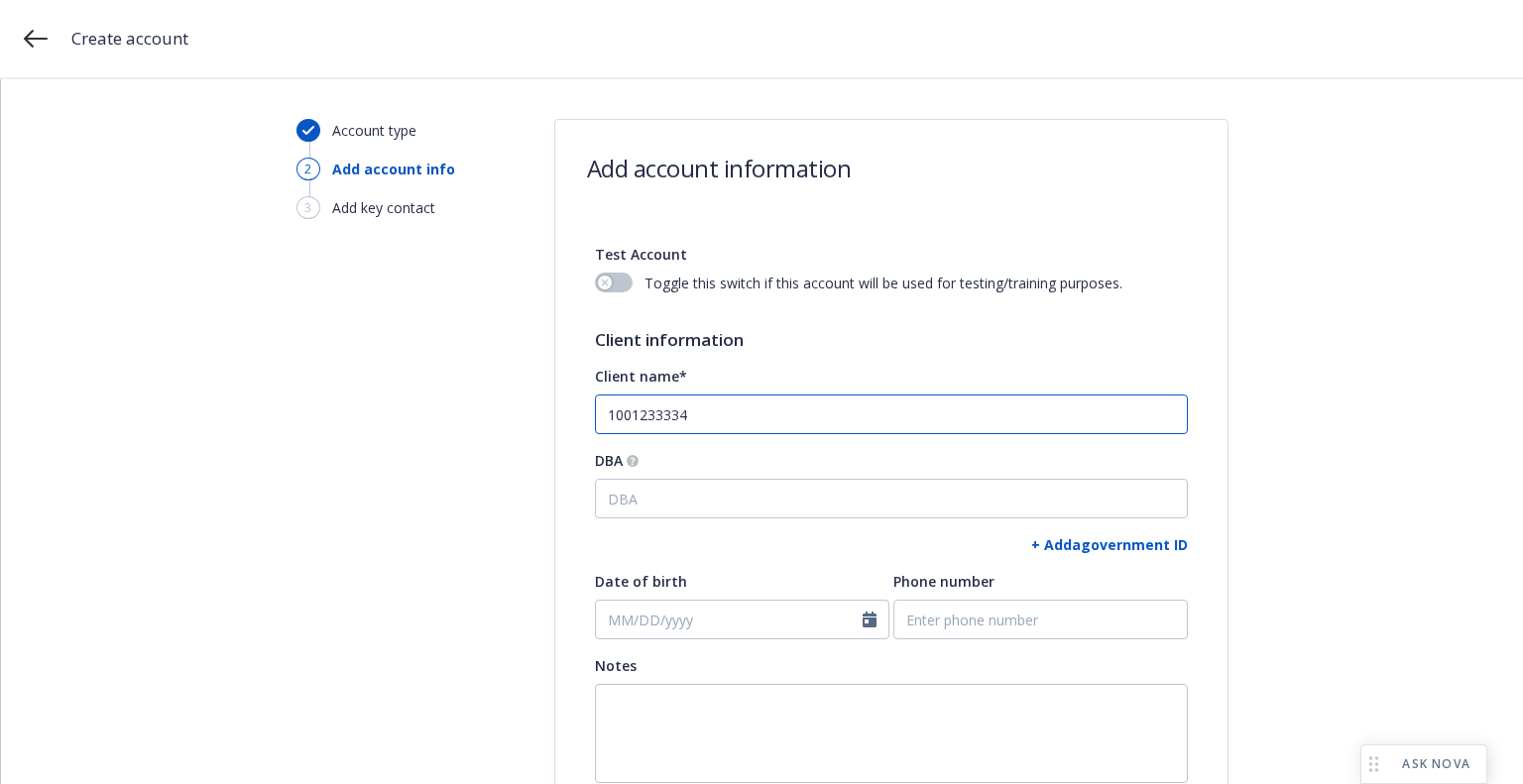 drag, startPoint x: 662, startPoint y: 419, endPoint x: 391, endPoint y: 448, distance: 272.5472 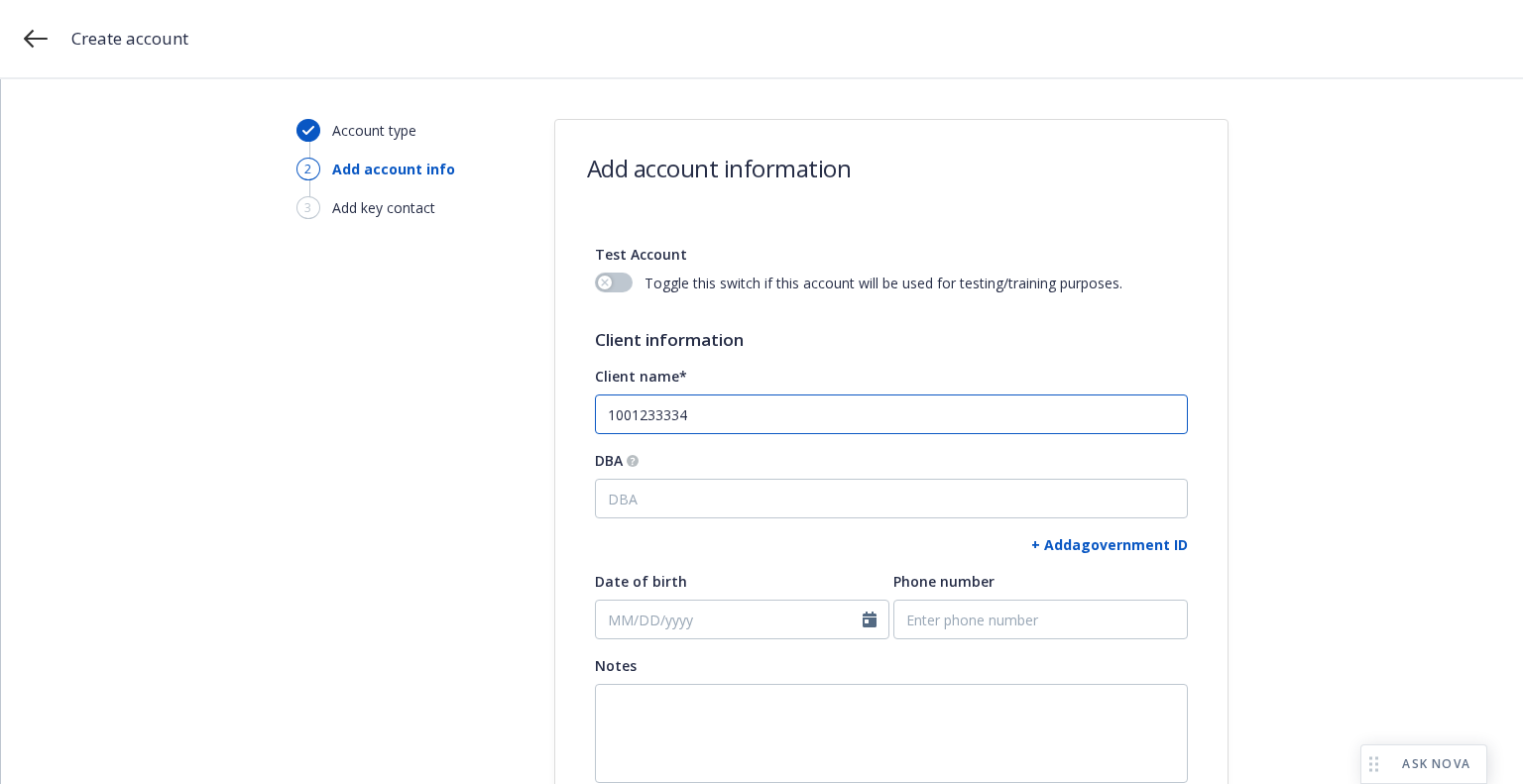 paste on "[PERSON_NAME]" 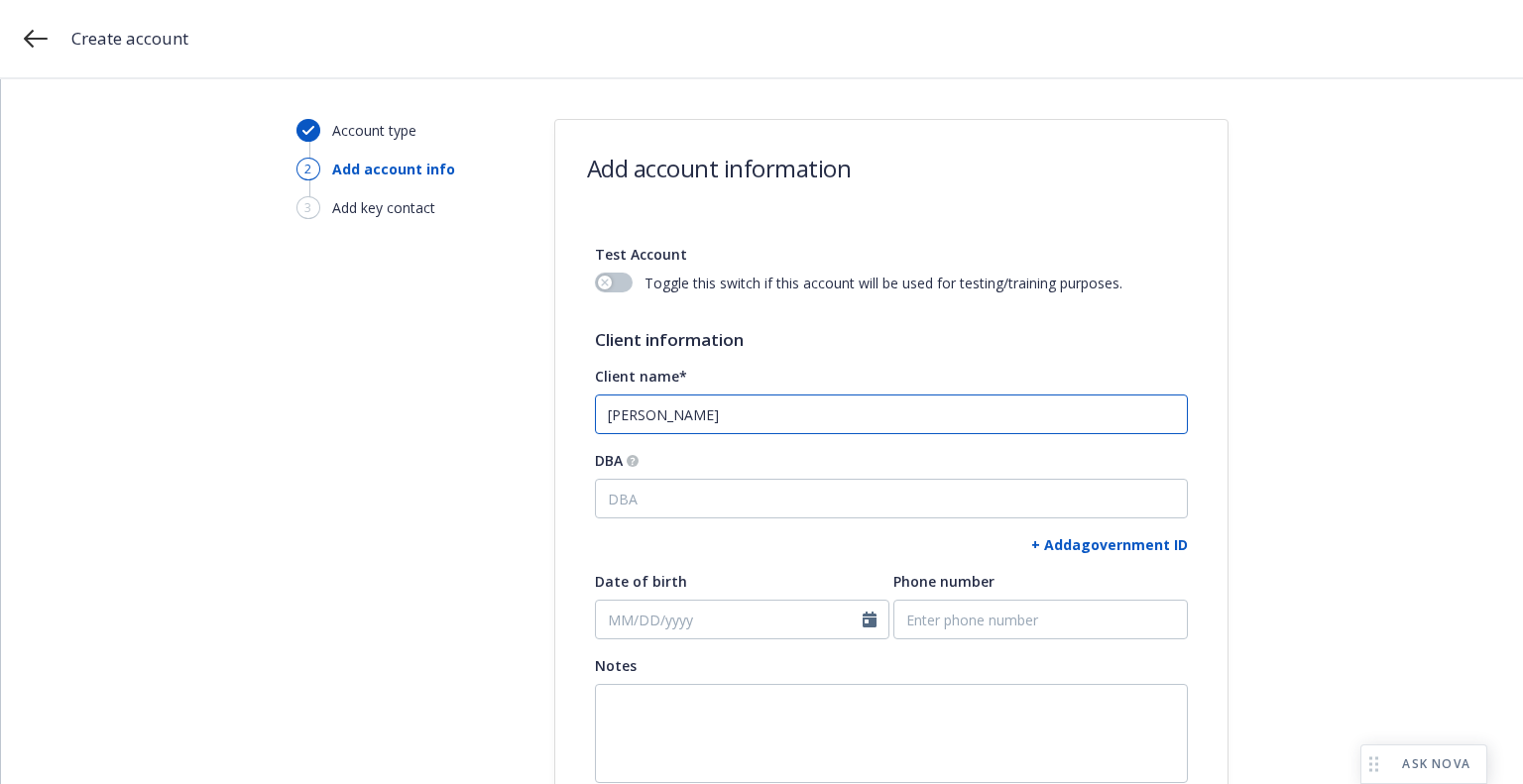 type on "[PERSON_NAME]" 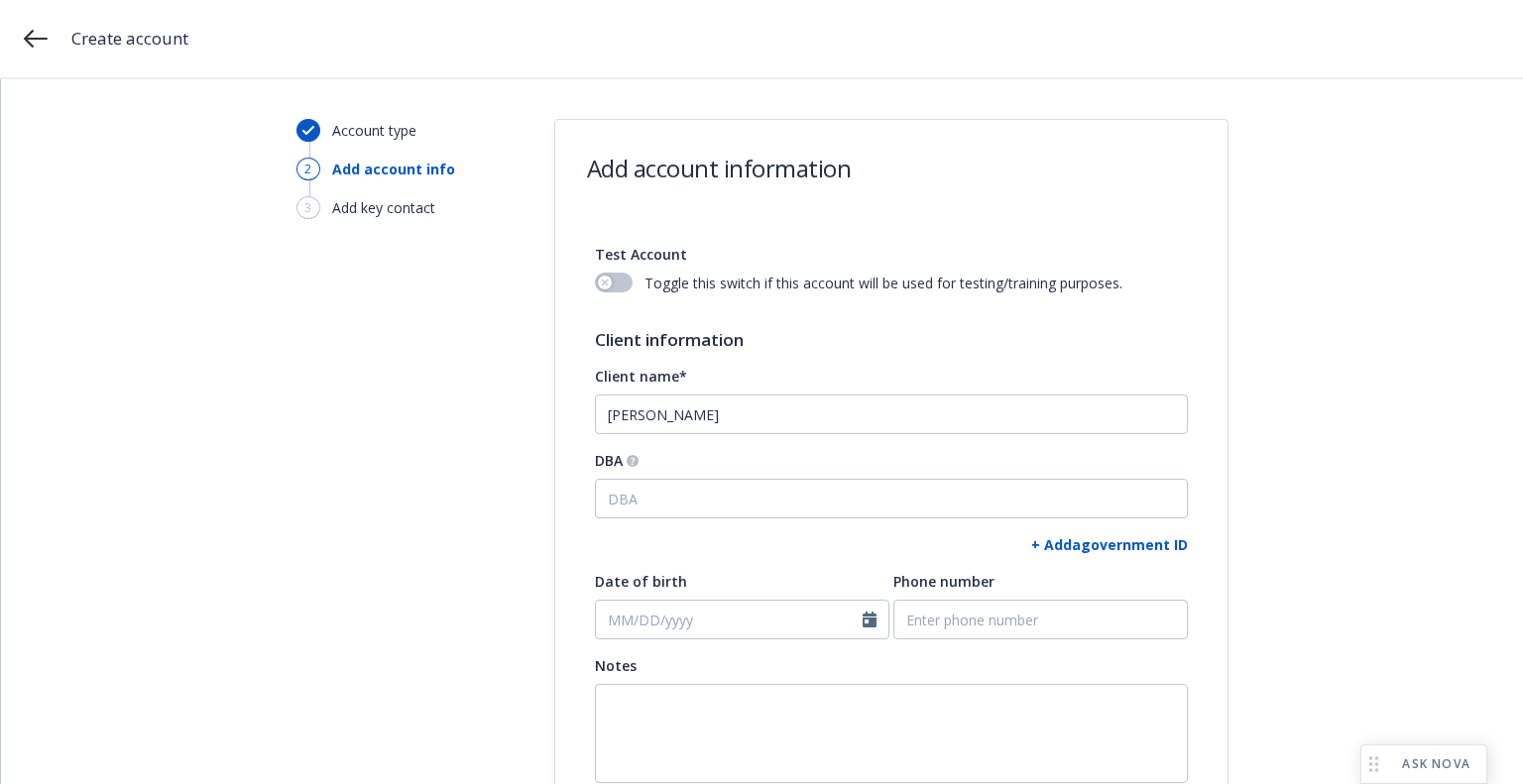 click on "+ Add  a  government ID" at bounding box center [1110, 544] 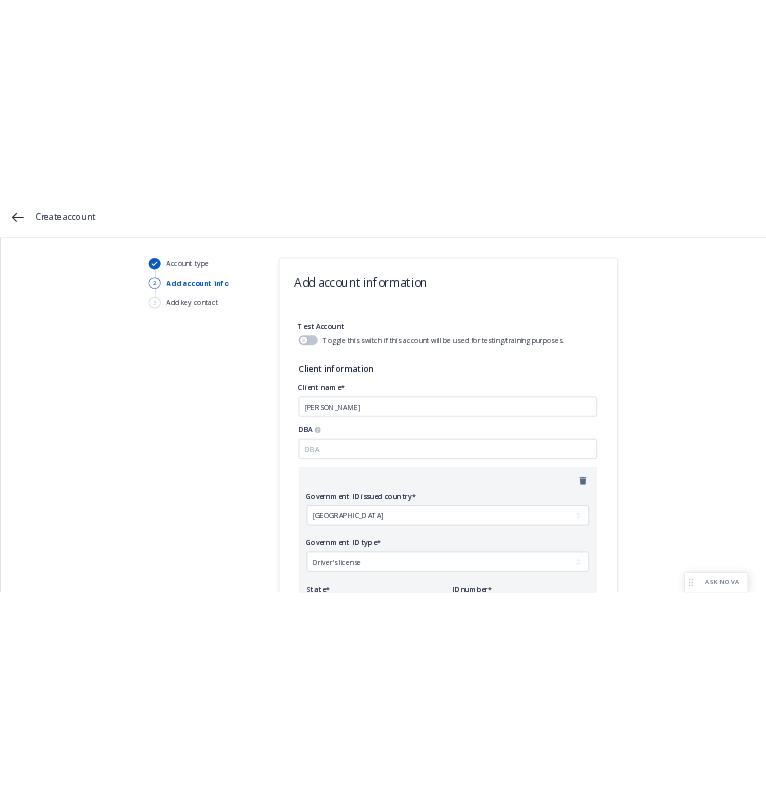 scroll, scrollTop: 300, scrollLeft: 0, axis: vertical 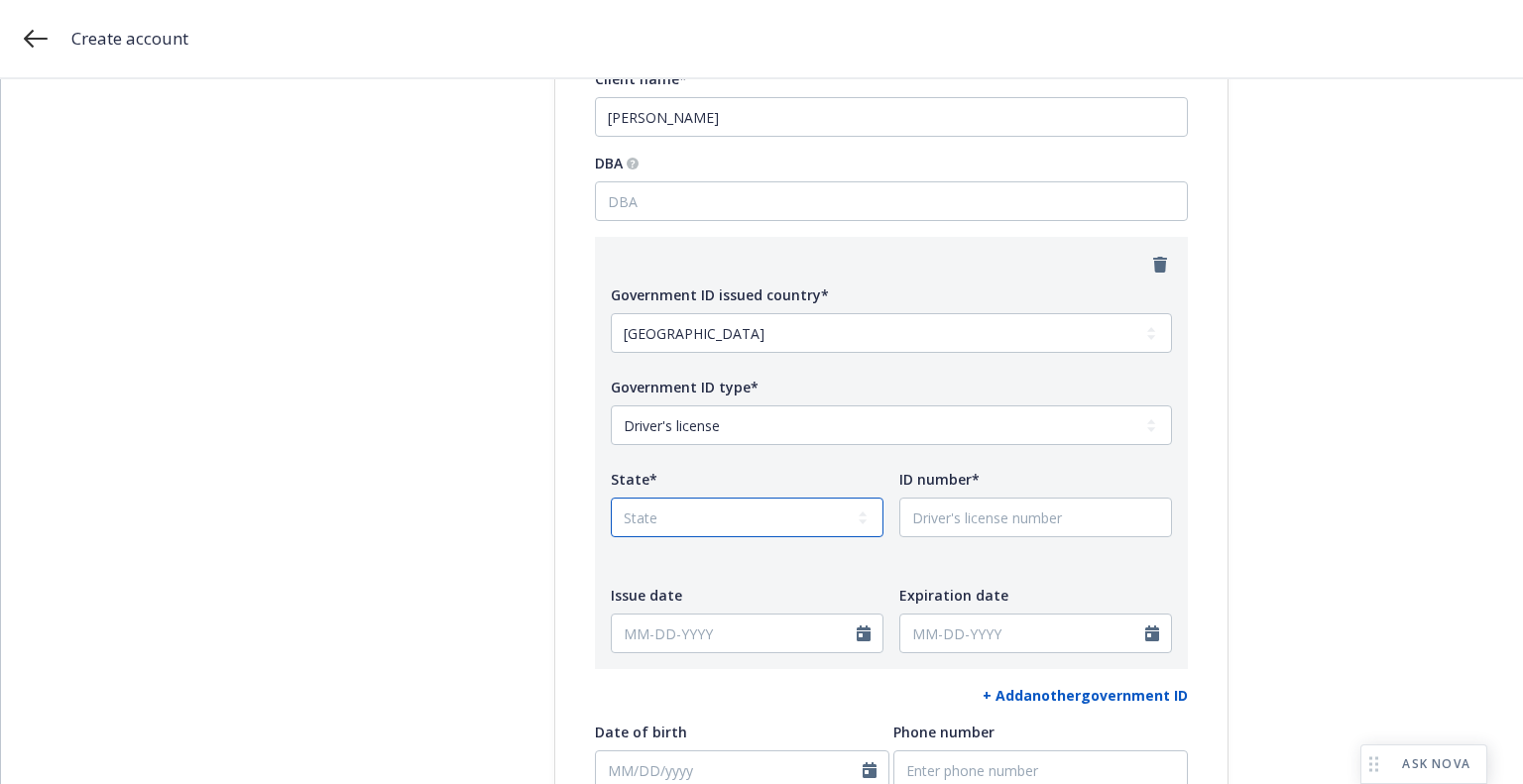 click on "State [US_STATE] AL AR AS AZ CA CO CT DC DE FL FM [GEOGRAPHIC_DATA] GU HI IA ID [GEOGRAPHIC_DATA] IN KS [GEOGRAPHIC_DATA] LA MA MD ME MH MI [GEOGRAPHIC_DATA] MO MP MS MT [GEOGRAPHIC_DATA] [GEOGRAPHIC_DATA] [GEOGRAPHIC_DATA] NH [GEOGRAPHIC_DATA] [GEOGRAPHIC_DATA] [GEOGRAPHIC_DATA] [GEOGRAPHIC_DATA] [GEOGRAPHIC_DATA] [GEOGRAPHIC_DATA] OR [GEOGRAPHIC_DATA] PR PW RI SC SD [GEOGRAPHIC_DATA] [GEOGRAPHIC_DATA] [GEOGRAPHIC_DATA] [GEOGRAPHIC_DATA] VI [GEOGRAPHIC_DATA] [GEOGRAPHIC_DATA] [GEOGRAPHIC_DATA] WV WY" at bounding box center [747, 517] 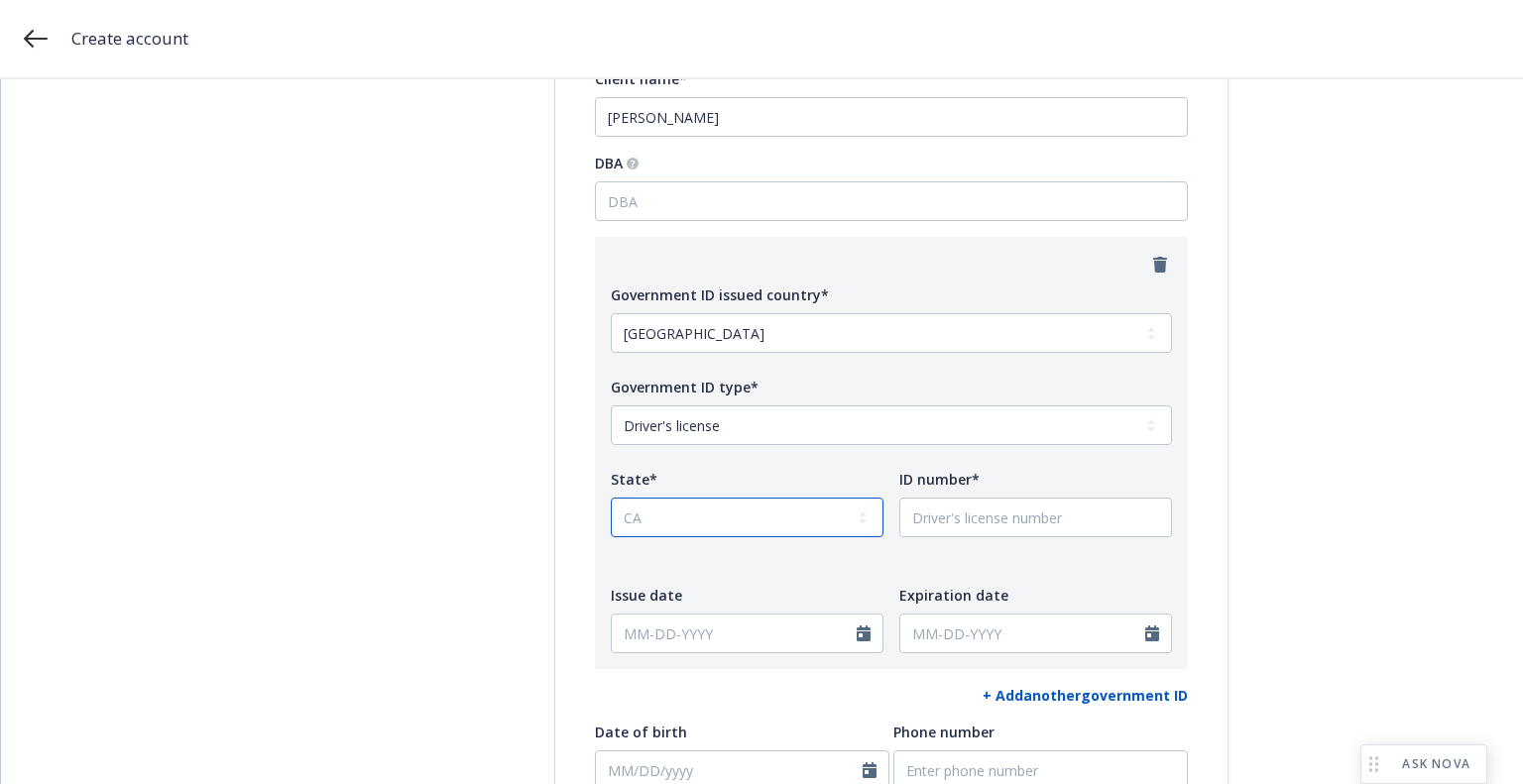 click on "State [US_STATE] AL AR AS AZ CA CO CT DC DE FL FM [GEOGRAPHIC_DATA] GU HI IA ID [GEOGRAPHIC_DATA] IN KS [GEOGRAPHIC_DATA] LA MA MD ME MH MI [GEOGRAPHIC_DATA] MO MP MS MT [GEOGRAPHIC_DATA] [GEOGRAPHIC_DATA] [GEOGRAPHIC_DATA] NH [GEOGRAPHIC_DATA] [GEOGRAPHIC_DATA] [GEOGRAPHIC_DATA] [GEOGRAPHIC_DATA] [GEOGRAPHIC_DATA] [GEOGRAPHIC_DATA] OR [GEOGRAPHIC_DATA] PR PW RI SC SD [GEOGRAPHIC_DATA] [GEOGRAPHIC_DATA] [GEOGRAPHIC_DATA] [GEOGRAPHIC_DATA] VI [GEOGRAPHIC_DATA] [GEOGRAPHIC_DATA] [GEOGRAPHIC_DATA] WV WY" at bounding box center [747, 517] 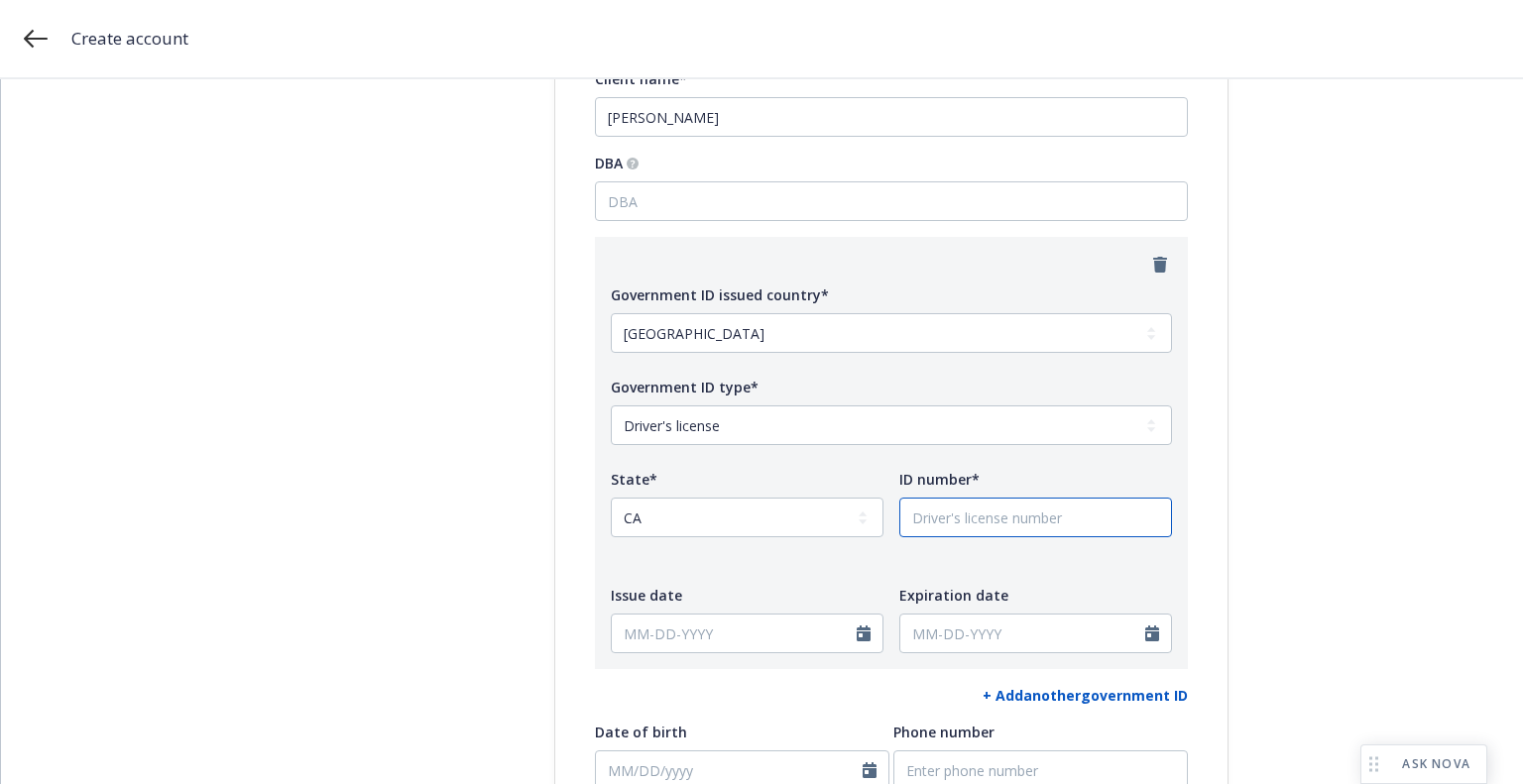 click on "ID number*" at bounding box center [1035, 517] 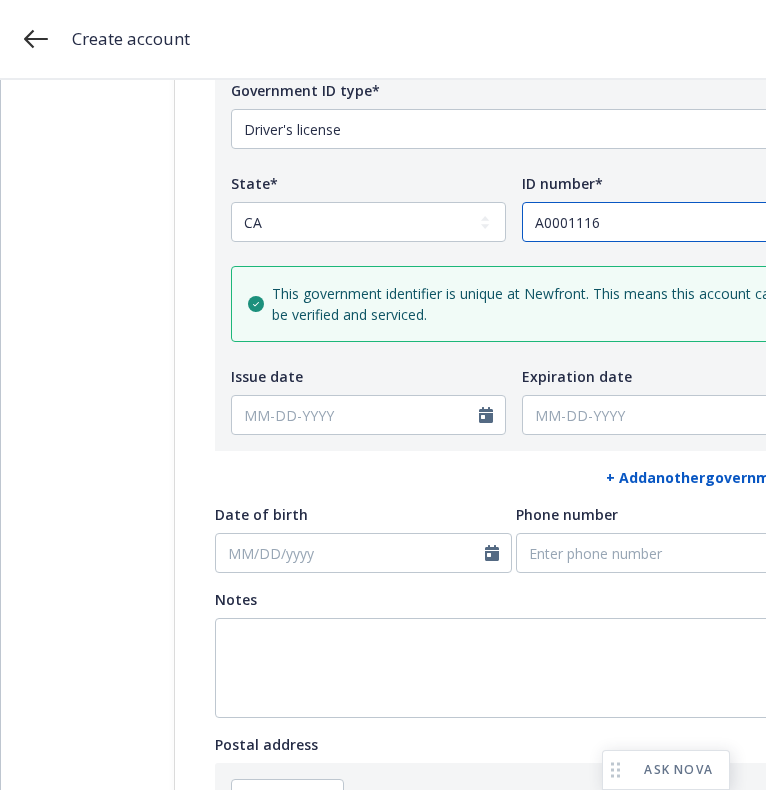 scroll, scrollTop: 900, scrollLeft: 0, axis: vertical 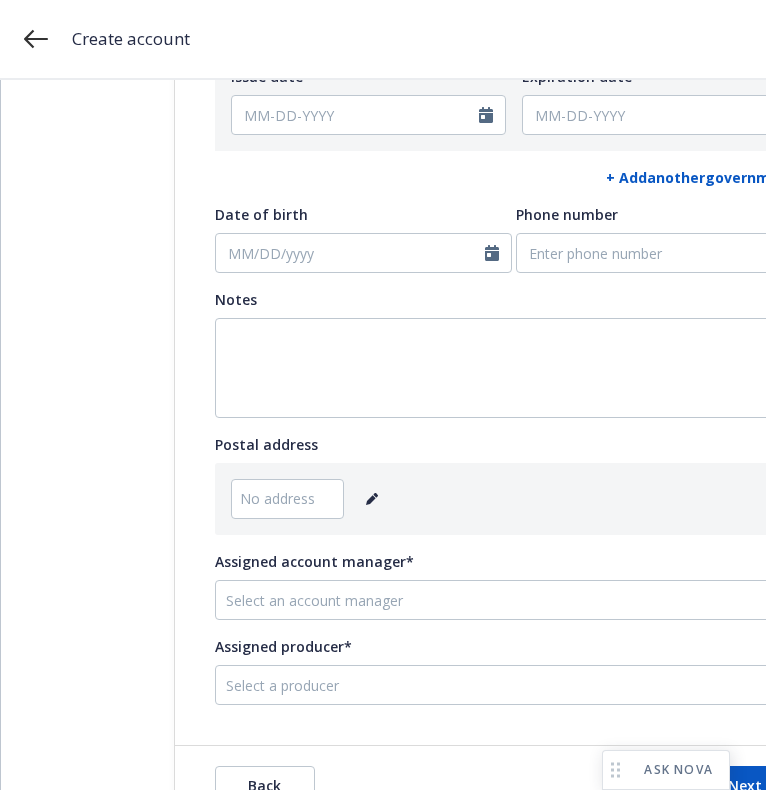 type on "A0001116" 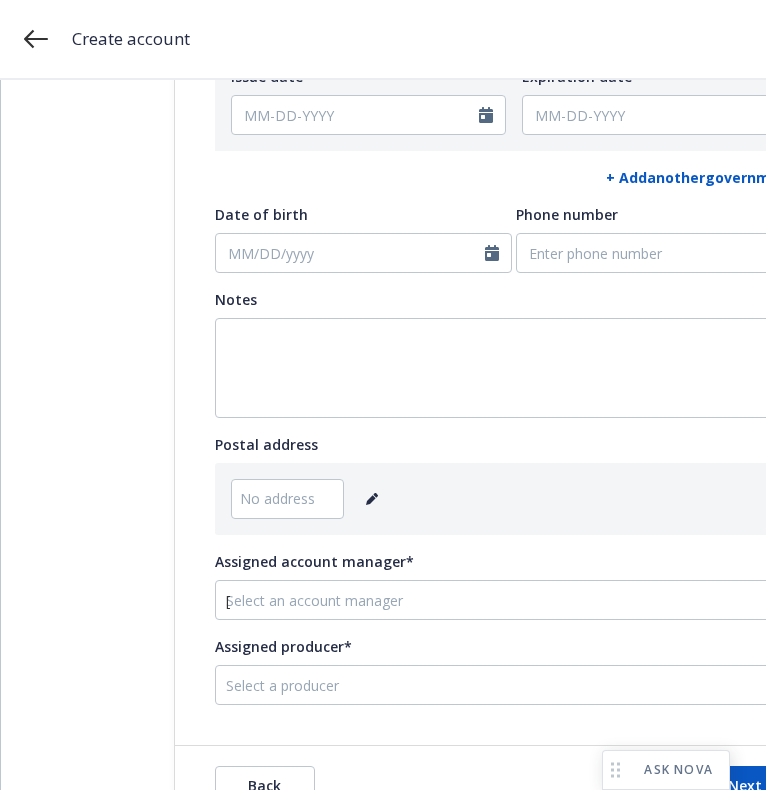 type on "sama" 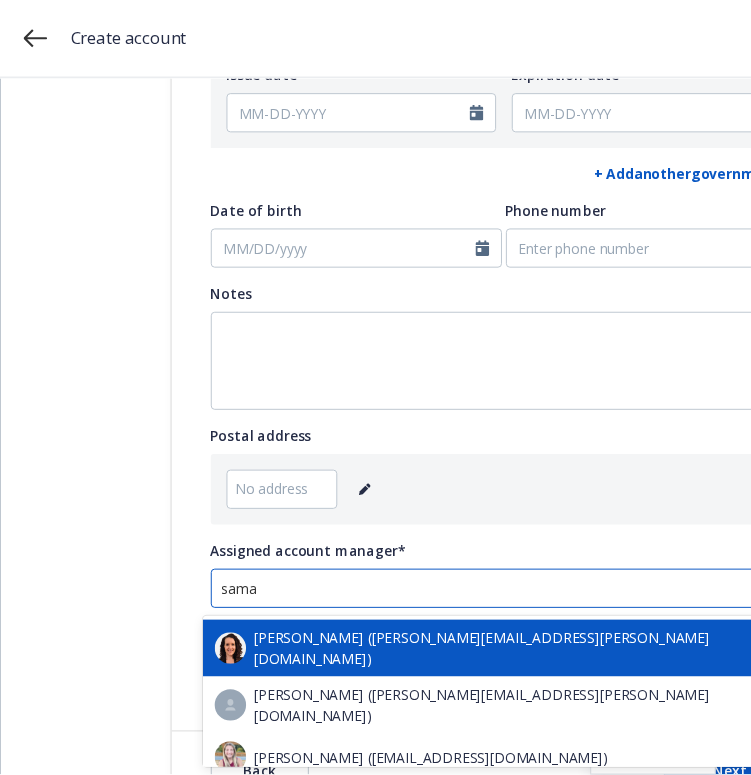 scroll, scrollTop: 15, scrollLeft: 0, axis: vertical 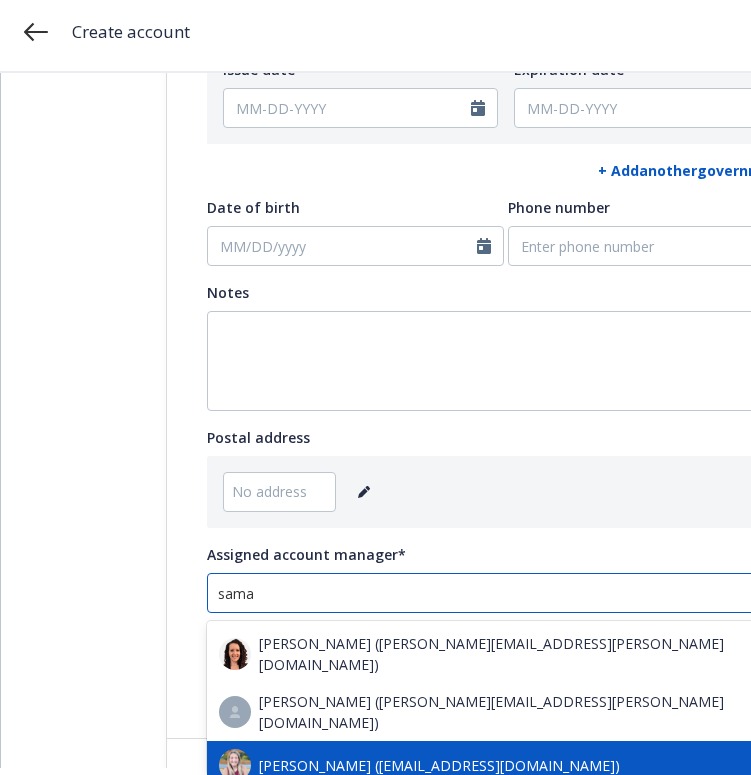 click on "[PERSON_NAME] ([EMAIL_ADDRESS][DOMAIN_NAME])" at bounding box center (506, 765) 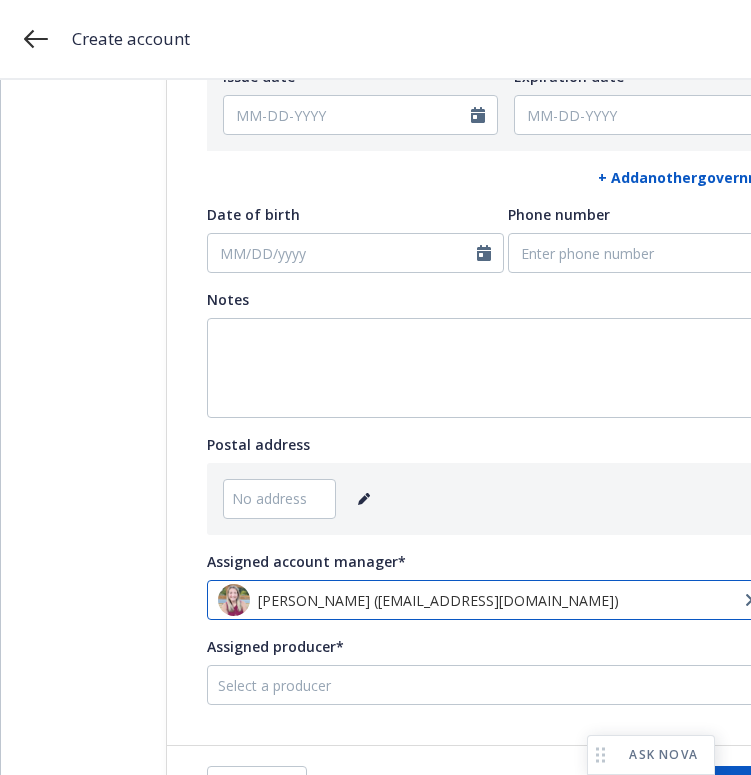 type 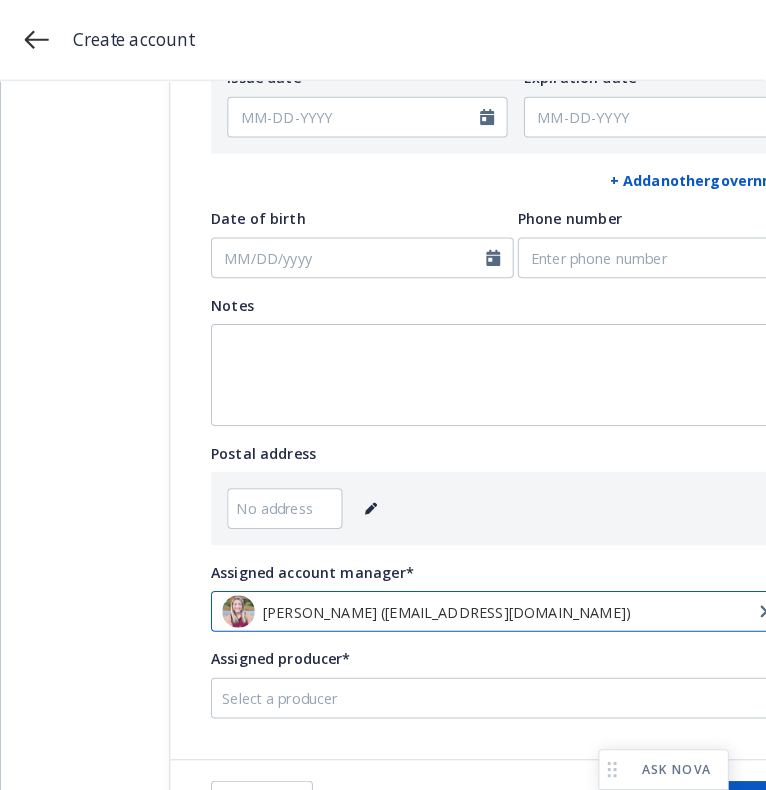 scroll, scrollTop: 0, scrollLeft: 0, axis: both 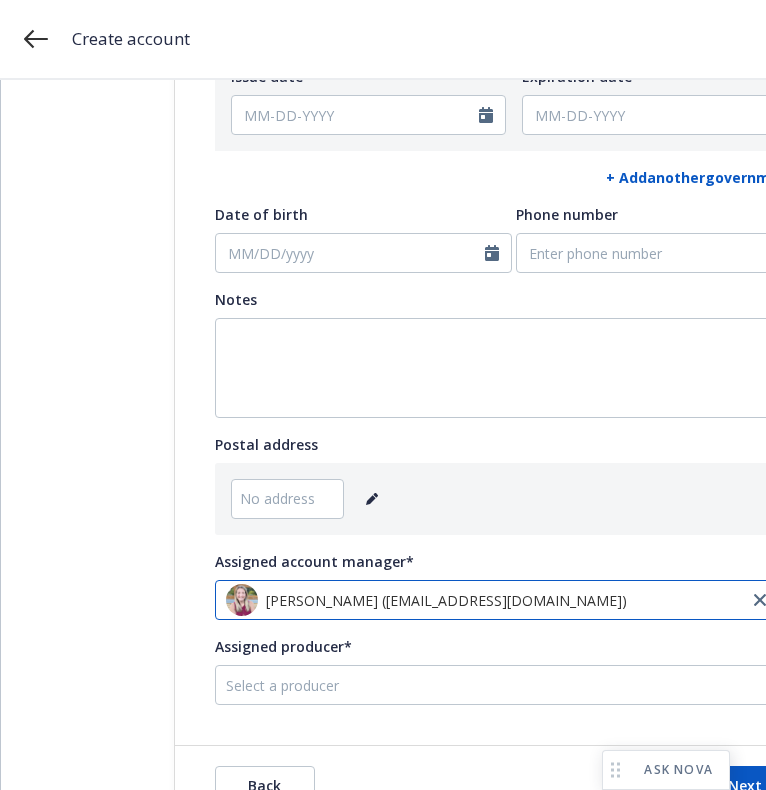 click at bounding box center [499, 685] 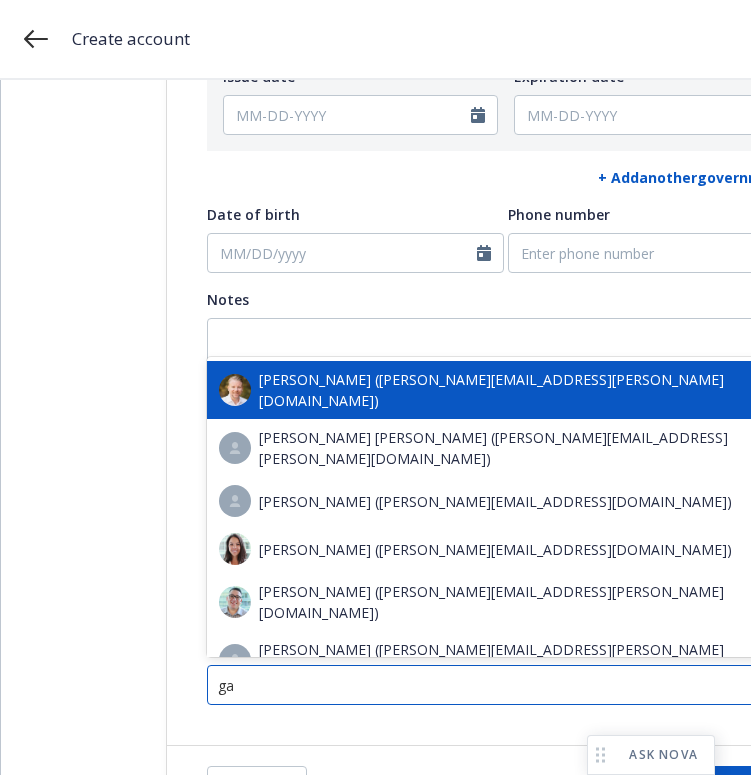 type on "gau" 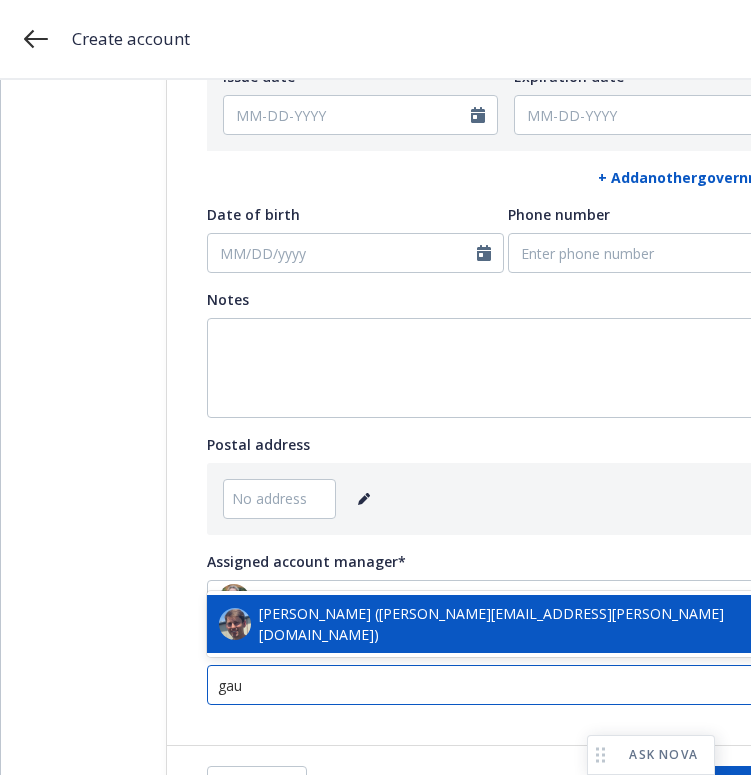 click on "[PERSON_NAME] ([PERSON_NAME][EMAIL_ADDRESS][PERSON_NAME][DOMAIN_NAME])" at bounding box center [506, 624] 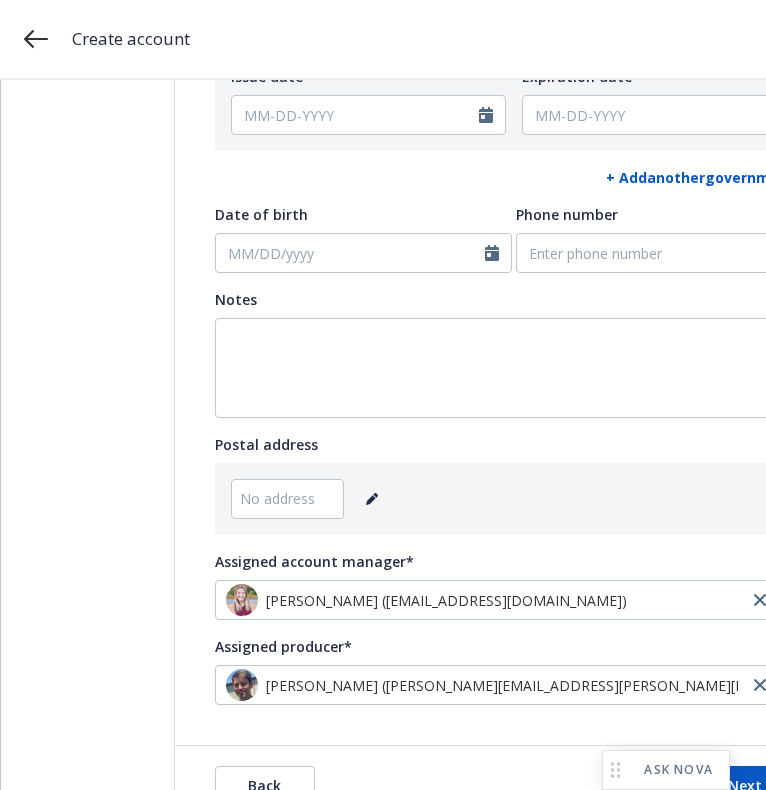 click 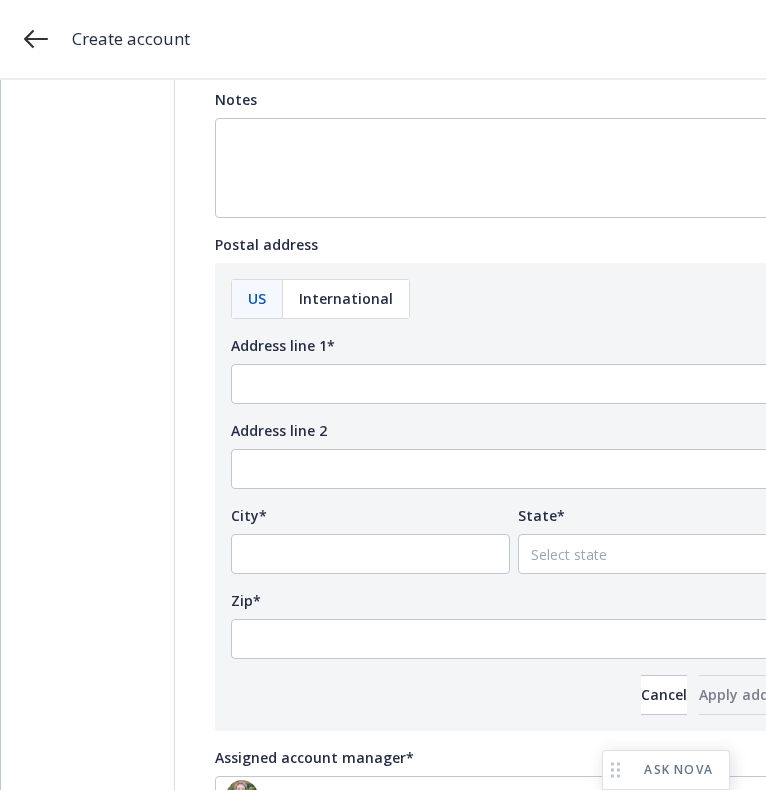 scroll, scrollTop: 1000, scrollLeft: 0, axis: vertical 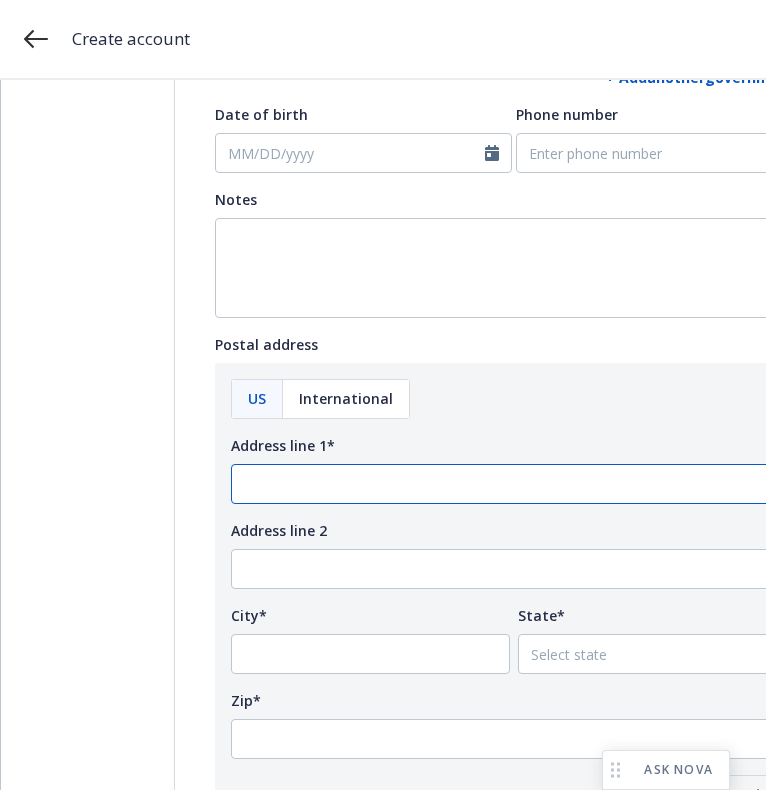 click on "Address line 1*" at bounding box center (514, 484) 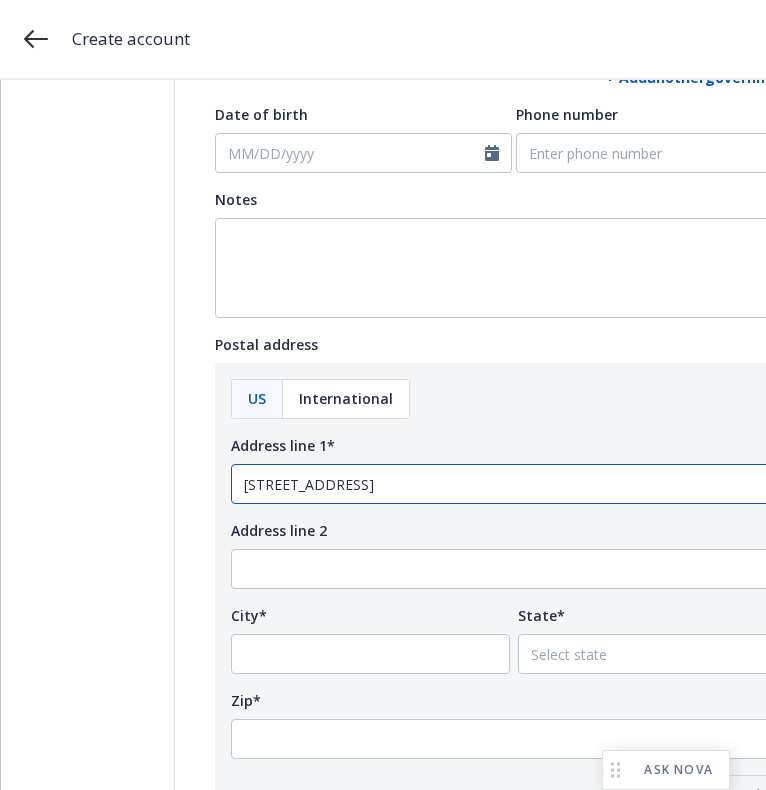 type on "[STREET_ADDRESS]" 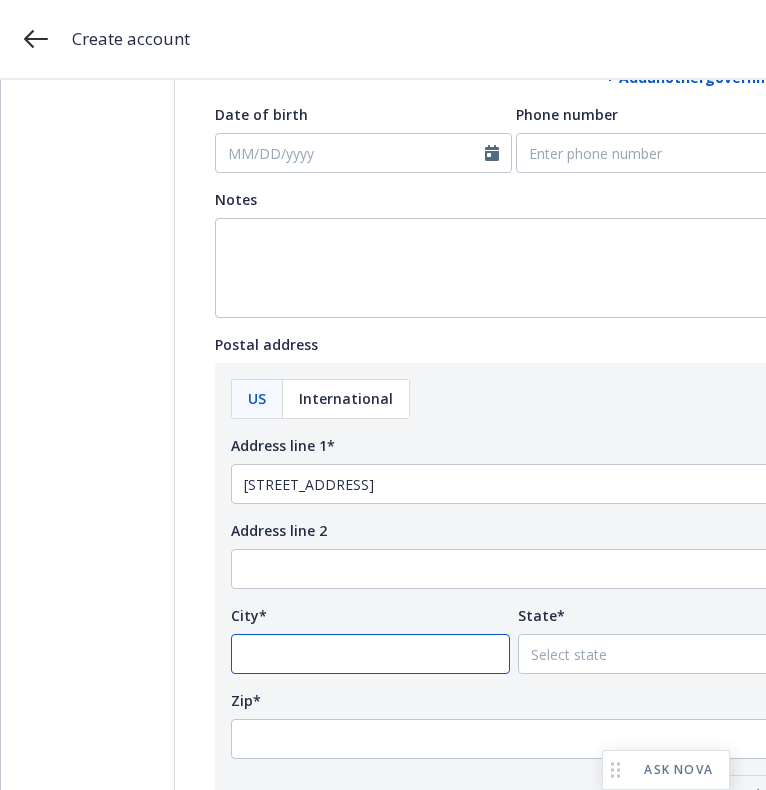 click on "City*" at bounding box center (370, 654) 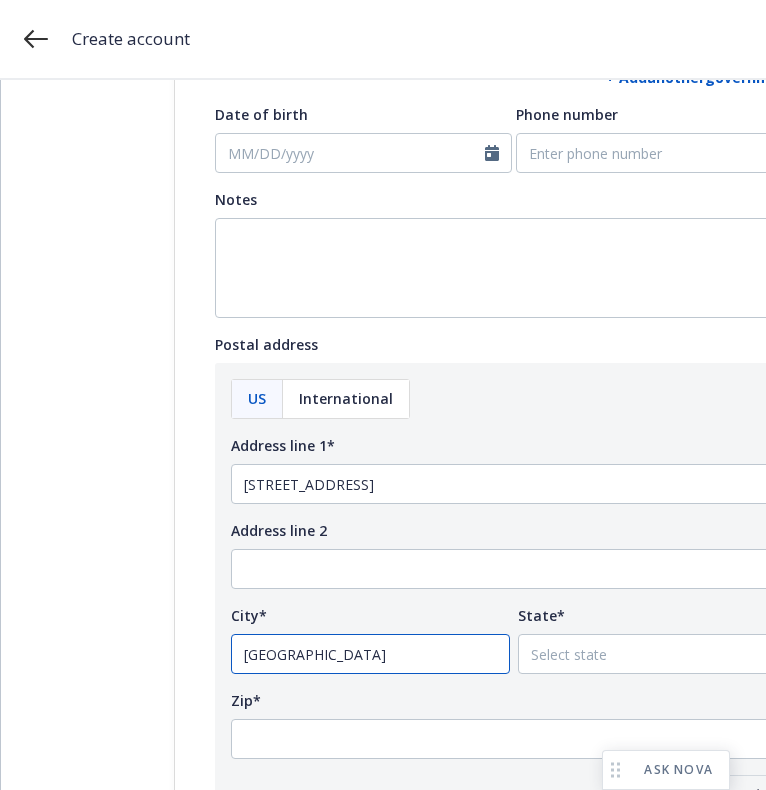 type on "[GEOGRAPHIC_DATA]" 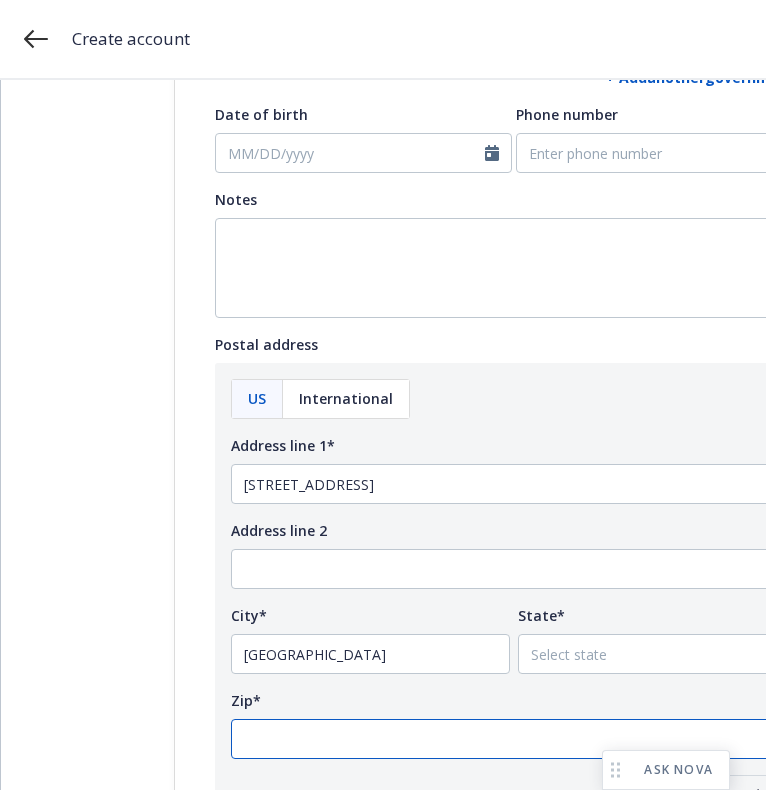 click on "Zip*" at bounding box center [514, 739] 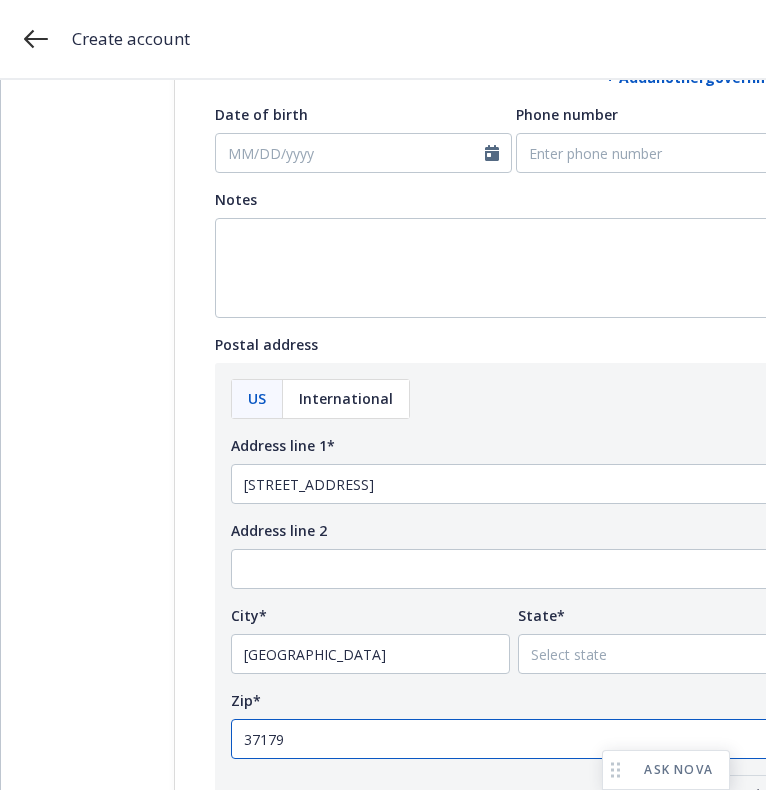 type on "37179" 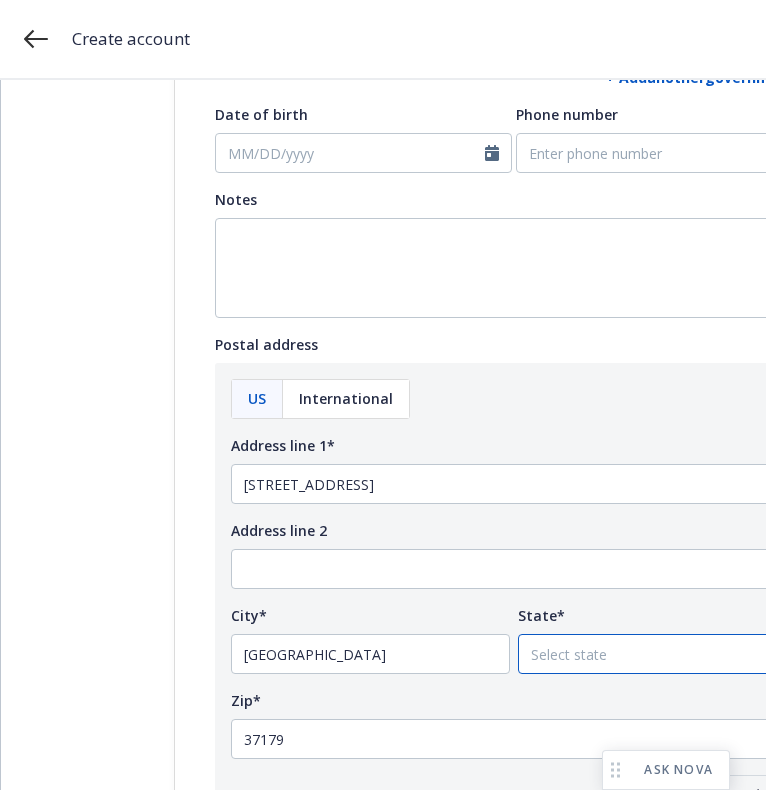 click on "Select state [US_STATE] [US_STATE] [US_STATE] [US_STATE] [US_STATE] [PERSON_NAME][GEOGRAPHIC_DATA] [US_STATE] [US_STATE] [US_STATE] [US_STATE] [US_STATE] [US_STATE] [US_STATE] [US_STATE] [US_STATE] [PERSON_NAME][GEOGRAPHIC_DATA] [US_STATE] [US_STATE] [US_STATE] [US_STATE] [PERSON_NAME][GEOGRAPHIC_DATA] [GEOGRAPHIC_DATA] [GEOGRAPHIC_DATA] [US_STATE] [US_STATE] [GEOGRAPHIC_DATA] [US_STATE] [US_STATE] [US_STATE] [US_STATE] [US_STATE] [GEOGRAPHIC_DATA] [GEOGRAPHIC_DATA] [US_STATE] [US_STATE] [US_STATE] [US_STATE] [GEOGRAPHIC_DATA] [US_STATE] [US_STATE] [US_STATE] [US_STATE] [US_STATE] [US_STATE] [US_STATE] [US_STATE] [US_STATE] [US_STATE] [US_STATE] [US_STATE] [GEOGRAPHIC_DATA] [GEOGRAPHIC_DATA] [US_STATE] [US_STATE] [US_STATE] [US_STATE] [US_STATE] [US_STATE] [US_STATE] [GEOGRAPHIC_DATA] [GEOGRAPHIC_DATA] [GEOGRAPHIC_DATA] [GEOGRAPHIC_DATA] [US_STATE] [US_STATE] [US_STATE] [GEOGRAPHIC_DATA] [US_STATE] [US_STATE] [US_STATE] [US_STATE]" at bounding box center [657, 654] 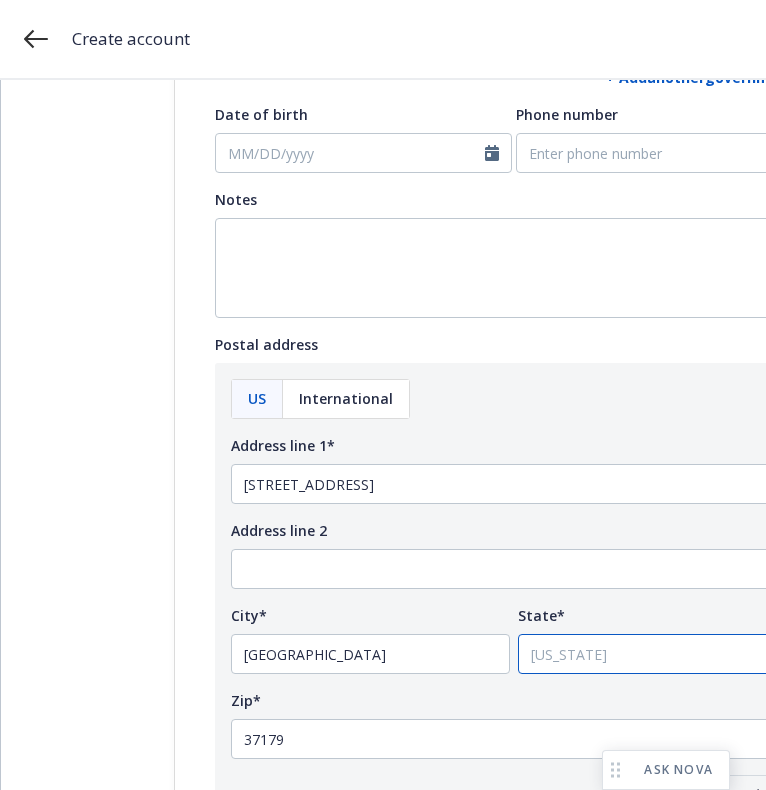 click on "Select state Alabama Alaska American Samoa Arizona Arkansas Baker Island California Colorado Connecticut Delaware District of Columbia Florida Georgia Guam Hawaii Howland Island Idaho Illinois Indiana Iowa Jarvis Island Johnston Atoll Kansas Kentucky Kingman Reef Louisiana Maine Maryland Massachusetts Michigan Midway Atoll Minnesota Mississippi Missouri Montana Navassa Island Nebraska Nevada New Hampshire New Jersey New Mexico New York North Carolina North Dakota Northern Mariana Islands Ohio Oklahoma Oregon Palmyra Atoll Pennsylvania Puerto Rico Rhode Island South Carolina South Dakota Tennessee Texas United States Minor Outlying Islands United States Virgin Islands Utah Vermont Virginia Wake Island Washington West Virginia Wisconsin Wyoming" at bounding box center (657, 654) 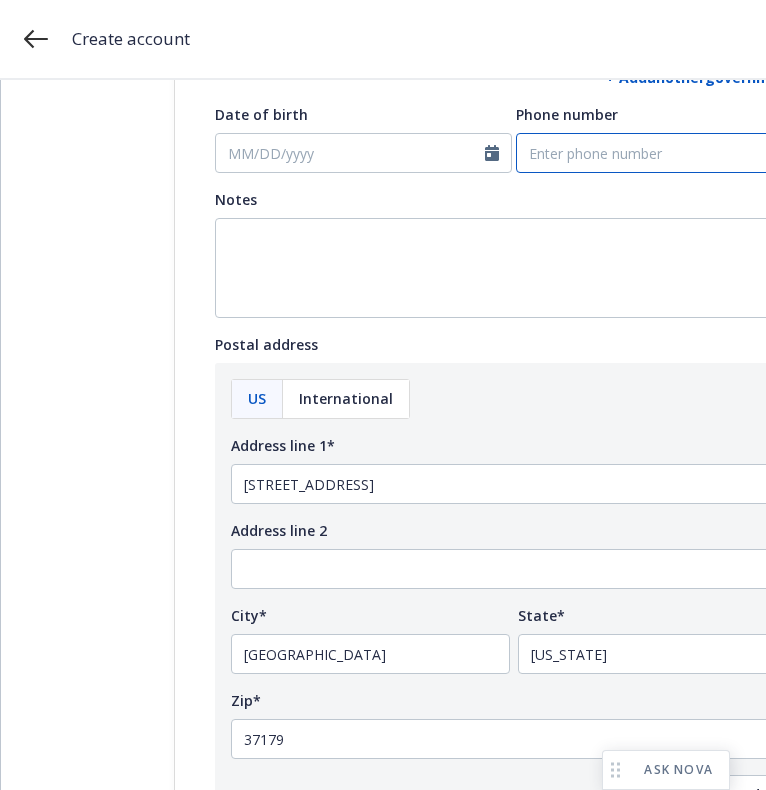 click on "Phone number" at bounding box center [664, 153] 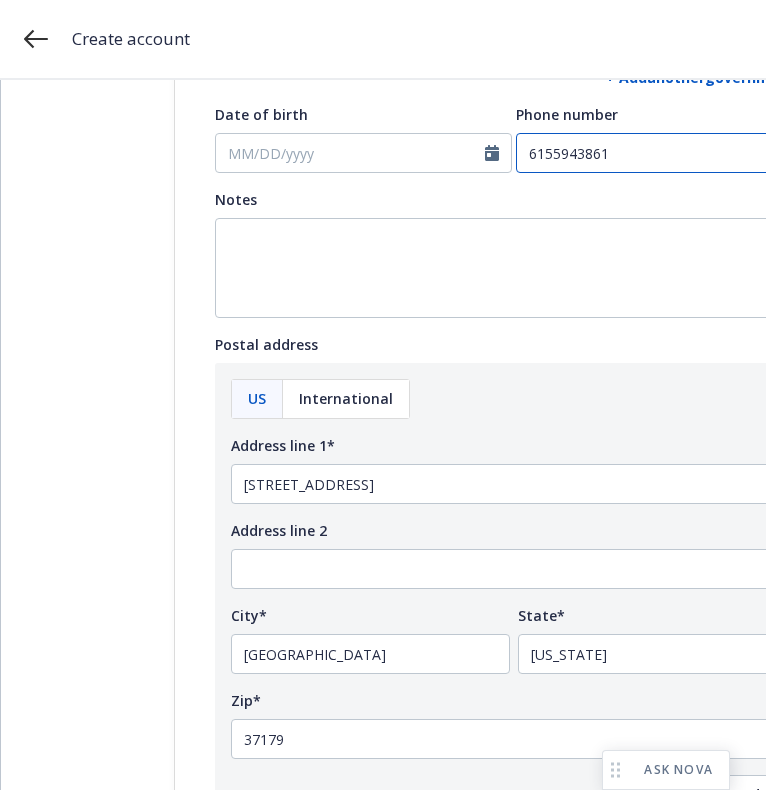scroll, scrollTop: 1409, scrollLeft: 0, axis: vertical 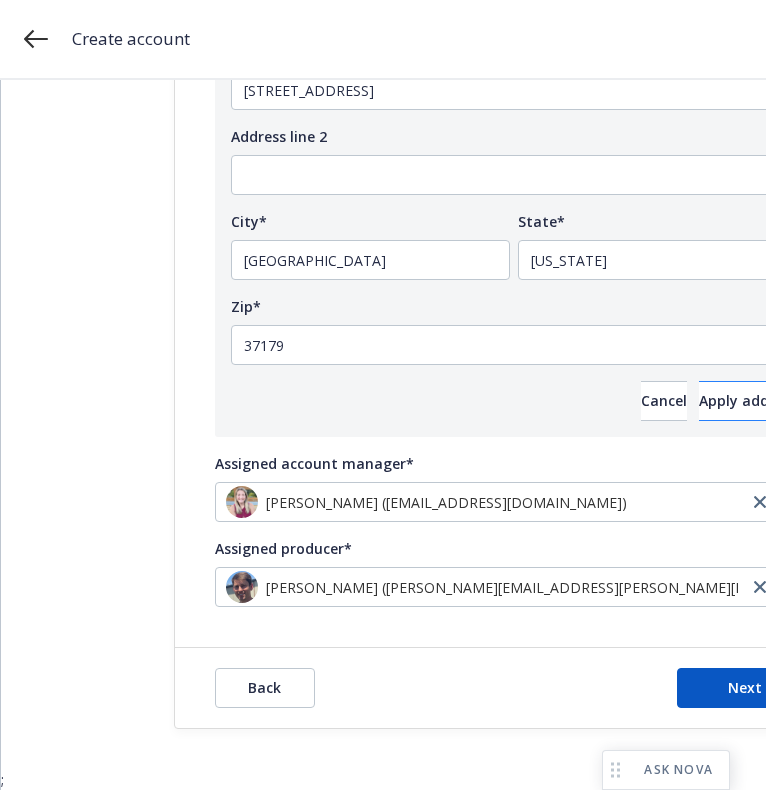 type on "6155943861" 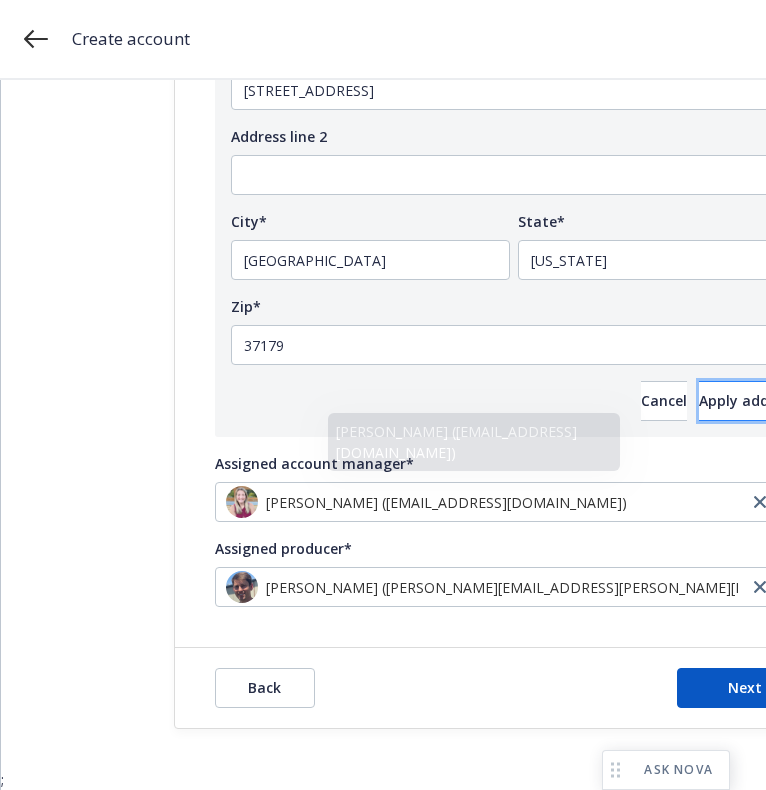 click on "Apply address" at bounding box center (748, 400) 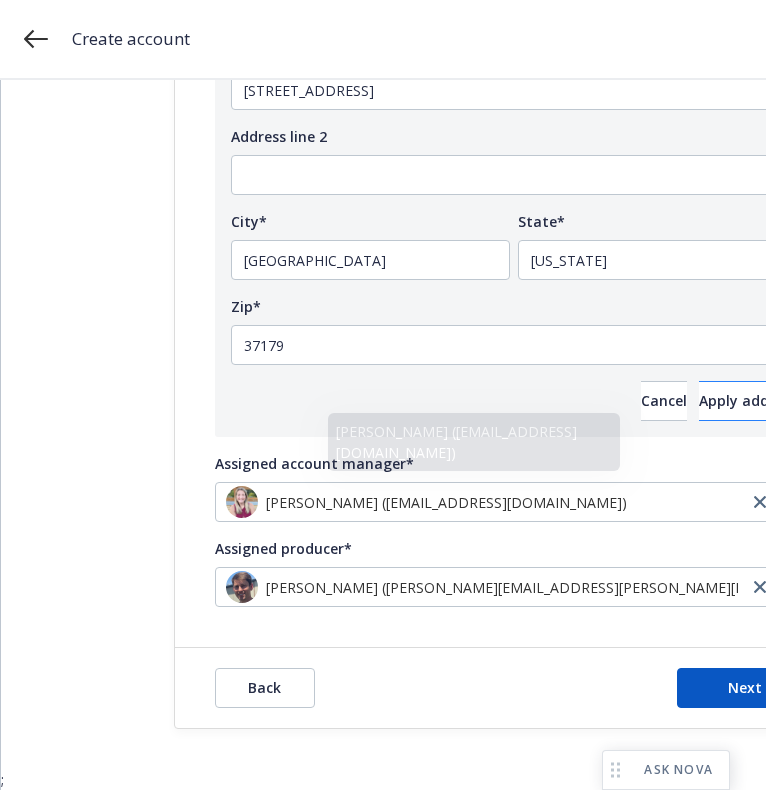 scroll, scrollTop: 1013, scrollLeft: 0, axis: vertical 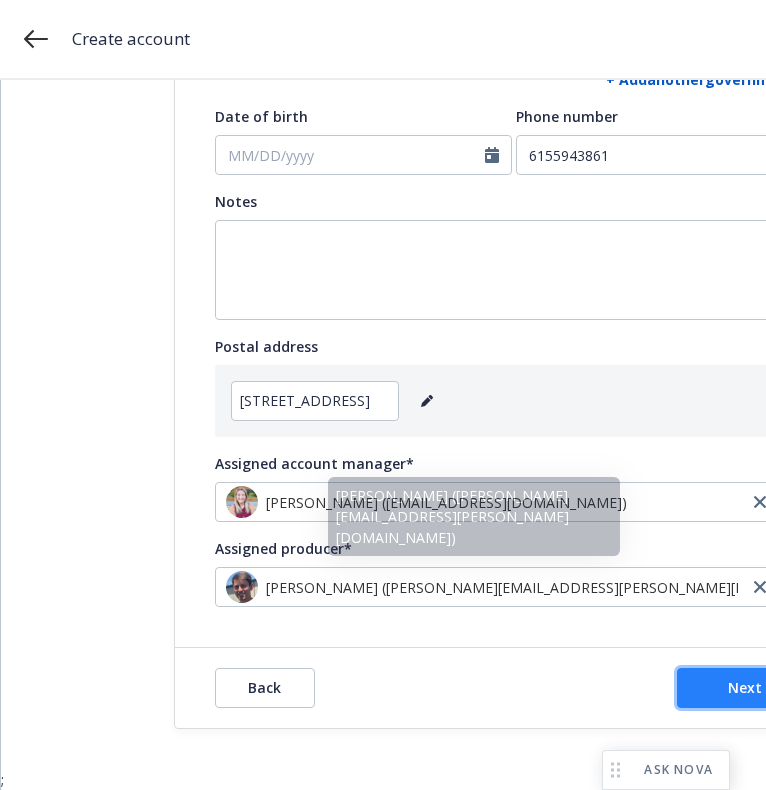 click on "Next" at bounding box center (745, 688) 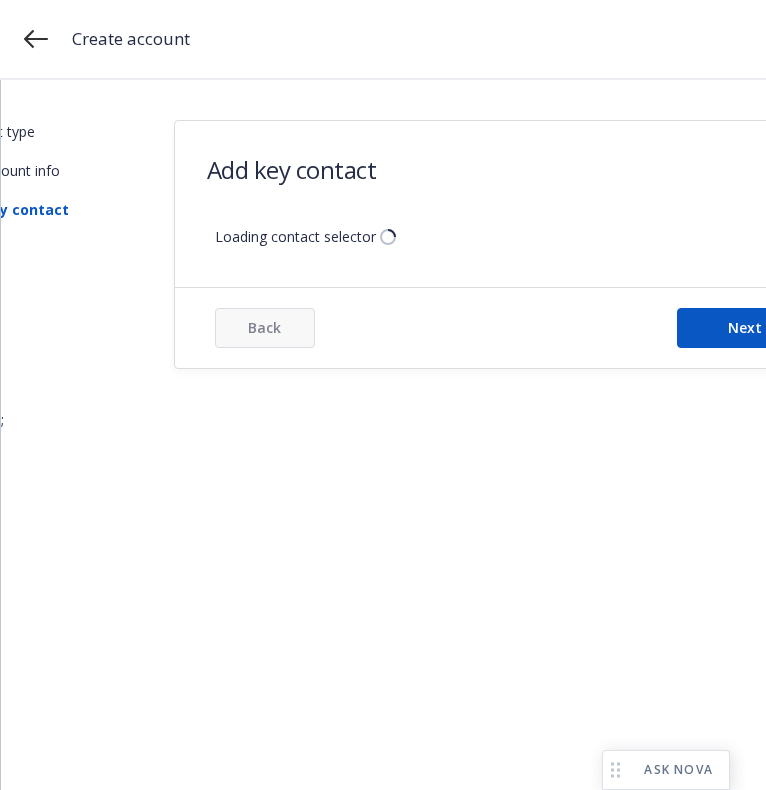 scroll, scrollTop: 0, scrollLeft: 0, axis: both 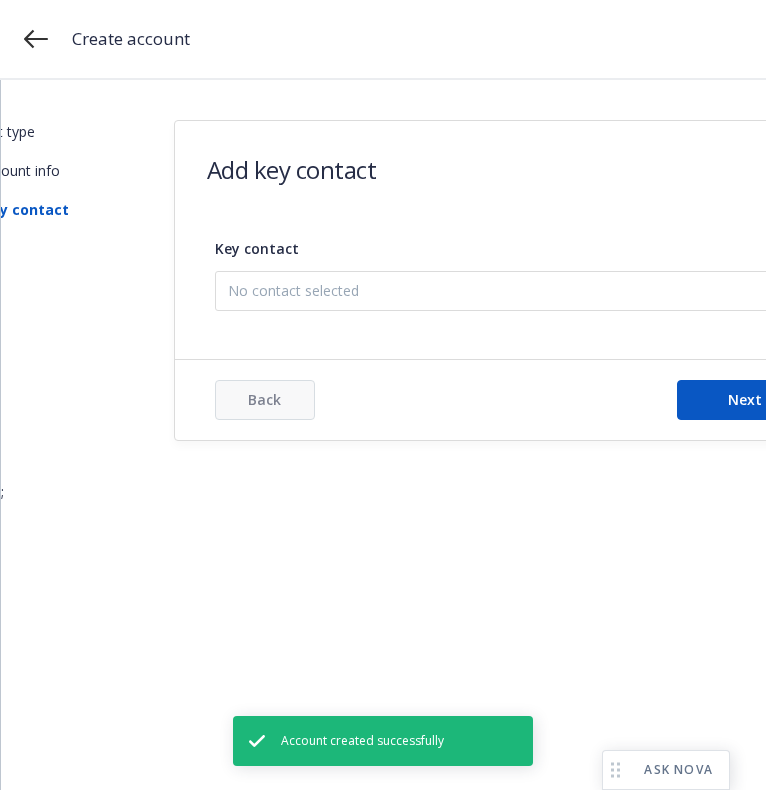 click on "No contact selected" at bounding box center [514, 291] 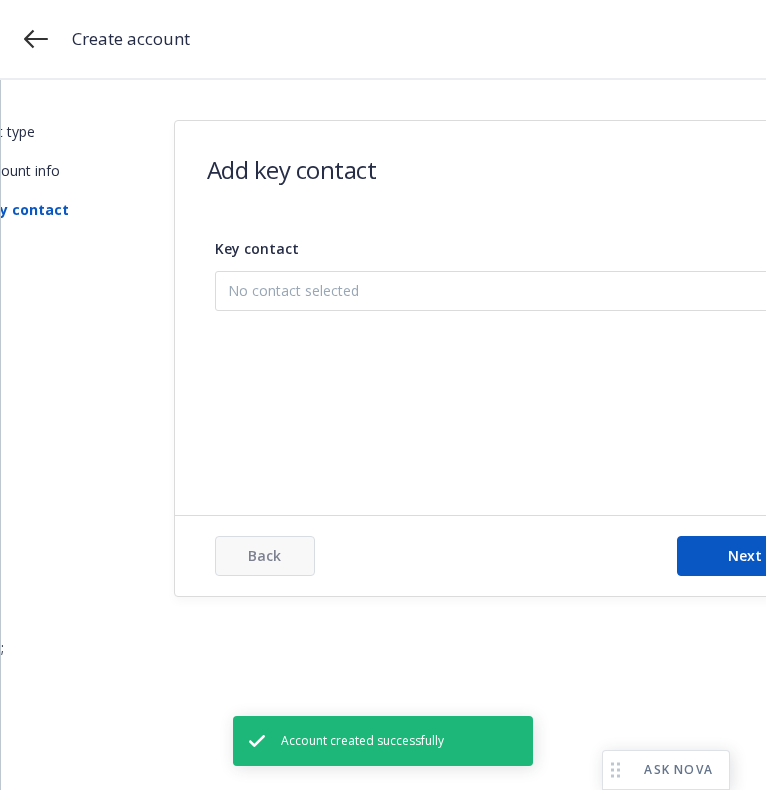 scroll, scrollTop: 0, scrollLeft: 30, axis: horizontal 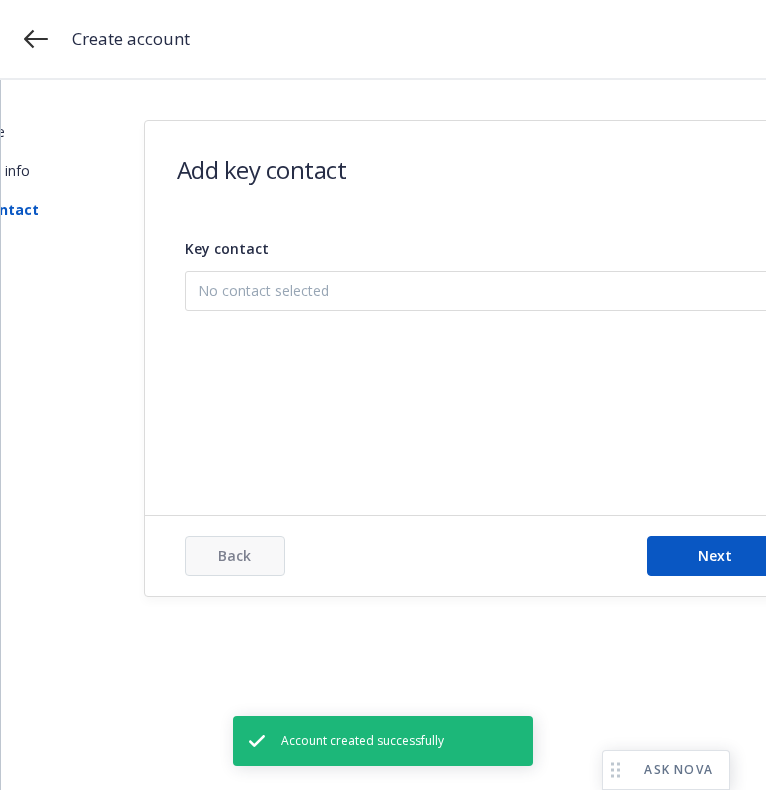 click on "Add new contact" at bounding box center (484, 391) 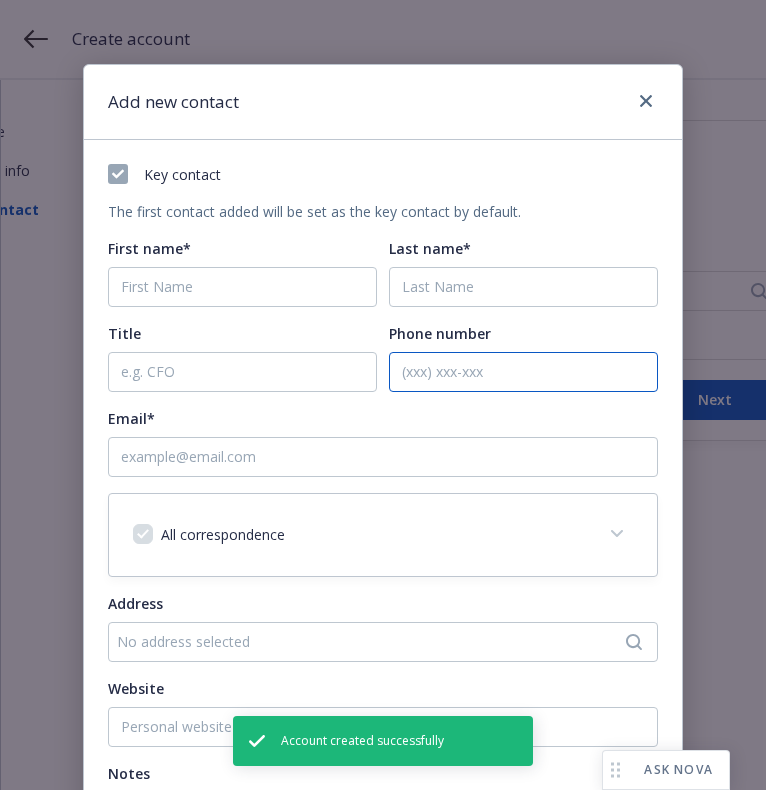 click on "Phone number" at bounding box center (523, 372) 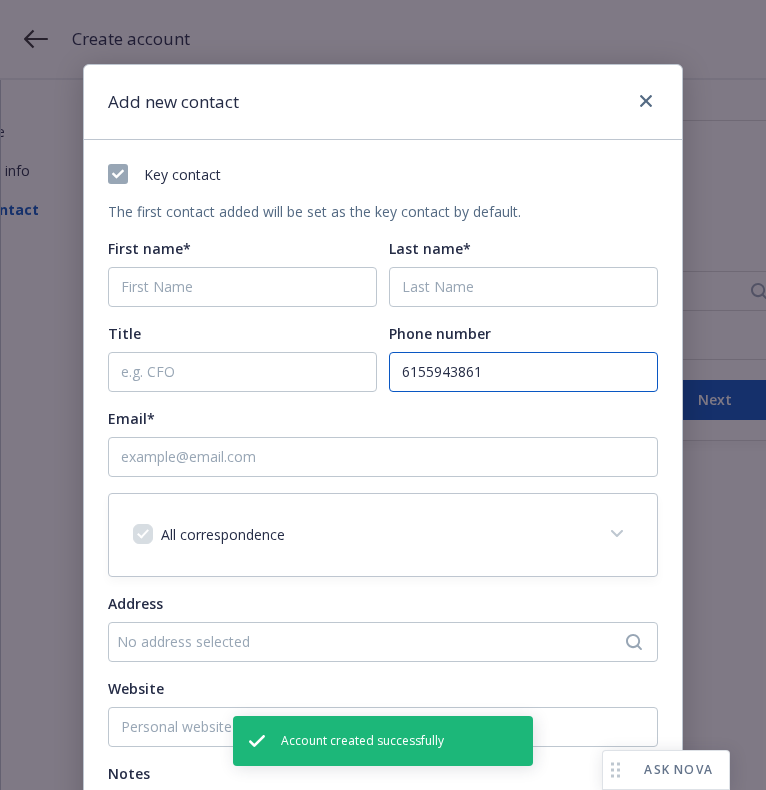 type on "6155943861" 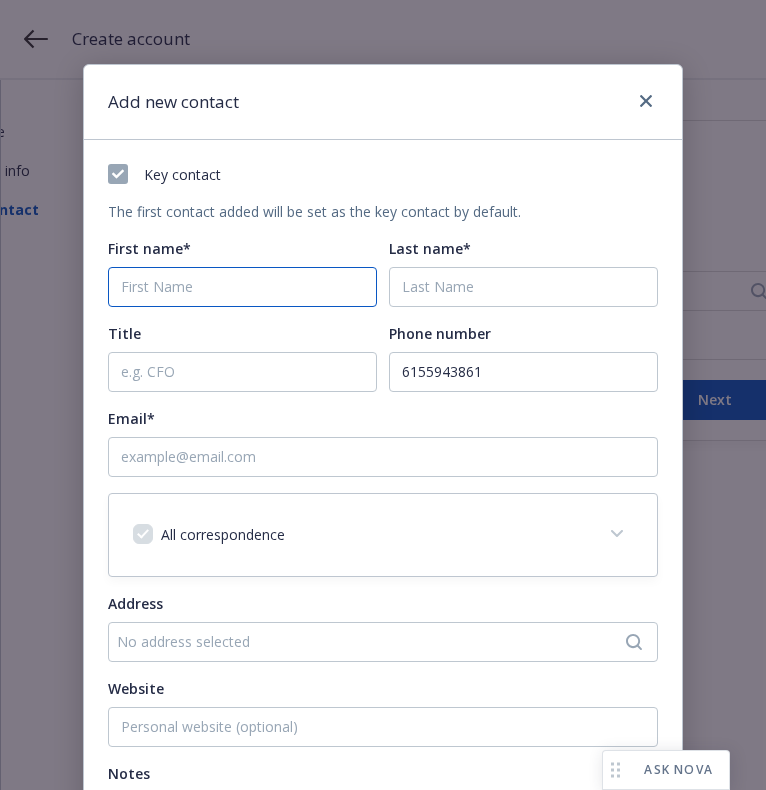 click on "First name*" at bounding box center [242, 287] 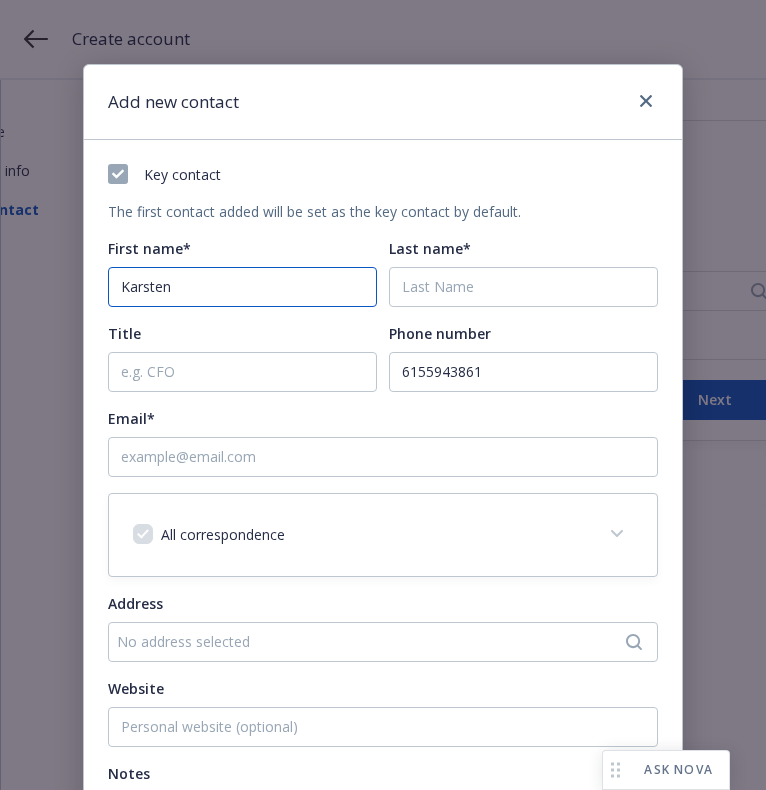 type on "Karsten" 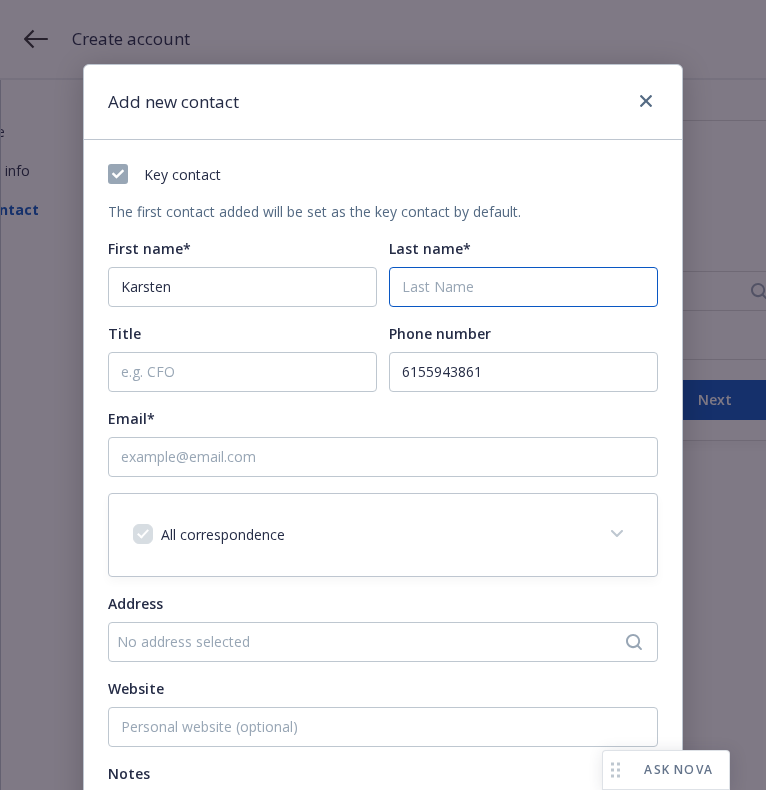 click on "Last name*" at bounding box center [523, 287] 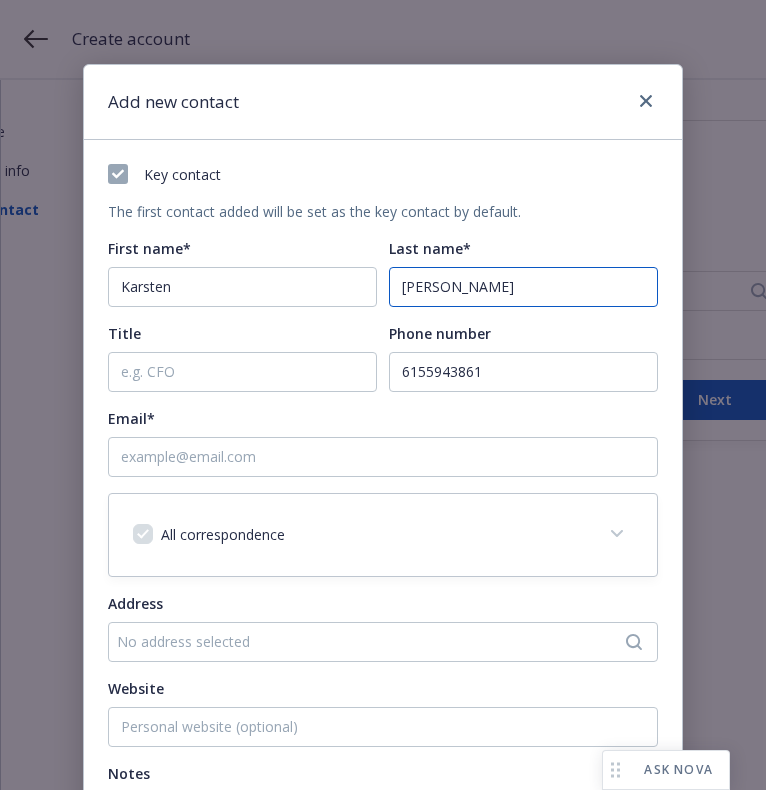 type on "Briggs" 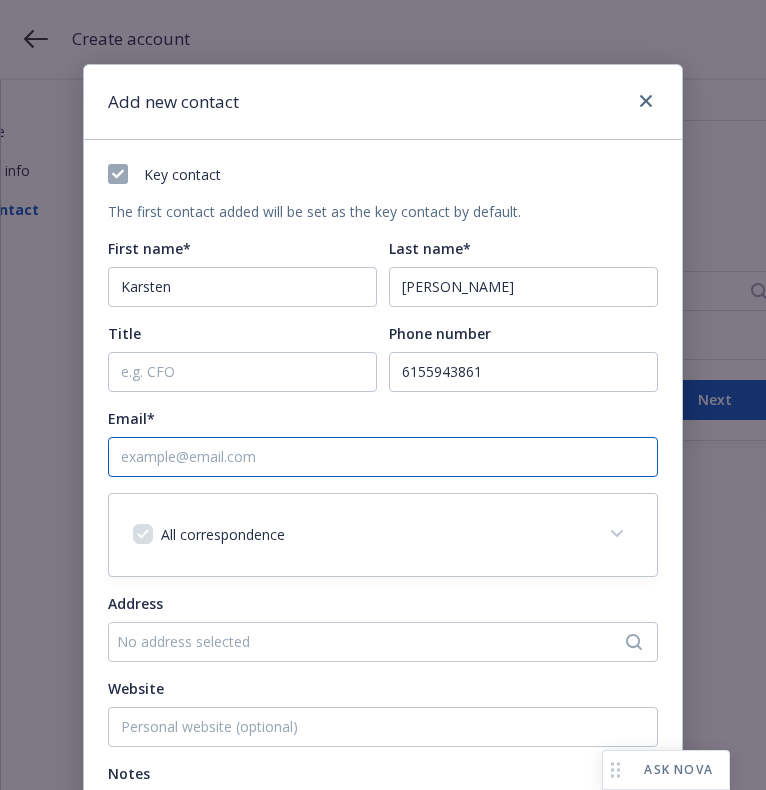 click on "Email*" at bounding box center [383, 457] 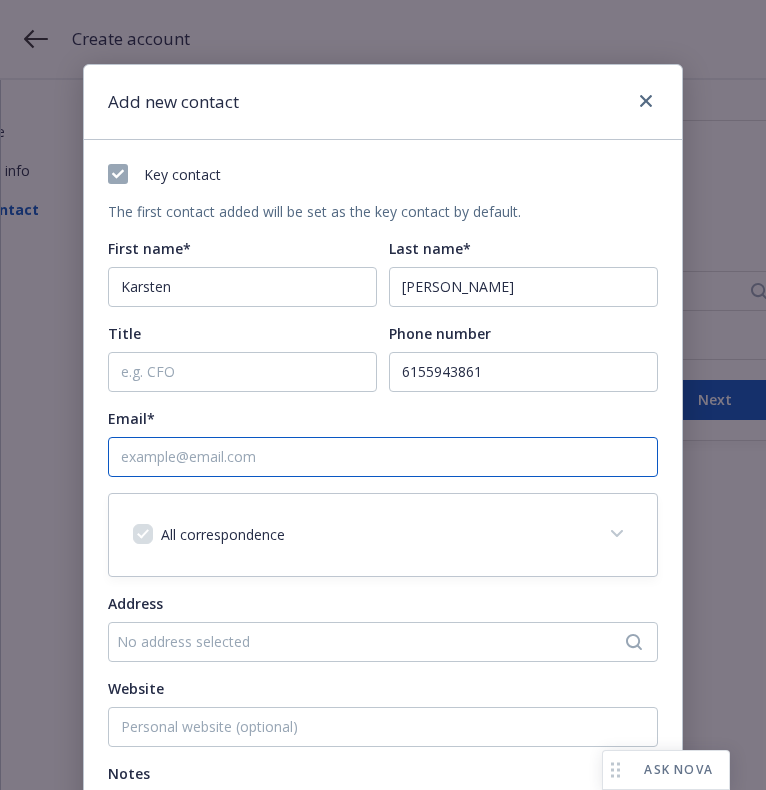 paste on "briggskj1@gmail.com" 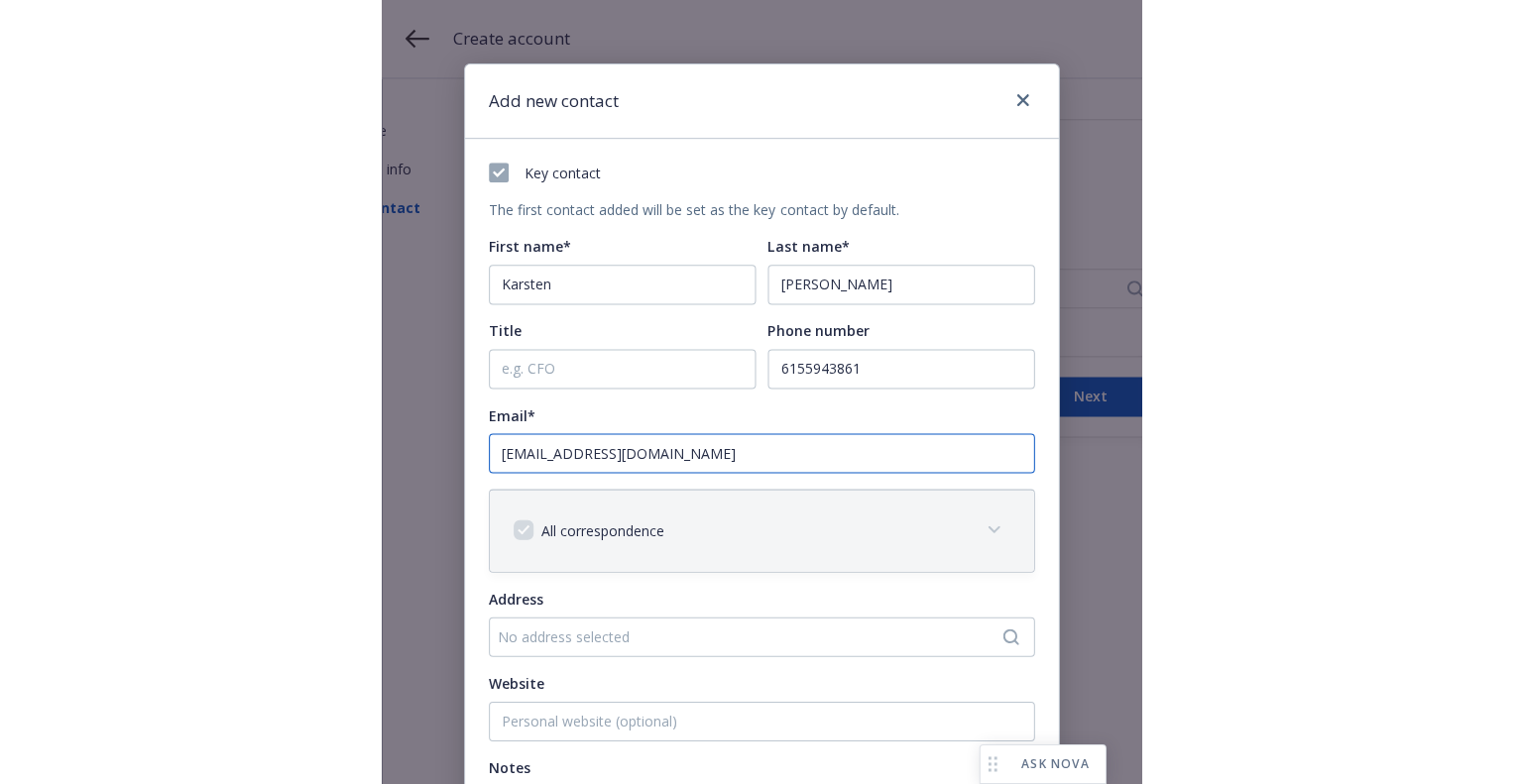 scroll, scrollTop: 278, scrollLeft: 0, axis: vertical 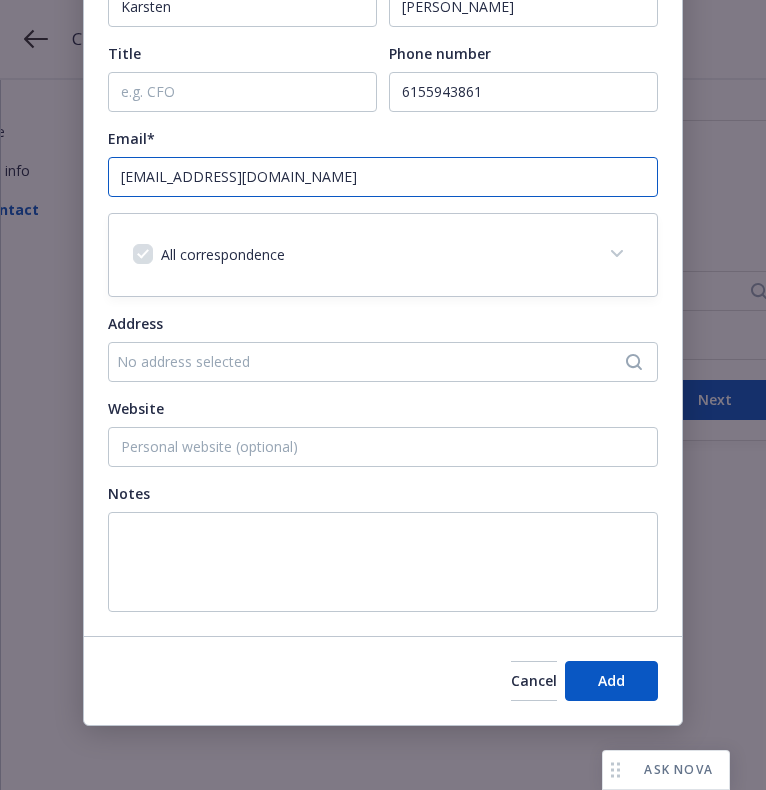 type on "briggskj1@gmail.com" 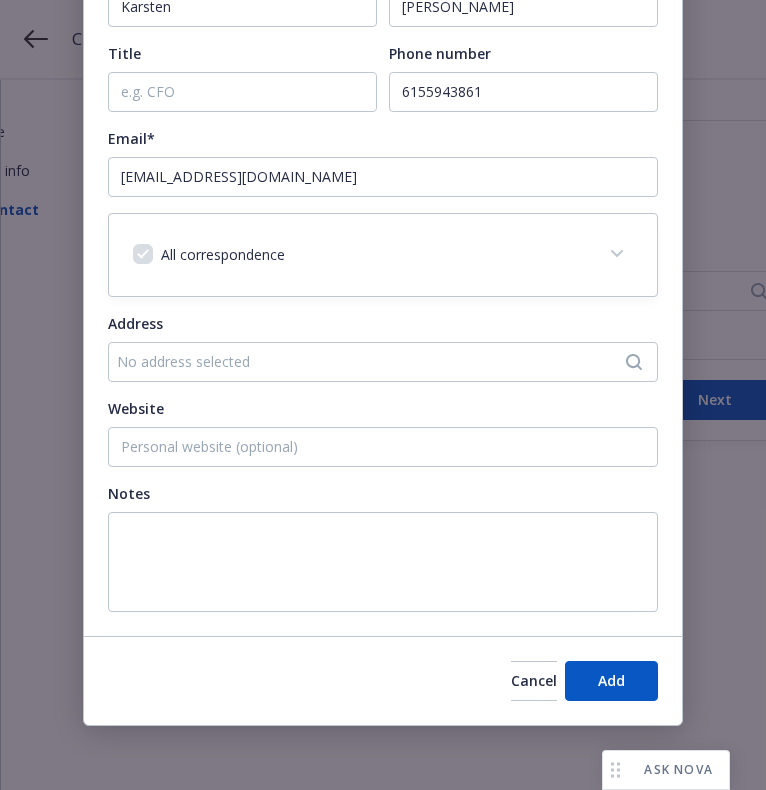 click on "No address selected" at bounding box center (373, 361) 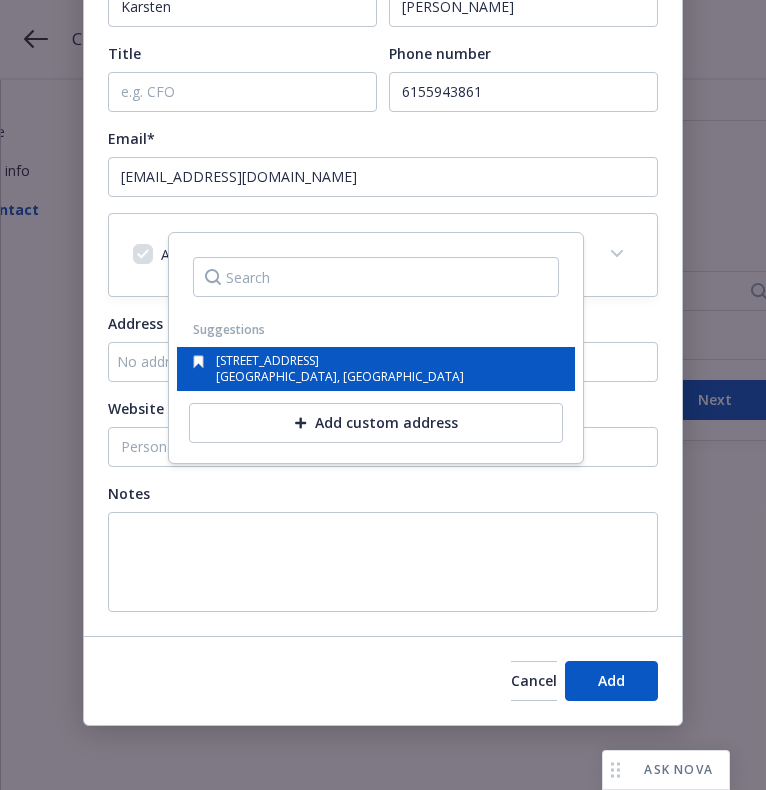 click on "Thompsons Station, TN, 37179, USA" at bounding box center [340, 376] 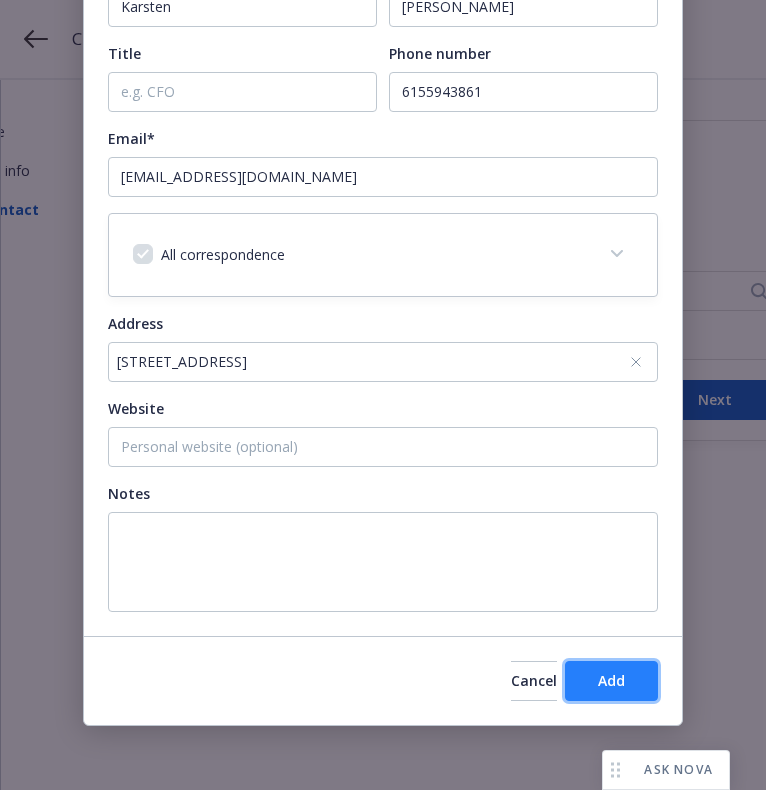 click on "Add" at bounding box center [611, 680] 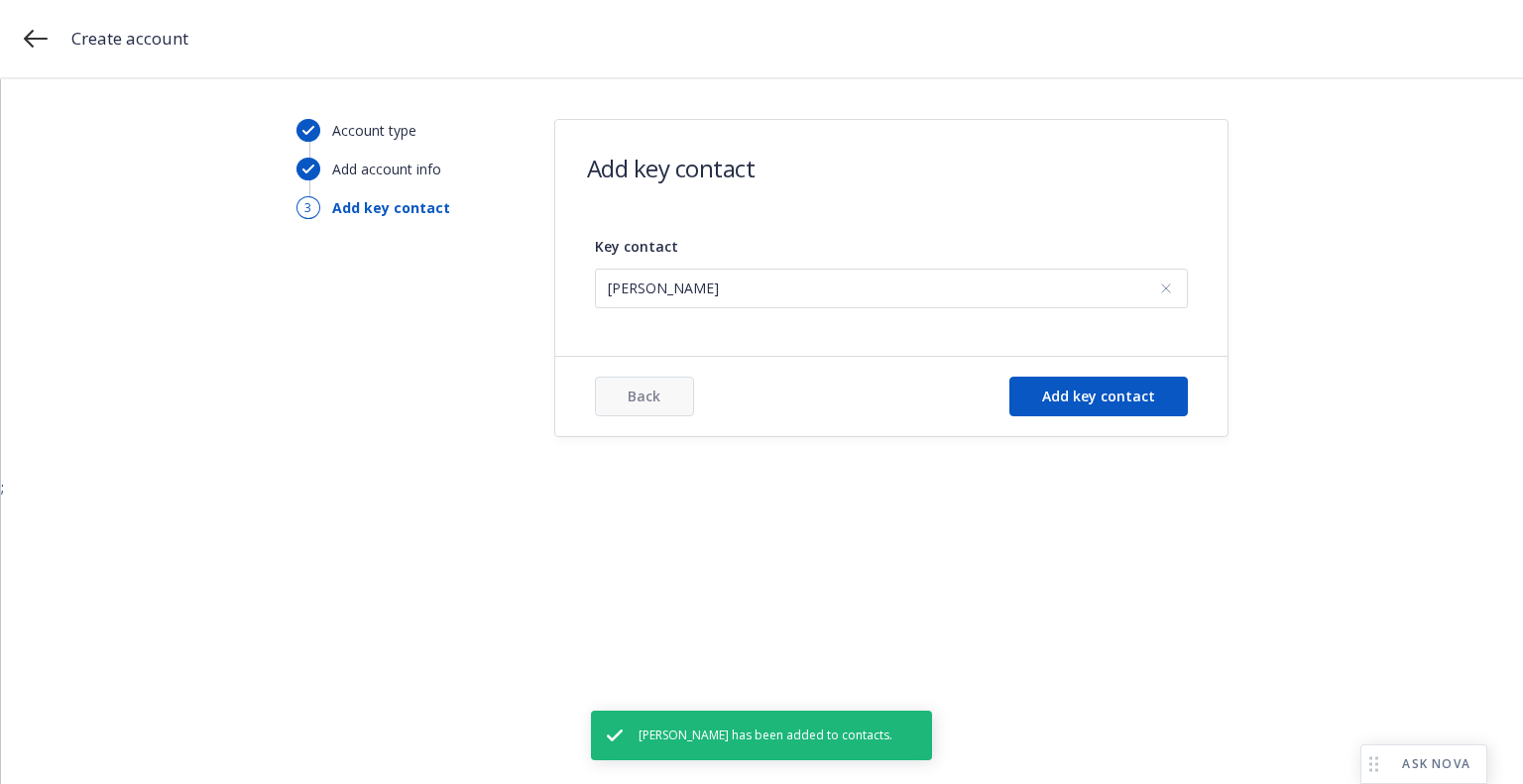 scroll, scrollTop: 0, scrollLeft: 0, axis: both 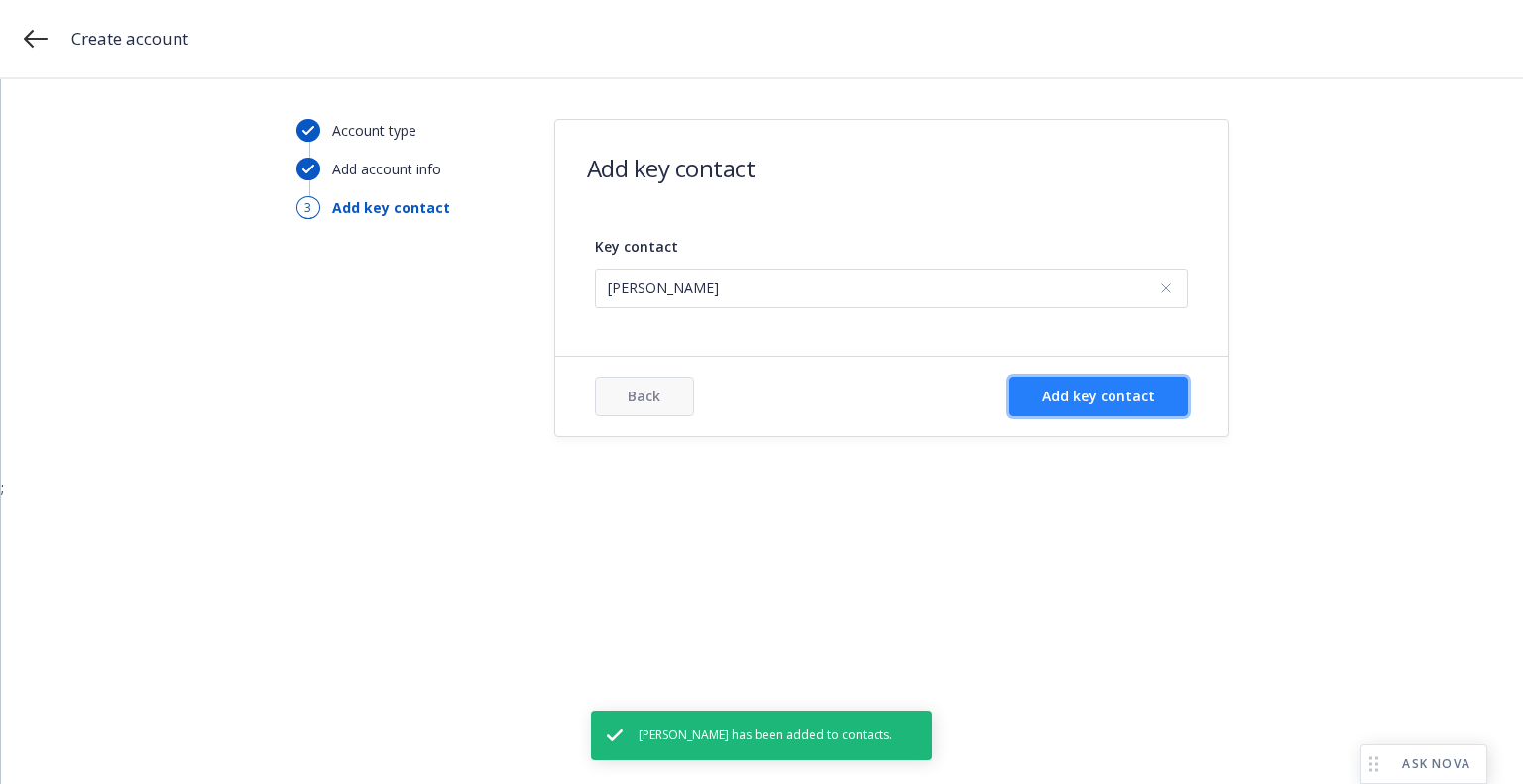 click on "Add key contact" at bounding box center [1099, 396] 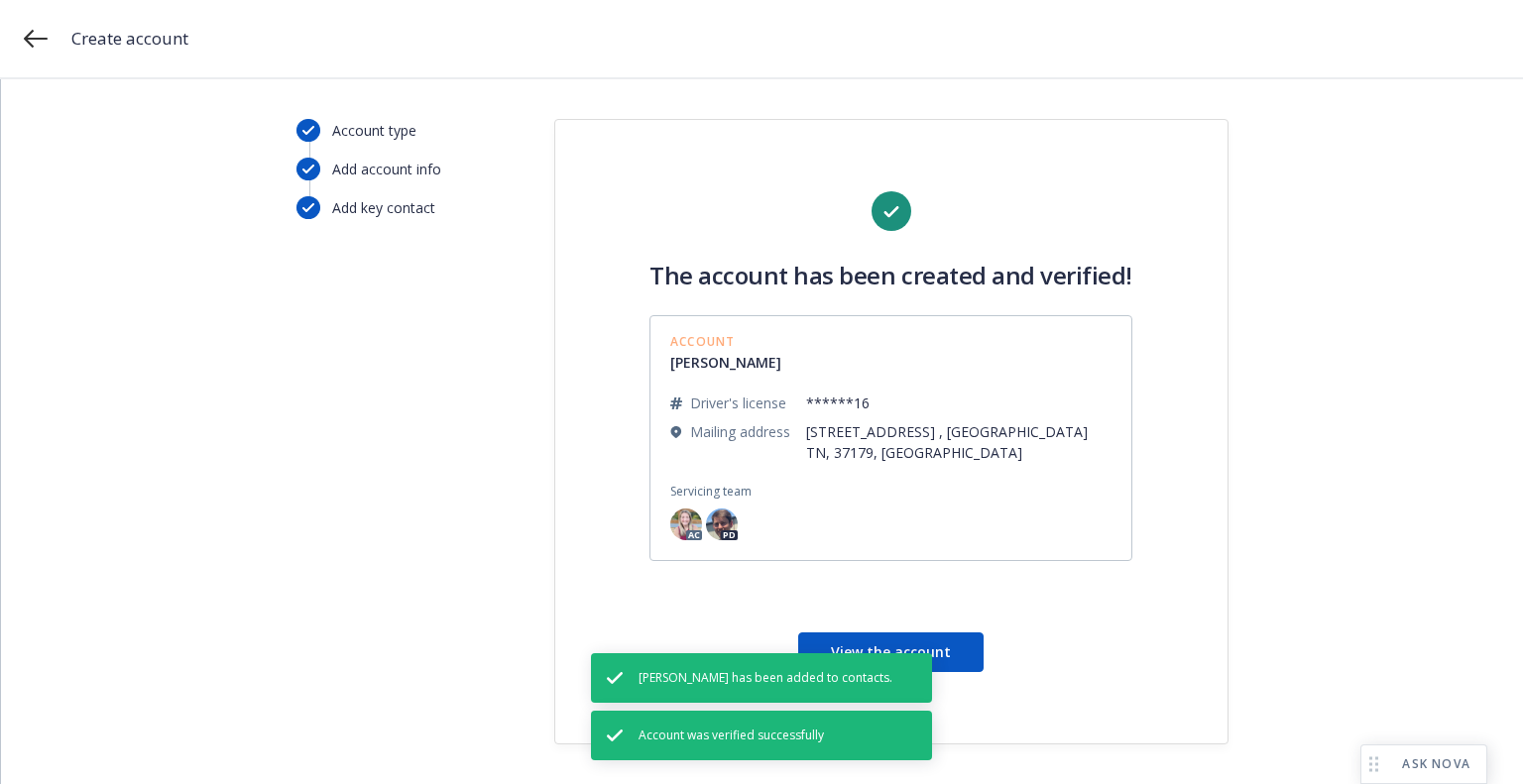 scroll, scrollTop: 21, scrollLeft: 0, axis: vertical 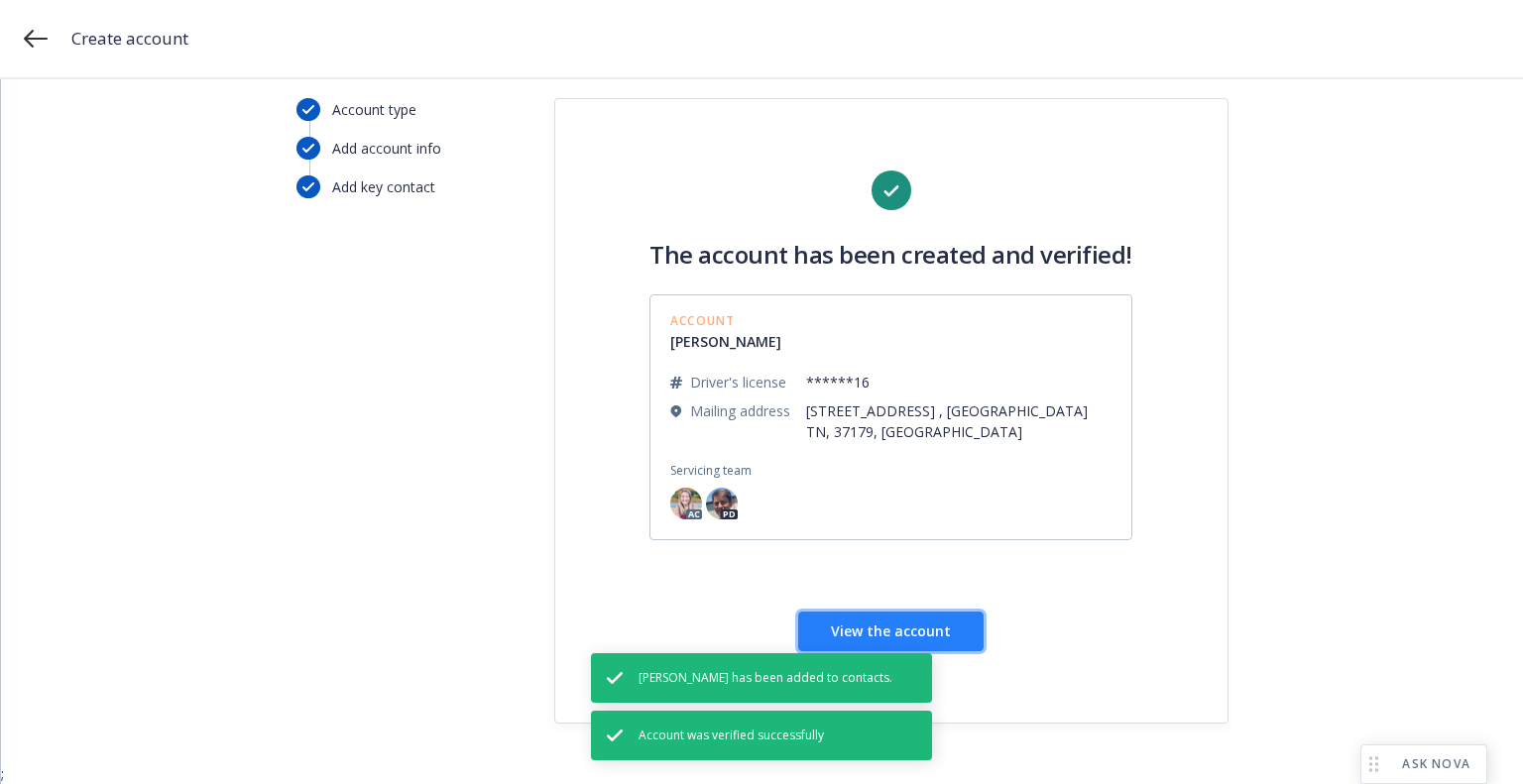 click on "View the account" at bounding box center [890, 630] 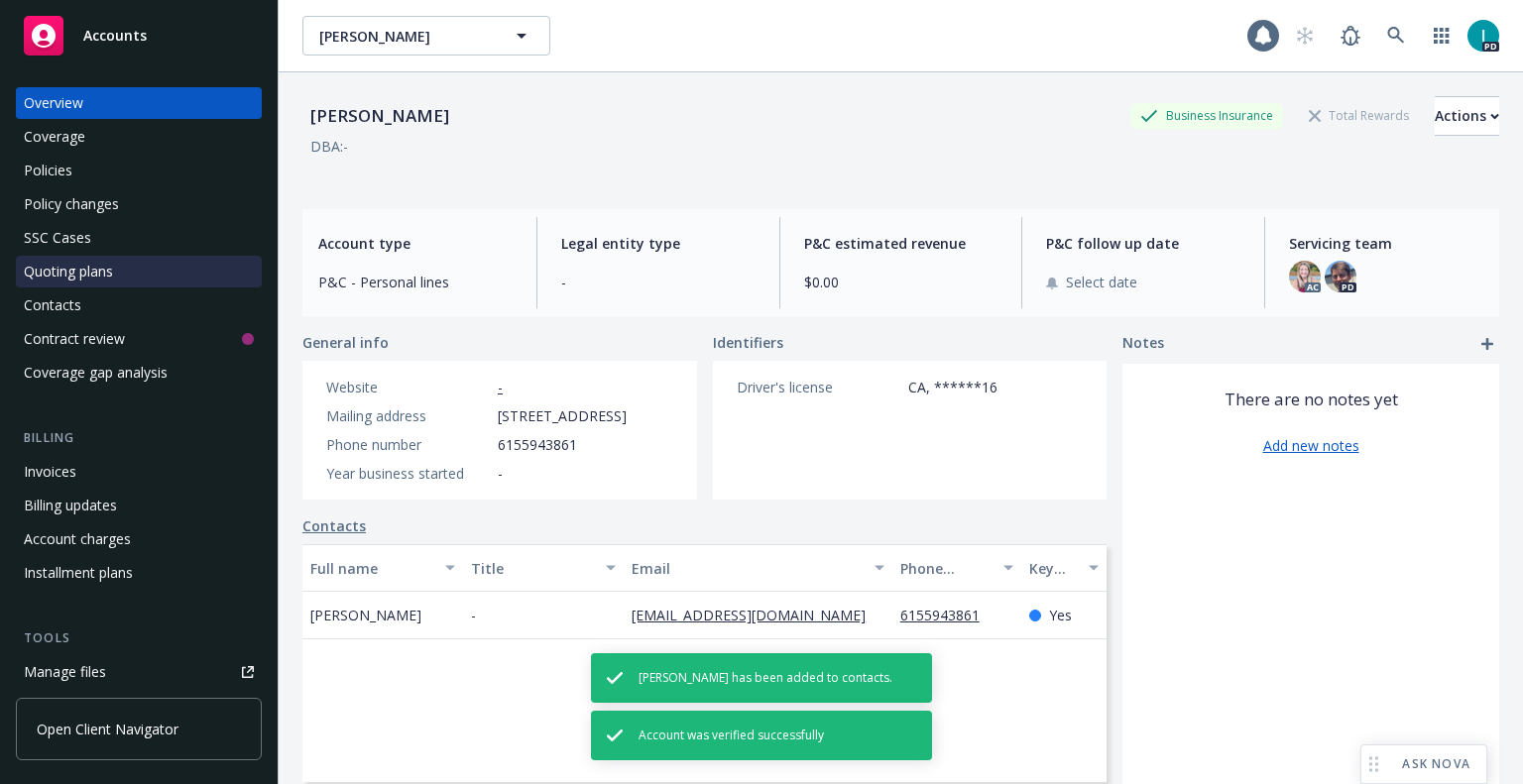 click on "Quoting plans" at bounding box center (68, 272) 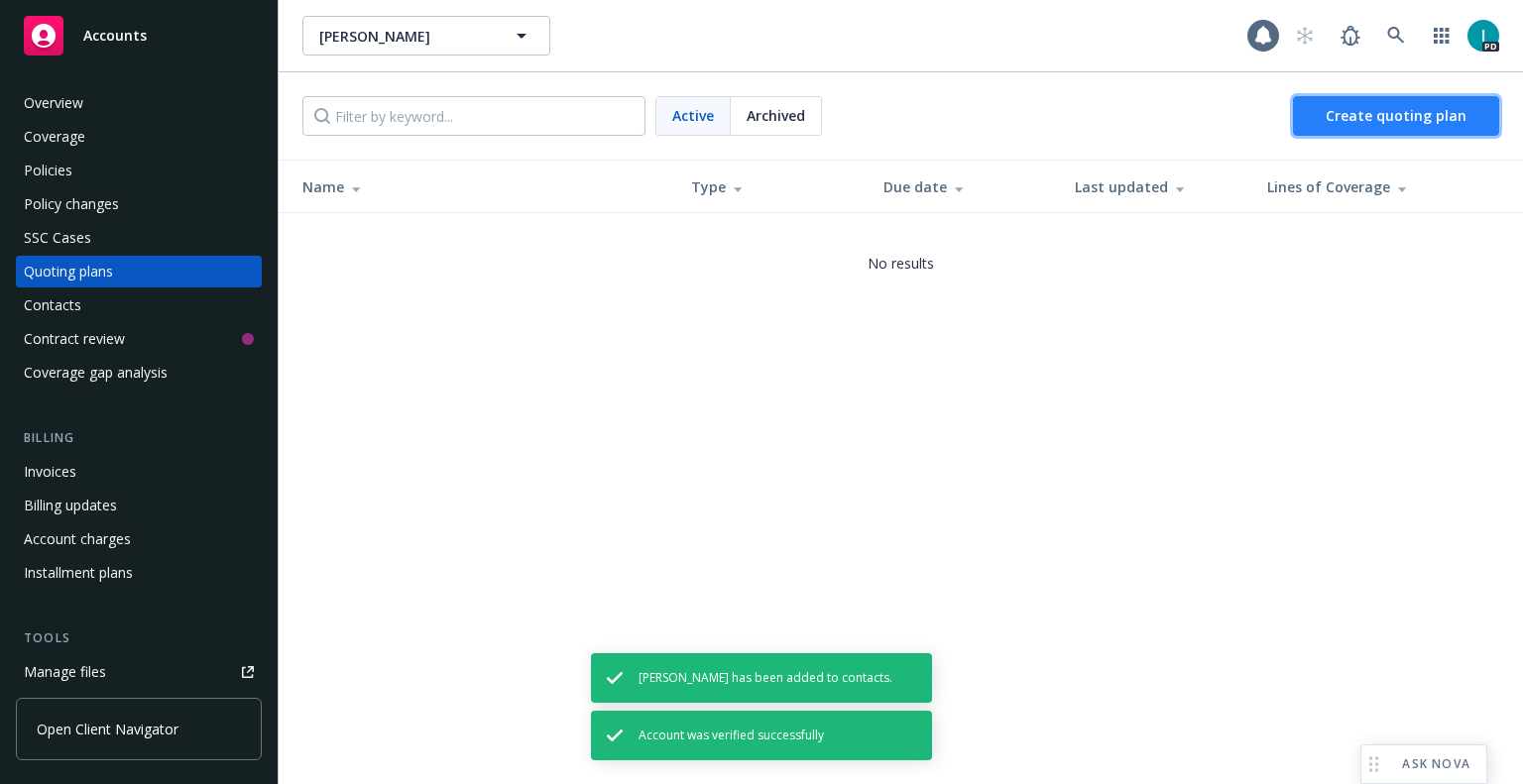 click on "Create quoting plan" at bounding box center [1396, 115] 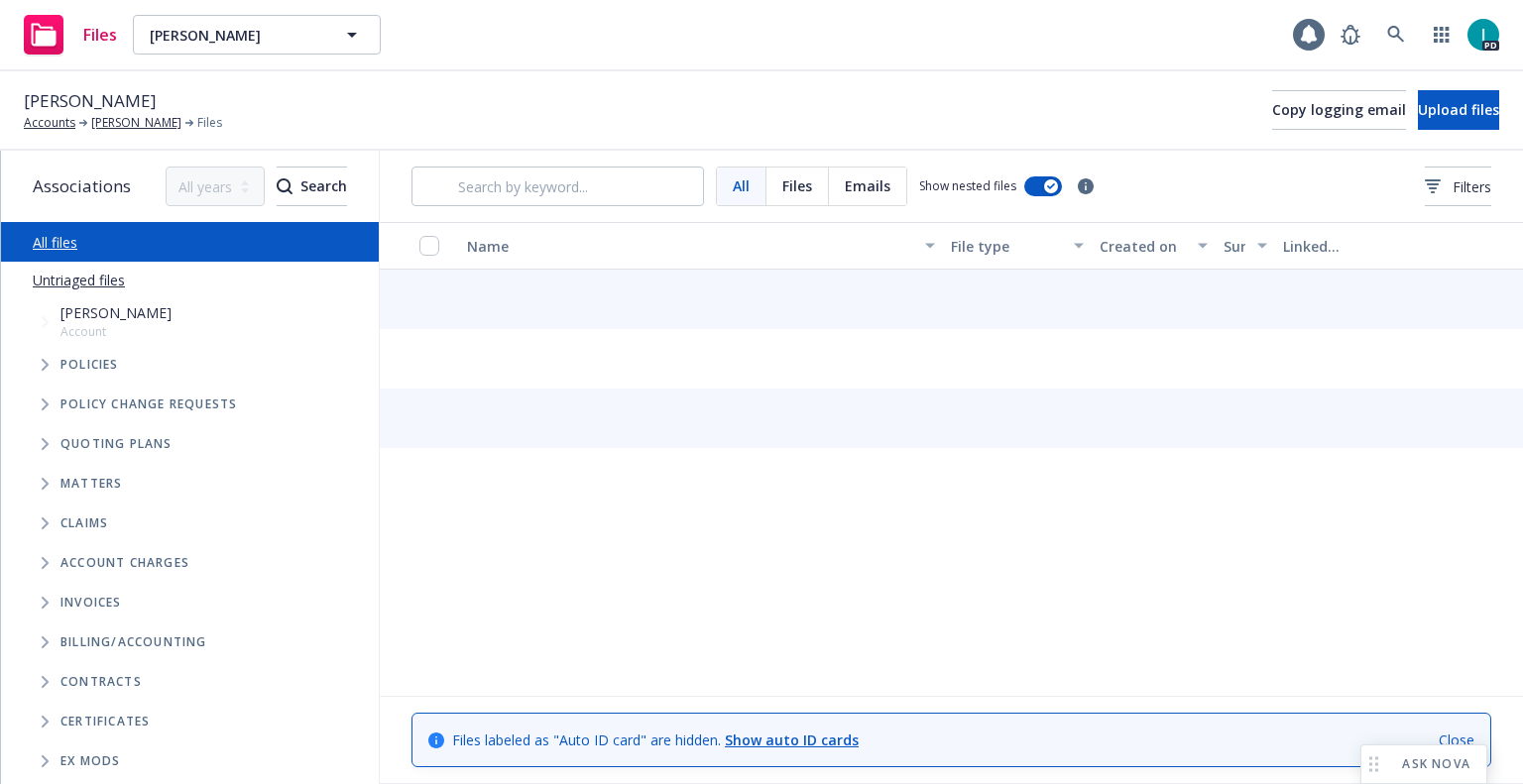 scroll, scrollTop: 0, scrollLeft: 0, axis: both 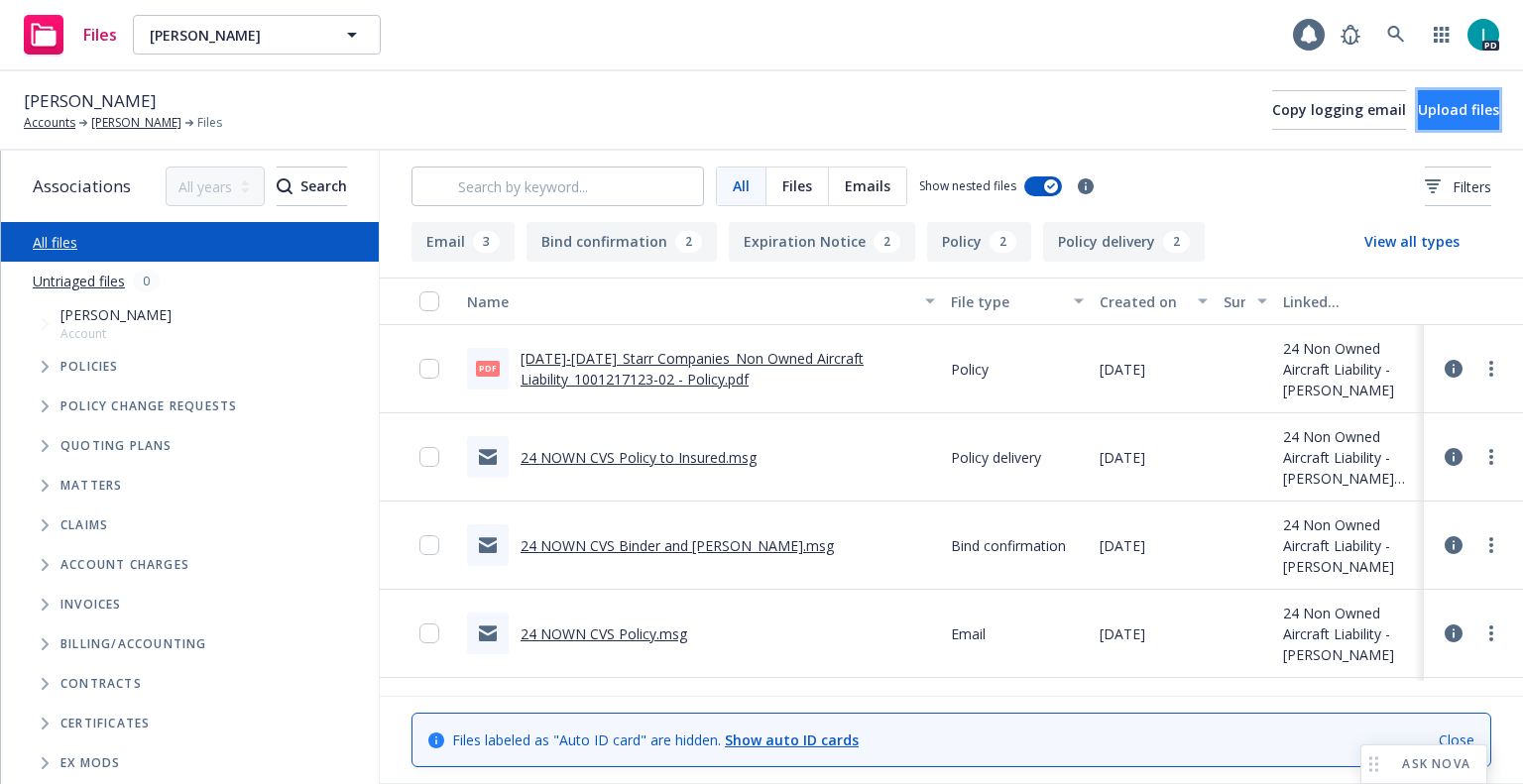 click on "Upload files" at bounding box center [1459, 109] 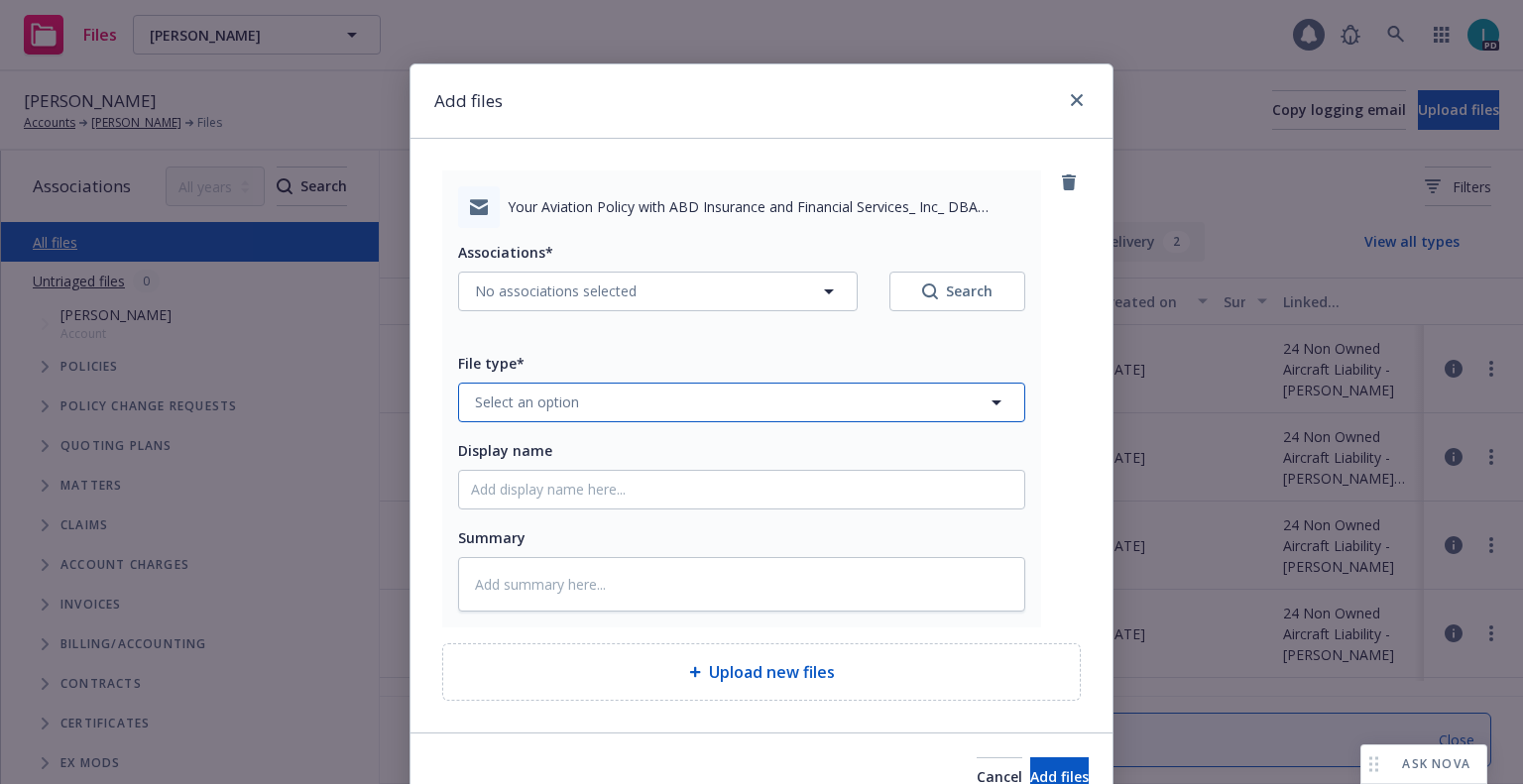 click on "Select an option" at bounding box center (527, 401) 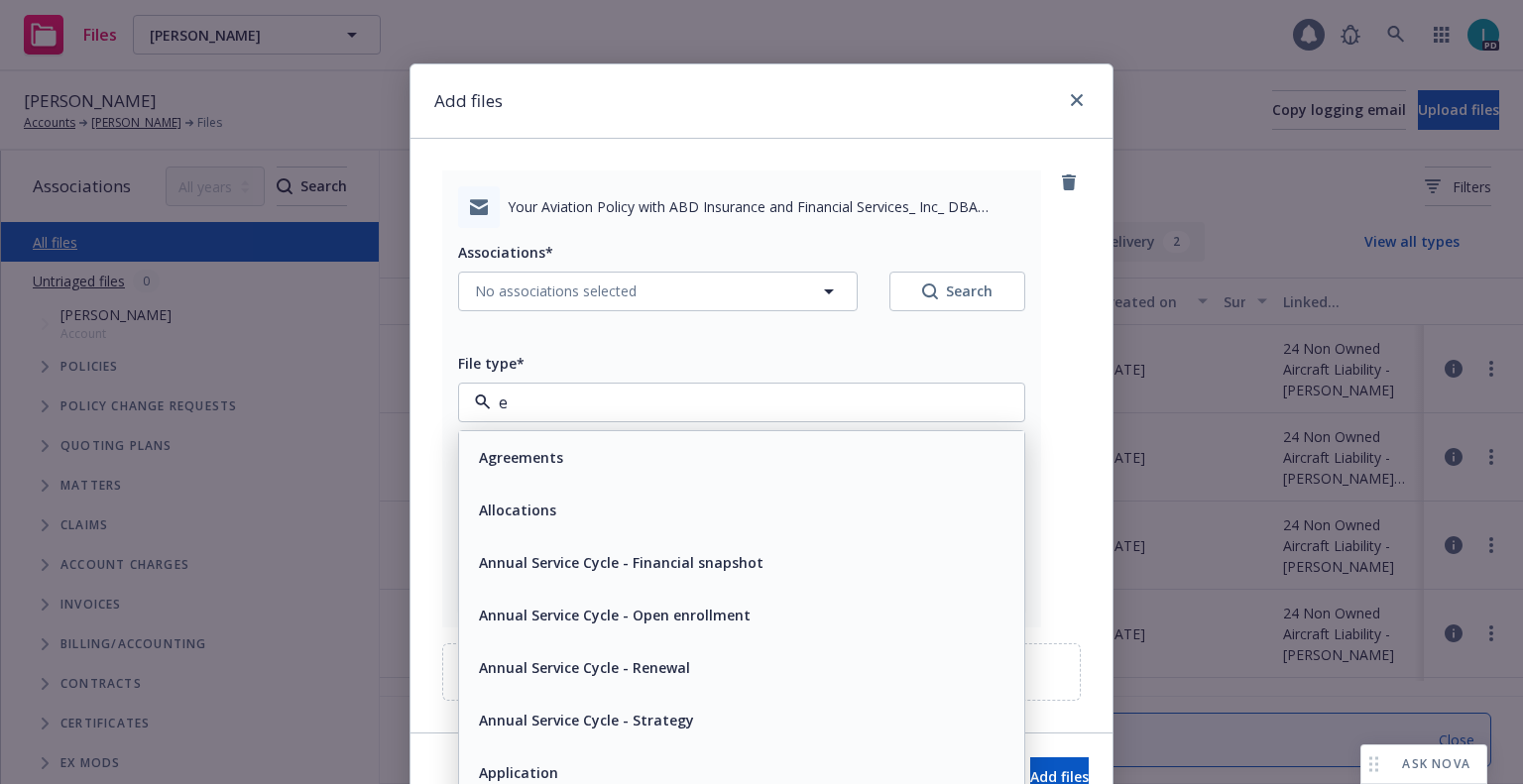 type on "em" 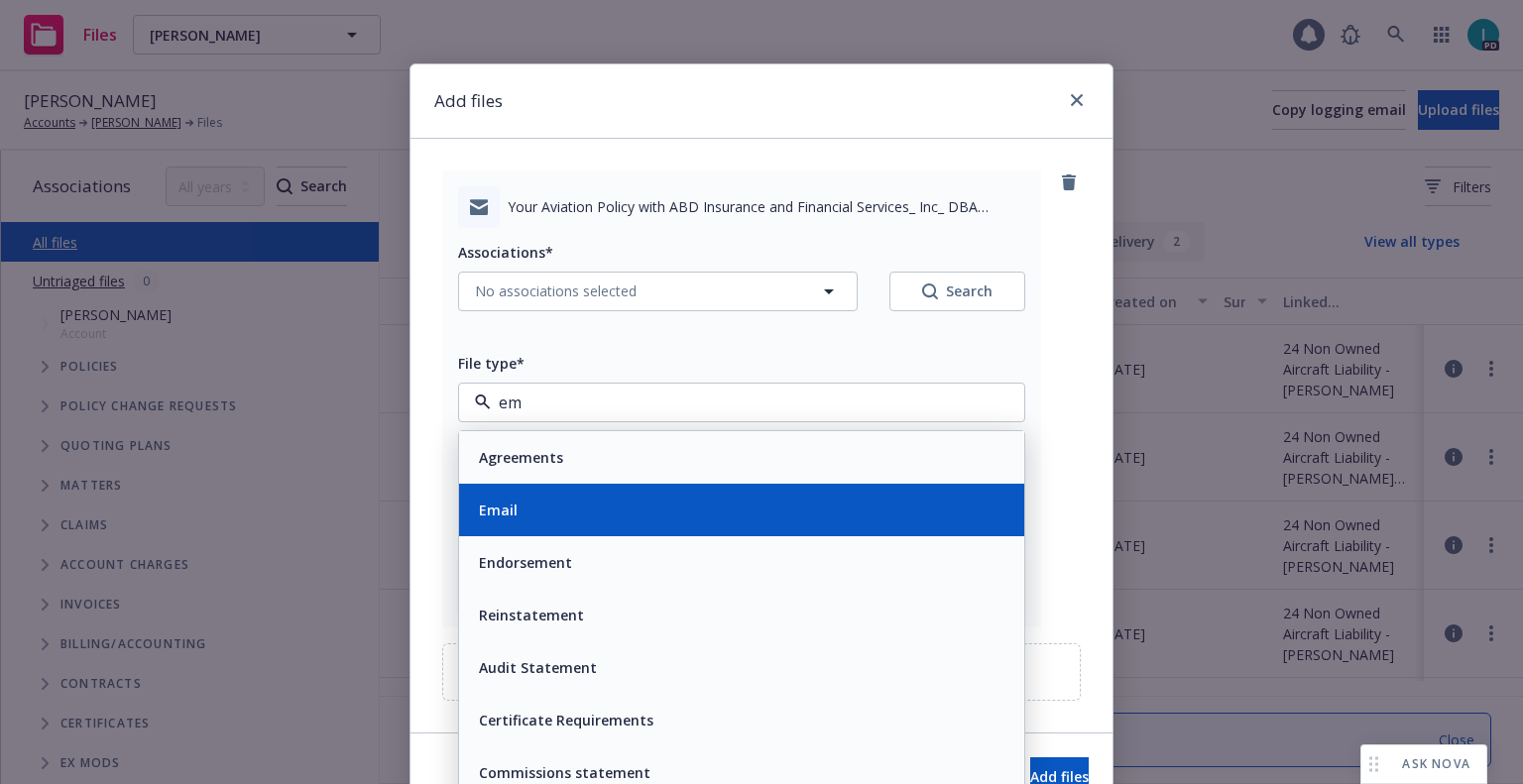 click on "Email" at bounding box center (742, 509) 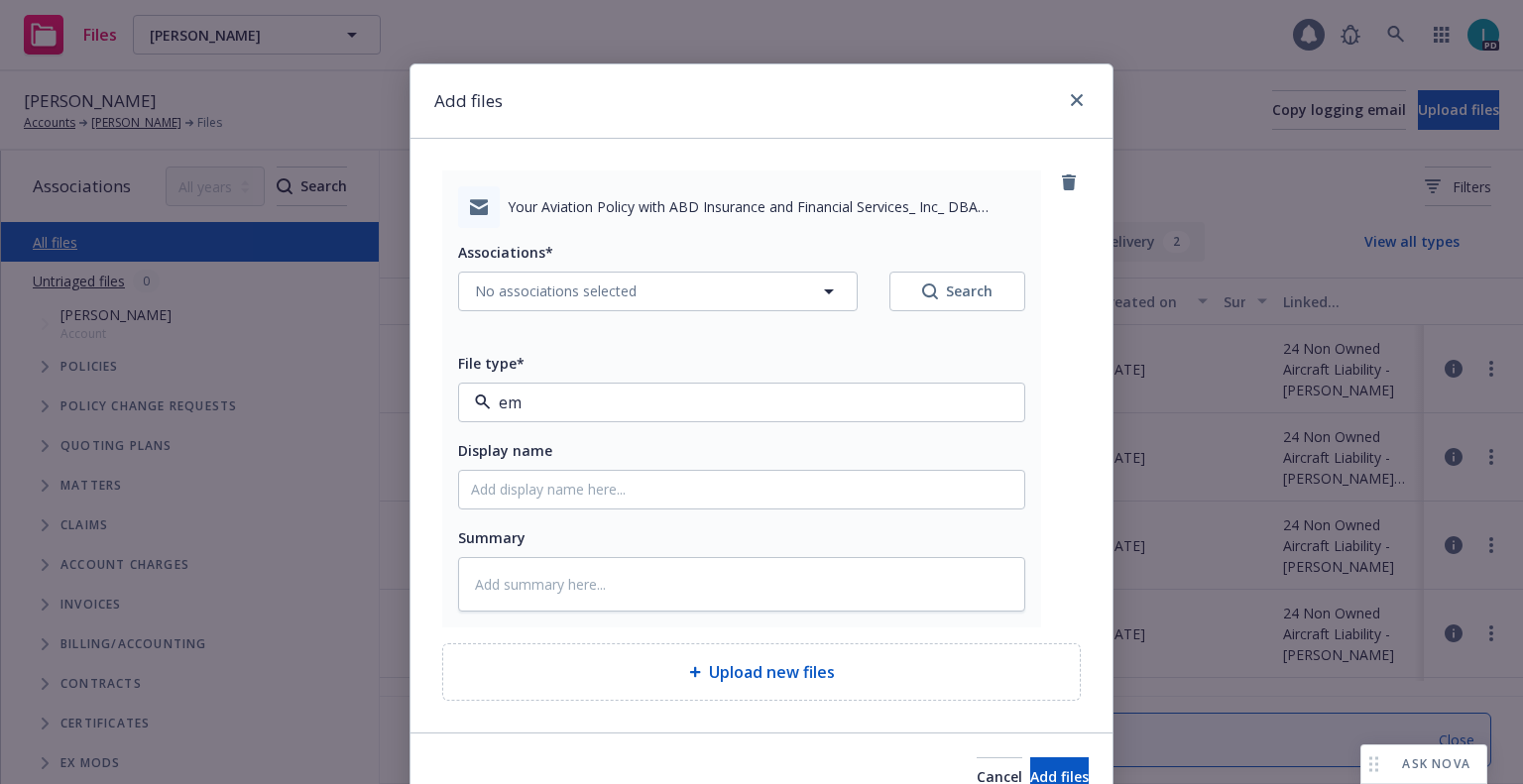 type on "x" 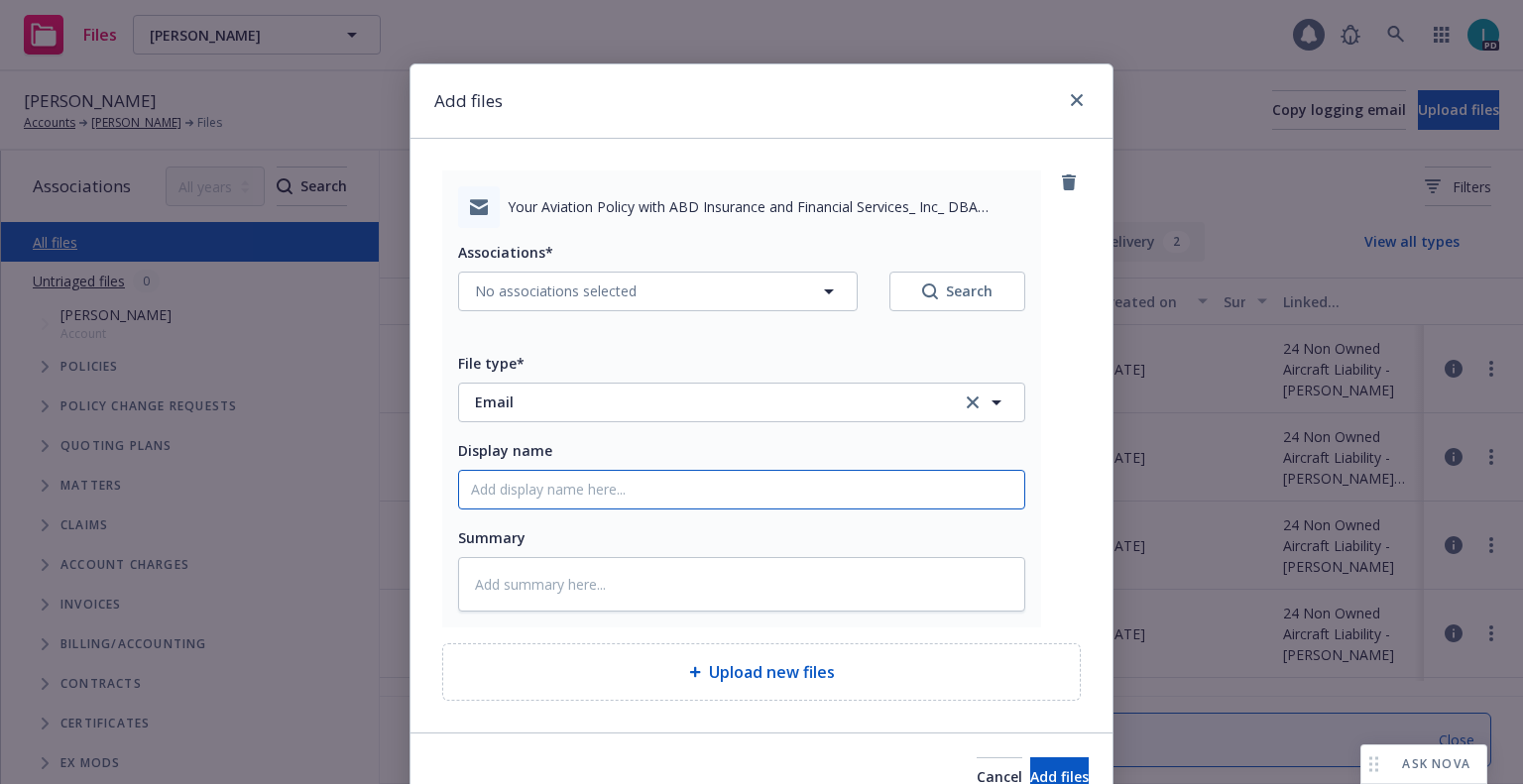 click on "Display name" at bounding box center (742, 490) 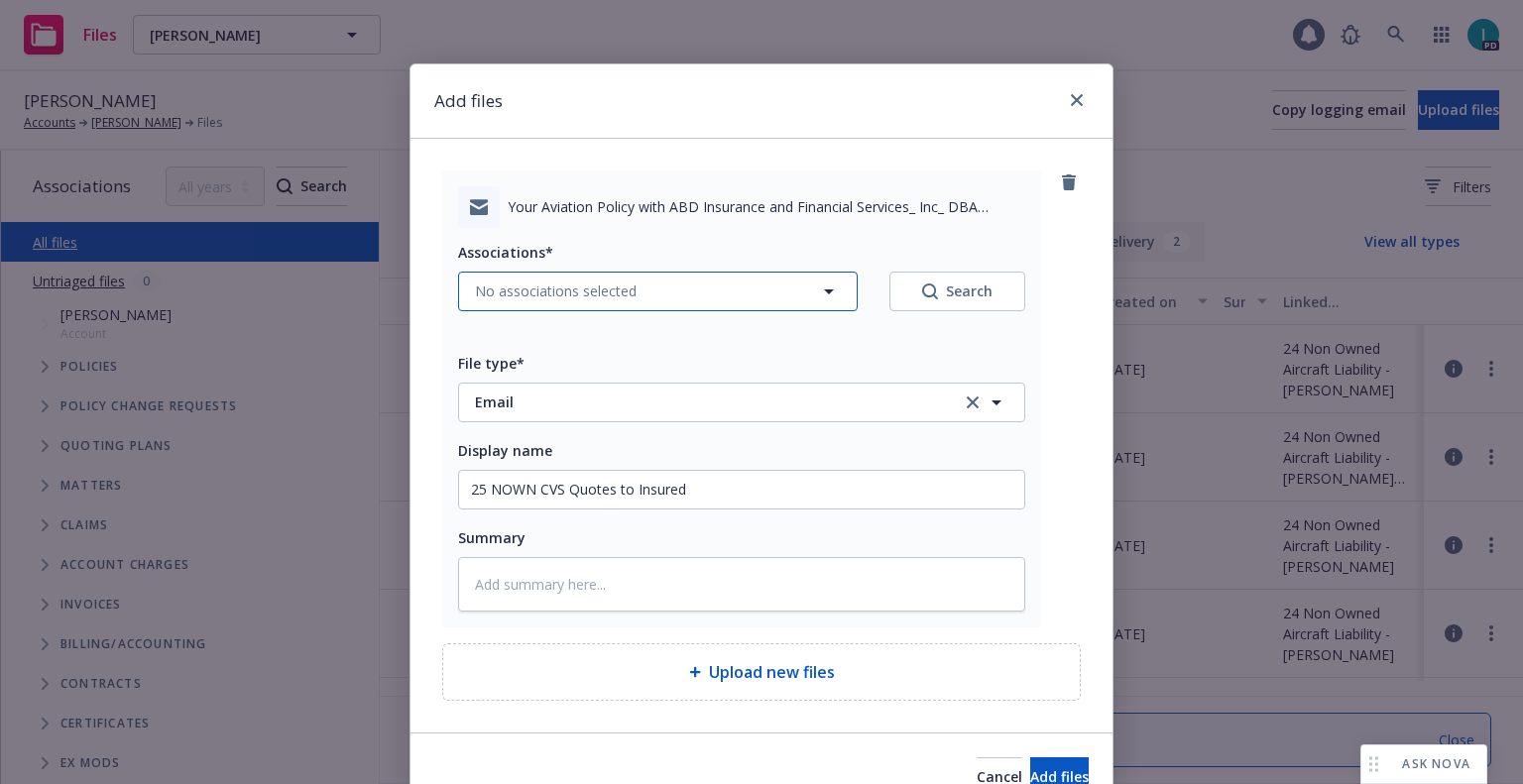click on "No associations selected" at bounding box center [555, 290] 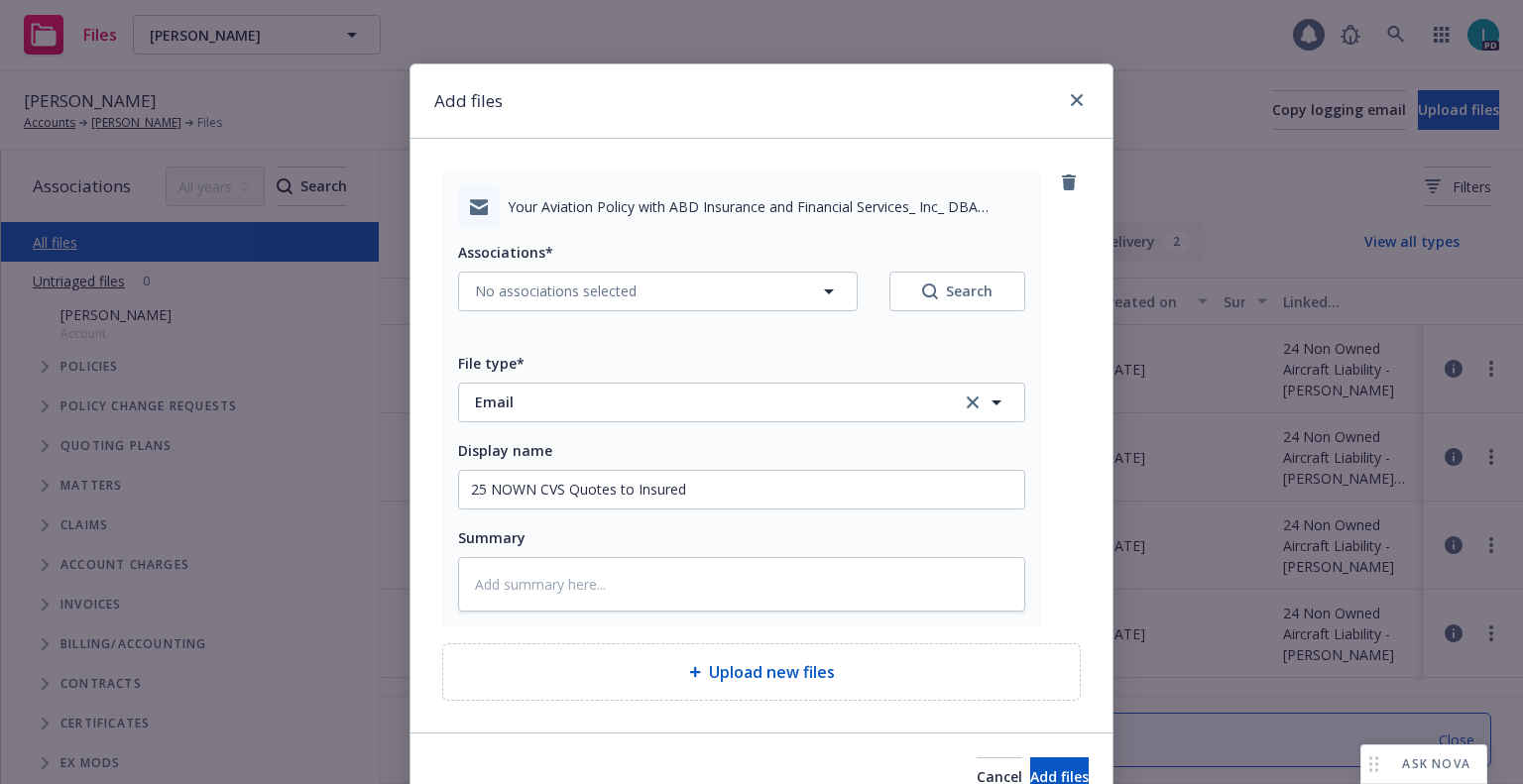 type on "x" 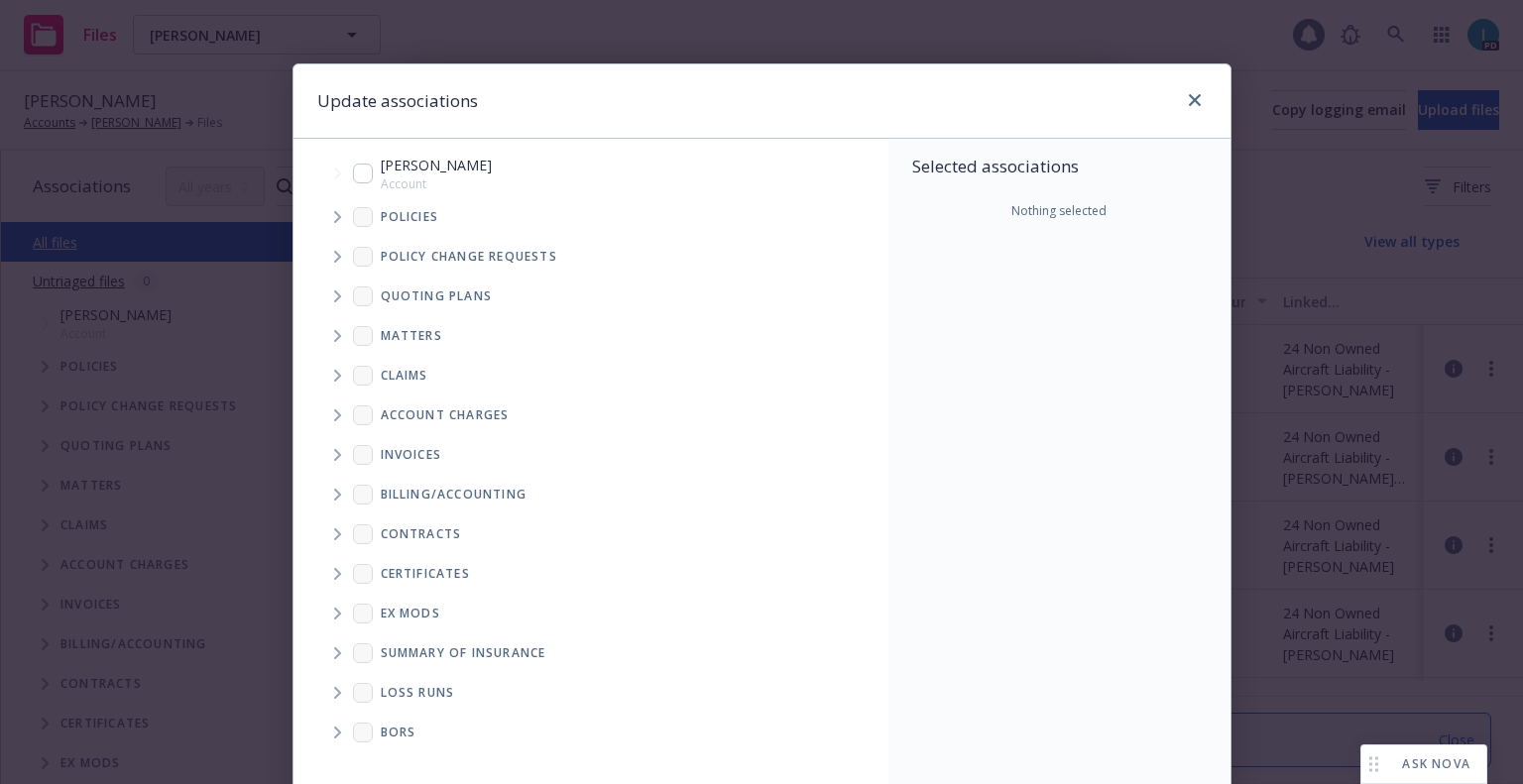 click 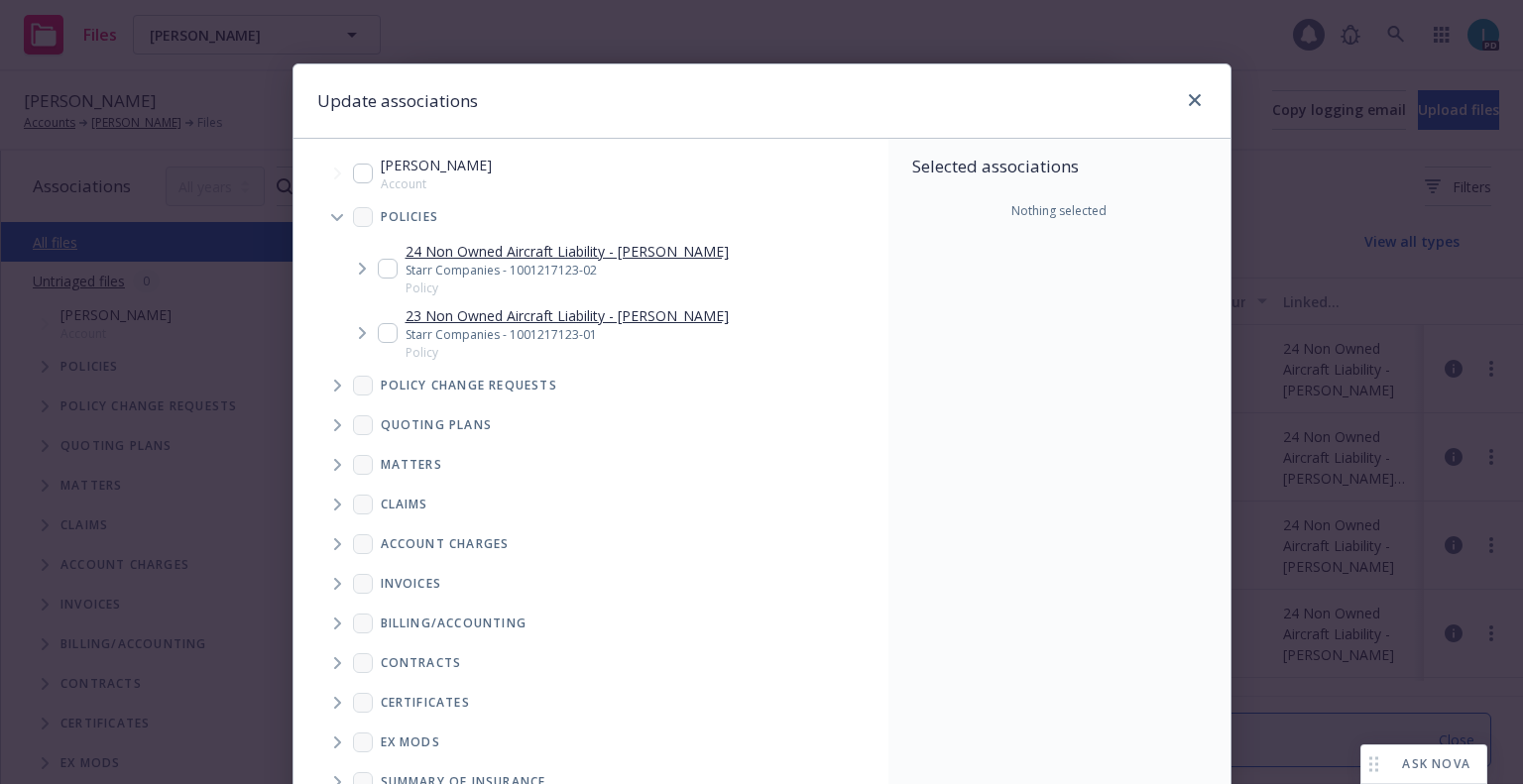click at bounding box center (388, 269) 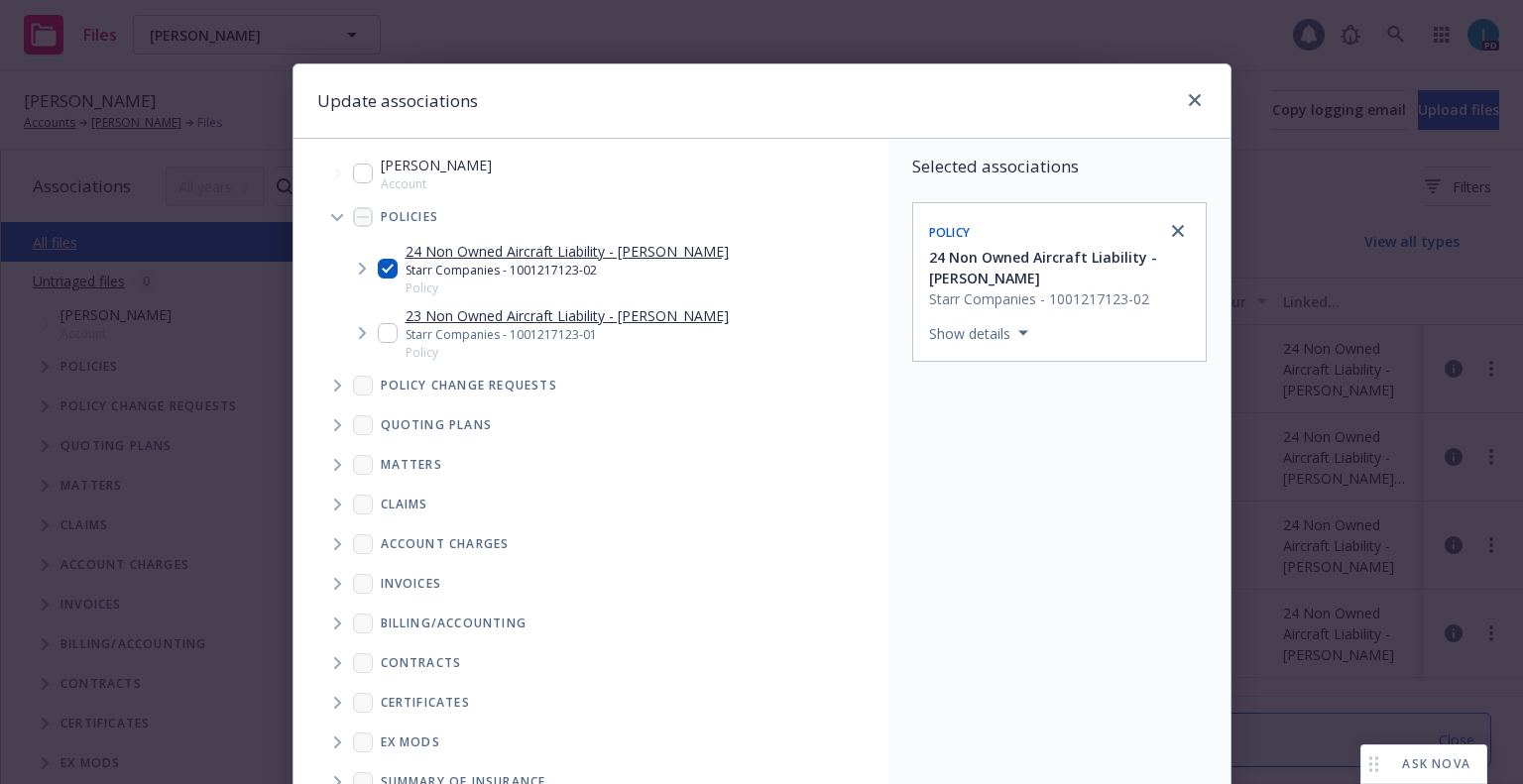 click at bounding box center [388, 269] 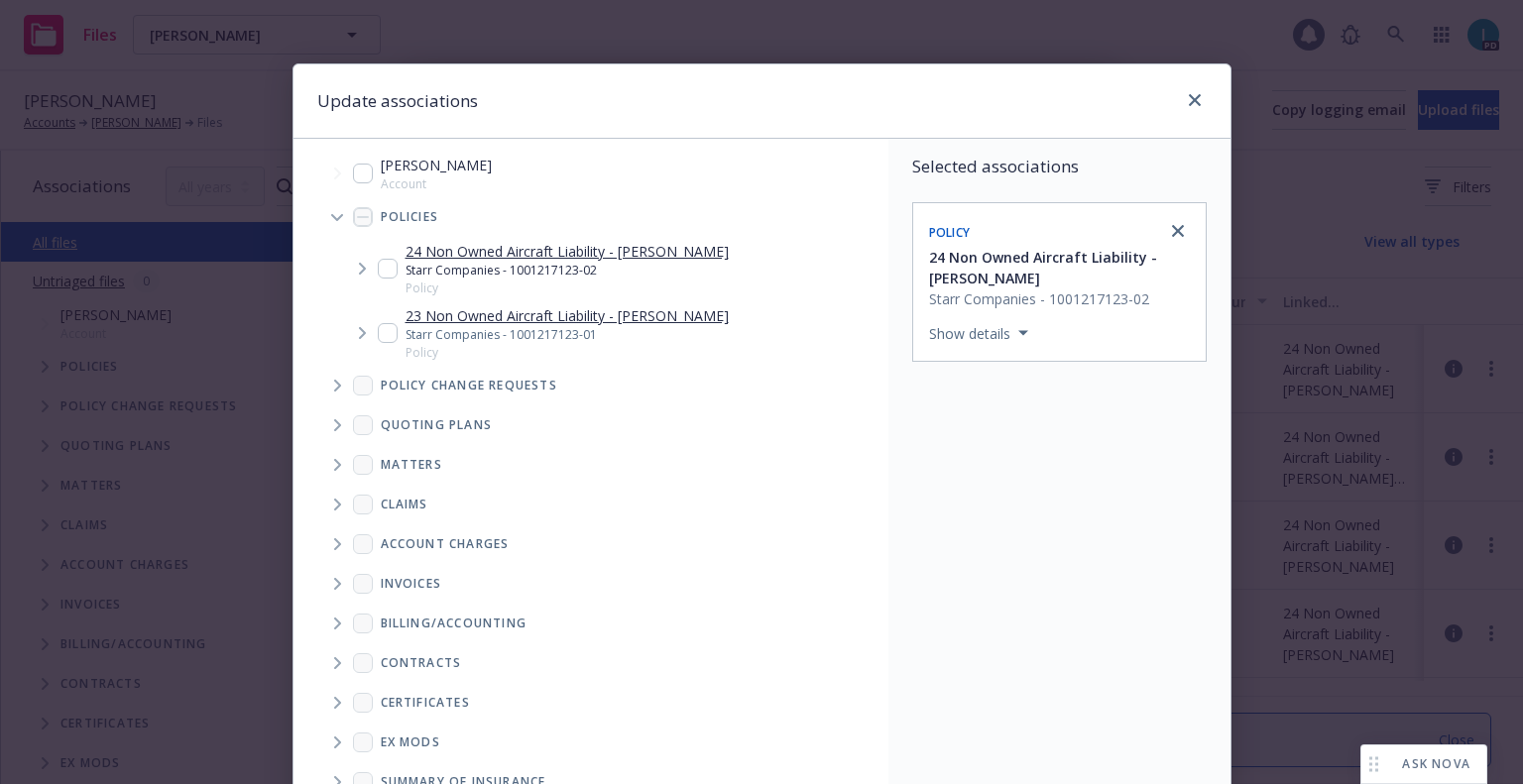 checkbox on "false" 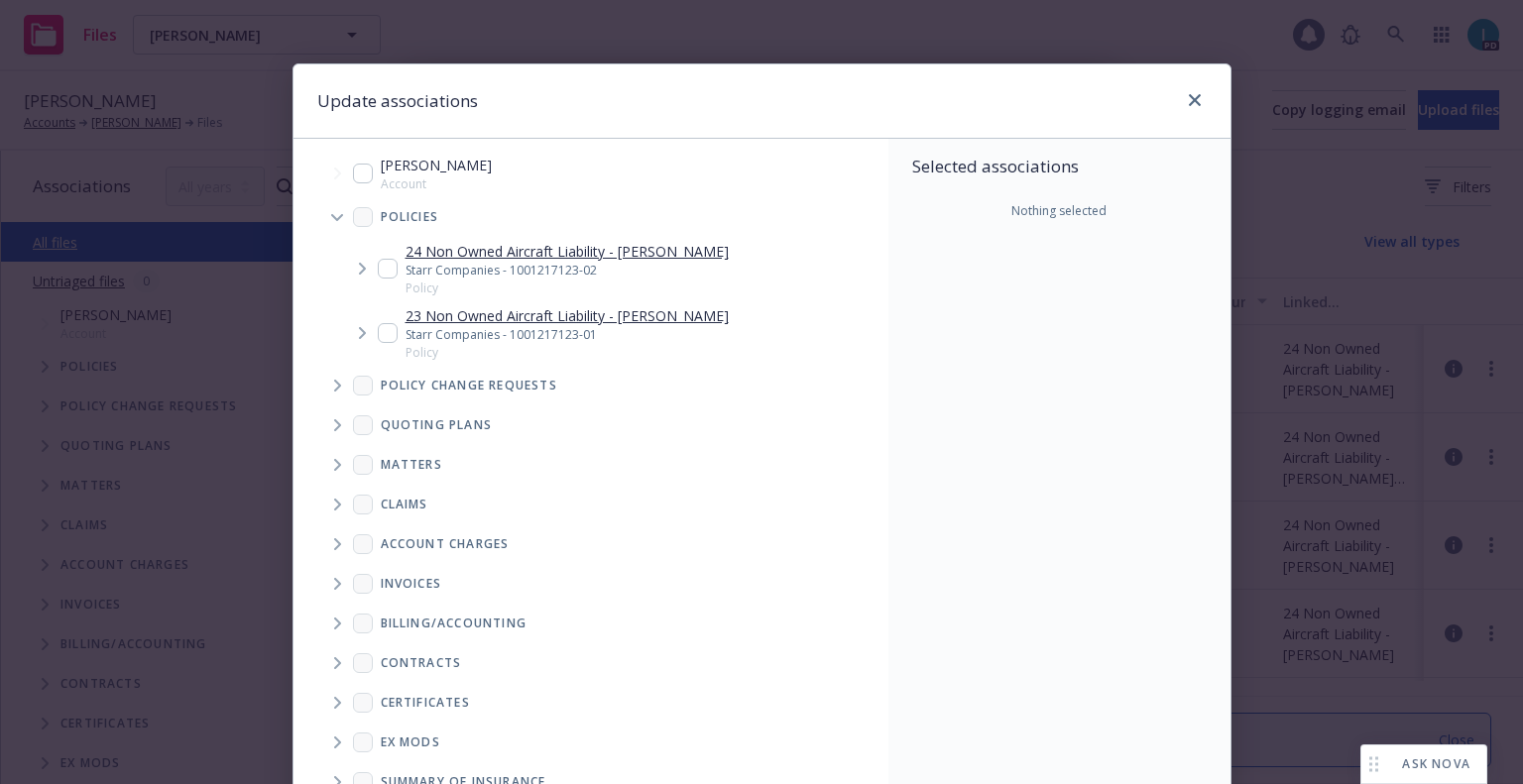 click 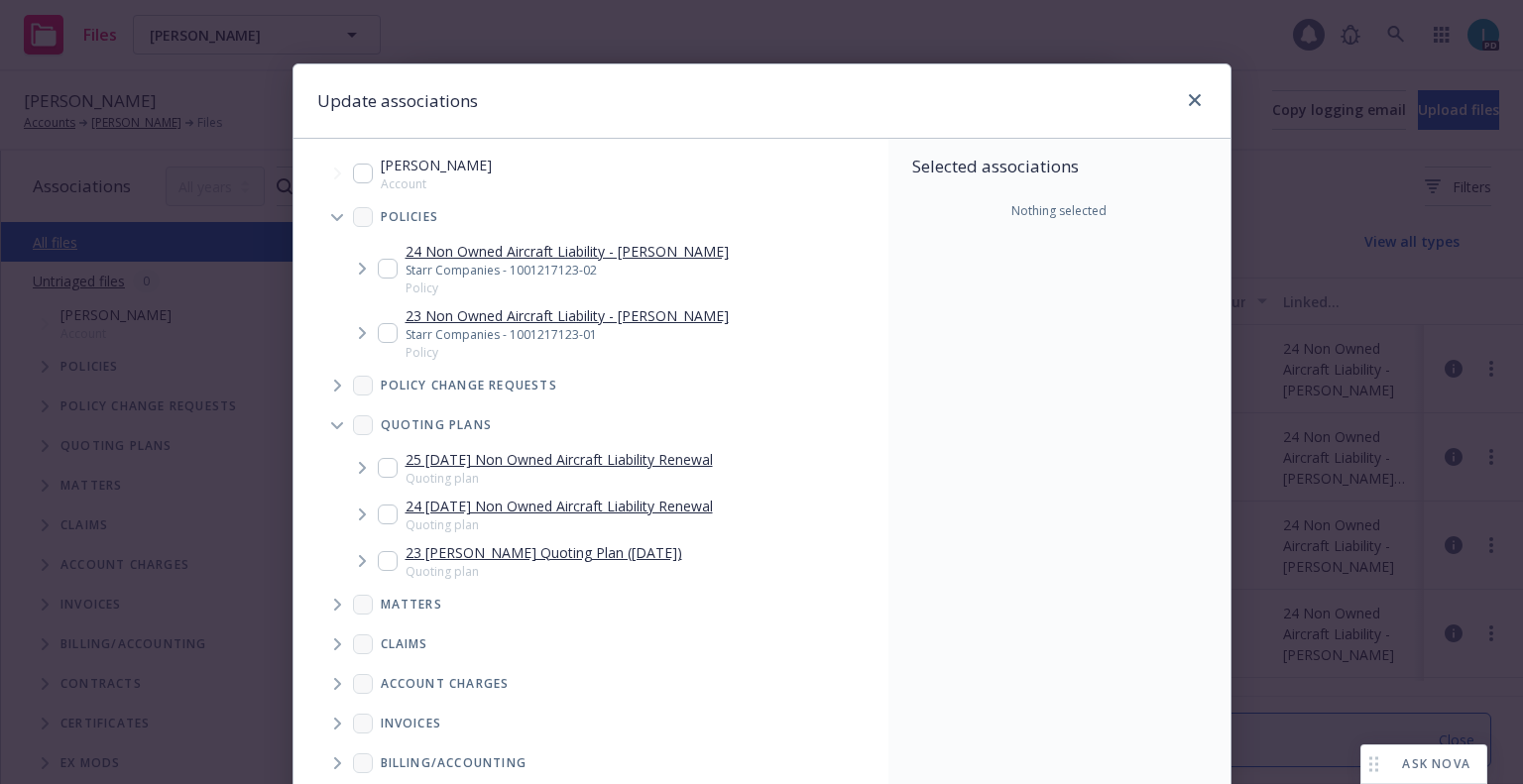 click at bounding box center [388, 468] 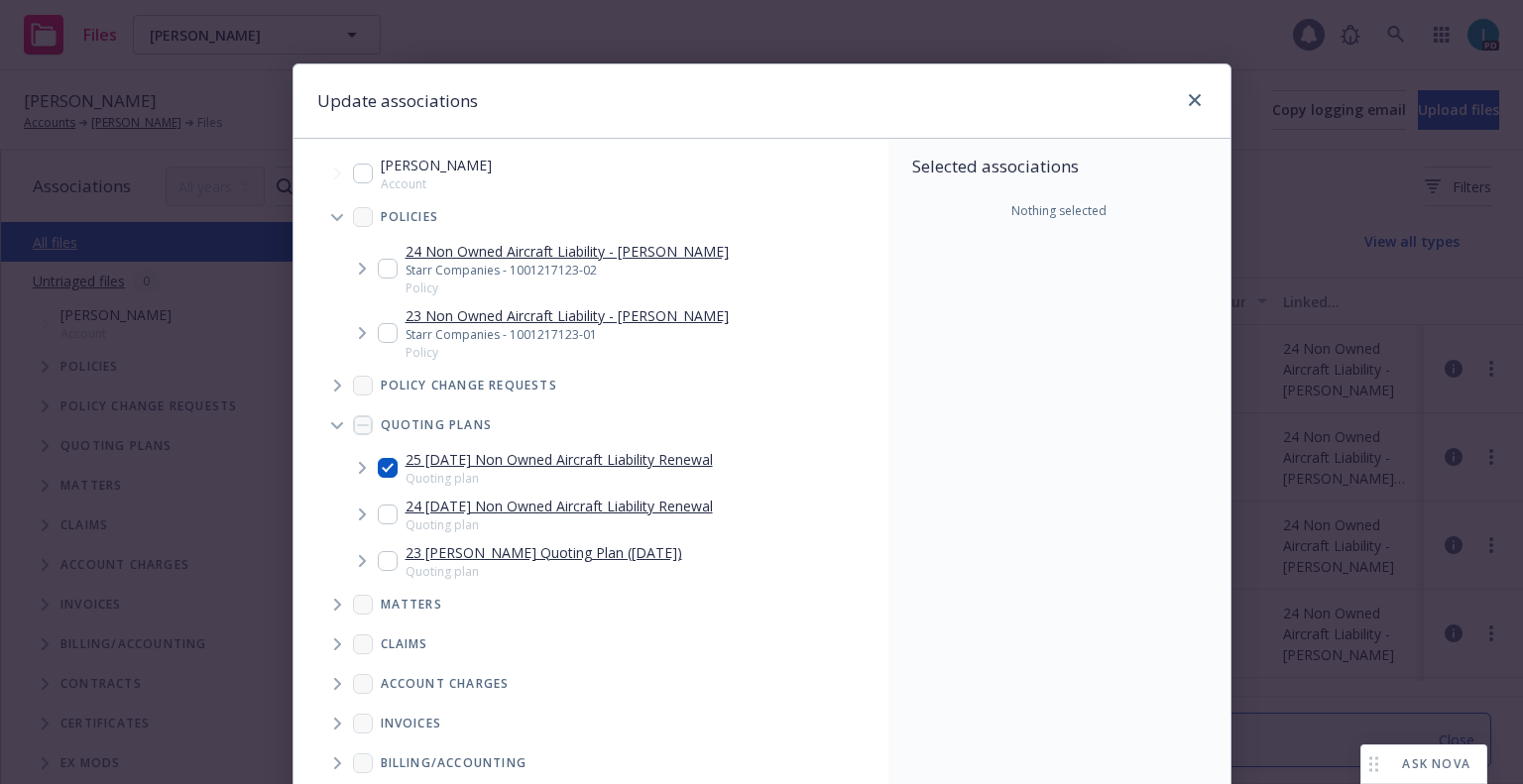 checkbox on "true" 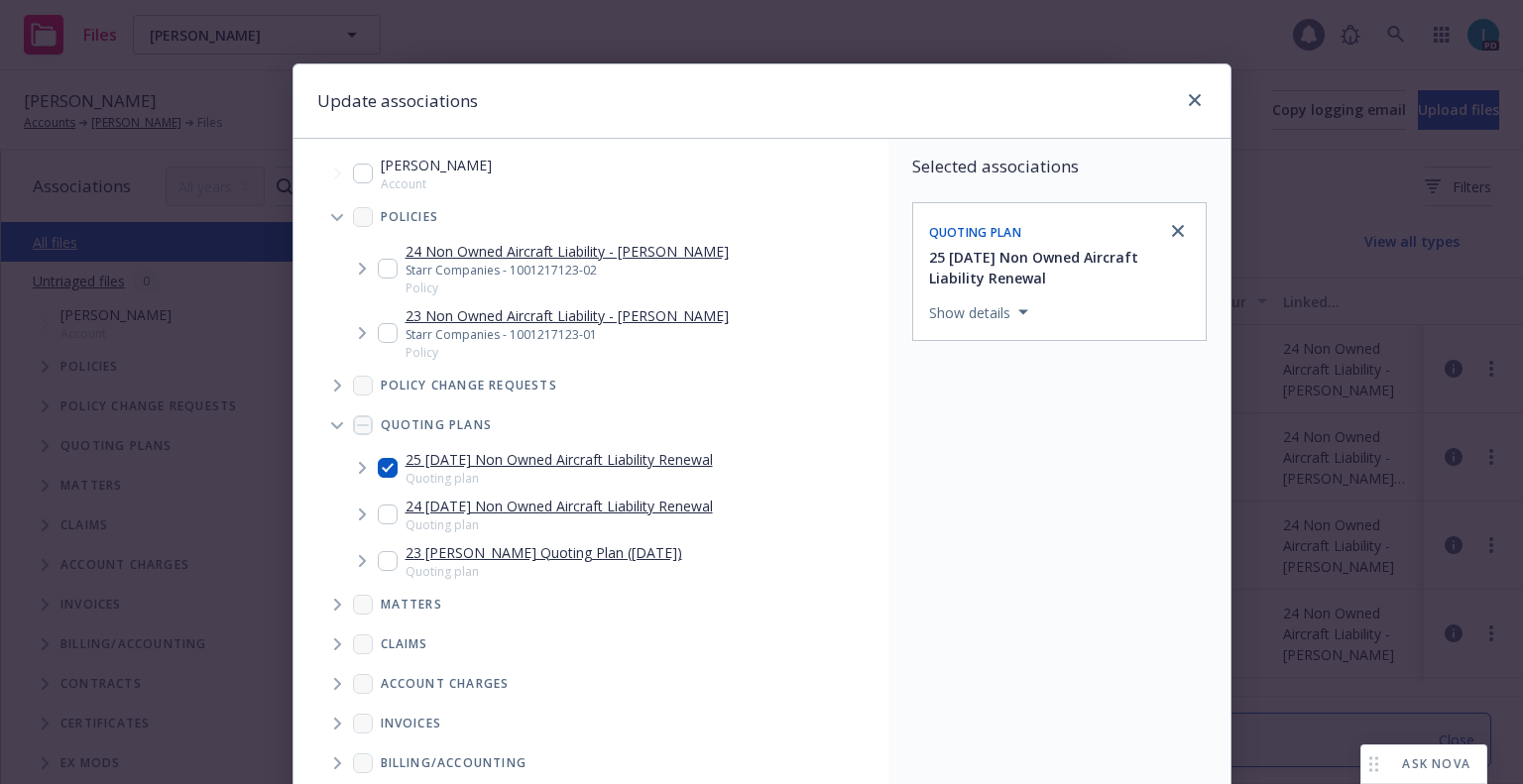 scroll, scrollTop: 201, scrollLeft: 0, axis: vertical 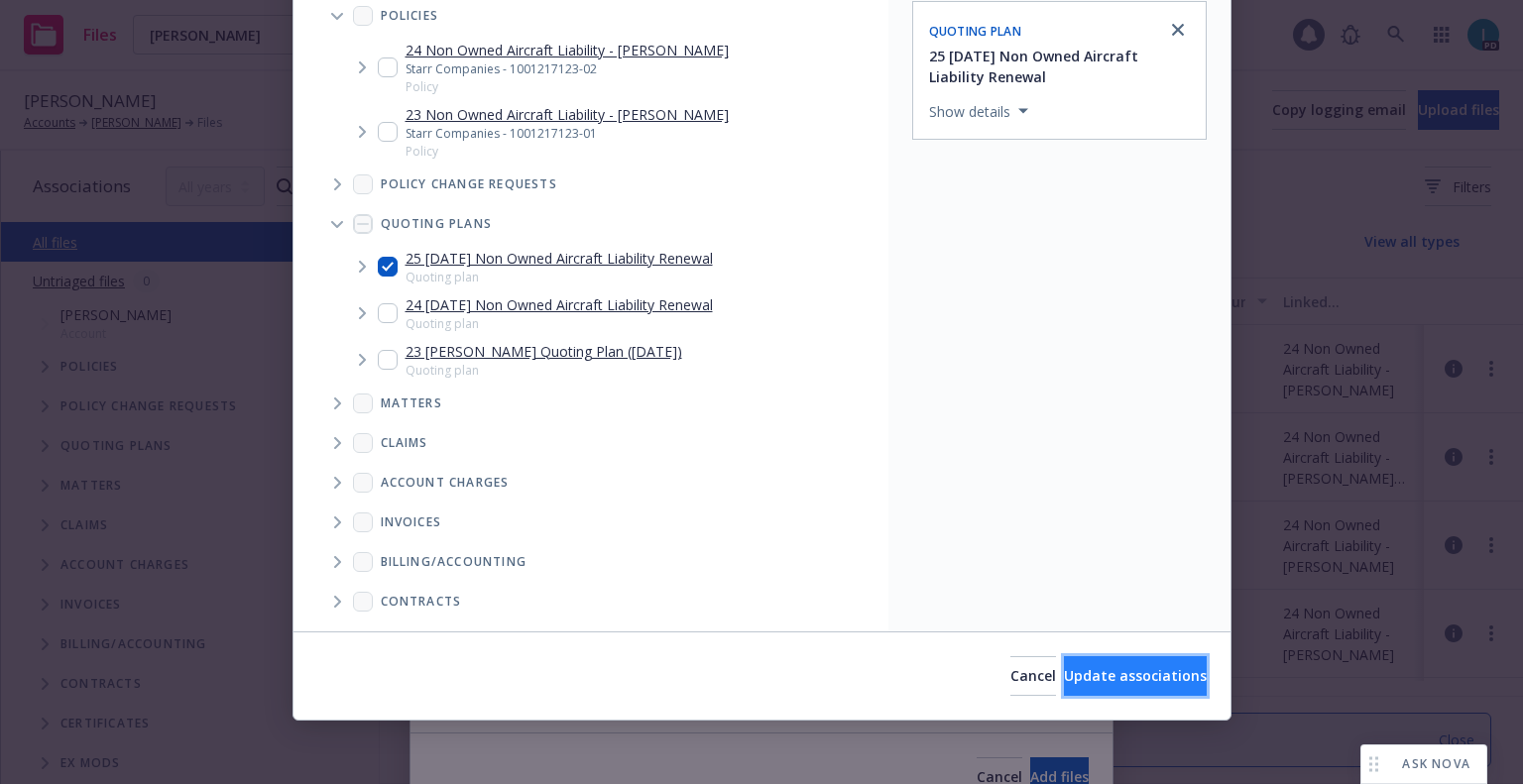 click on "Update associations" at bounding box center [1135, 675] 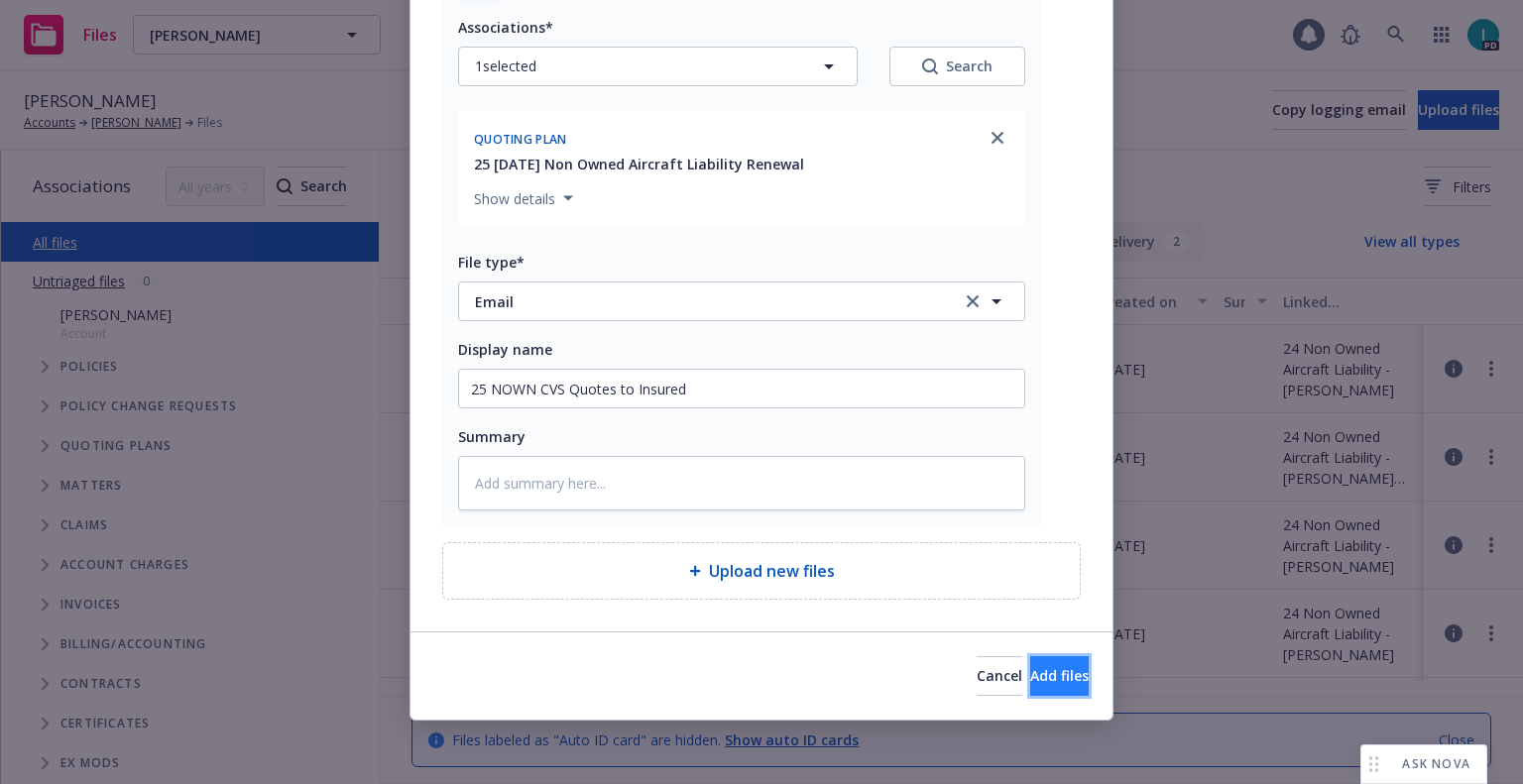click on "Add files" at bounding box center (1059, 676) 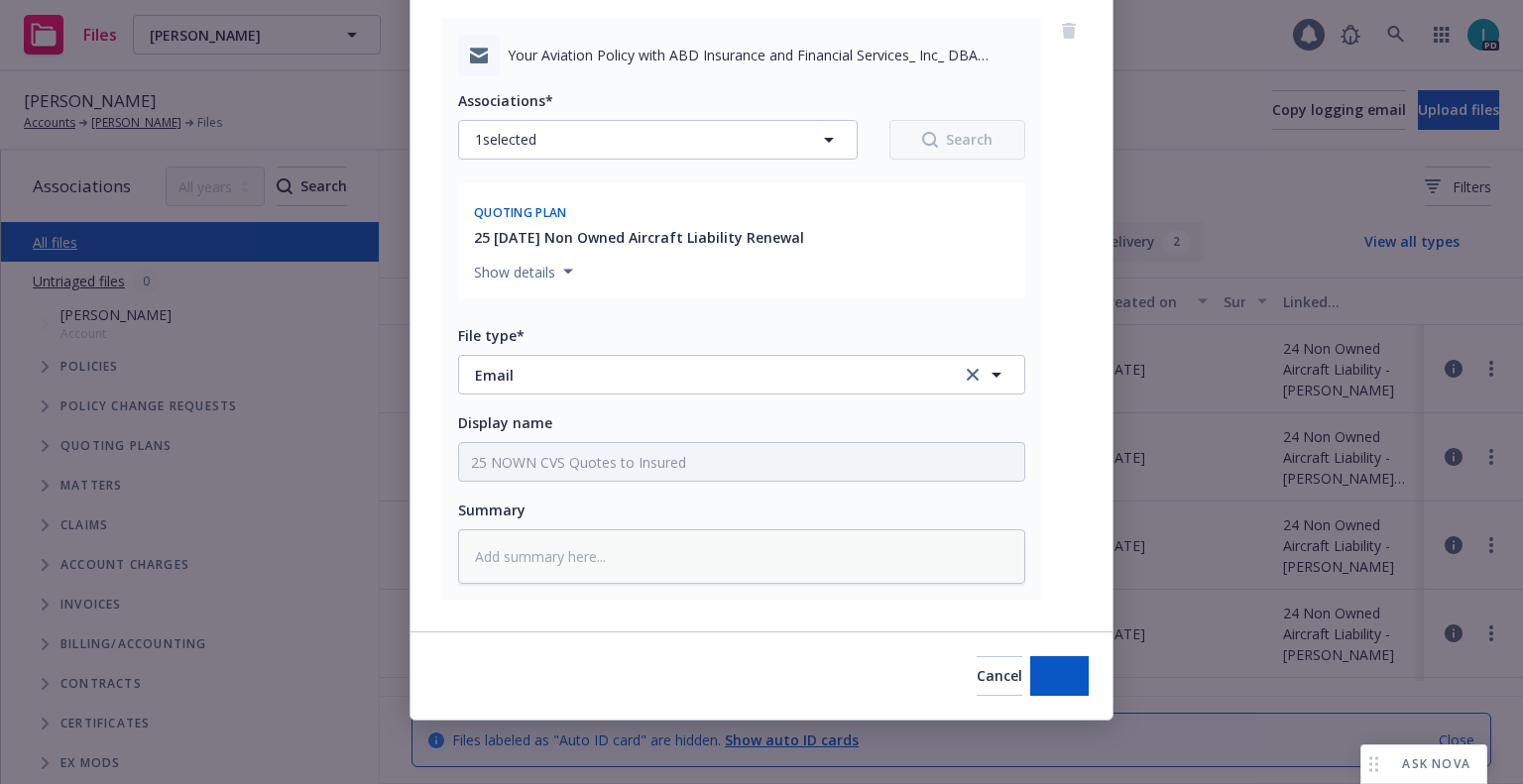 scroll, scrollTop: 152, scrollLeft: 0, axis: vertical 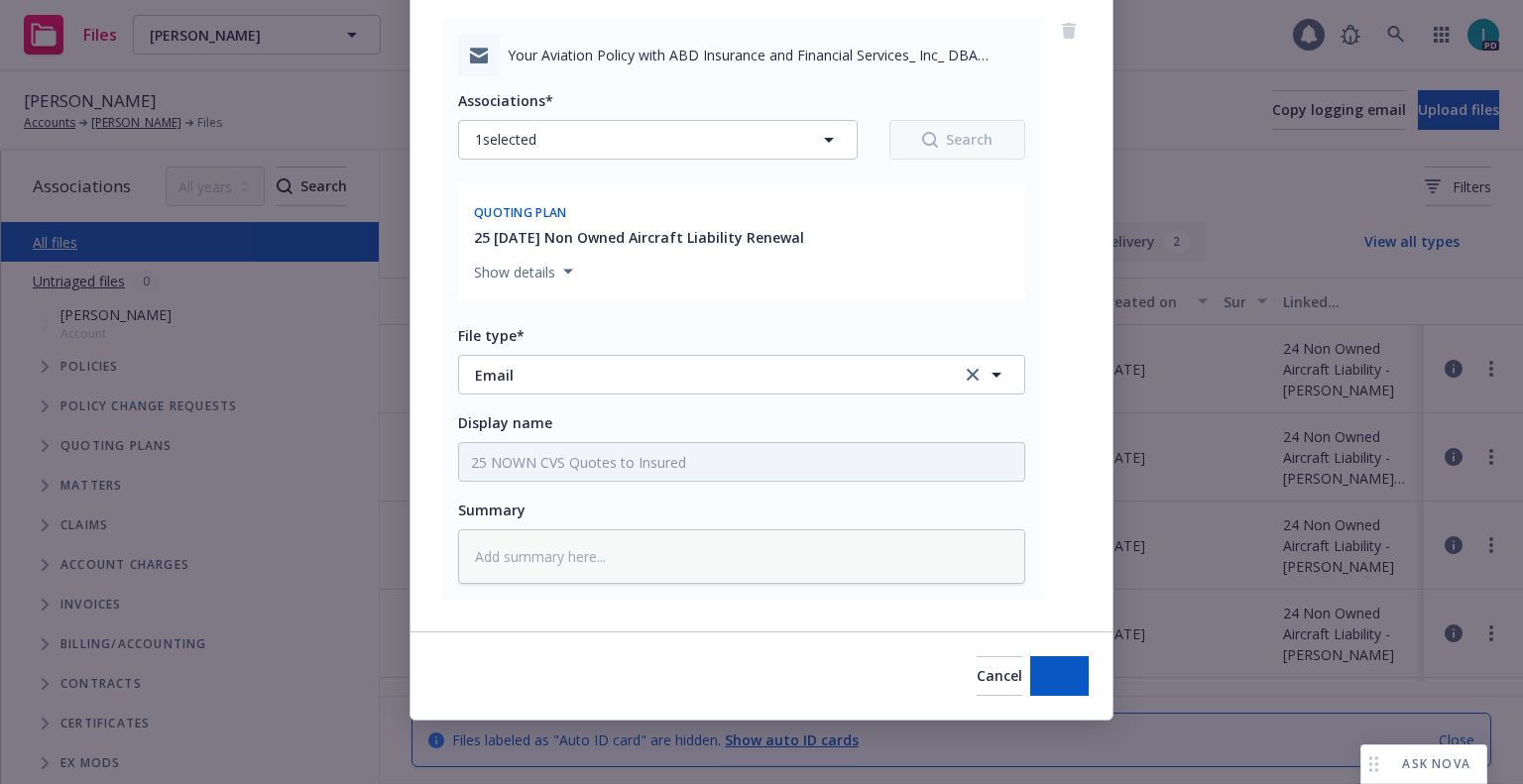 type on "x" 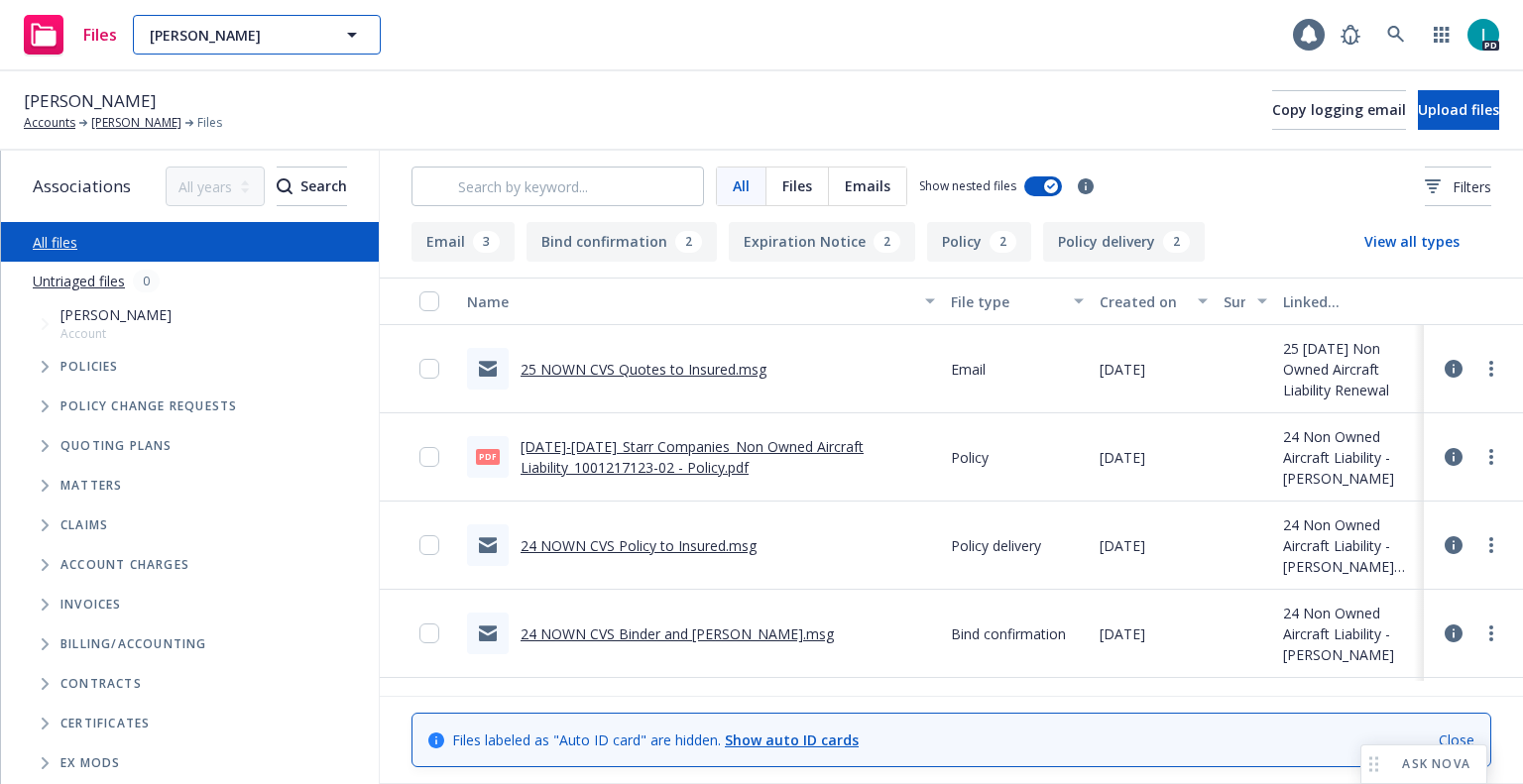 click on "[PERSON_NAME]" at bounding box center (257, 35) 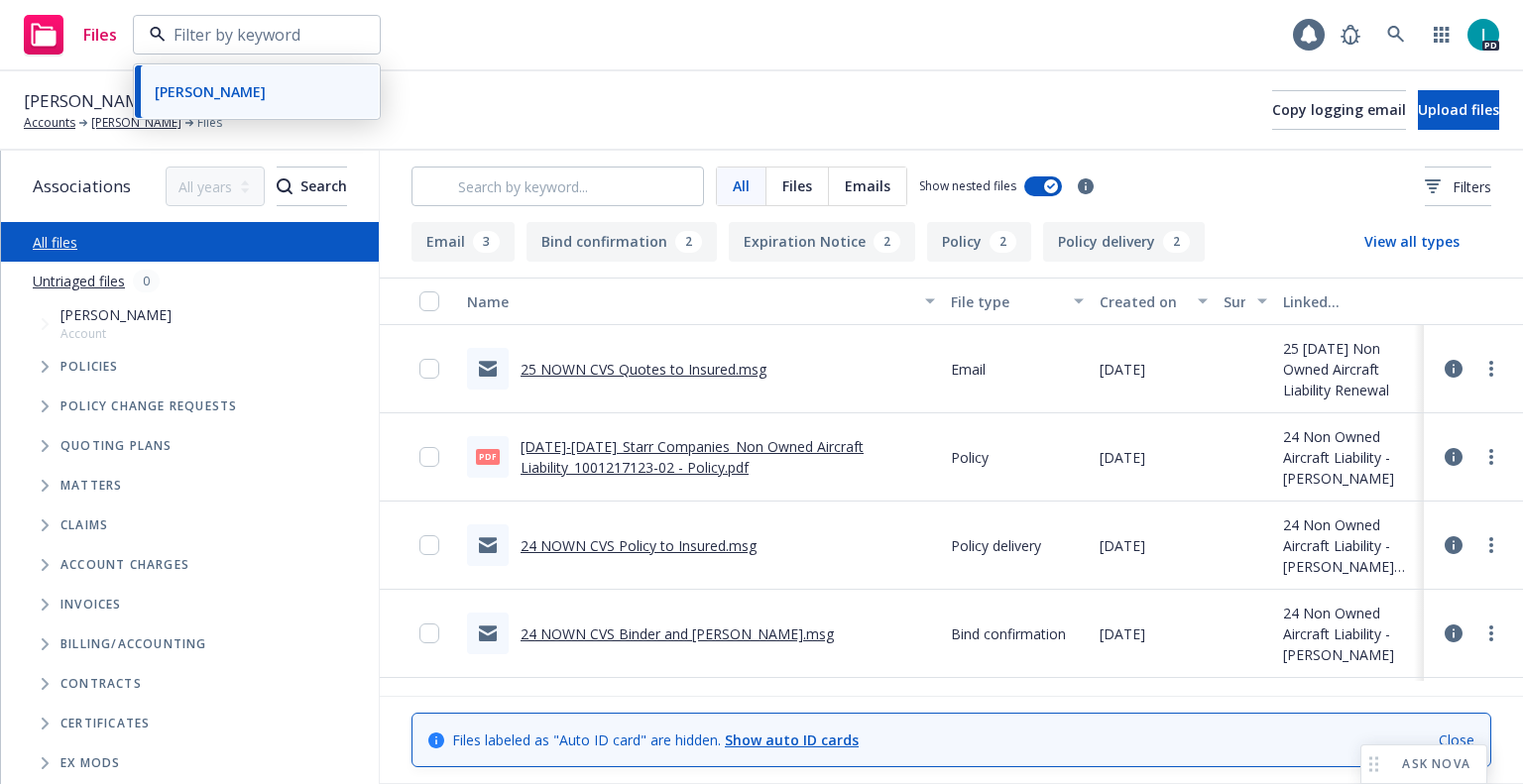 paste on "[PERSON_NAME]" 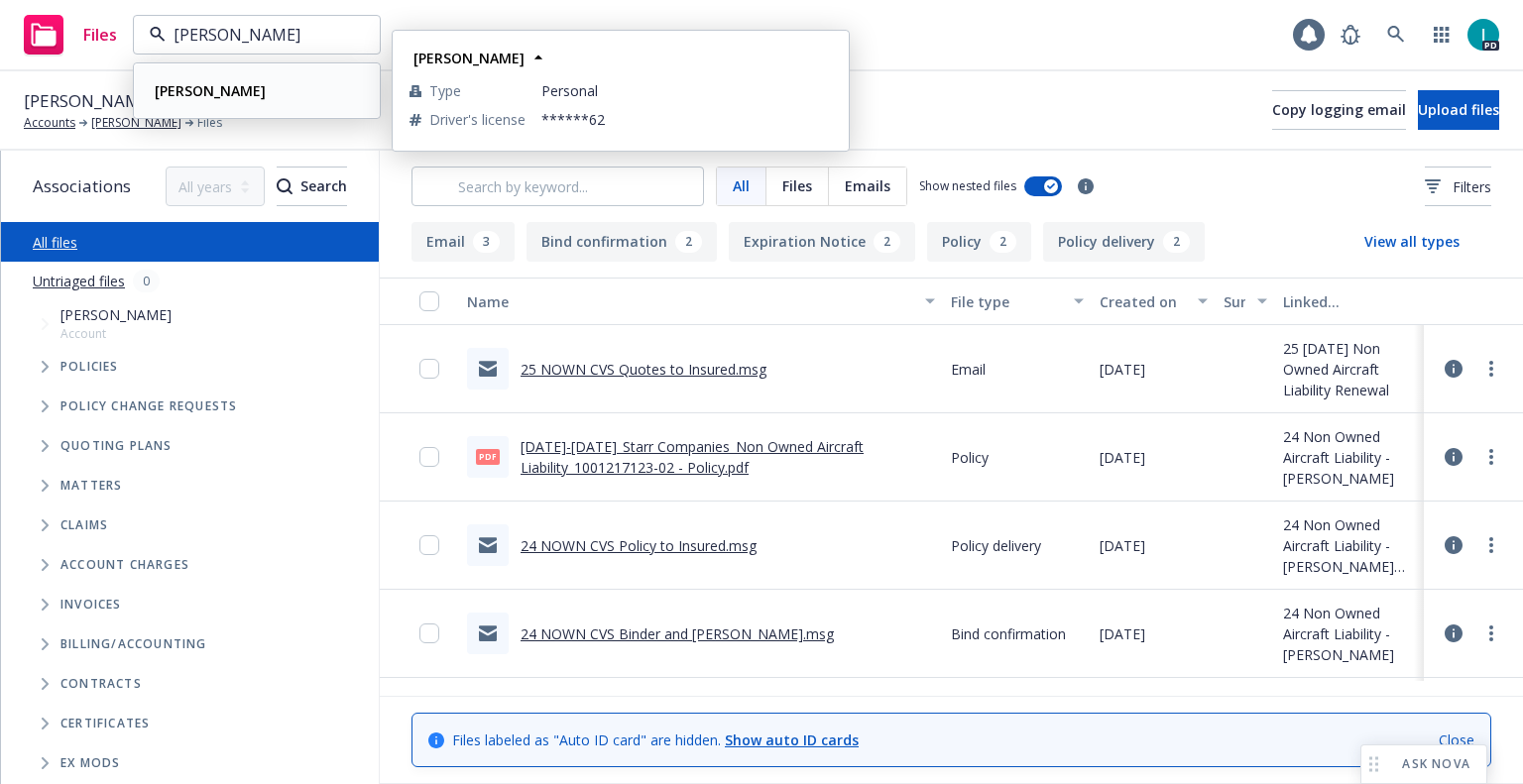 click on "[PERSON_NAME]" at bounding box center (257, 90) 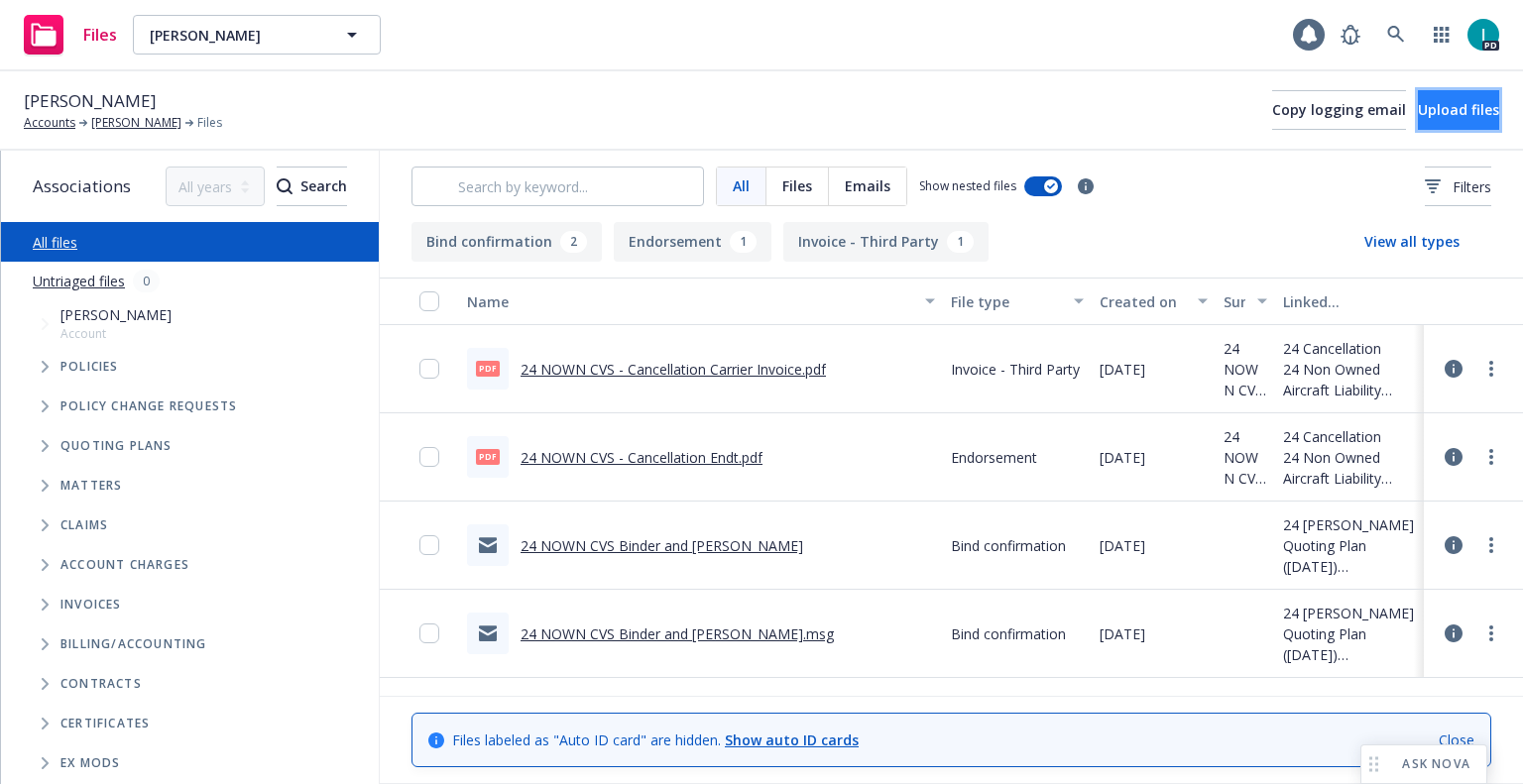click on "Upload files" at bounding box center [1459, 110] 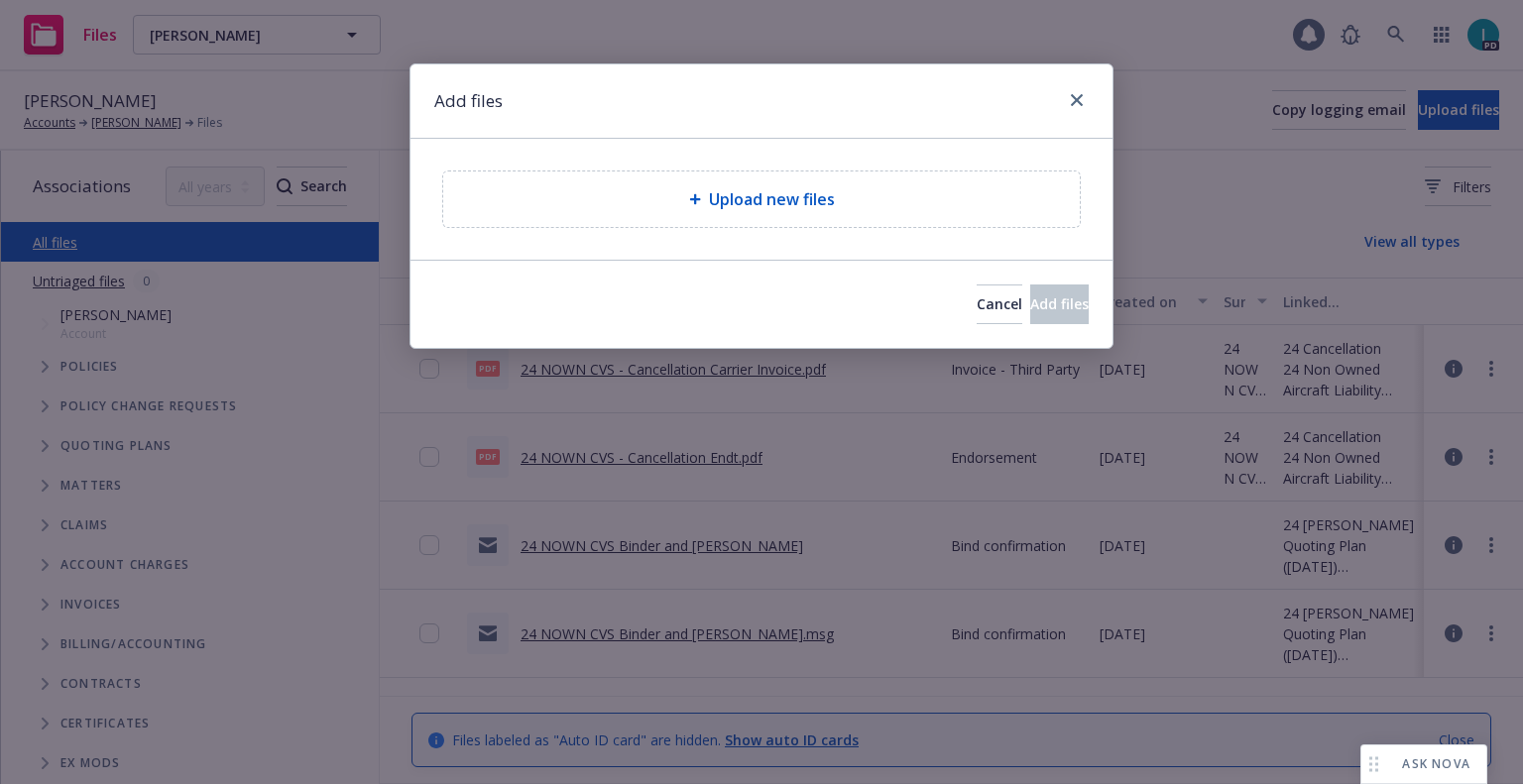 type on "x" 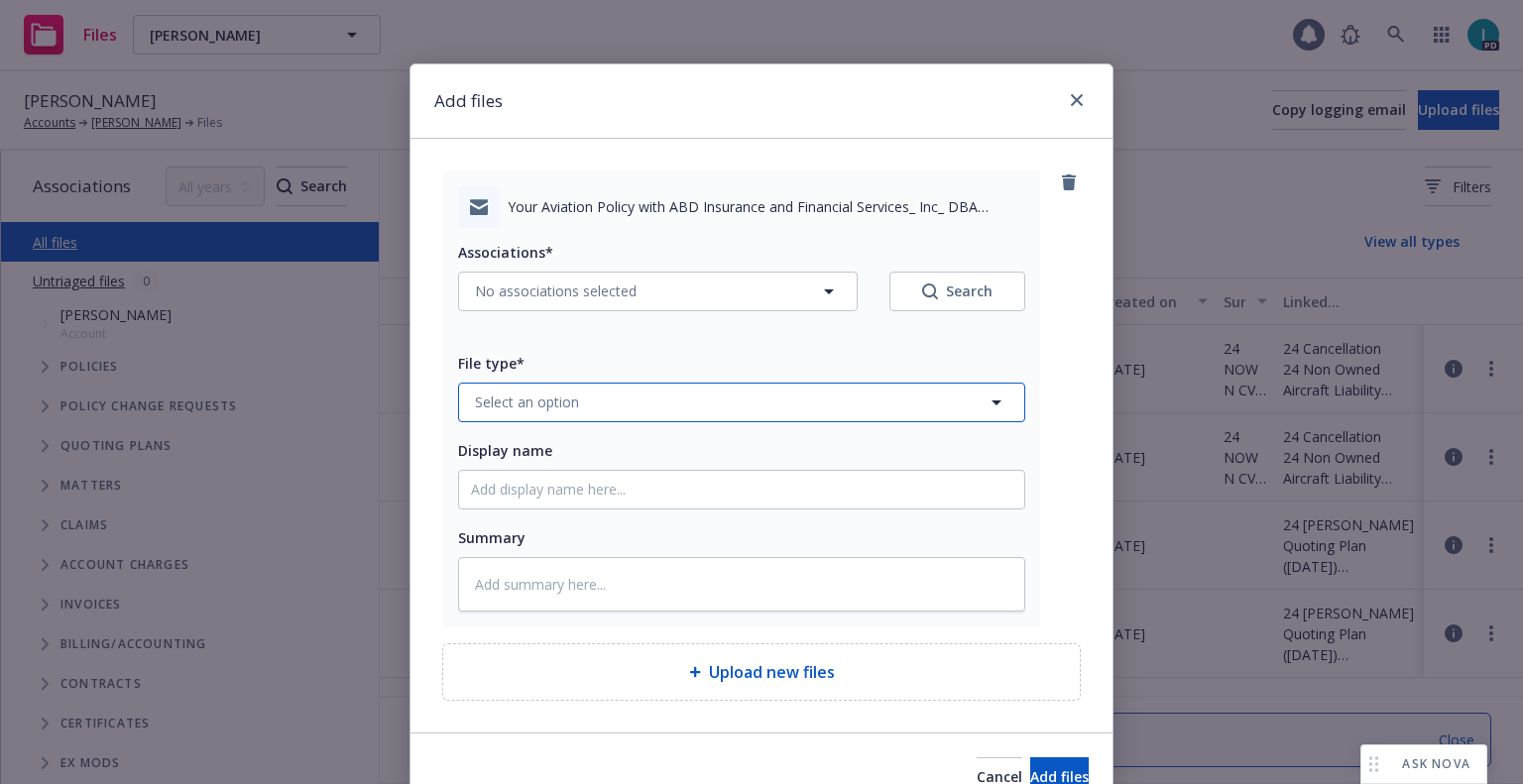 click on "Select an option" at bounding box center (527, 401) 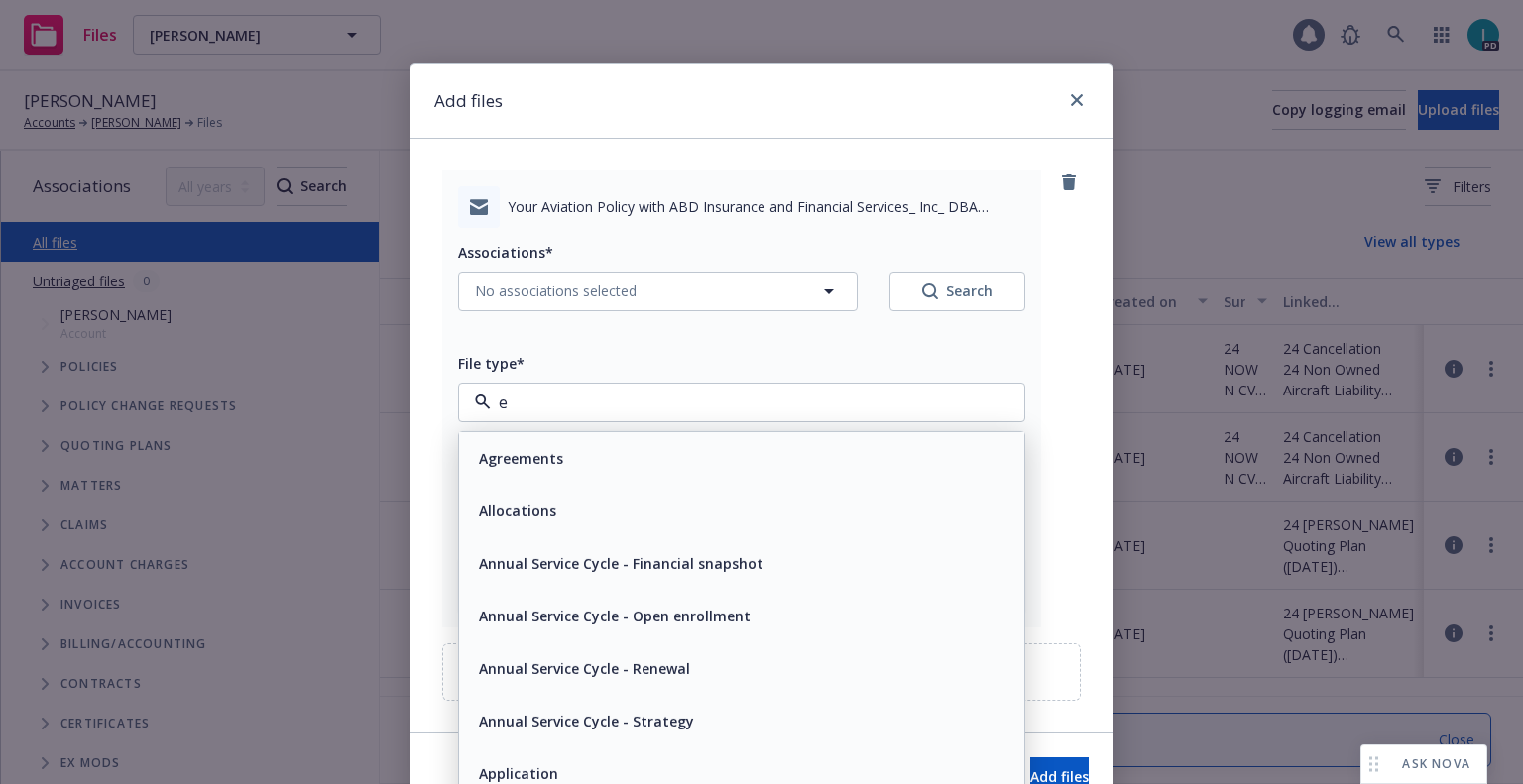type on "em" 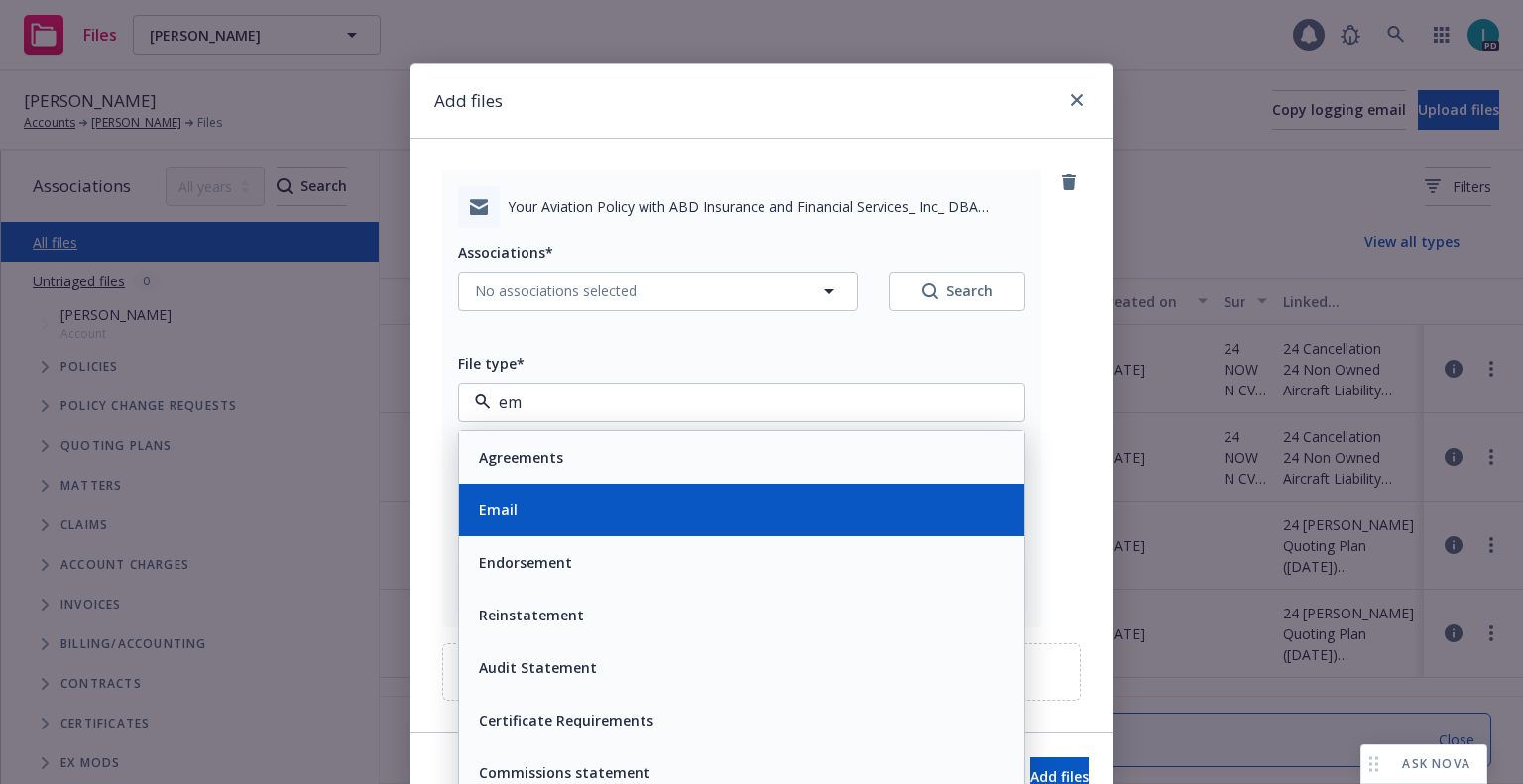 click on "Email" at bounding box center (742, 509) 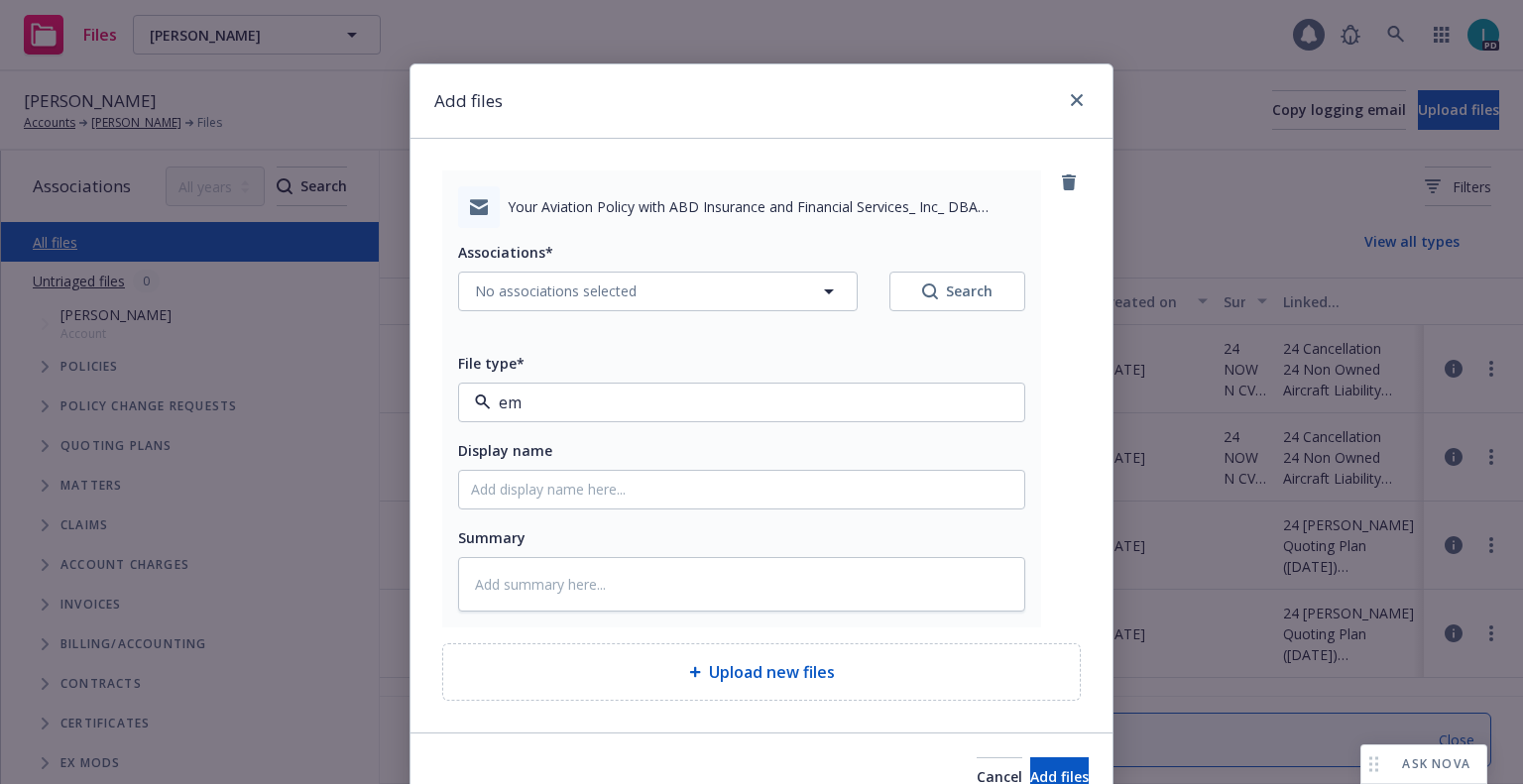 type on "x" 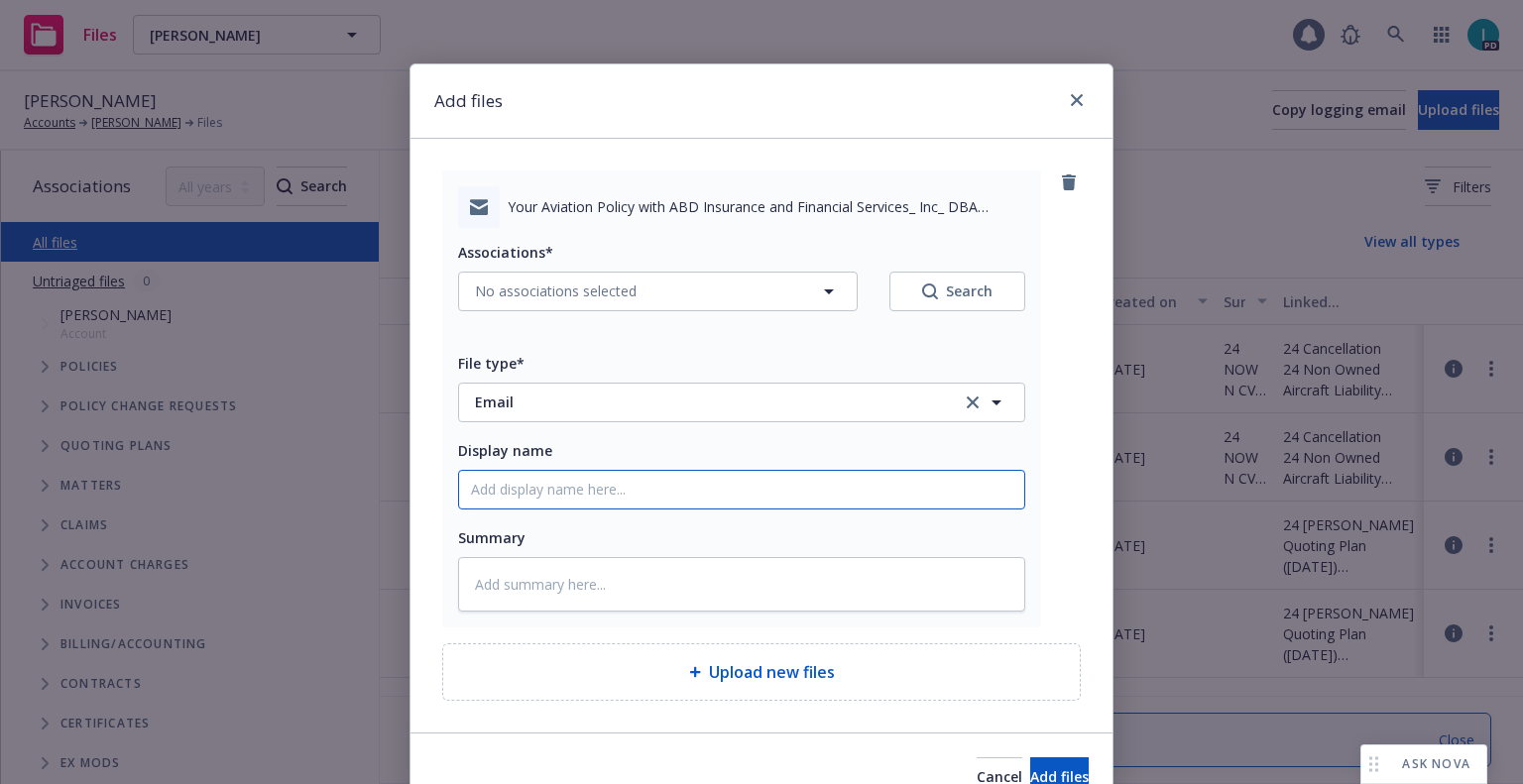 click on "Display name" at bounding box center [742, 490] 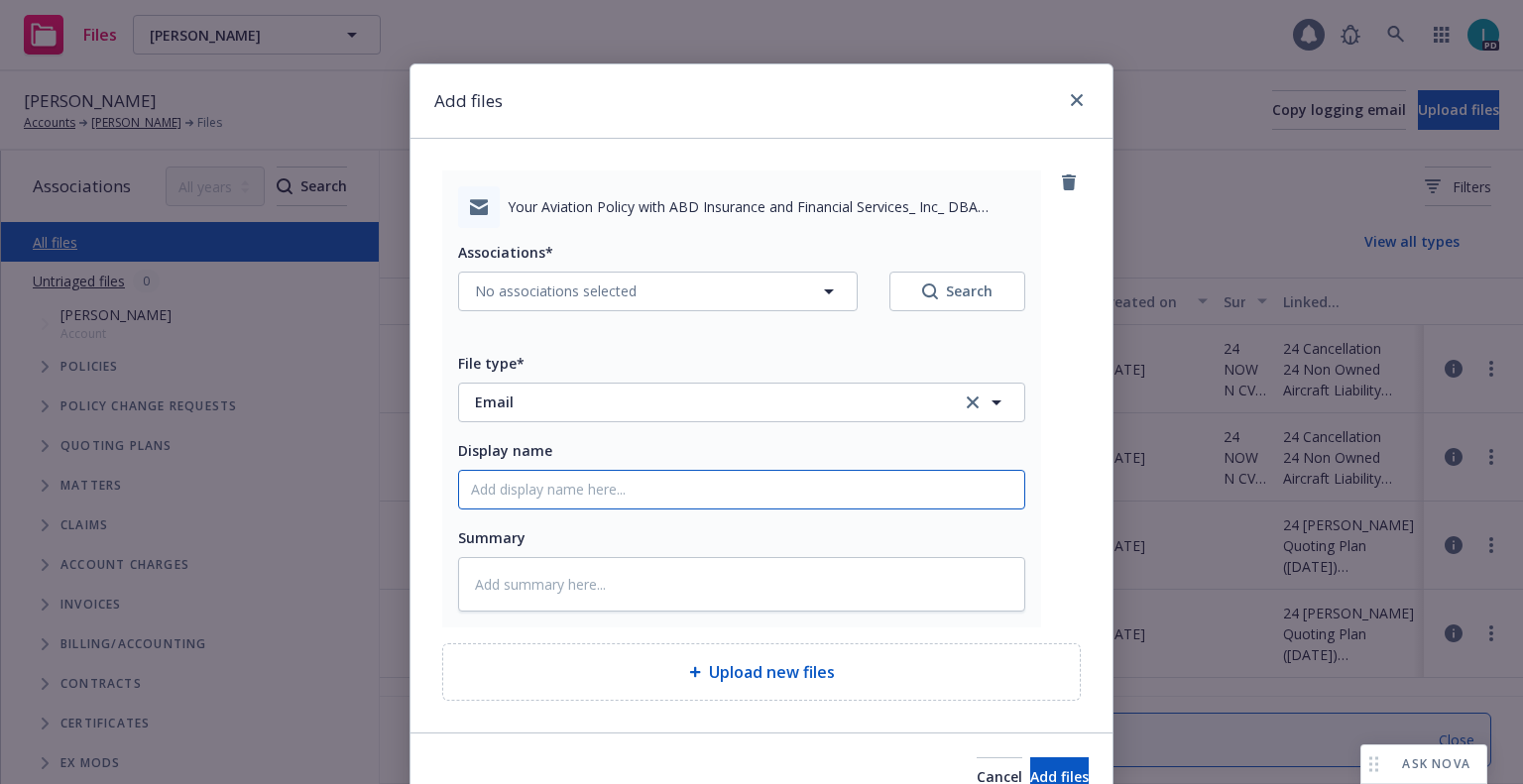 type on "25 NOWN CVS Quotes to Insured" 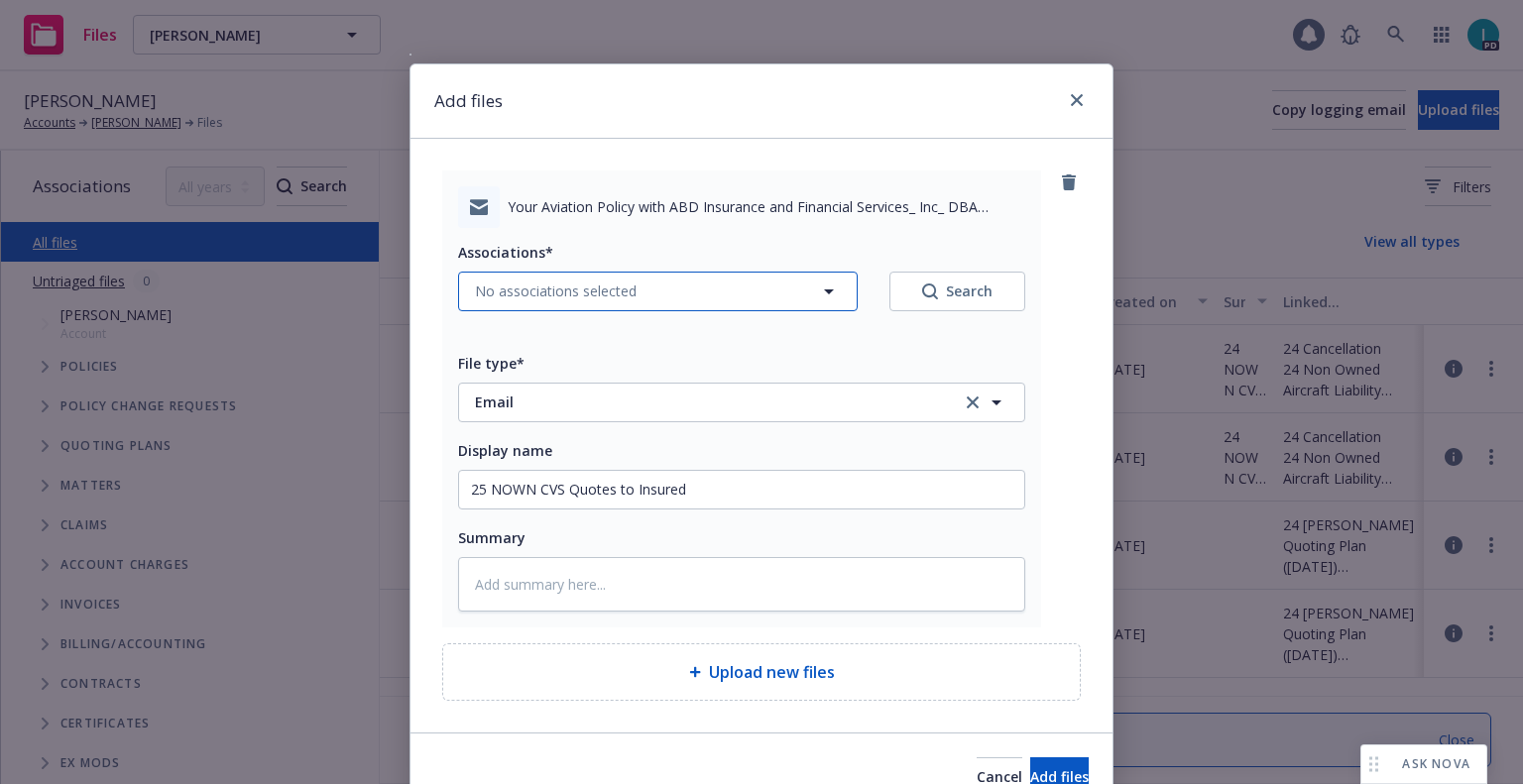 click on "No associations selected" at bounding box center [555, 290] 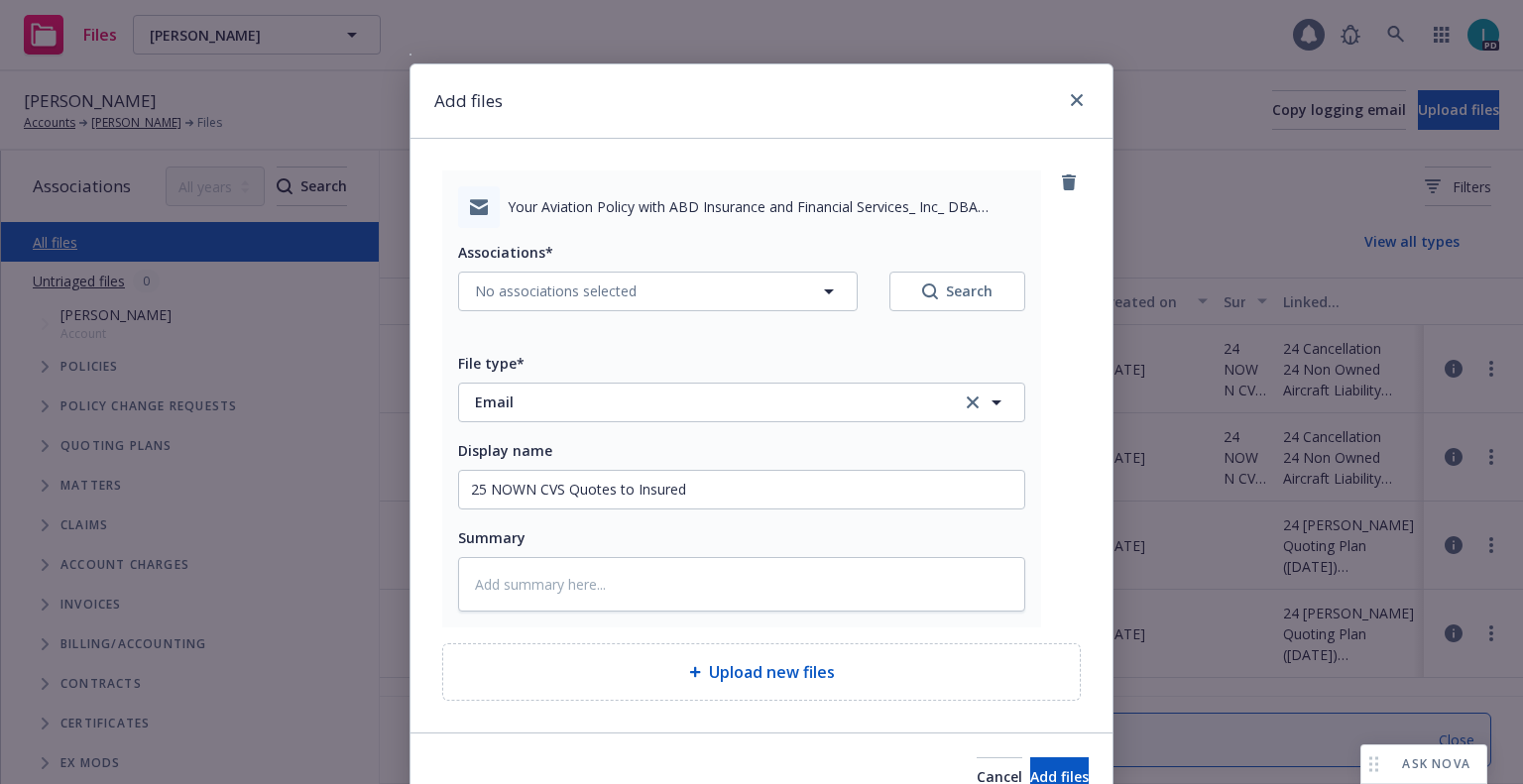 type on "x" 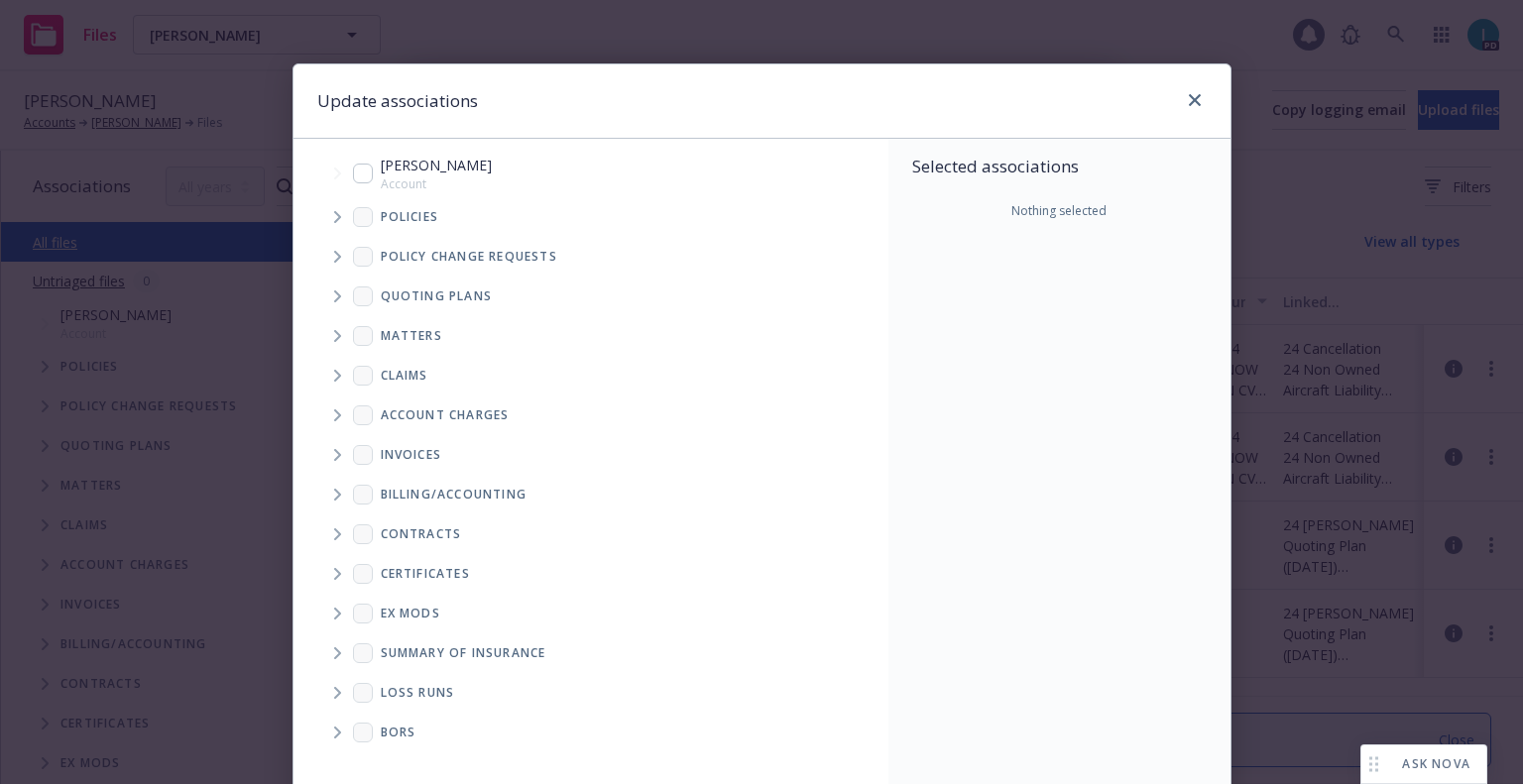 click at bounding box center [337, 217] 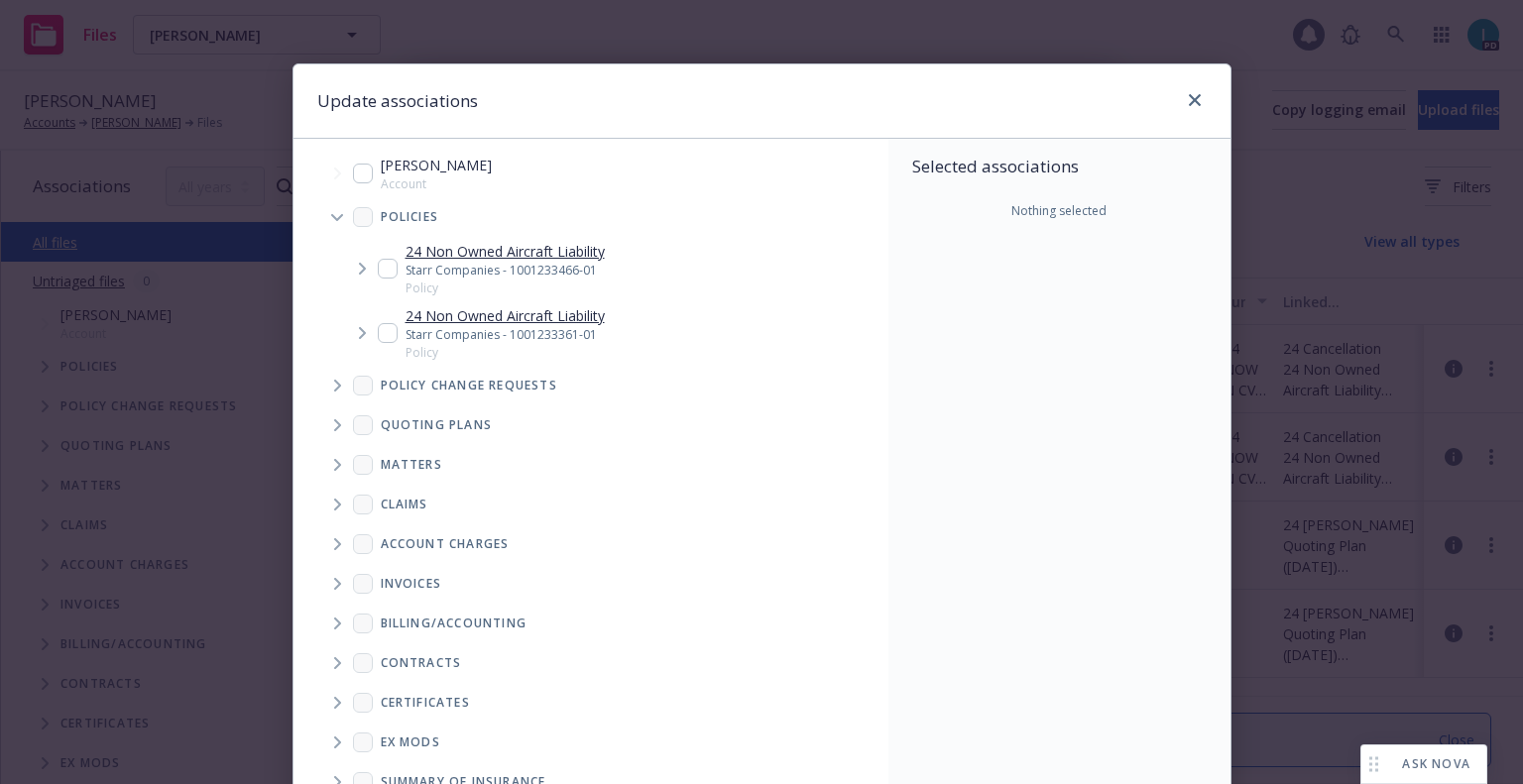 click at bounding box center [337, 217] 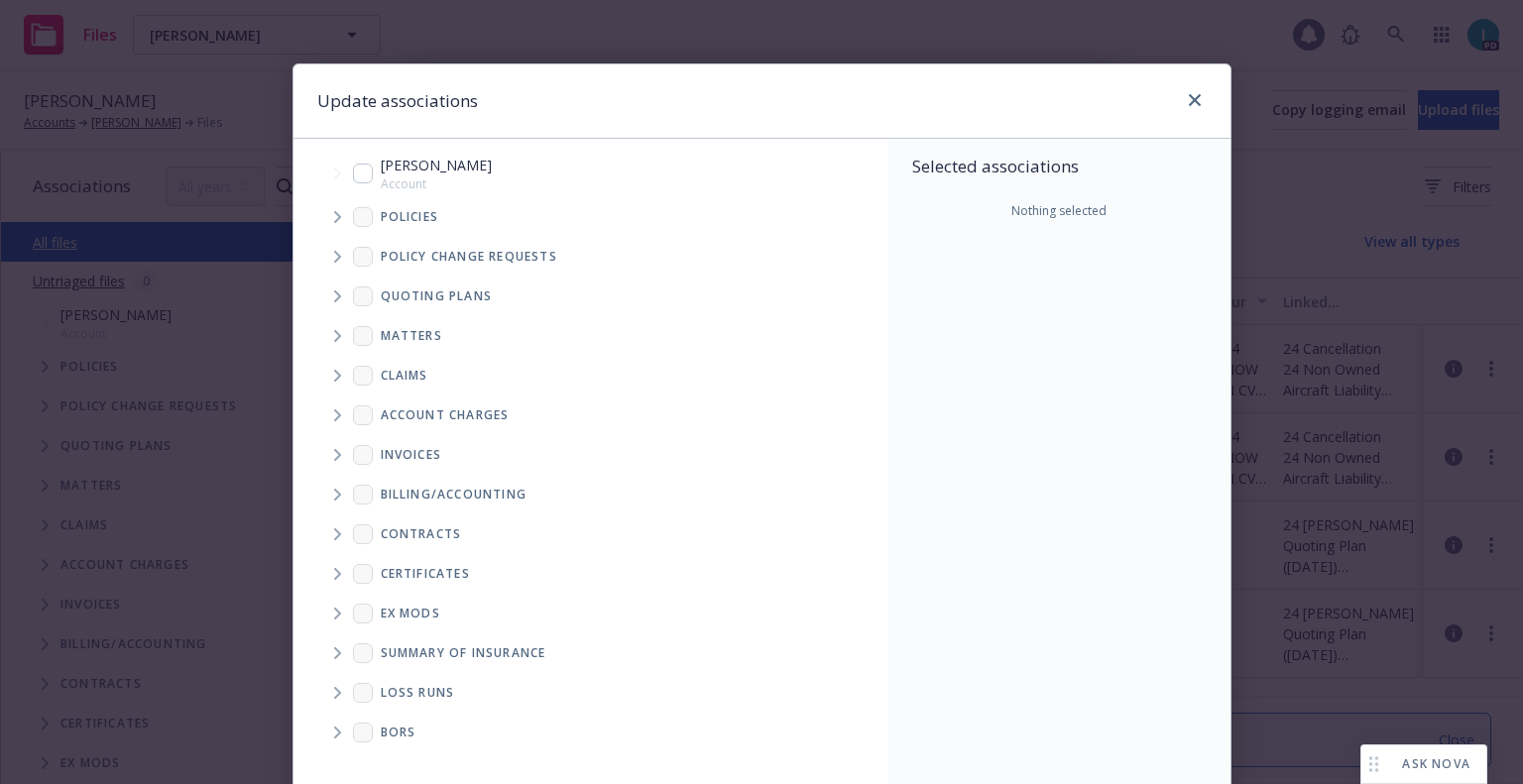 click at bounding box center (337, 296) 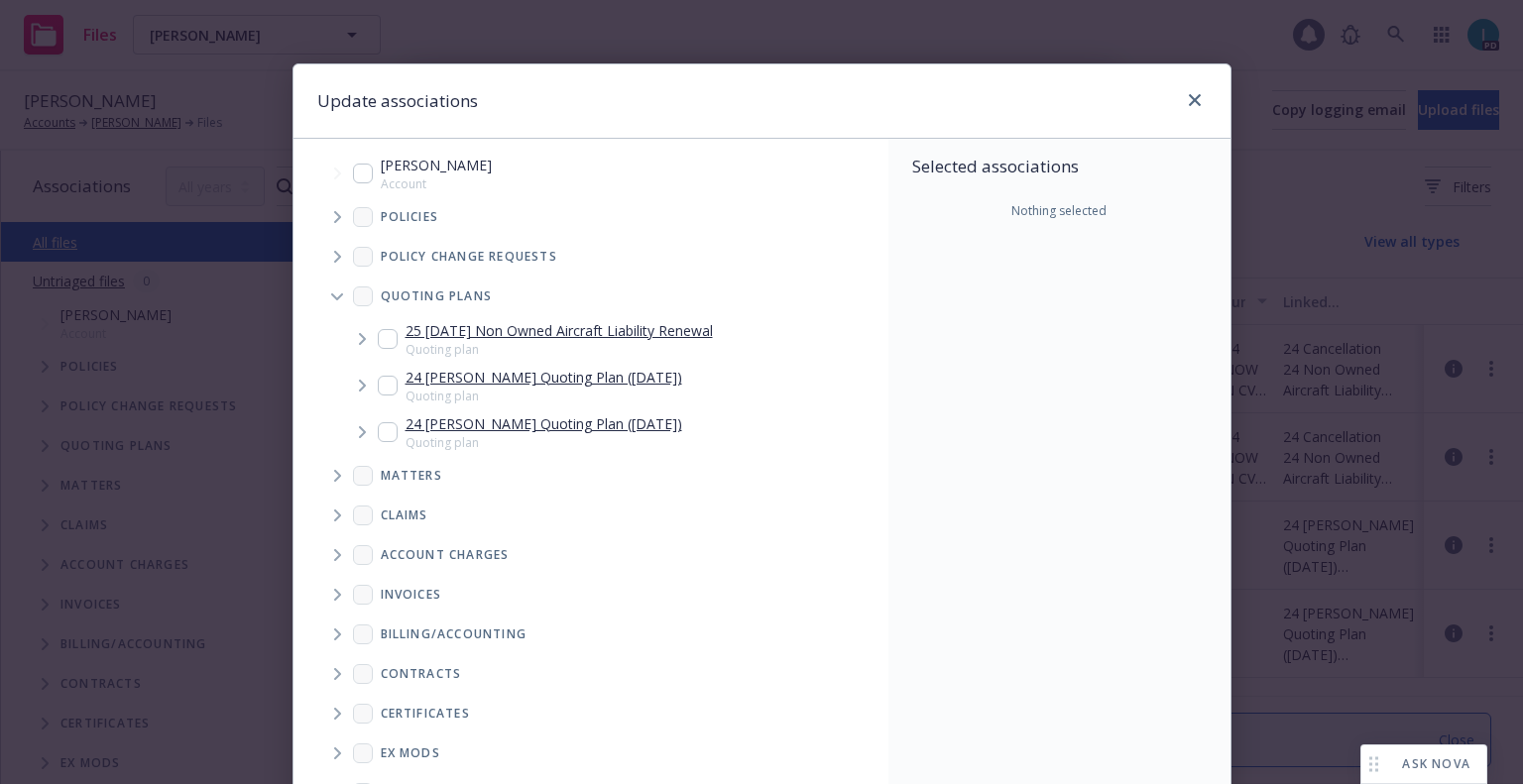 click at bounding box center [388, 339] 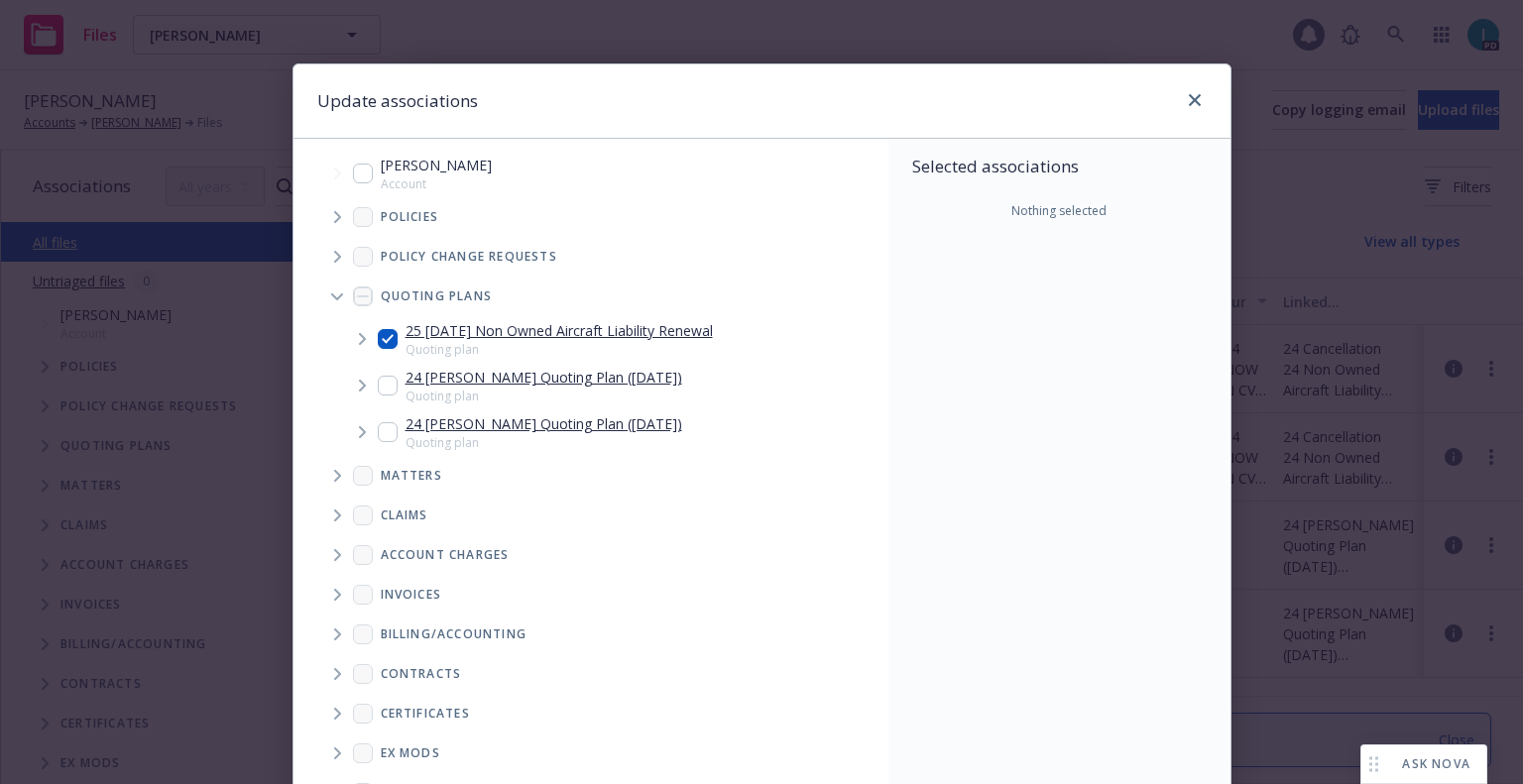 checkbox on "true" 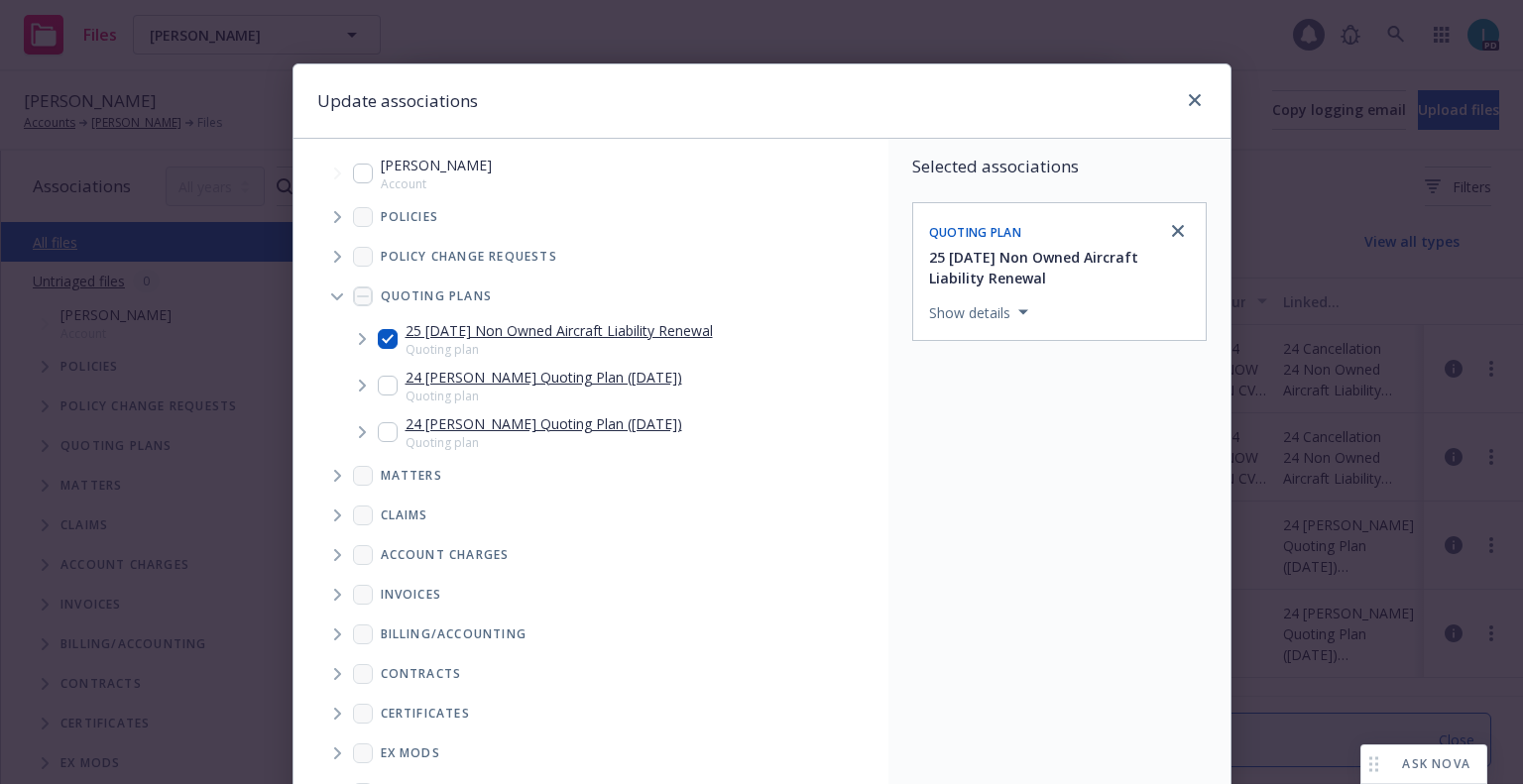scroll, scrollTop: 201, scrollLeft: 0, axis: vertical 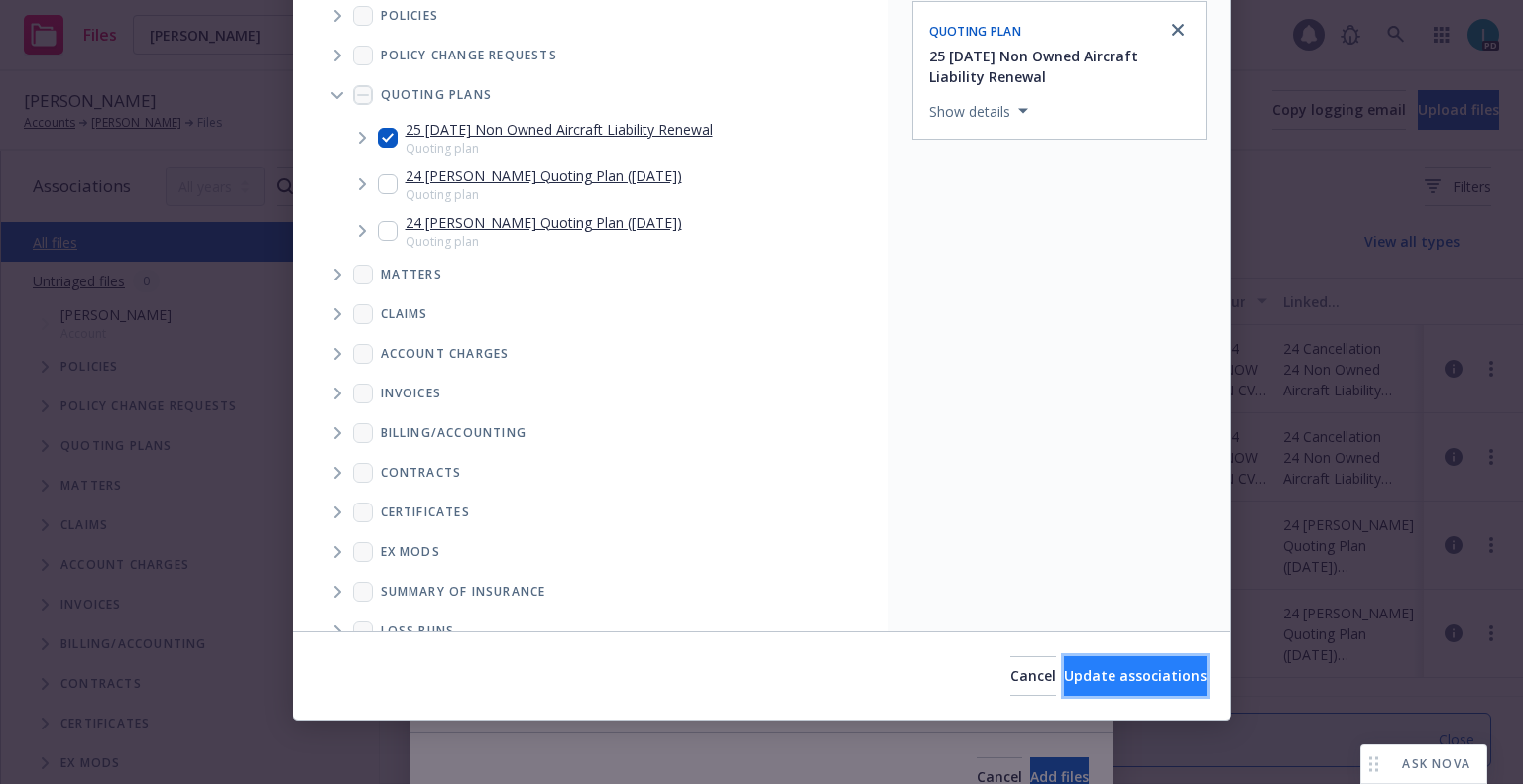 click on "Update associations" at bounding box center [1135, 675] 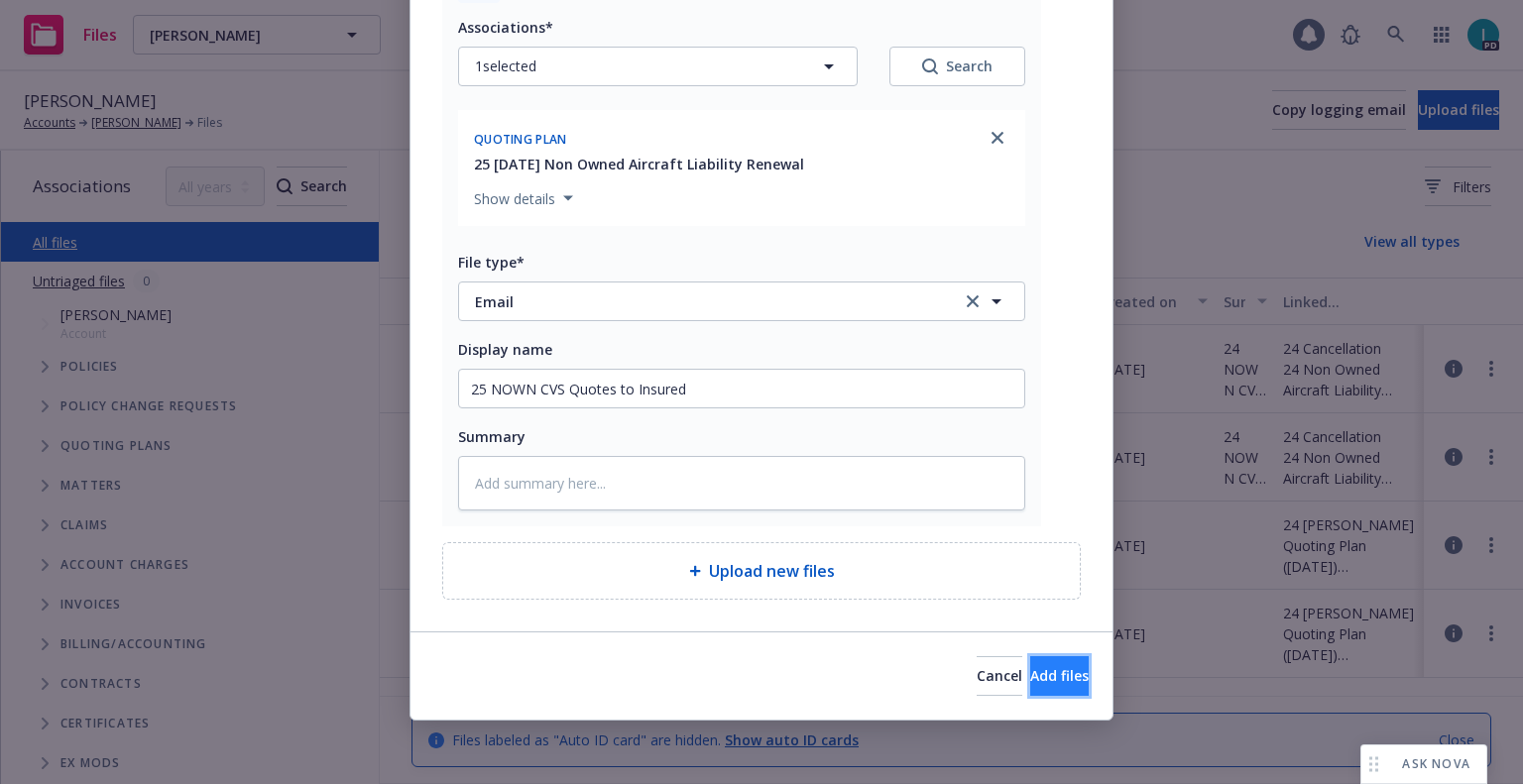 click on "Add files" at bounding box center (1059, 676) 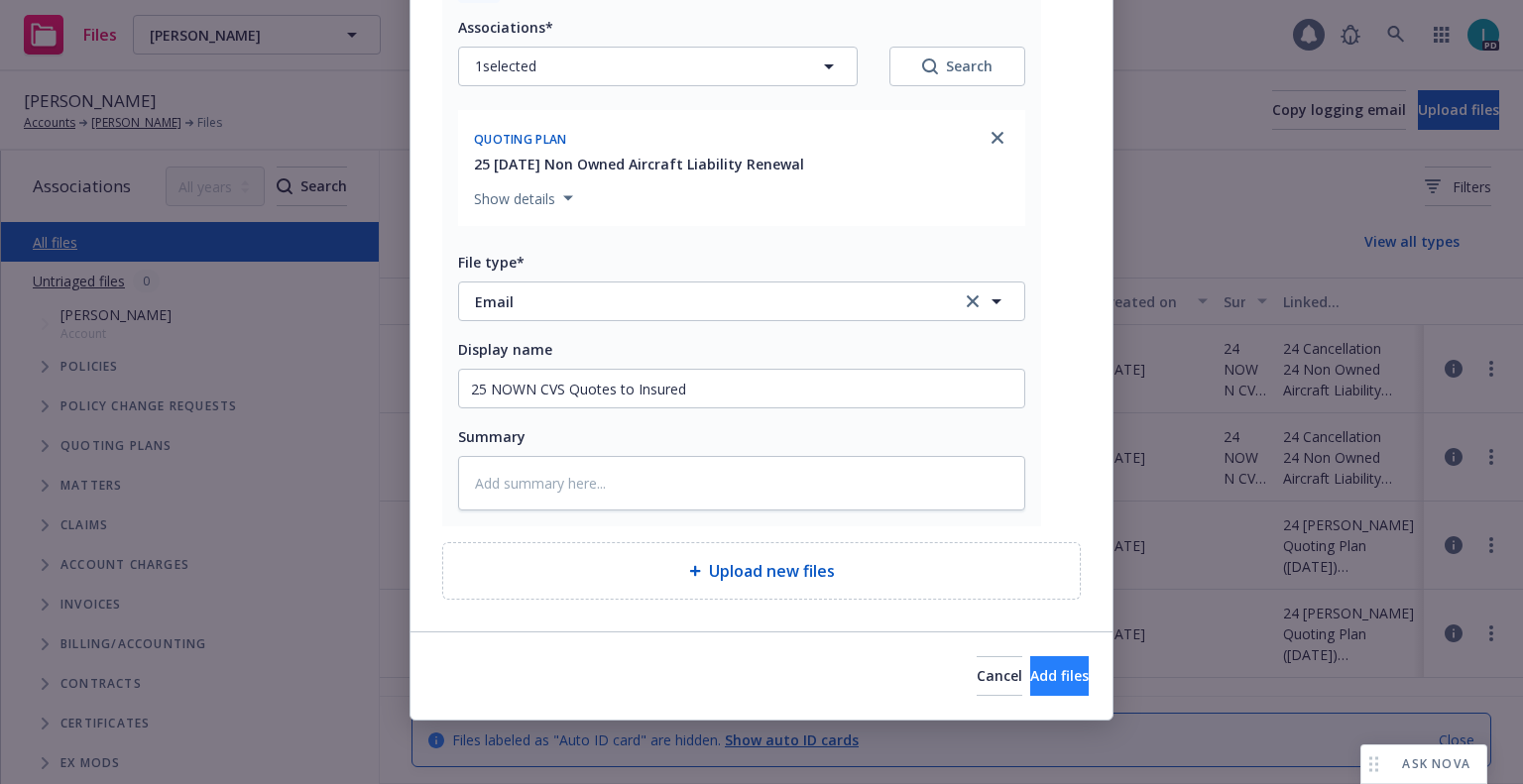 scroll, scrollTop: 152, scrollLeft: 0, axis: vertical 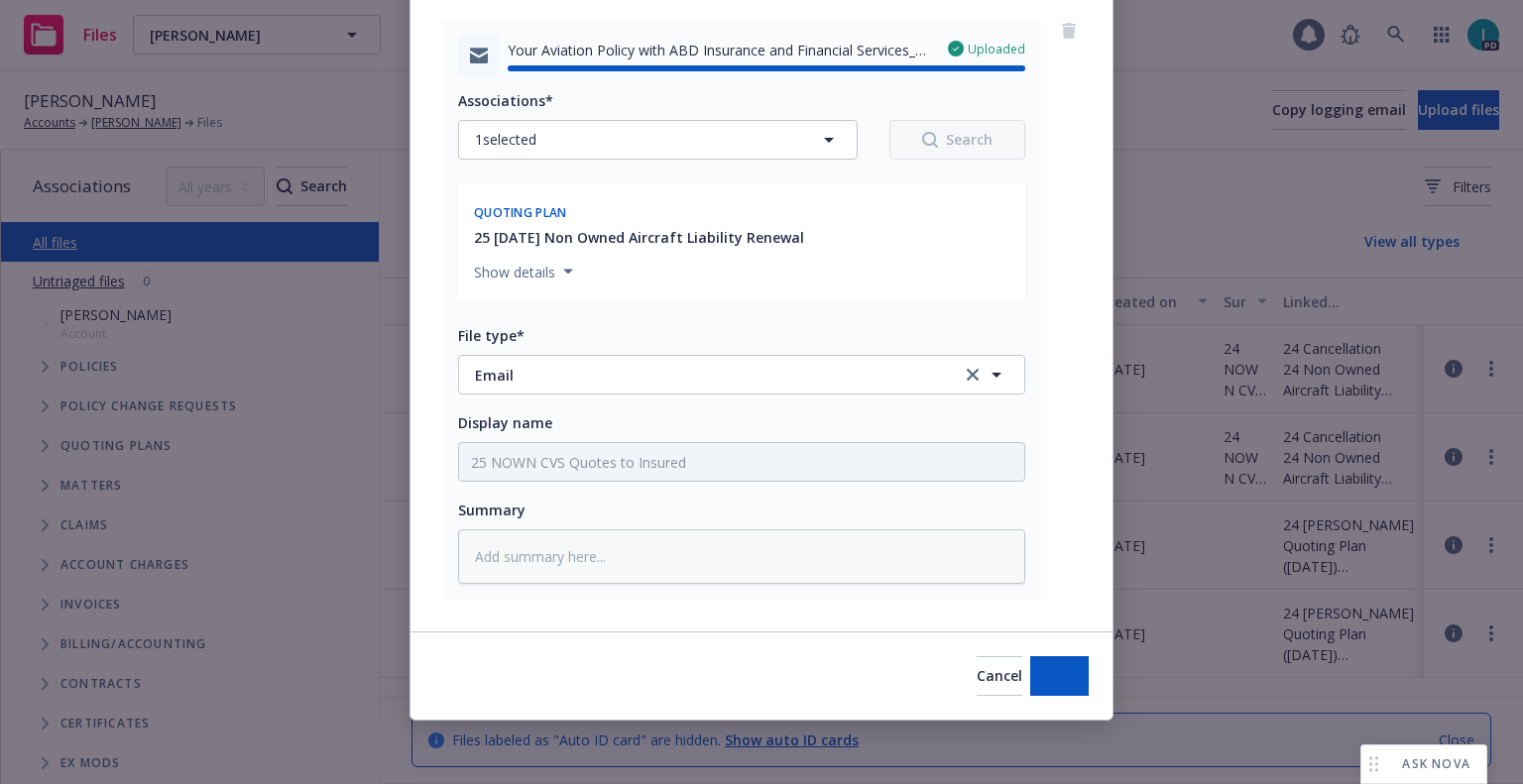 type on "x" 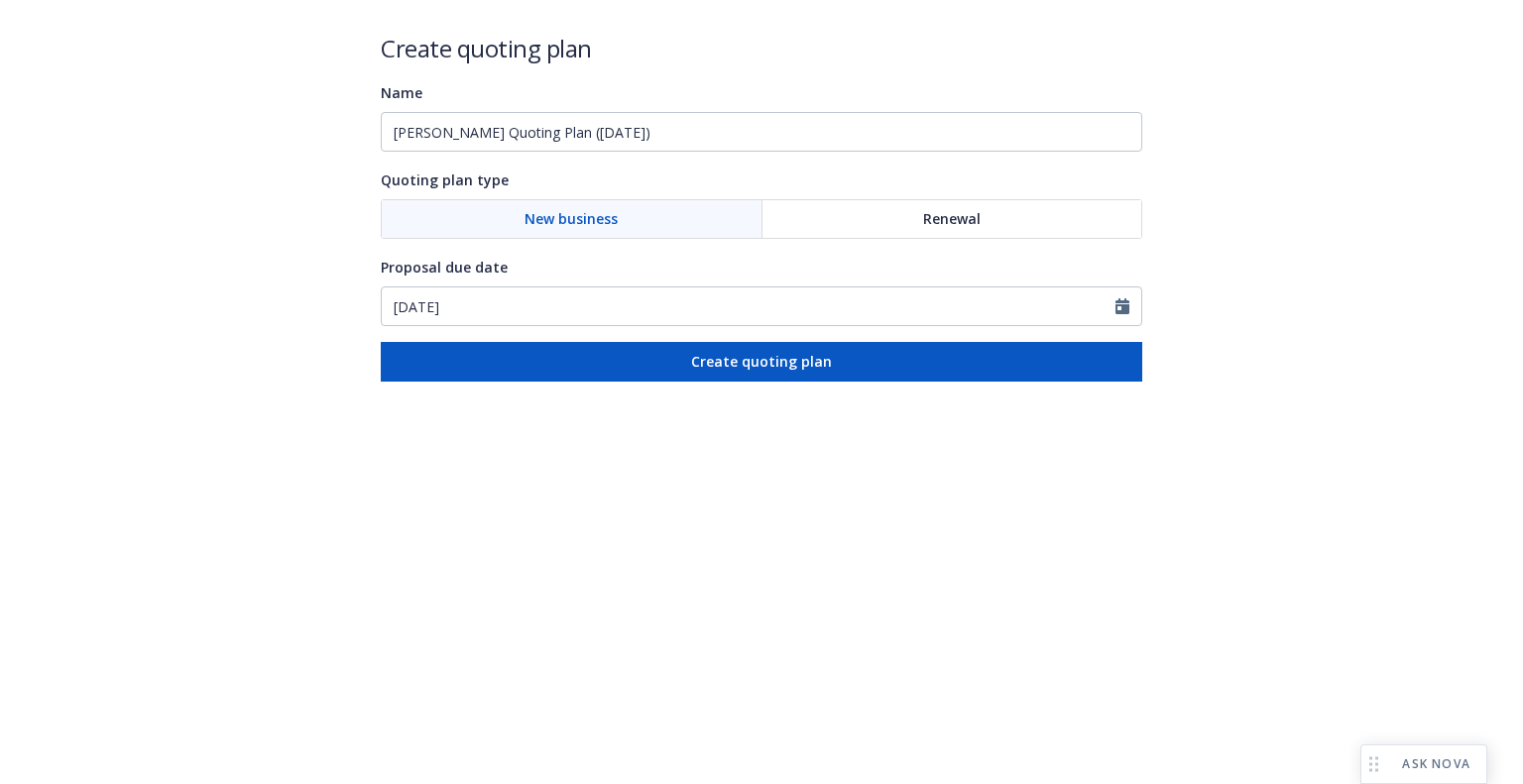 scroll, scrollTop: 0, scrollLeft: 0, axis: both 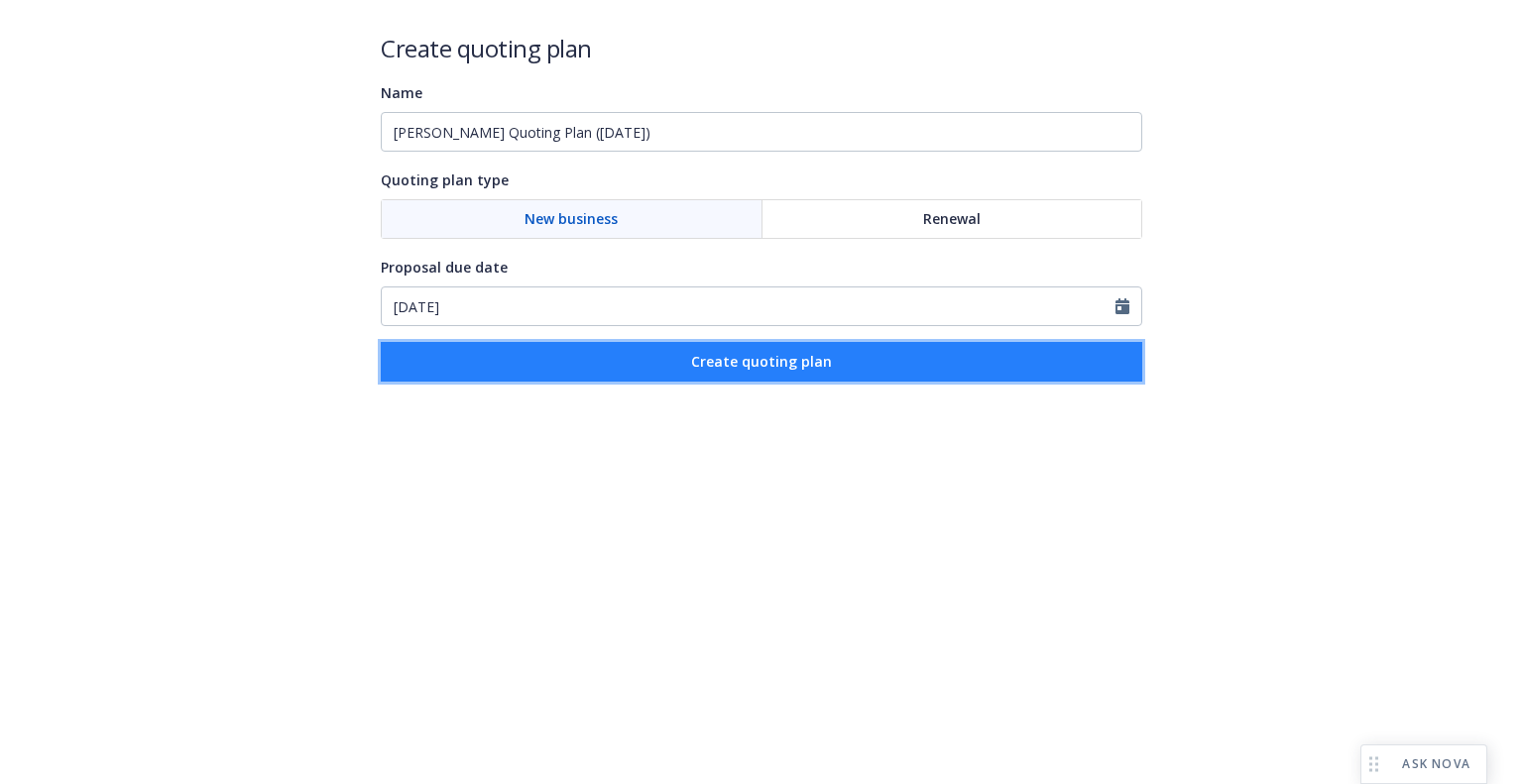 click on "Create quoting plan" at bounding box center (762, 362) 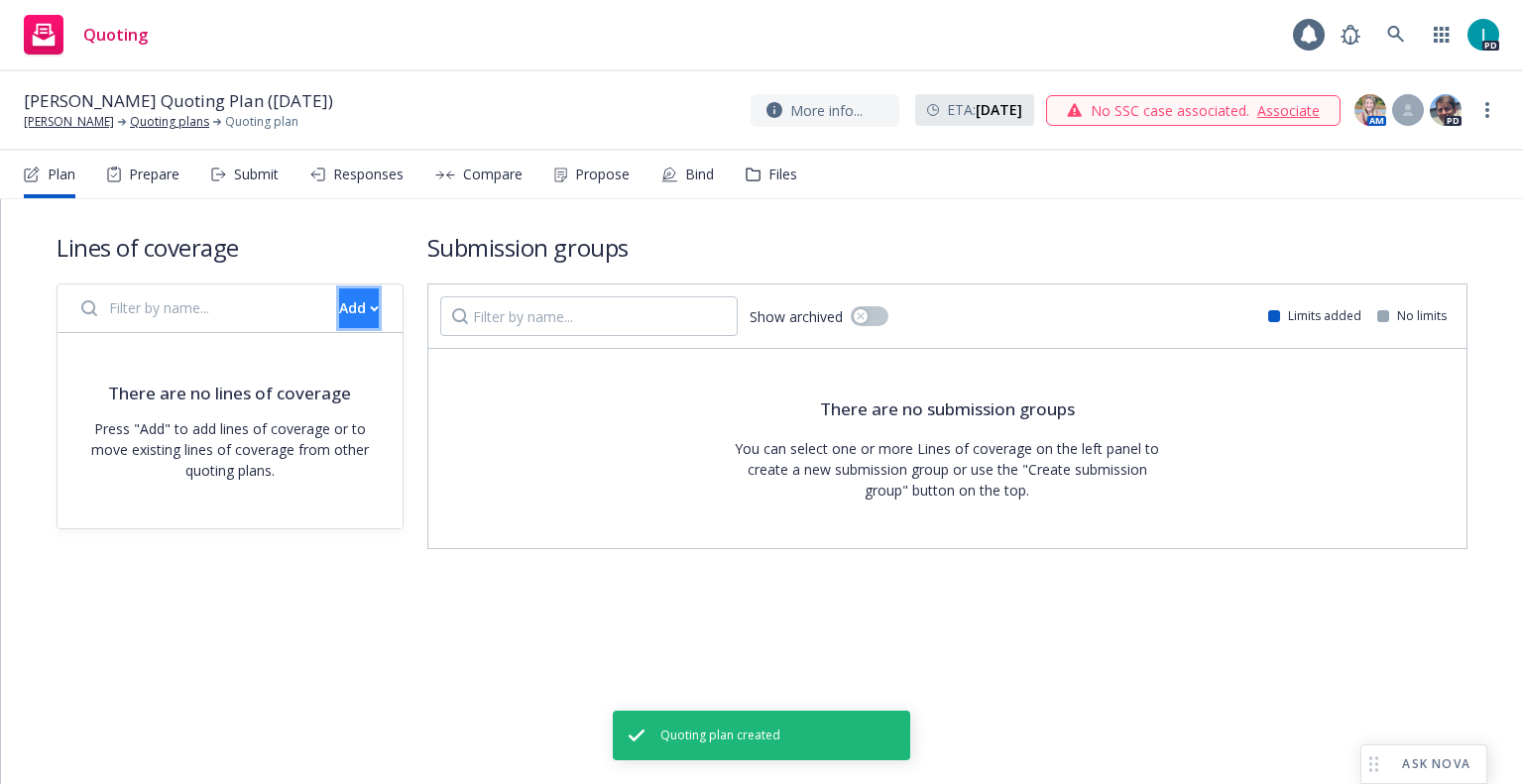 click on "Add" at bounding box center [359, 308] 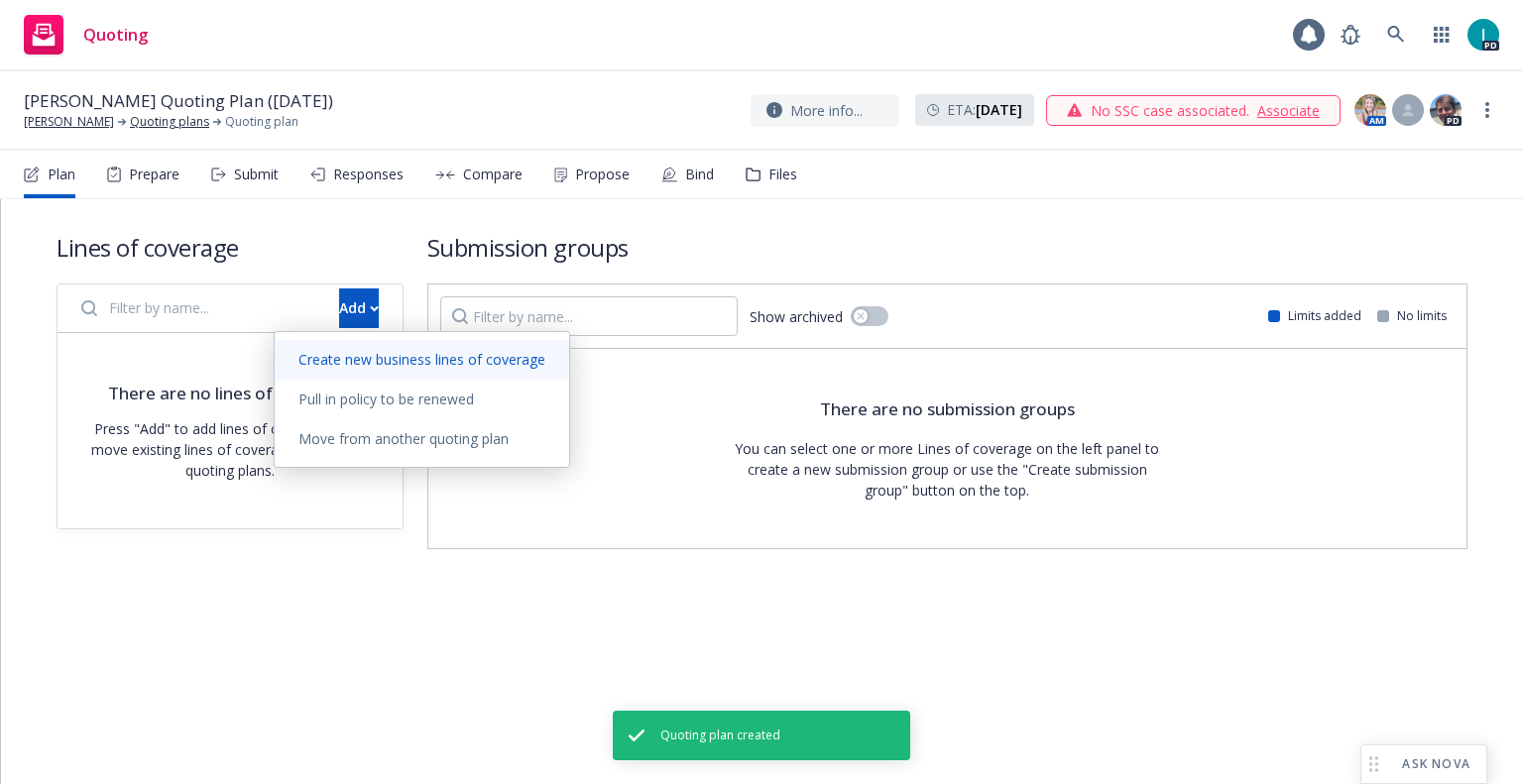 click on "Create new business lines of coverage" at bounding box center [421, 359] 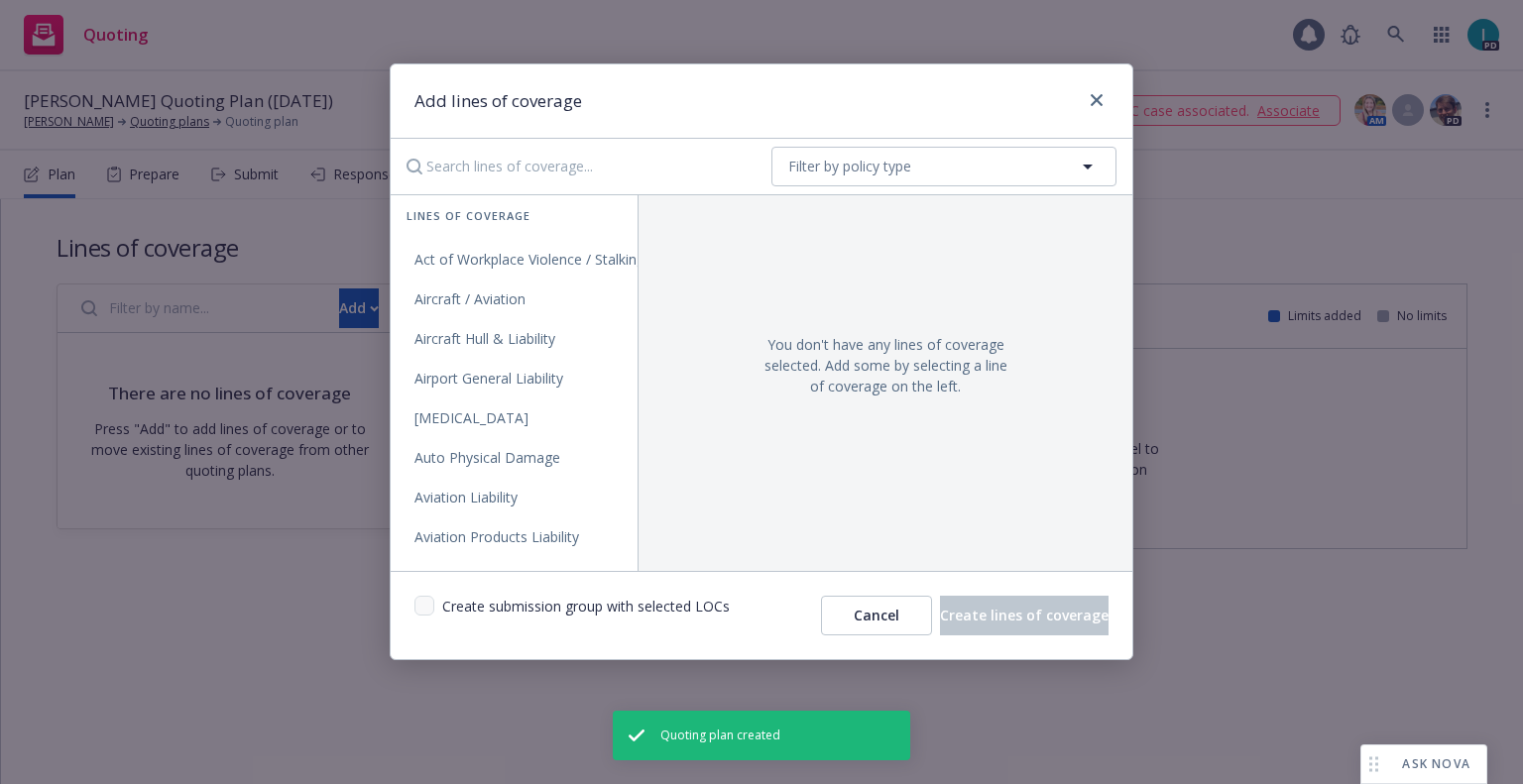 click at bounding box center (575, 167) 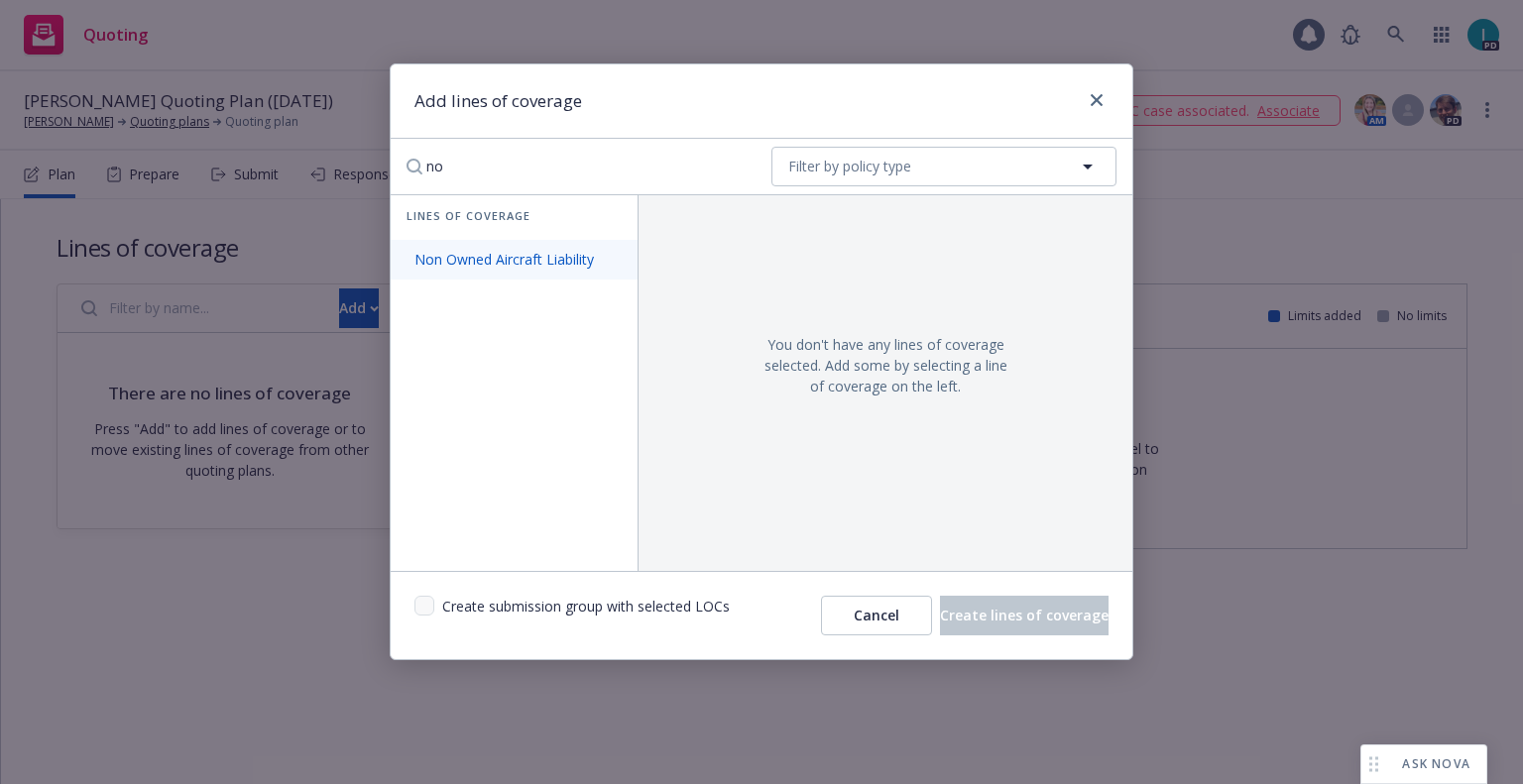 type on "no" 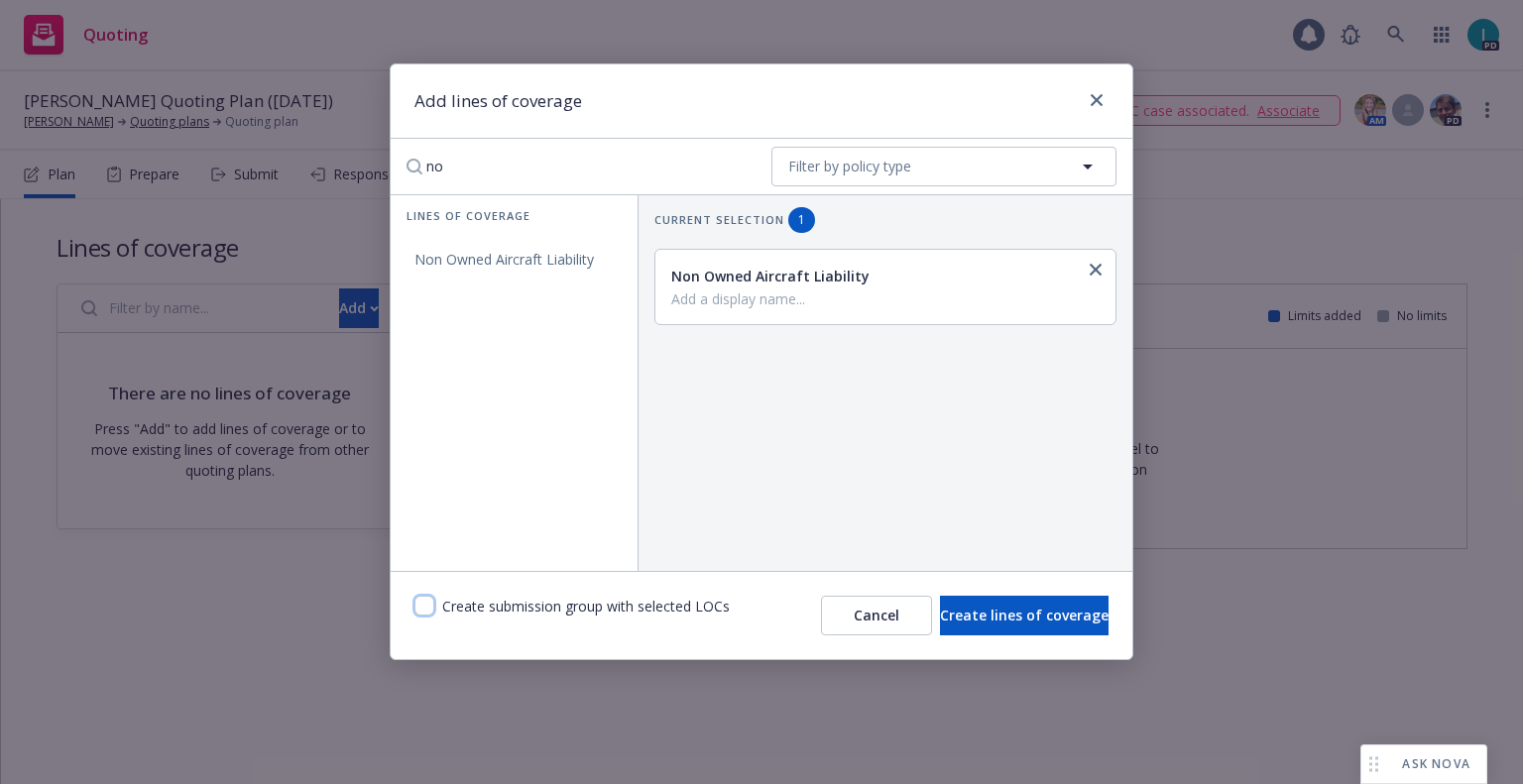 click at bounding box center [424, 606] 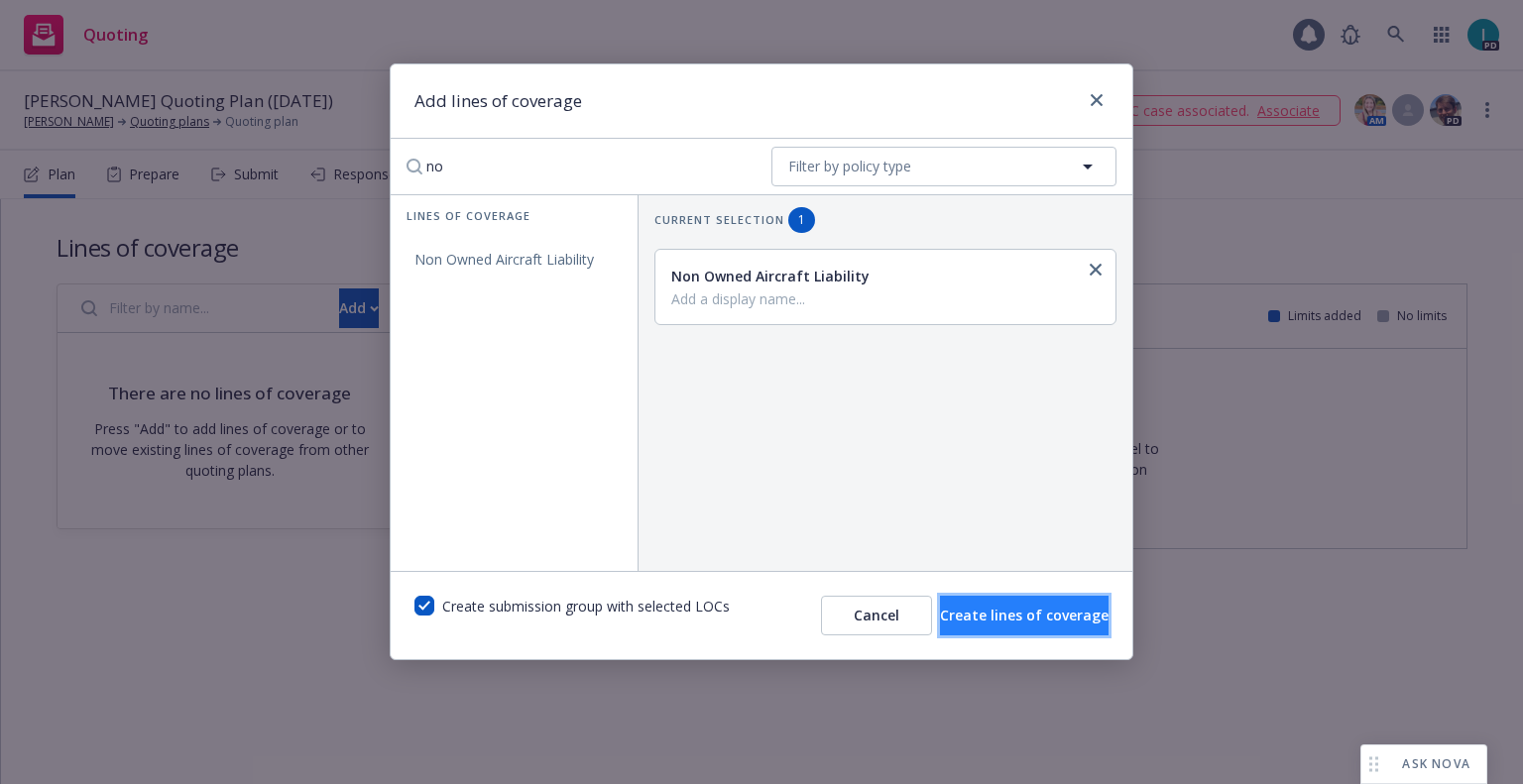 click on "Create lines of coverage" at bounding box center [1024, 615] 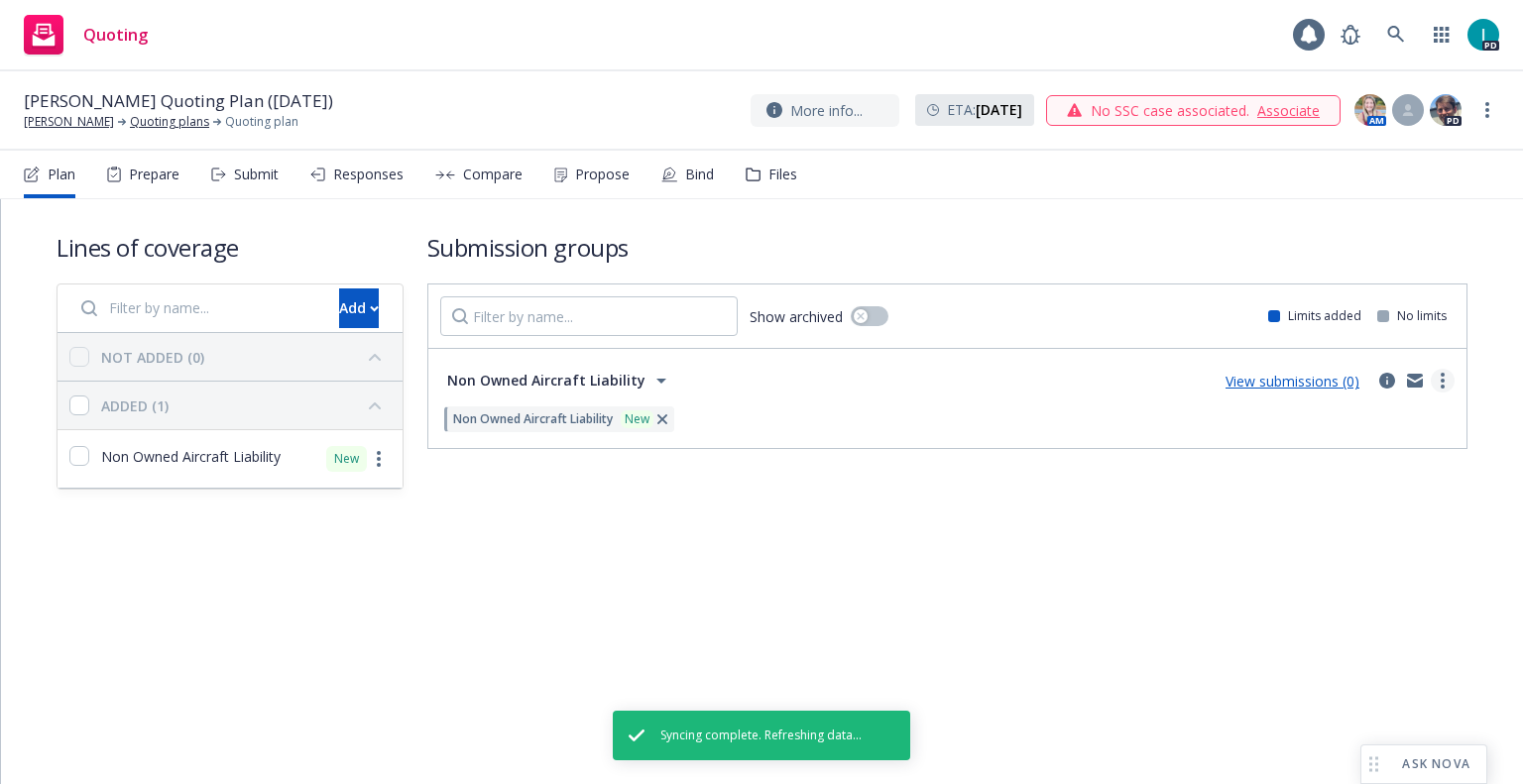 click 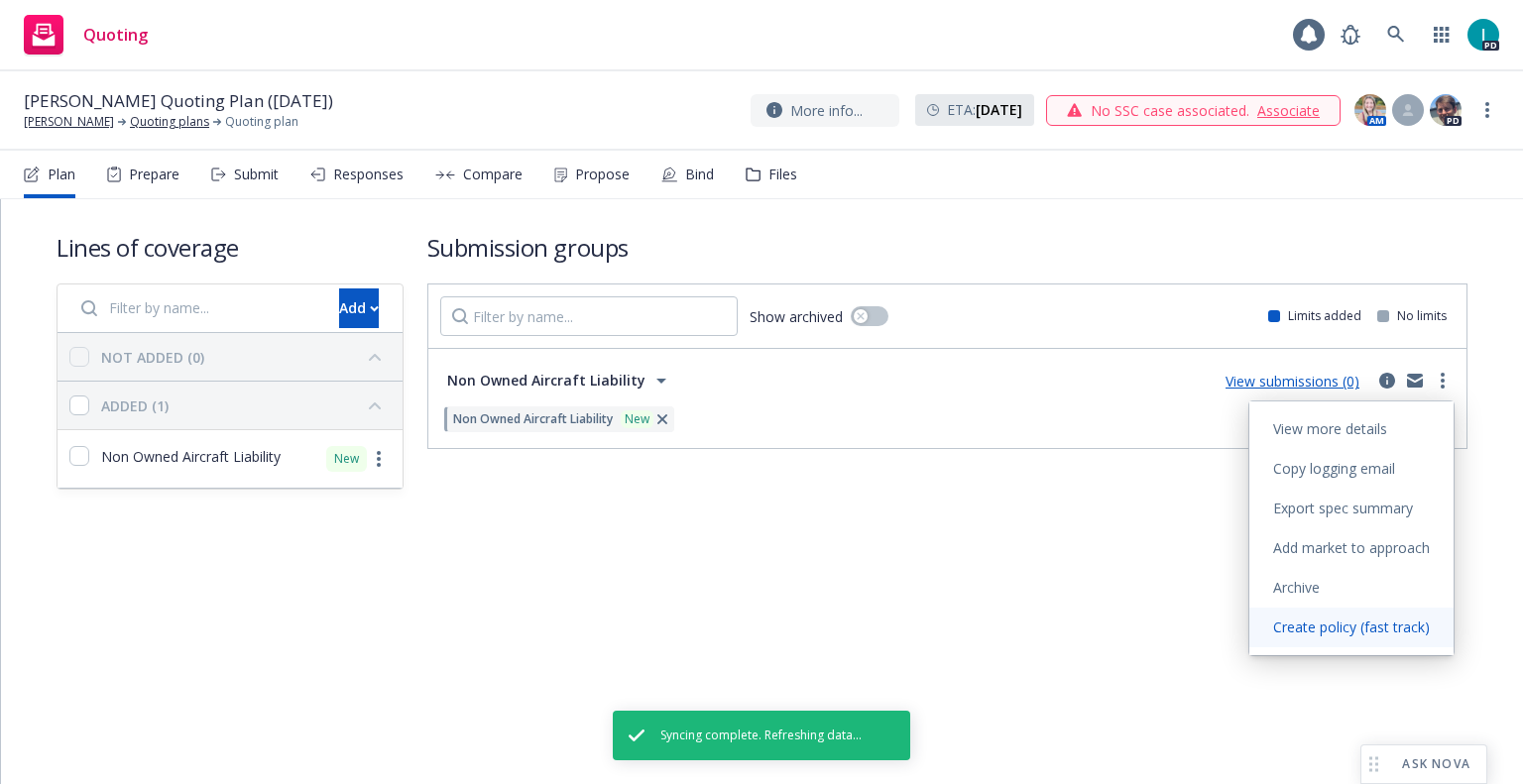 click on "Create policy (fast track)" at bounding box center [1351, 626] 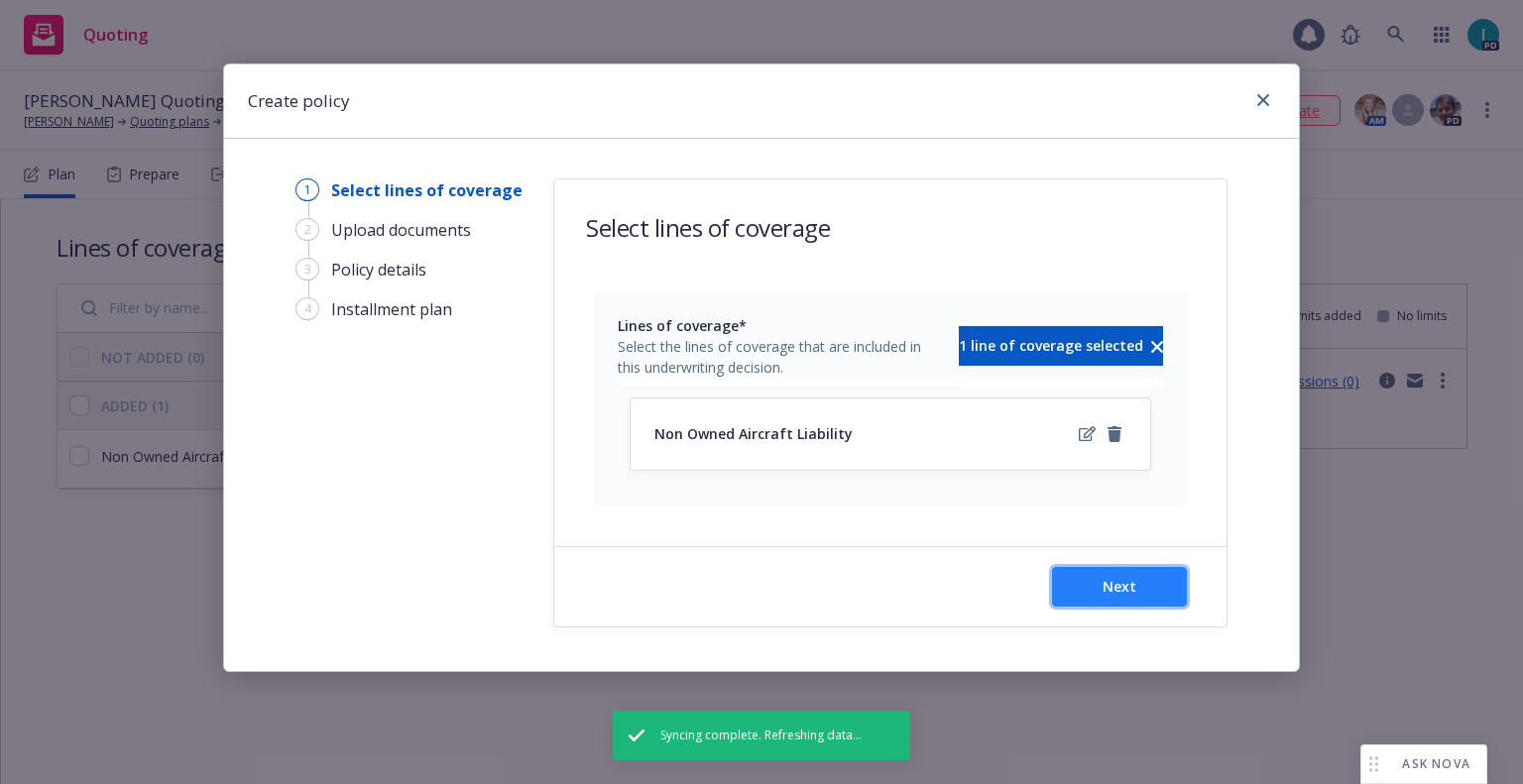 click on "Next" at bounding box center (1119, 586) 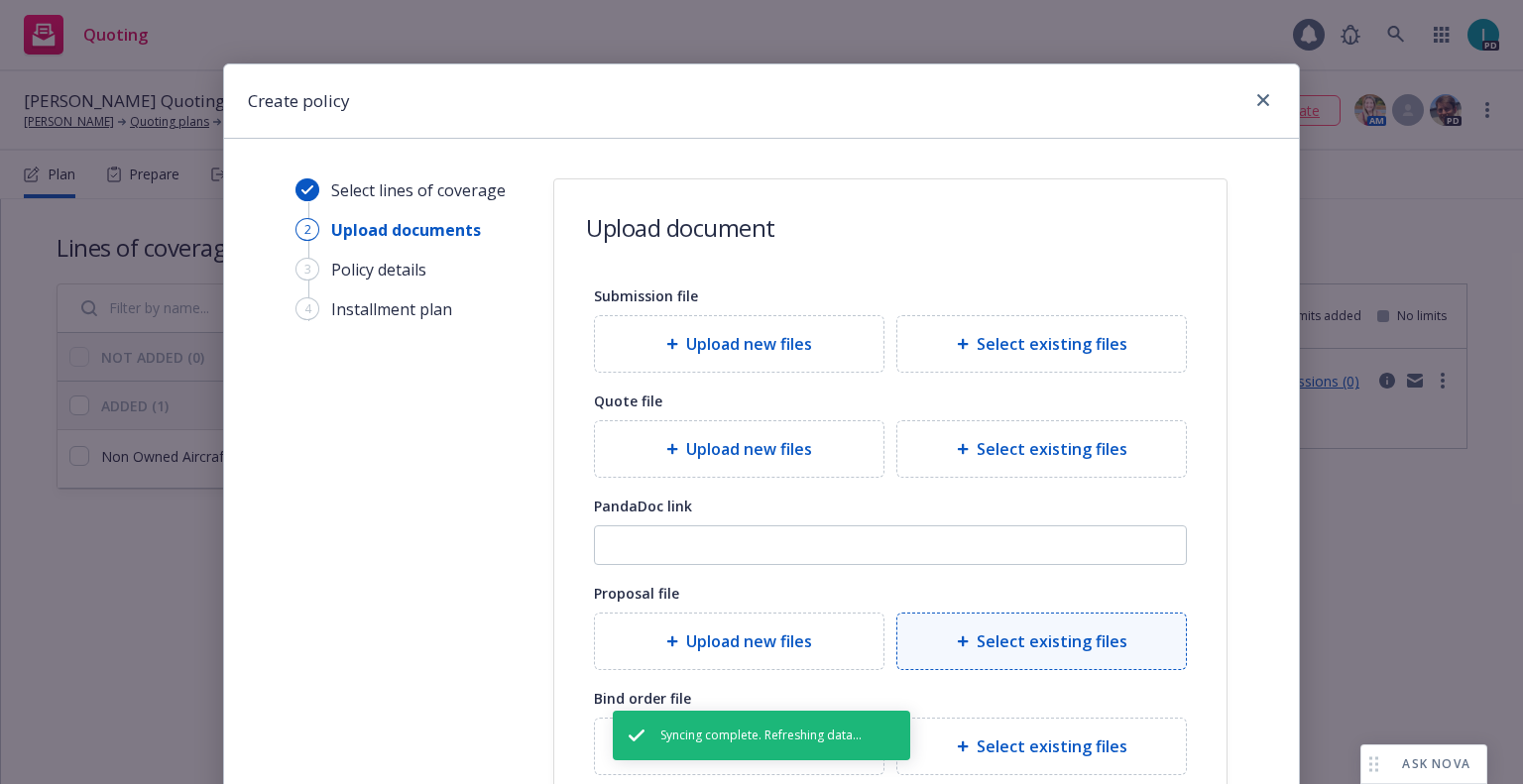 scroll, scrollTop: 220, scrollLeft: 0, axis: vertical 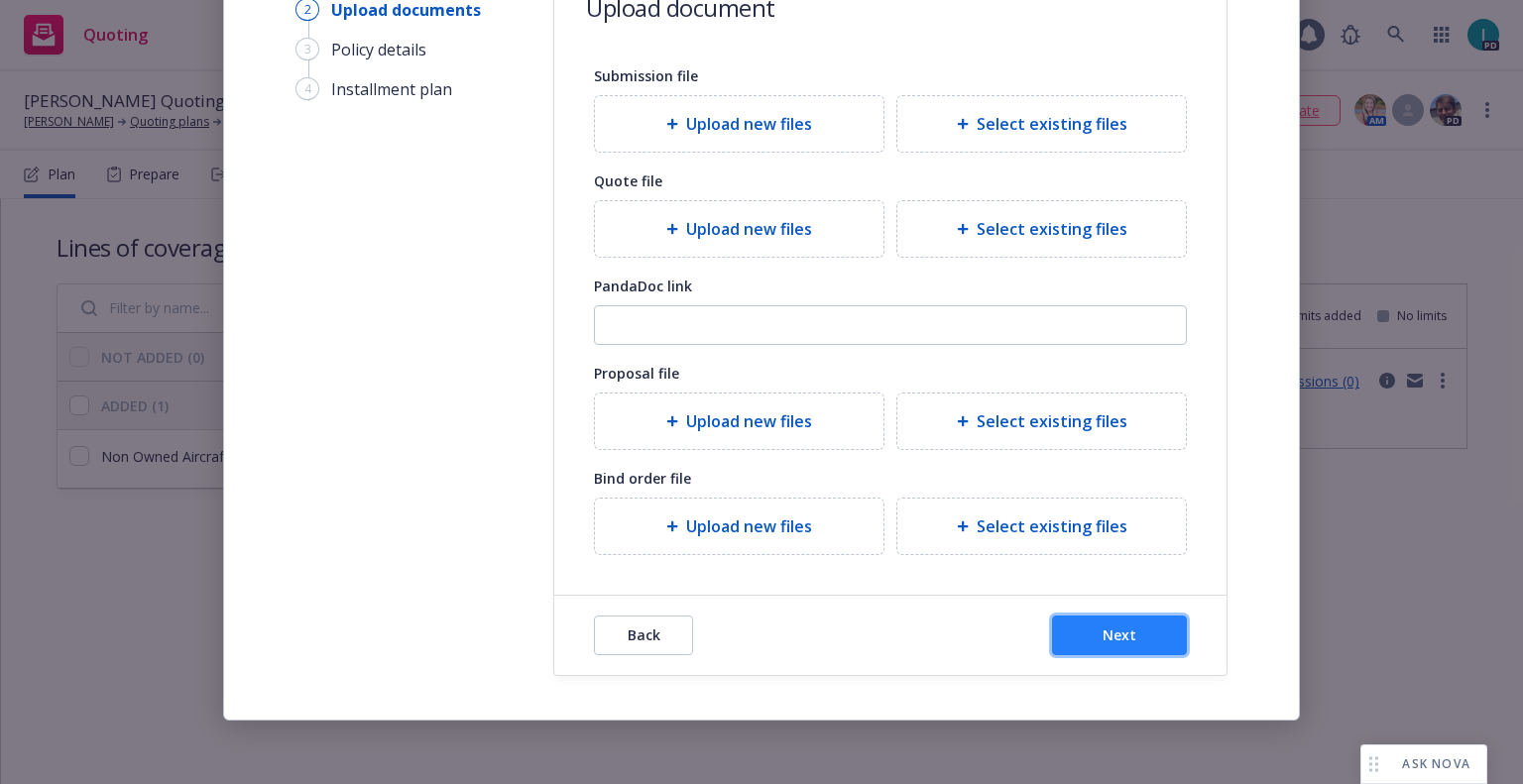 click on "Next" at bounding box center (1119, 635) 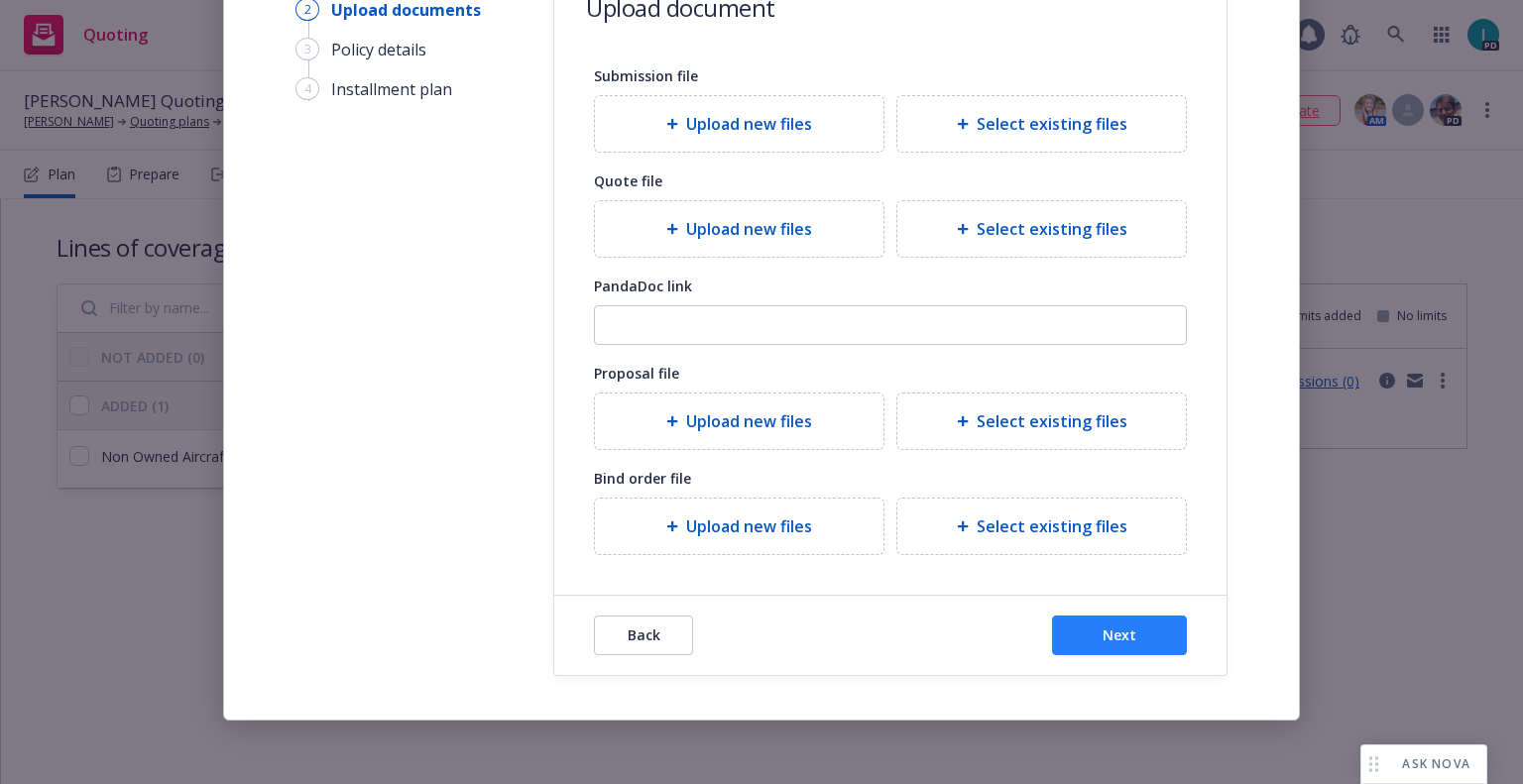 scroll, scrollTop: 0, scrollLeft: 0, axis: both 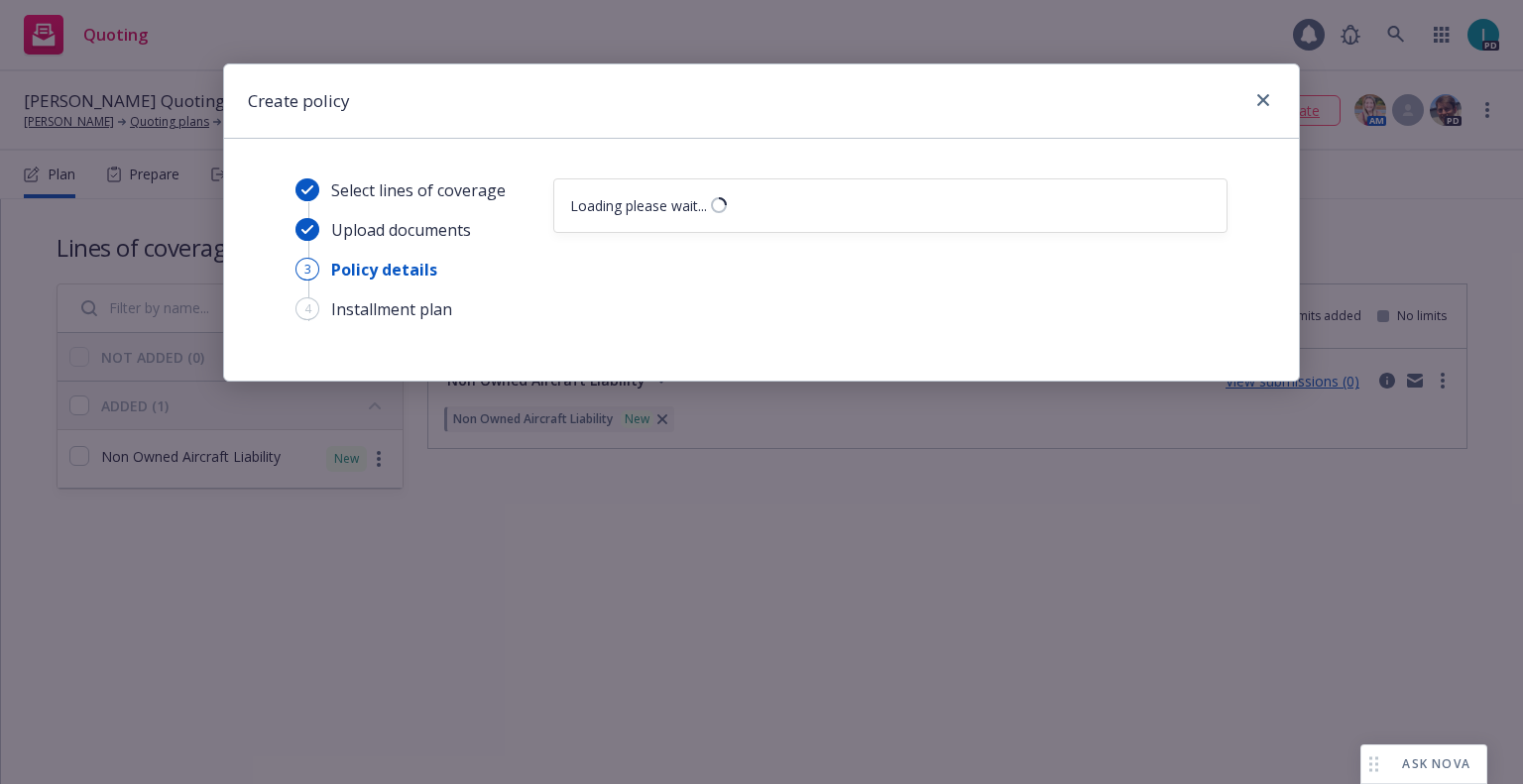 select on "12" 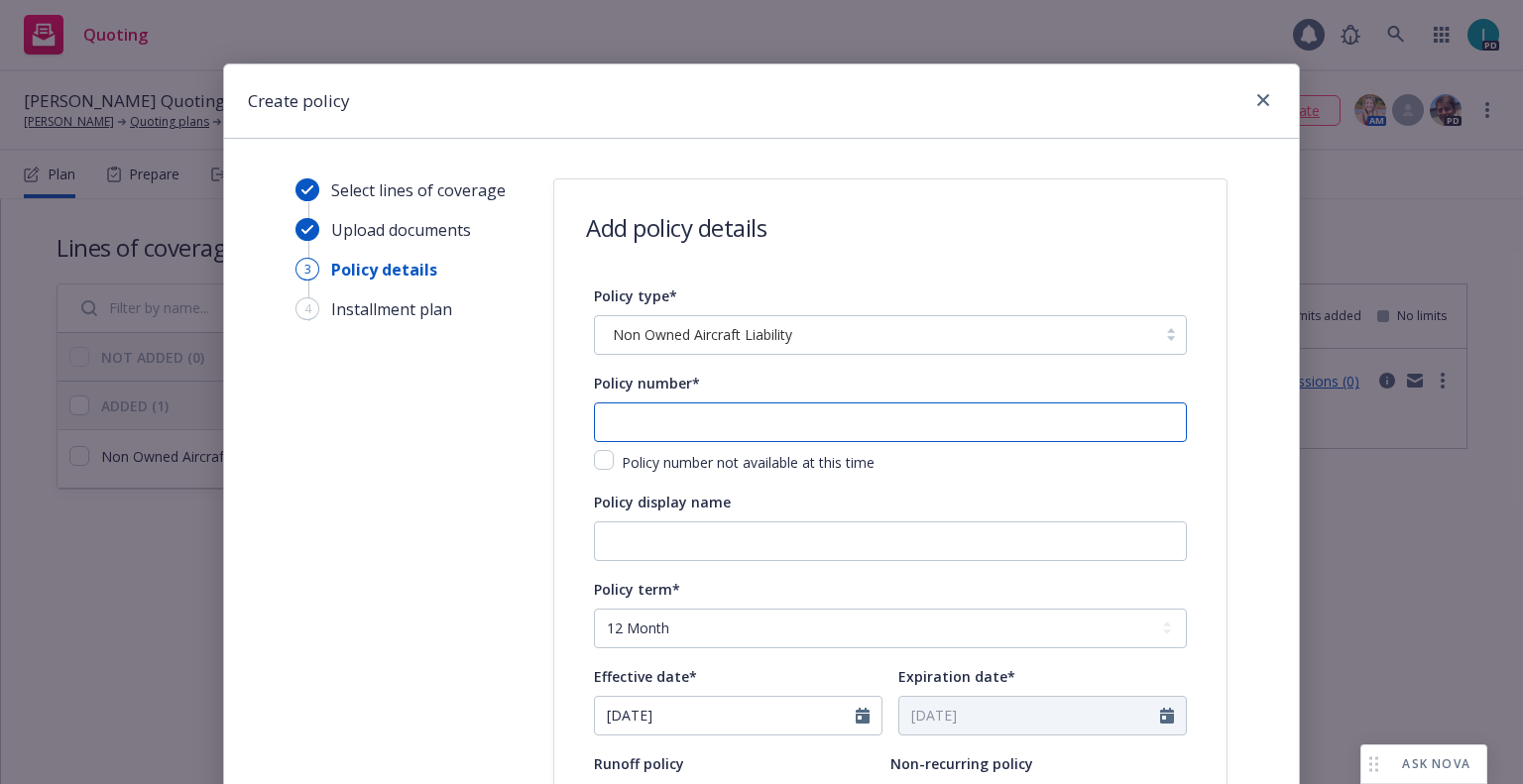 click at bounding box center [890, 422] 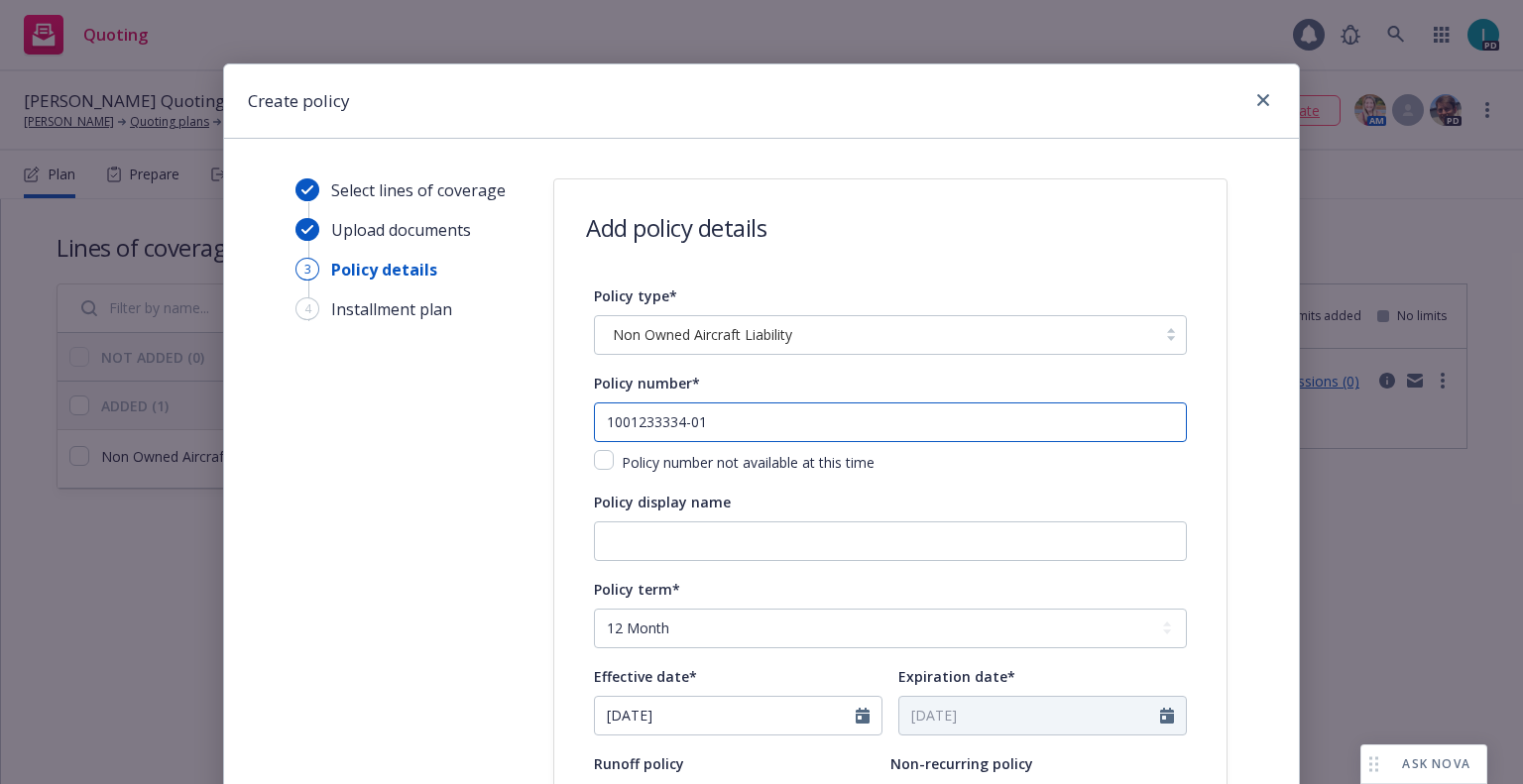 type on "1001233334-01" 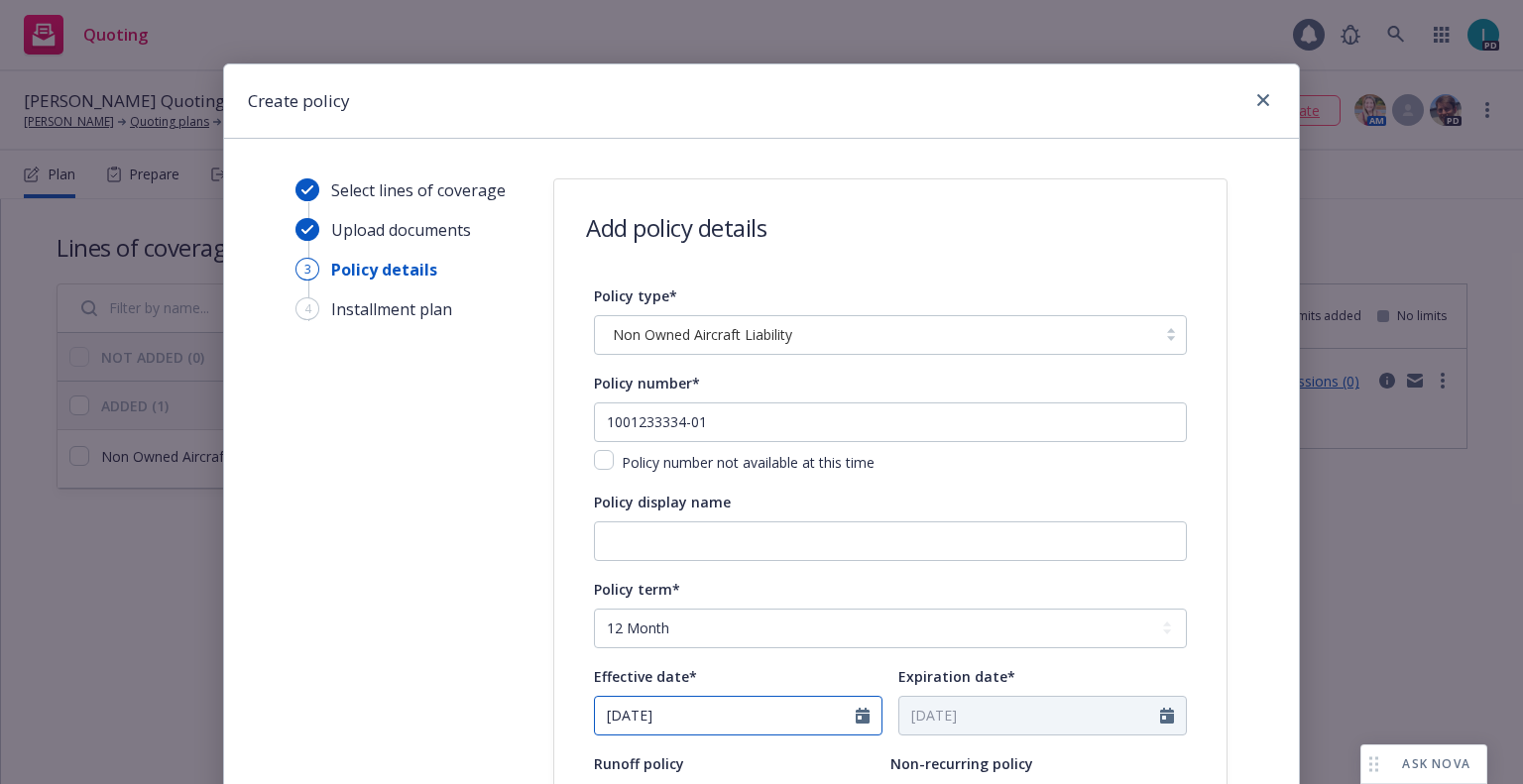 click on "[DATE]" at bounding box center (725, 716) 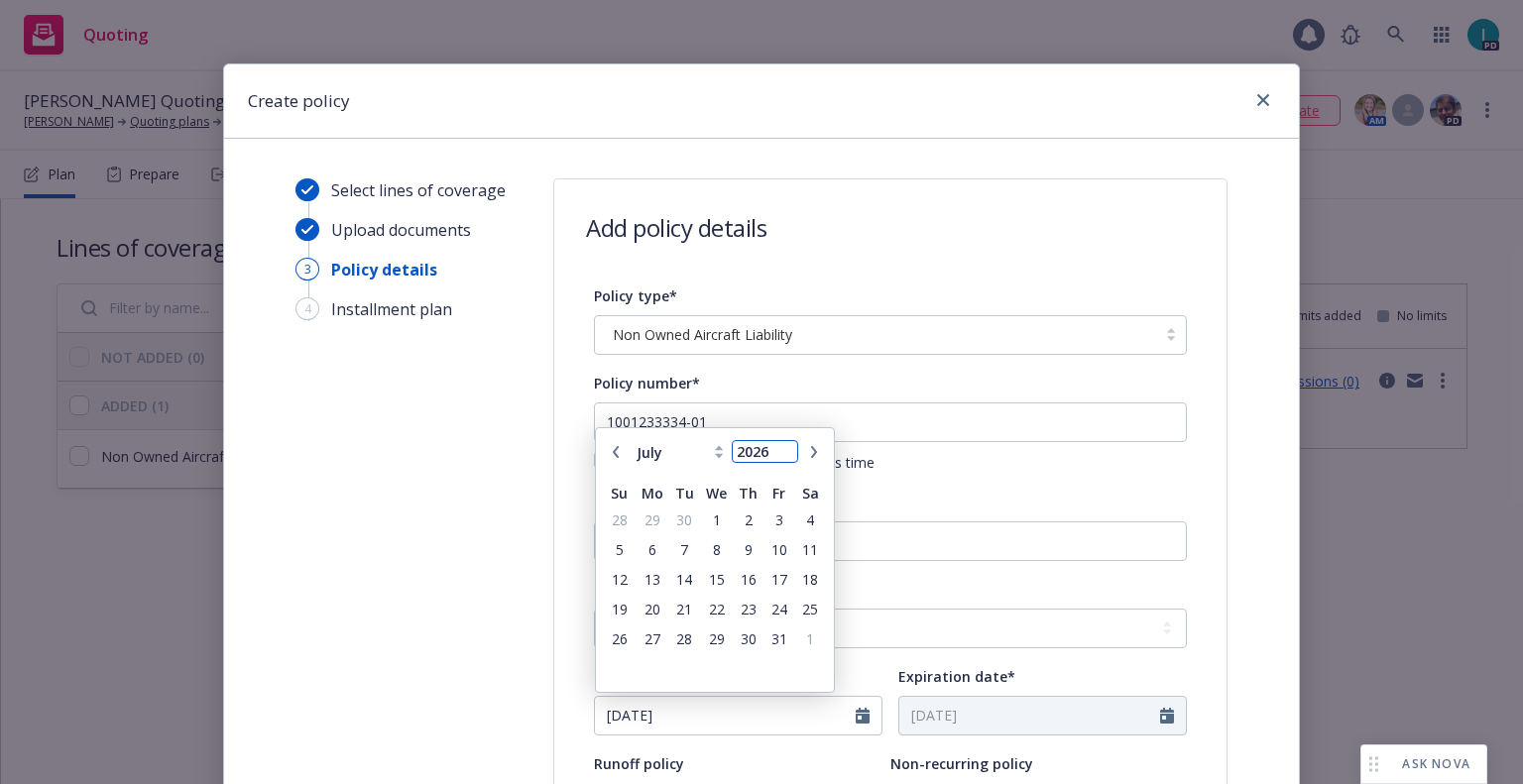 click on "2026" at bounding box center [764, 451] 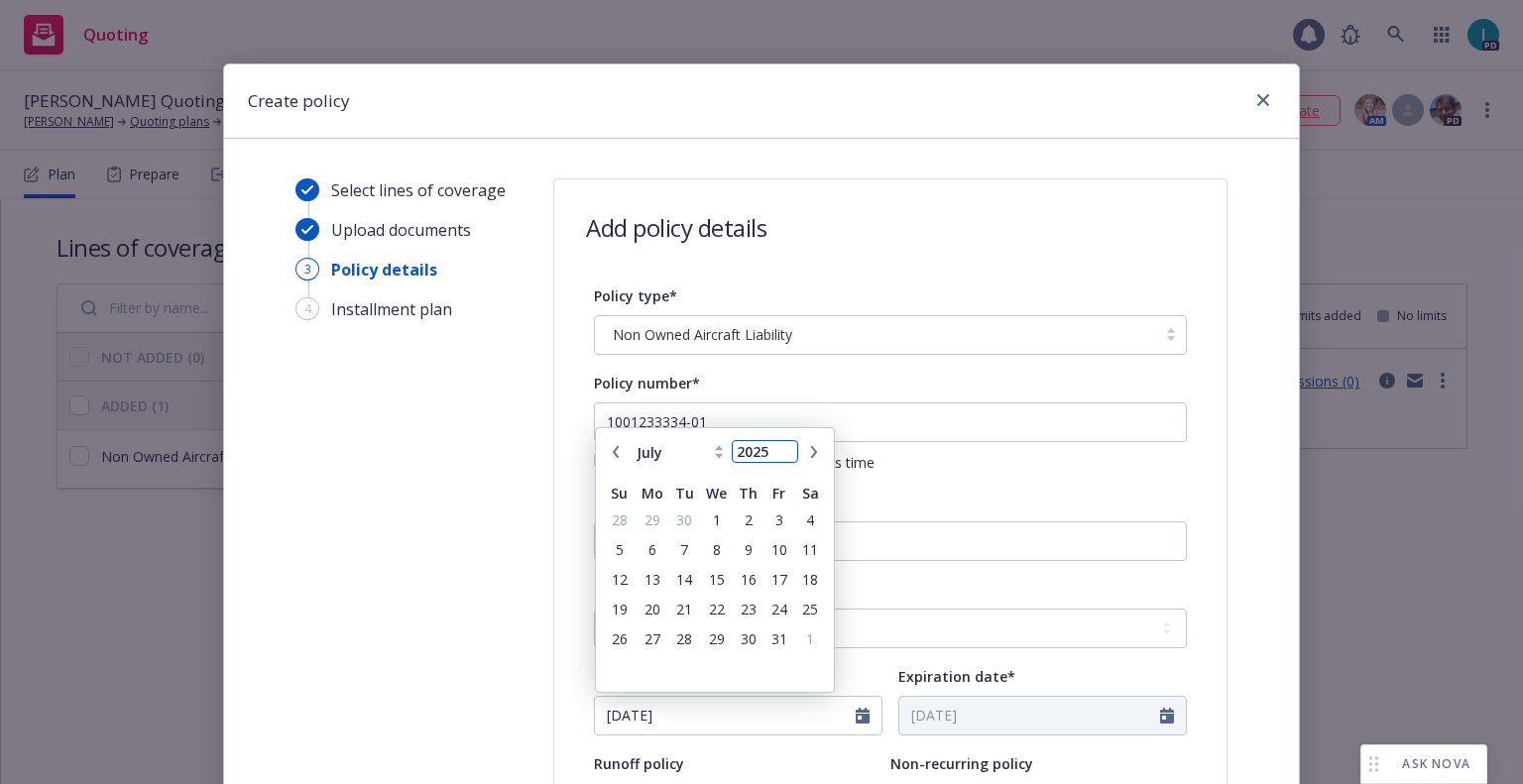 click on "2025" at bounding box center [764, 451] 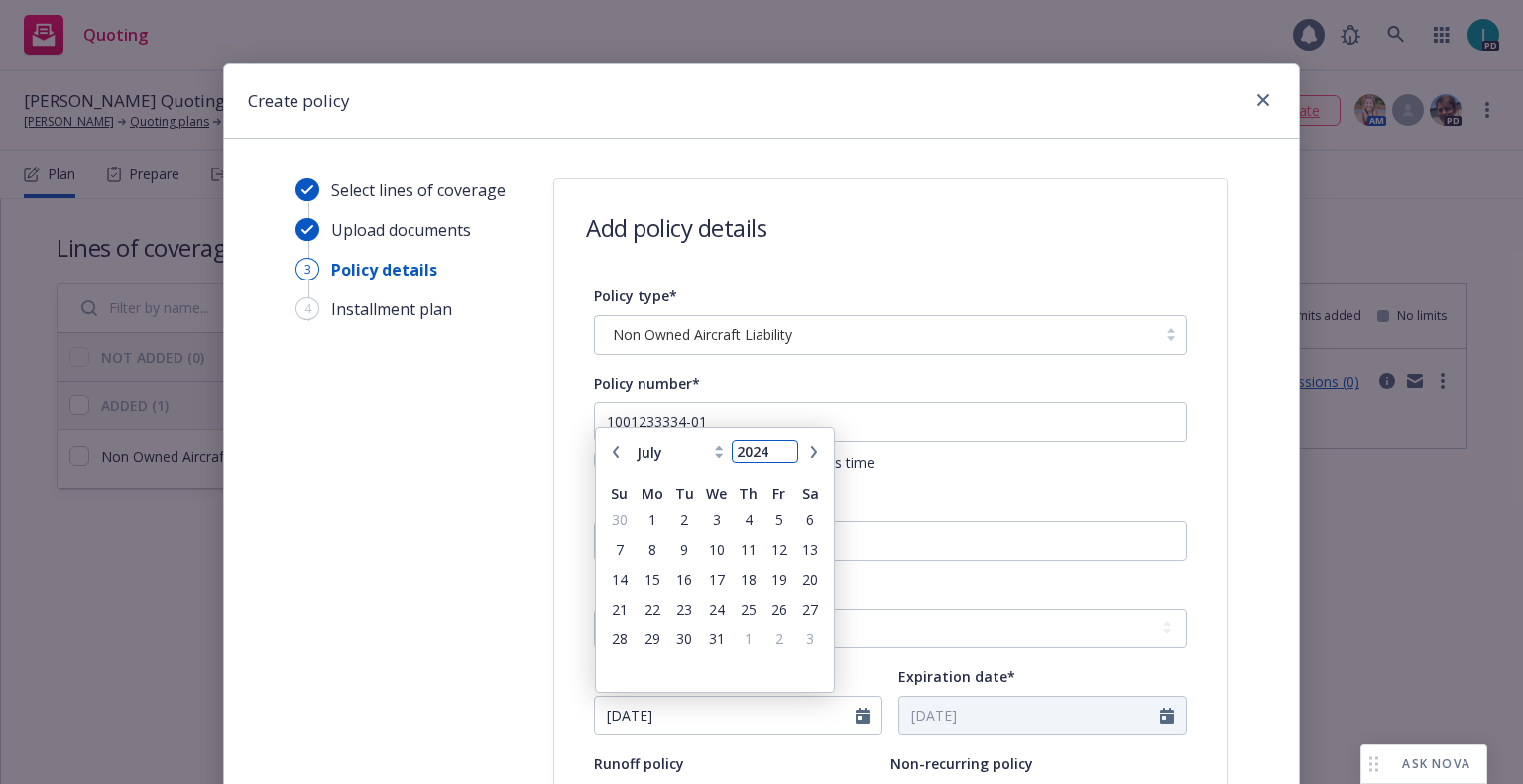 type on "2024" 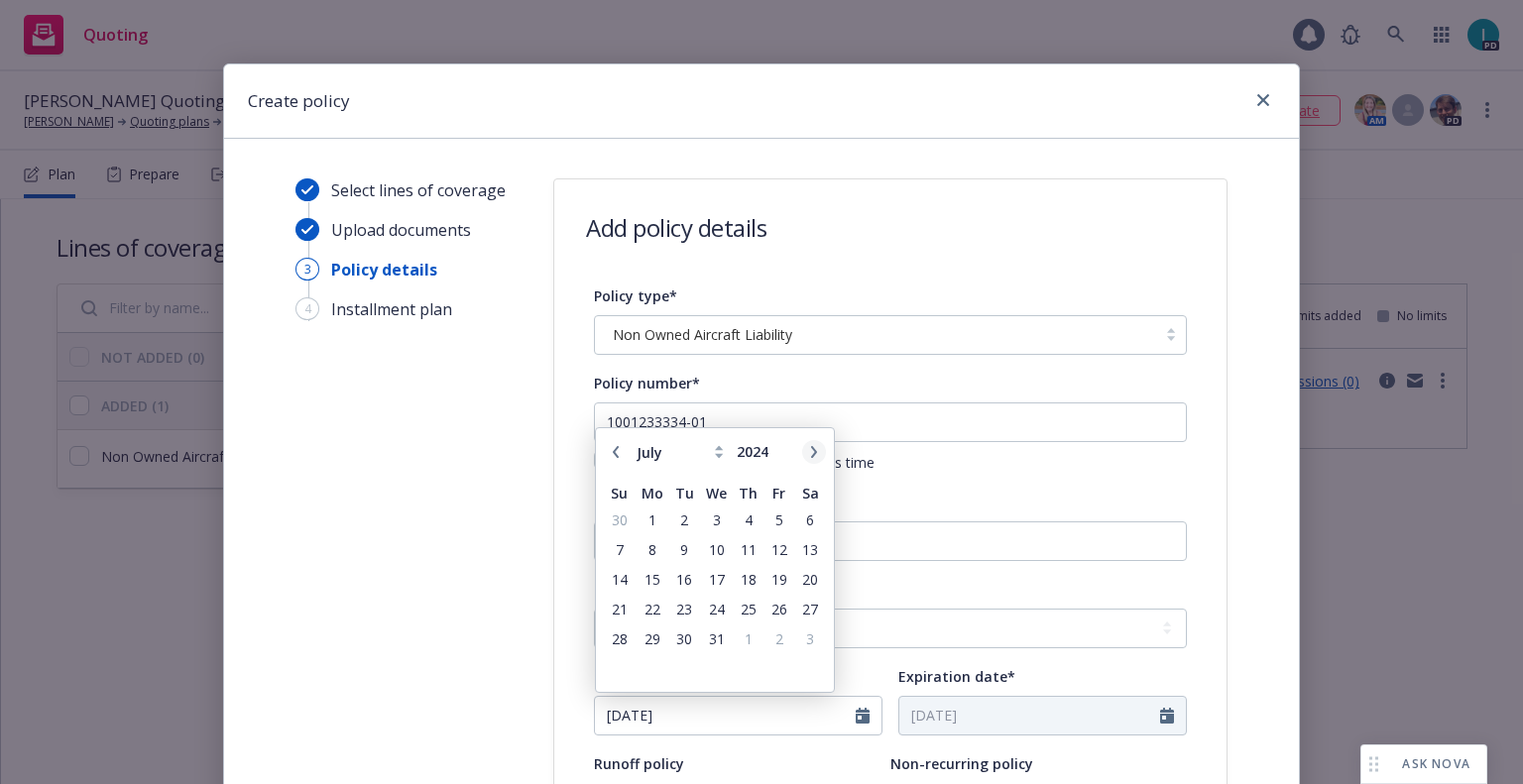 click 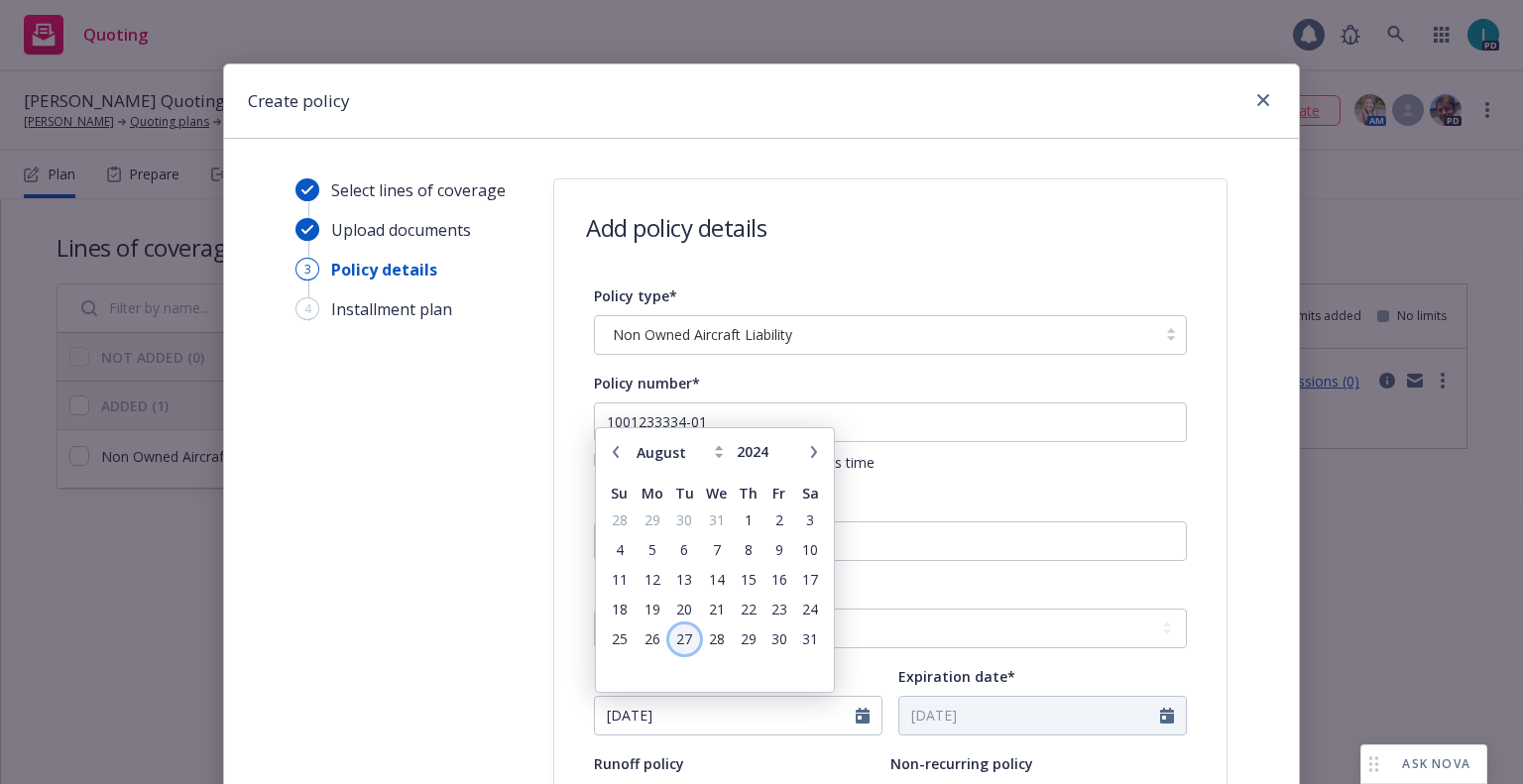 click on "27" at bounding box center [684, 638] 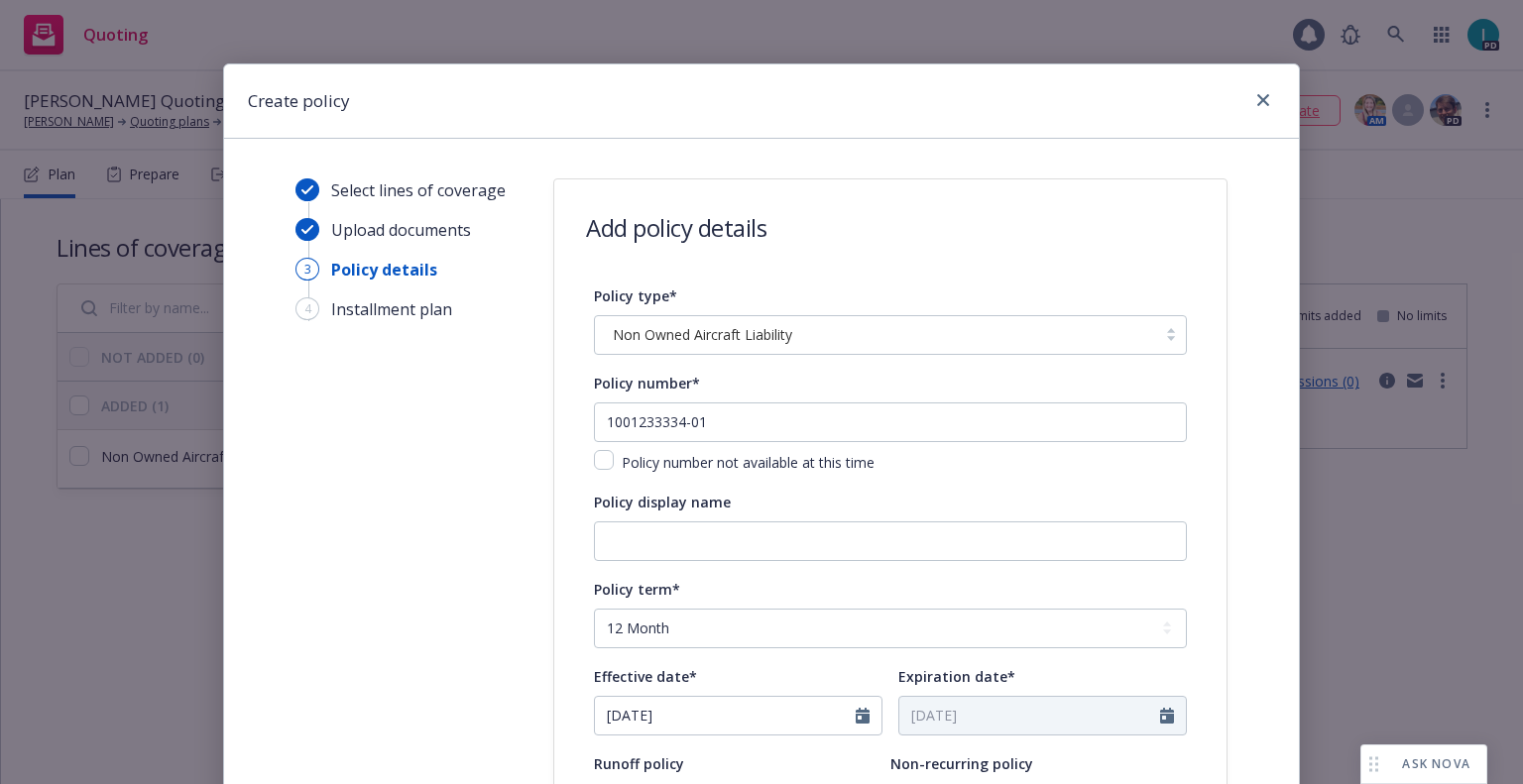 type on "08/27/2024" 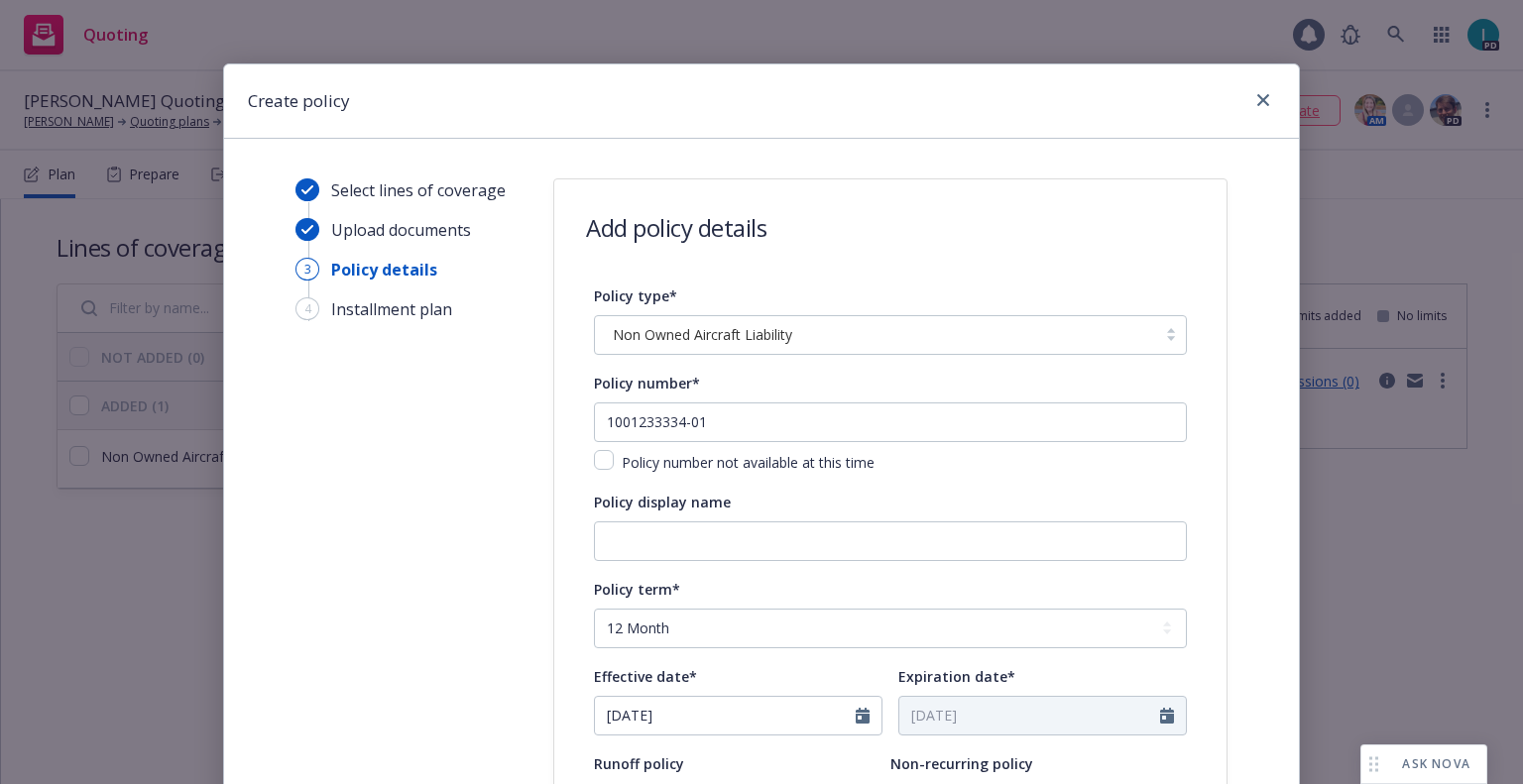 type on "08/27/2025" 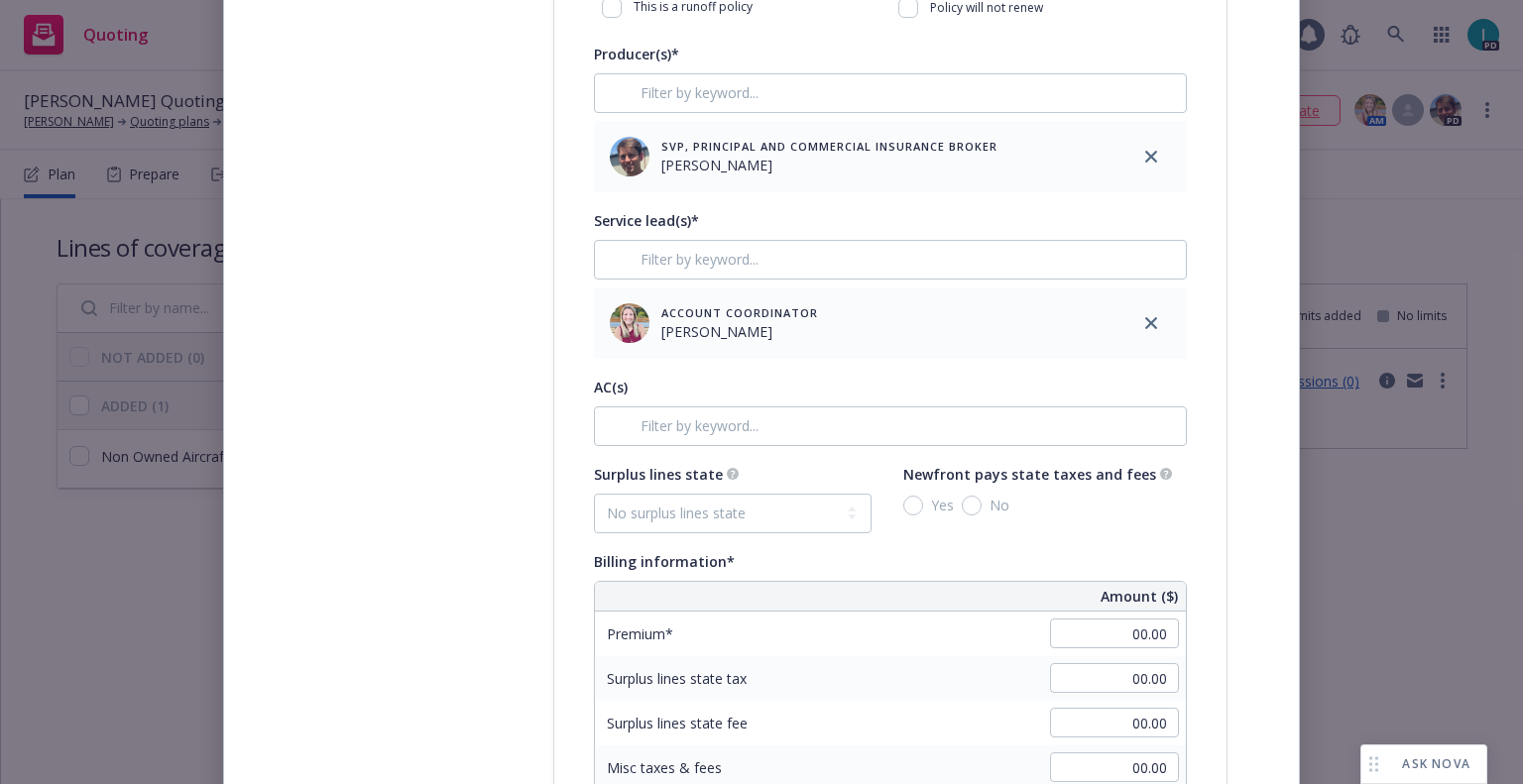 scroll, scrollTop: 1189, scrollLeft: 0, axis: vertical 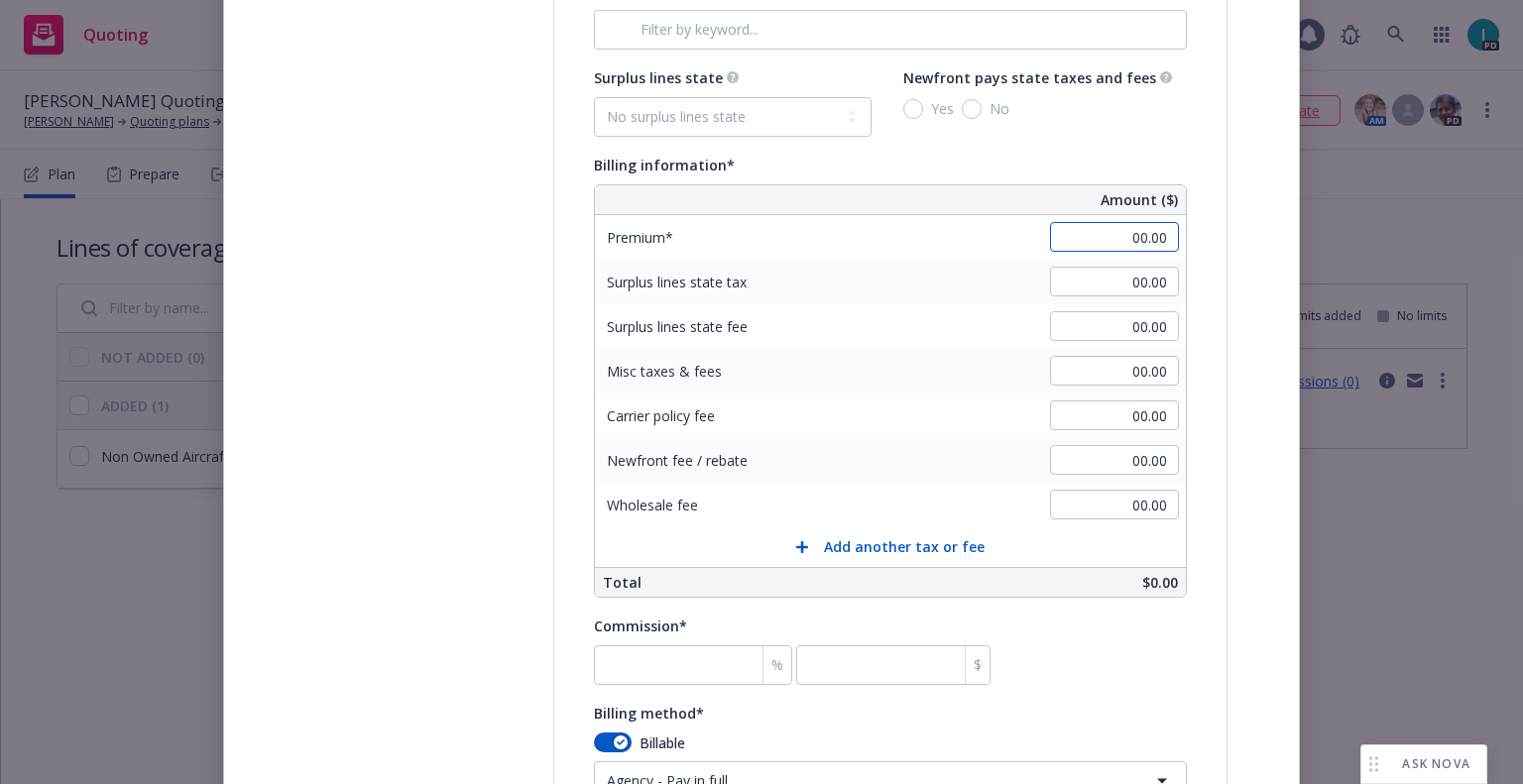 click on "00.00" at bounding box center [1114, 237] 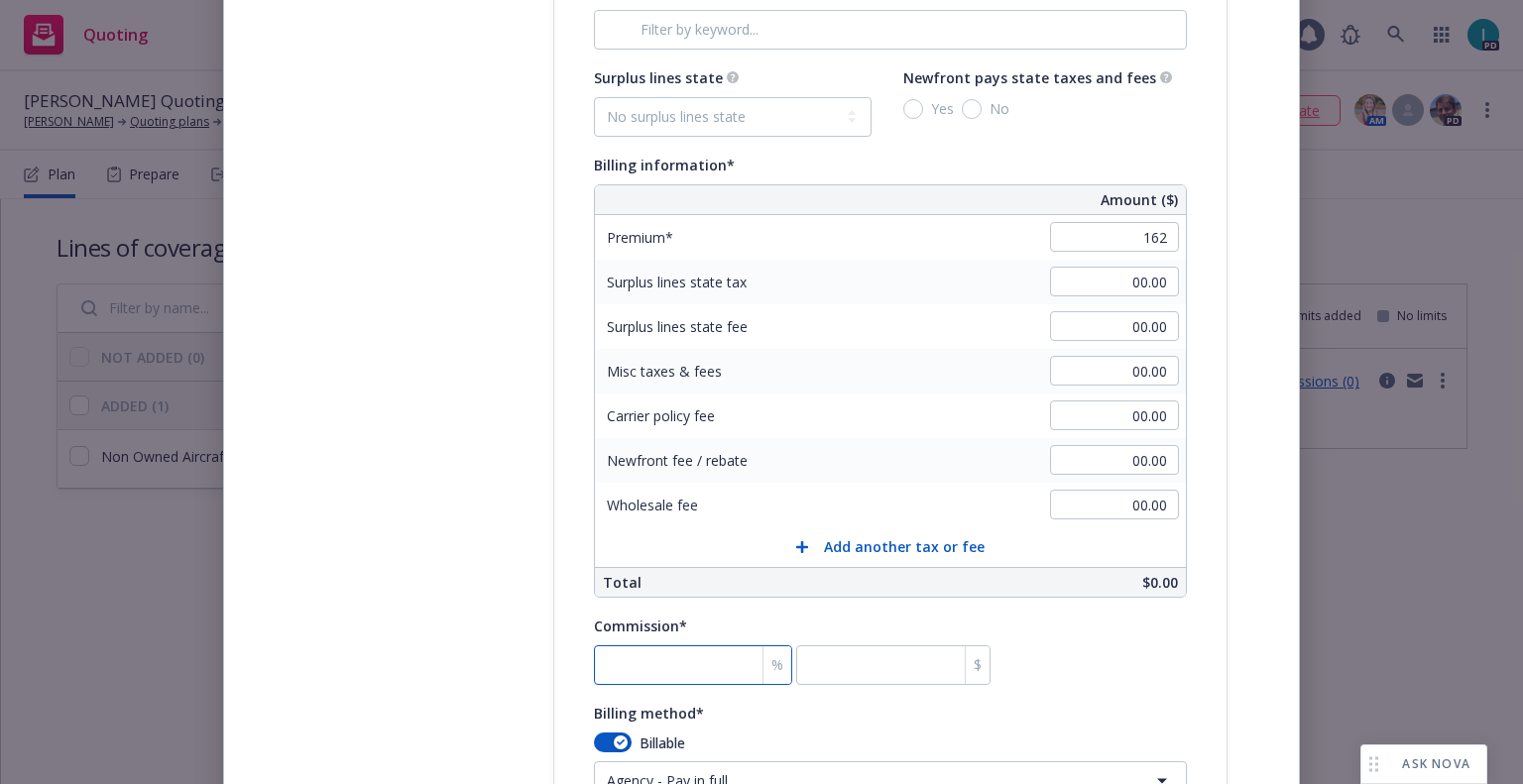 type on "162.00" 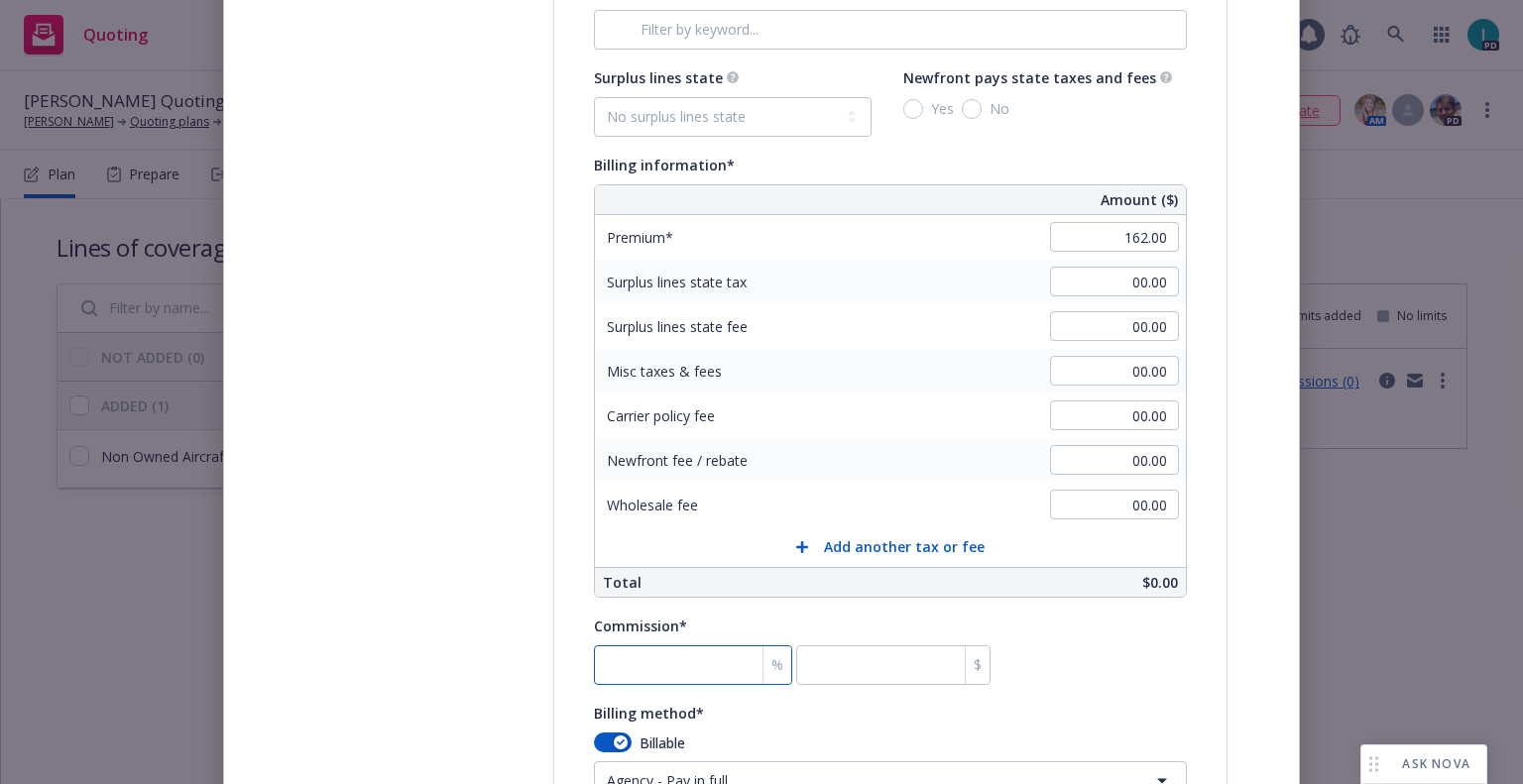 click at bounding box center (693, 665) 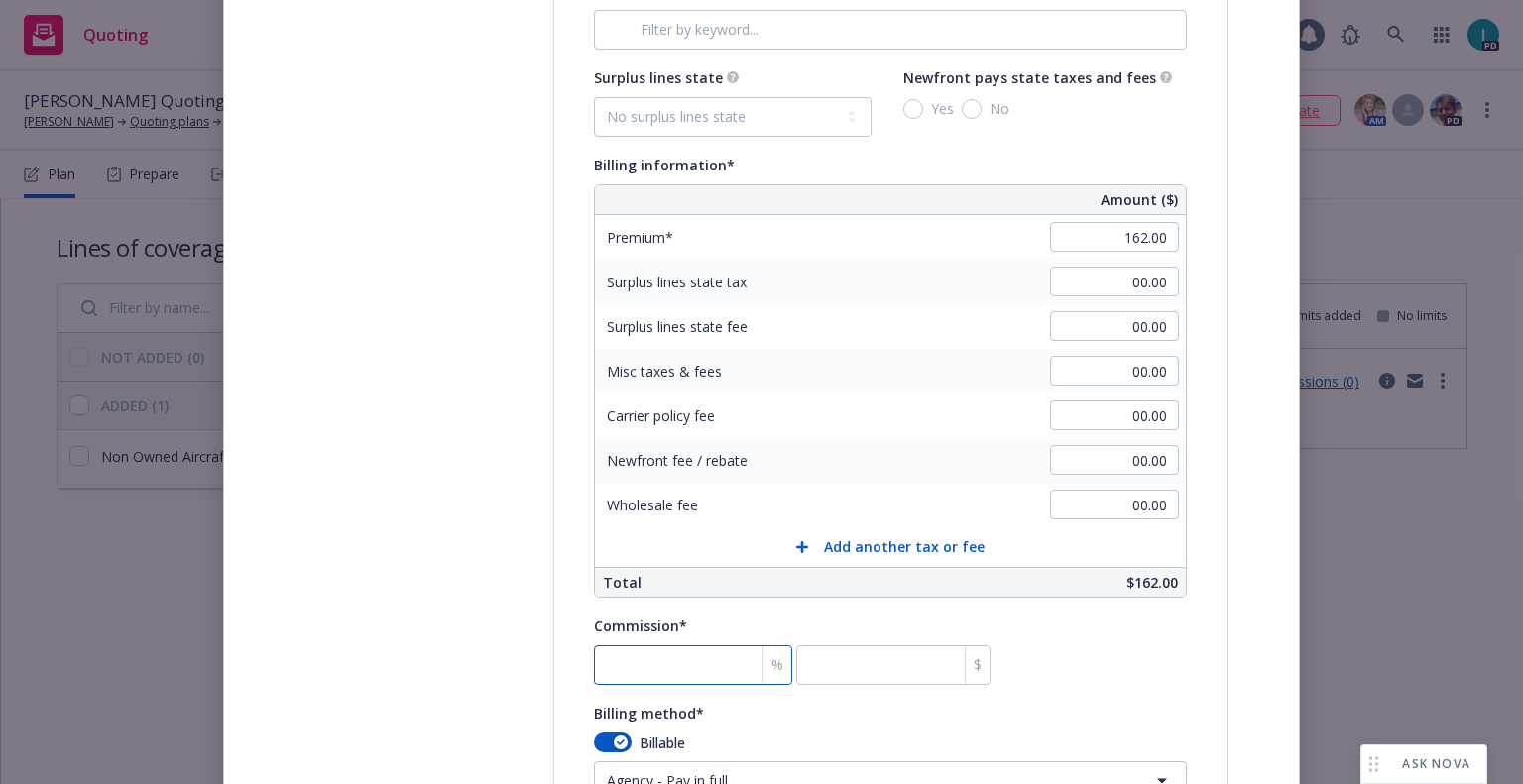 type on "2" 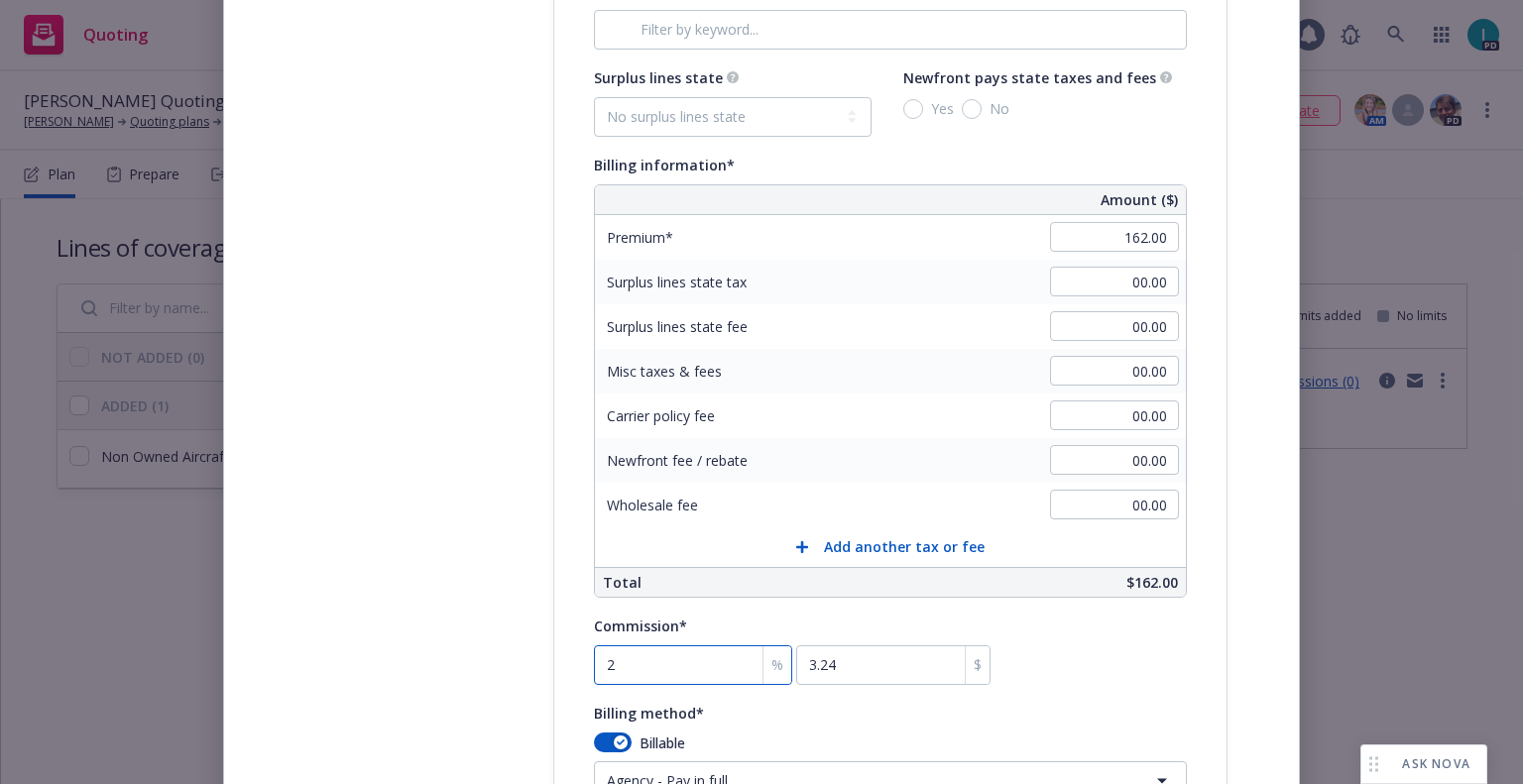 type on "20" 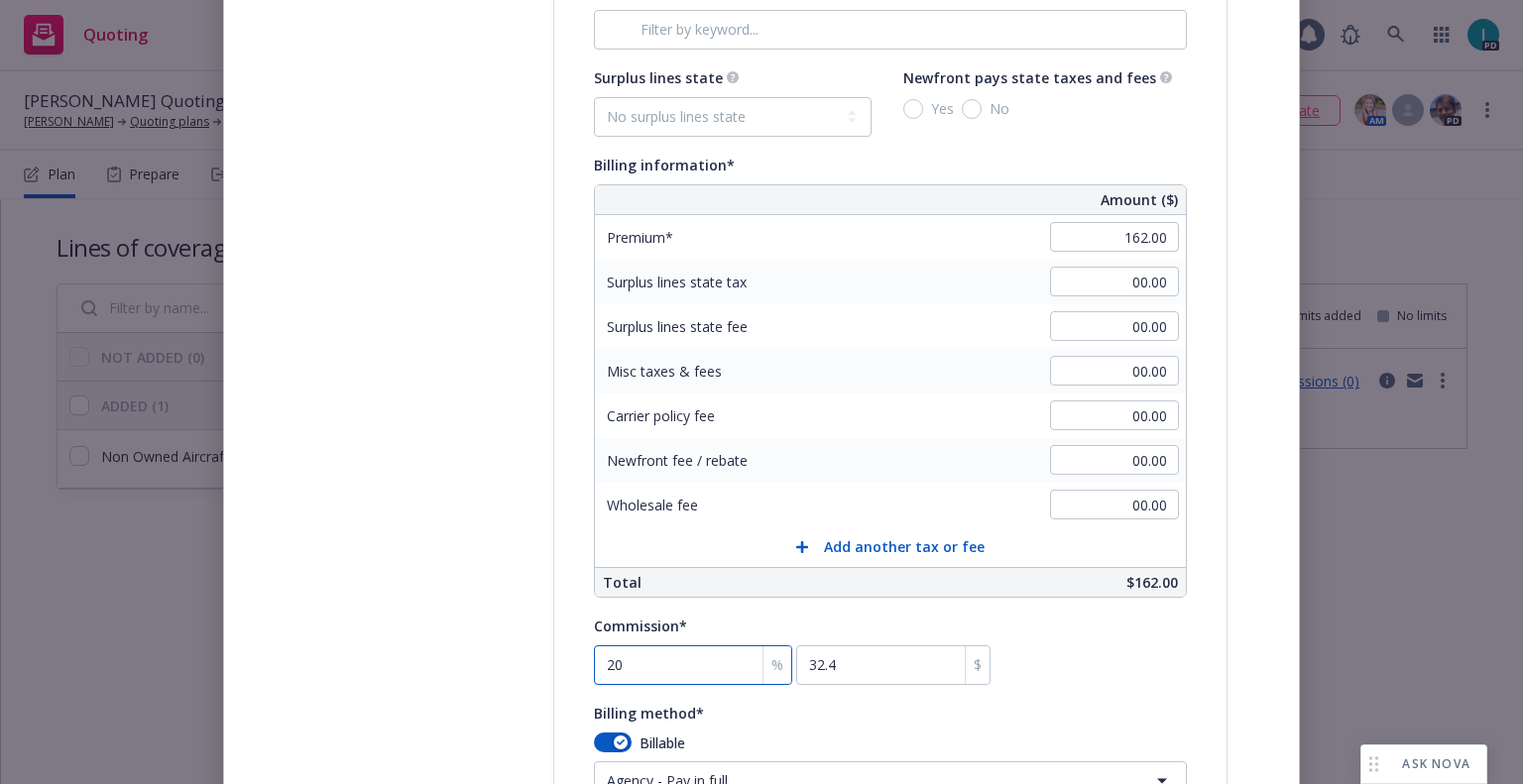scroll, scrollTop: 1487, scrollLeft: 0, axis: vertical 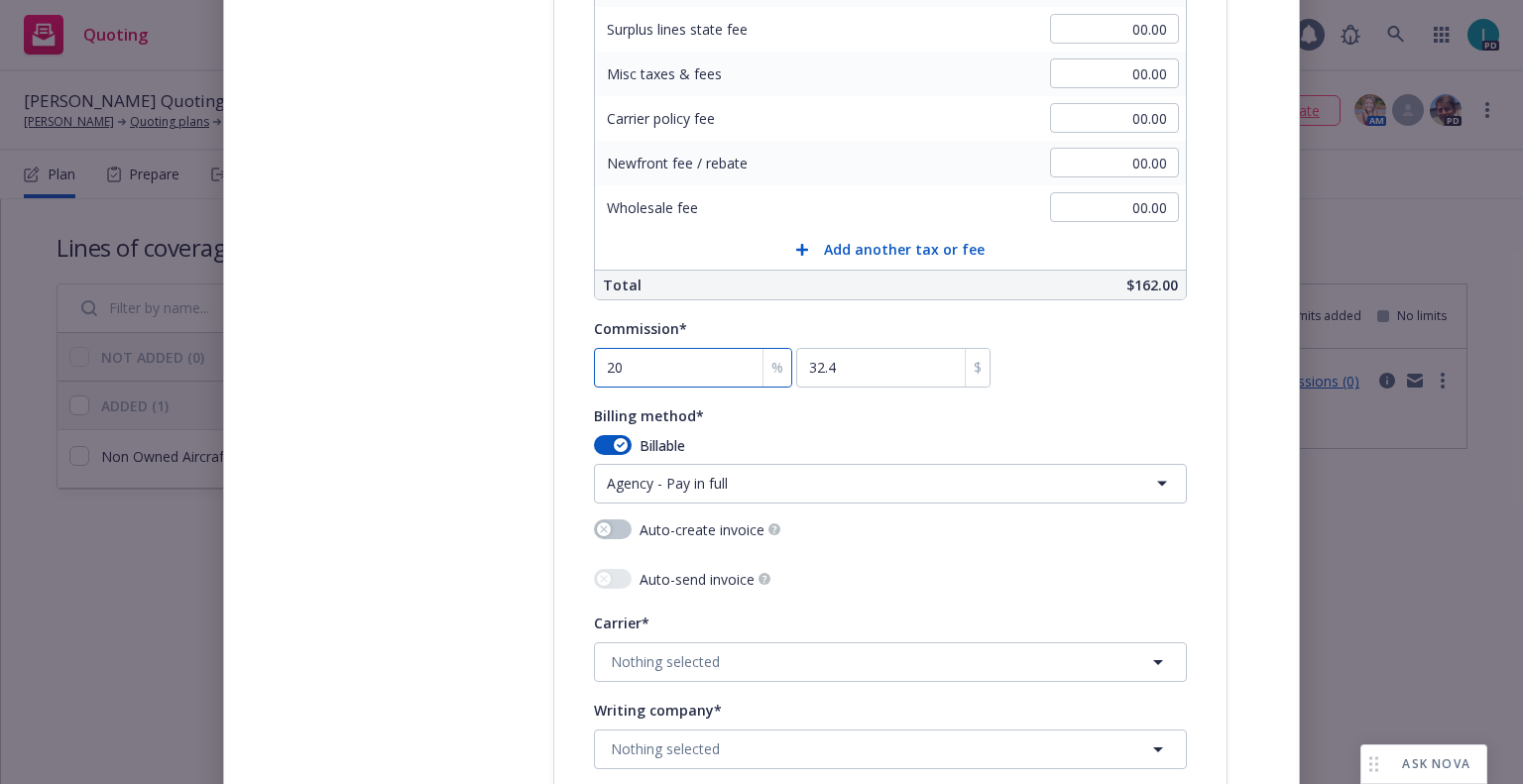 type on "20" 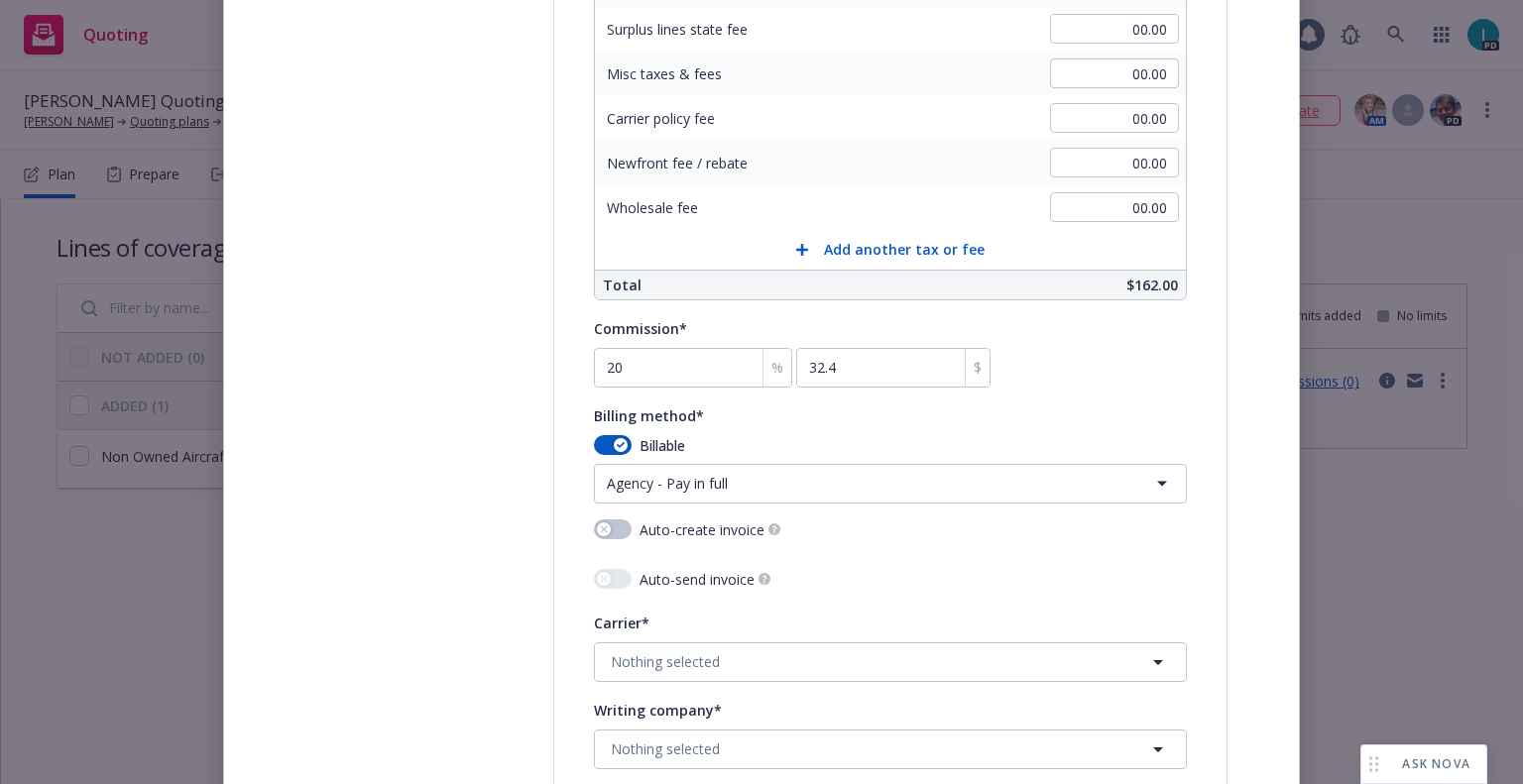 click on "Quoting 1 PD Karsten Briggs Quoting Plan (2025-07-14) Karsten Briggs Quoting plans Quoting plan More info... ETA :  July 14, 2025 No SSC case associated. Associate AM PD Plan Prepare Submit Responses Compare Propose Bind Files Lines of coverage Add NOT ADDED (0) ADDED (1) Non Owned Aircraft Liability New Submission groups Show archived Limits added No limits Non Owned Aircraft Liability View submissions (0) Non Owned Aircraft Liability New Line of coverage Non Owned Aircraft Liability New LOC details copied 07/14/2025   /872fc15a-94be-4281-95b8-dd36aa50a501/plan ASK NOVA Create policy Select lines of coverage Upload documents 3 Policy details 4 Installment plan Add policy details Policy type* Non Owned Aircraft Liability Policy number* 1001233334-01 Policy number not available at this time Policy display name Policy term* Select policy term 12 Month 6 Month 4 Month 3 Month 2 Month 1 Month 36 Month (3 yr) 72 Month (6 yr) 120 Month (10 yr) 180 Month (15 yr) 240 Month (20 yr) 300 Month (25 yr) 360 Month (30 yr)" at bounding box center (762, 392) 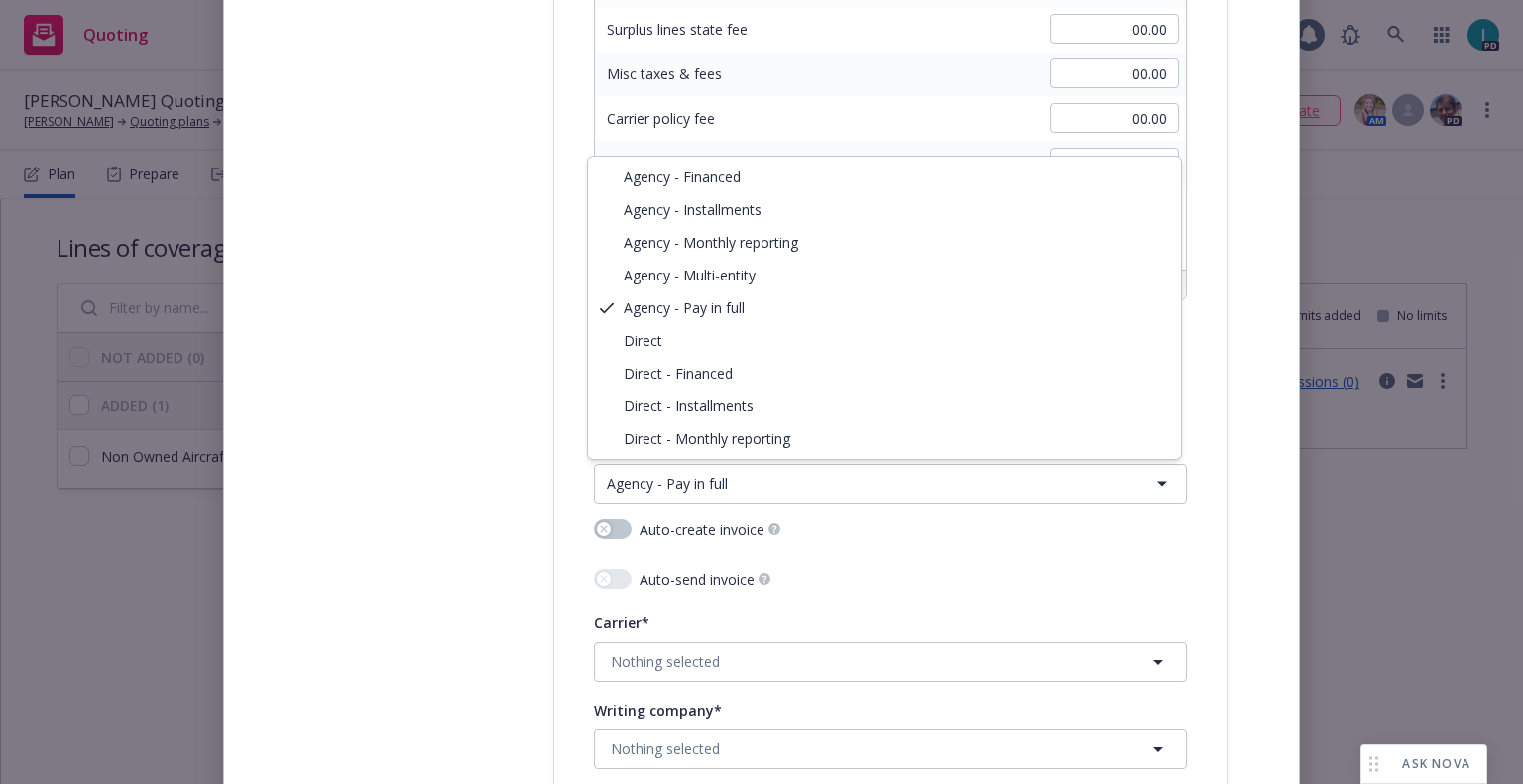 select on "DIRECT" 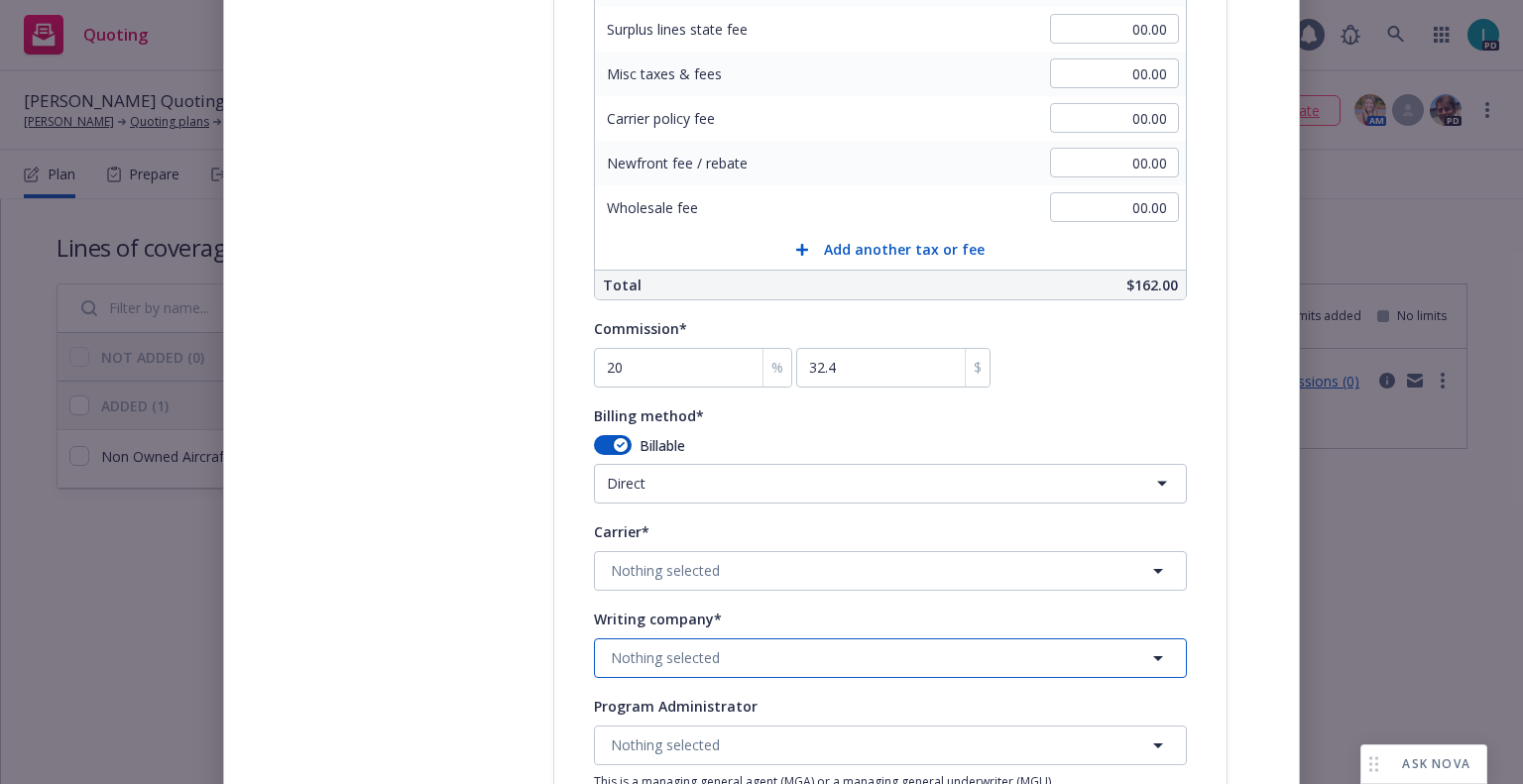click on "Nothing selected" at bounding box center [665, 657] 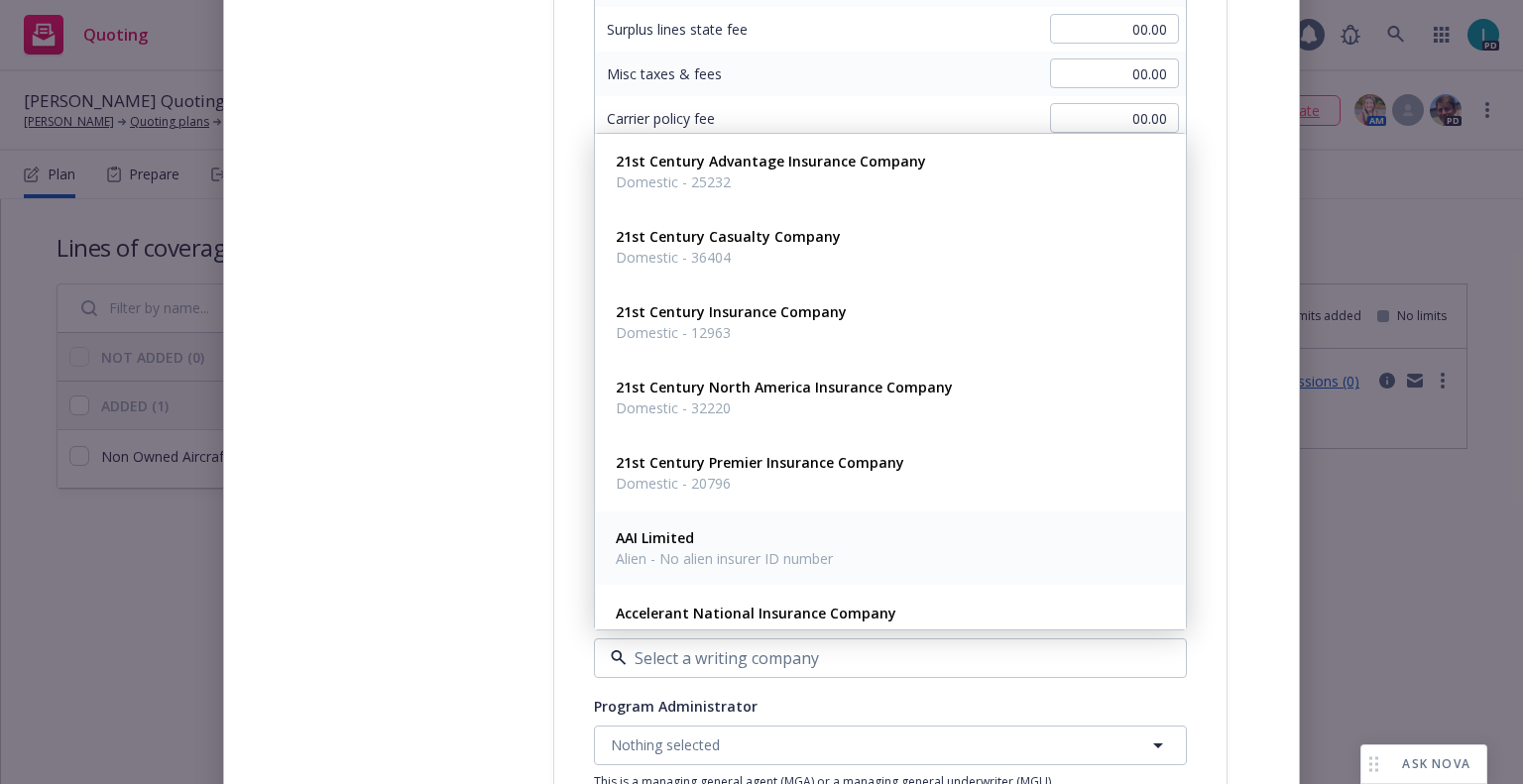 click on "Alien - No alien insurer ID number" at bounding box center (724, 558) 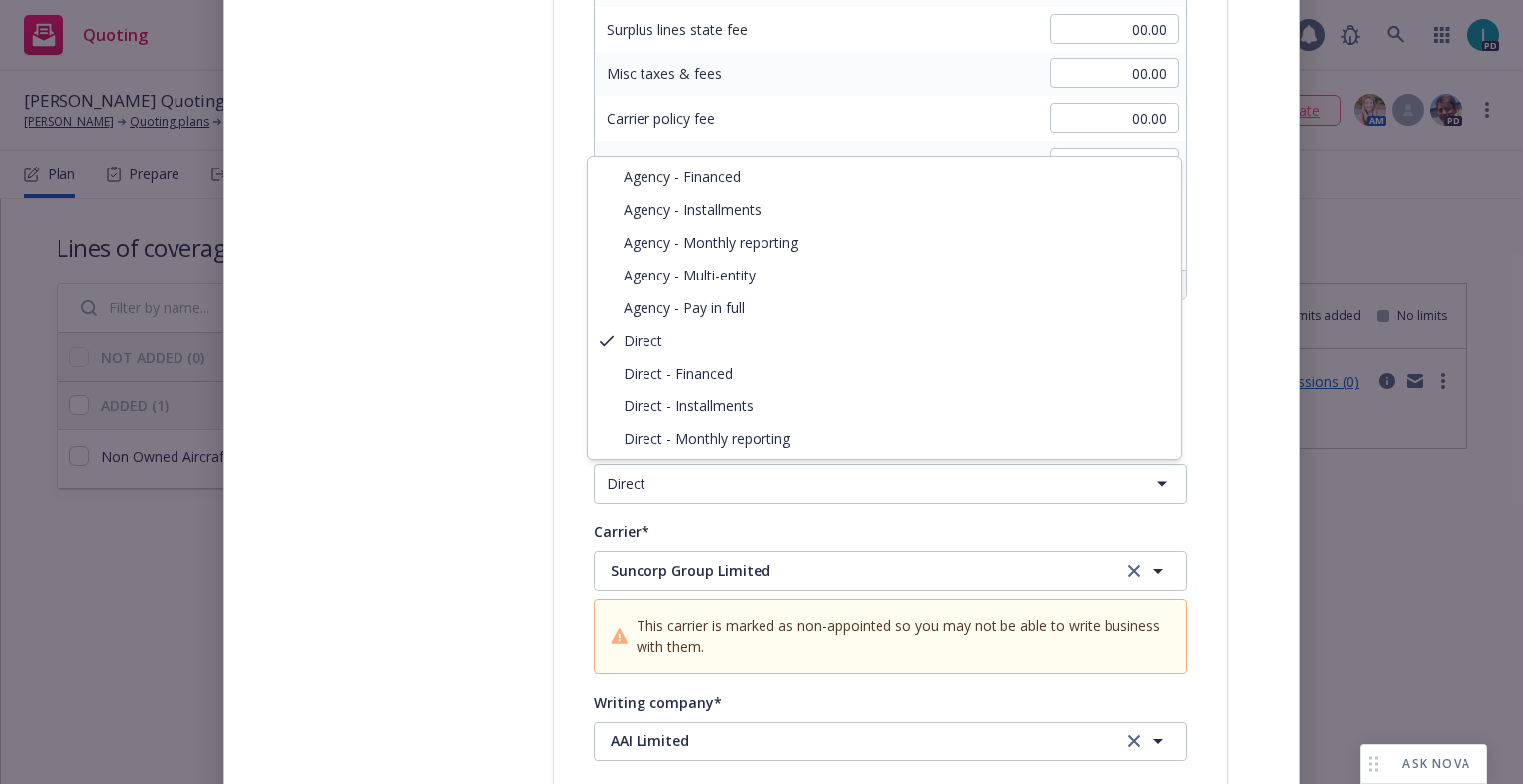 click on "Quoting 1 PD Karsten Briggs Quoting Plan (2025-07-14) Karsten Briggs Quoting plans Quoting plan More info... ETA :  July 14, 2025 No SSC case associated. Associate AM PD Plan Prepare Submit Responses Compare Propose Bind Files Lines of coverage Add NOT ADDED (0) ADDED (1) Non Owned Aircraft Liability New Submission groups Show archived Limits added No limits Non Owned Aircraft Liability View submissions (0) Non Owned Aircraft Liability New Line of coverage Non Owned Aircraft Liability New LOC details copied 07/14/2025   /872fc15a-94be-4281-95b8-dd36aa50a501/plan ASK NOVA Create policy Select lines of coverage Upload documents 3 Policy details 4 Installment plan Add policy details Policy type* Non Owned Aircraft Liability Policy number* 1001233334-01 Policy number not available at this time Policy display name Policy term* Select policy term 12 Month 6 Month 4 Month 3 Month 2 Month 1 Month 36 Month (3 yr) 72 Month (6 yr) 120 Month (10 yr) 180 Month (15 yr) 240 Month (20 yr) 300 Month (25 yr) 360 Month (30 yr)" at bounding box center (762, 392) 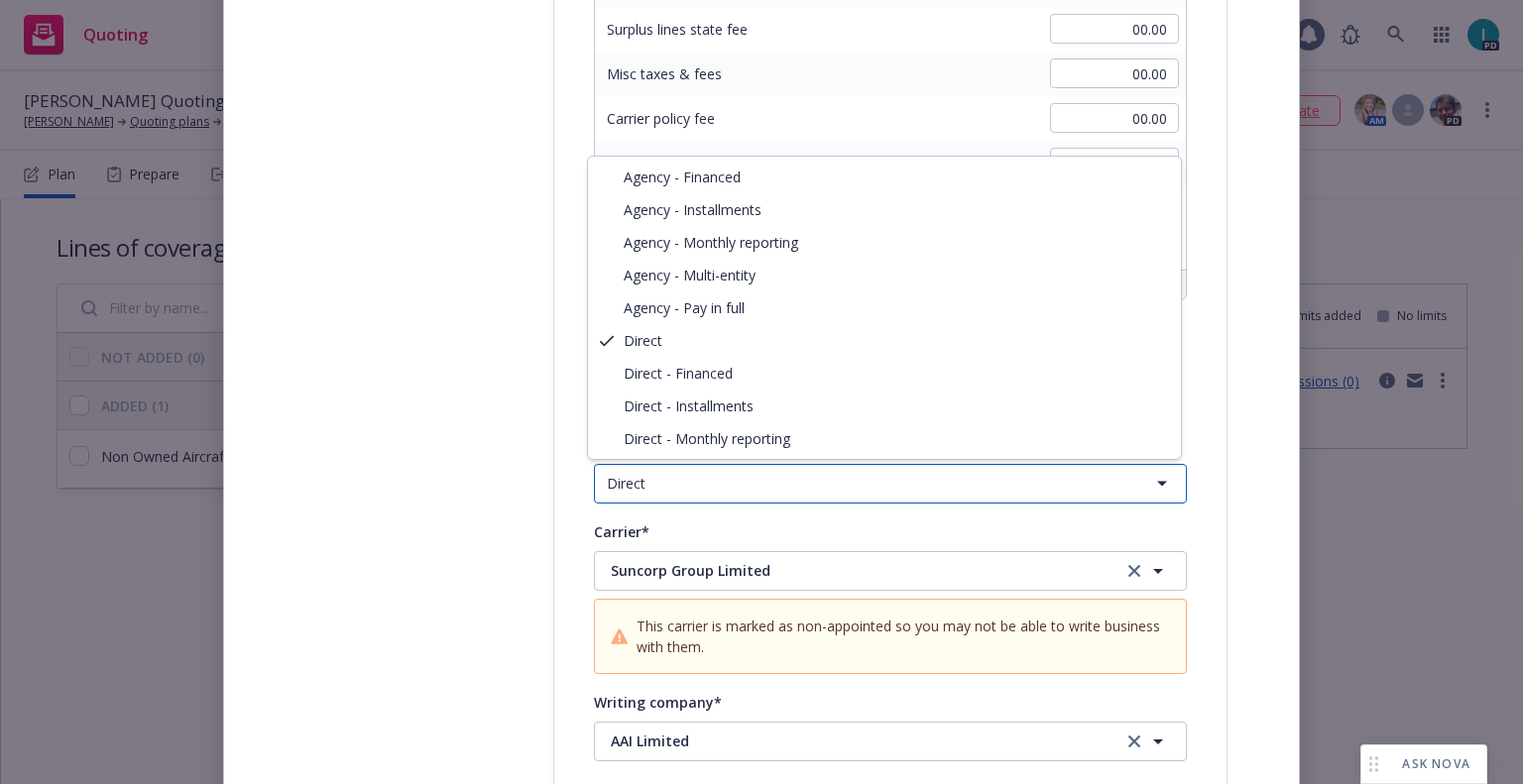 click on "Quoting 1 PD Karsten Briggs Quoting Plan (2025-07-14) Karsten Briggs Quoting plans Quoting plan More info... ETA :  July 14, 2025 No SSC case associated. Associate AM PD Plan Prepare Submit Responses Compare Propose Bind Files Lines of coverage Add NOT ADDED (0) ADDED (1) Non Owned Aircraft Liability New Submission groups Show archived Limits added No limits Non Owned Aircraft Liability View submissions (0) Non Owned Aircraft Liability New Line of coverage Non Owned Aircraft Liability New LOC details copied 07/14/2025   /872fc15a-94be-4281-95b8-dd36aa50a501/plan ASK NOVA Create policy Select lines of coverage Upload documents 3 Policy details 4 Installment plan Add policy details Policy type* Non Owned Aircraft Liability Policy number* 1001233334-01 Policy number not available at this time Policy display name Policy term* Select policy term 12 Month 6 Month 4 Month 3 Month 2 Month 1 Month 36 Month (3 yr) 72 Month (6 yr) 120 Month (10 yr) 180 Month (15 yr) 240 Month (20 yr) 300 Month (25 yr) 360 Month (30 yr)" at bounding box center (762, 392) 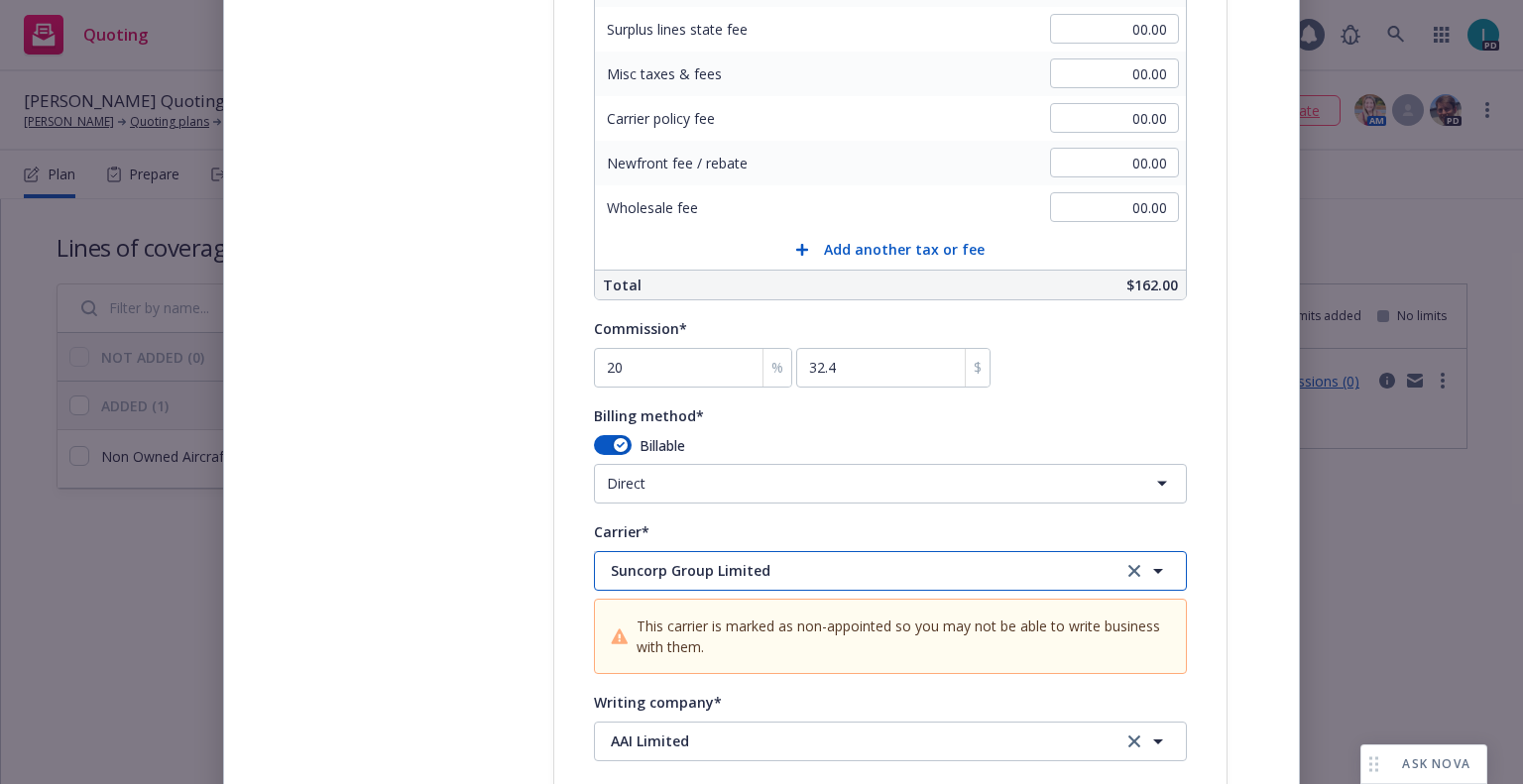 click on "Suncorp Group Limited" at bounding box center [890, 571] 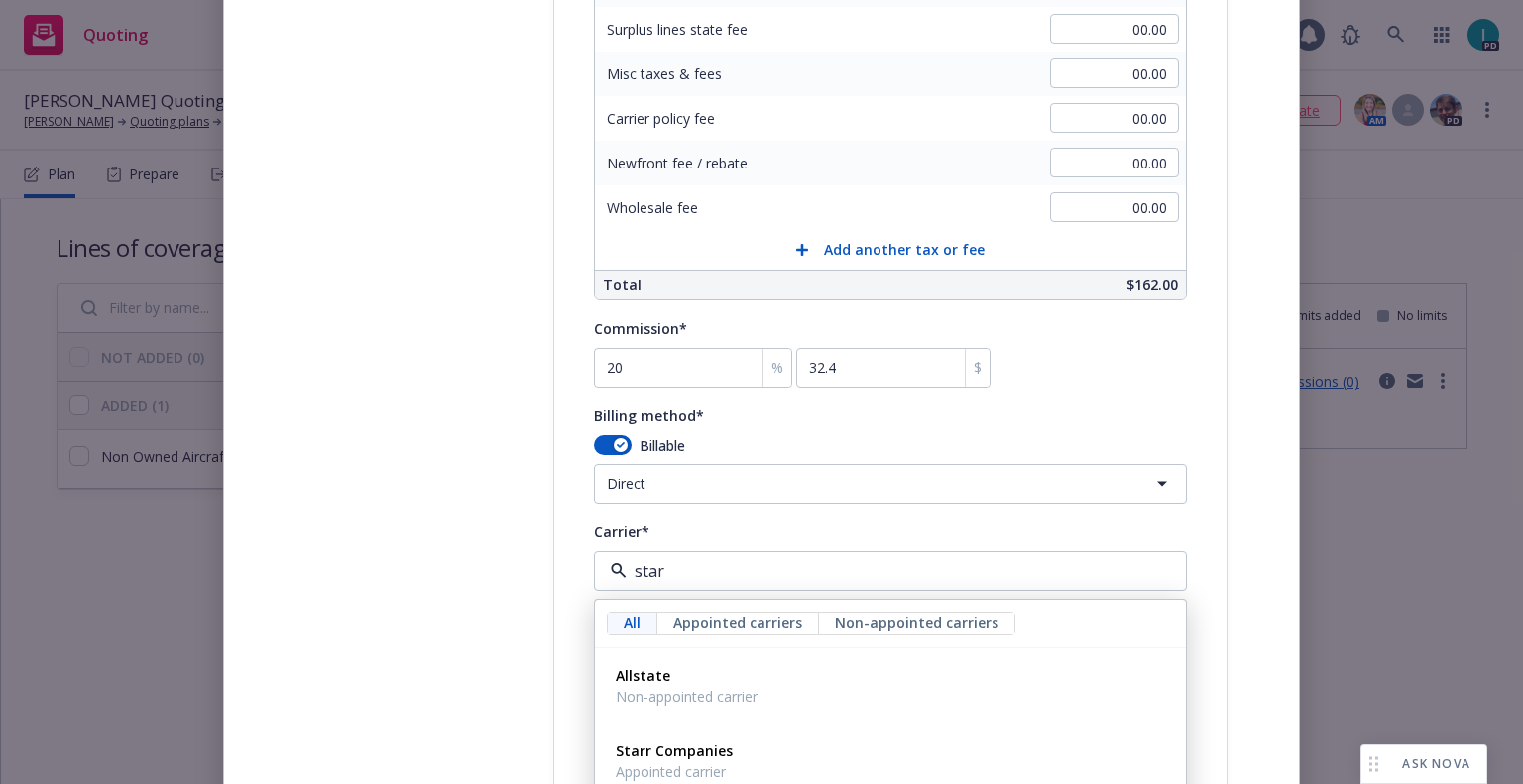 type on "starr" 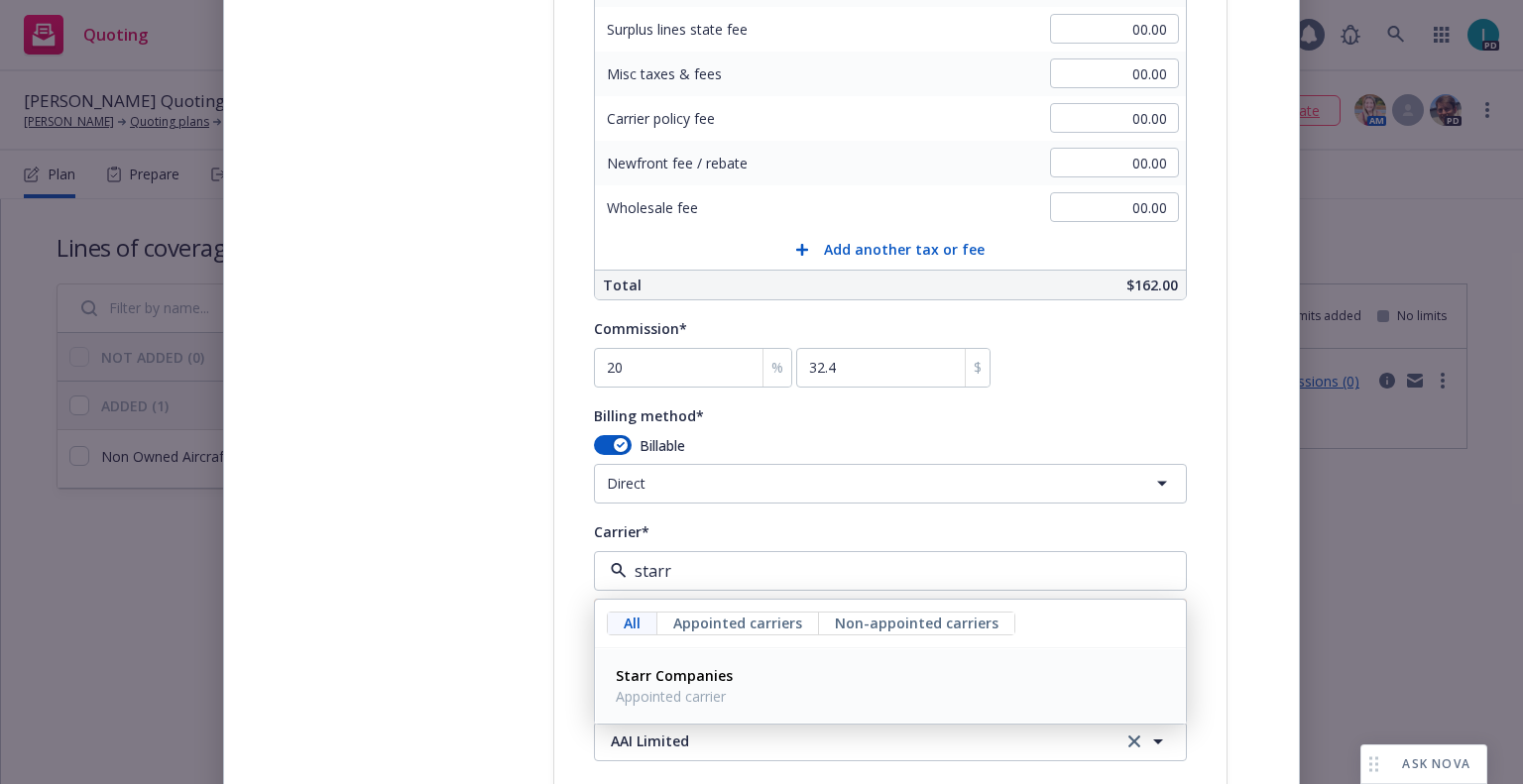 click on "Starr Companies Appointed carrier" at bounding box center (672, 686) 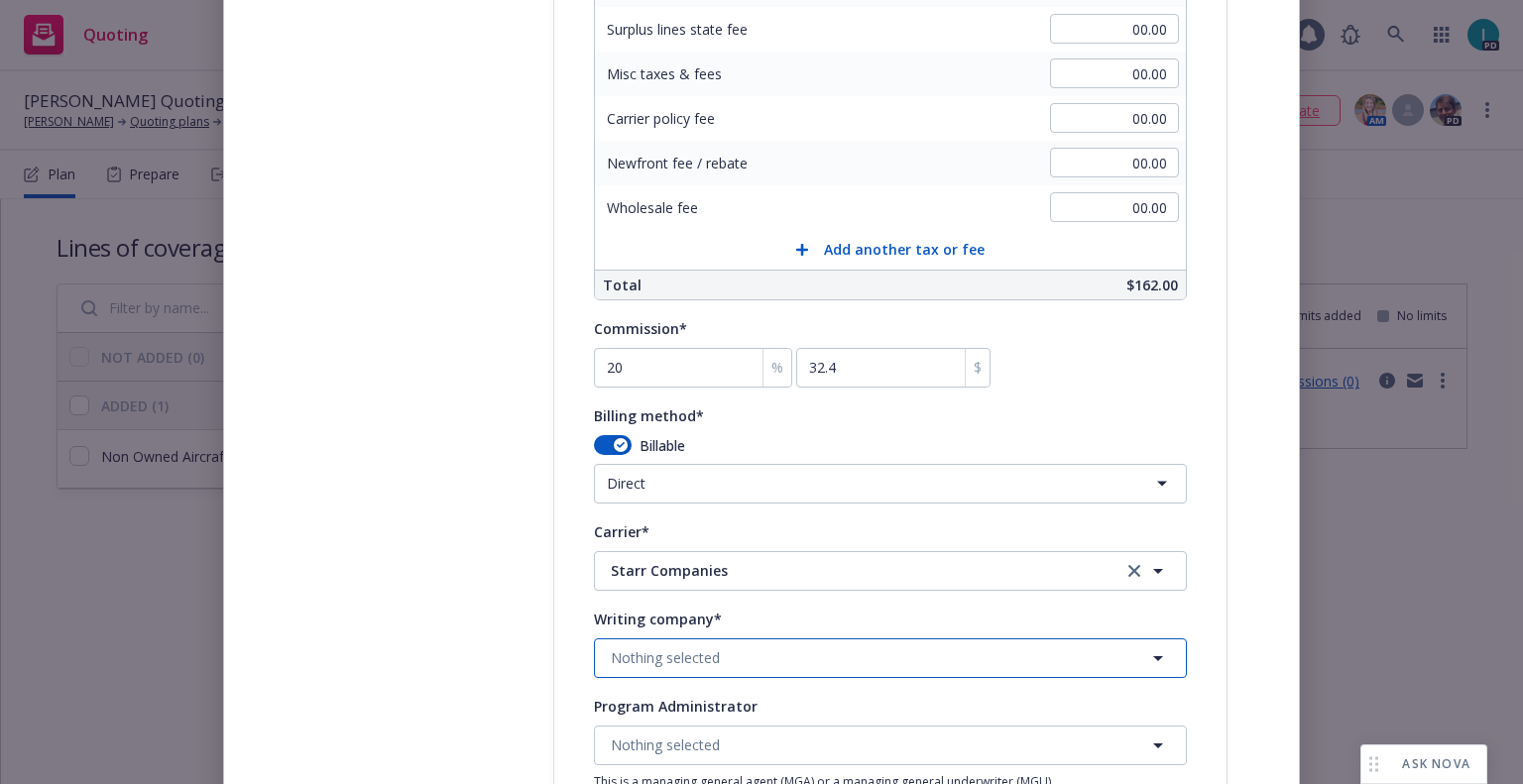 click on "Nothing selected" at bounding box center [665, 657] 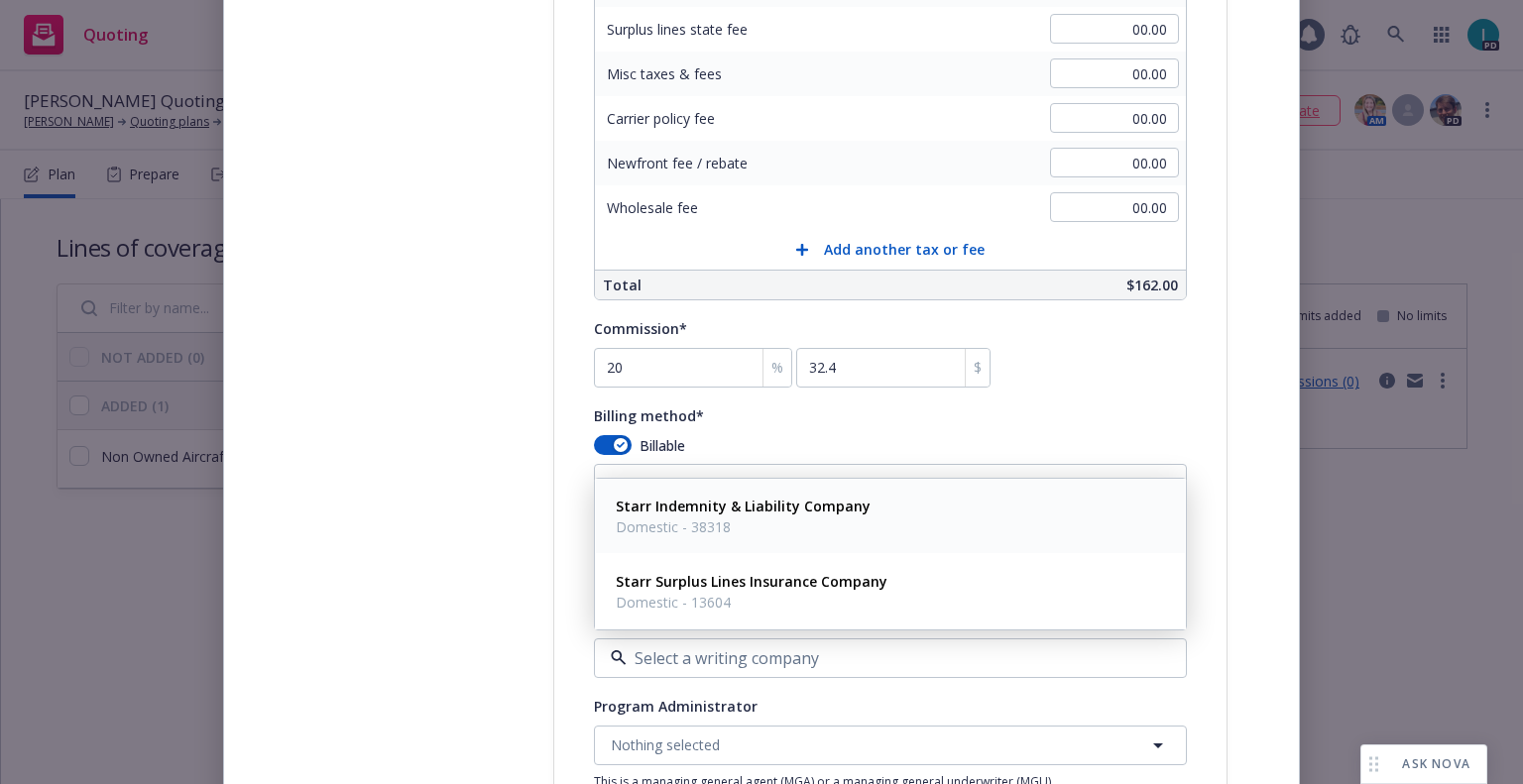 click on "Starr Indemnity & Liability Company" at bounding box center (743, 505) 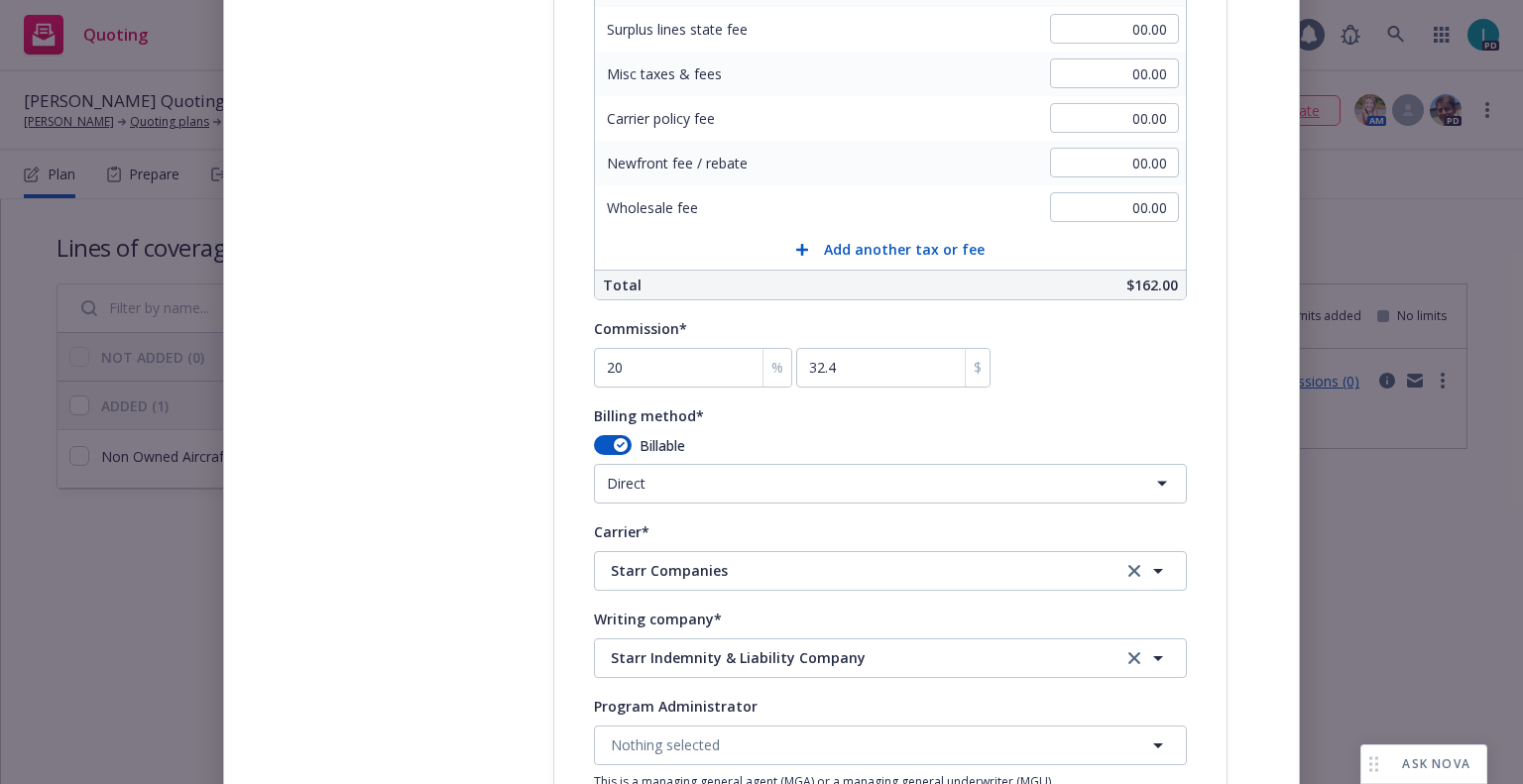 scroll, scrollTop: 2151, scrollLeft: 0, axis: vertical 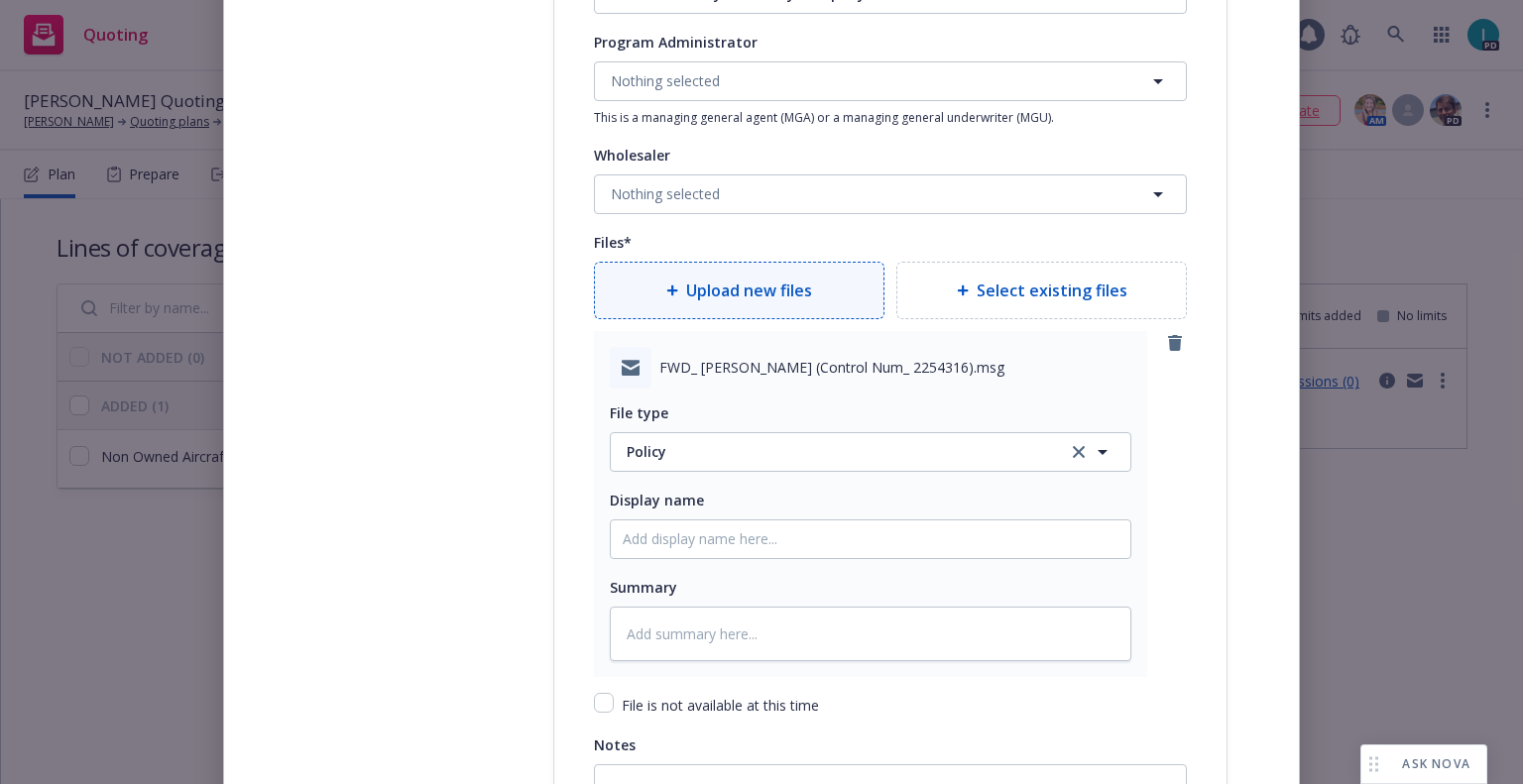 click on "Upload new files" at bounding box center [739, 290] 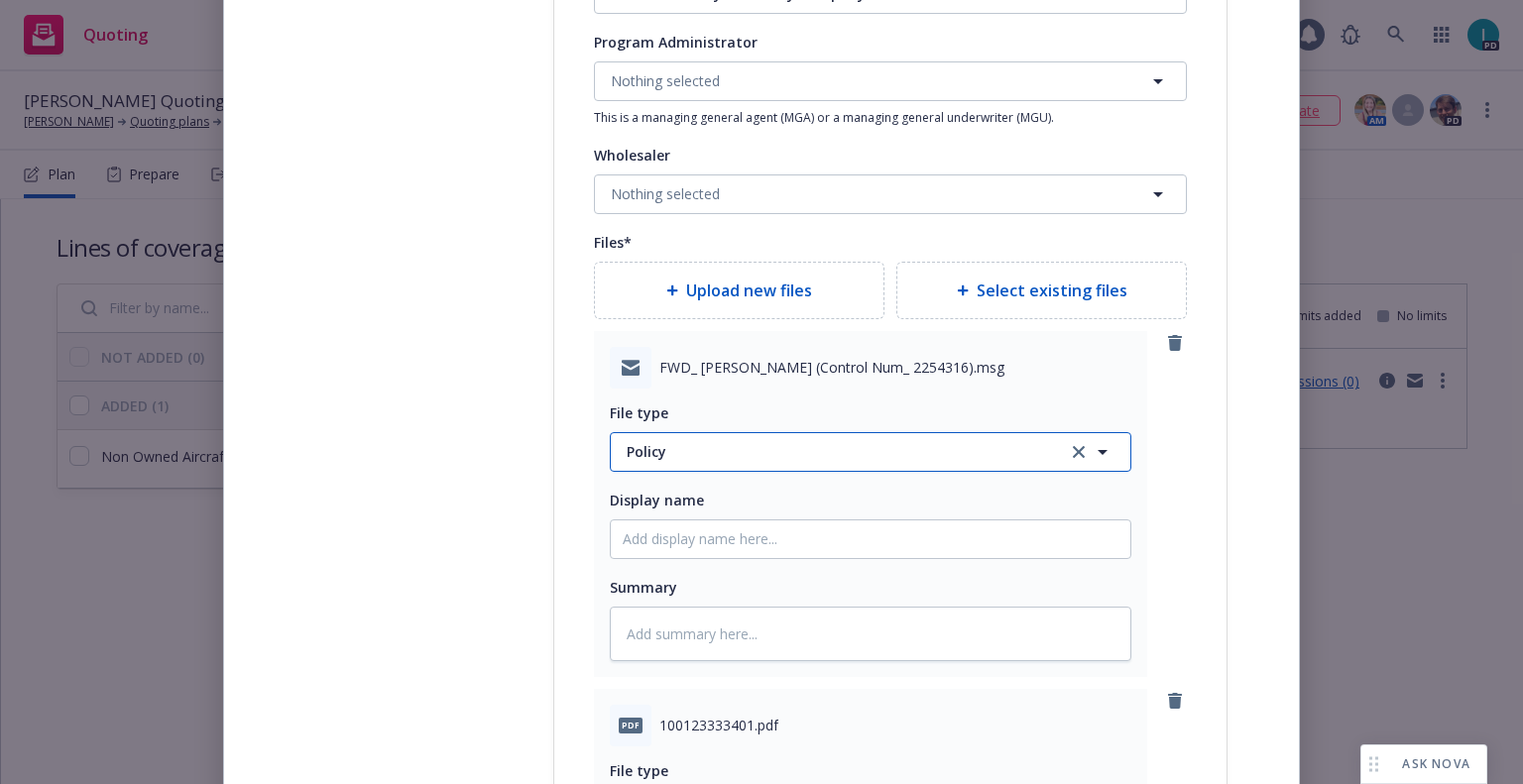 click on "Policy" at bounding box center (871, 452) 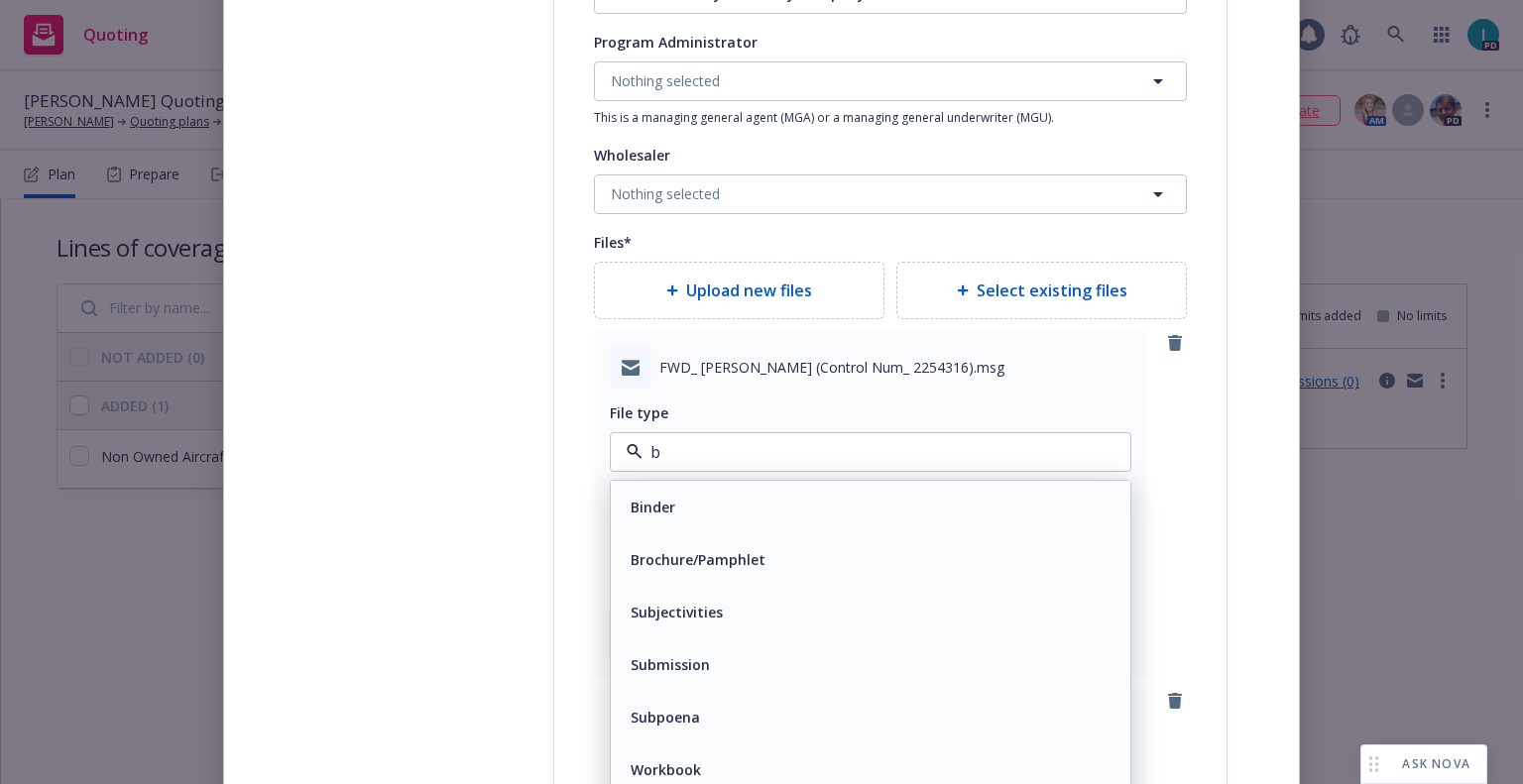 type on "bi" 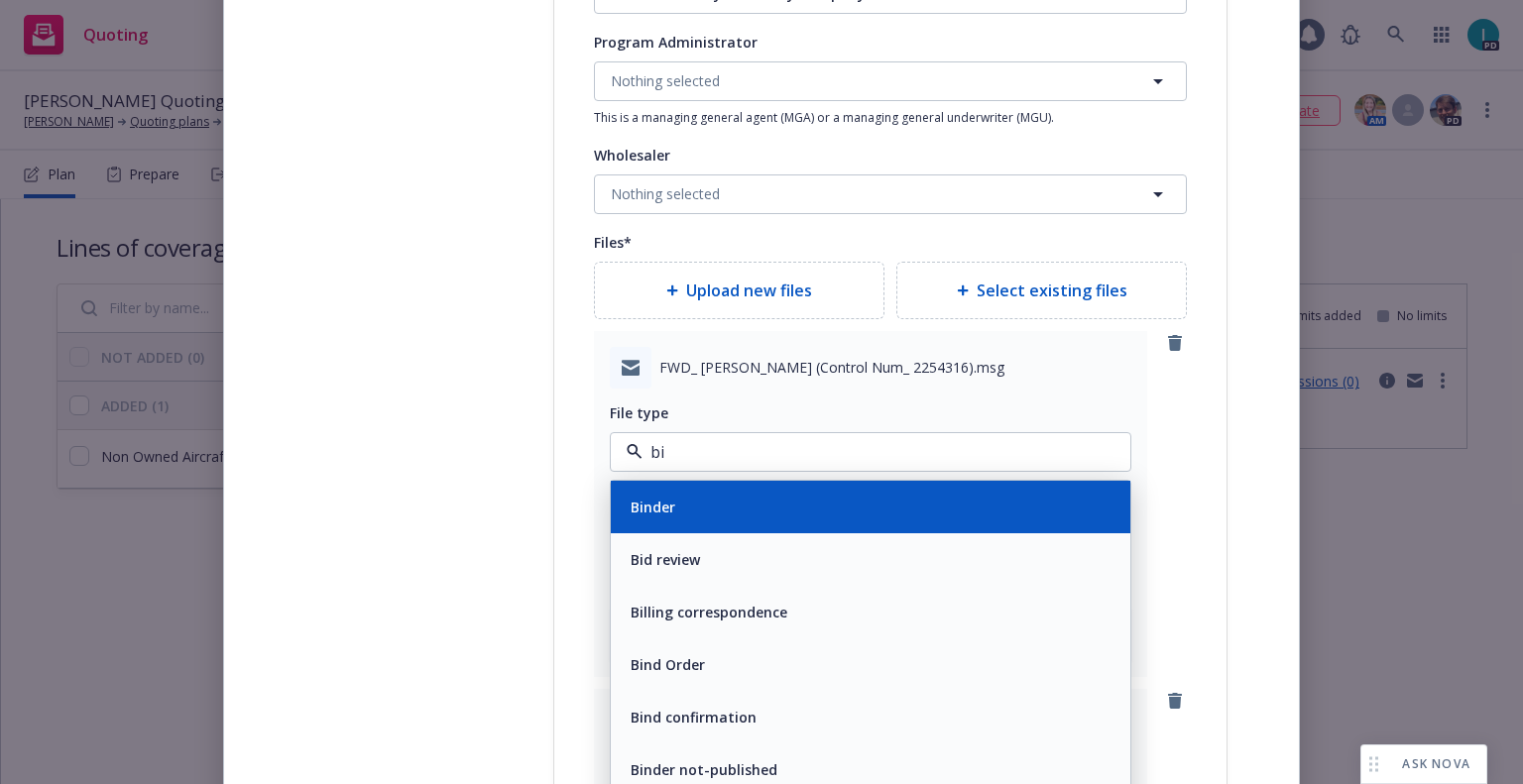 click on "Binder" at bounding box center (871, 506) 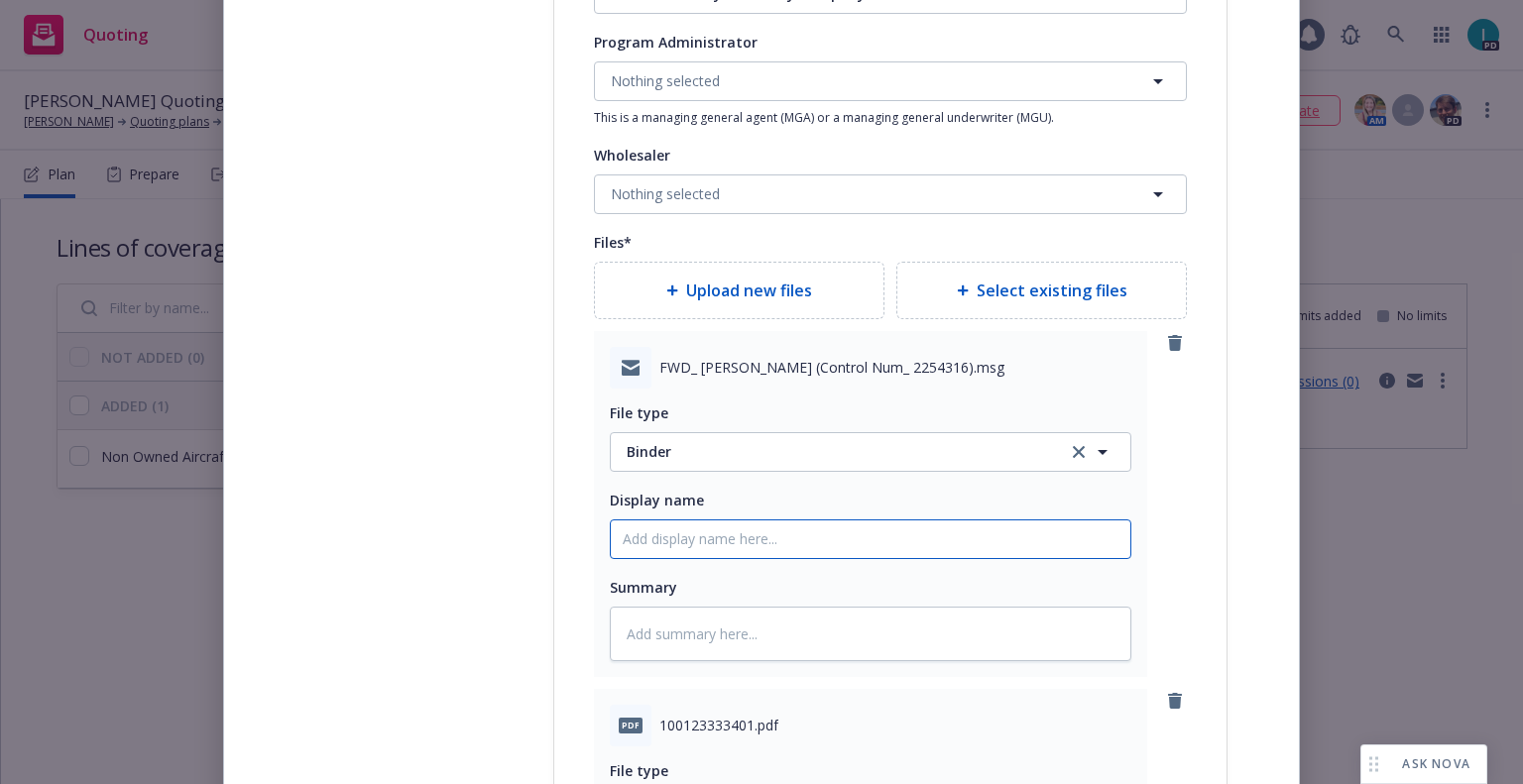 click on "Policy display name" at bounding box center (871, 539) 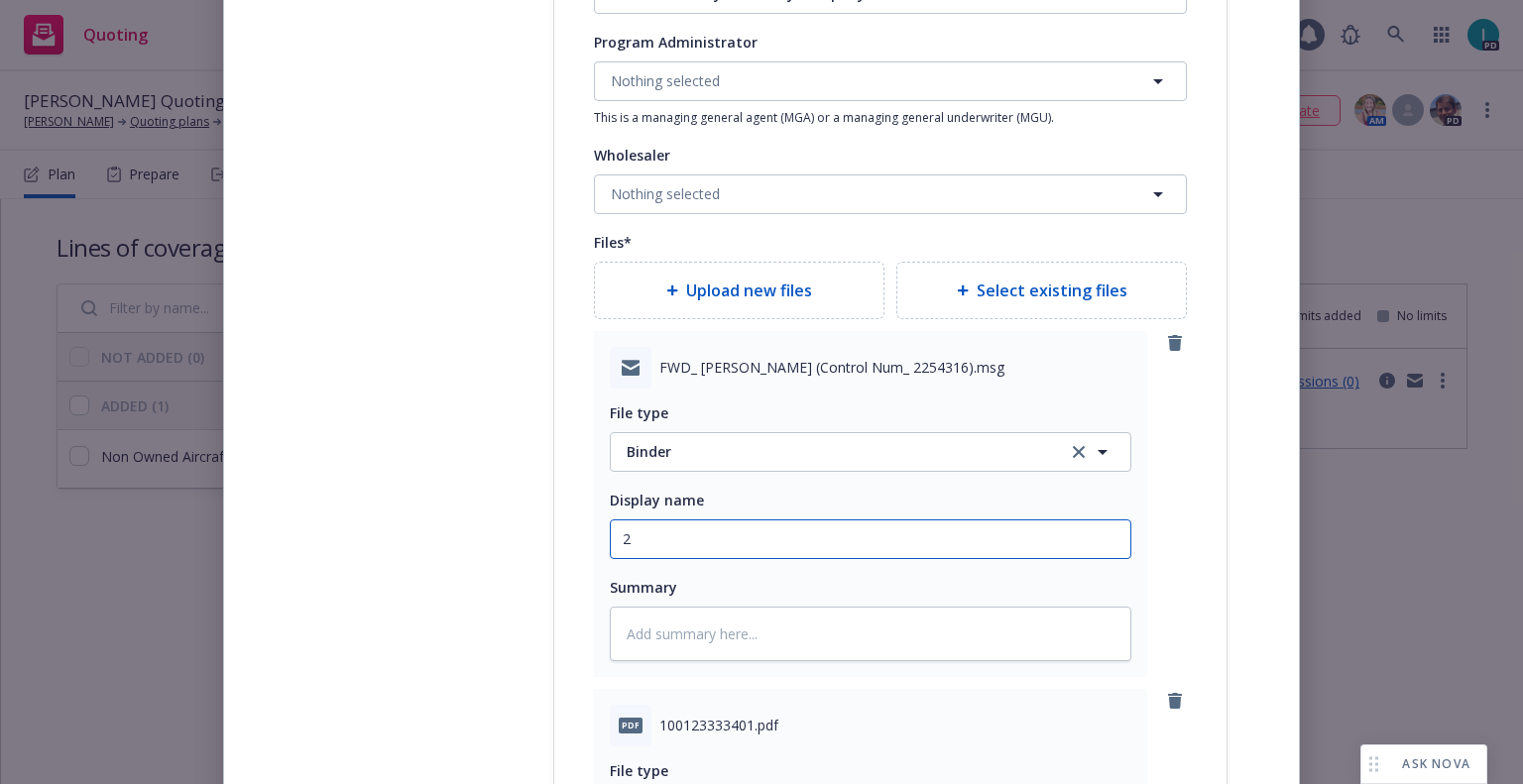 type on "x" 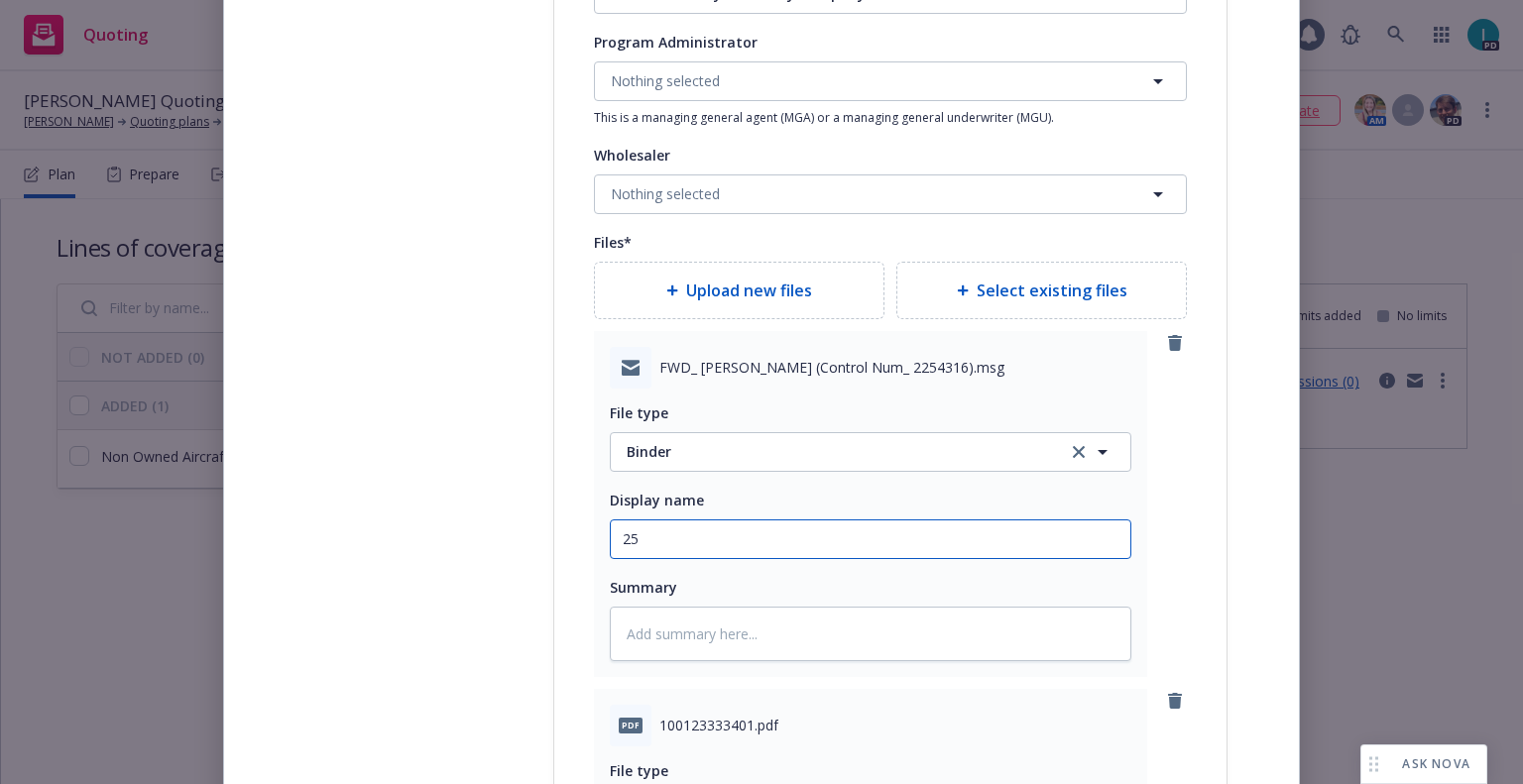 type on "x" 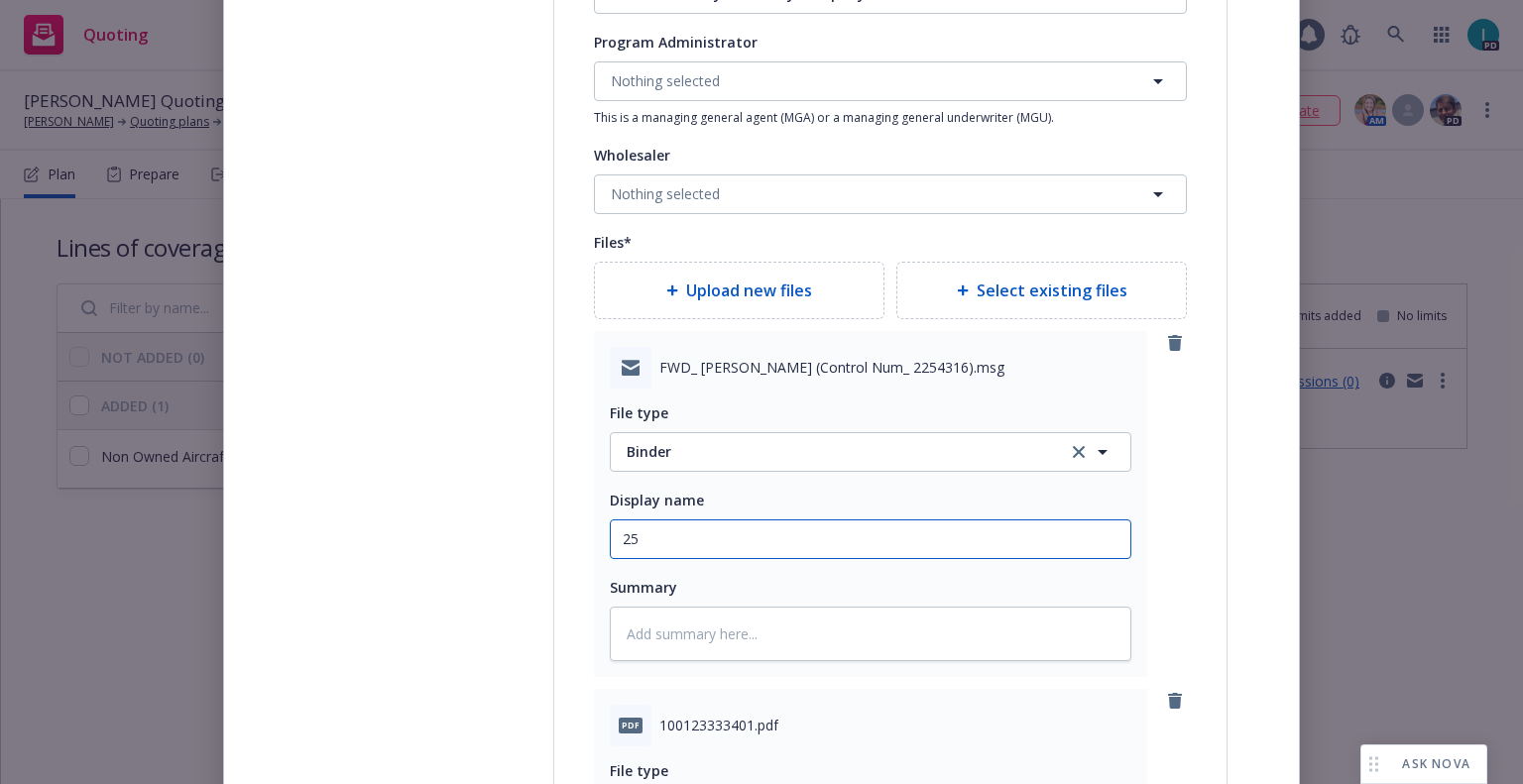type on "25 NOWN CVS Binder and Bill" 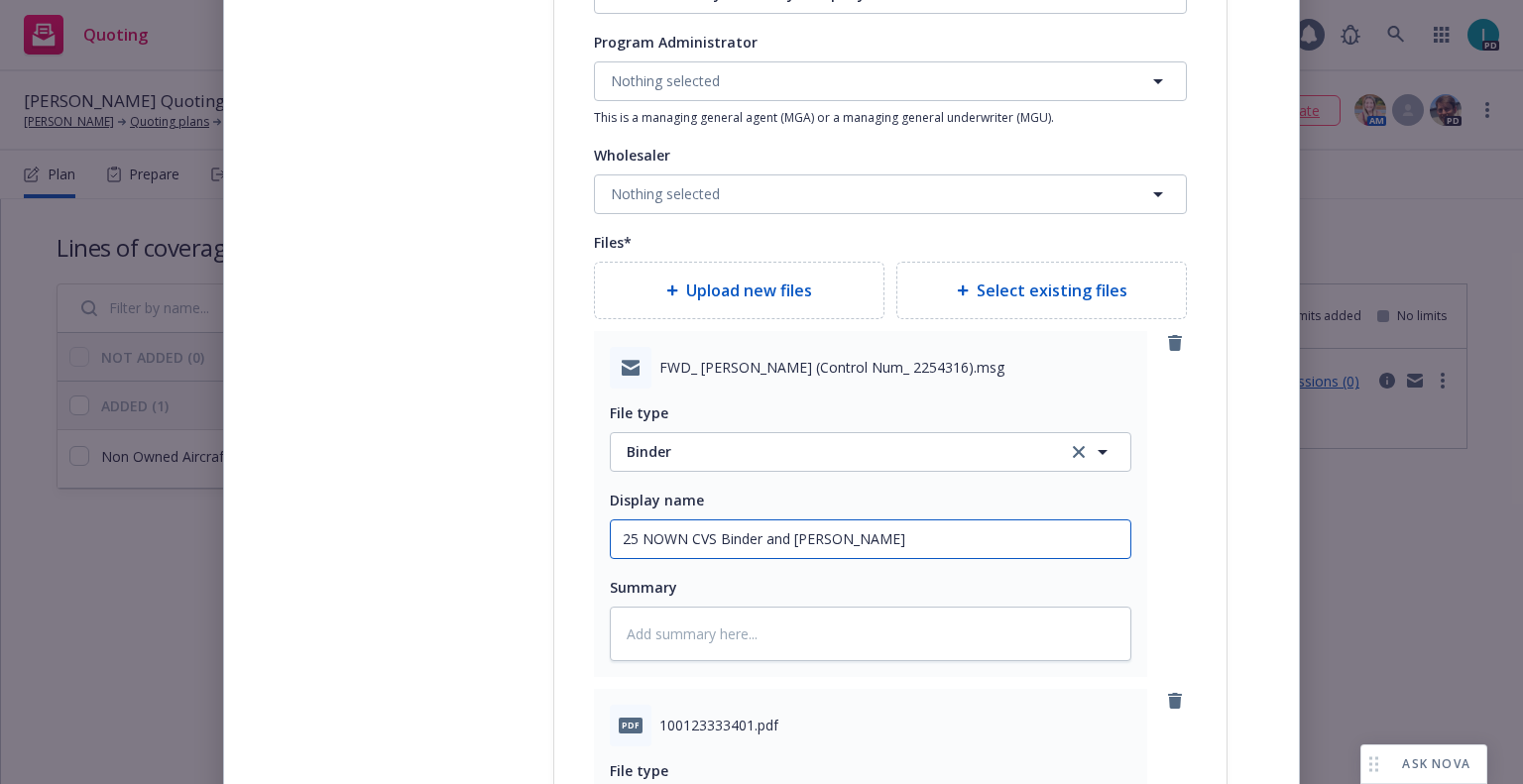 type on "x" 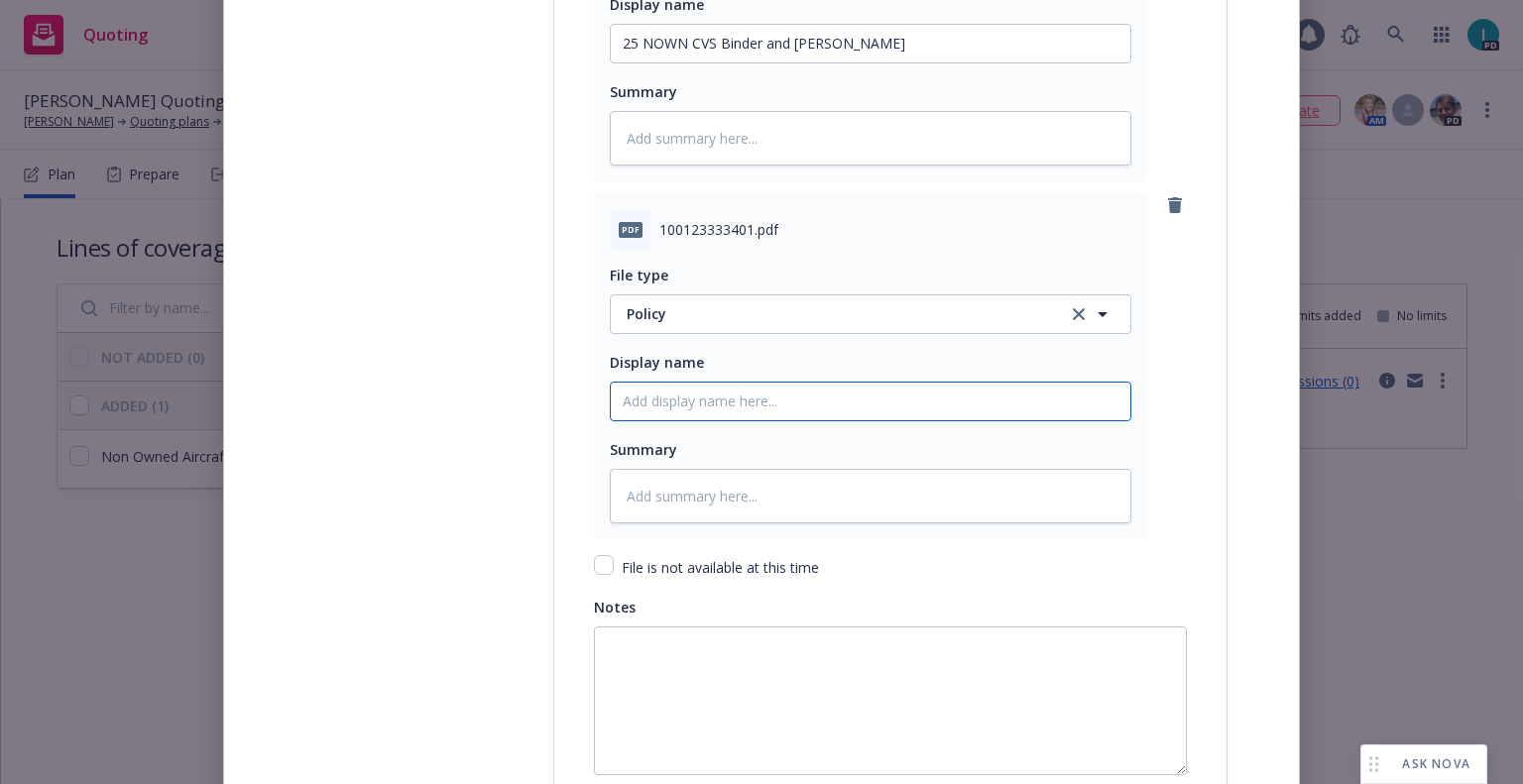 click on "Policy display name" at bounding box center [871, 44] 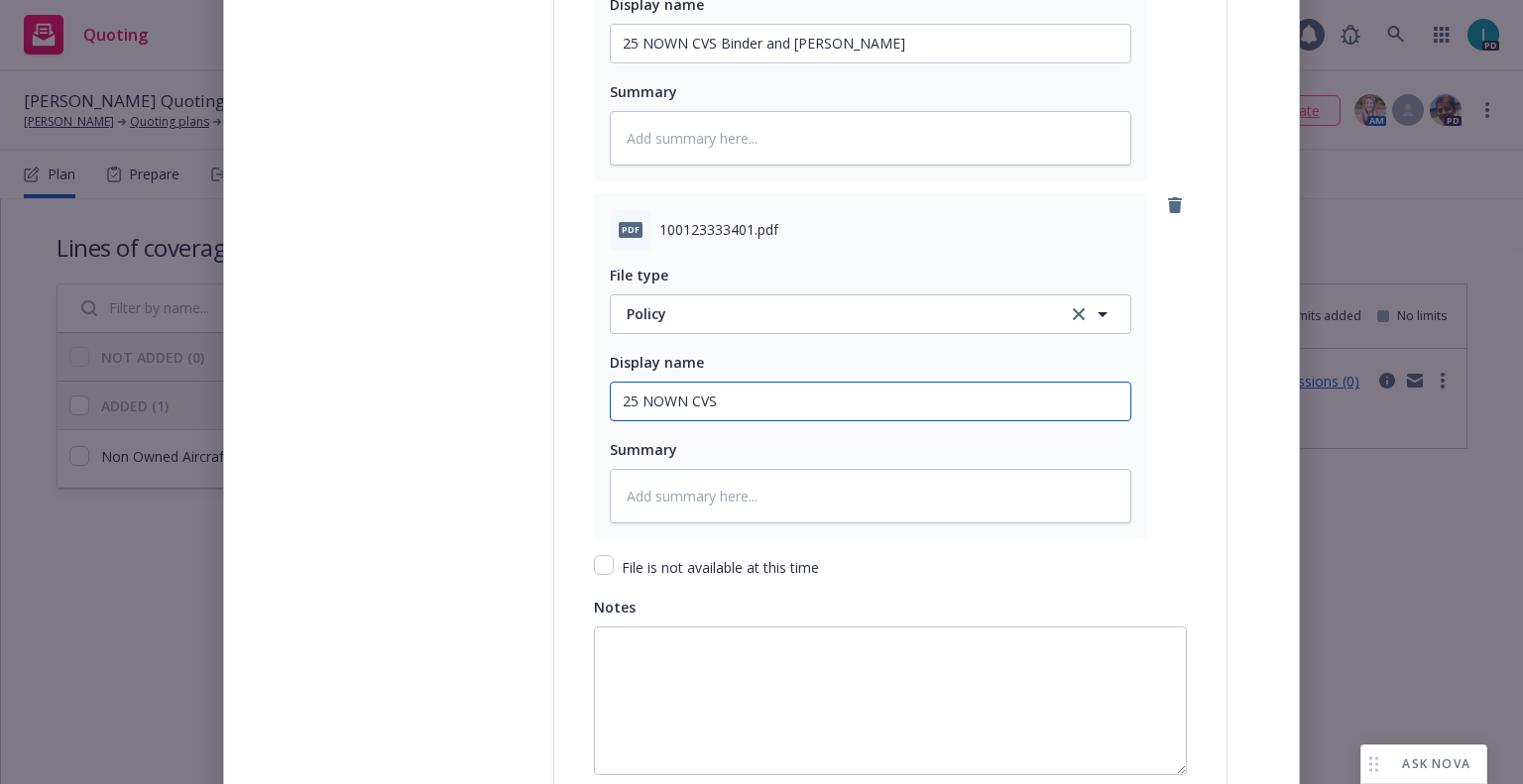 type on "x" 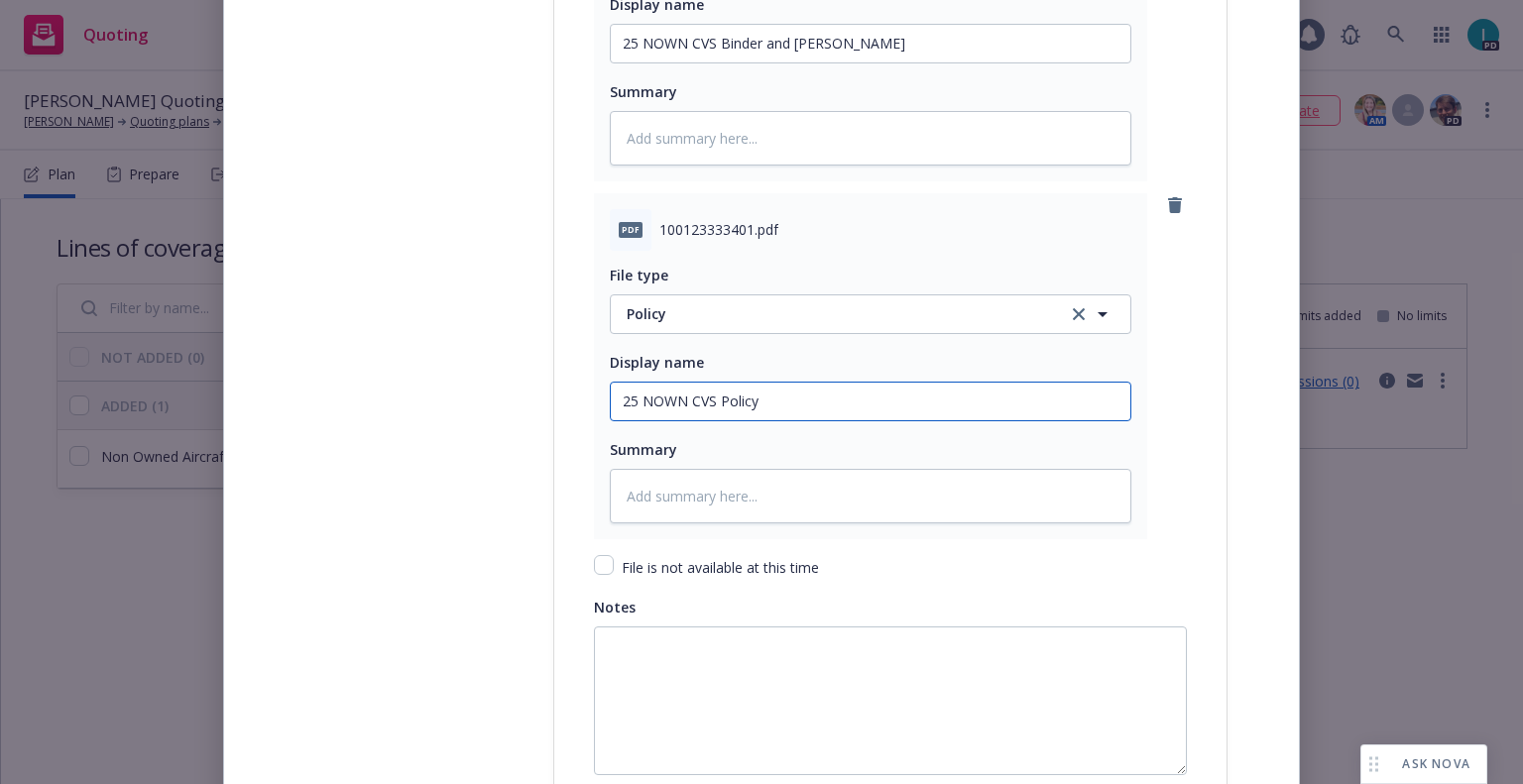 scroll, scrollTop: 2866, scrollLeft: 0, axis: vertical 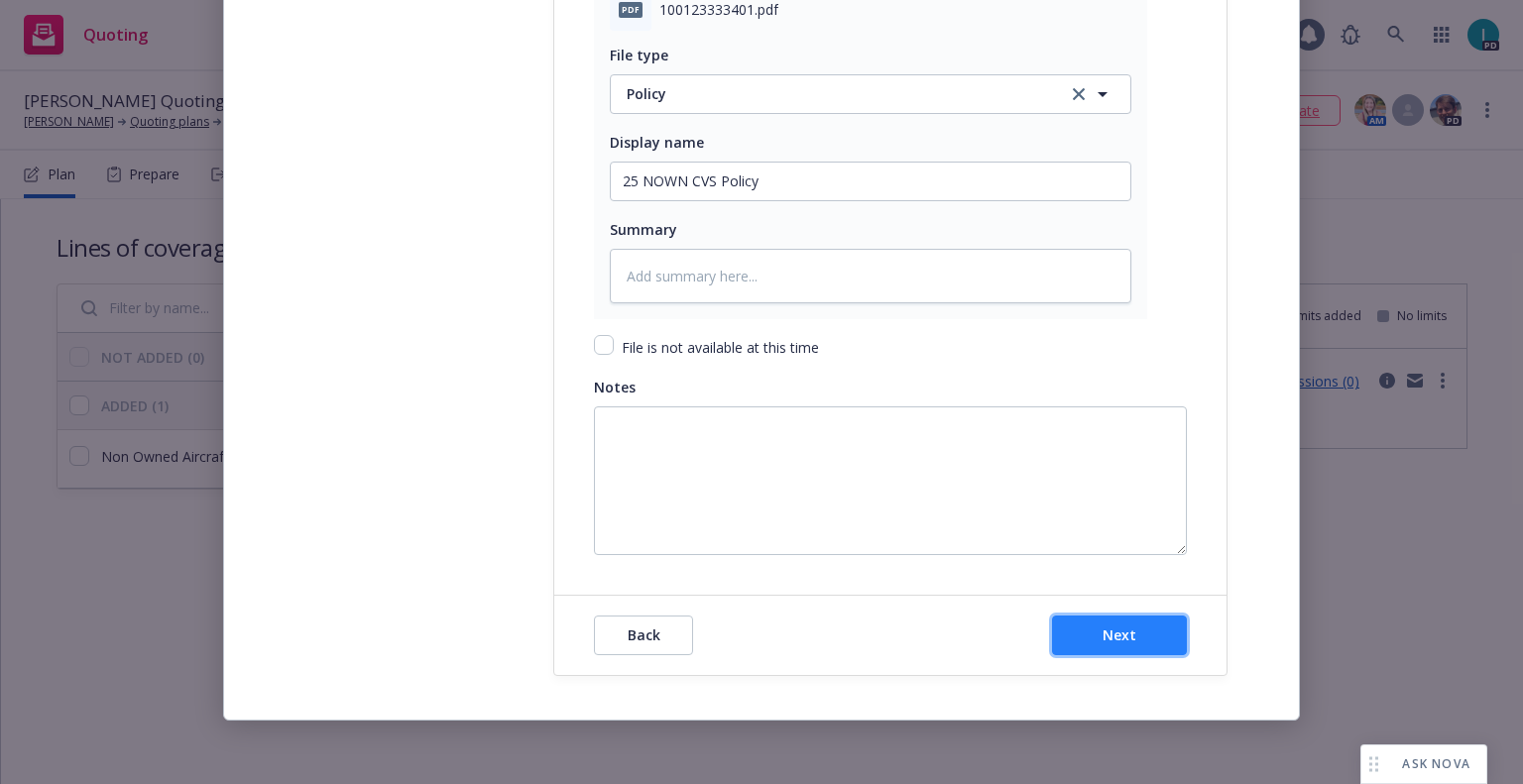 click on "Next" at bounding box center [1119, 634] 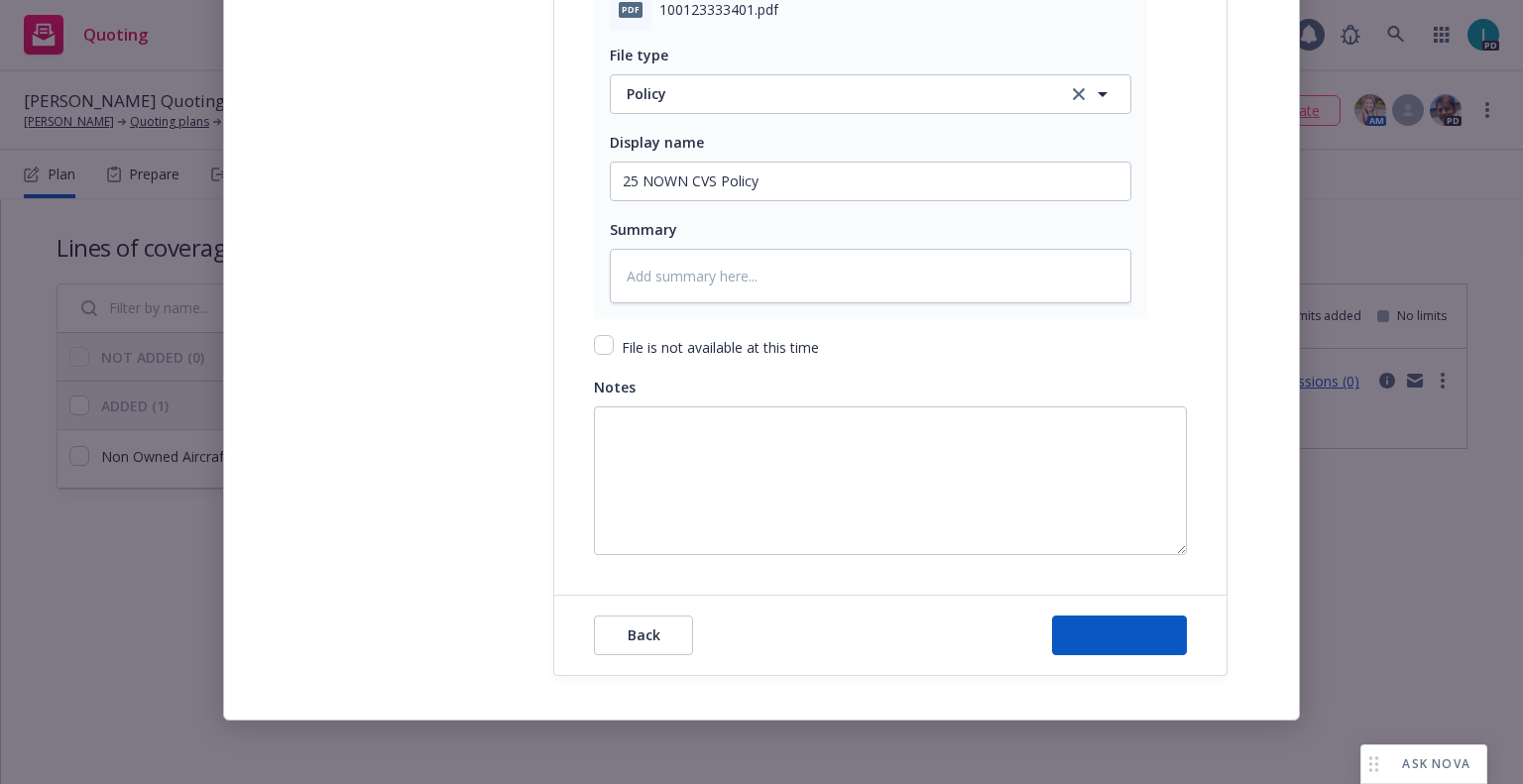 type on "x" 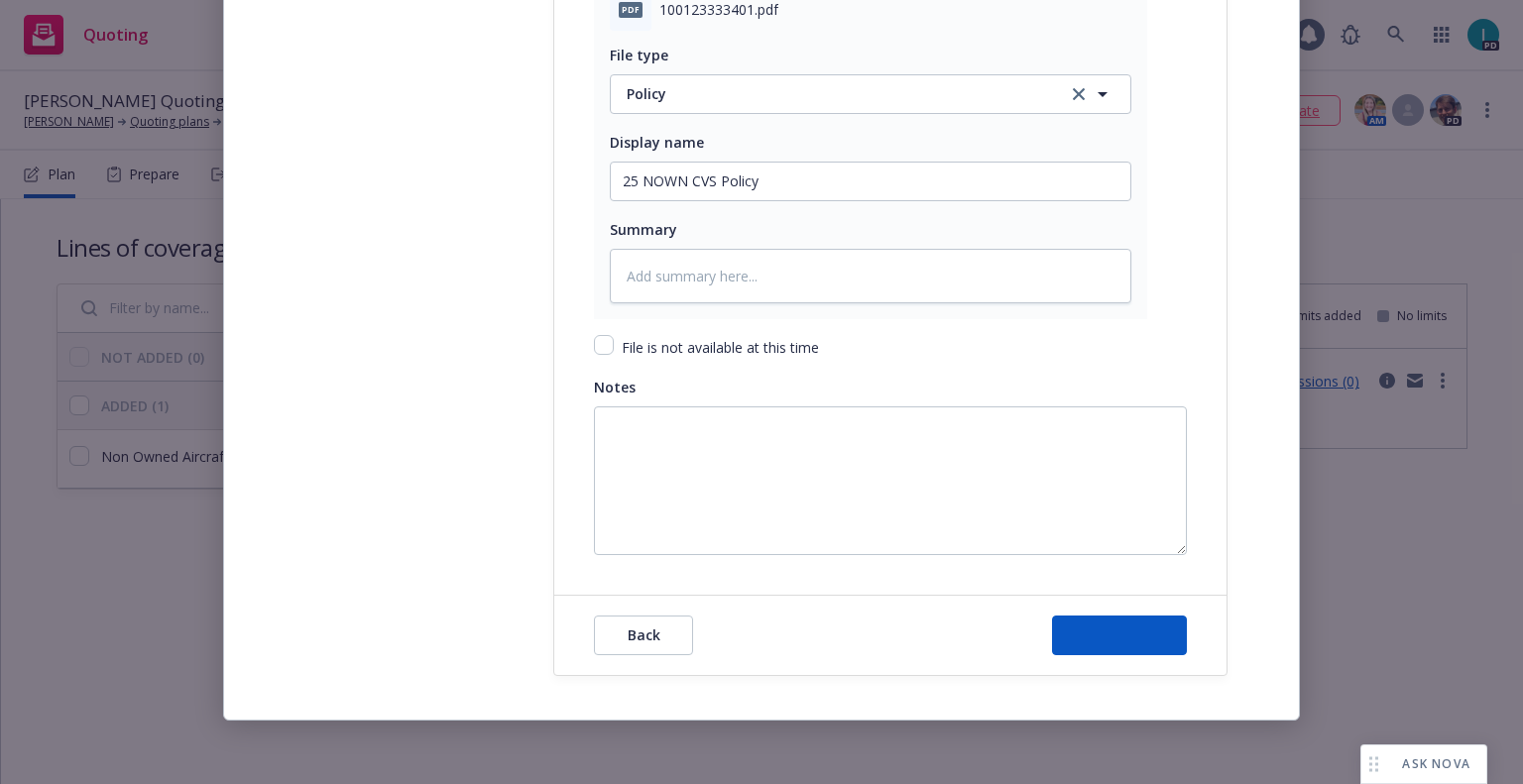 scroll, scrollTop: 0, scrollLeft: 0, axis: both 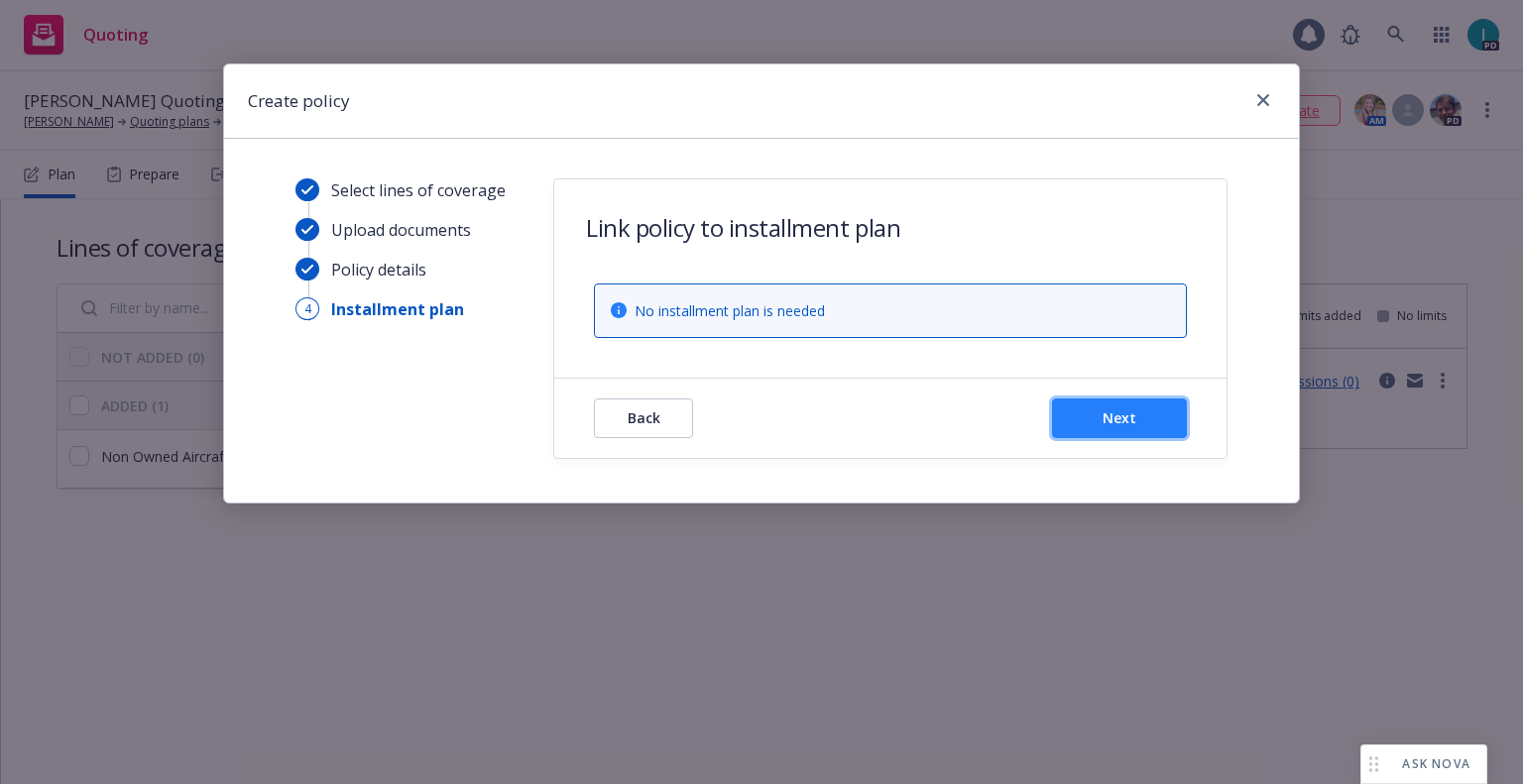 click on "Next" at bounding box center [1119, 417] 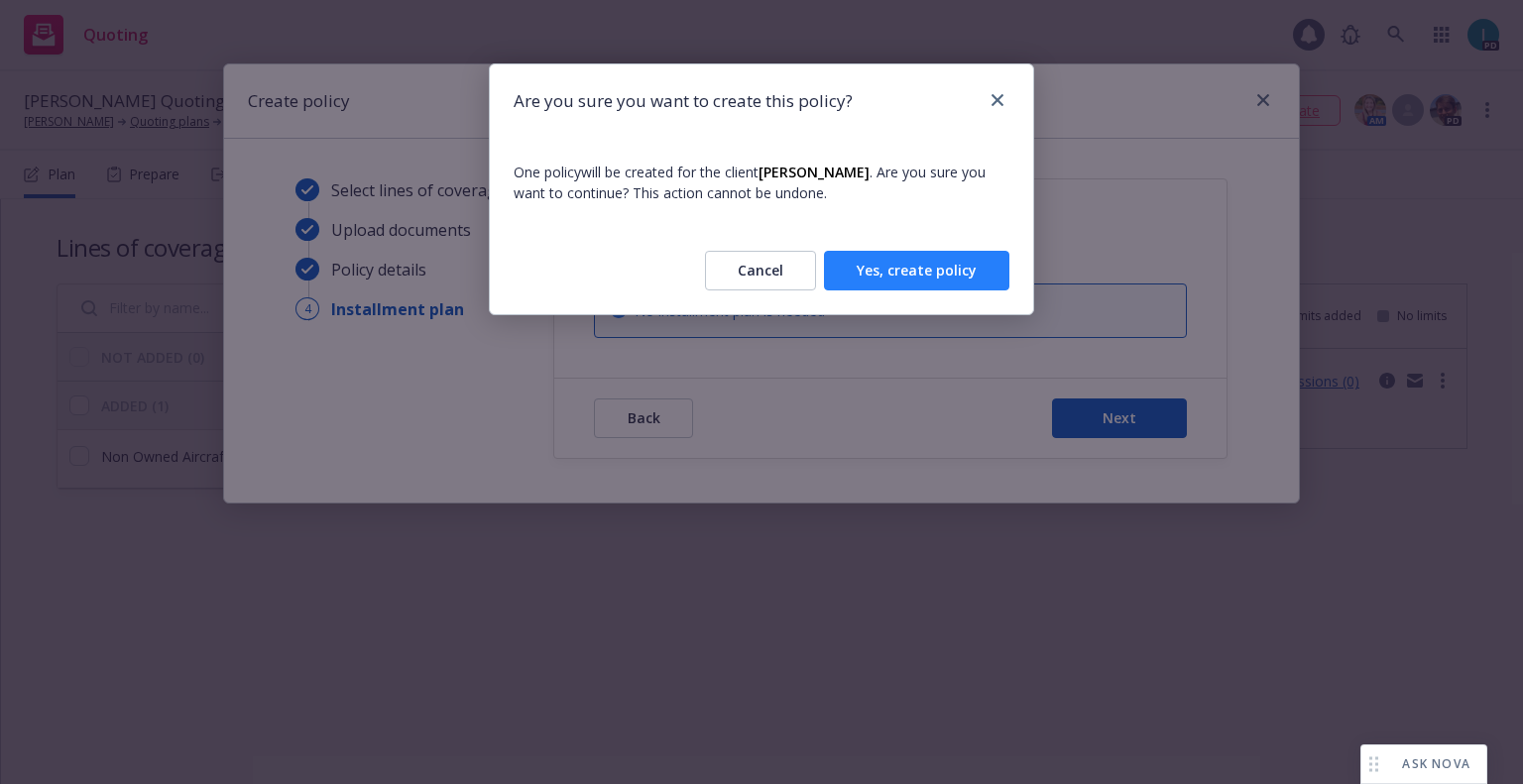 click on "Yes, create policy" at bounding box center [916, 271] 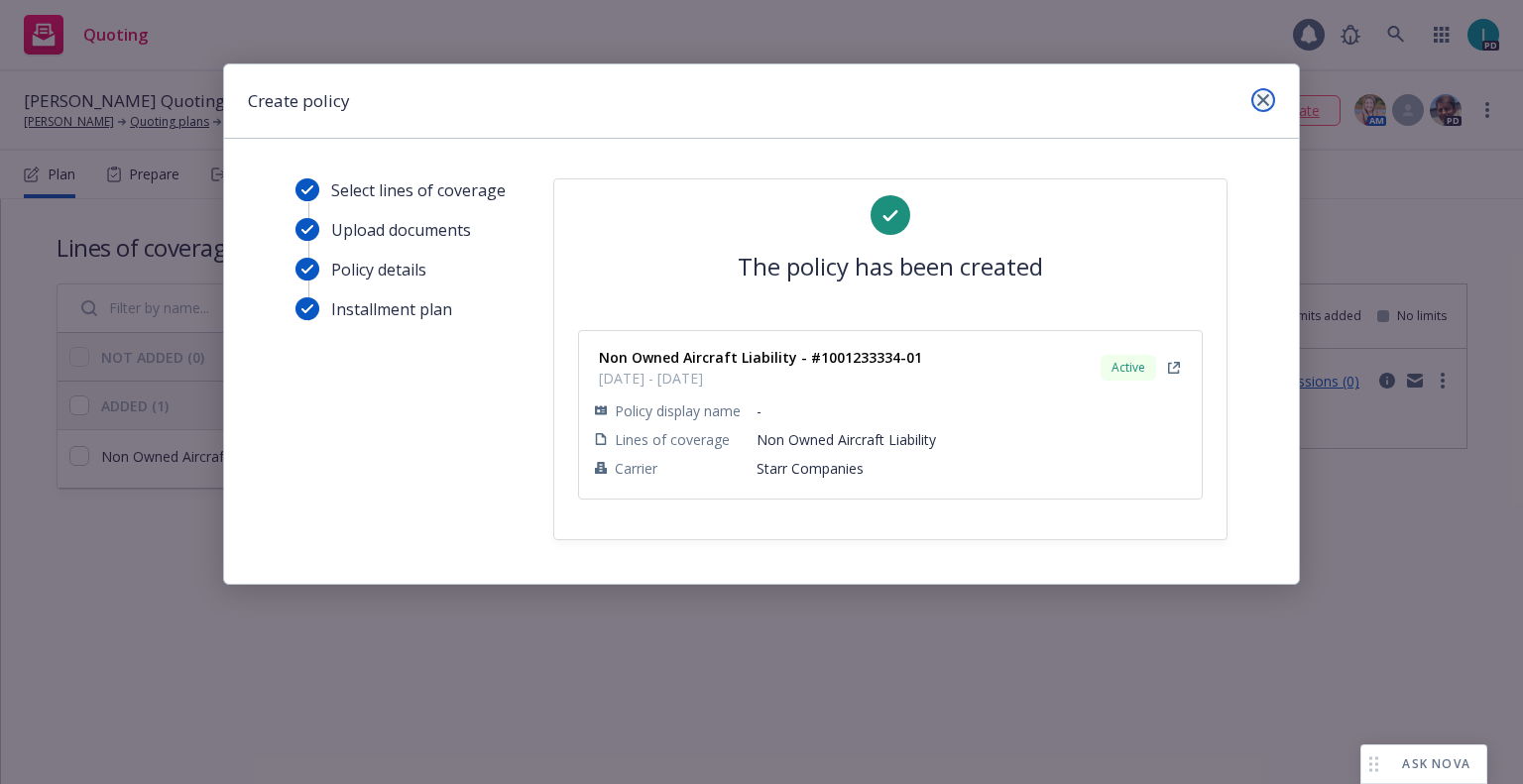 click 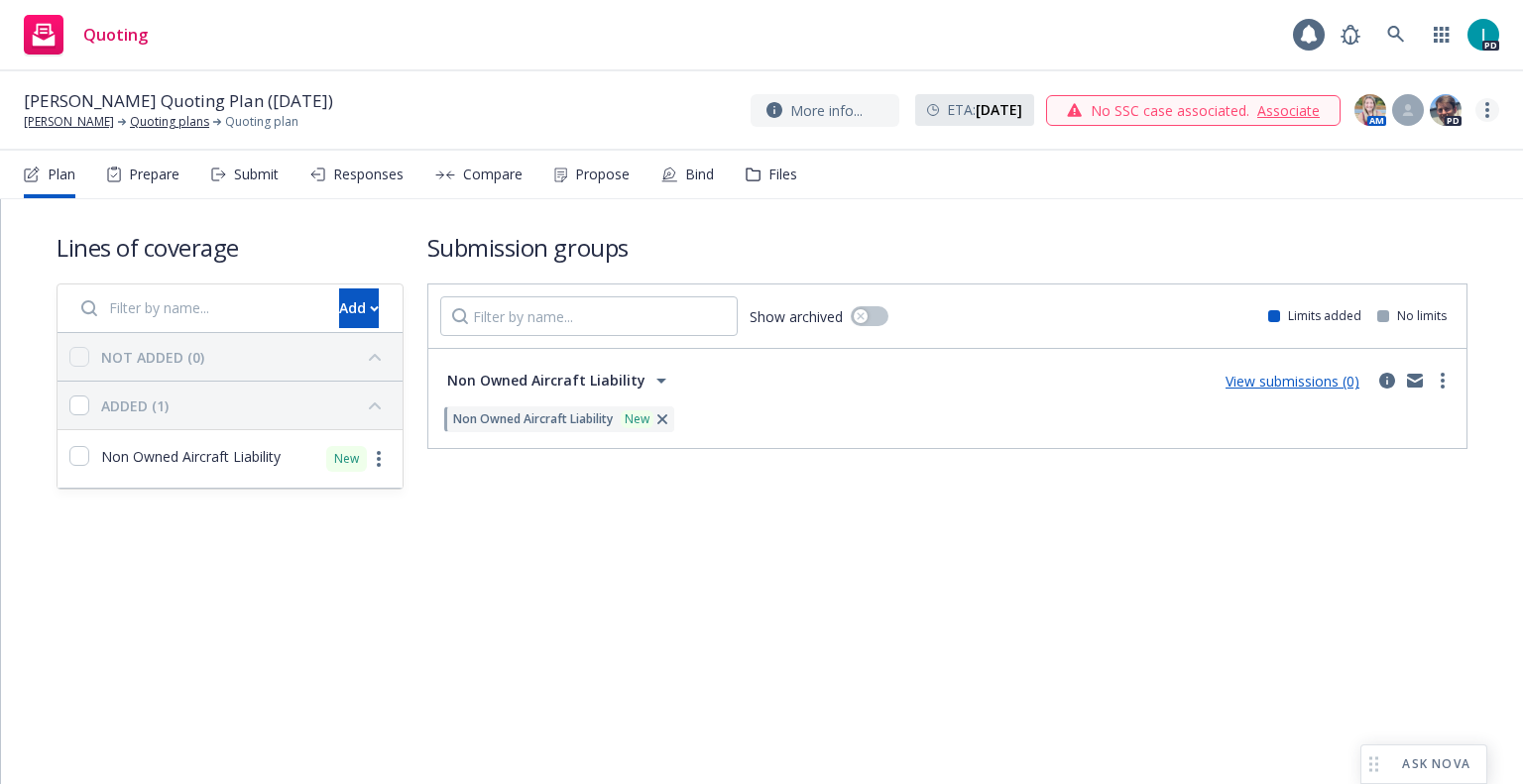 click 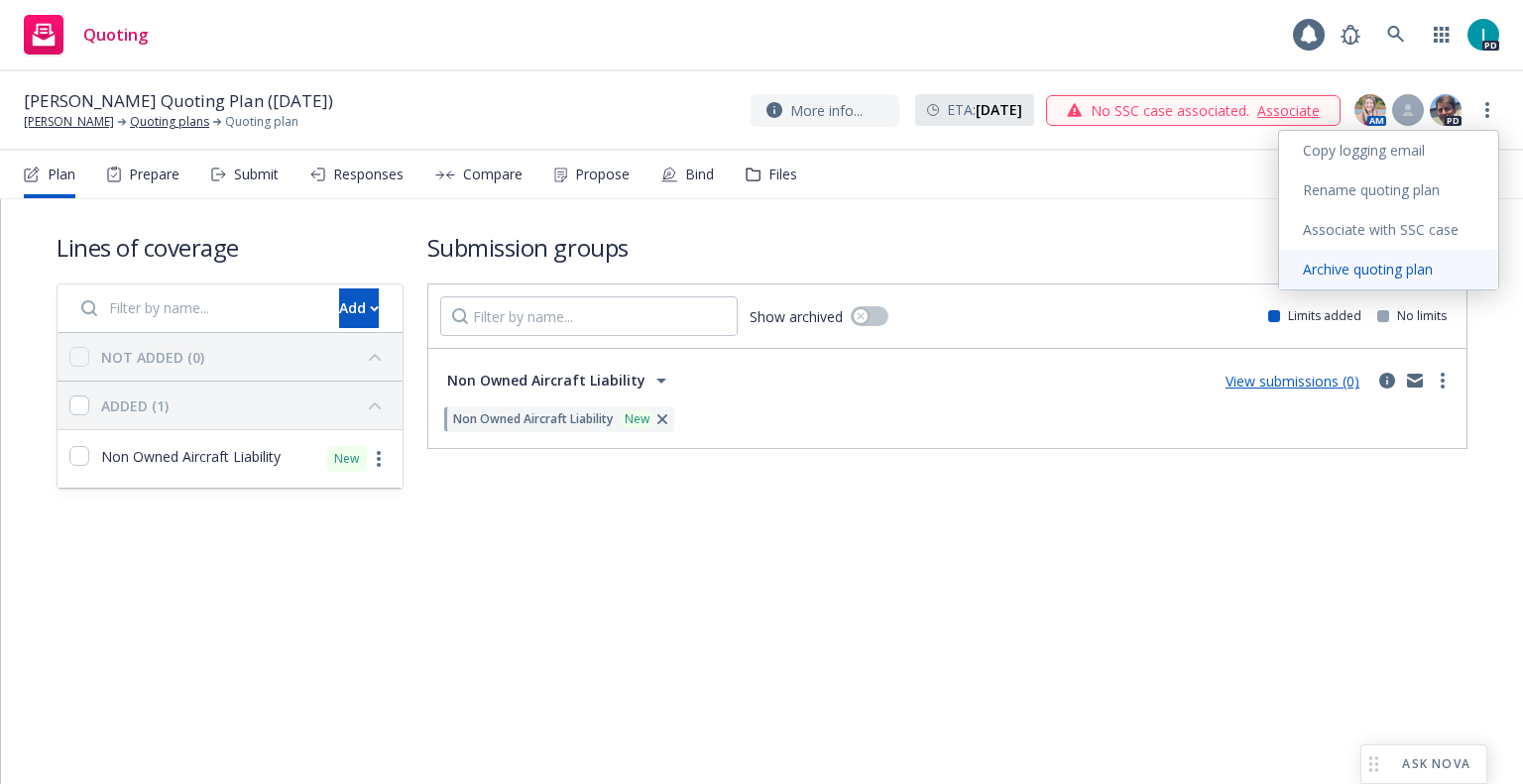 click on "Archive quoting plan" at bounding box center [1388, 270] 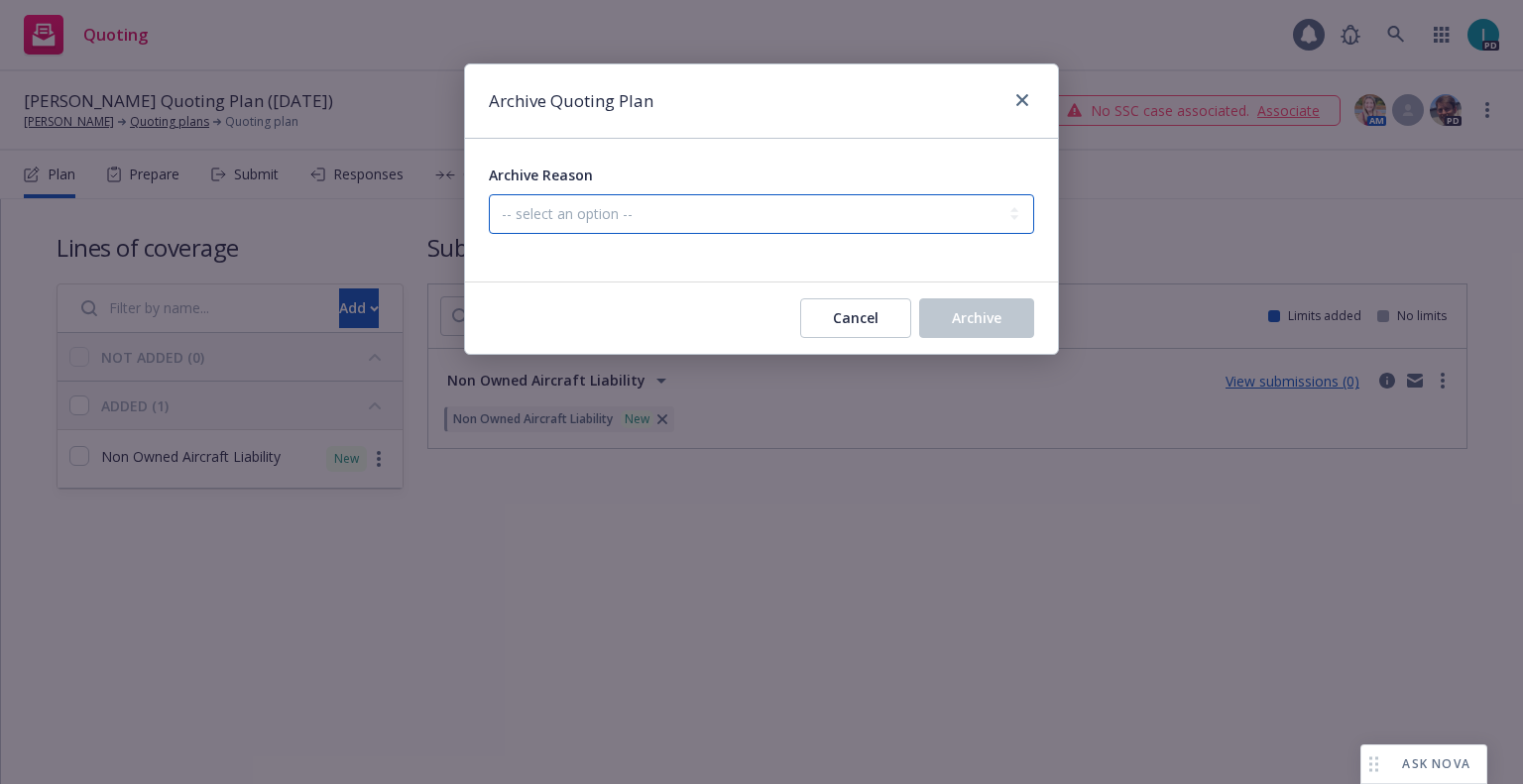 click on "-- select an option -- Created by error Duplicate New business opportunity lost New business won and completed" at bounding box center [762, 214] 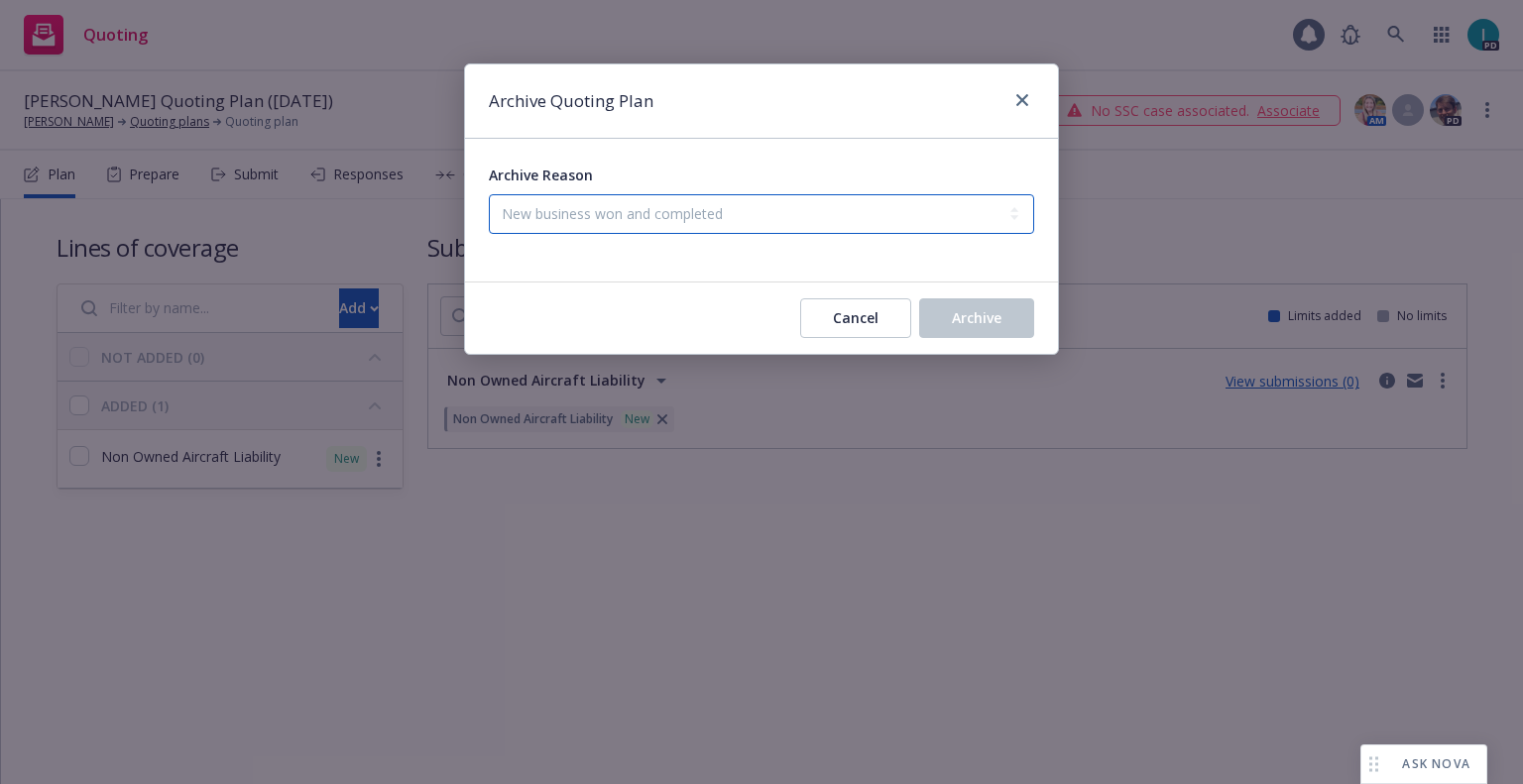 click on "-- select an option -- Created by error Duplicate New business opportunity lost New business won and completed" at bounding box center (762, 214) 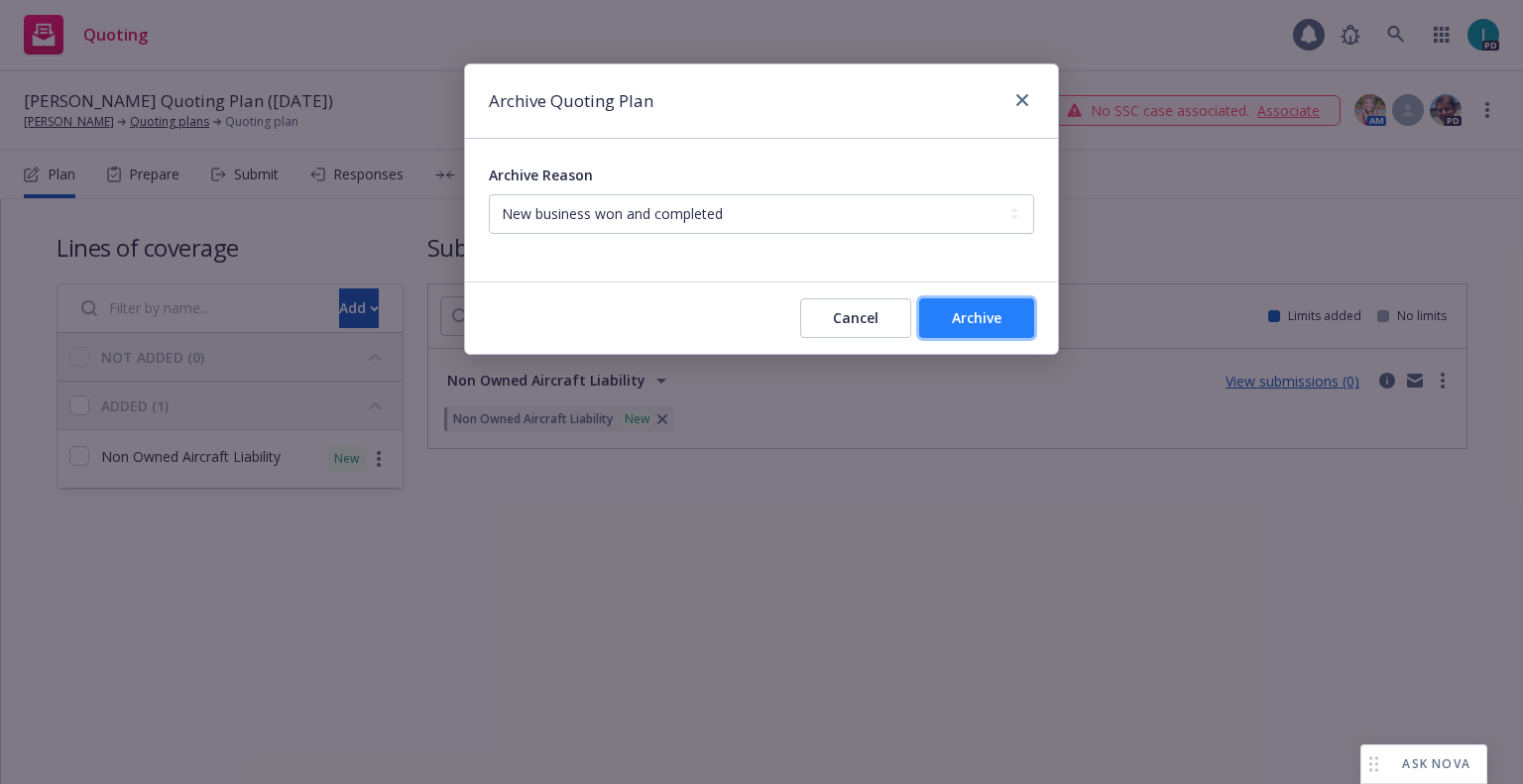 click on "Archive" at bounding box center (977, 317) 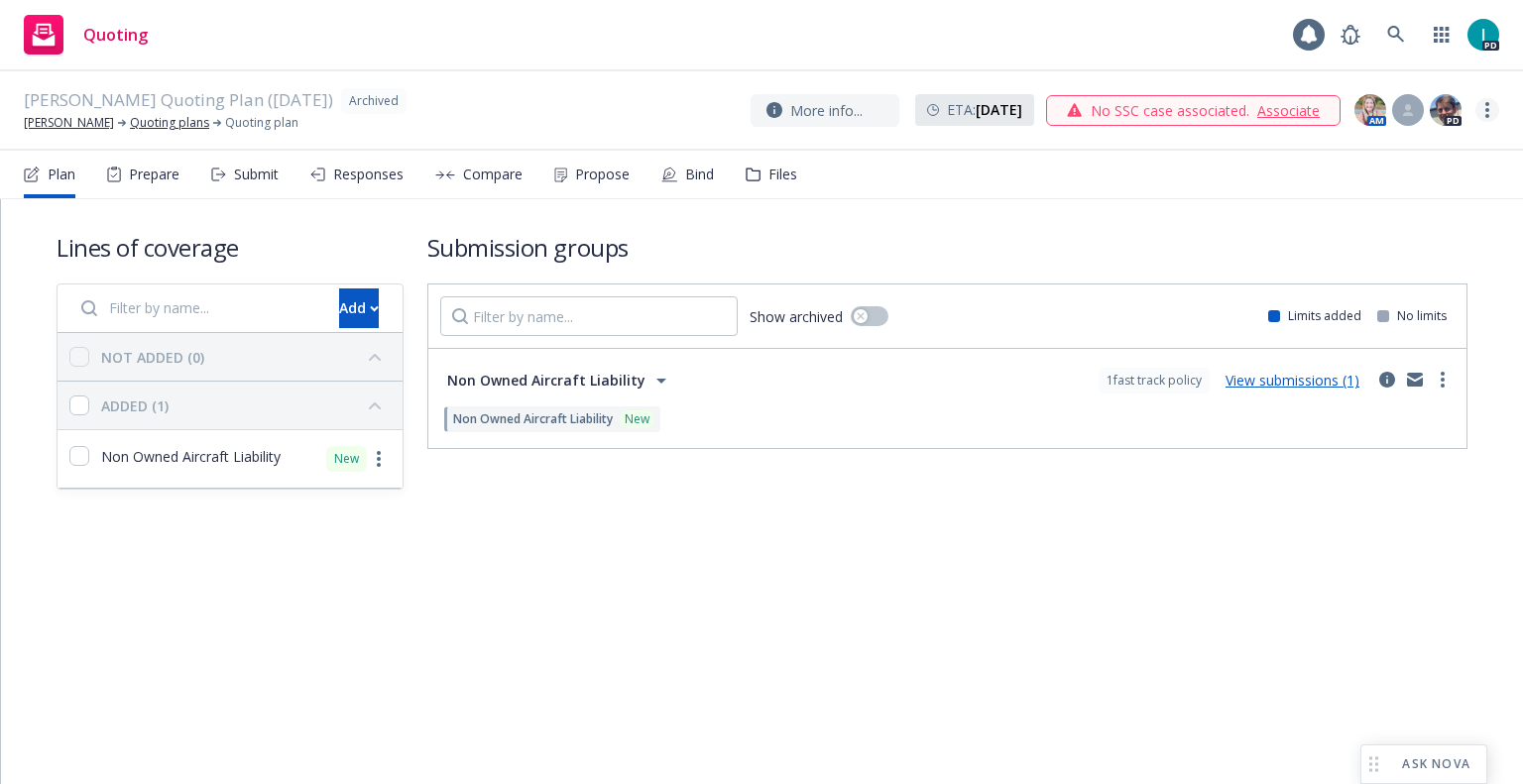 click at bounding box center [1487, 110] 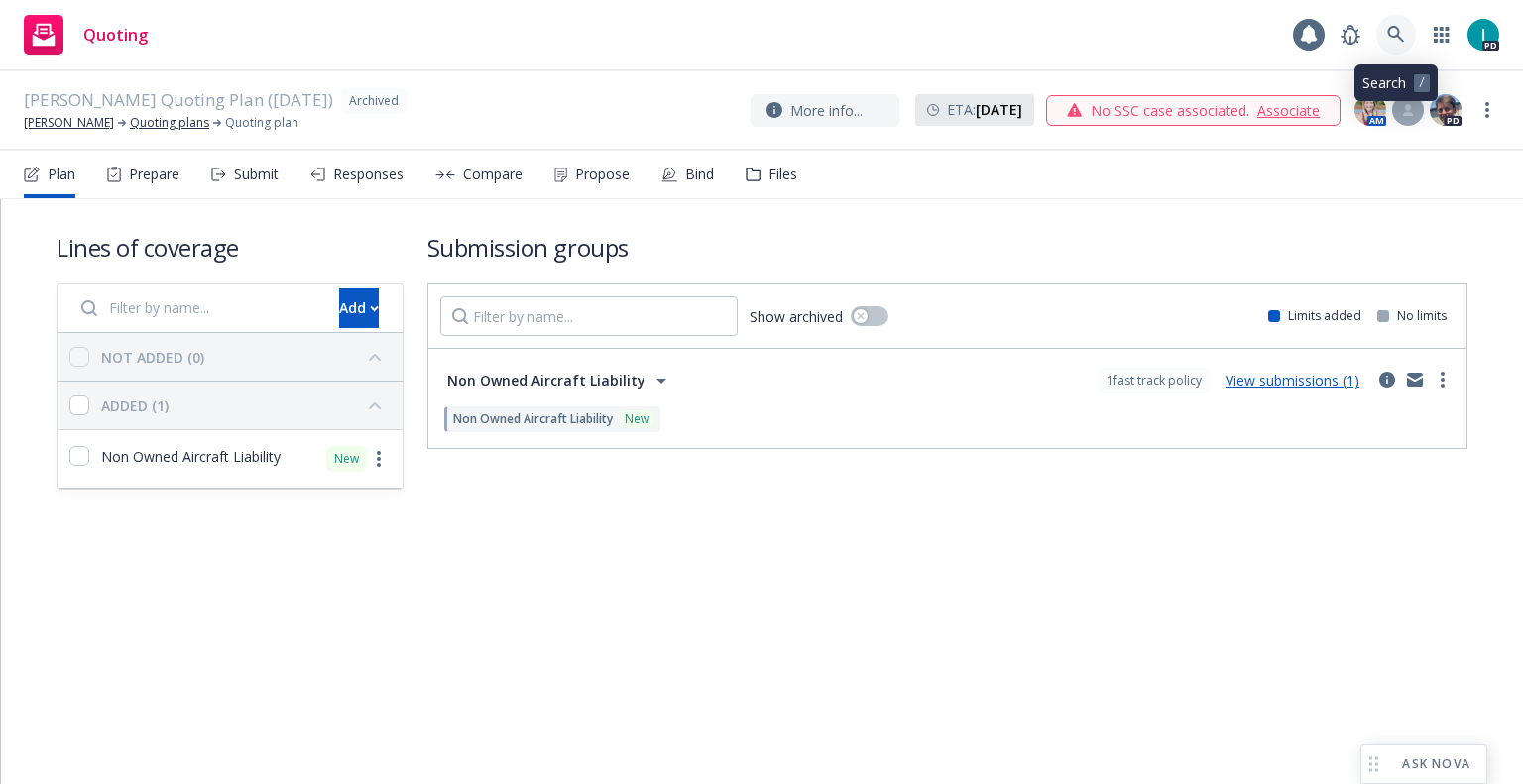 click at bounding box center [1396, 35] 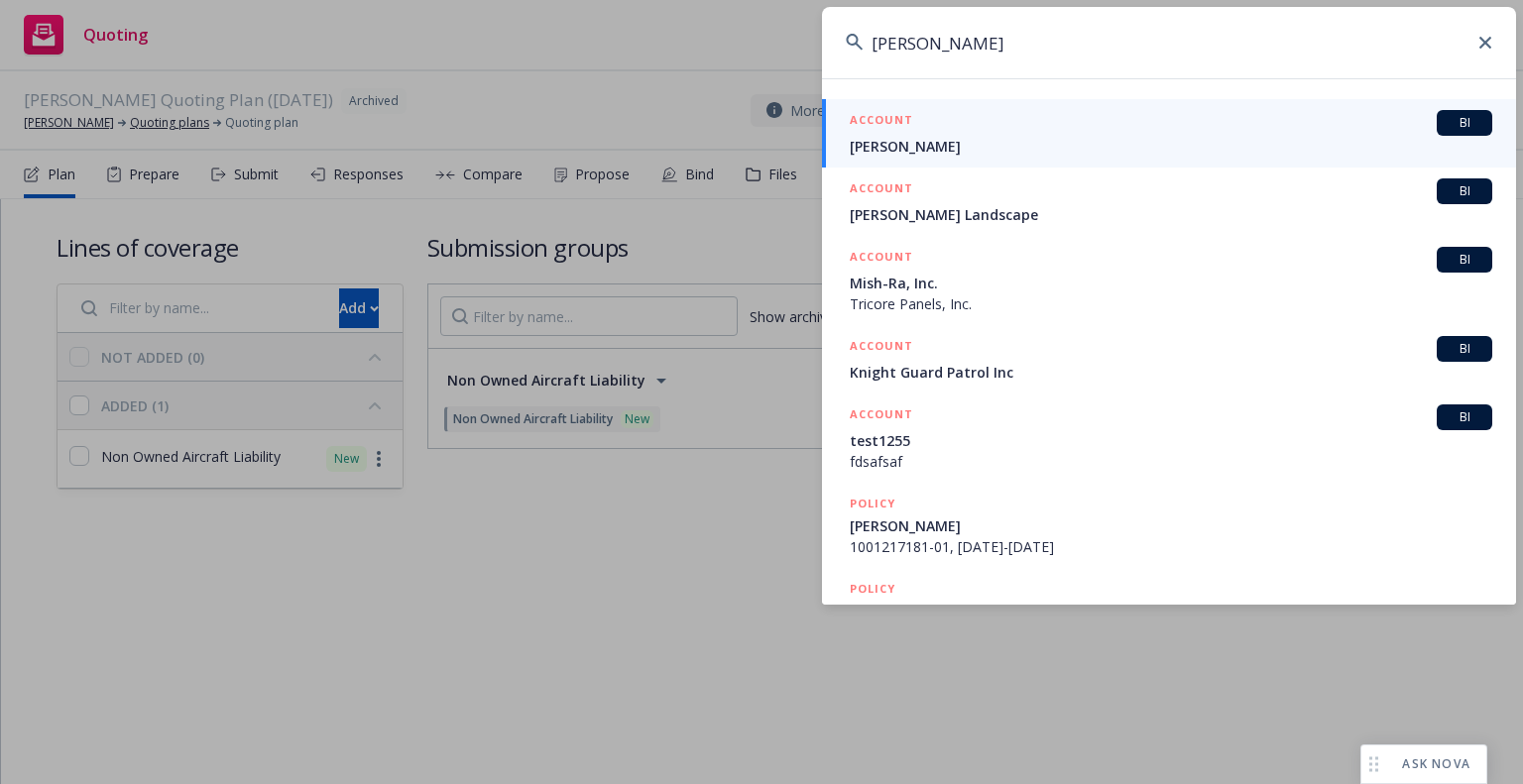 type on "[PERSON_NAME]" 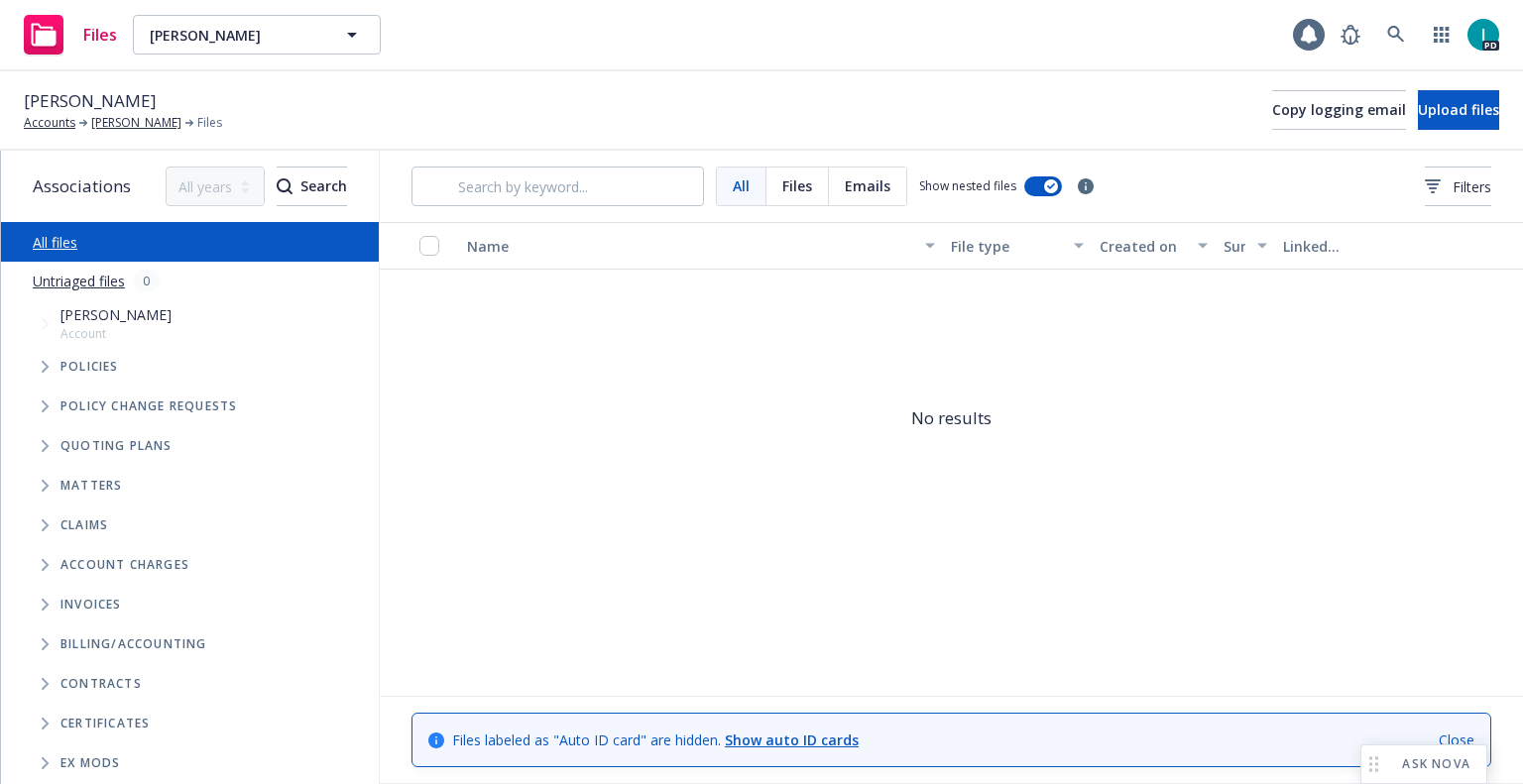scroll, scrollTop: 0, scrollLeft: 0, axis: both 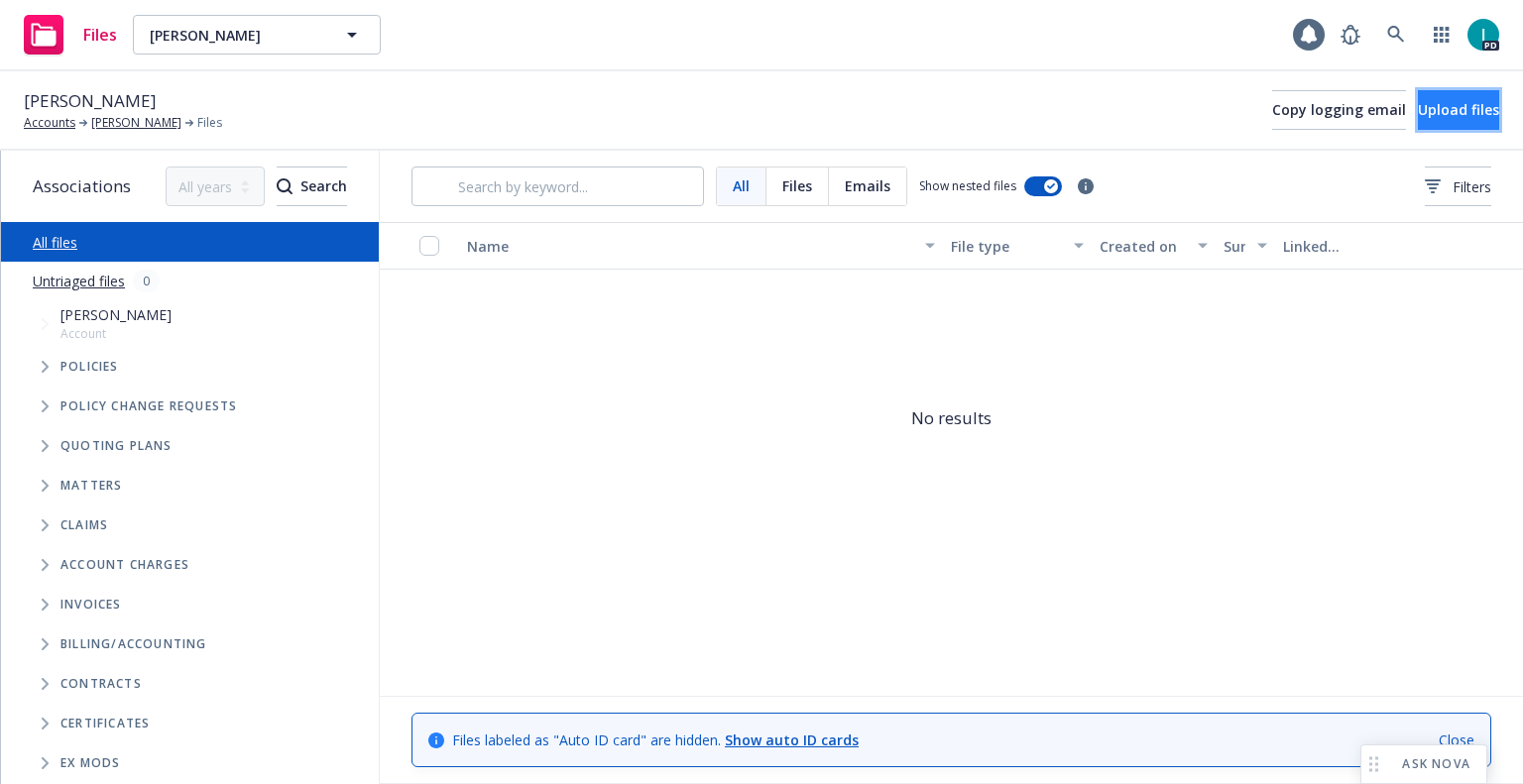 click on "Upload files" at bounding box center (1459, 109) 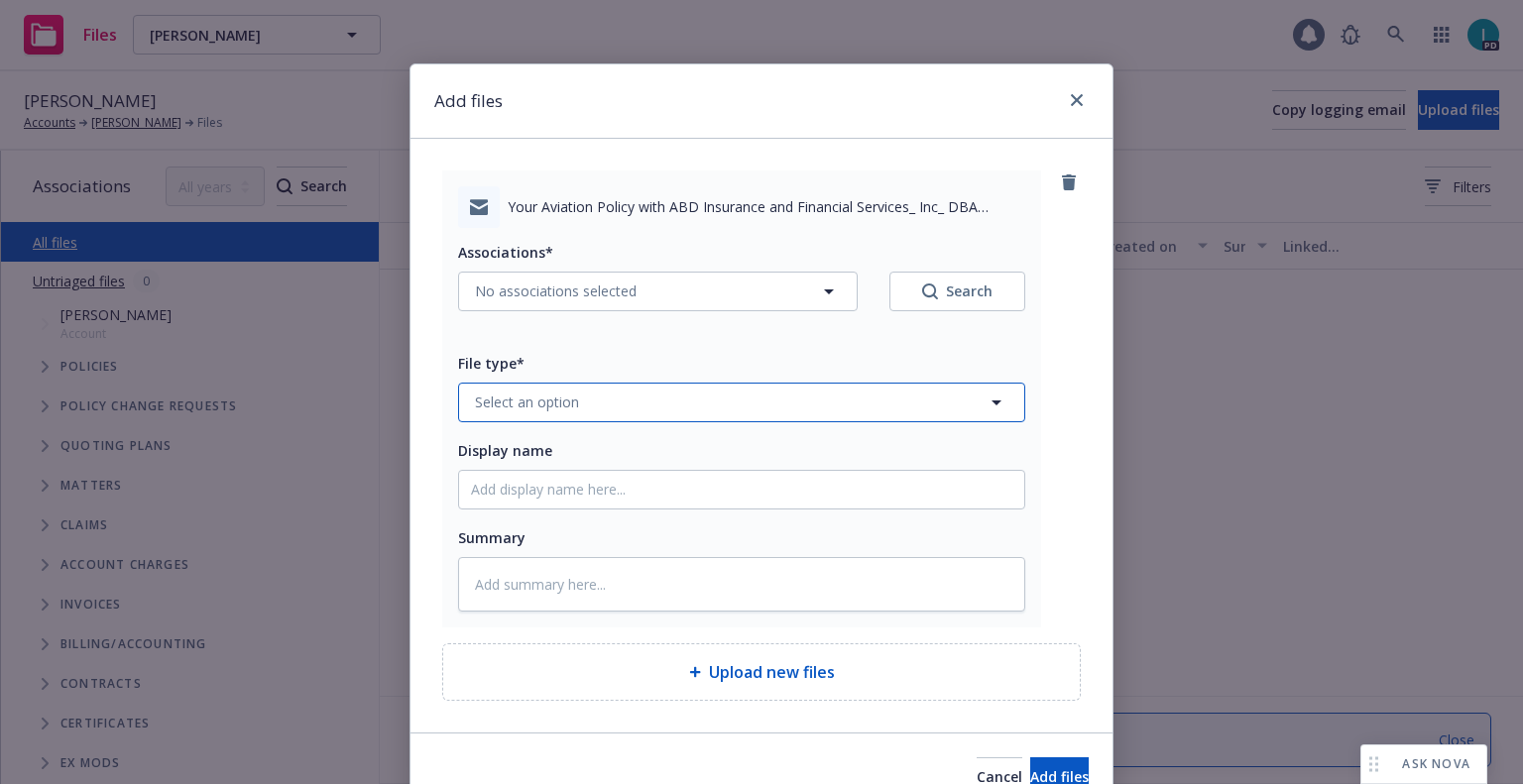 click on "Select an option" at bounding box center (527, 401) 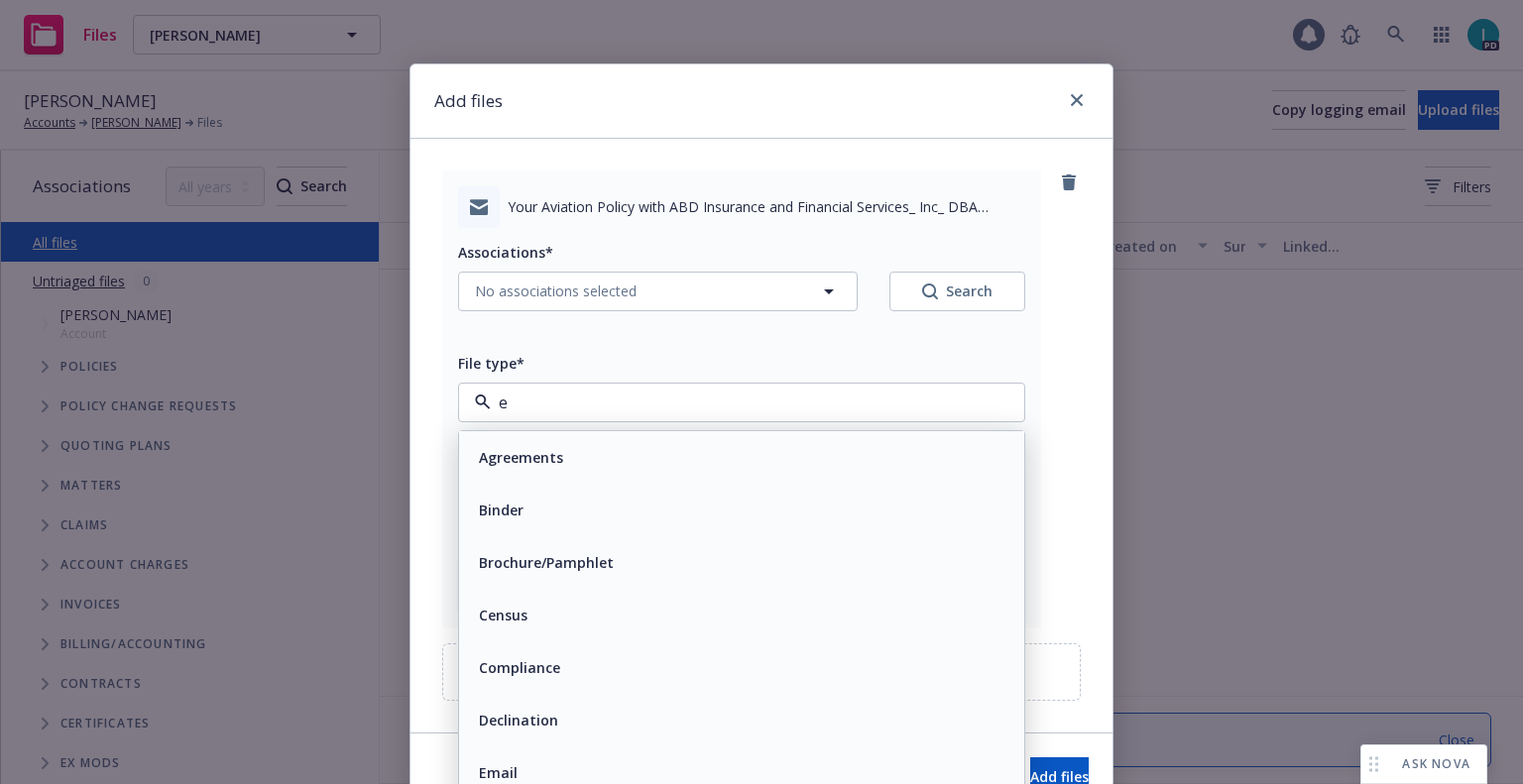 type on "em" 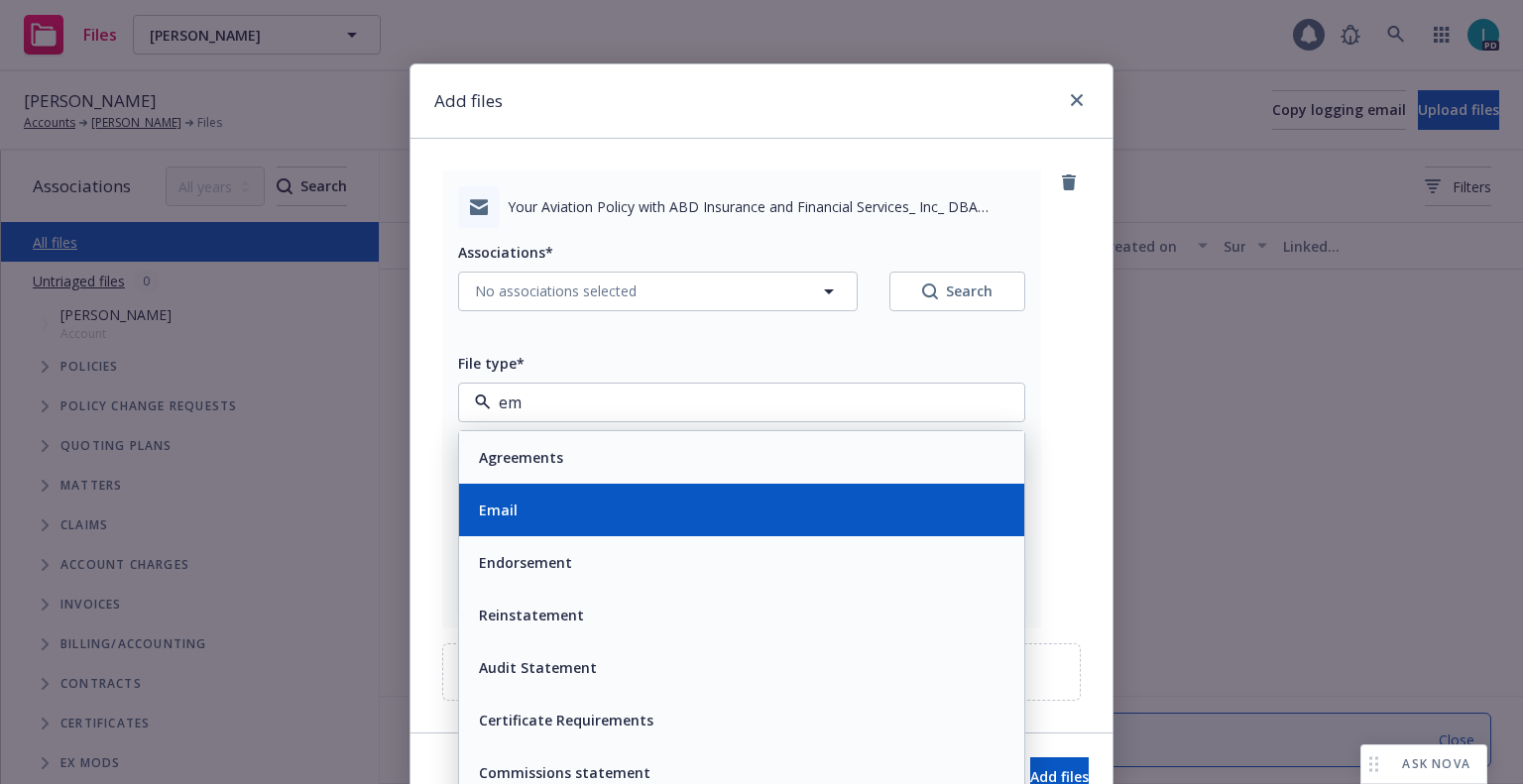 click on "Email" at bounding box center [742, 509] 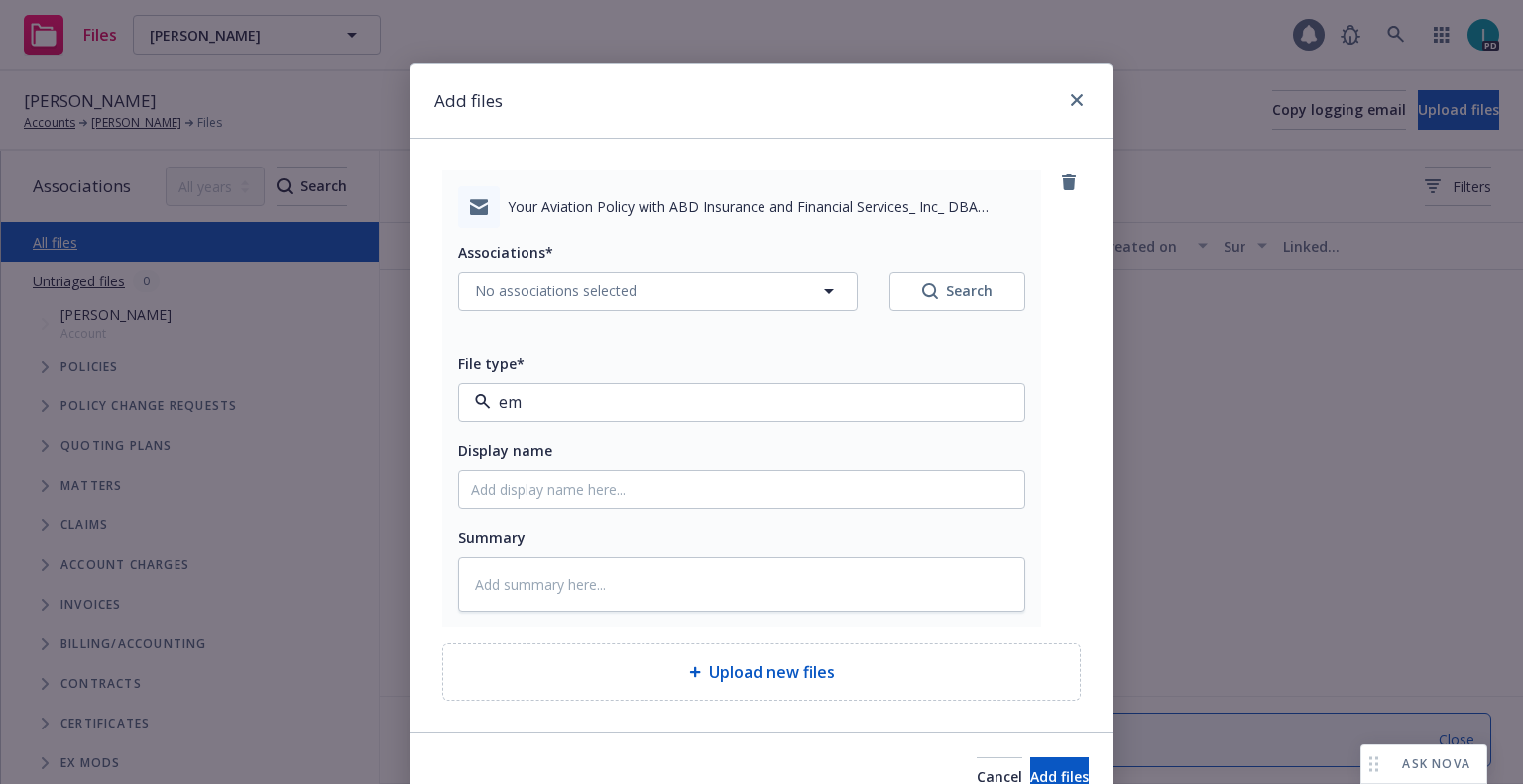 type on "x" 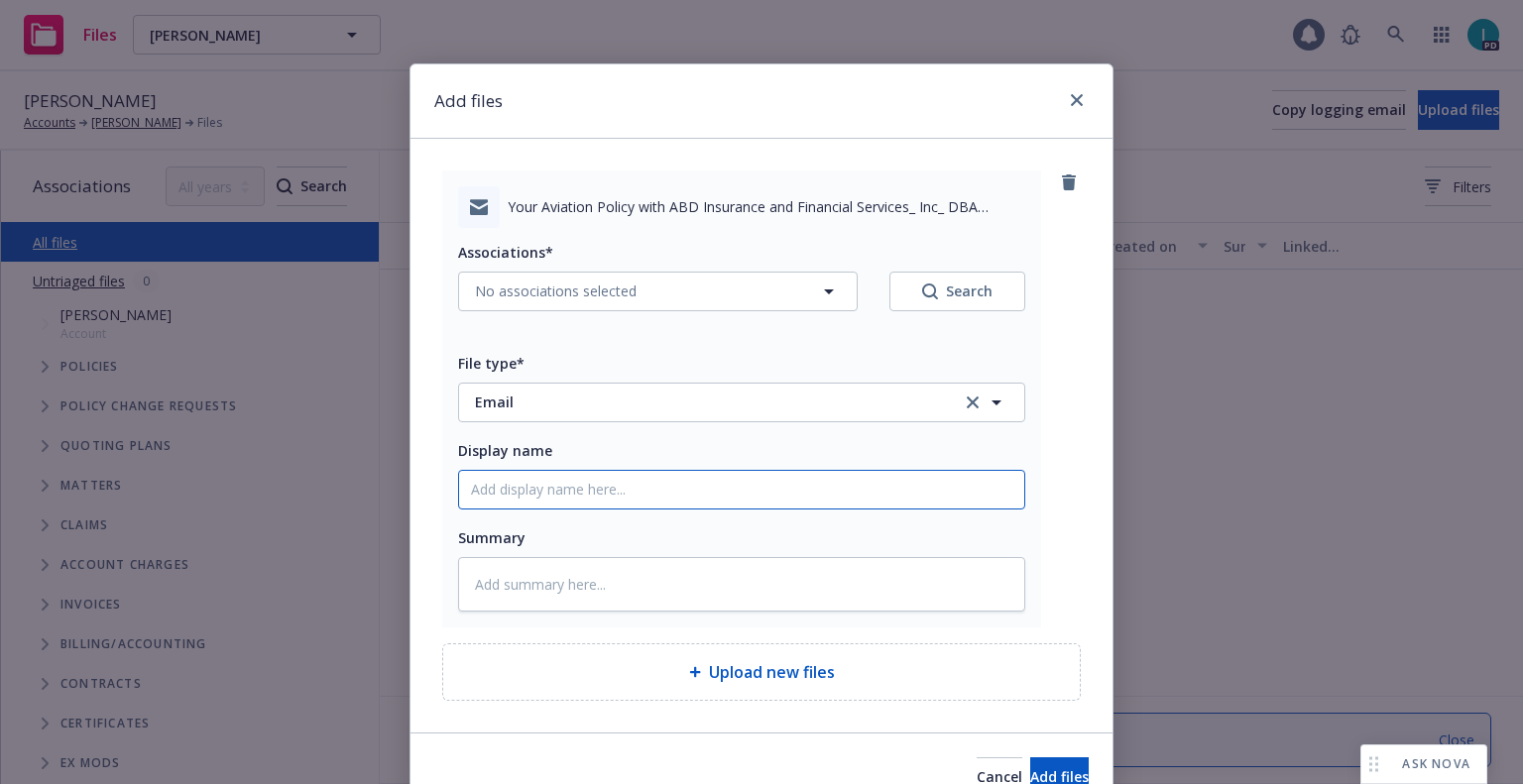 click on "Display name" at bounding box center (742, 490) 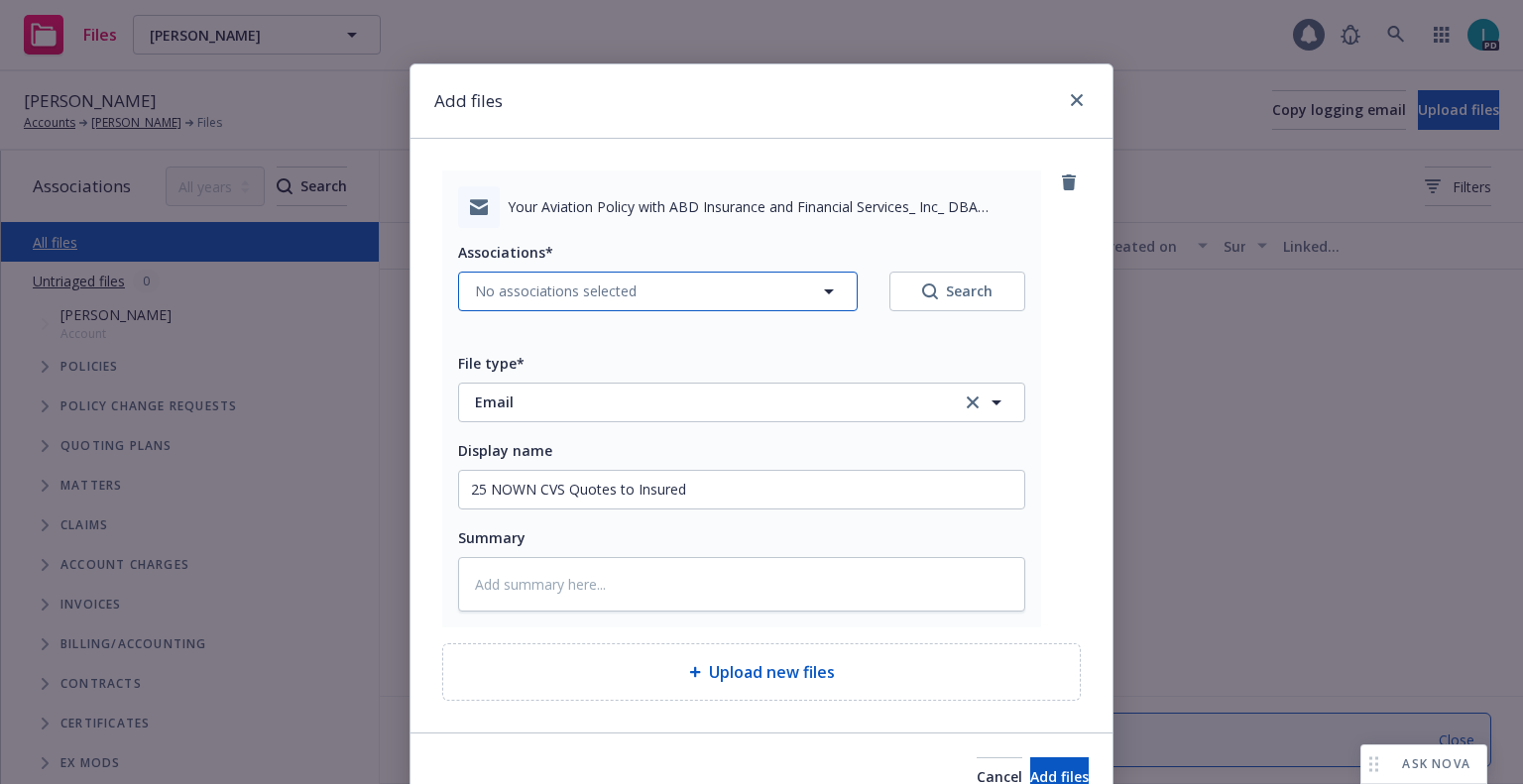 click on "No associations selected" at bounding box center [555, 290] 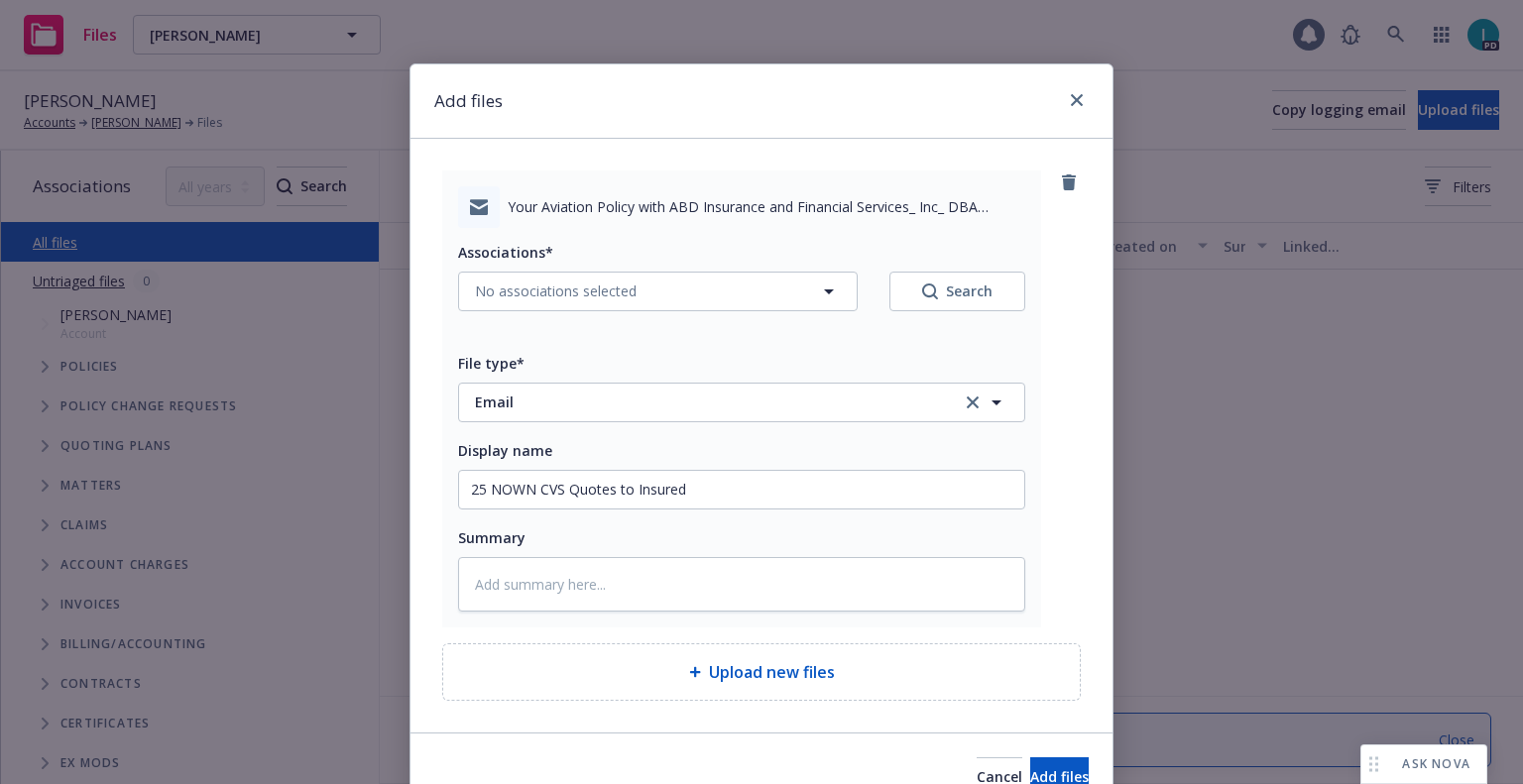 type on "x" 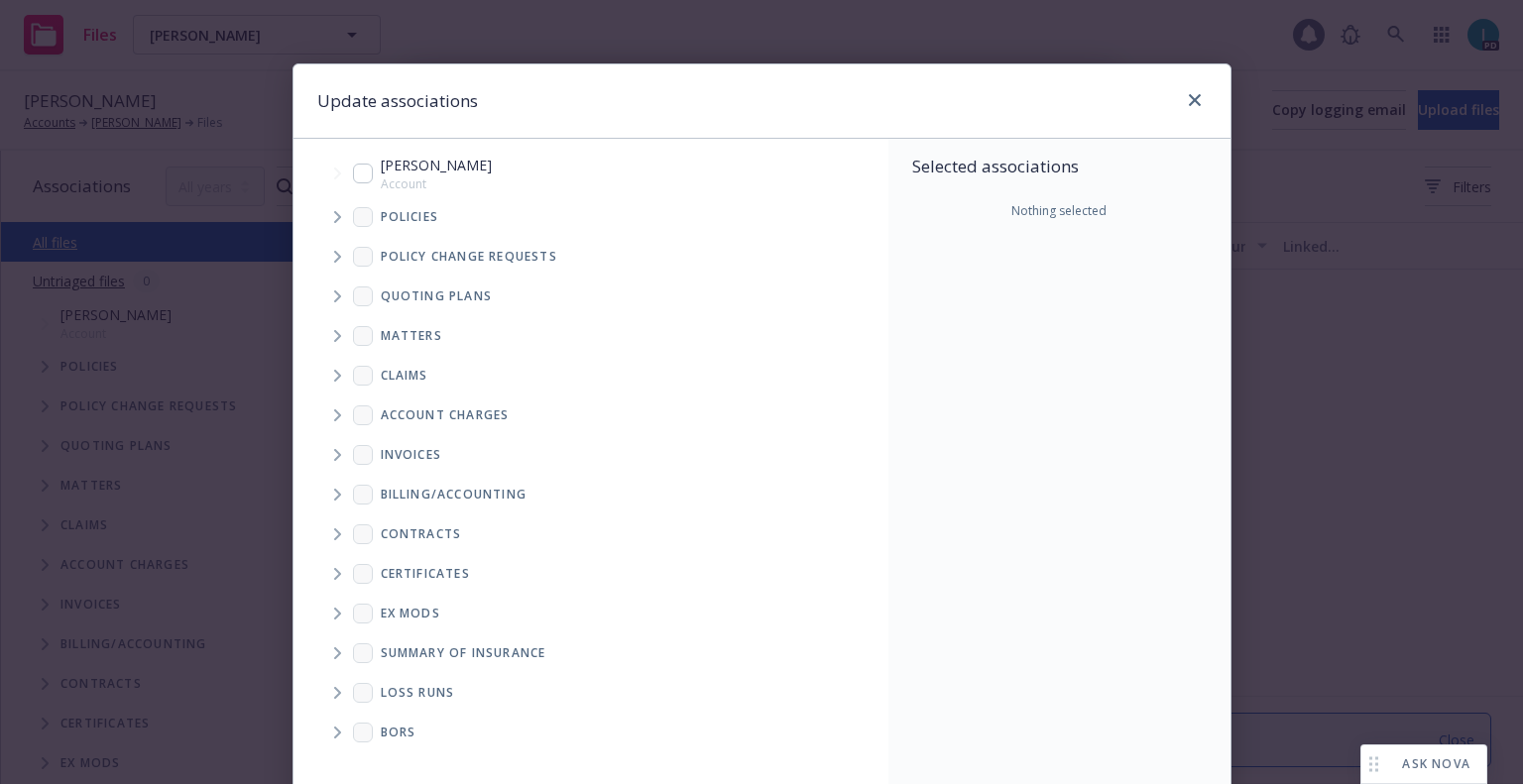 click at bounding box center (337, 217) 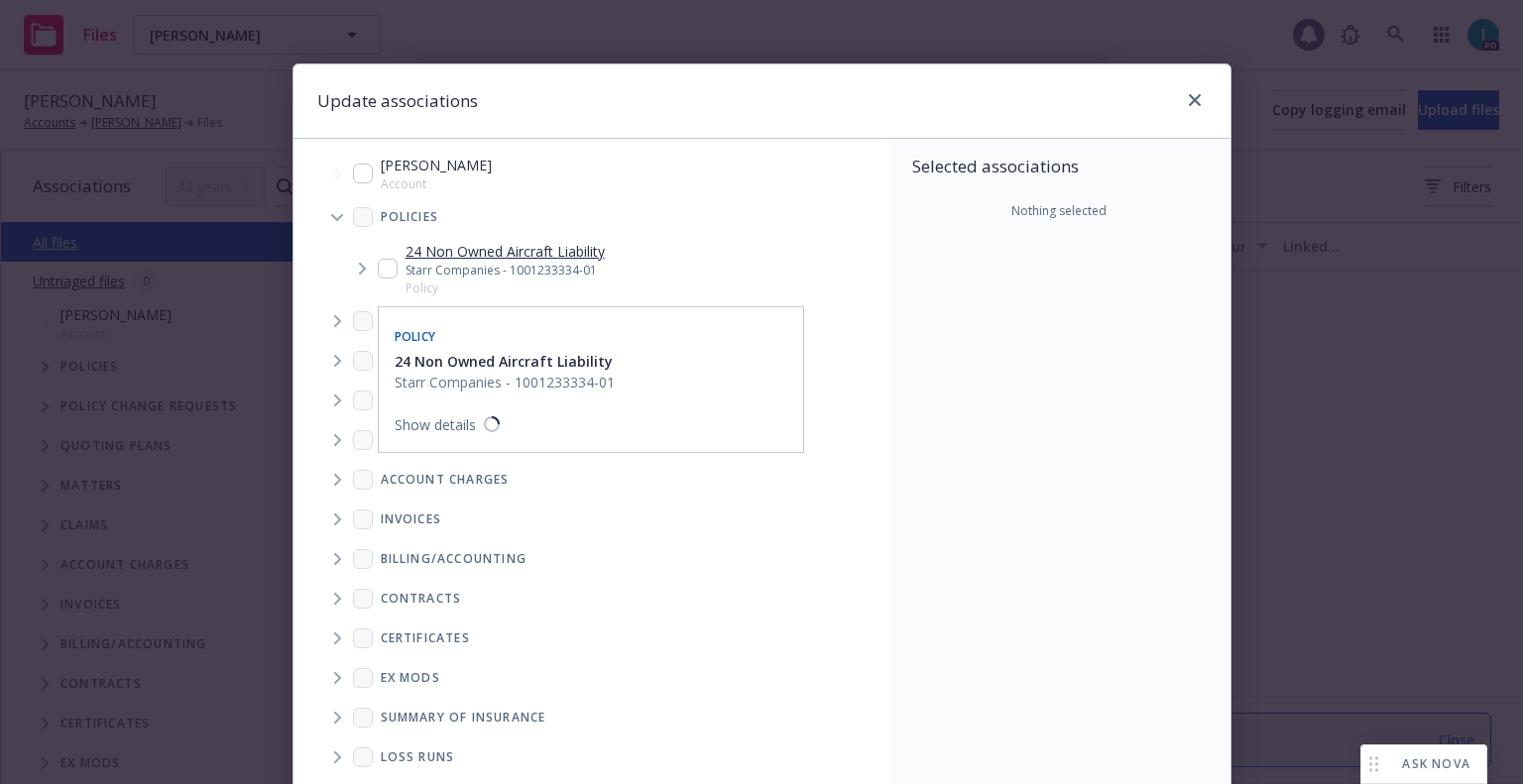 click at bounding box center [388, 269] 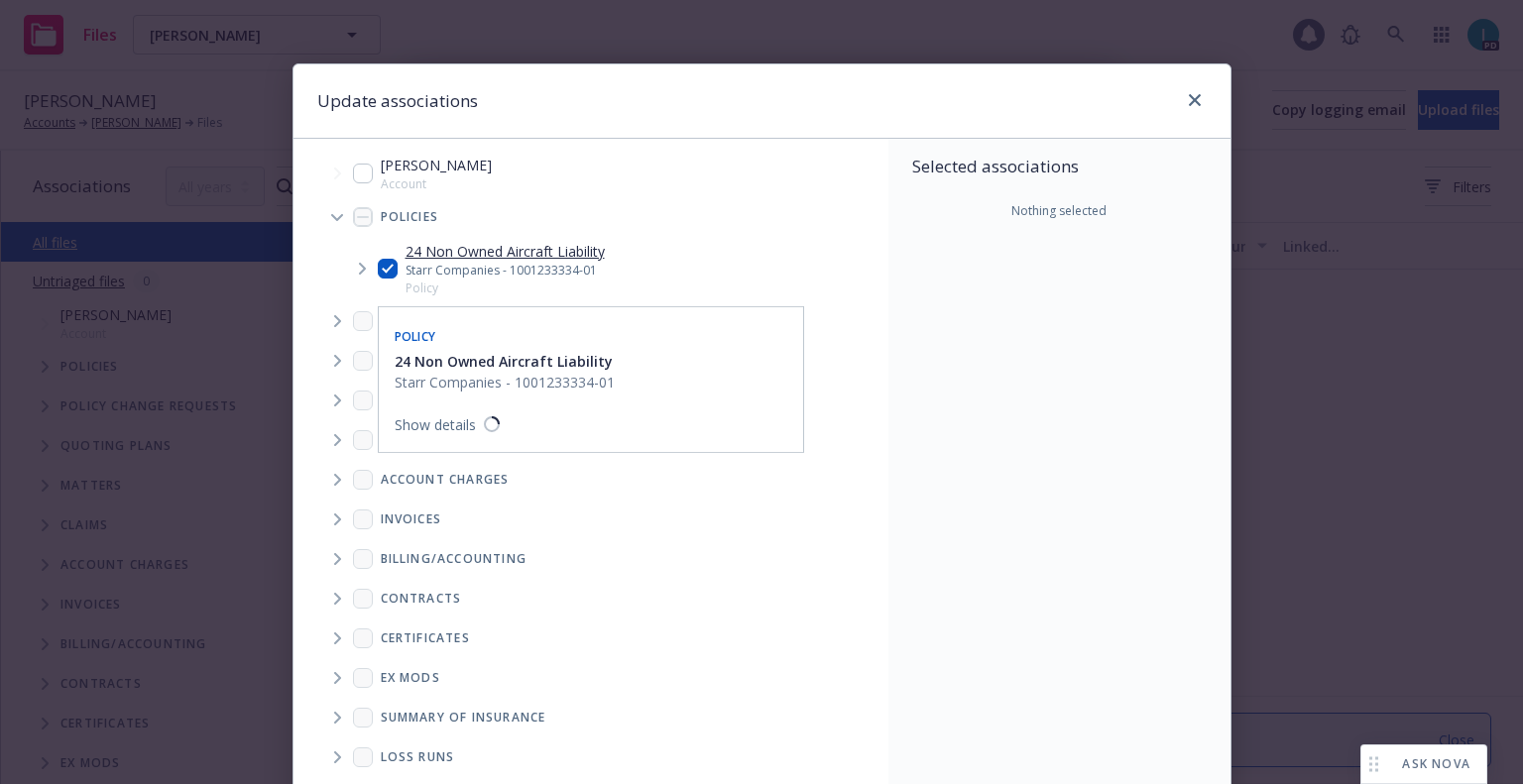 checkbox on "true" 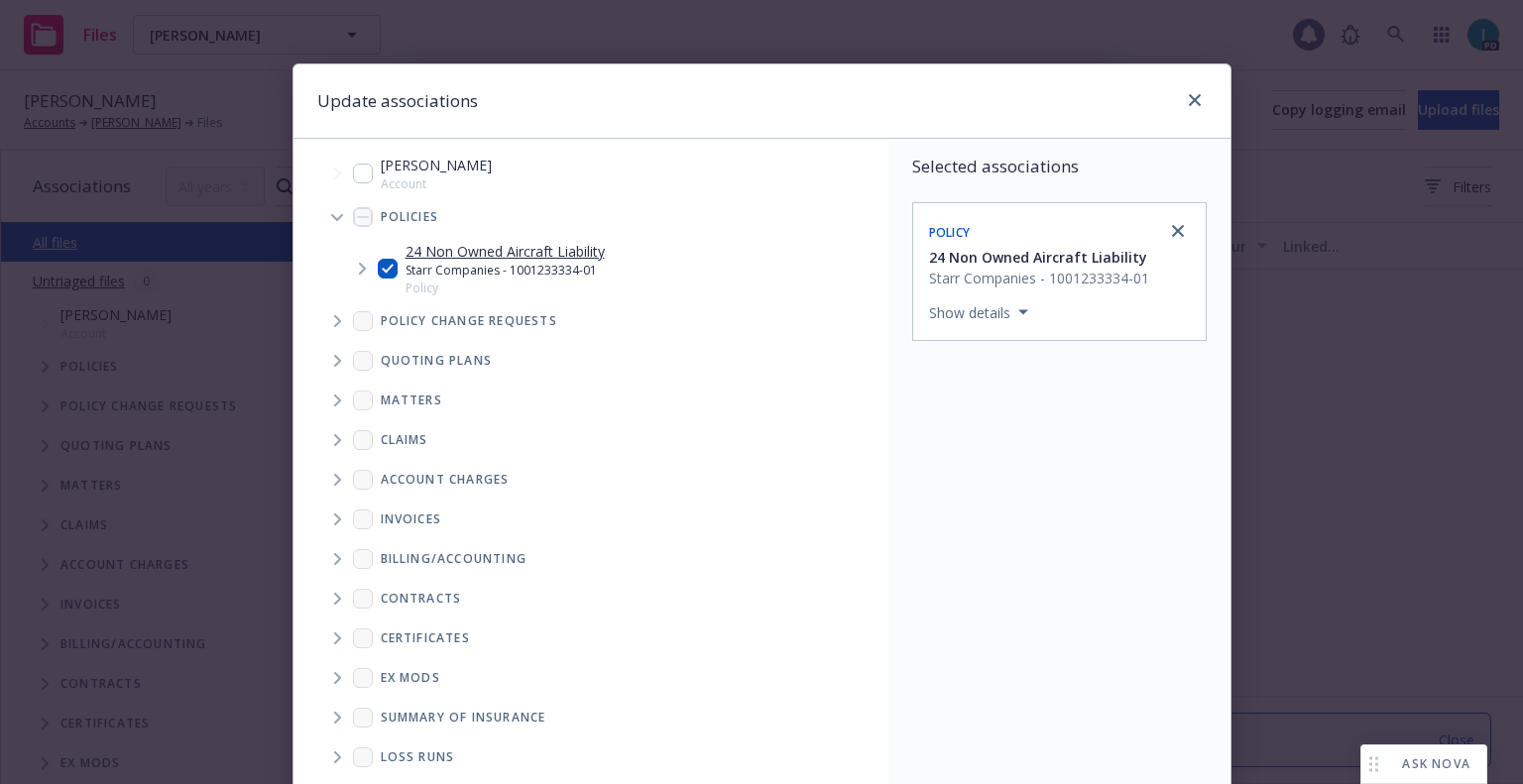 scroll, scrollTop: 201, scrollLeft: 0, axis: vertical 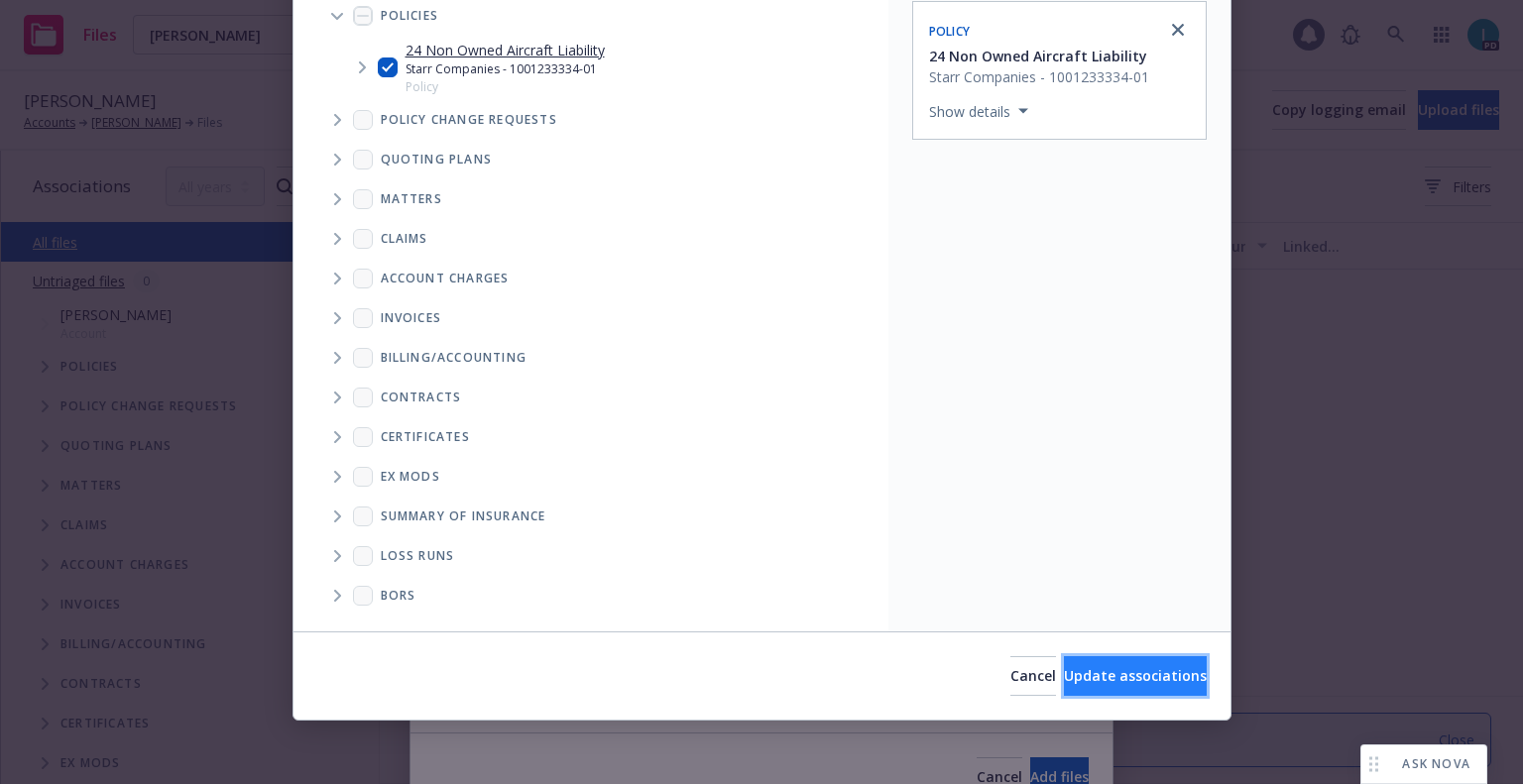click on "Update associations" at bounding box center [1135, 675] 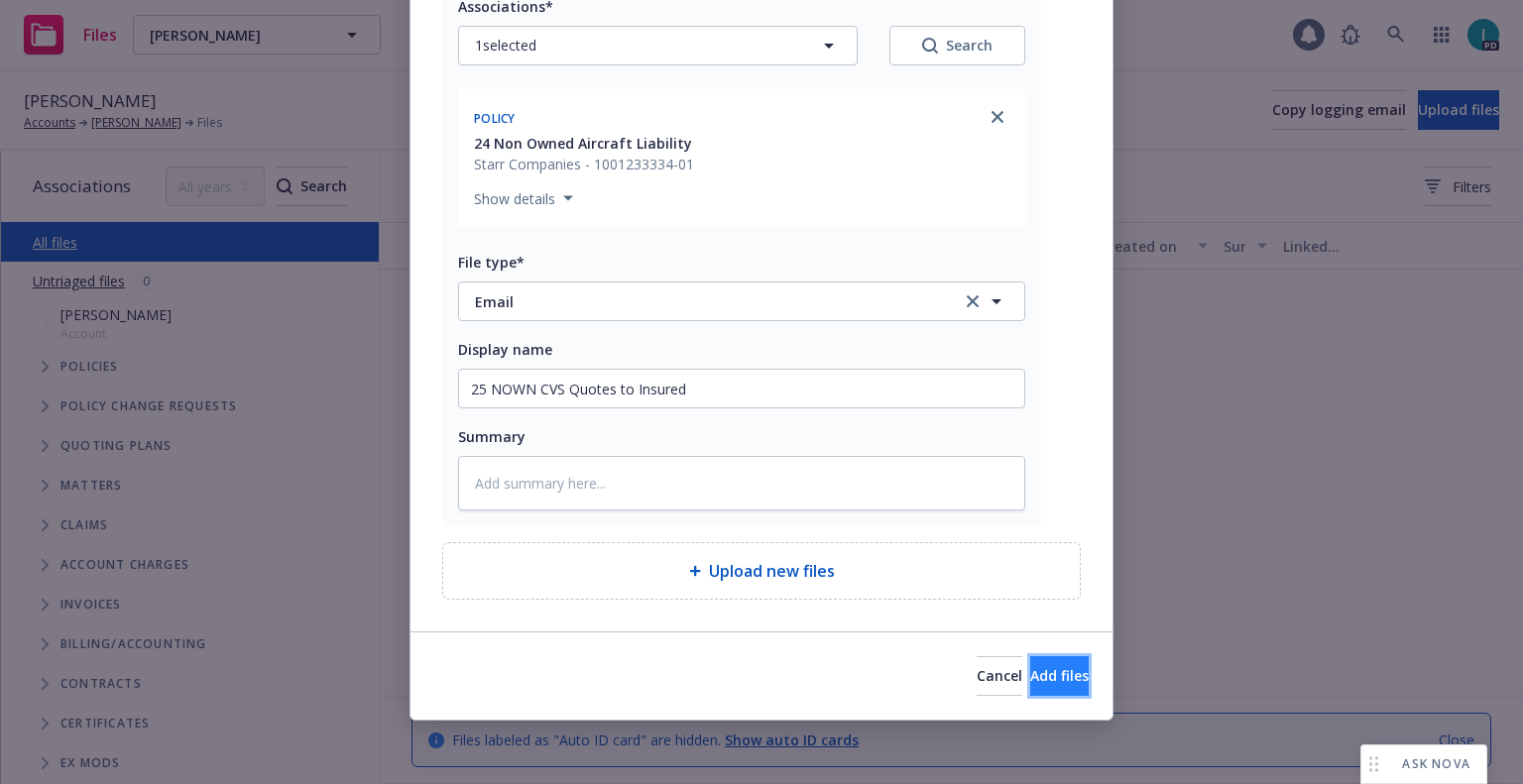 click on "Add files" at bounding box center (1059, 675) 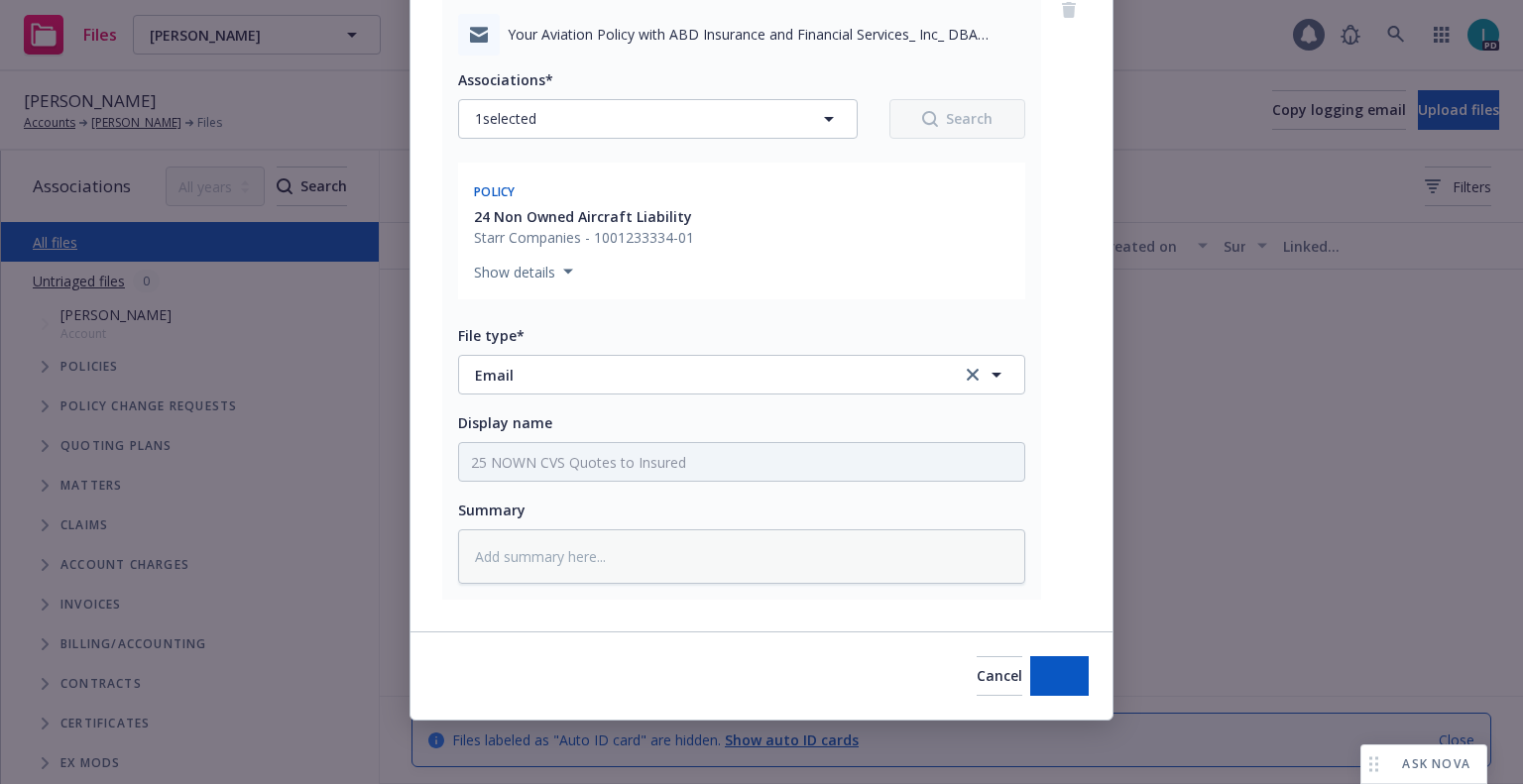 scroll, scrollTop: 172, scrollLeft: 0, axis: vertical 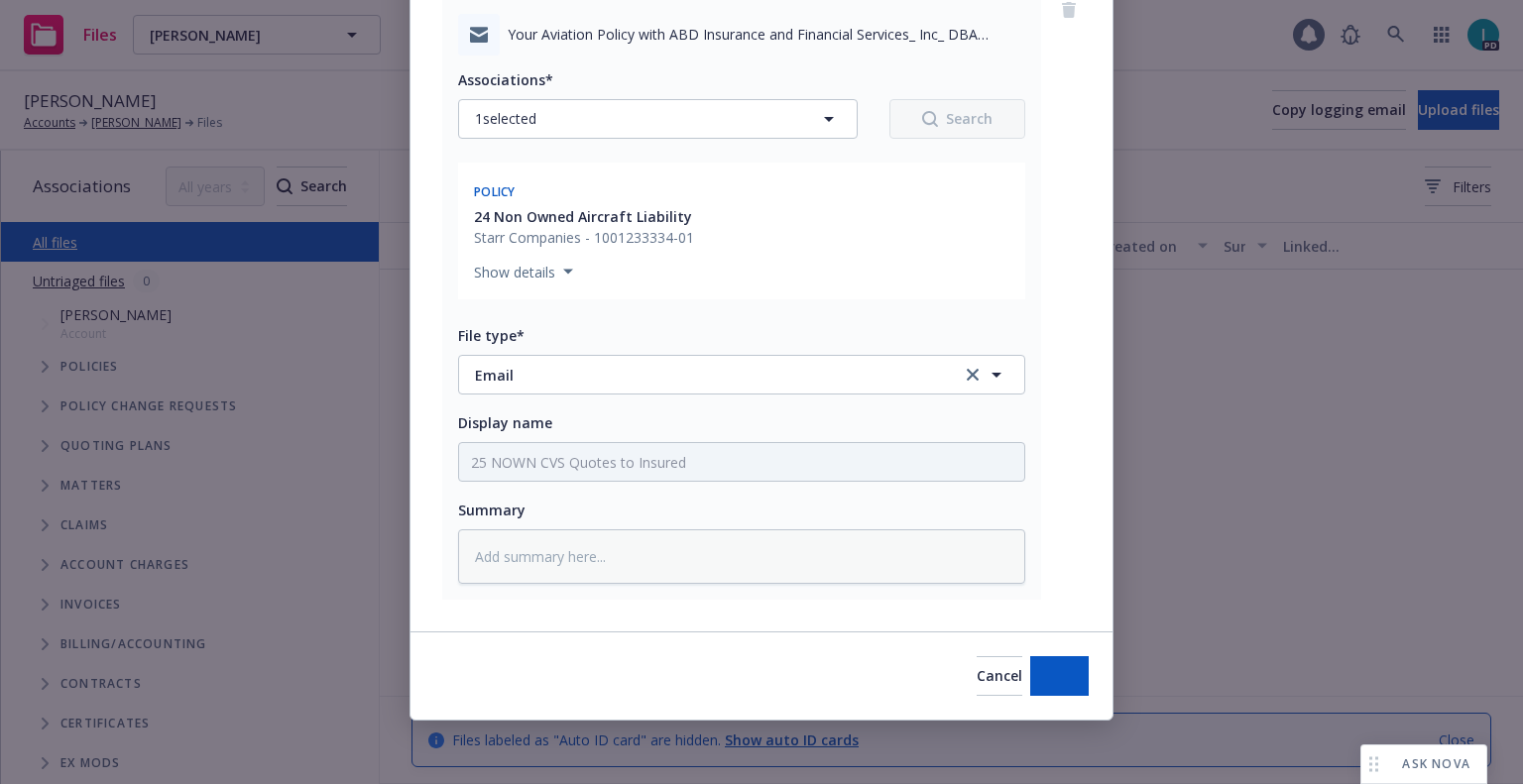 type on "x" 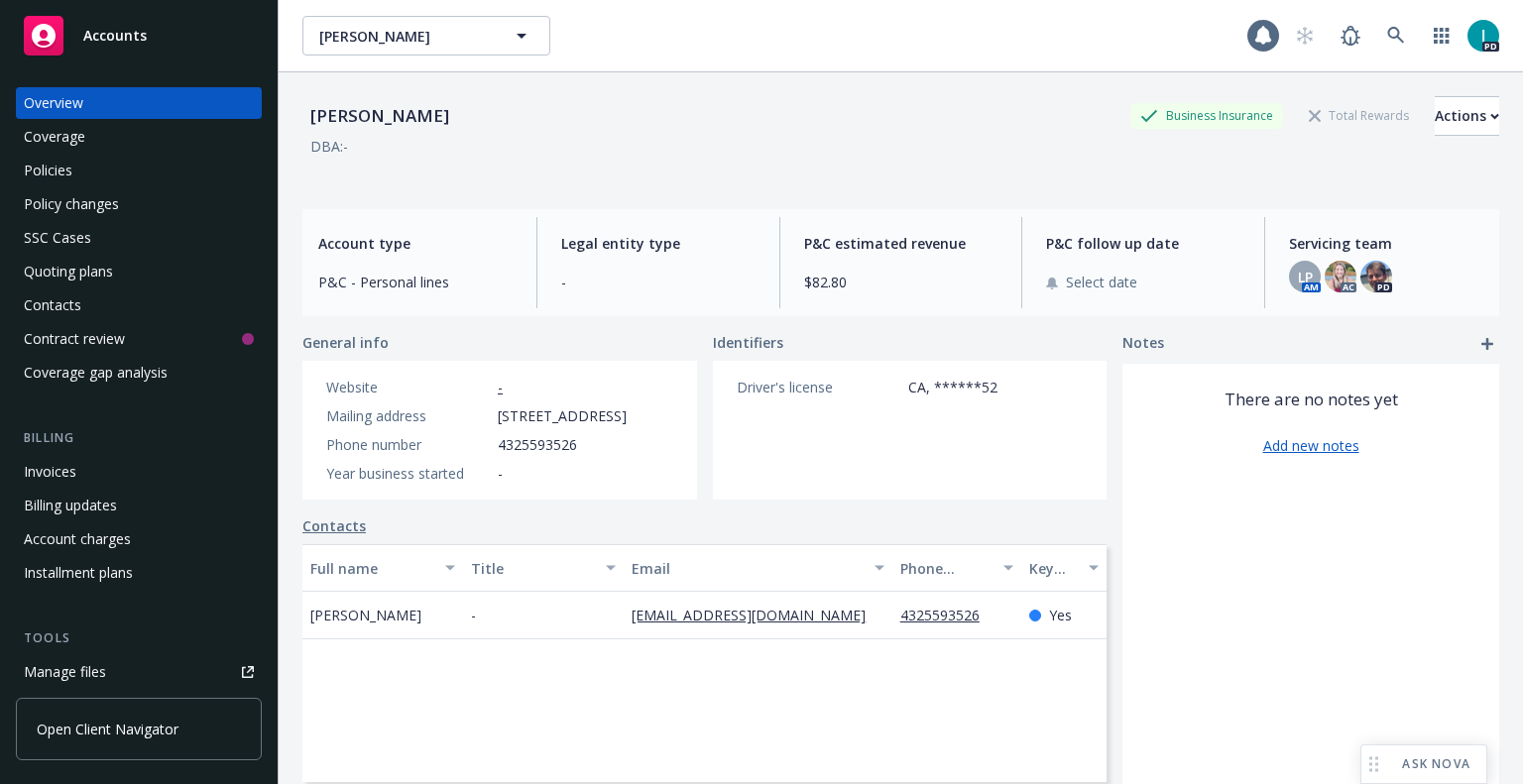 scroll, scrollTop: 0, scrollLeft: 0, axis: both 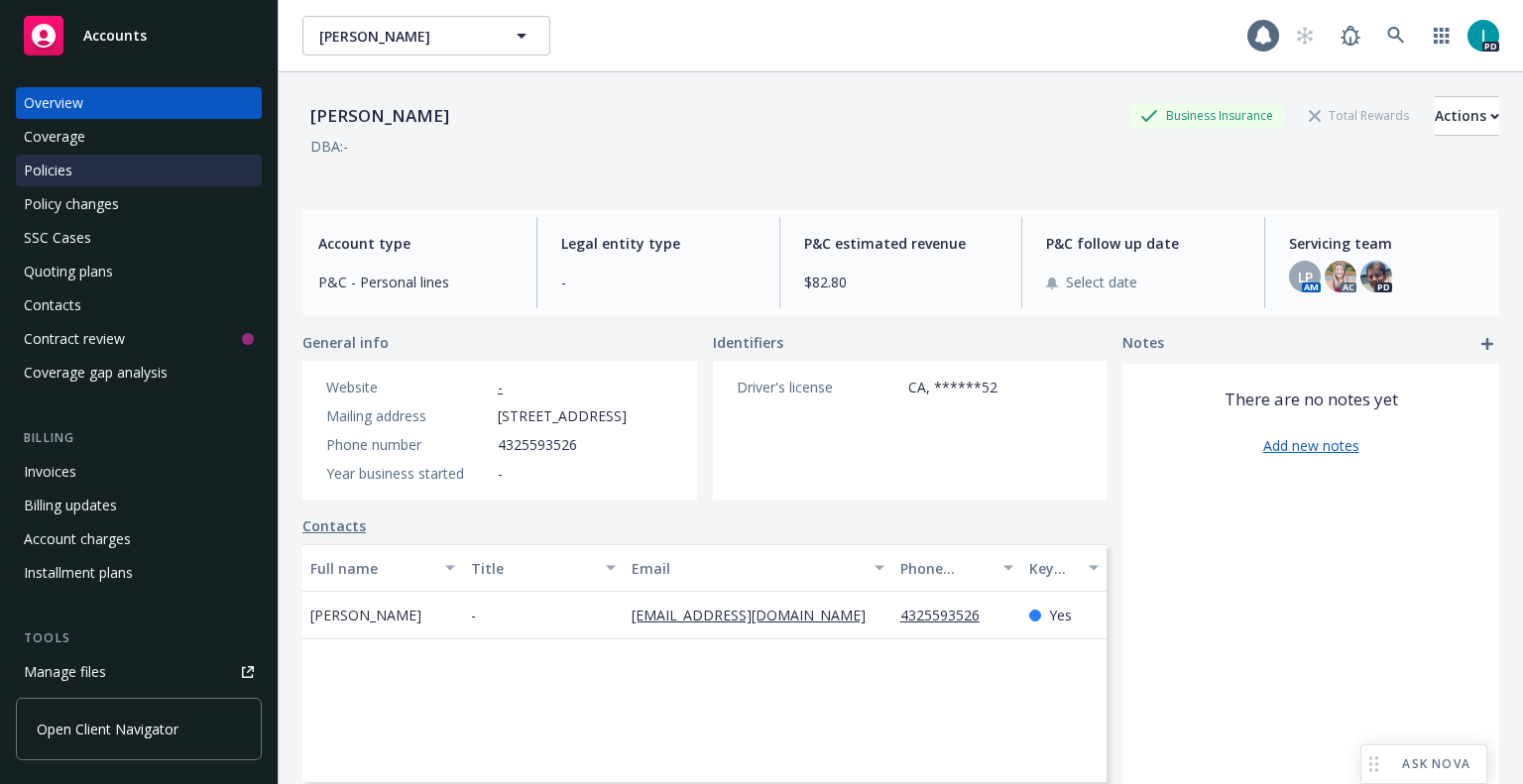 click on "Policies" at bounding box center [48, 170] 